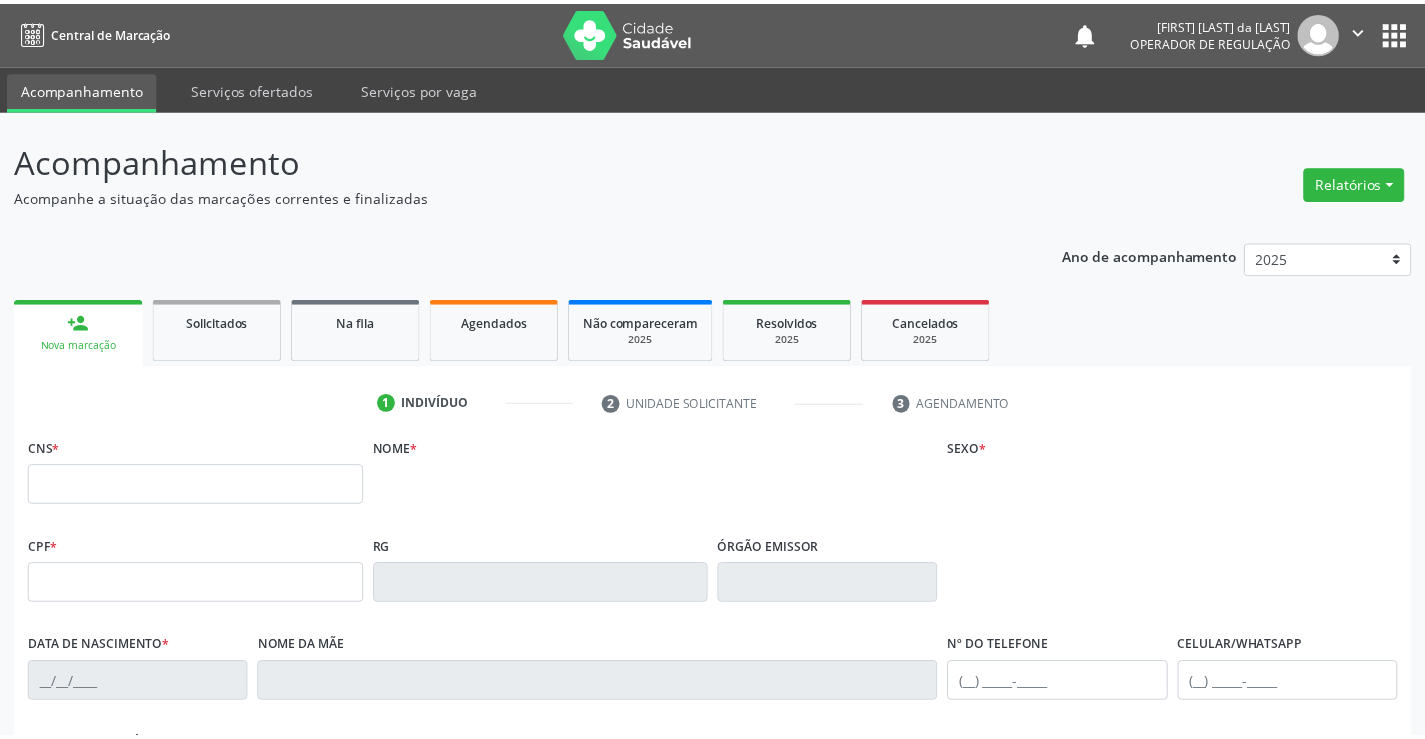 scroll, scrollTop: 0, scrollLeft: 0, axis: both 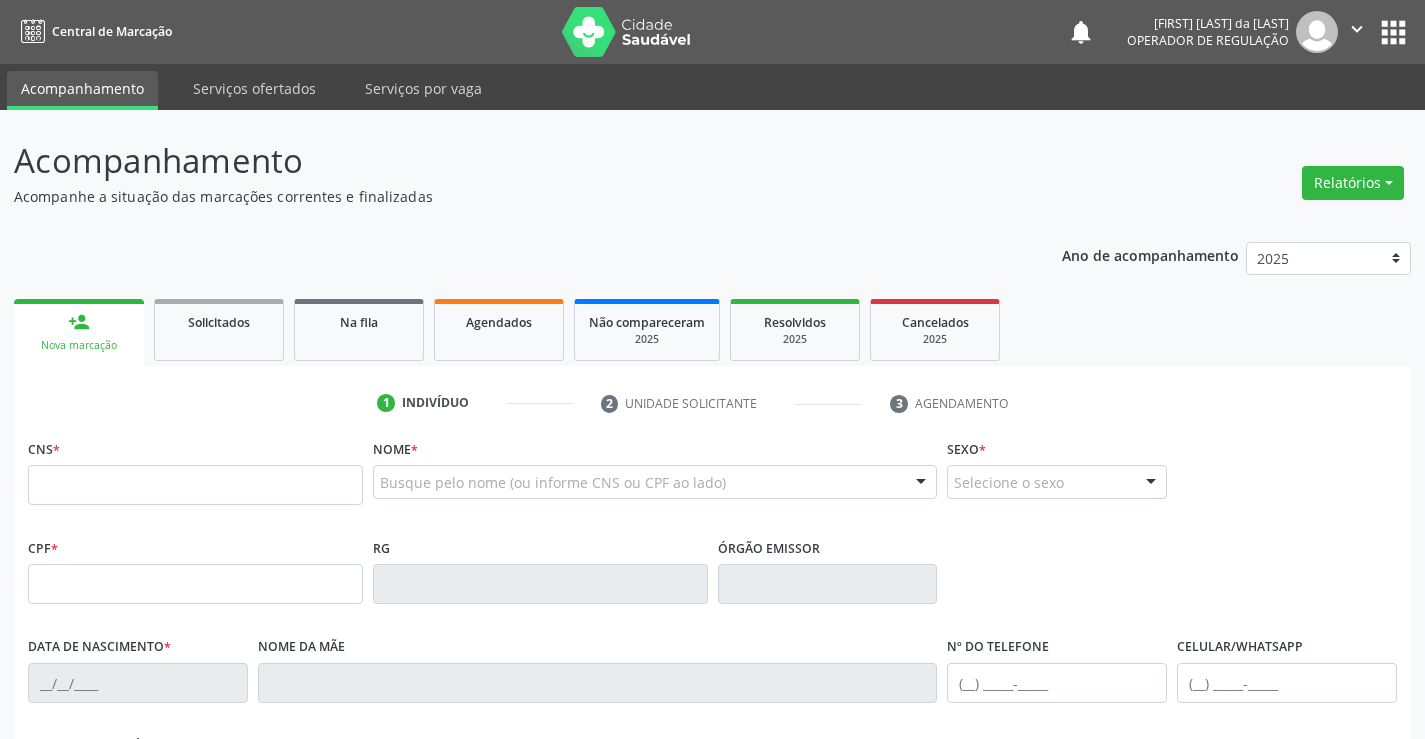 click at bounding box center [195, 485] 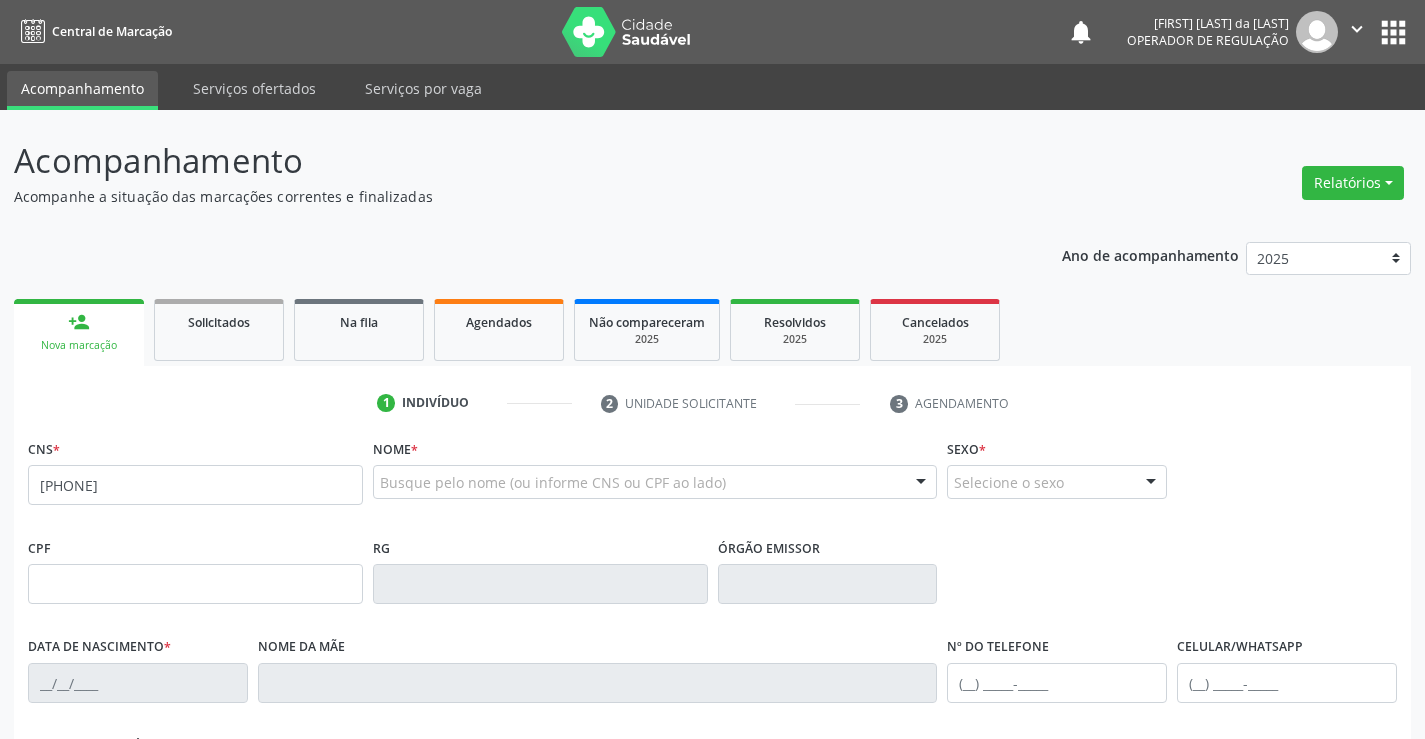type on "708 0073 2030 3329" 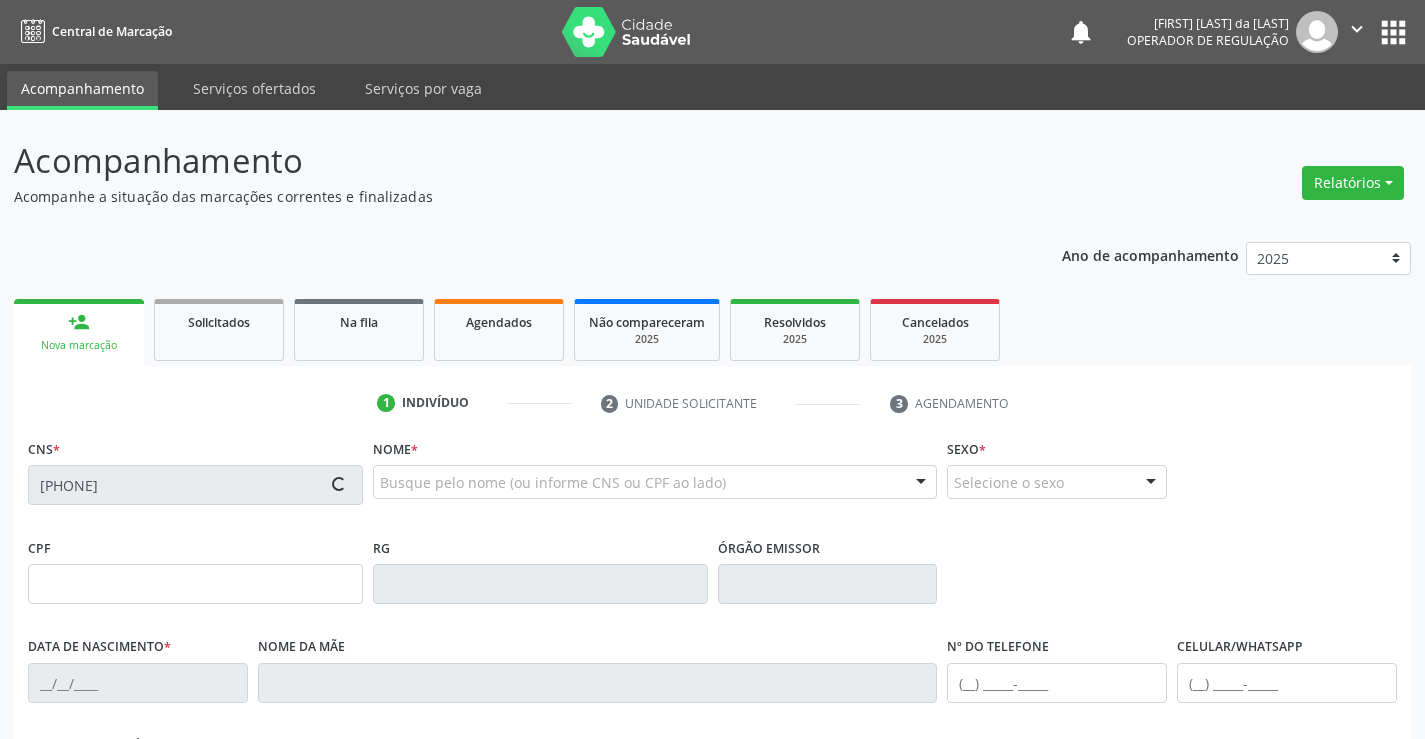 type on "10/05/2023" 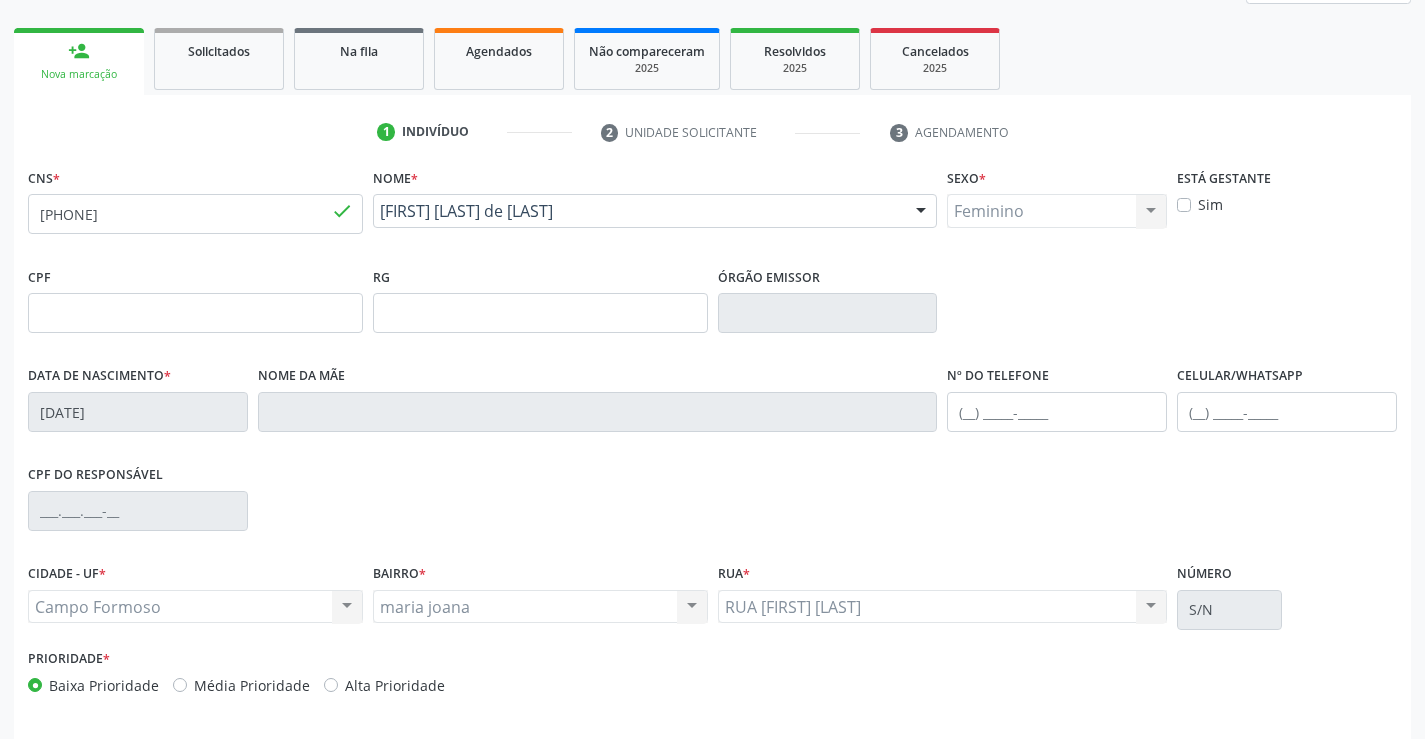 scroll, scrollTop: 345, scrollLeft: 0, axis: vertical 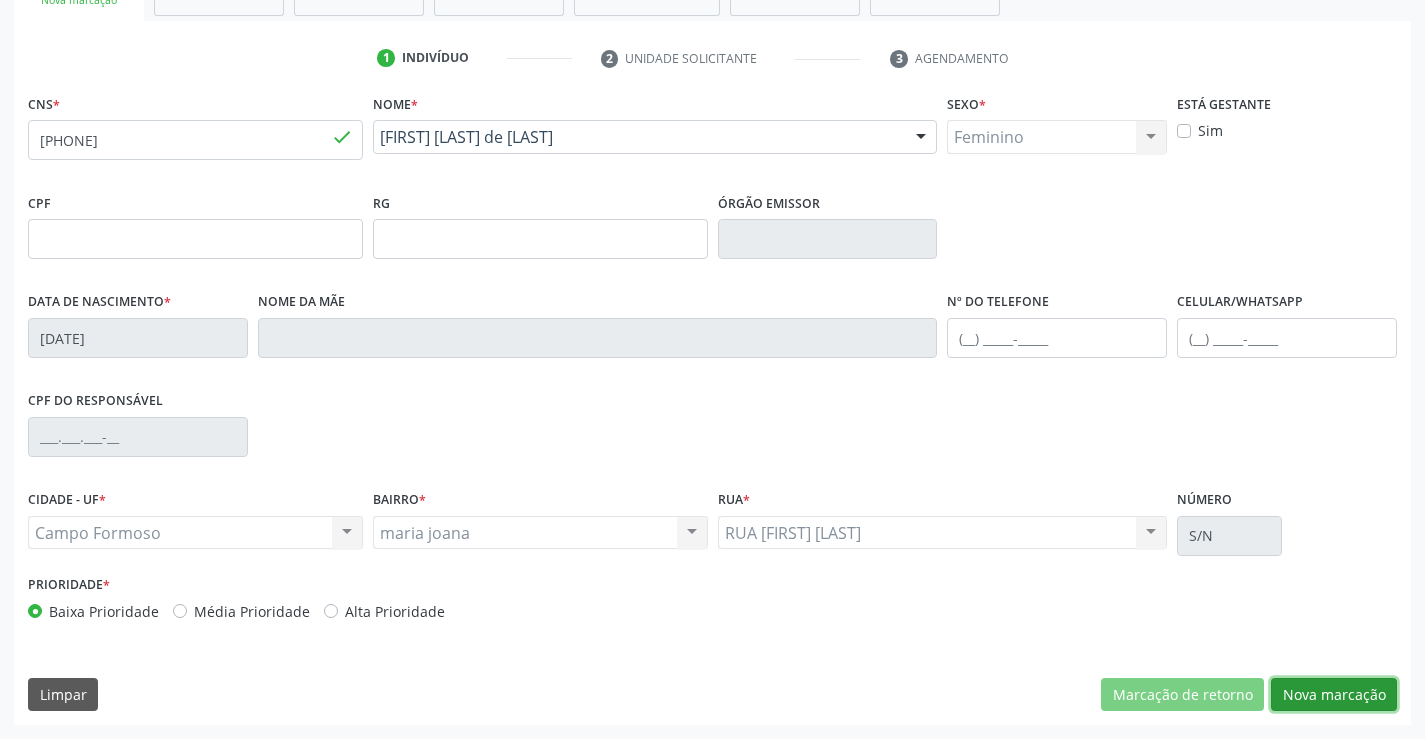 click on "Nova marcação" at bounding box center [1334, 695] 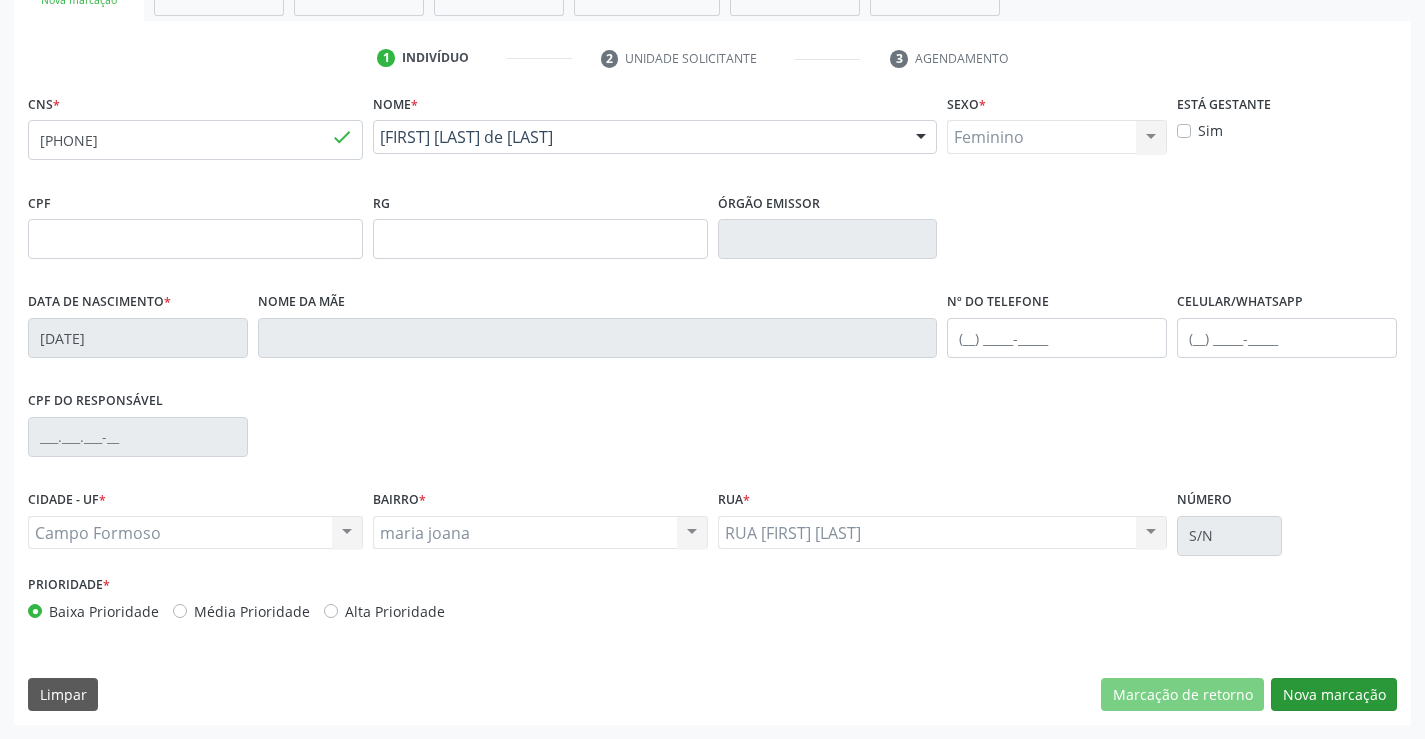 scroll, scrollTop: 167, scrollLeft: 0, axis: vertical 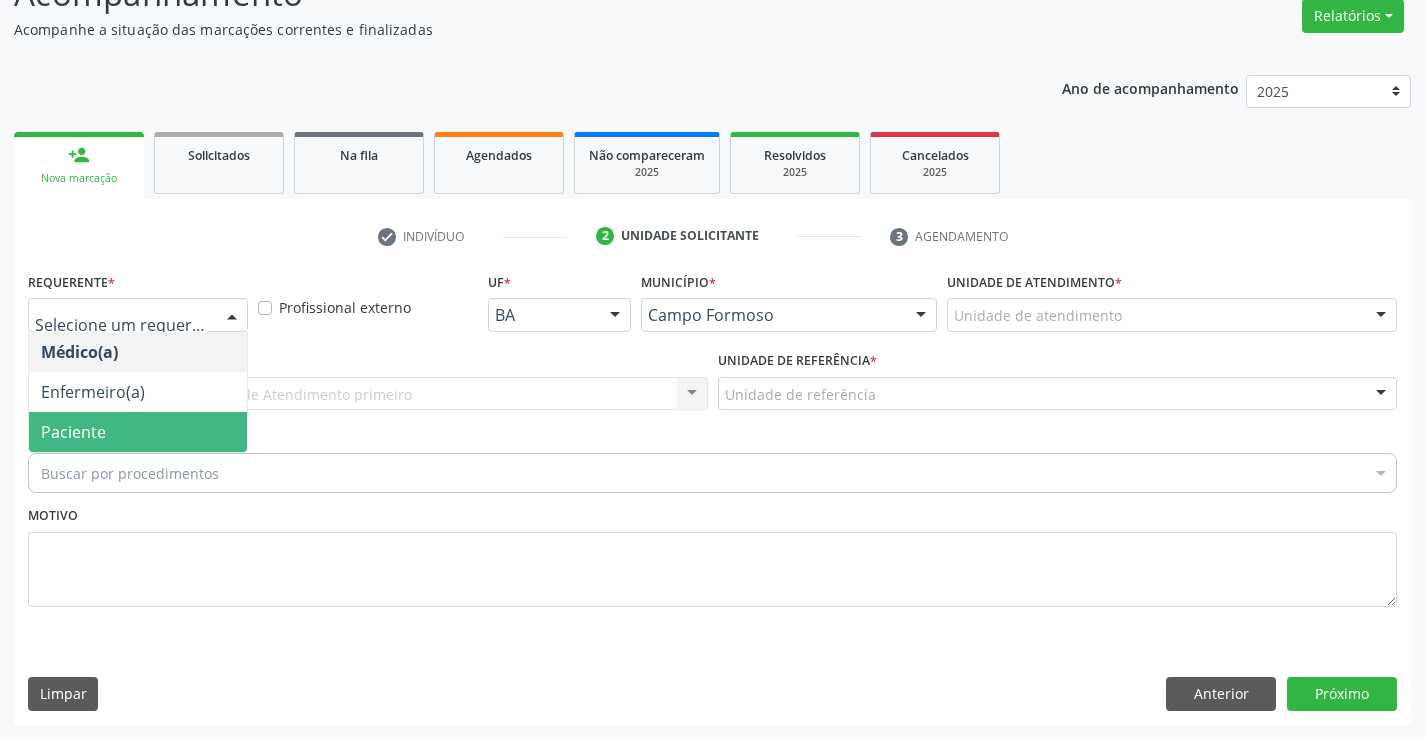 click on "Paciente" at bounding box center [73, 432] 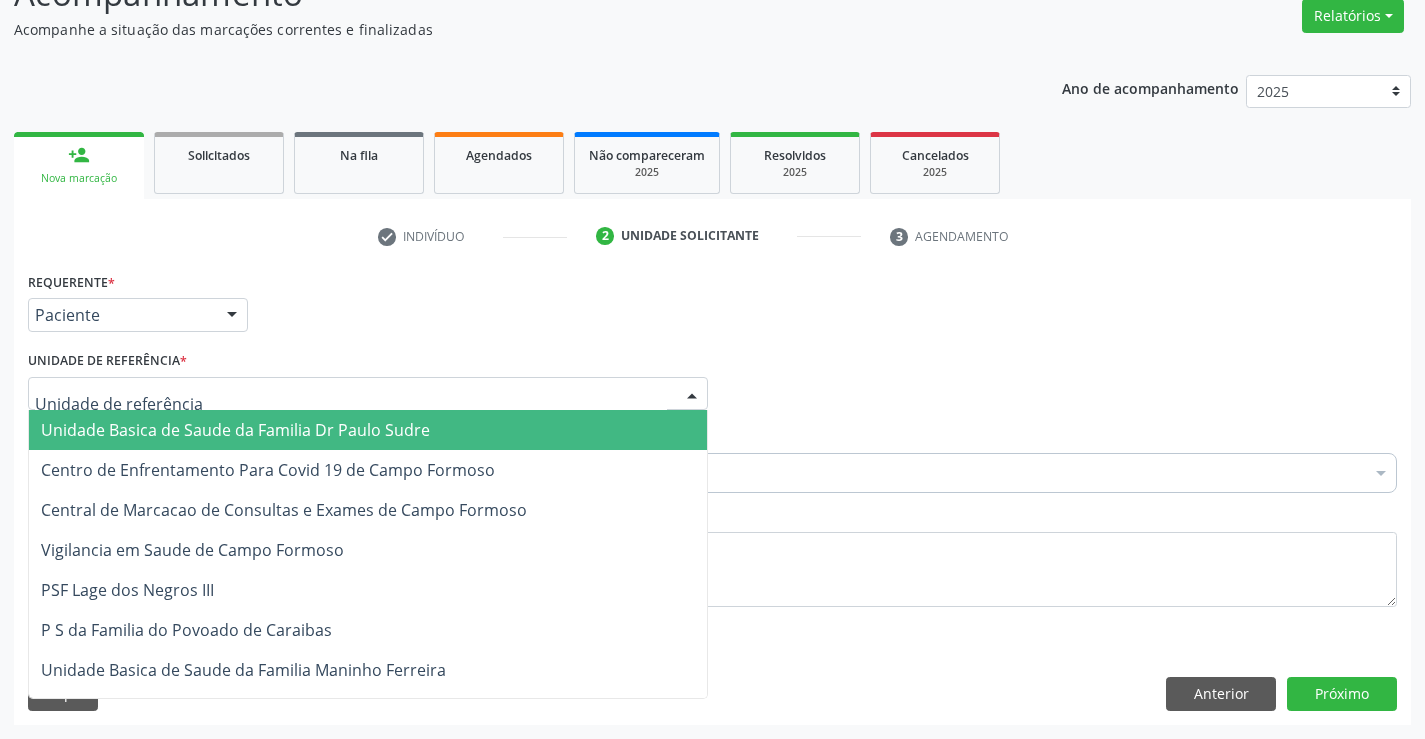 click on "Unidade Basica de Saude da Familia Dr Paulo Sudre" at bounding box center [235, 430] 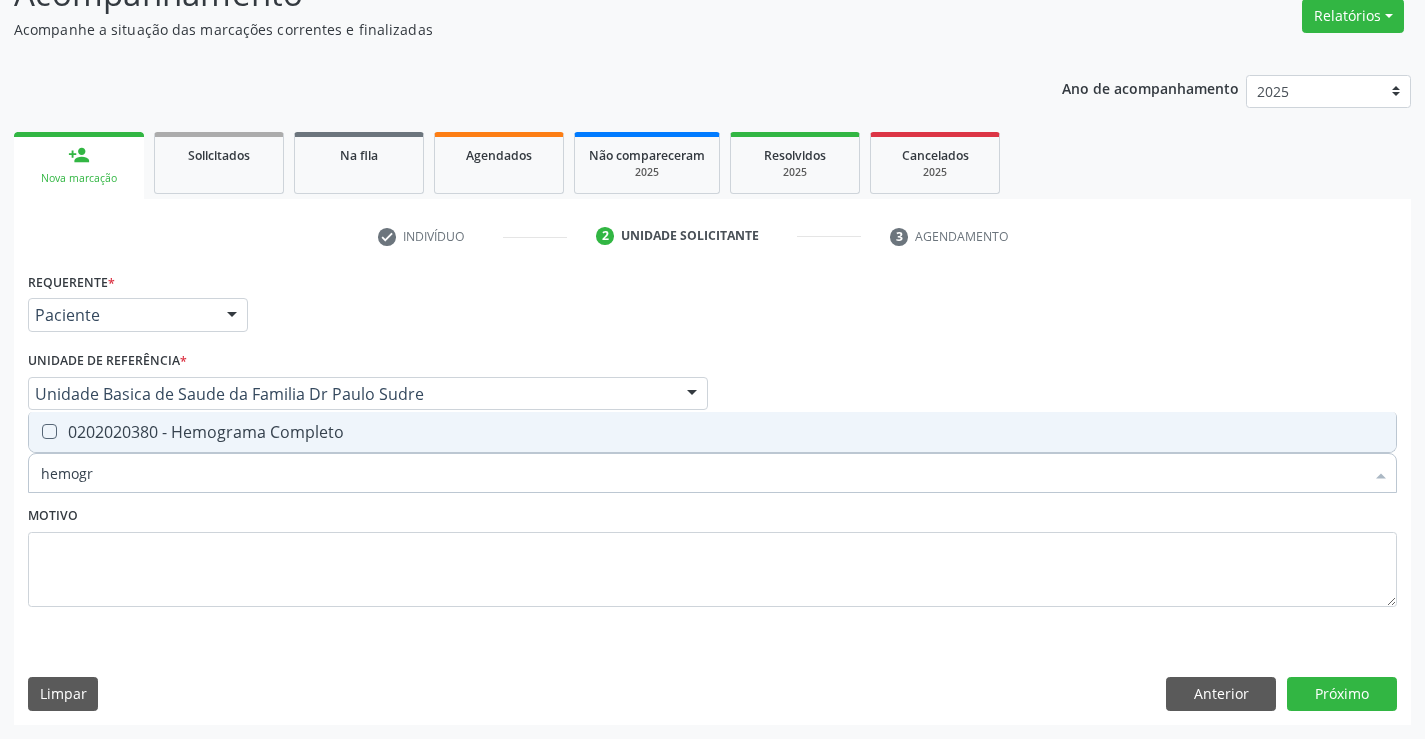 type on "hemogra" 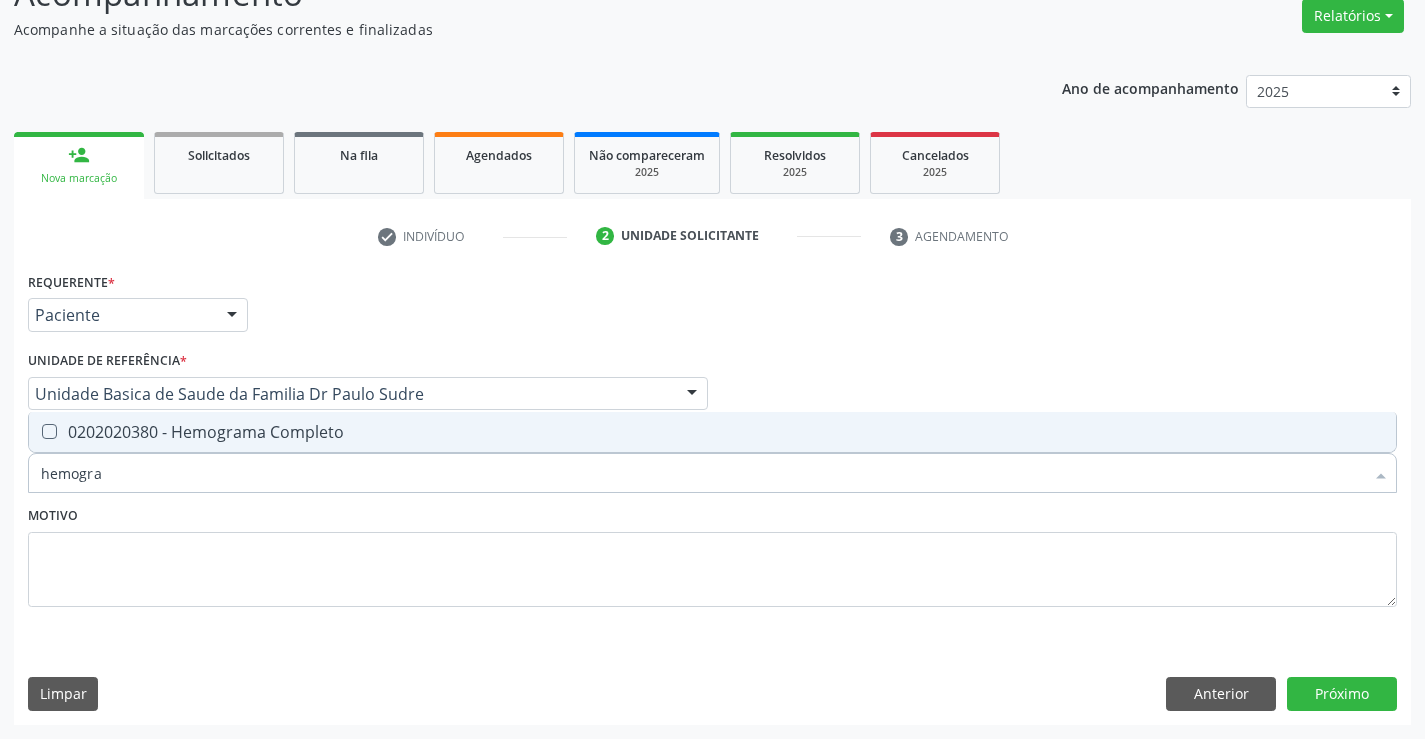 click on "0202020380 - Hemograma Completo" at bounding box center (712, 432) 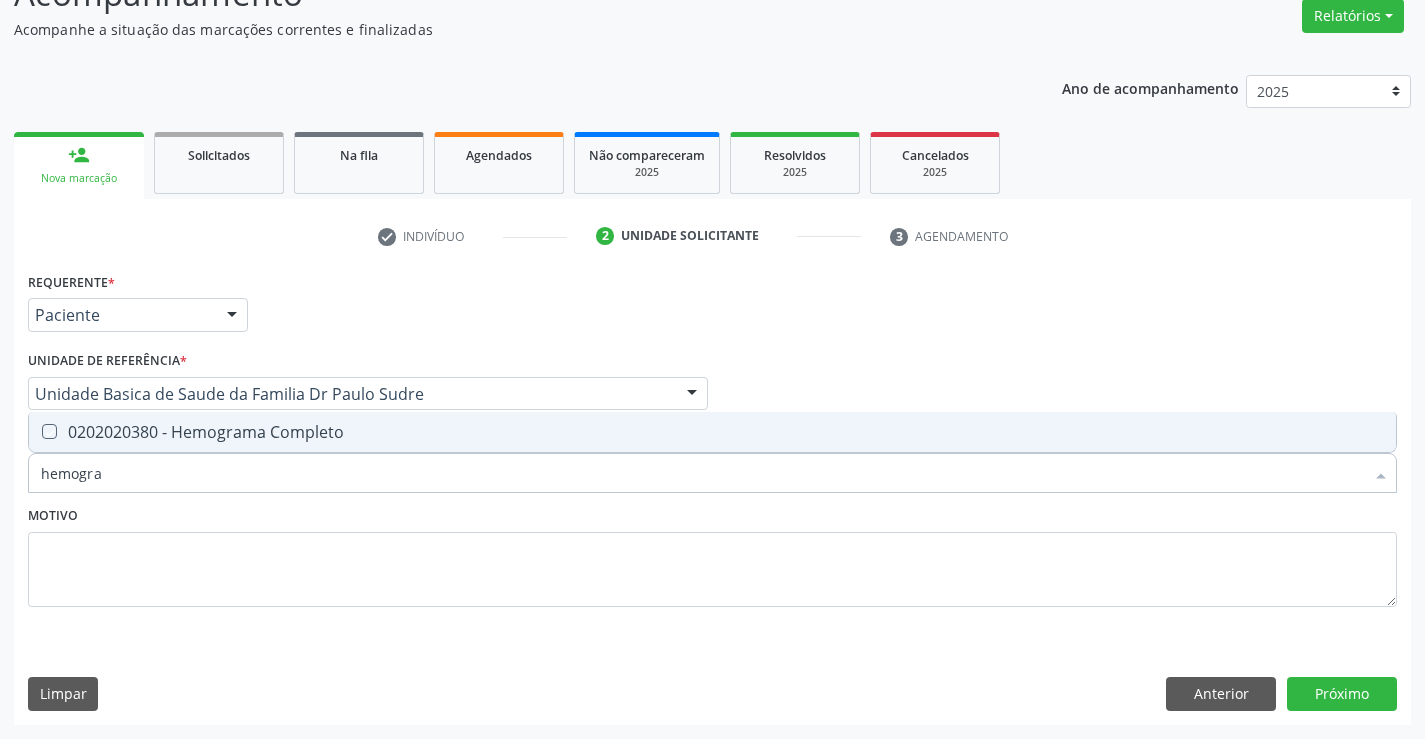 checkbox on "true" 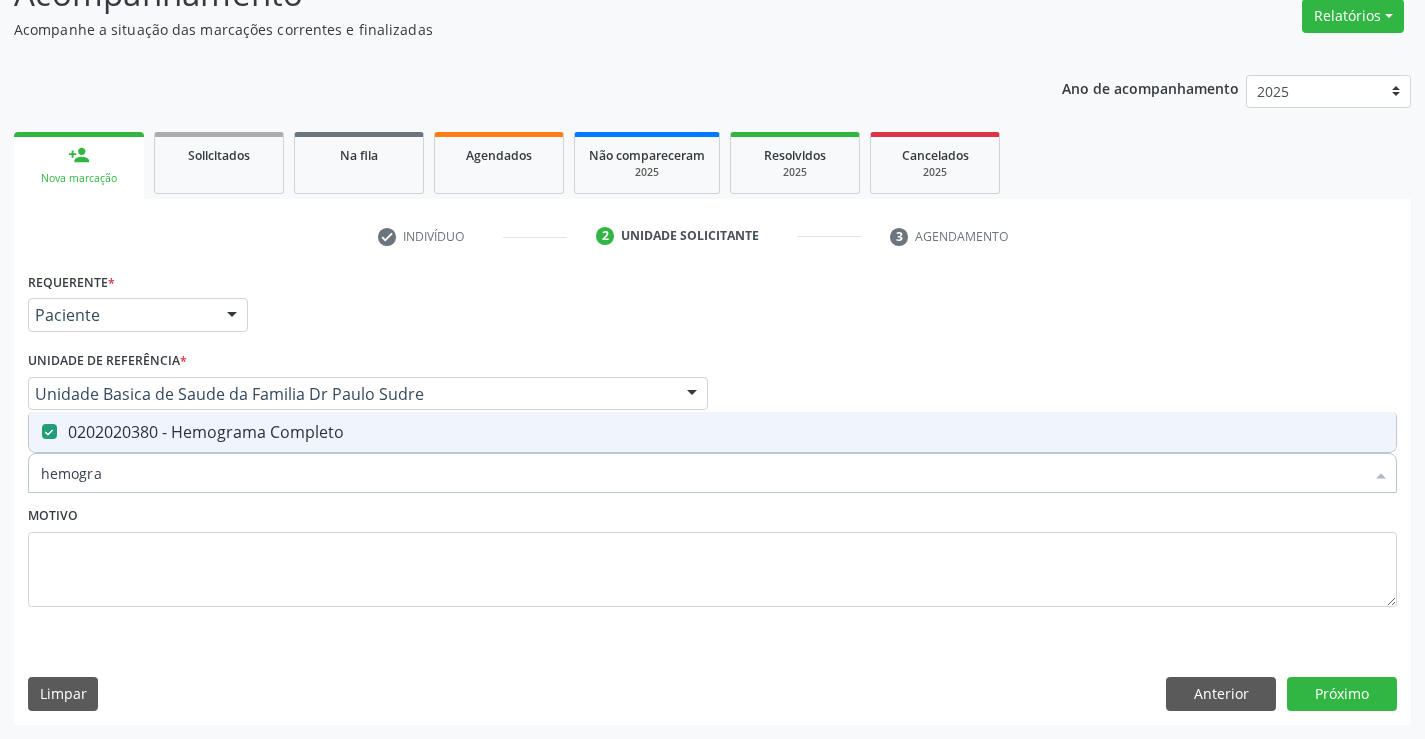 type on "hemogra" 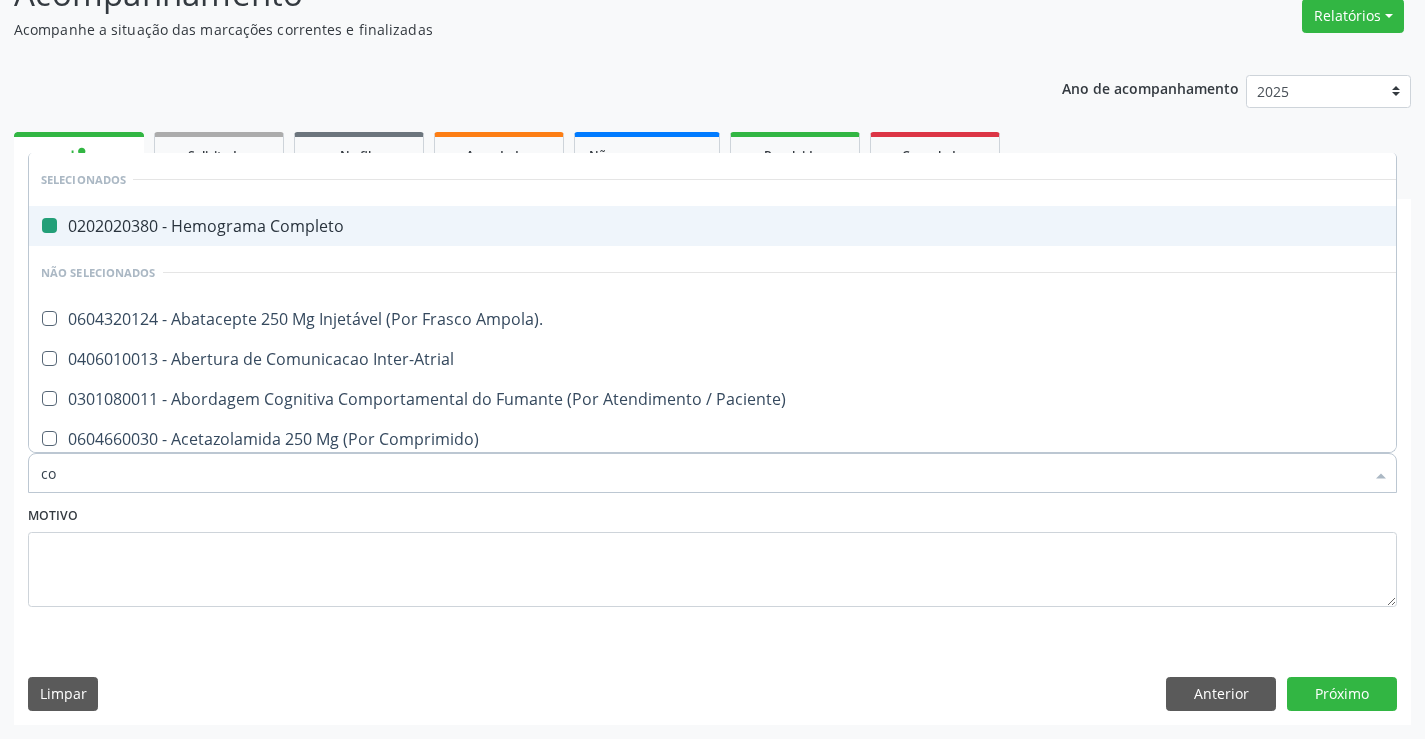 type on "col" 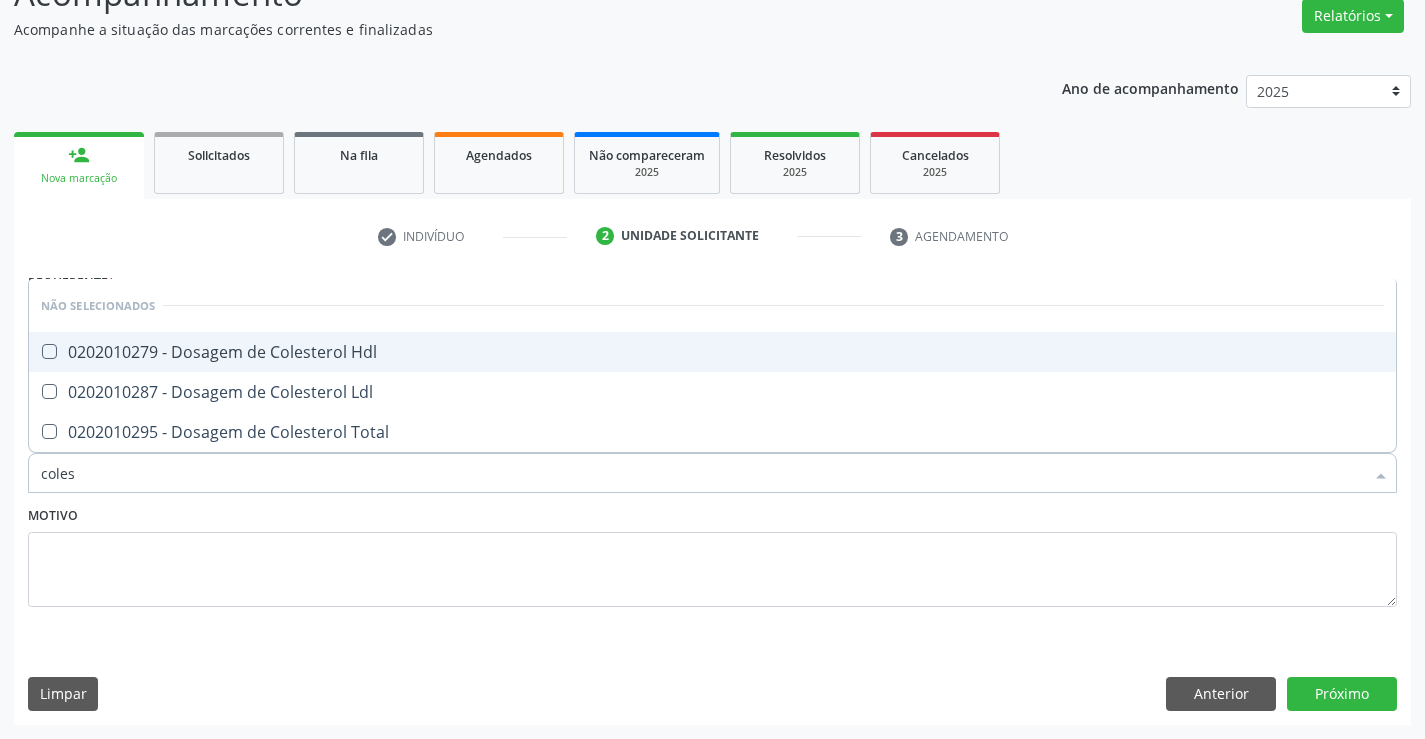 type on "colest" 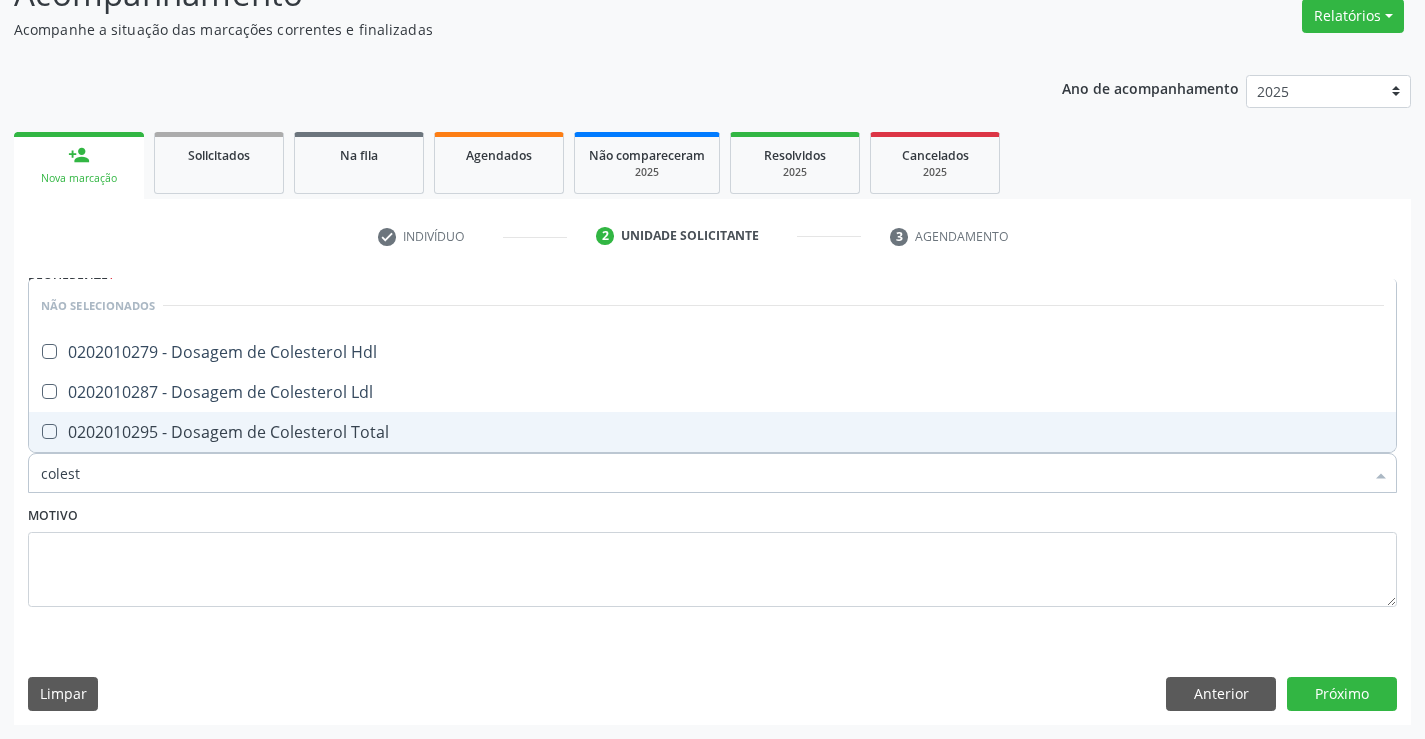click on "0202010295 - Dosagem de Colesterol Total" at bounding box center (712, 432) 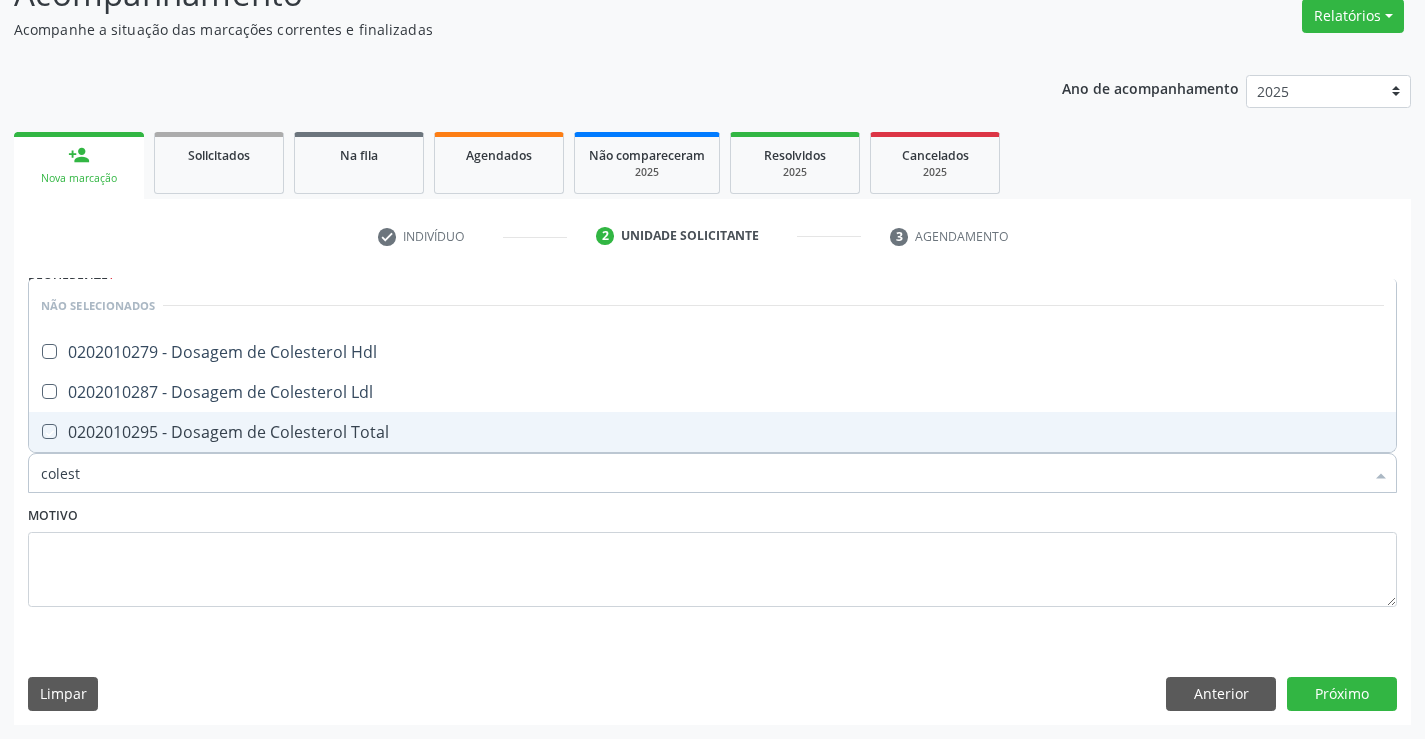 checkbox on "true" 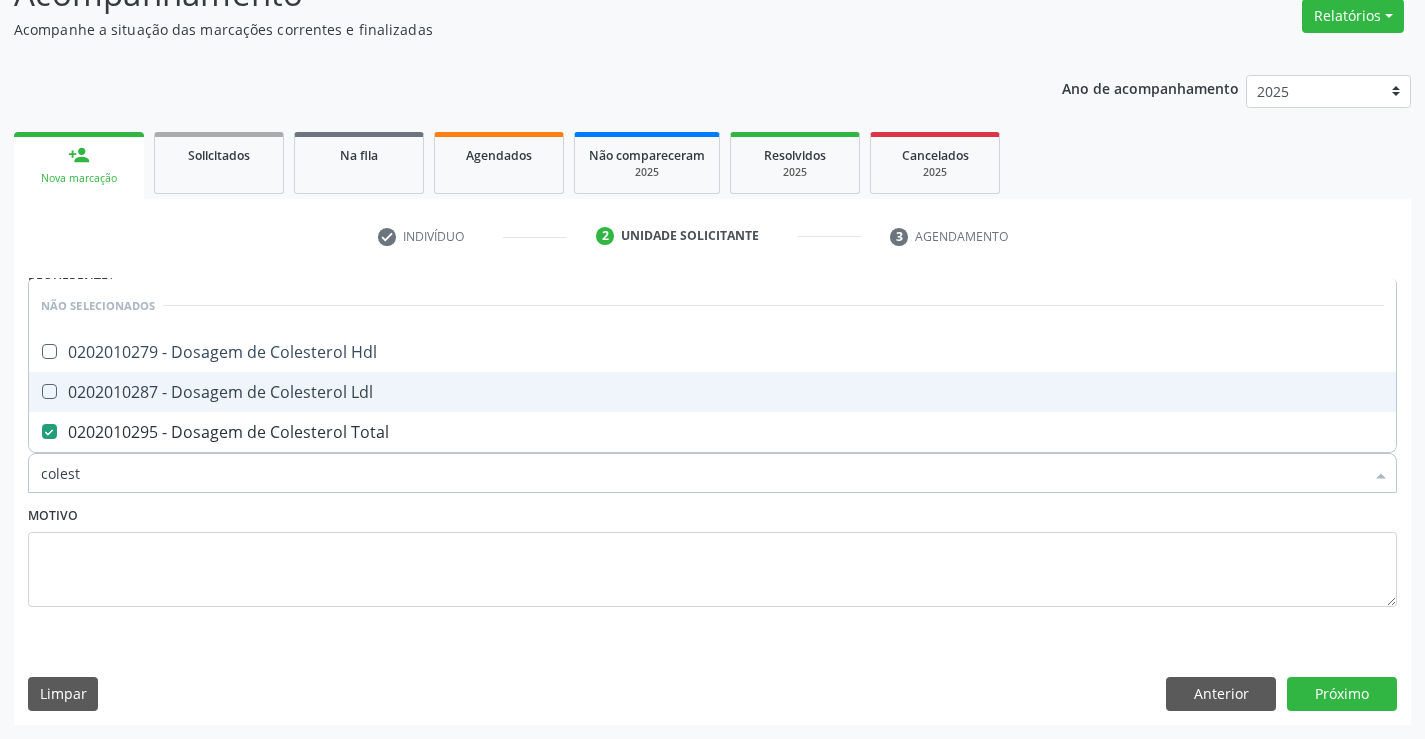 click on "0202010287 - Dosagem de Colesterol Ldl" at bounding box center (712, 392) 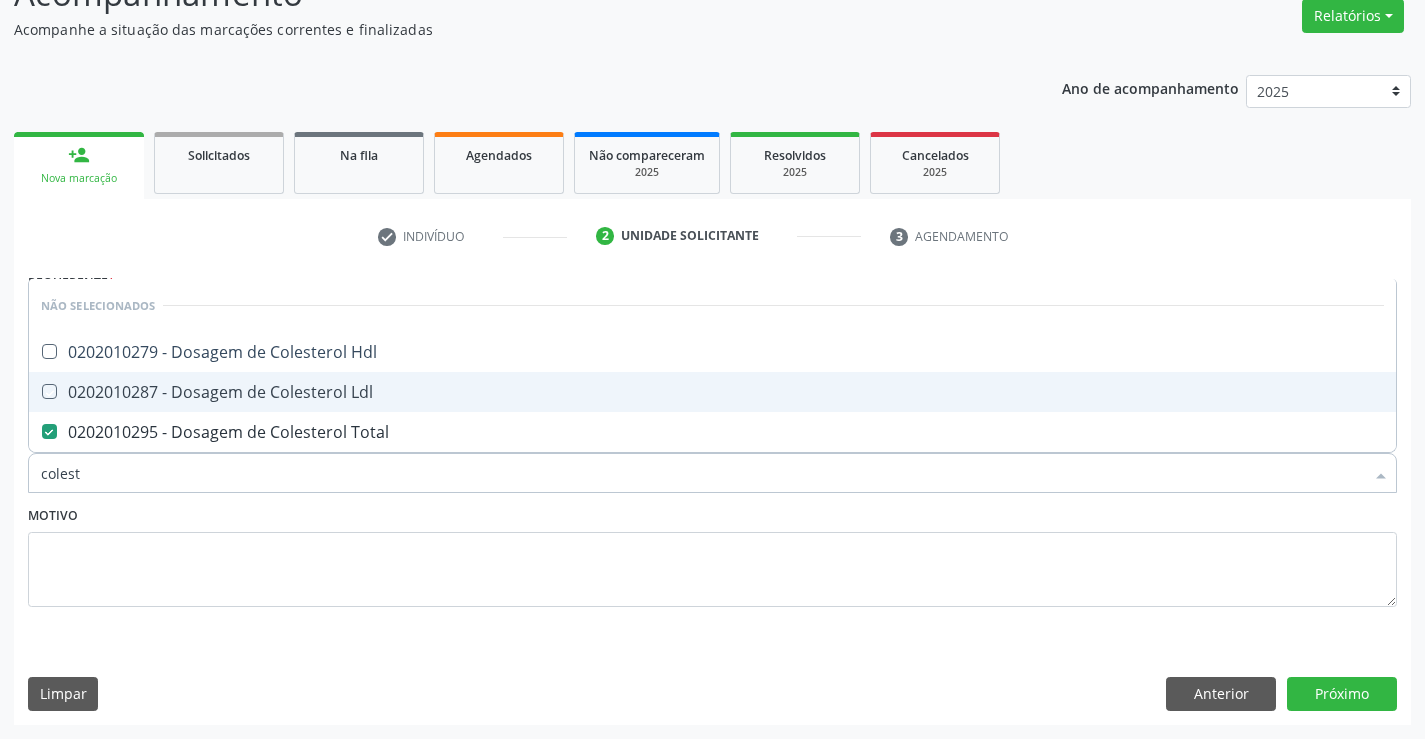 checkbox on "true" 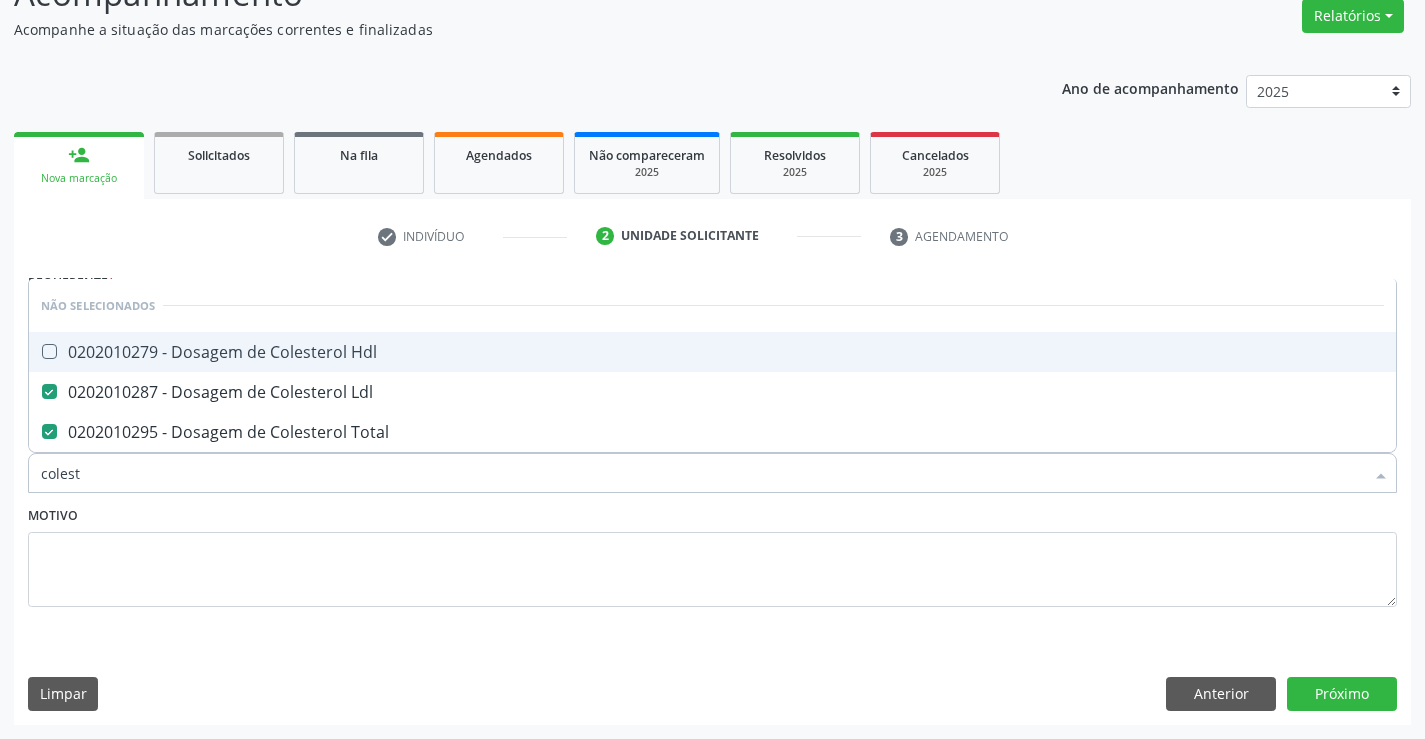 click on "0202010279 - Dosagem de Colesterol Hdl" at bounding box center (712, 352) 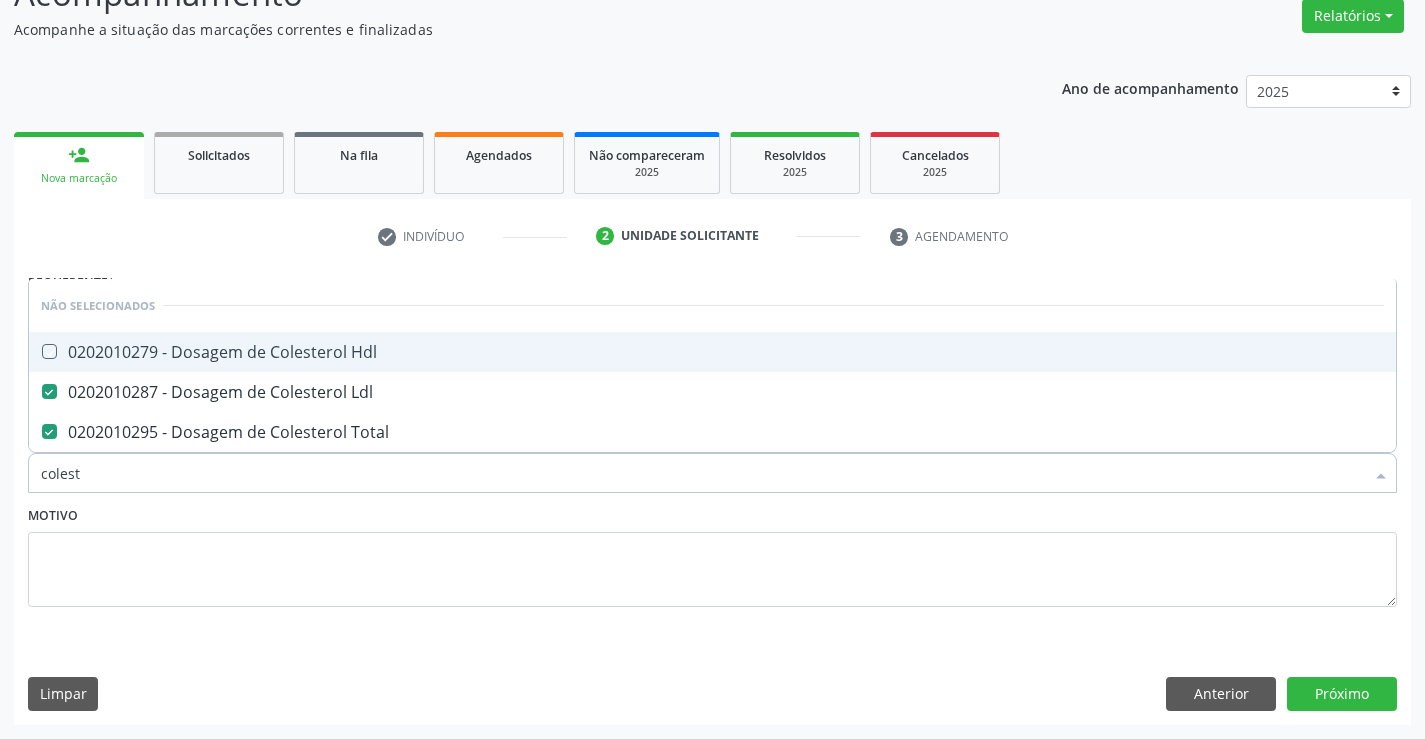 checkbox on "true" 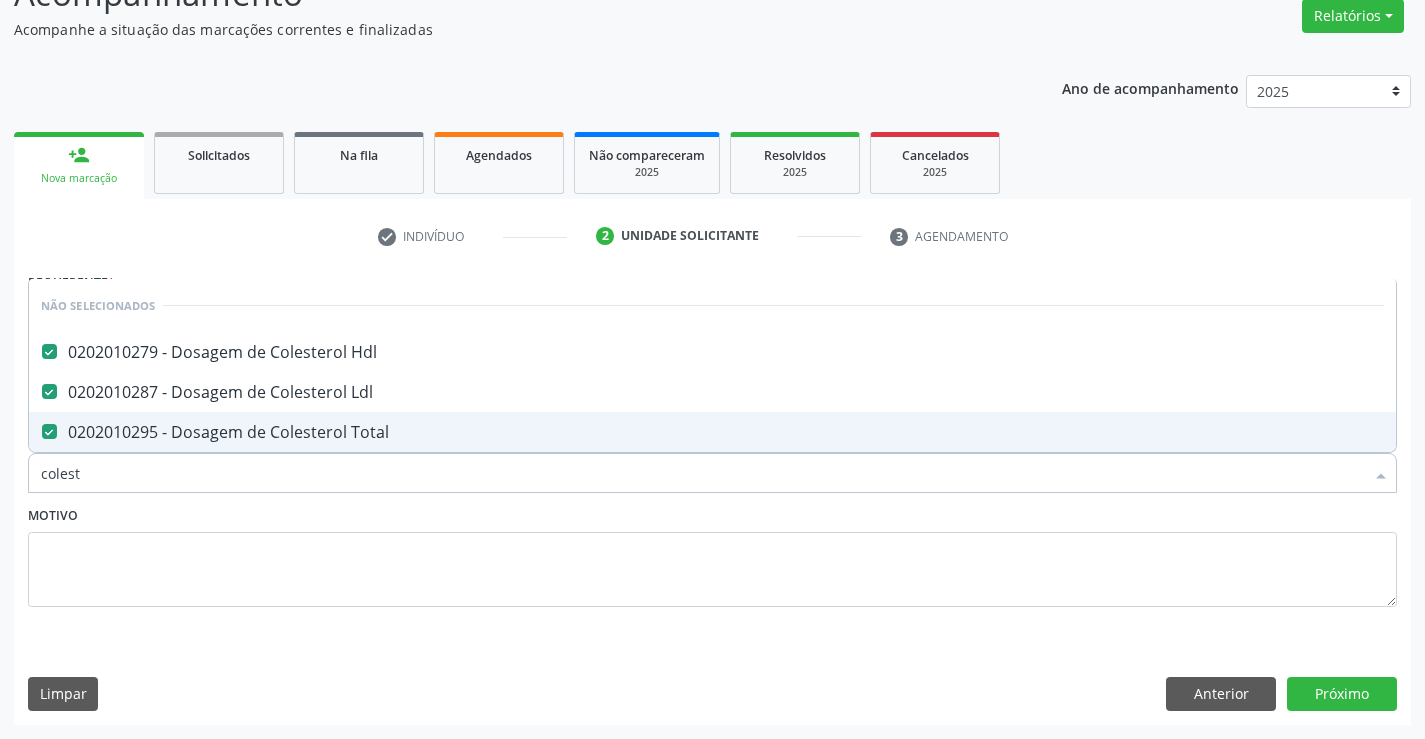 click on "Motivo" at bounding box center (712, 554) 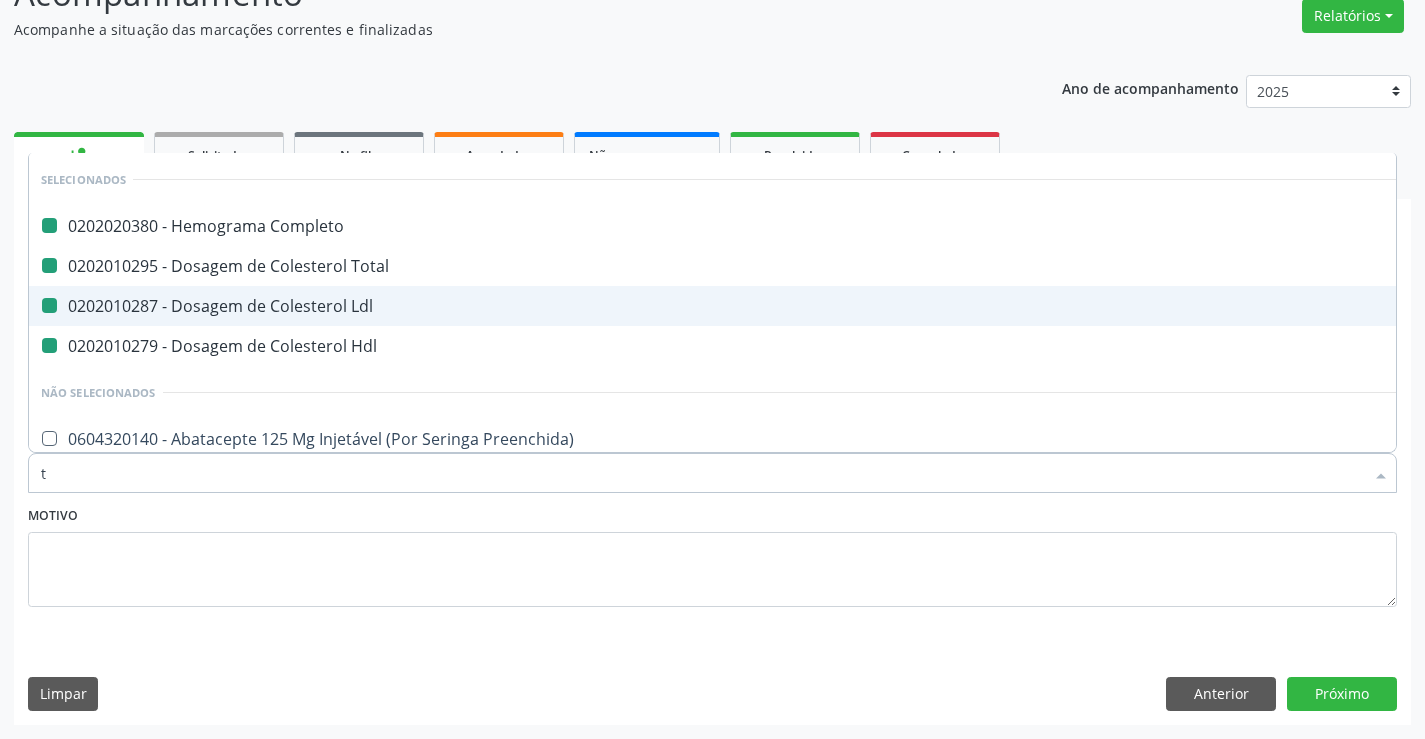 type on "tr" 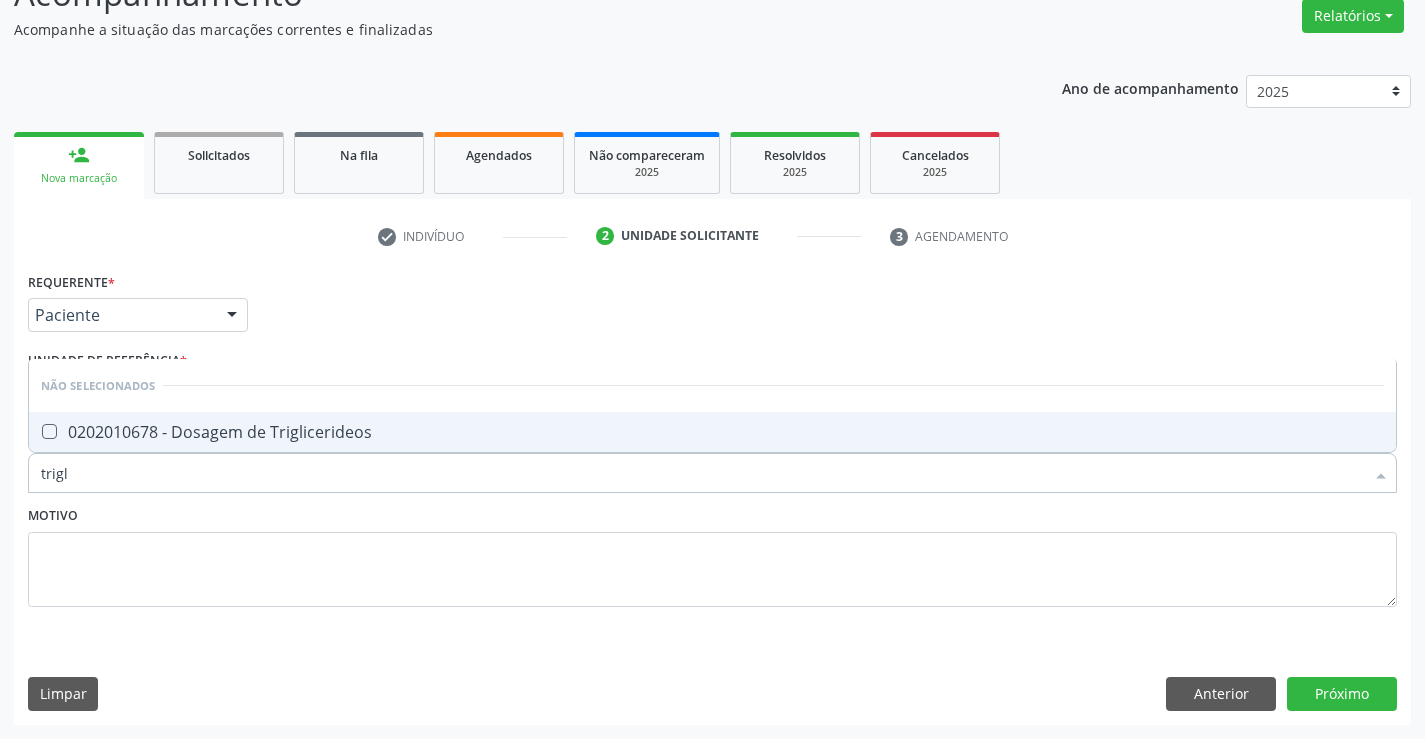 type on "trigli" 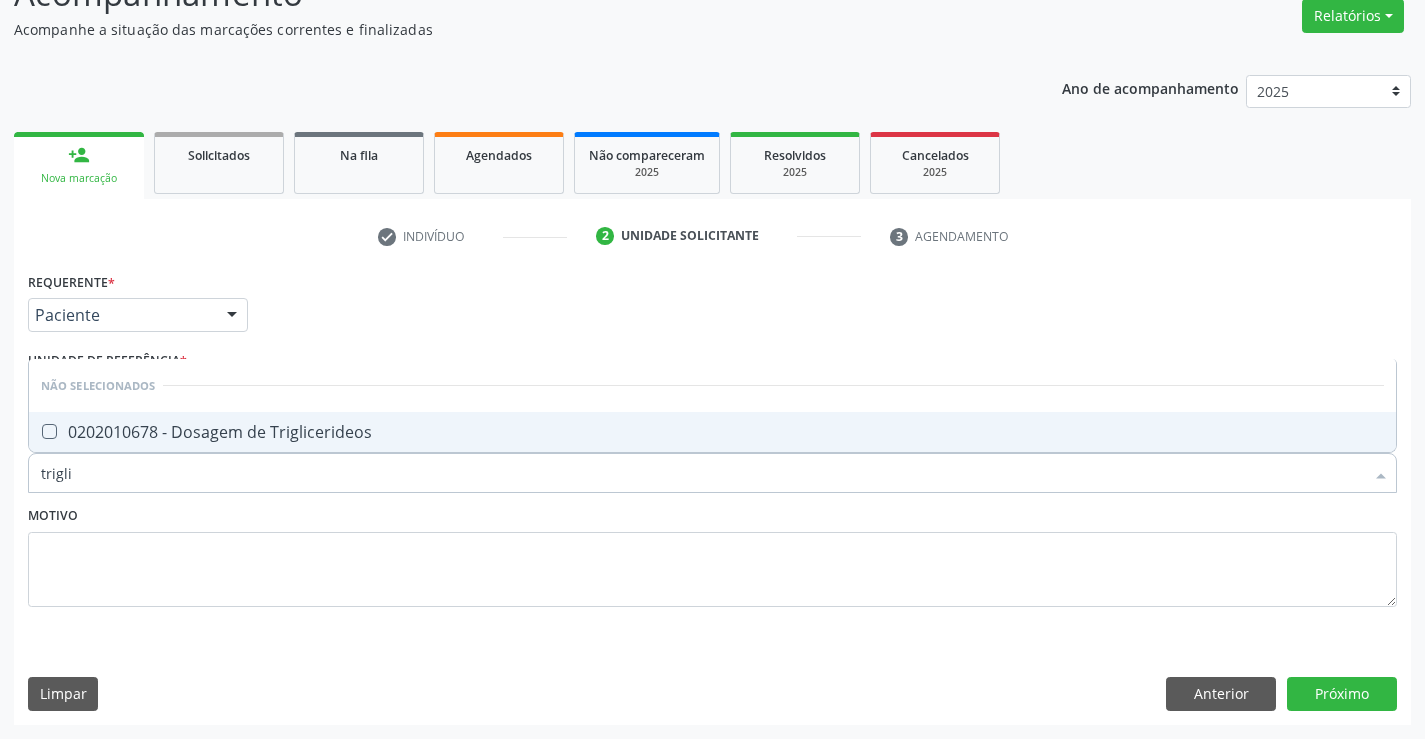 click on "0202010678 - Dosagem de Triglicerideos" at bounding box center [712, 432] 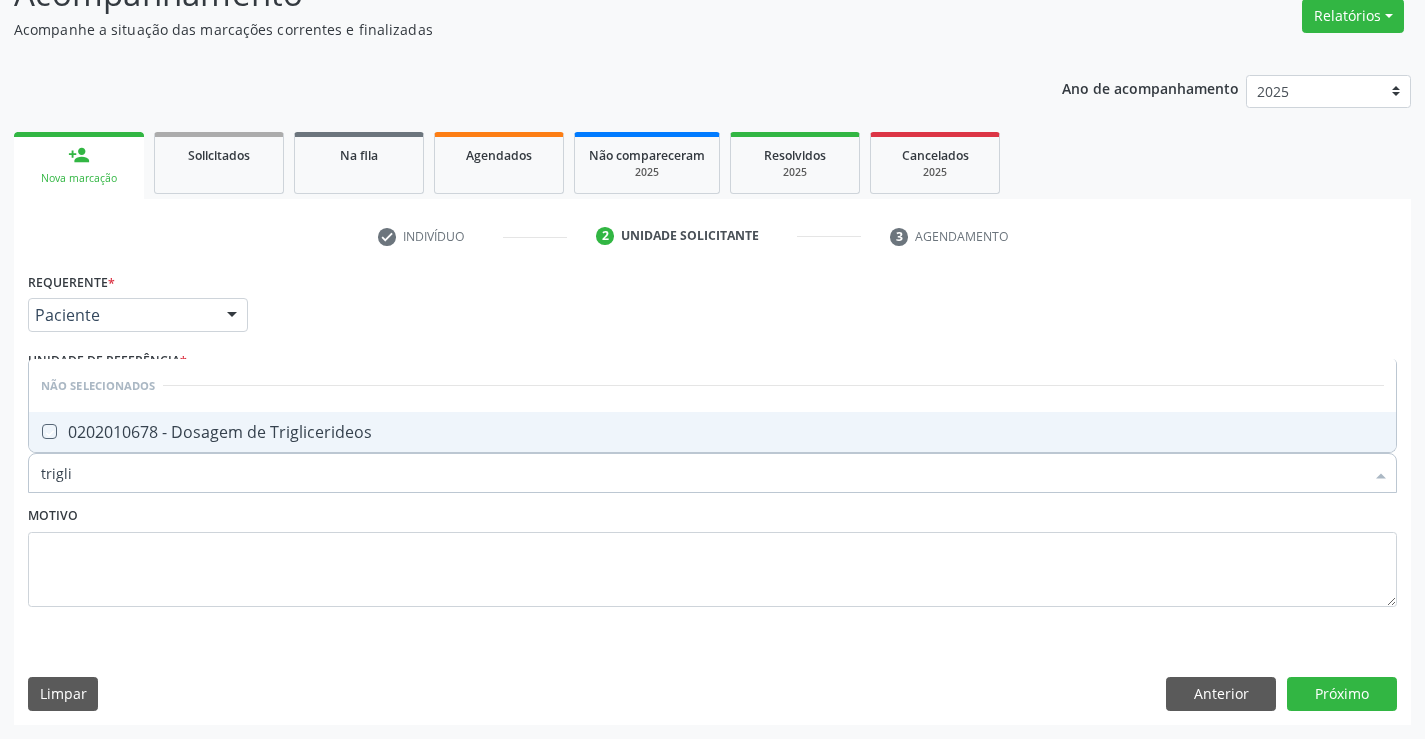 checkbox on "true" 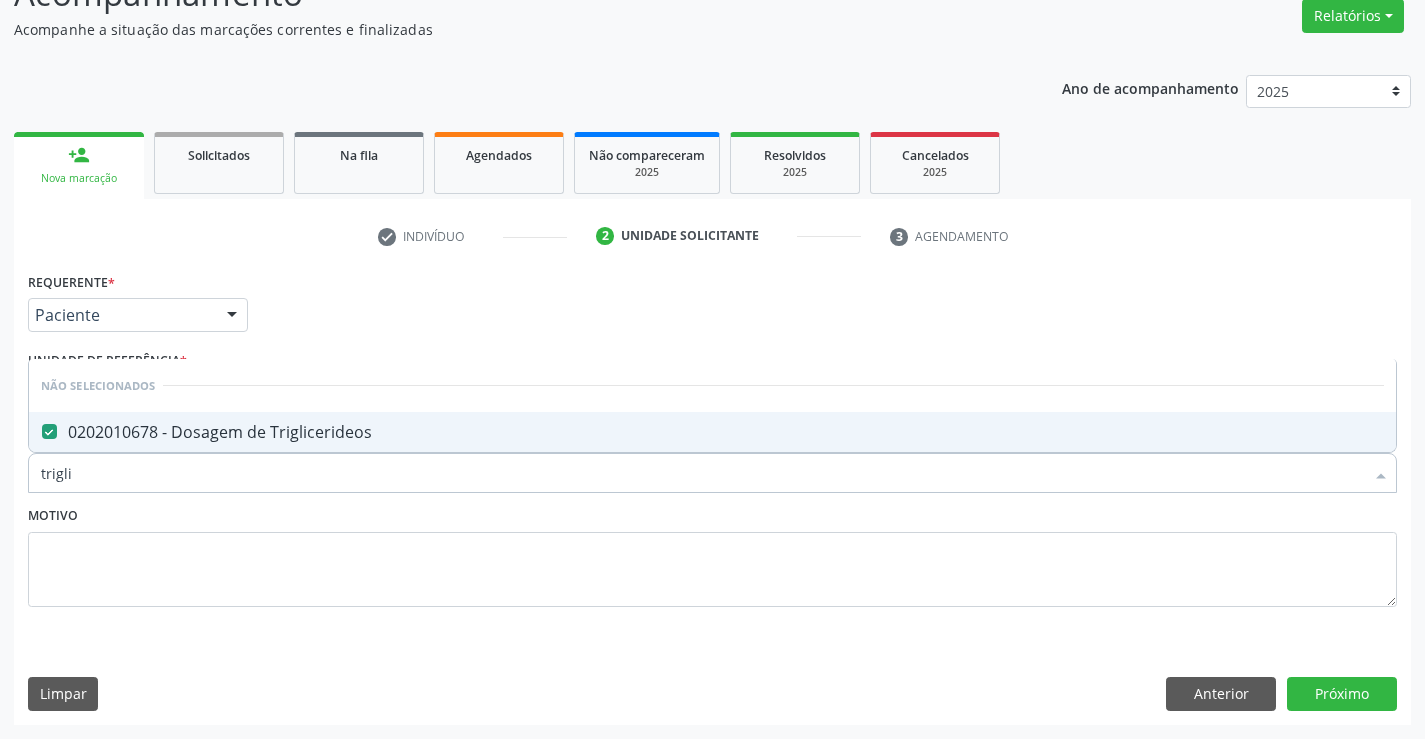 click on "Motivo" at bounding box center (712, 554) 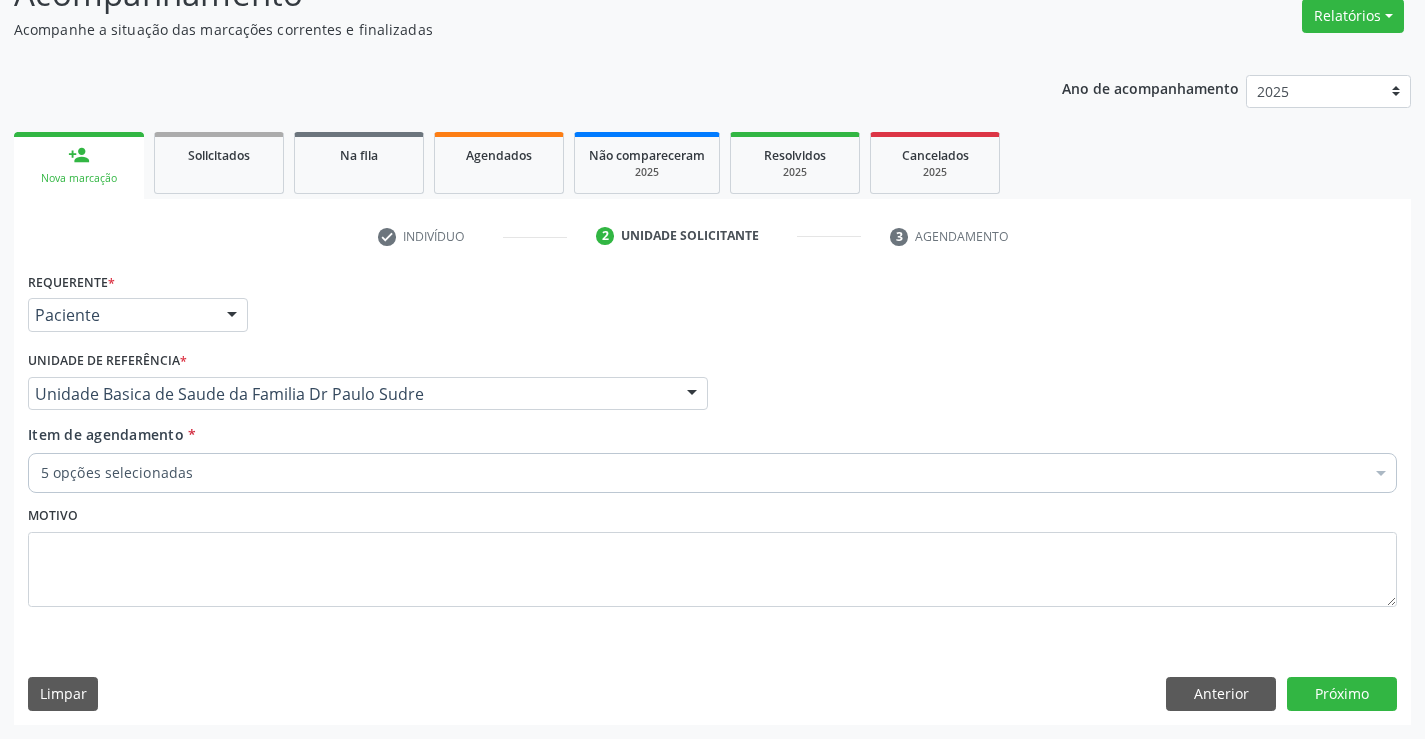 click on "5 opções selecionadas" at bounding box center [712, 473] 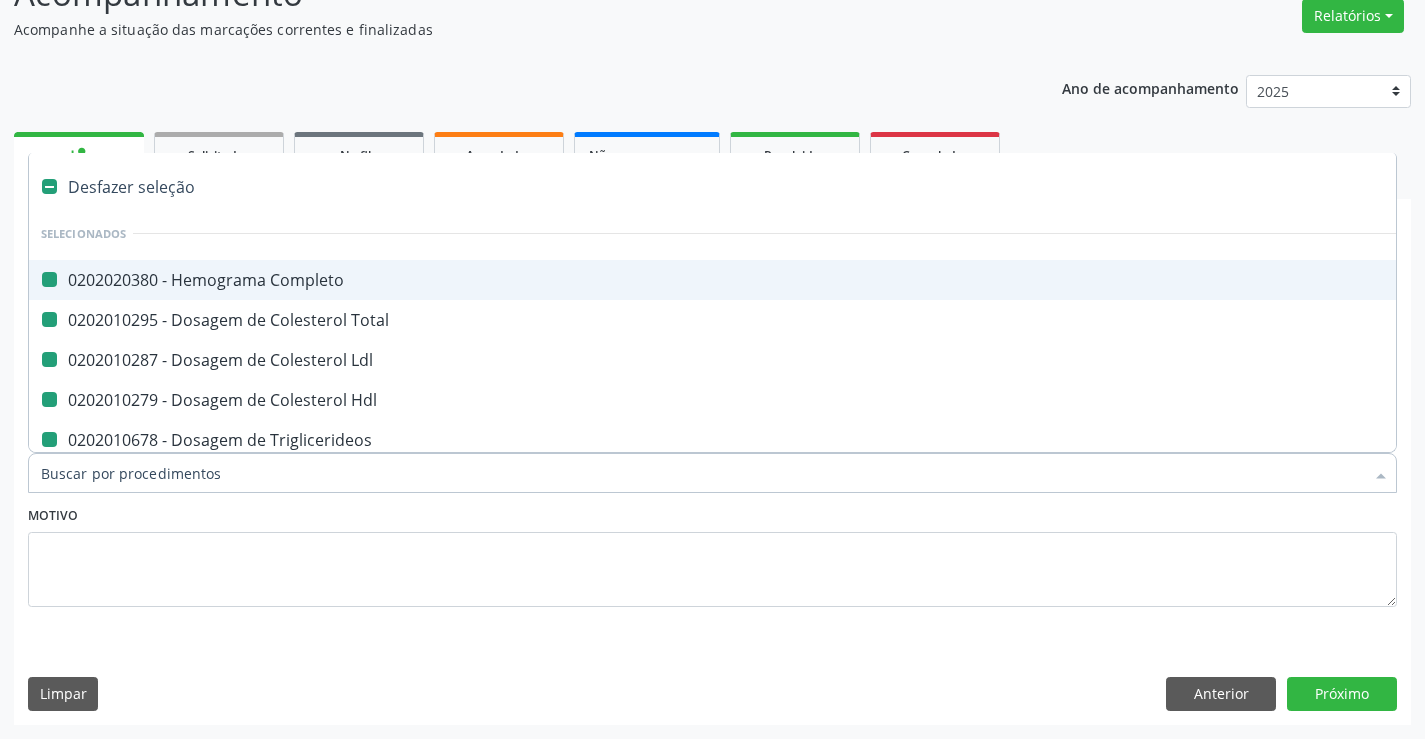 type on "u" 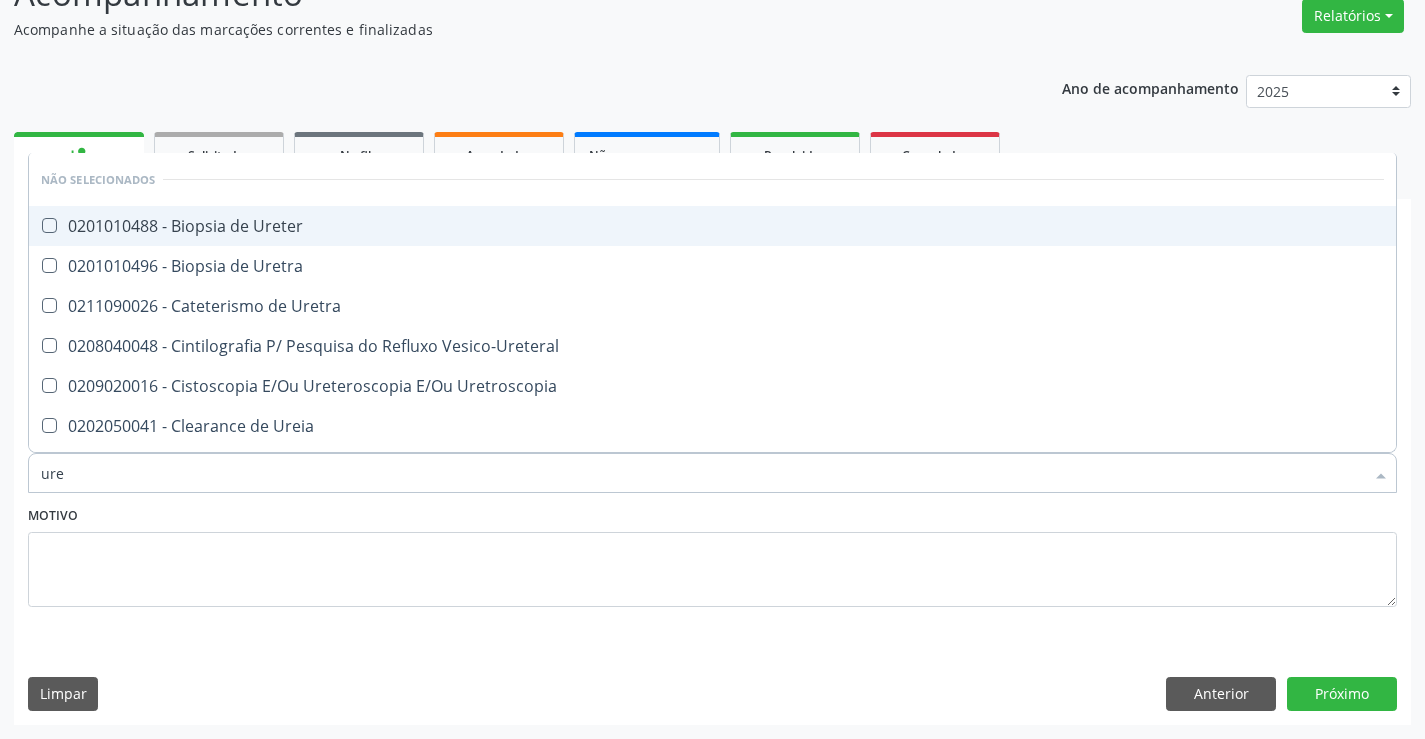 type on "urei" 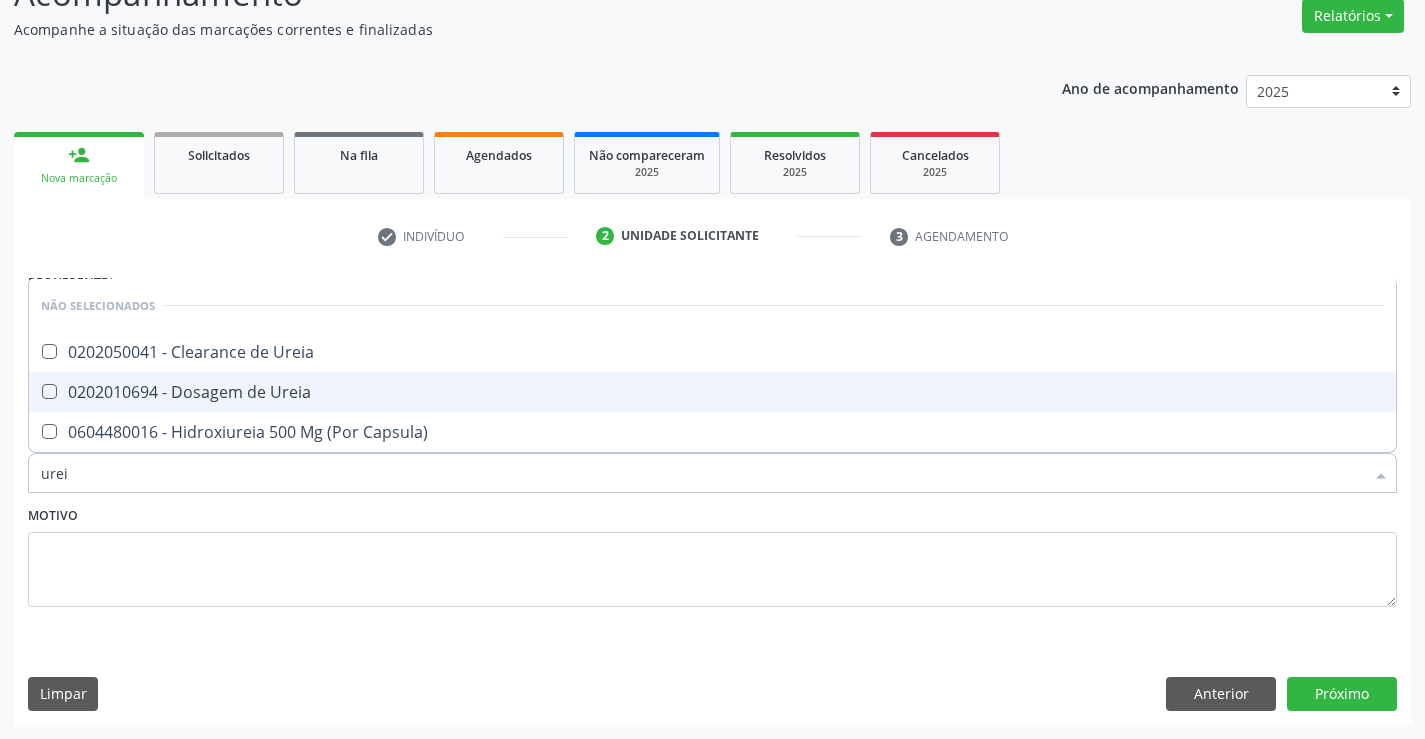 click on "0202010694 - Dosagem de Ureia" at bounding box center (712, 392) 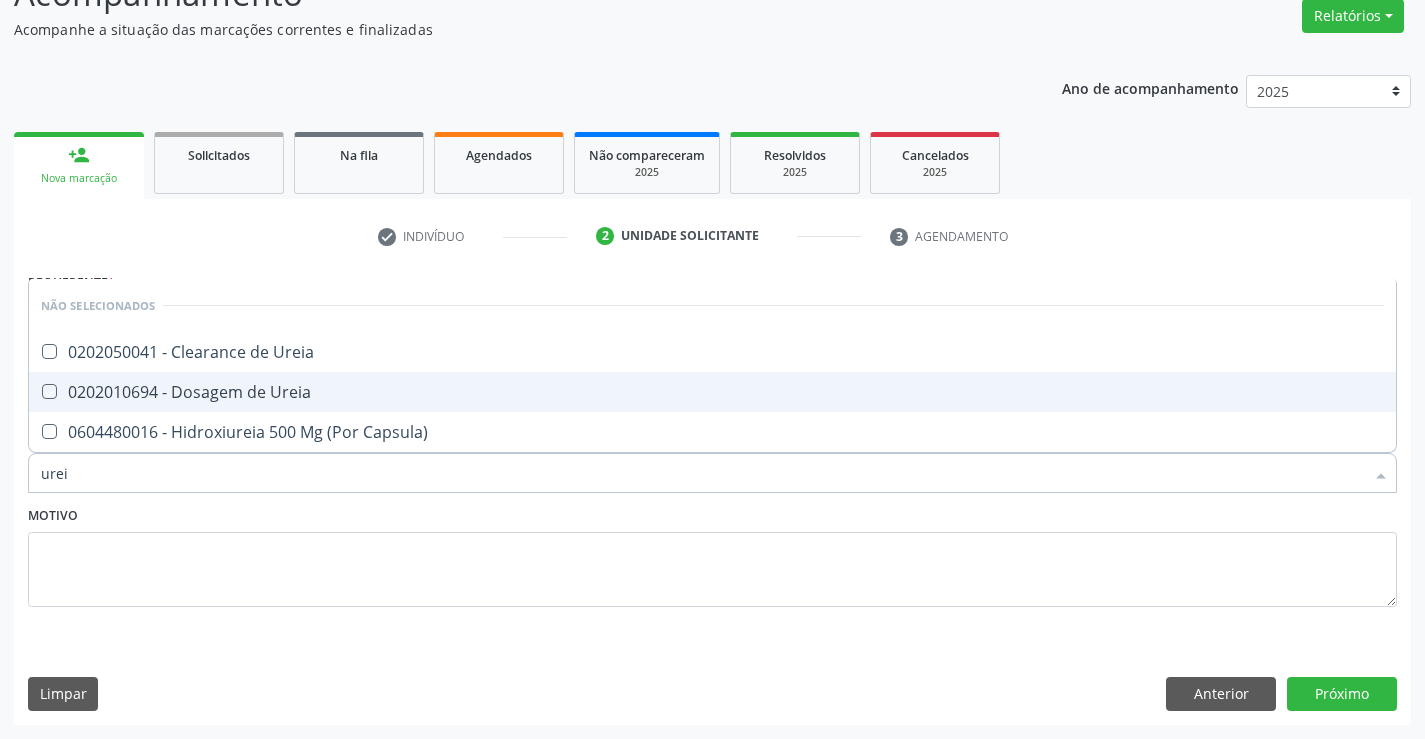 checkbox on "true" 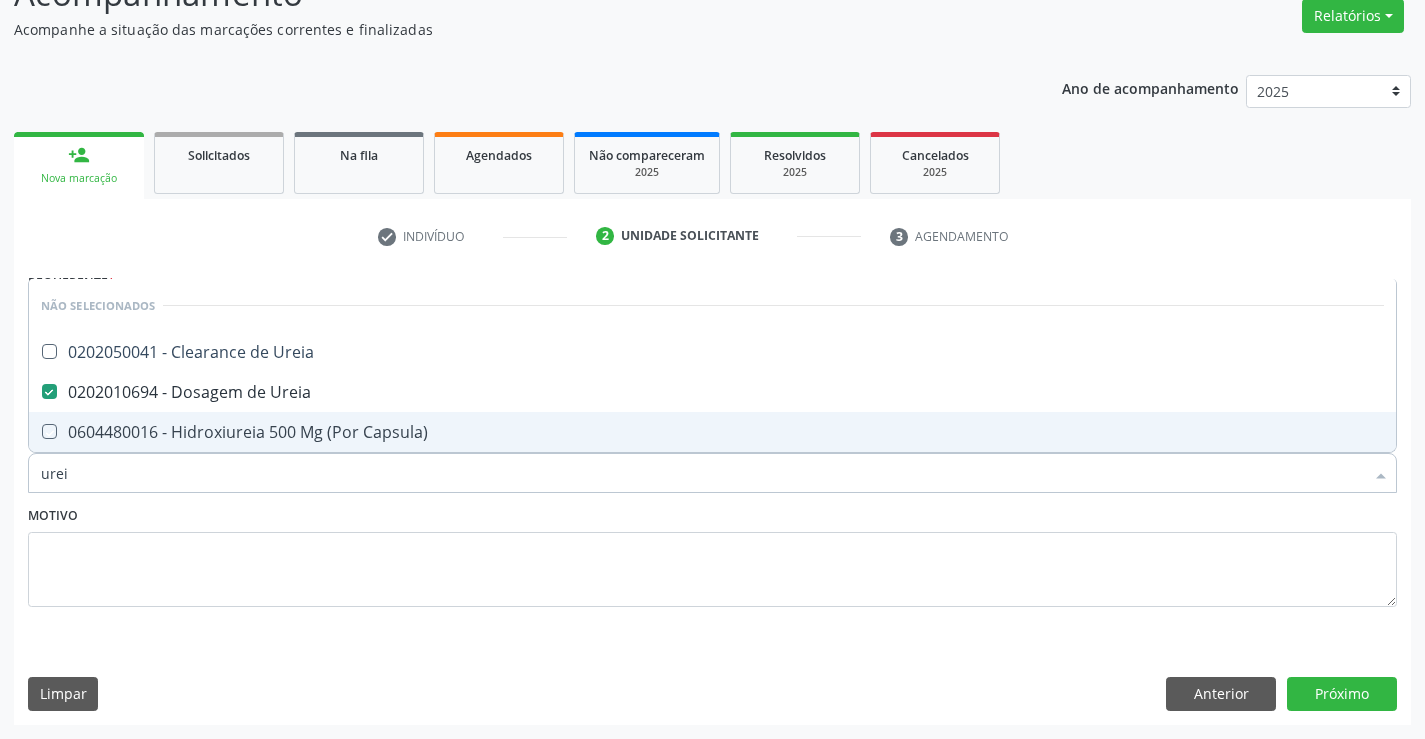 click on "Motivo" at bounding box center [712, 554] 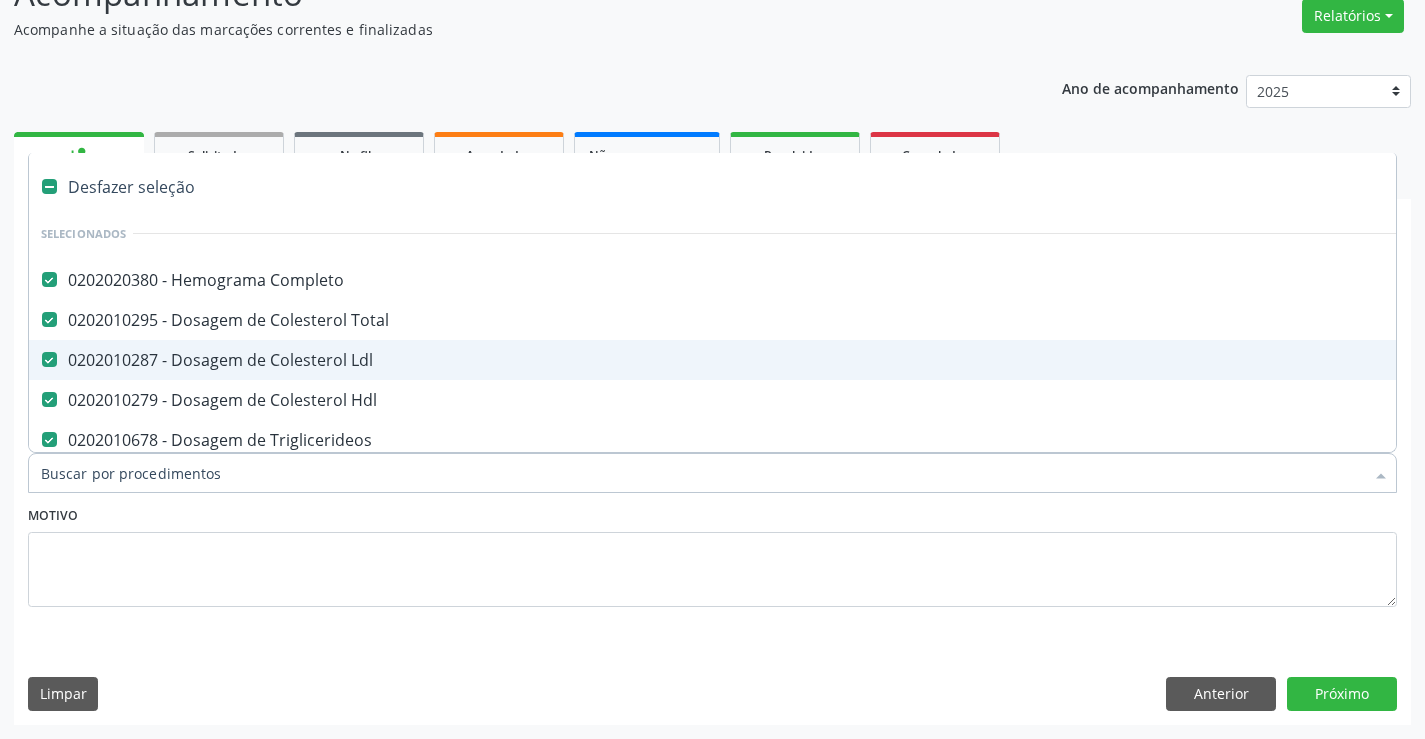 click at bounding box center (712, 473) 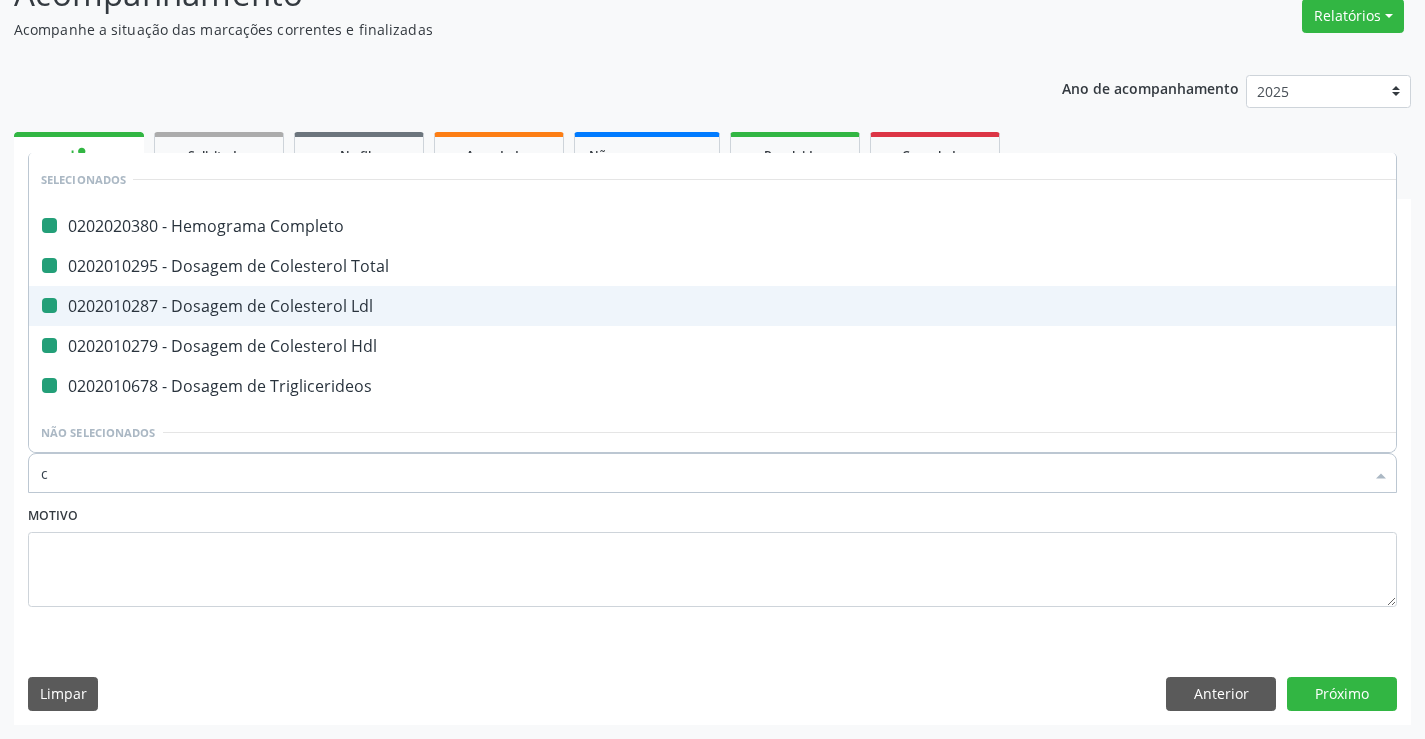 type on "cr" 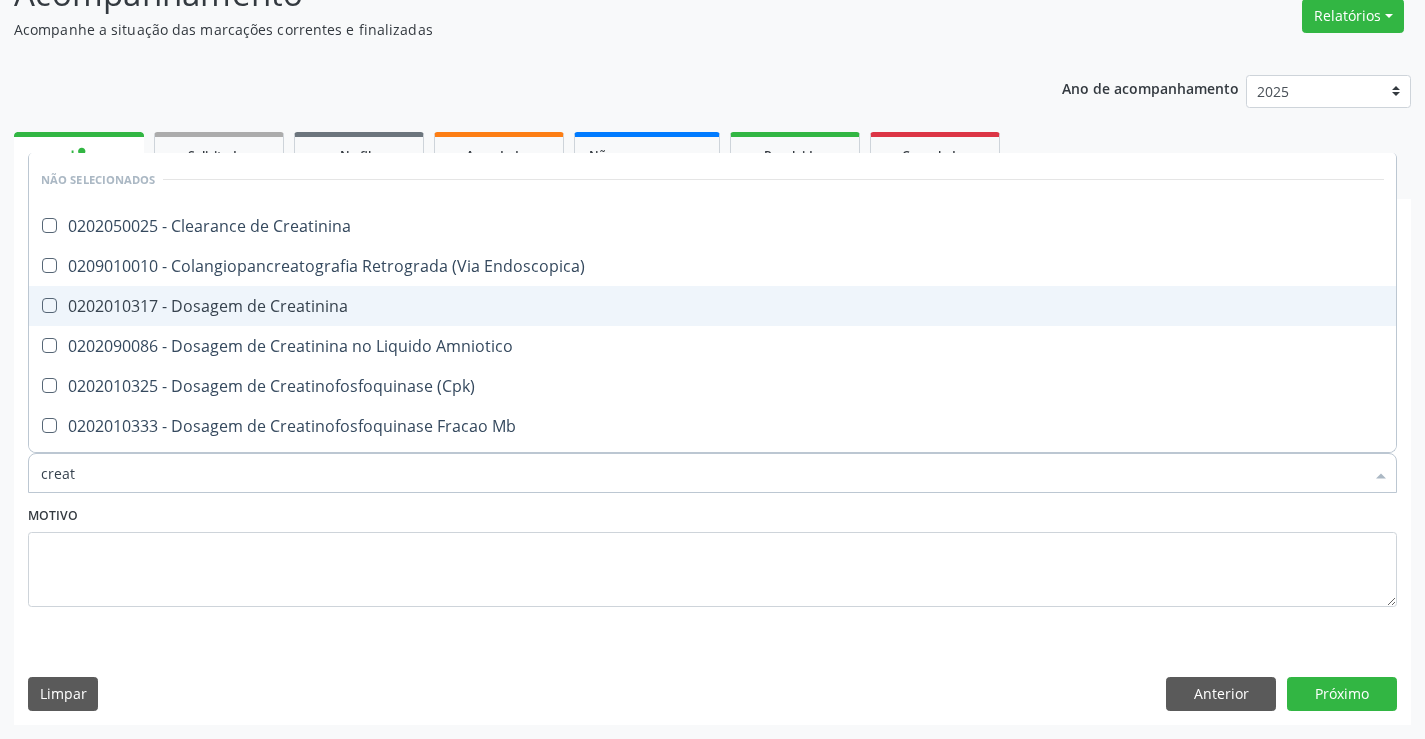 type on "creati" 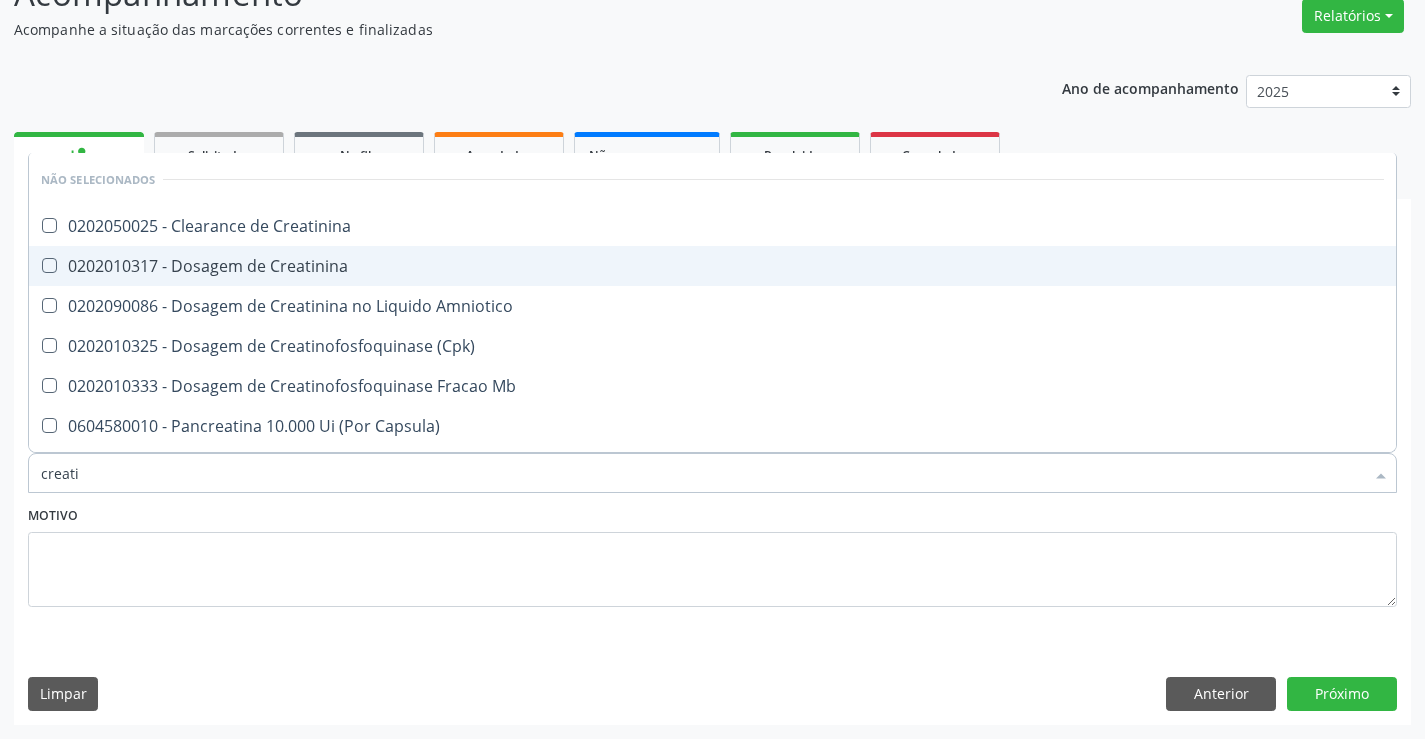 click on "0202010317 - Dosagem de Creatinina" at bounding box center [712, 266] 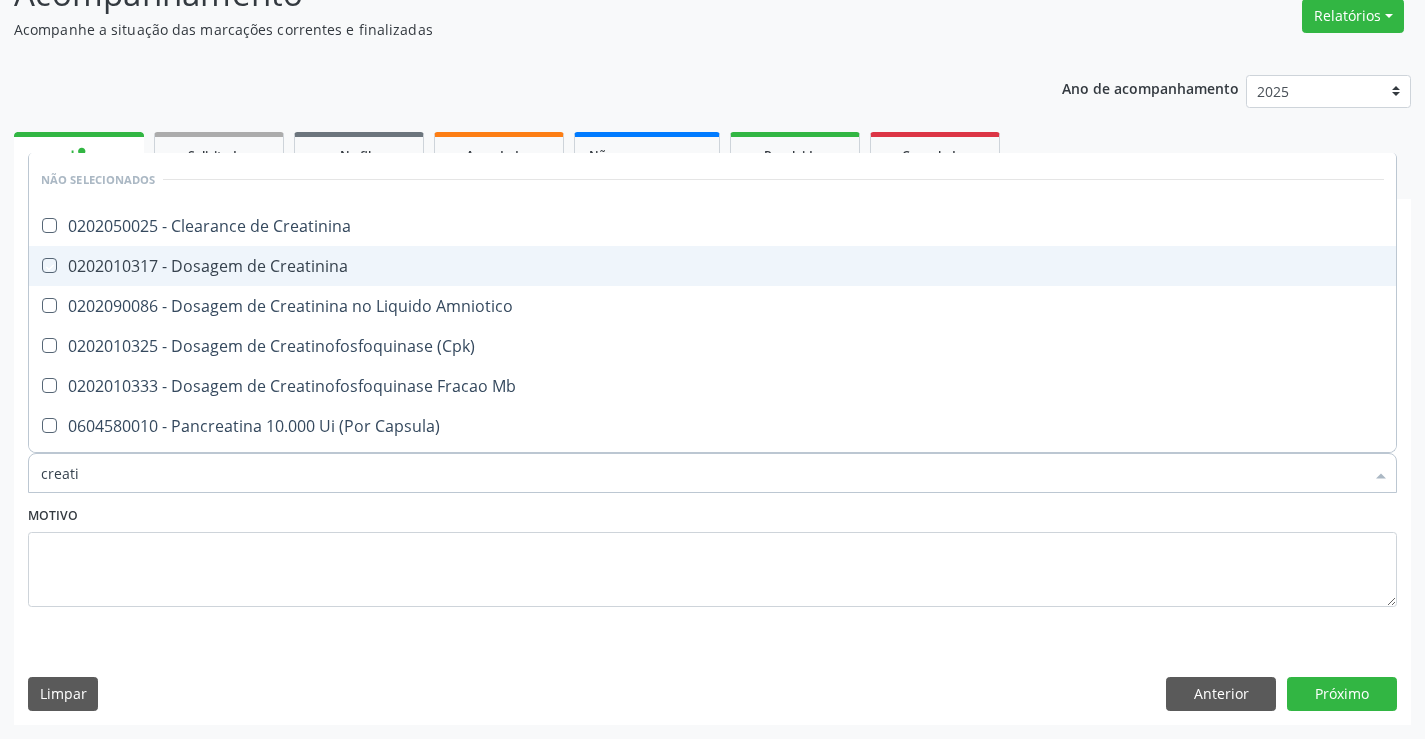 checkbox on "true" 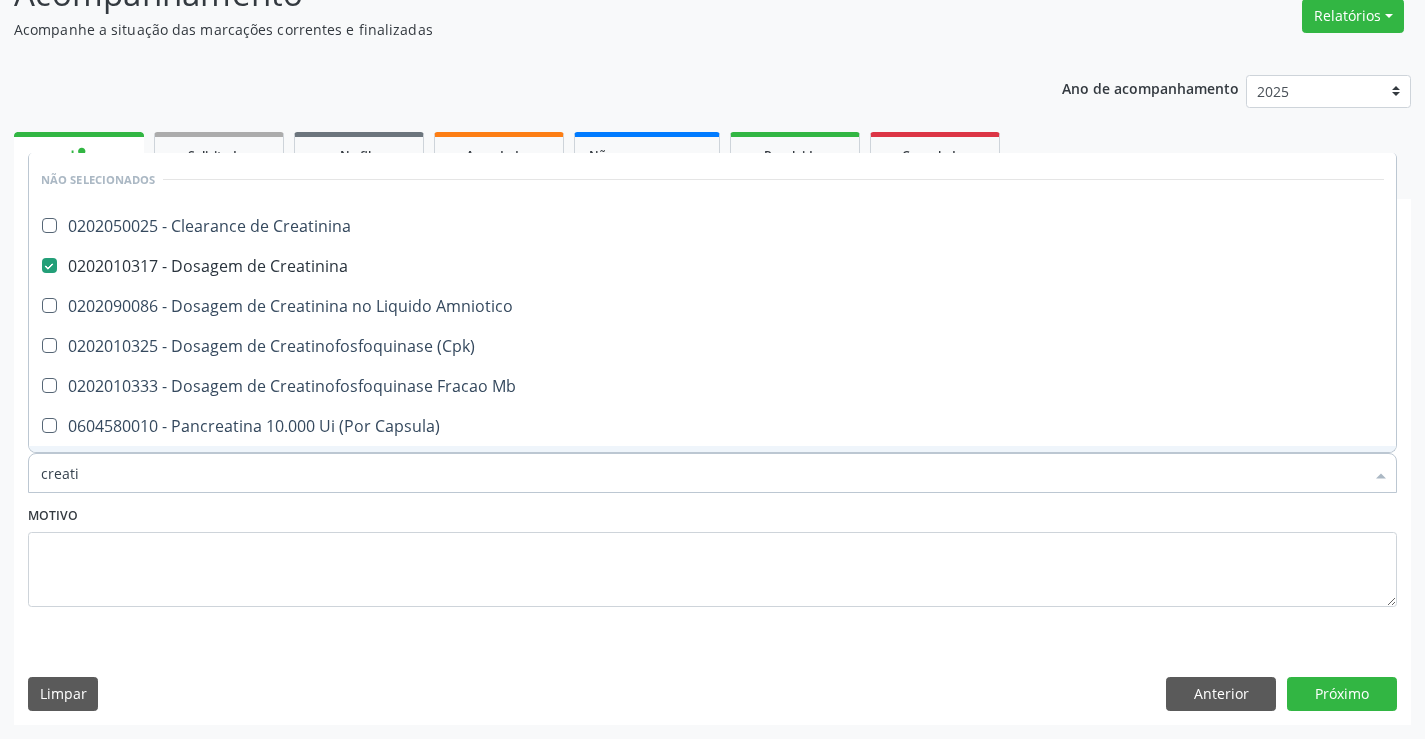 click on "Motivo" at bounding box center (712, 554) 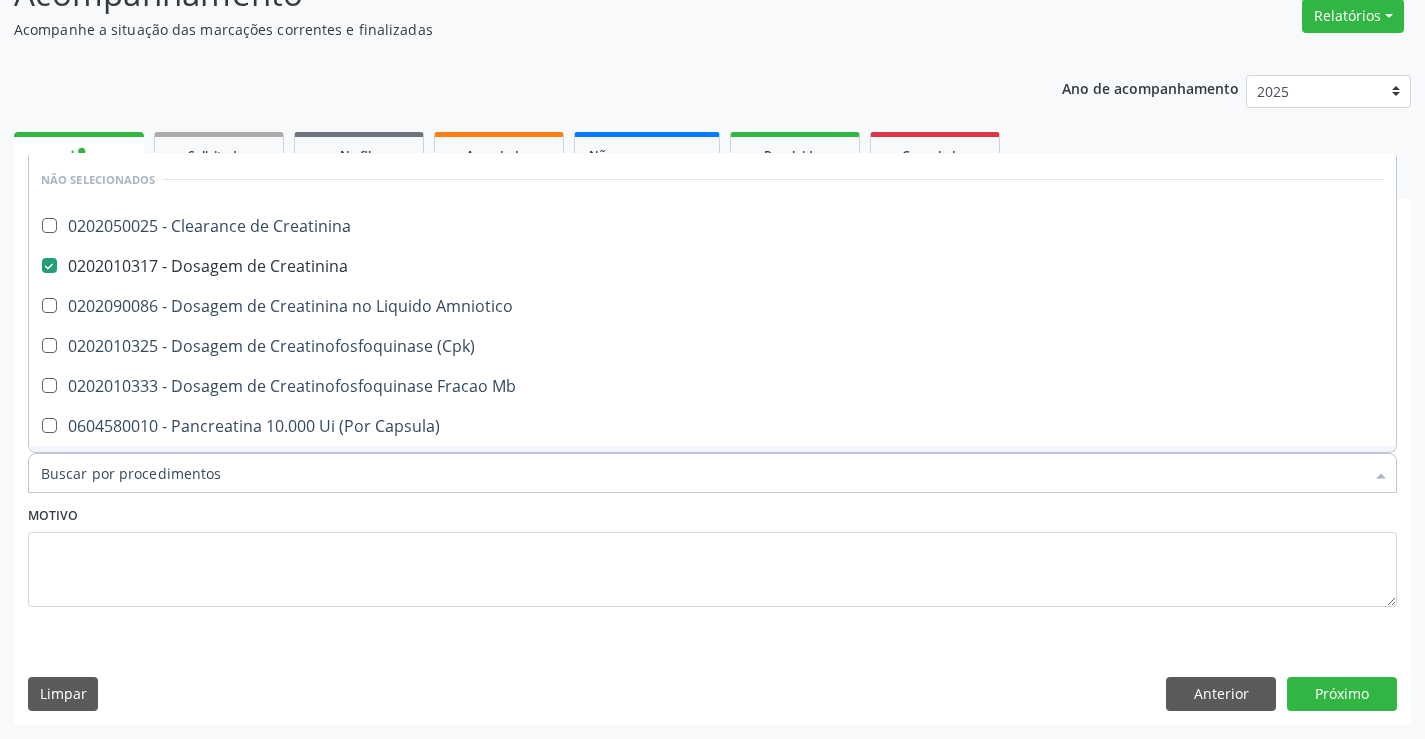 checkbox on "true" 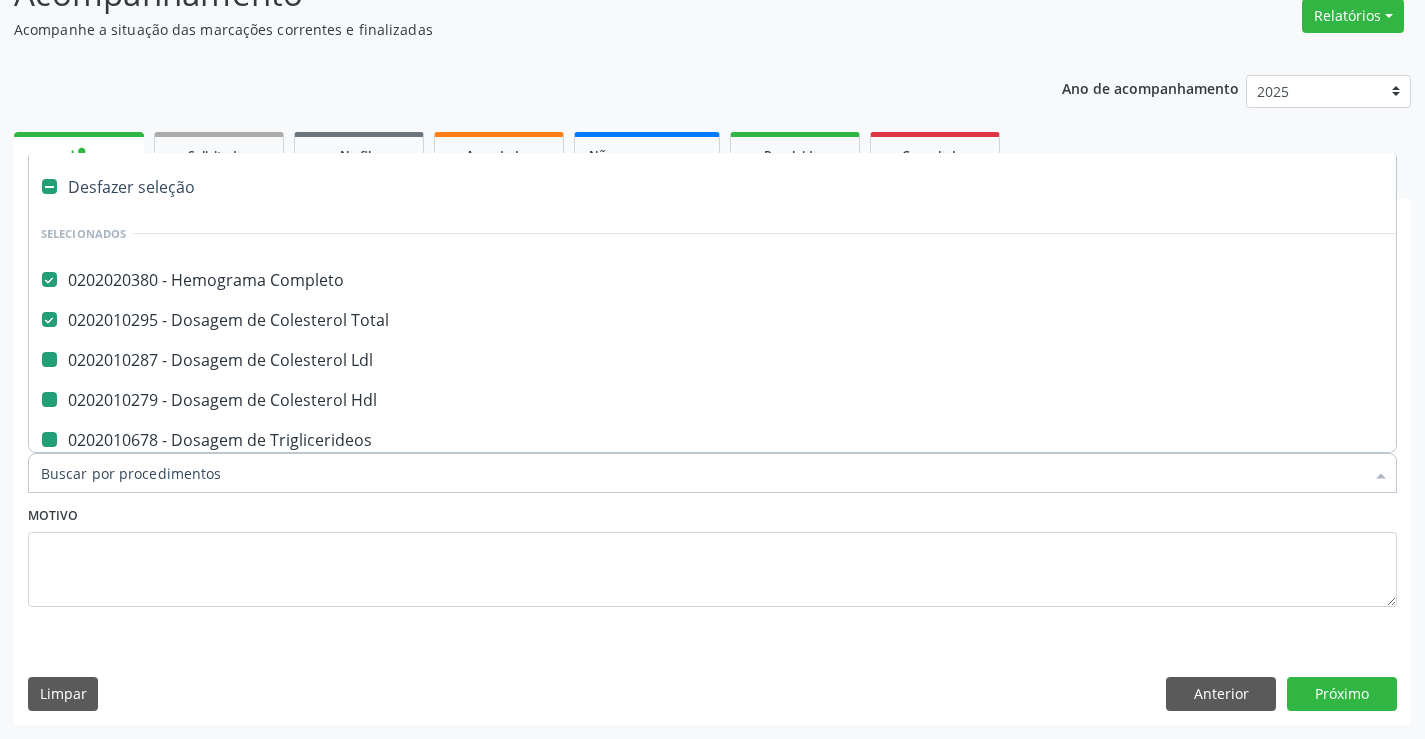 type on "u" 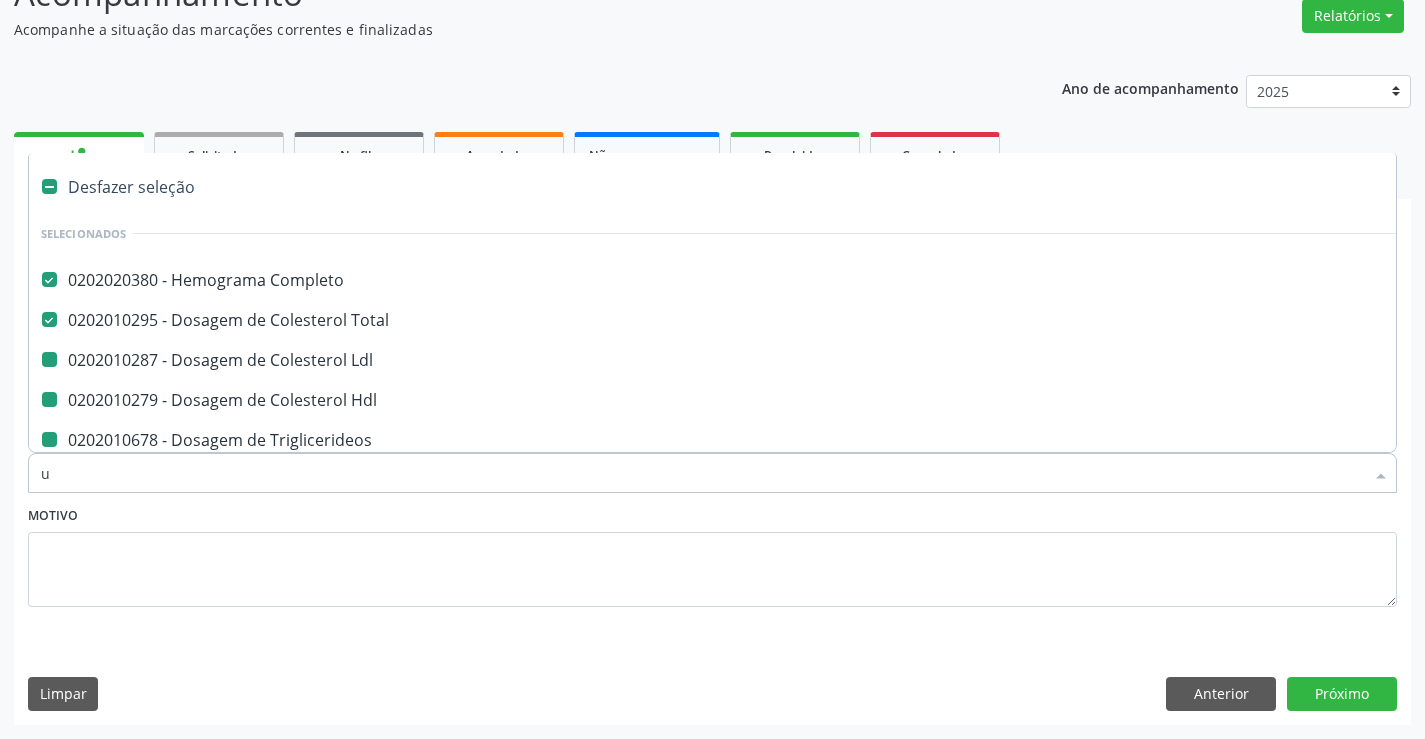 checkbox on "false" 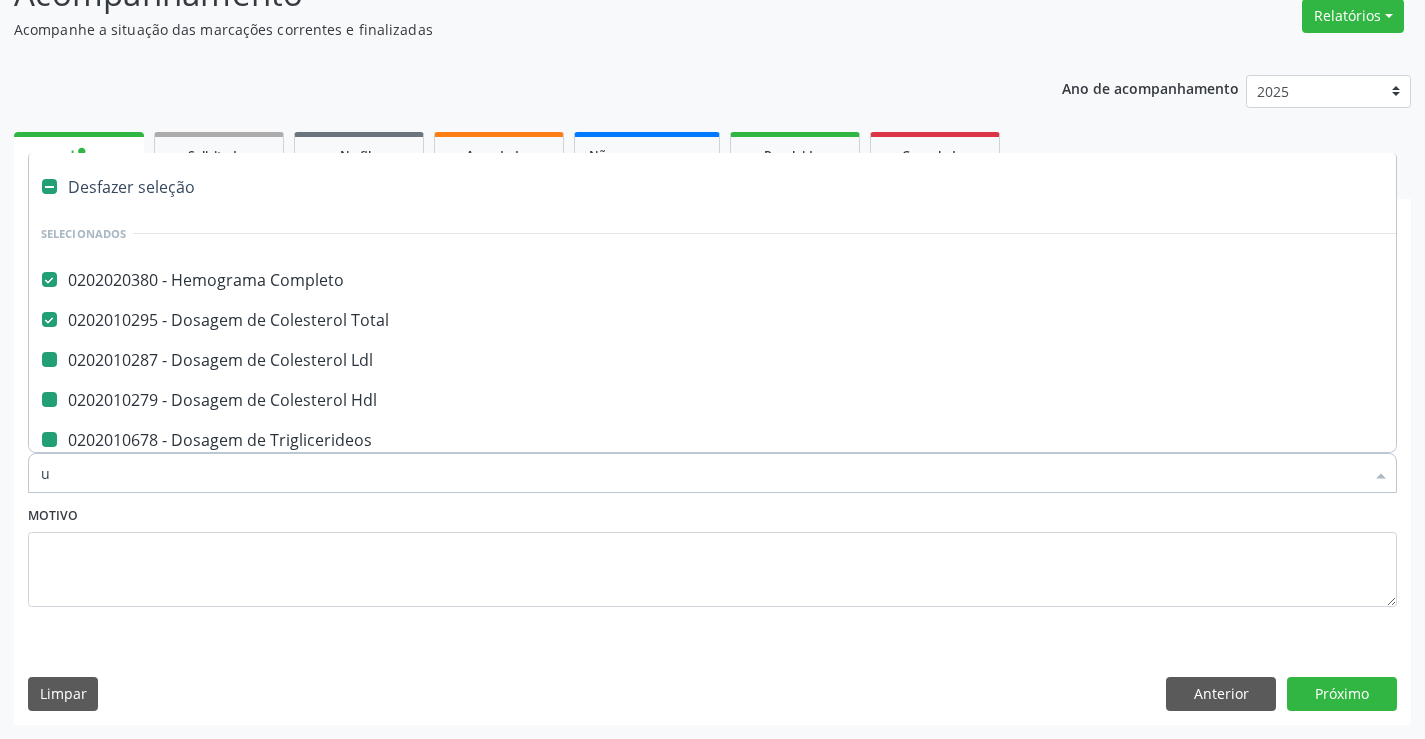 checkbox on "false" 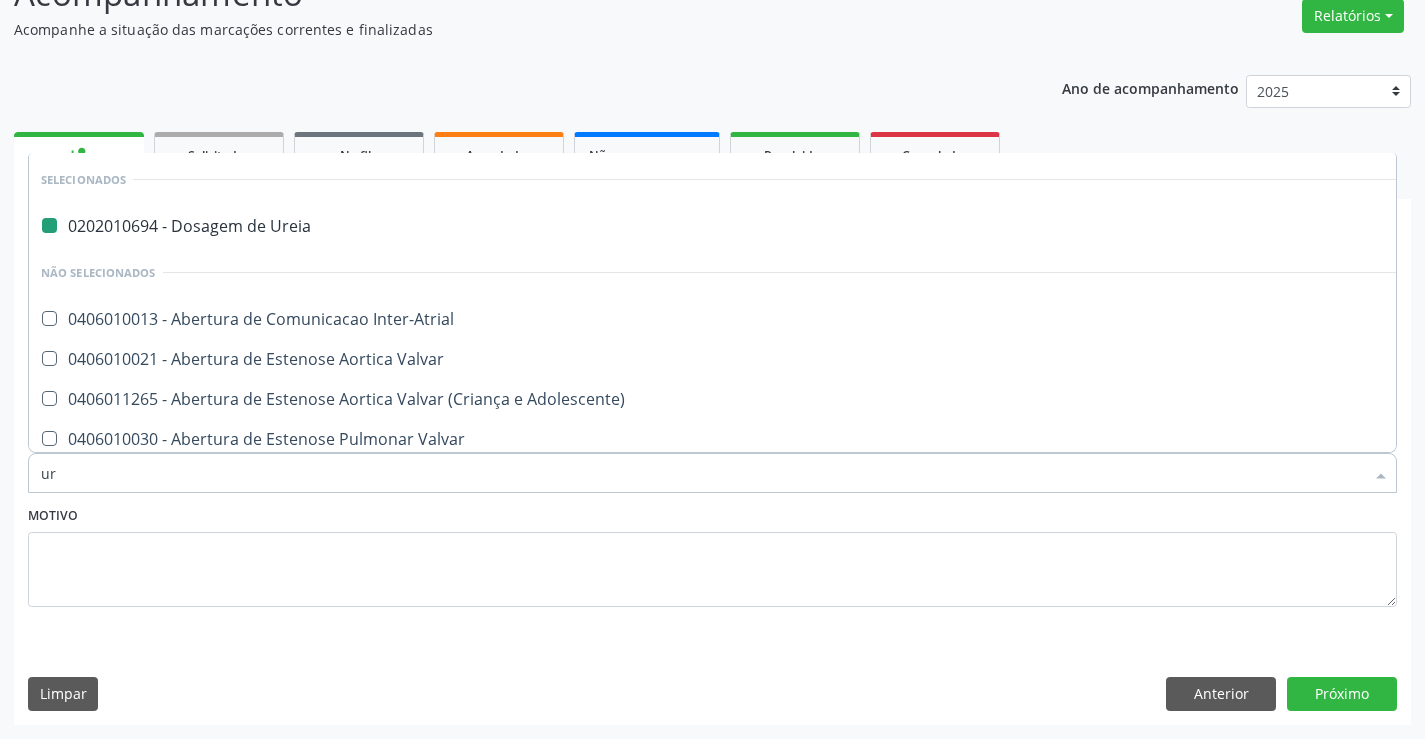 type on "uri" 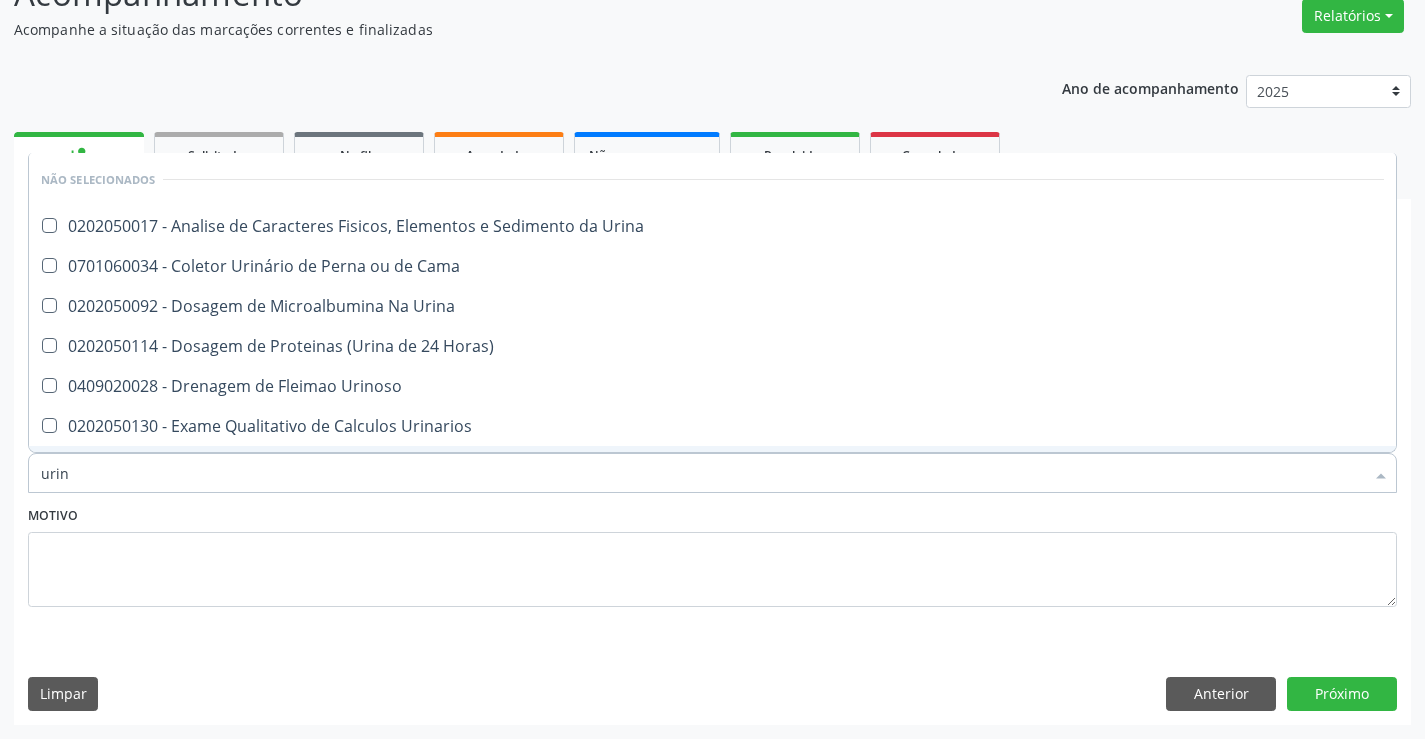 type on "urina" 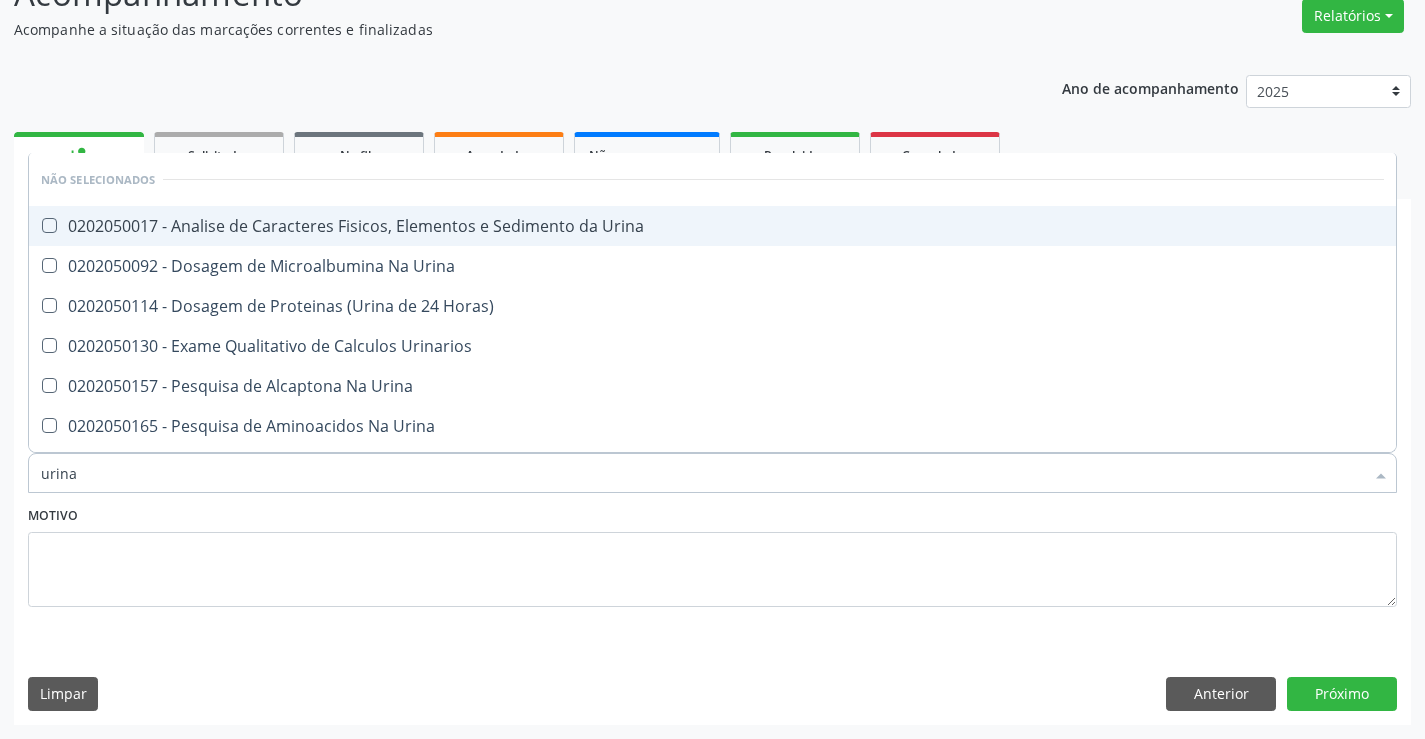 click on "0202050017 - Analise de Caracteres Fisicos, Elementos e Sedimento da Urina" at bounding box center [712, 226] 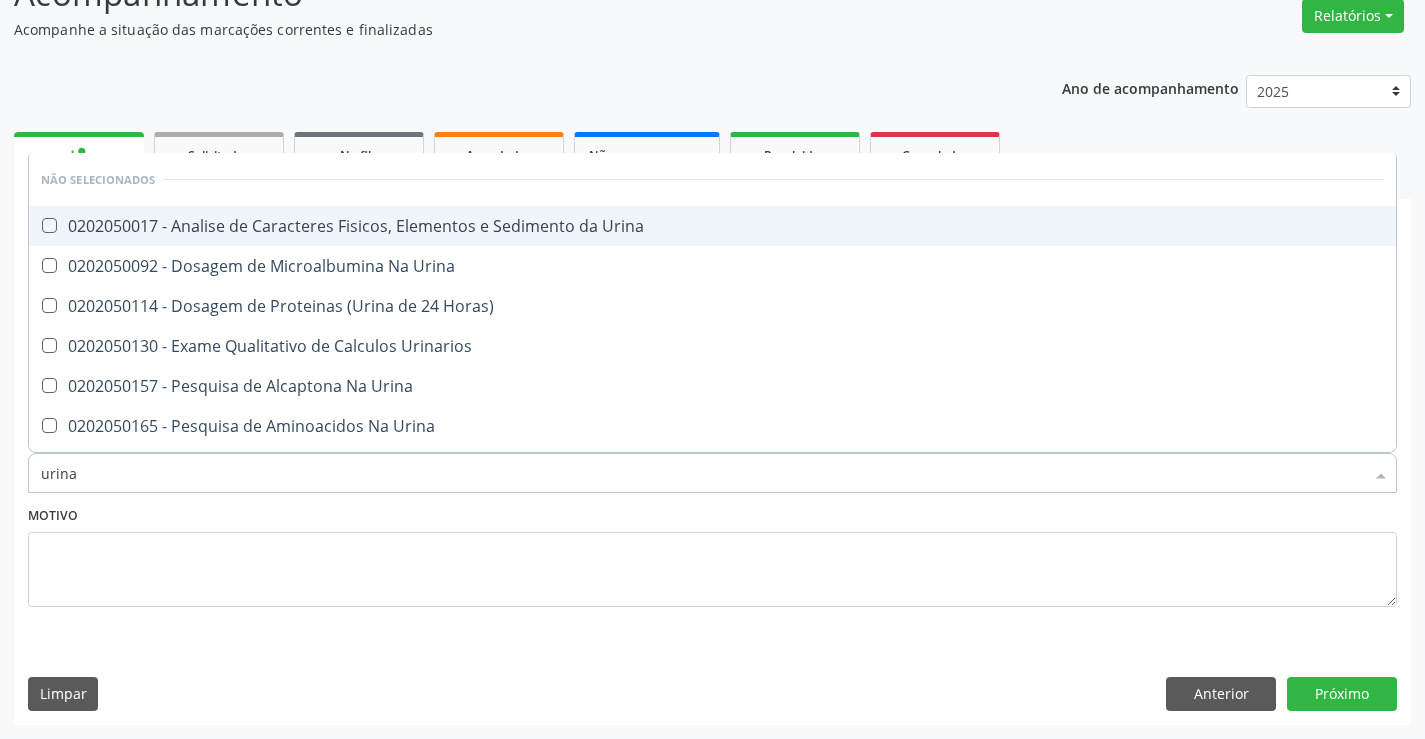 checkbox on "true" 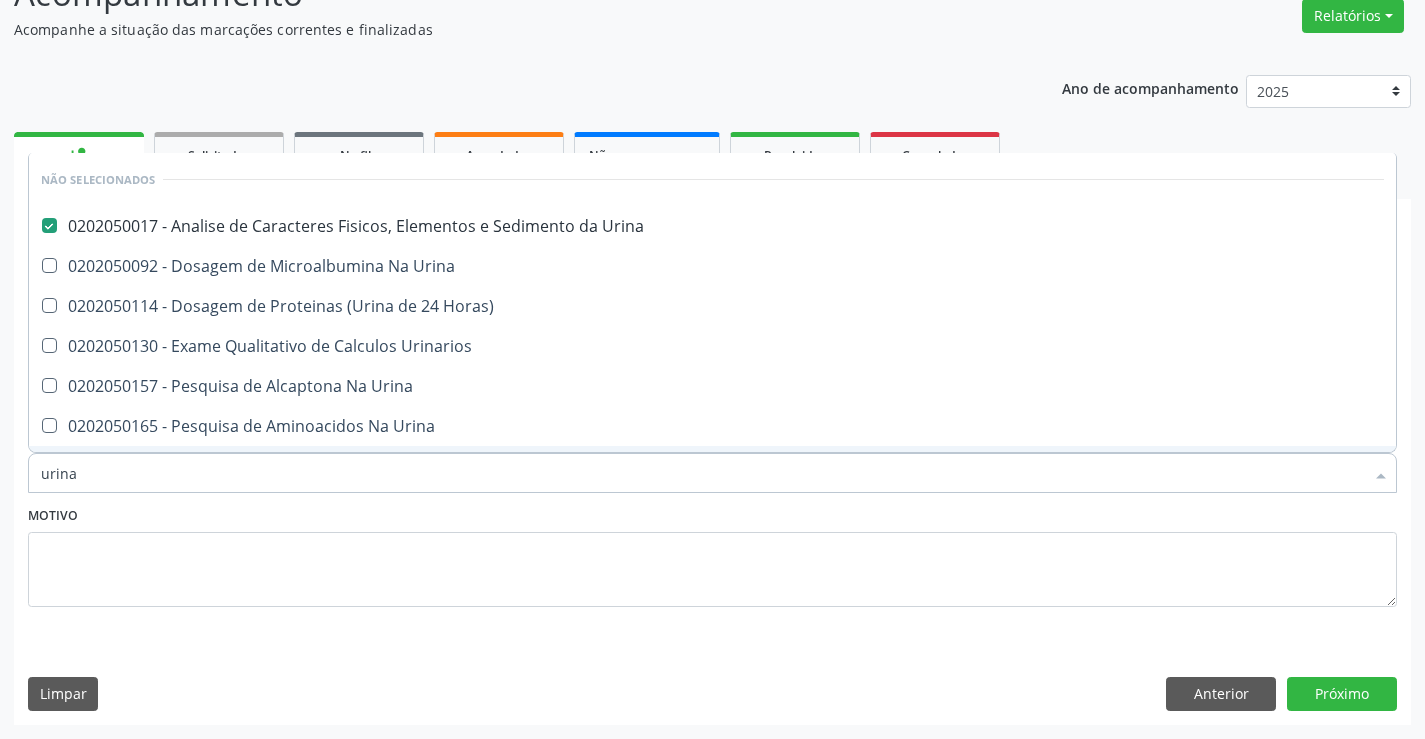 click on "Motivo" at bounding box center (712, 554) 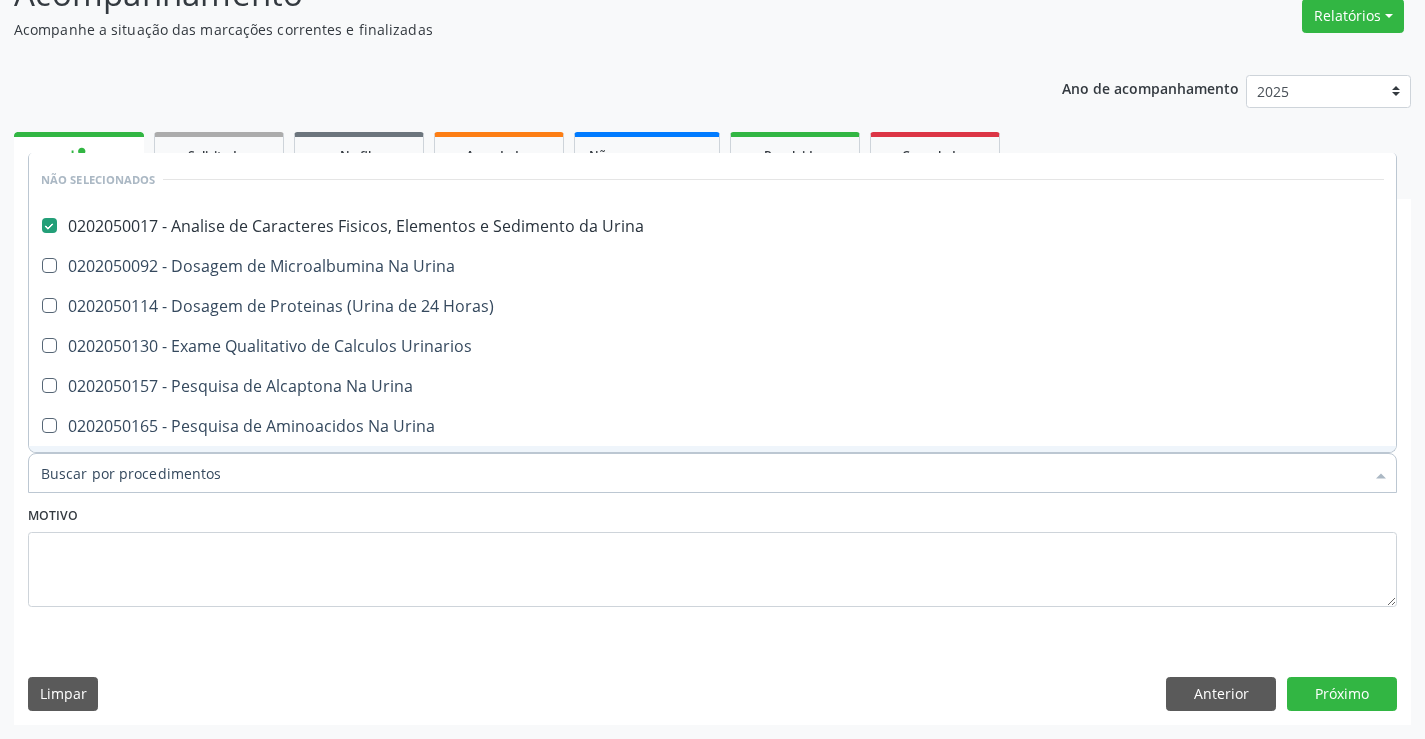 checkbox on "true" 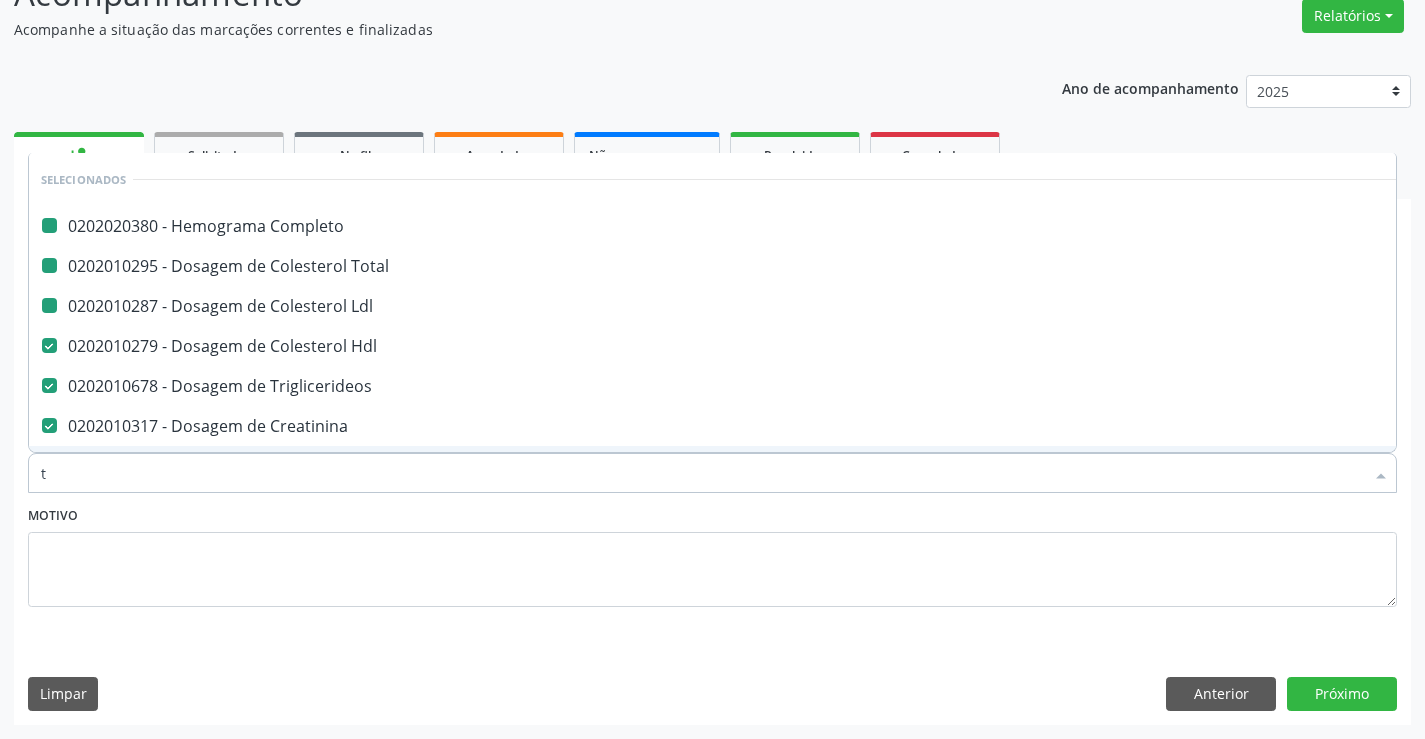 type on "tg" 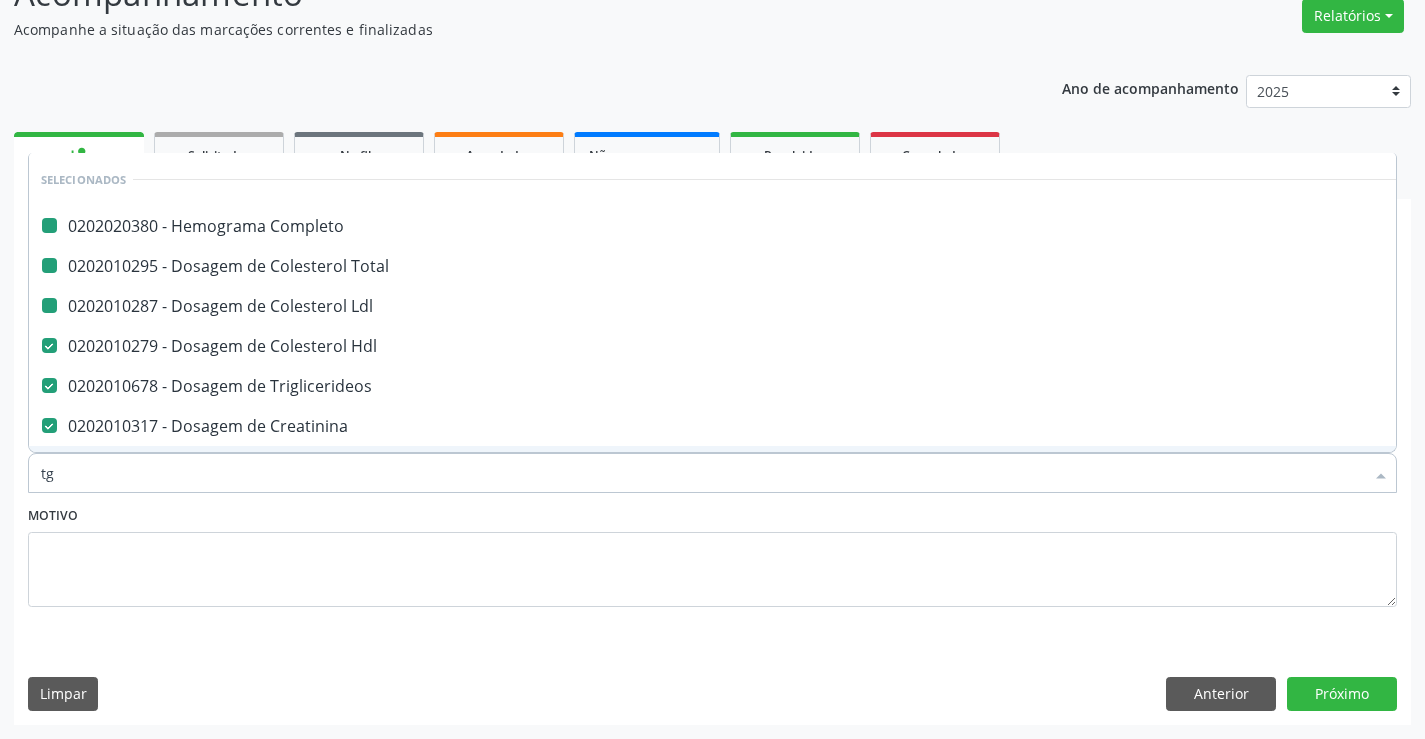 checkbox on "false" 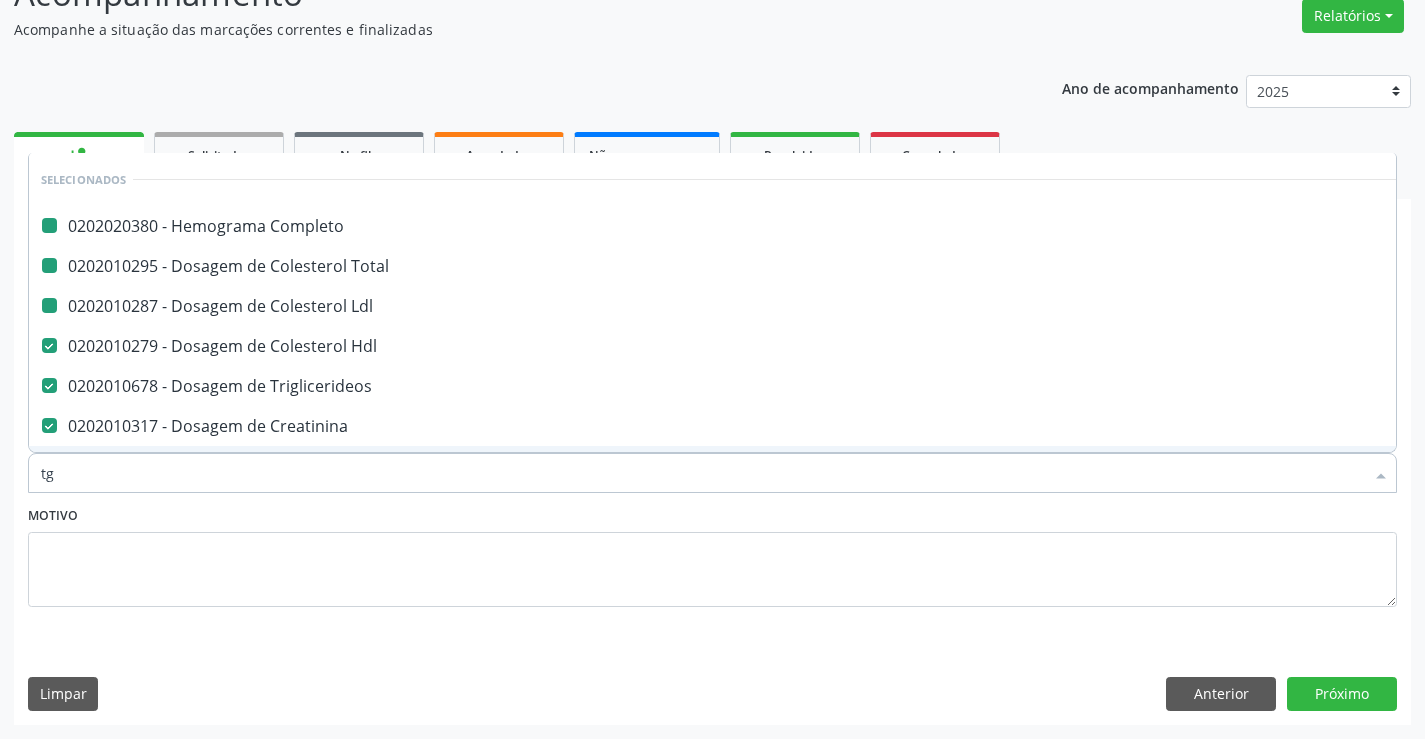 checkbox on "false" 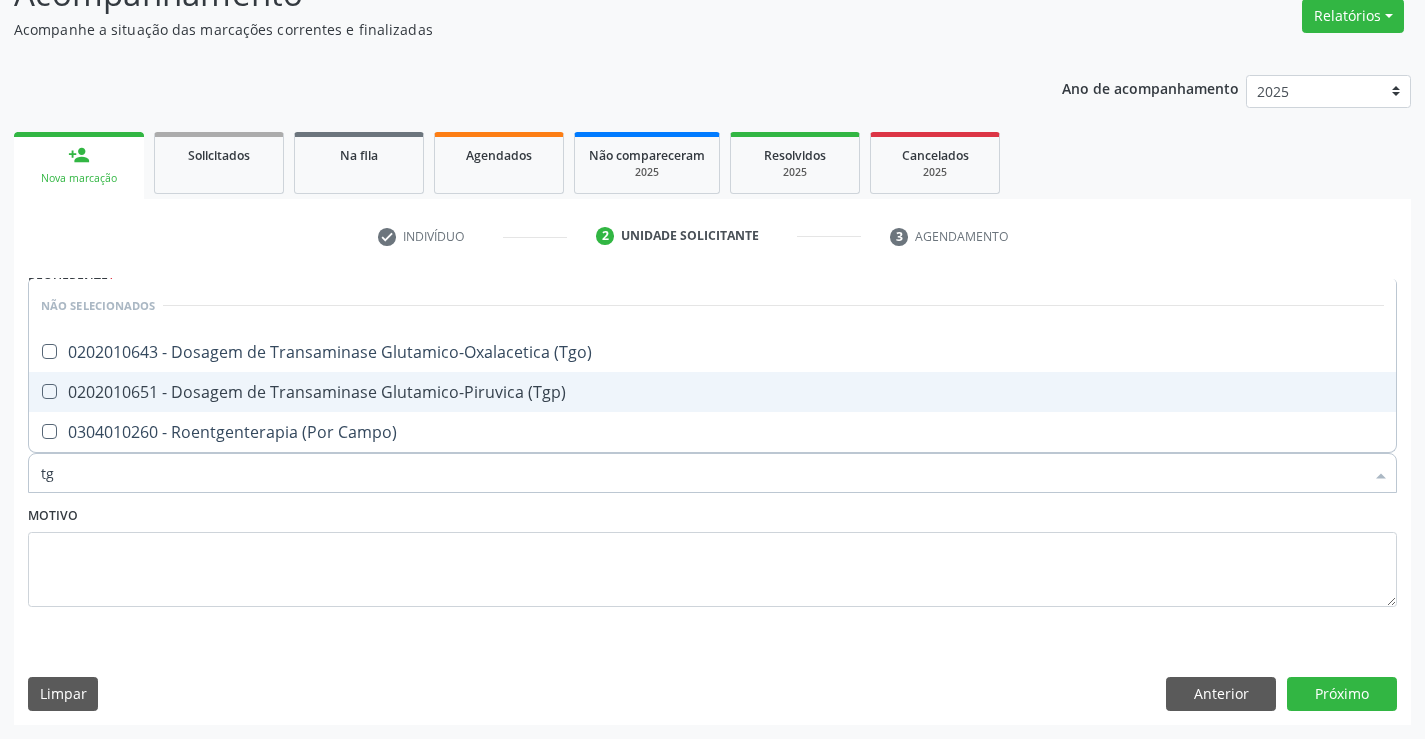 click on "0202010651 - Dosagem de Transaminase Glutamico-Piruvica (Tgp)" at bounding box center (712, 392) 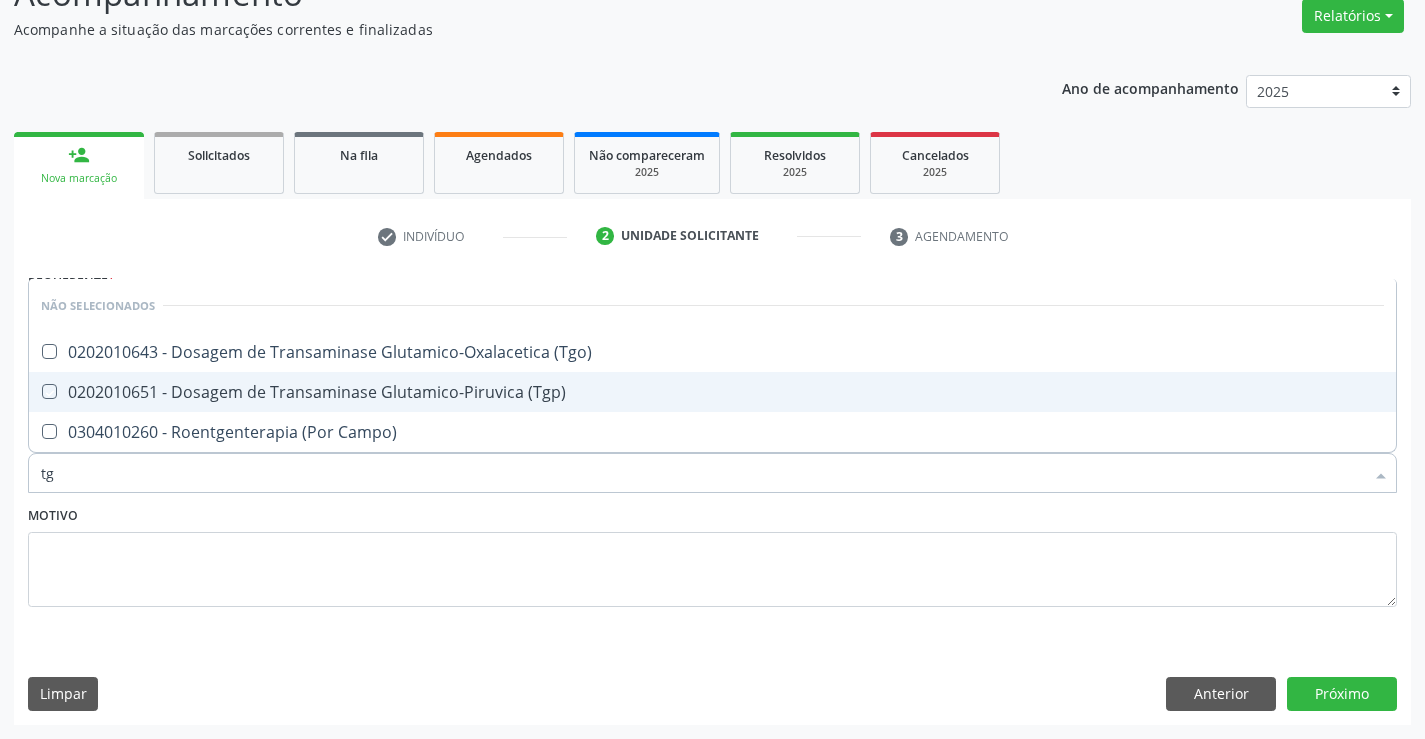 checkbox on "true" 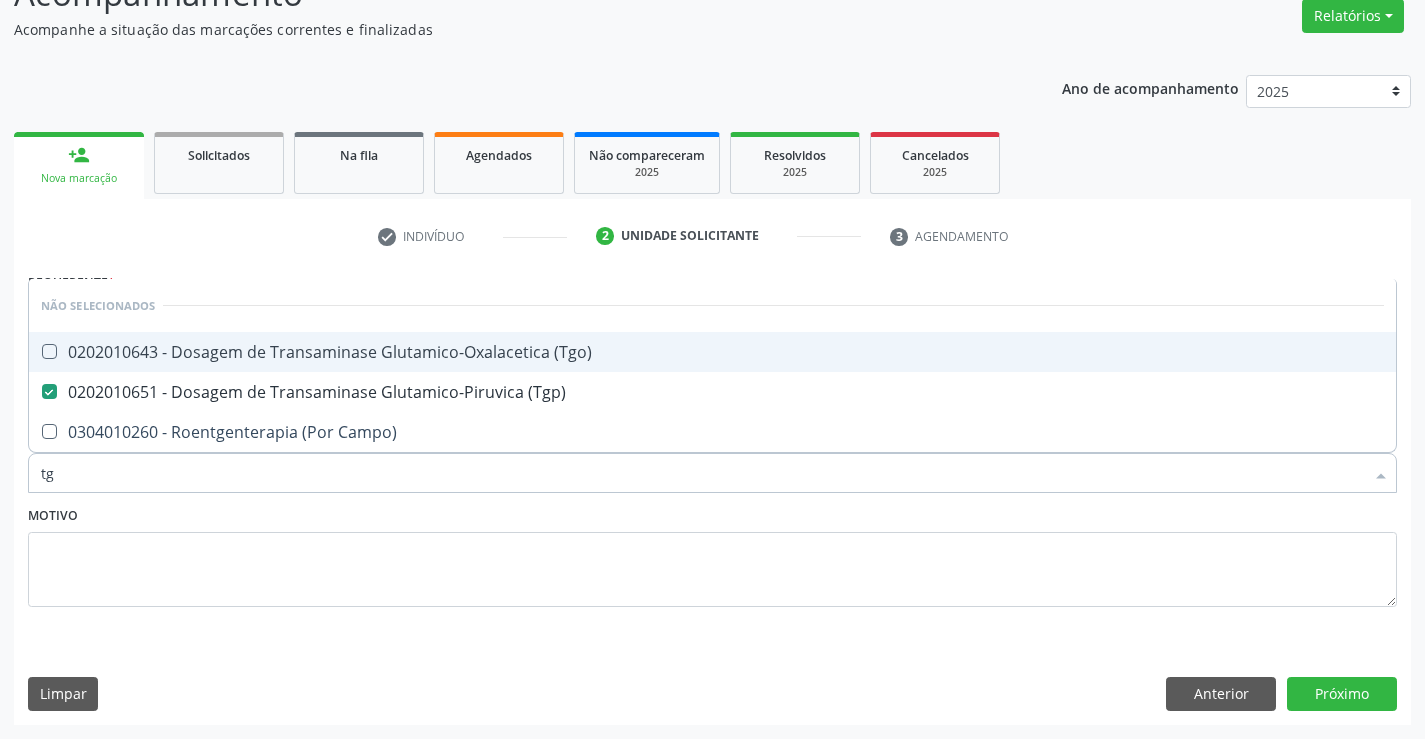 click on "0202010643 - Dosagem de Transaminase Glutamico-Oxalacetica (Tgo)" at bounding box center [712, 352] 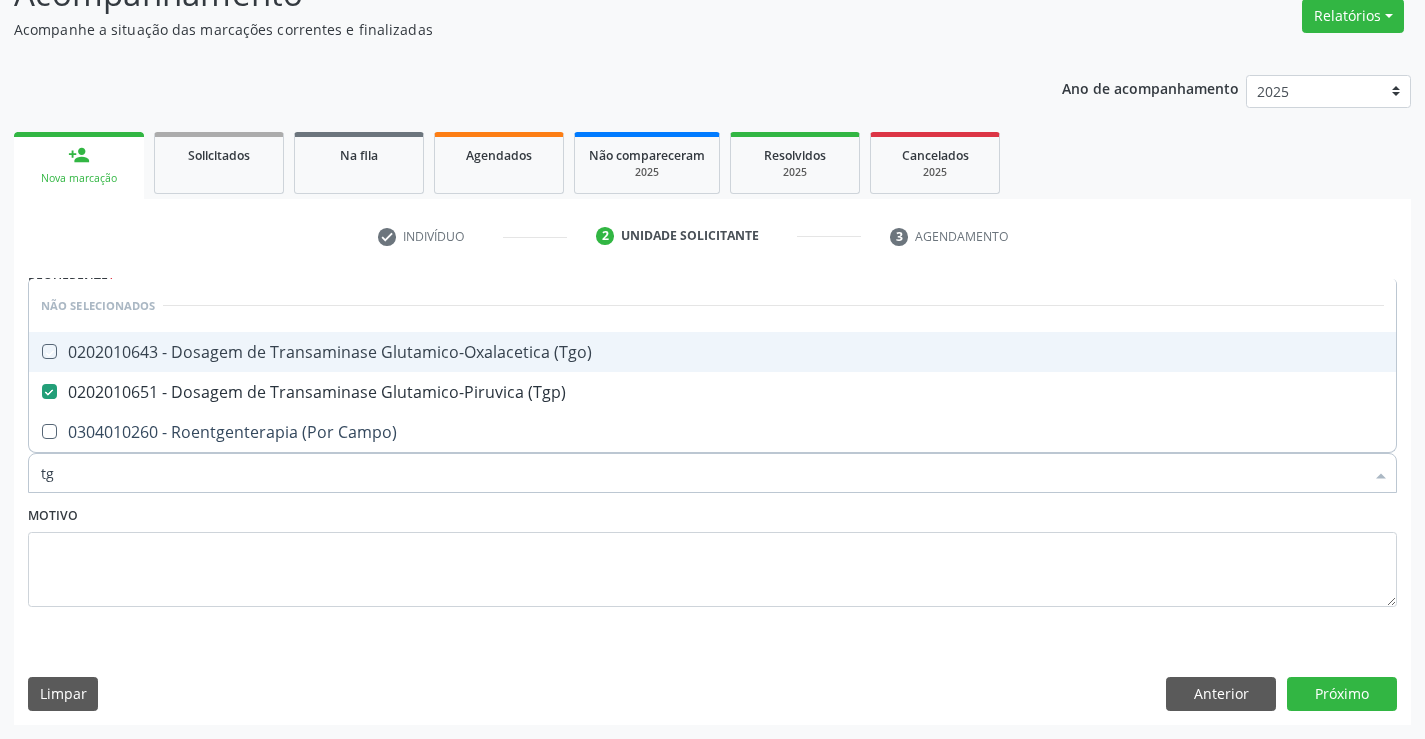 checkbox on "true" 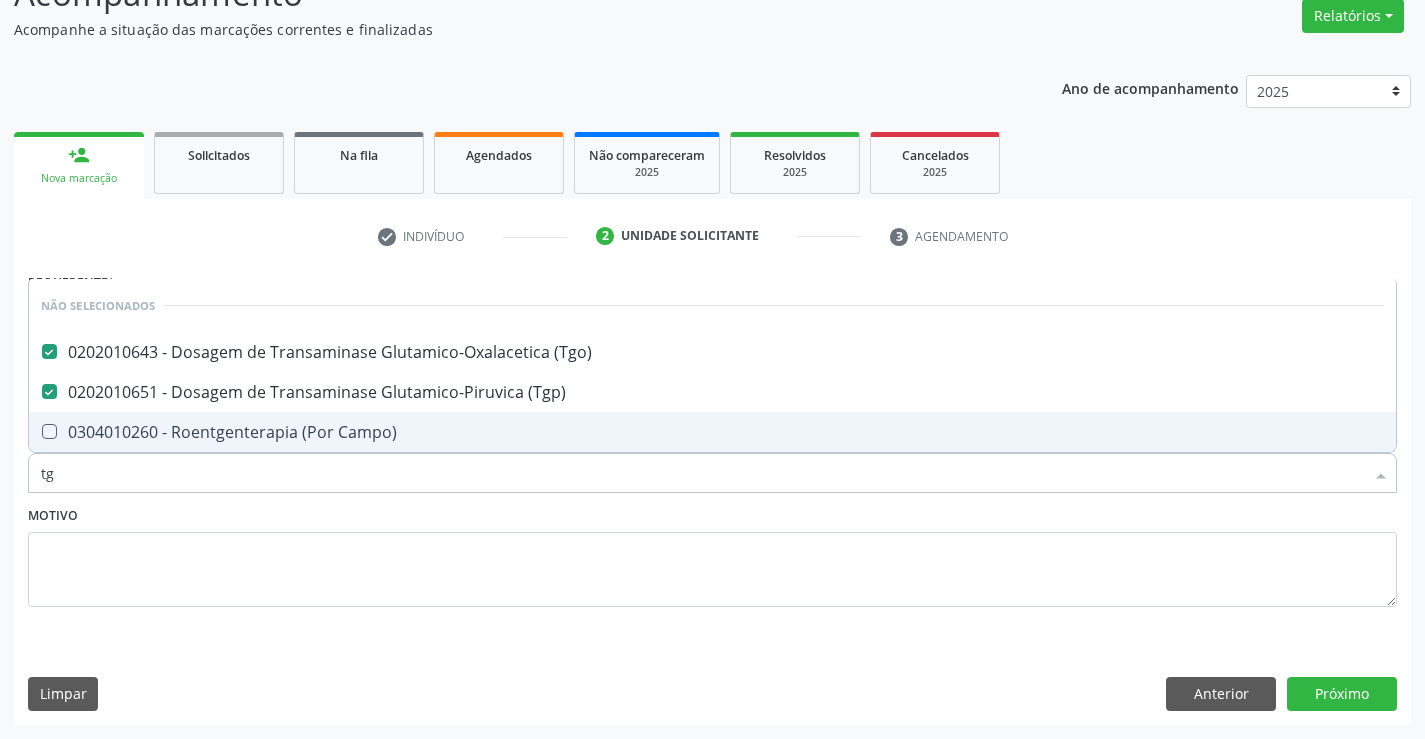 click on "Motivo" at bounding box center (712, 554) 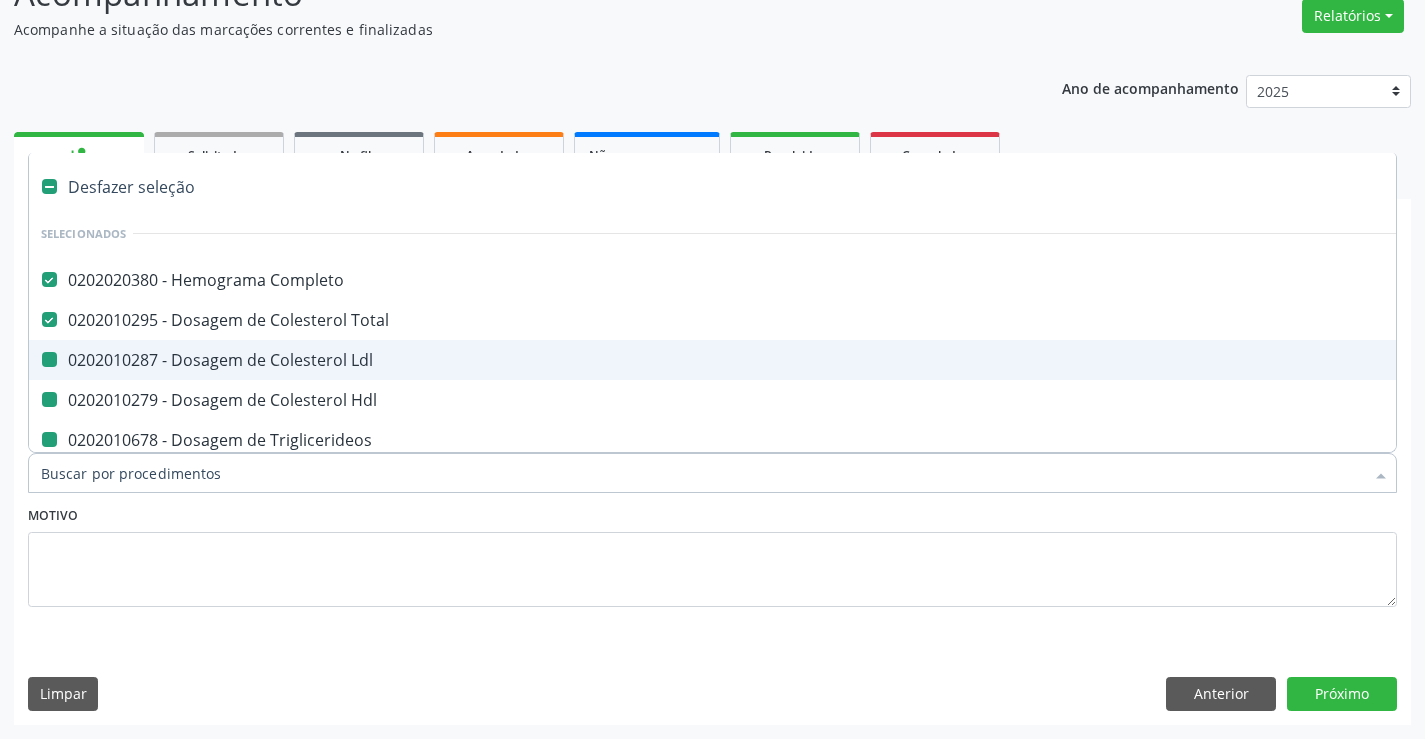type on "f" 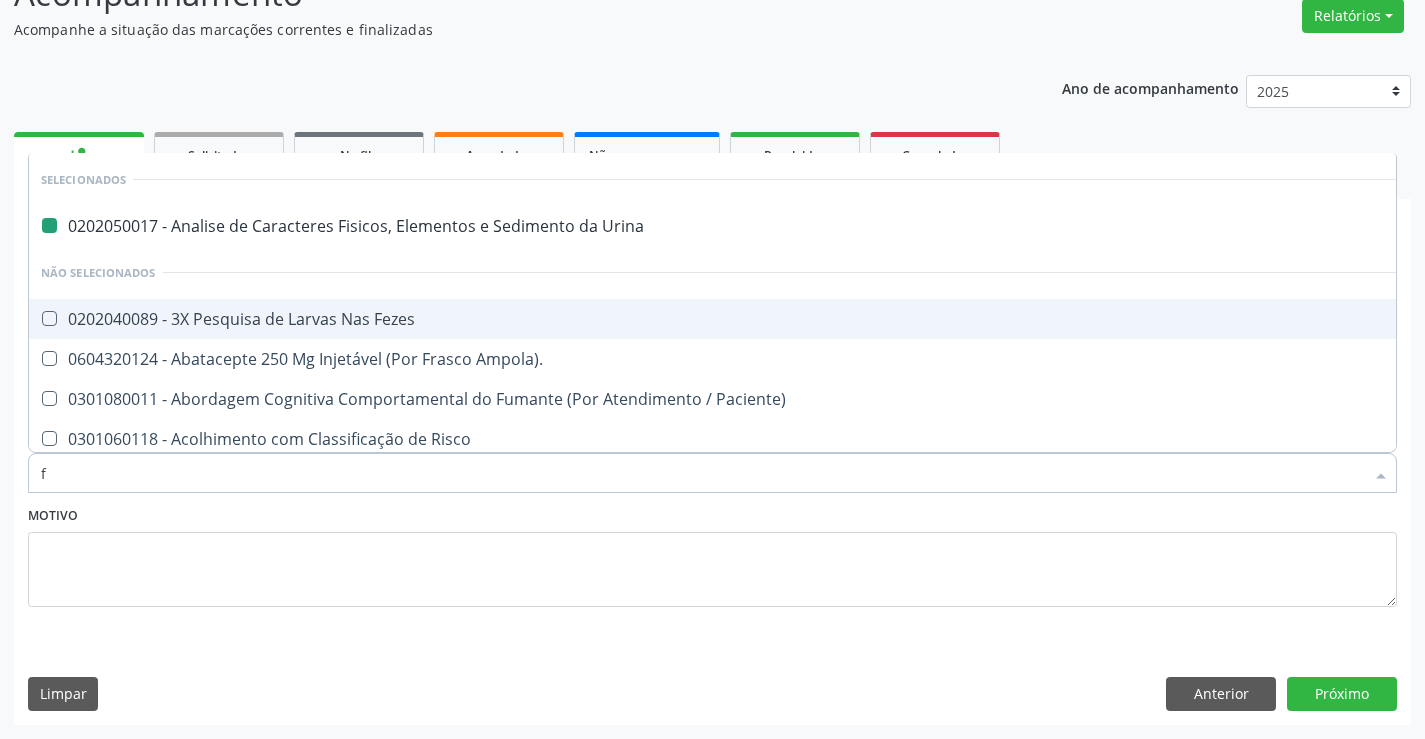 type on "fe" 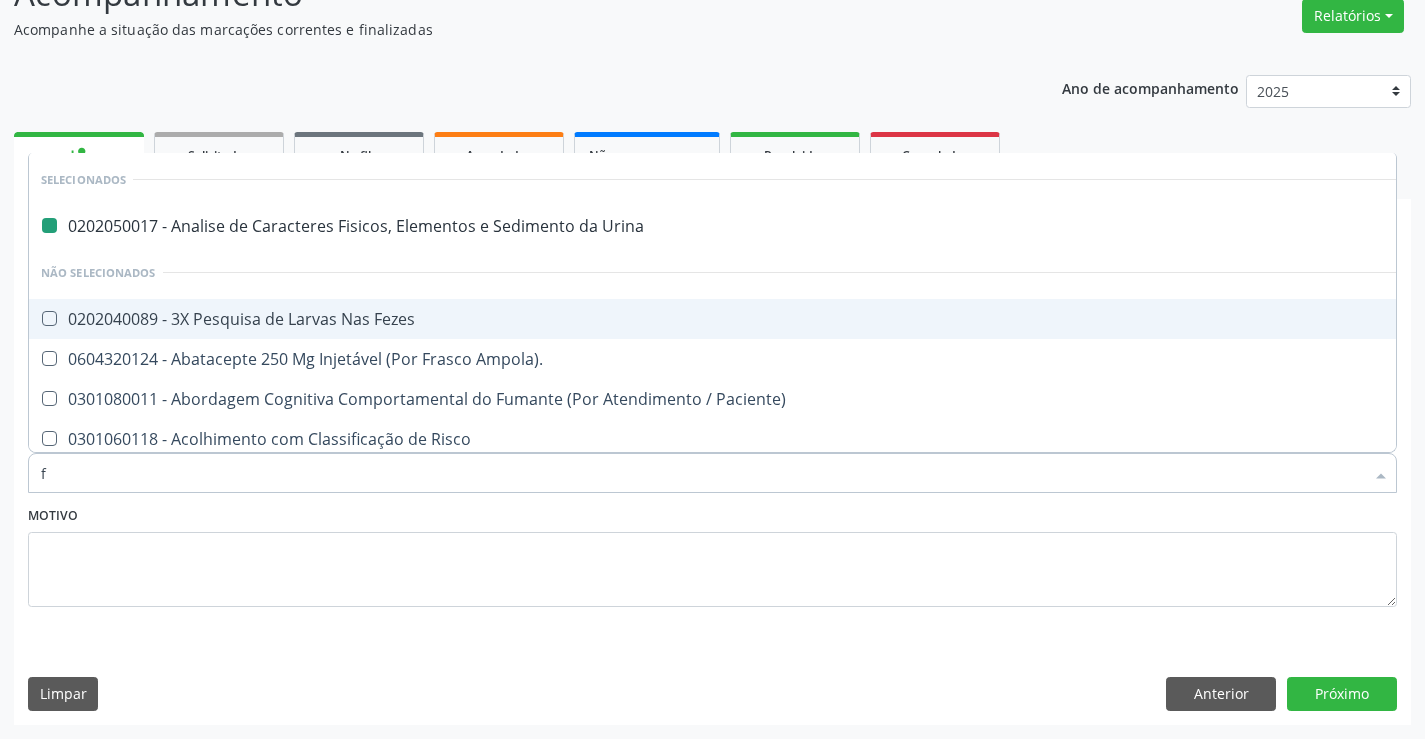 checkbox on "false" 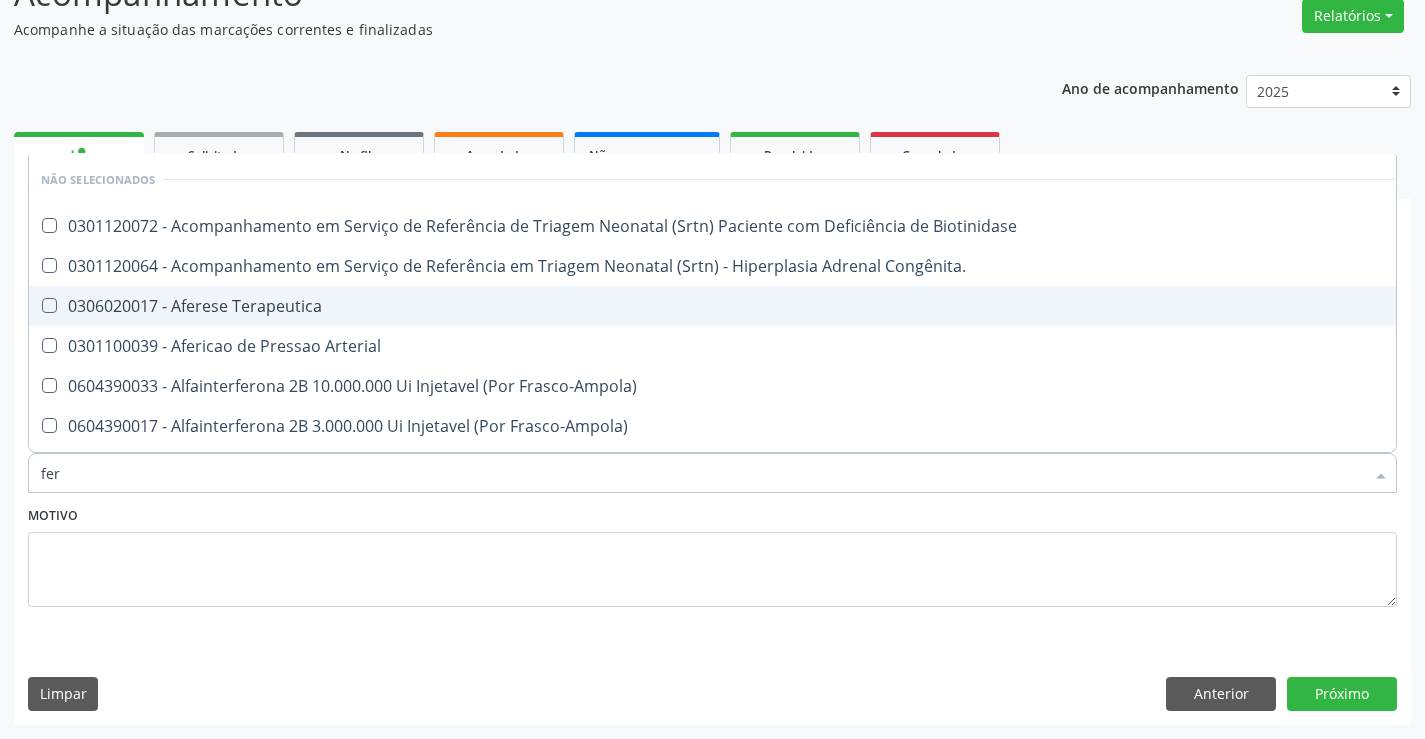 type on "ferr" 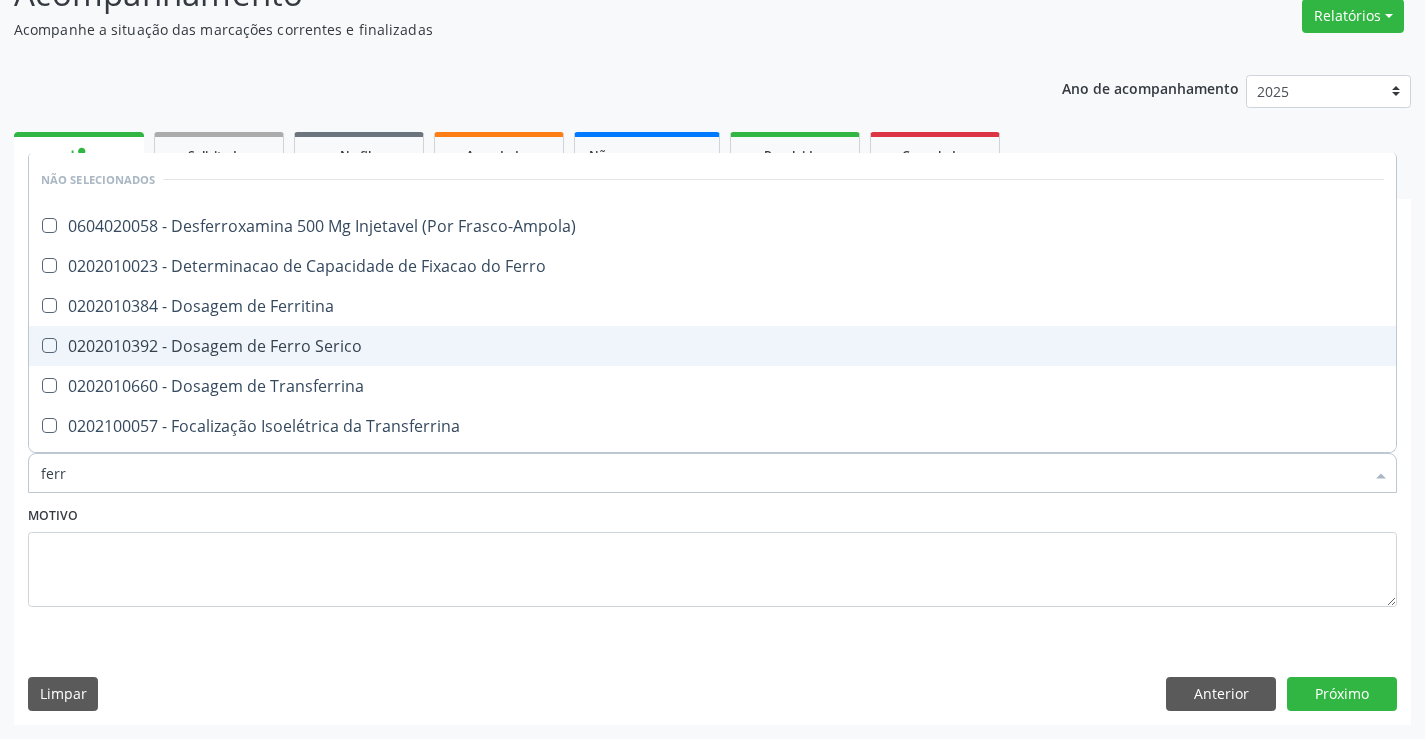 click on "0202010392 - Dosagem de Ferro Serico" at bounding box center (712, 346) 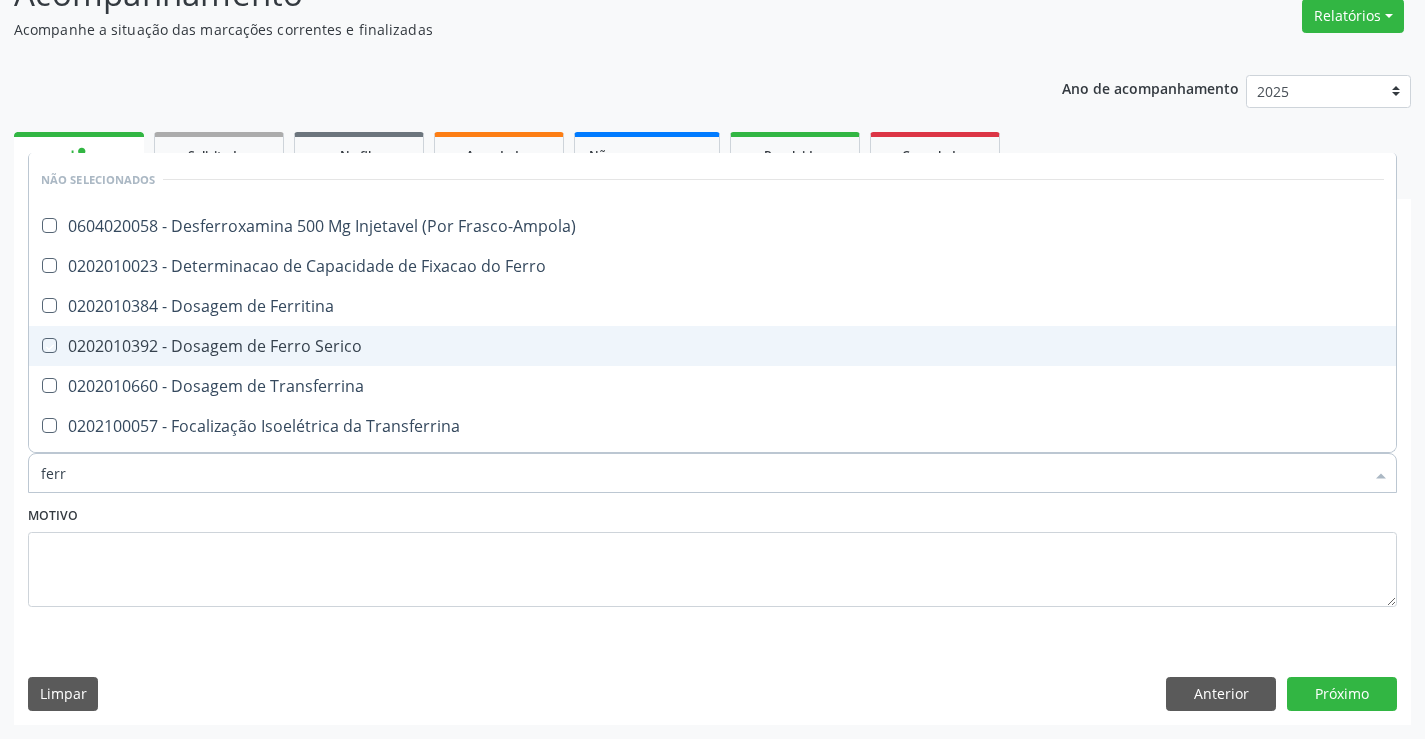 checkbox on "true" 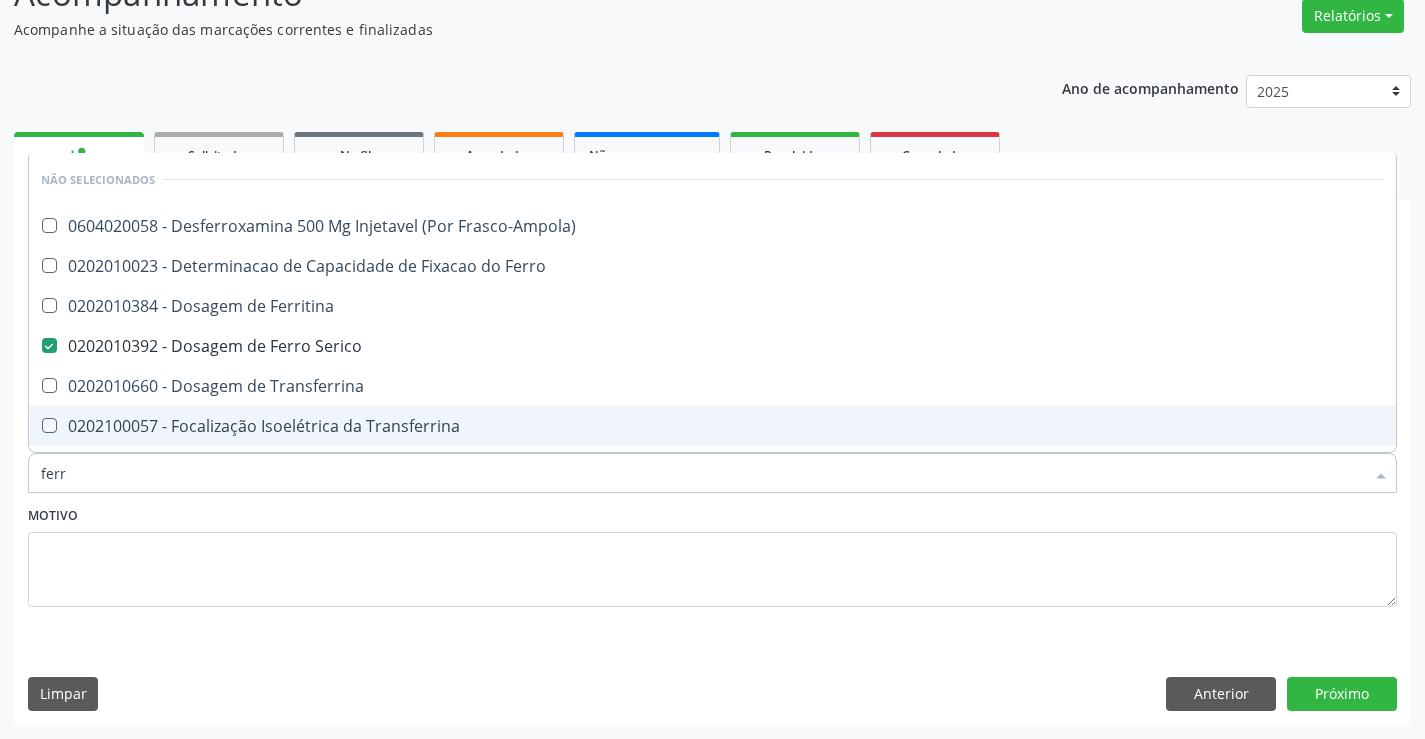 click on "Motivo" at bounding box center [712, 554] 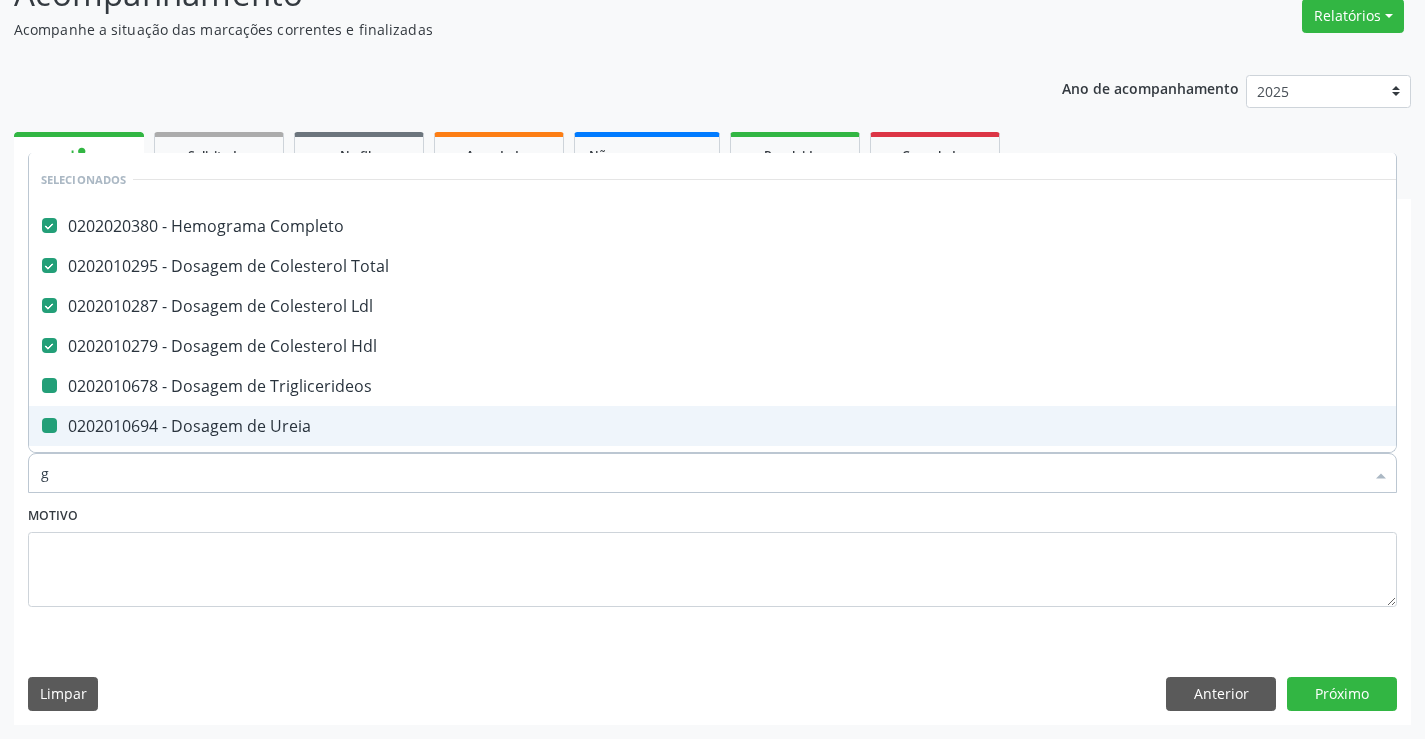type on "gl" 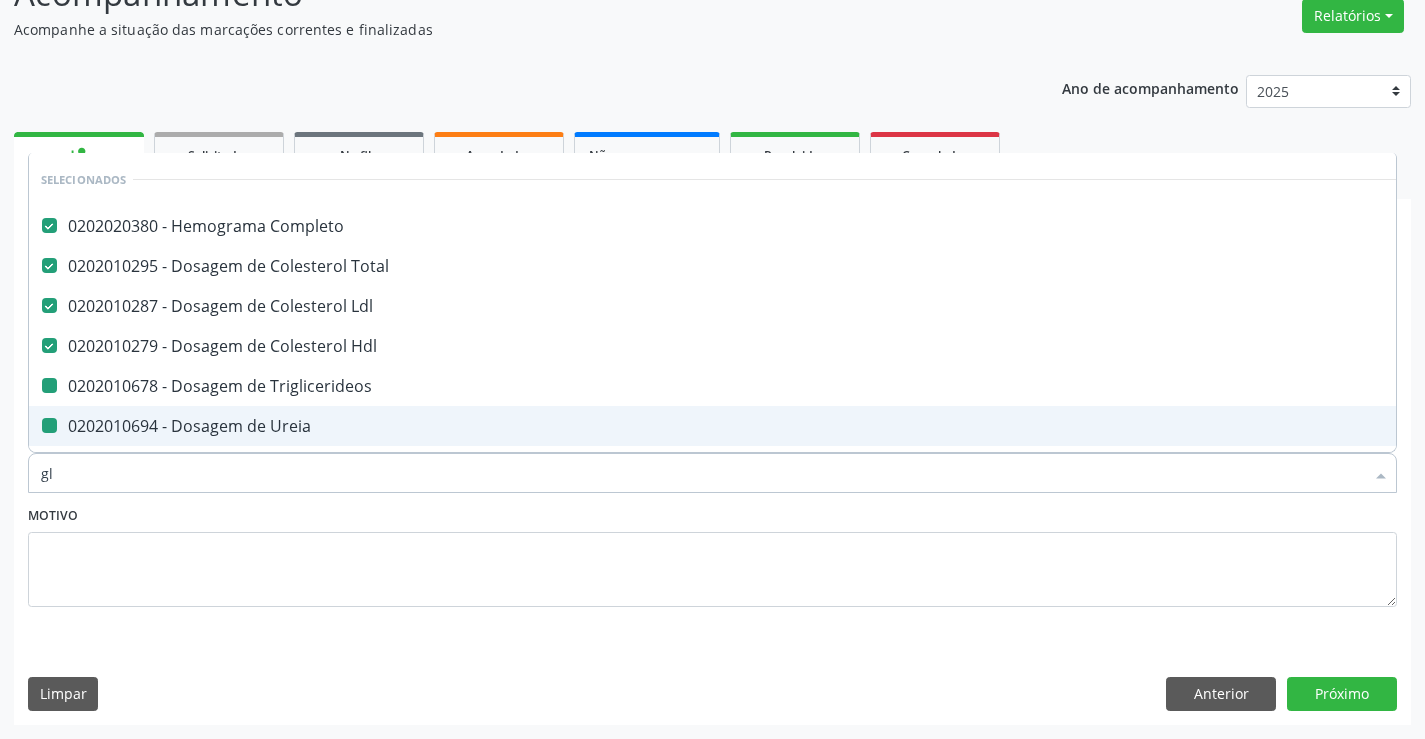 checkbox on "false" 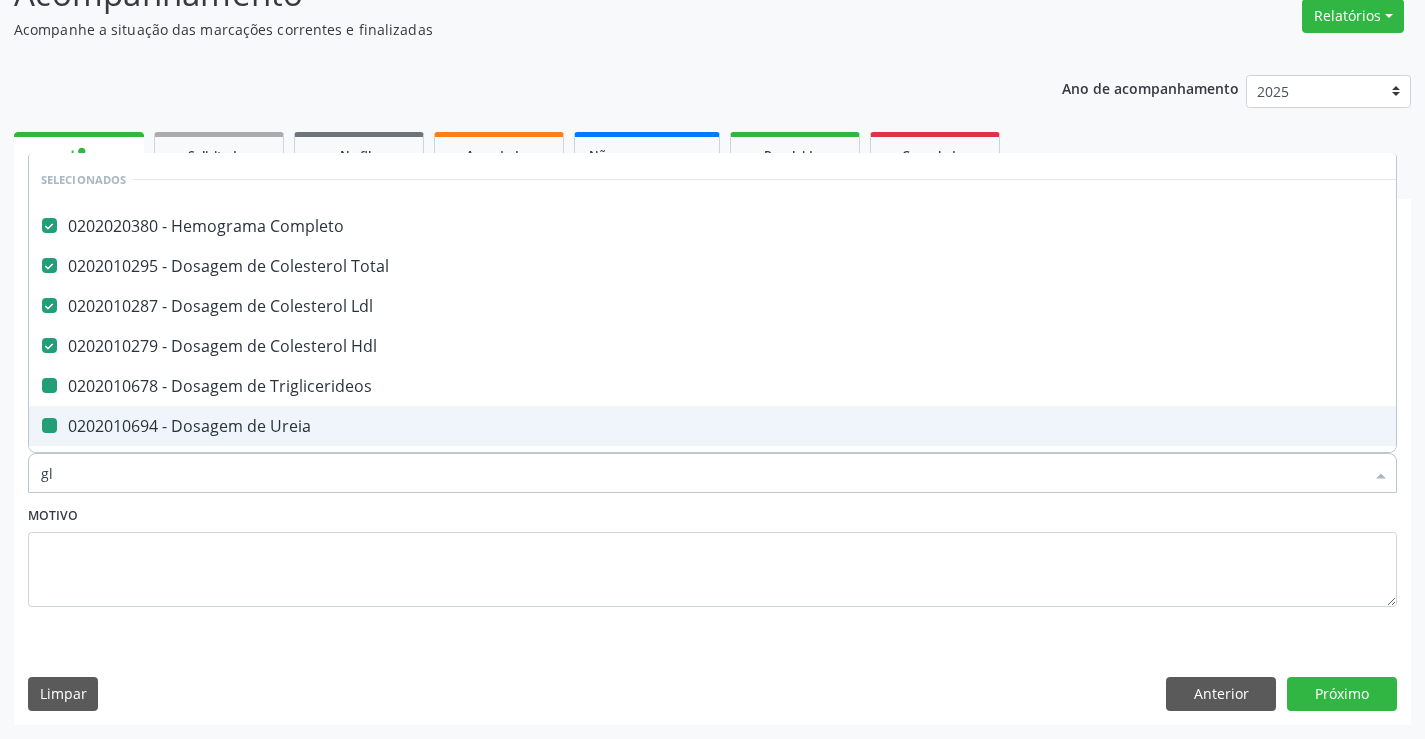 checkbox on "false" 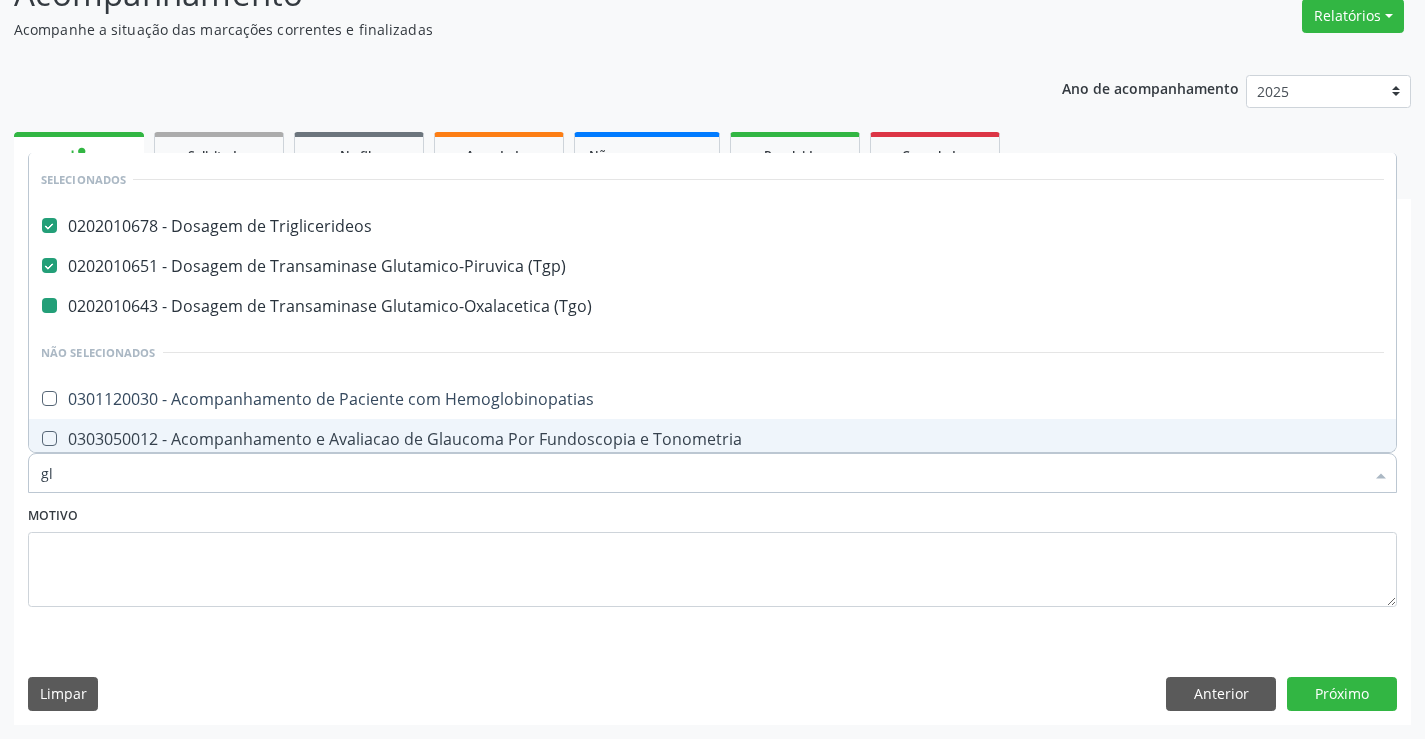 type on "gli" 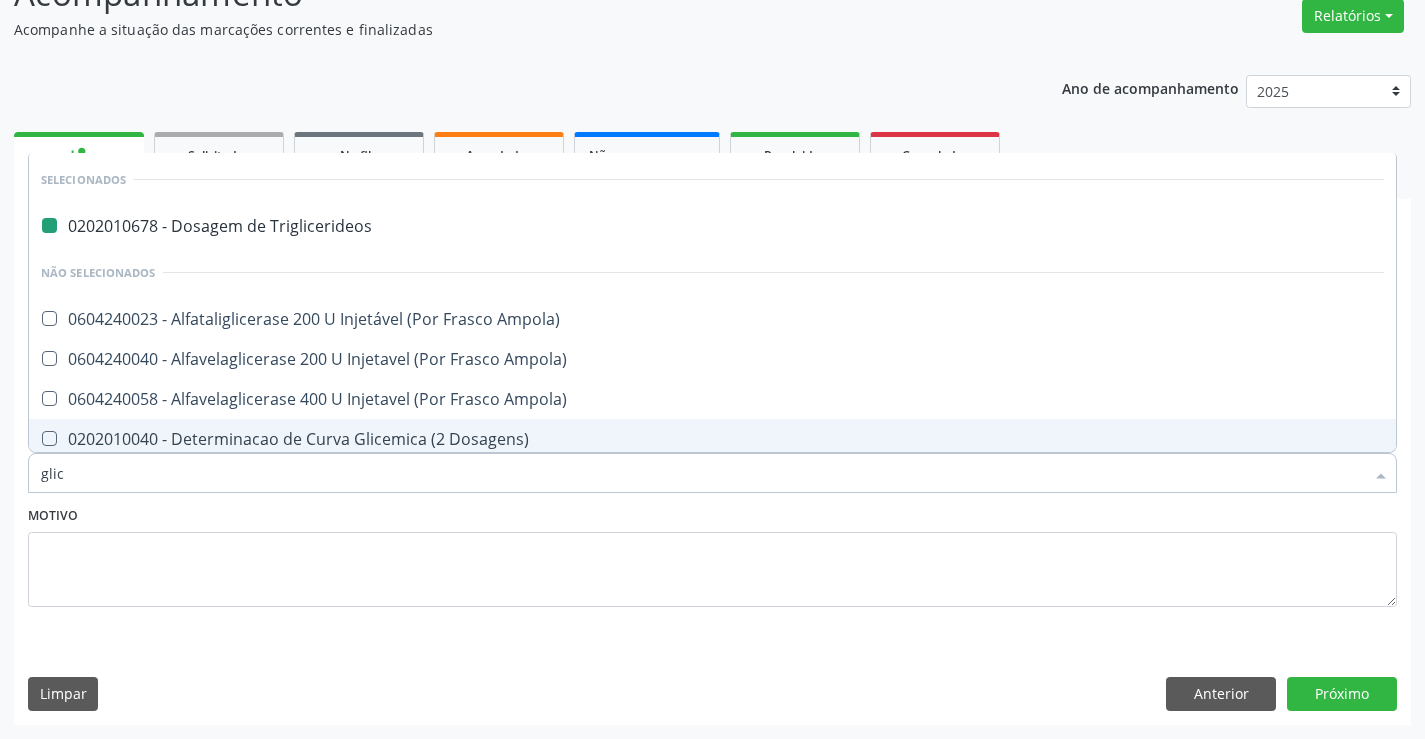 type on "glico" 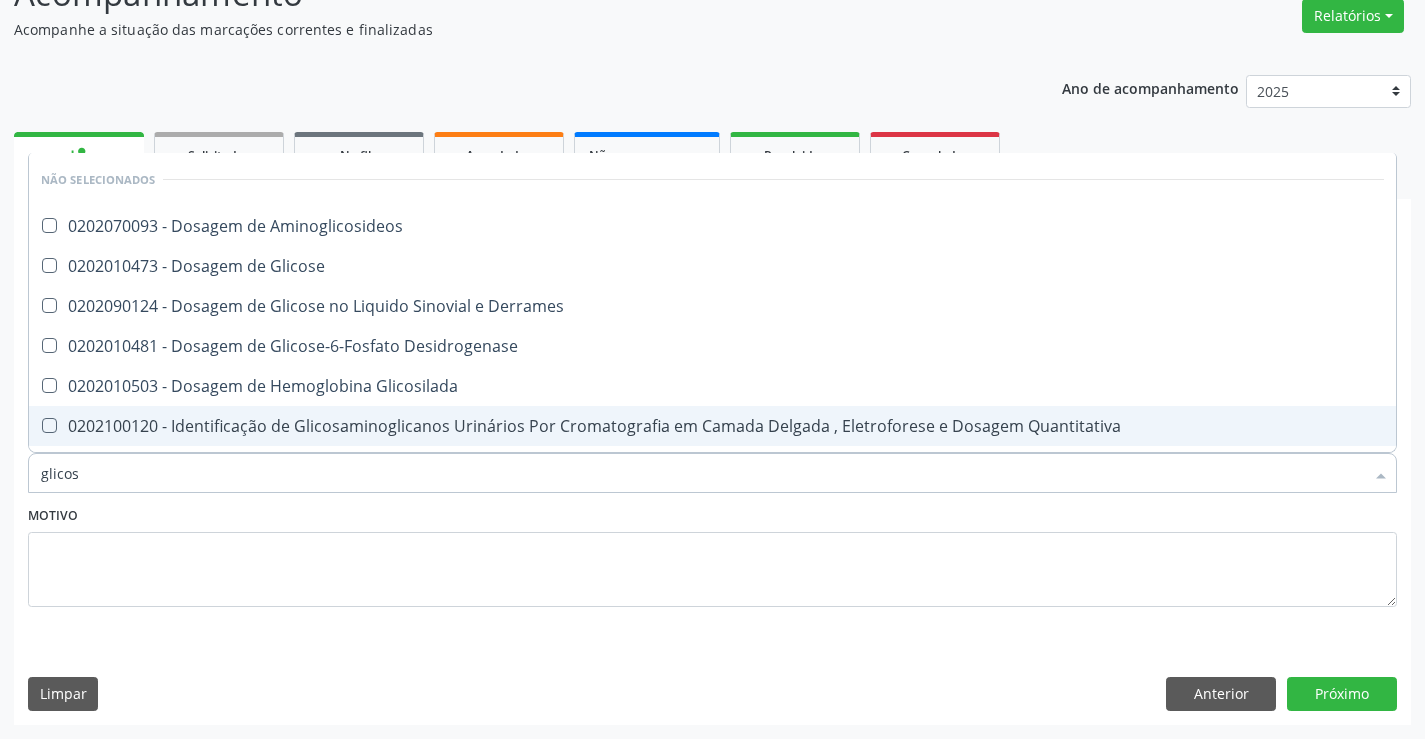 type on "glicose" 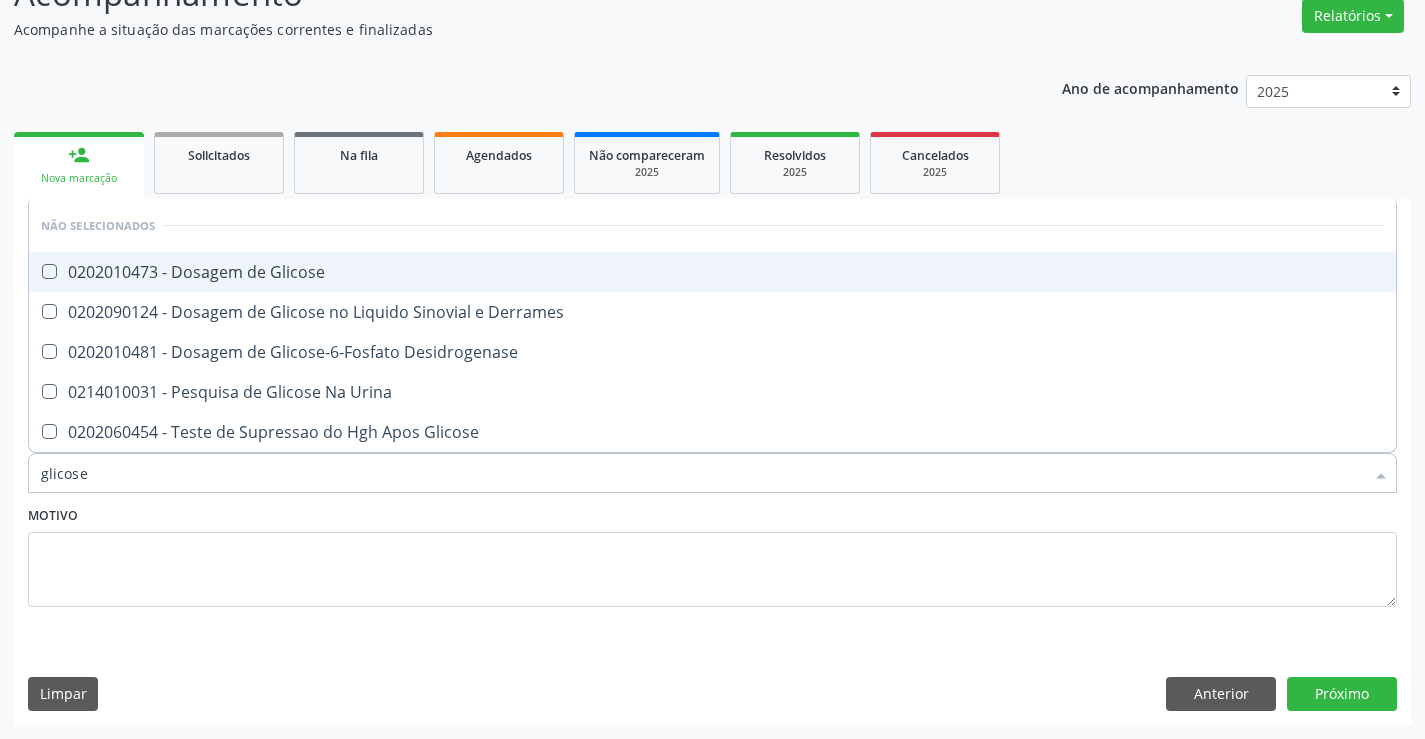 click on "0202010473 - Dosagem de Glicose" at bounding box center [712, 272] 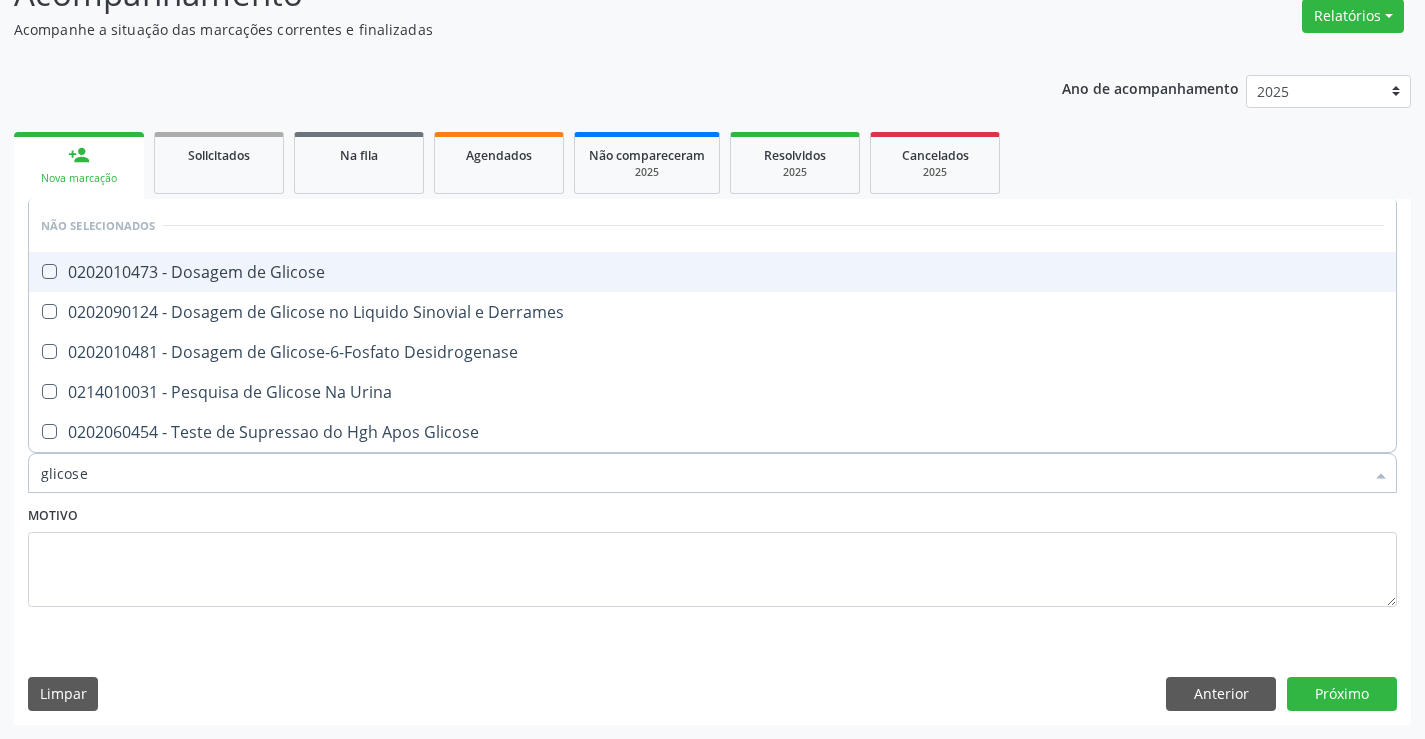 checkbox on "true" 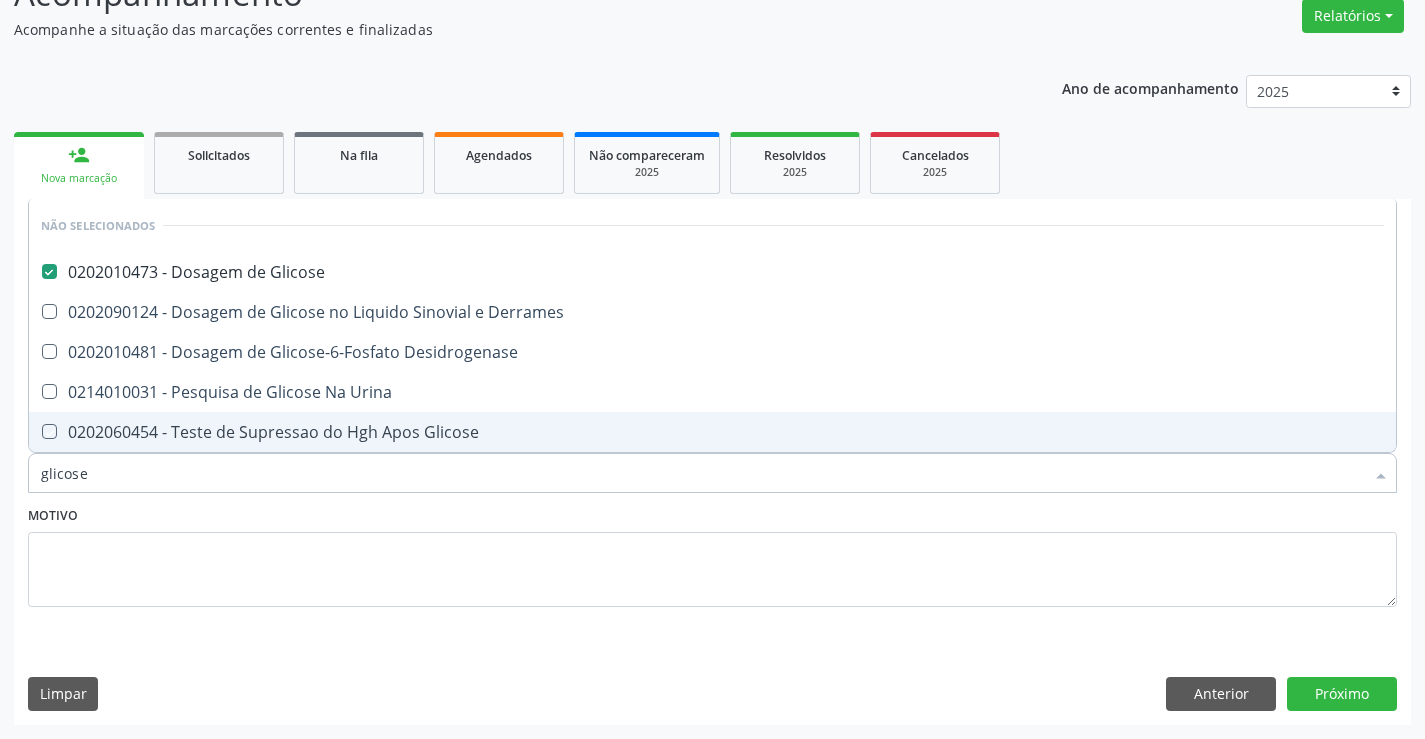 click on "Motivo" at bounding box center [712, 554] 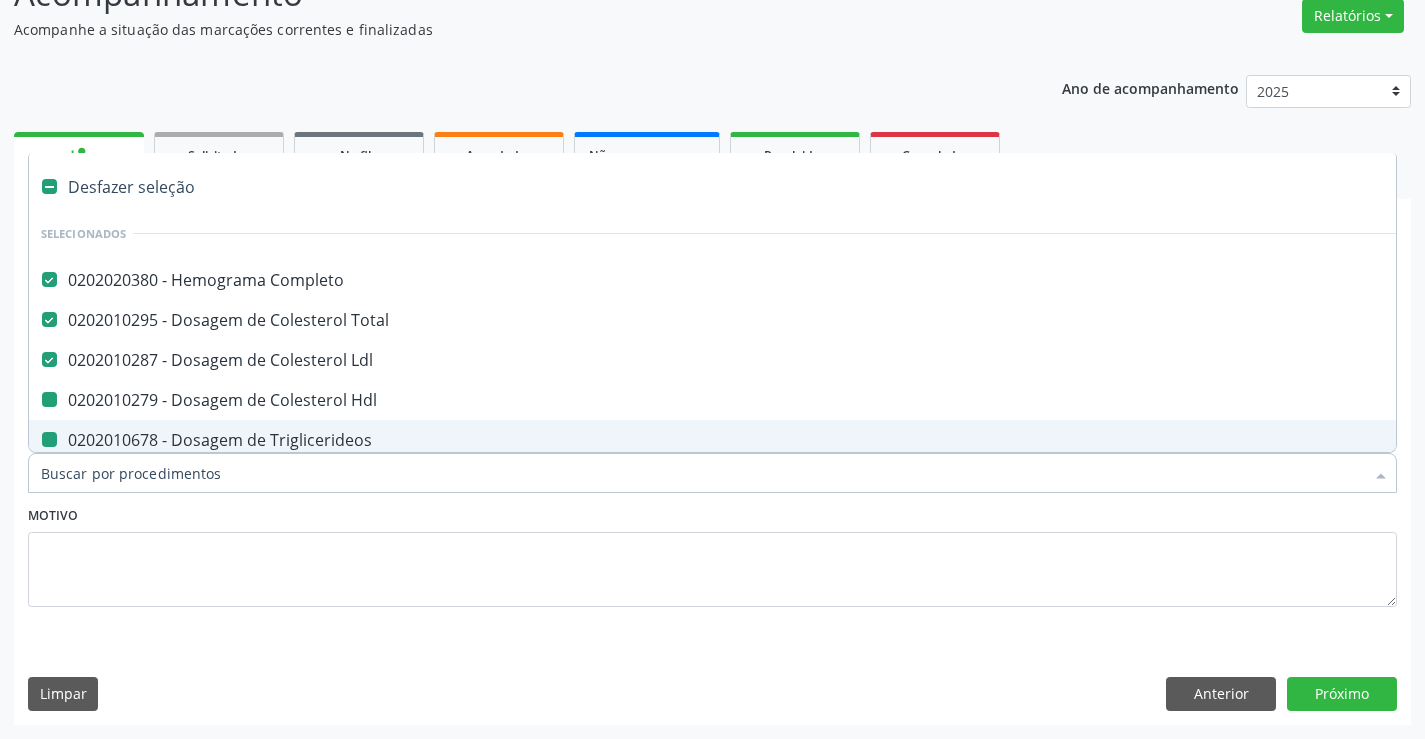 type on "f" 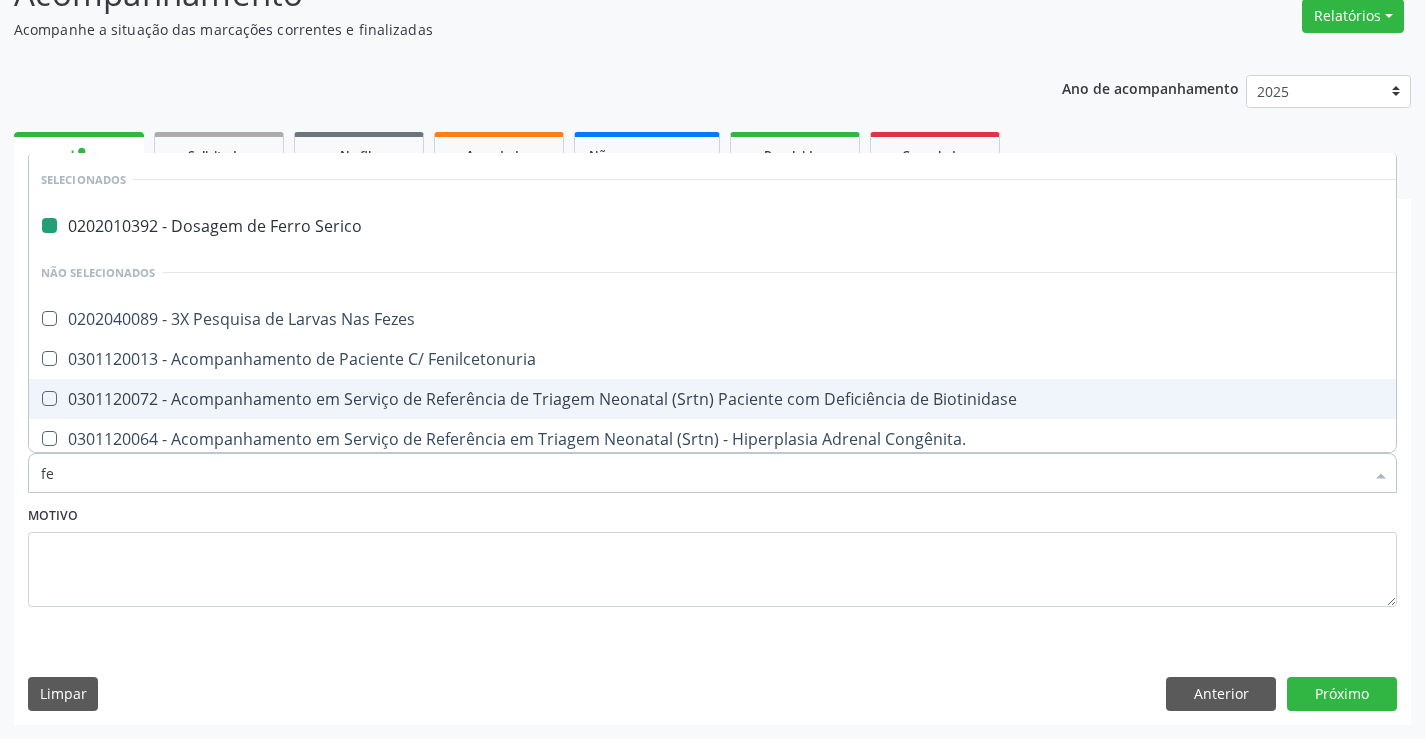 type on "fez" 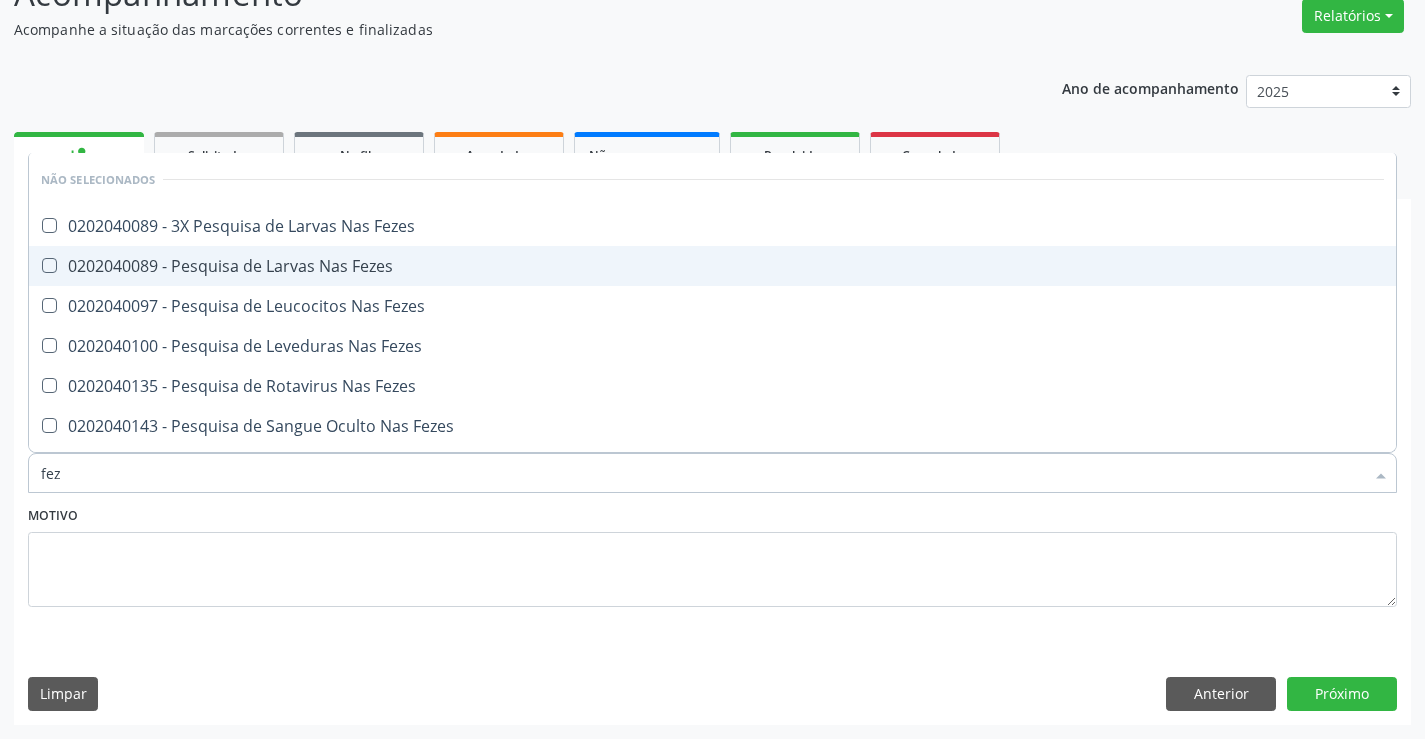 click on "0202040089 - Pesquisa de Larvas Nas Fezes" at bounding box center (712, 266) 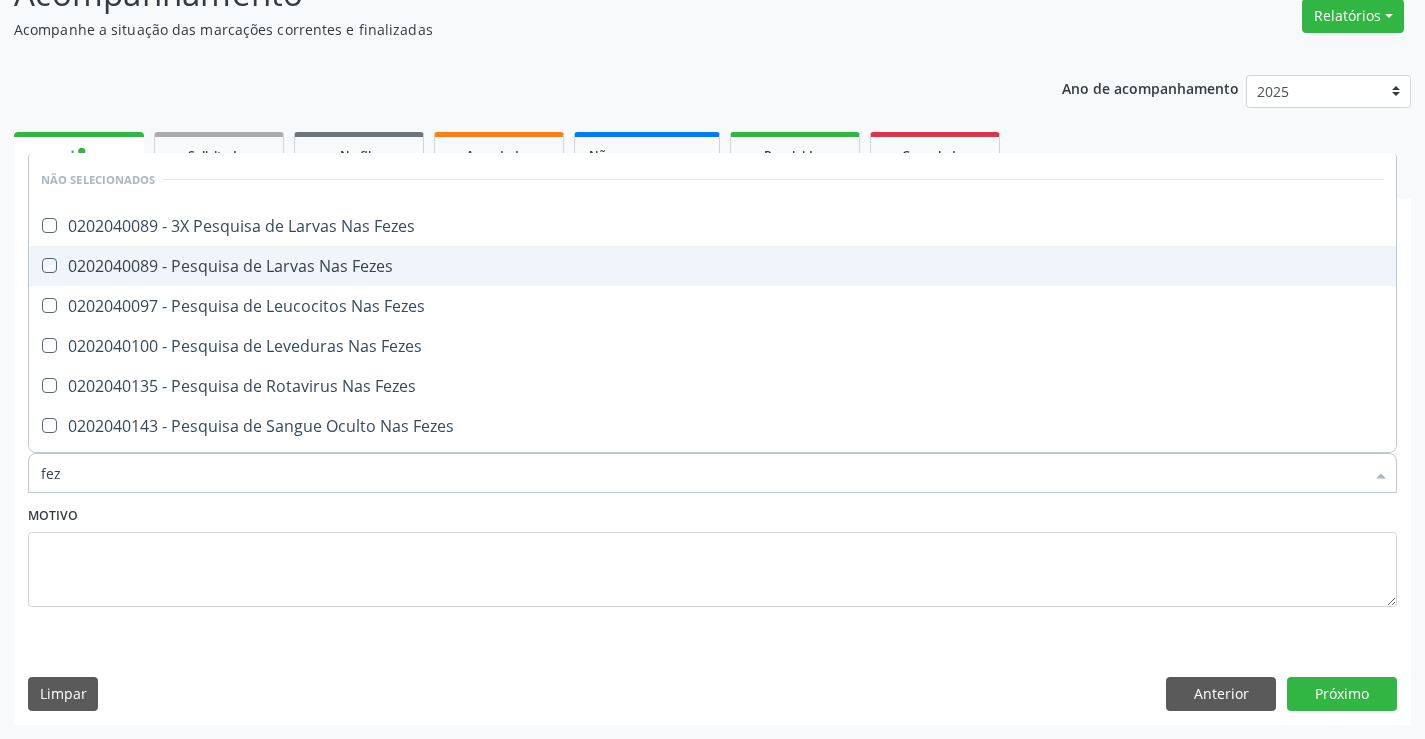 checkbox on "true" 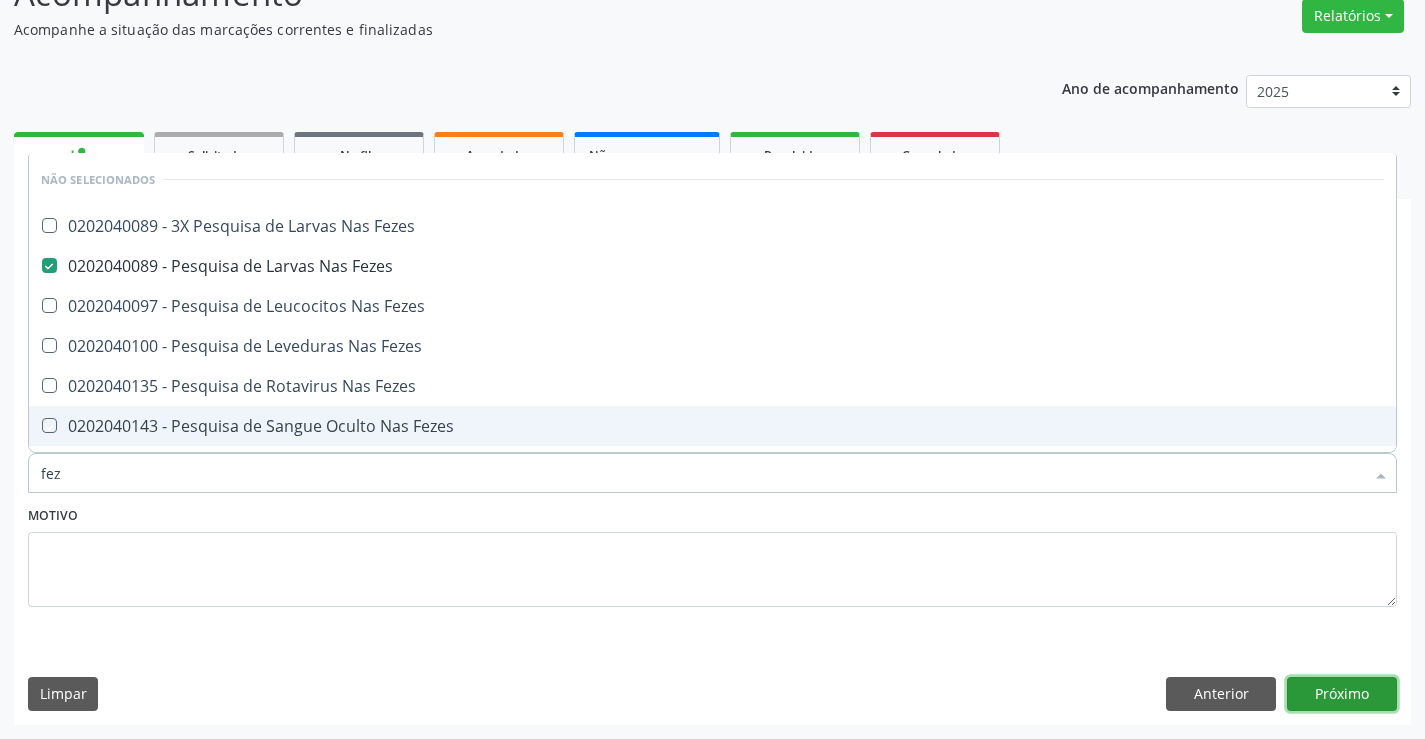 click on "Próximo" at bounding box center (1342, 694) 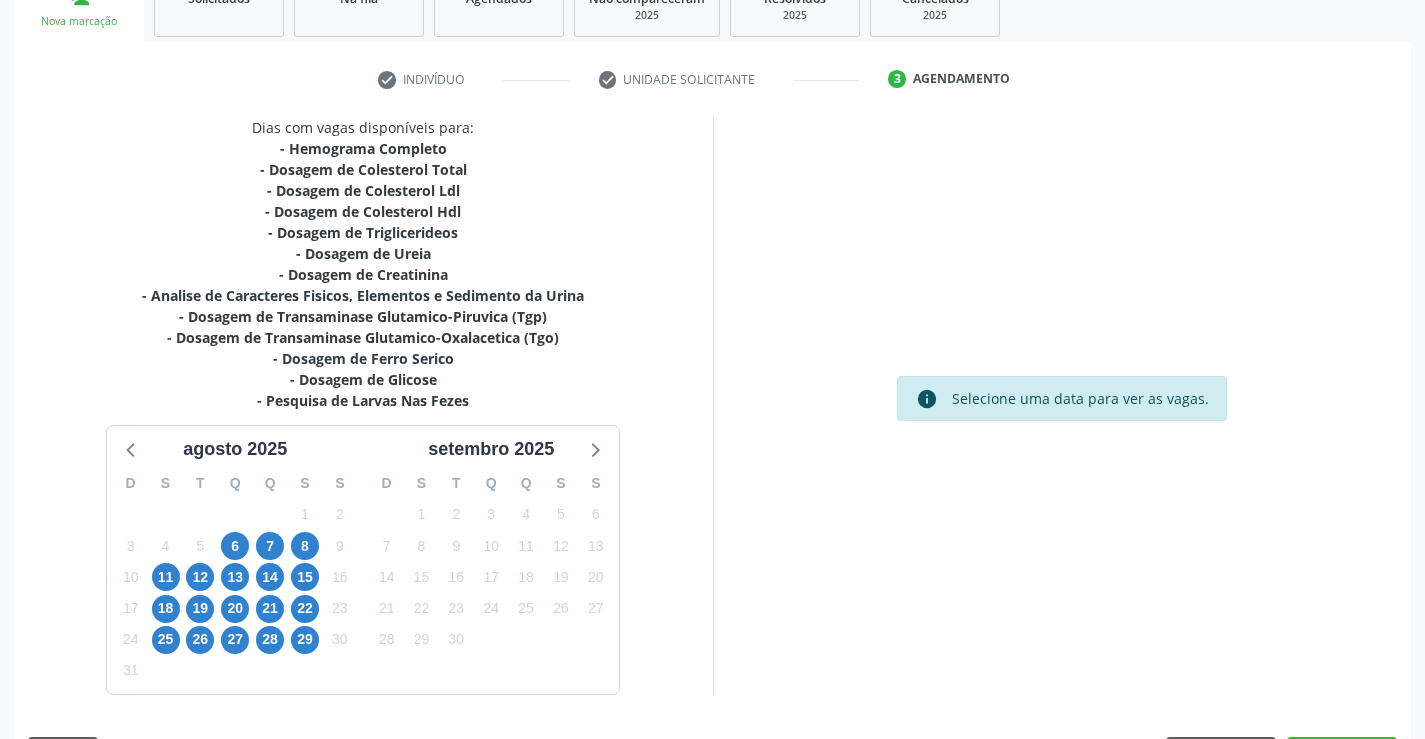 scroll, scrollTop: 383, scrollLeft: 0, axis: vertical 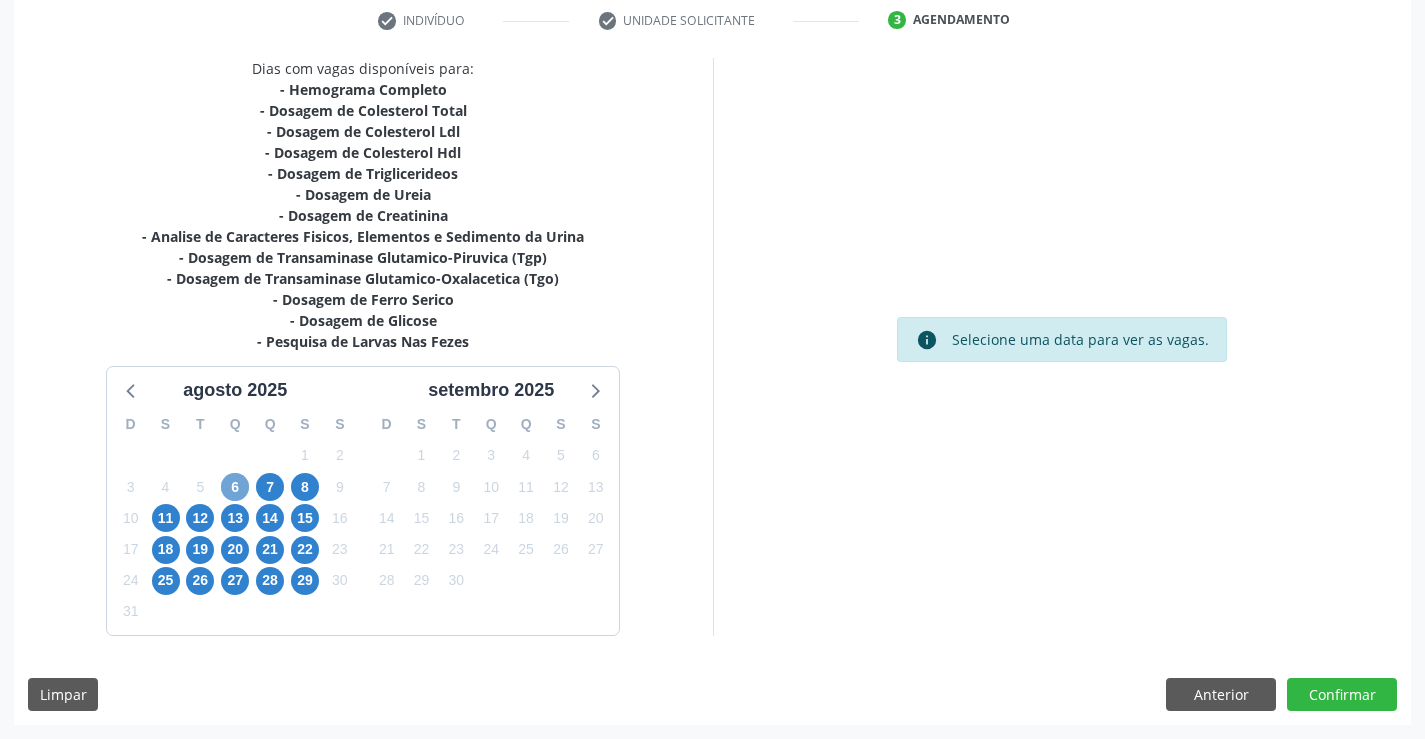 click on "6" at bounding box center [235, 487] 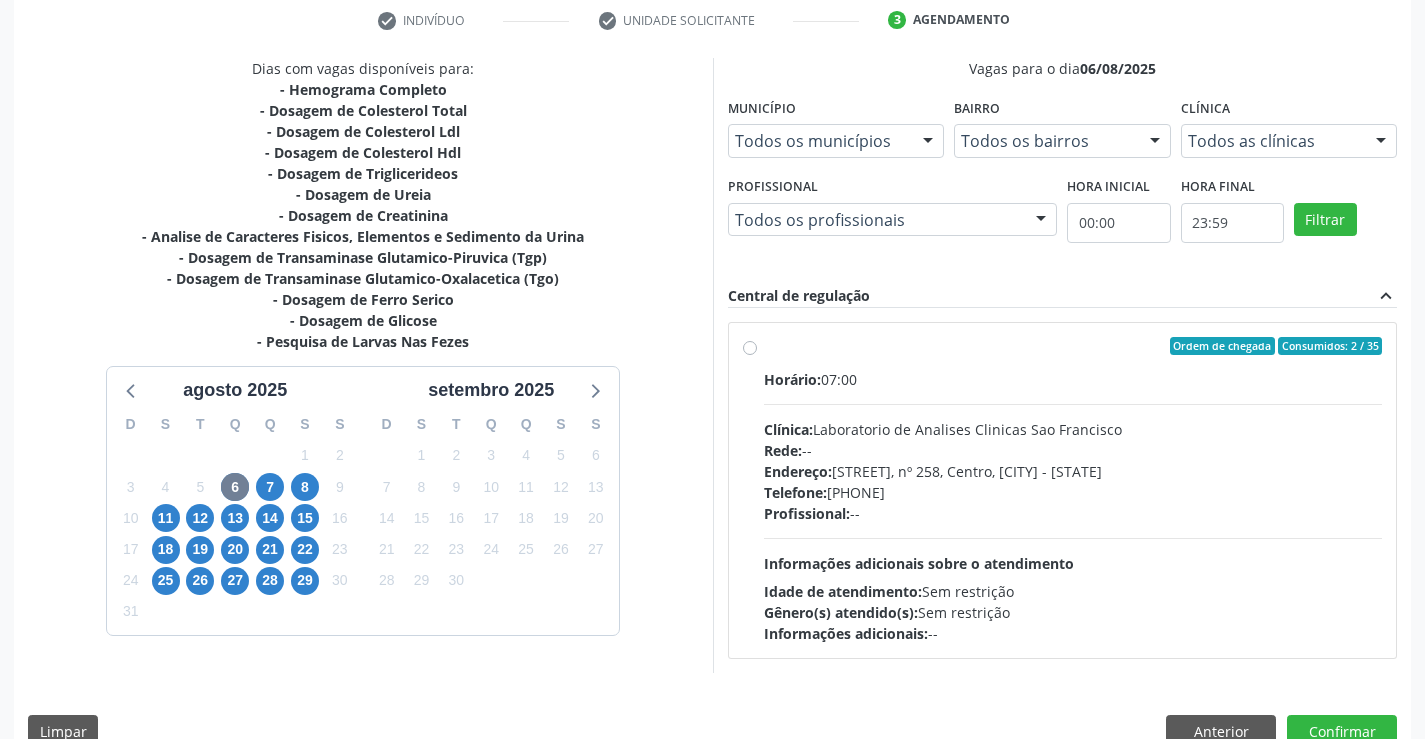 click on "Ordem de chegada
Consumidos: 2 / 35
Horário:   07:00
Clínica:  Laboratorio de Analises Clinicas Sao Francisco
Rede:
--
Endereço:   Terreo, nº 258, Centro, Campo Formoso - BA
Telefone:   (74) 36453588
Profissional:
--
Informações adicionais sobre o atendimento
Idade de atendimento:
Sem restrição
Gênero(s) atendido(s):
Sem restrição
Informações adicionais:
--" at bounding box center (1073, 490) 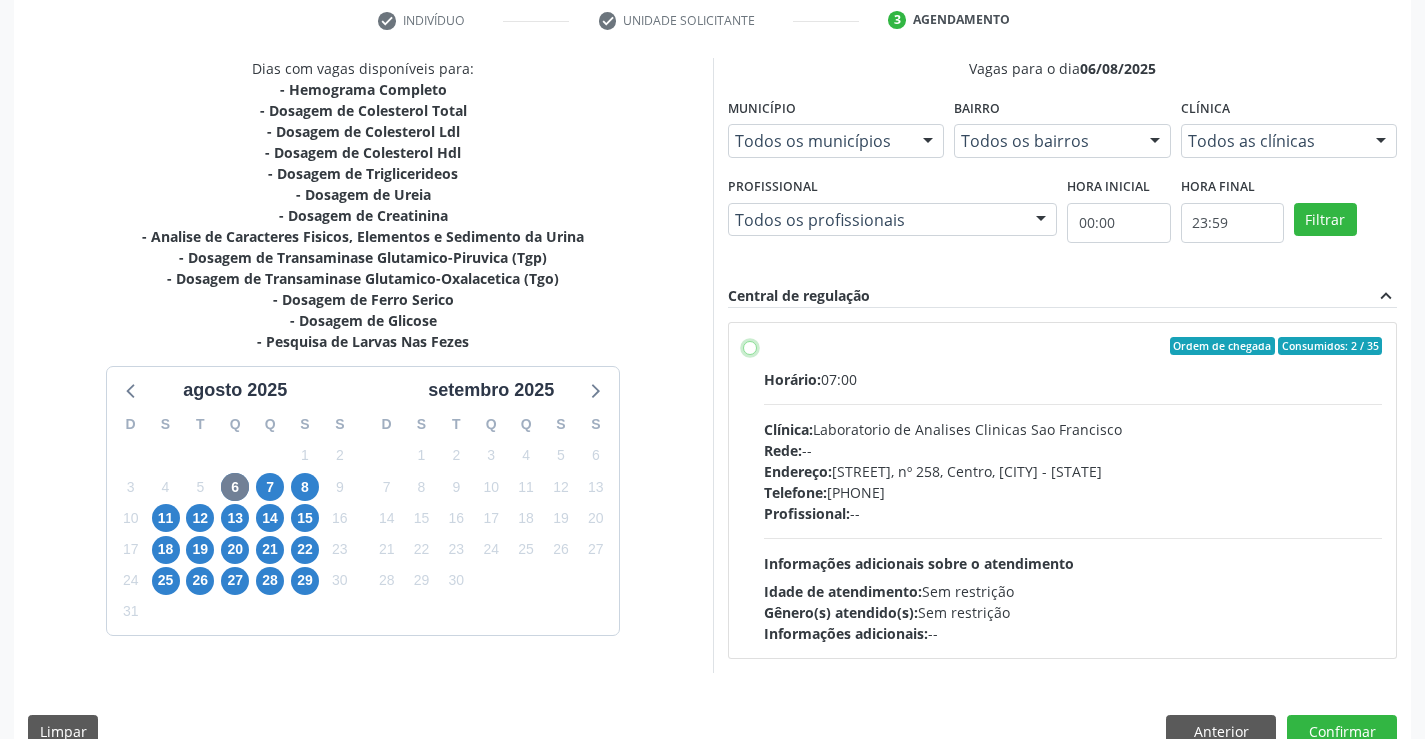 radio on "true" 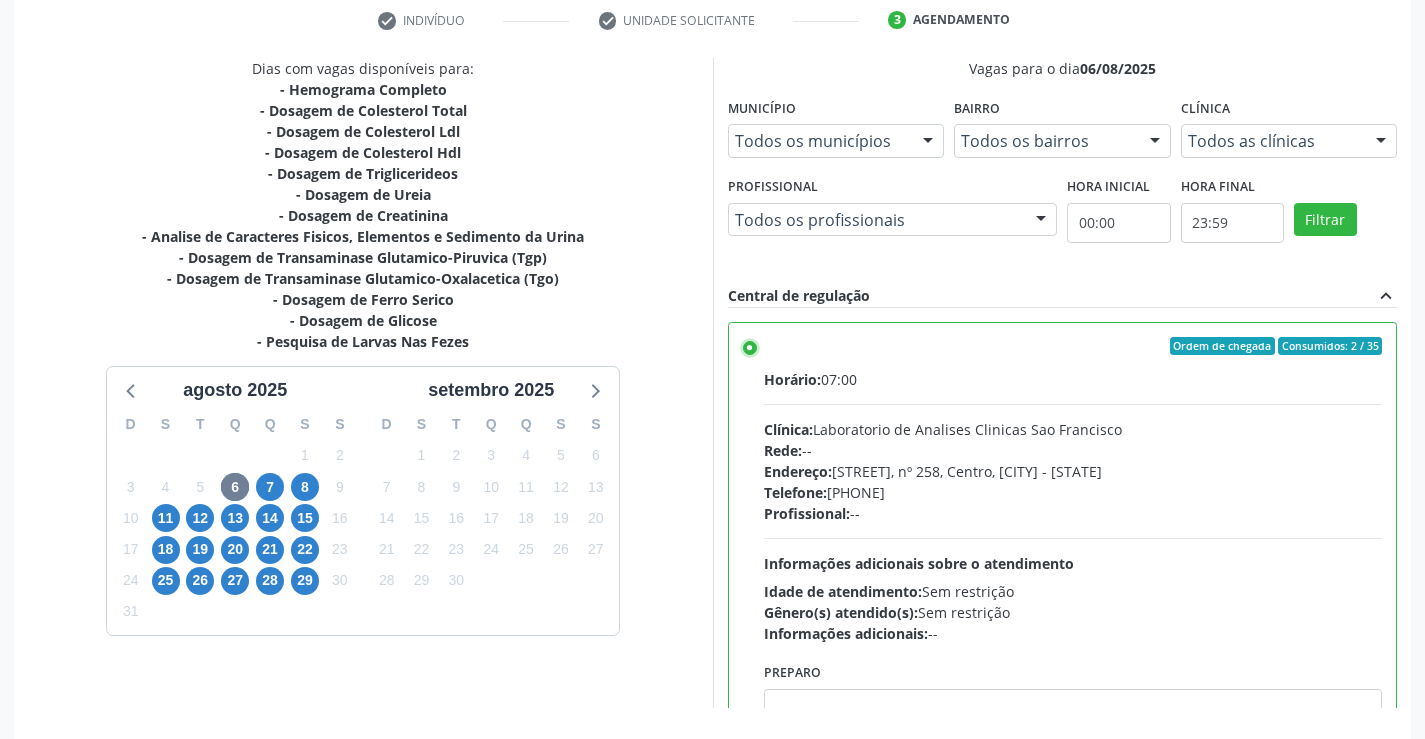 scroll, scrollTop: 456, scrollLeft: 0, axis: vertical 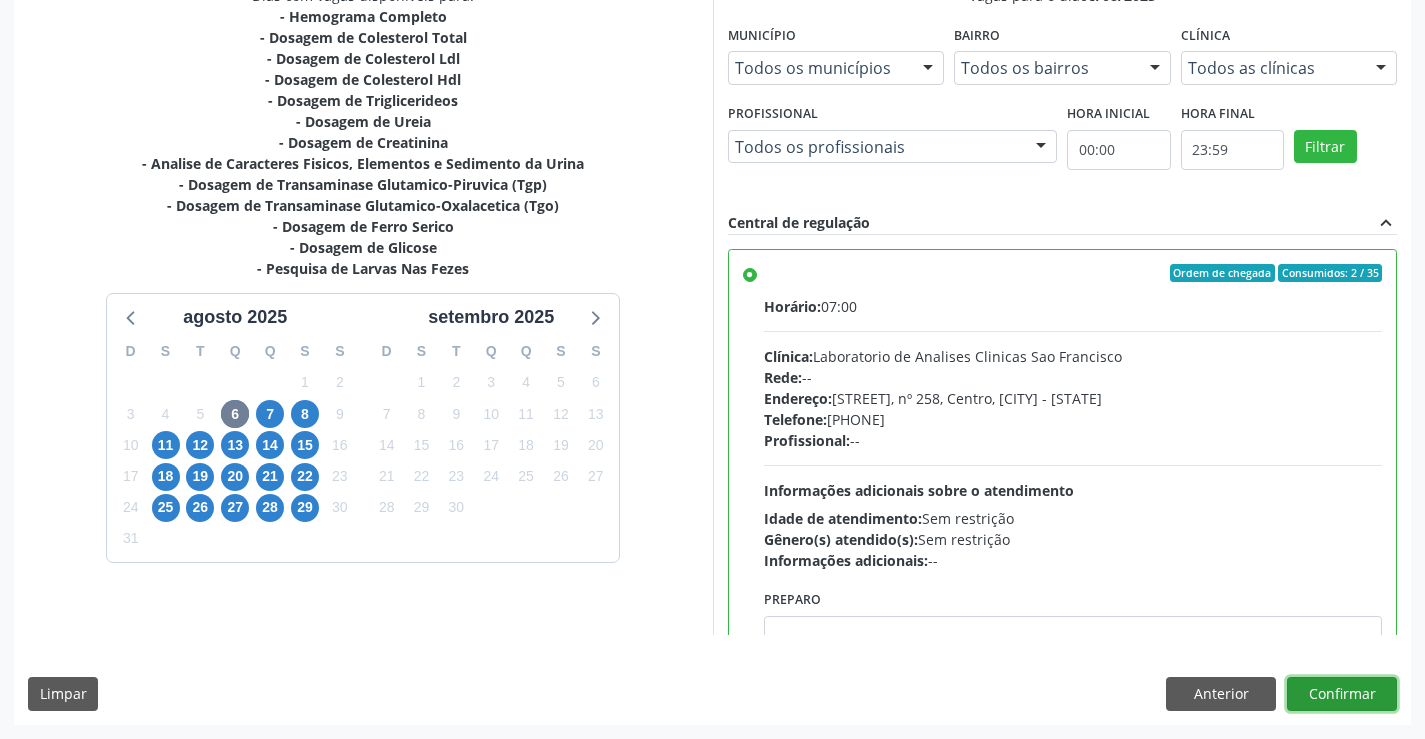 click on "Confirmar" at bounding box center [1342, 694] 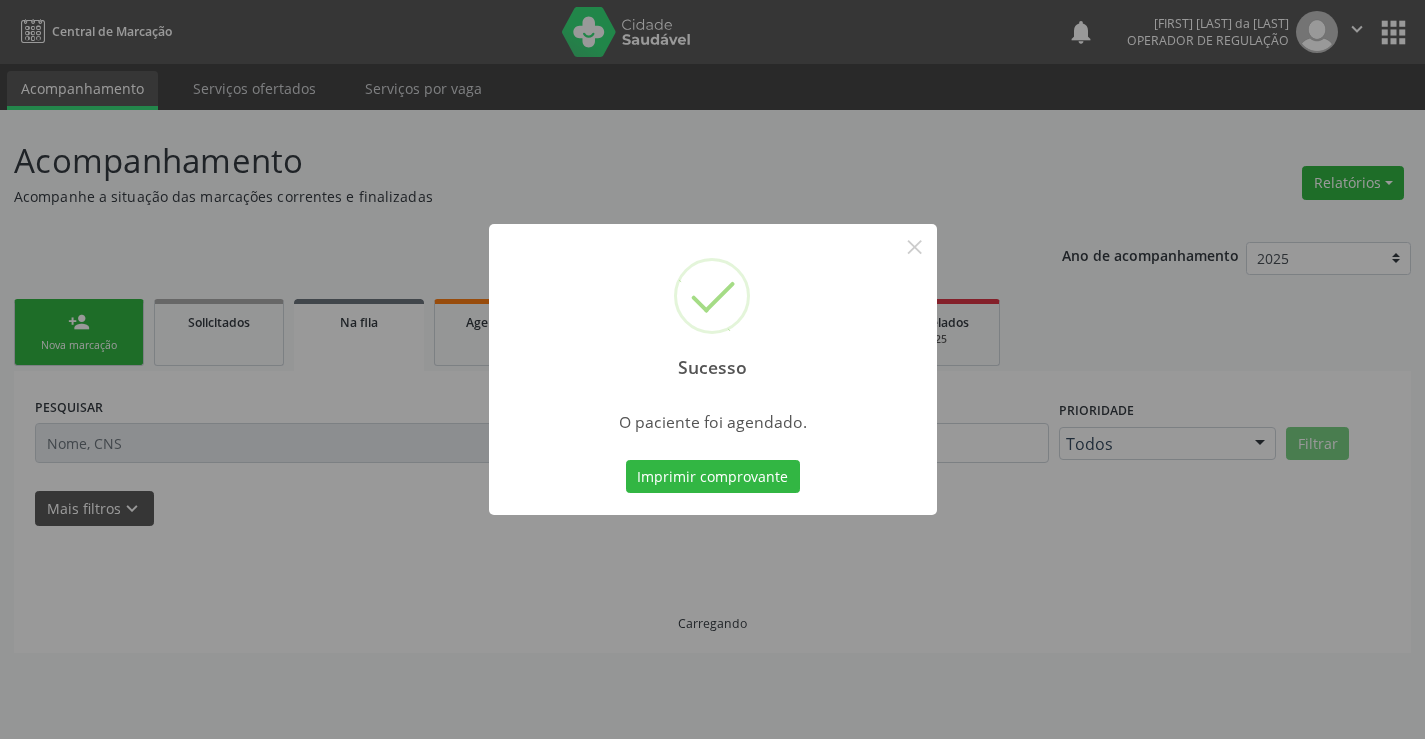 scroll, scrollTop: 0, scrollLeft: 0, axis: both 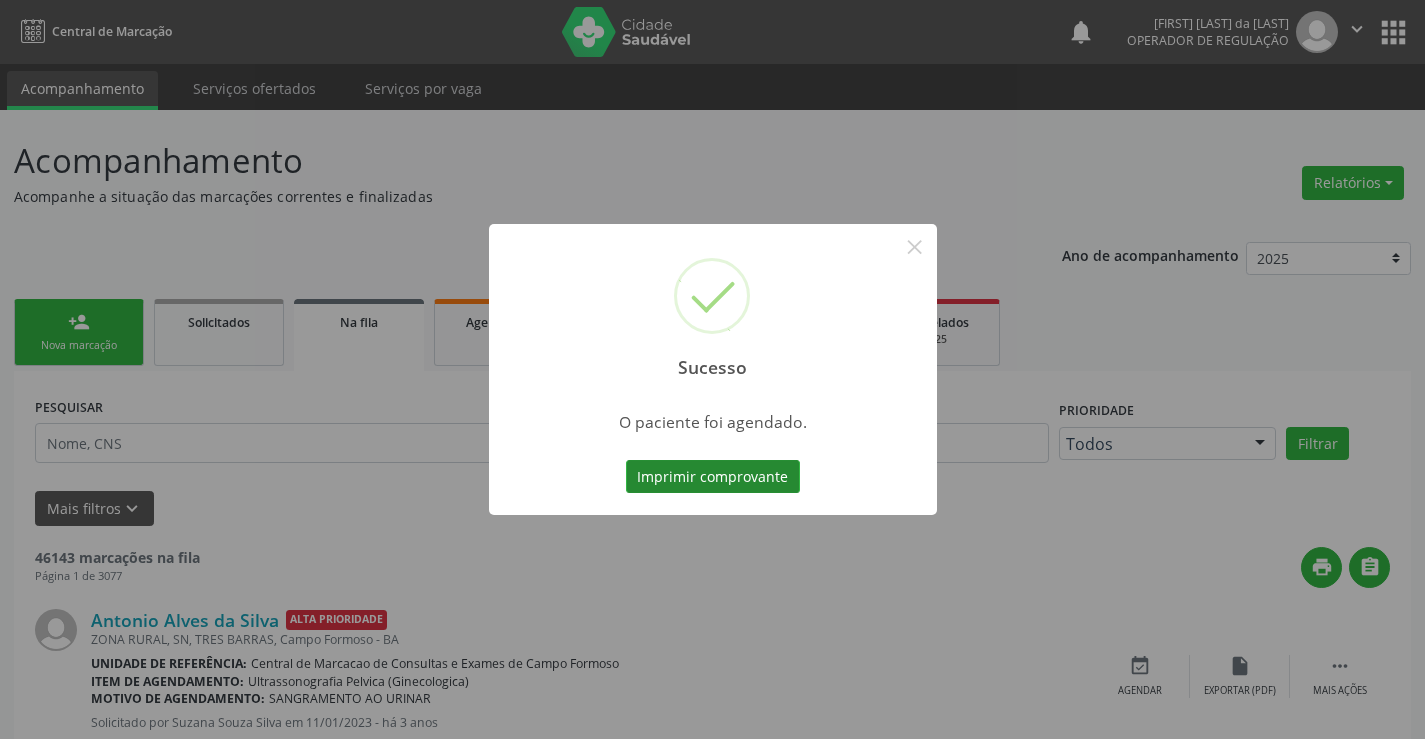 click on "Imprimir comprovante" at bounding box center [713, 477] 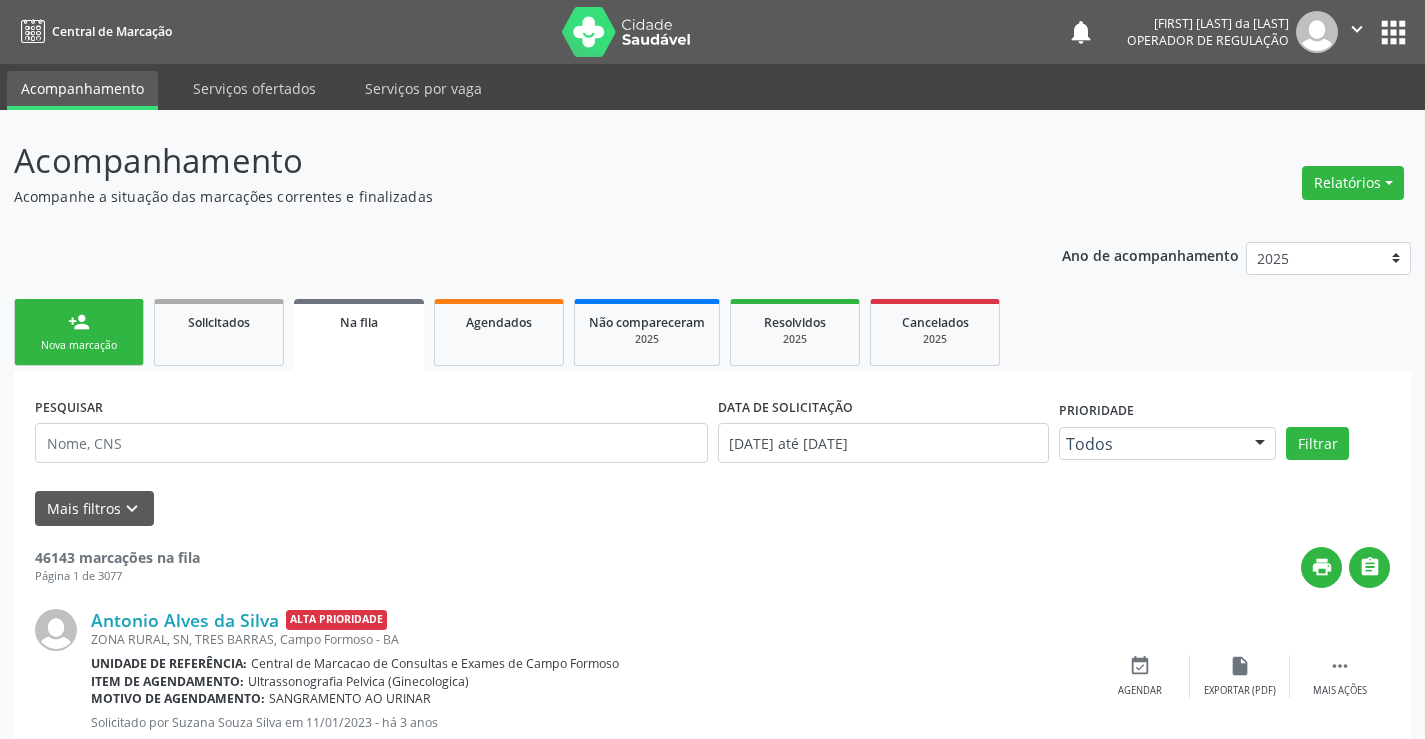 click on "person_add
Nova marcação" at bounding box center (79, 332) 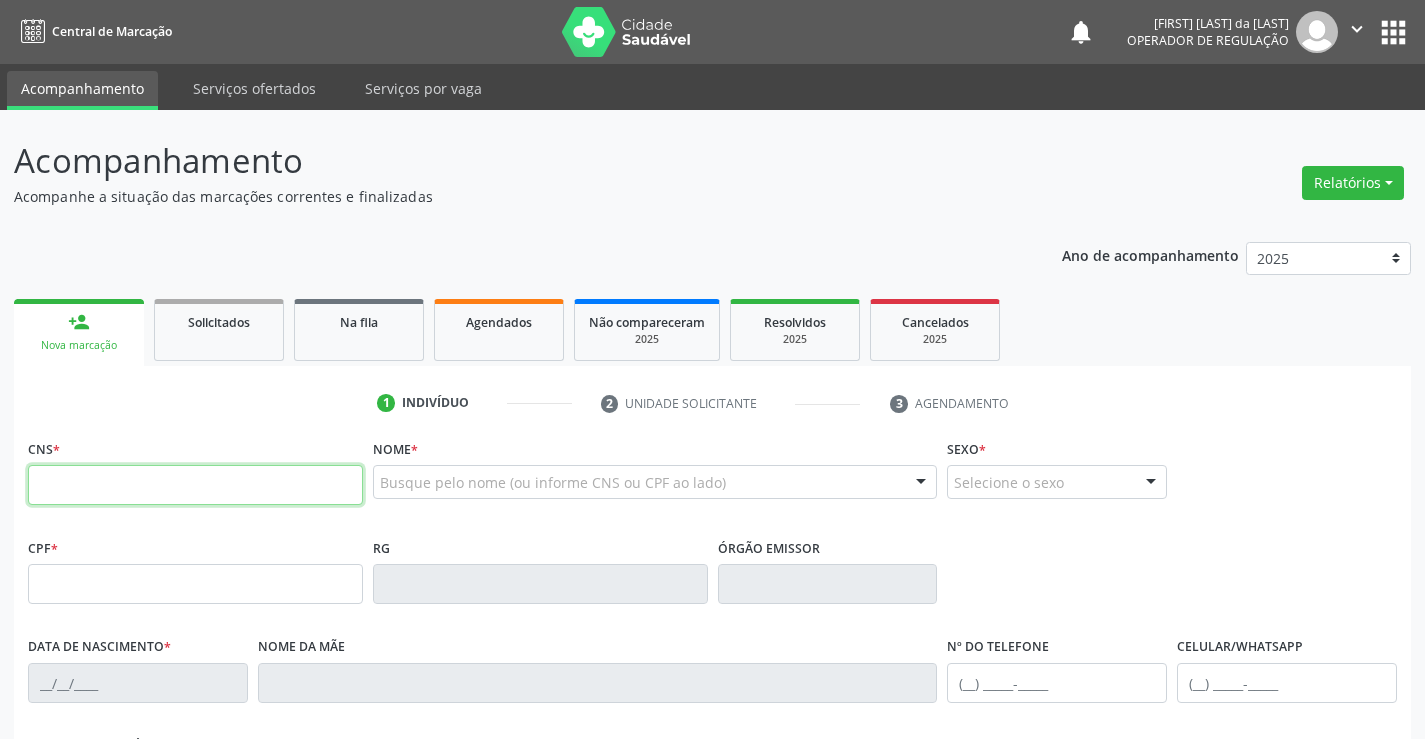 click at bounding box center [195, 485] 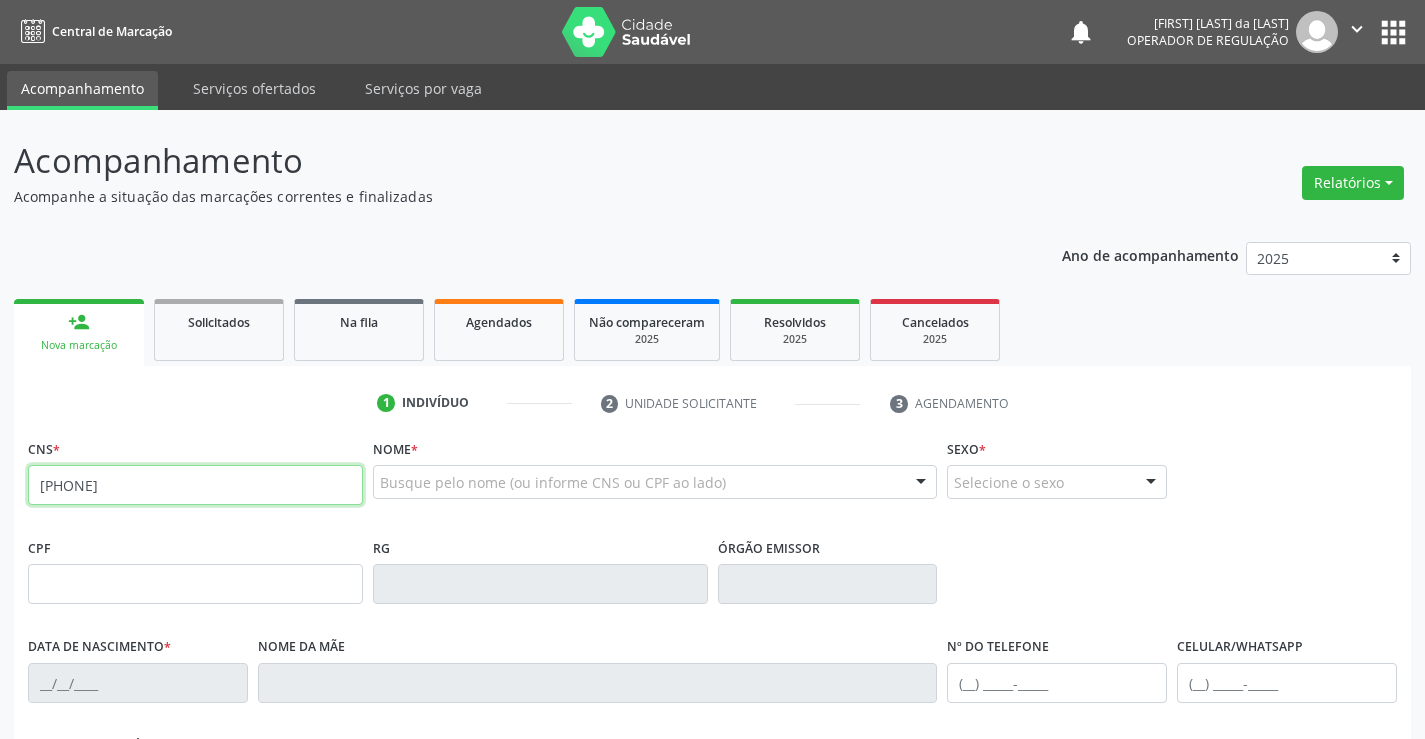 type on "706 0073 4536 6840" 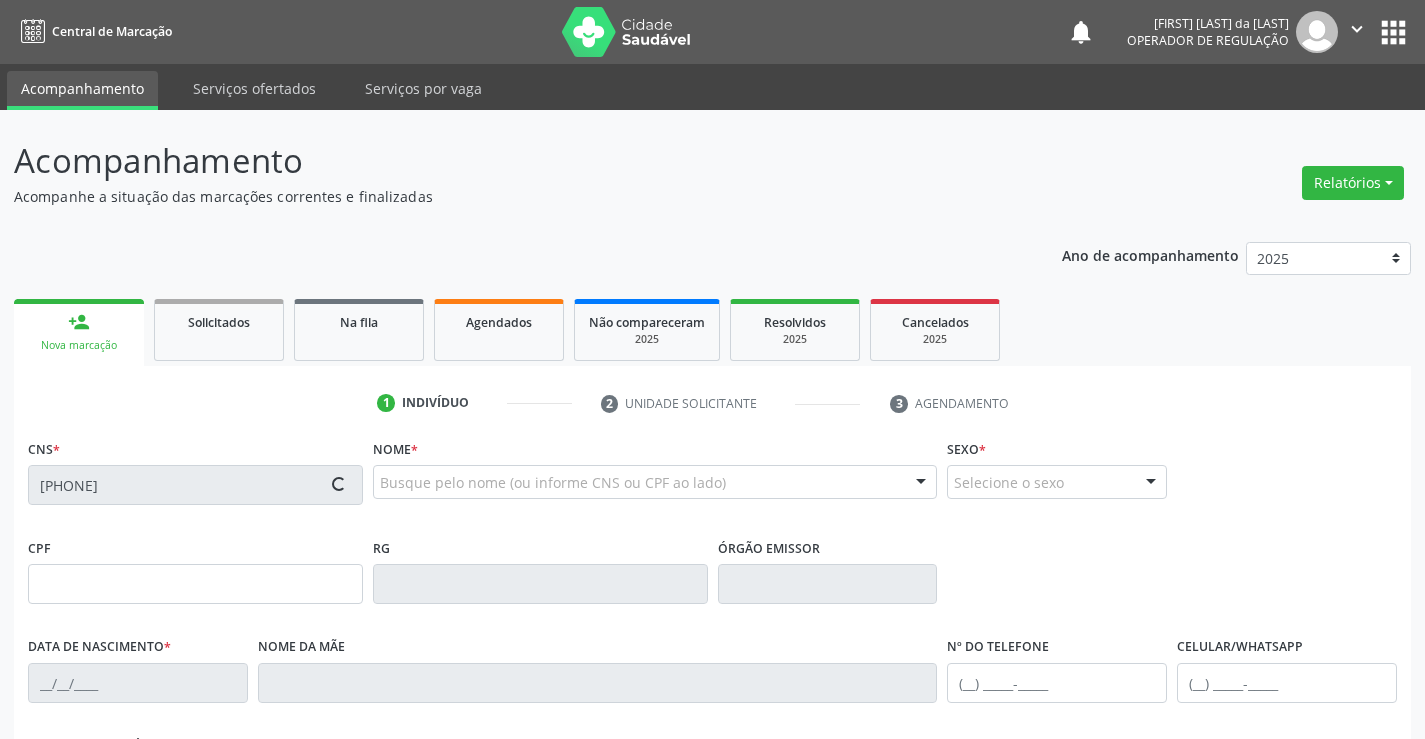 type on "14/05/2021" 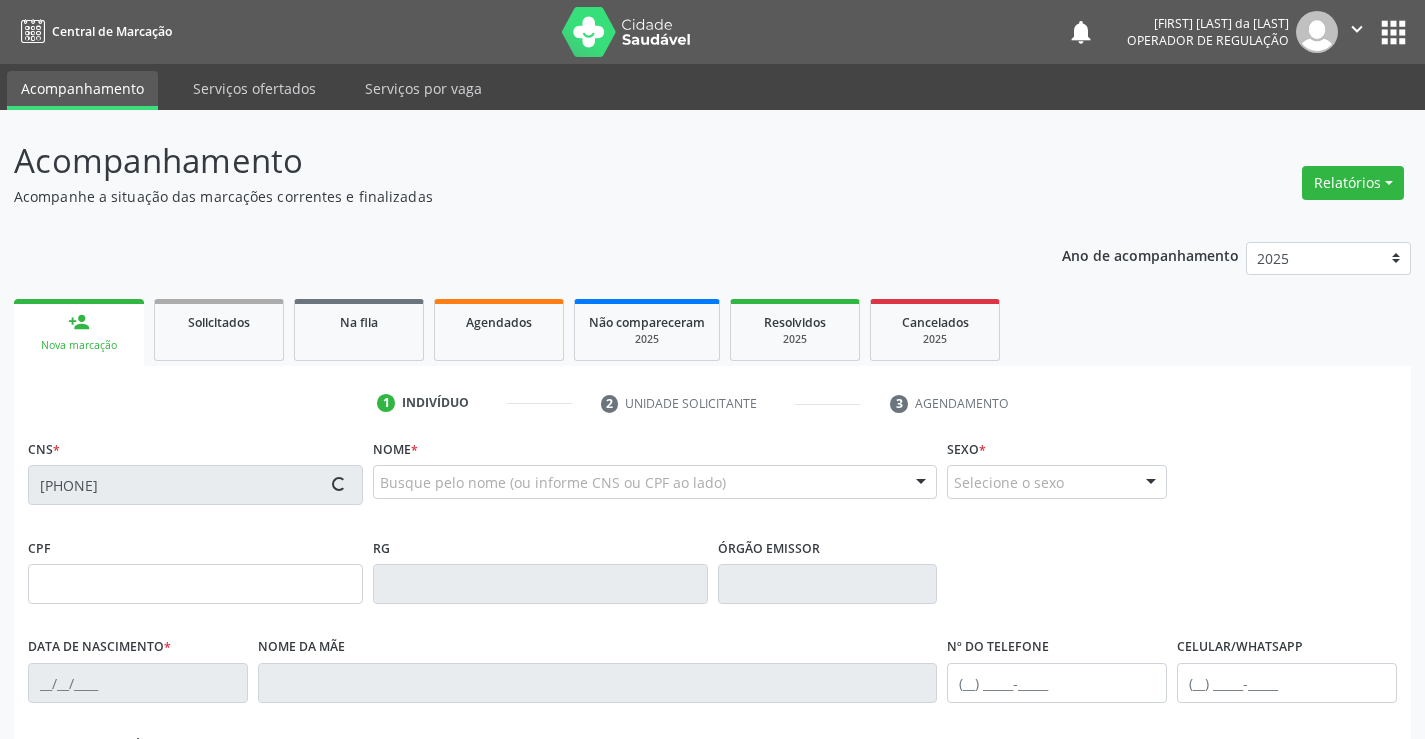 type on "S/N" 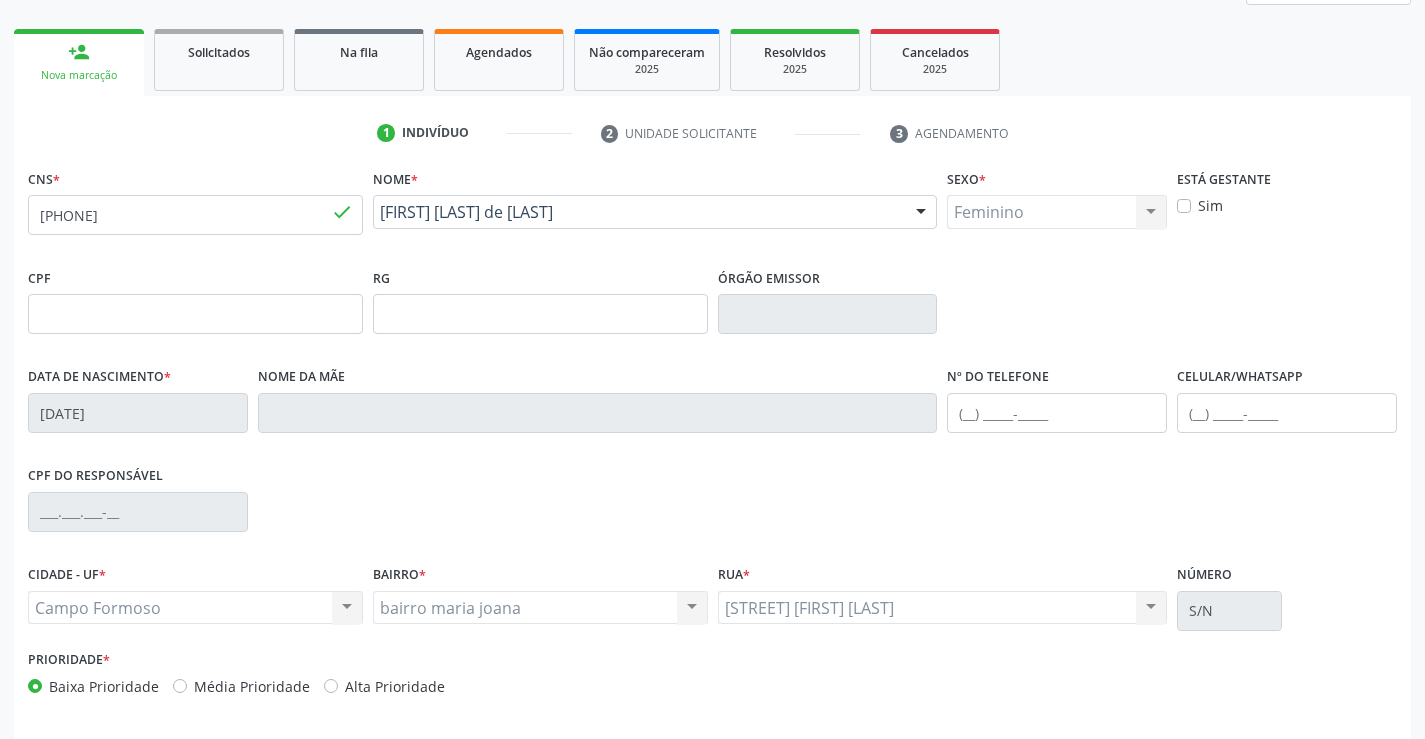 scroll, scrollTop: 345, scrollLeft: 0, axis: vertical 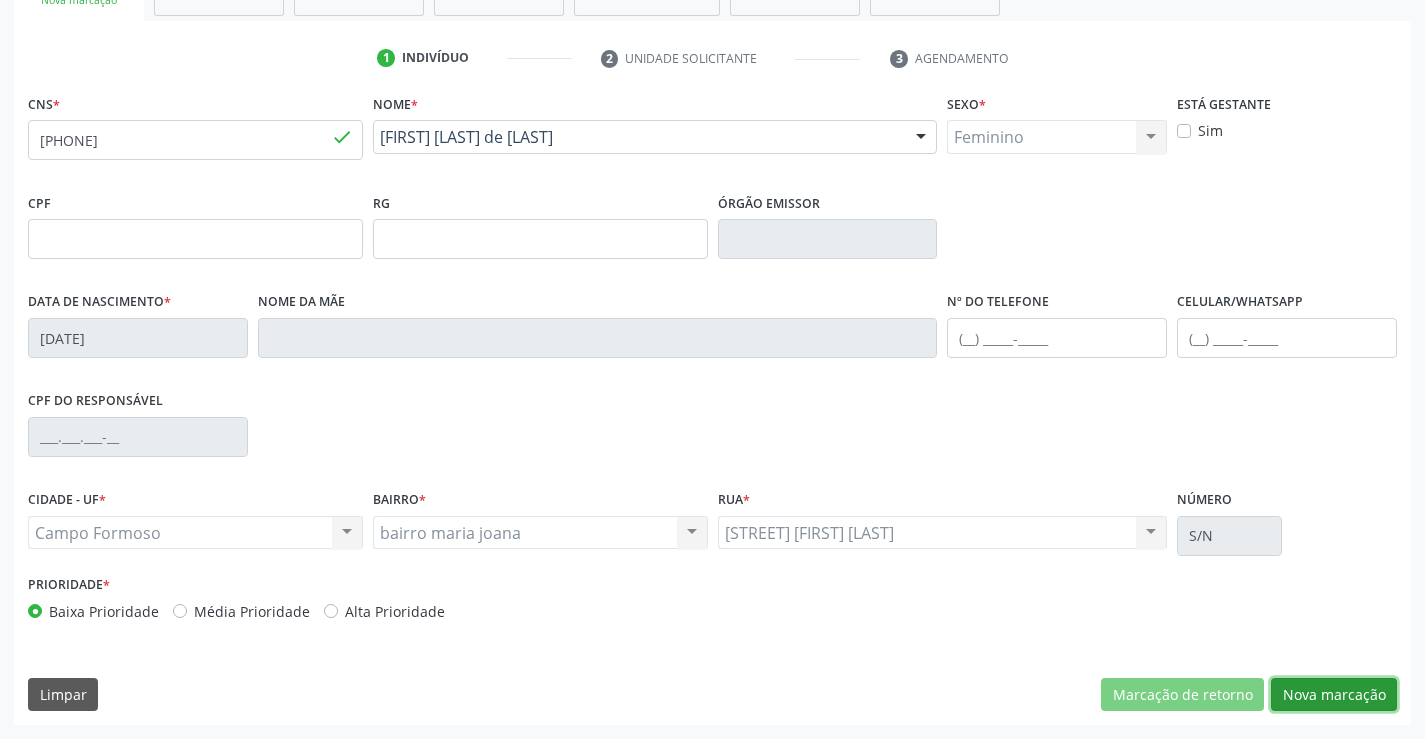 click on "Nova marcação" at bounding box center (1334, 695) 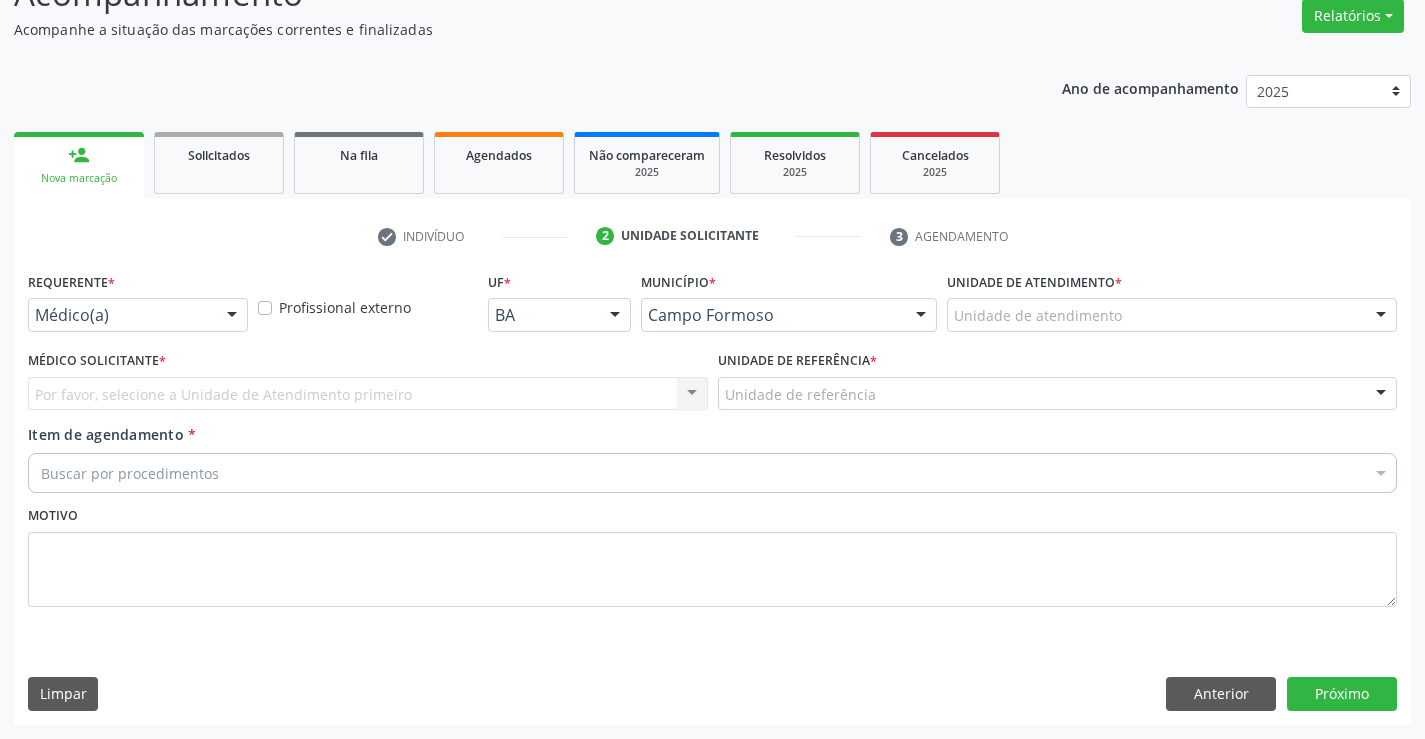 scroll, scrollTop: 167, scrollLeft: 0, axis: vertical 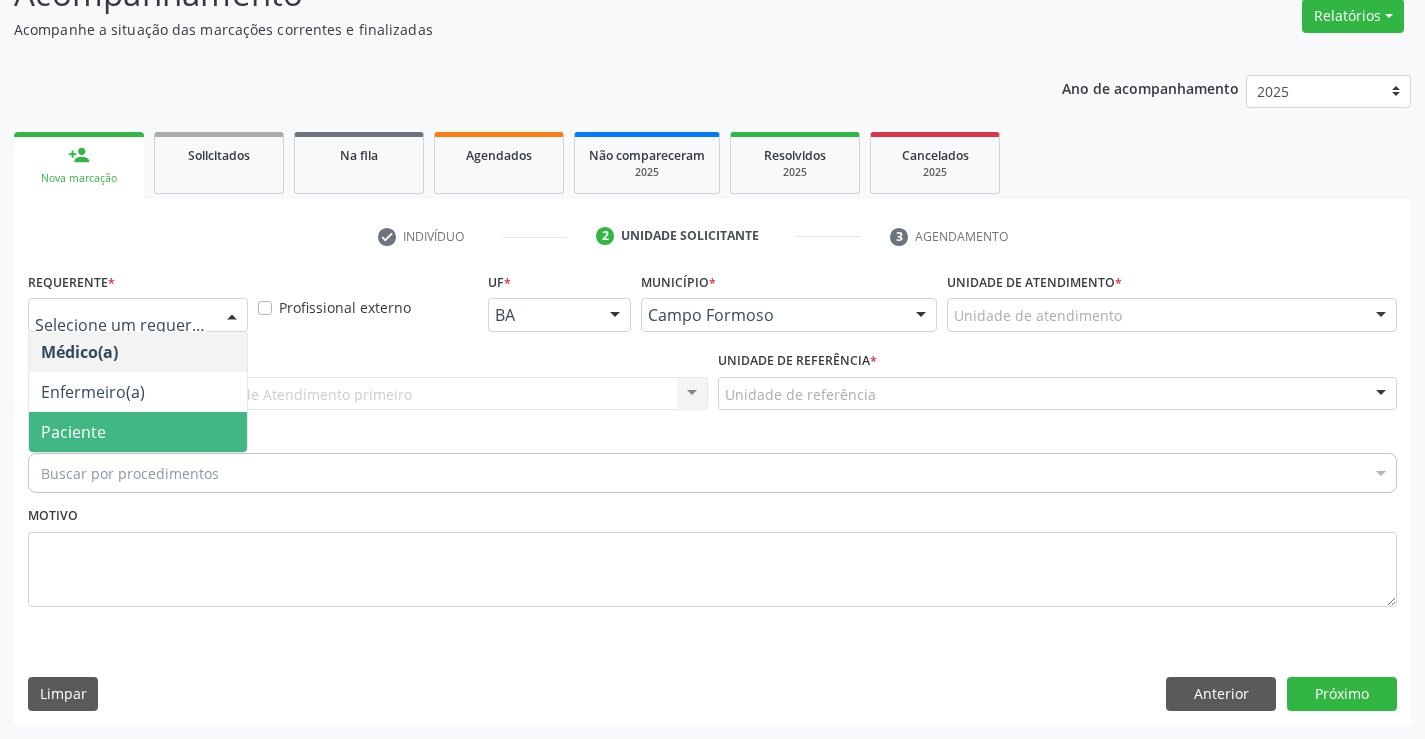 click on "Paciente" at bounding box center (73, 432) 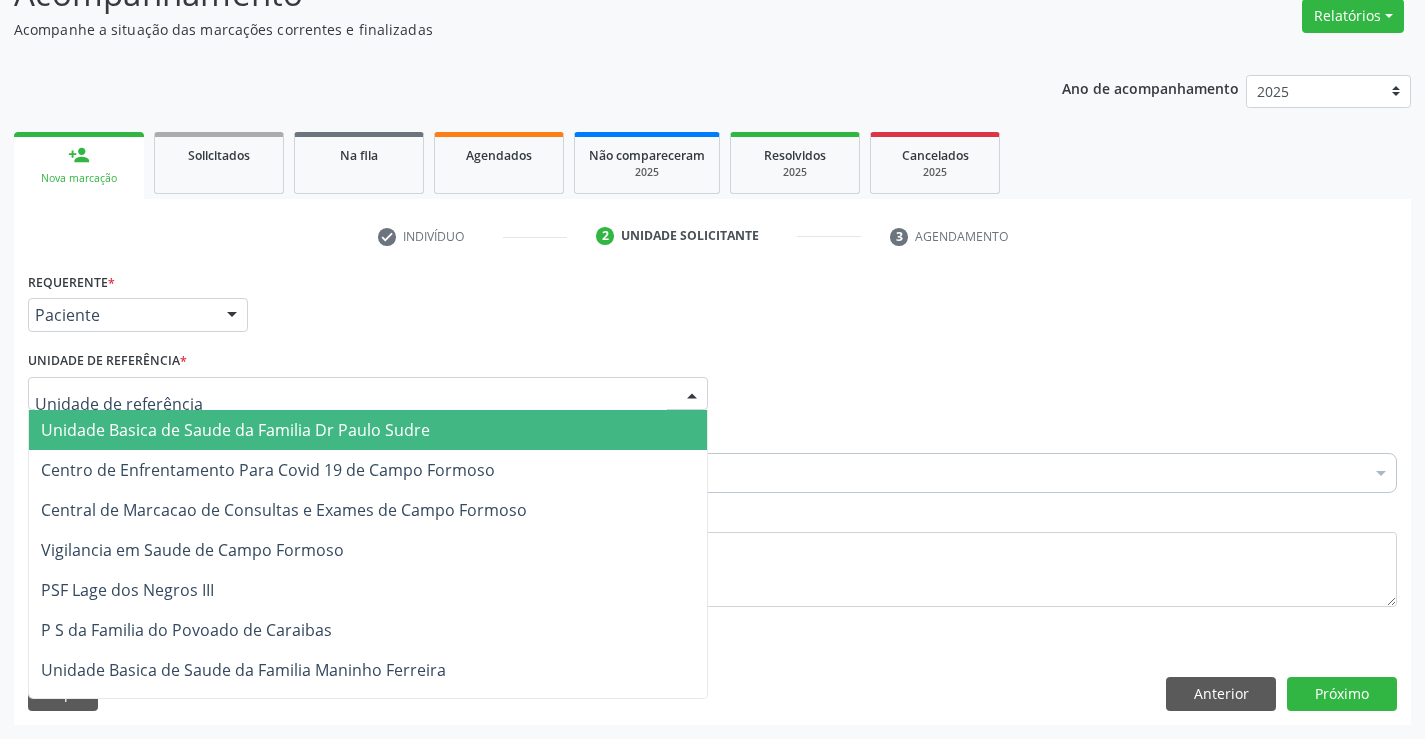 click on "Unidade Basica de Saude da Familia Dr Paulo Sudre" at bounding box center (235, 430) 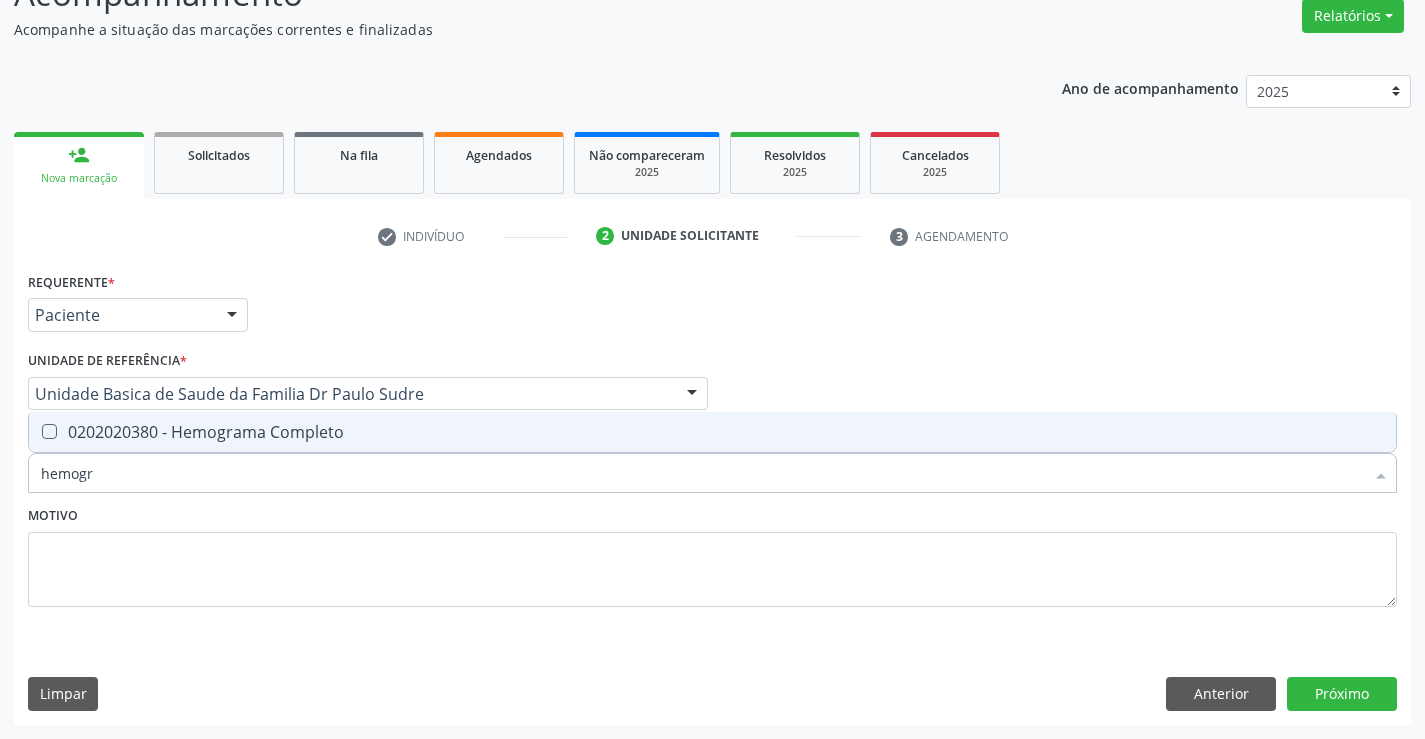 type on "hemogra" 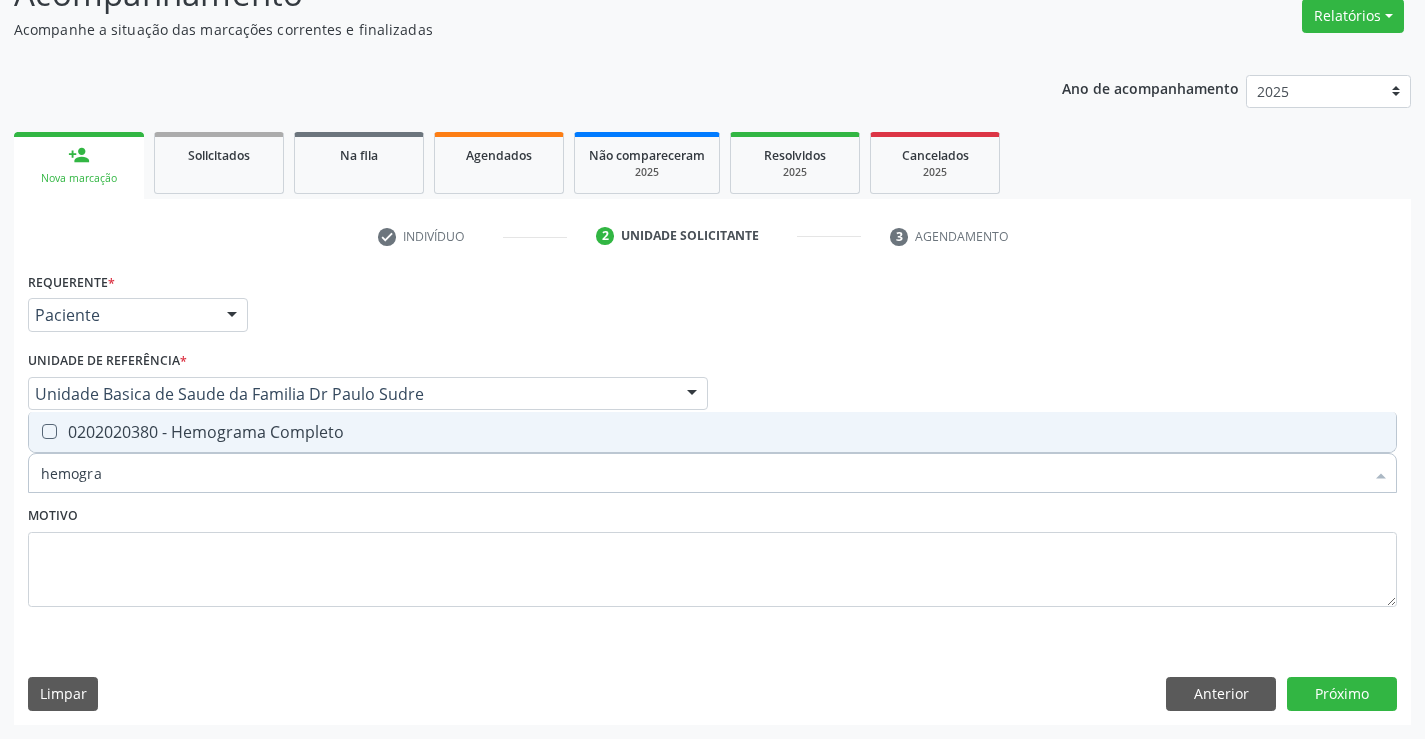 click on "0202020380 - Hemograma Completo" at bounding box center [712, 432] 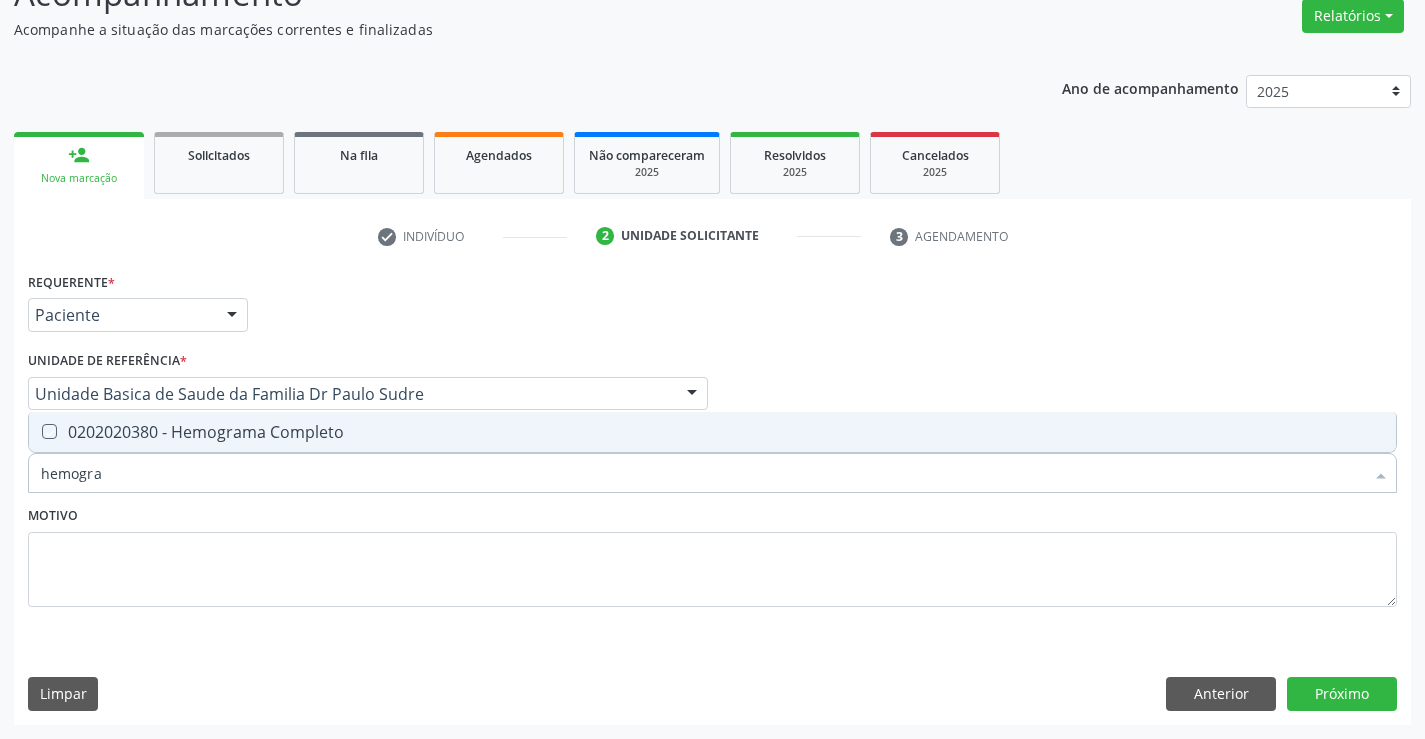 checkbox on "true" 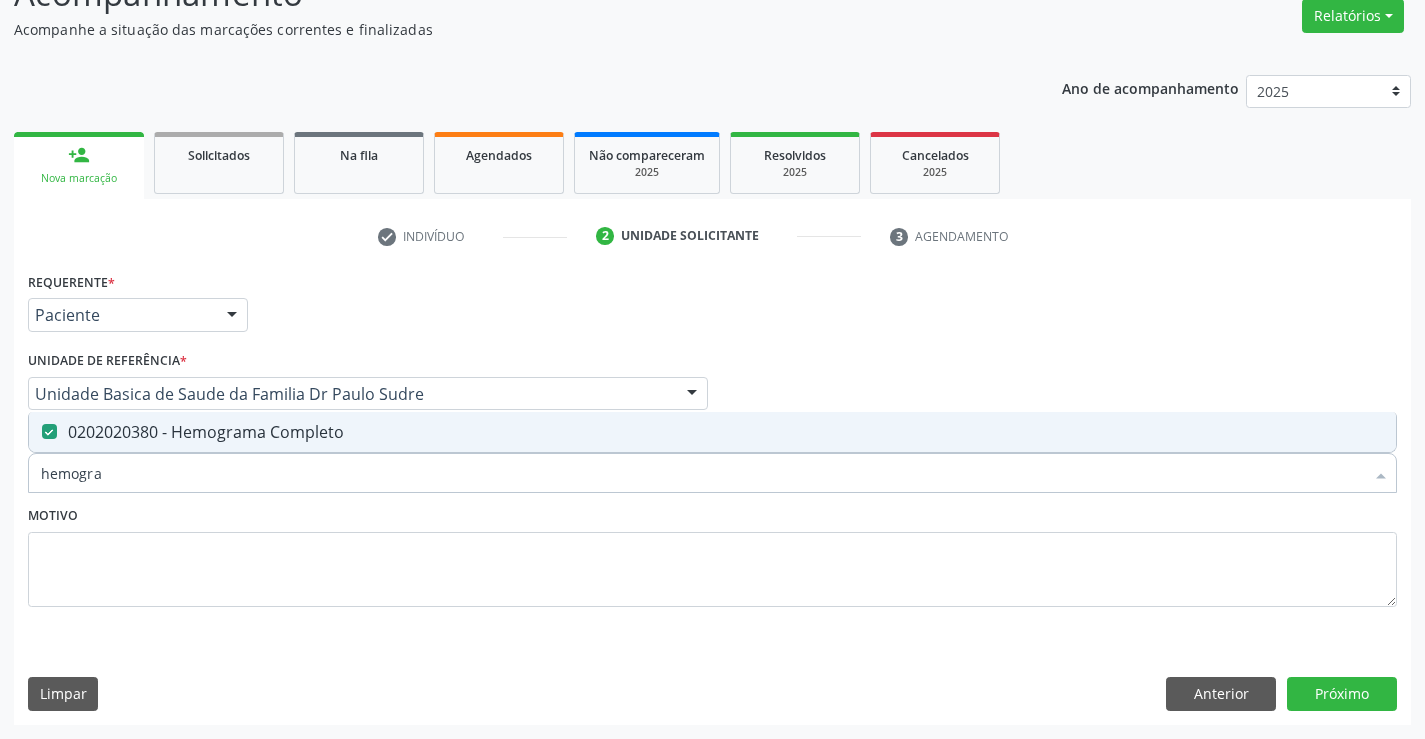 type on "hemogra" 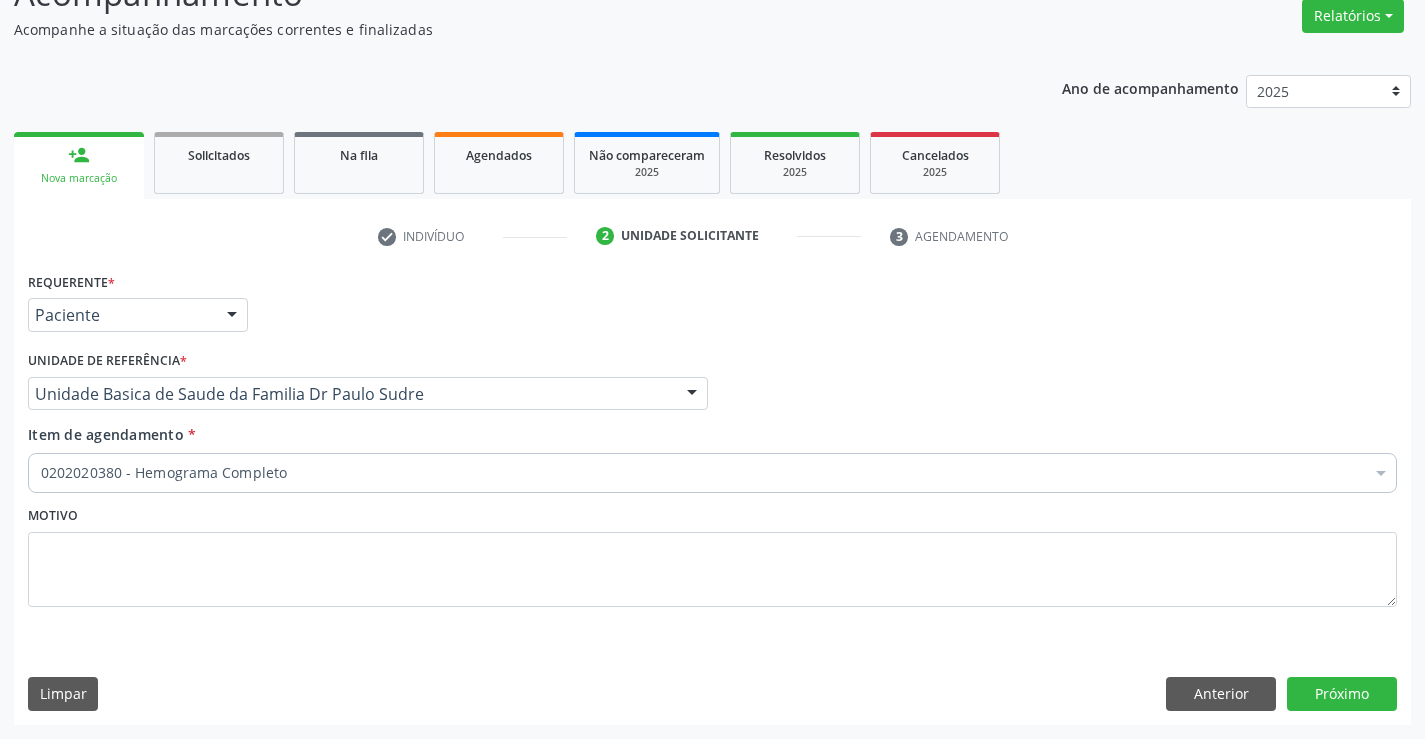type 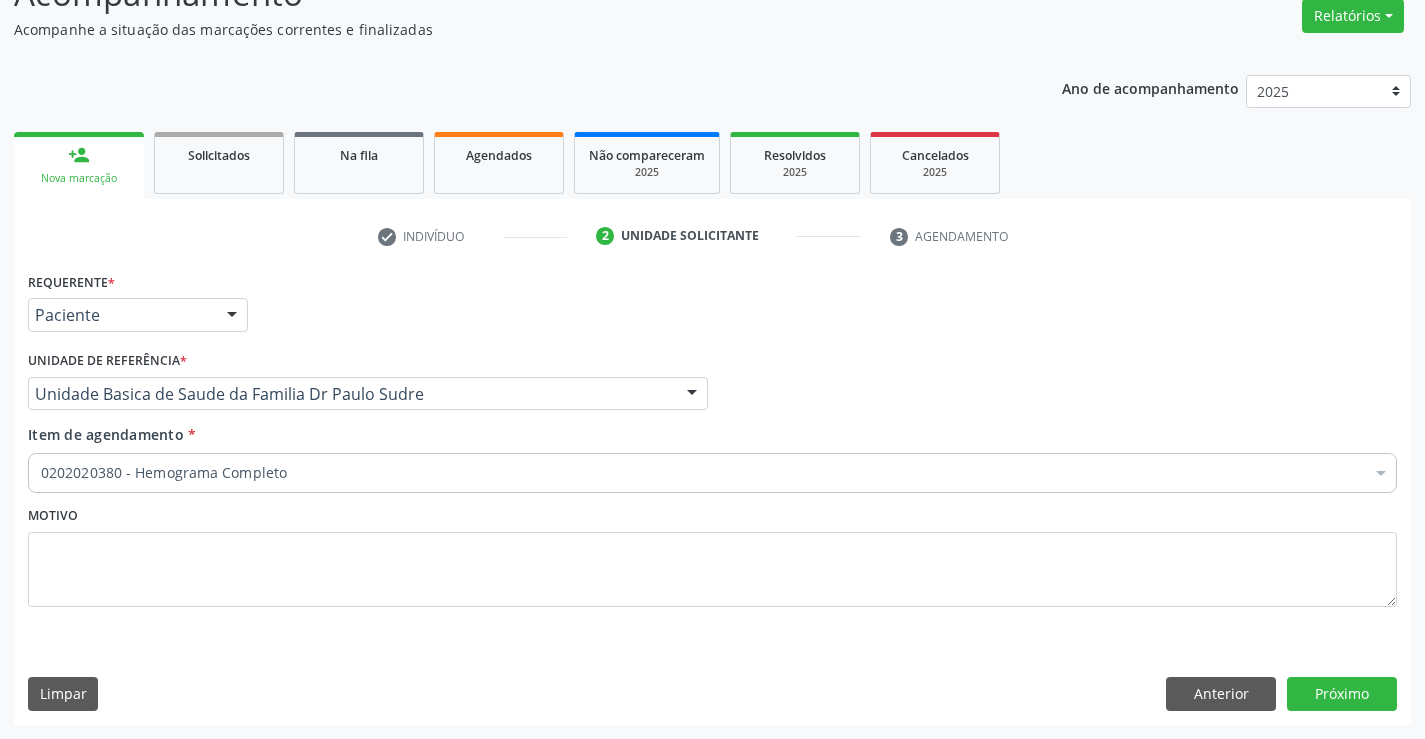 click on "Motivo" at bounding box center (712, 554) 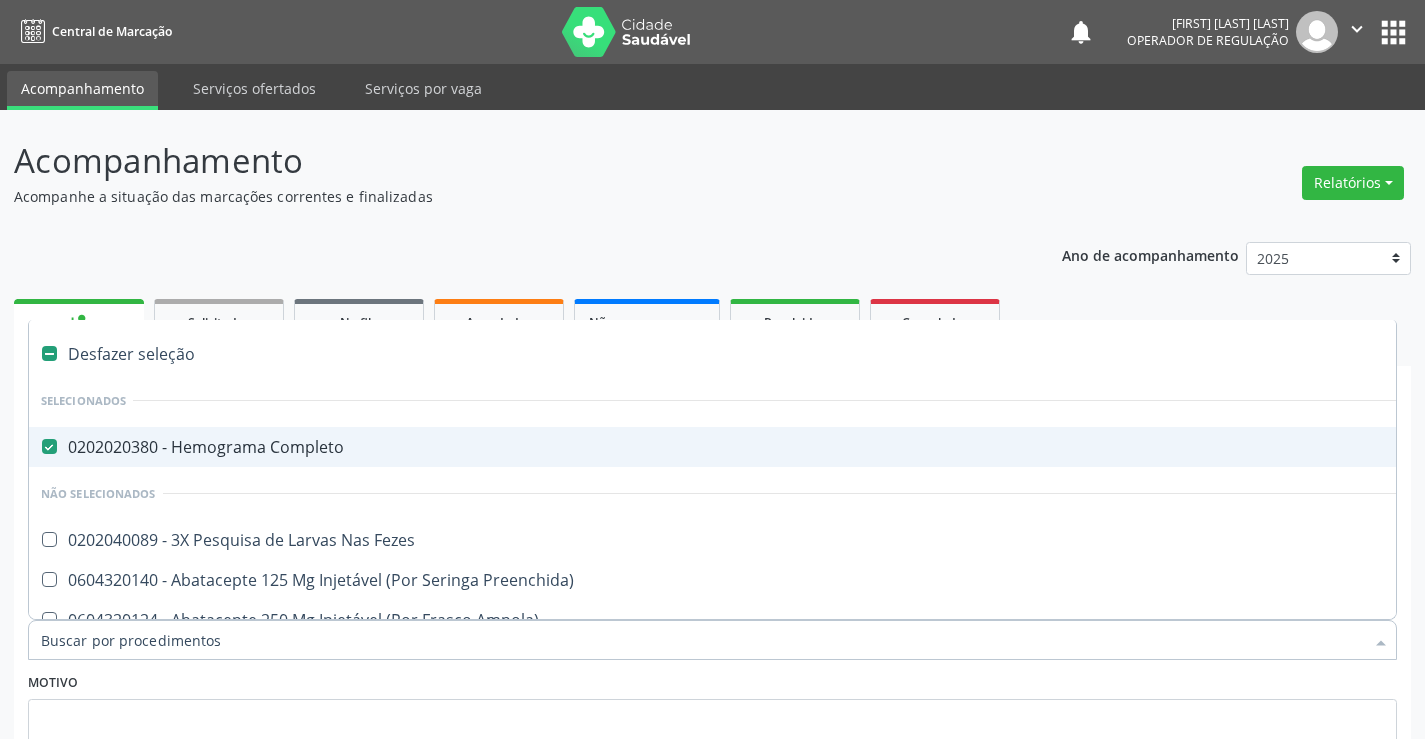 scroll, scrollTop: 167, scrollLeft: 0, axis: vertical 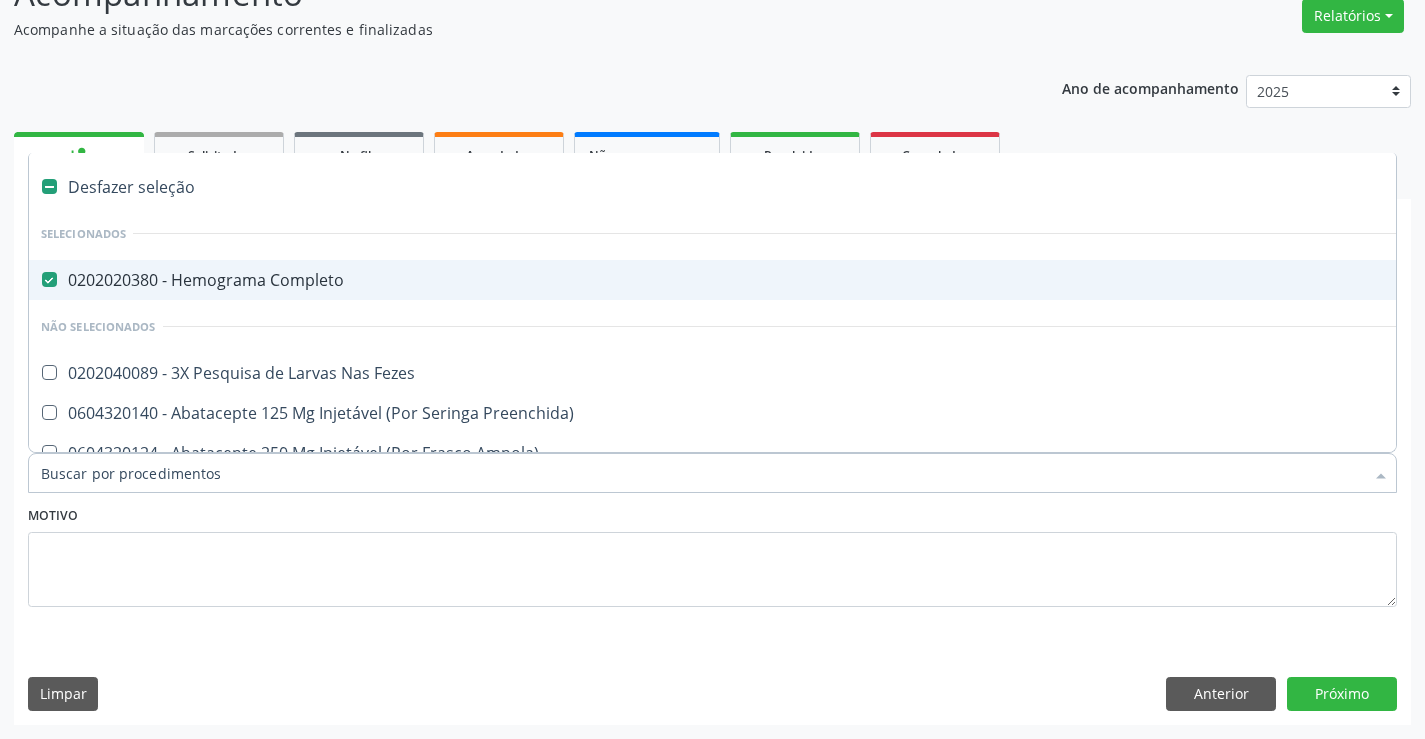 drag, startPoint x: 0, startPoint y: 0, endPoint x: 223, endPoint y: 473, distance: 522.9321 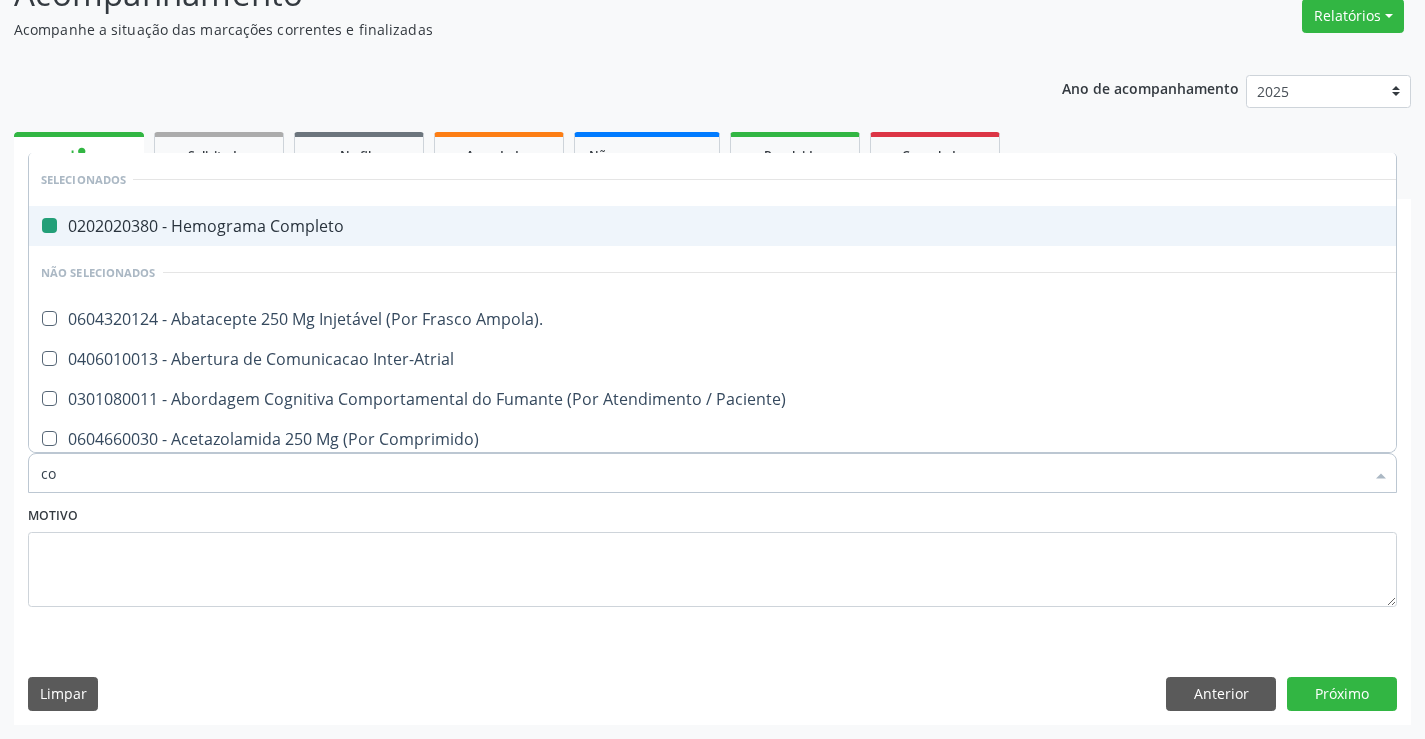 type on "col" 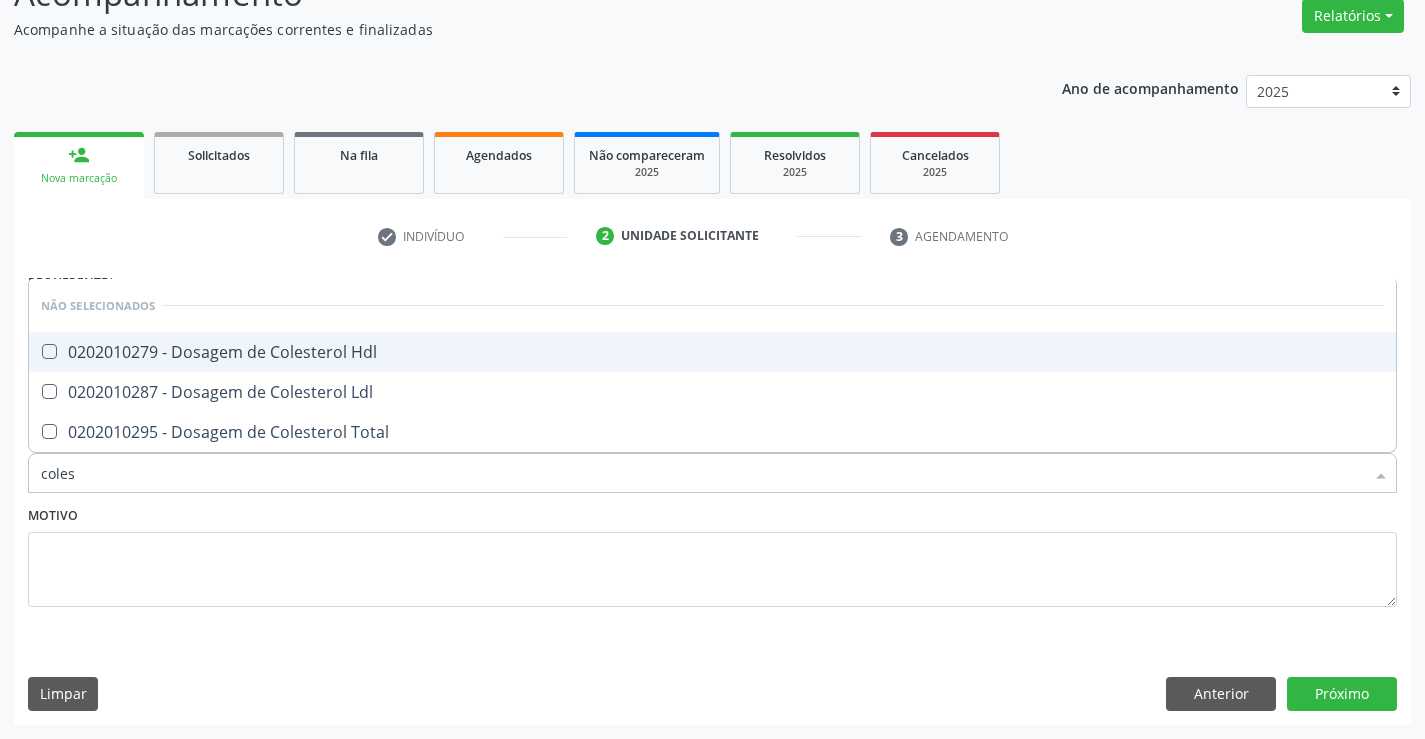 type on "colest" 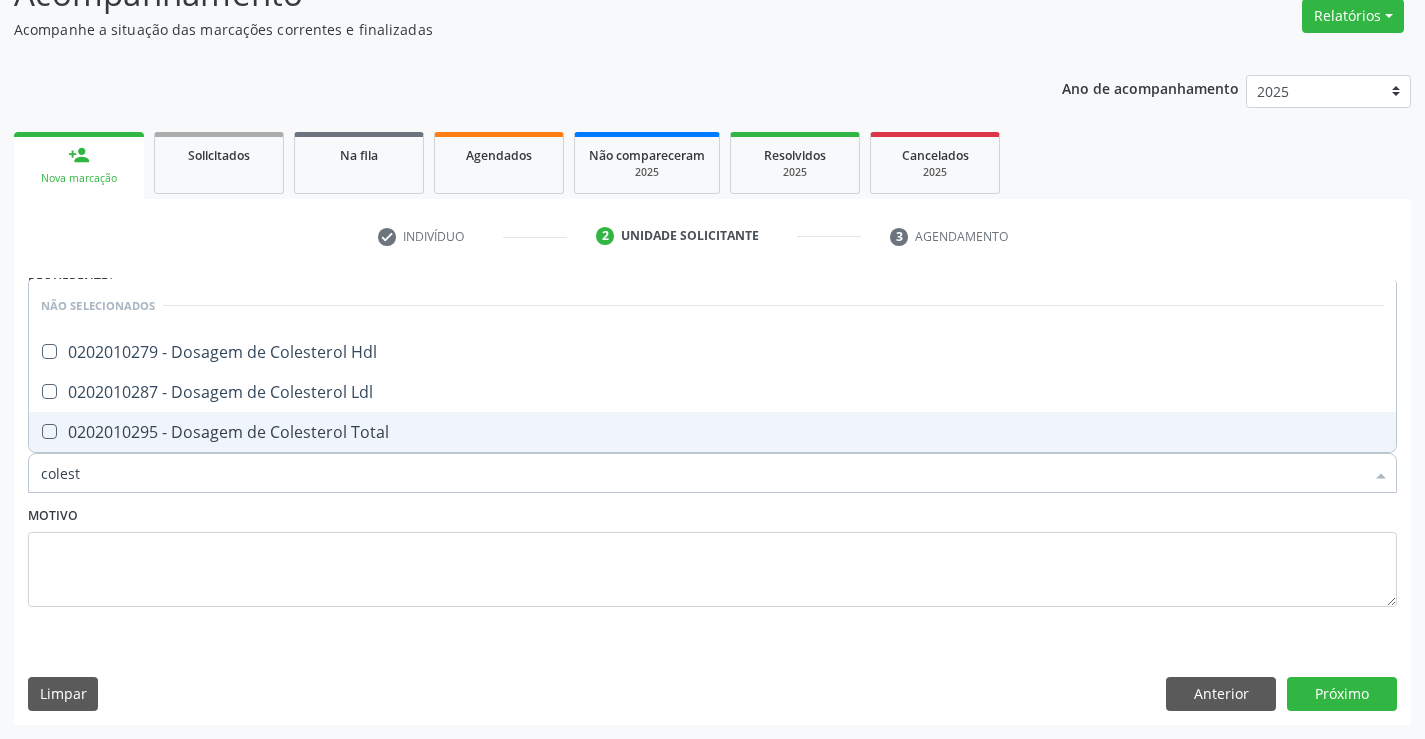 click on "0202010295 - Dosagem de Colesterol Total" at bounding box center [712, 432] 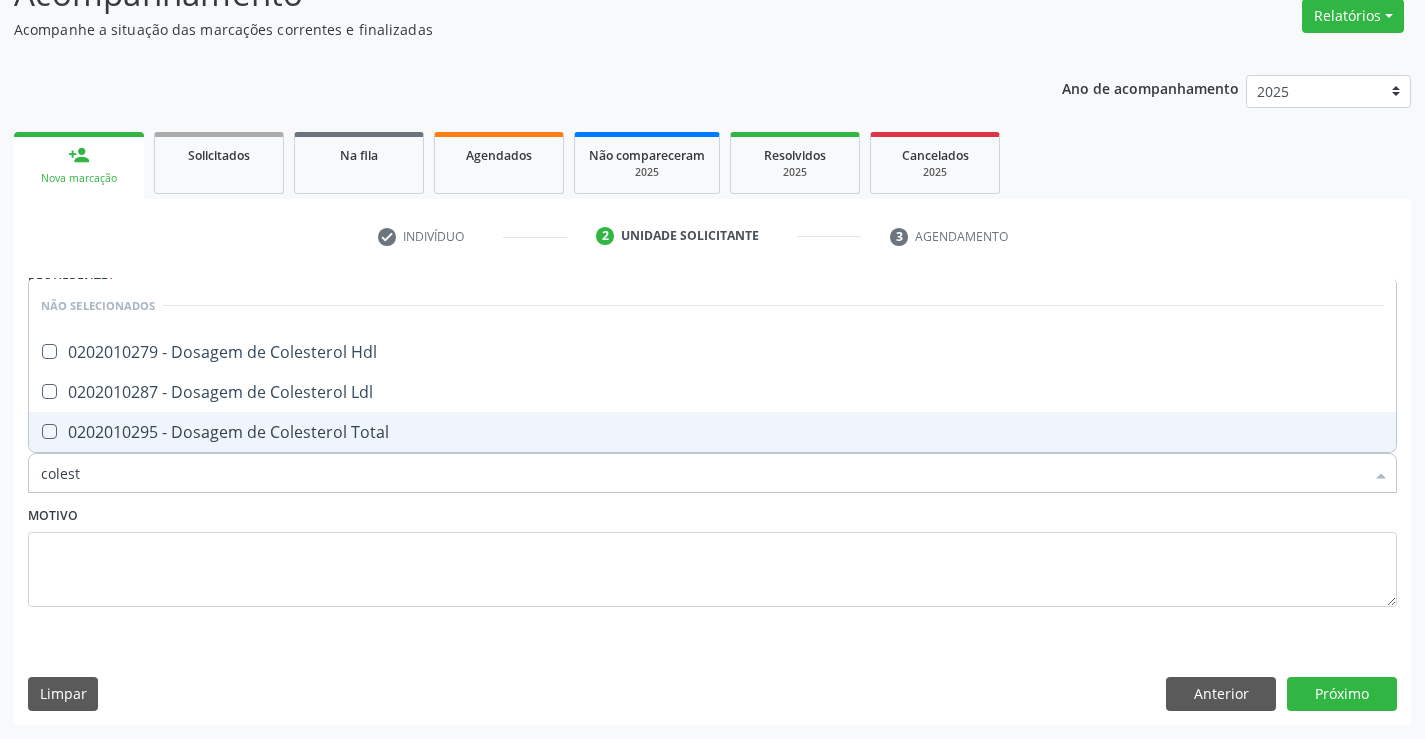 checkbox on "true" 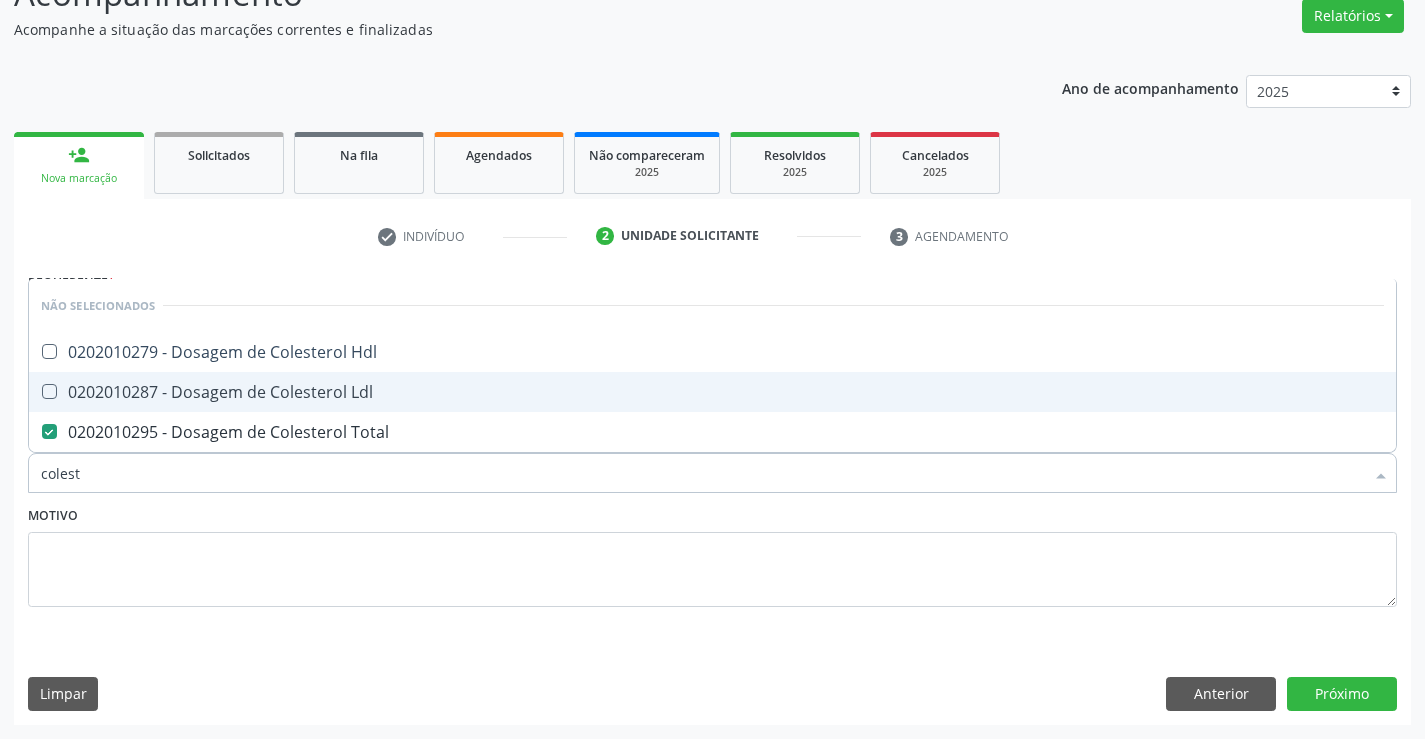 click on "0202010287 - Dosagem de Colesterol Ldl" at bounding box center [712, 392] 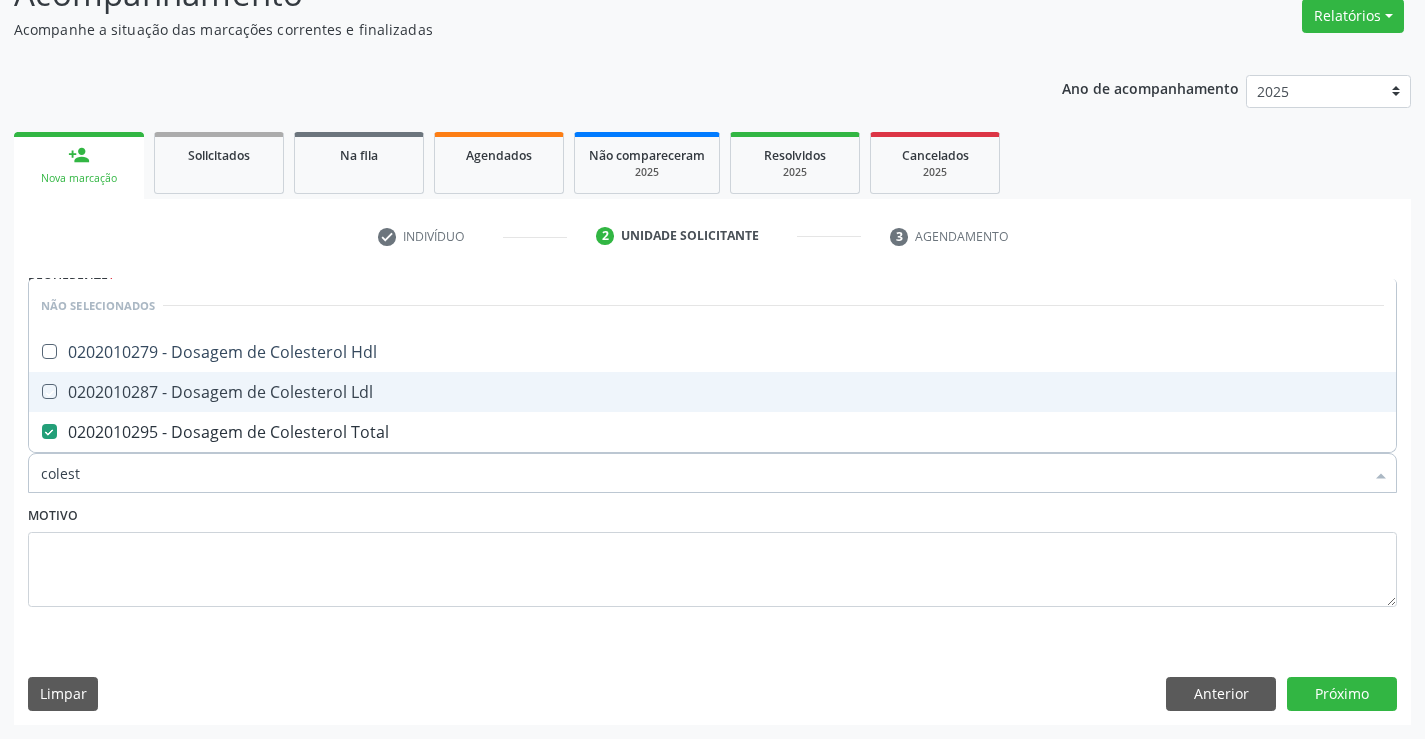 checkbox on "true" 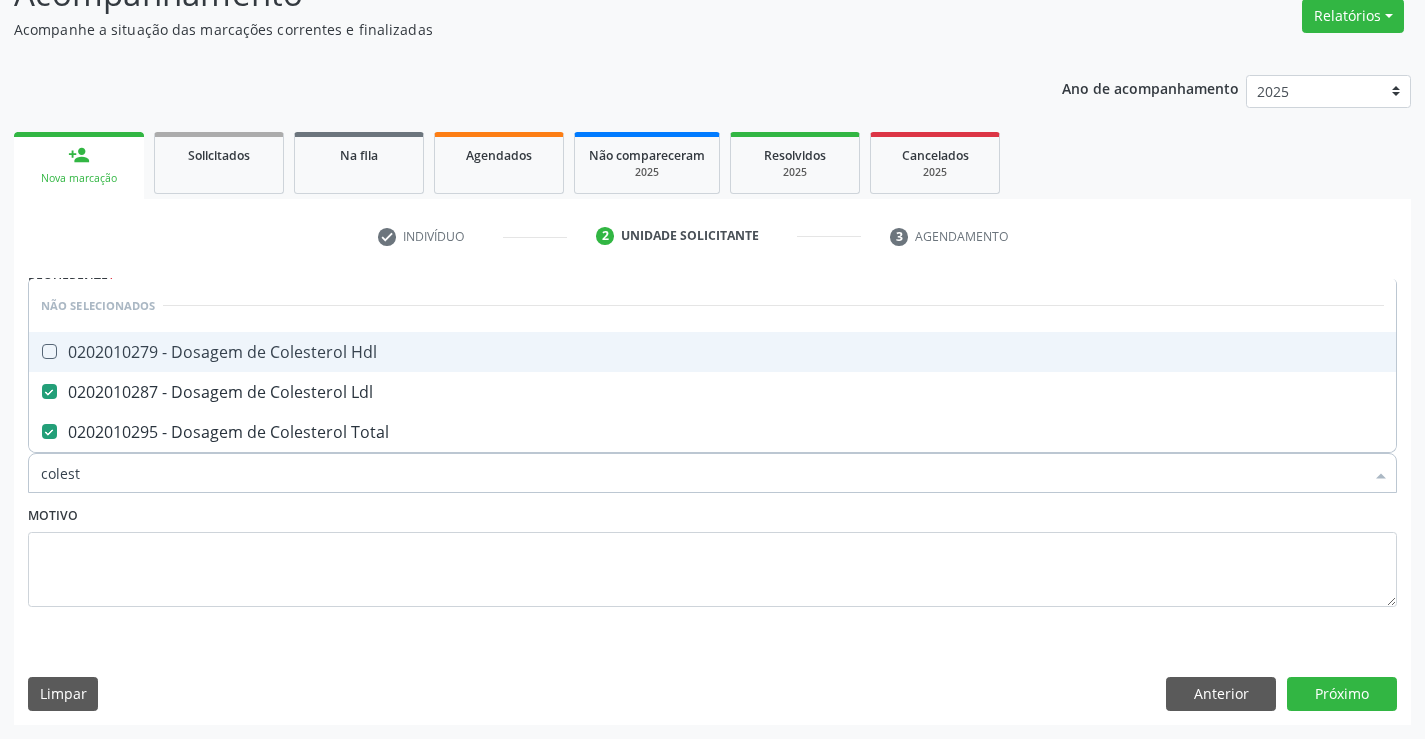 click on "0202010279 - Dosagem de Colesterol Hdl" at bounding box center (712, 352) 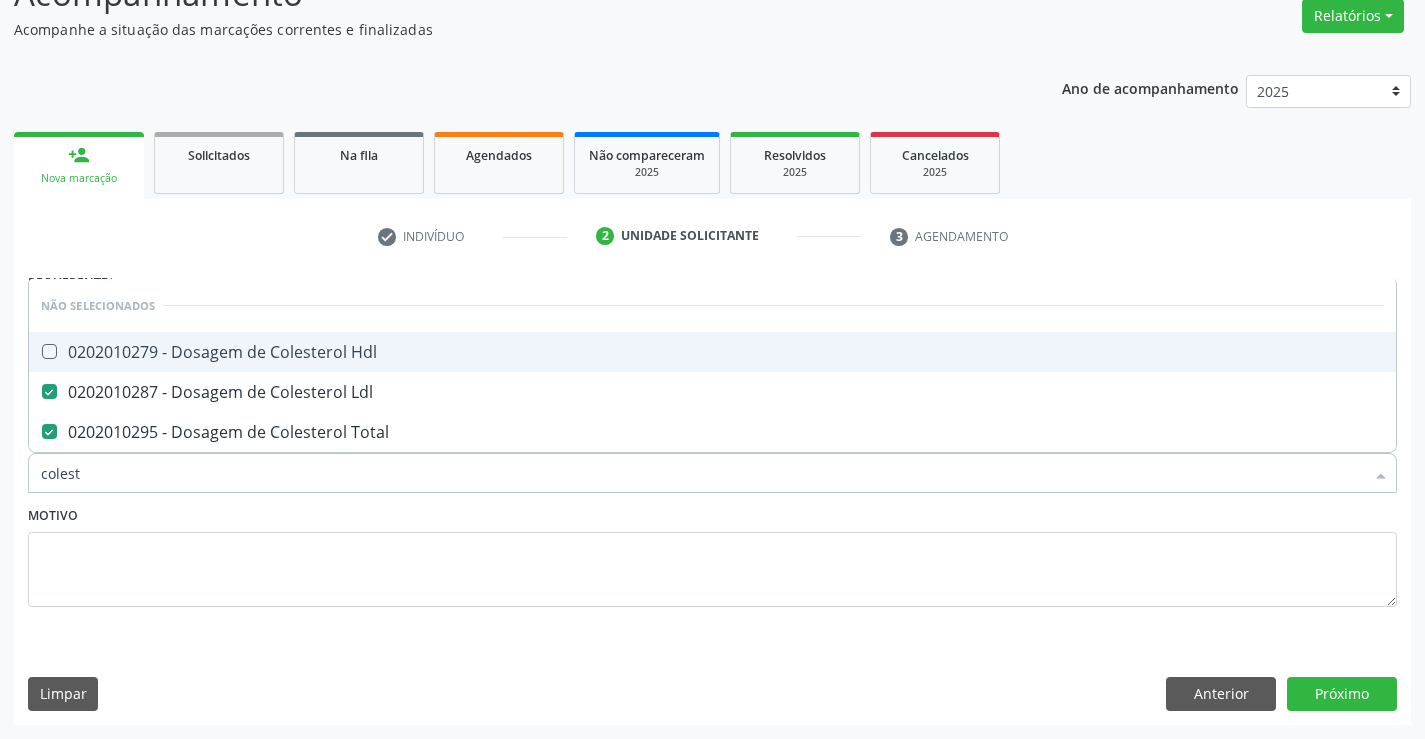 checkbox on "true" 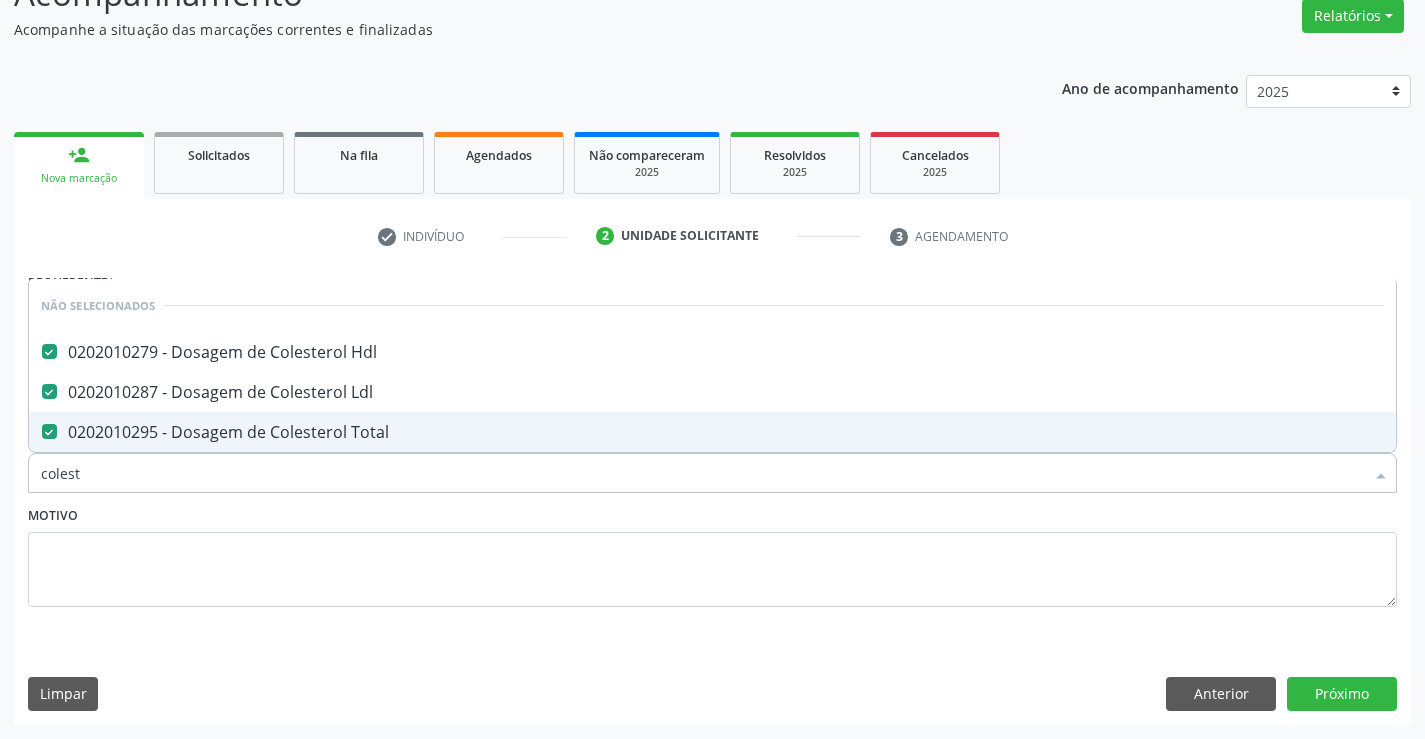 type on "colest" 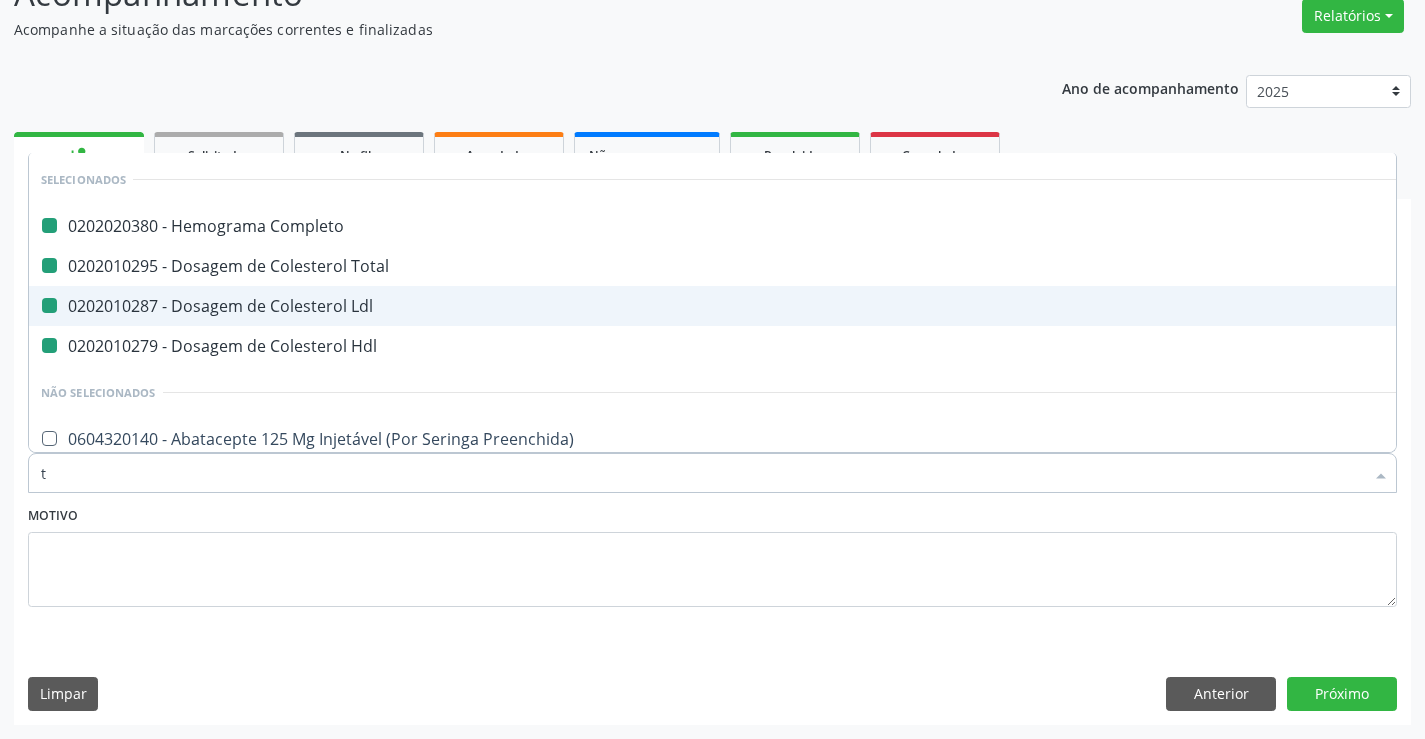 type on "tr" 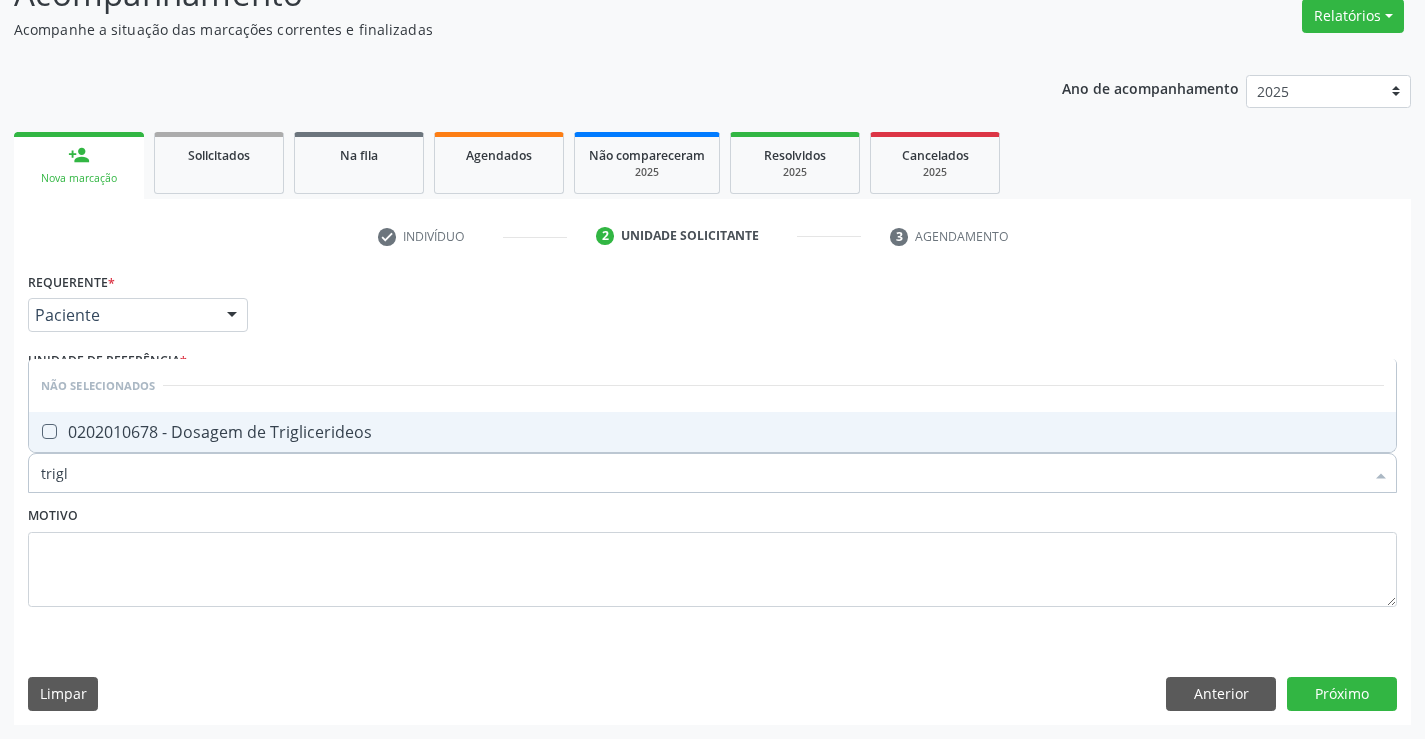 type on "trigli" 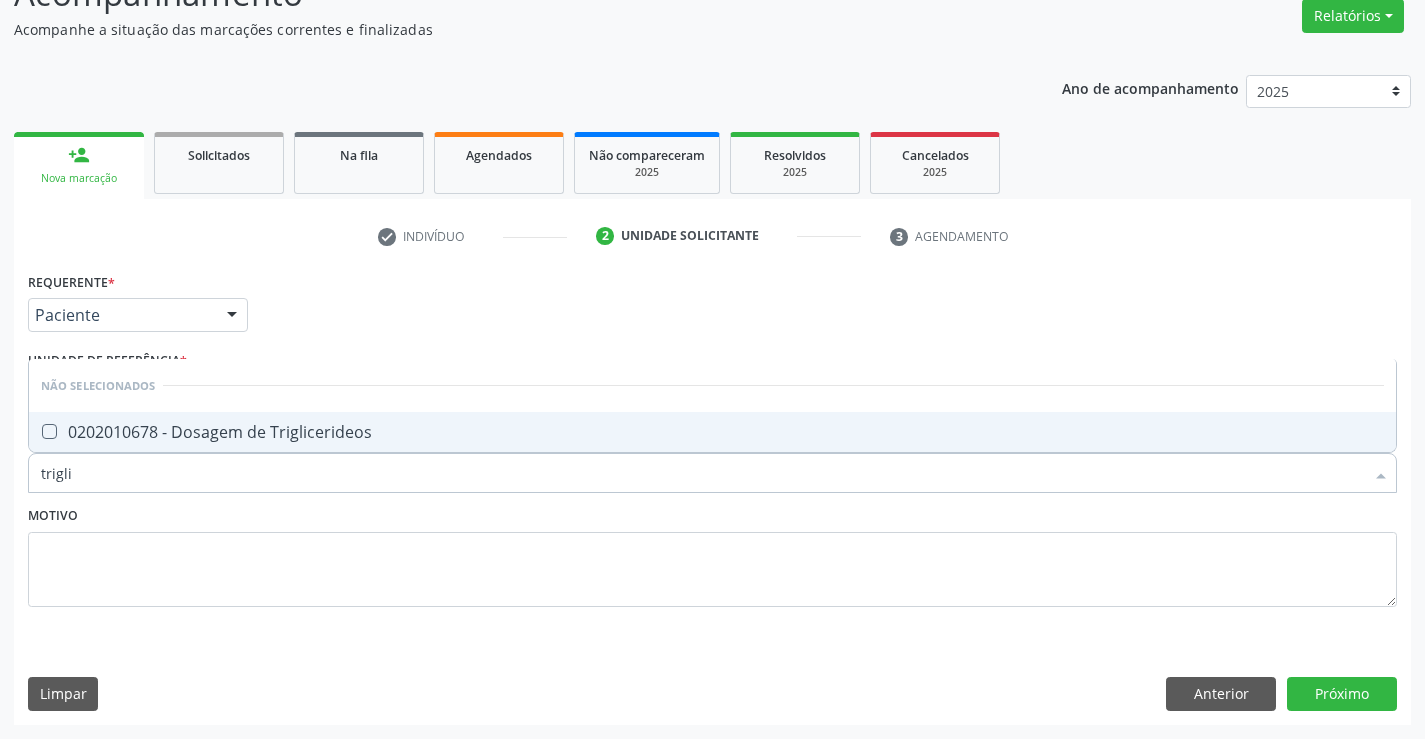 click on "0202010678 - Dosagem de Triglicerideos" at bounding box center (712, 432) 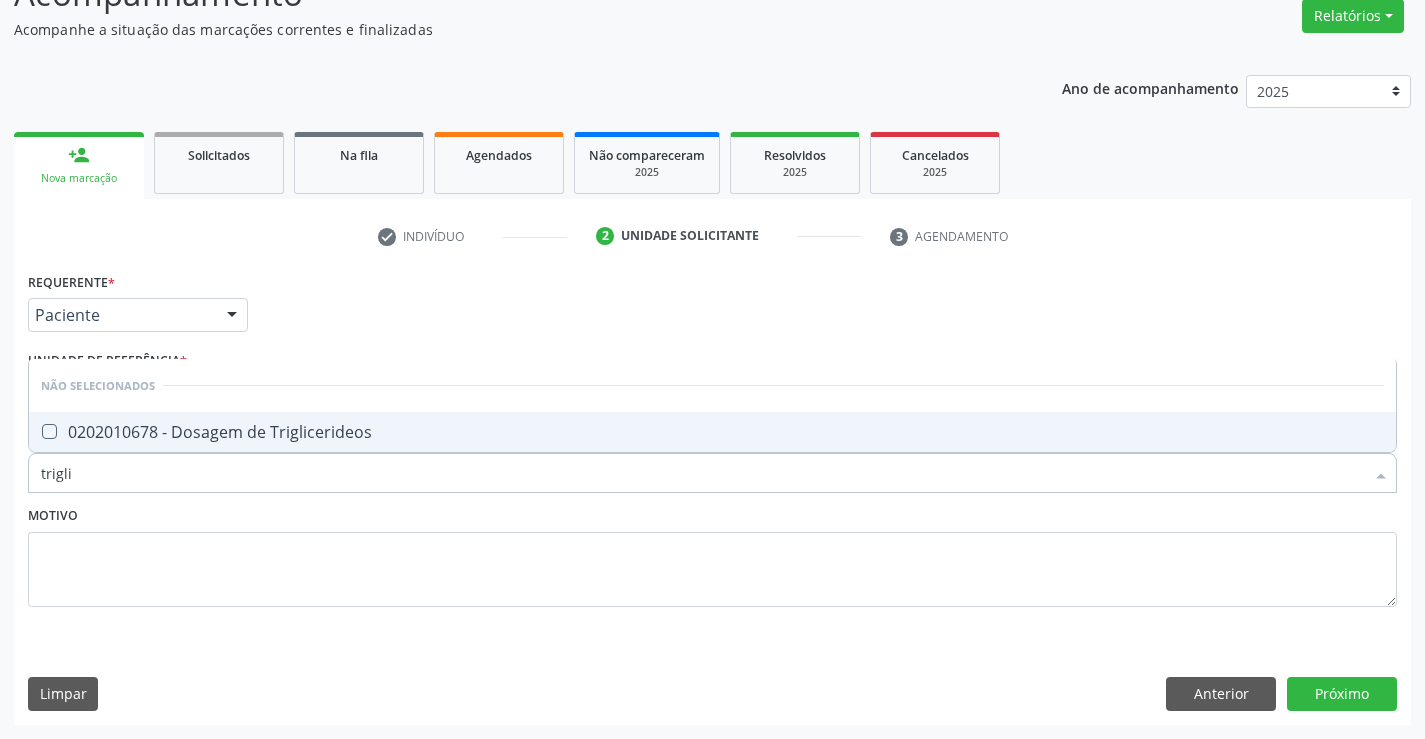 checkbox on "true" 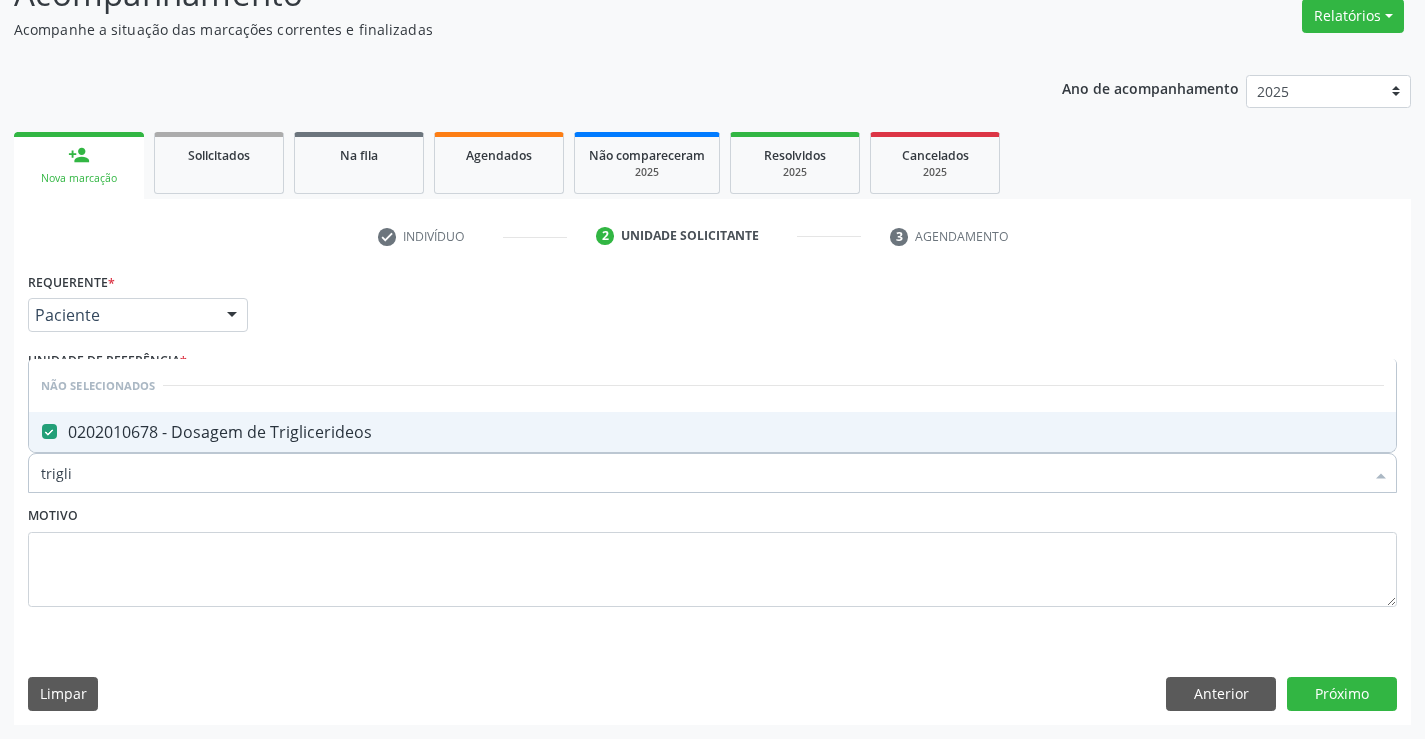 click on "Motivo" at bounding box center [712, 554] 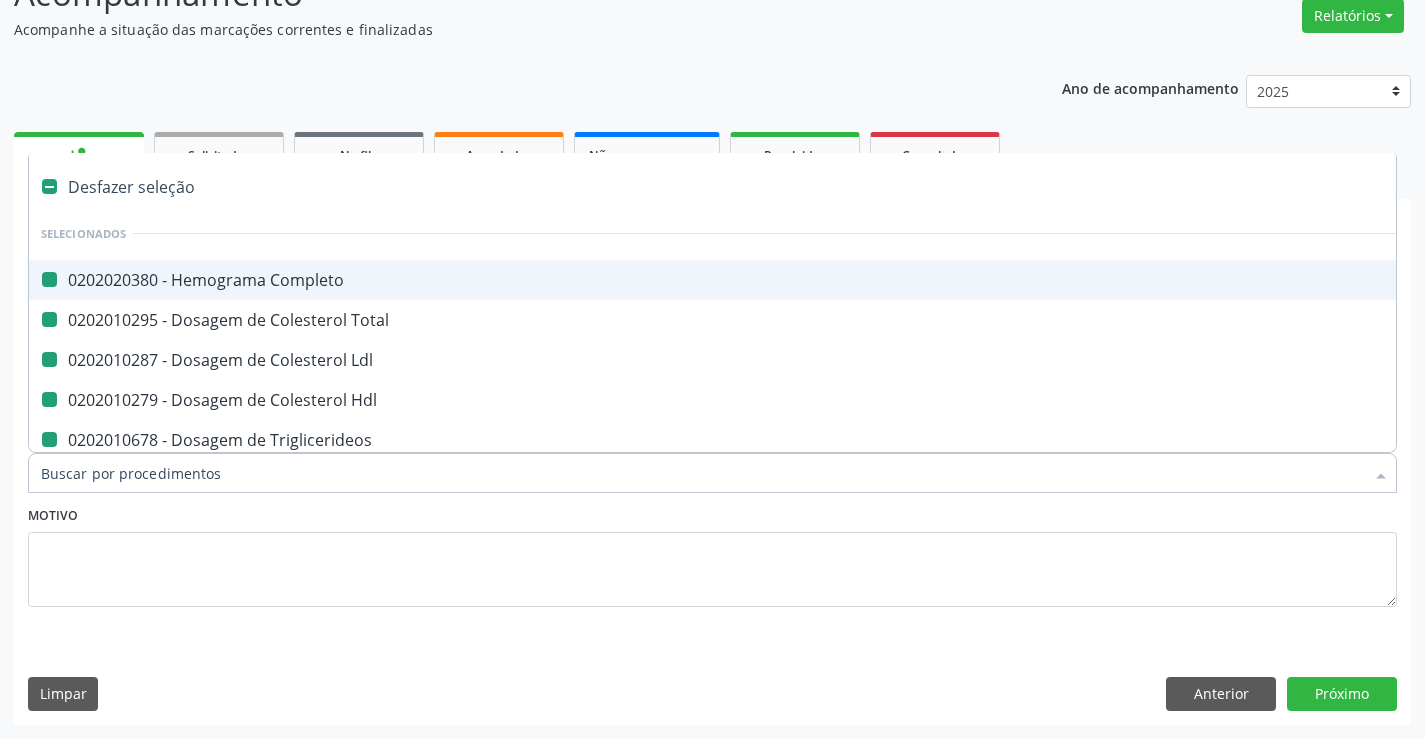 type on "u" 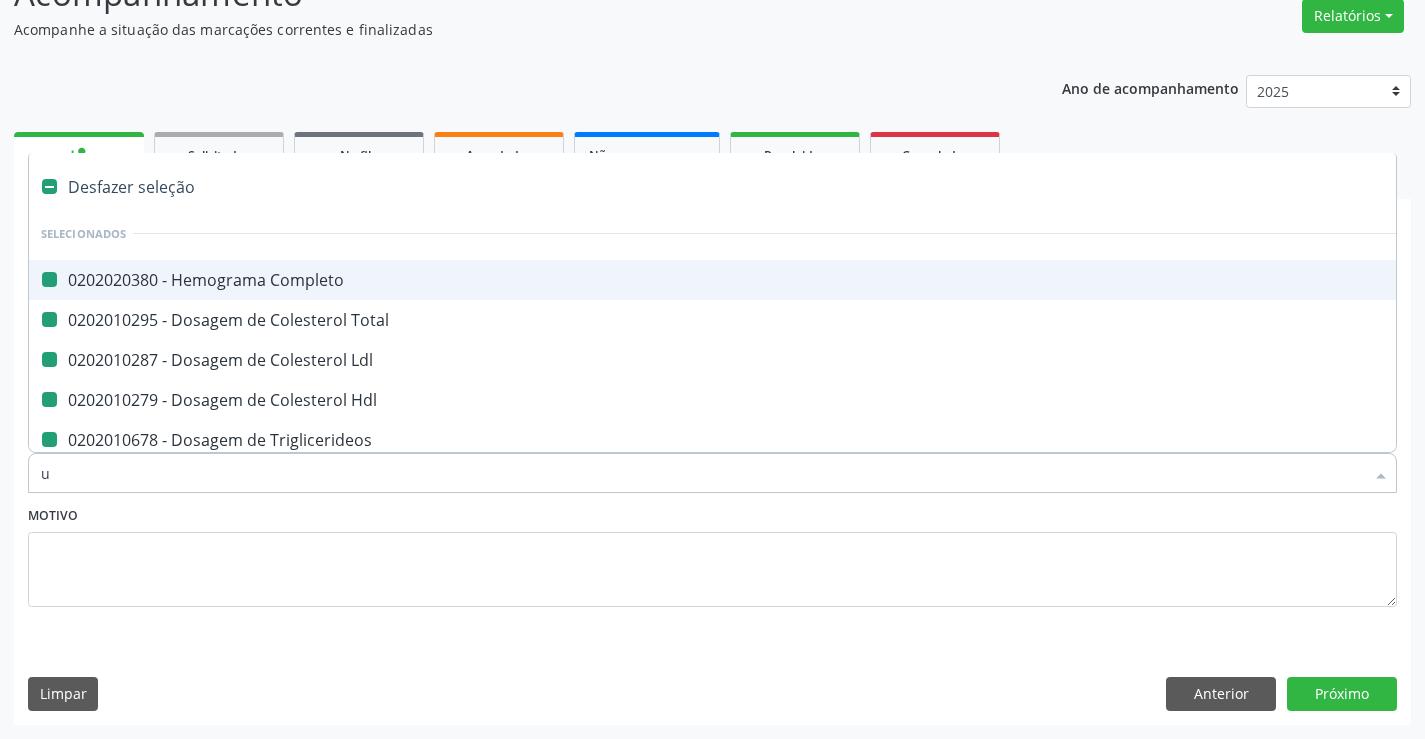 checkbox on "false" 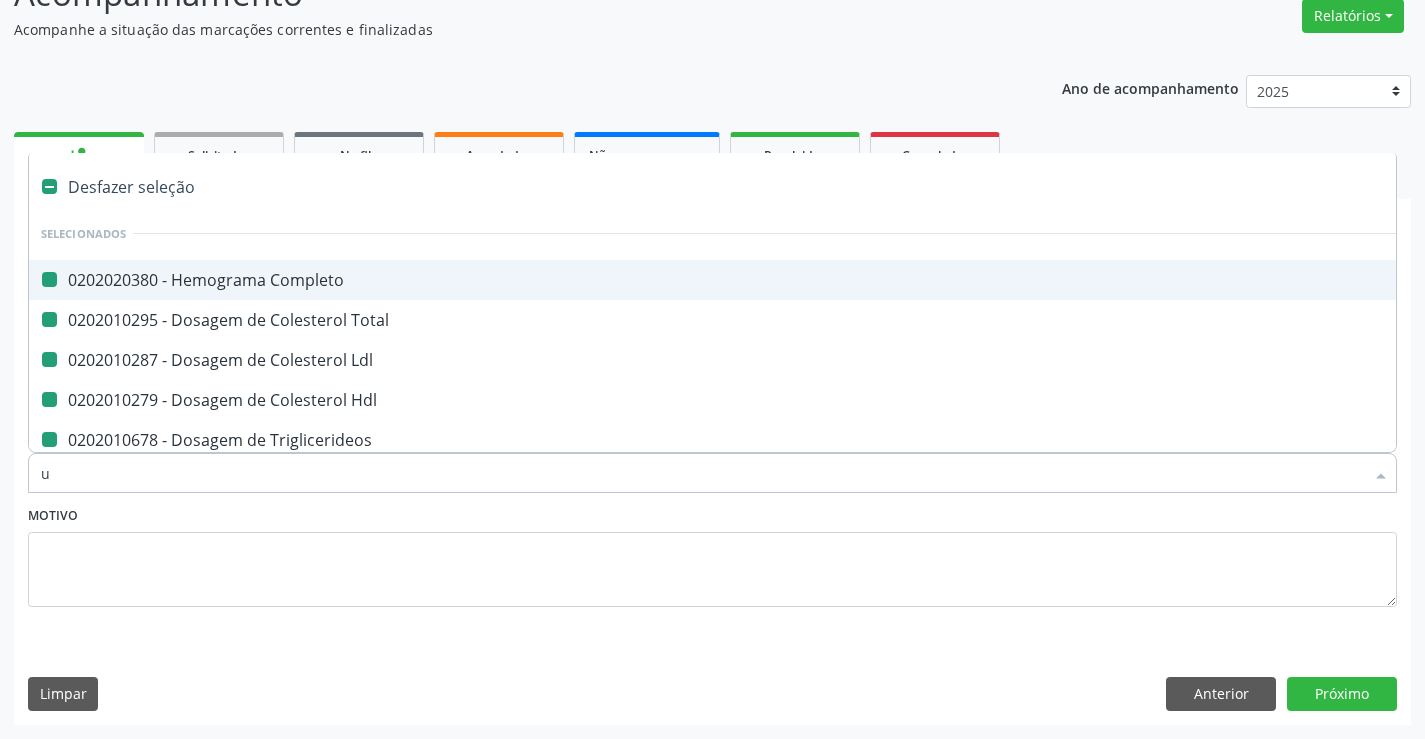 checkbox on "false" 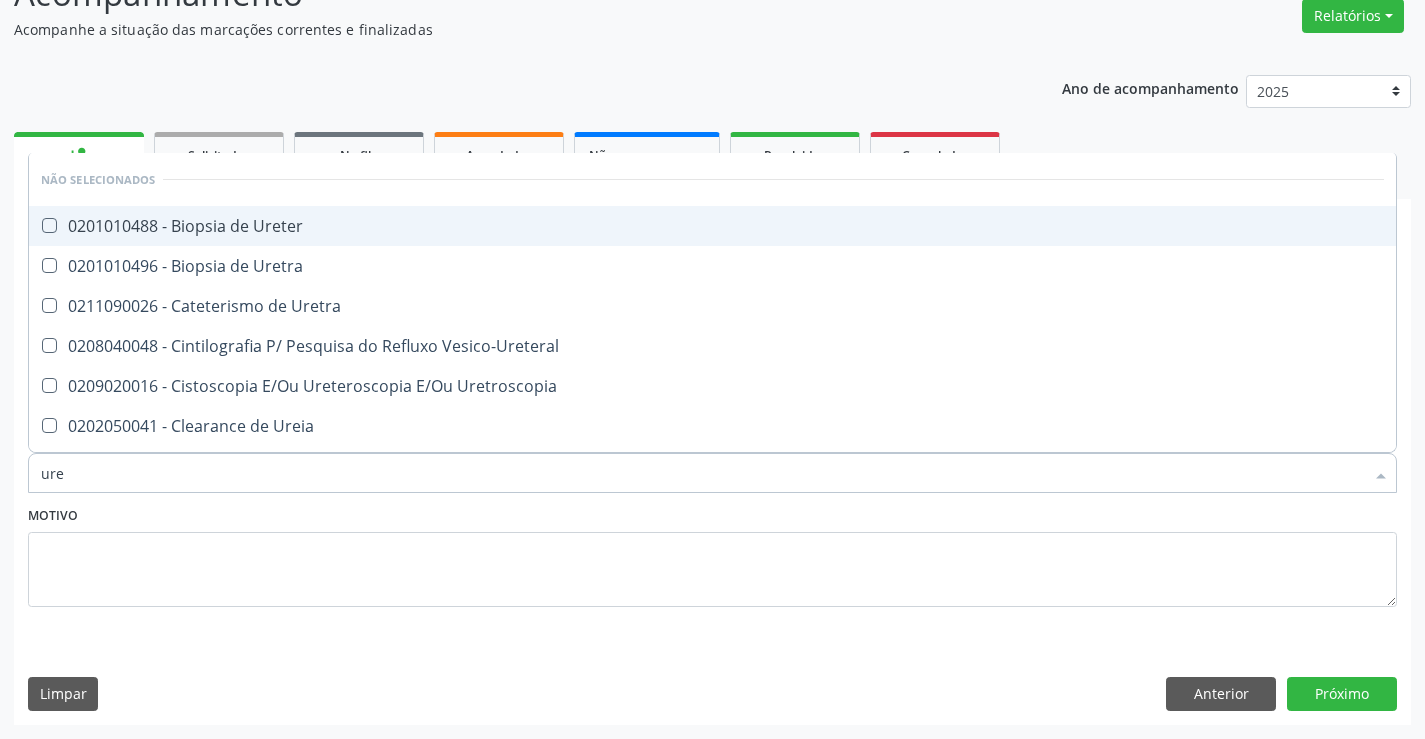 type on "urei" 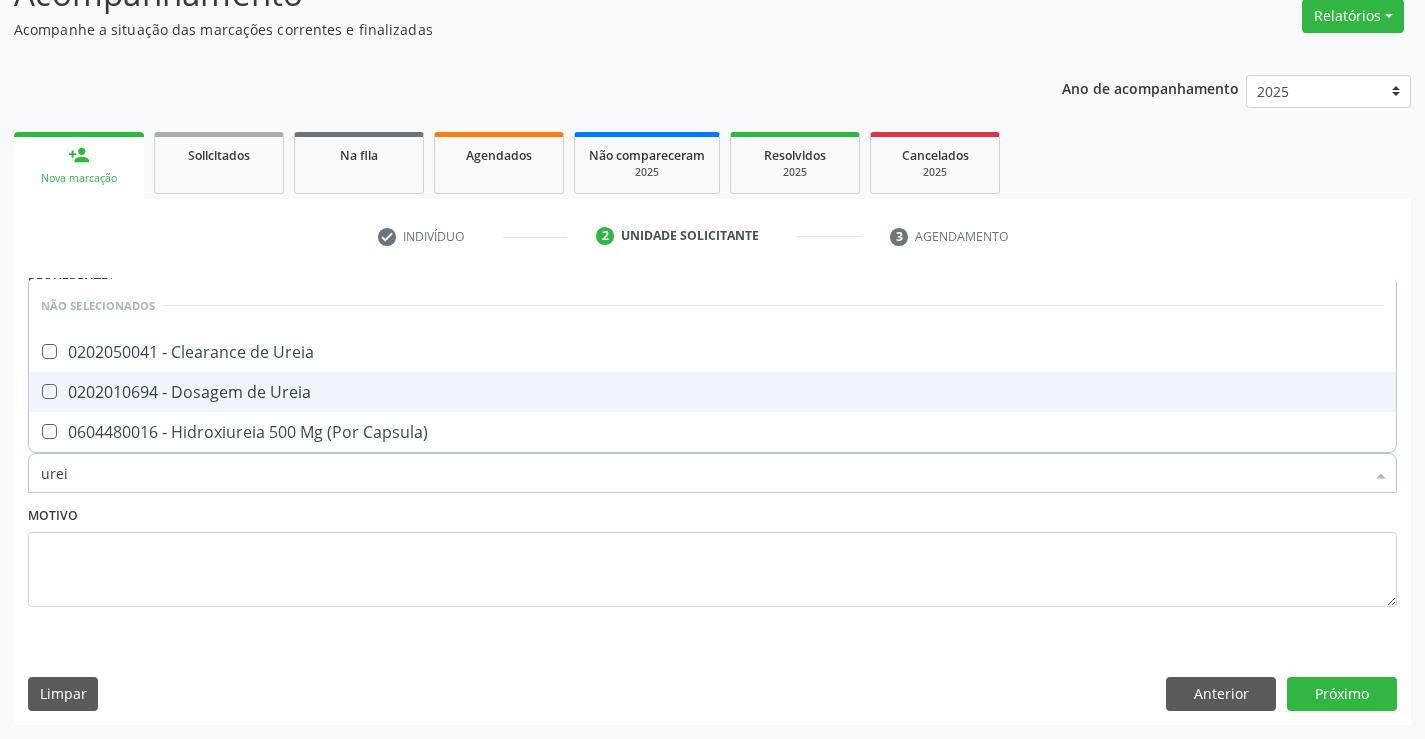click on "0202010694 - Dosagem de Ureia" at bounding box center [712, 392] 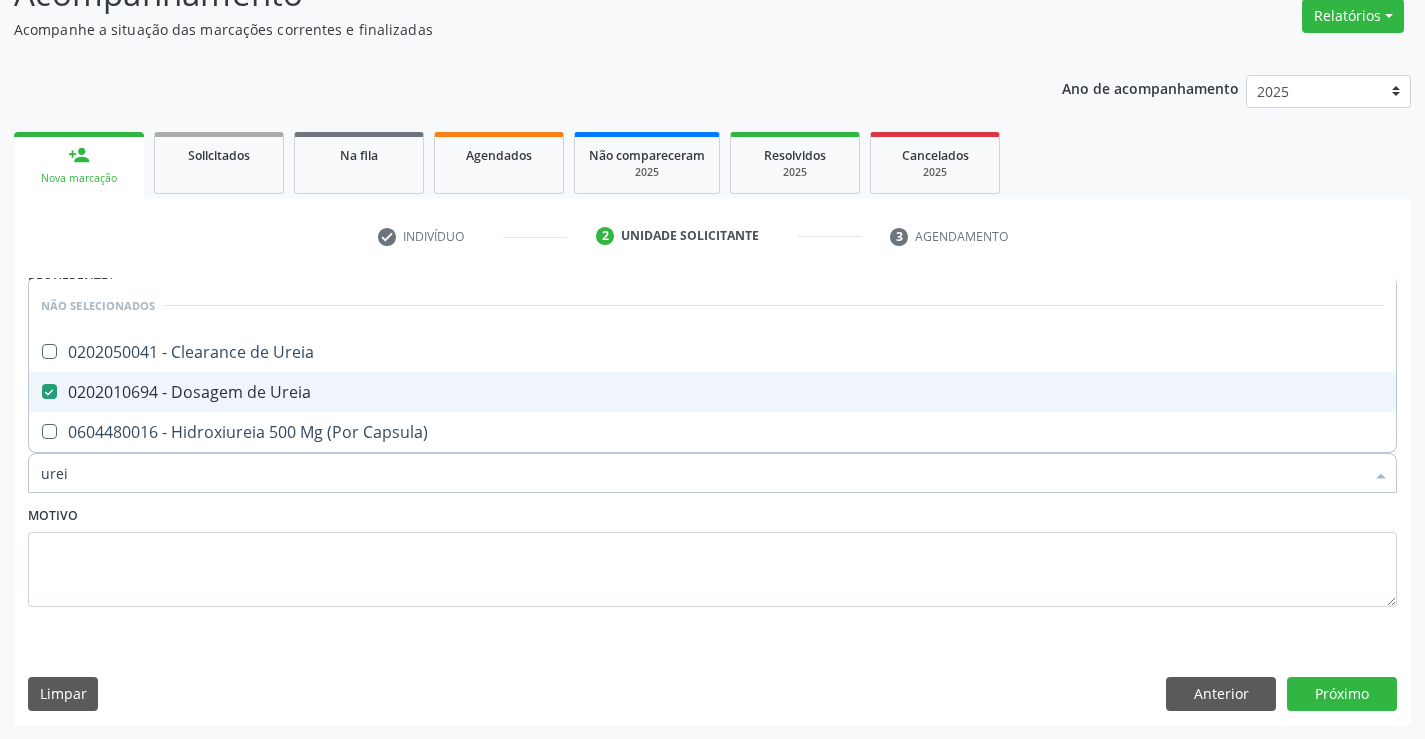 checkbox on "true" 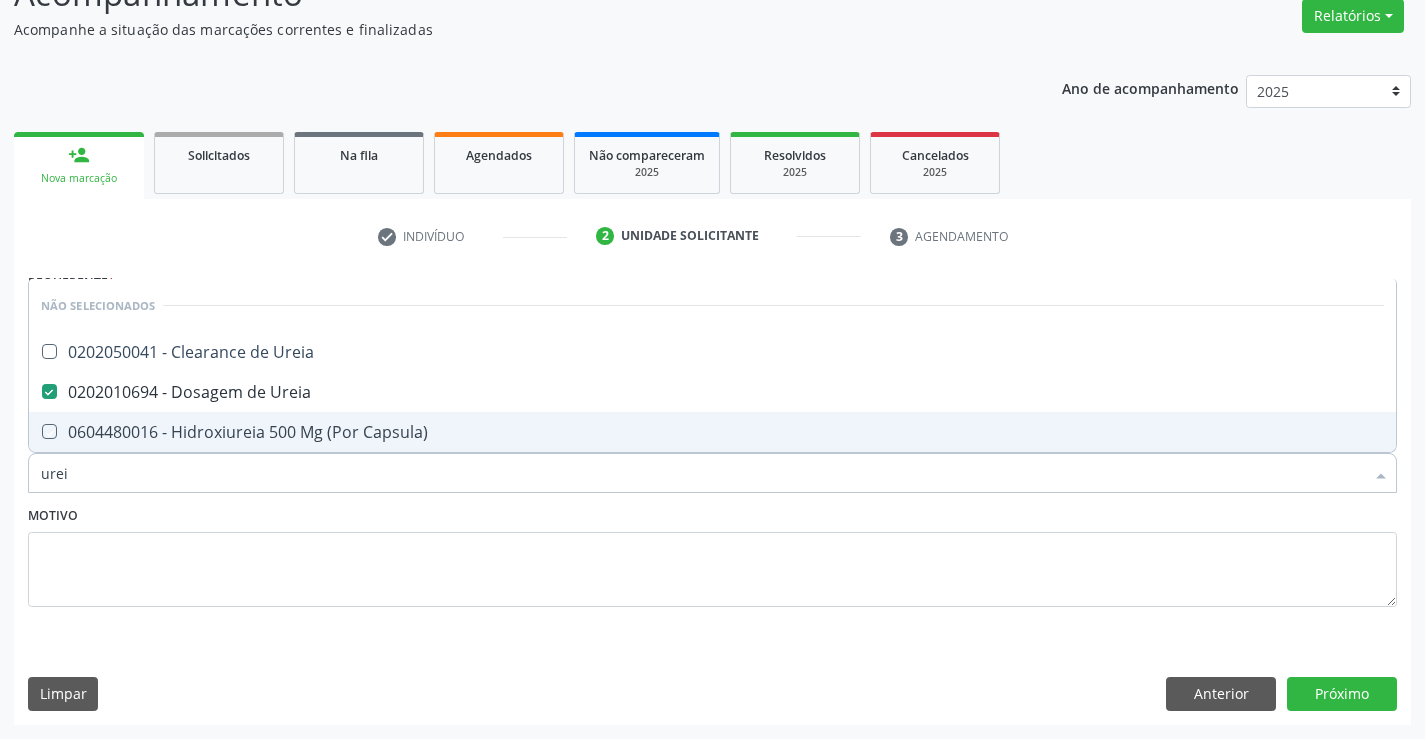click on "Motivo" at bounding box center (712, 554) 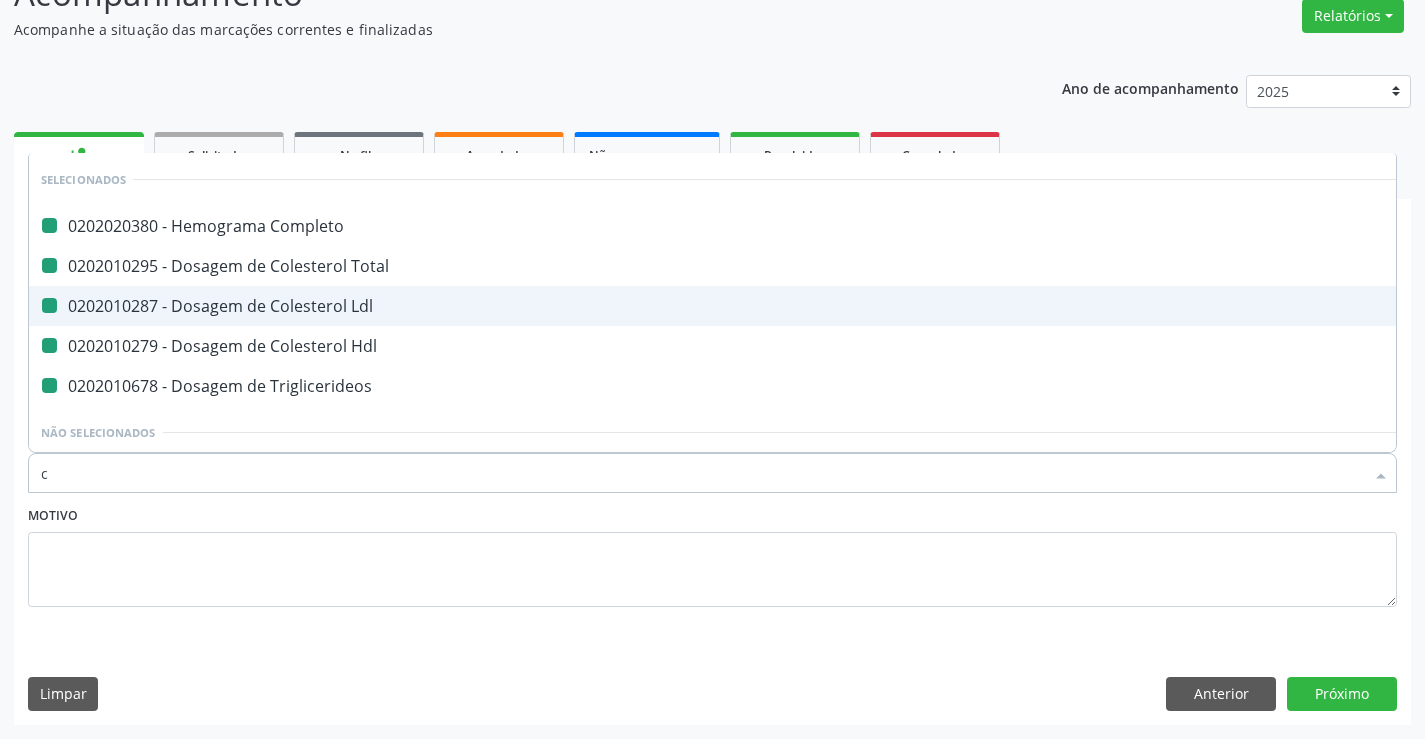 type on "cr" 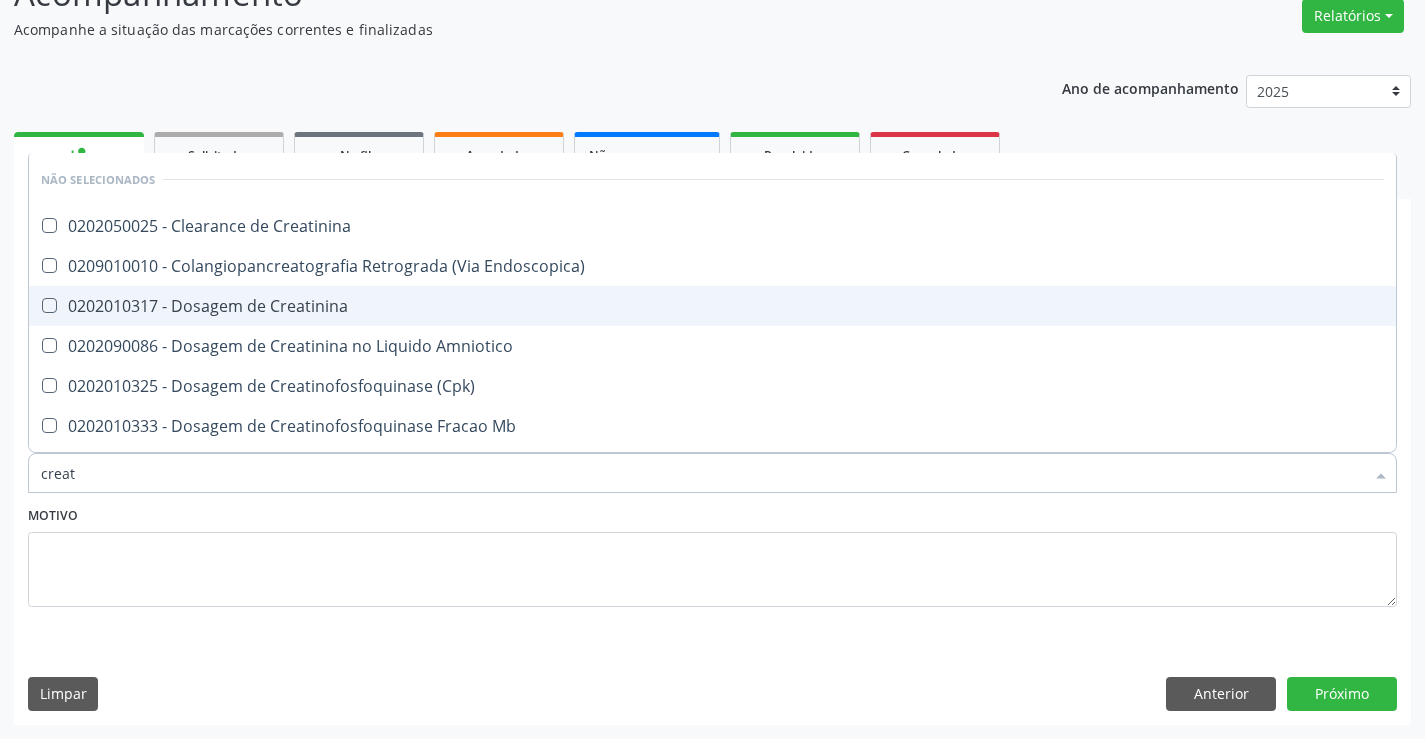 type on "creati" 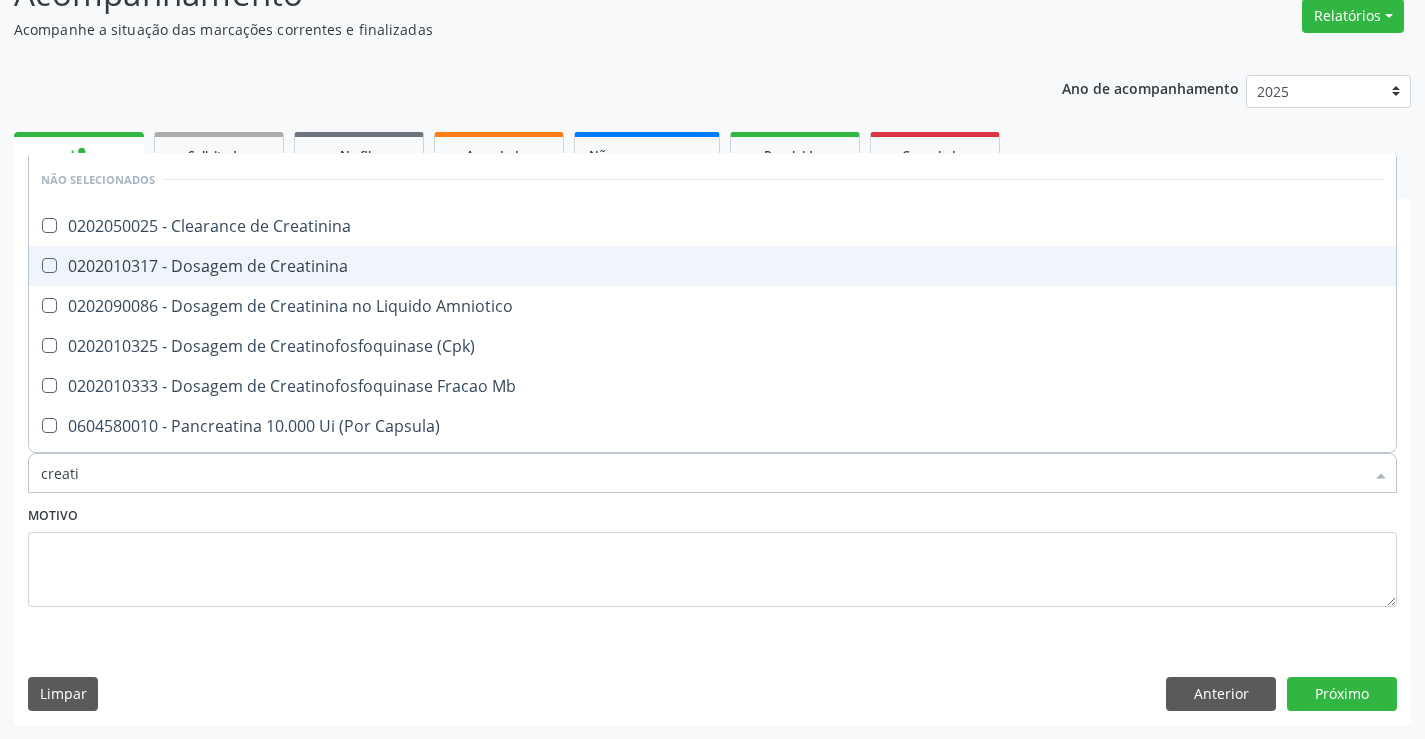 click on "0202010317 - Dosagem de Creatinina" at bounding box center (712, 266) 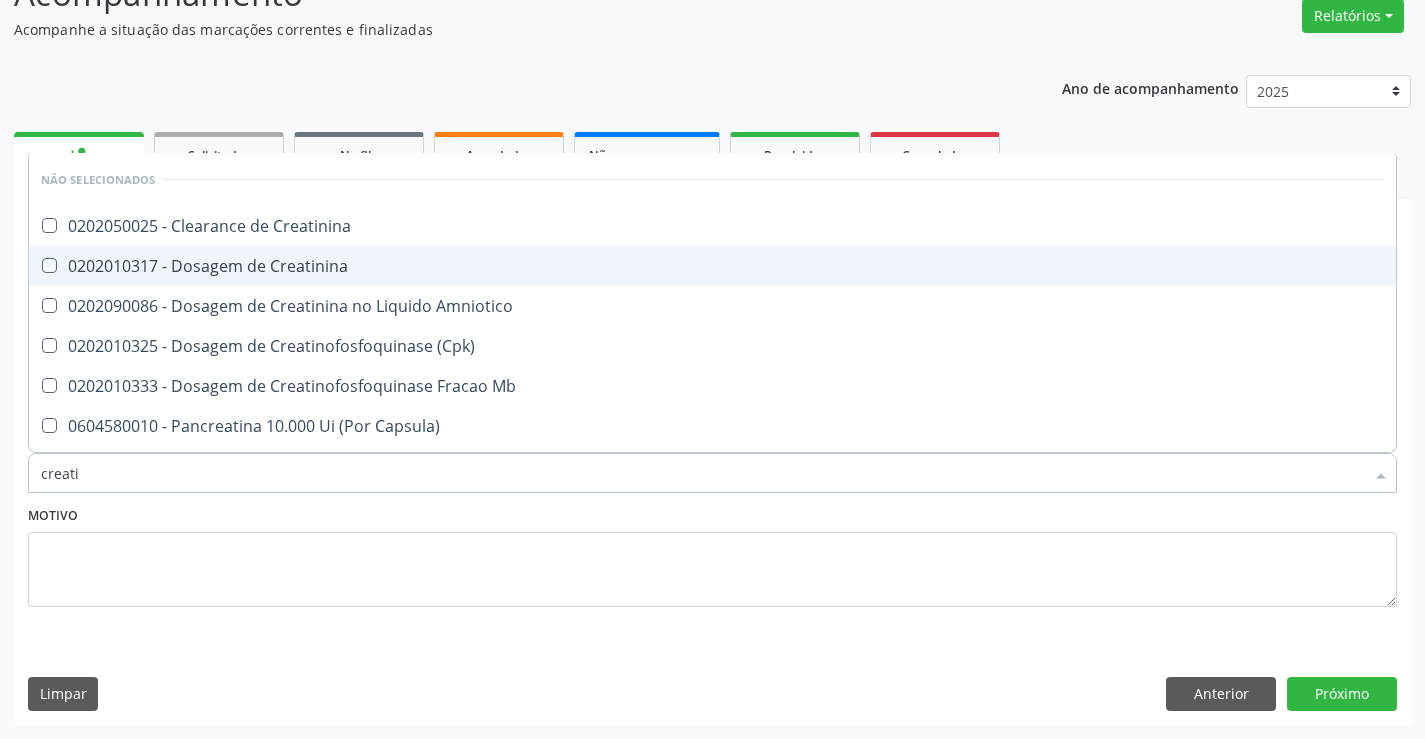 checkbox on "true" 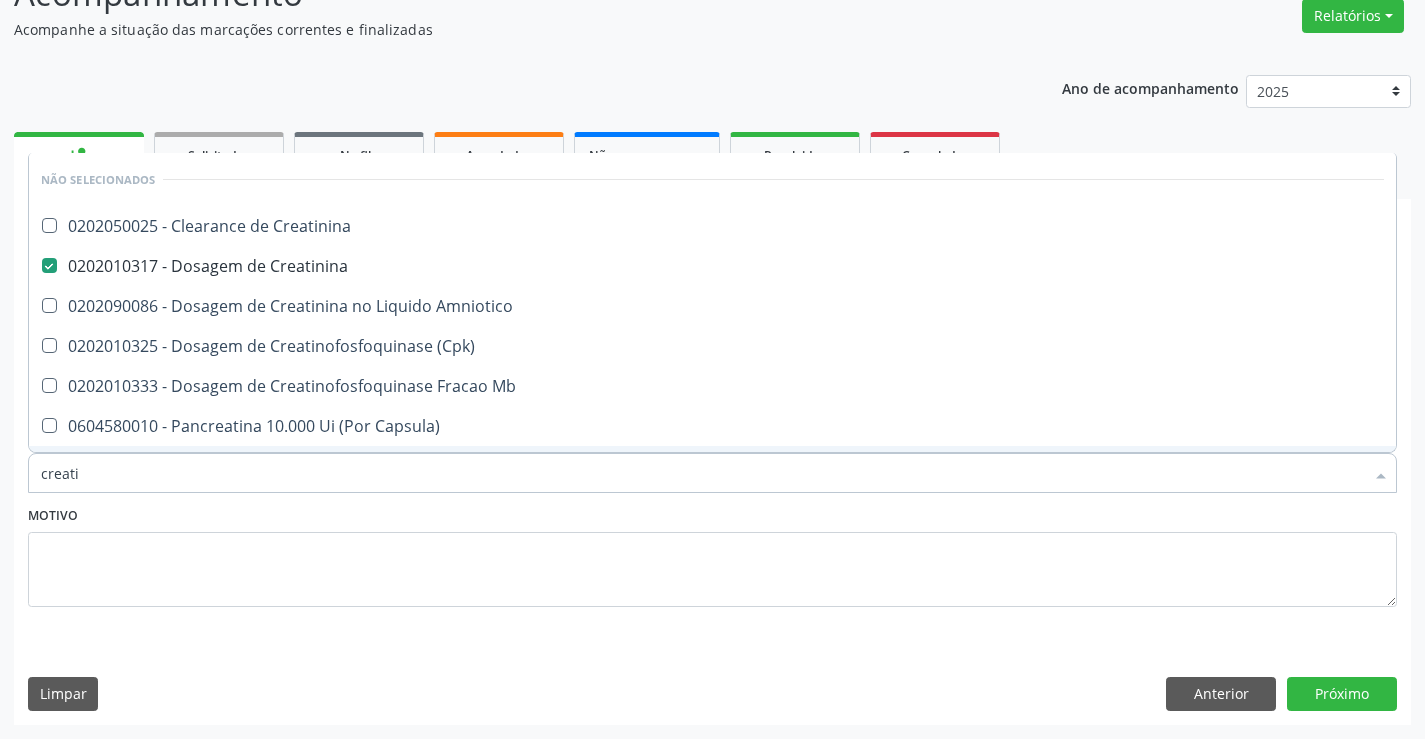 click on "Motivo" at bounding box center [712, 554] 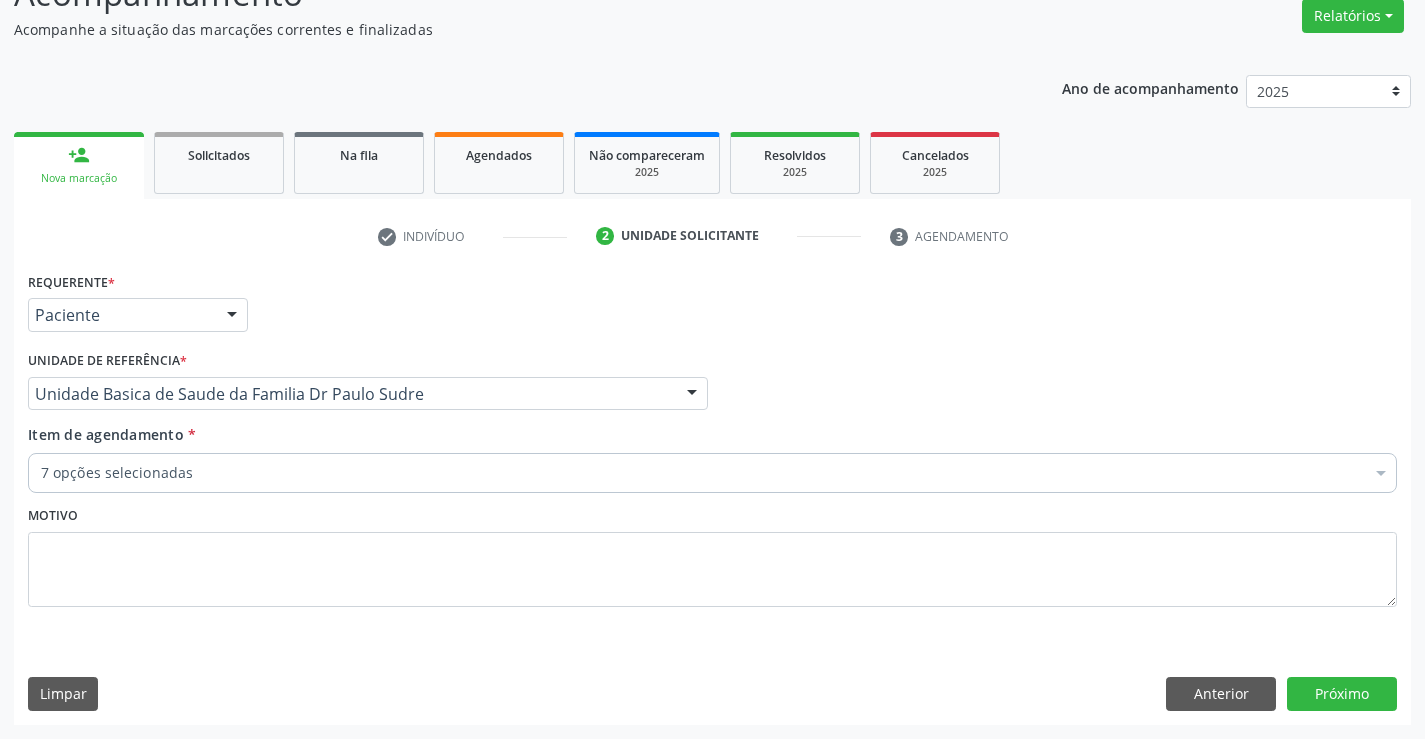click on "Item de agendamento
*
7 opções selecionadas
Desfazer seleção
Selecionados
0202020380 - Hemograma Completo
0202010295 - Dosagem de Colesterol Total
0202010287 - Dosagem de Colesterol Ldl
0202010279 - Dosagem de Colesterol Hdl
0202010678 - Dosagem de Triglicerideos
0202010694 - Dosagem de Ureia
0202010317 - Dosagem de Creatinina
Não selecionados
0202040089 - 3X Pesquisa de Larvas Nas Fezes
0604320140 - Abatacepte 125 Mg Injetável (Por Seringa Preenchida)
0604320124 - Abatacepte 250 Mg Injetável (Por Frasco Ampola).
0603050018 - Abciximabe
0406010013 - Abertura de Comunicacao Inter-Atrial
0406010021 - Abertura de Estenose Aortica Valvar
0406011265 - Abertura de Estenose Aortica Valvar (Criança e Adolescente)" at bounding box center [712, 455] 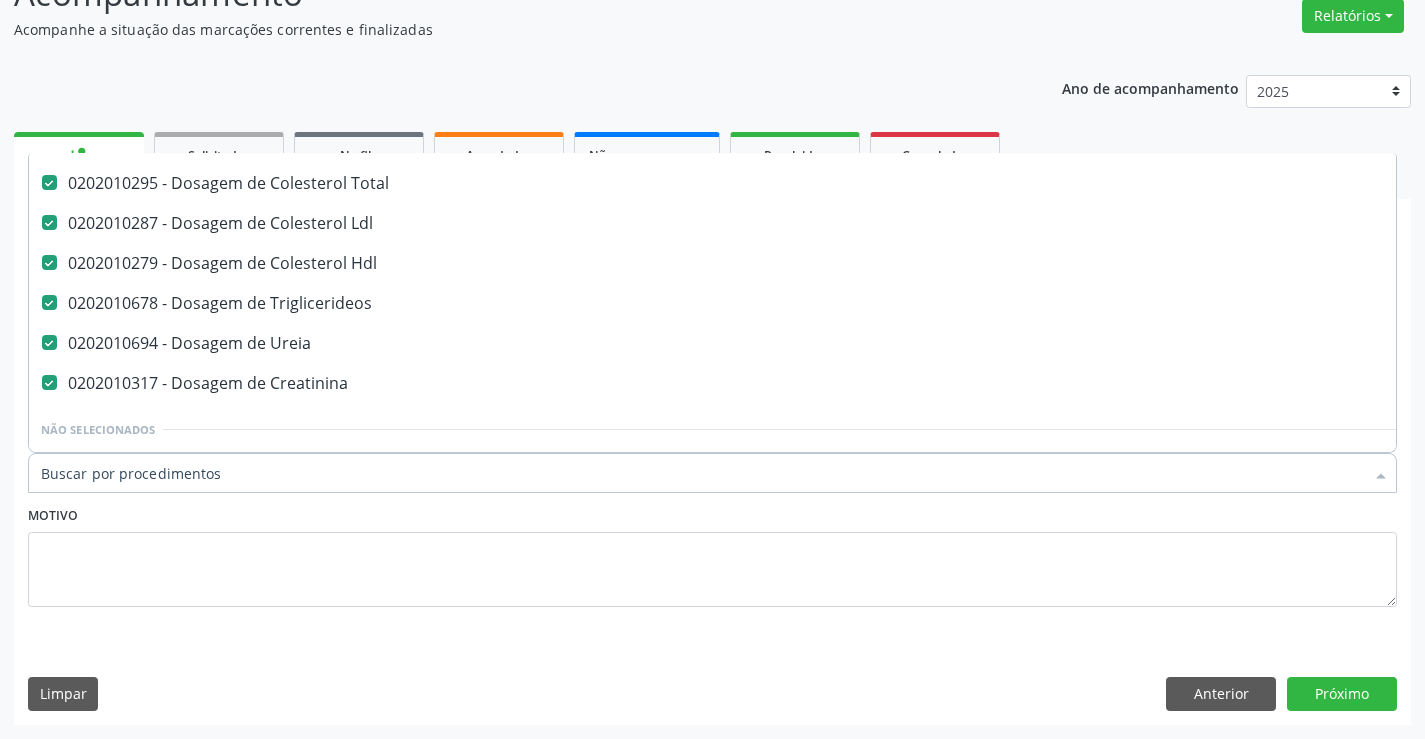 scroll, scrollTop: 100, scrollLeft: 0, axis: vertical 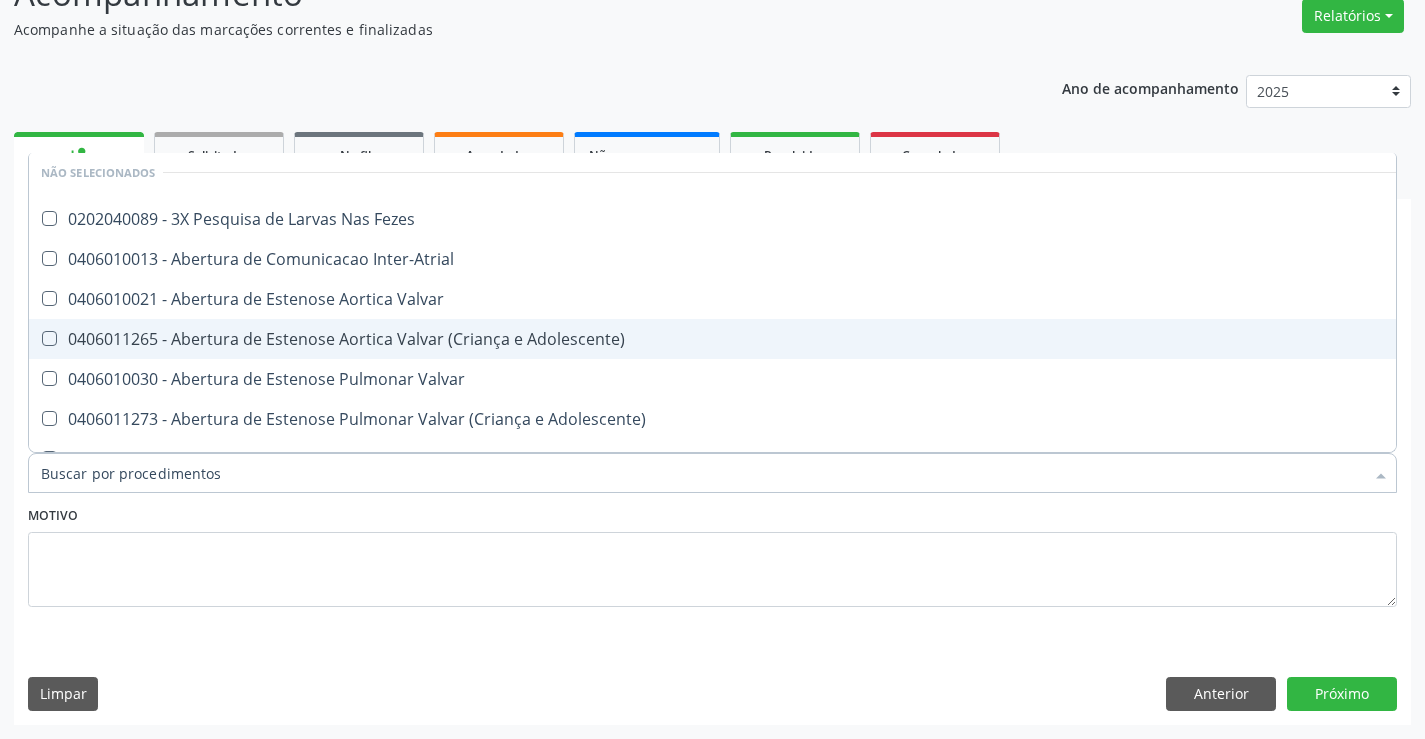 type on "u" 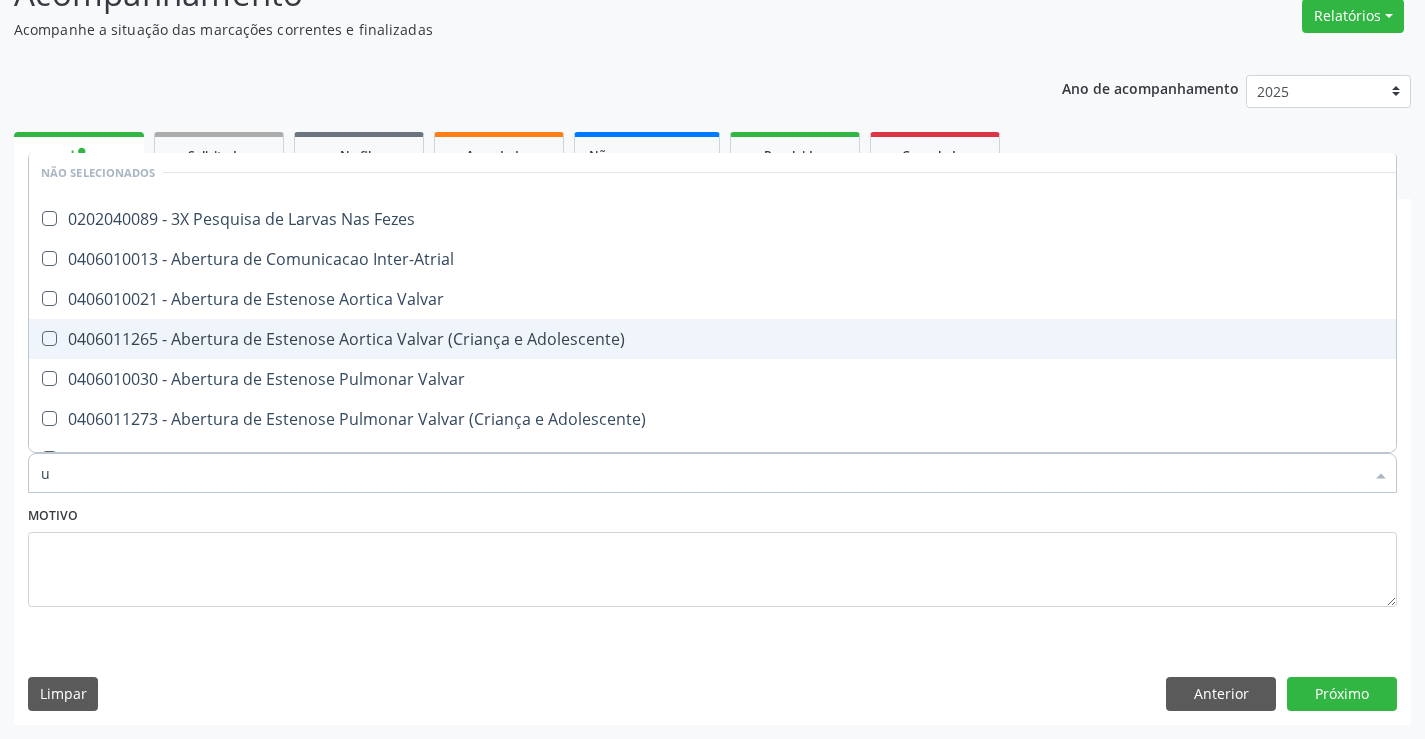 scroll, scrollTop: 46, scrollLeft: 0, axis: vertical 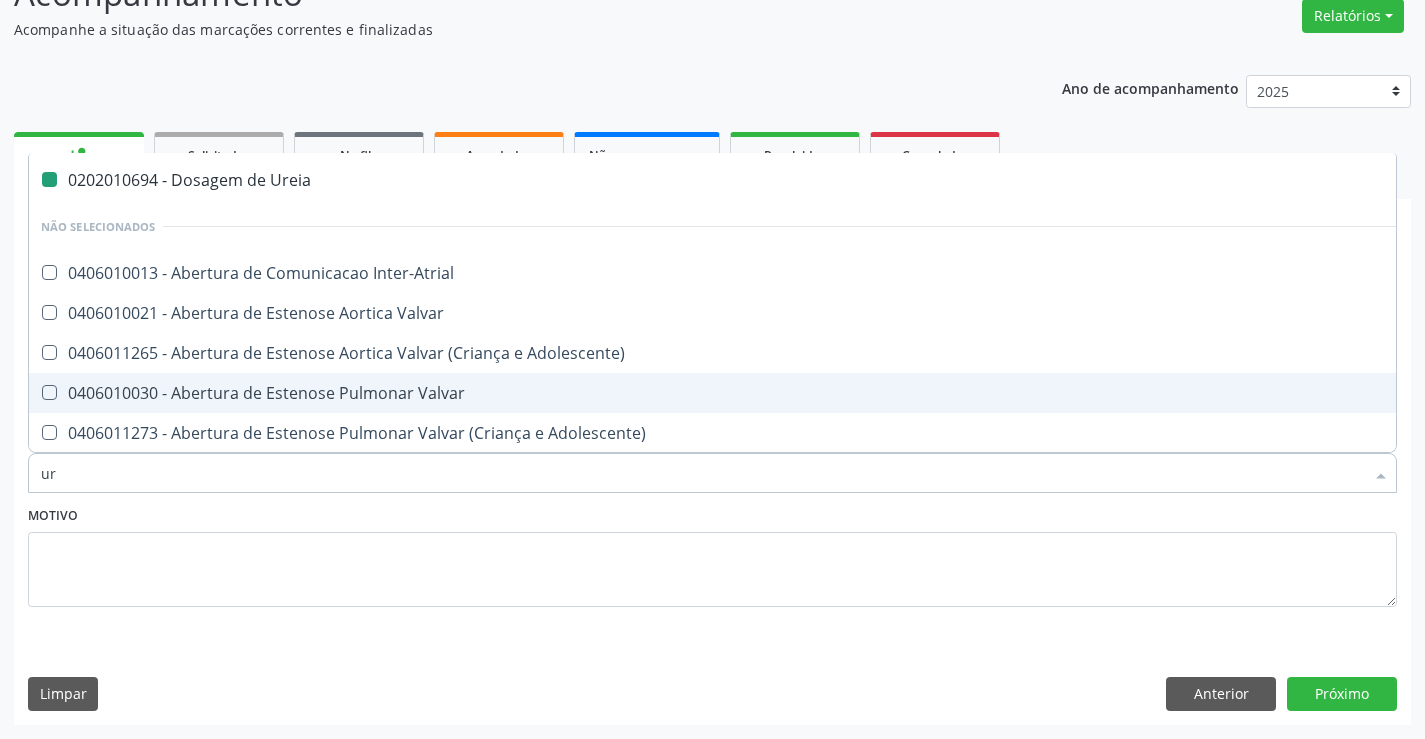 type on "uri" 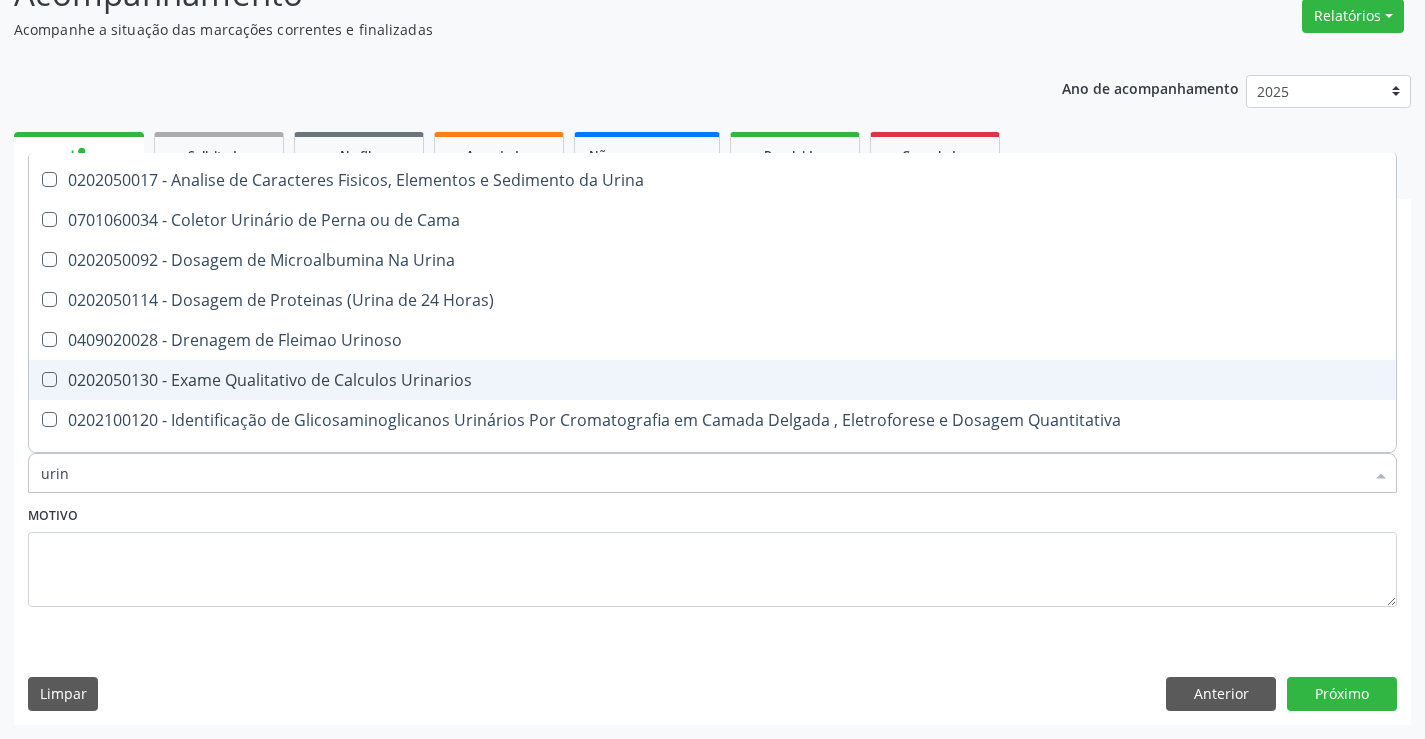 type on "urina" 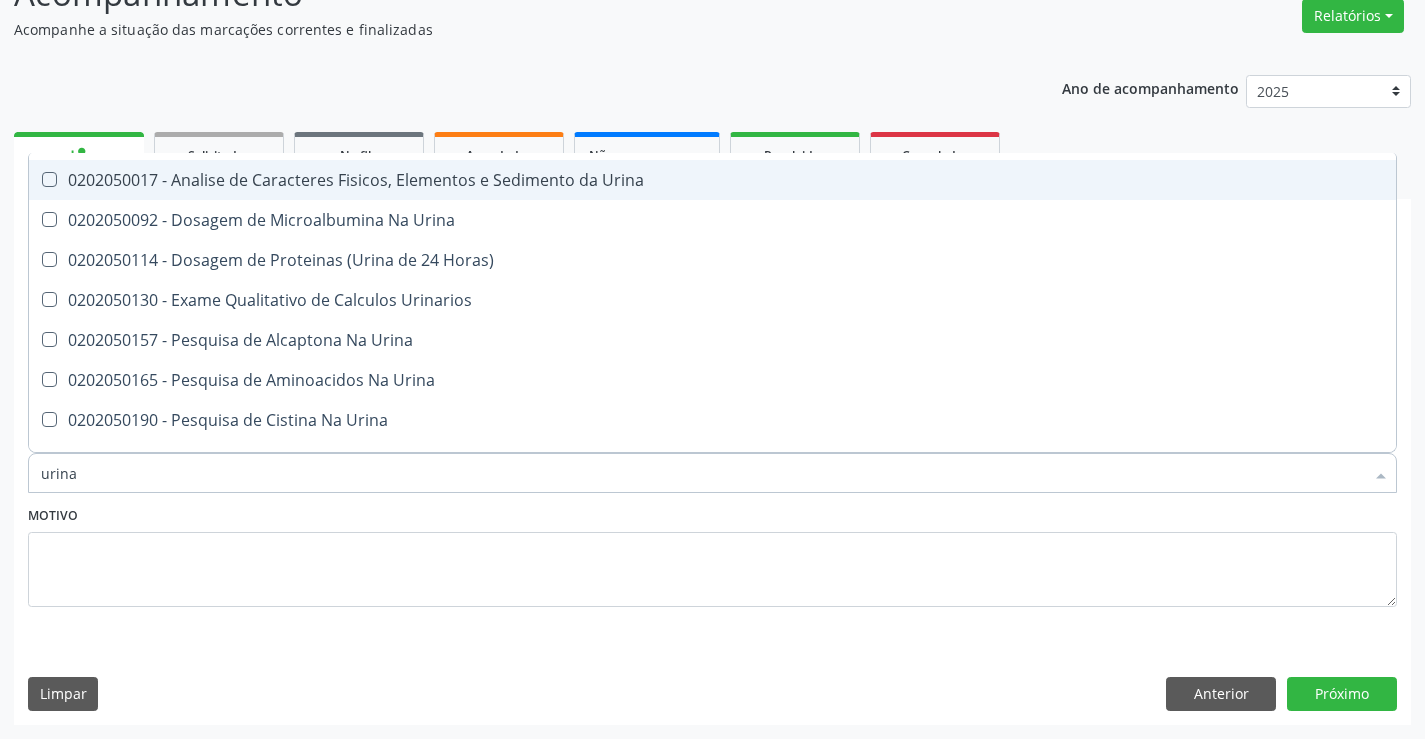 click on "0202050017 - Analise de Caracteres Fisicos, Elementos e Sedimento da Urina" at bounding box center [712, 180] 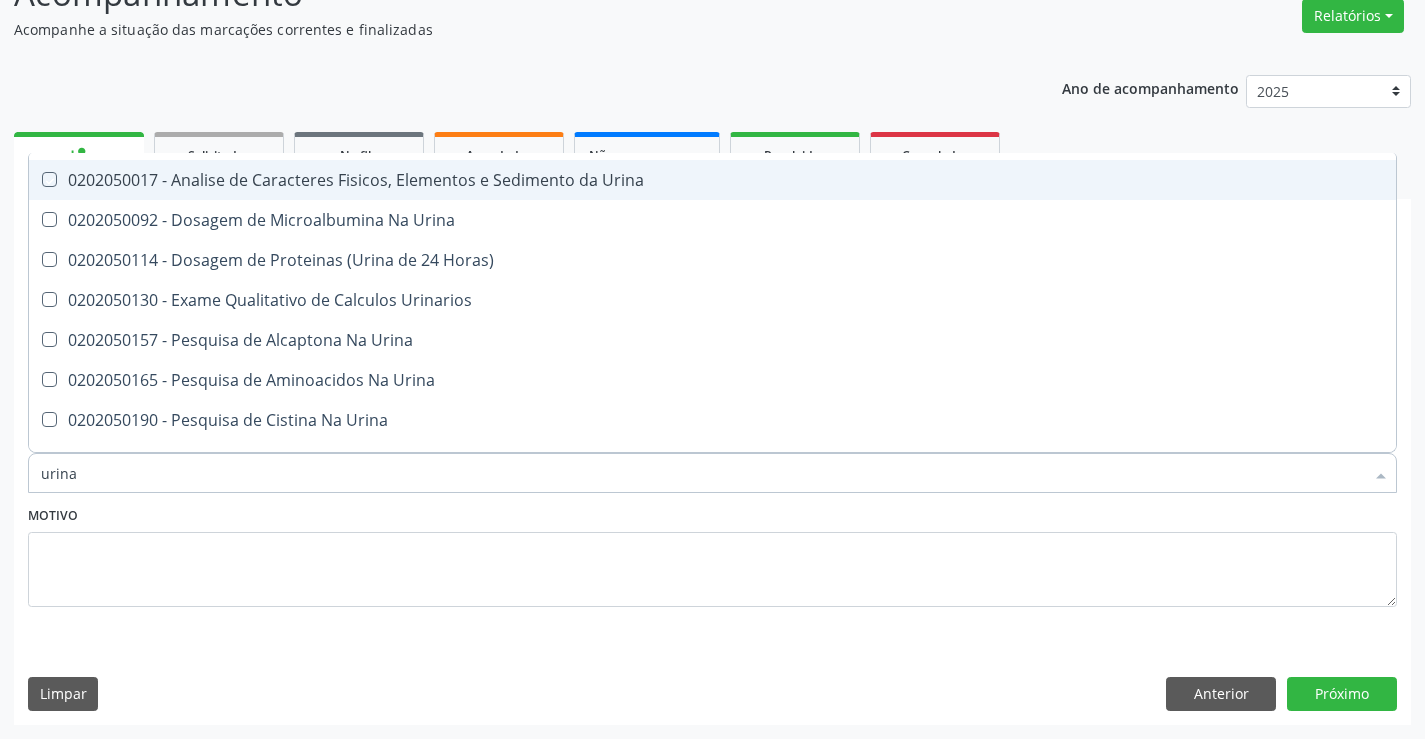 checkbox on "true" 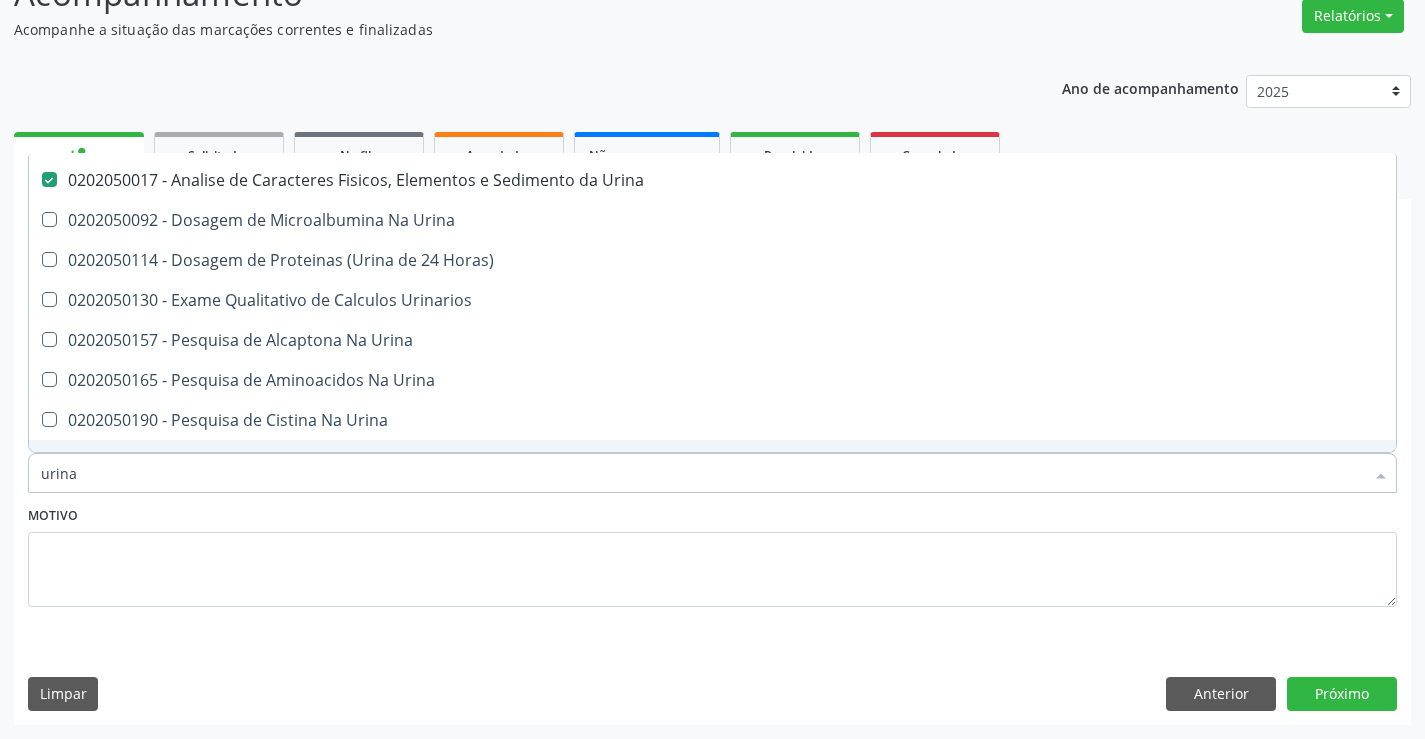 click on "Motivo" at bounding box center [712, 554] 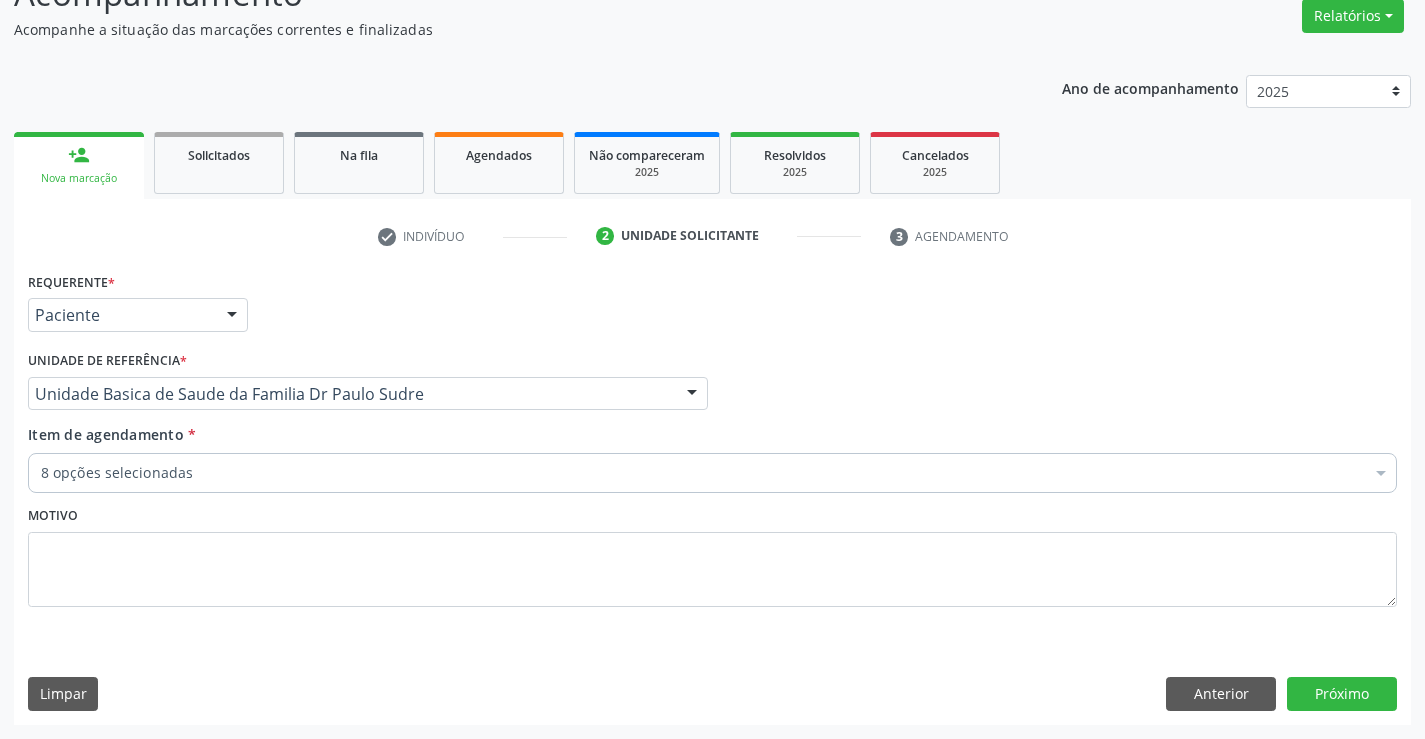 scroll, scrollTop: 0, scrollLeft: 0, axis: both 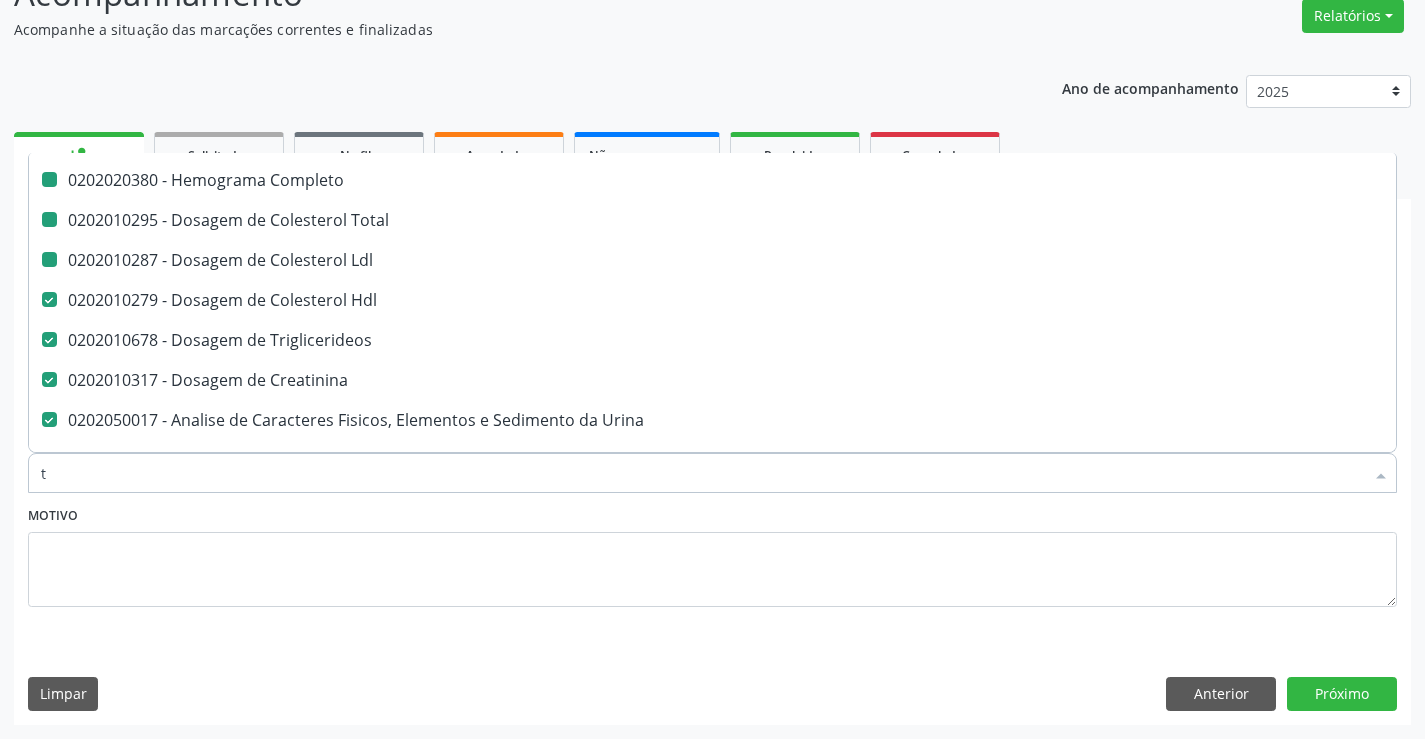type on "tg" 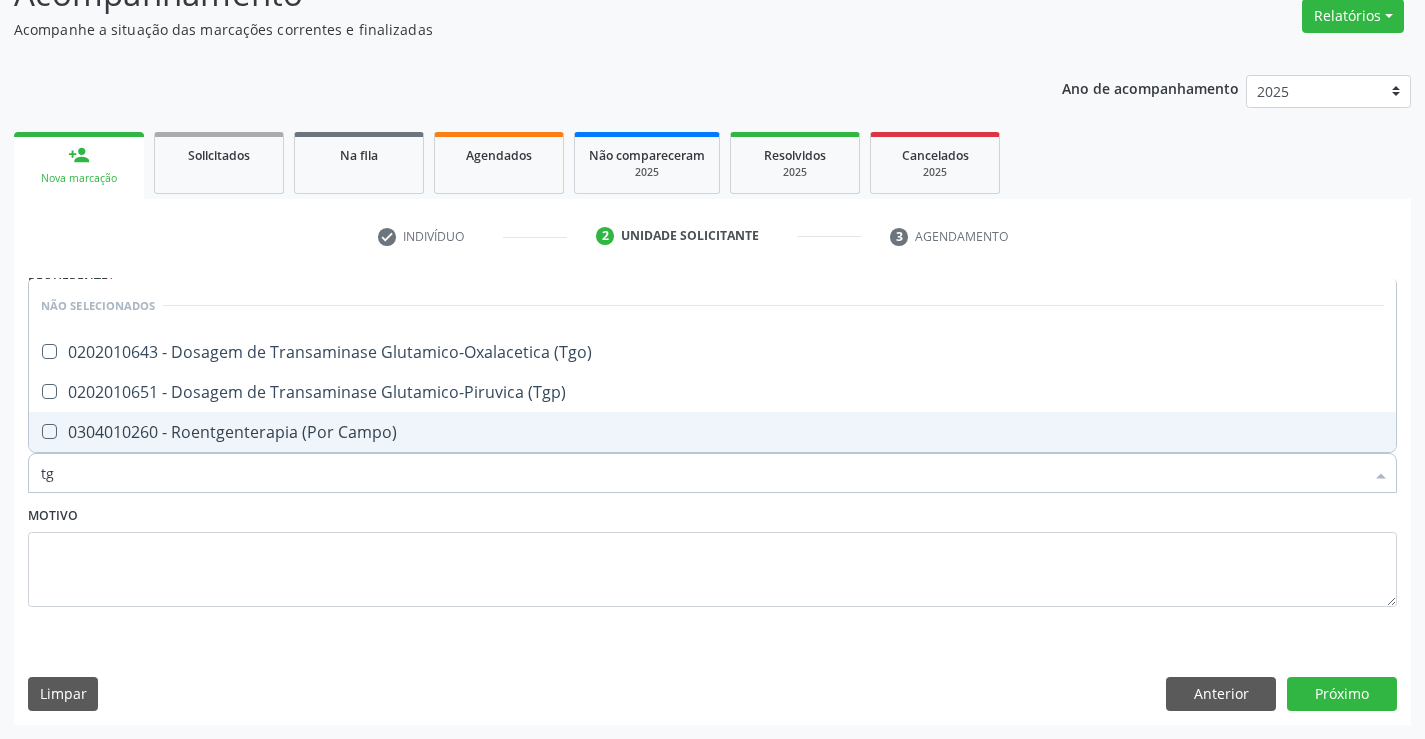 scroll, scrollTop: 0, scrollLeft: 0, axis: both 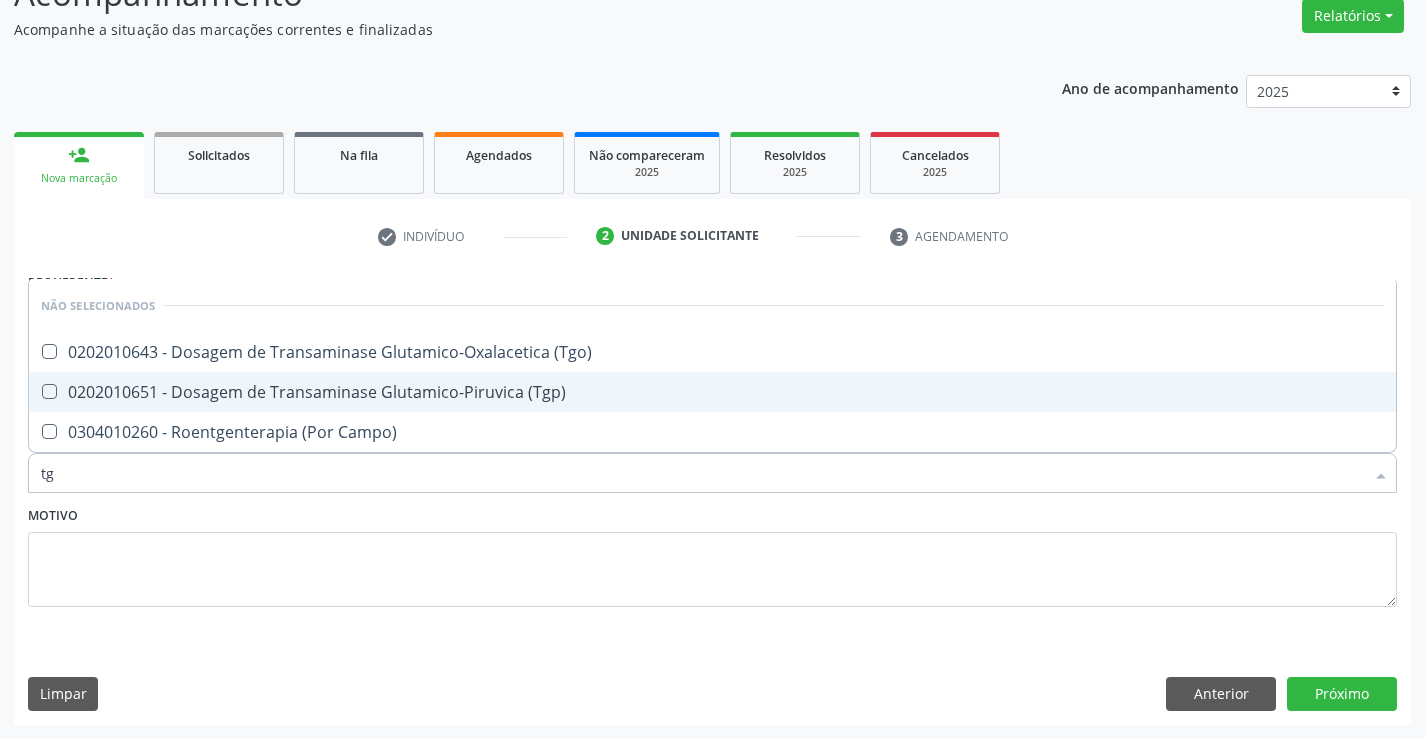 click on "0202010651 - Dosagem de Transaminase Glutamico-Piruvica (Tgp)" at bounding box center [712, 392] 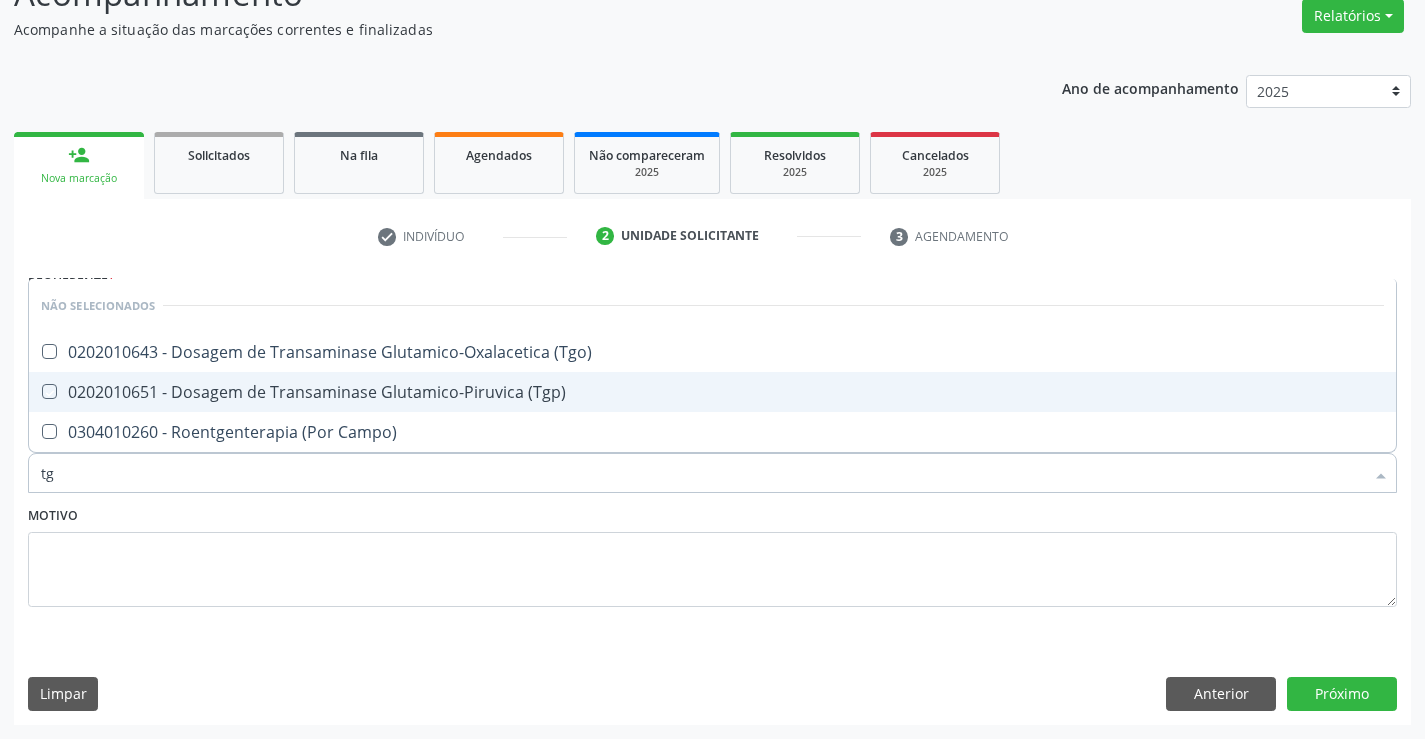 checkbox on "true" 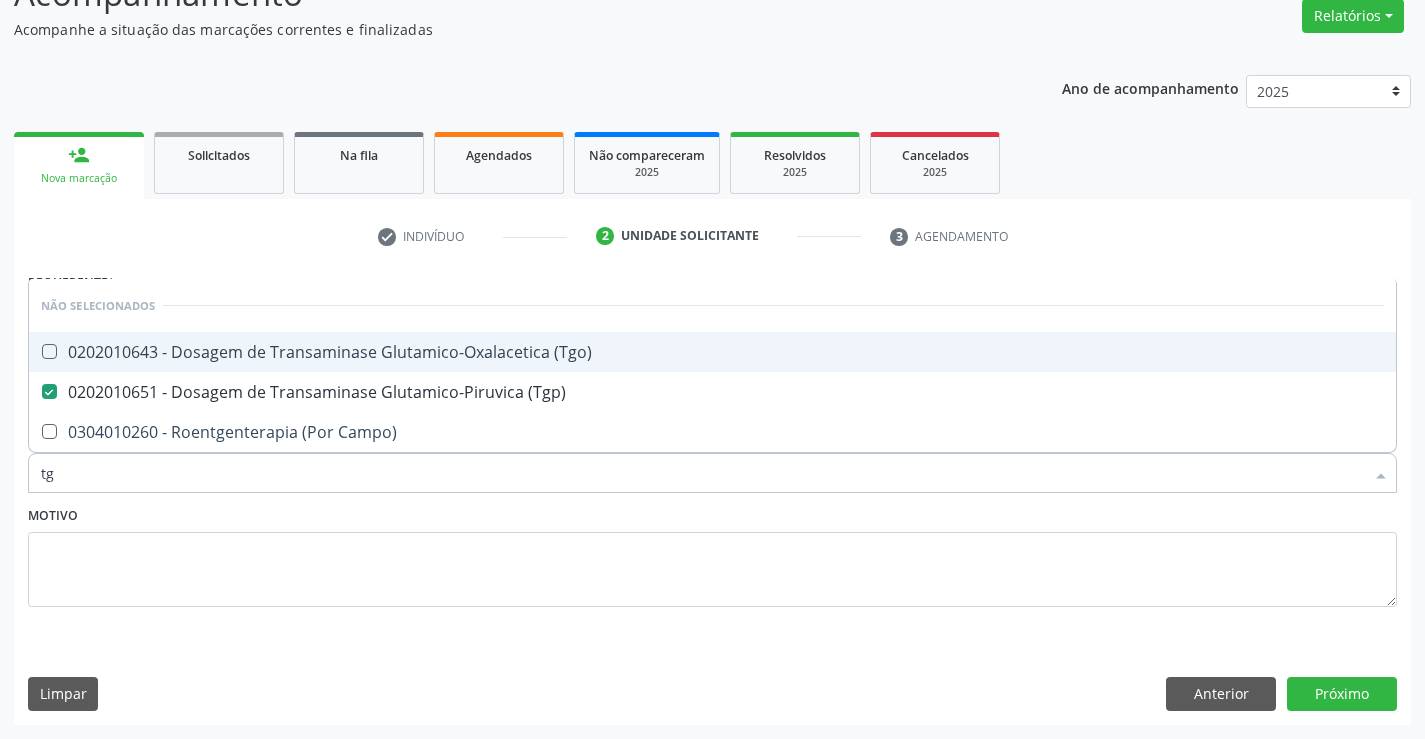 click on "0202010643 - Dosagem de Transaminase Glutamico-Oxalacetica (Tgo)" at bounding box center [712, 352] 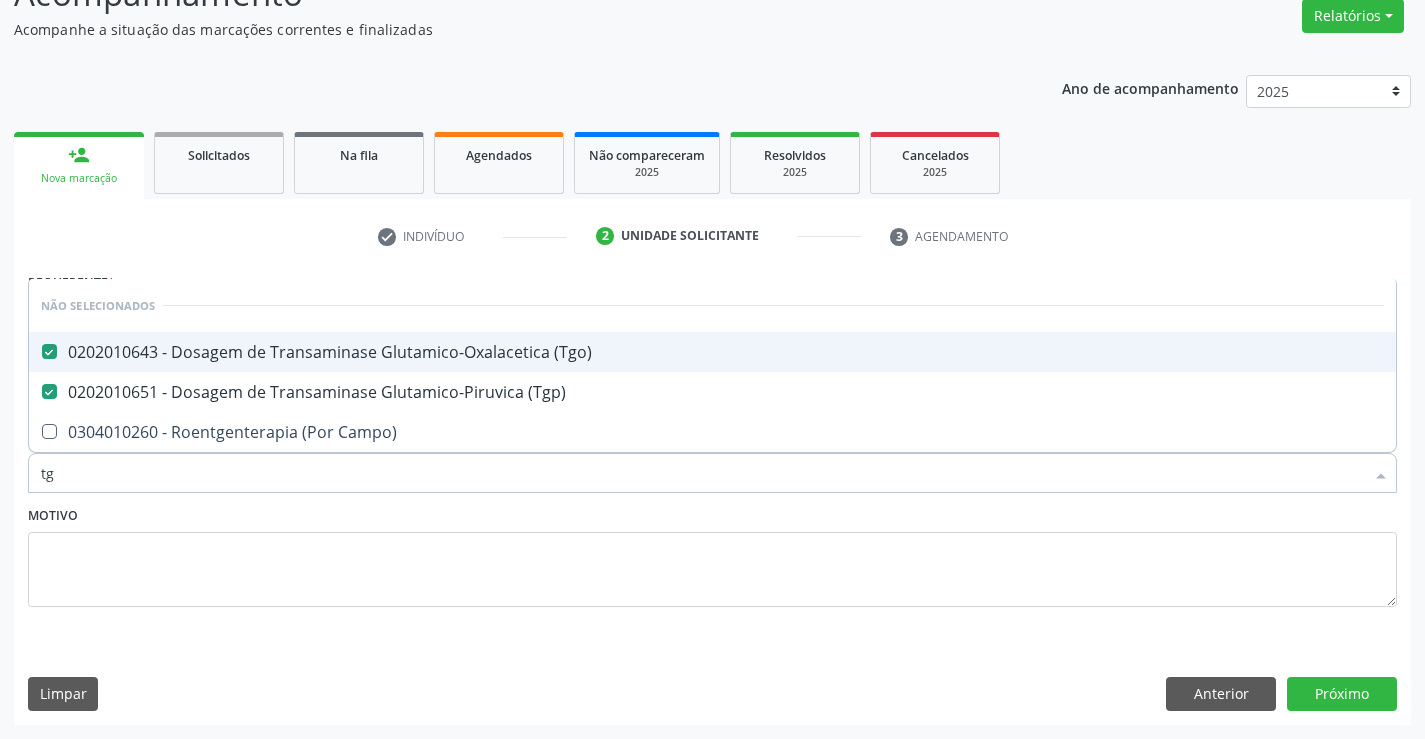checkbox on "true" 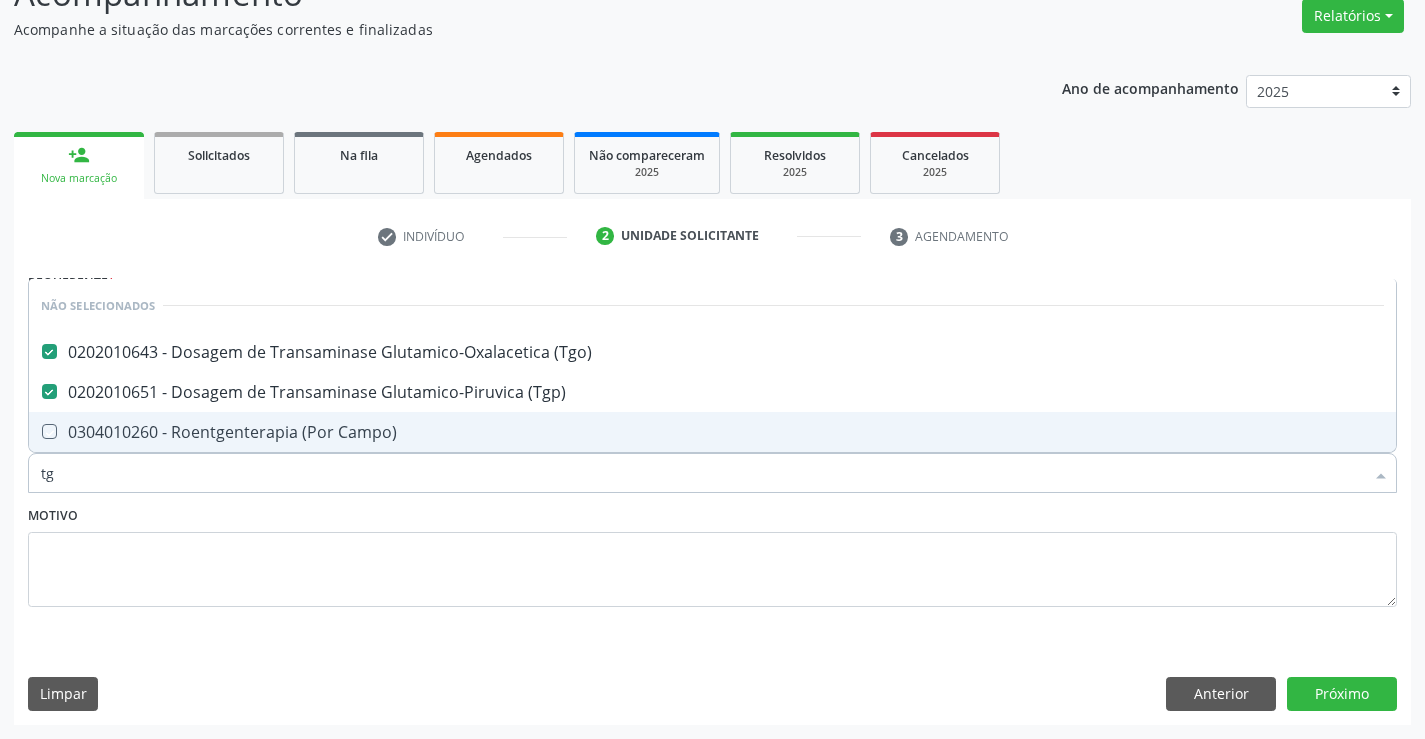 click on "Motivo" at bounding box center [712, 554] 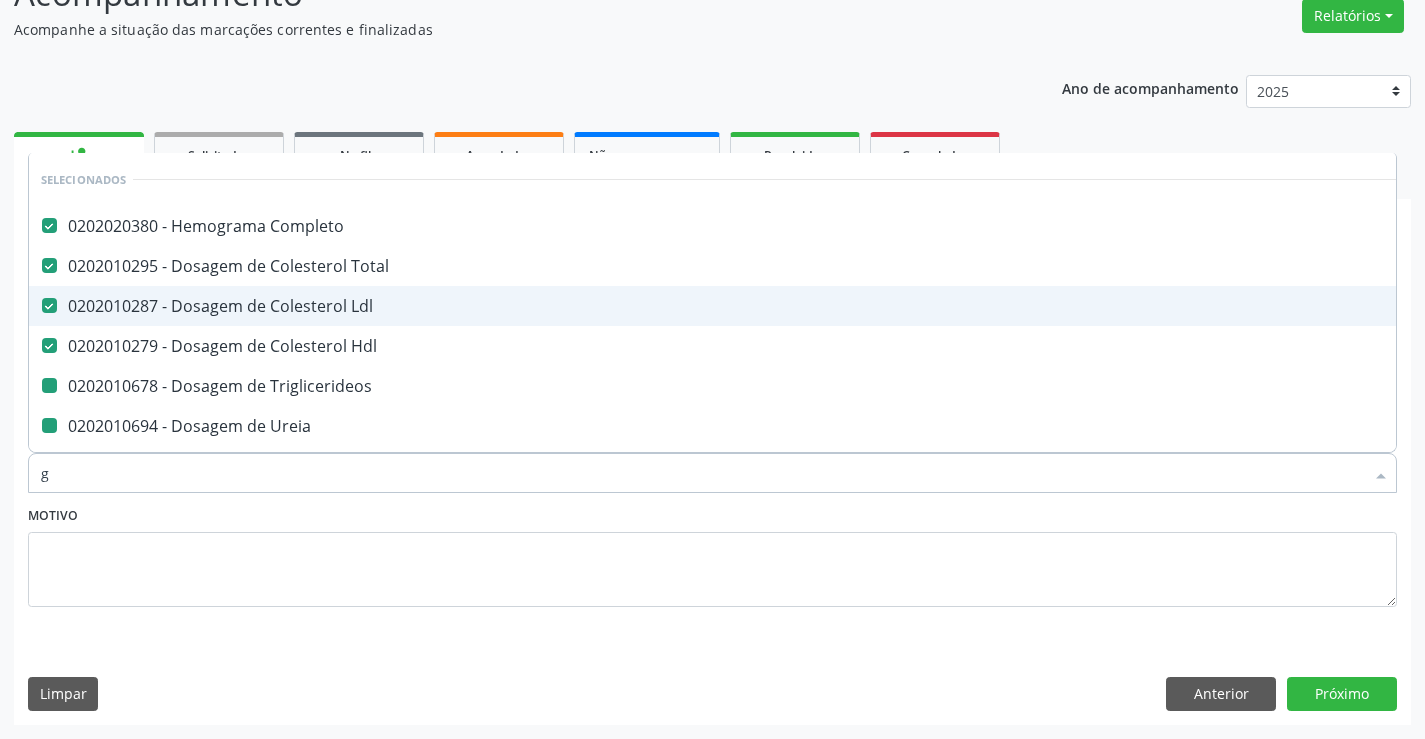 type on "gl" 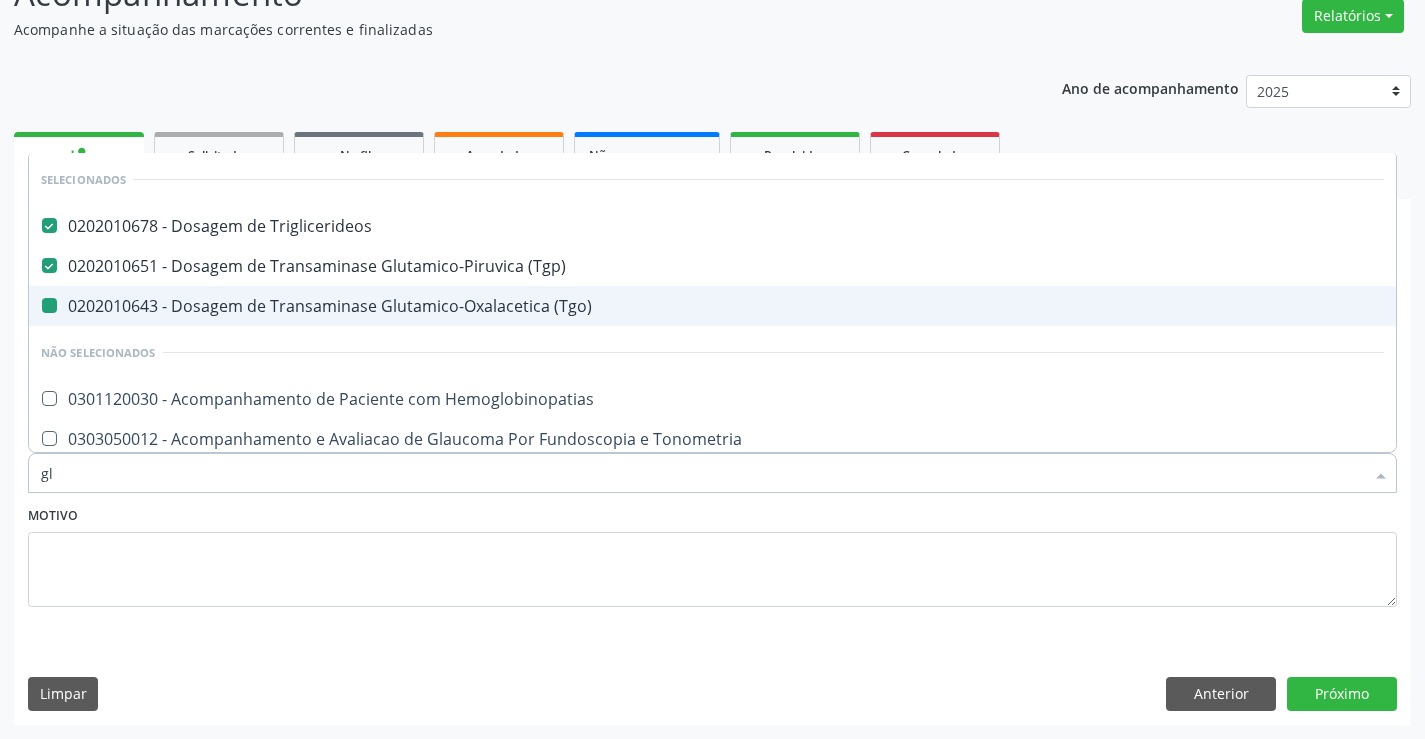 type on "gli" 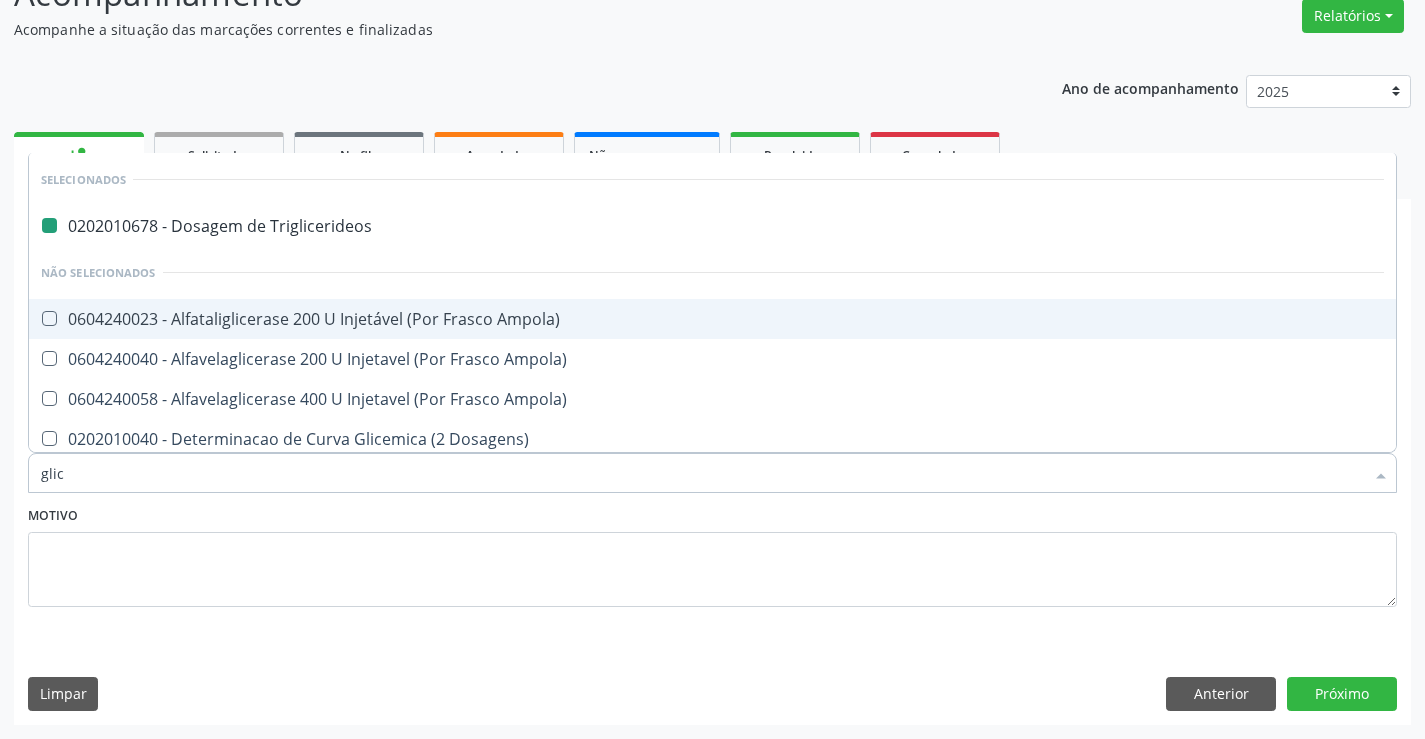 type on "glico" 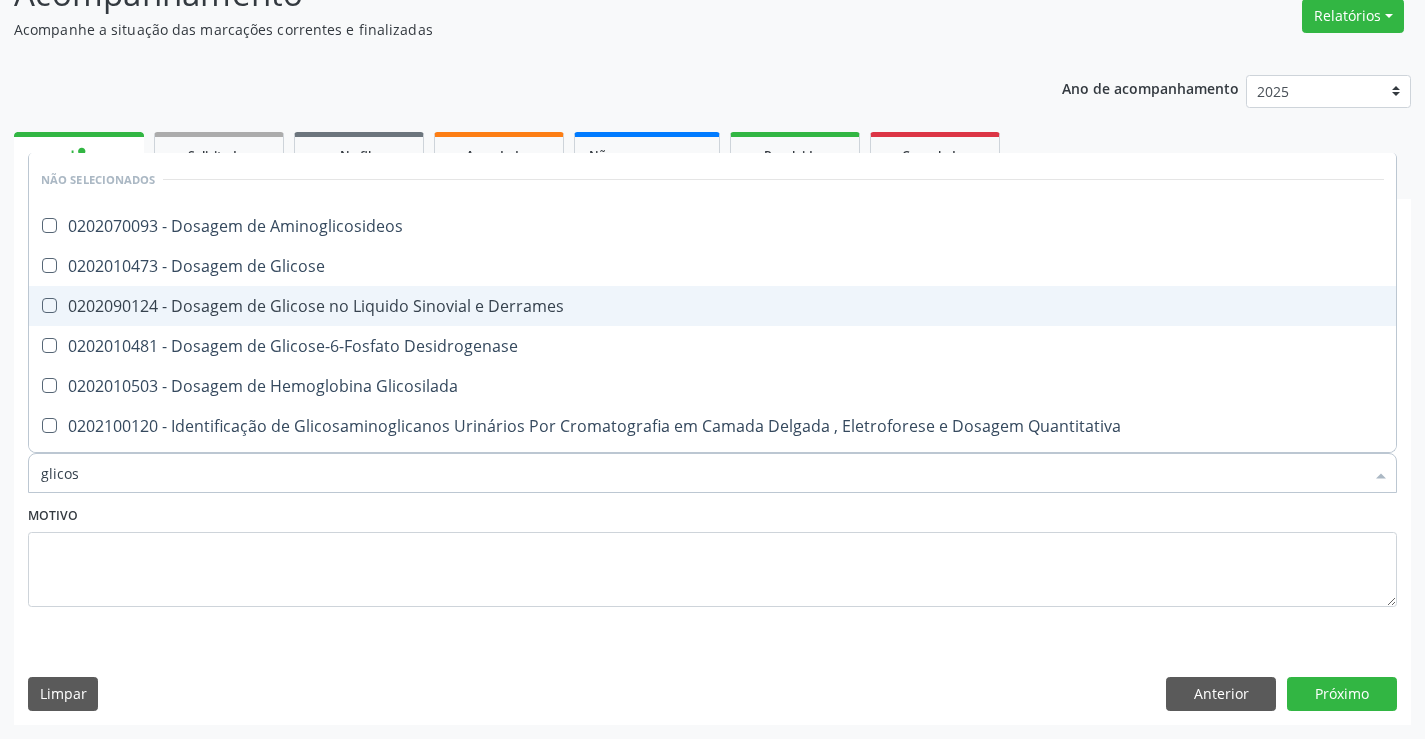 type on "glicose" 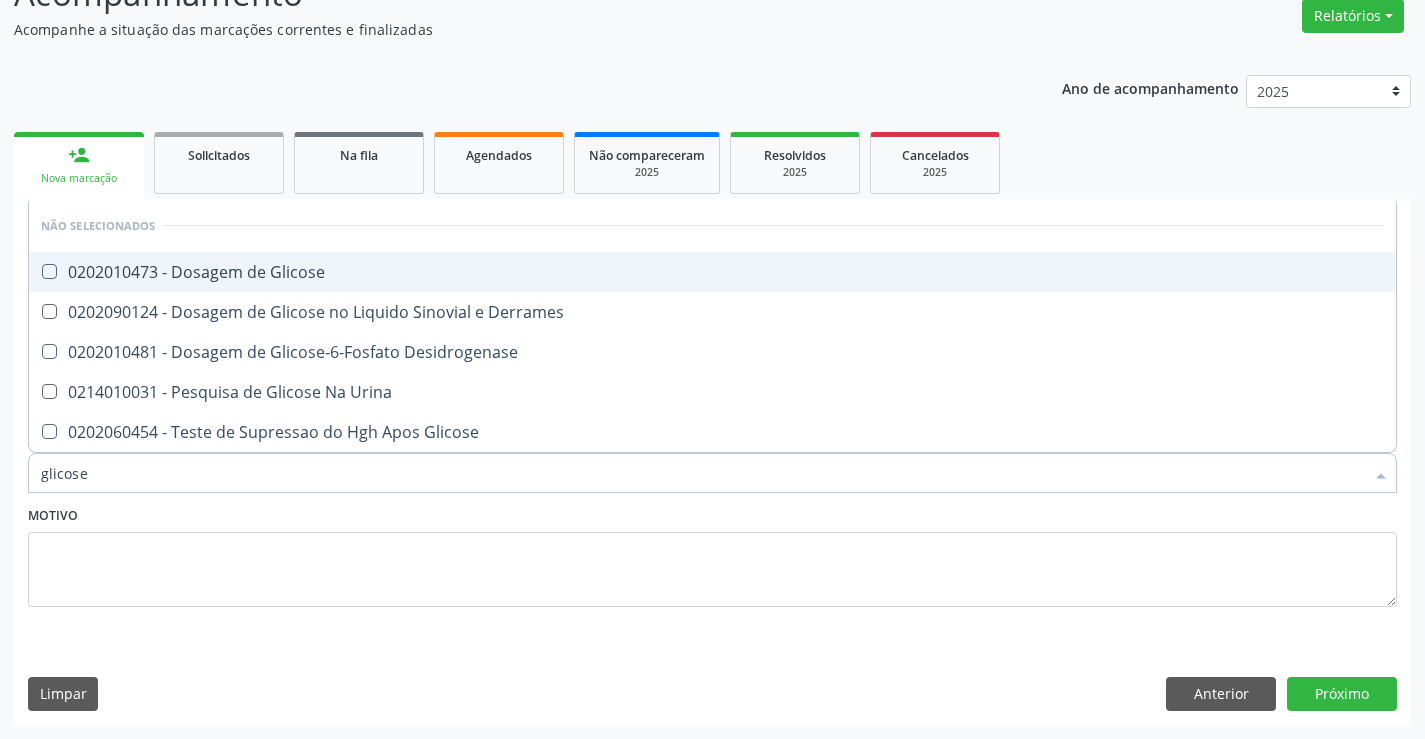 click on "0202010473 - Dosagem de Glicose" at bounding box center (712, 272) 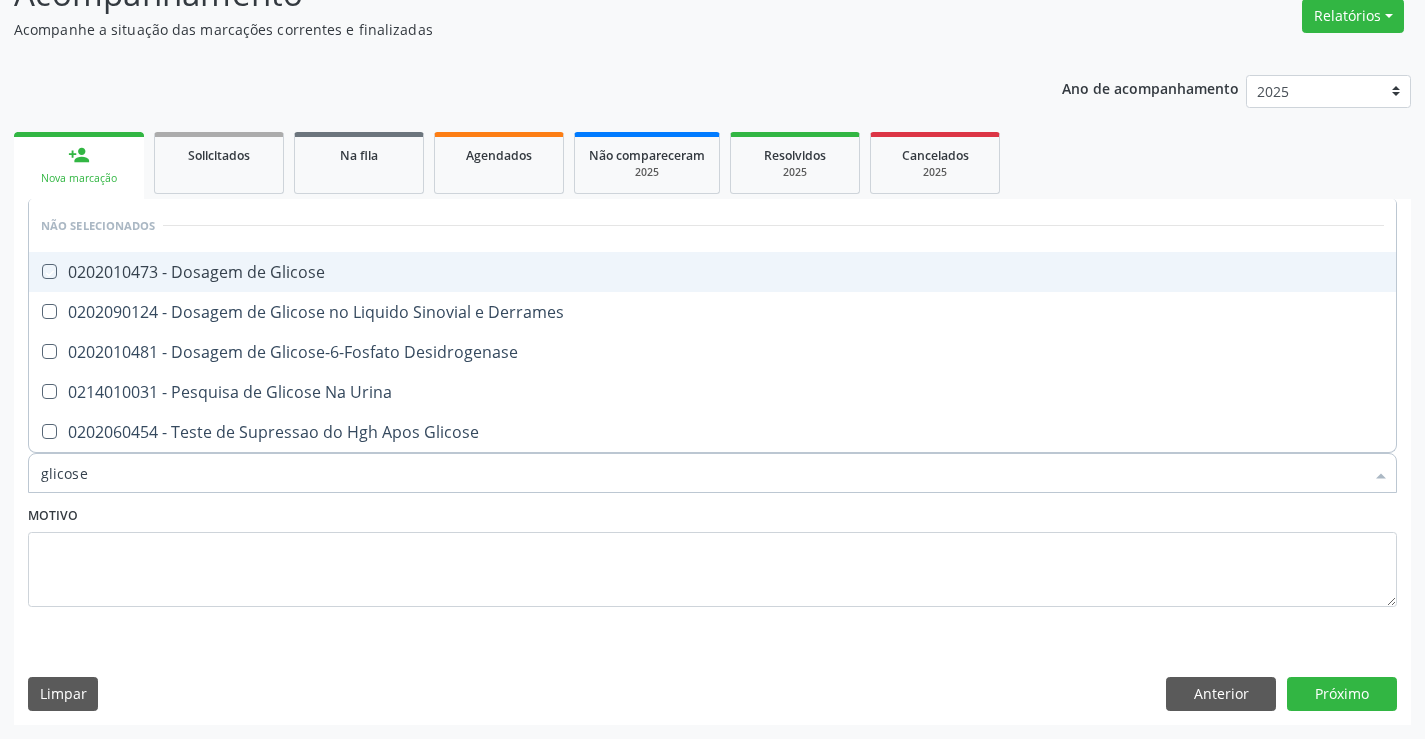 checkbox on "true" 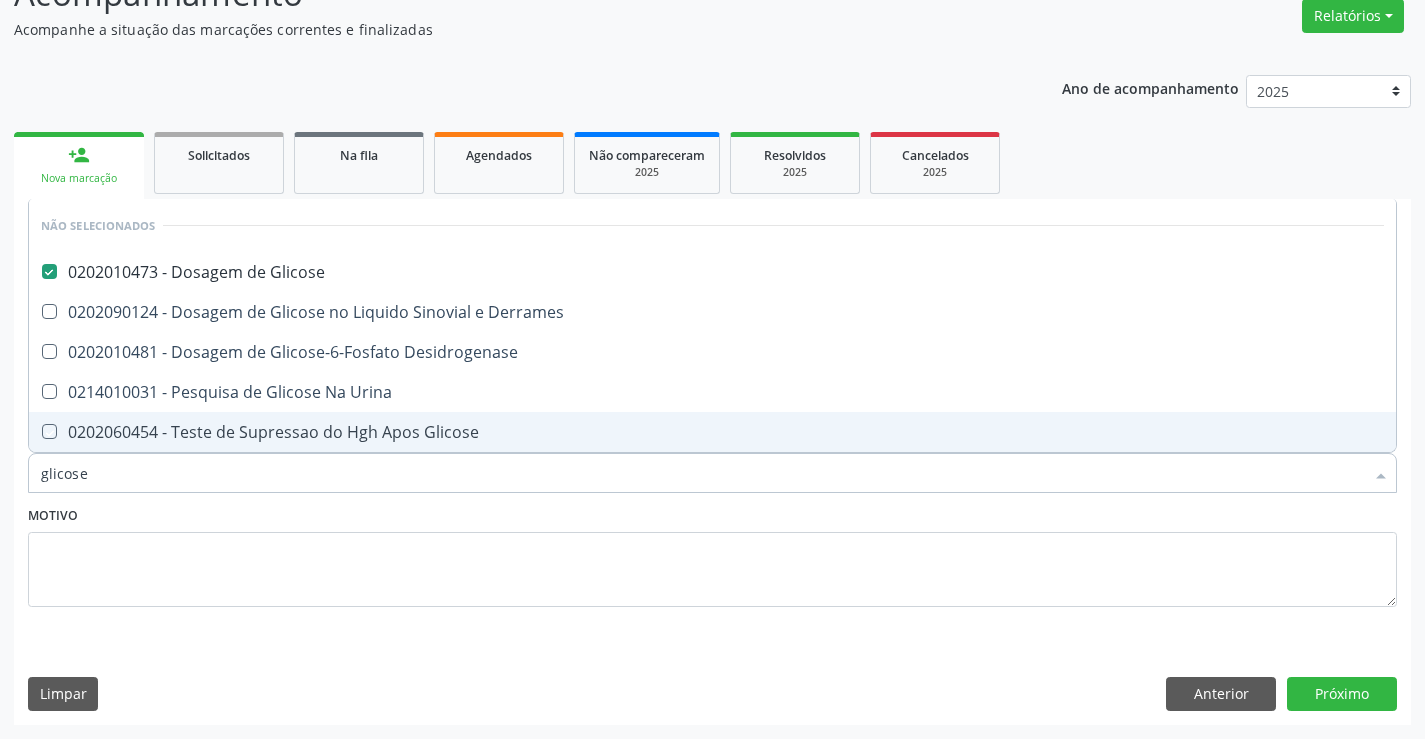 click on "Motivo" at bounding box center (712, 554) 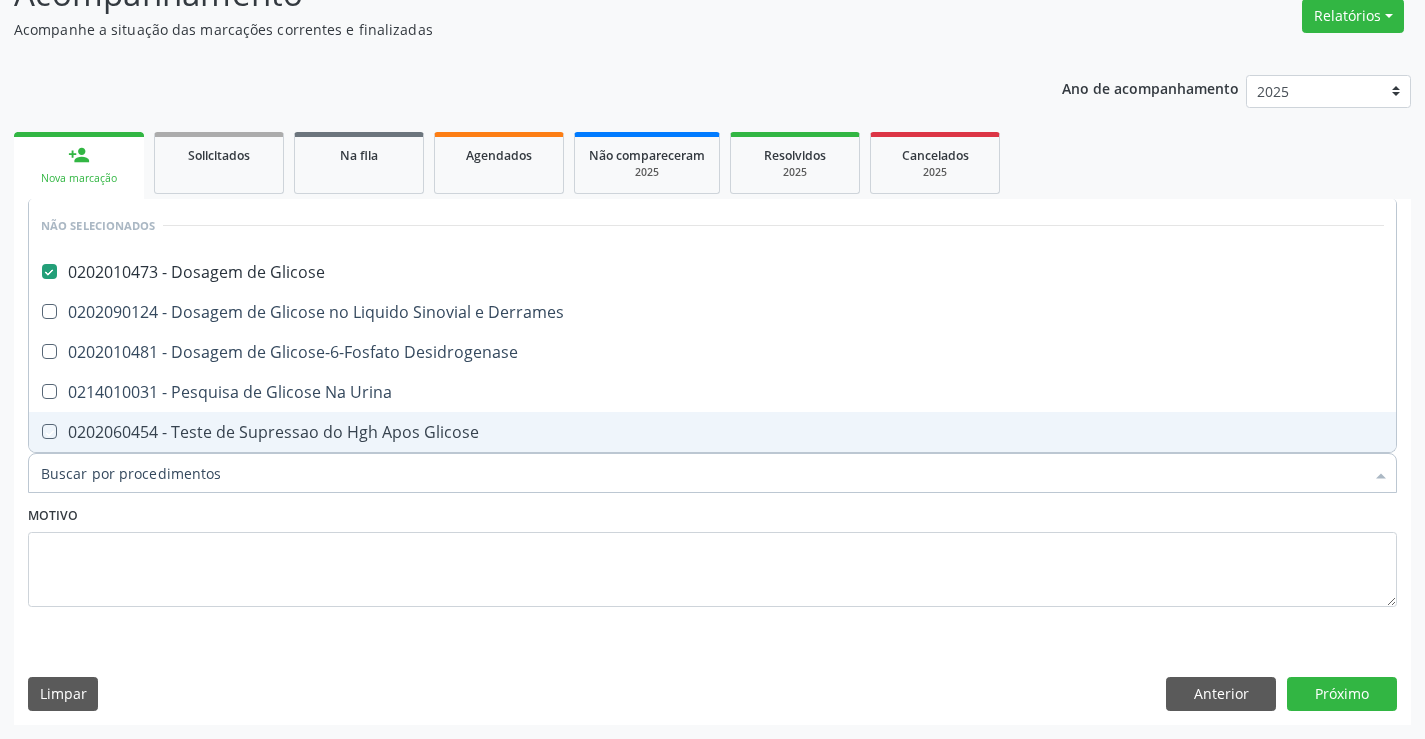 checkbox on "true" 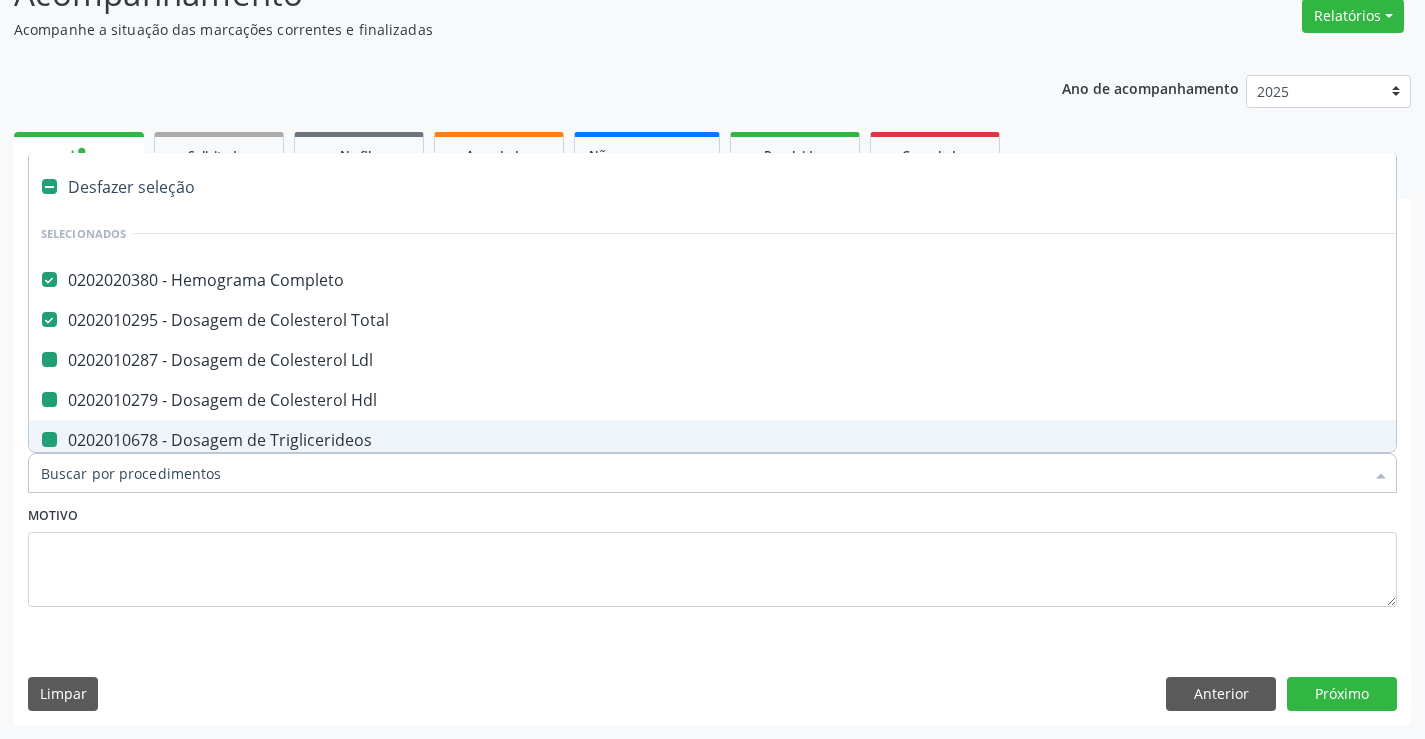 type on "f" 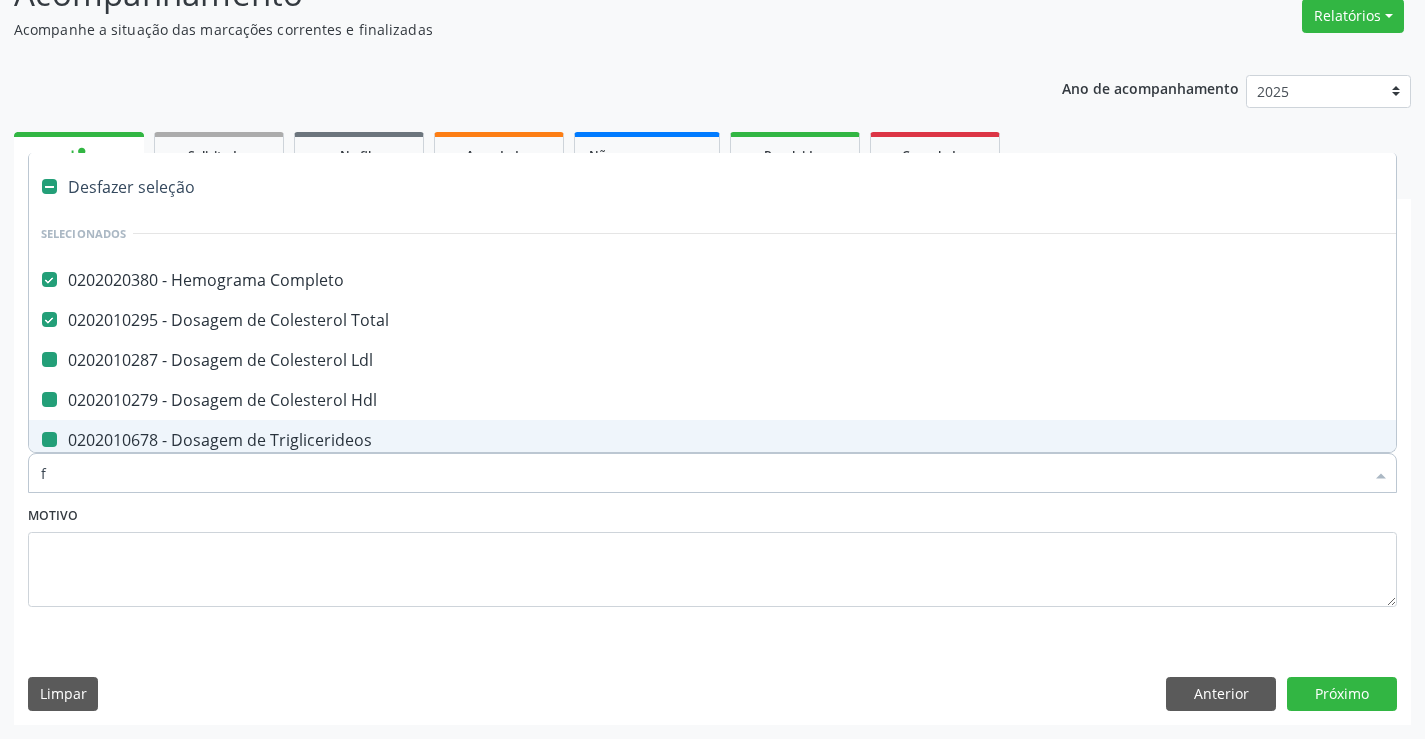 checkbox on "false" 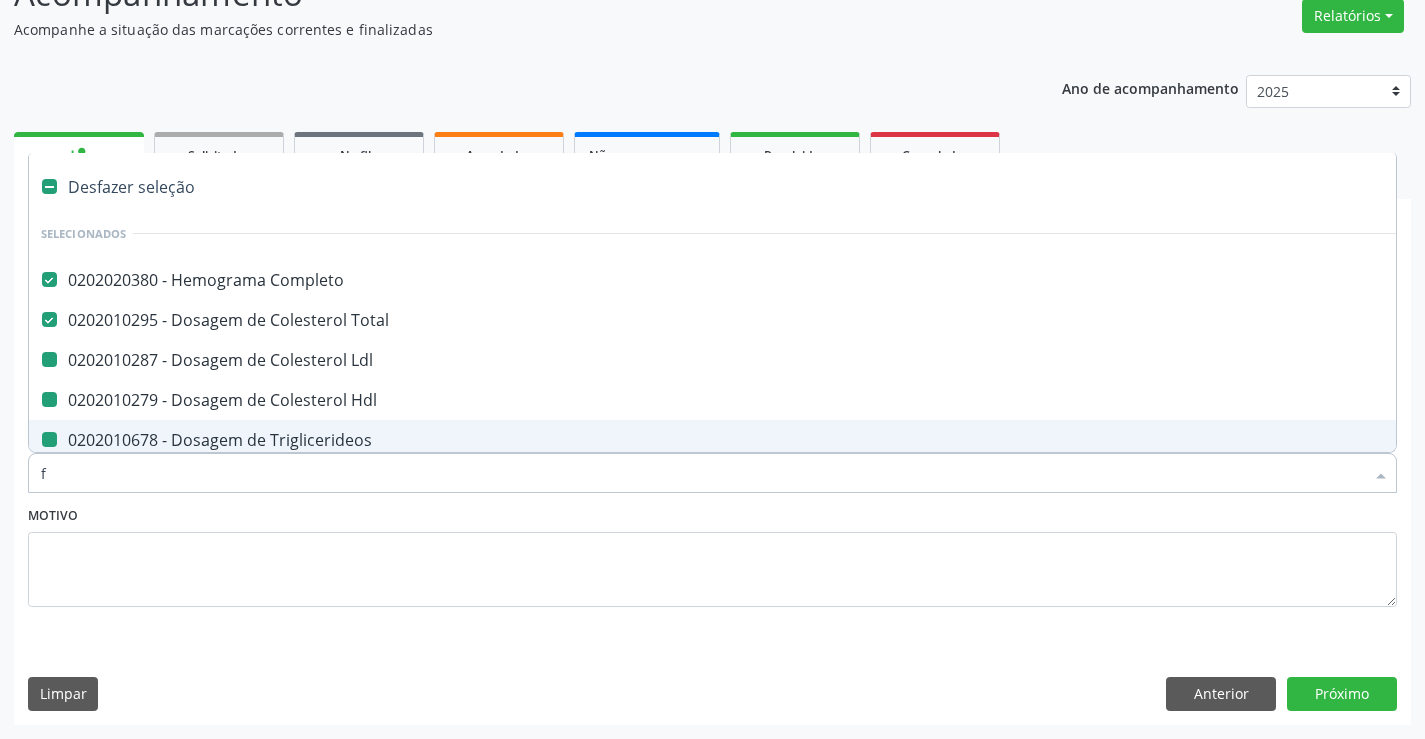 checkbox on "false" 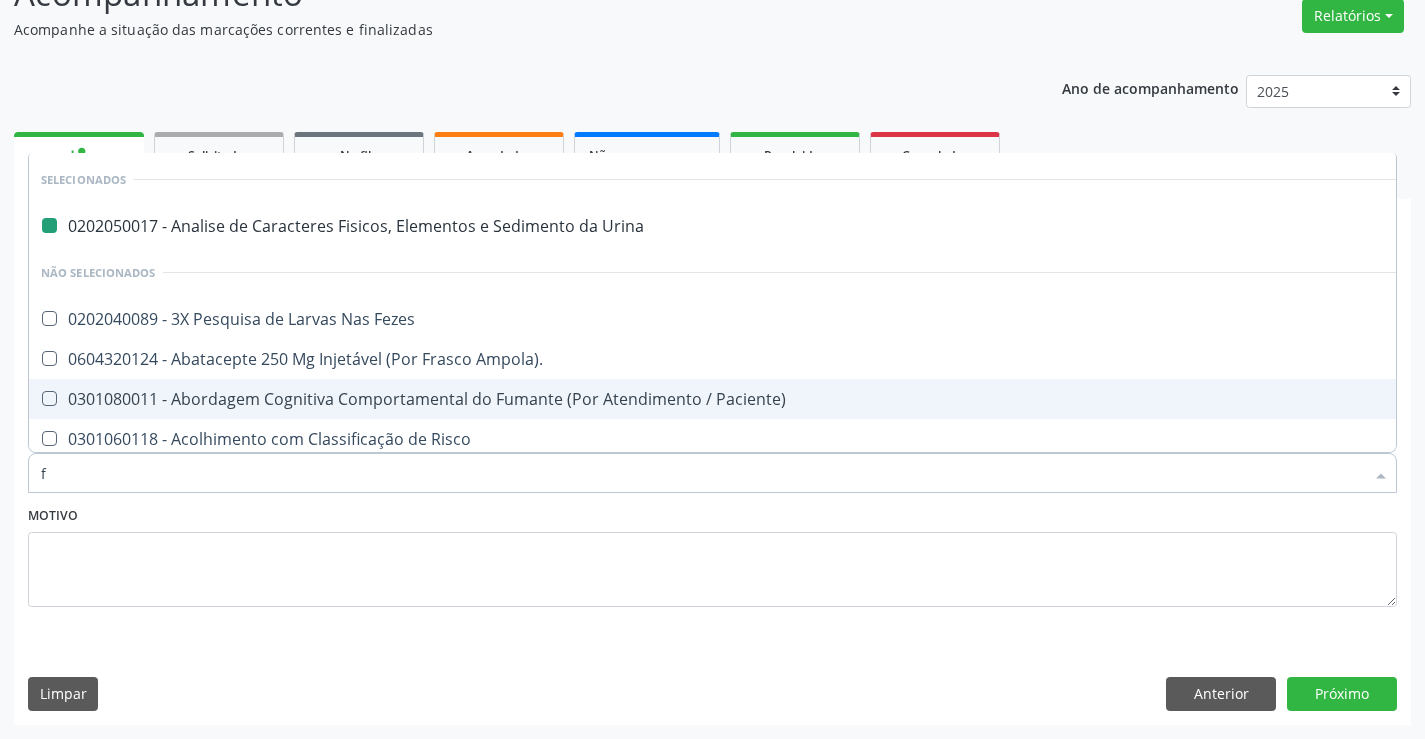 type on "fe" 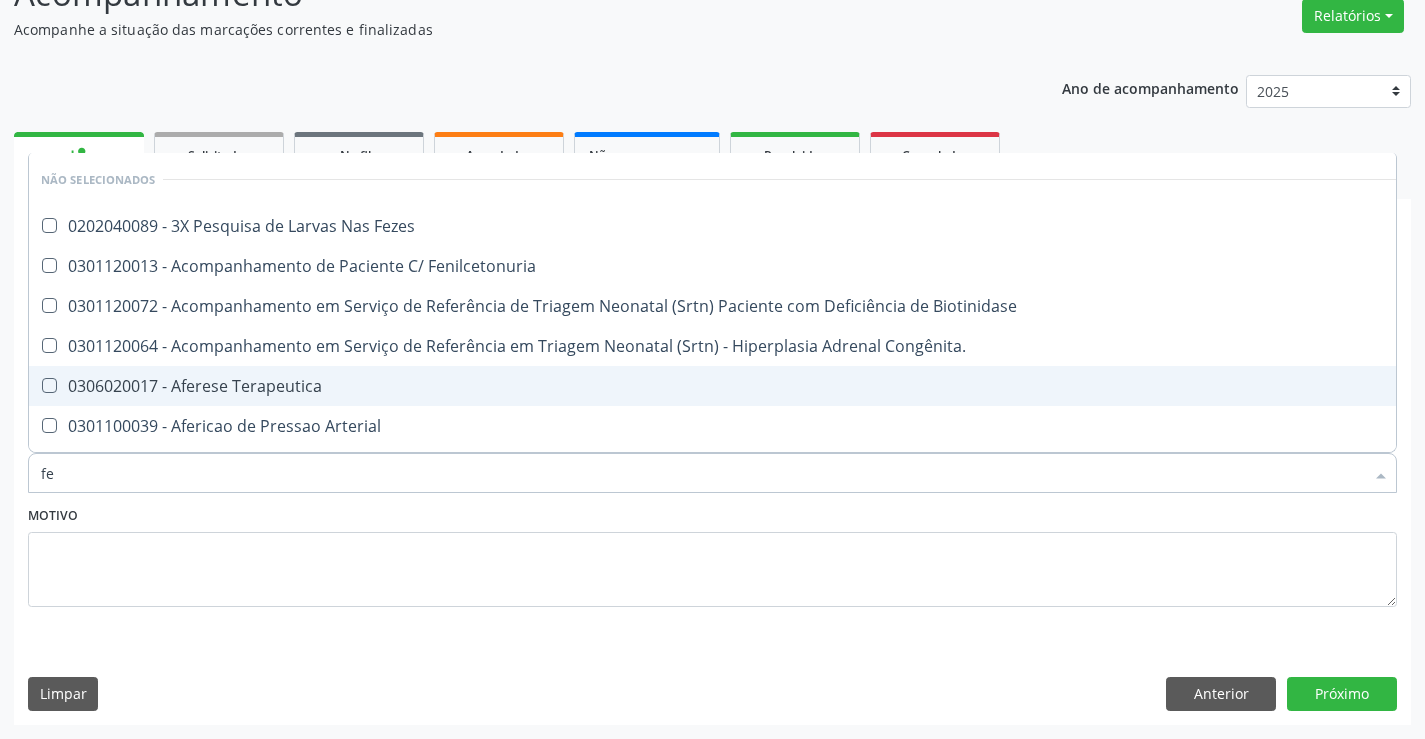 type on "fez" 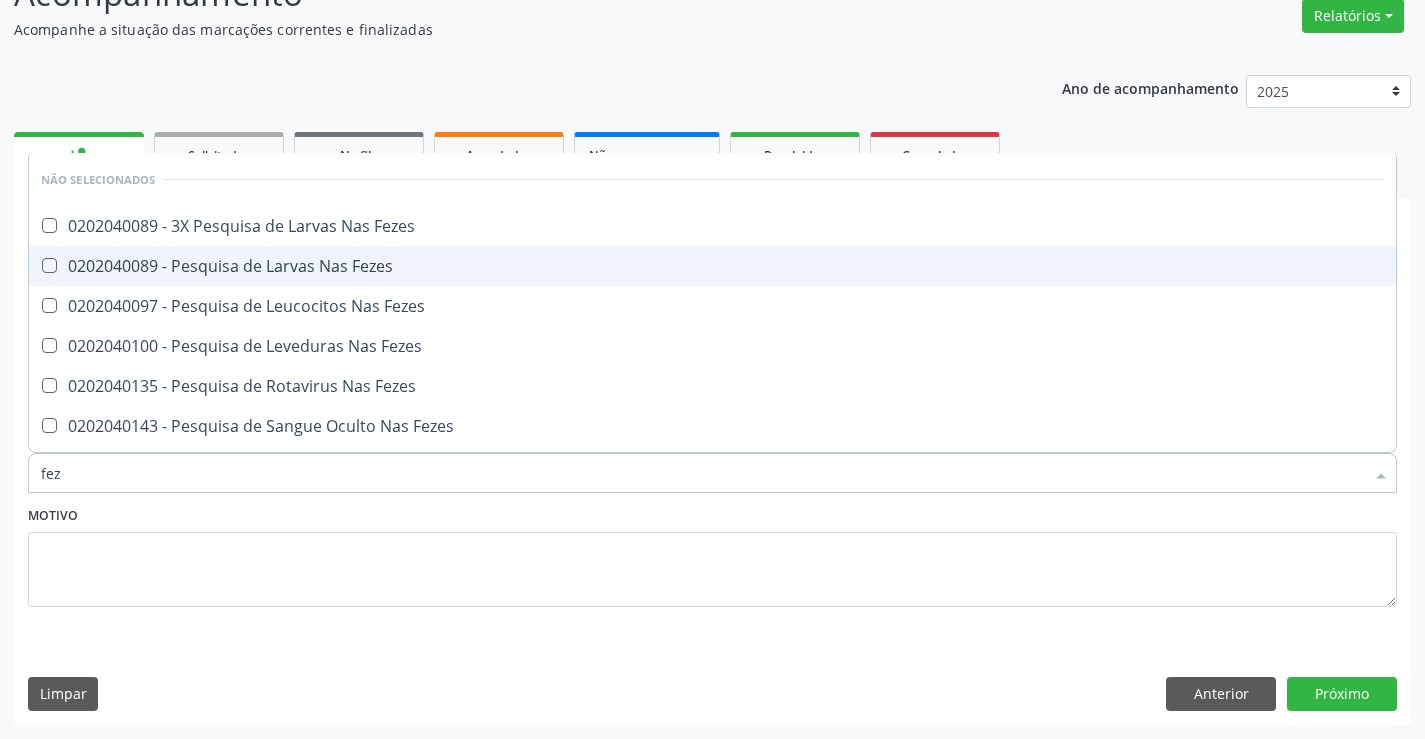 click on "0202040089 - Pesquisa de Larvas Nas Fezes" at bounding box center [712, 266] 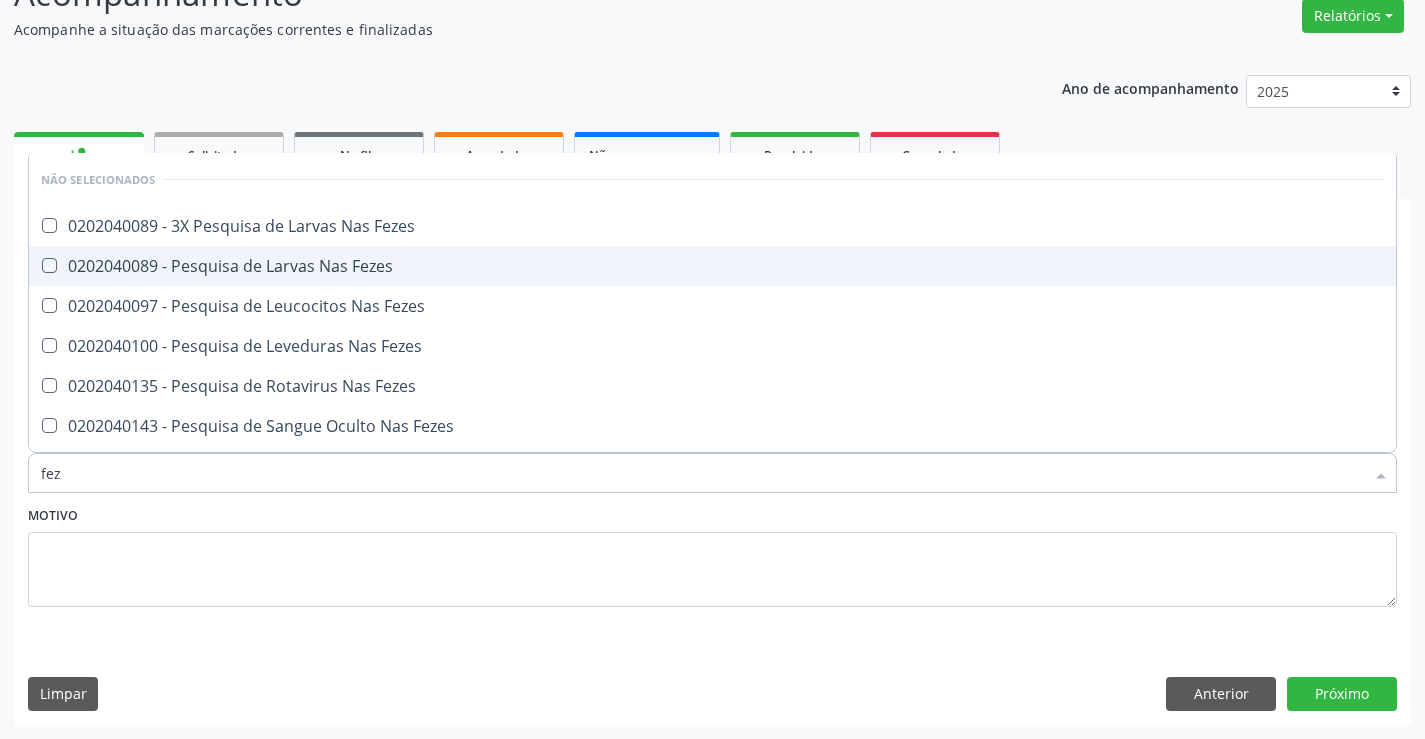checkbox on "true" 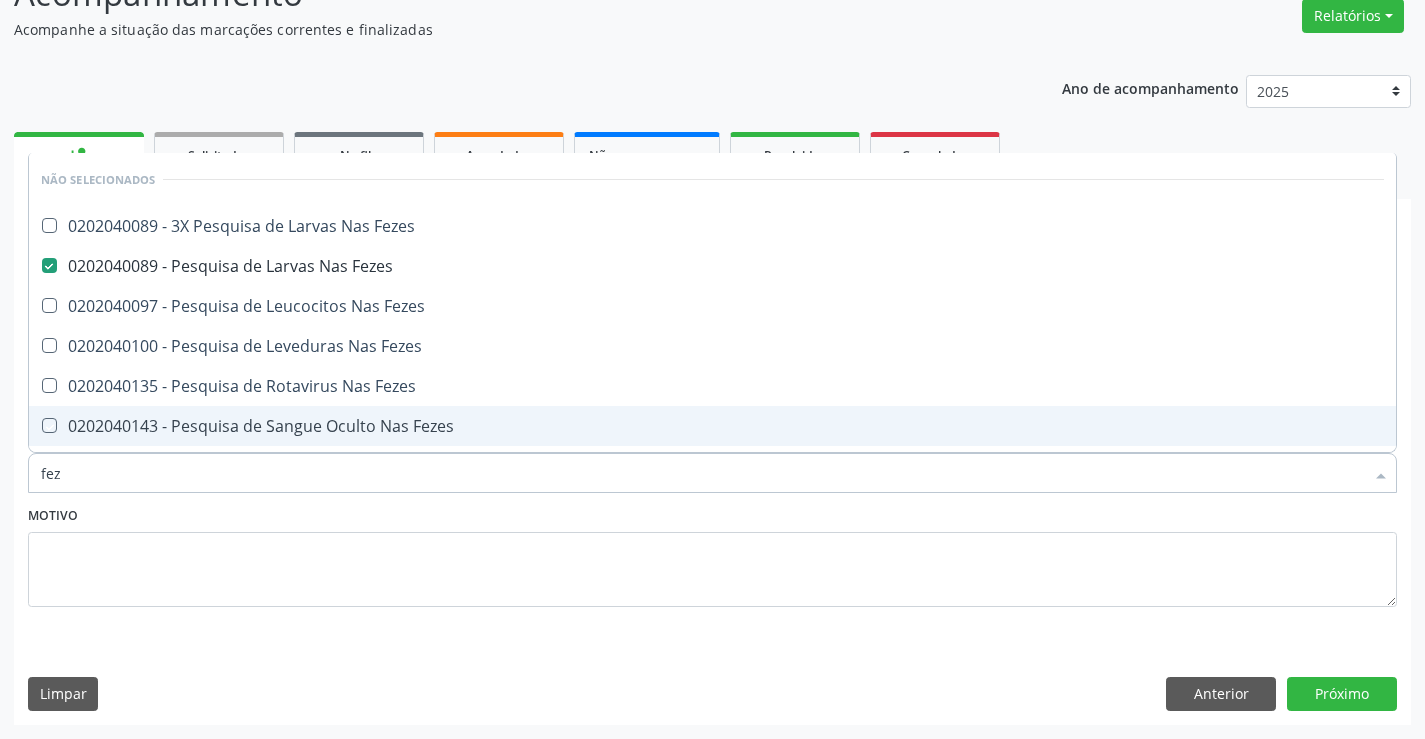 click on "Motivo" at bounding box center (712, 554) 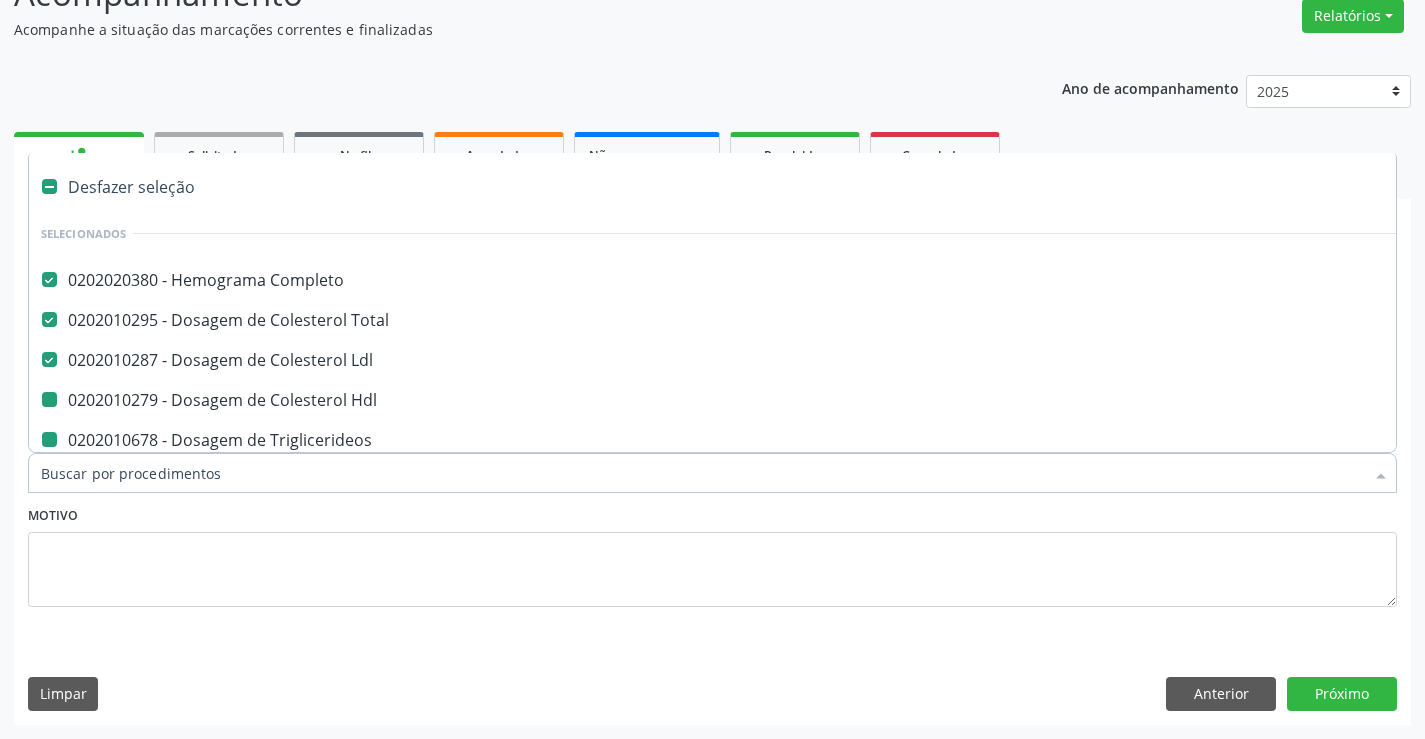 type on "f" 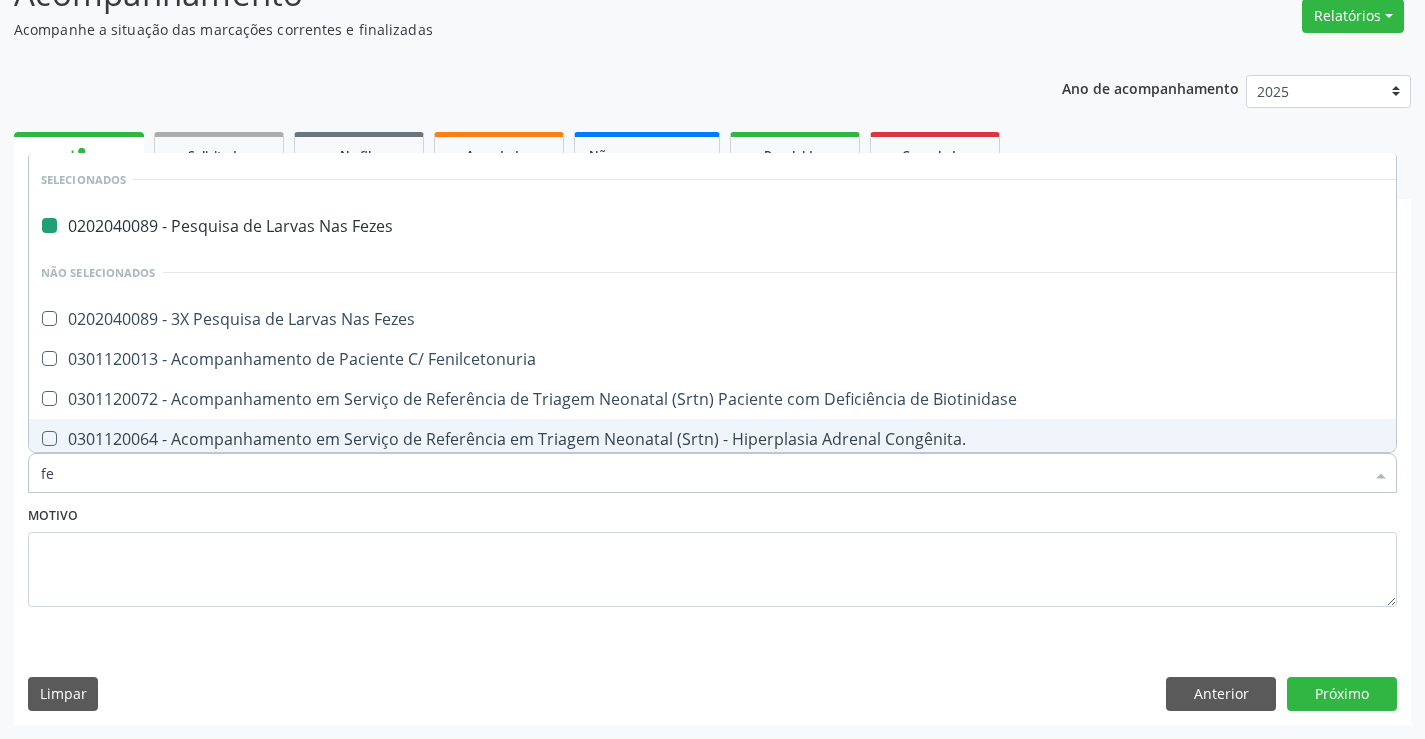 type on "fer" 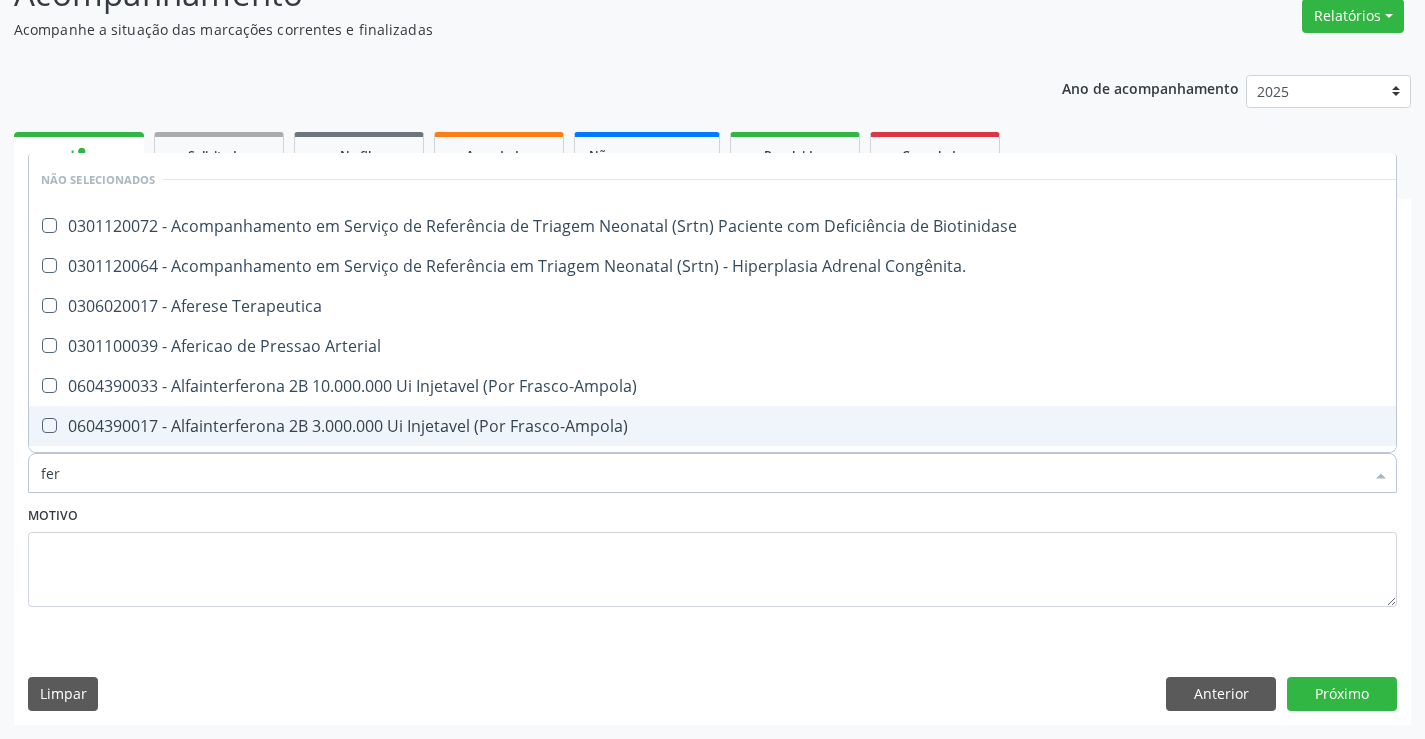 type on "ferr" 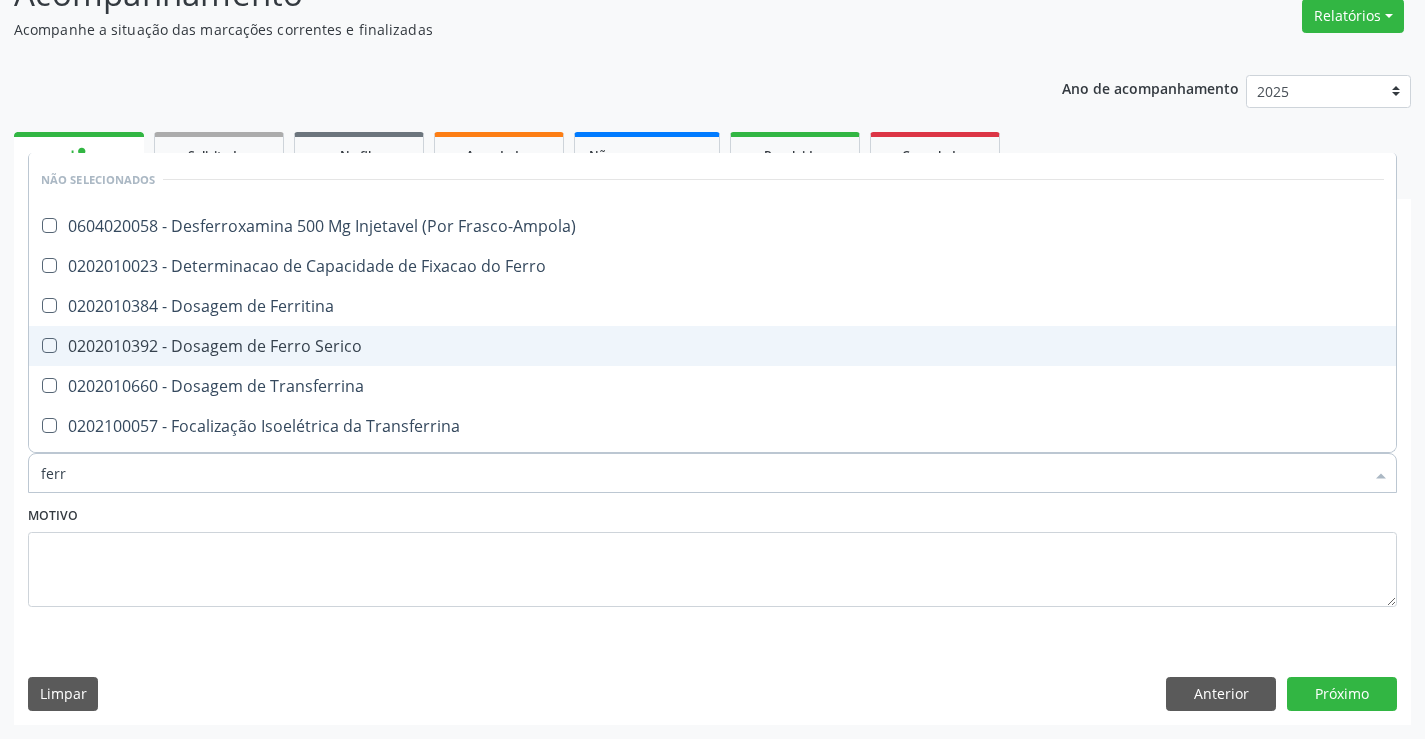 click on "0202010392 - Dosagem de Ferro Serico" at bounding box center [712, 346] 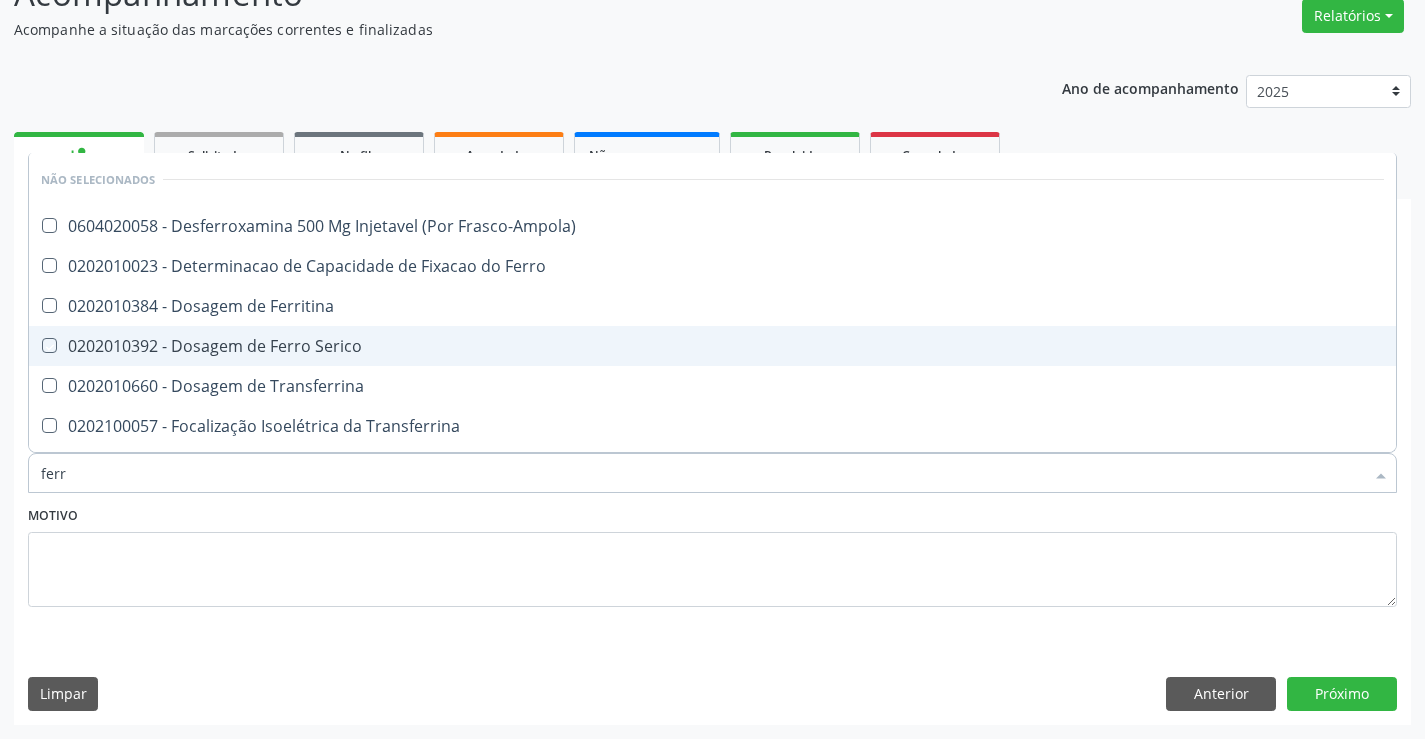 checkbox on "true" 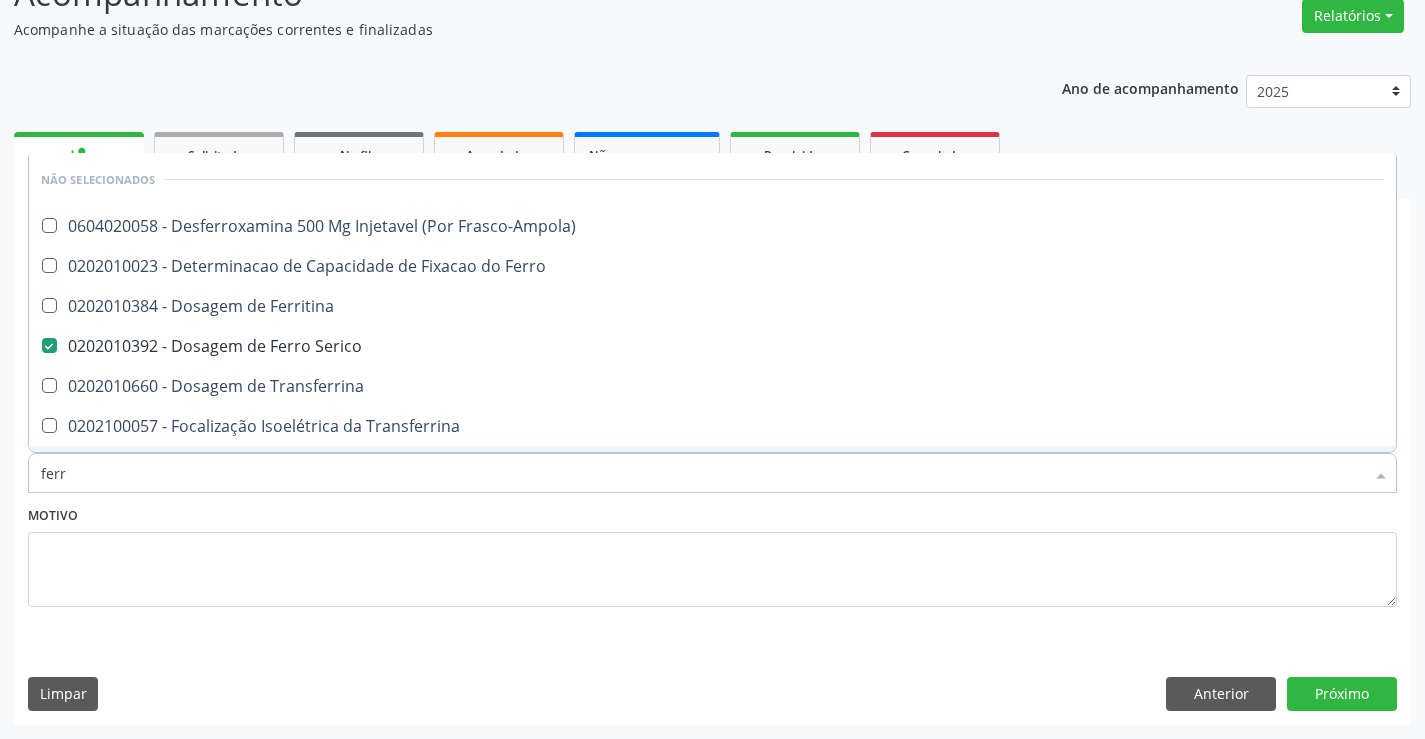 click on "Motivo" at bounding box center [712, 554] 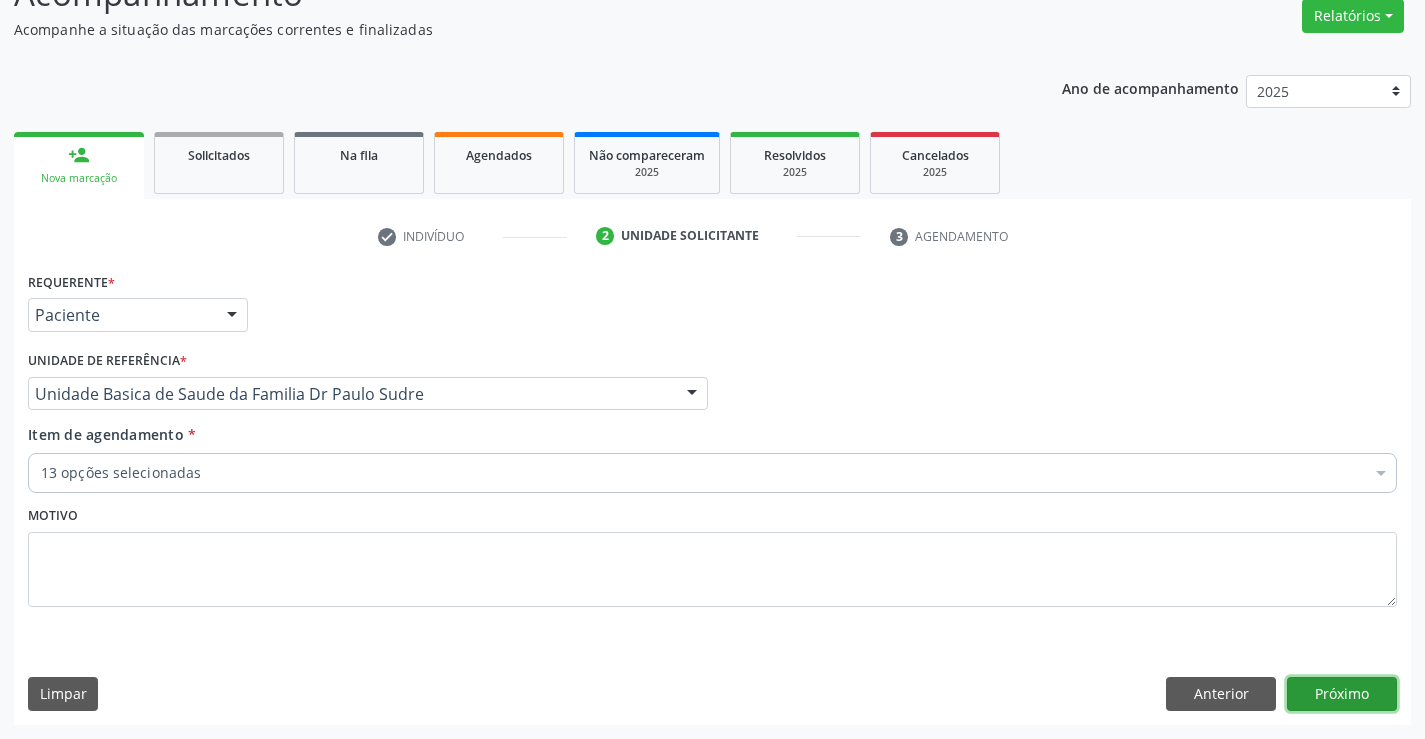 click on "Próximo" at bounding box center [1342, 694] 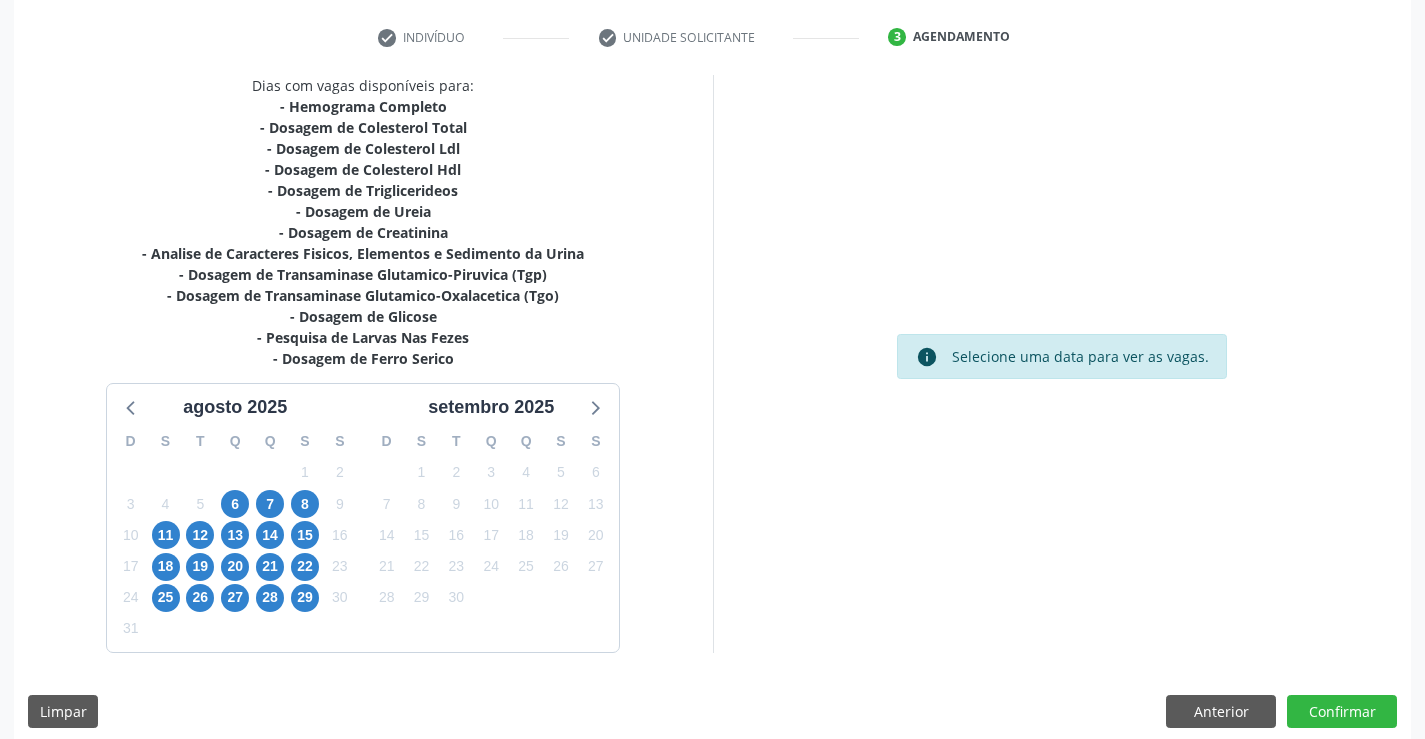 scroll, scrollTop: 383, scrollLeft: 0, axis: vertical 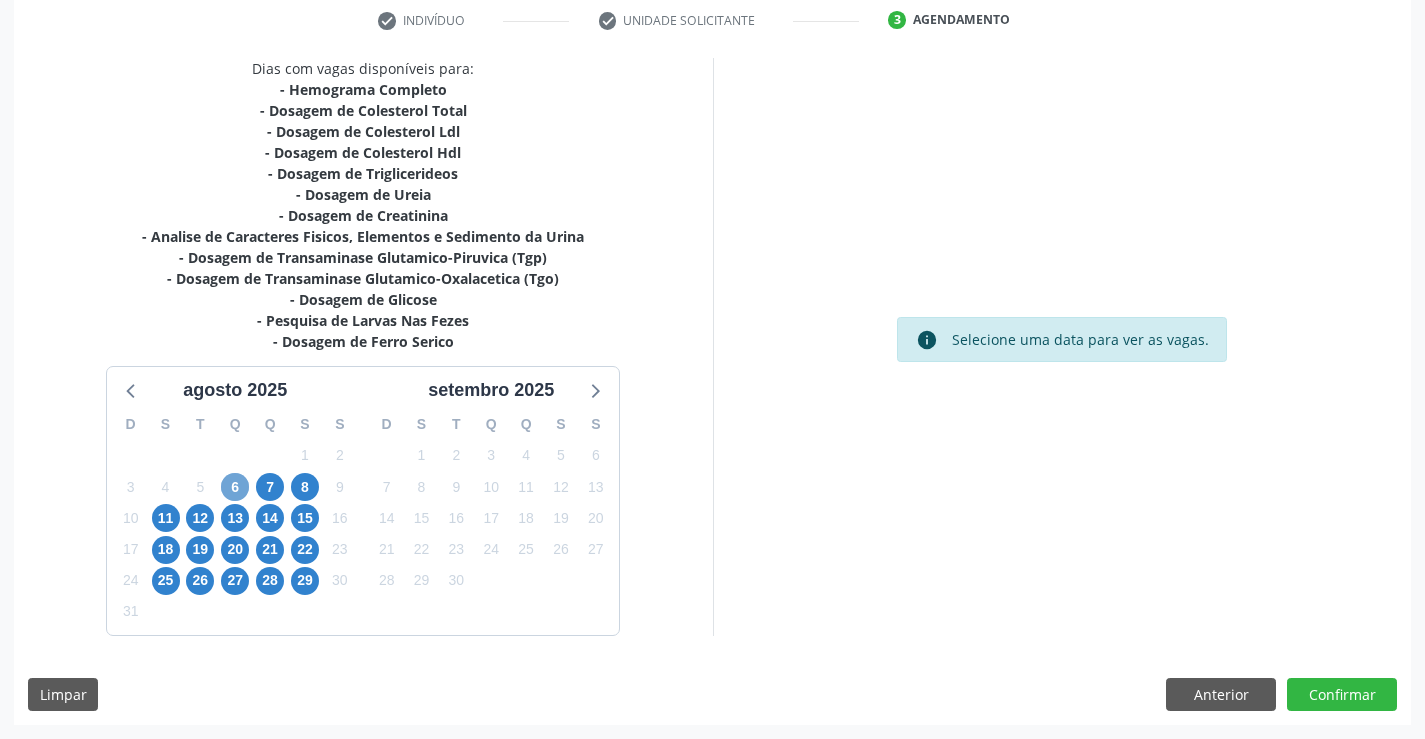click on "6" at bounding box center [235, 487] 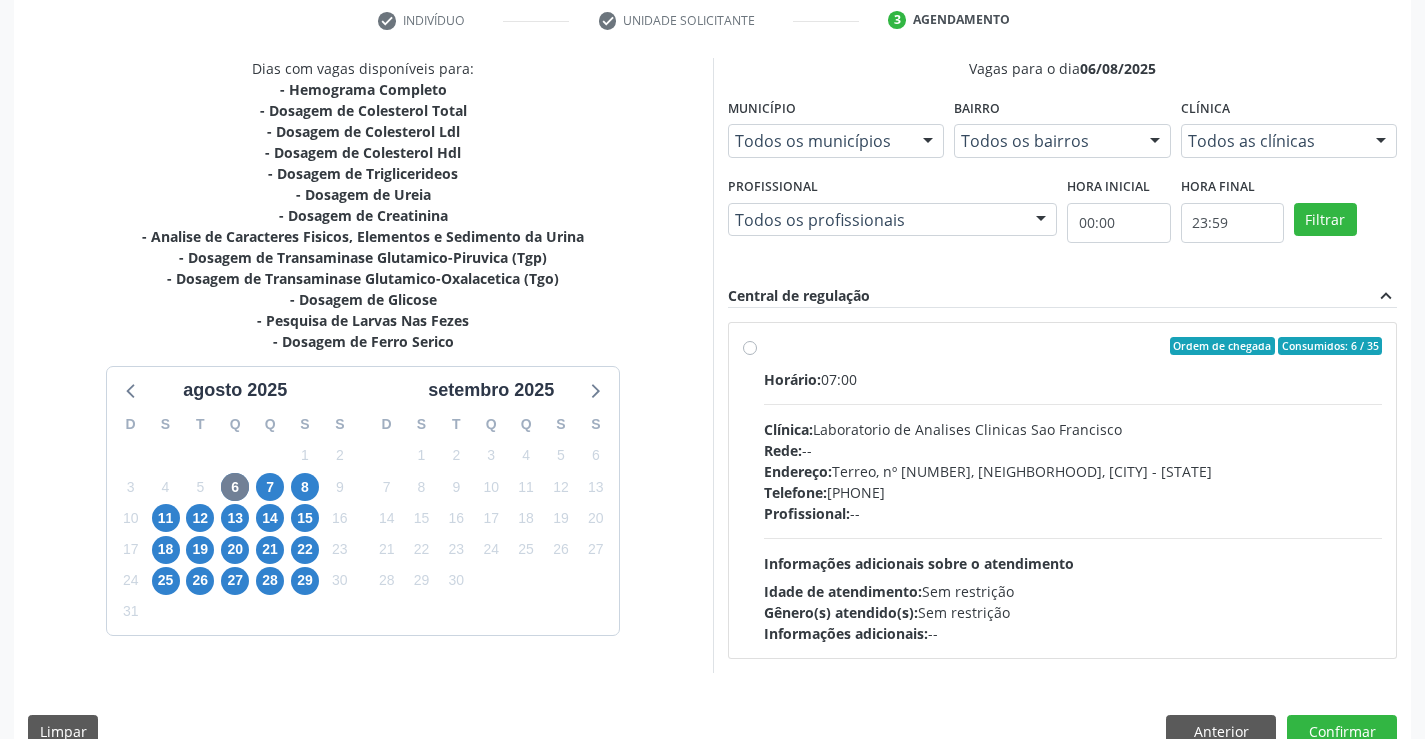 click on "Ordem de chegada
Consumidos: 6 / 35
Horário:   07:00
Clínica:  Laboratorio de Analises Clinicas Sao Francisco
Rede:
--
Endereço:   Terreo, nº 258, Centro, Campo Formoso - BA
Telefone:   (74) 36453588
Profissional:
--
Informações adicionais sobre o atendimento
Idade de atendimento:
Sem restrição
Gênero(s) atendido(s):
Sem restrição
Informações adicionais:
--" at bounding box center (1073, 490) 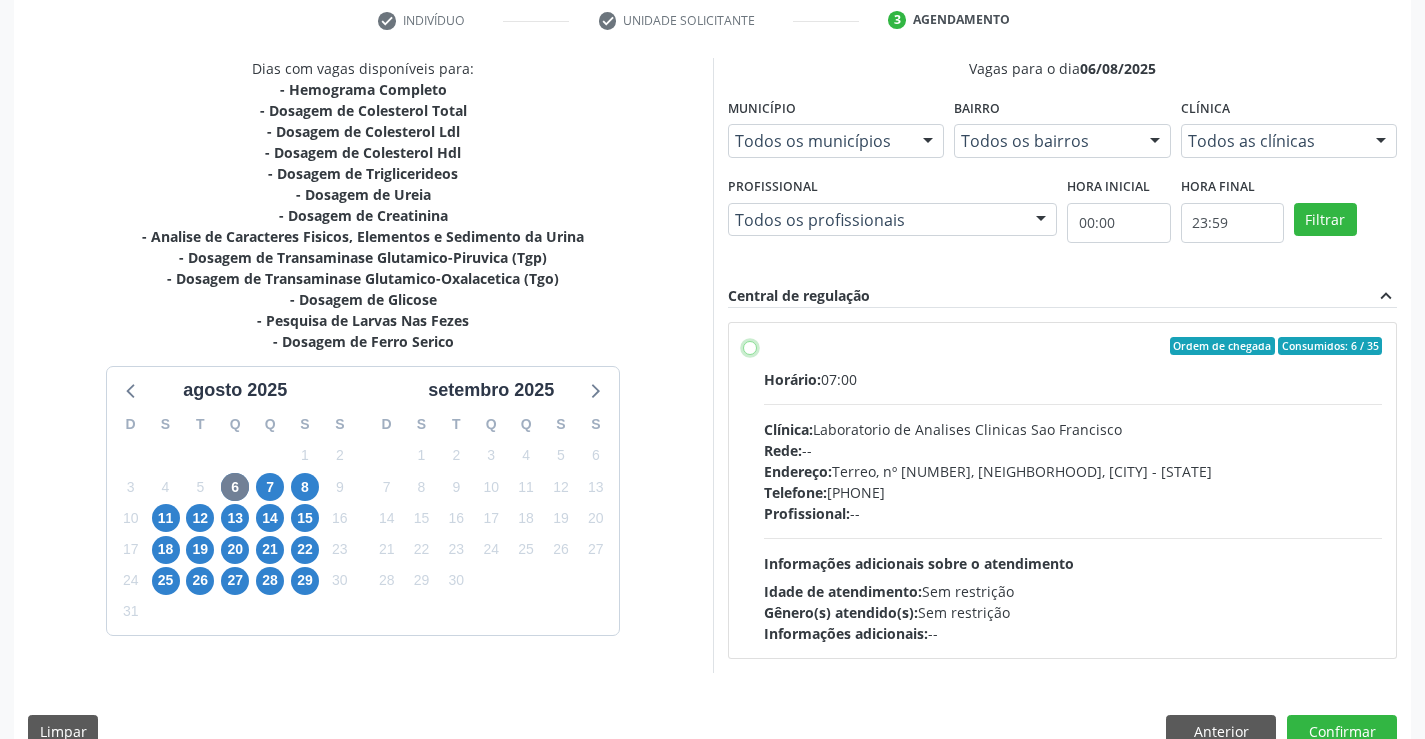 click on "Ordem de chegada
Consumidos: 6 / 35
Horário:   07:00
Clínica:  Laboratorio de Analises Clinicas Sao Francisco
Rede:
--
Endereço:   Terreo, nº 258, Centro, Campo Formoso - BA
Telefone:   (74) 36453588
Profissional:
--
Informações adicionais sobre o atendimento
Idade de atendimento:
Sem restrição
Gênero(s) atendido(s):
Sem restrição
Informações adicionais:
--" at bounding box center (750, 346) 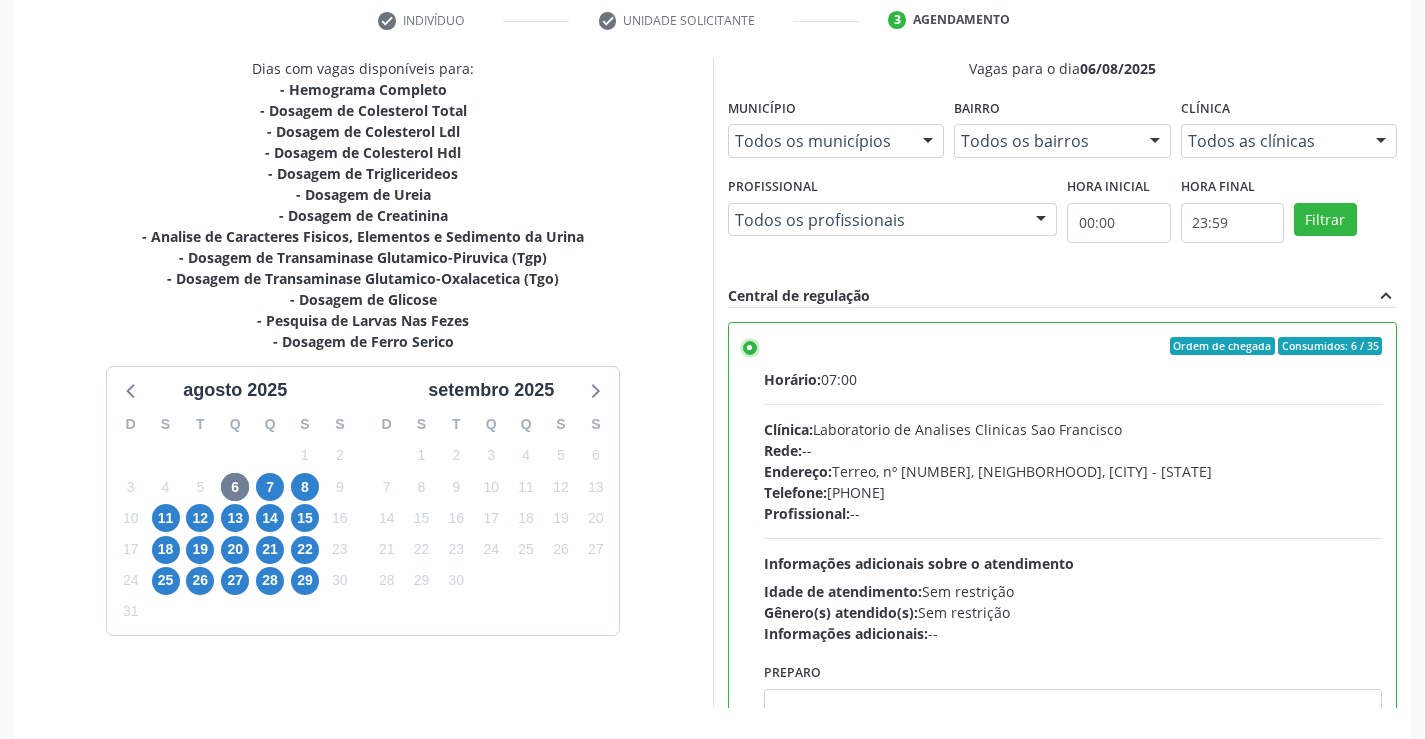 scroll, scrollTop: 456, scrollLeft: 0, axis: vertical 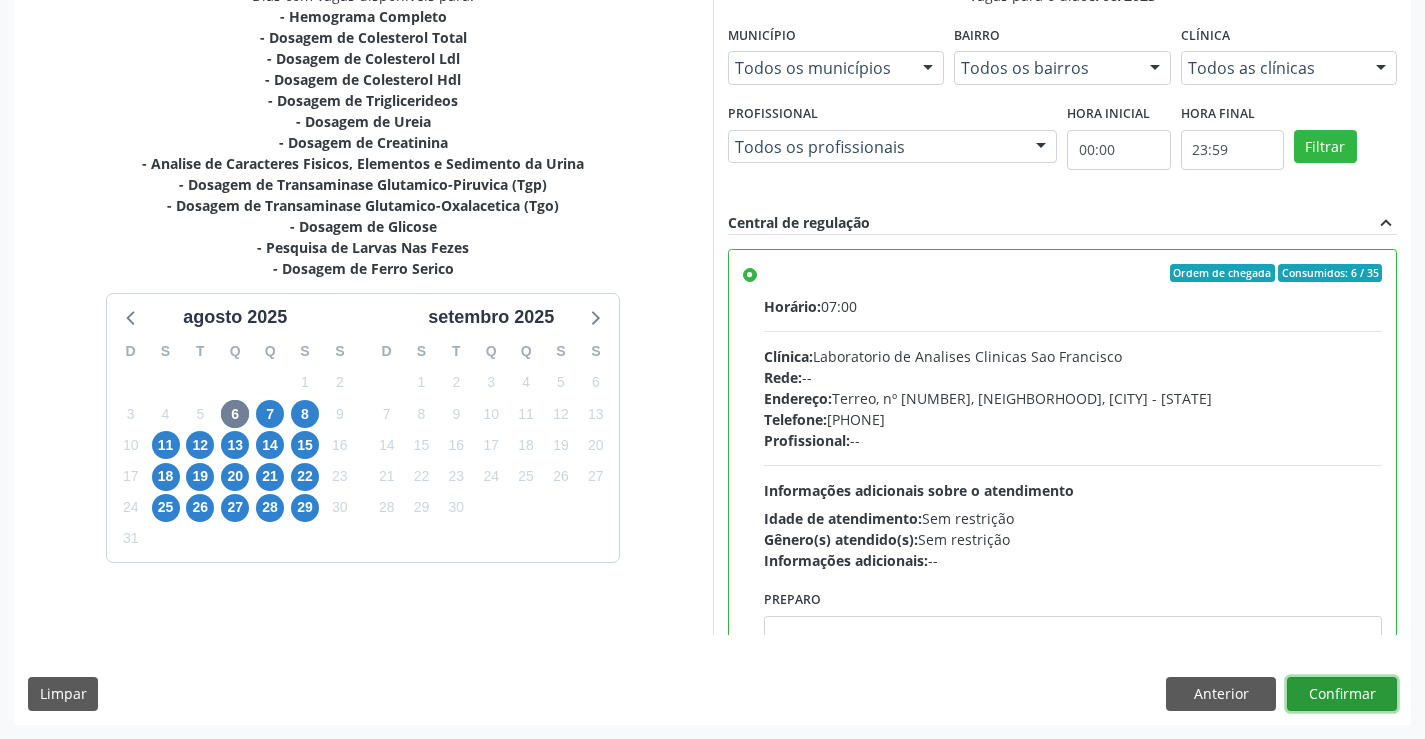 click on "Confirmar" at bounding box center [1342, 694] 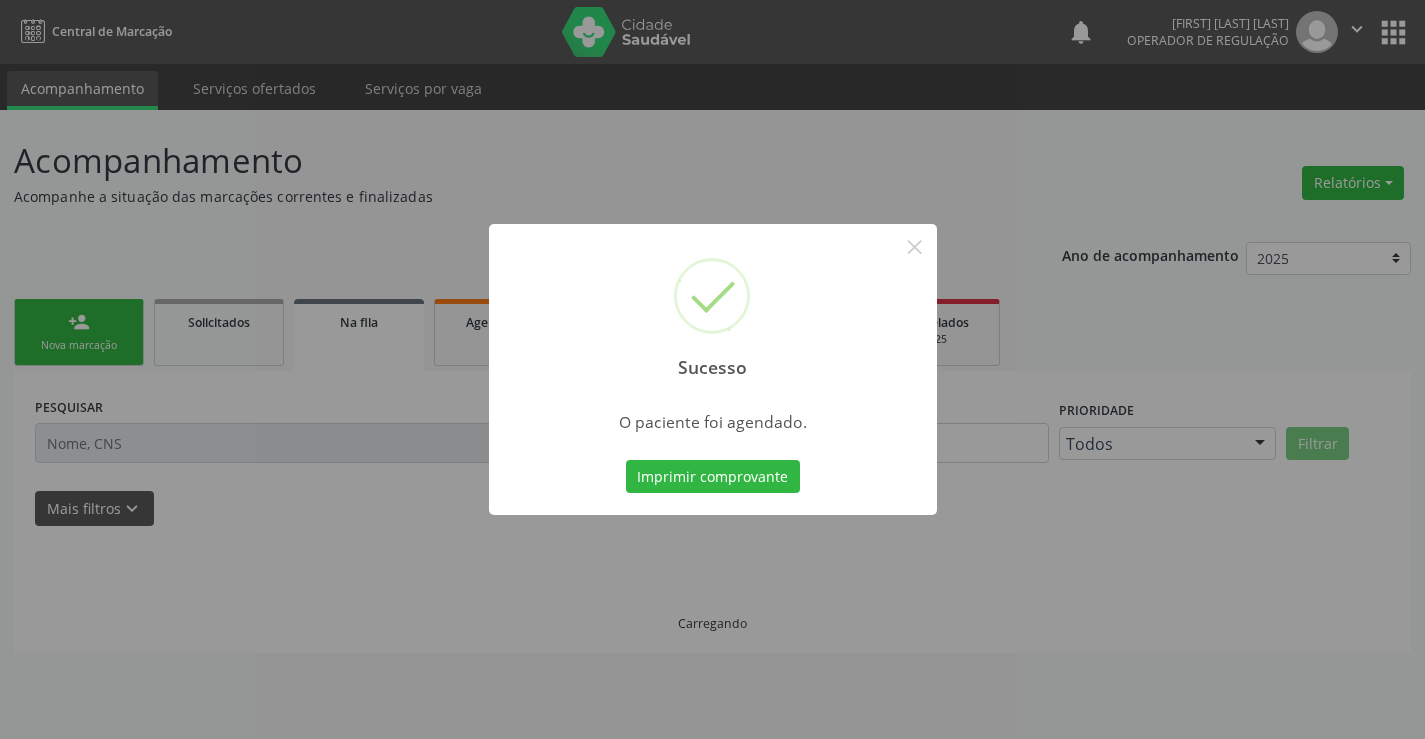 scroll, scrollTop: 0, scrollLeft: 0, axis: both 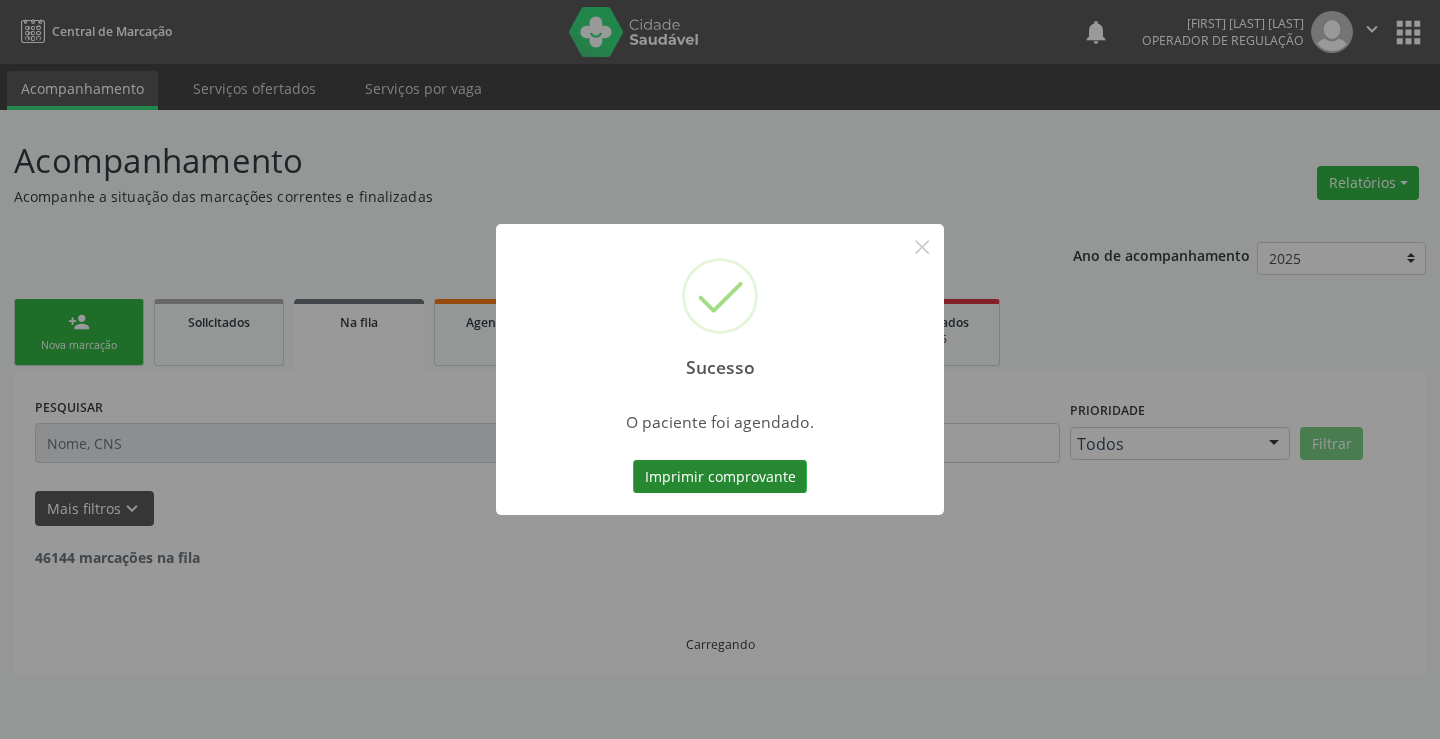 click on "Imprimir comprovante" at bounding box center (720, 477) 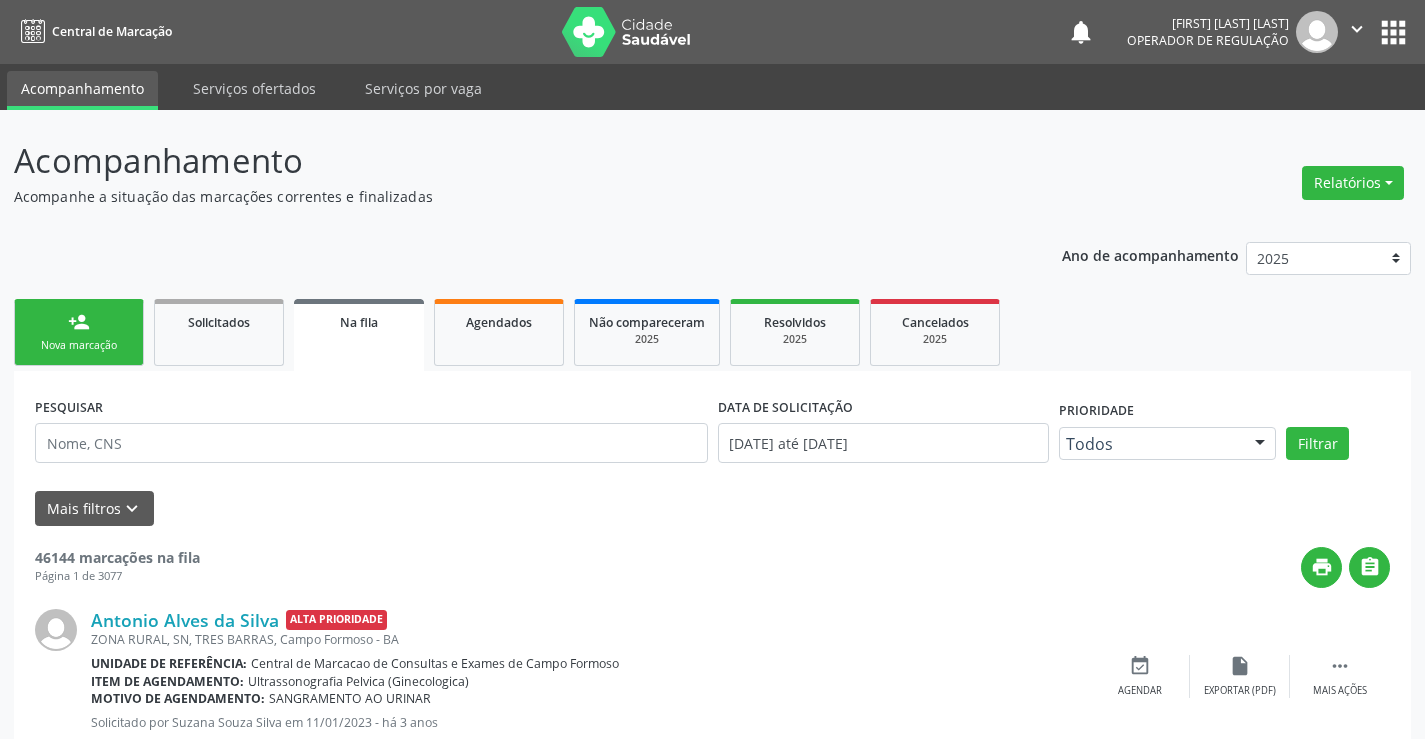 click on "person_add
Nova marcação" at bounding box center [79, 332] 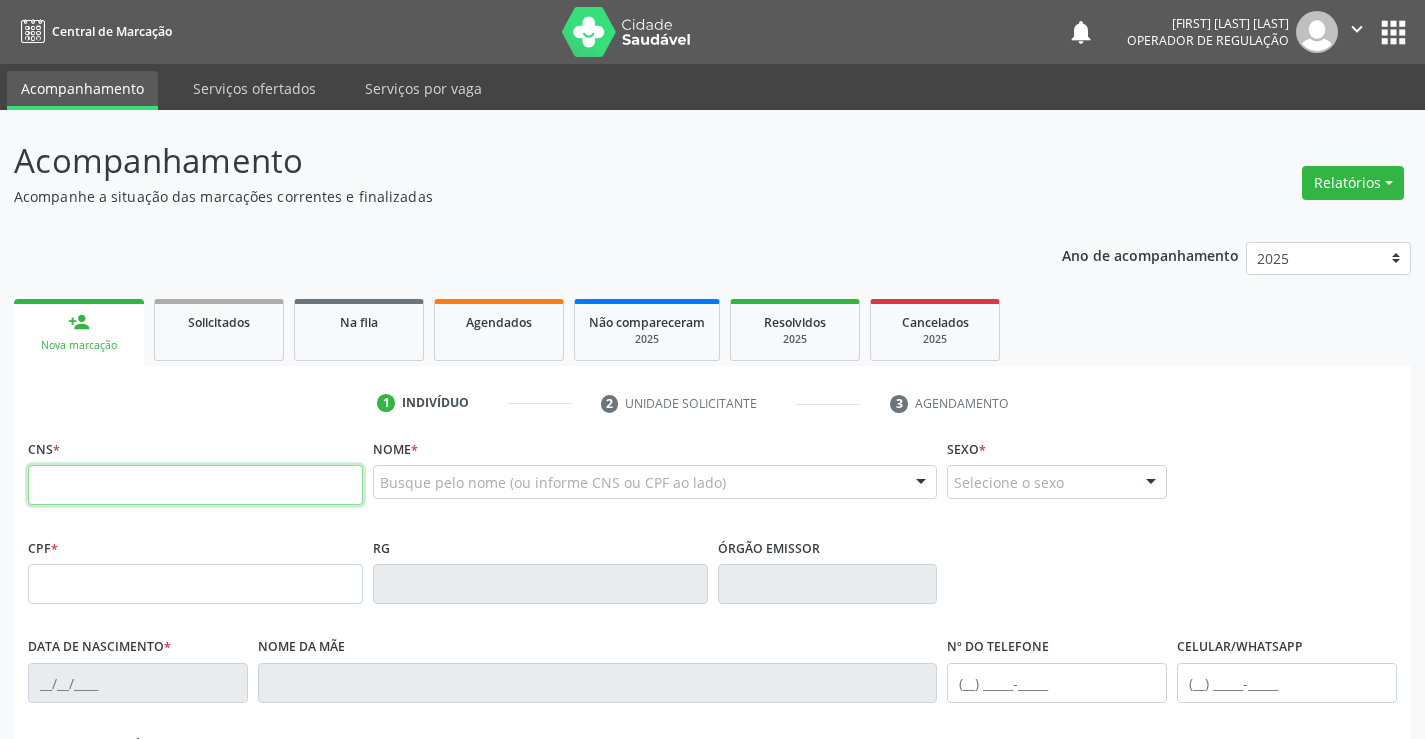 click at bounding box center [195, 485] 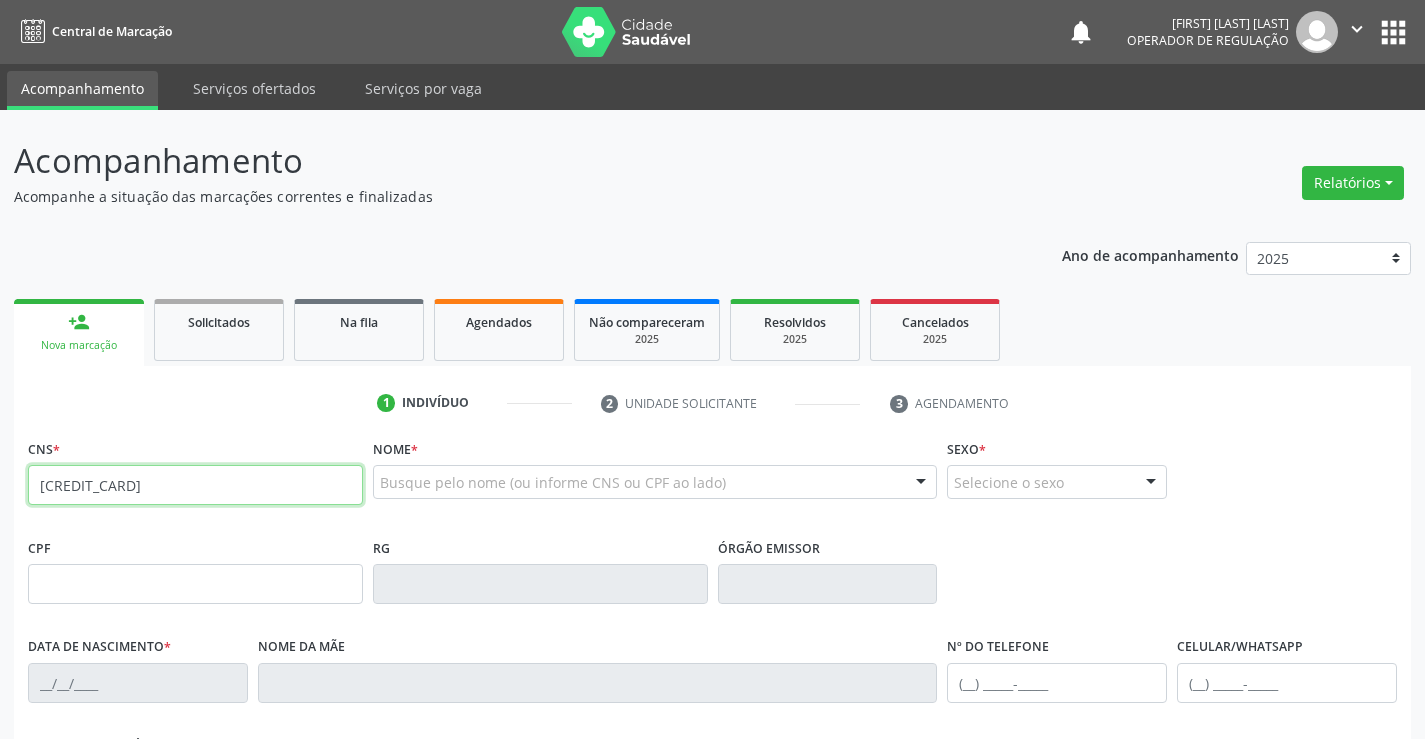 type on "[CREDIT_CARD]" 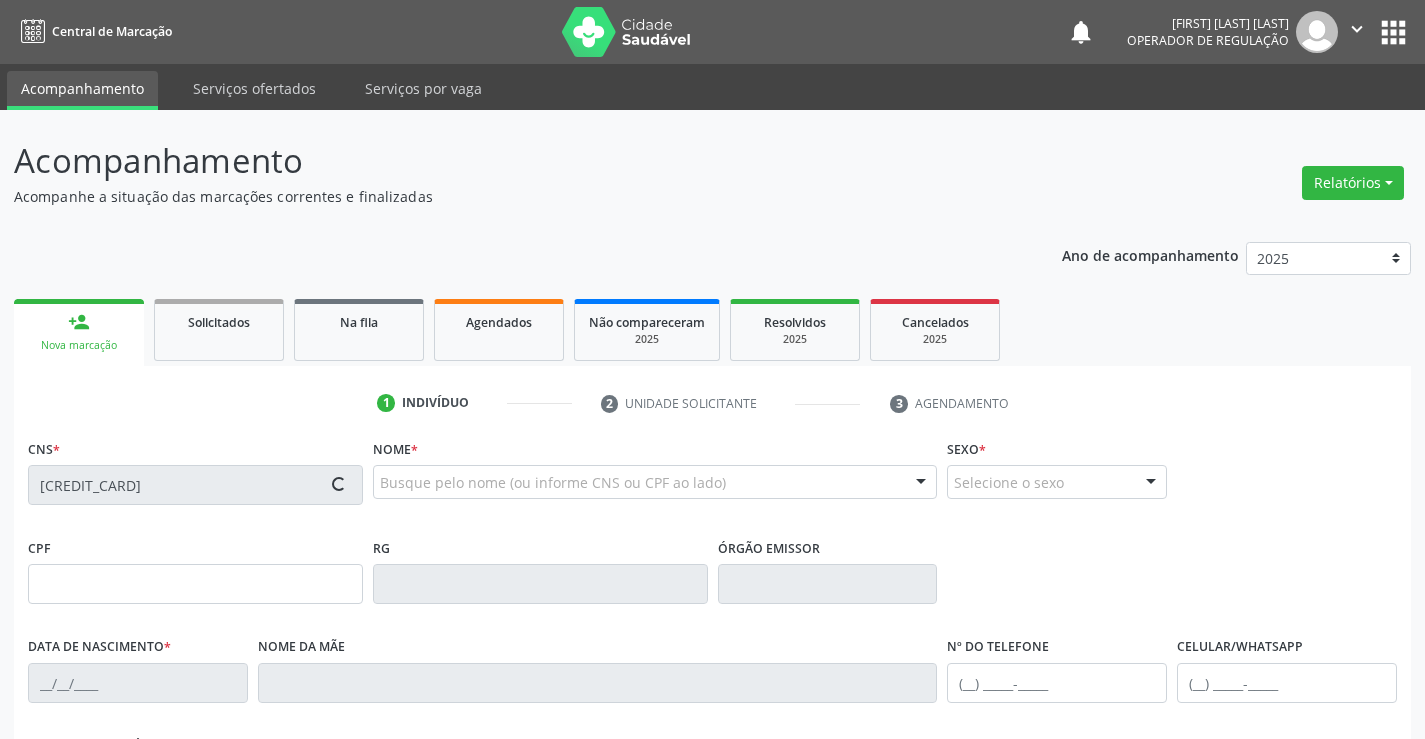 type on "[CREDIT_CARD]" 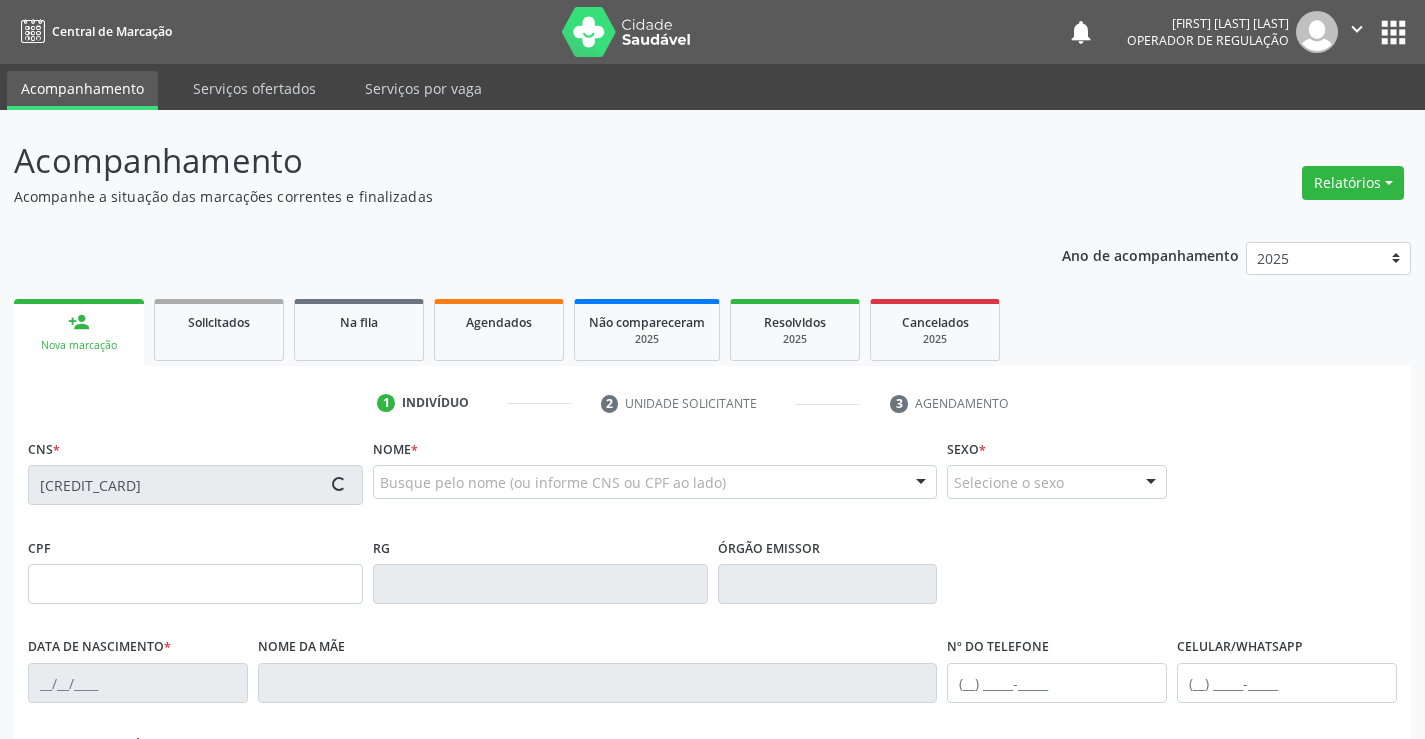type on "[DATE]" 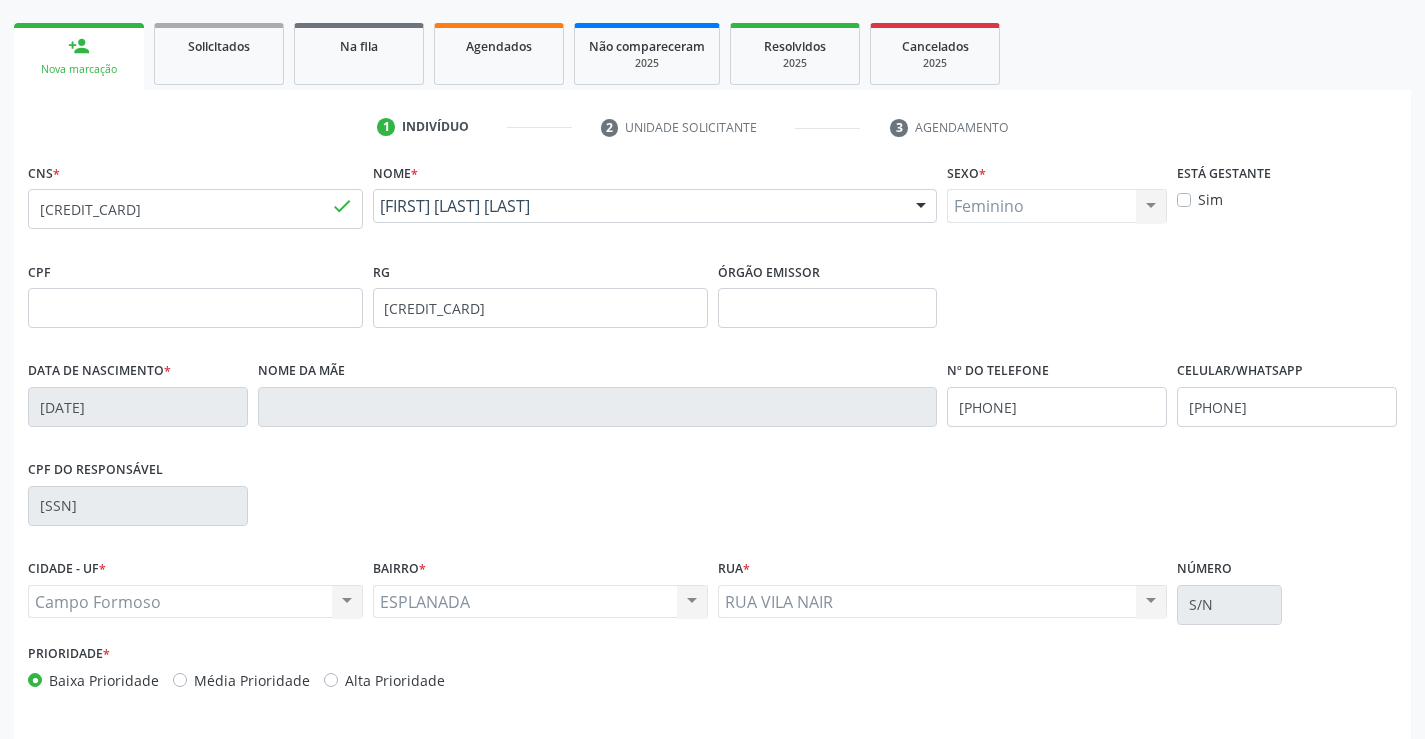 scroll, scrollTop: 345, scrollLeft: 0, axis: vertical 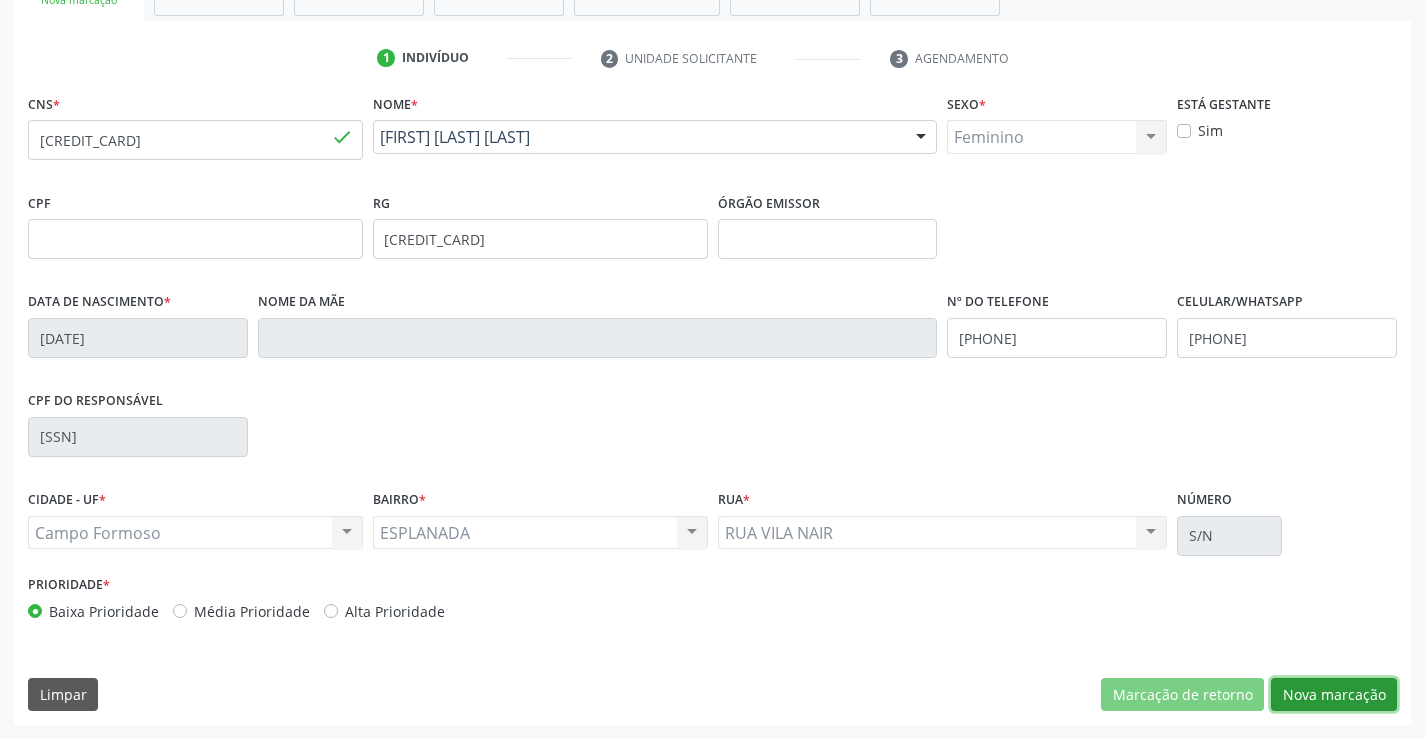 click on "Nova marcação" at bounding box center (1334, 695) 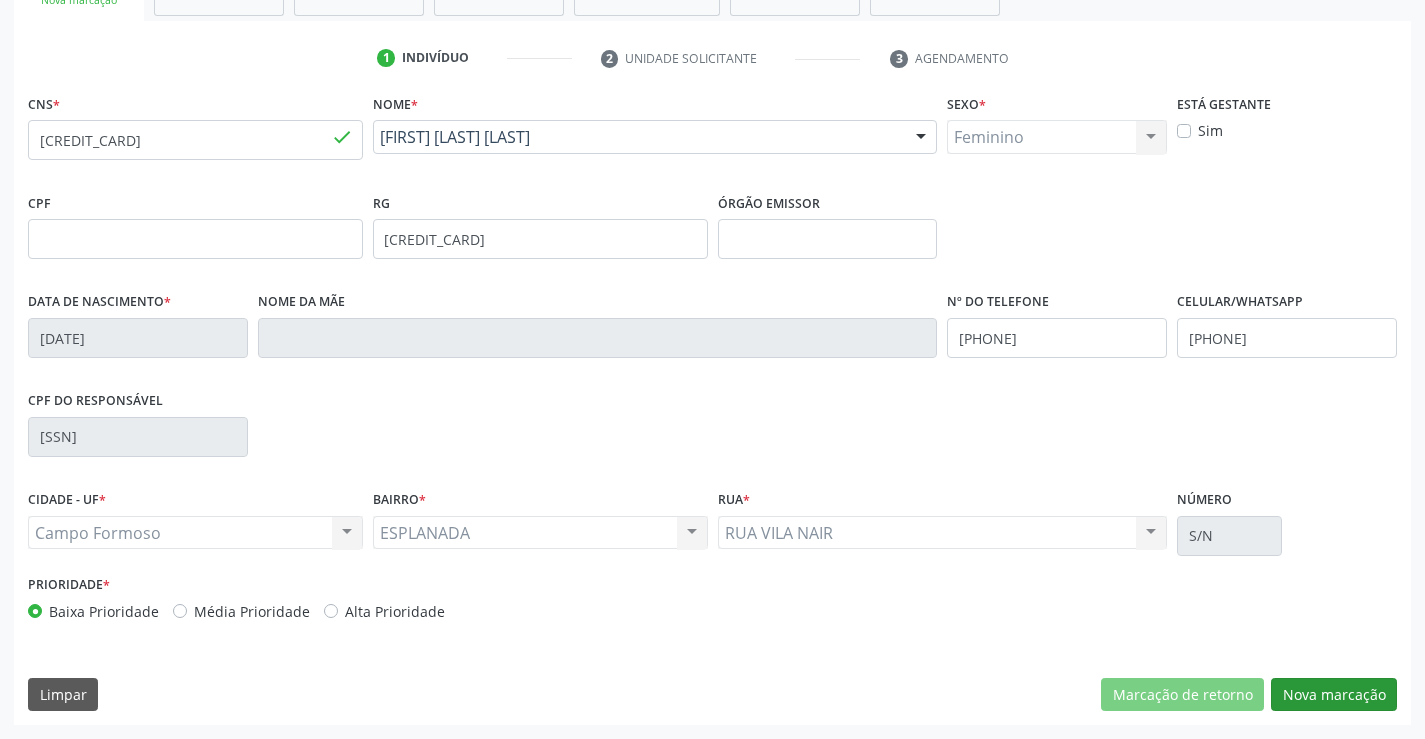 scroll, scrollTop: 167, scrollLeft: 0, axis: vertical 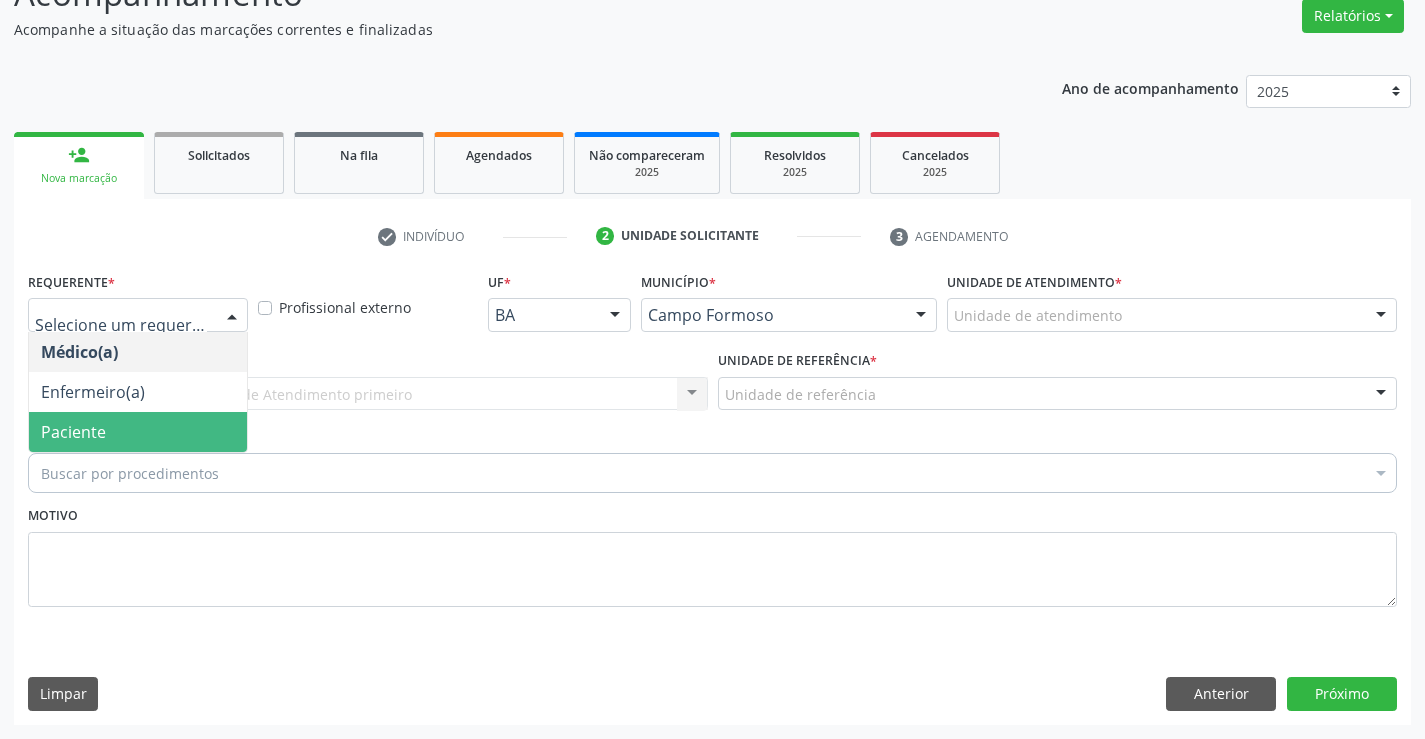 click on "Paciente" at bounding box center [73, 432] 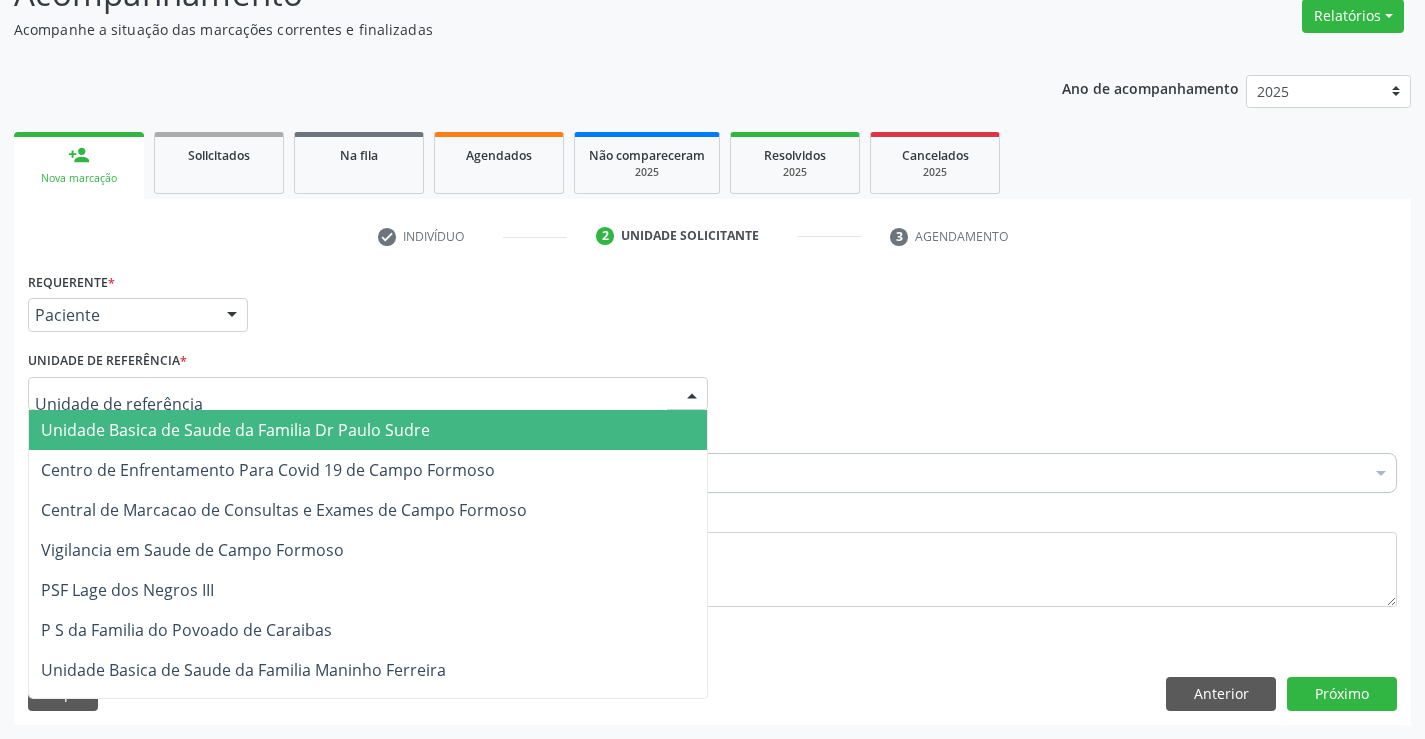 click at bounding box center (368, 394) 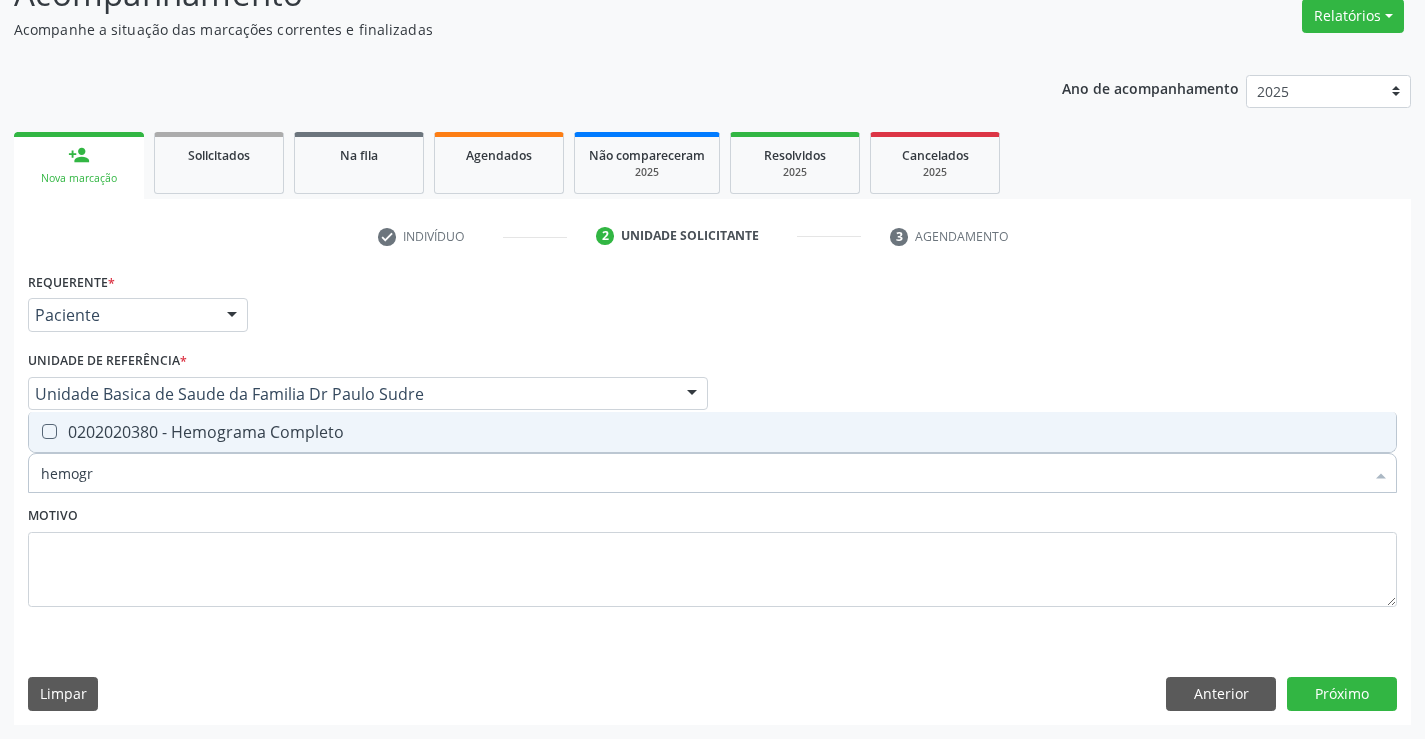 type on "hemogra" 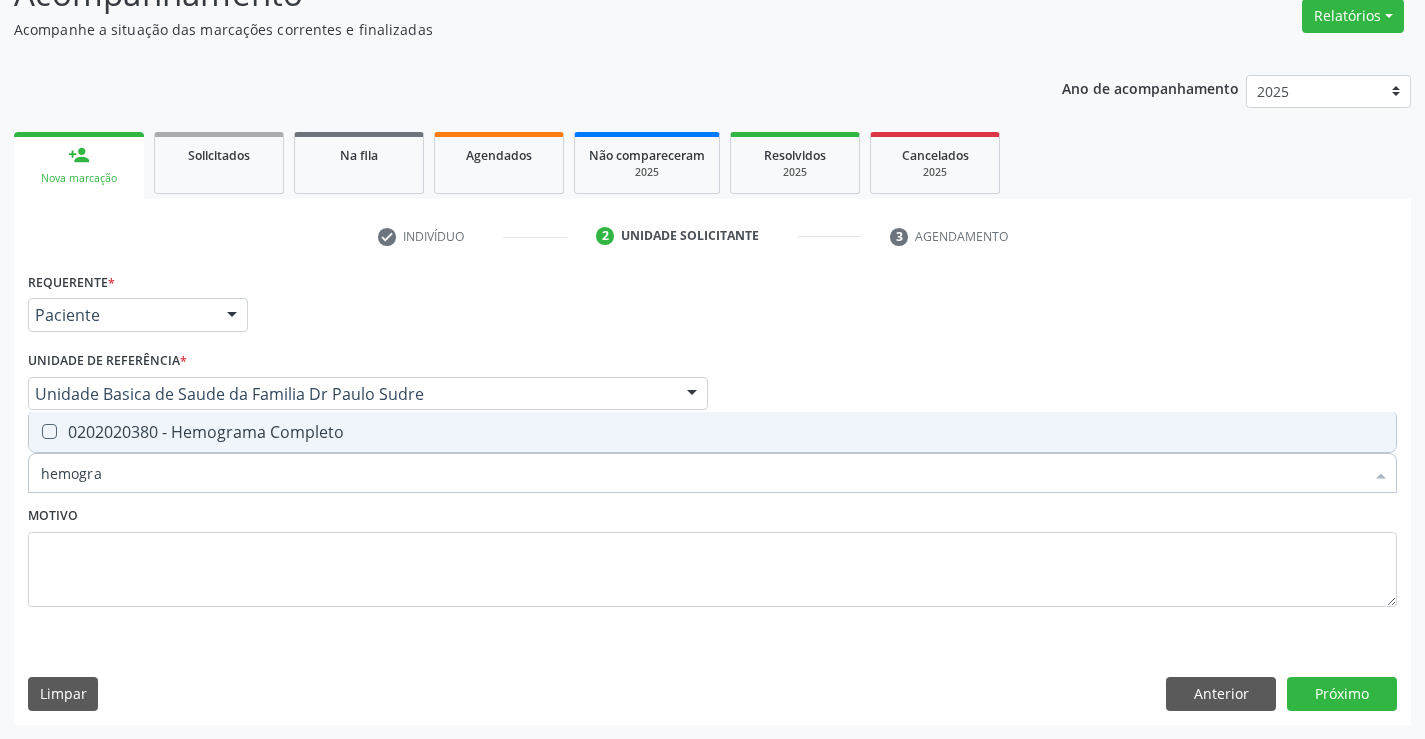 click on "0202020380 - Hemograma Completo" at bounding box center (712, 432) 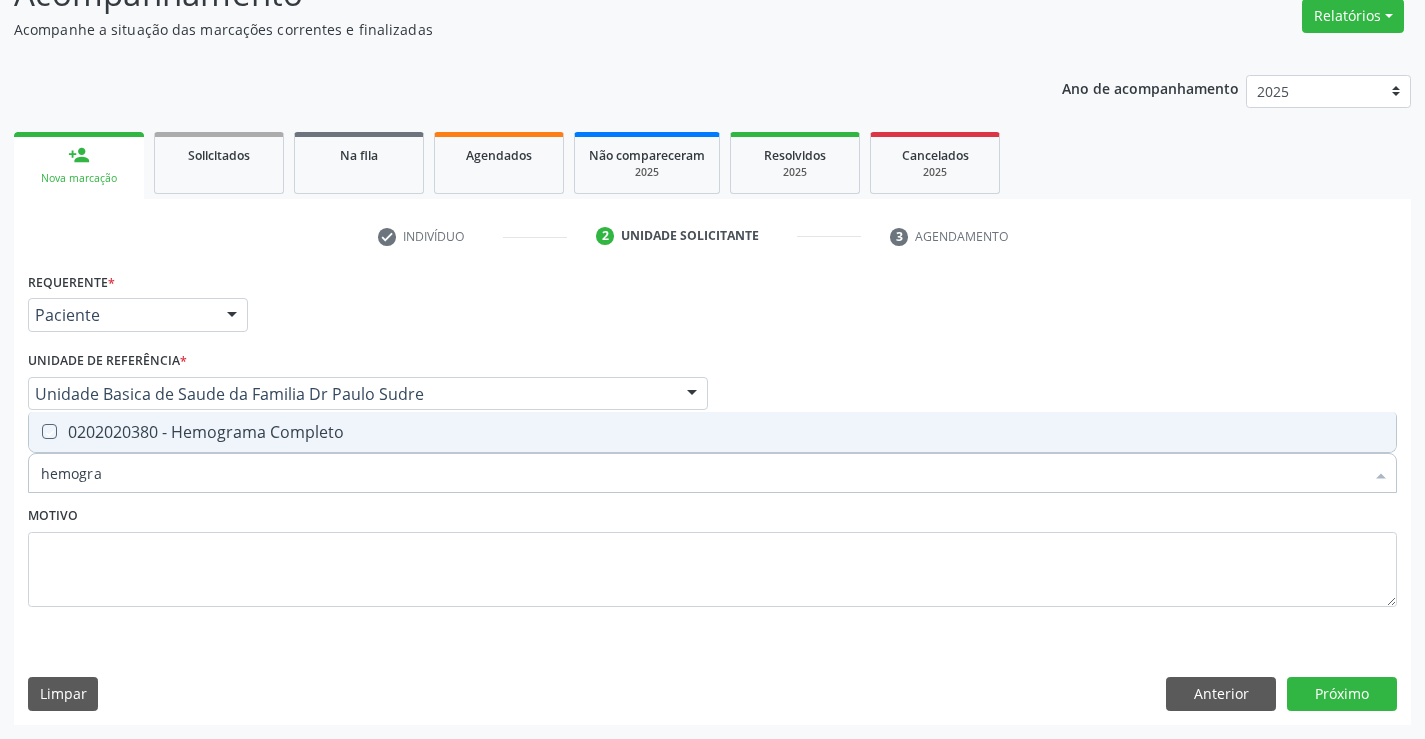 checkbox on "true" 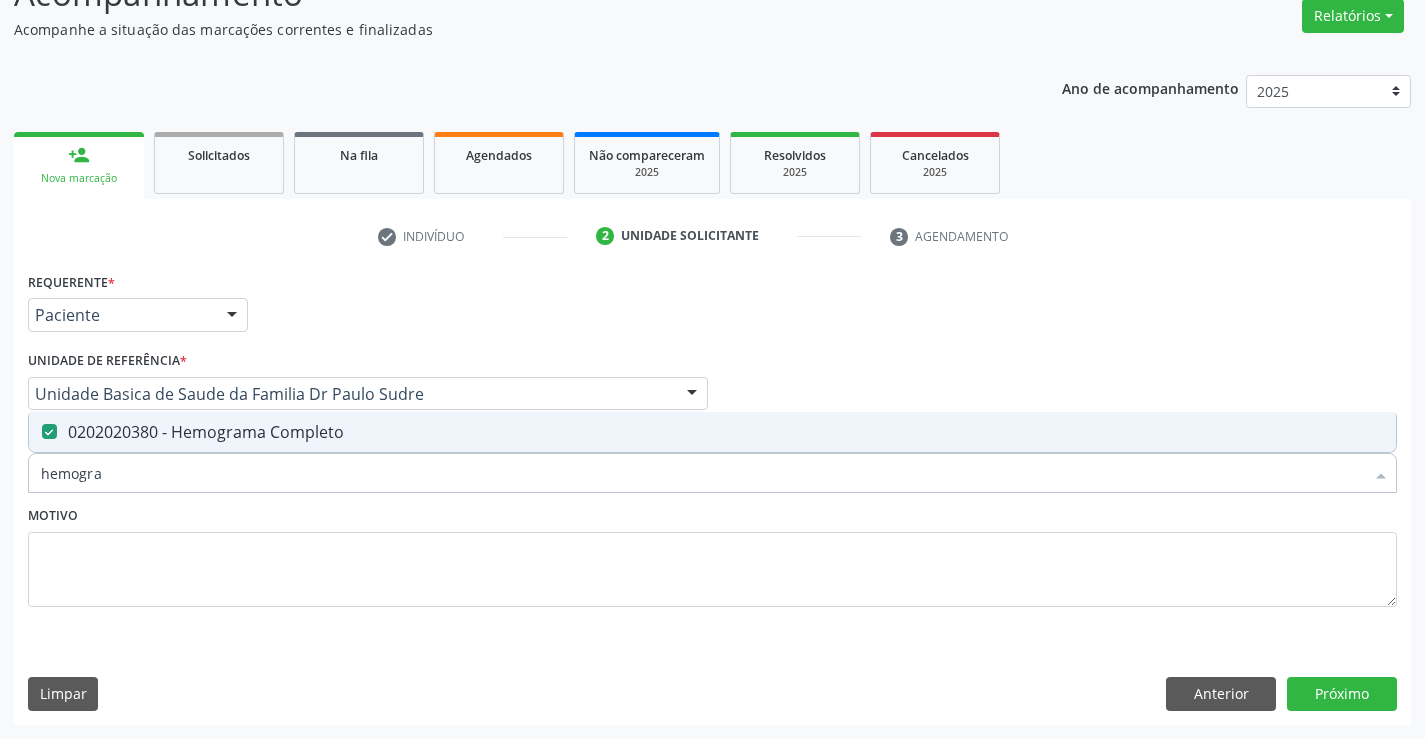 type on "hemogra" 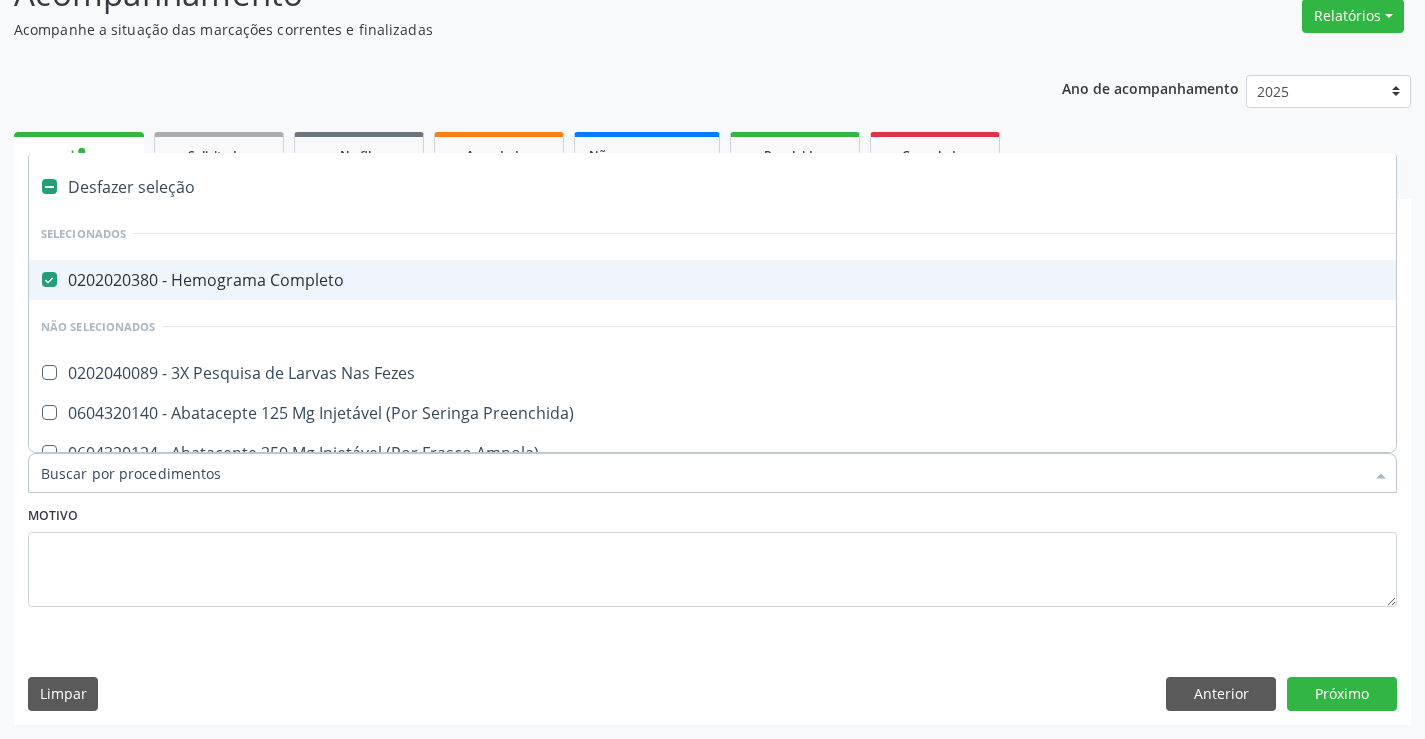 type on "c" 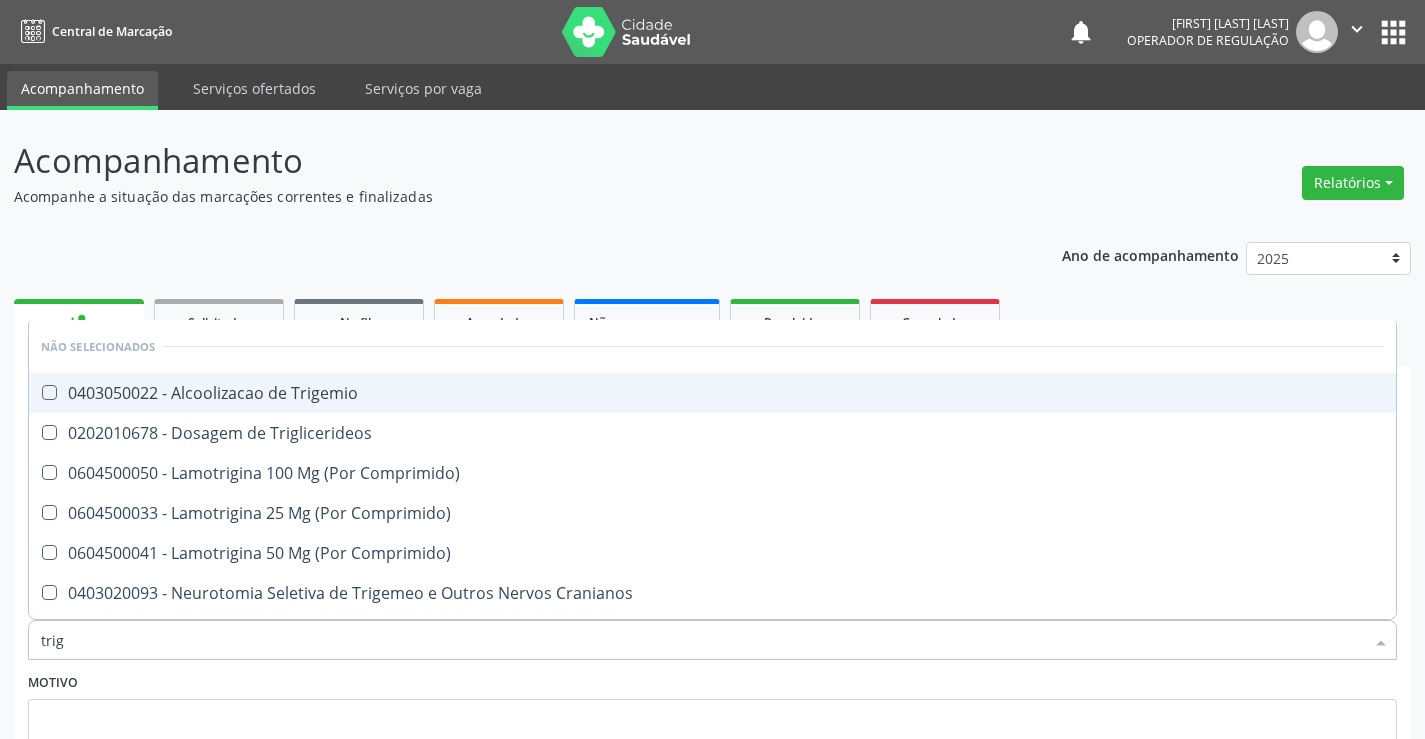 scroll, scrollTop: 167, scrollLeft: 0, axis: vertical 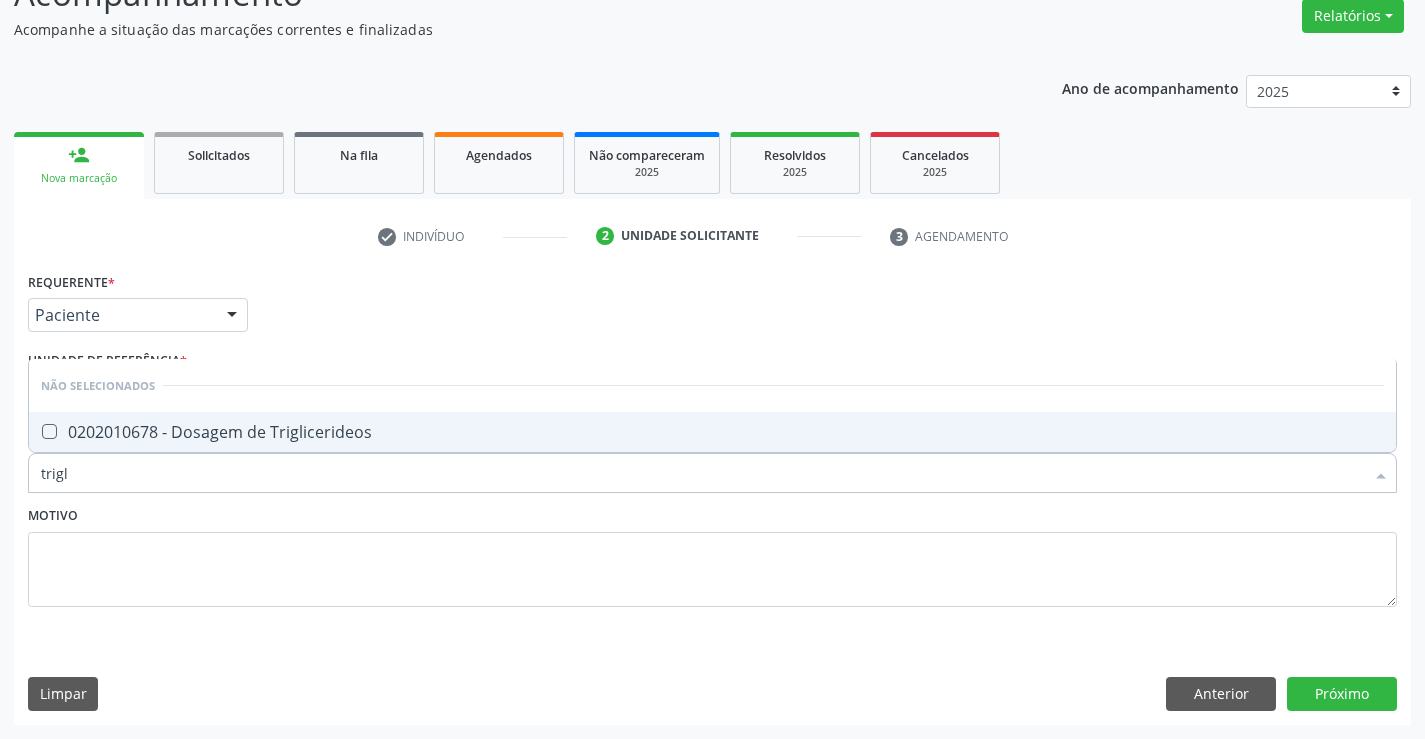 type on "trigli" 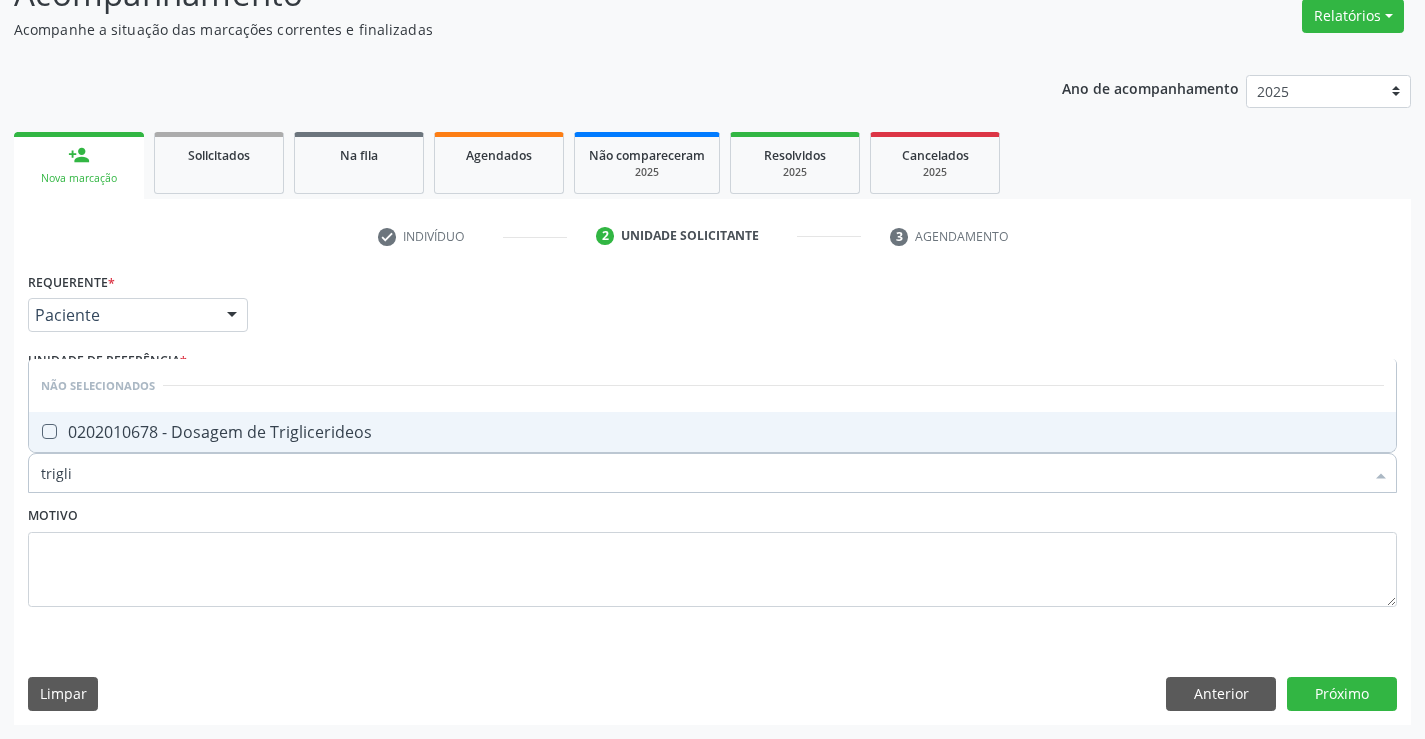 click on "0202010678 - Dosagem de Triglicerideos" at bounding box center (712, 432) 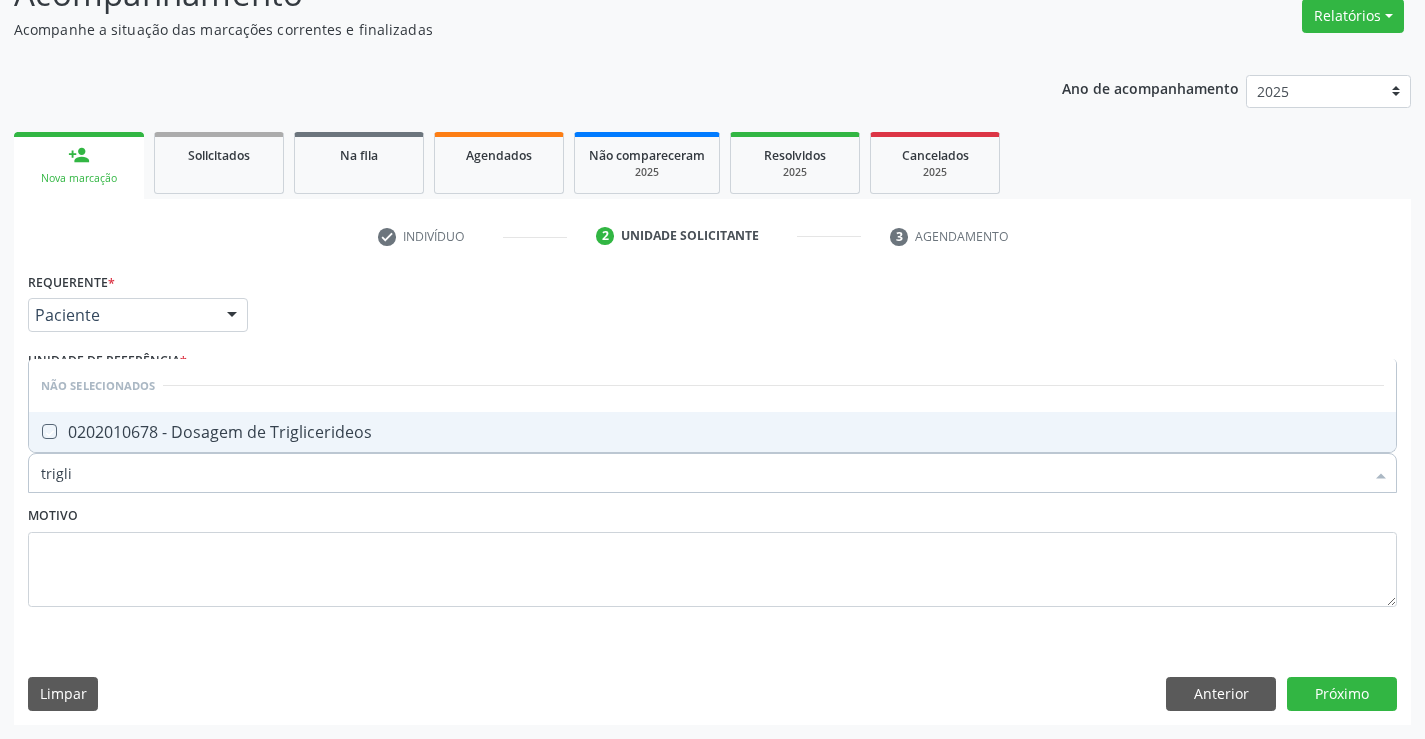 checkbox on "true" 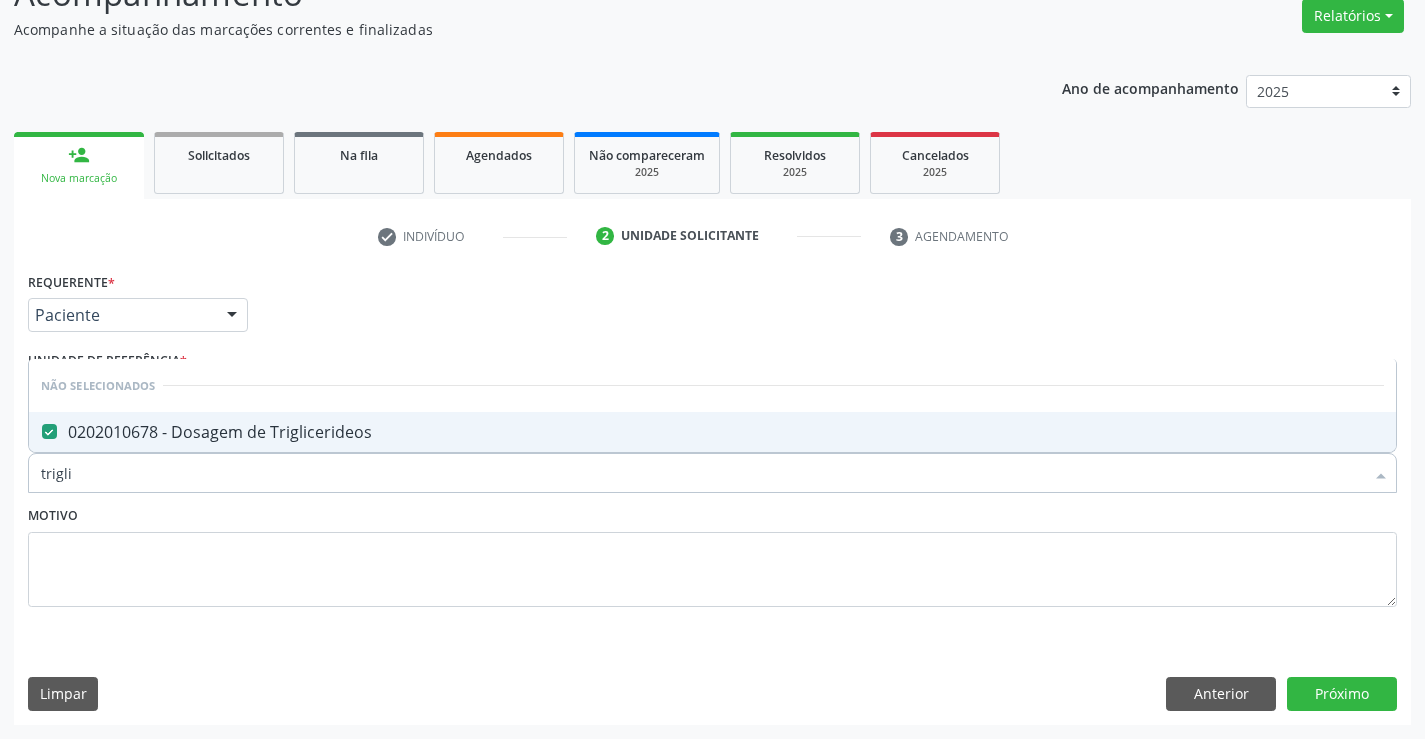 type on "trigli" 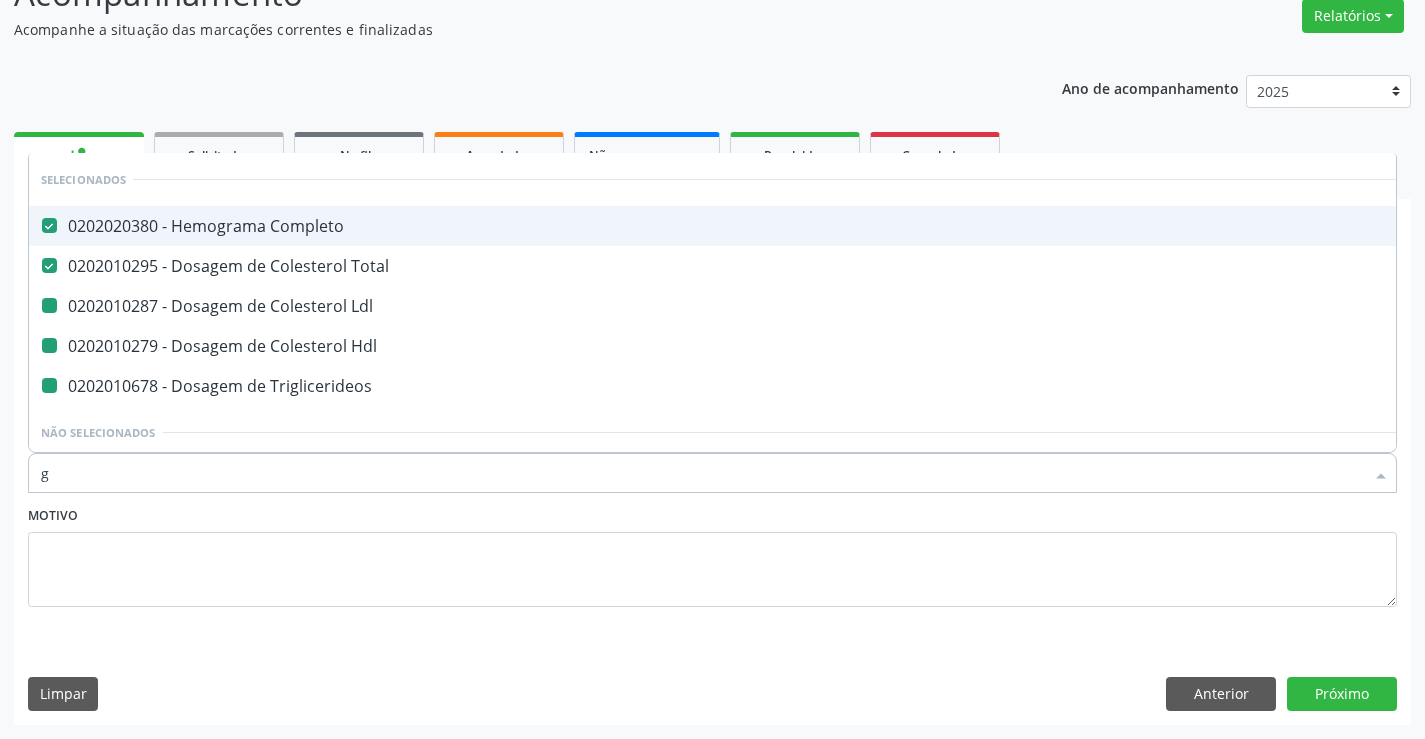 type on "gl" 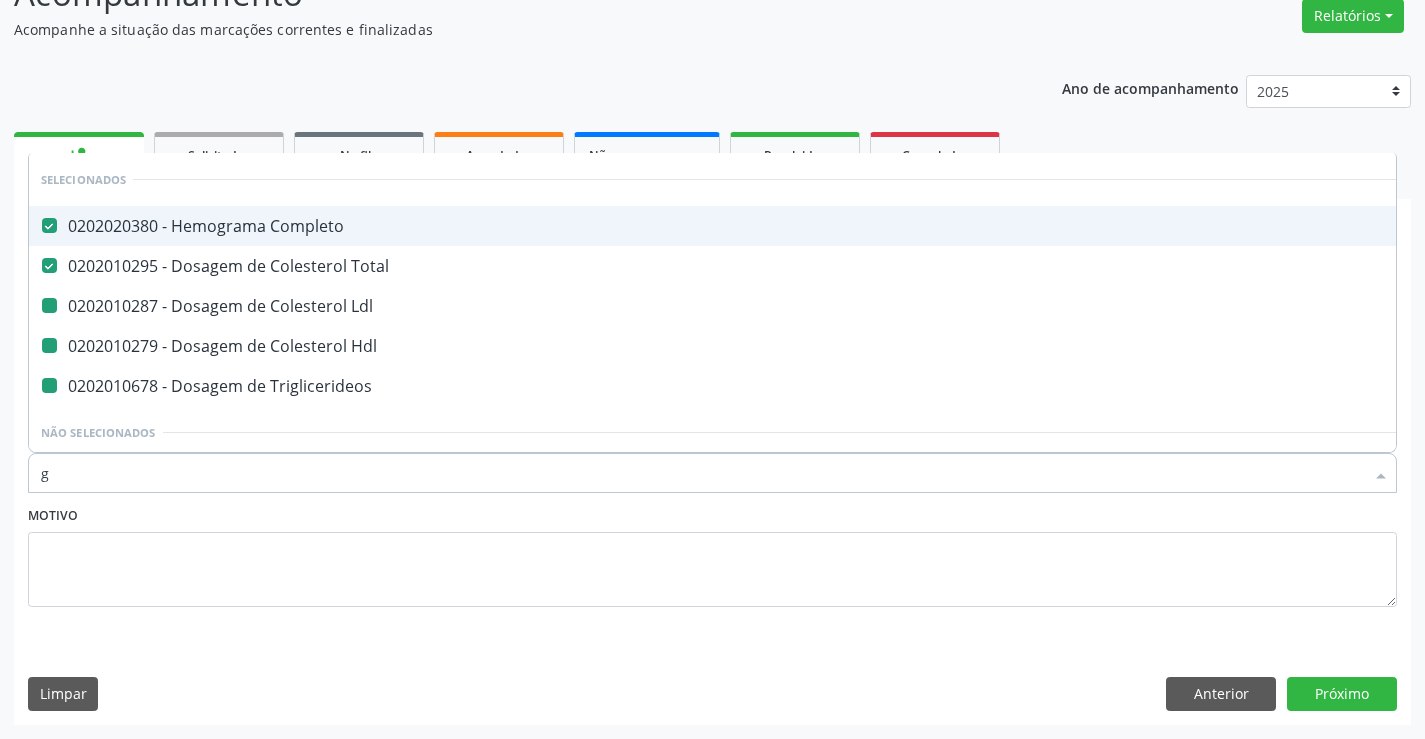checkbox on "false" 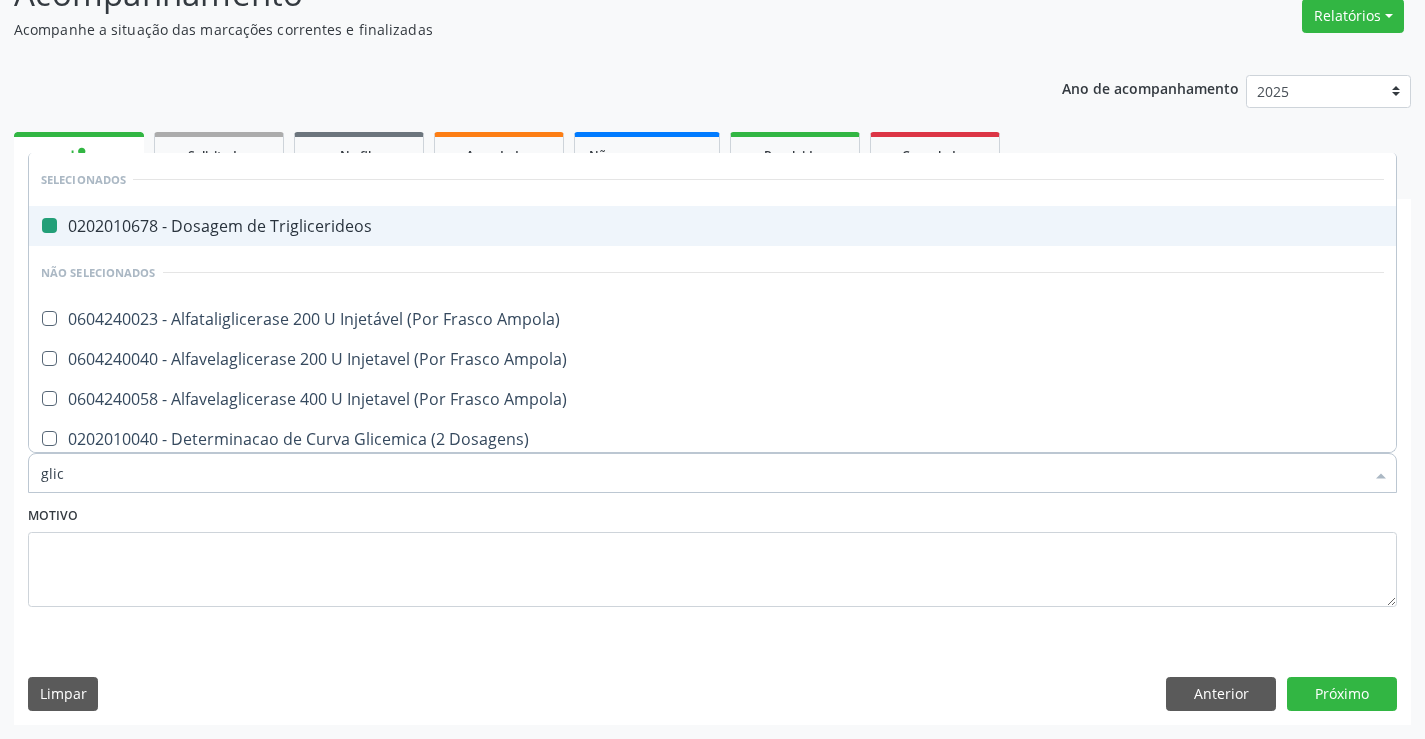 type on "glico" 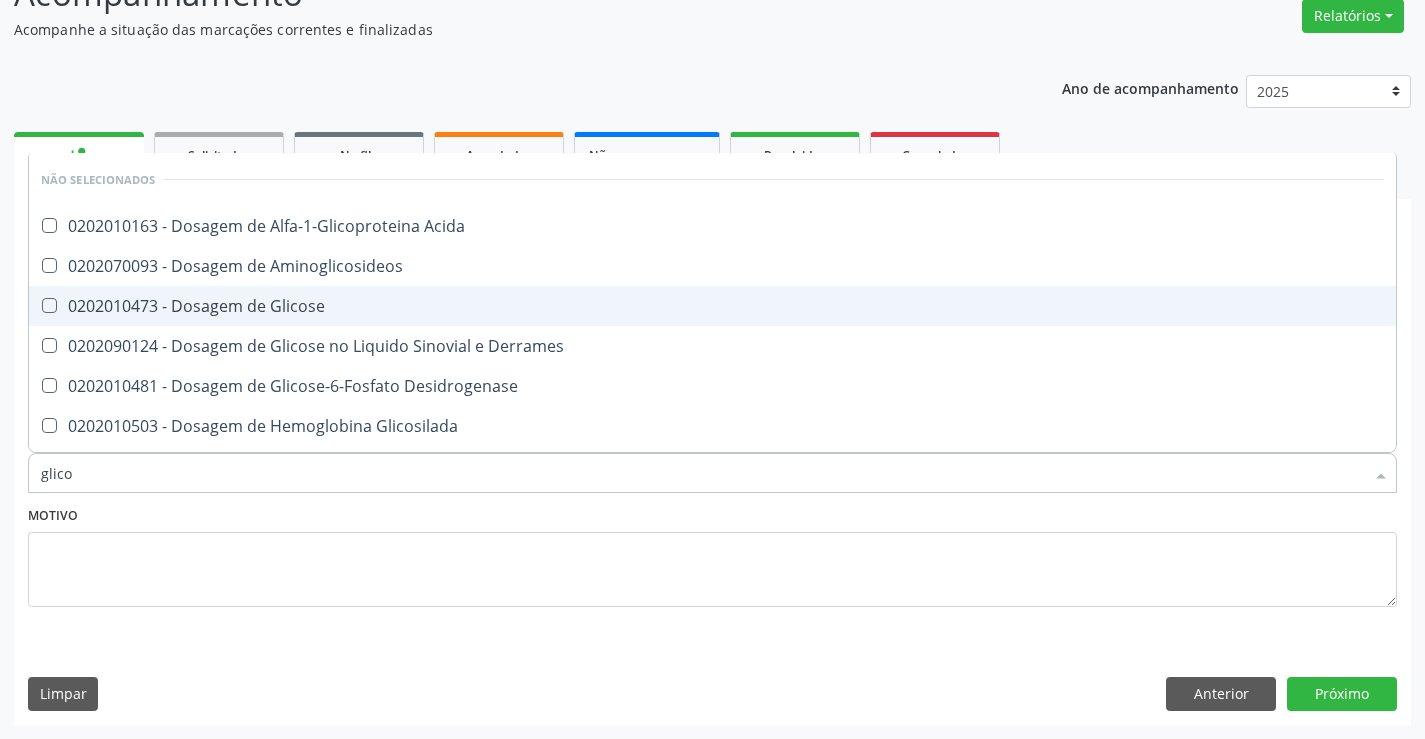 click on "0202010473 - Dosagem de Glicose" at bounding box center [712, 306] 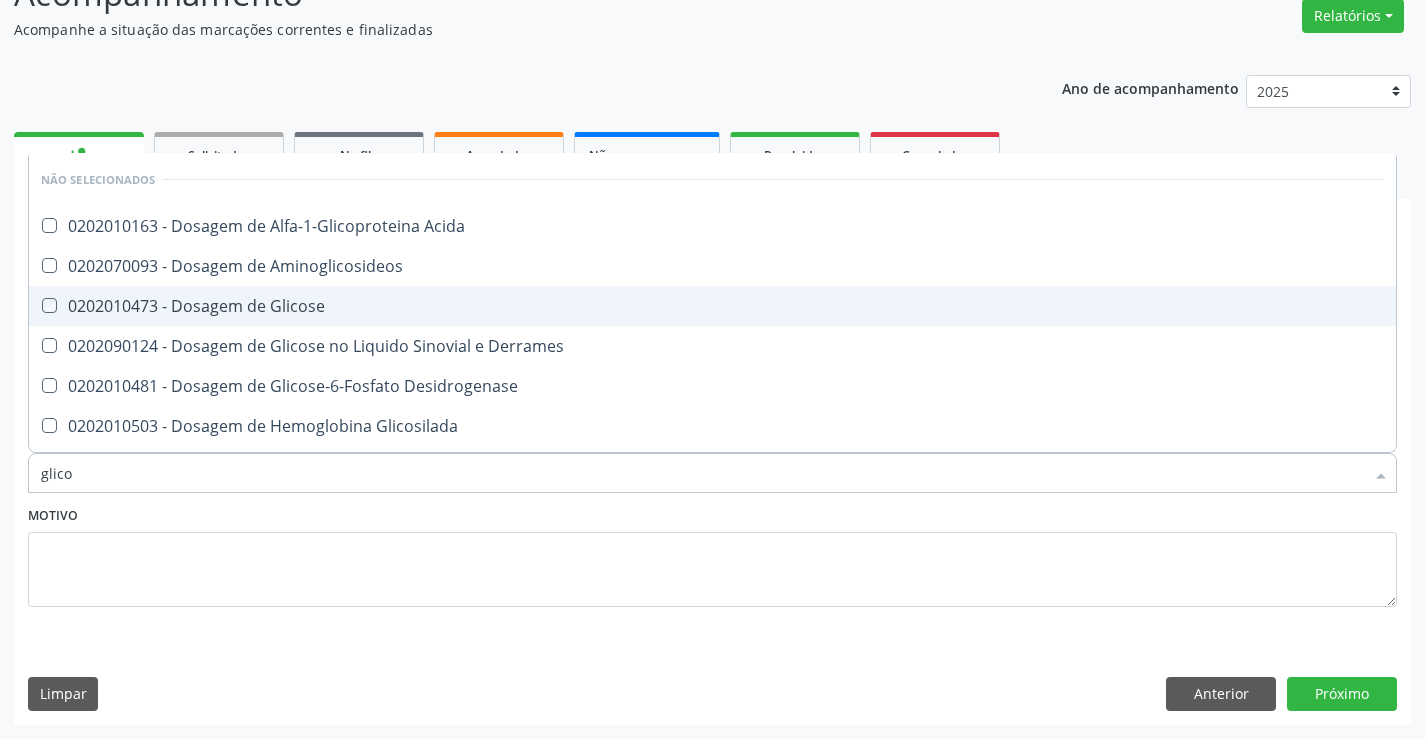 checkbox on "true" 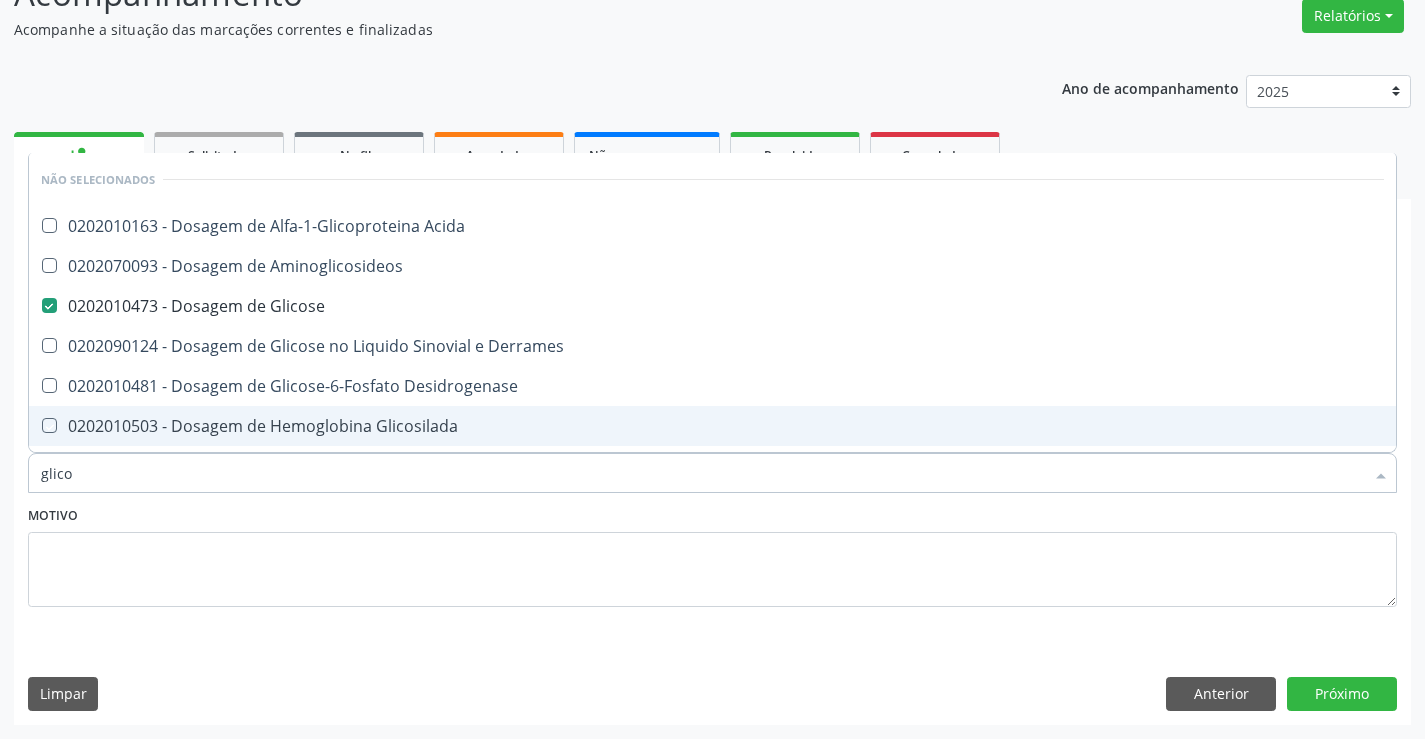 click on "Motivo" at bounding box center [712, 554] 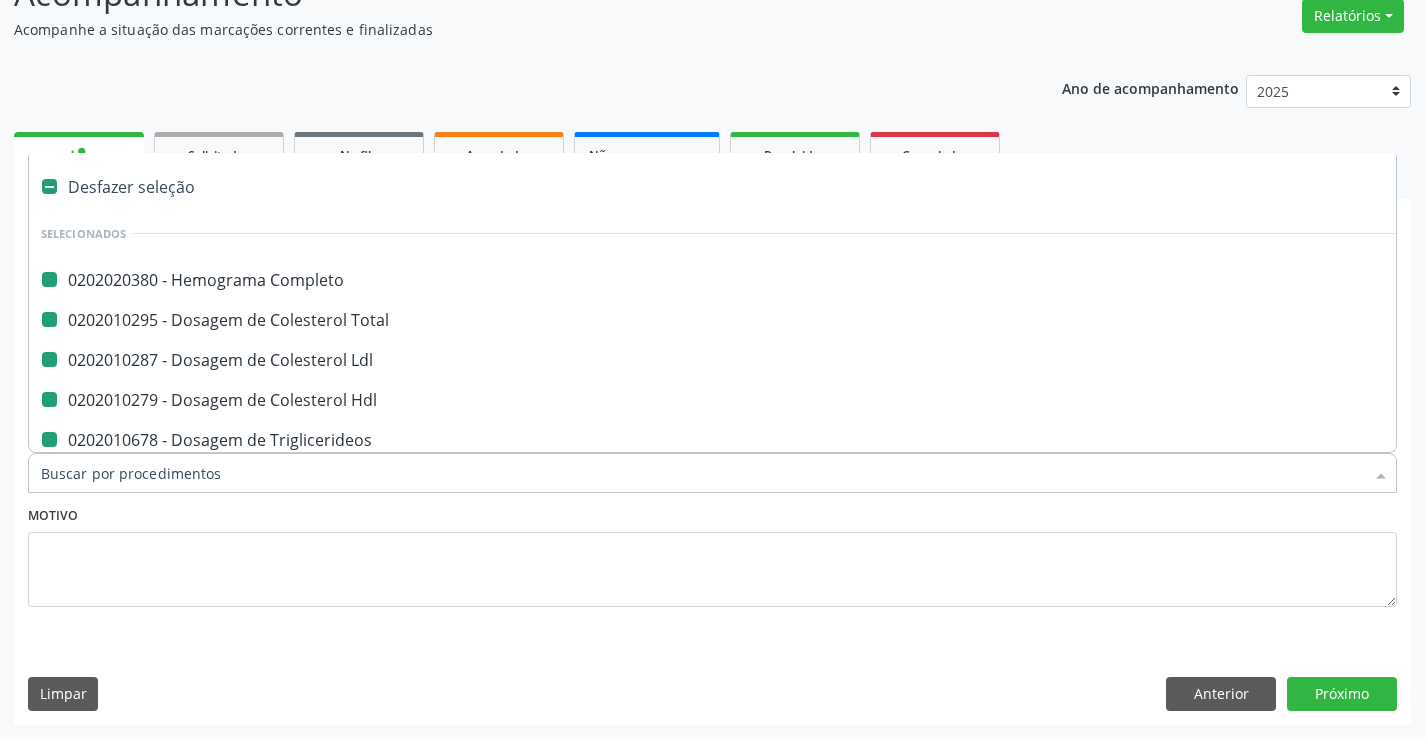 type on "u" 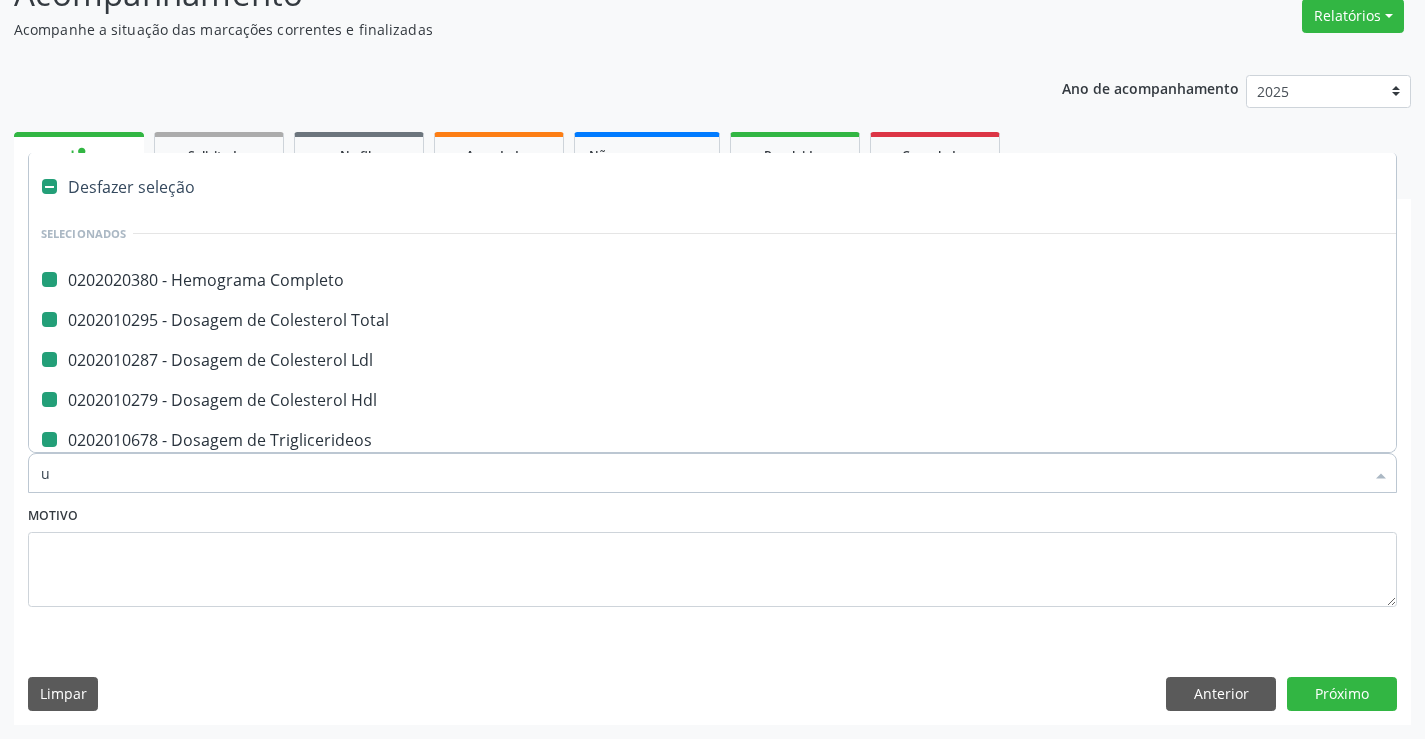 checkbox on "false" 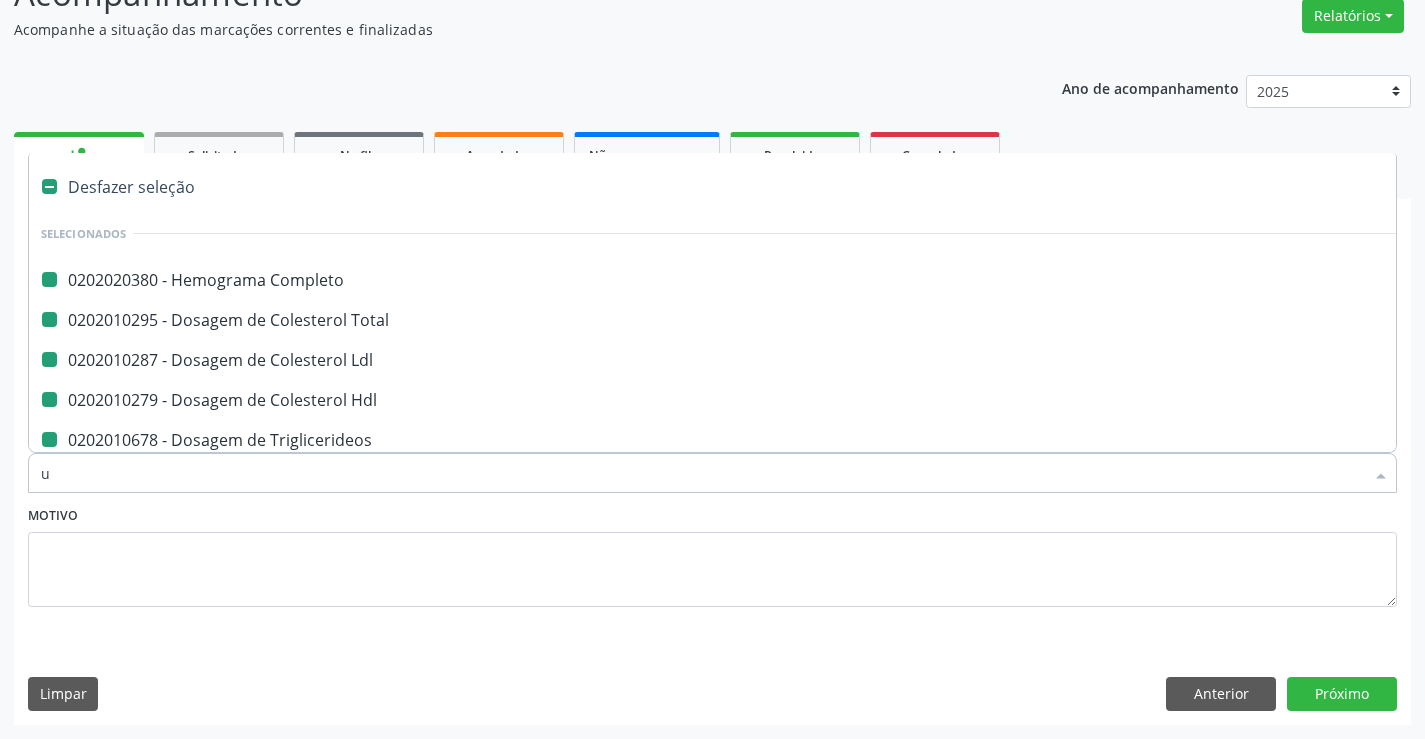 checkbox on "false" 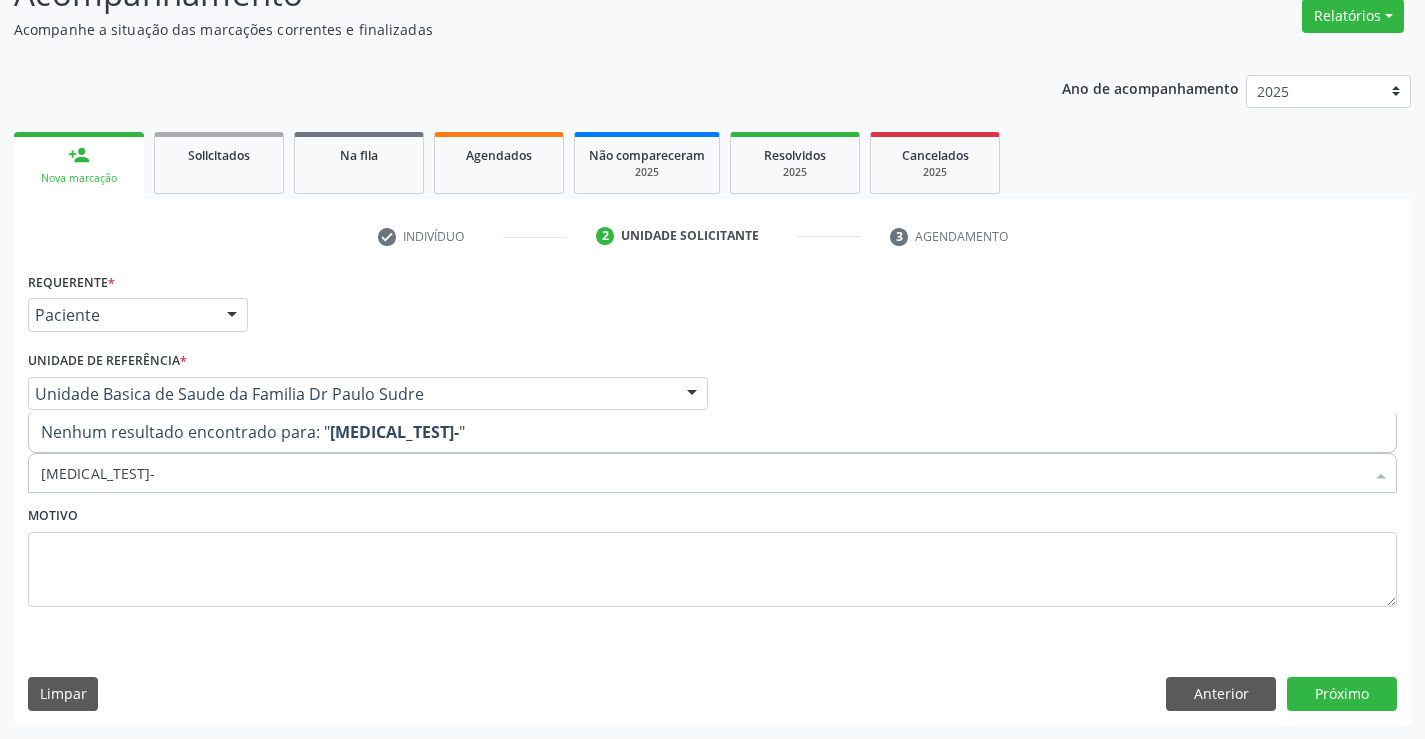 type on "urei" 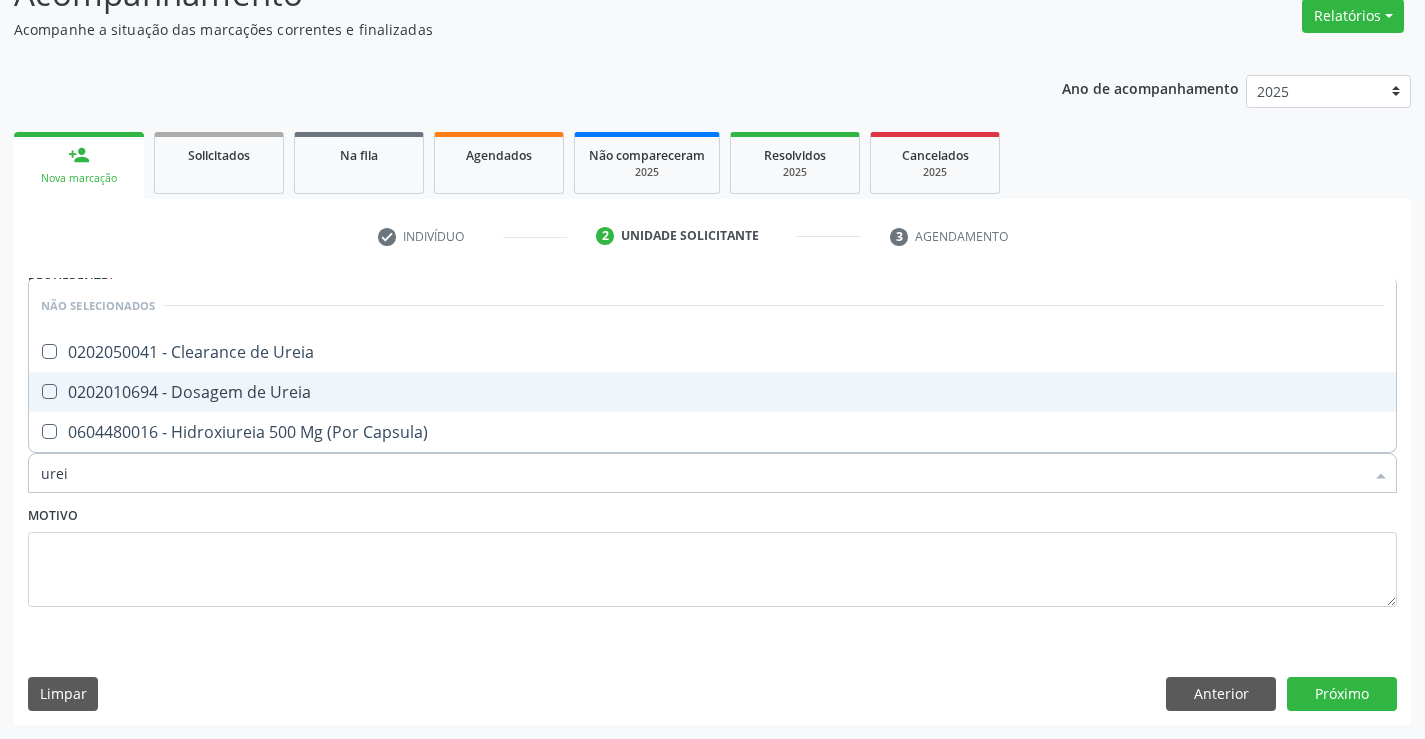 click on "0202010694 - Dosagem de Ureia" at bounding box center (712, 392) 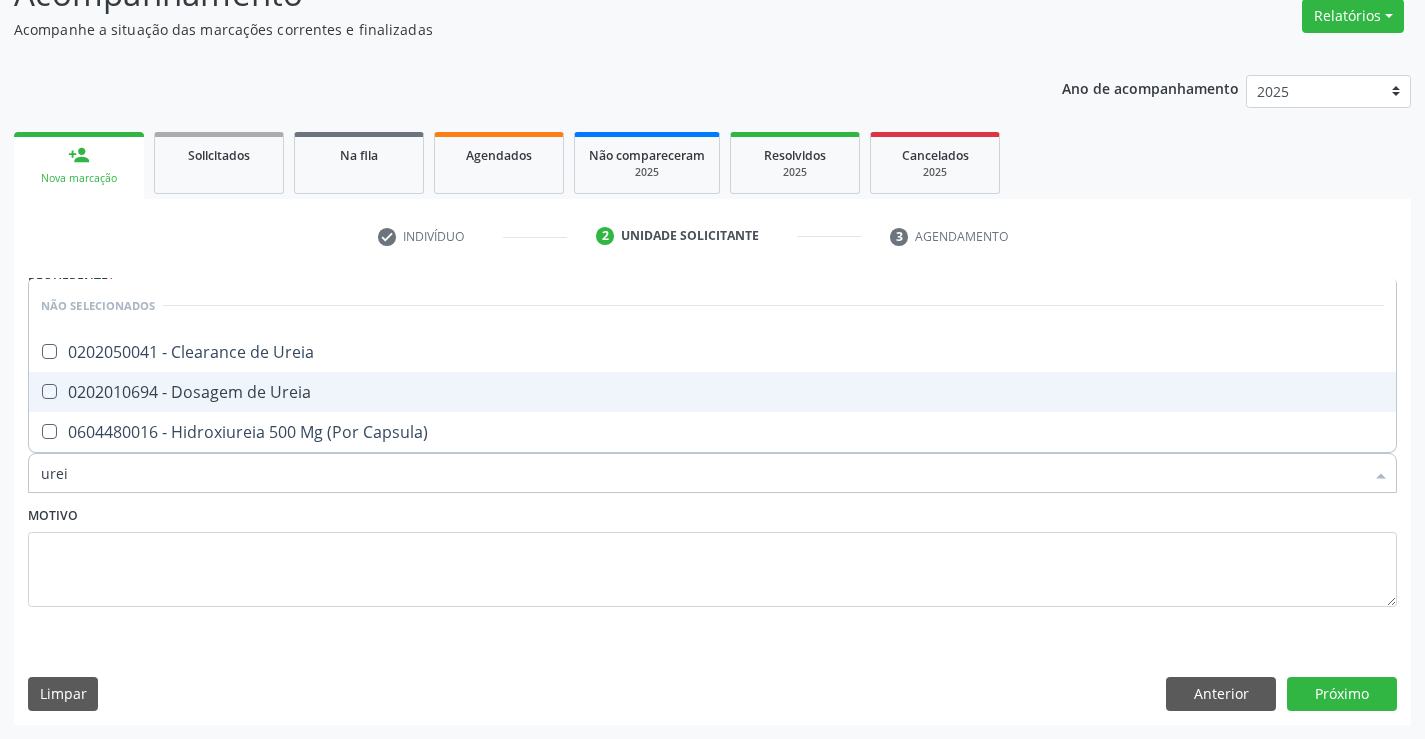 checkbox on "true" 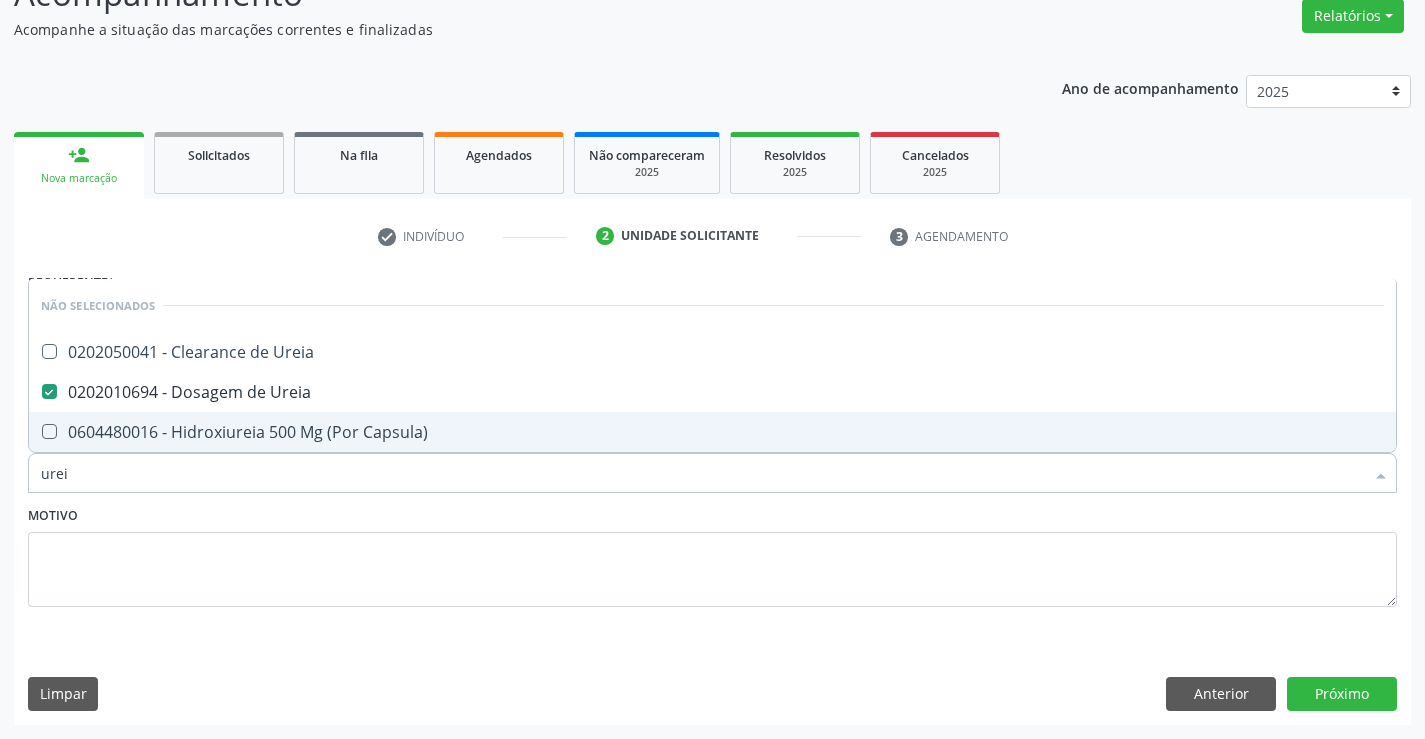 type on "urei" 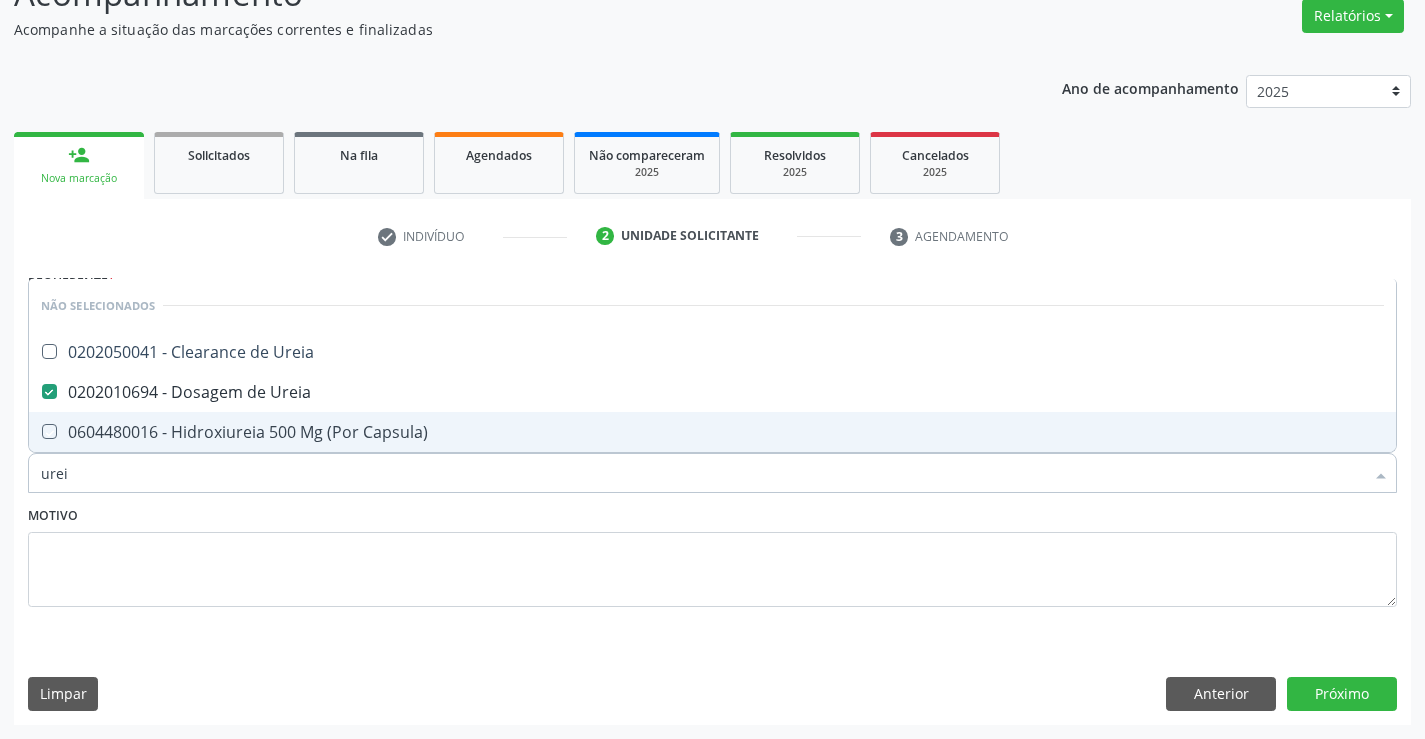 click on "Motivo" at bounding box center [712, 554] 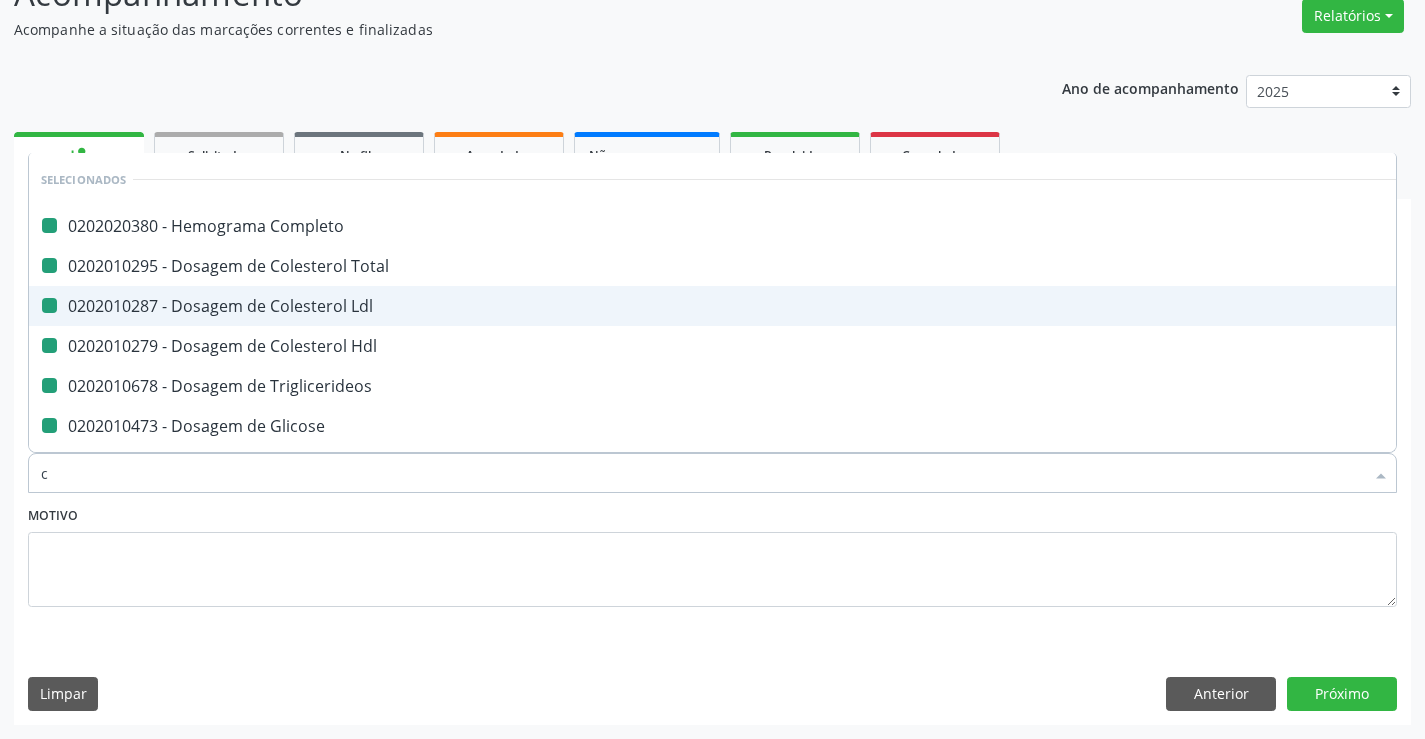 type on "cr" 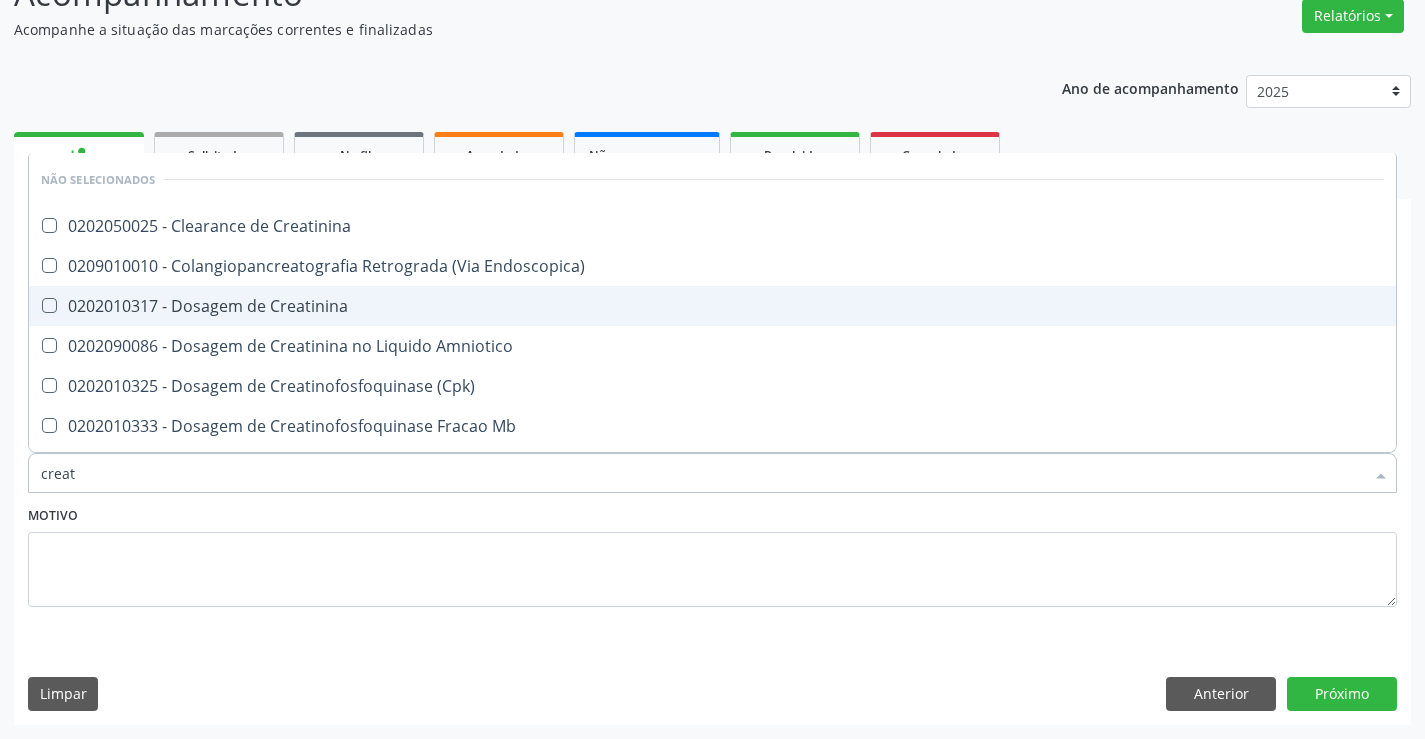 type on "creati" 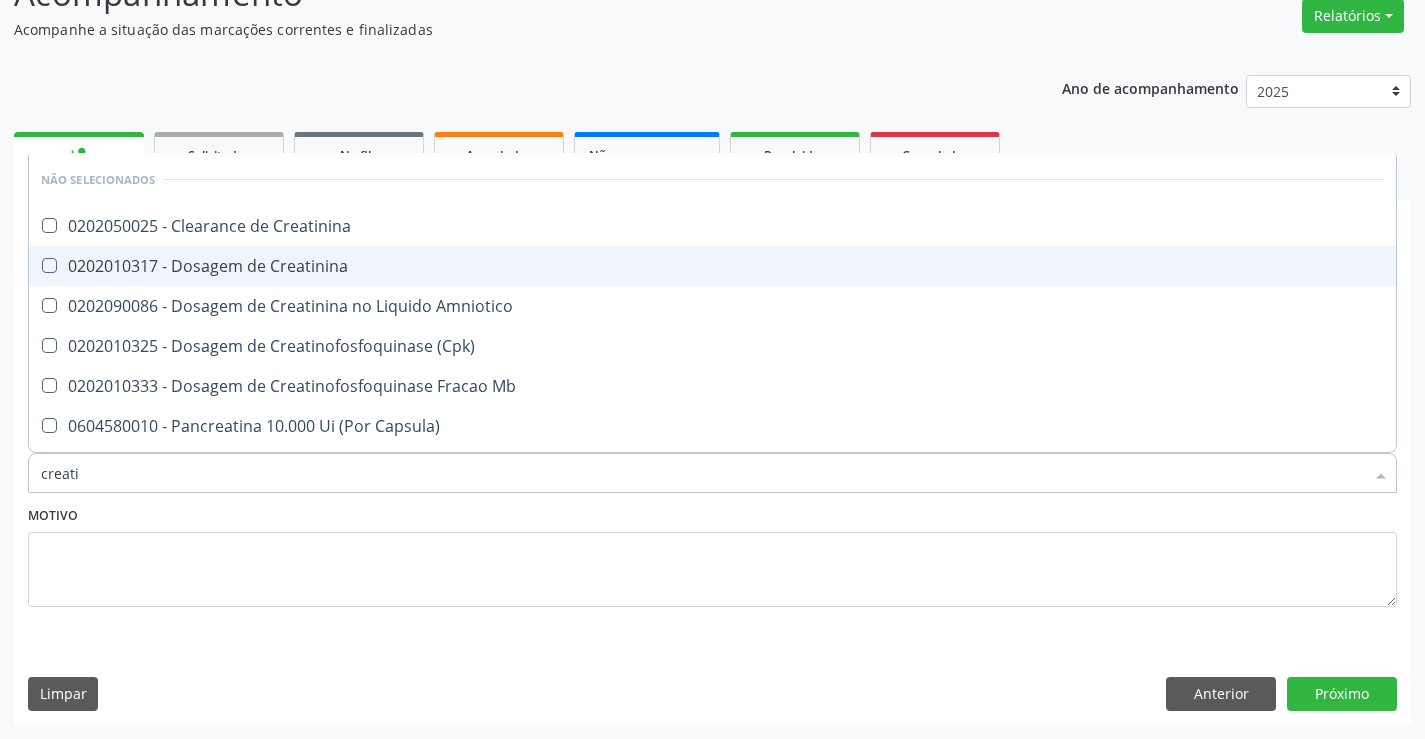 click on "0202010317 - Dosagem de Creatinina" at bounding box center [712, 266] 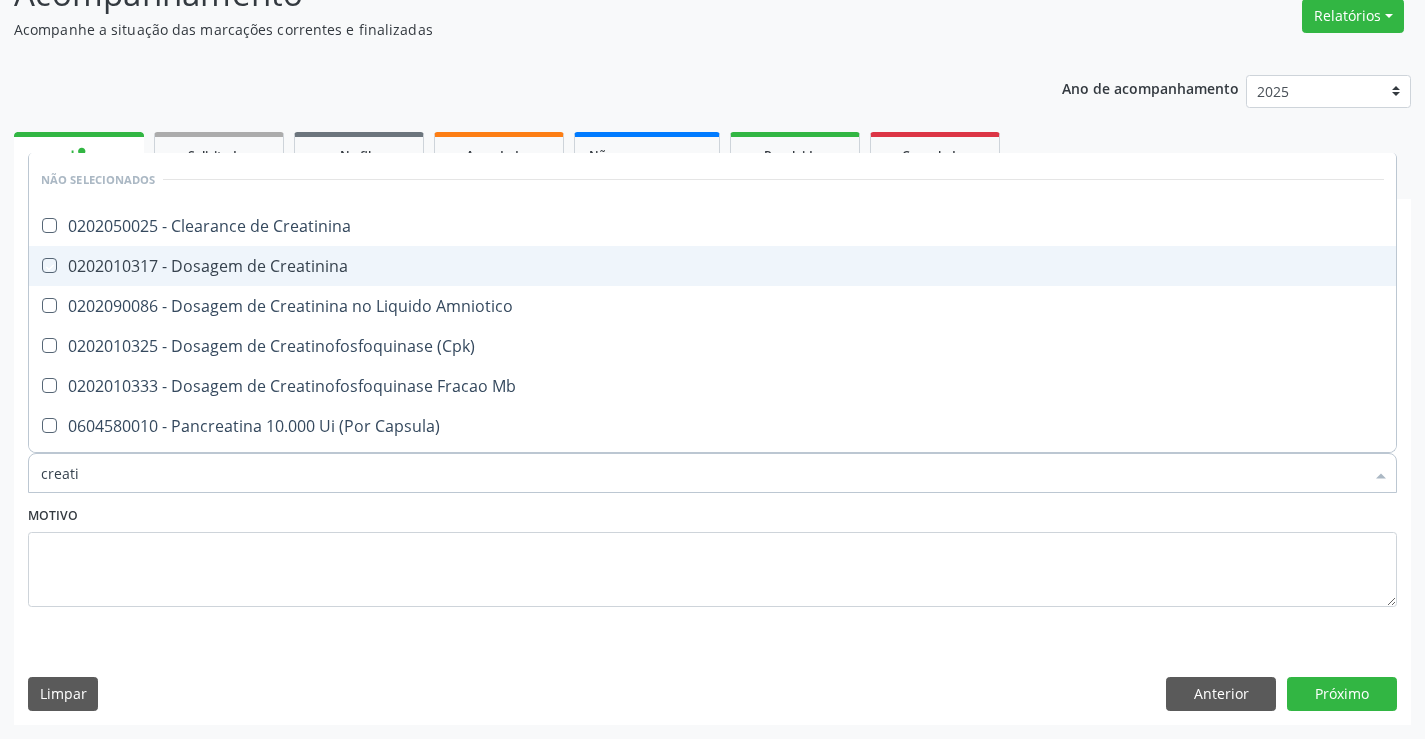 checkbox on "true" 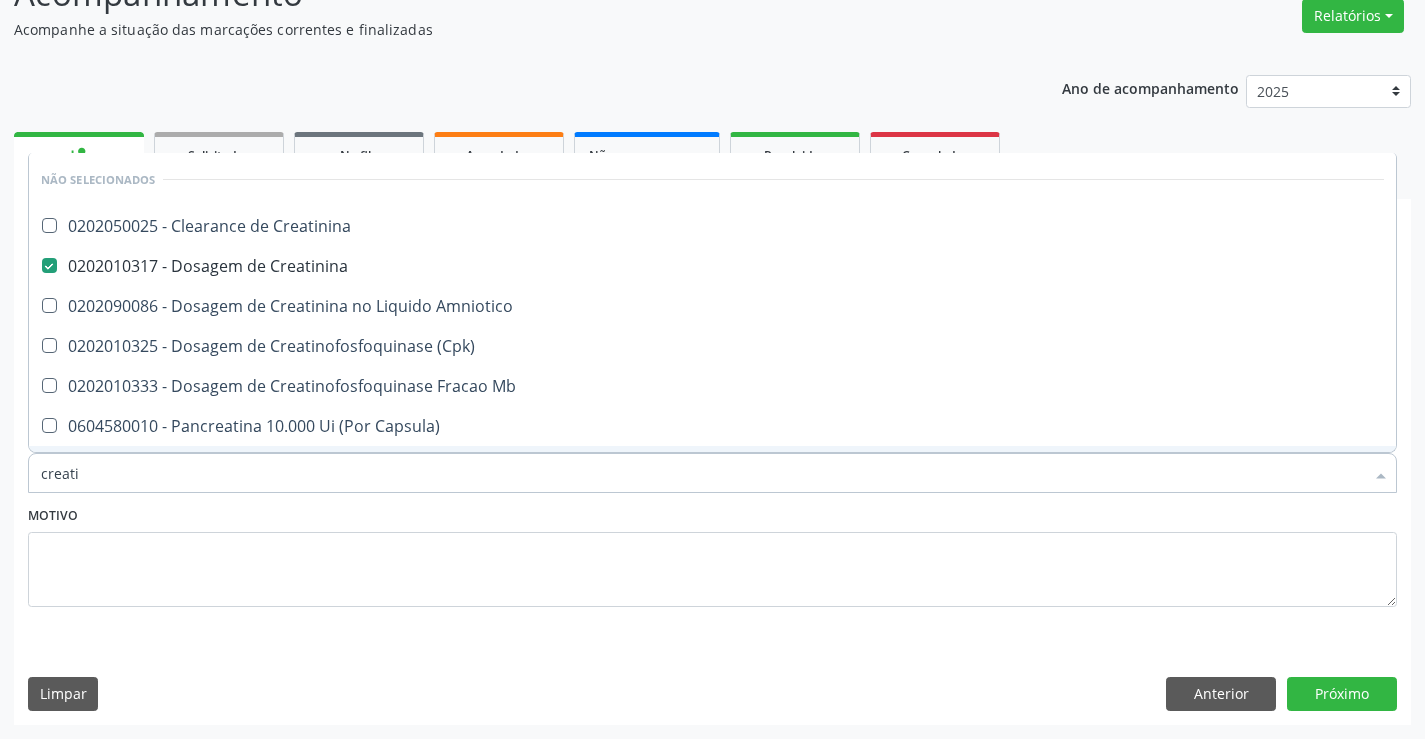 type on "creati" 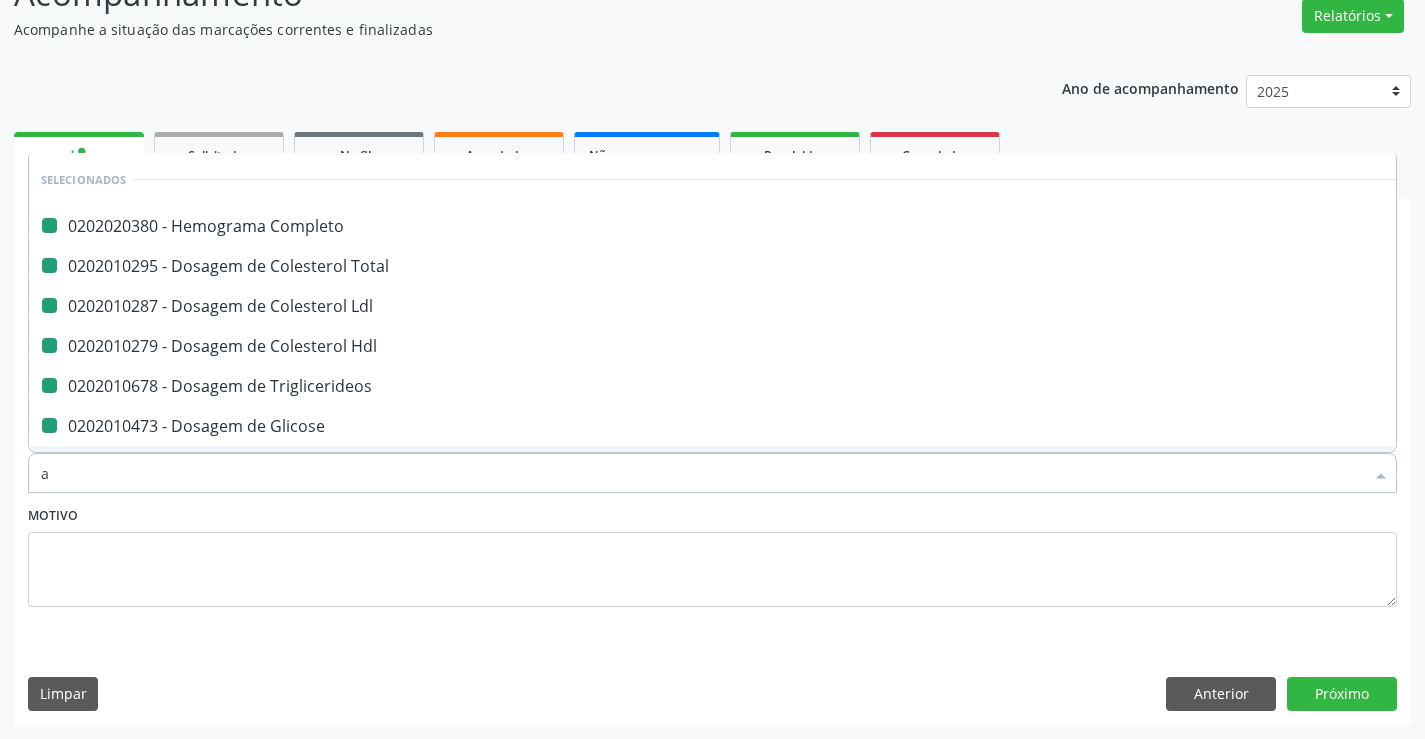 type on "ac" 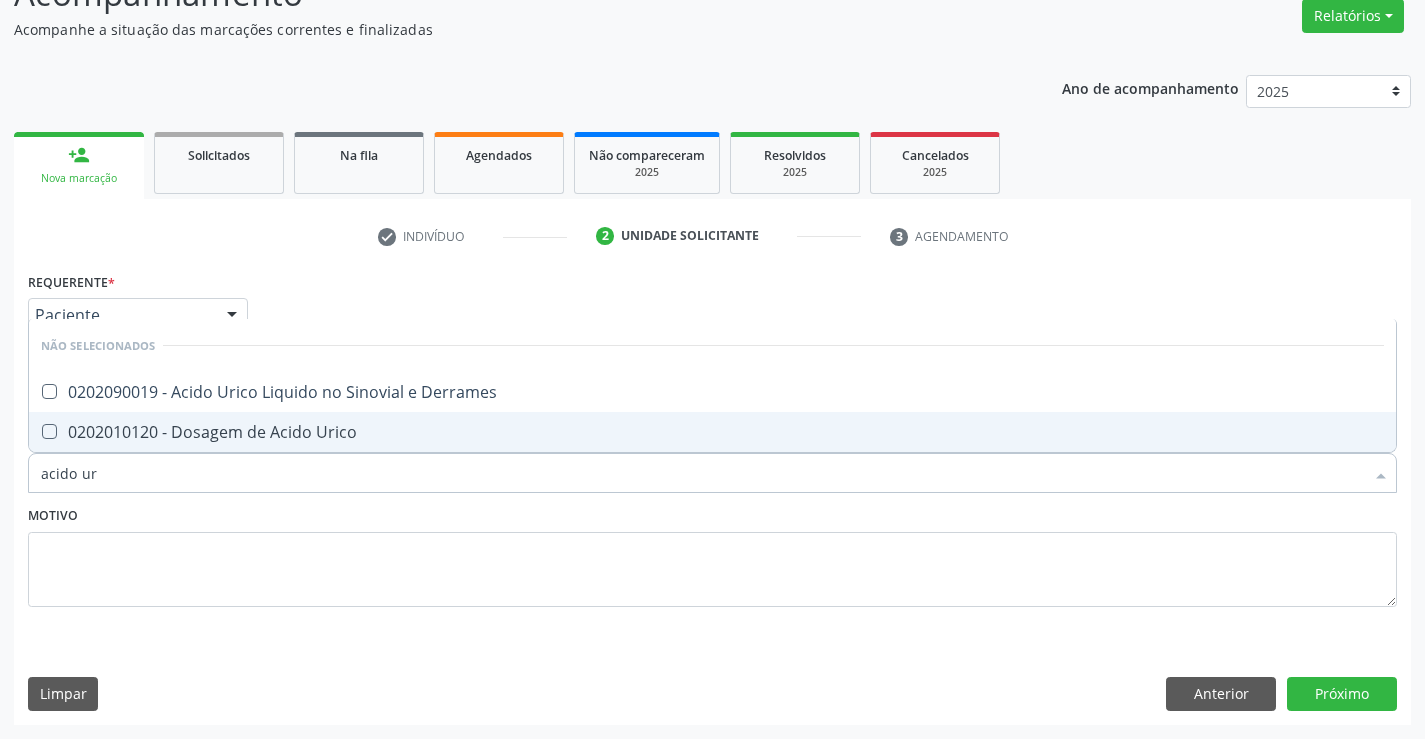 type on "acido uri" 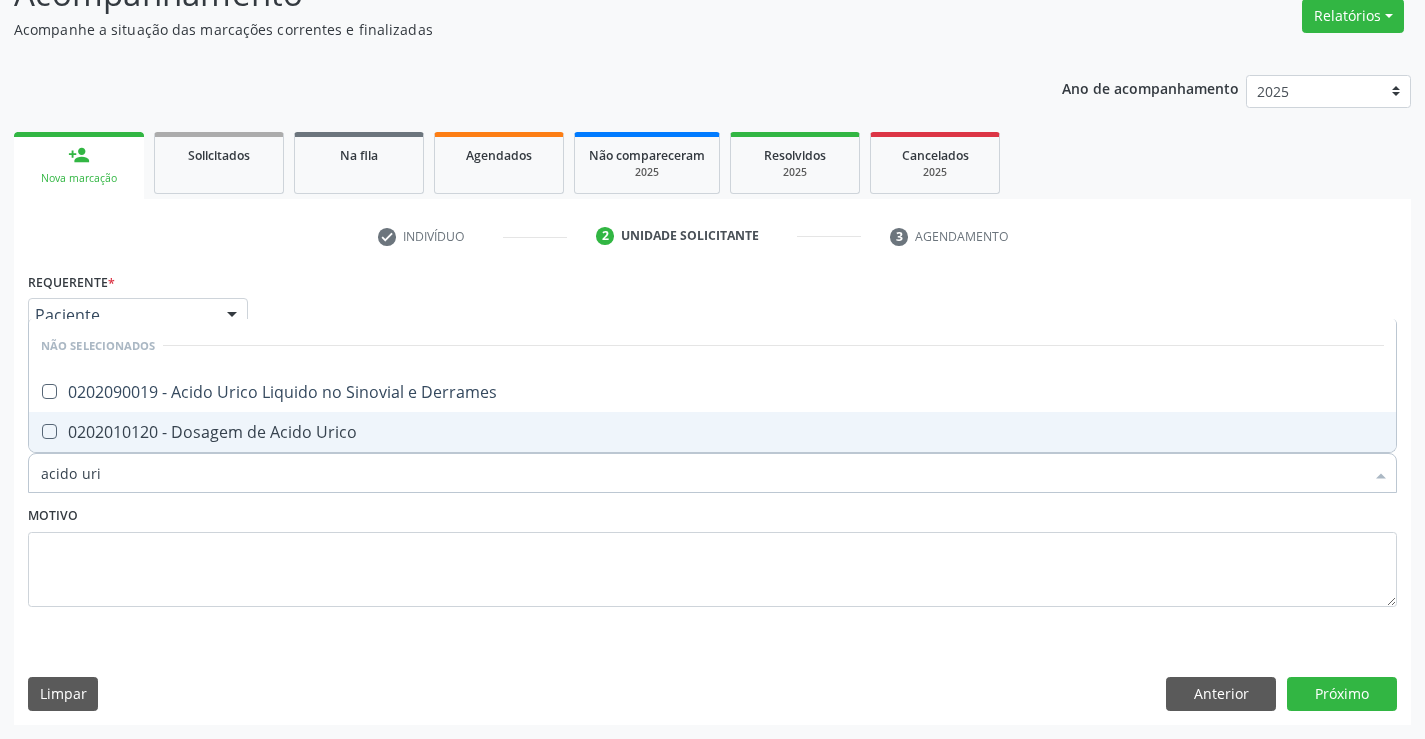 click on "0202010120 - Dosagem de Acido Urico" at bounding box center [712, 432] 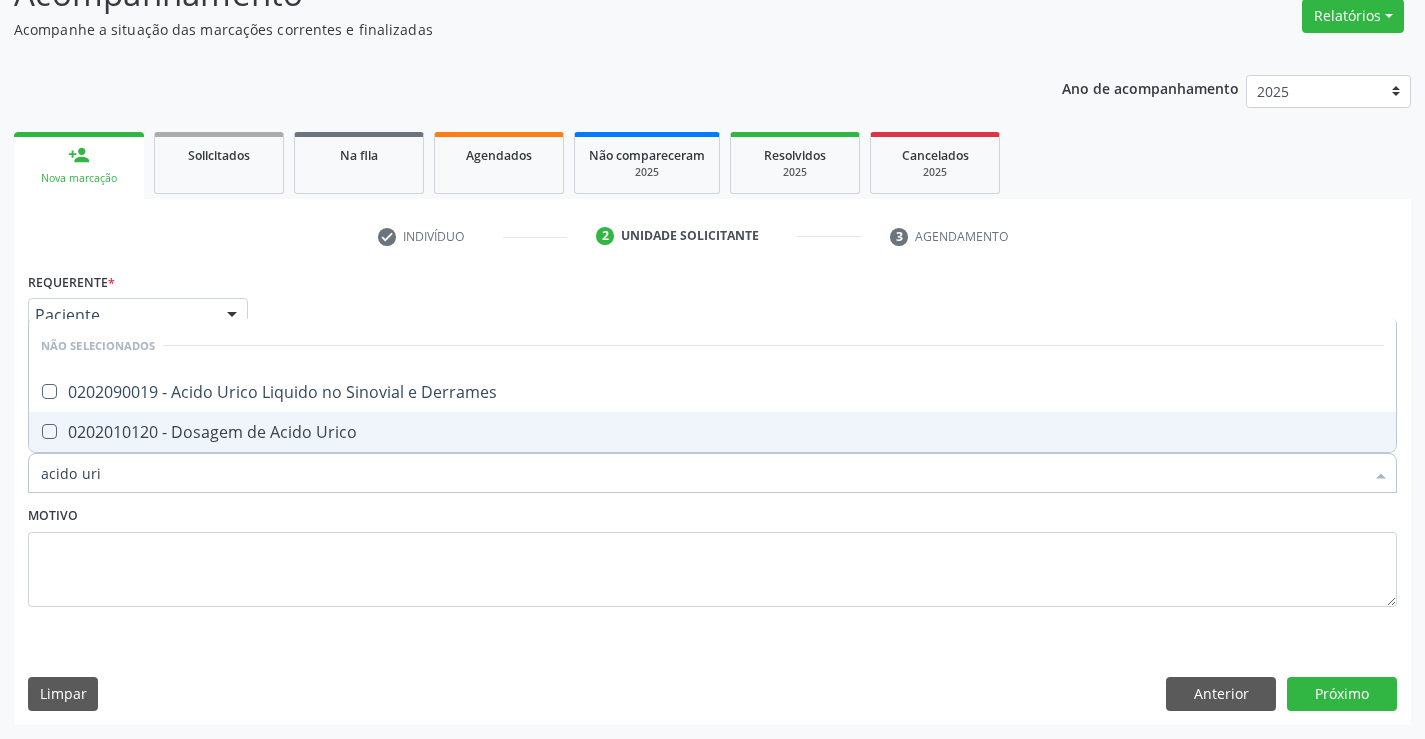 checkbox on "true" 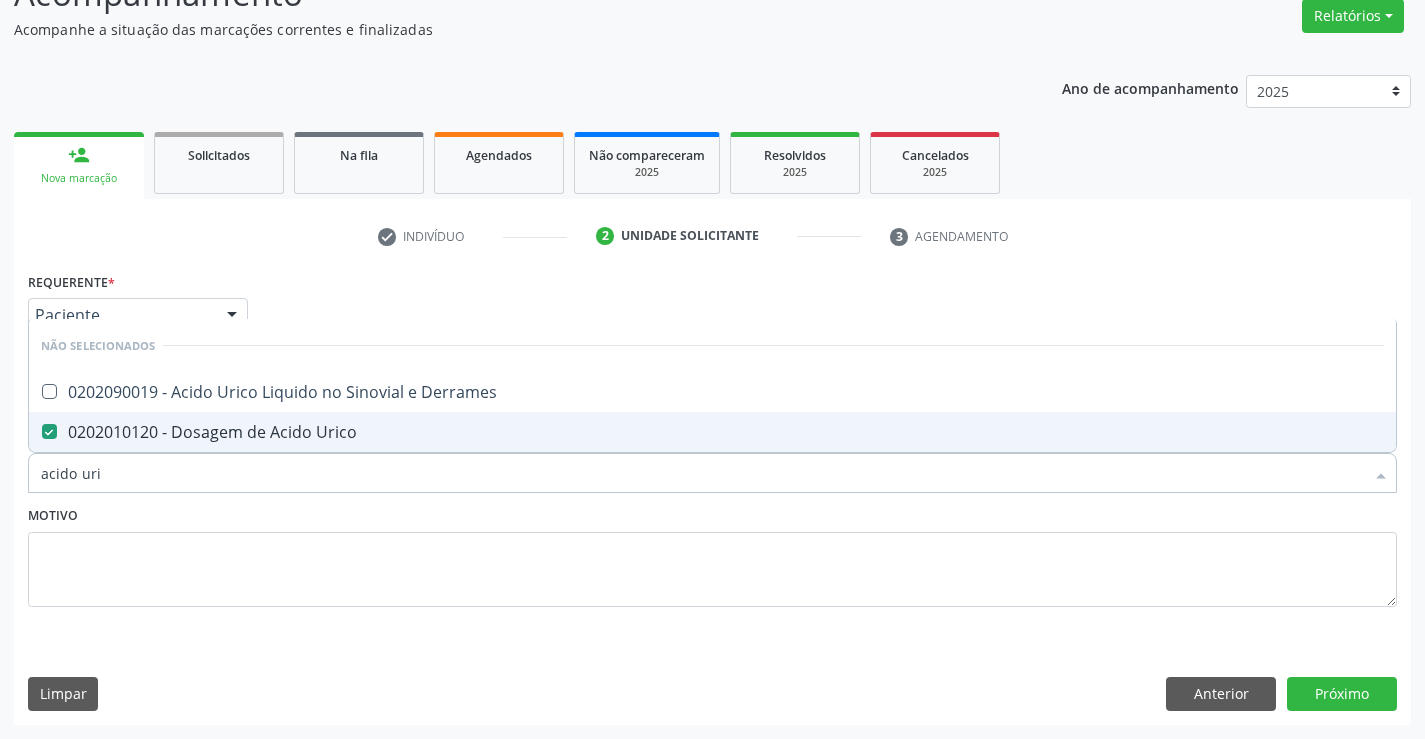 click on "Item de agendamento
*
acido uri
Desfazer seleção
Não selecionados
0202090019 - Acido Urico Liquido no Sinovial e Derrames
0202010120 - Dosagem de Acido Urico
Nenhum resultado encontrado para: " acido uri  "
Não há nenhuma opção para ser exibida." at bounding box center (712, 462) 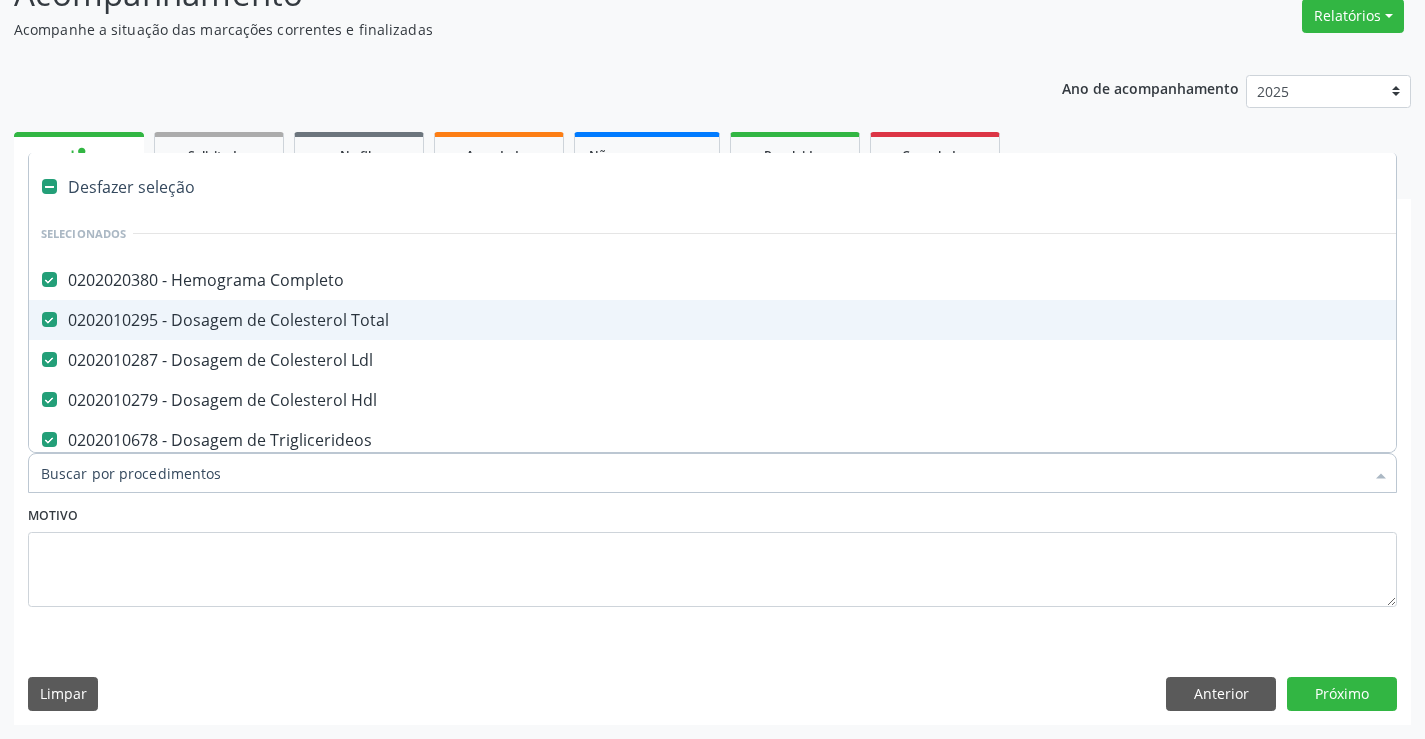 type on "t" 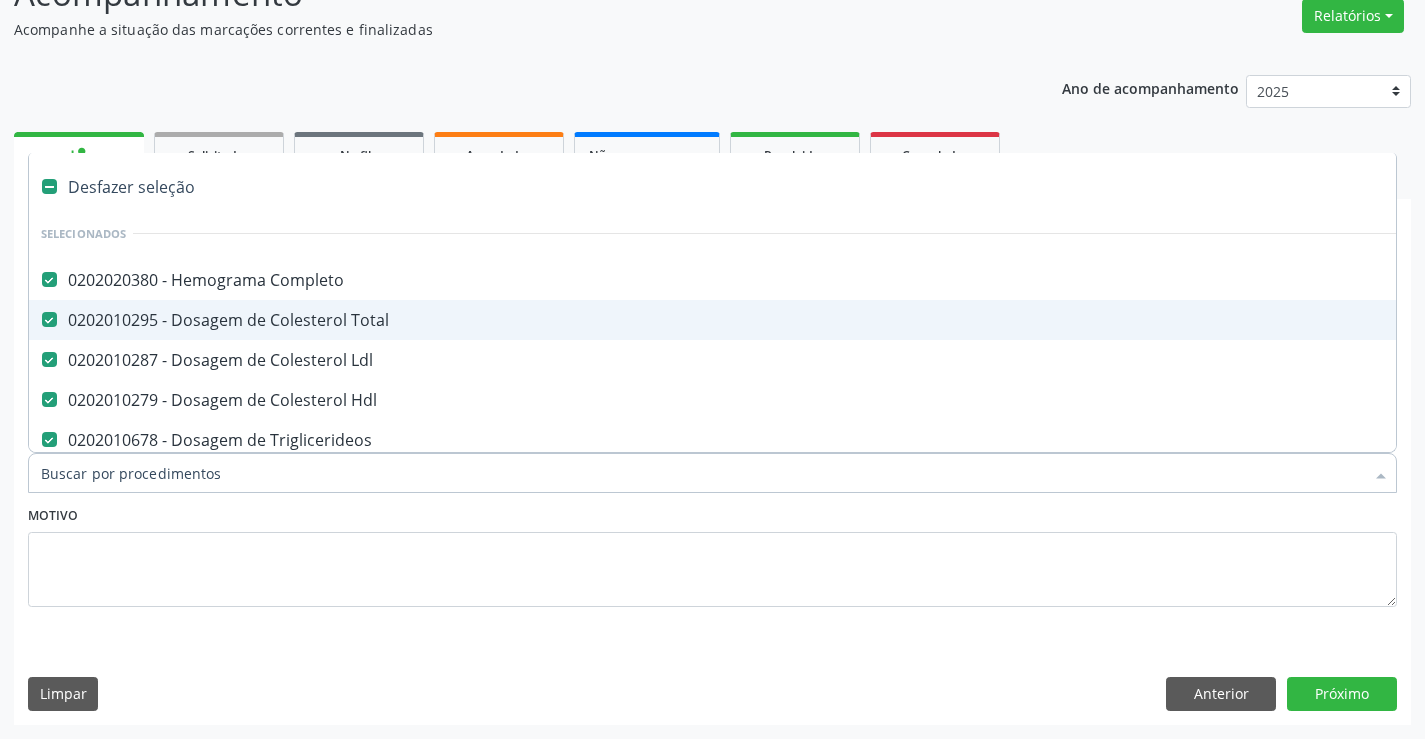 checkbox on "false" 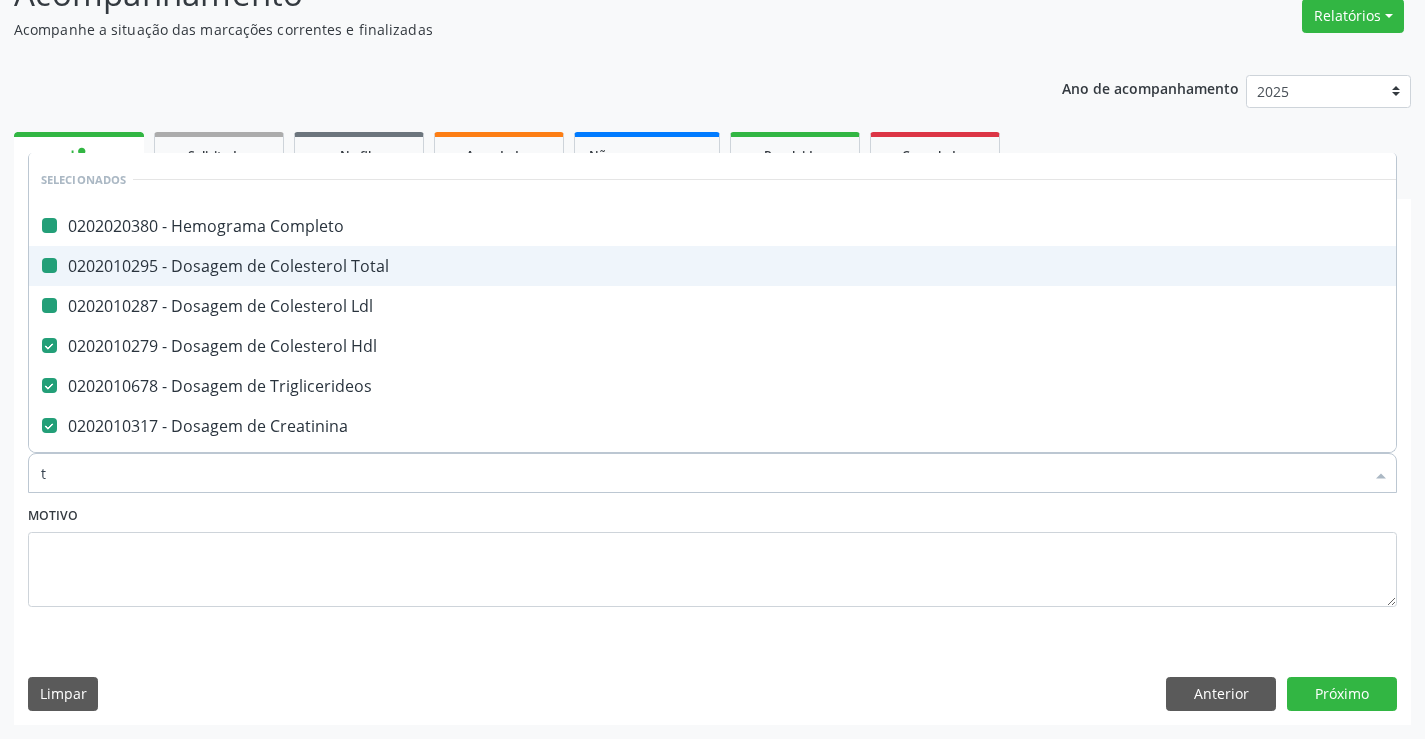 type on "tg" 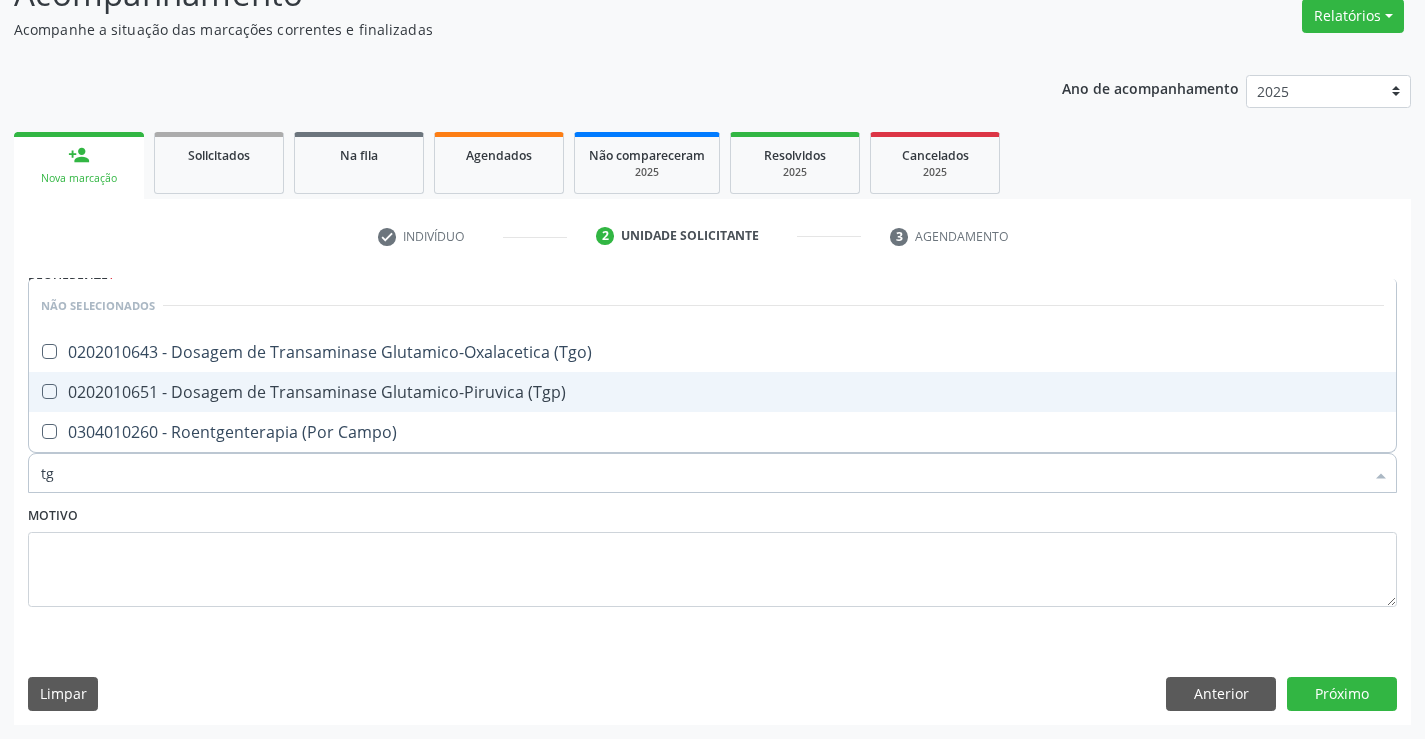 click on "0202010651 - Dosagem de Transaminase Glutamico-Piruvica (Tgp)" at bounding box center [712, 392] 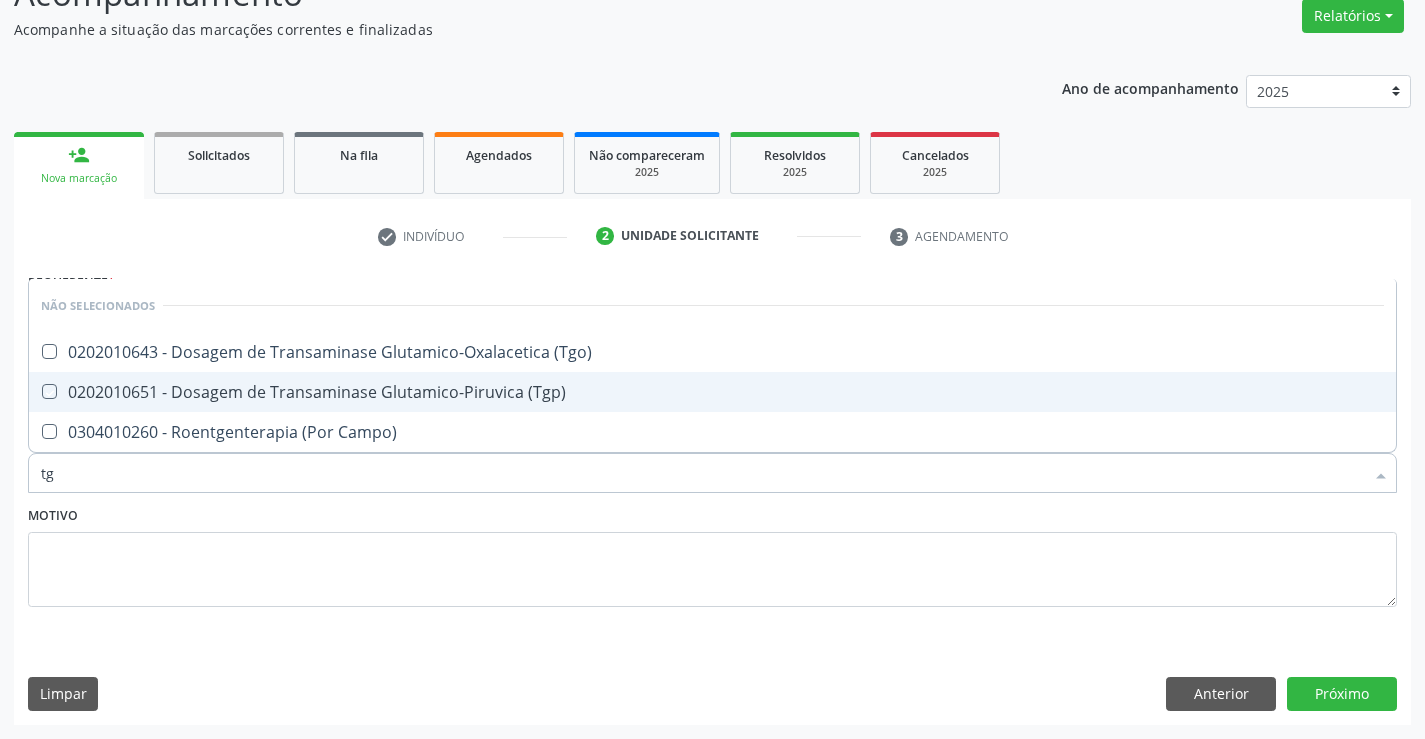 checkbox on "true" 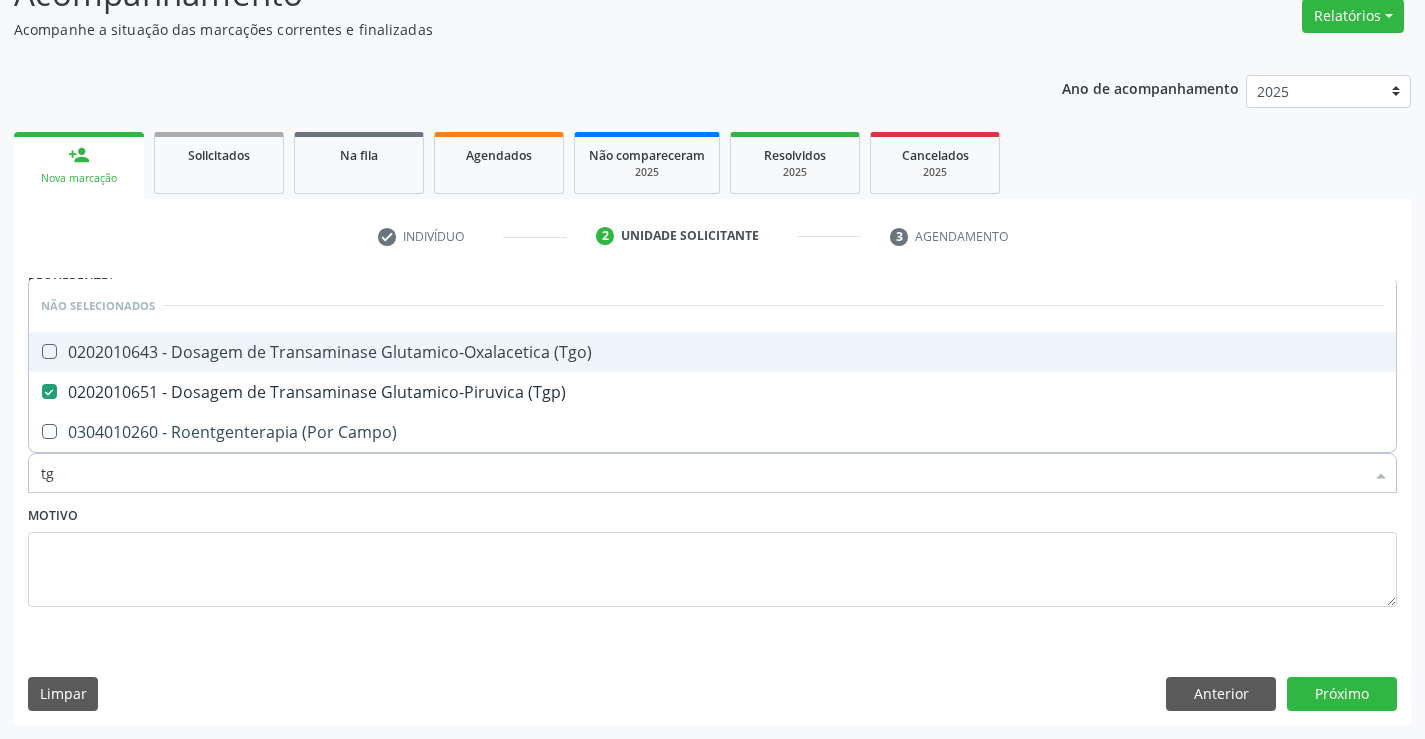 click on "0202010643 - Dosagem de Transaminase Glutamico-Oxalacetica (Tgo)" at bounding box center [712, 352] 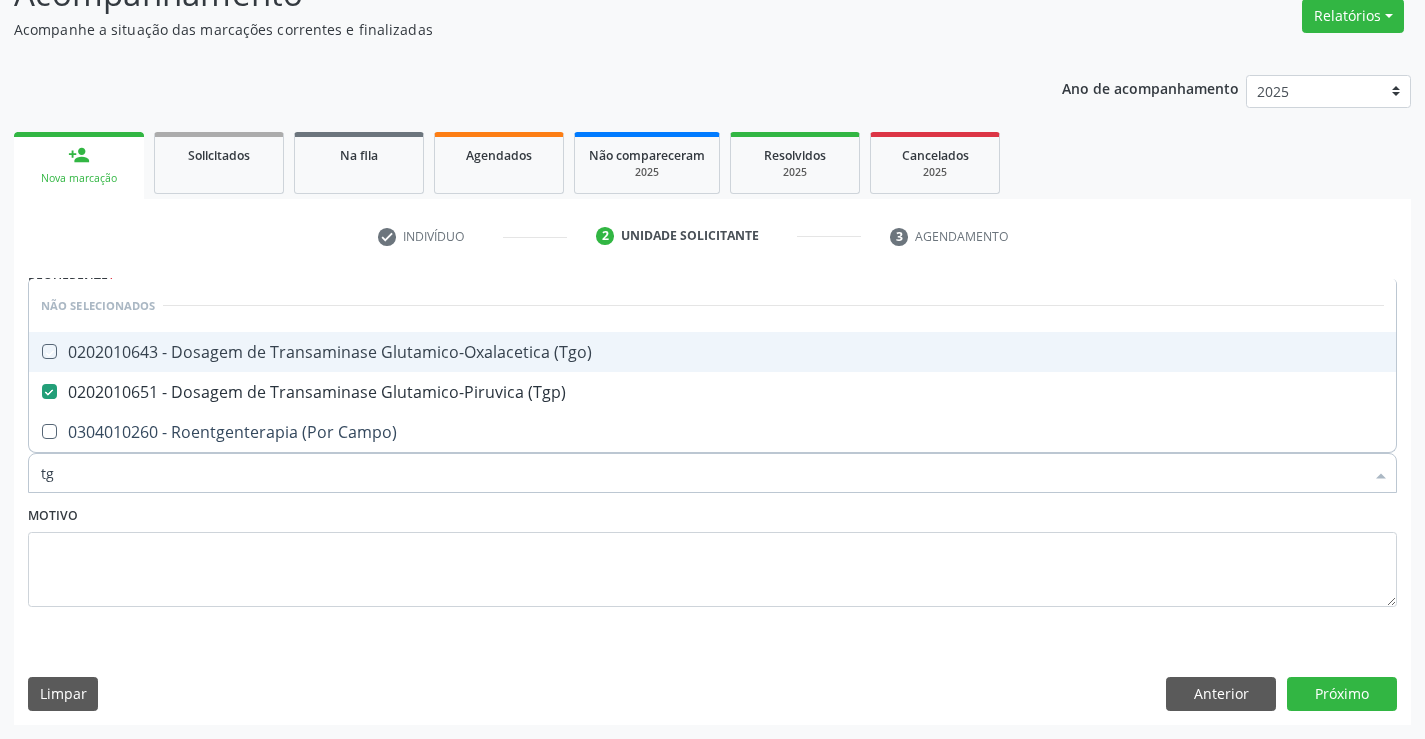 checkbox on "true" 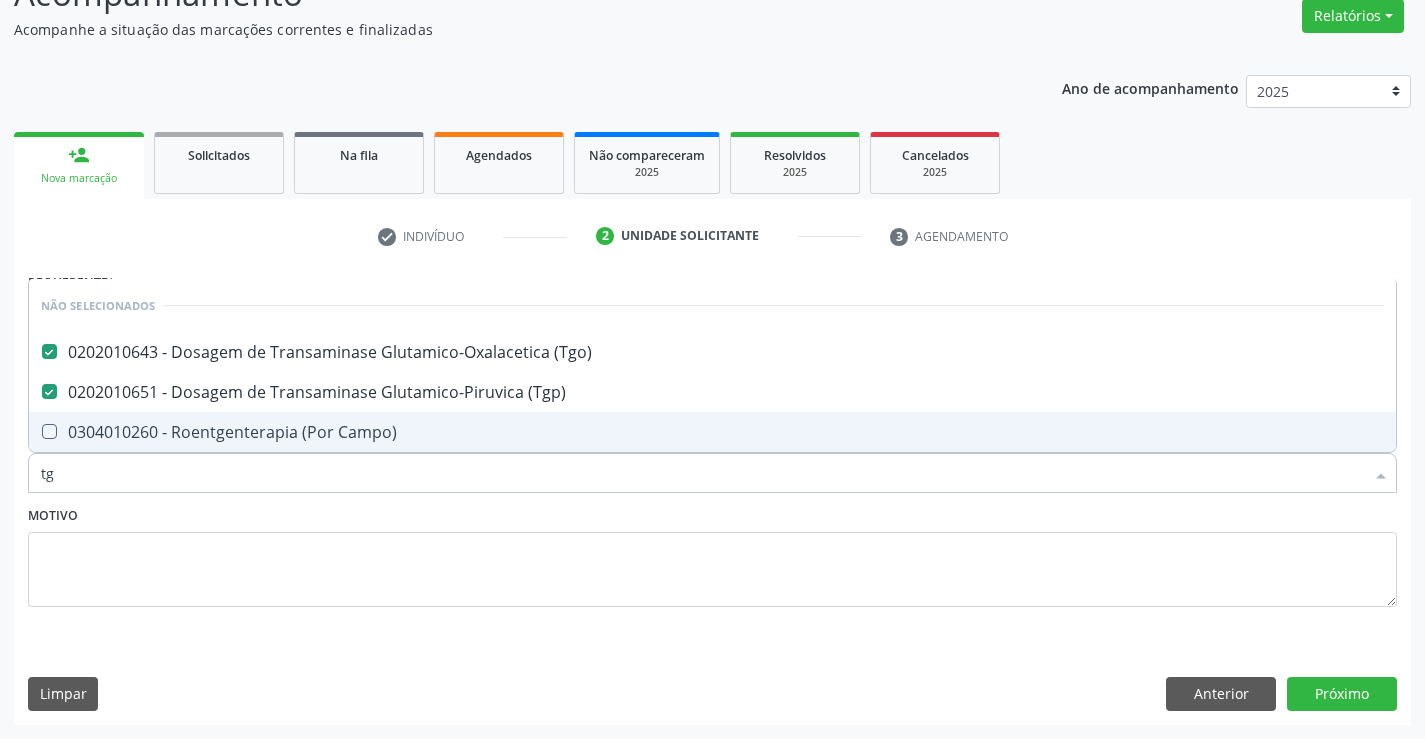 click on "Motivo" at bounding box center (712, 554) 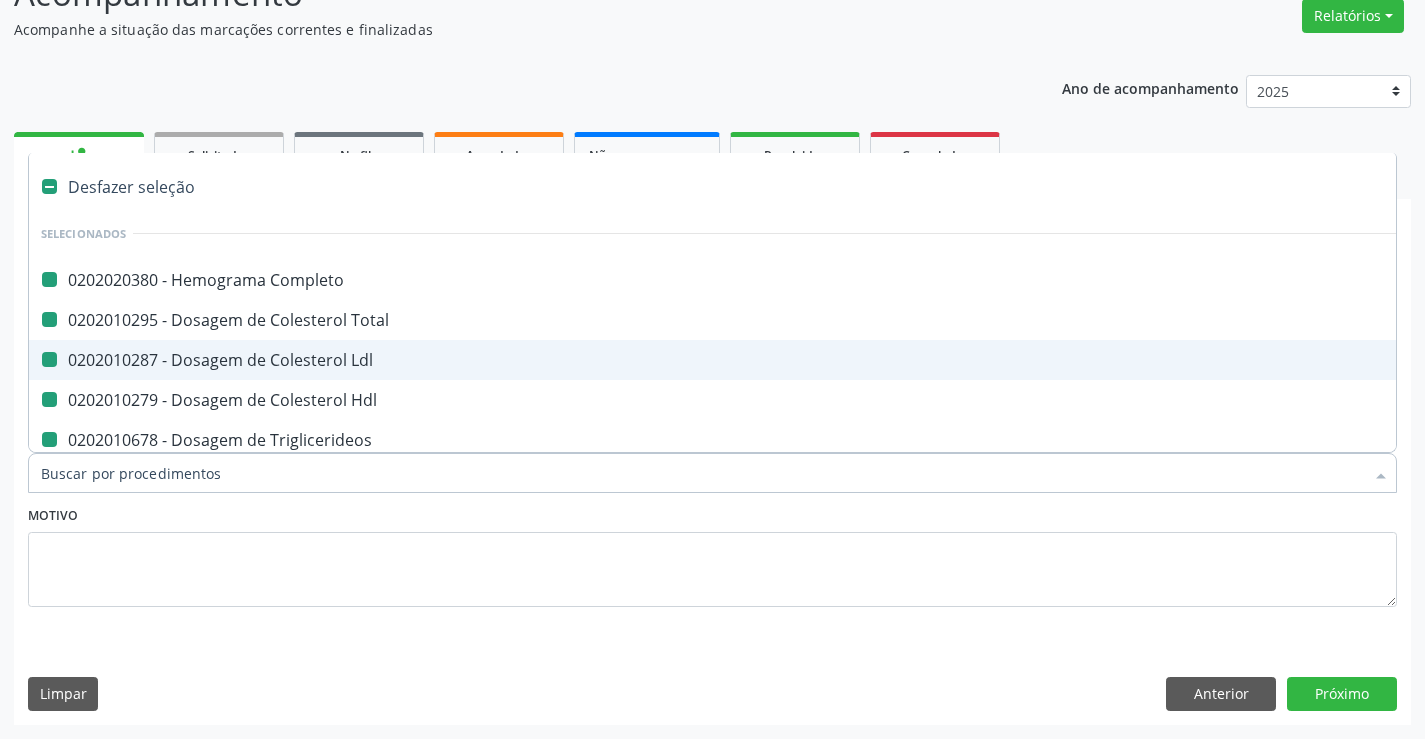 type on "f" 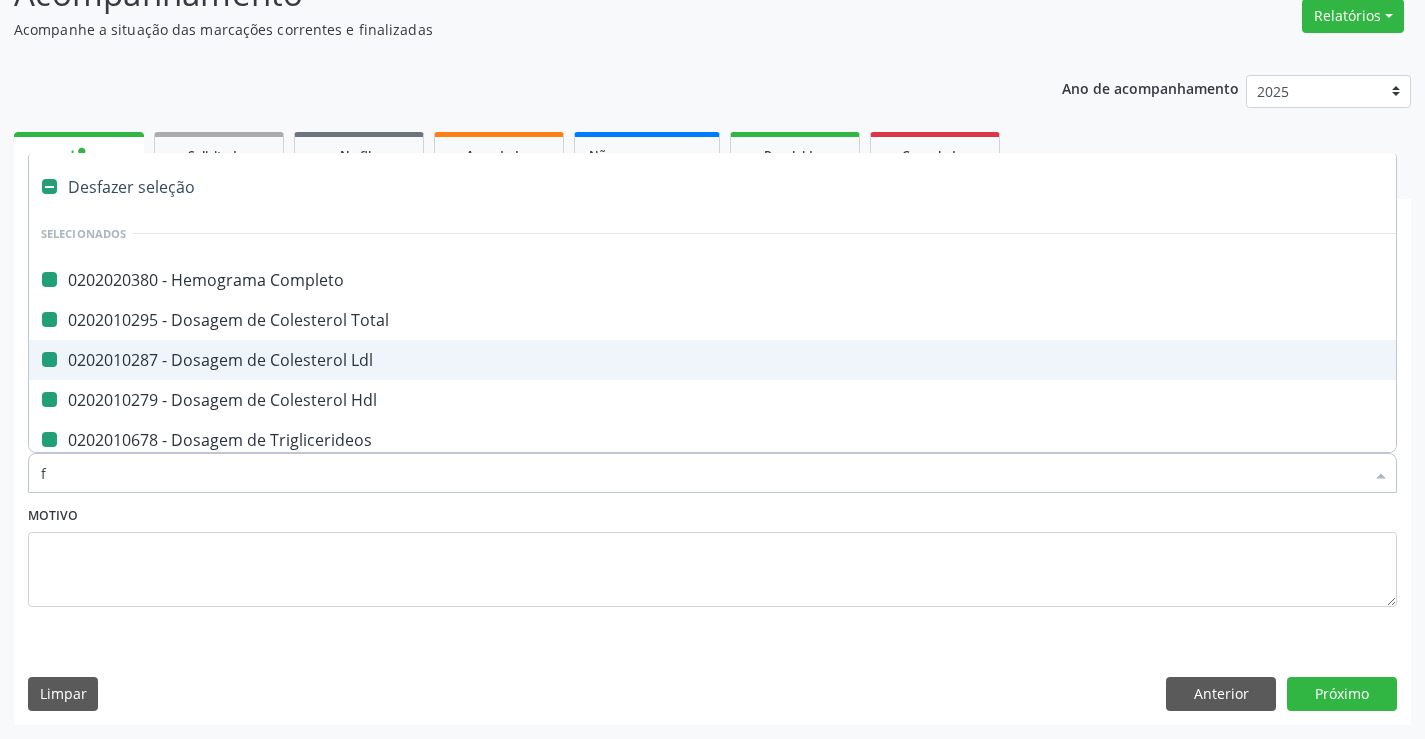 checkbox on "false" 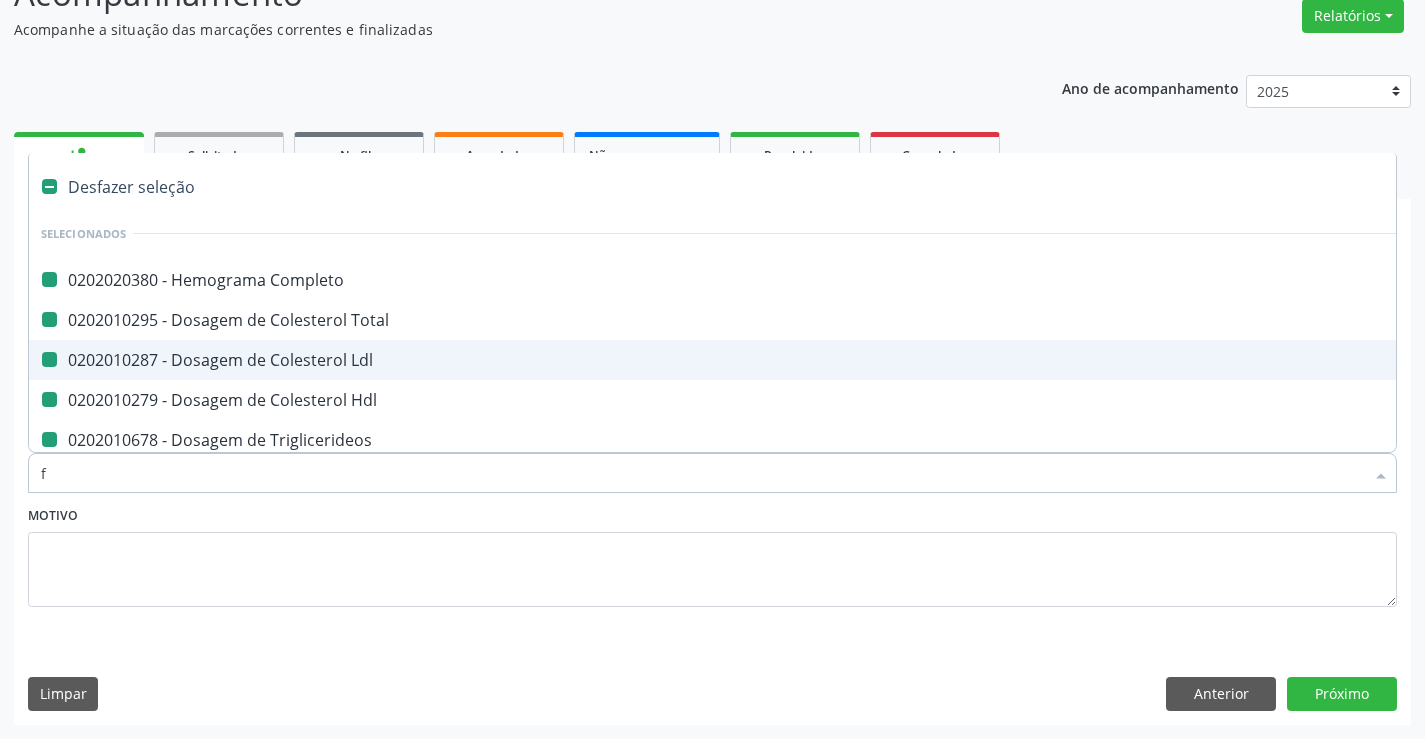 checkbox on "false" 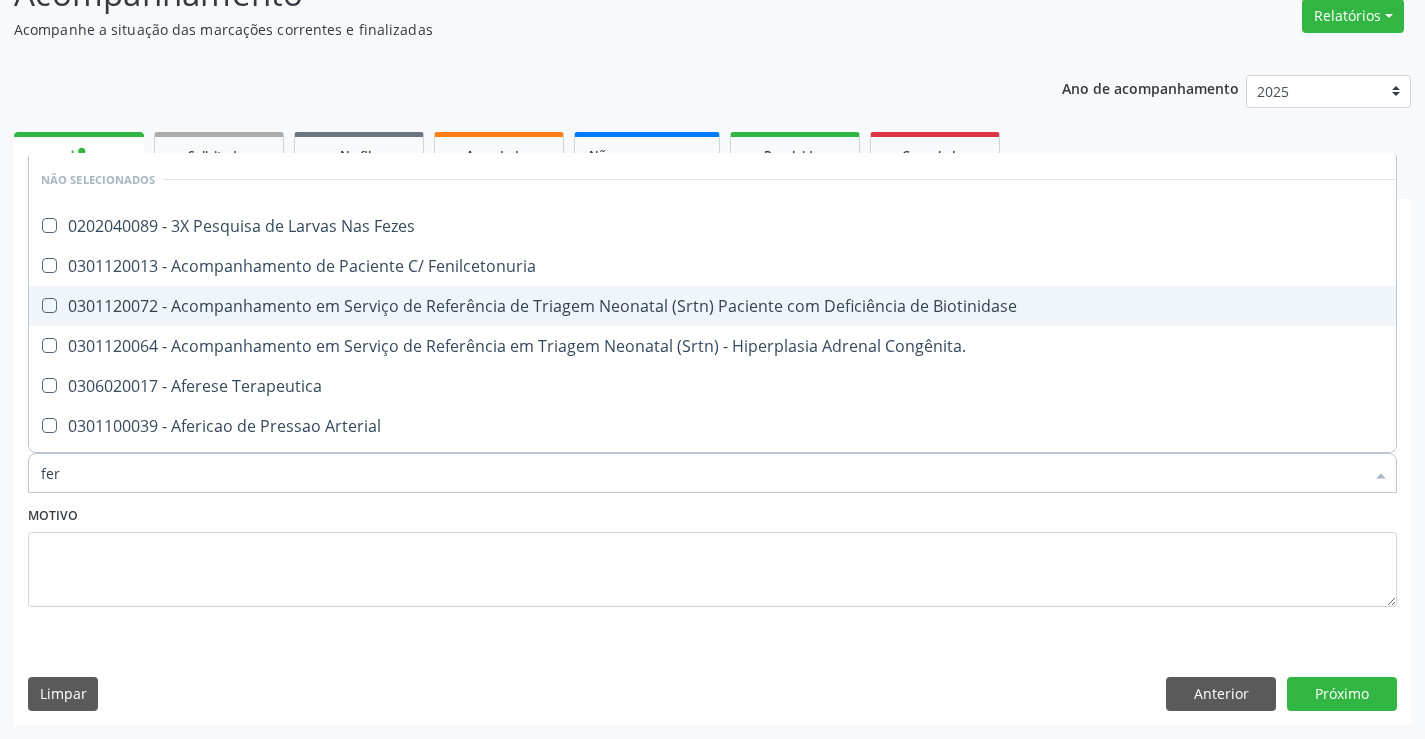 type on "ferr" 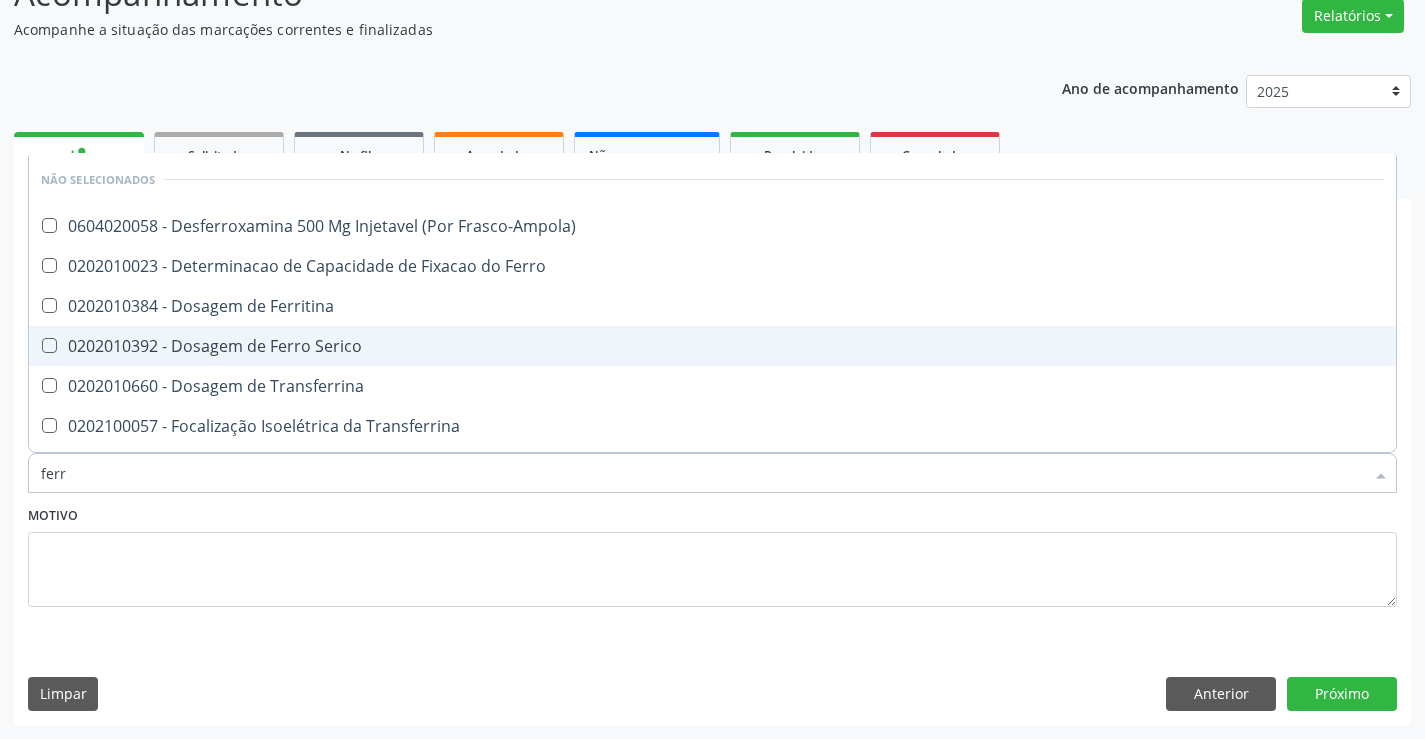 click on "0202010392 - Dosagem de Ferro Serico" at bounding box center [712, 346] 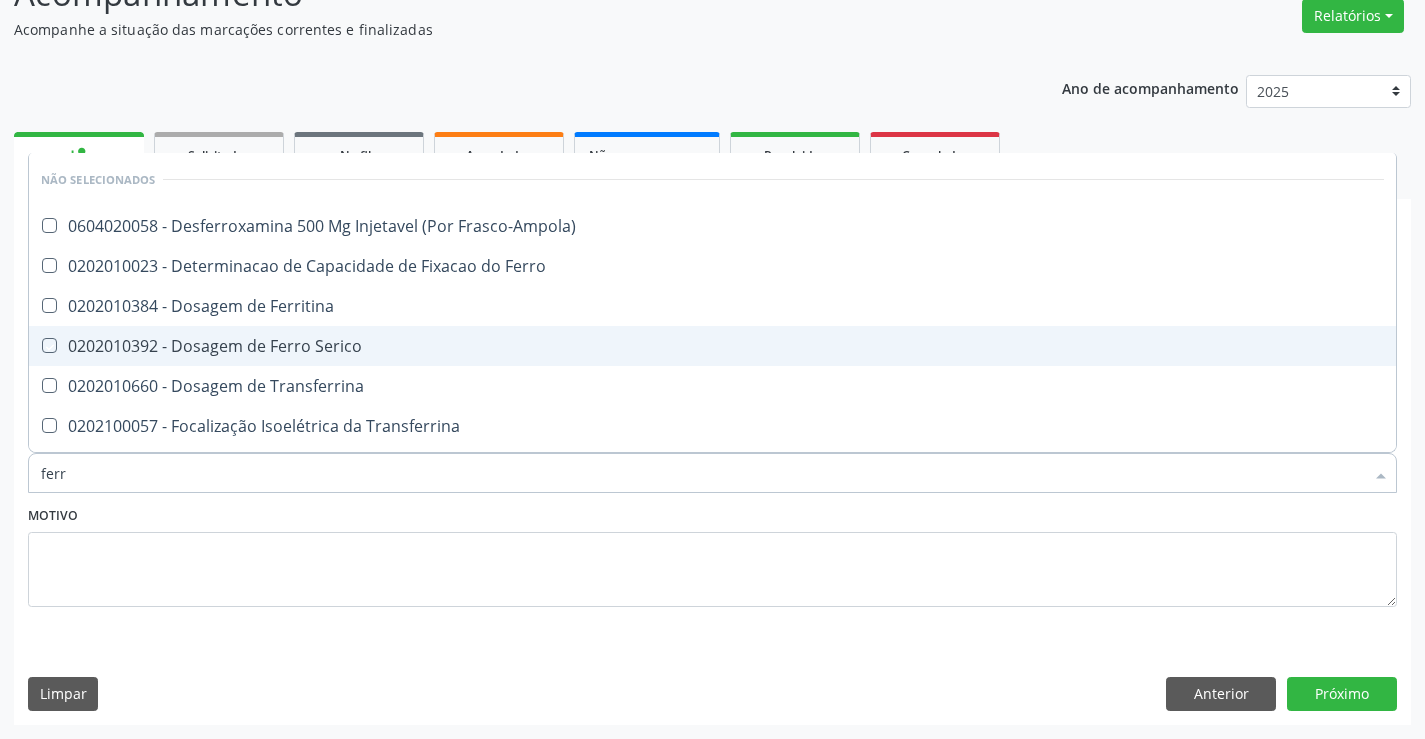 checkbox on "true" 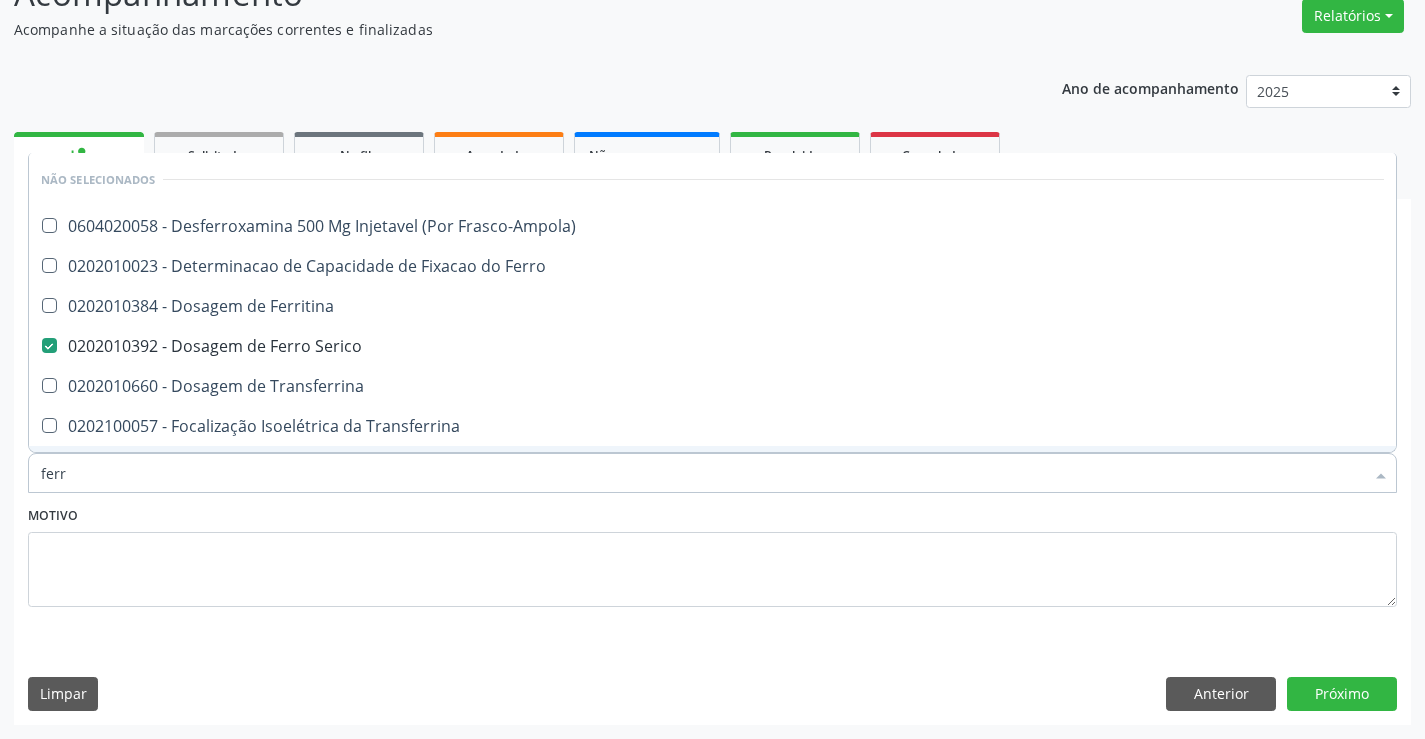 click on "Motivo" at bounding box center [712, 554] 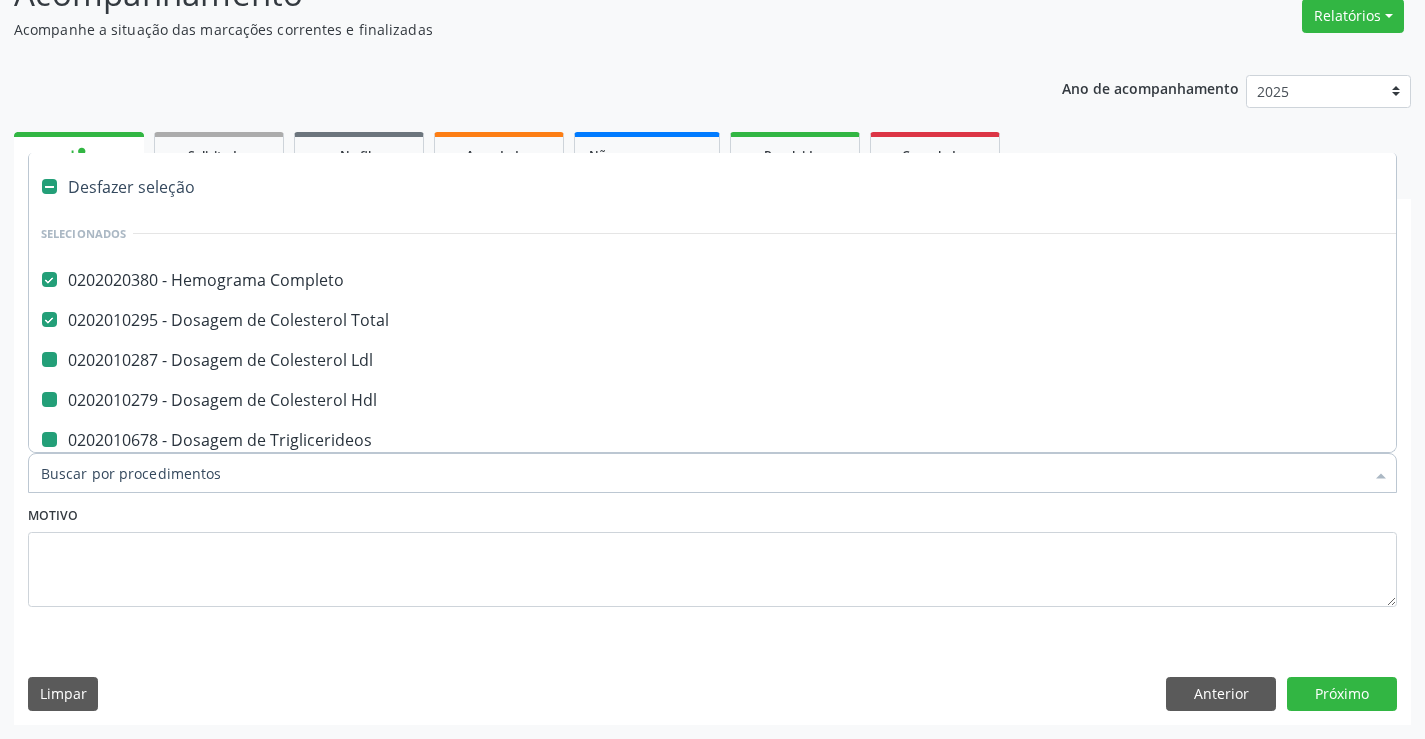 type on "v" 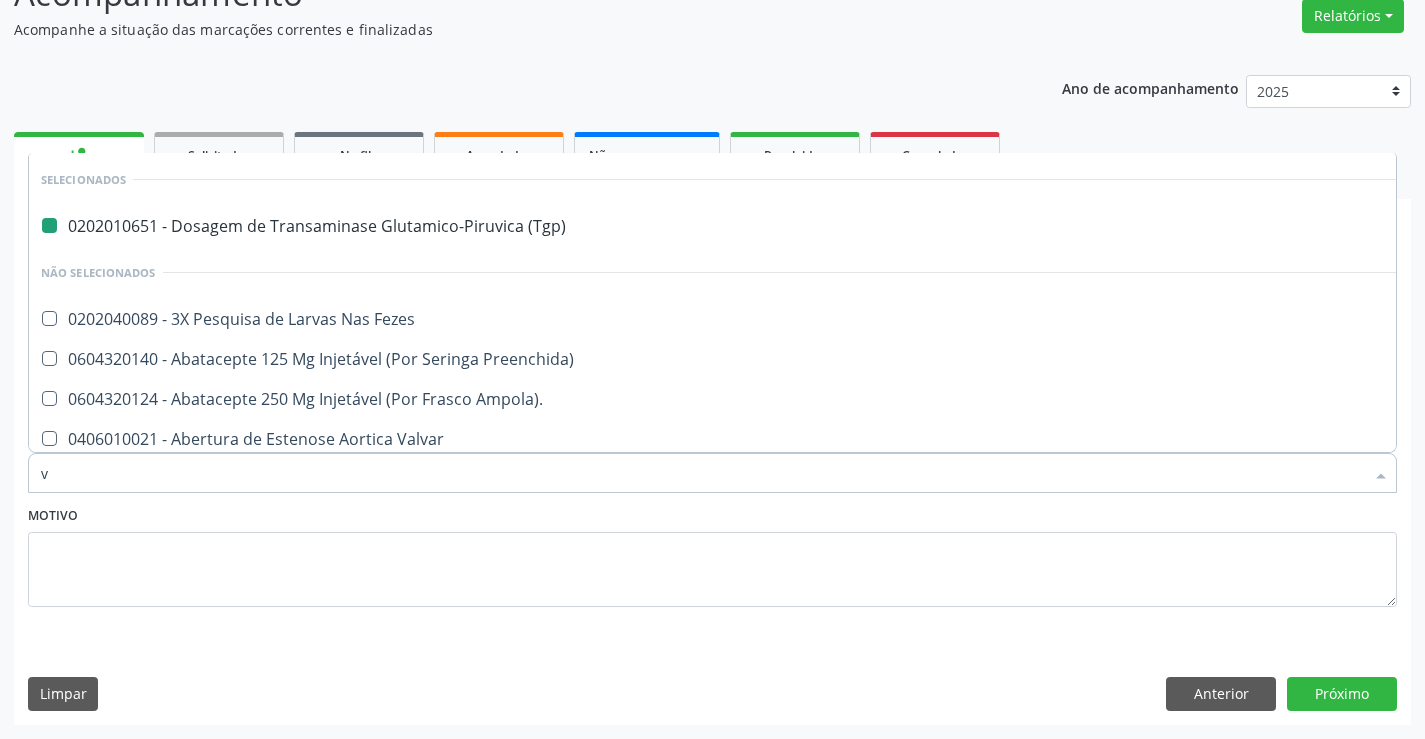 type on "vh" 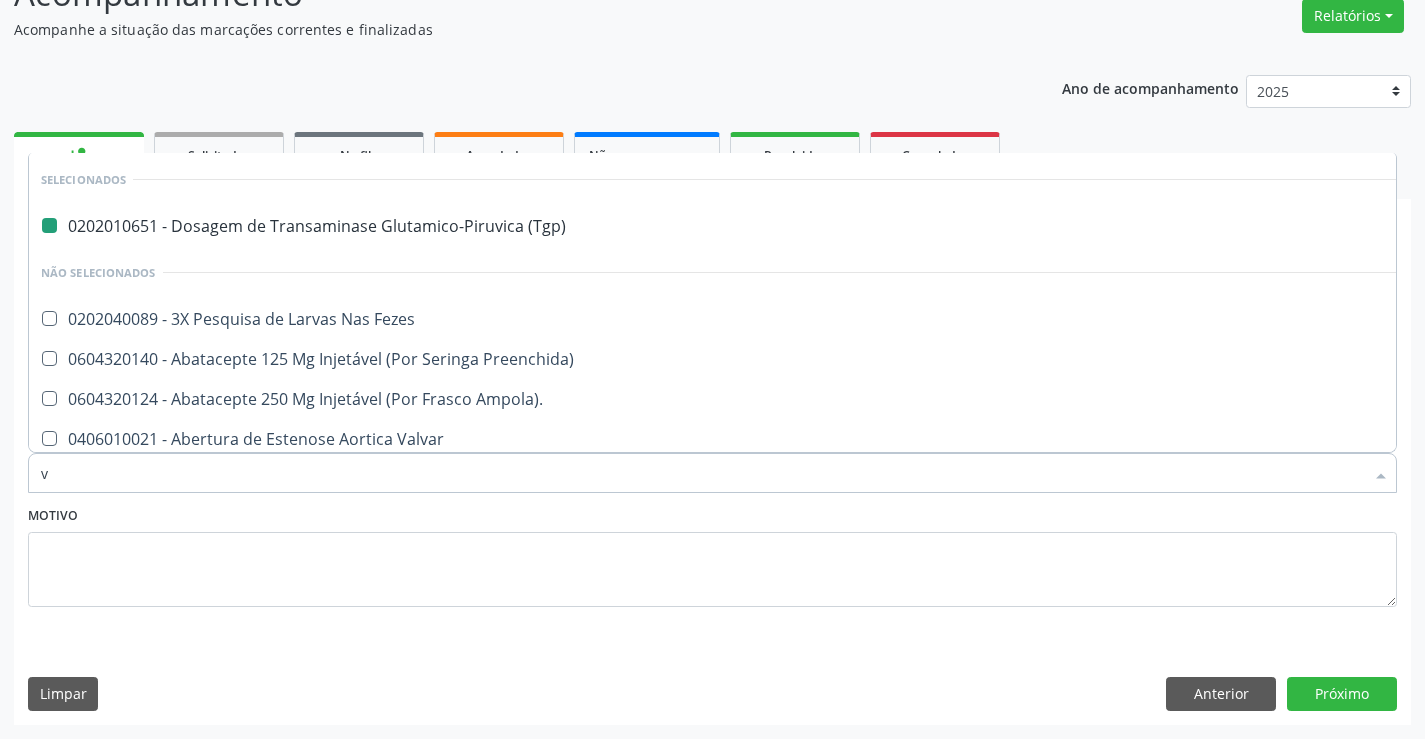 checkbox on "false" 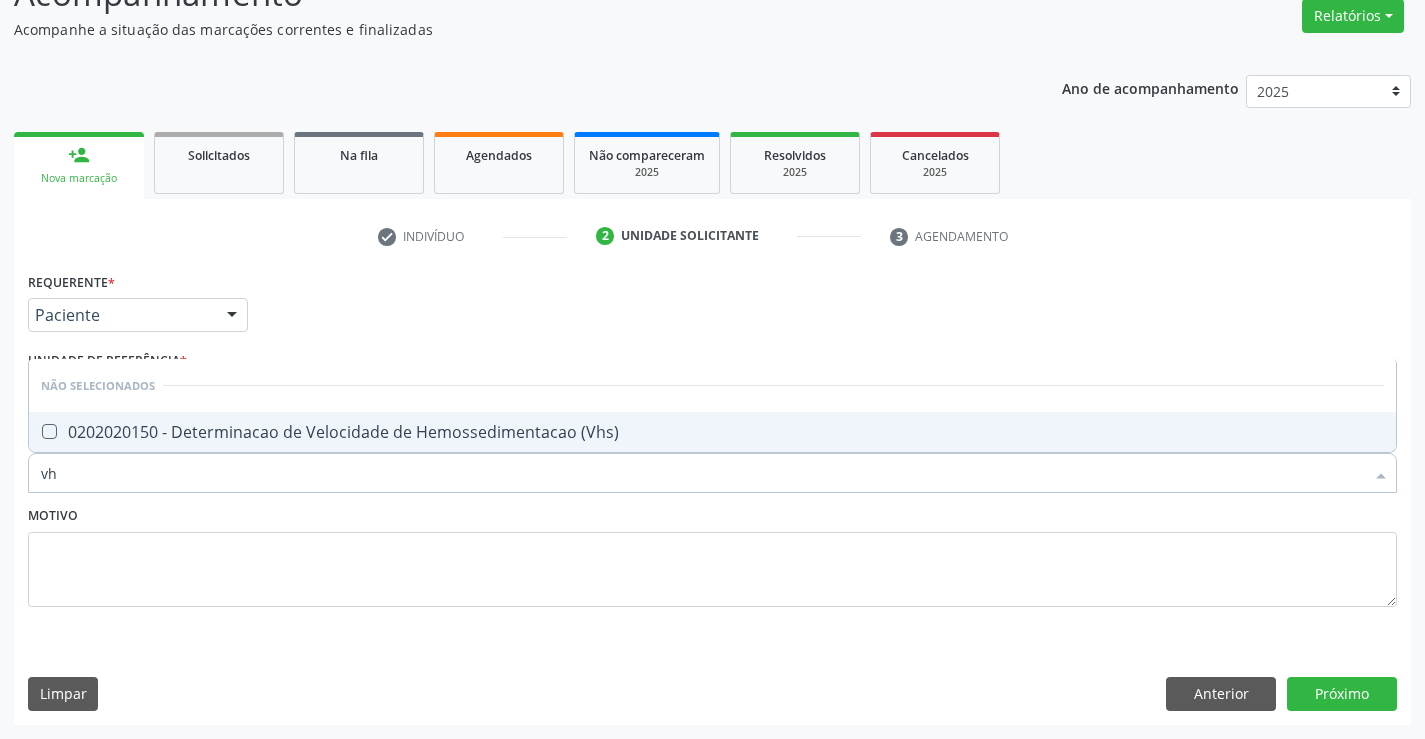 type on "vhs" 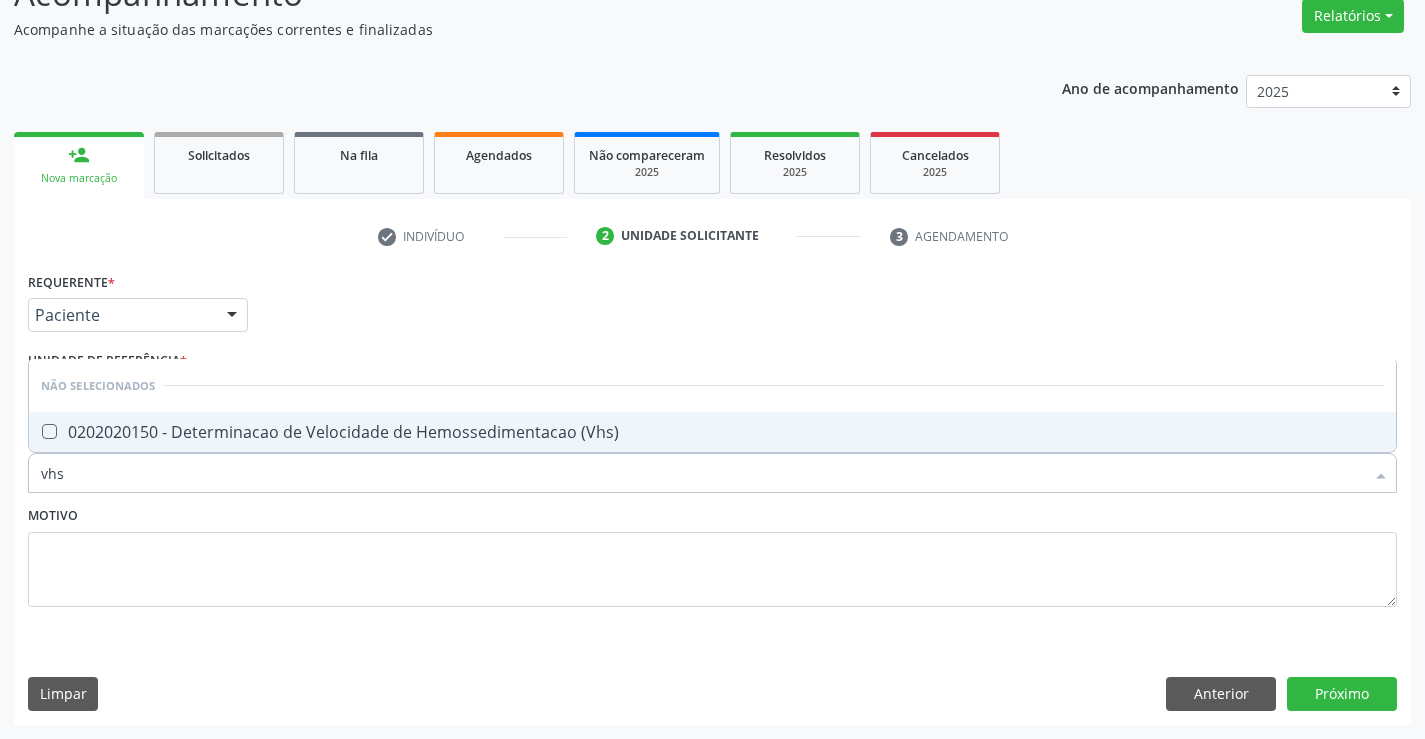 click on "0202020150 - Determinacao de Velocidade de Hemossedimentacao (Vhs)" at bounding box center (712, 432) 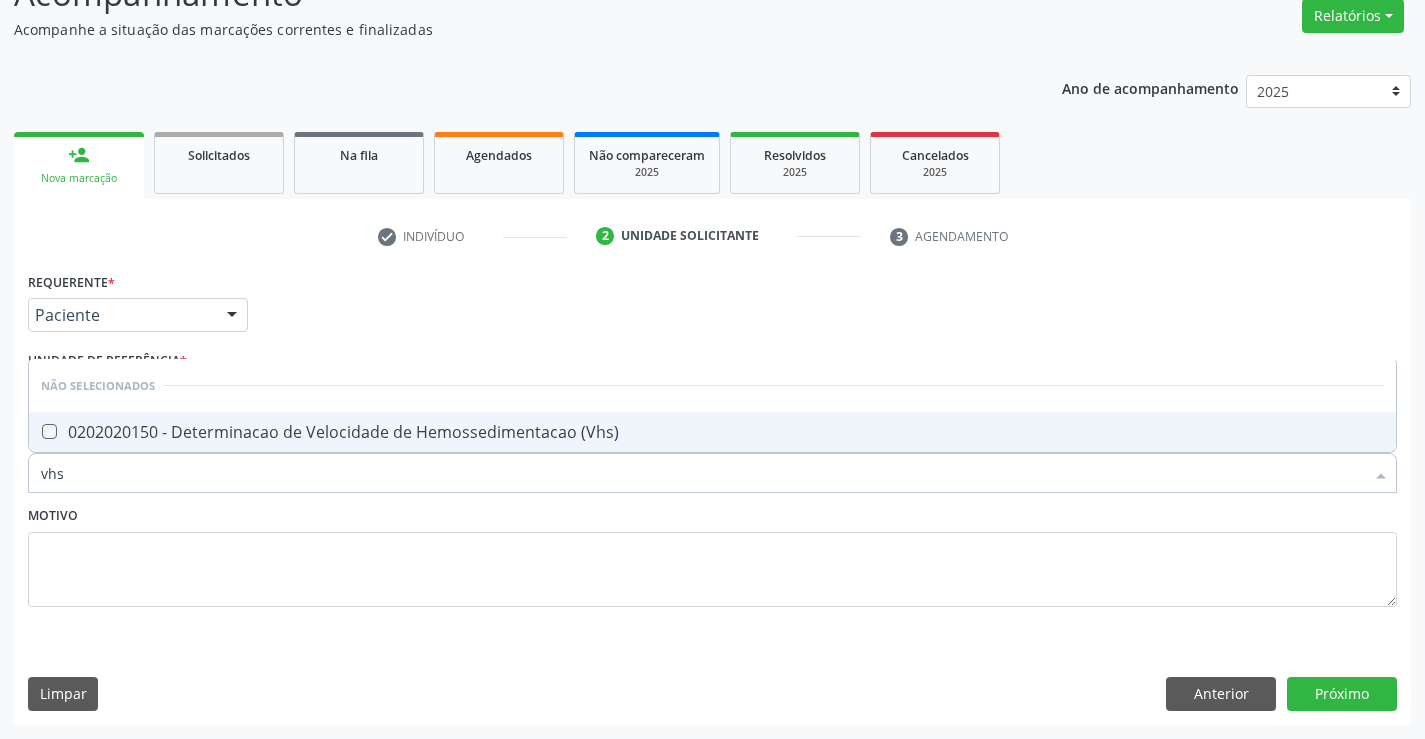 checkbox on "true" 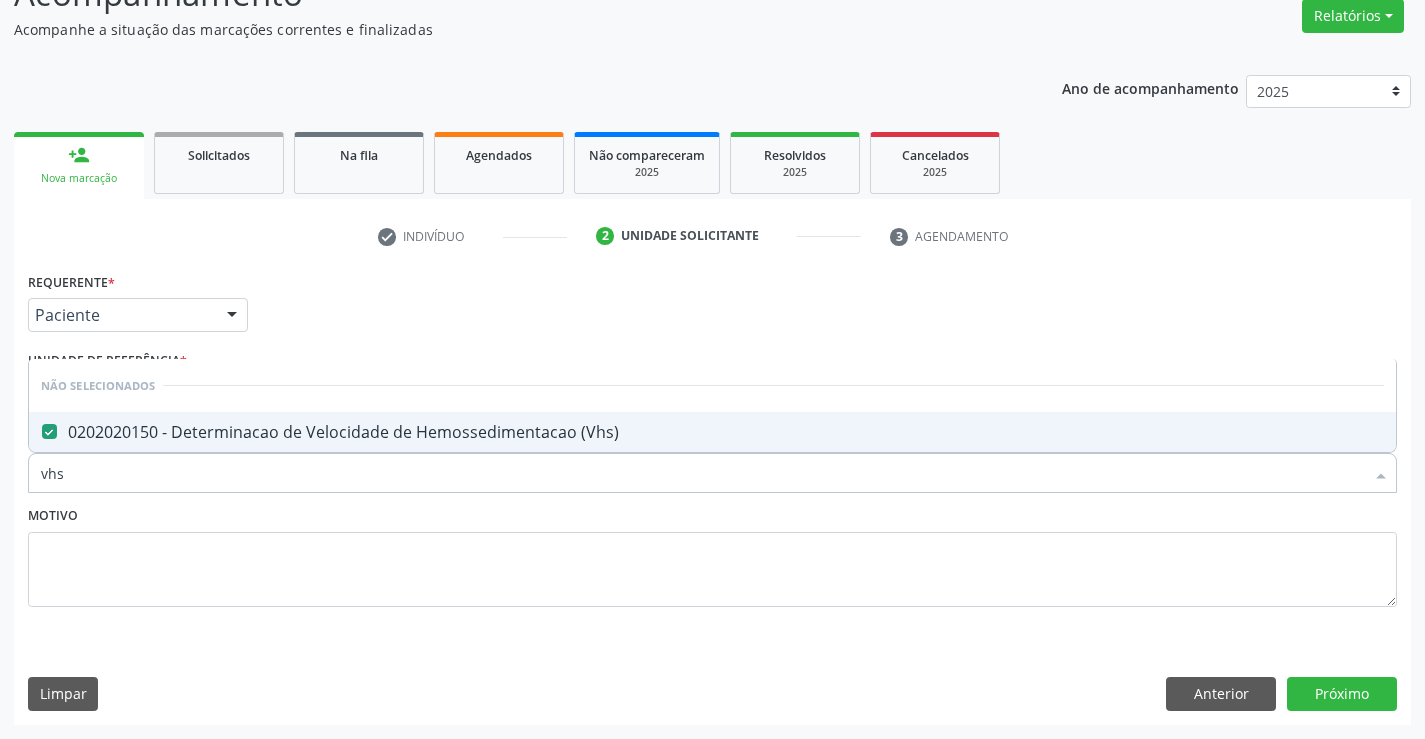 click on "Motivo" at bounding box center (712, 554) 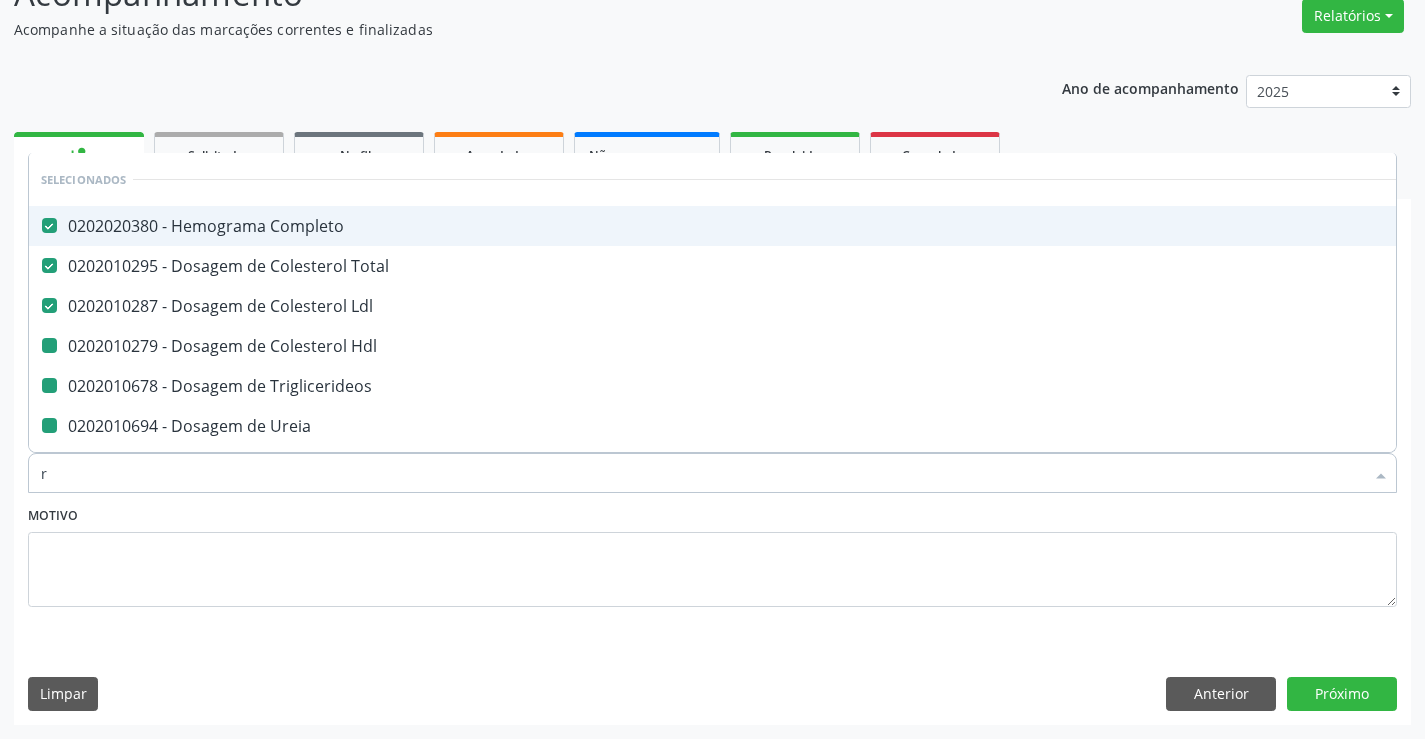 type on "re" 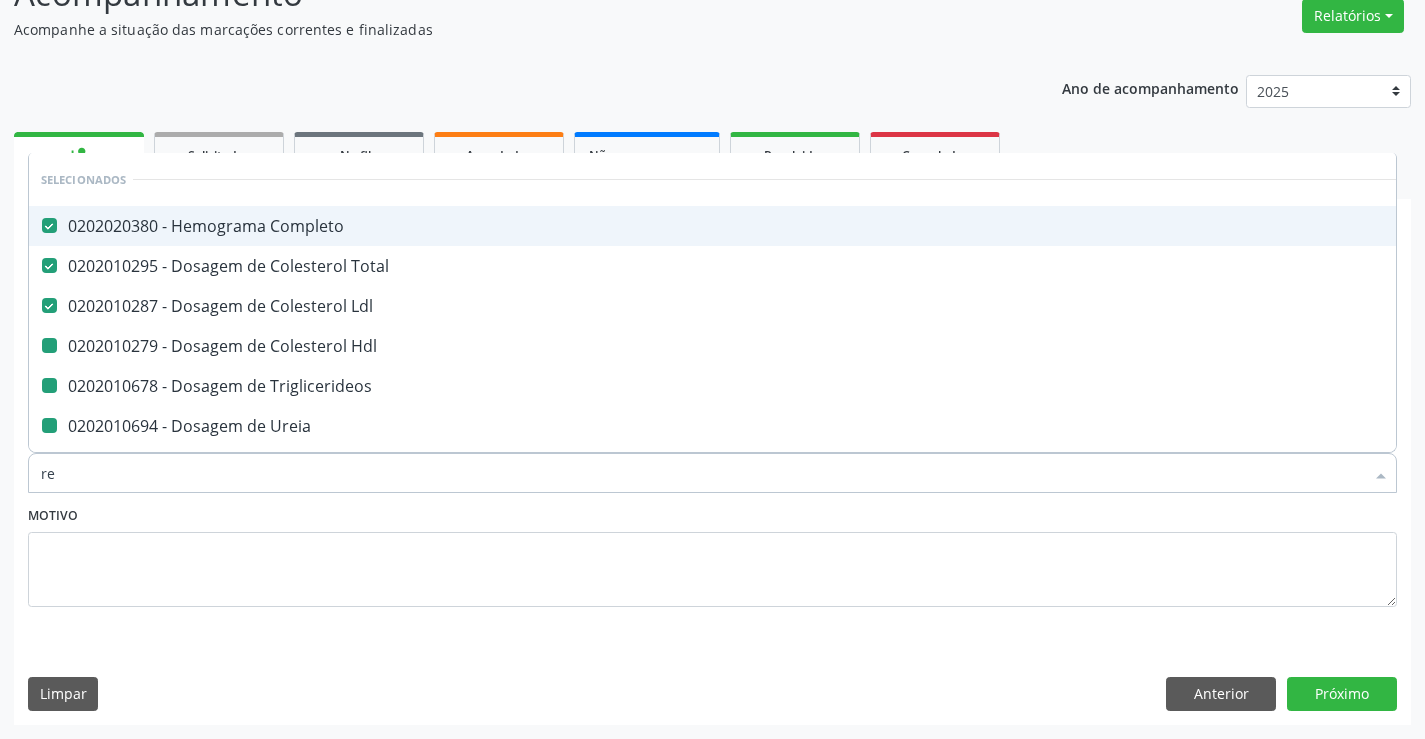 checkbox on "false" 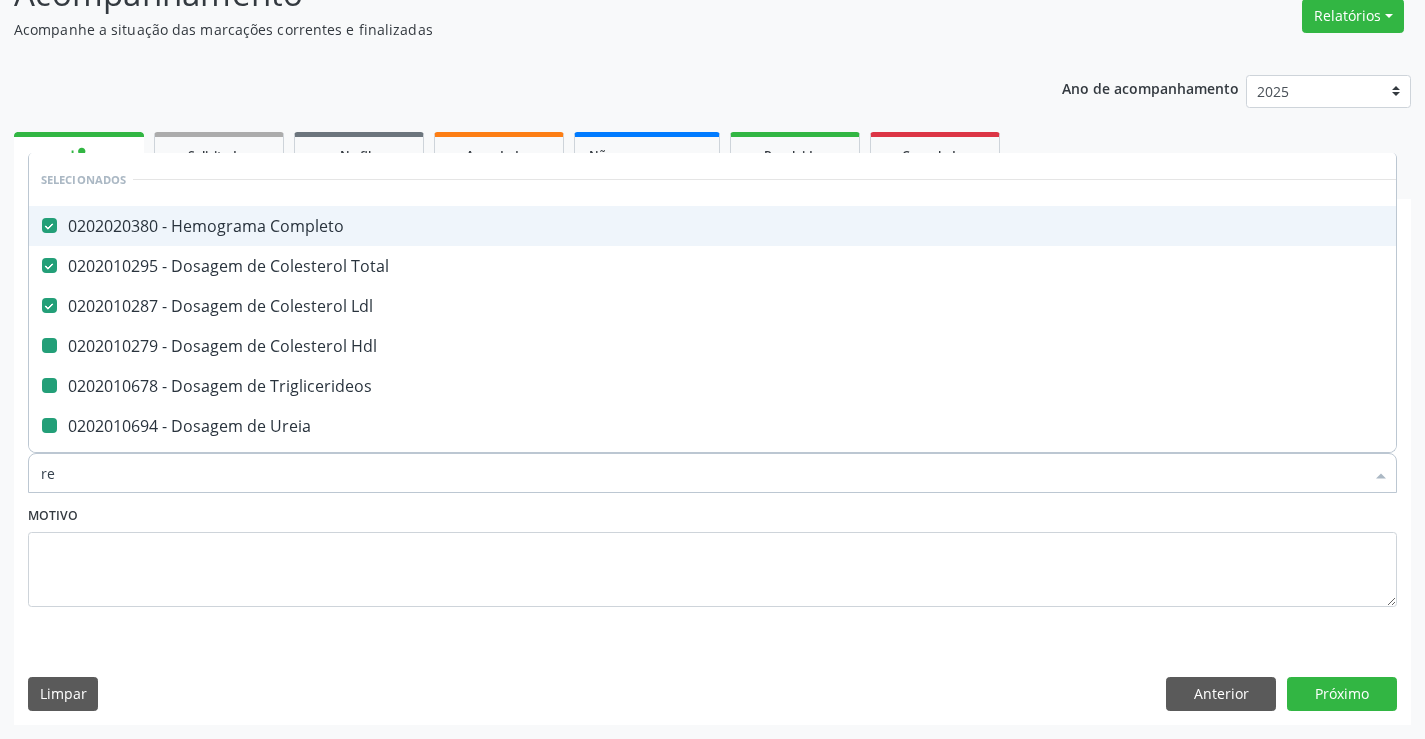 checkbox on "false" 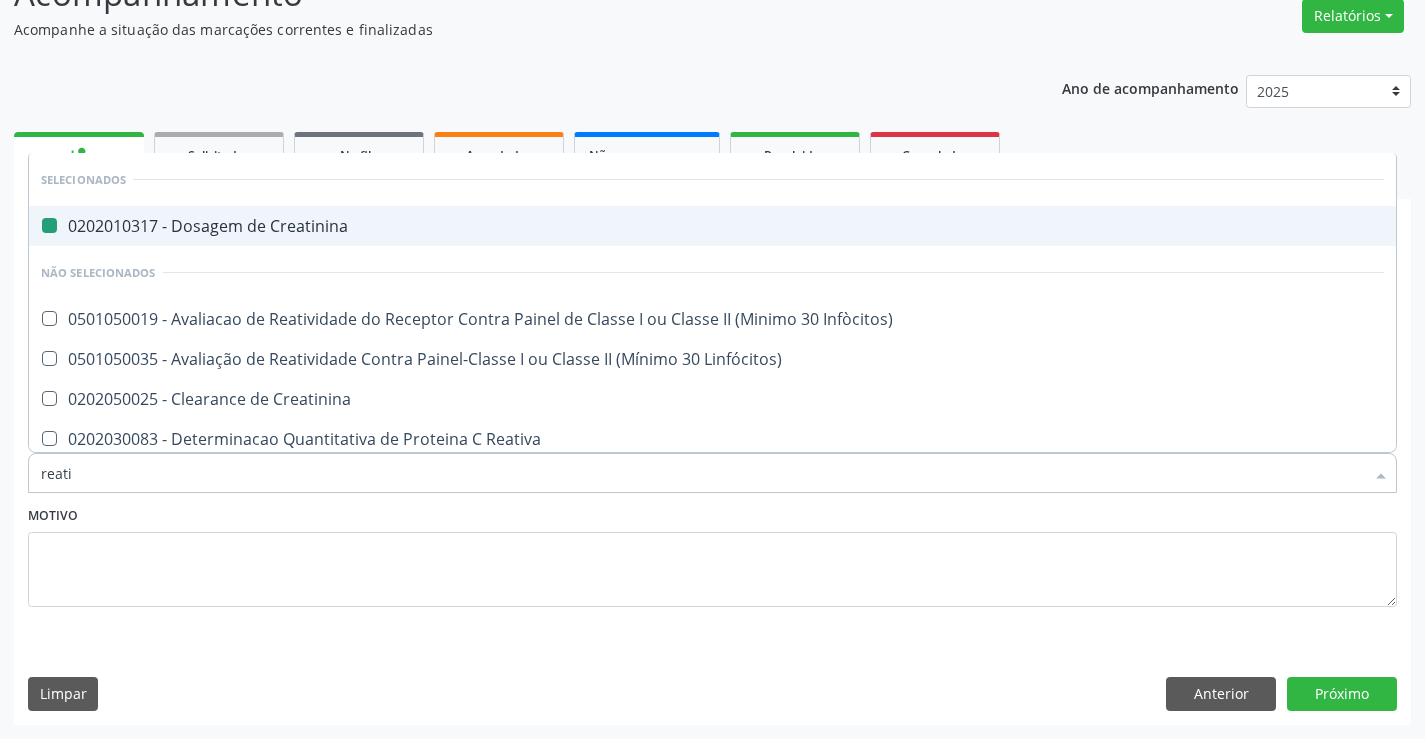 type on "reativ" 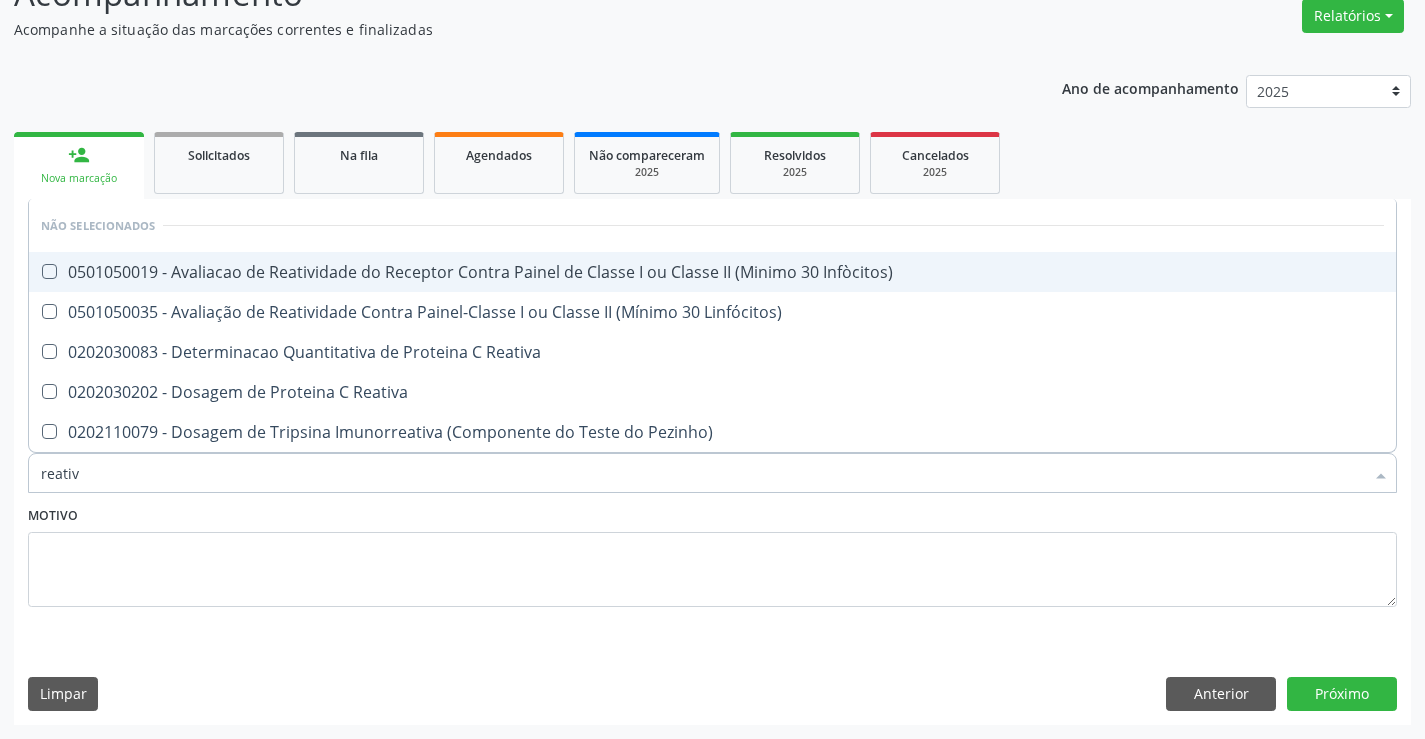 type on "reativa" 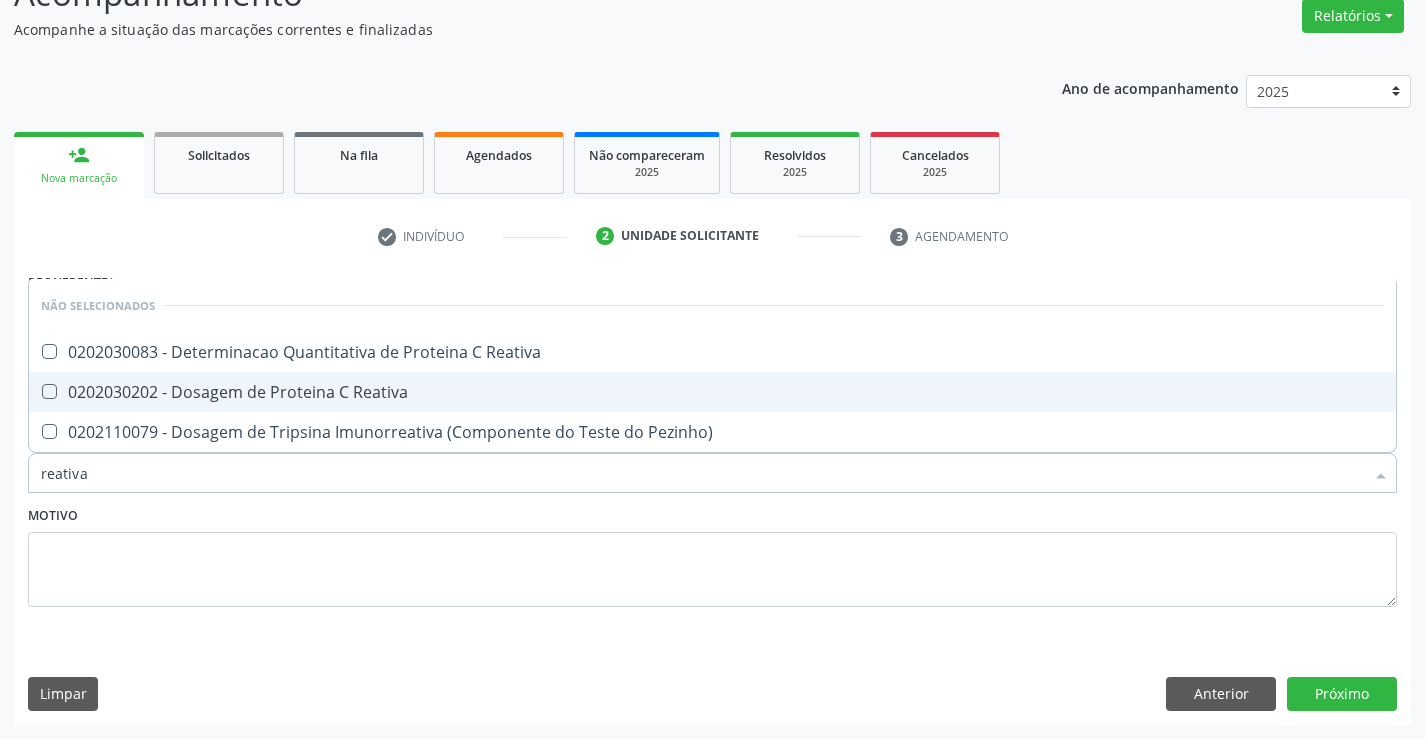 click on "0202030202 - Dosagem de Proteina C Reativa" at bounding box center (712, 392) 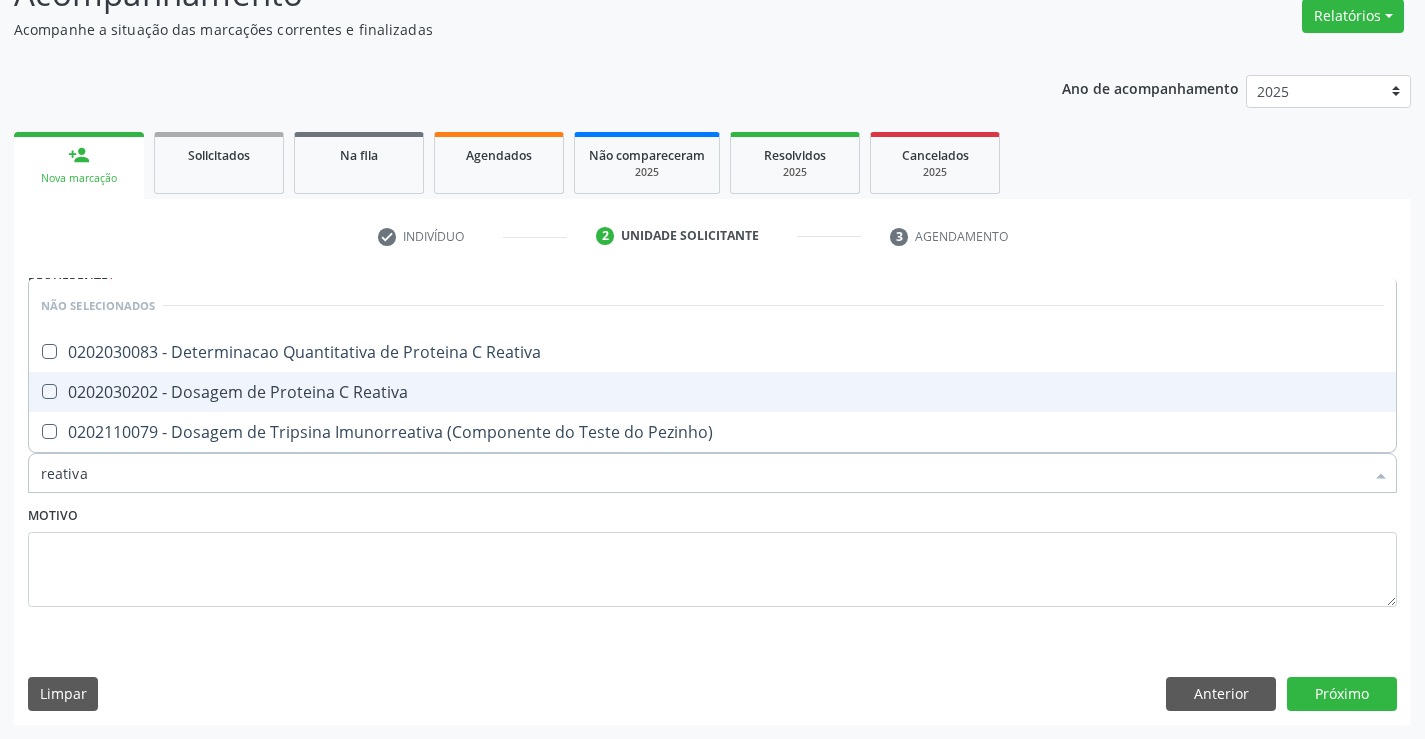 checkbox on "true" 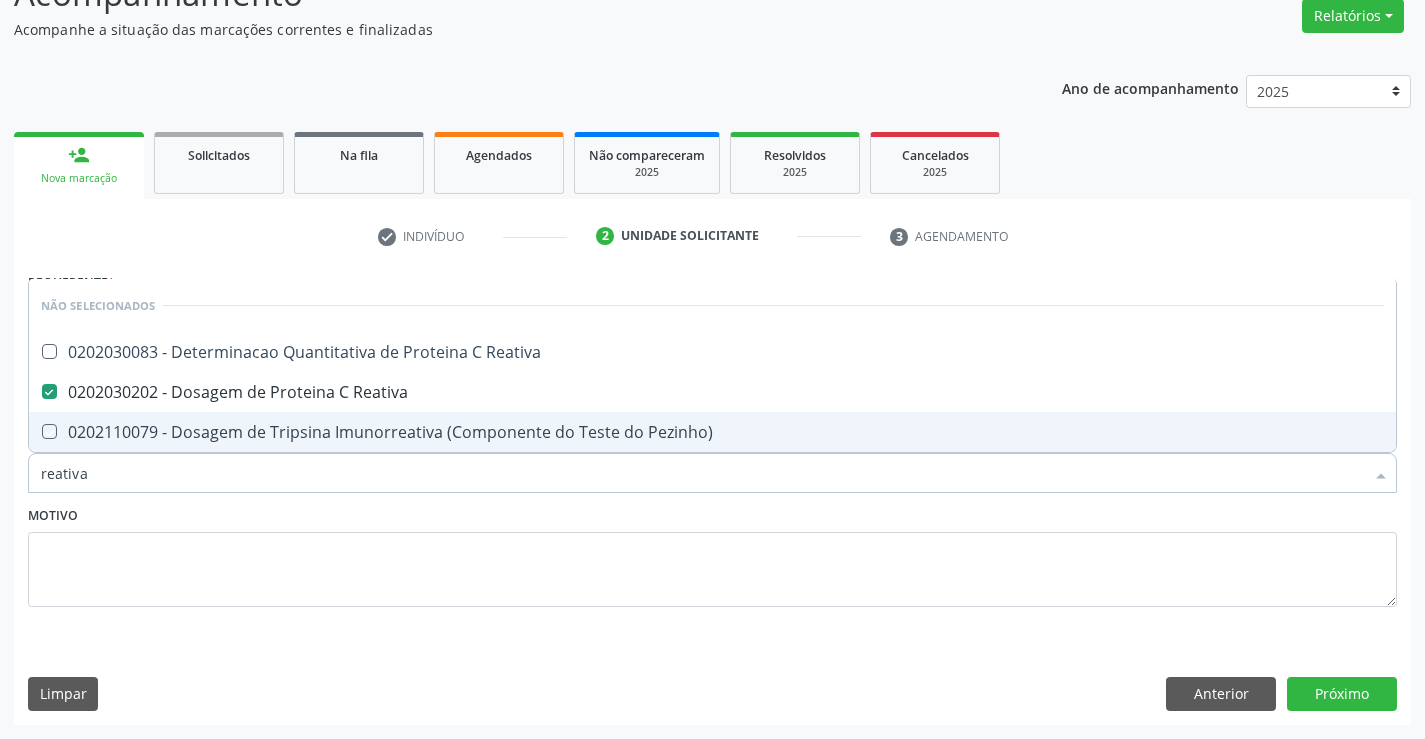 click on "Motivo" at bounding box center [712, 554] 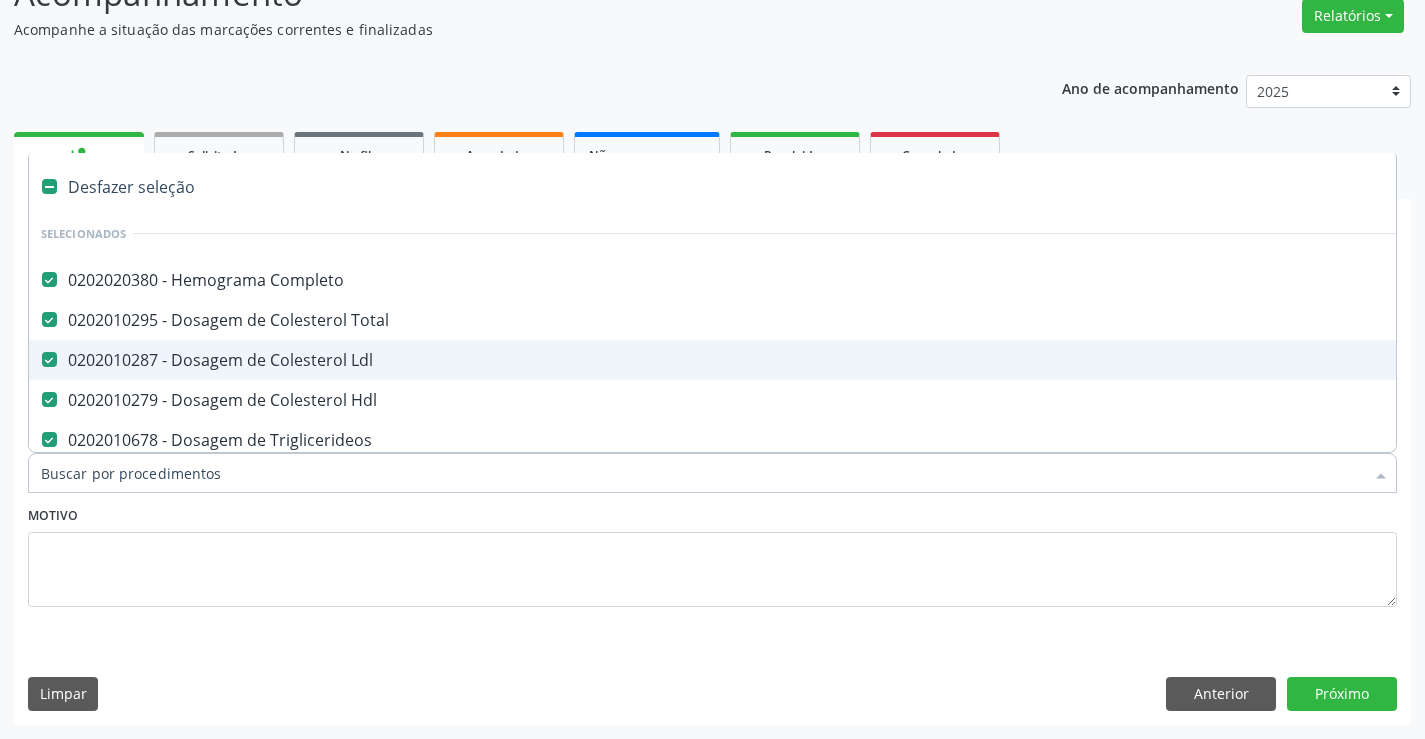 click at bounding box center (712, 473) 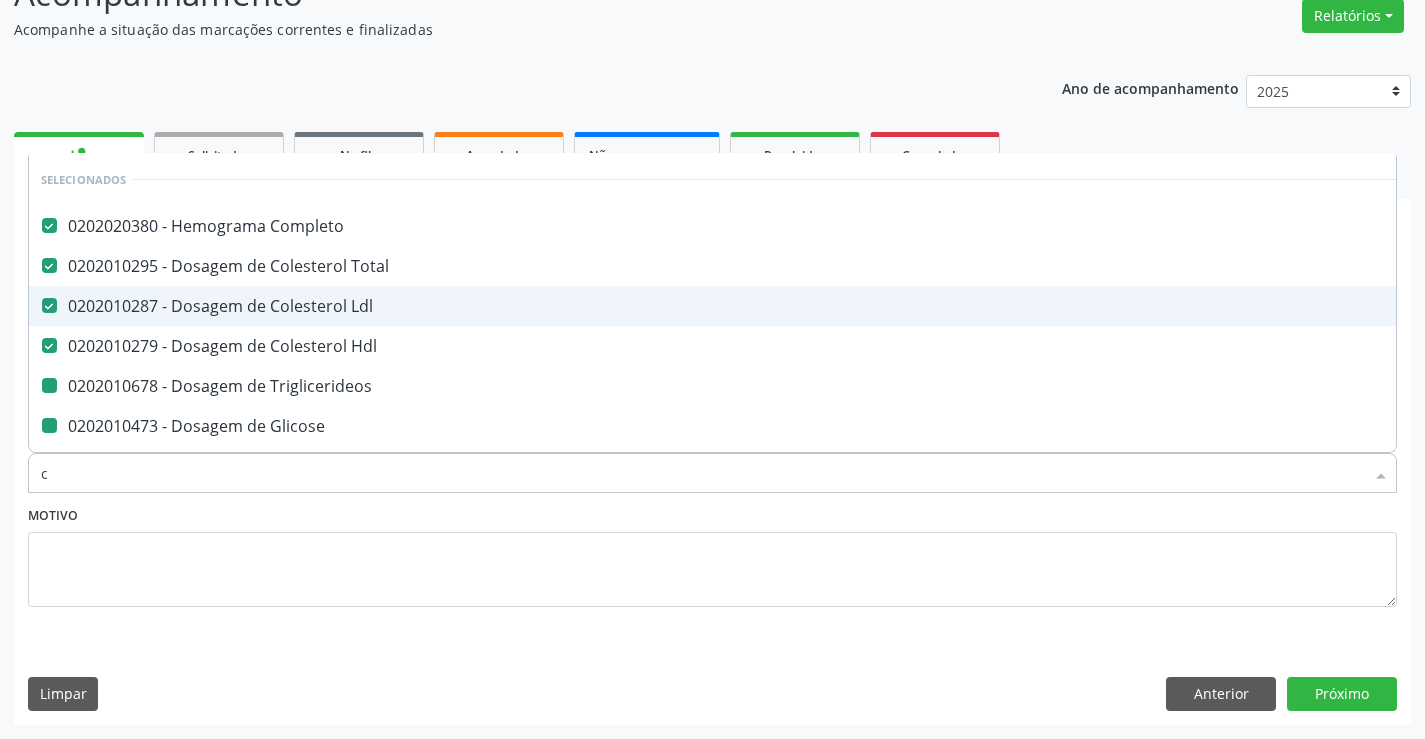 type on "ca" 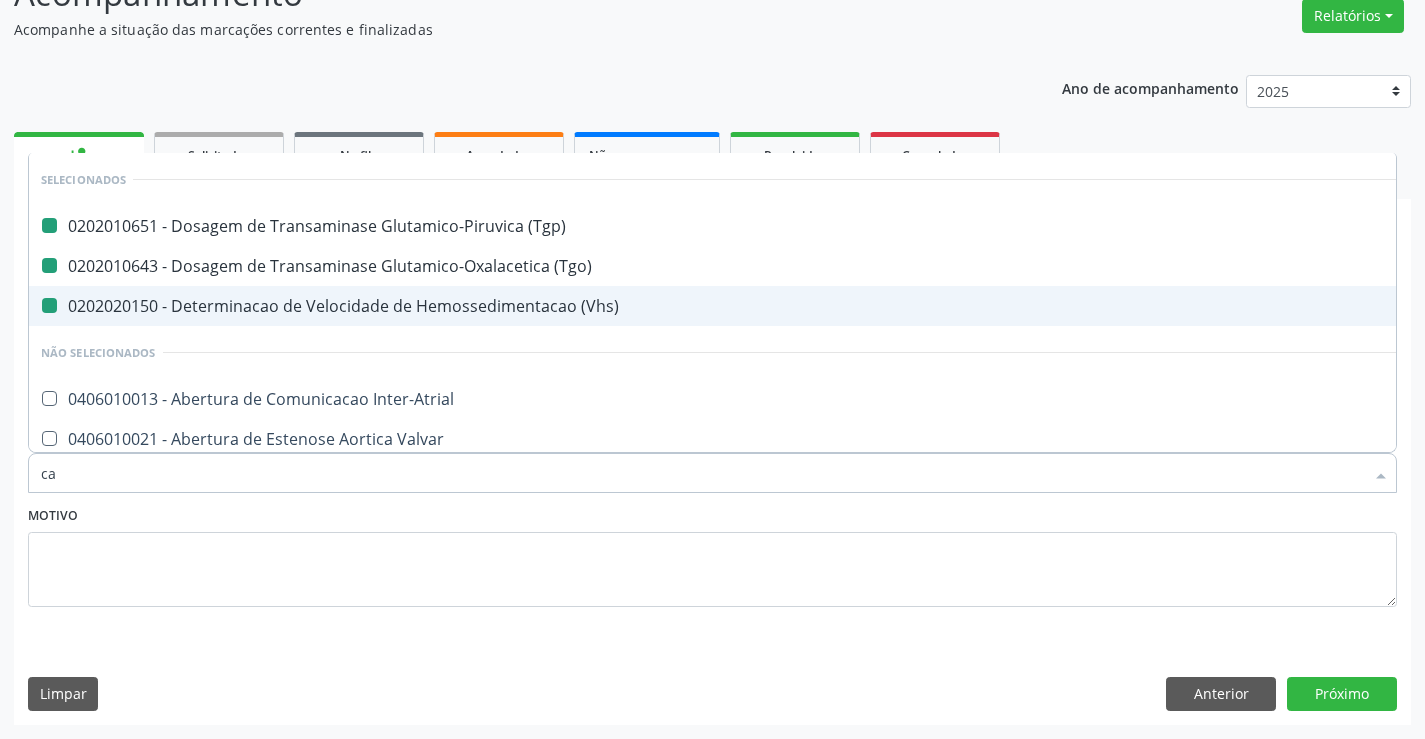 type on "cal" 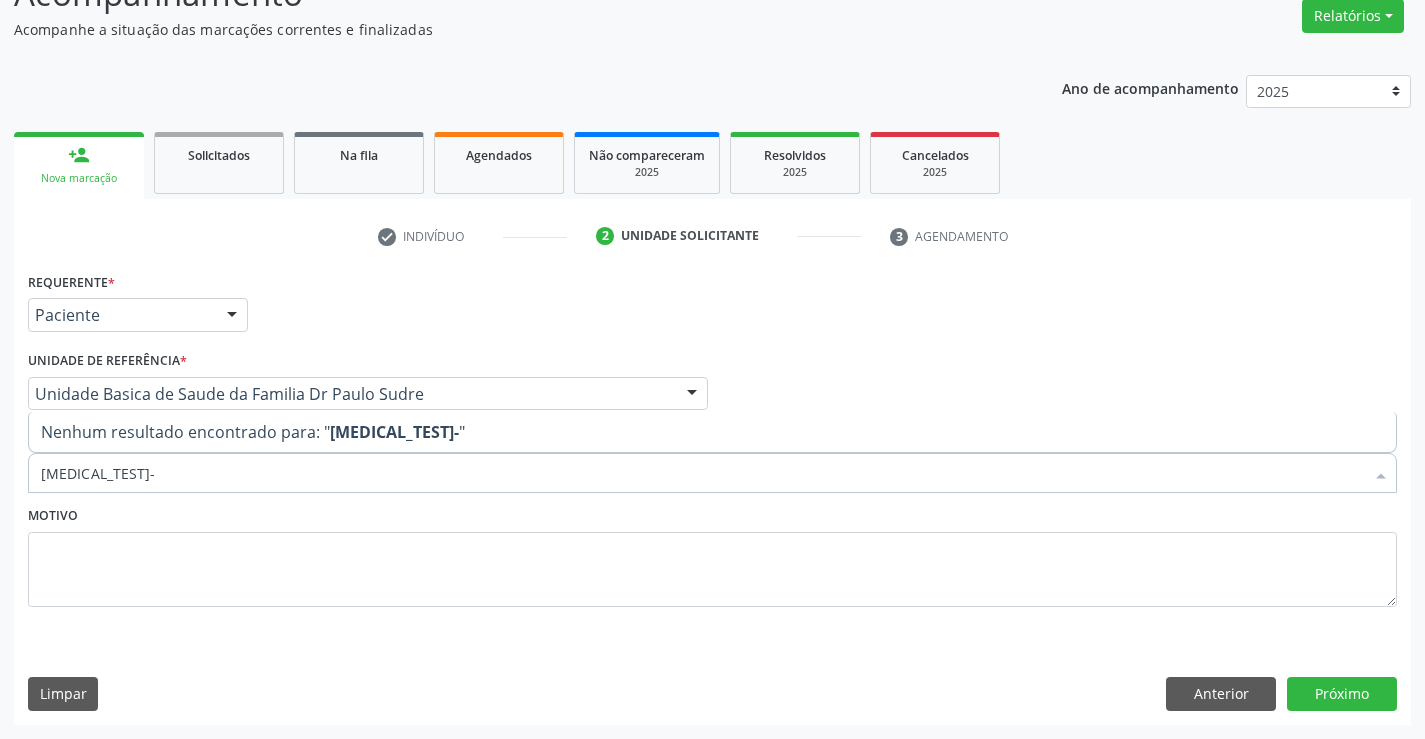 type on "calcio" 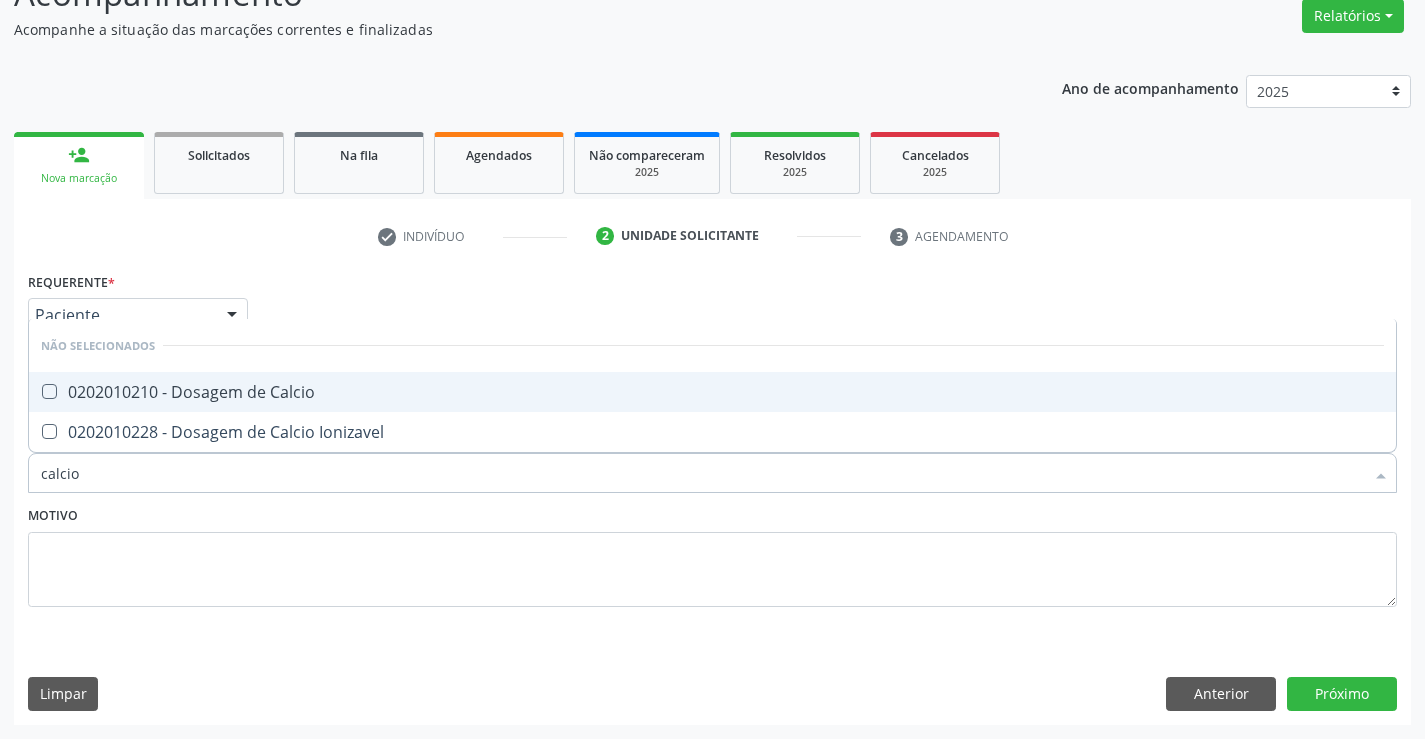 click on "0202010210 - Dosagem de Calcio" at bounding box center (712, 392) 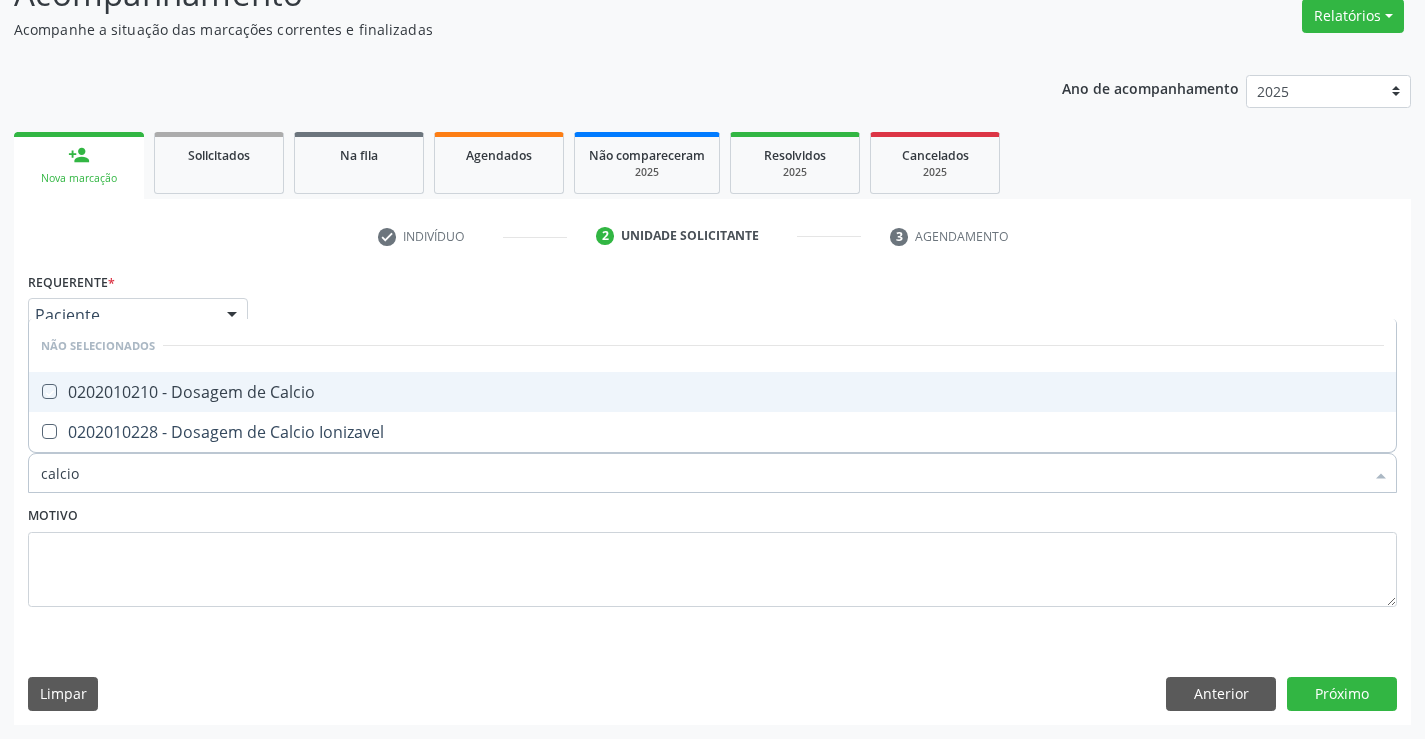 checkbox on "true" 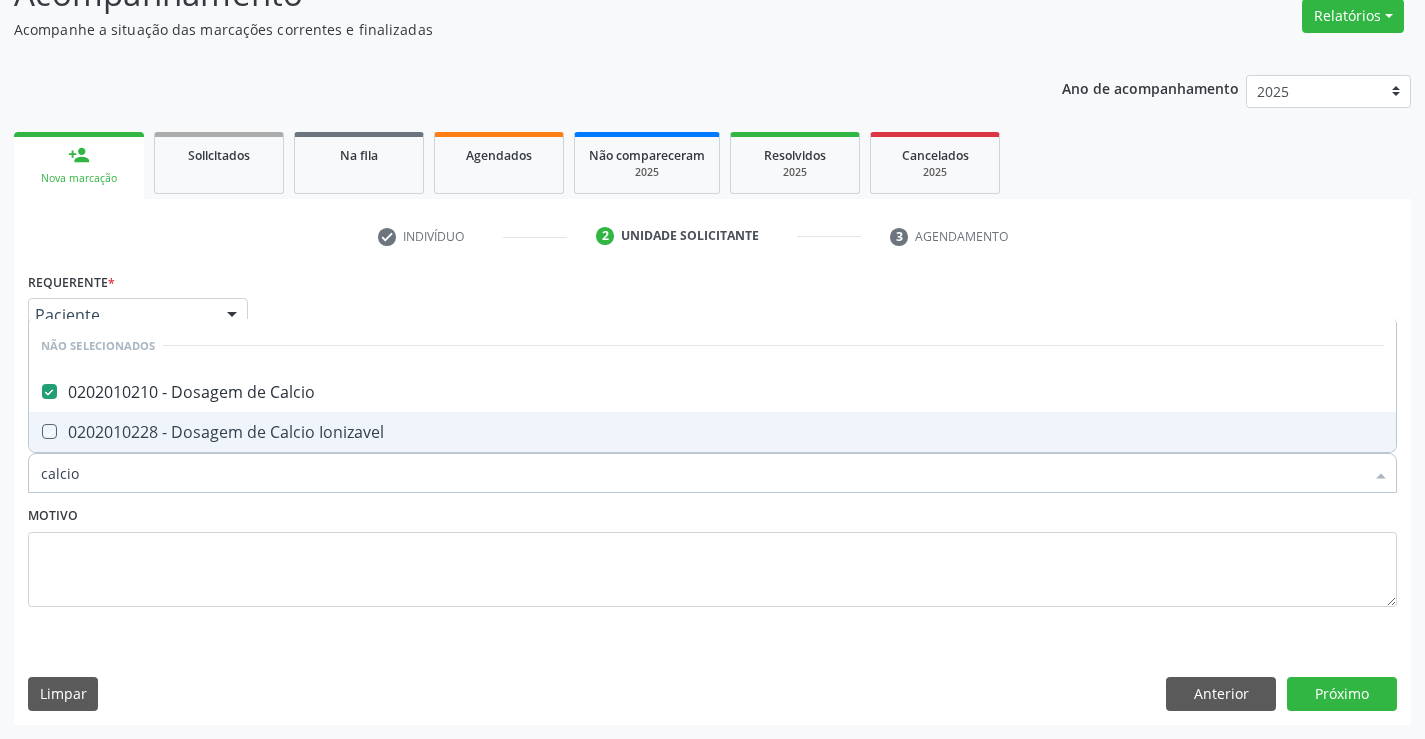click on "Motivo" at bounding box center [712, 554] 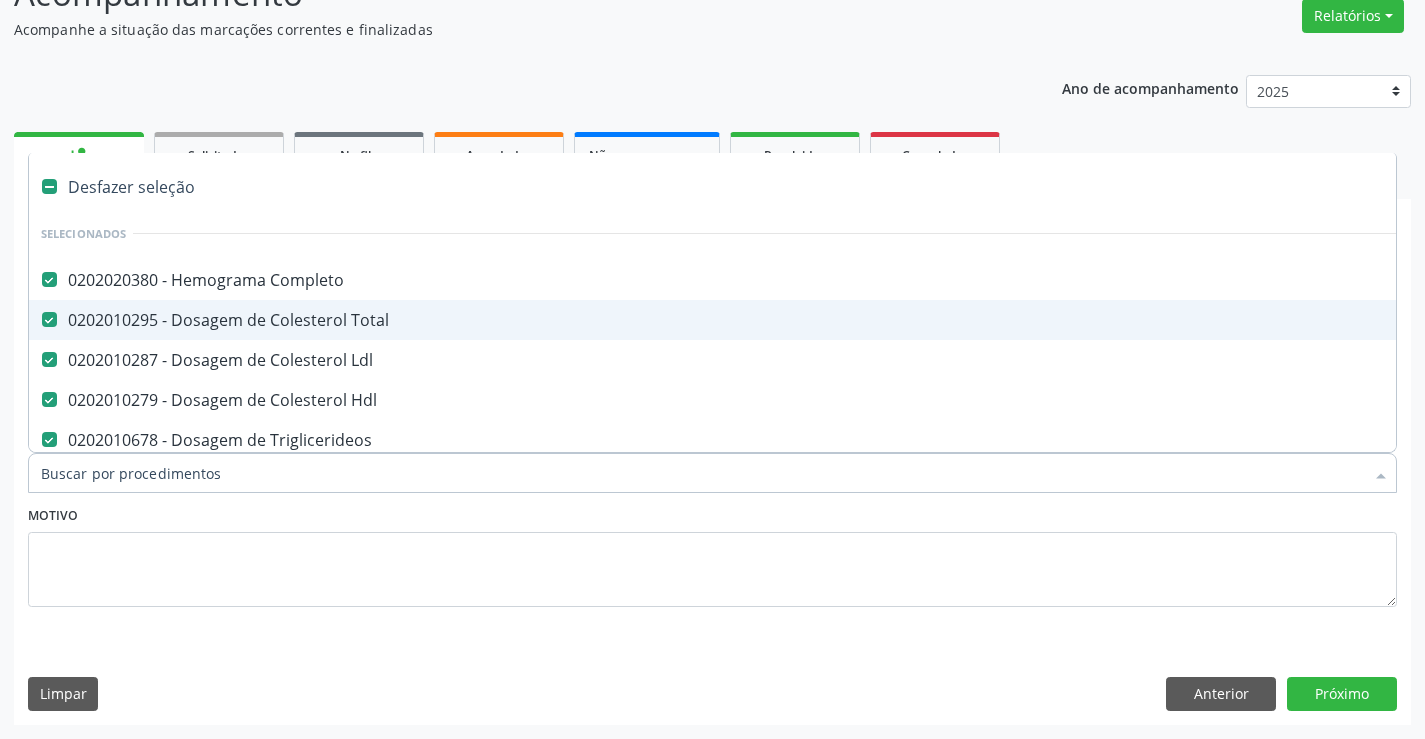 type on "u" 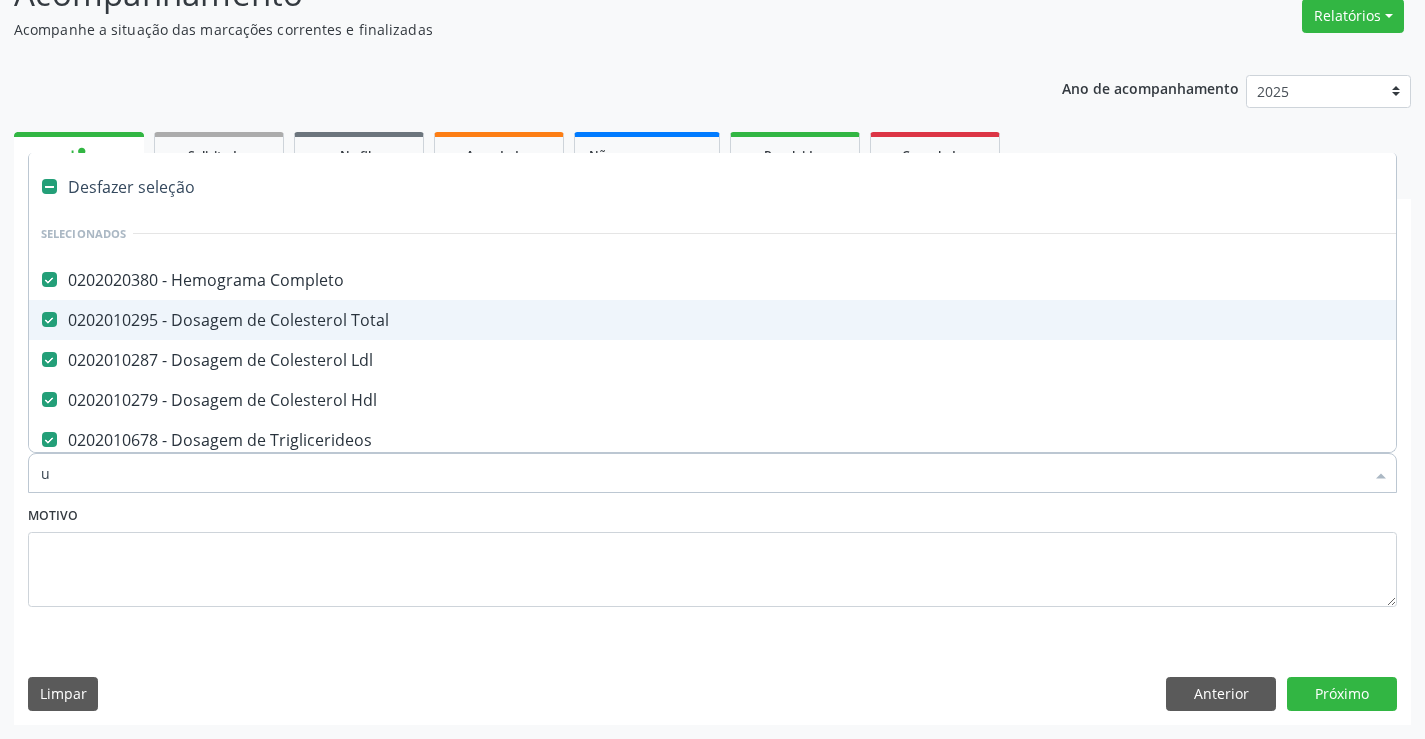 checkbox on "false" 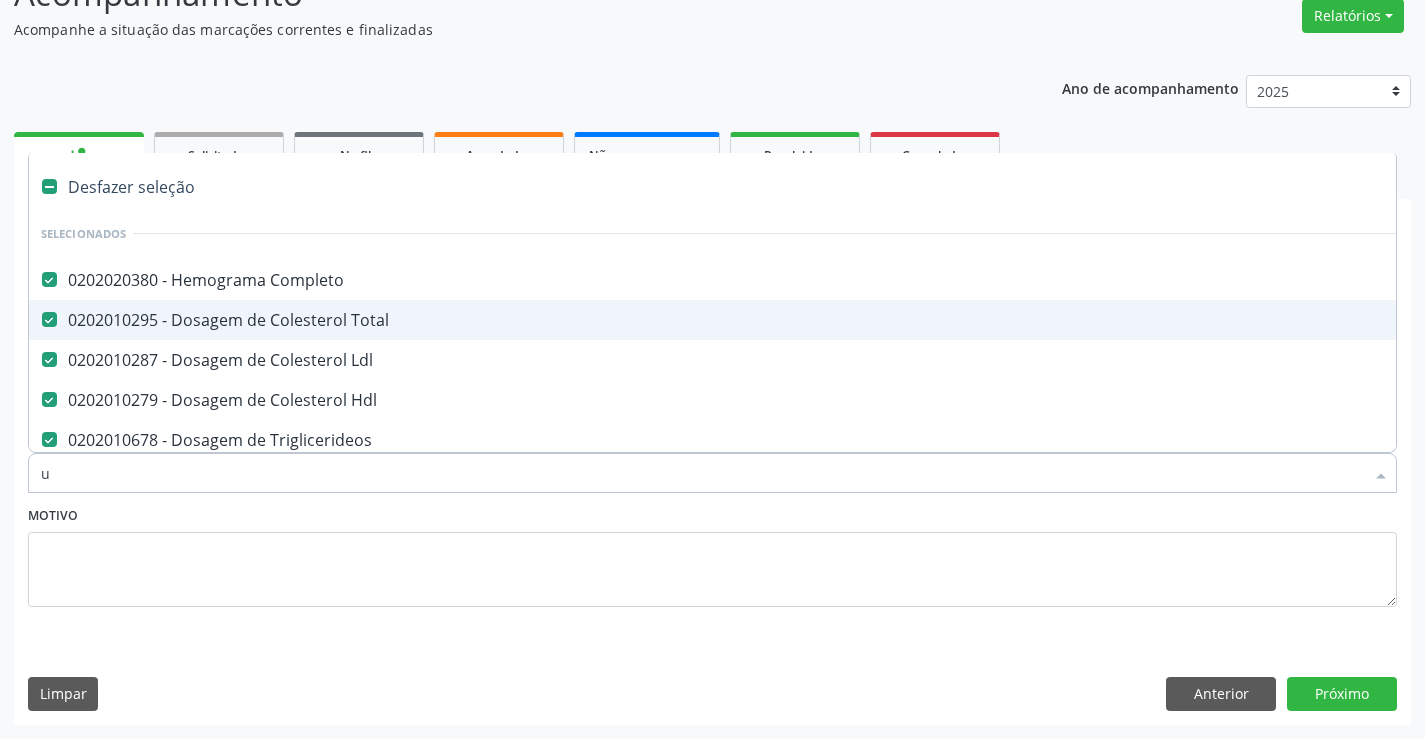 checkbox on "false" 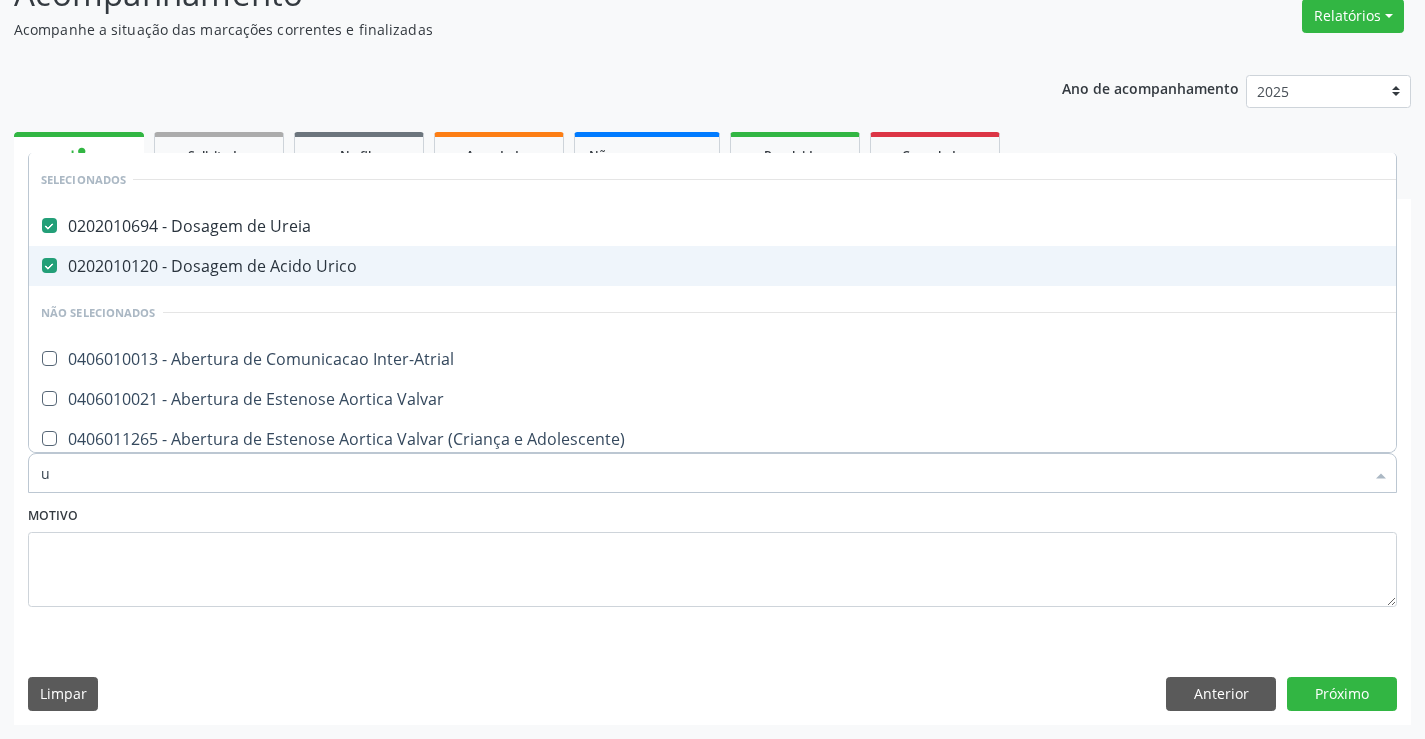 type on "ur" 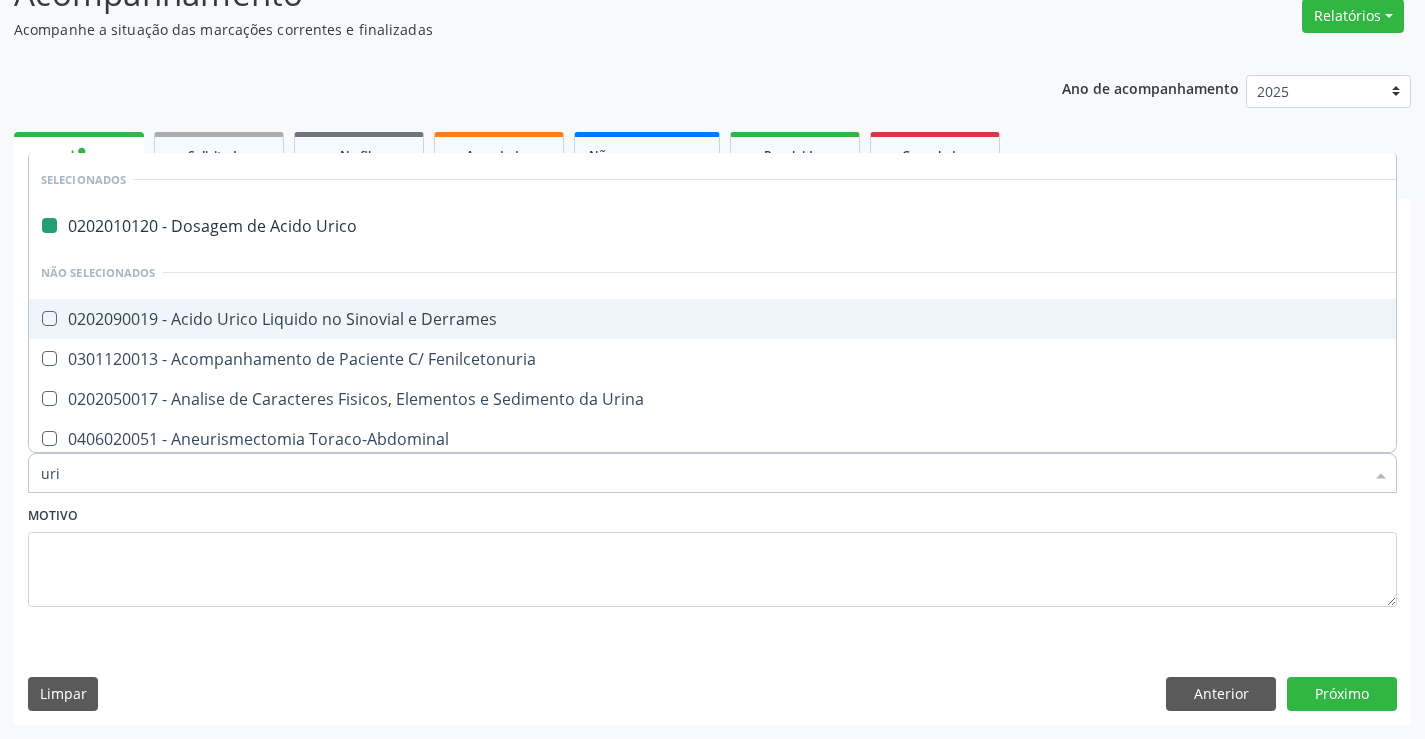type on "urin" 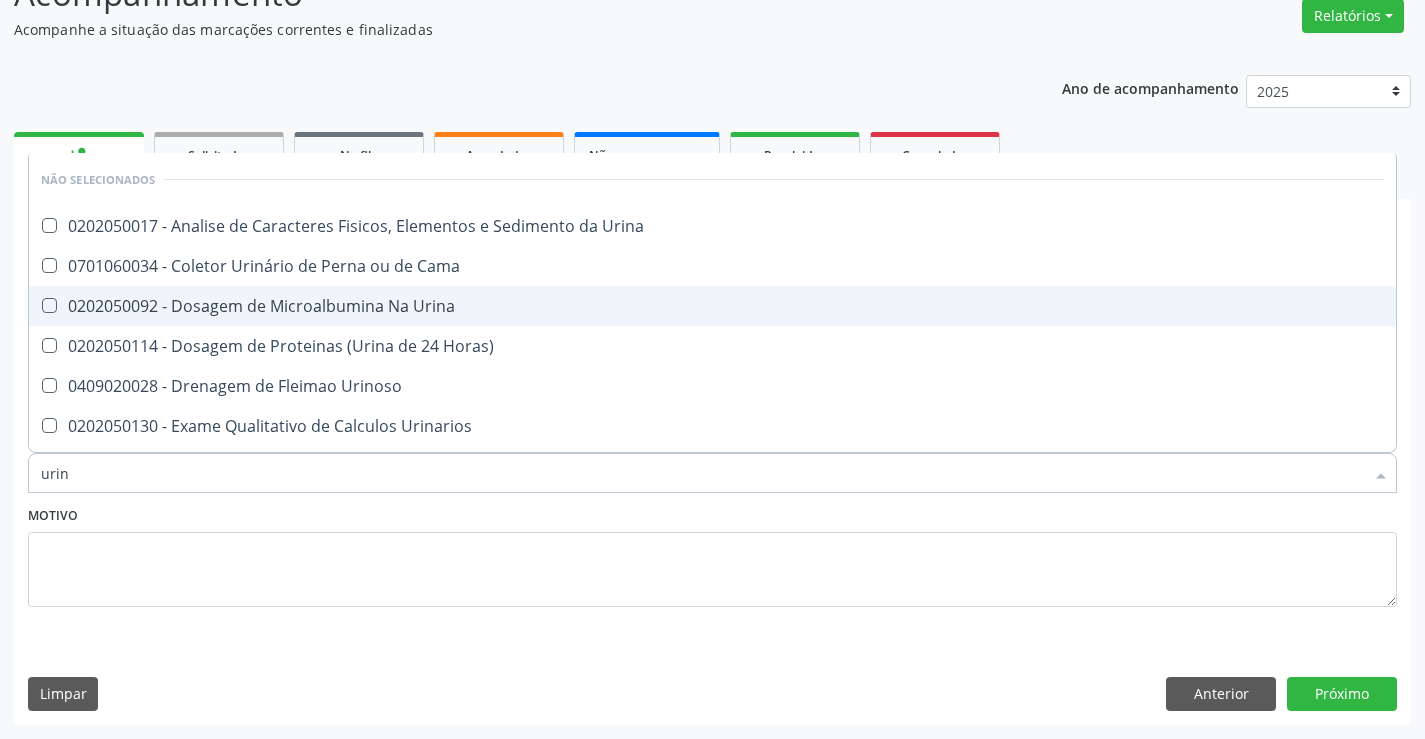 type on "urina" 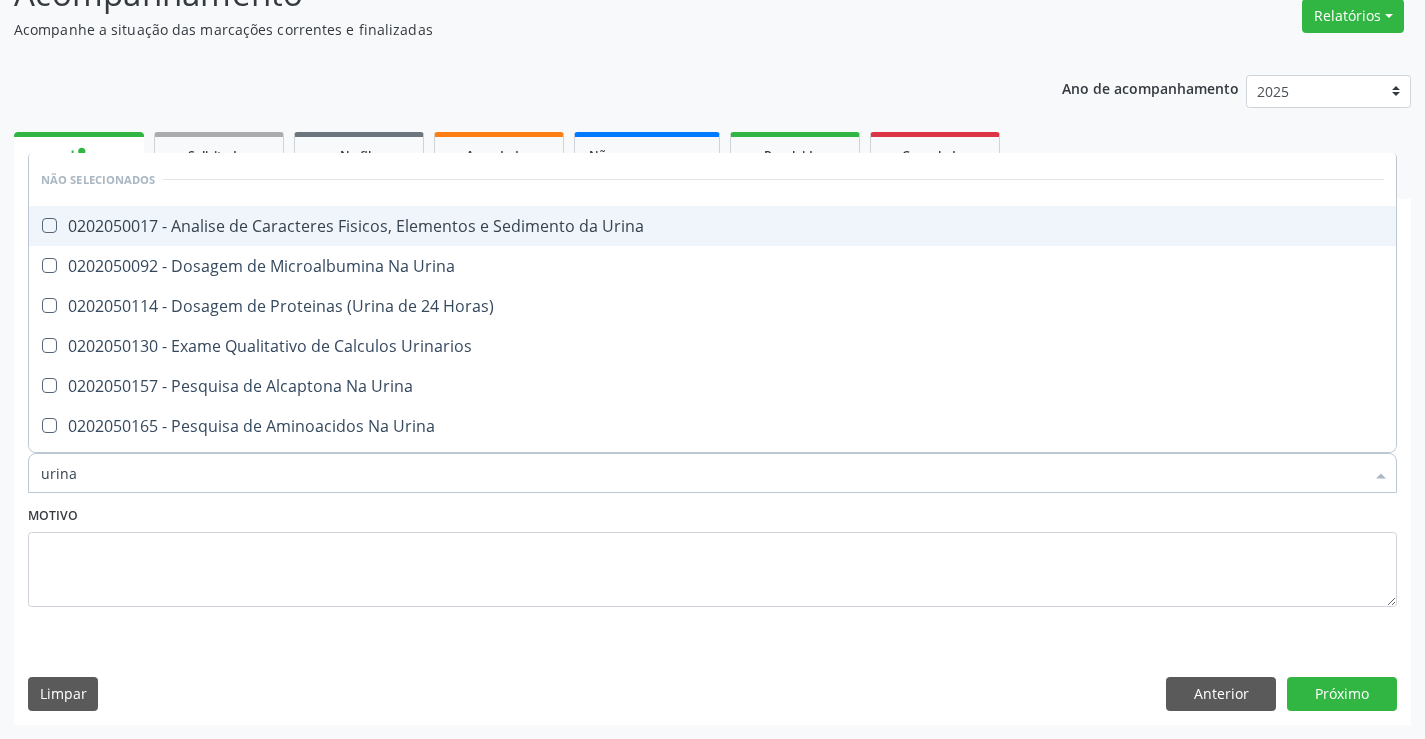 click on "0202050017 - Analise de Caracteres Fisicos, Elementos e Sedimento da Urina" at bounding box center [712, 226] 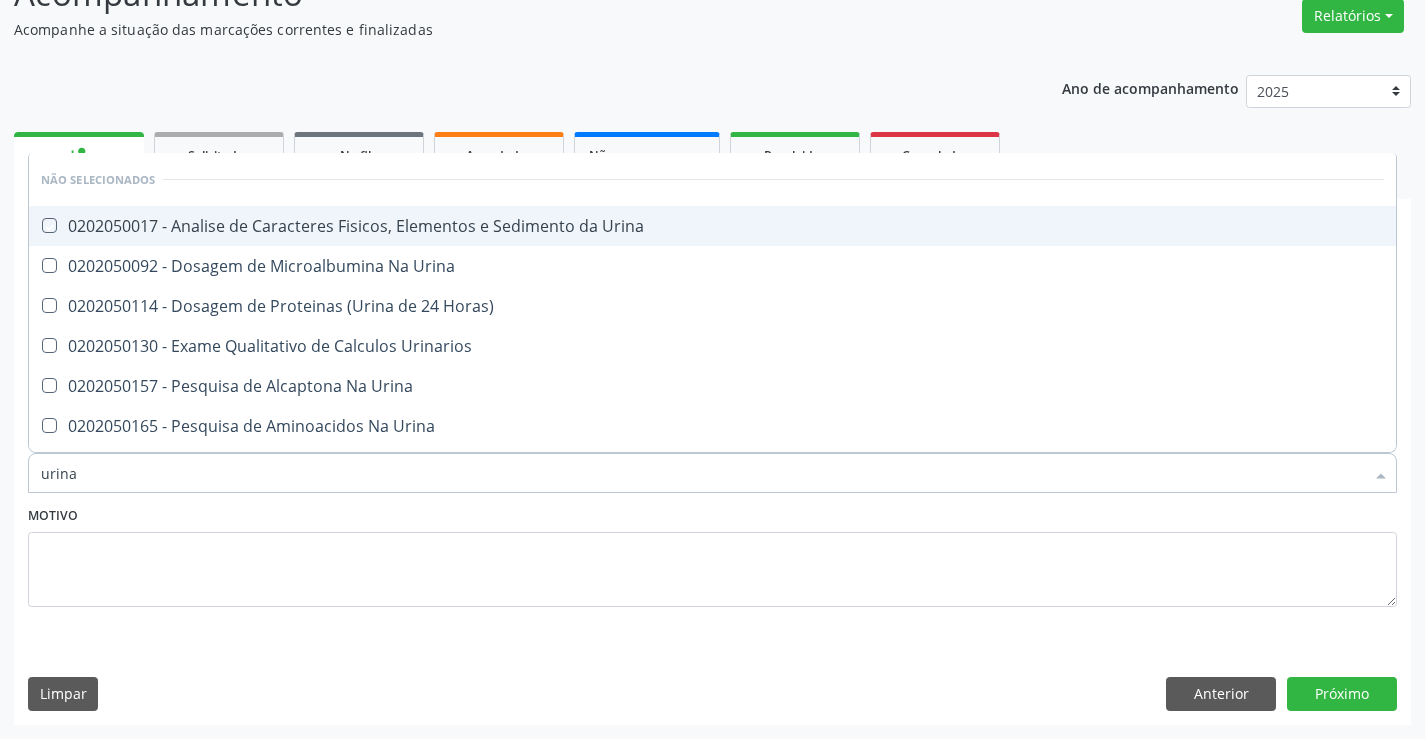 checkbox on "true" 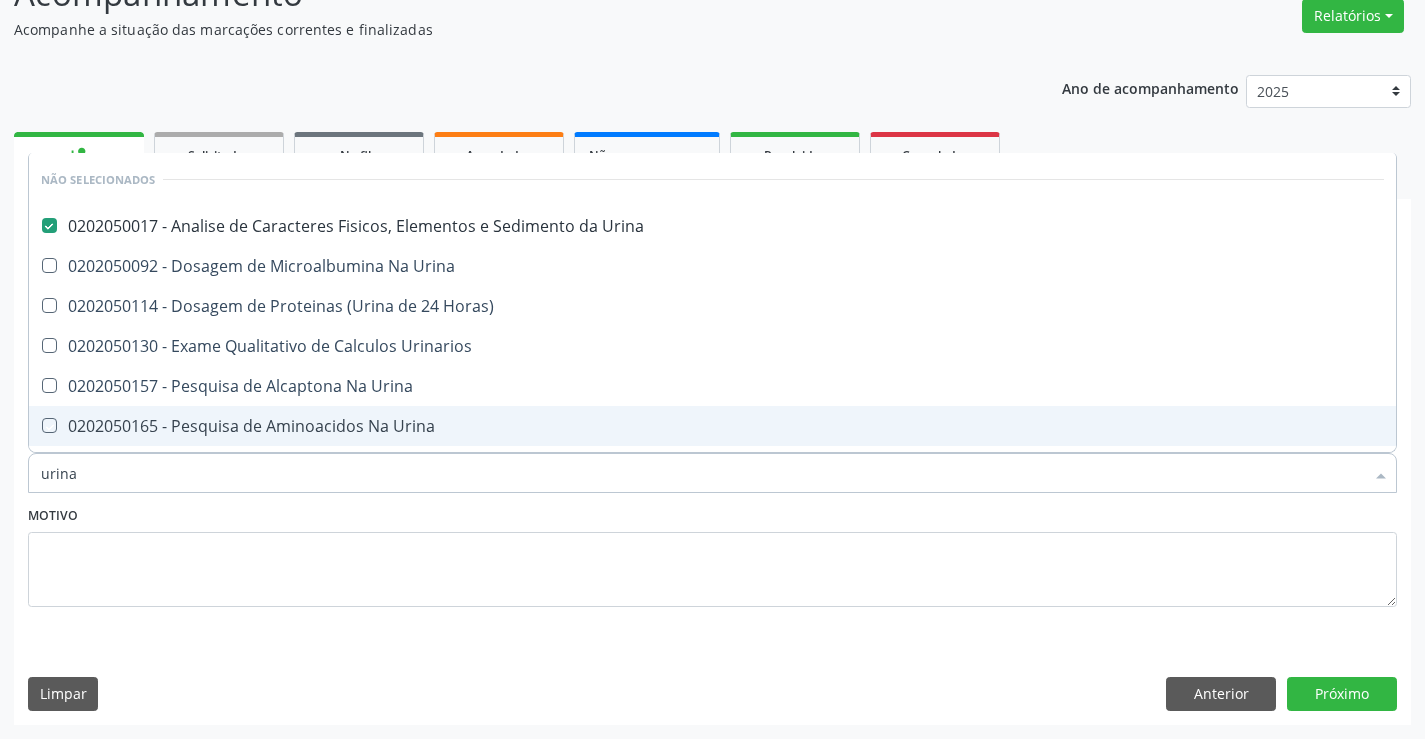 click on "Motivo" at bounding box center (712, 554) 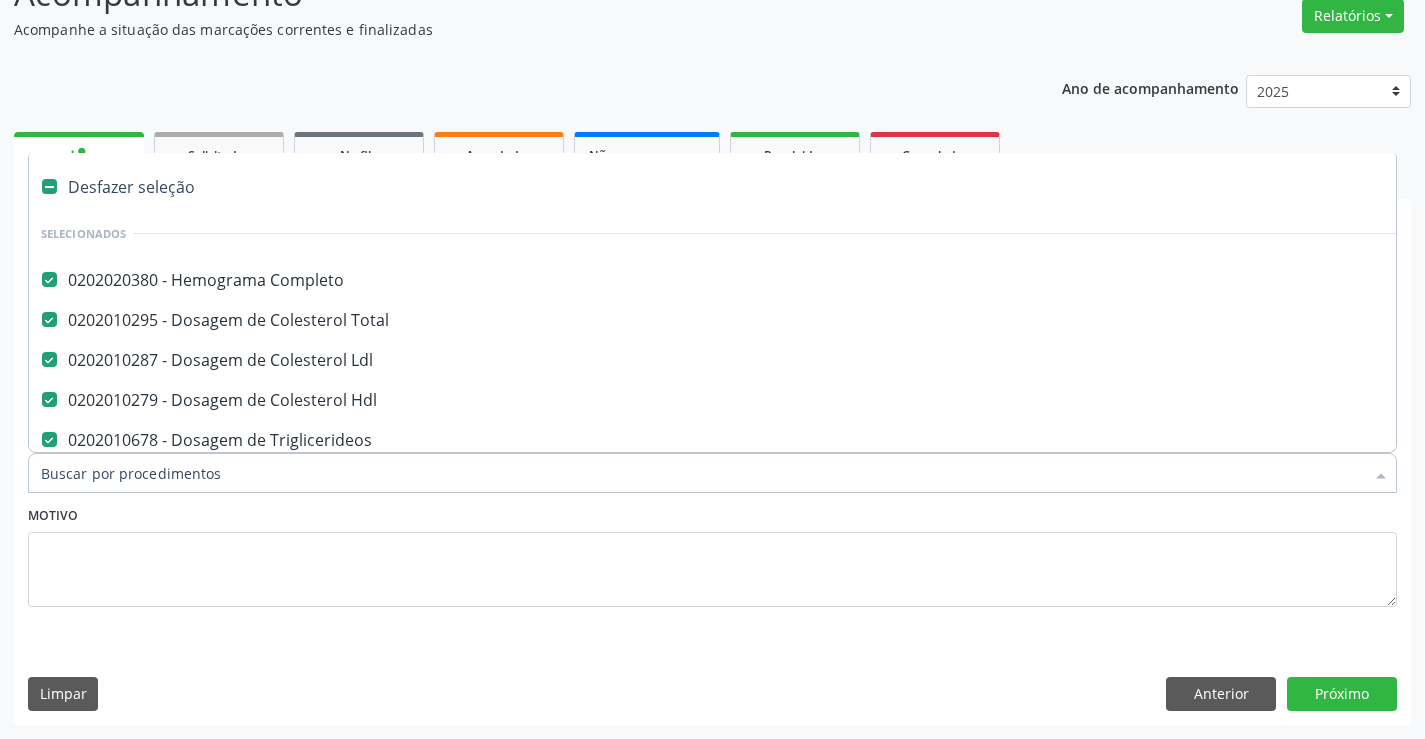 type on "d" 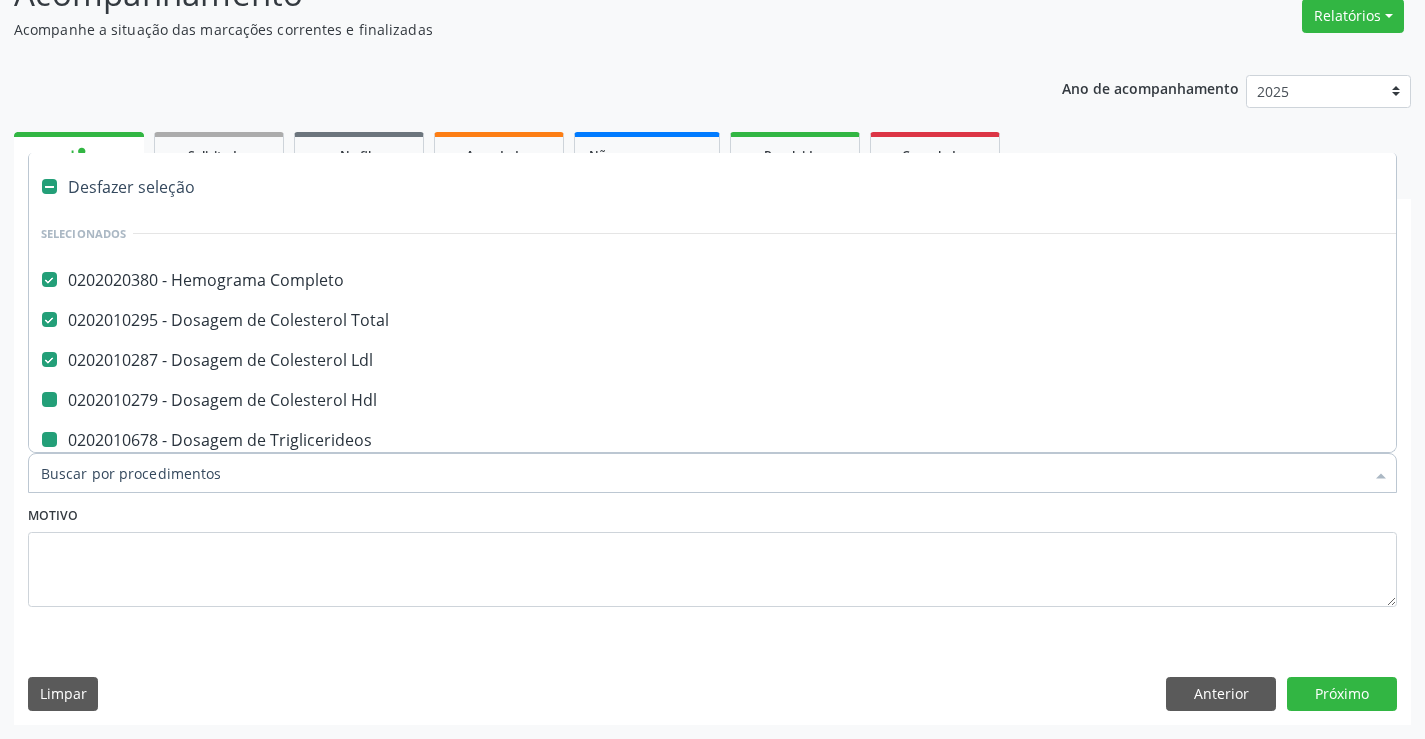 type on "f" 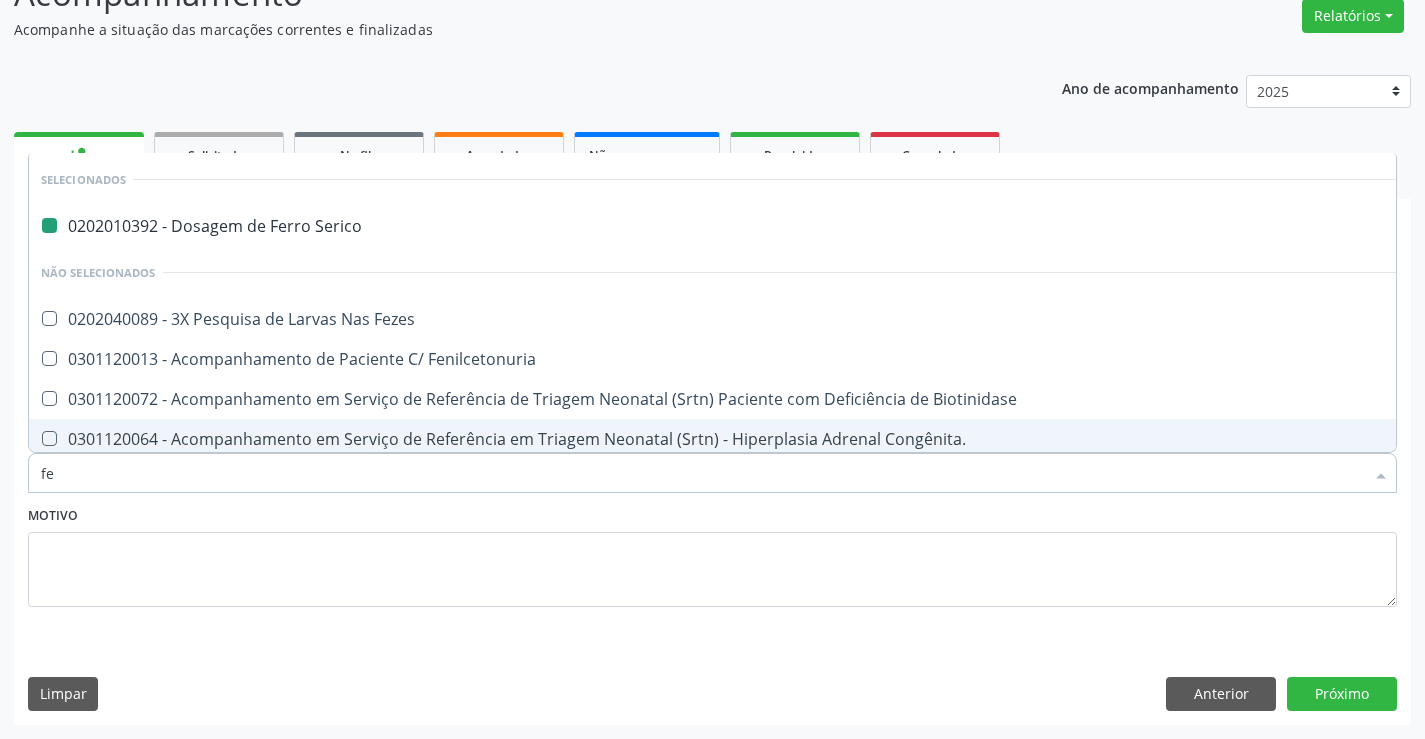 type on "fez" 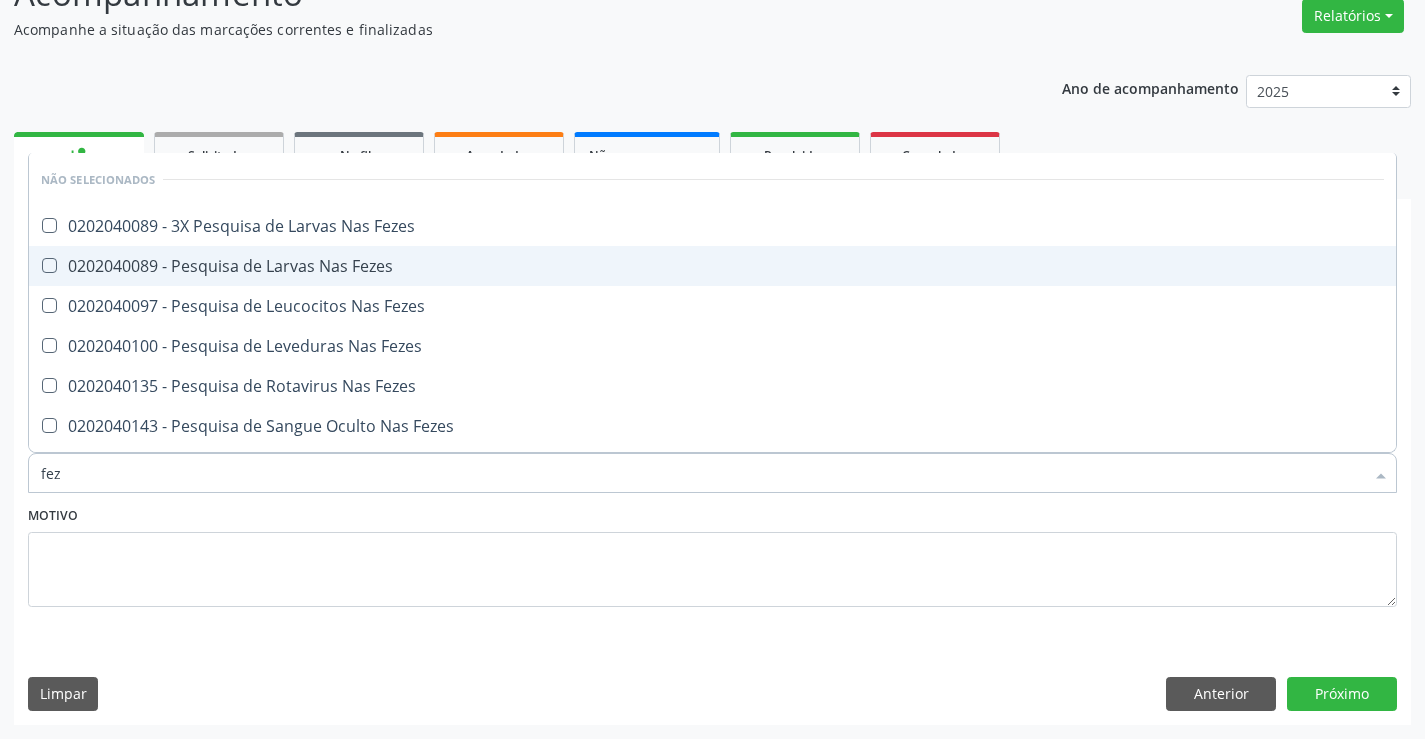 click on "0202040089 - Pesquisa de Larvas Nas Fezes" at bounding box center [712, 266] 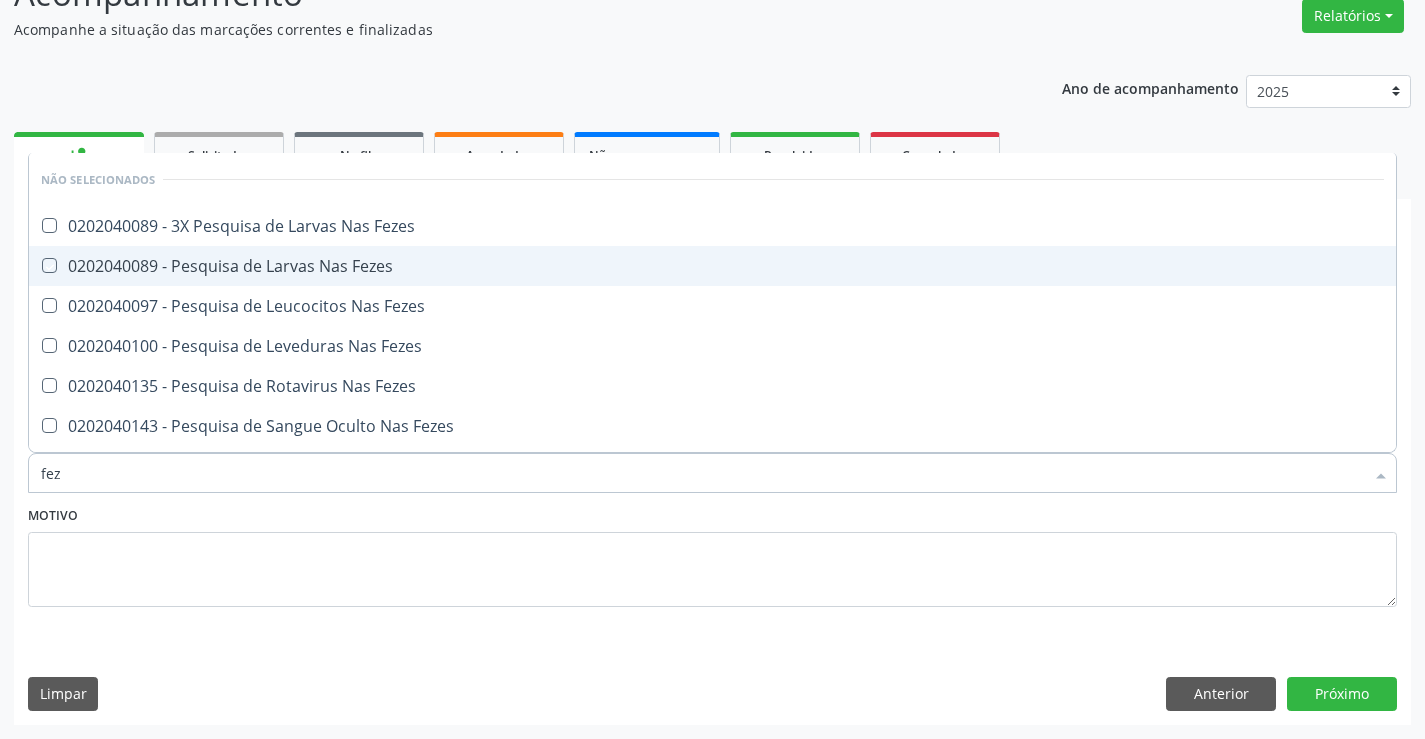 checkbox on "true" 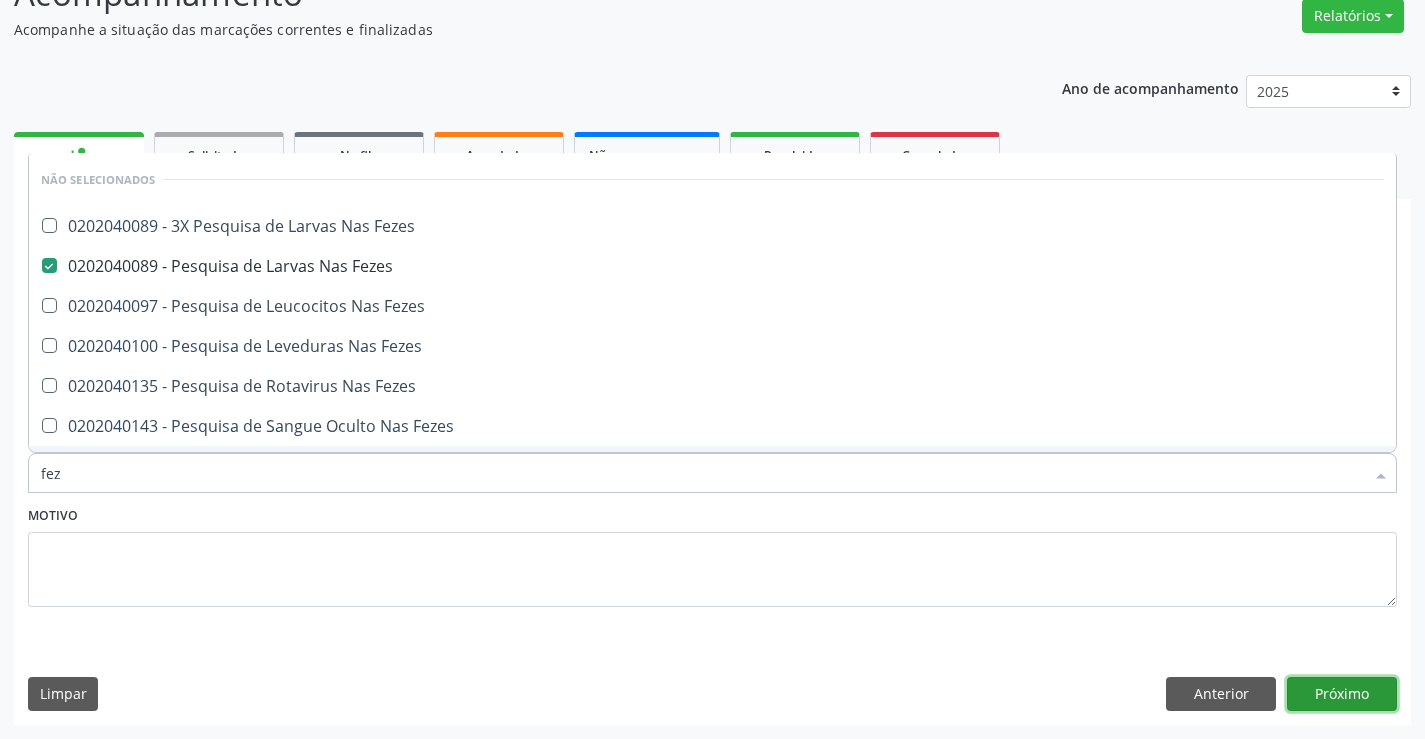 click on "Próximo" at bounding box center [1342, 694] 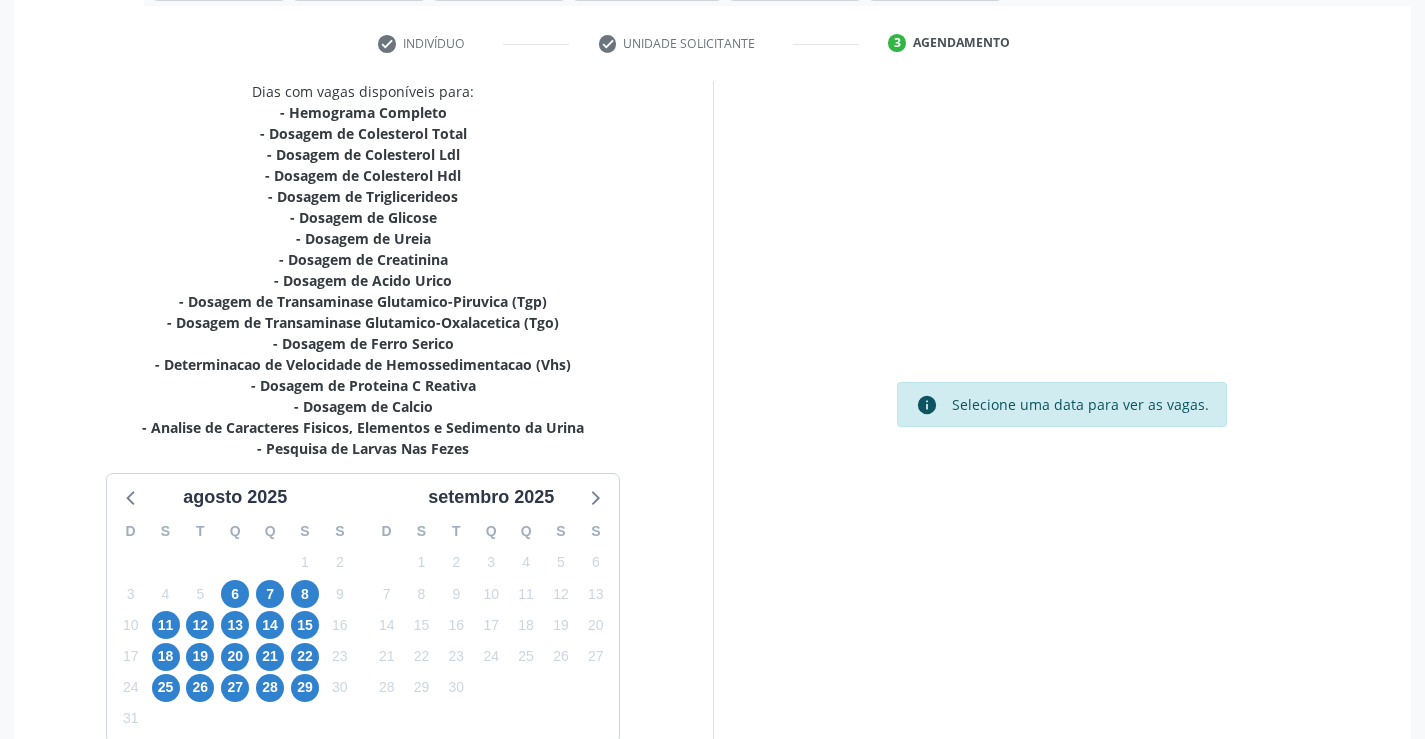 scroll, scrollTop: 367, scrollLeft: 0, axis: vertical 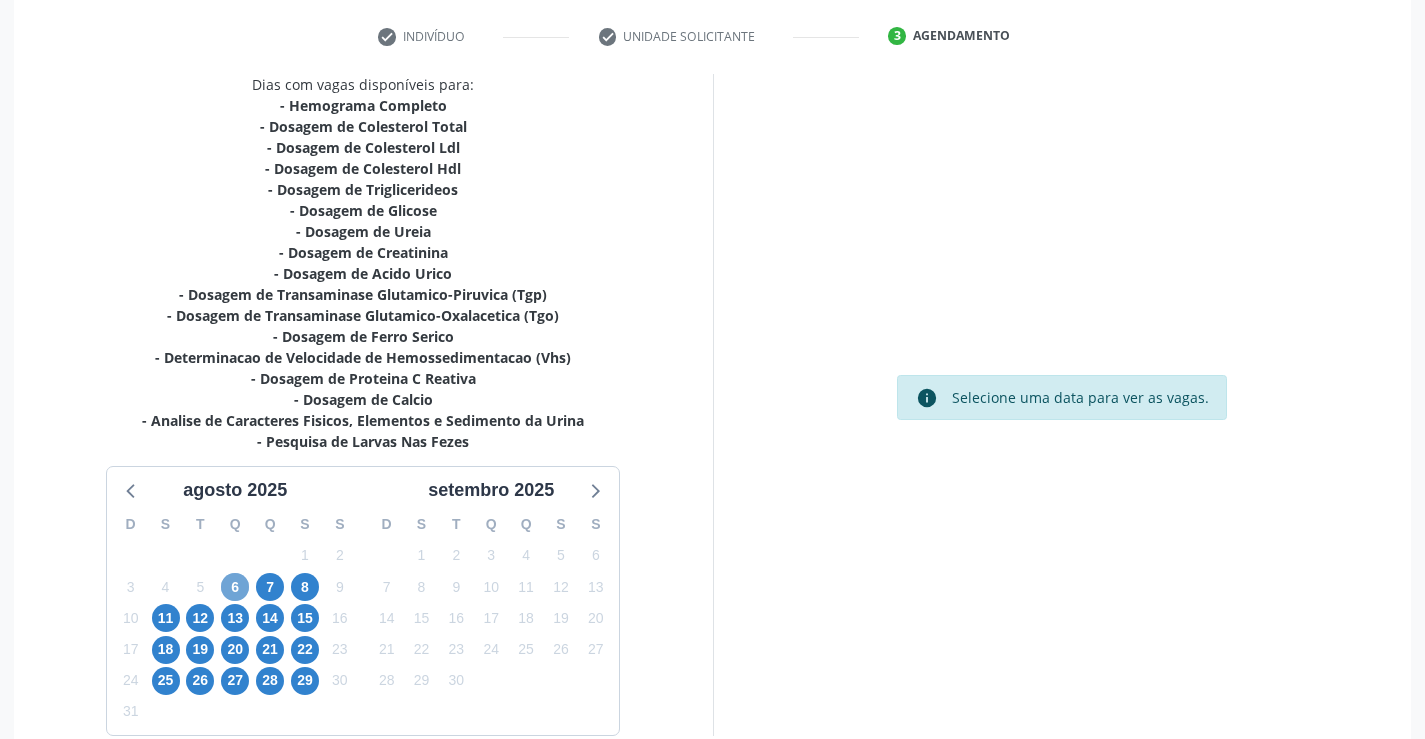 click on "6" at bounding box center [235, 587] 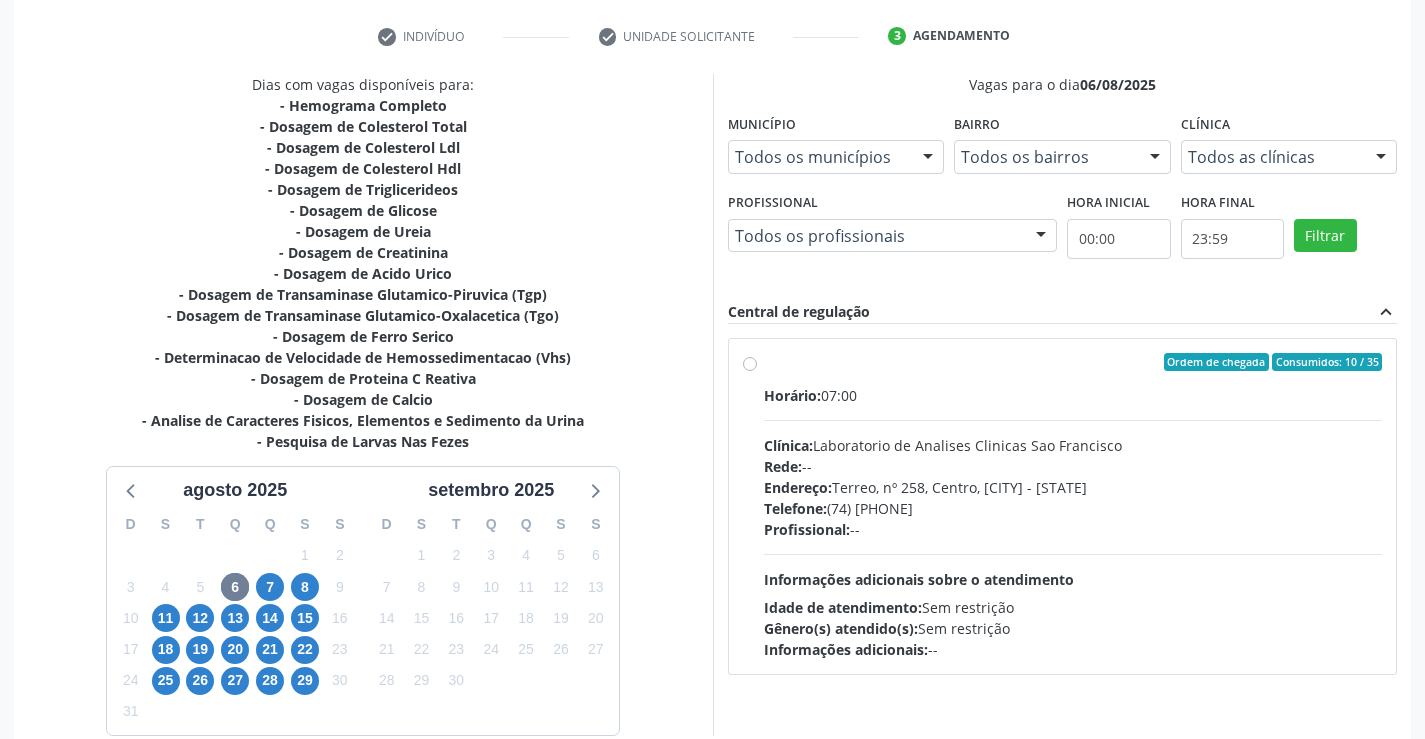 click on "Ordem de chegada
Consumidos: 10 / 35" at bounding box center [1073, 362] 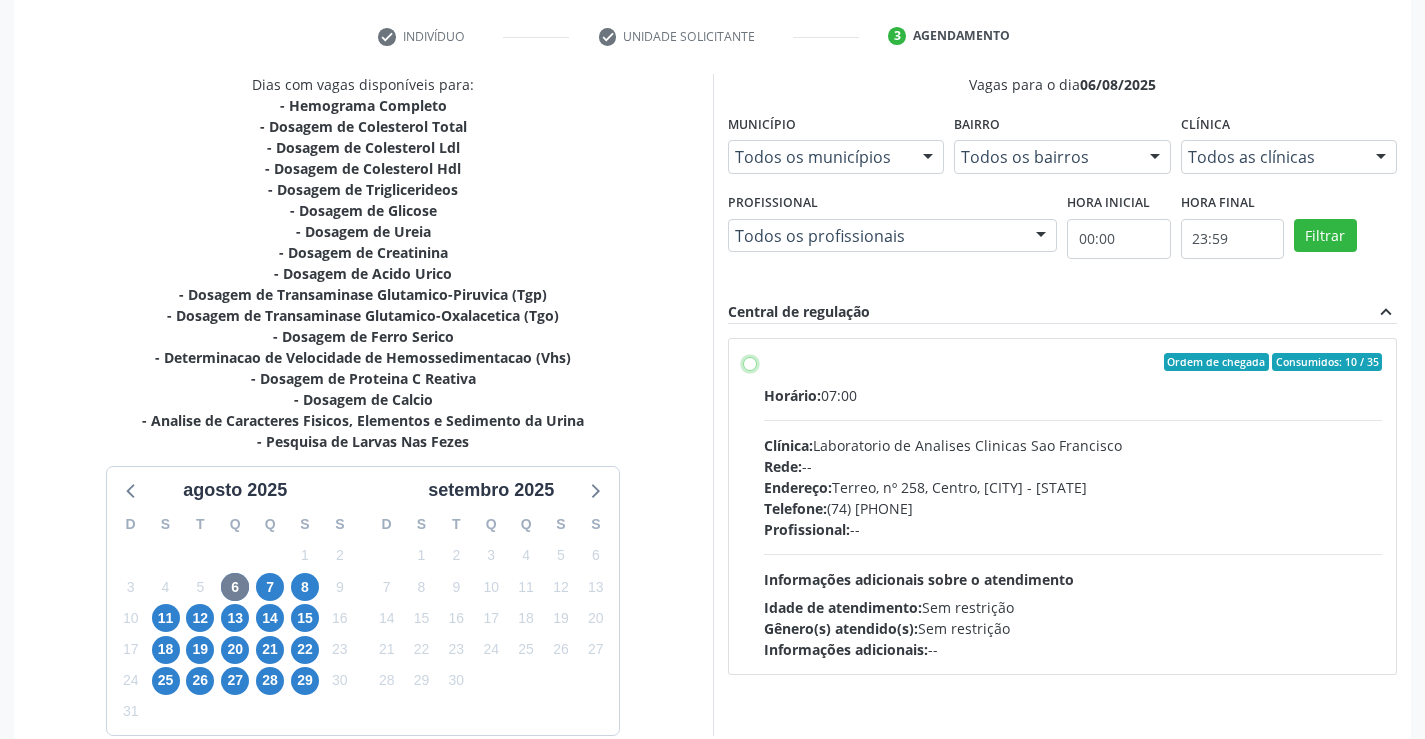 click on "Ordem de chegada
Consumidos: 10 / 35
Horário:   07:00
Clínica:  Laboratorio de Analises Clinicas Sao Francisco
Rede:
--
Endereço:   Terreo, nº 258, Centro, Campo Formoso - BA
Telefone:   (74) 36453588
Profissional:
--
Informações adicionais sobre o atendimento
Idade de atendimento:
Sem restrição
Gênero(s) atendido(s):
Sem restrição
Informações adicionais:
--" at bounding box center [750, 362] 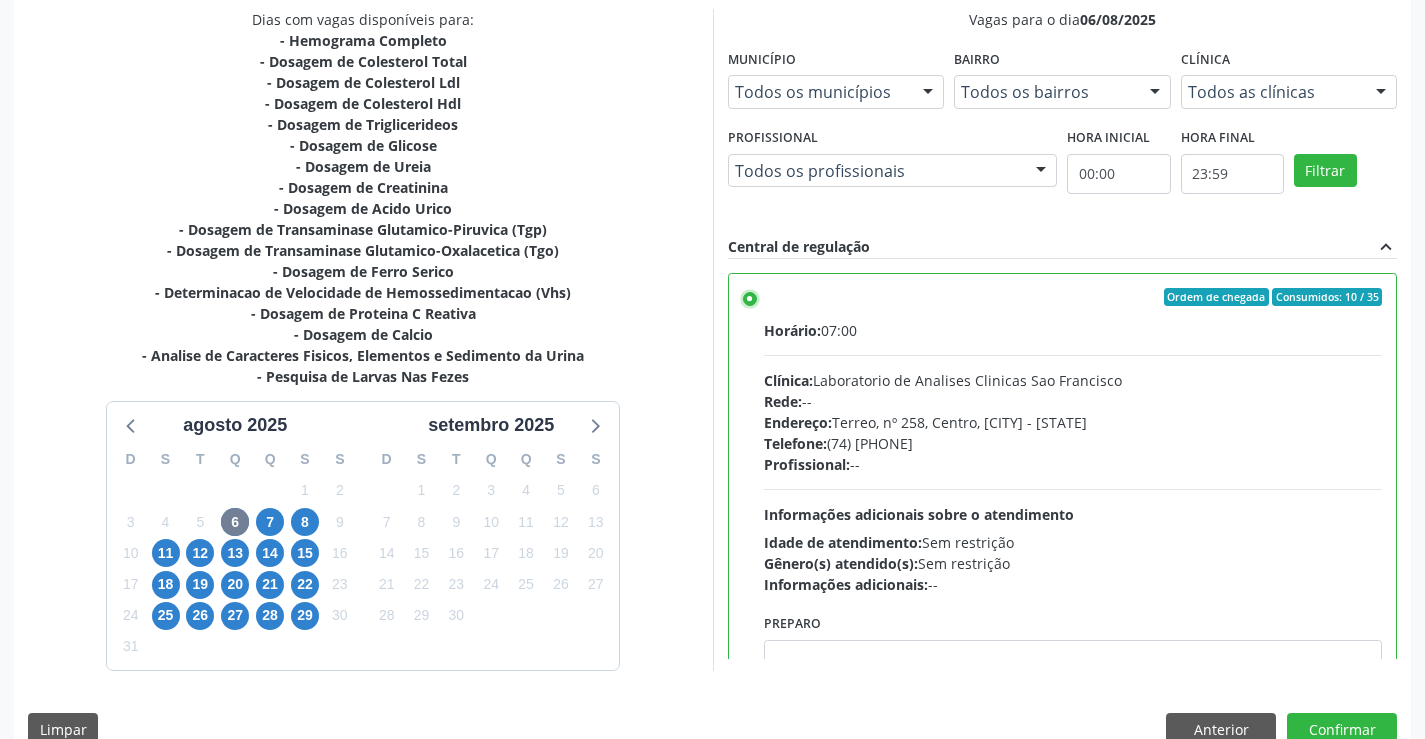 scroll, scrollTop: 467, scrollLeft: 0, axis: vertical 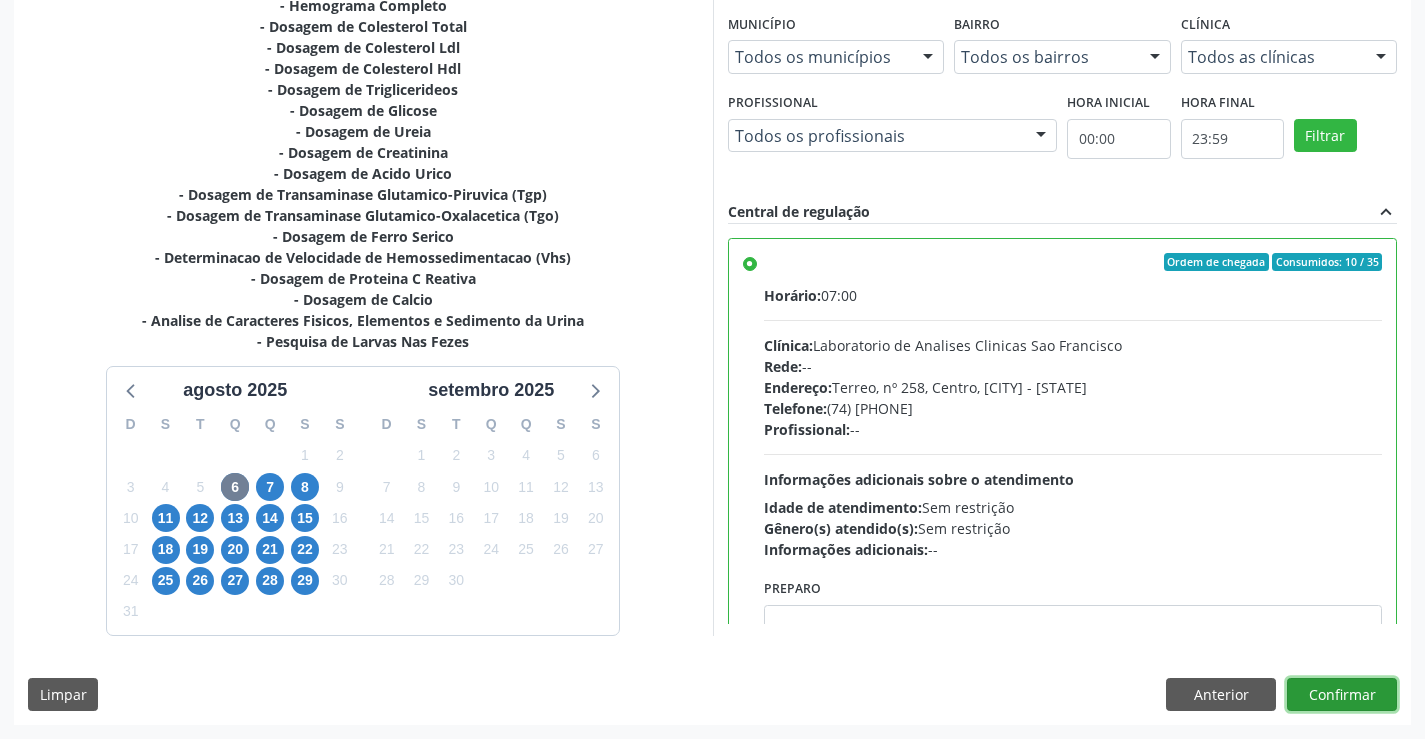 click on "Confirmar" at bounding box center [1342, 695] 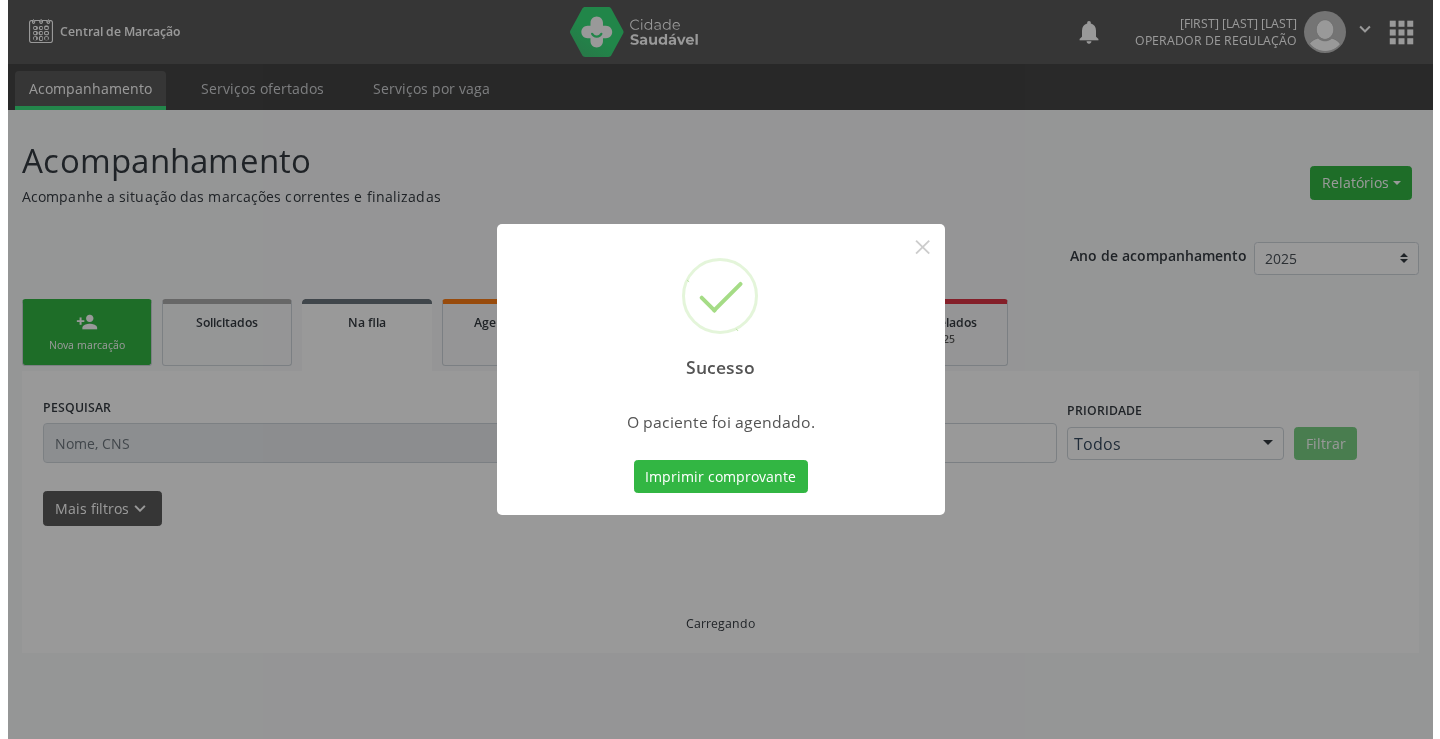 scroll, scrollTop: 0, scrollLeft: 0, axis: both 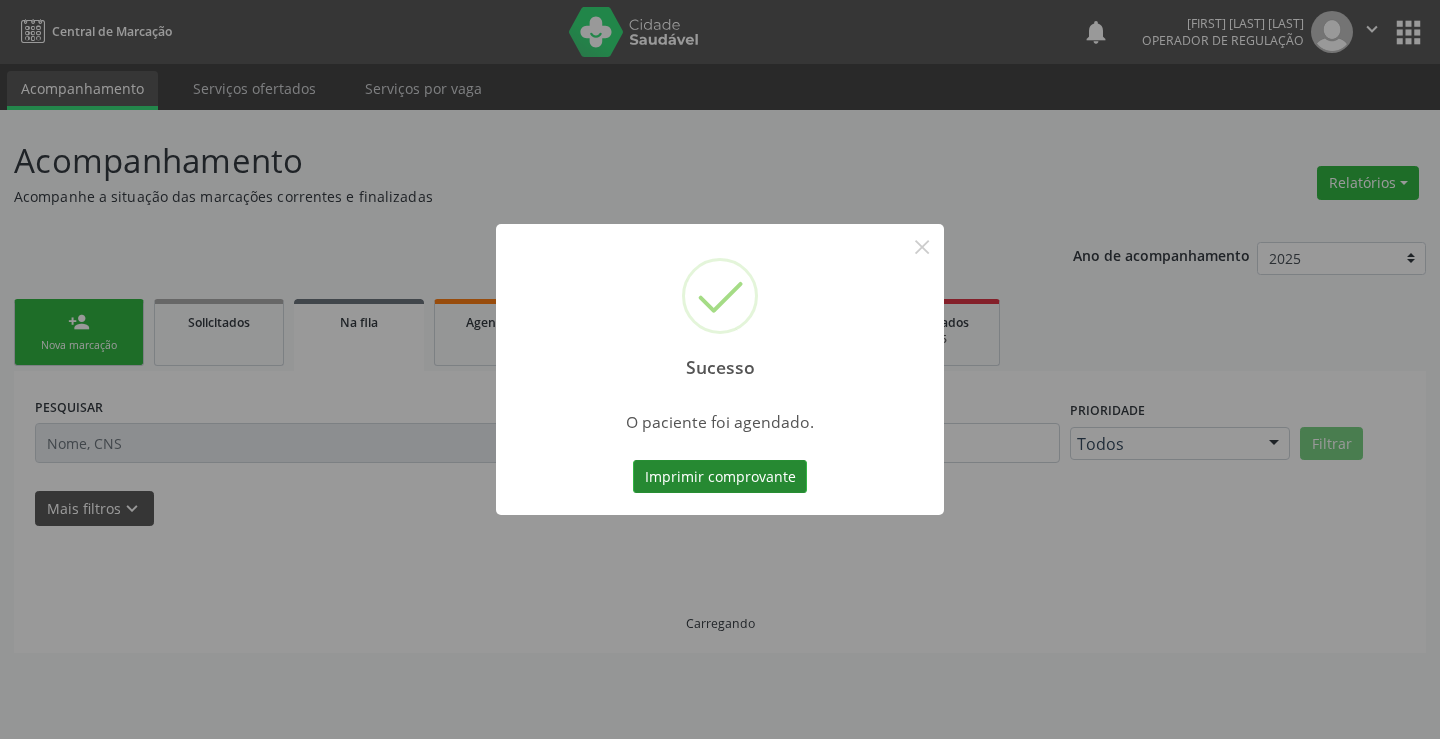 click on "Imprimir comprovante" at bounding box center (720, 477) 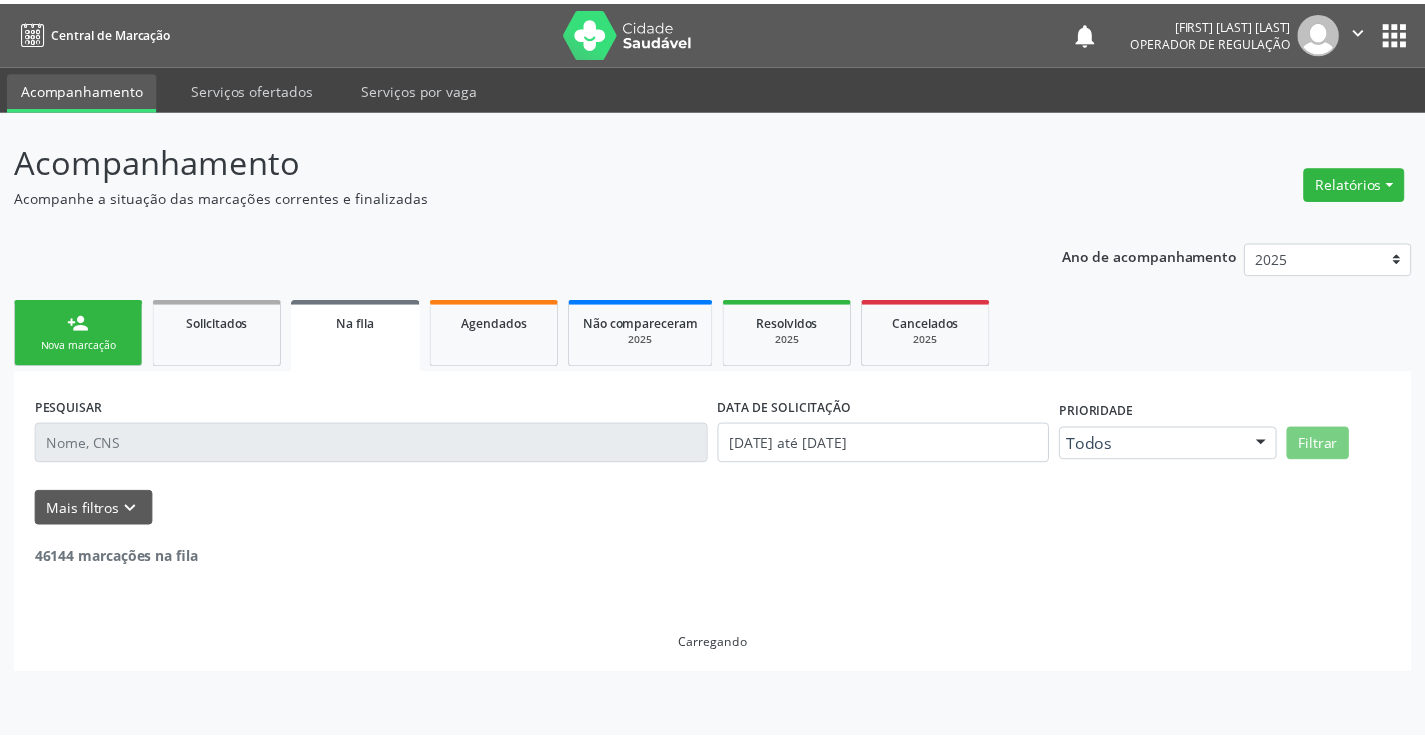 scroll, scrollTop: 0, scrollLeft: 0, axis: both 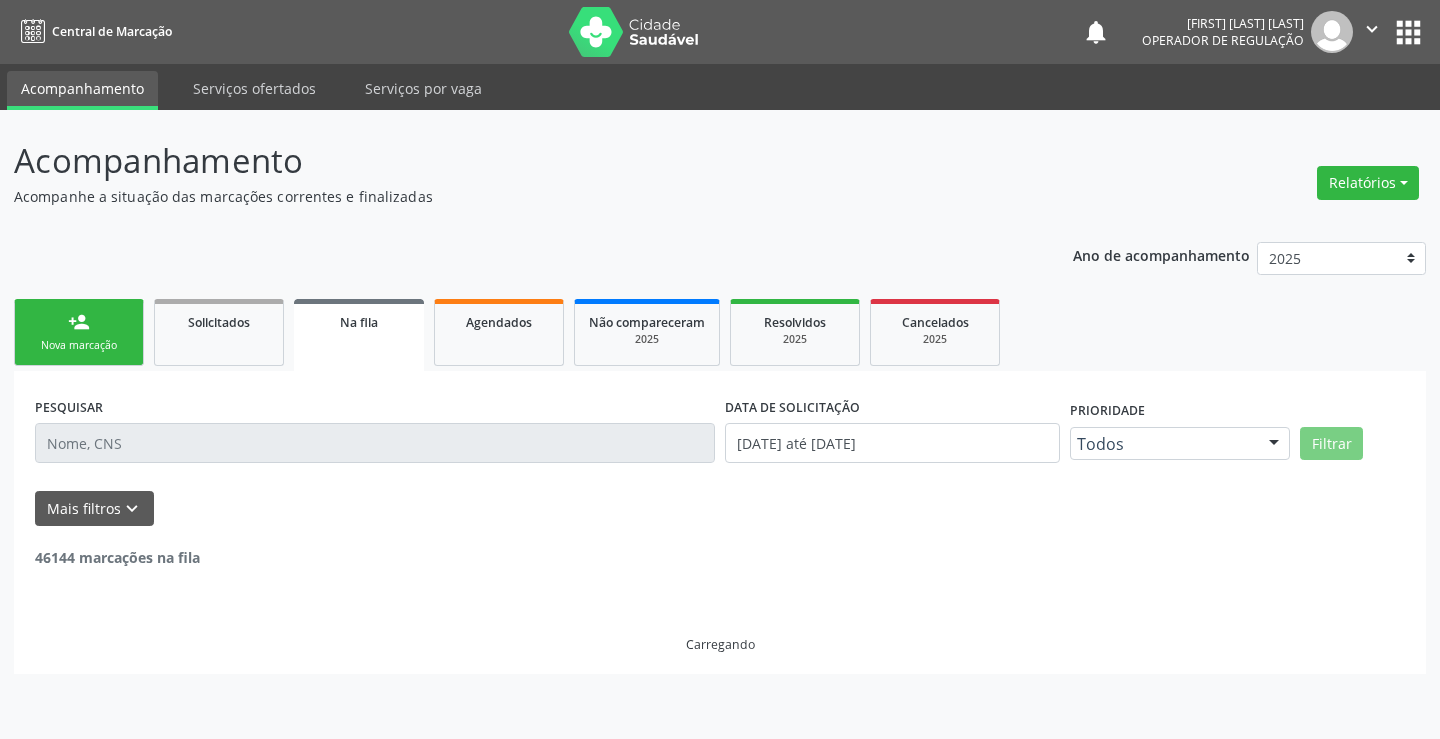 click on "person_add
Nova marcação" at bounding box center [79, 332] 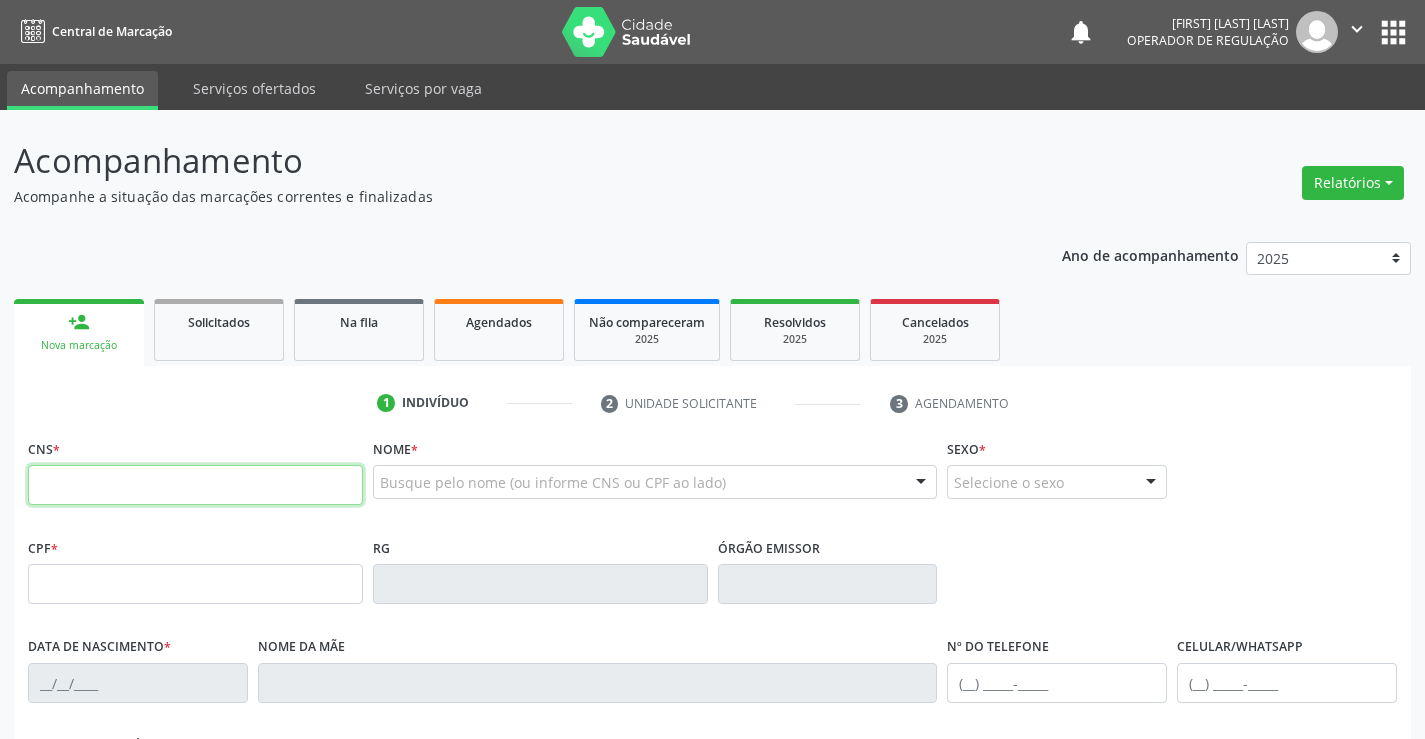 click at bounding box center (195, 485) 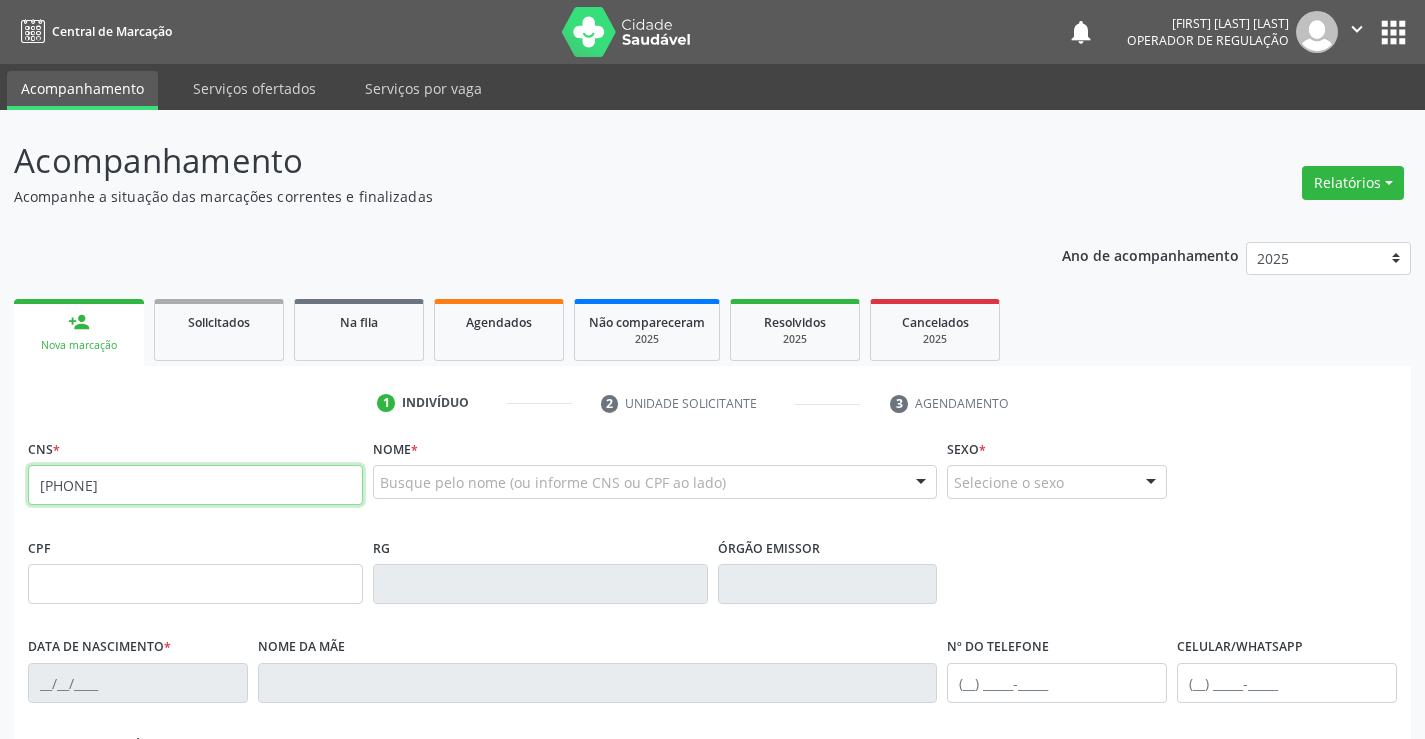 type on "706 5093 2901 6595" 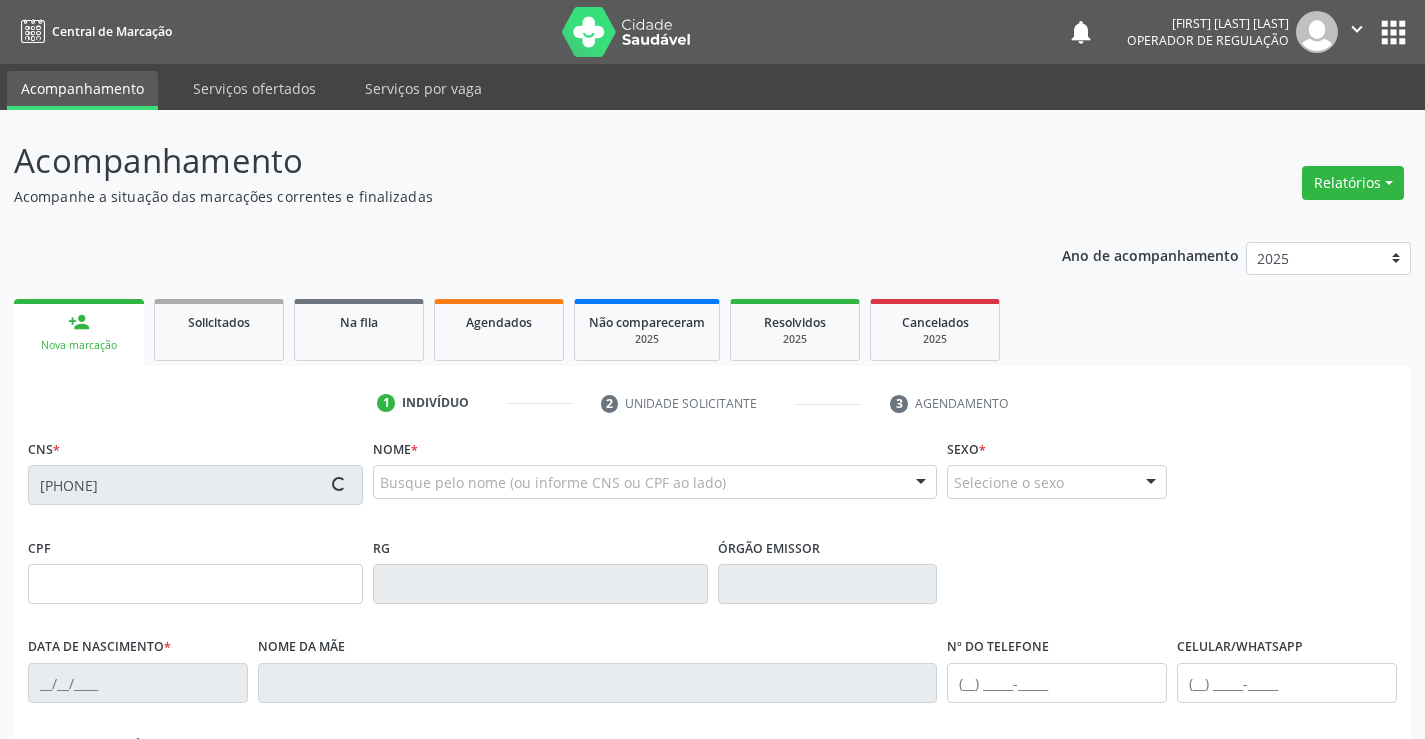 type on "0738723932" 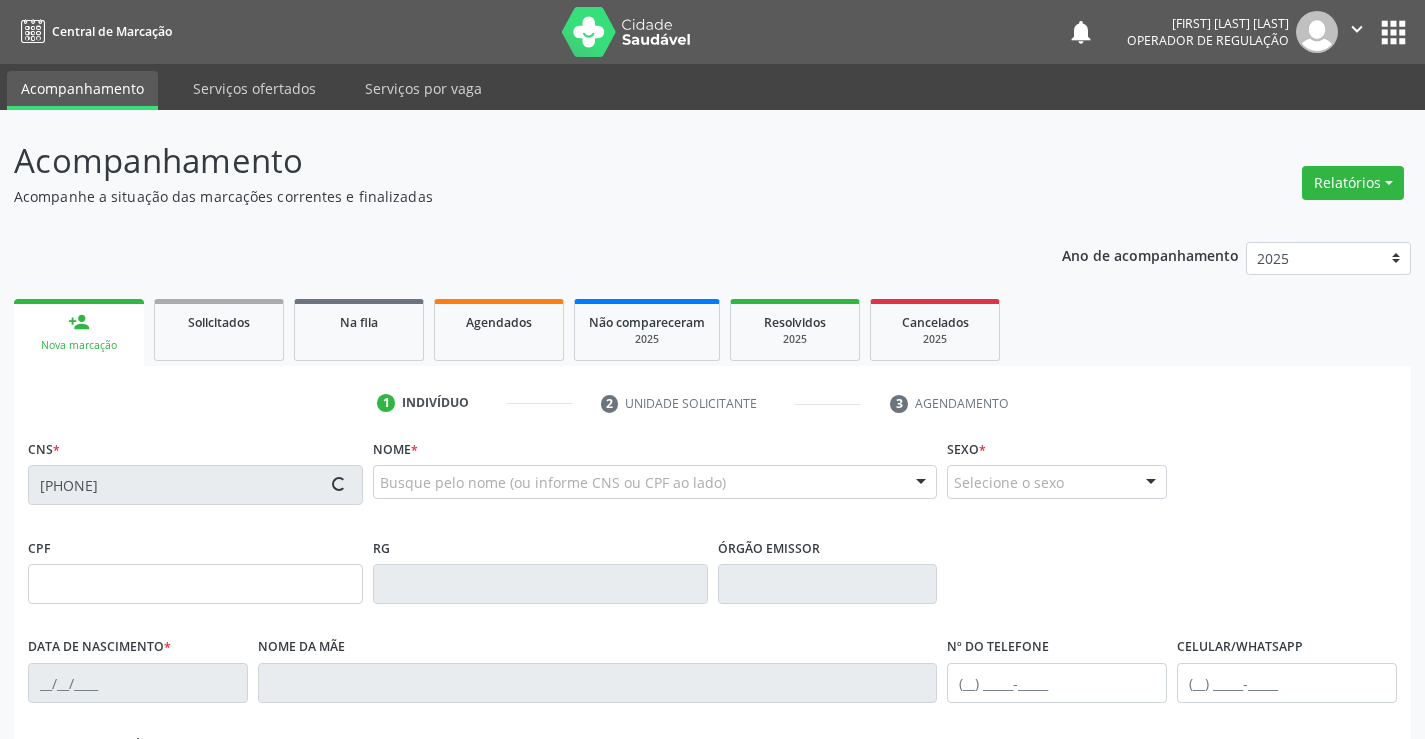type on "04/02/1965" 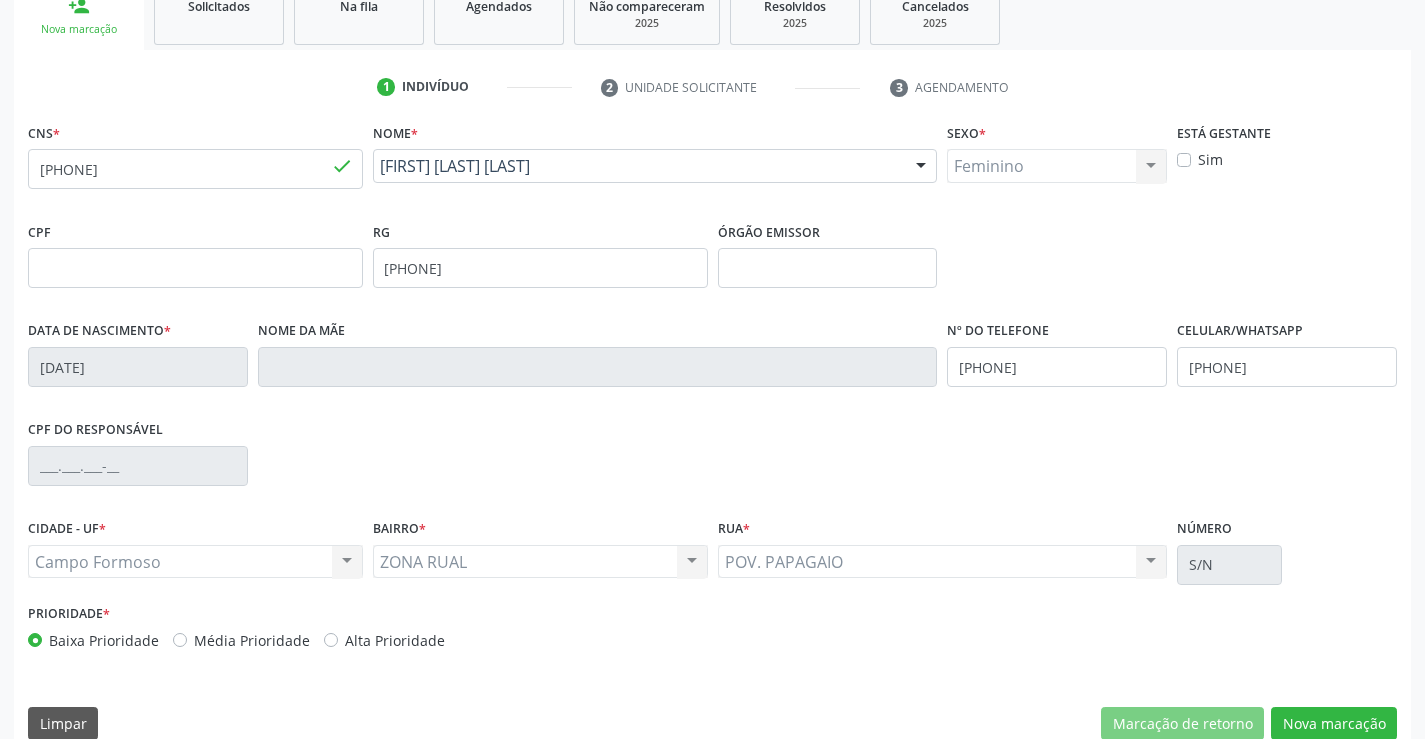 scroll, scrollTop: 345, scrollLeft: 0, axis: vertical 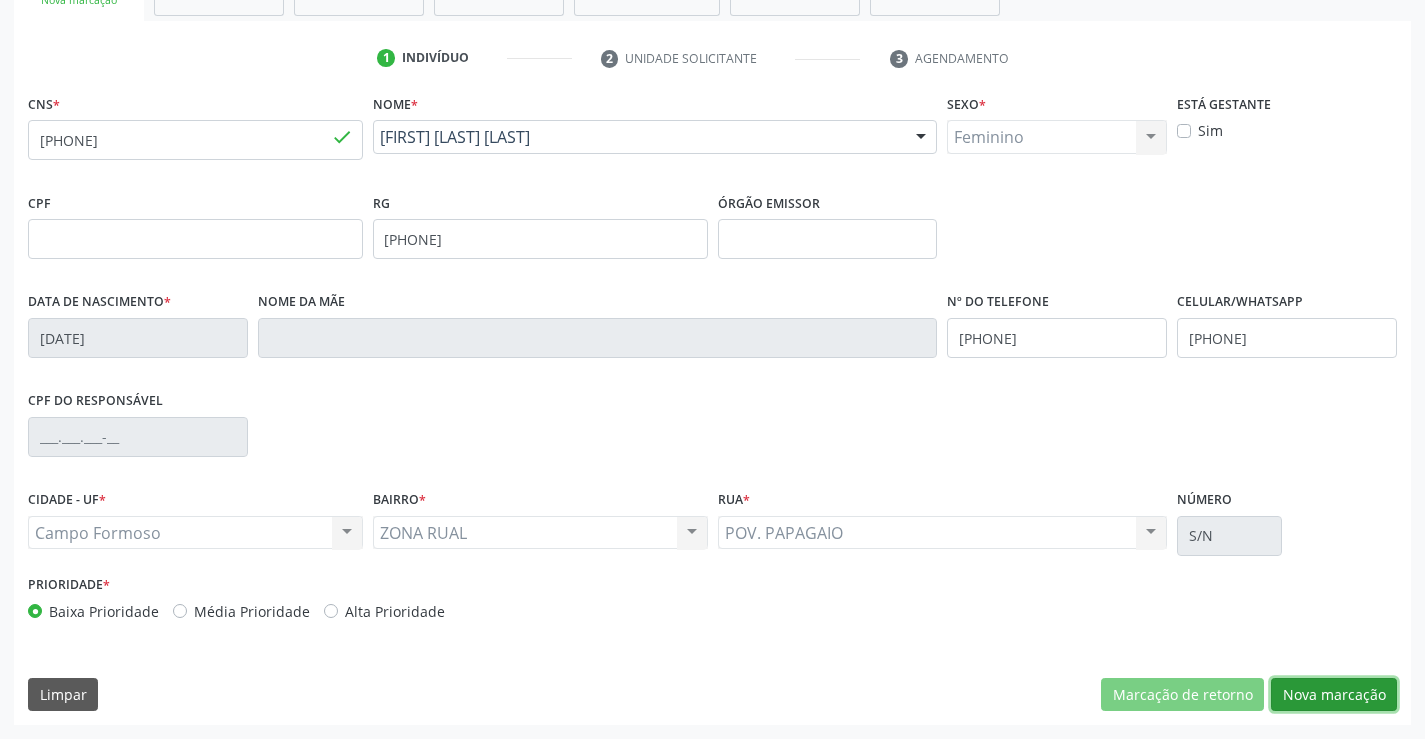 click on "Nova marcação" at bounding box center (1334, 695) 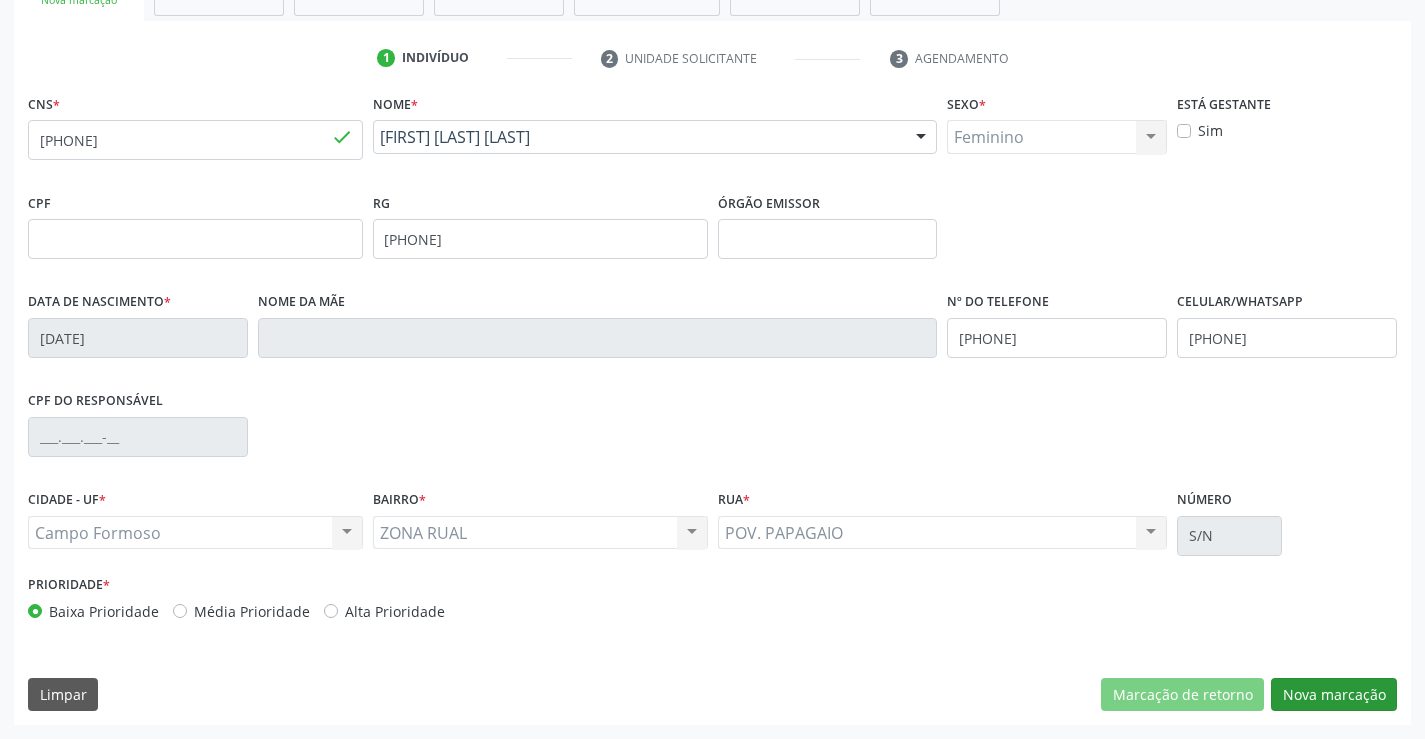 scroll, scrollTop: 167, scrollLeft: 0, axis: vertical 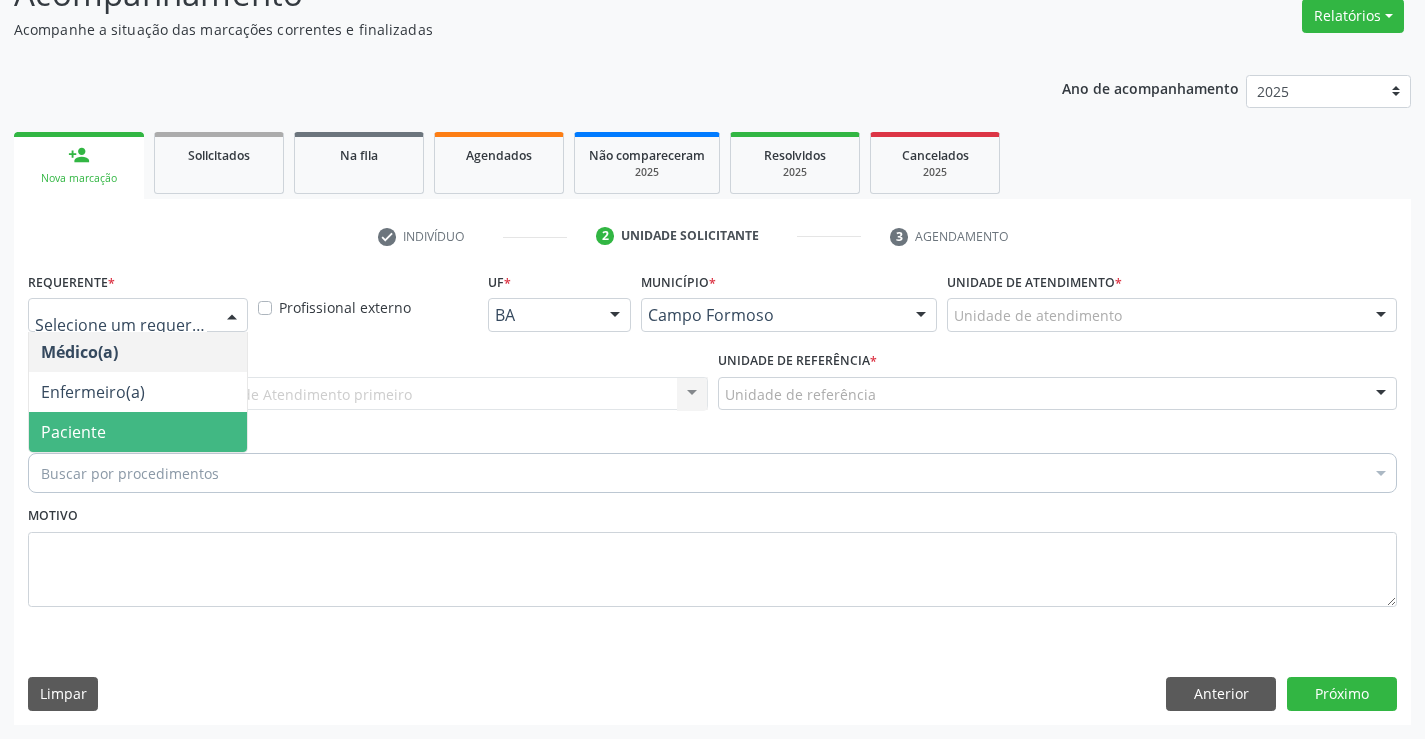 click on "Paciente" at bounding box center (138, 432) 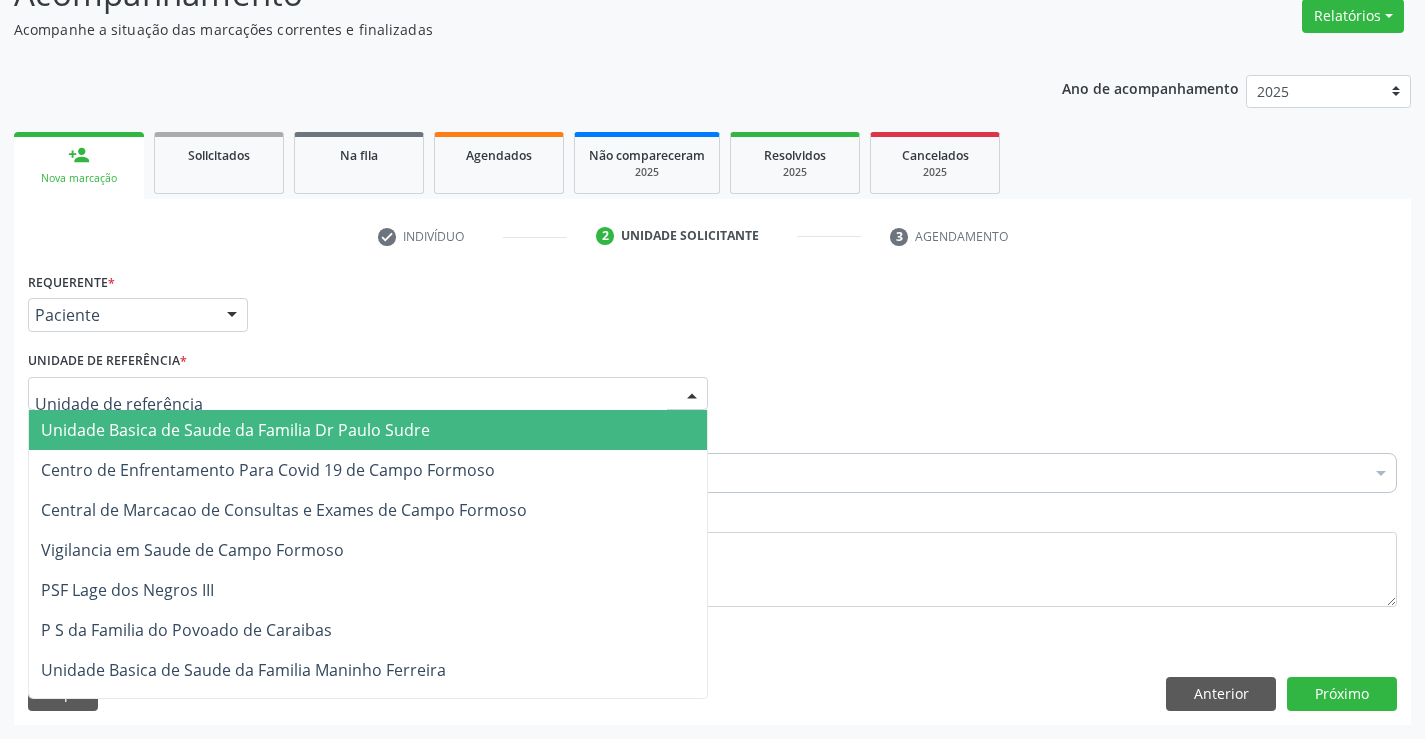 click on "Unidade Basica de Saude da Familia Dr Paulo Sudre" at bounding box center (235, 430) 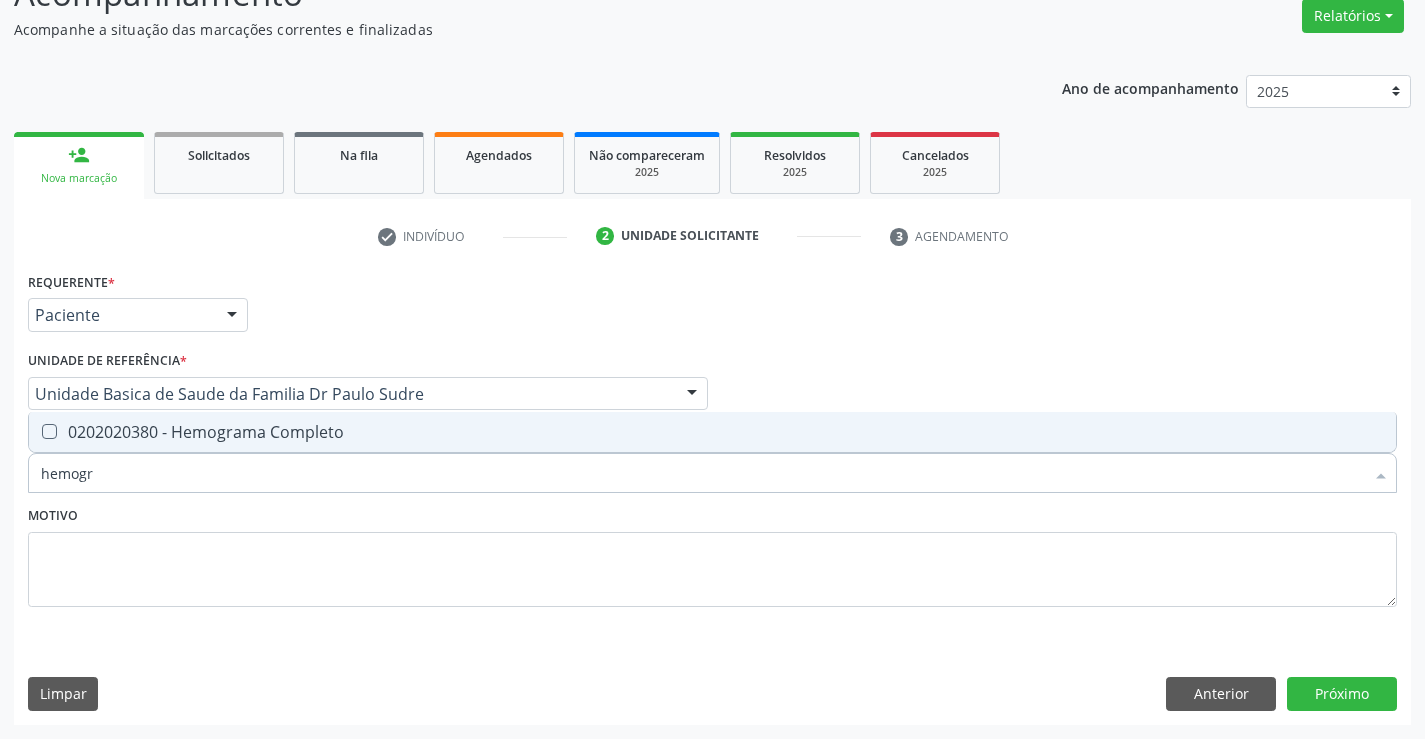 type on "hemogra" 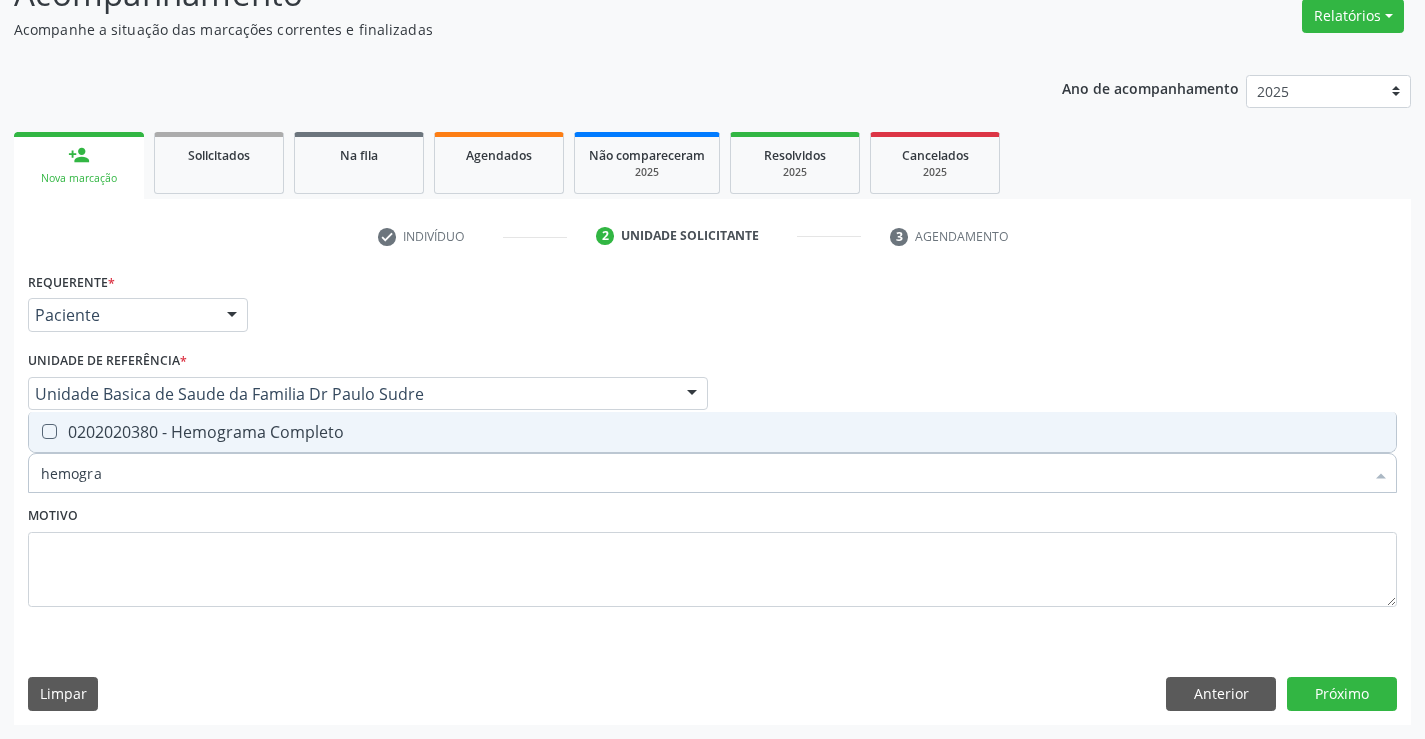 click on "0202020380 - Hemograma Completo" at bounding box center (712, 432) 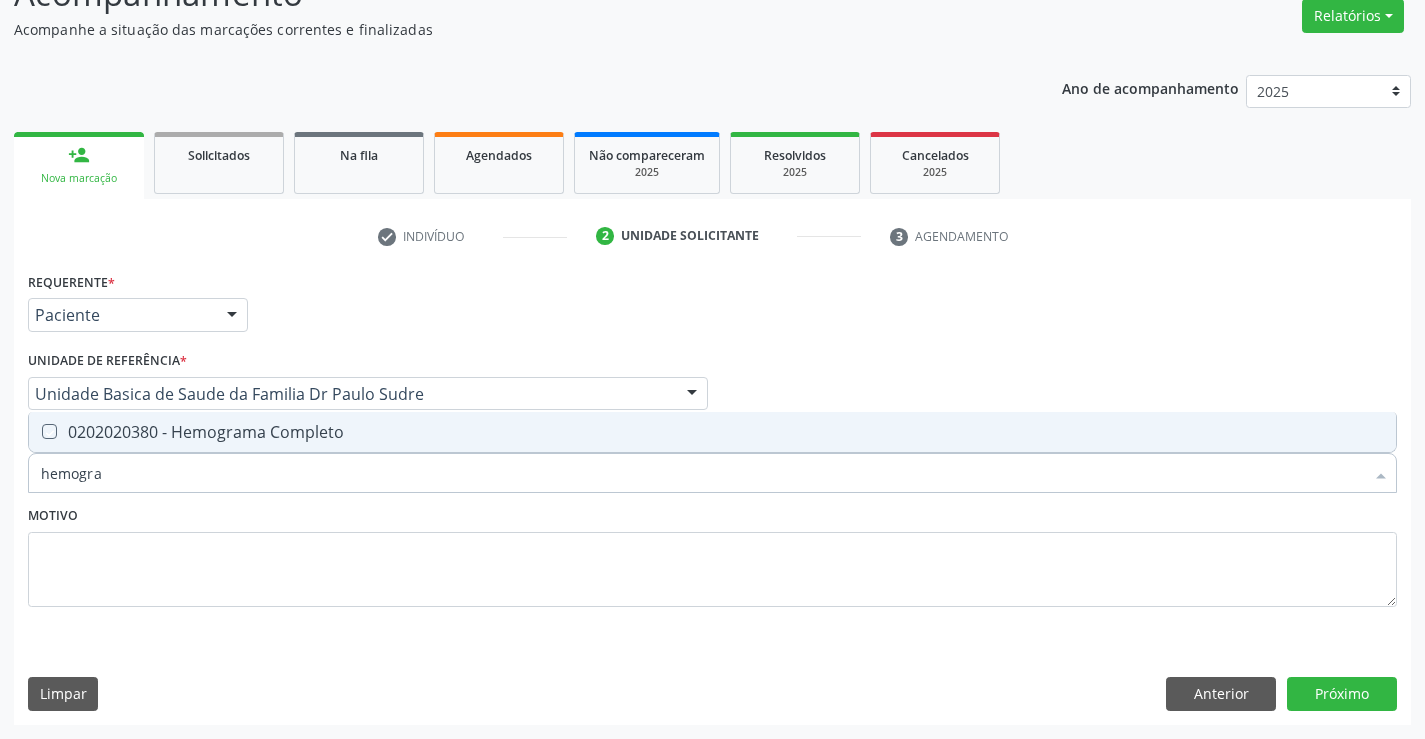 checkbox on "true" 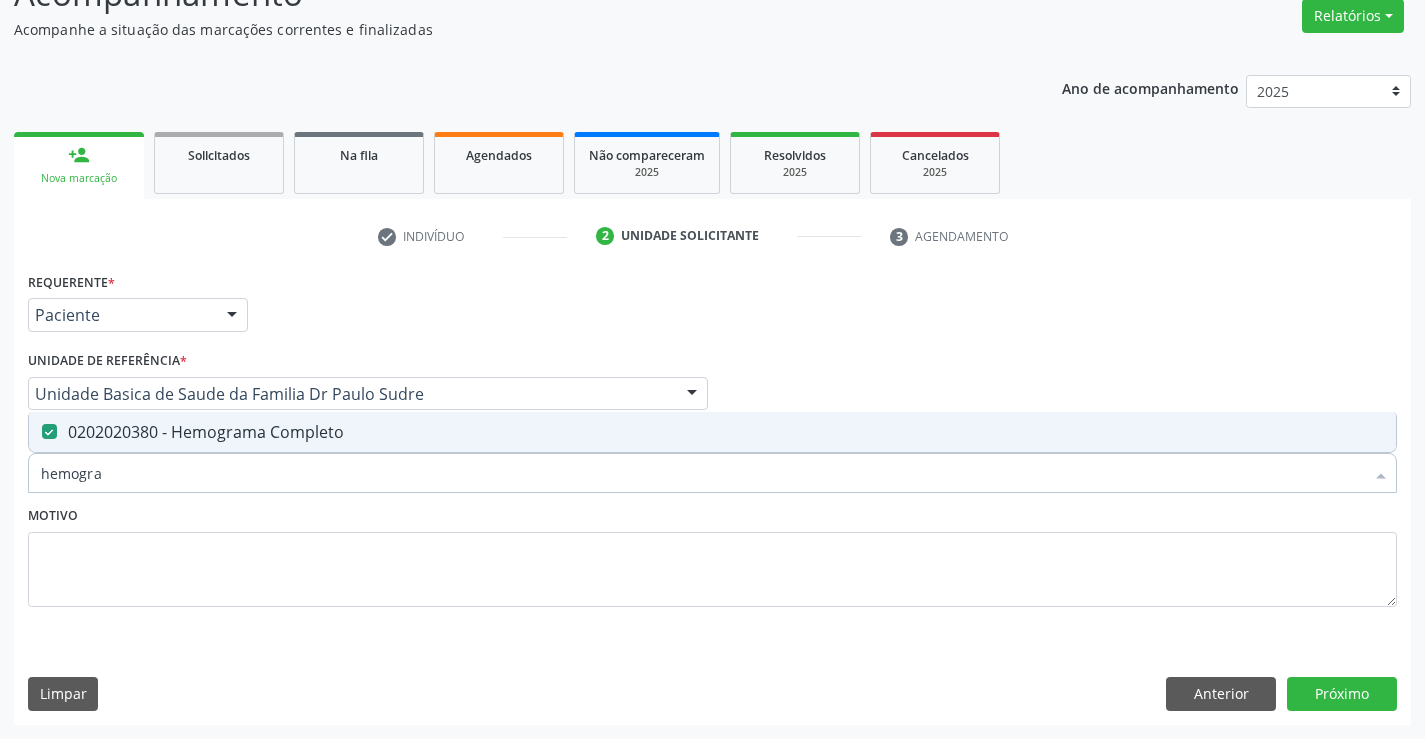 click on "Motivo" at bounding box center [712, 554] 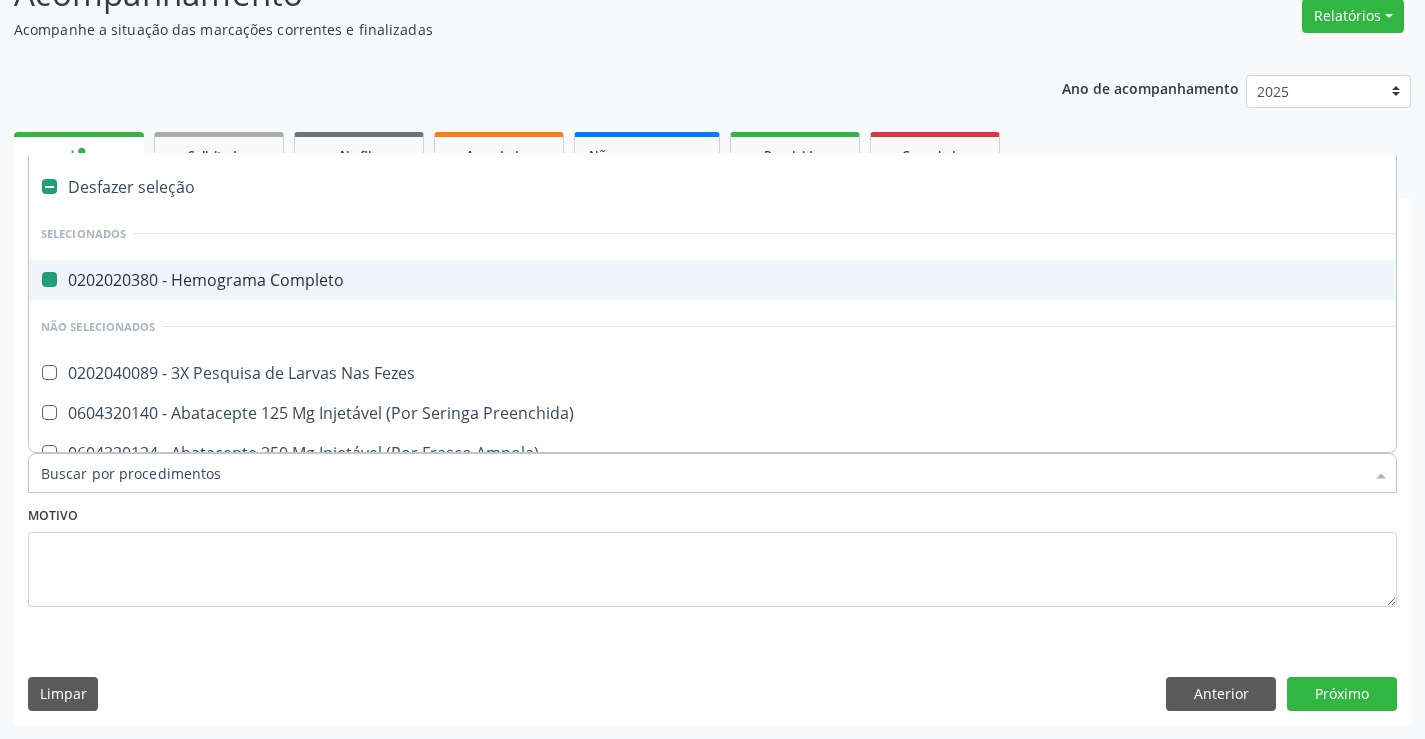 type on "f" 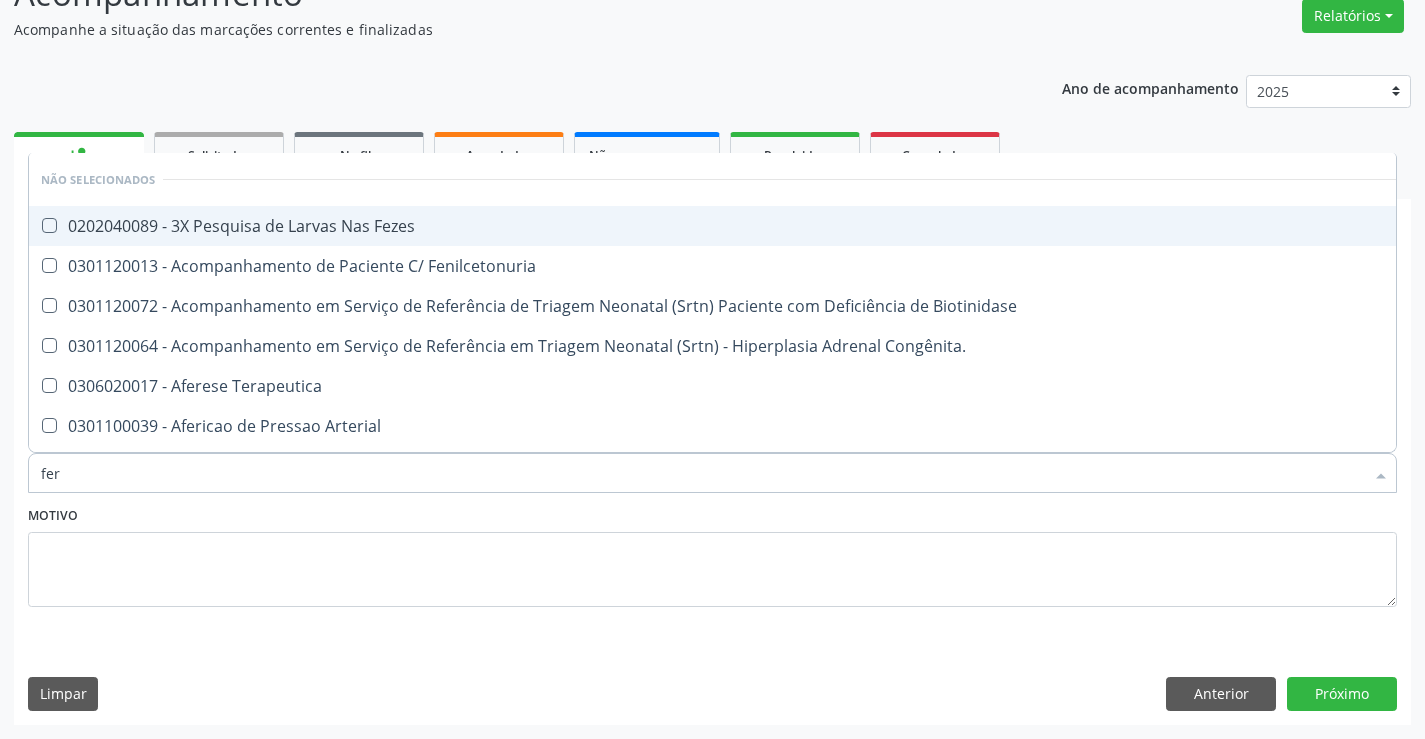 type on "ferr" 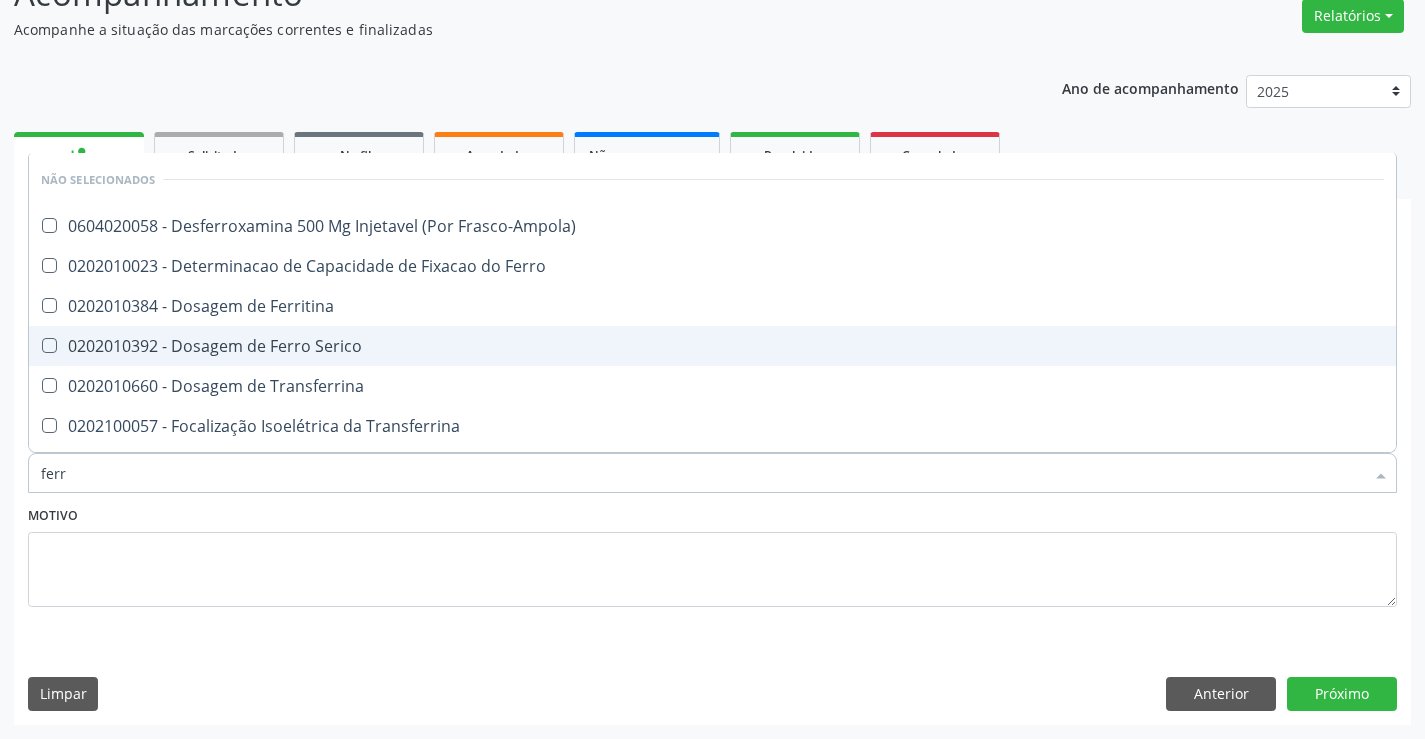 click on "0202010392 - Dosagem de Ferro Serico" at bounding box center [712, 346] 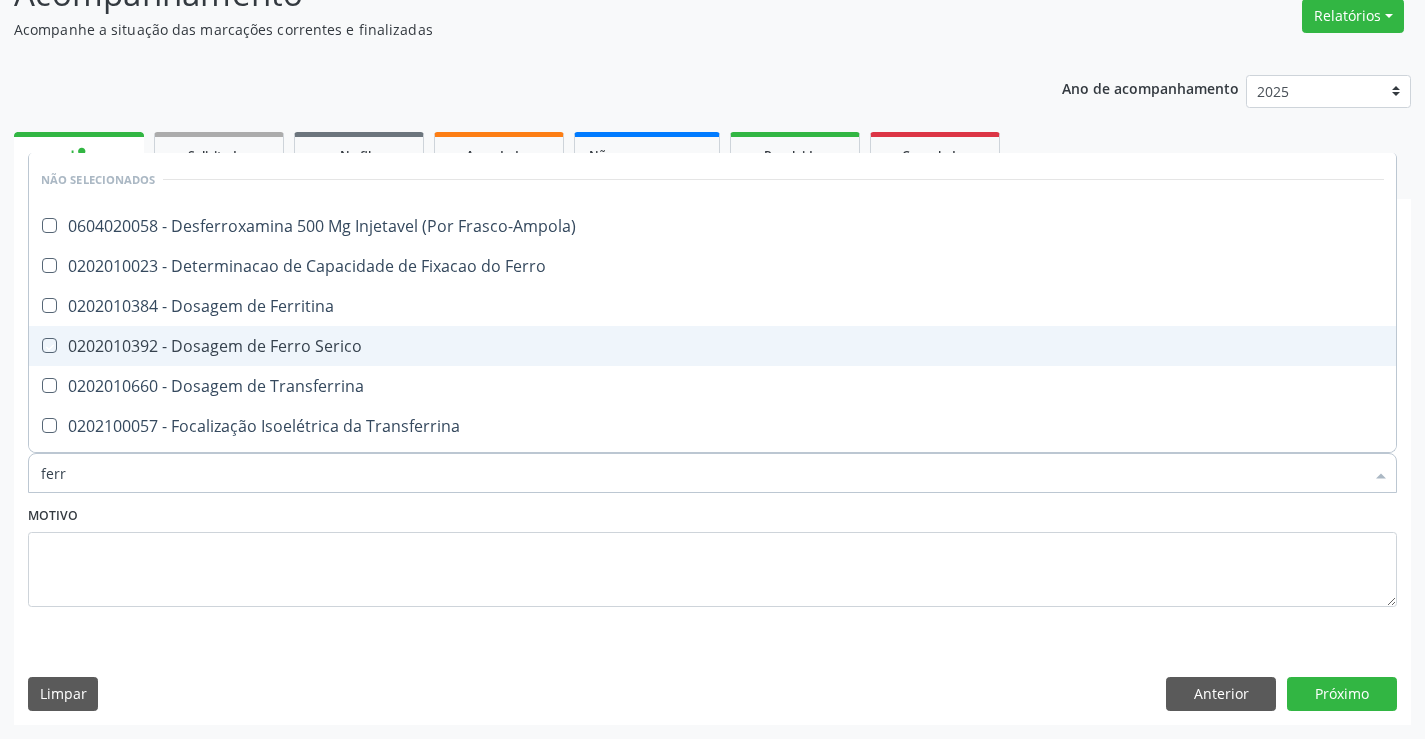 checkbox on "true" 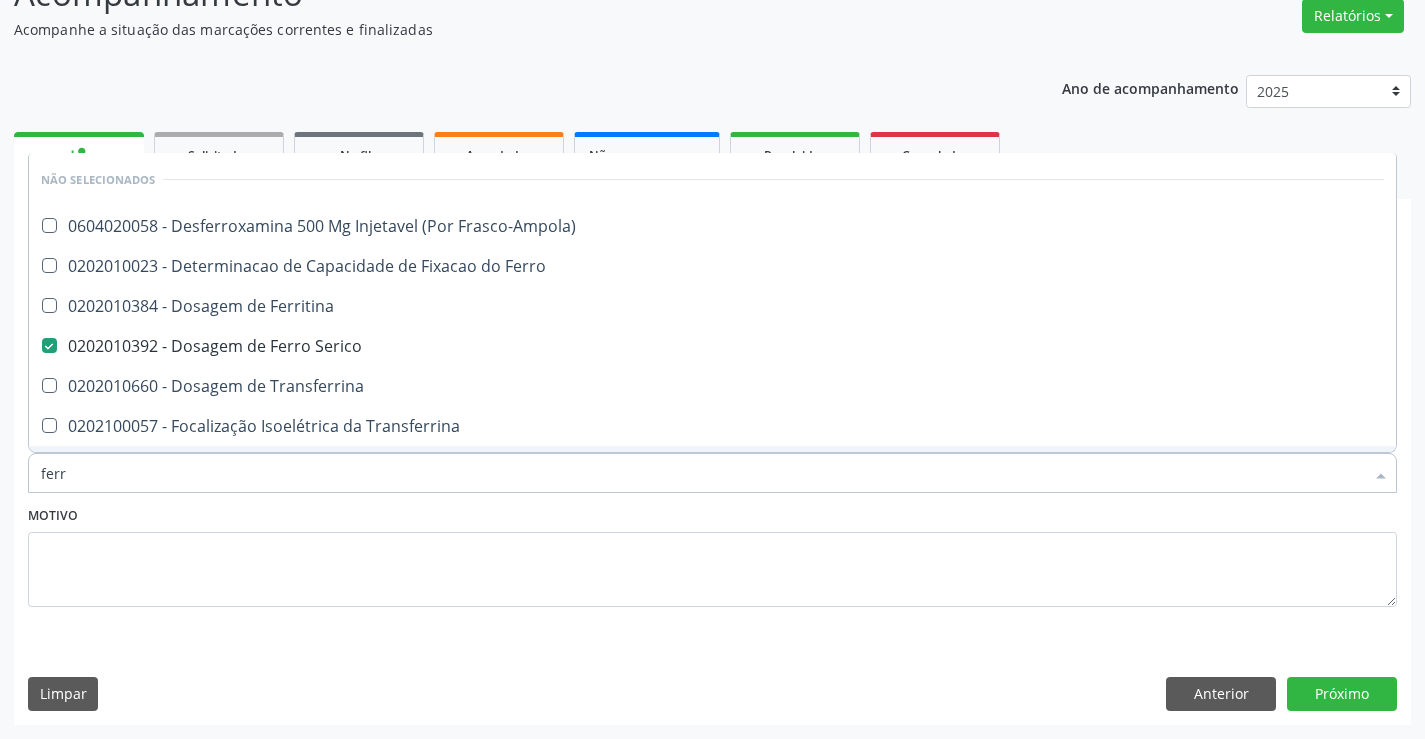 type on "ferr" 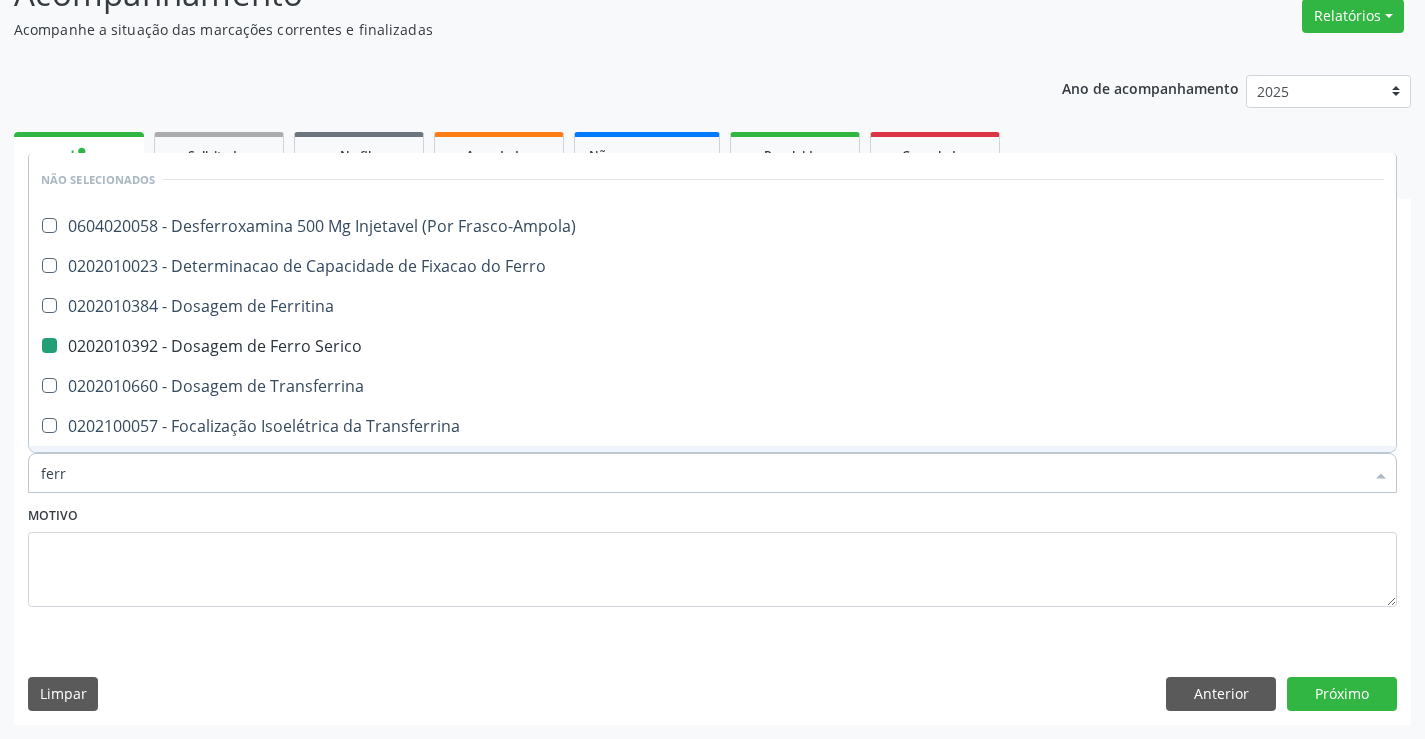 click on "Requerente
*
Paciente         Médico(a)   Enfermeiro(a)   Paciente
Nenhum resultado encontrado para: "   "
Não há nenhuma opção para ser exibida.
UF
BA         BA
Nenhum resultado encontrado para: "   "
Não há nenhuma opção para ser exibida.
Município
Campo Formoso         Campo Formoso
Nenhum resultado encontrado para: "   "
Não há nenhuma opção para ser exibida.
Médico Solicitante
Por favor, selecione a Unidade de Atendimento primeiro
Nenhum resultado encontrado para: "   "
Não há nenhuma opção para ser exibida.
Unidade de referência
*
Unidade Basica de Saude da Familia Dr Paulo Sudre         Unidade Basica de Saude da Familia Dr Paulo Sudre   Centro de Enfrentamento Para Covid 19 de Campo Formoso       PSF Lage dos Negros III" at bounding box center [712, 451] 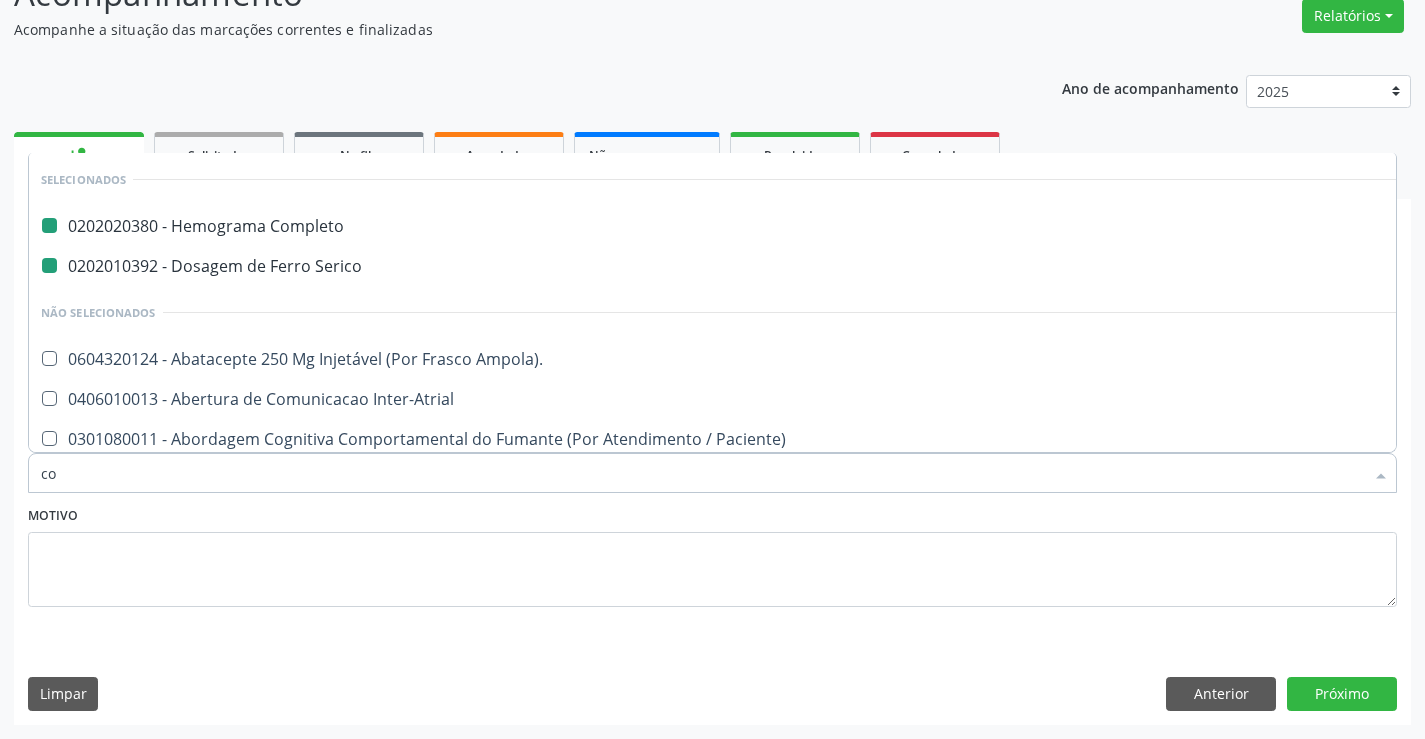 type on "col" 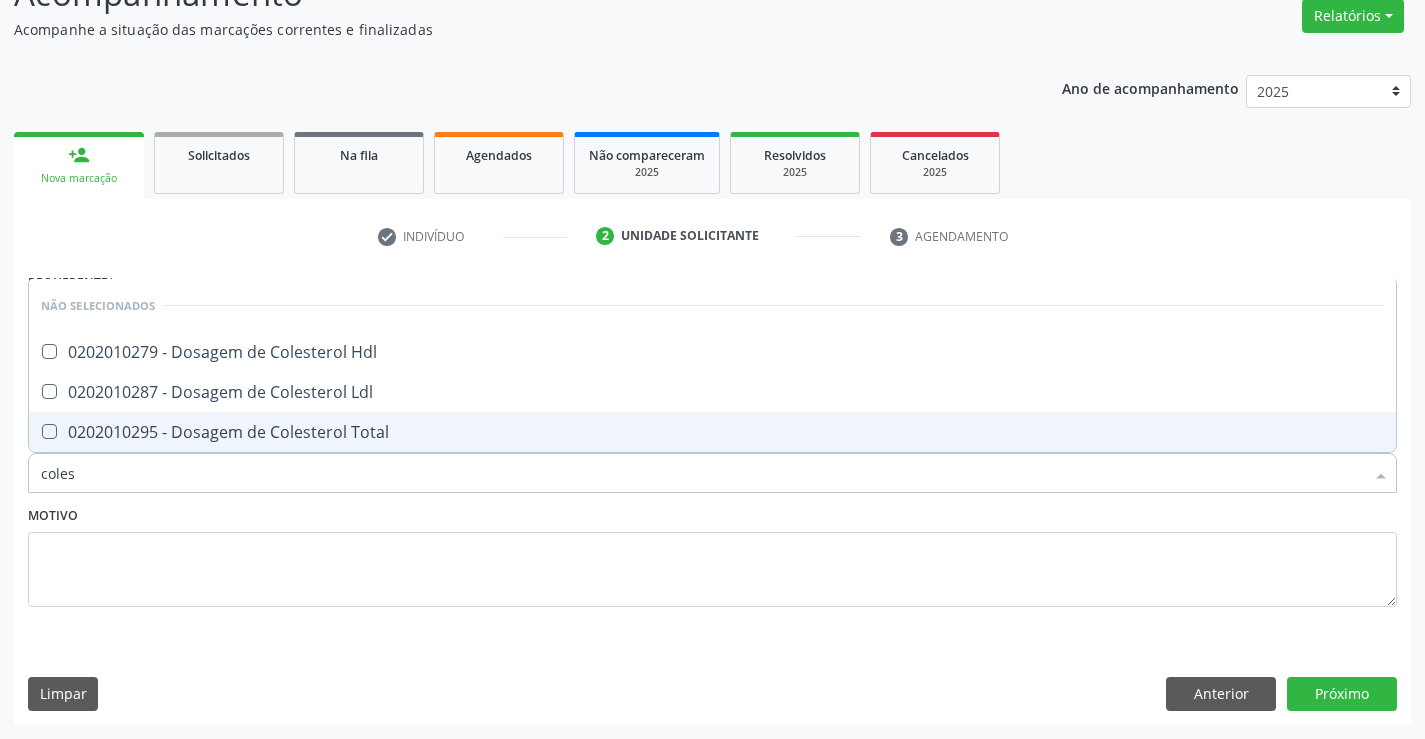 type on "colest" 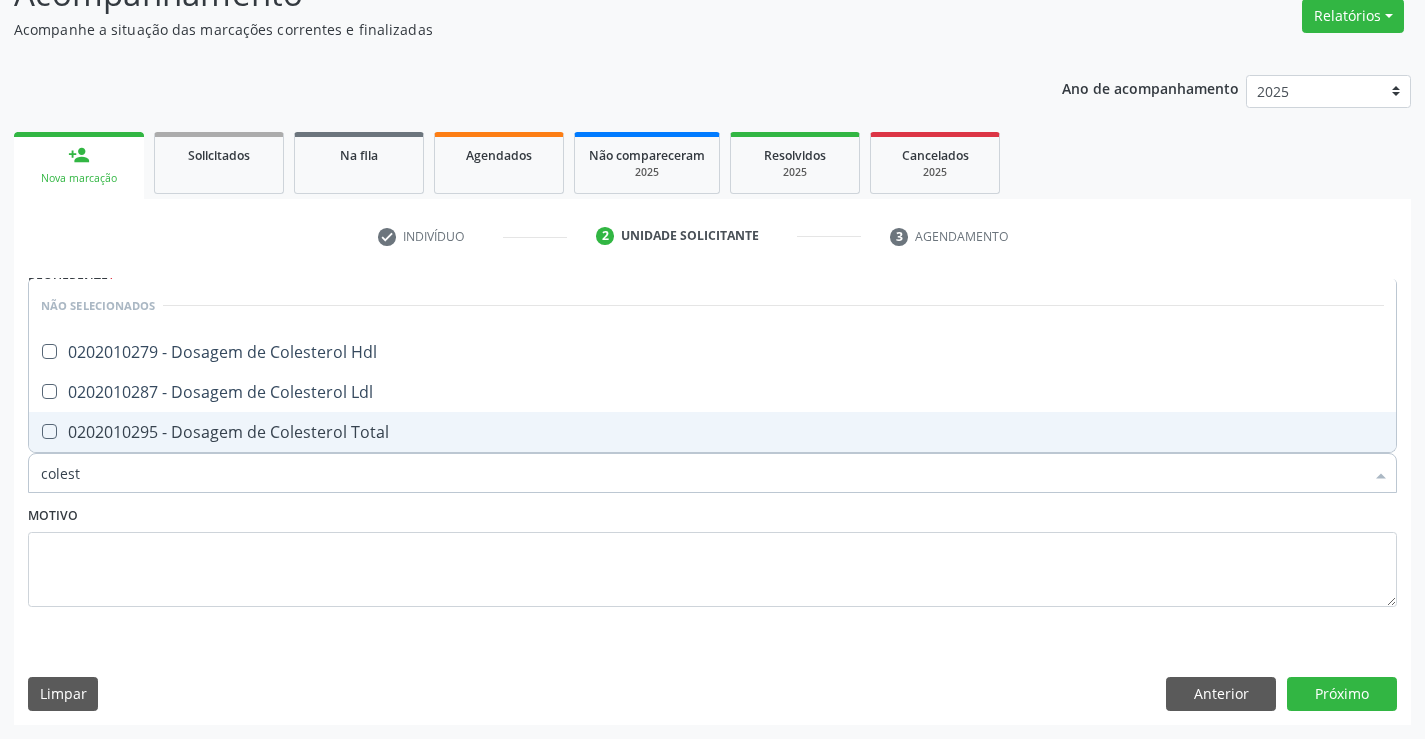 click on "0202010295 - Dosagem de Colesterol Total" at bounding box center (712, 432) 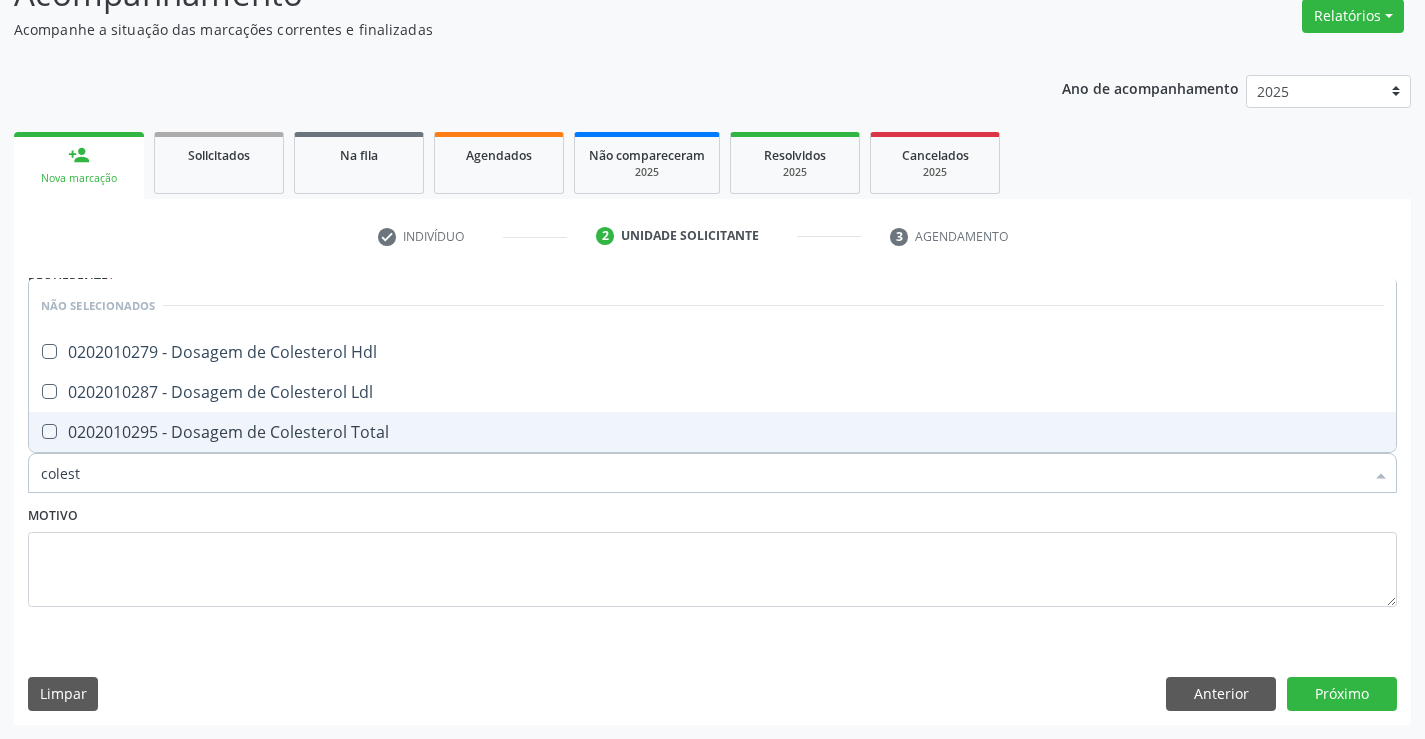 checkbox on "true" 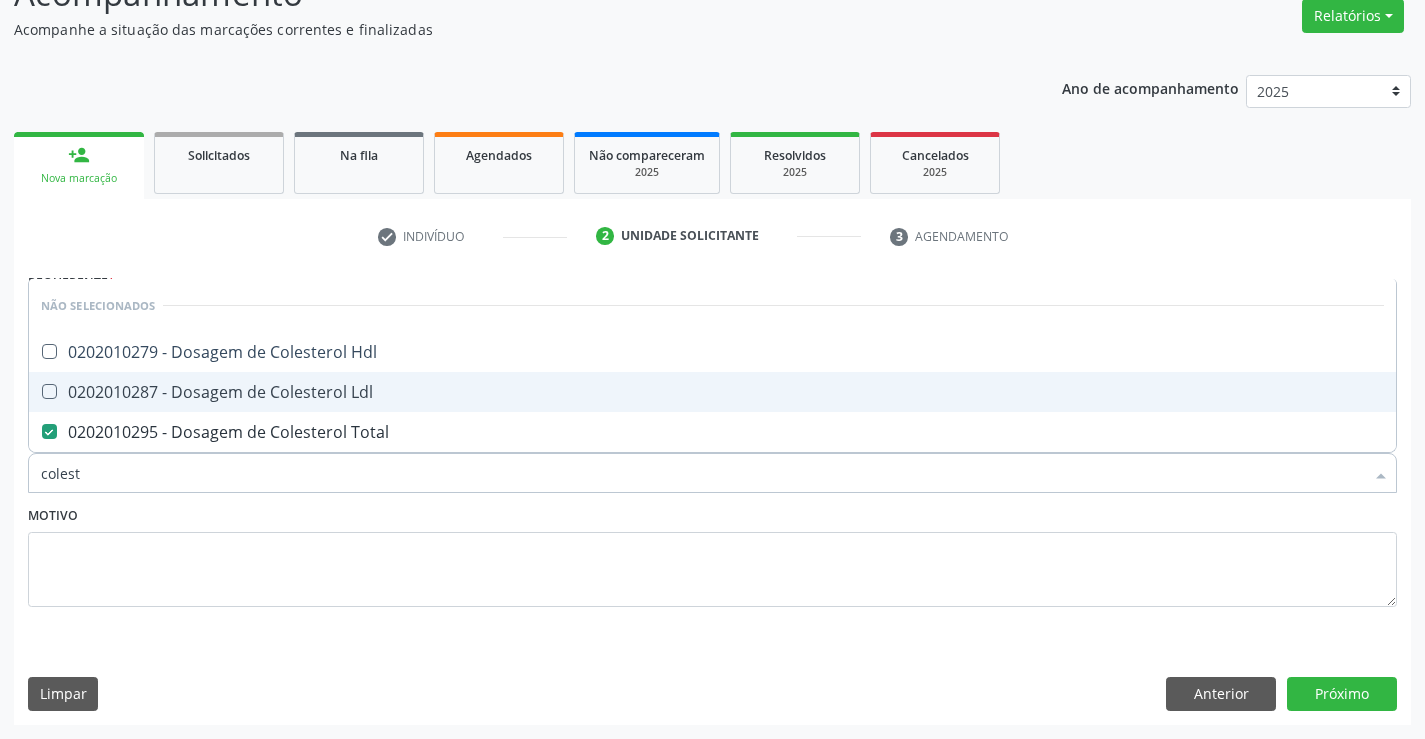 click on "0202010287 - Dosagem de Colesterol Ldl" at bounding box center [712, 392] 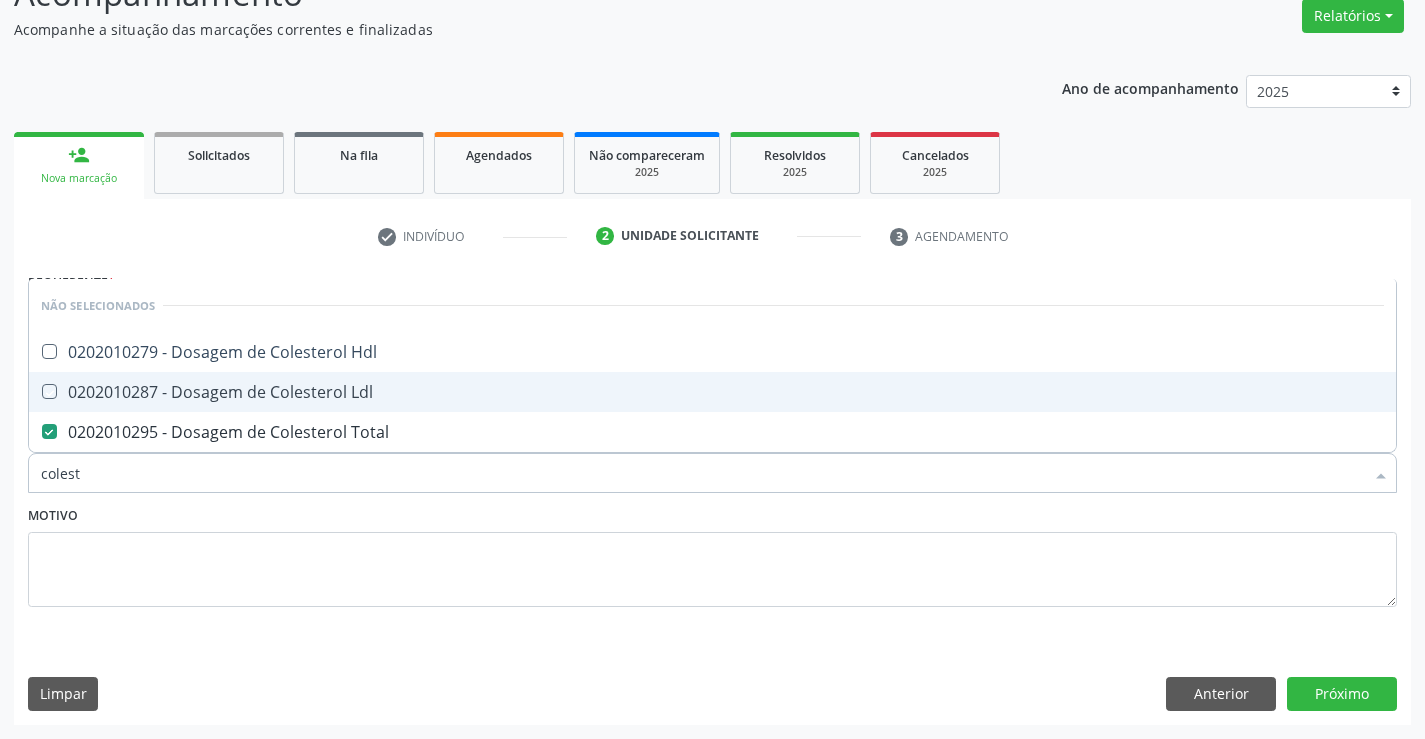 checkbox on "true" 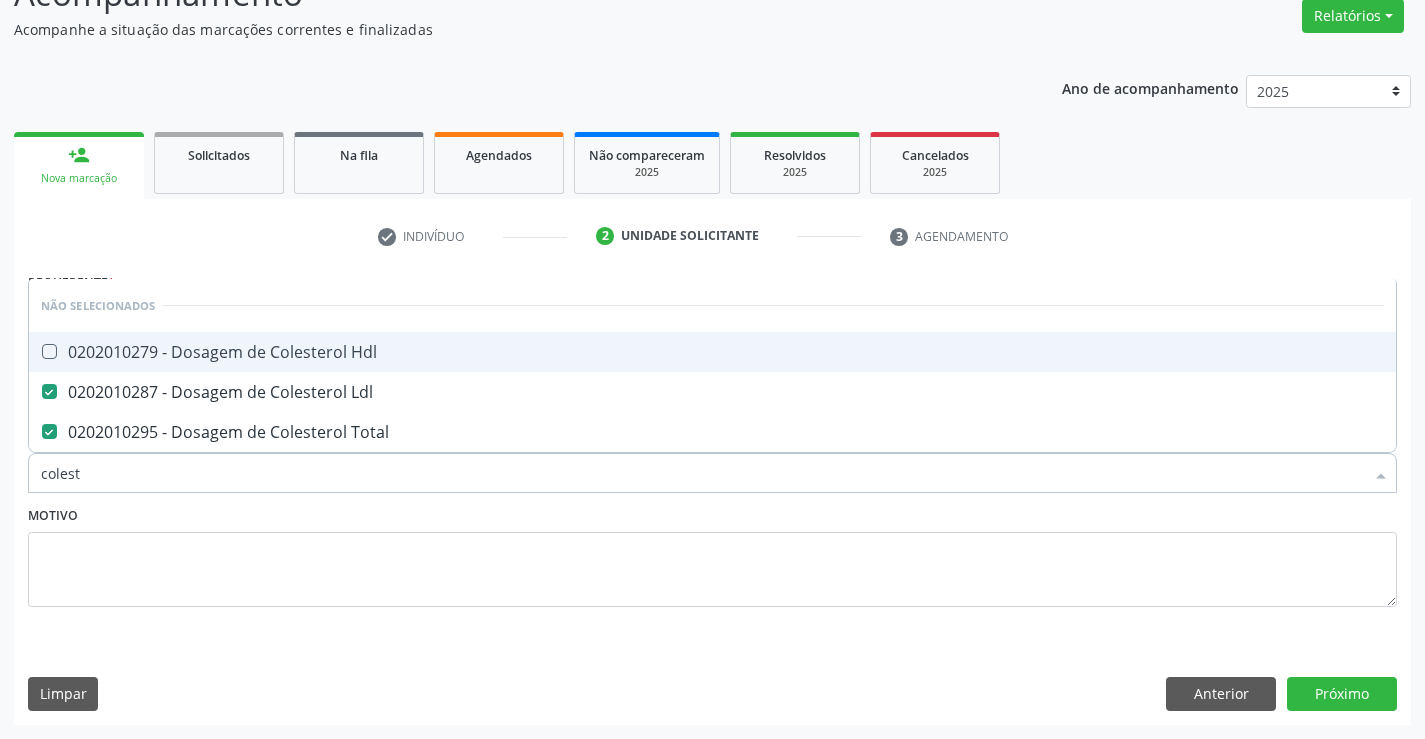 click on "0202010279 - Dosagem de Colesterol Hdl" at bounding box center [712, 352] 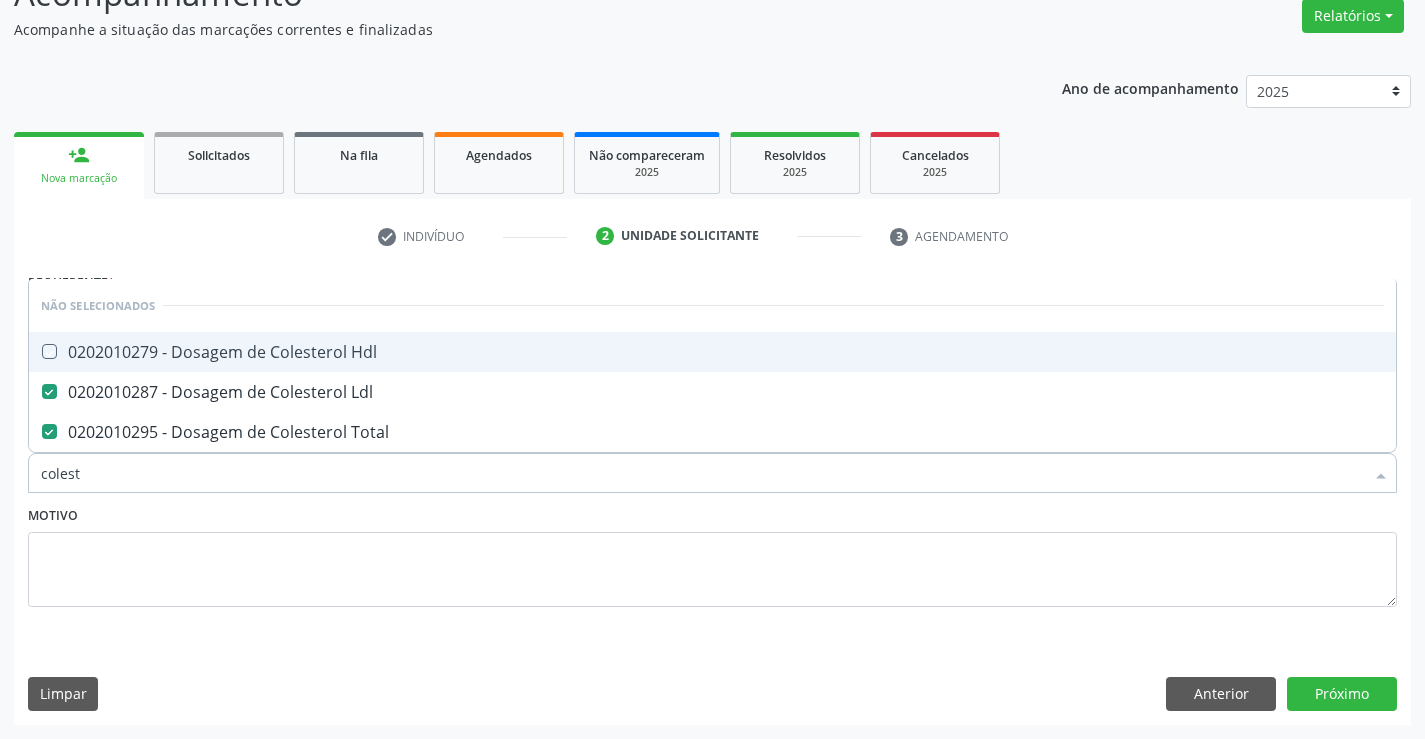 checkbox on "true" 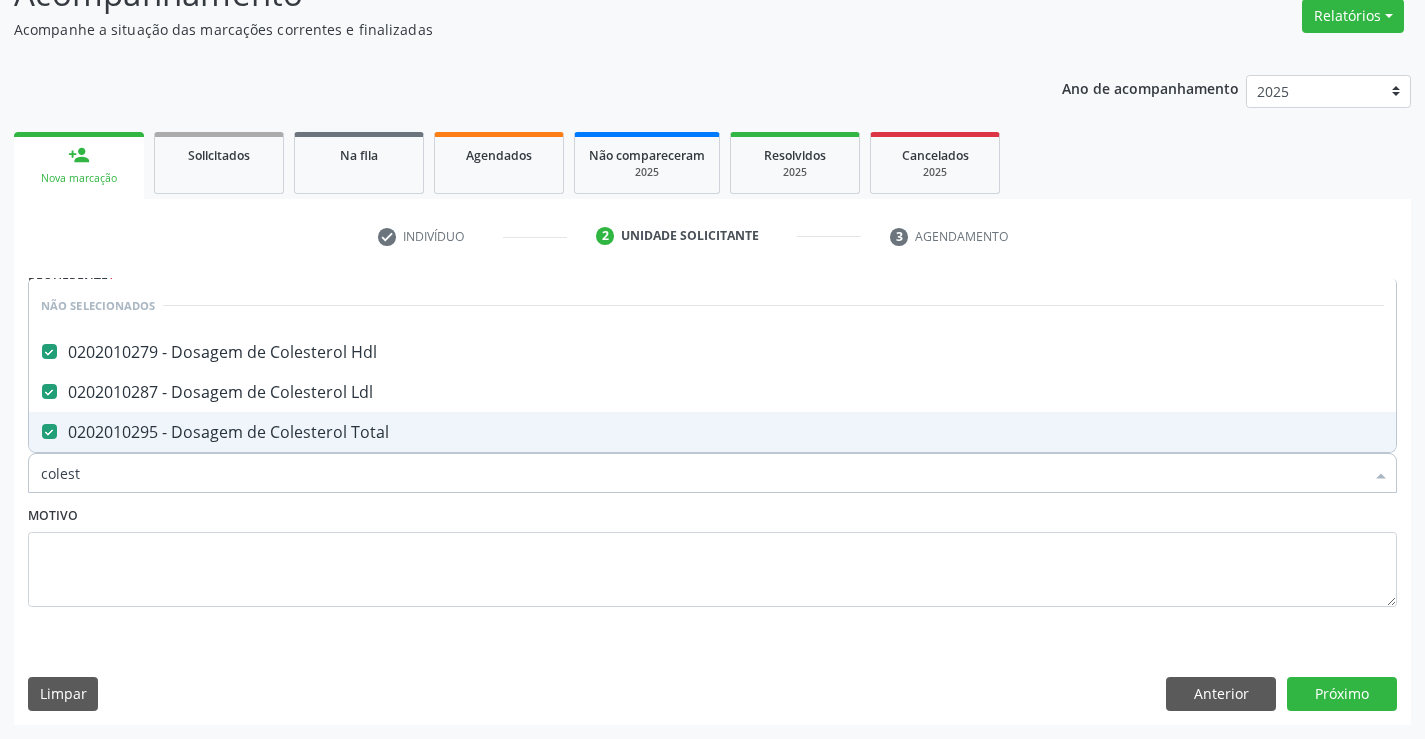 click on "Motivo" at bounding box center [712, 554] 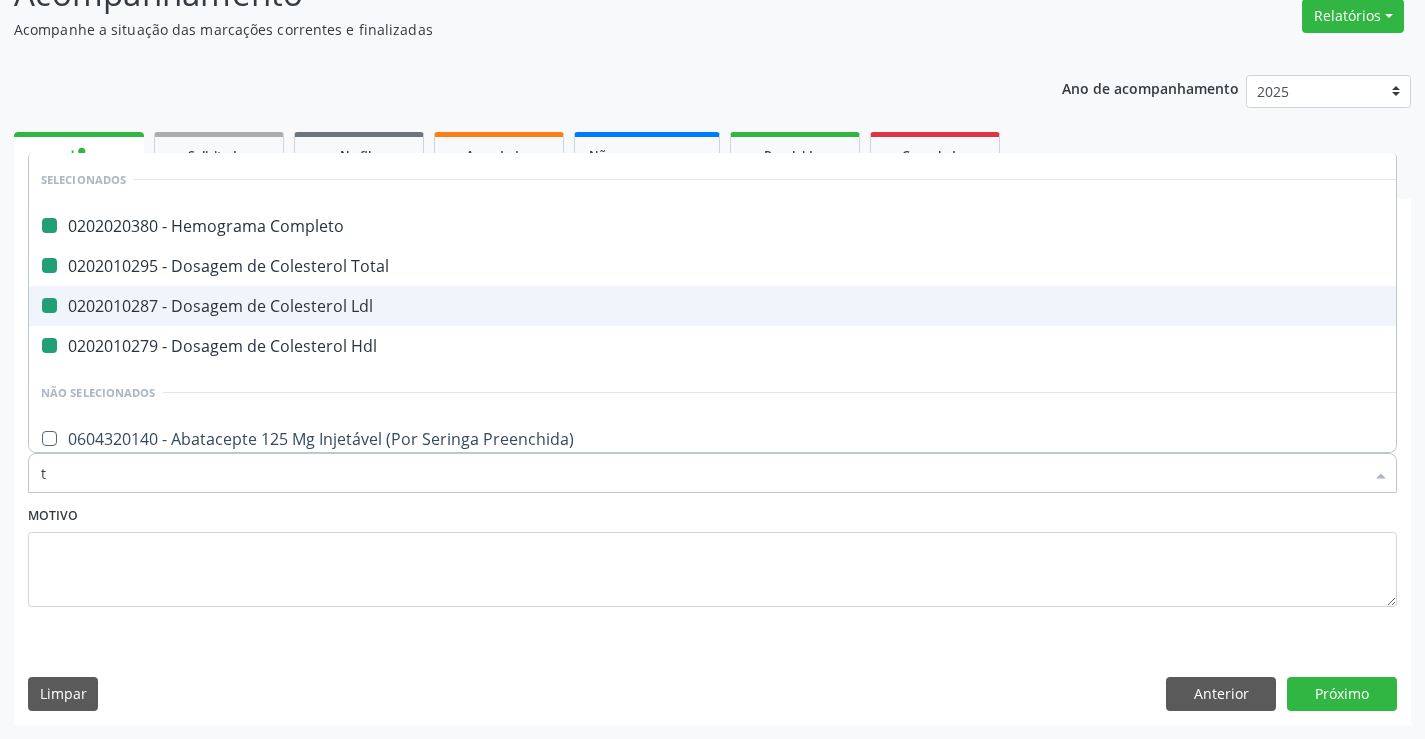 type on "tr" 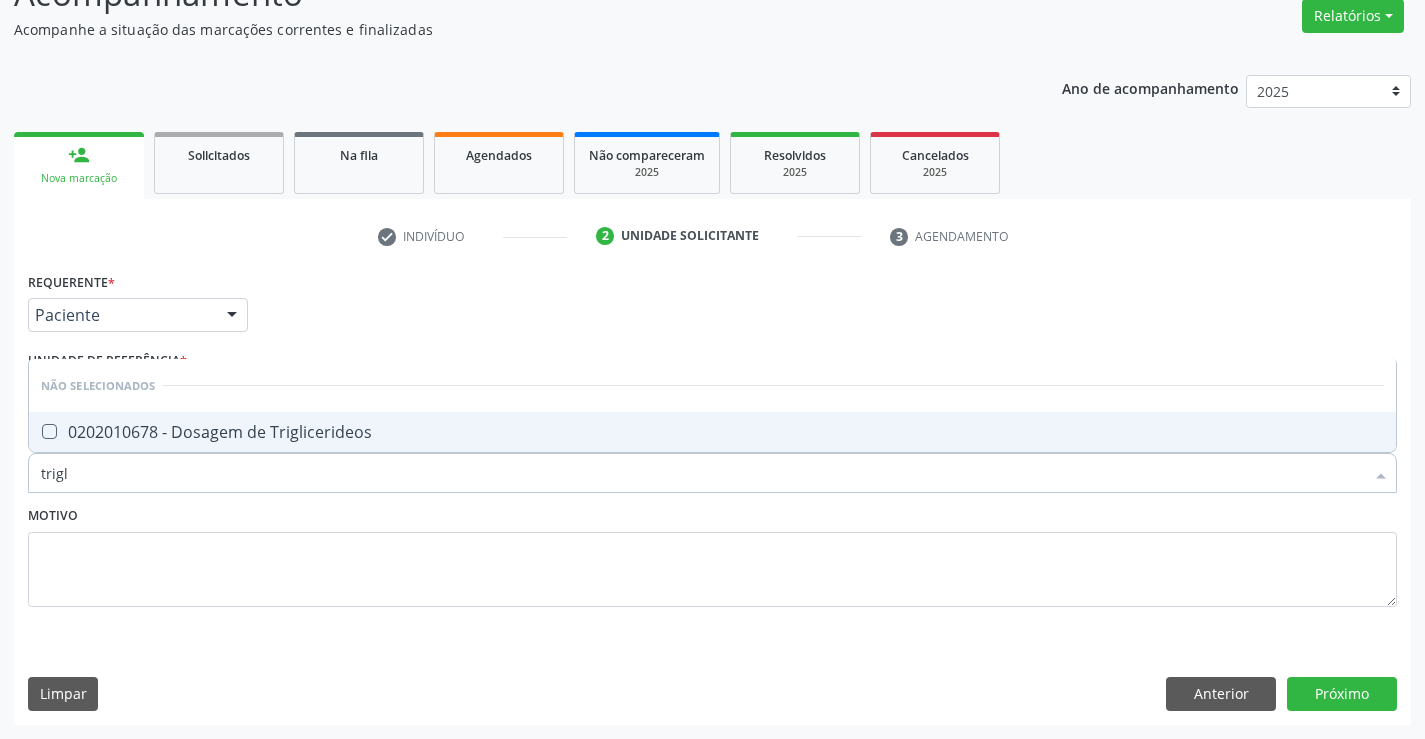 type on "trigli" 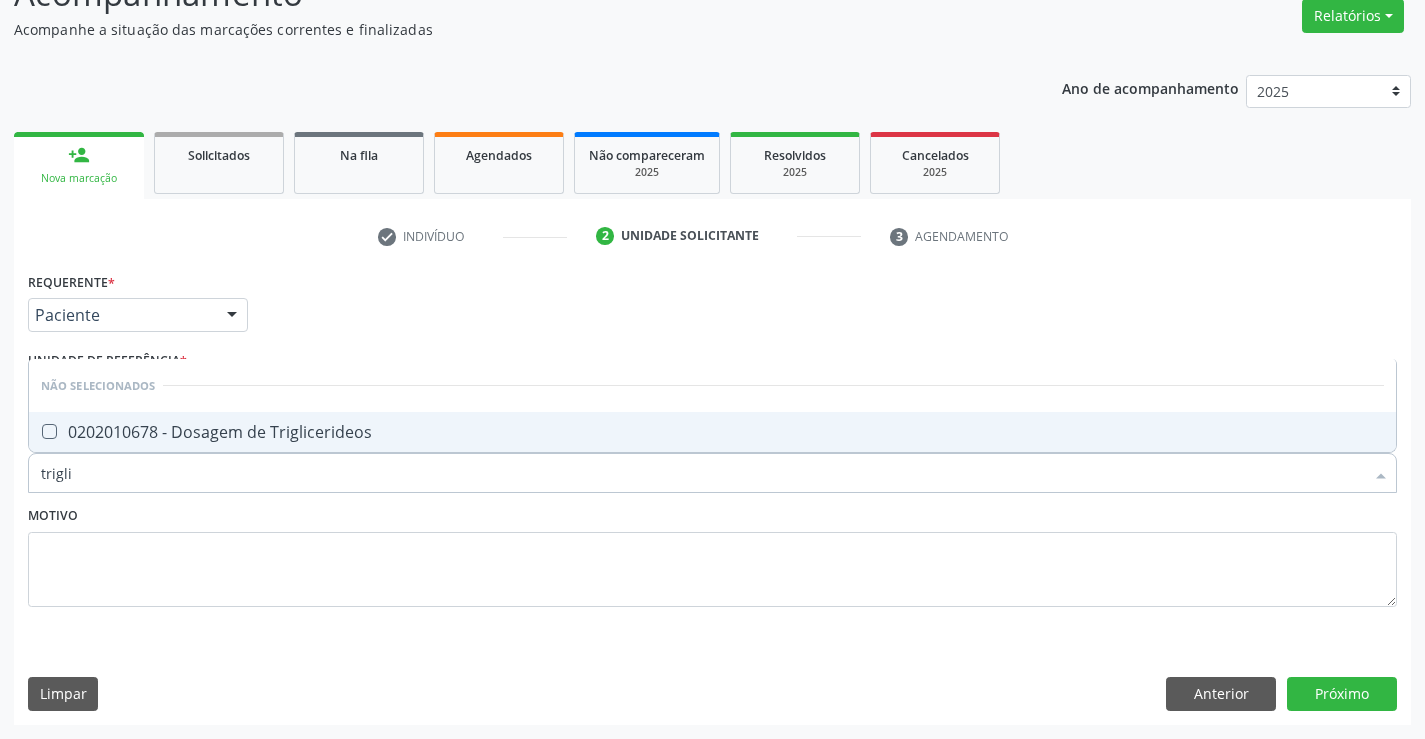 click on "0202010678 - Dosagem de Triglicerideos" at bounding box center [712, 432] 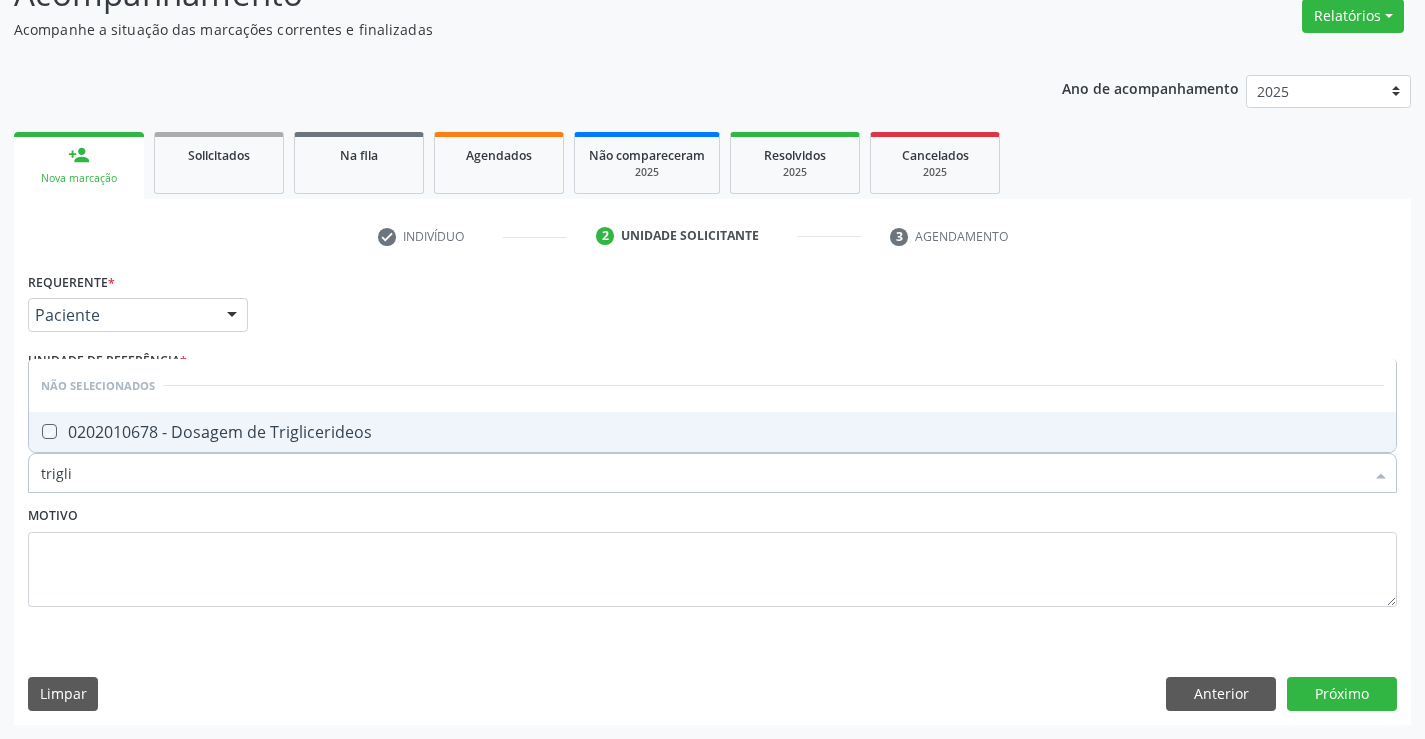 checkbox on "true" 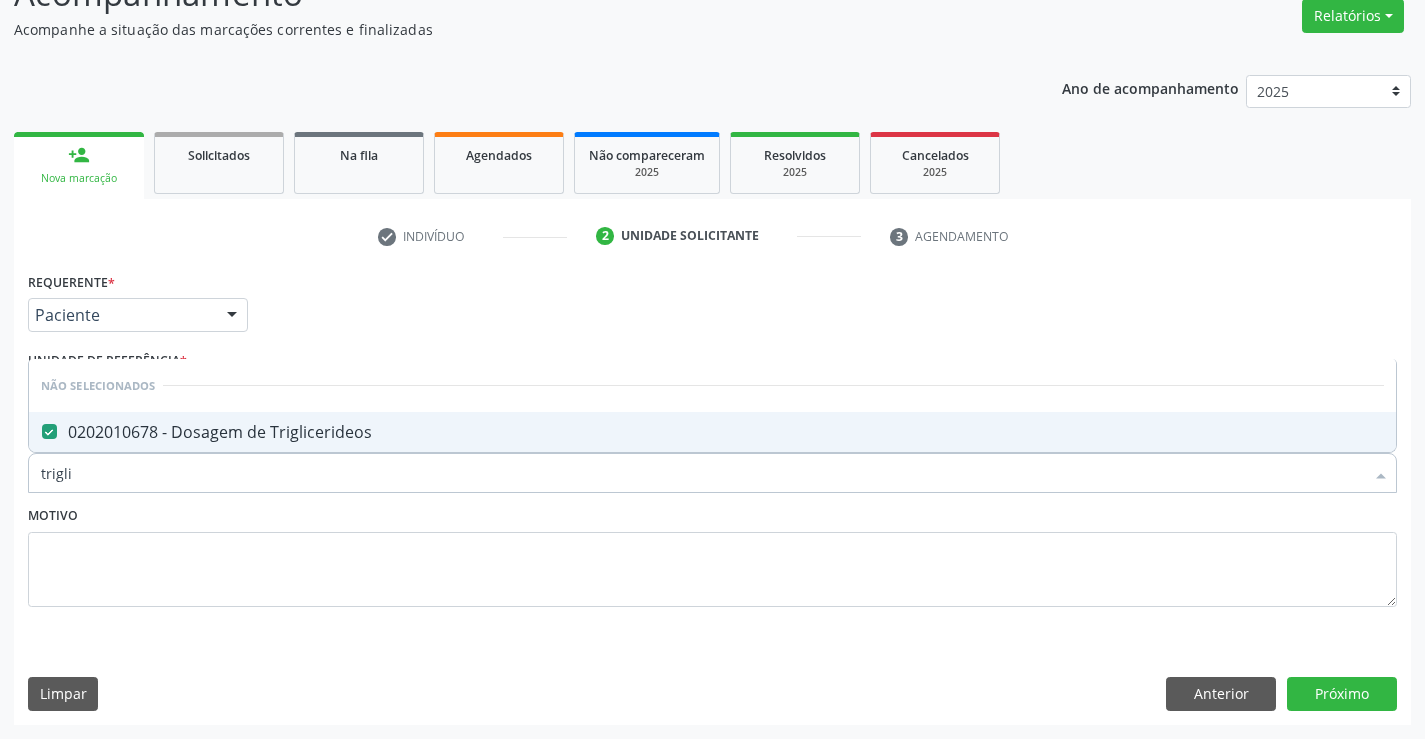 click on "Motivo" at bounding box center (712, 554) 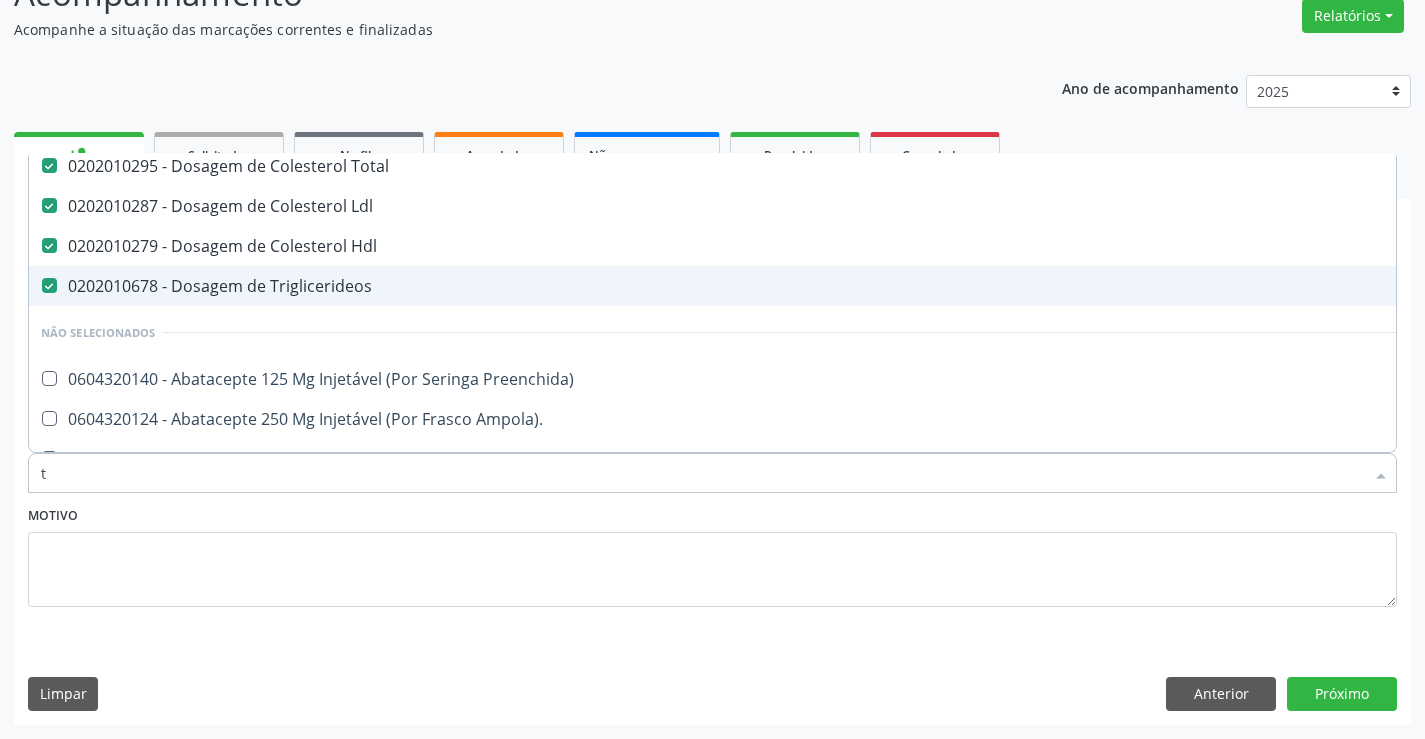 scroll, scrollTop: 46, scrollLeft: 0, axis: vertical 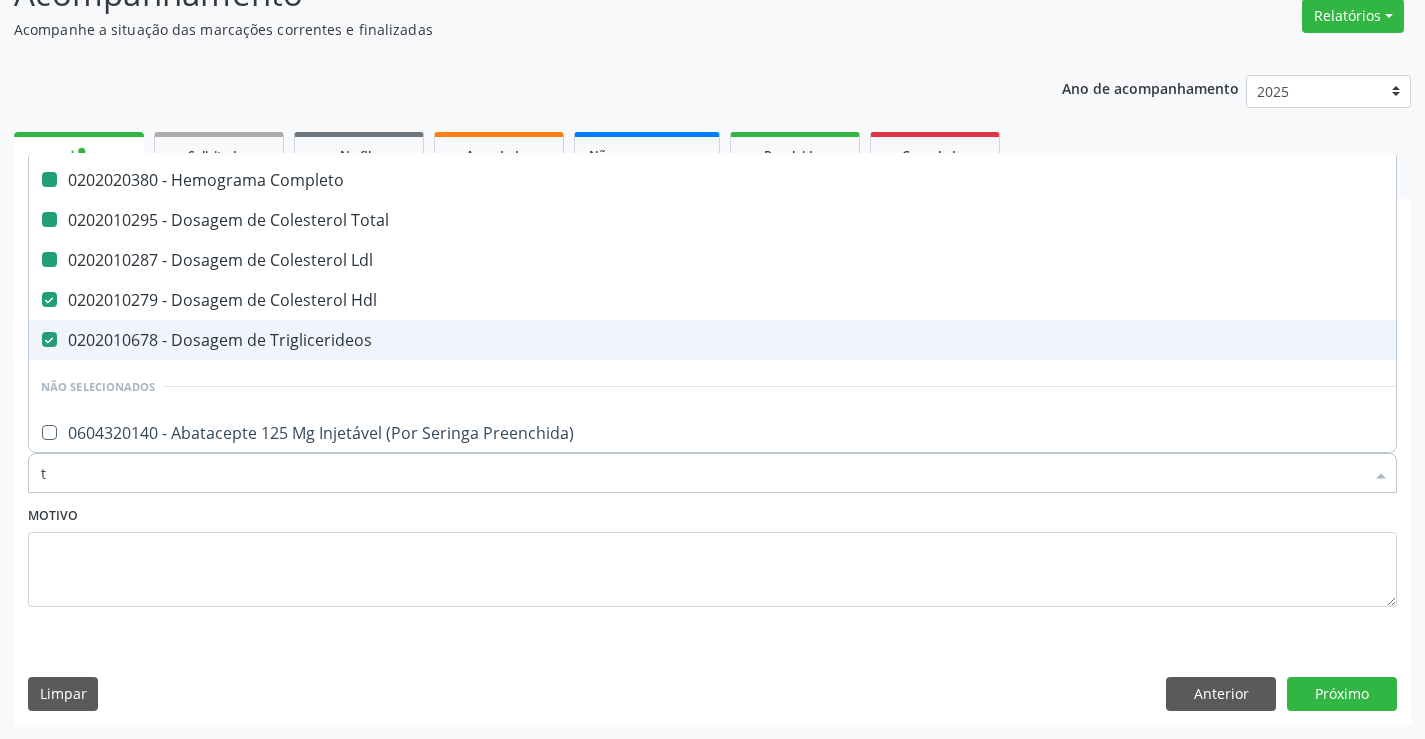 type on "tg" 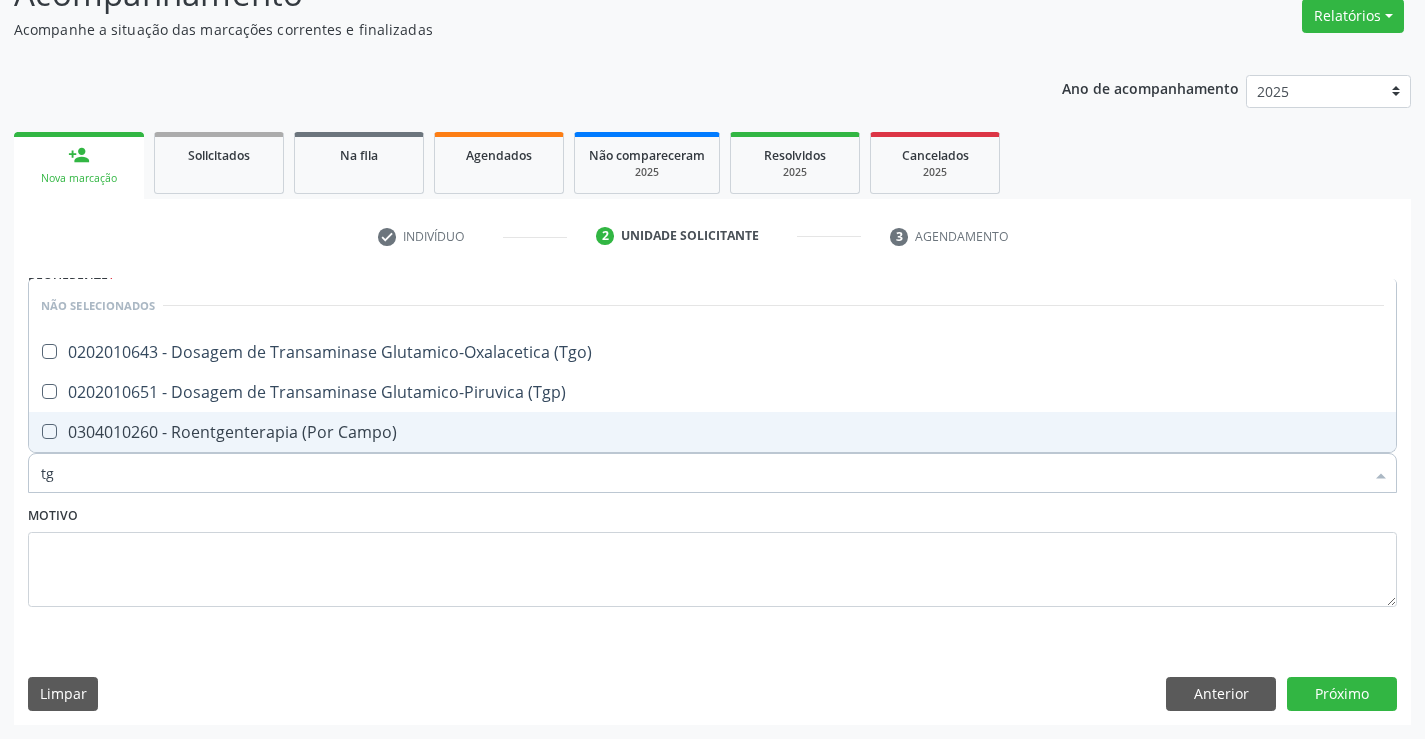 scroll, scrollTop: 0, scrollLeft: 0, axis: both 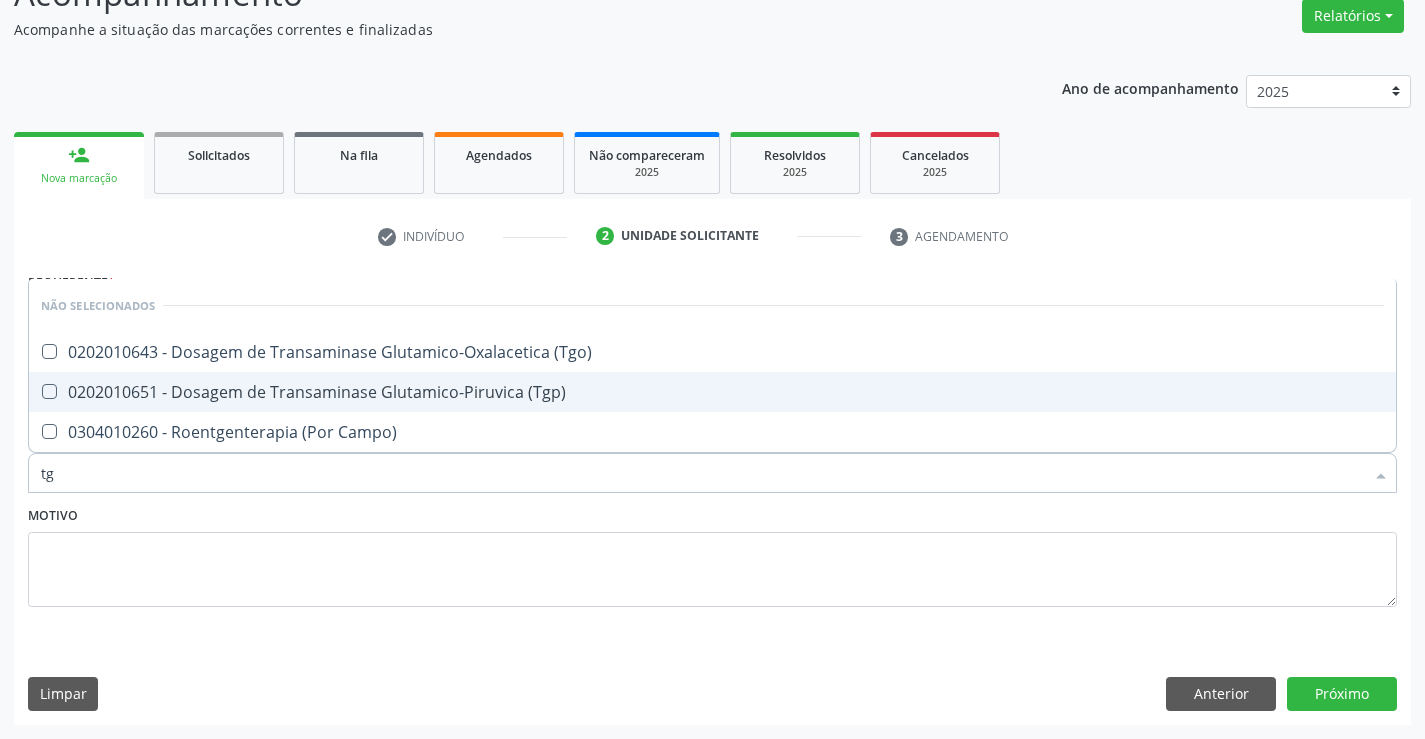 click on "0202010651 - Dosagem de Transaminase Glutamico-Piruvica (Tgp)" at bounding box center (712, 392) 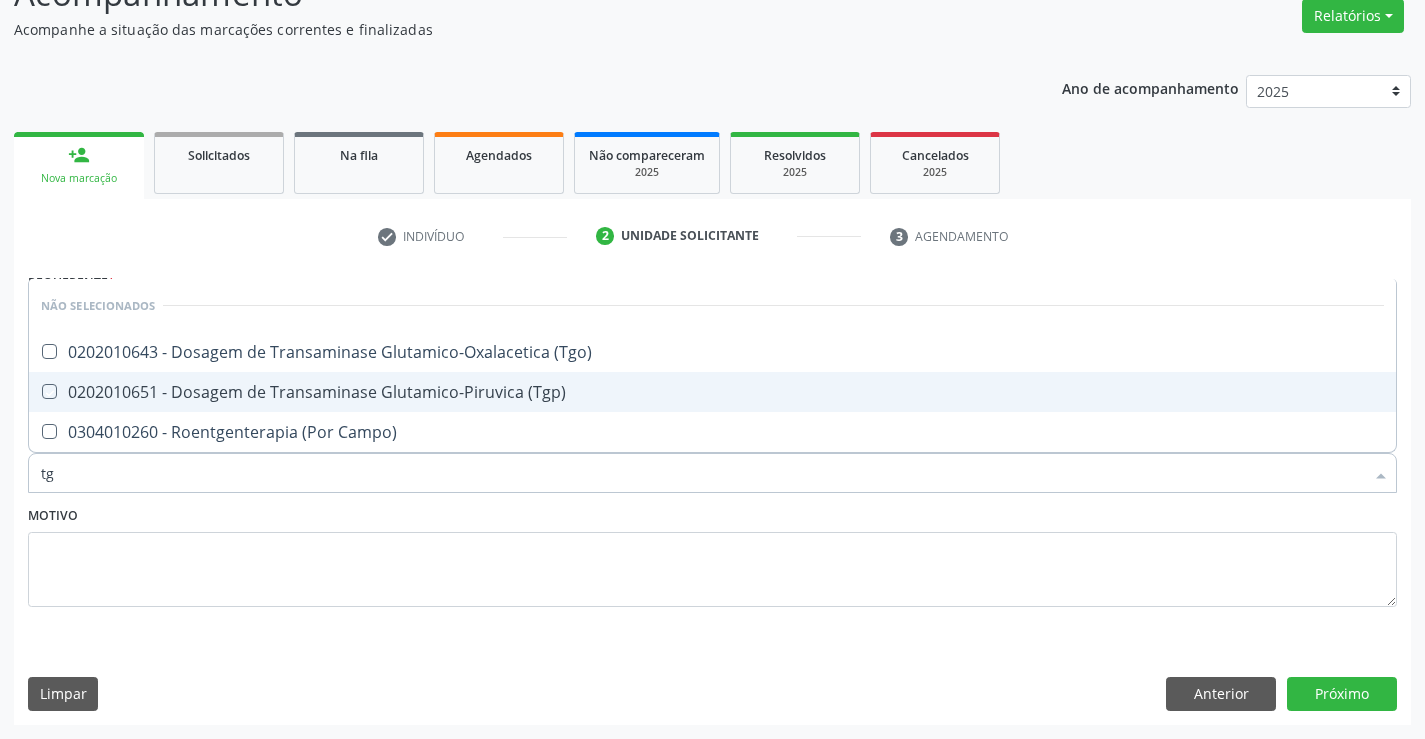 checkbox on "true" 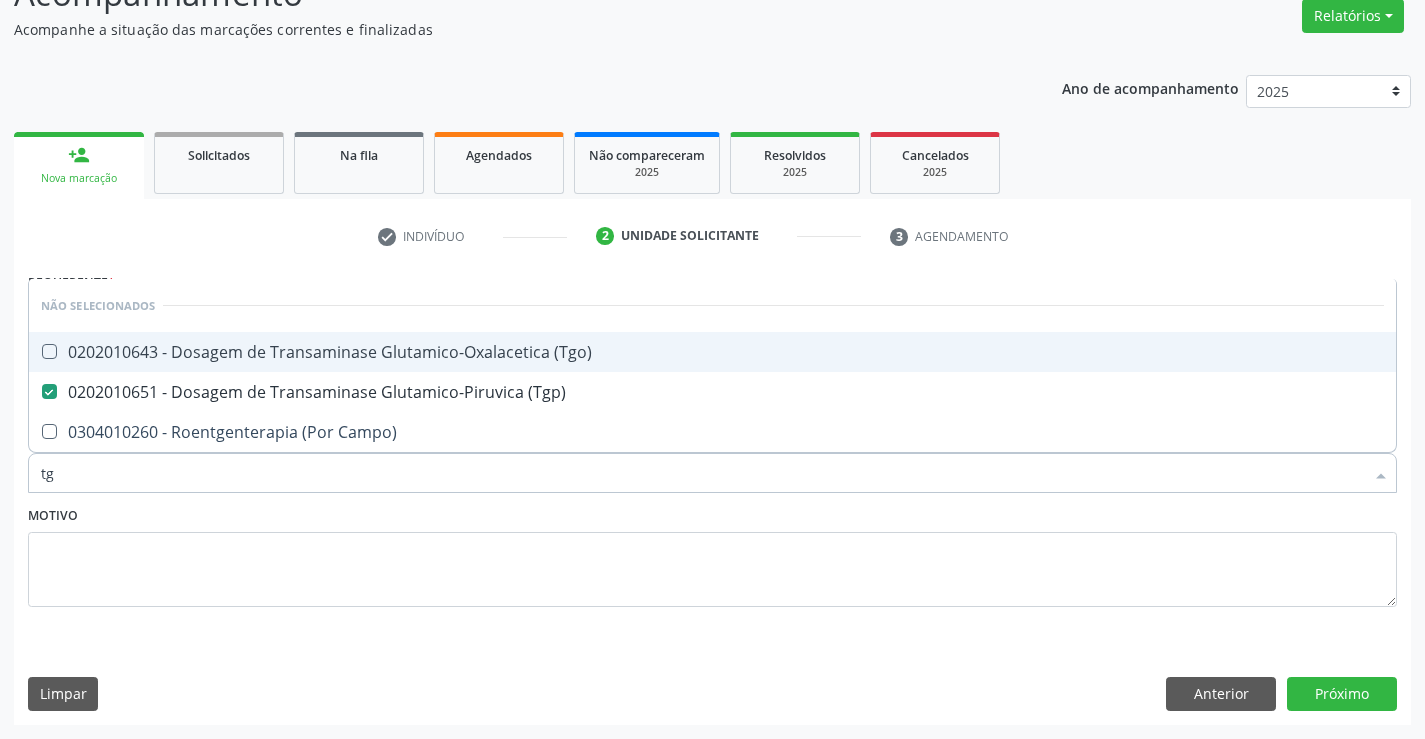 click on "0202010643 - Dosagem de Transaminase Glutamico-Oxalacetica (Tgo)" at bounding box center (712, 352) 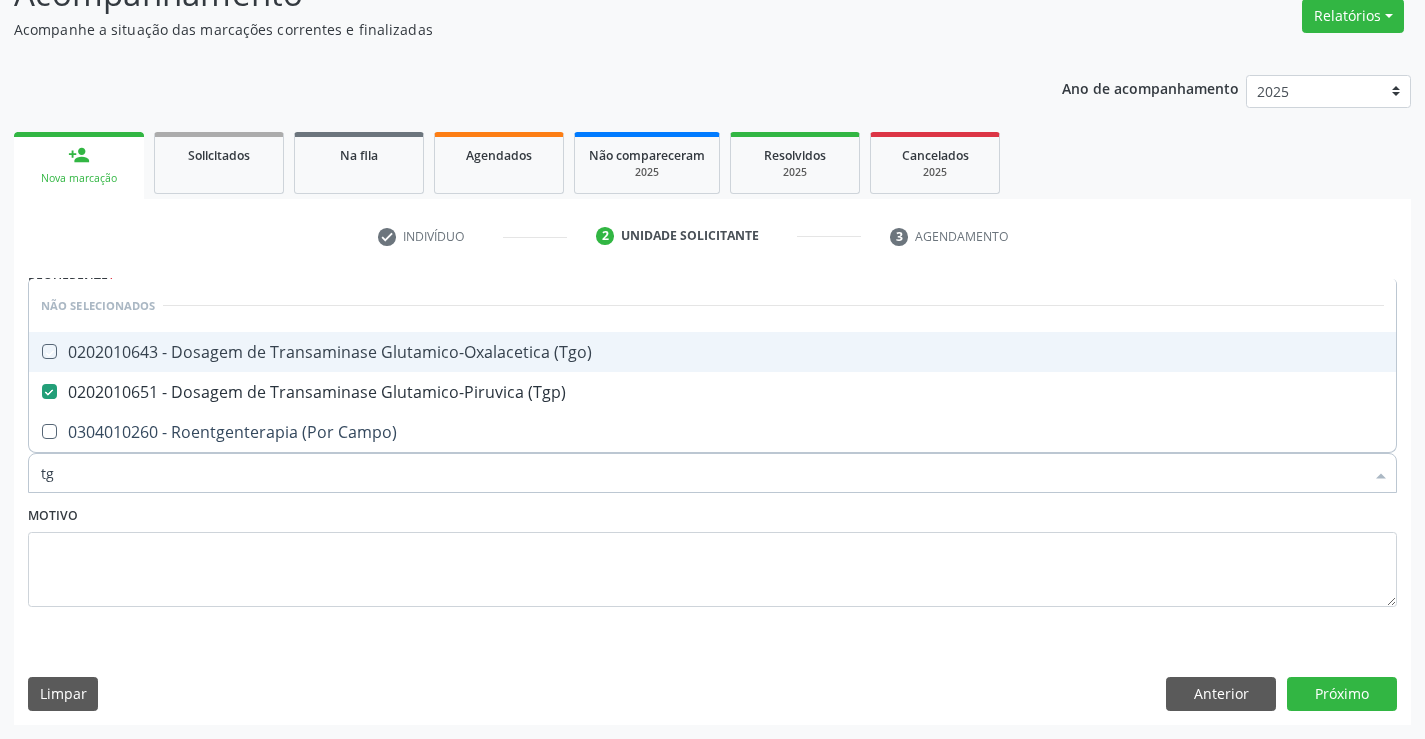 checkbox on "true" 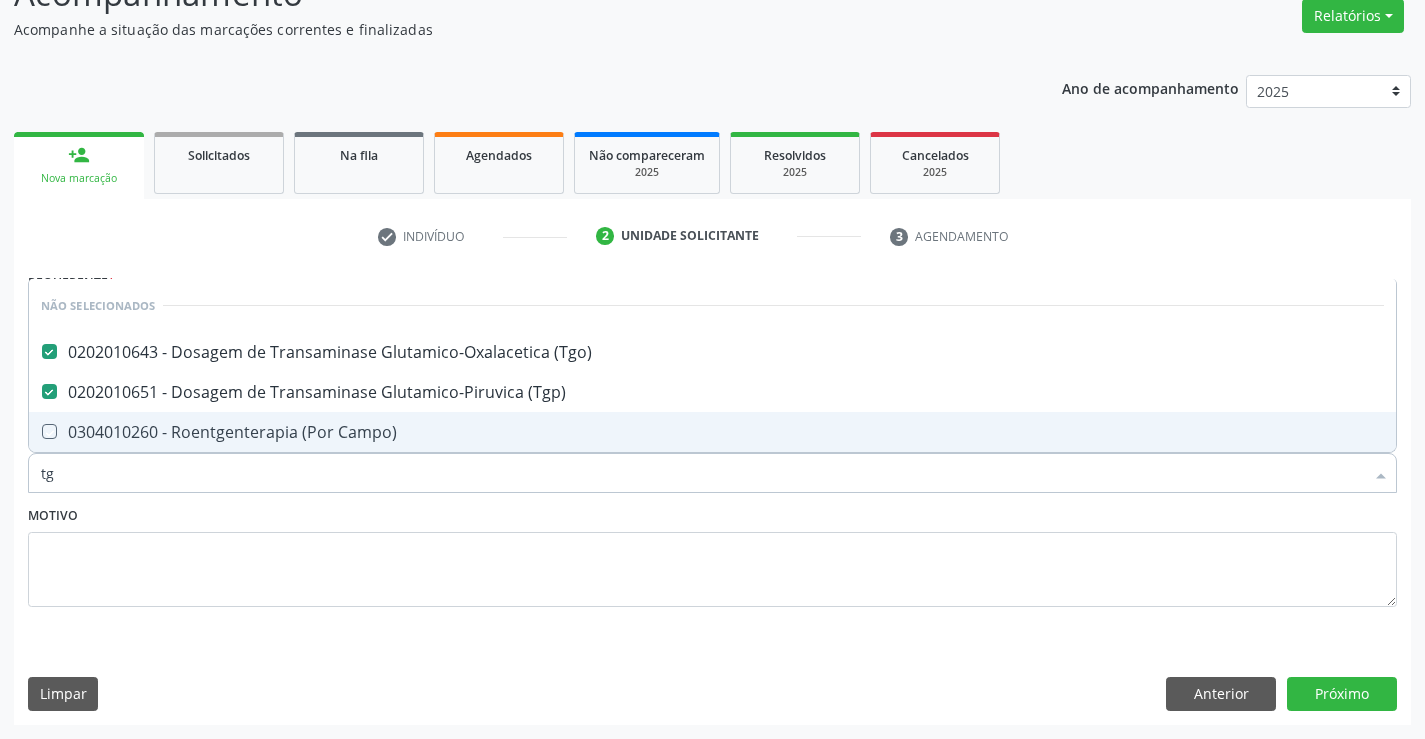 click on "Motivo" at bounding box center [712, 554] 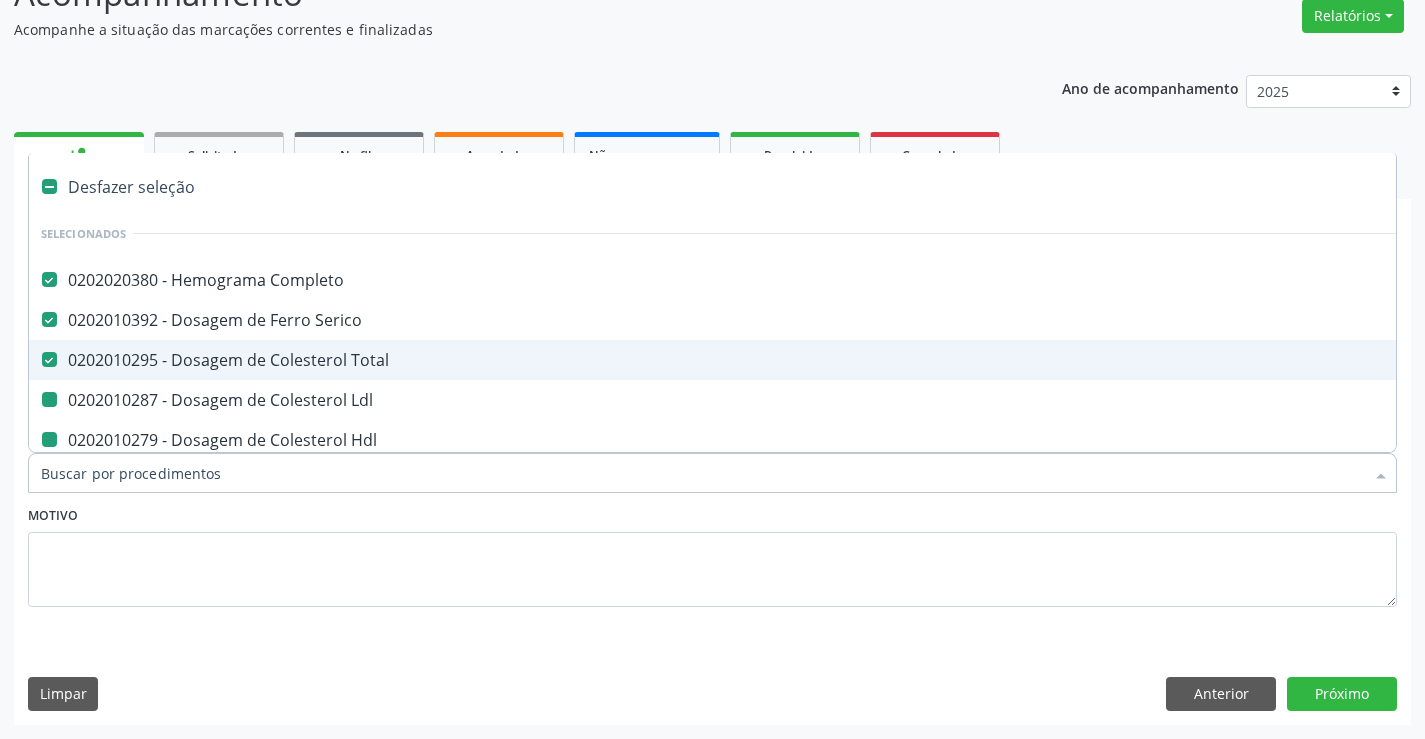 type on "u" 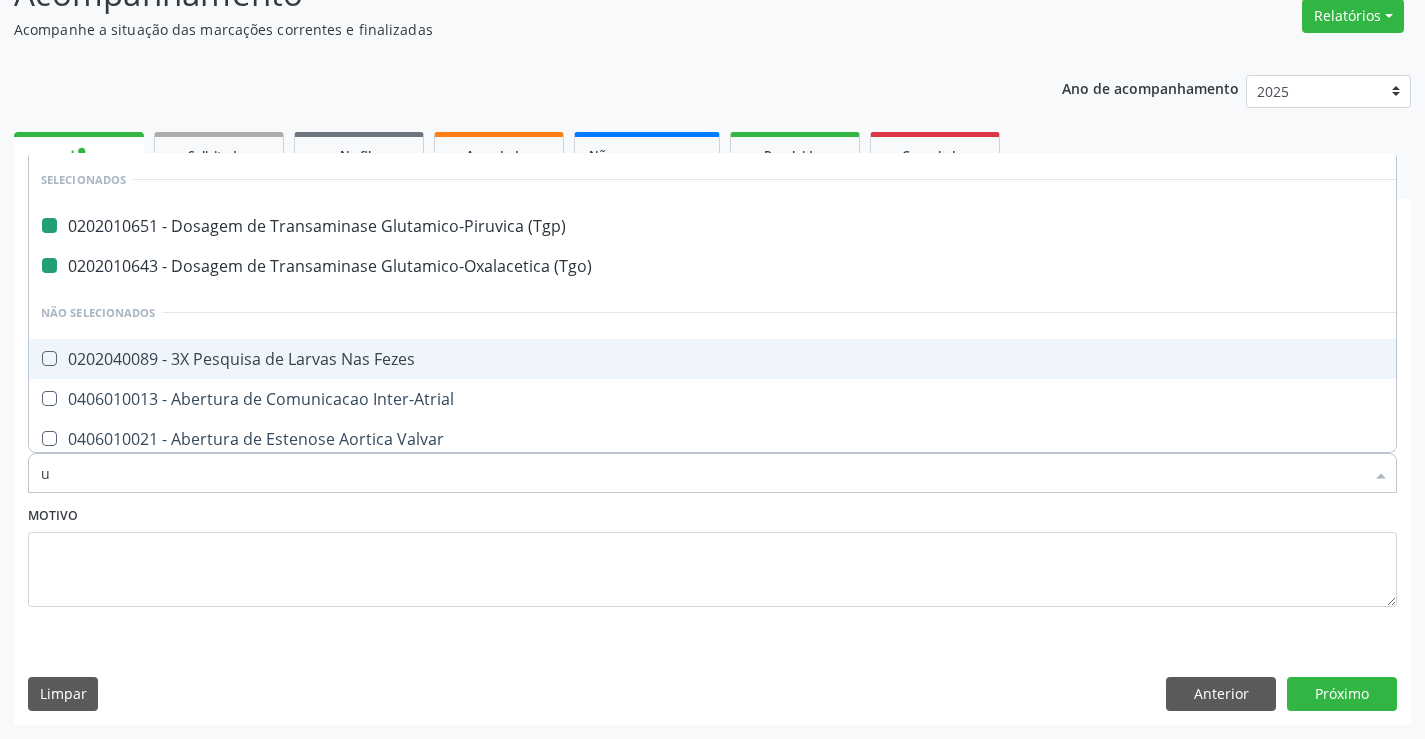 type on "ur" 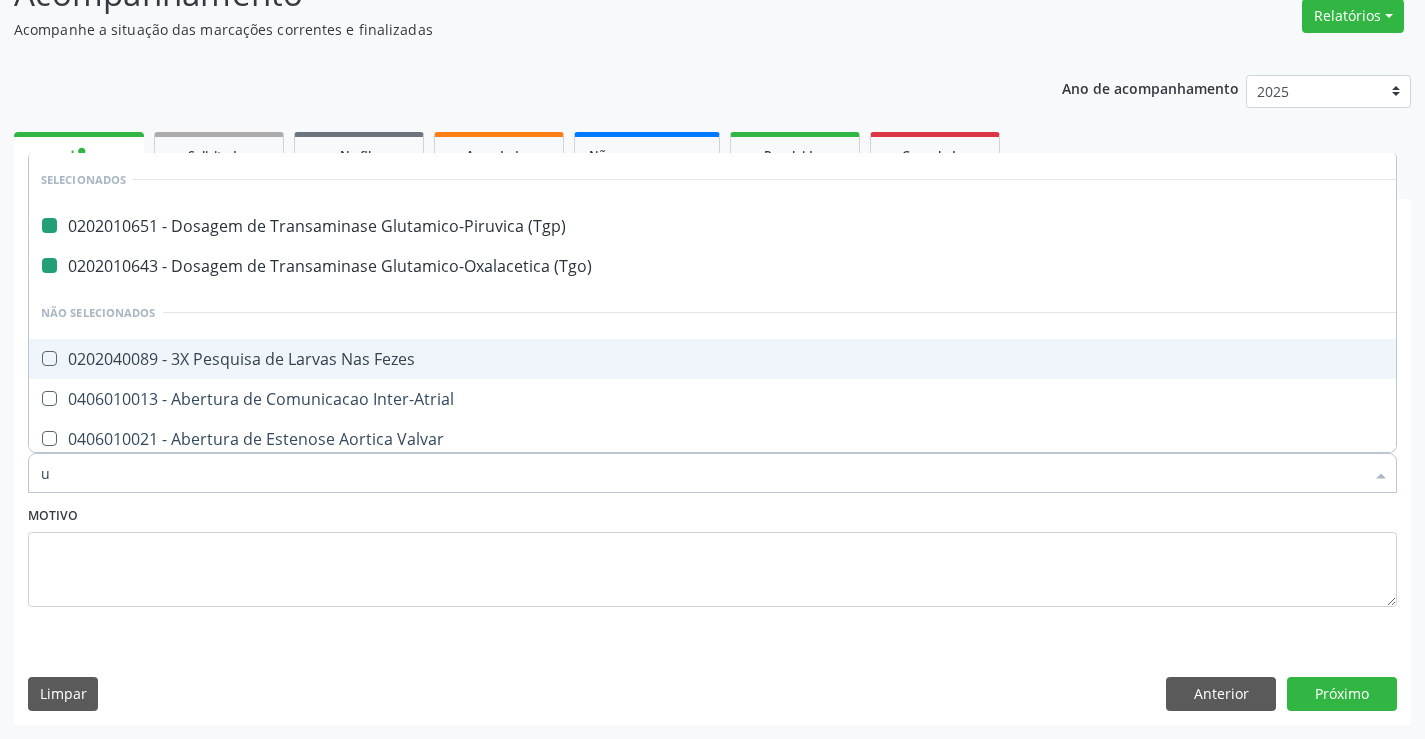 checkbox on "false" 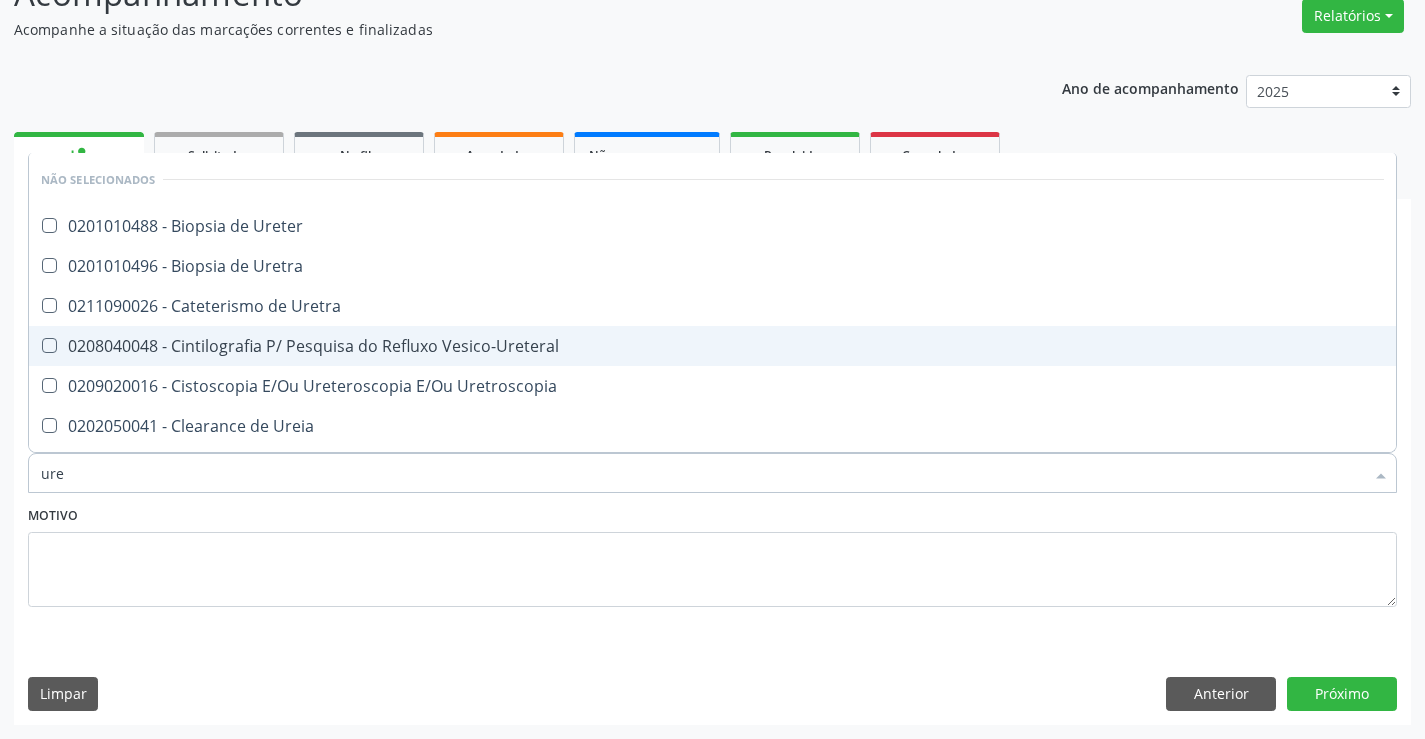 type on "urei" 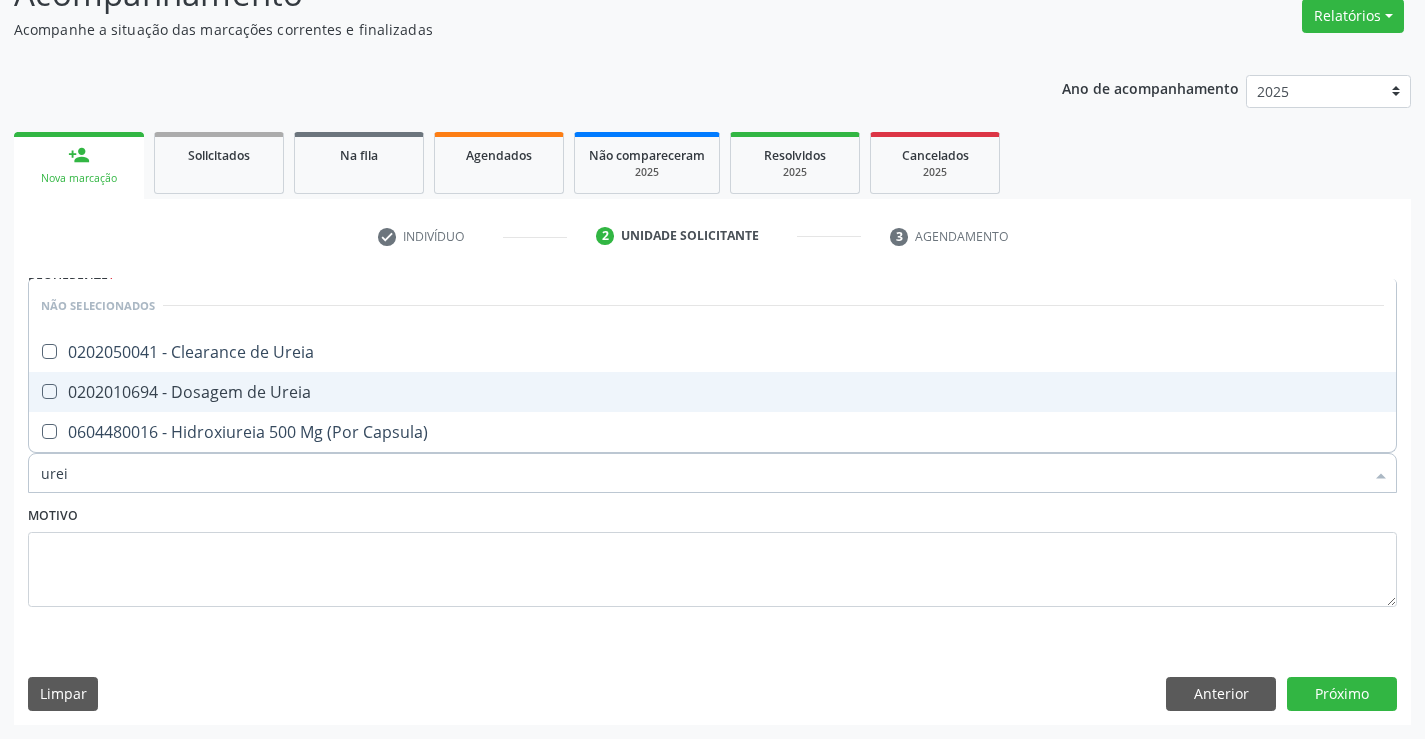 click on "0202010694 - Dosagem de Ureia" at bounding box center [712, 392] 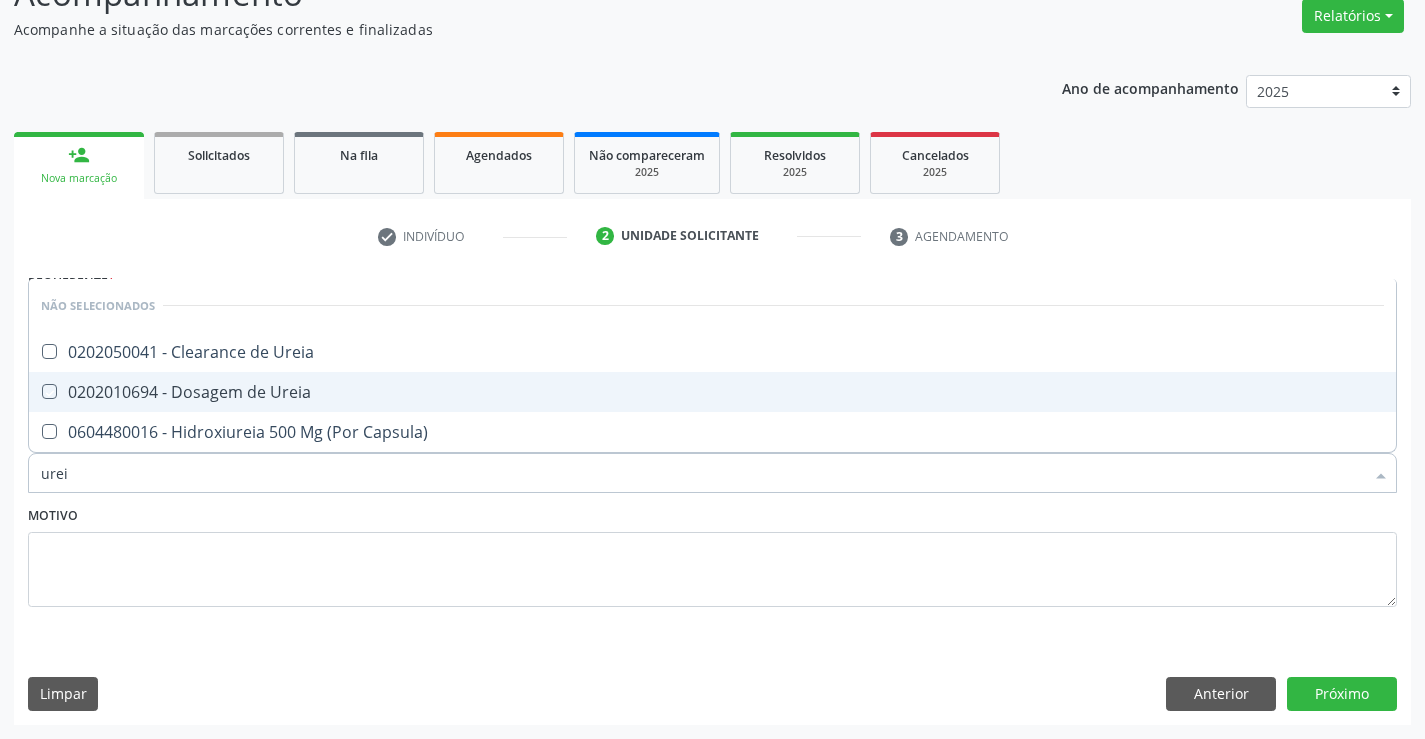 checkbox on "true" 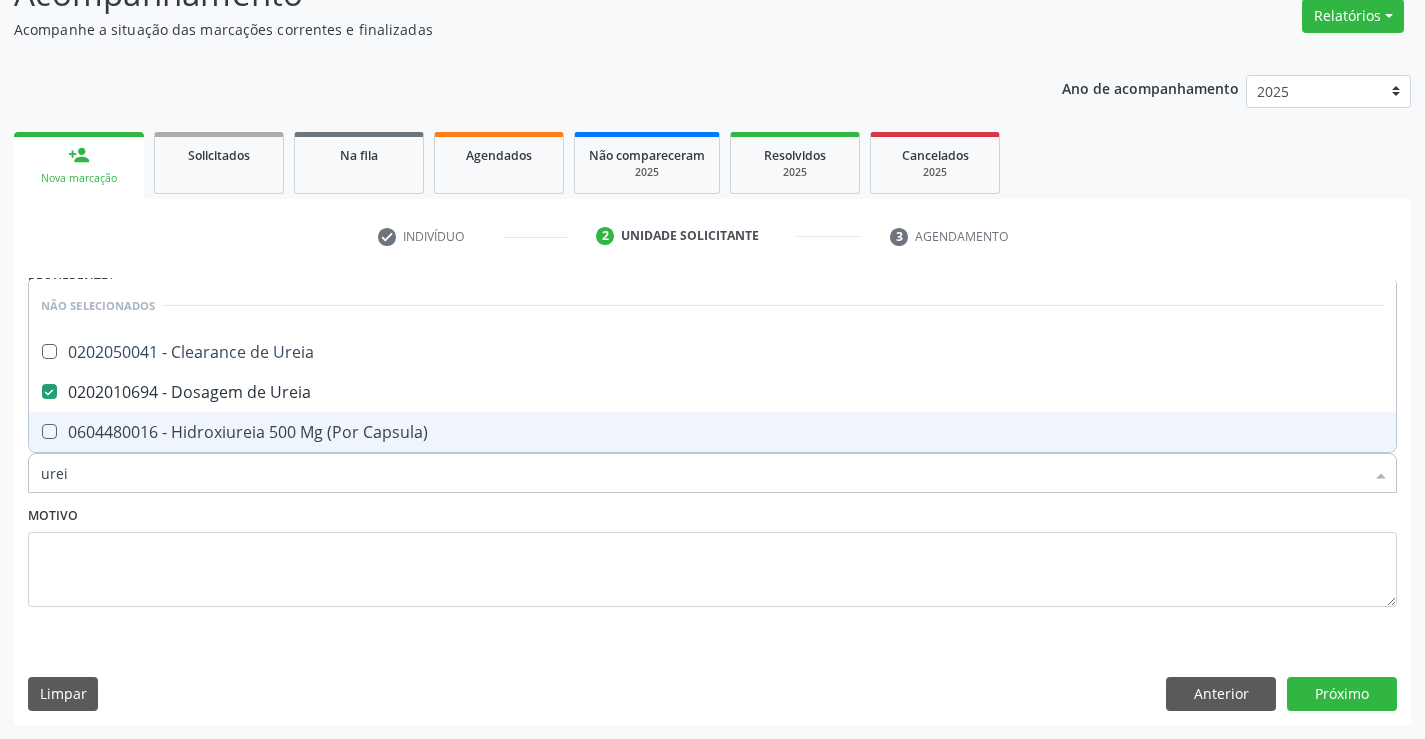 click on "Motivo" at bounding box center (712, 554) 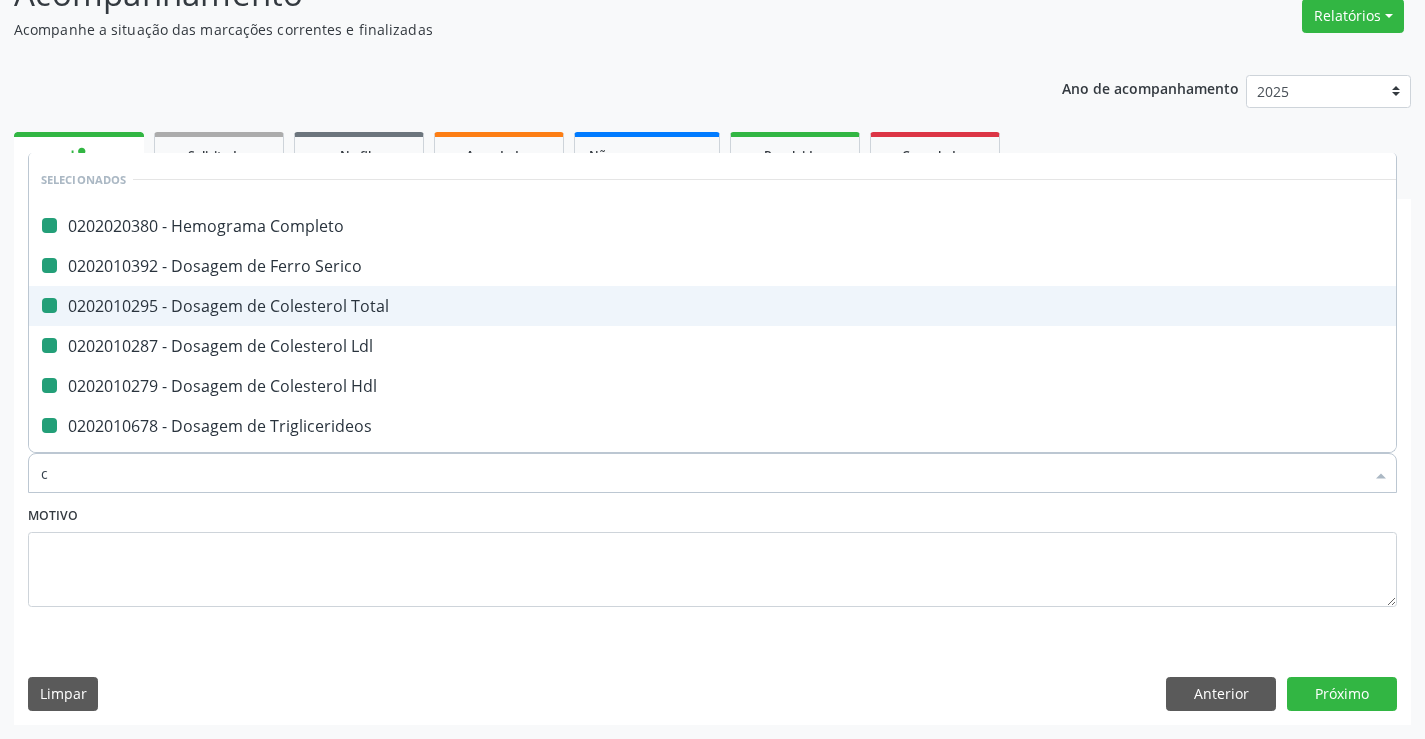 type on "cr" 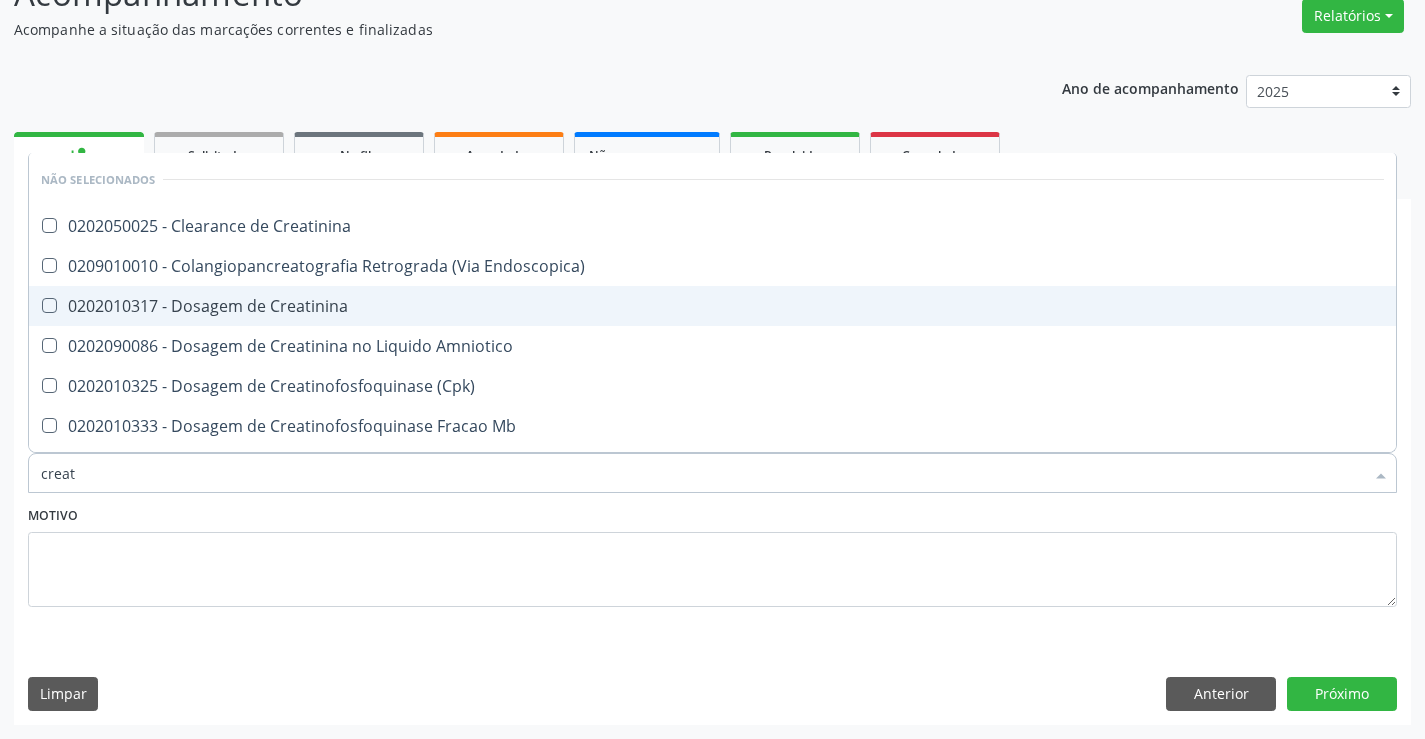 type on "creati" 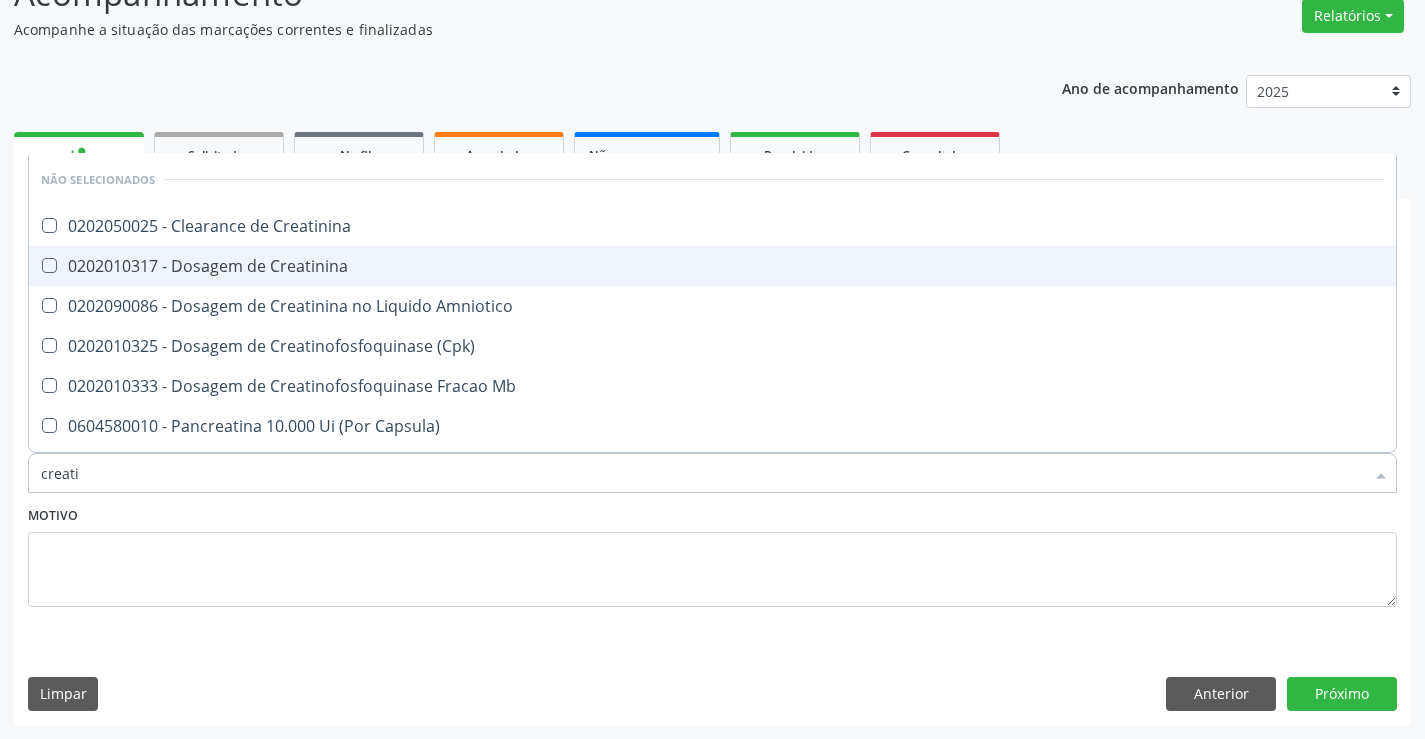 click on "0202010317 - Dosagem de Creatinina" at bounding box center (712, 266) 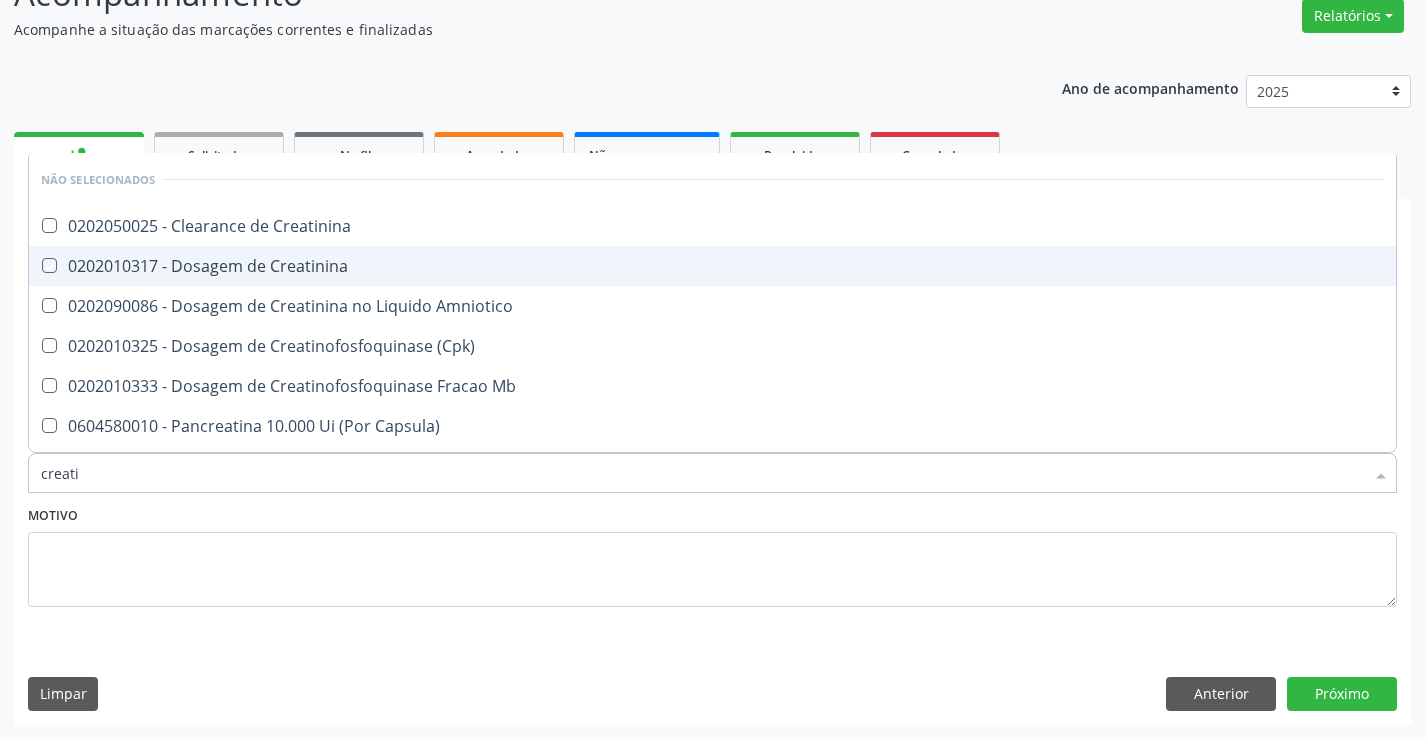 checkbox on "true" 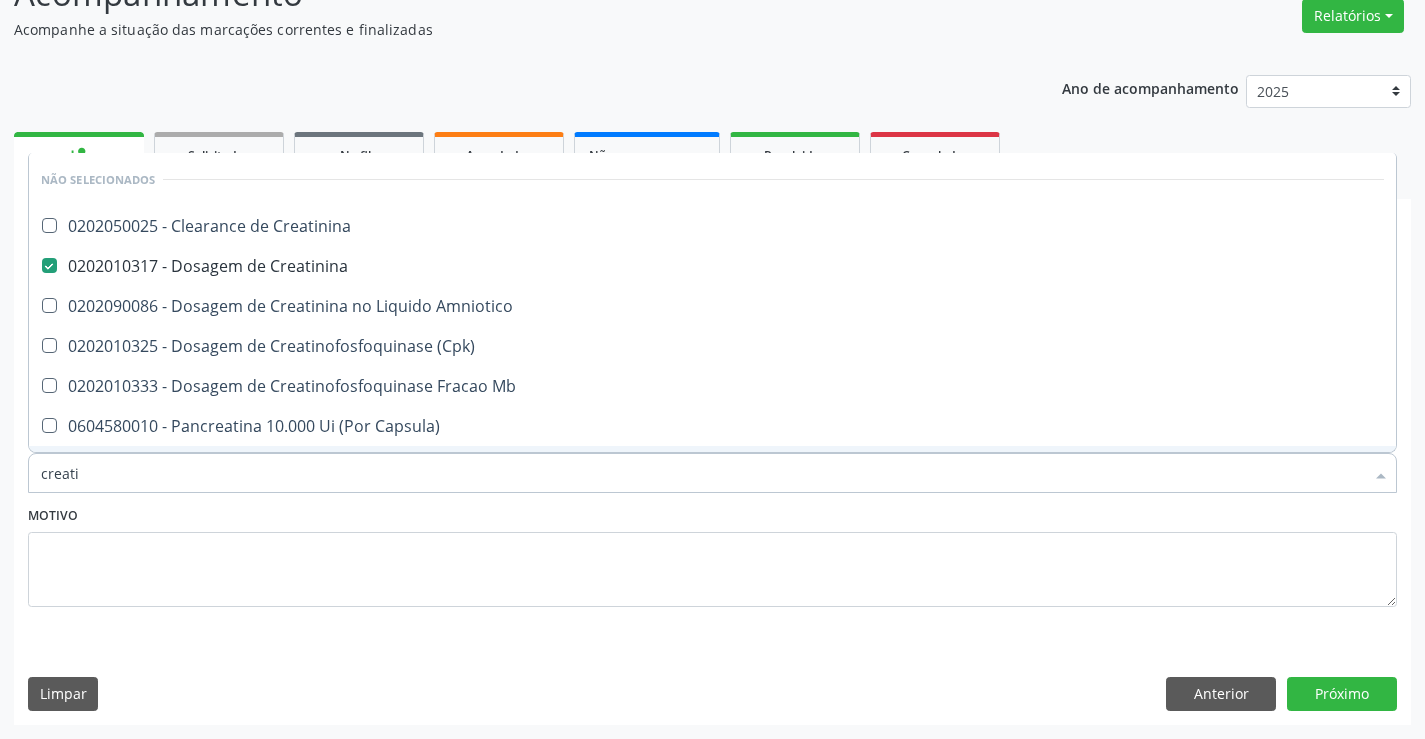 click on "Motivo" at bounding box center [712, 554] 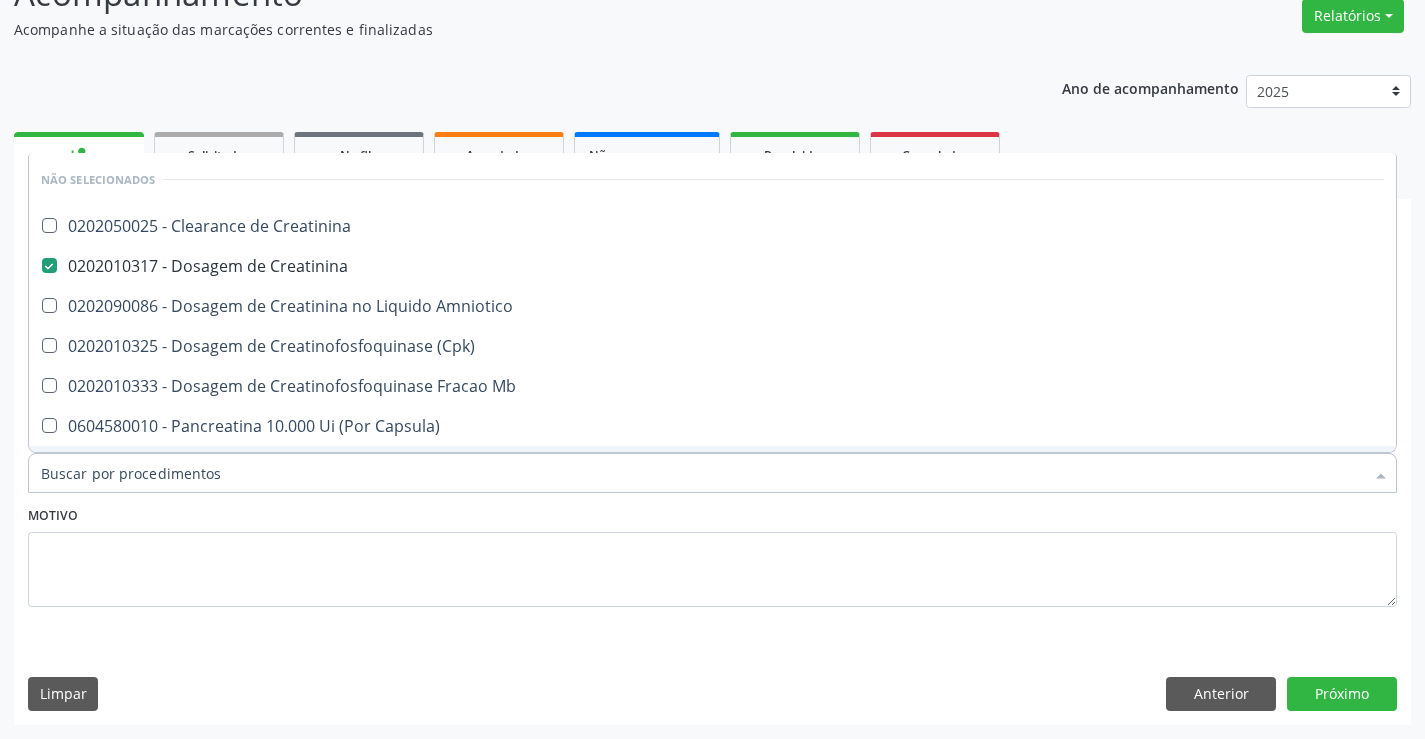 checkbox on "true" 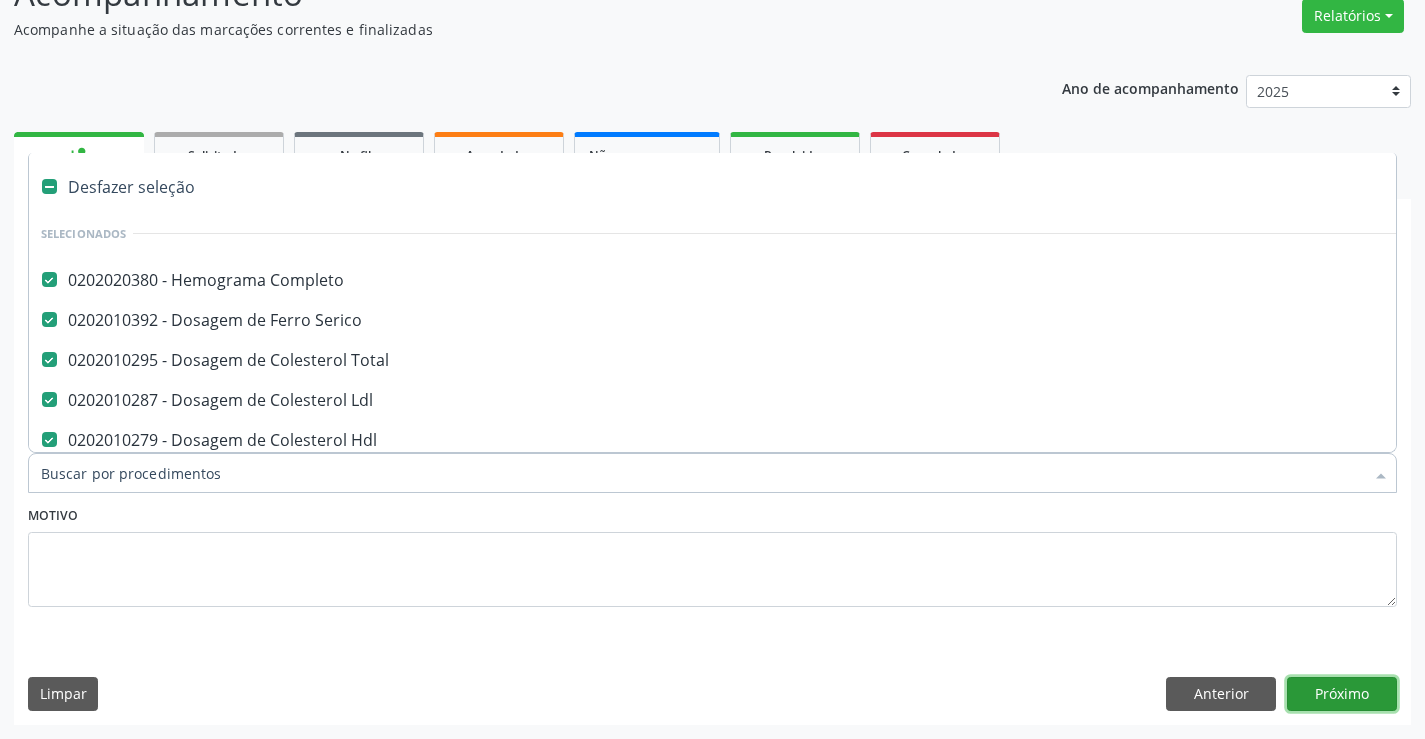 click on "Próximo" at bounding box center [1342, 694] 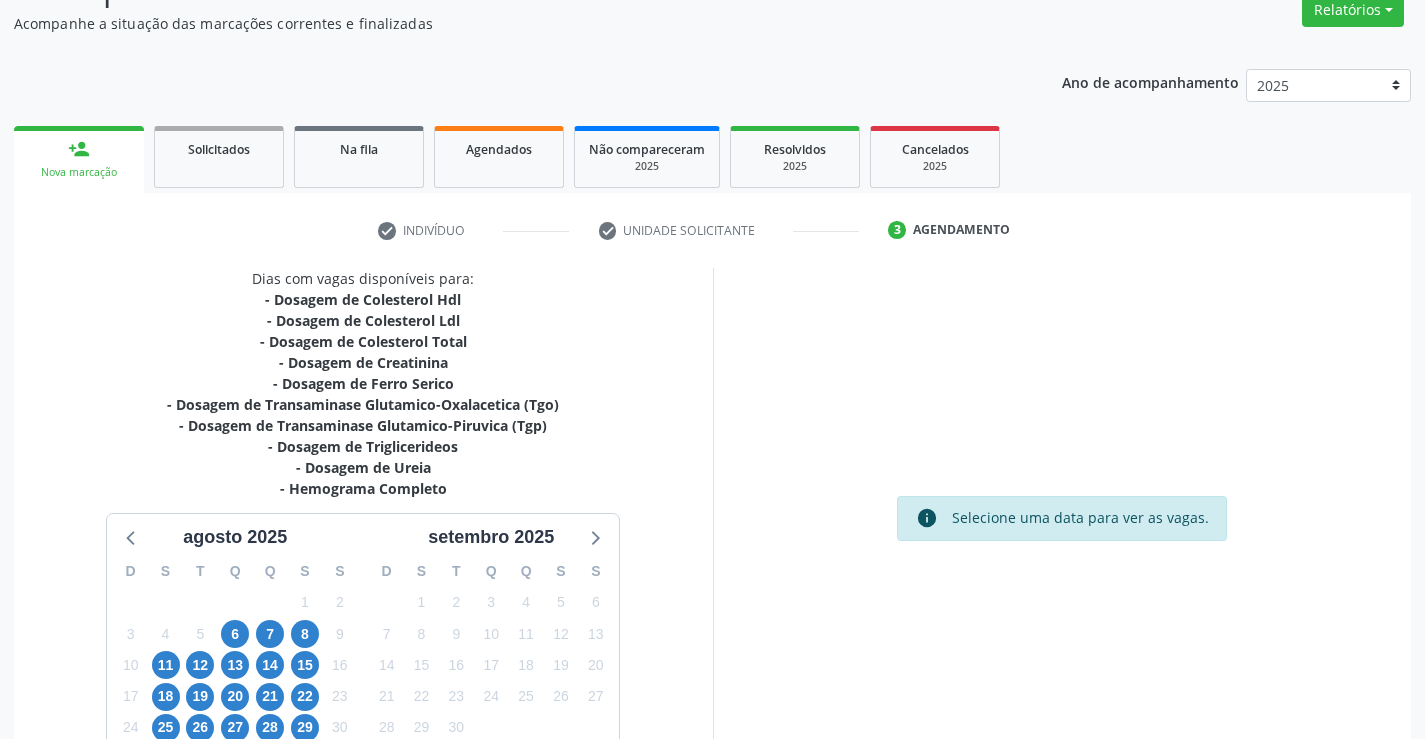 scroll, scrollTop: 320, scrollLeft: 0, axis: vertical 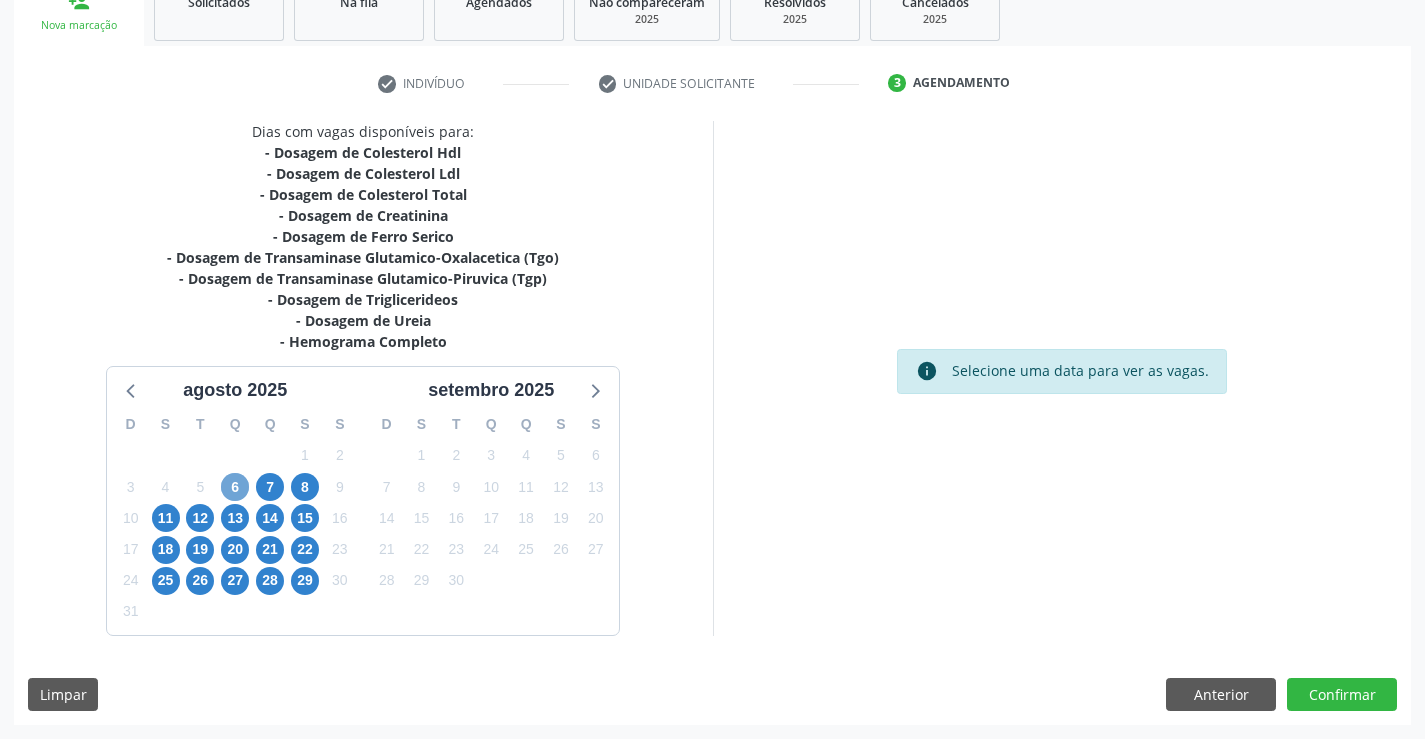click on "6" at bounding box center [235, 487] 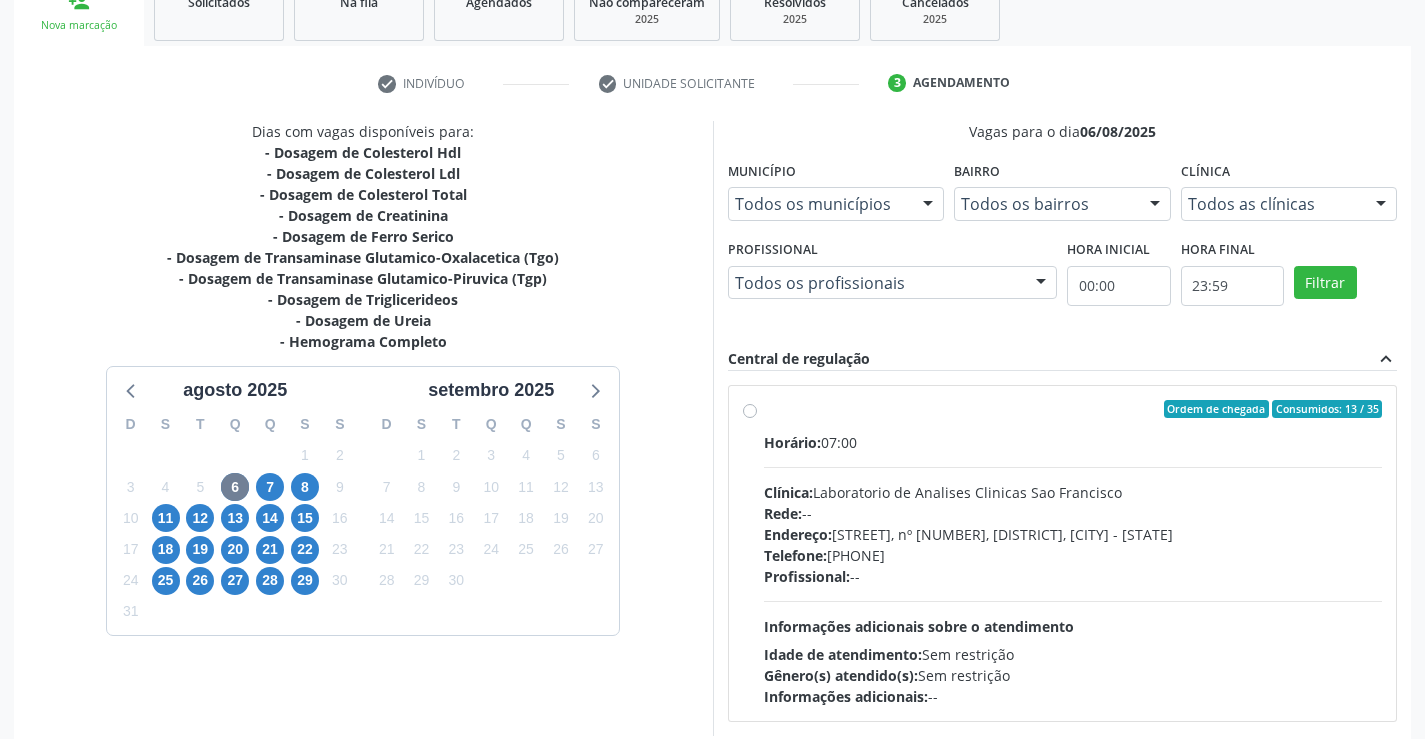 click on "Ordem de chegada
Consumidos: 13 / 35" at bounding box center (1073, 409) 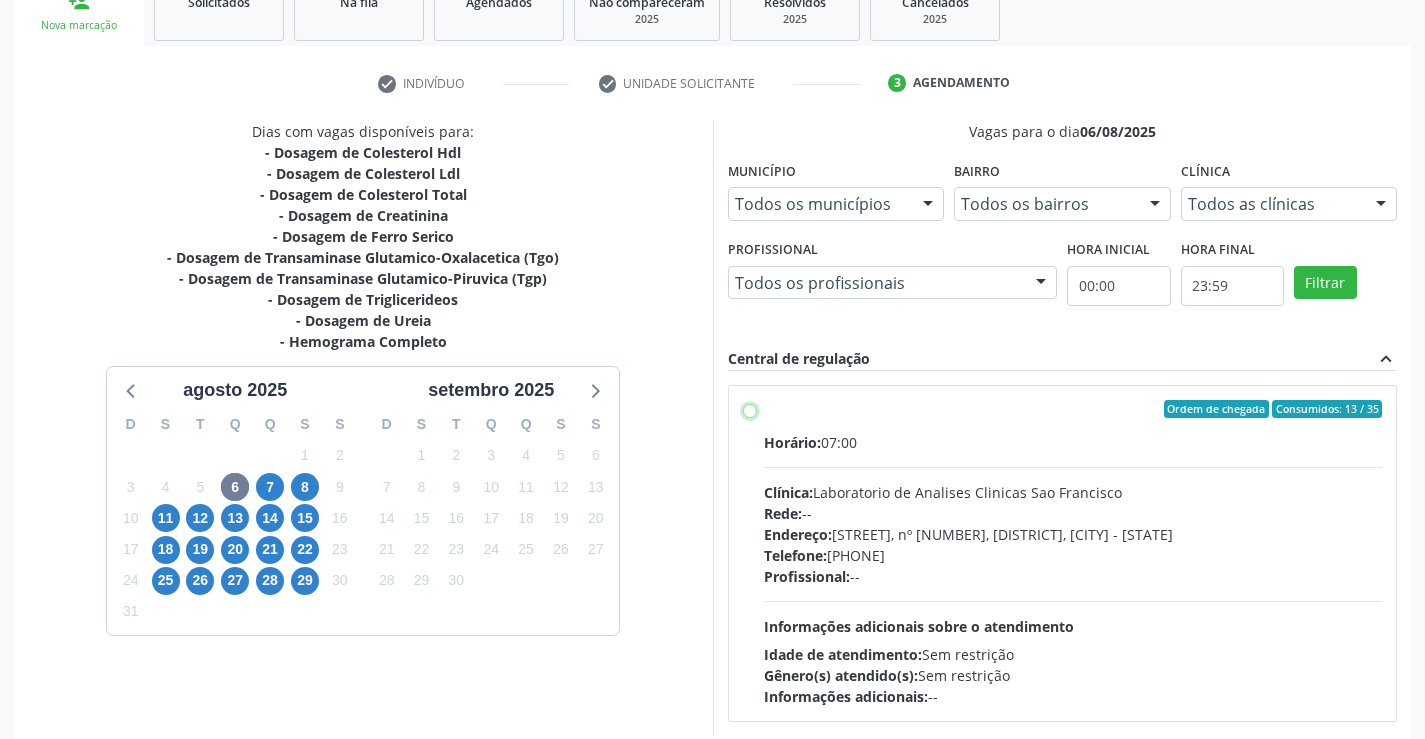click on "Ordem de chegada
Consumidos: 13 / 35
Horário:   07:00
Clínica:  Laboratorio de Analises Clinicas Sao Francisco
Rede:
--
Endereço:   Terreo, nº 258, Centro, Campo Formoso - BA
Telefone:   (74) 36453588
Profissional:
--
Informações adicionais sobre o atendimento
Idade de atendimento:
Sem restrição
Gênero(s) atendido(s):
Sem restrição
Informações adicionais:
--" at bounding box center [750, 409] 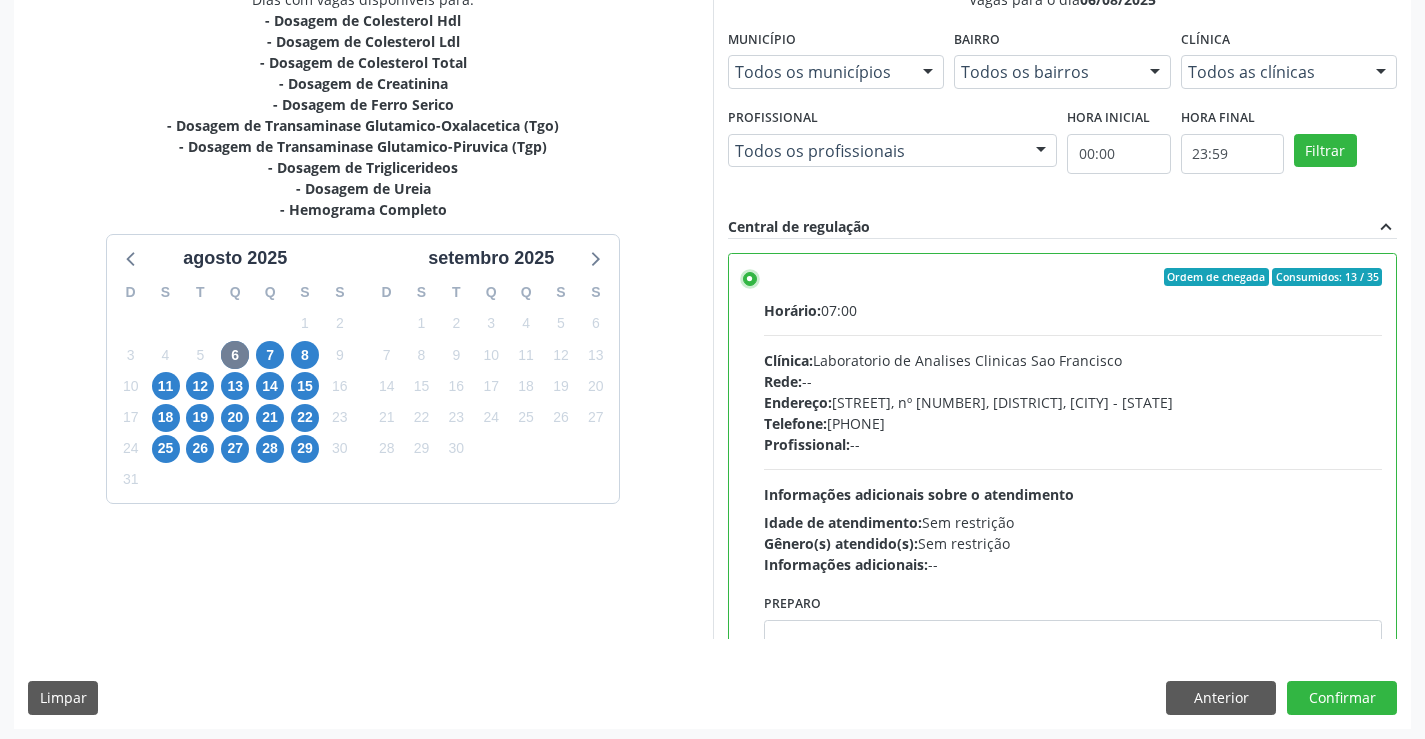 scroll, scrollTop: 456, scrollLeft: 0, axis: vertical 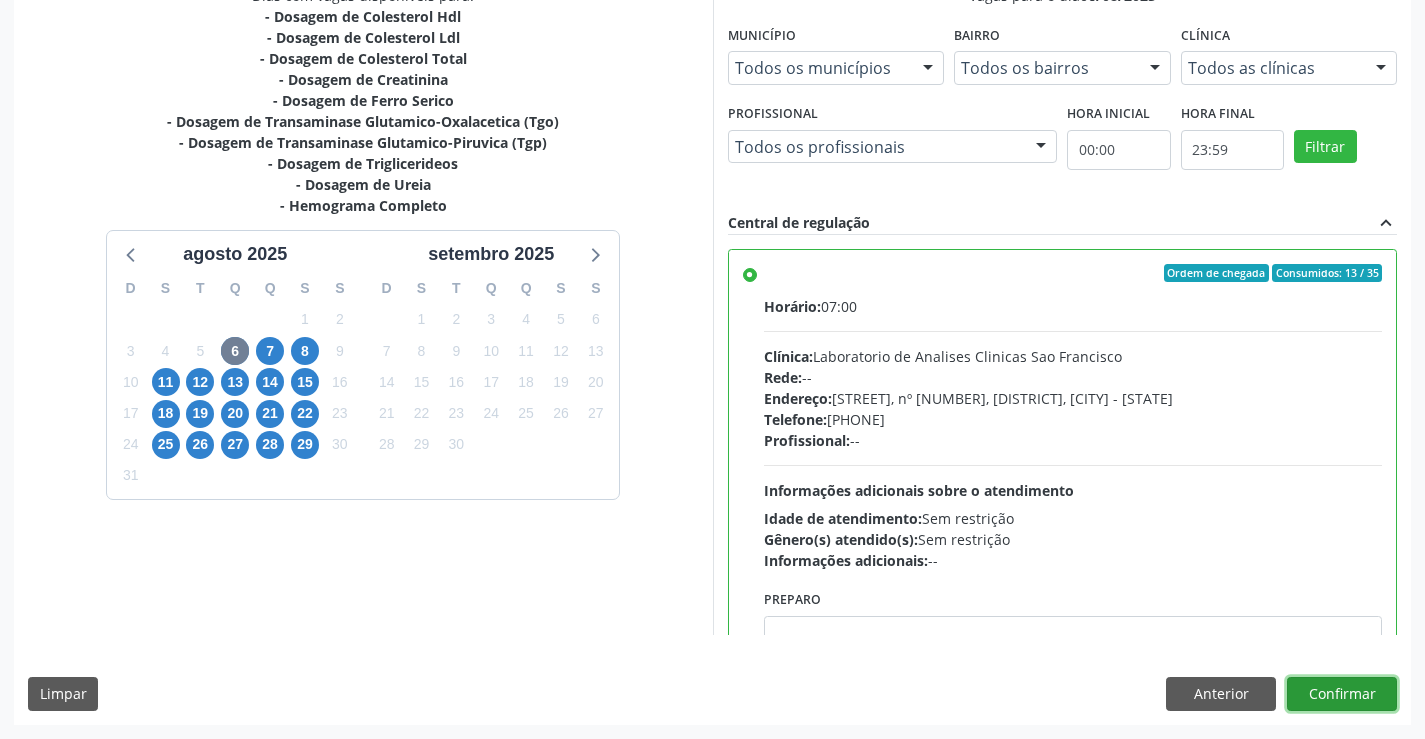 click on "Confirmar" at bounding box center (1342, 694) 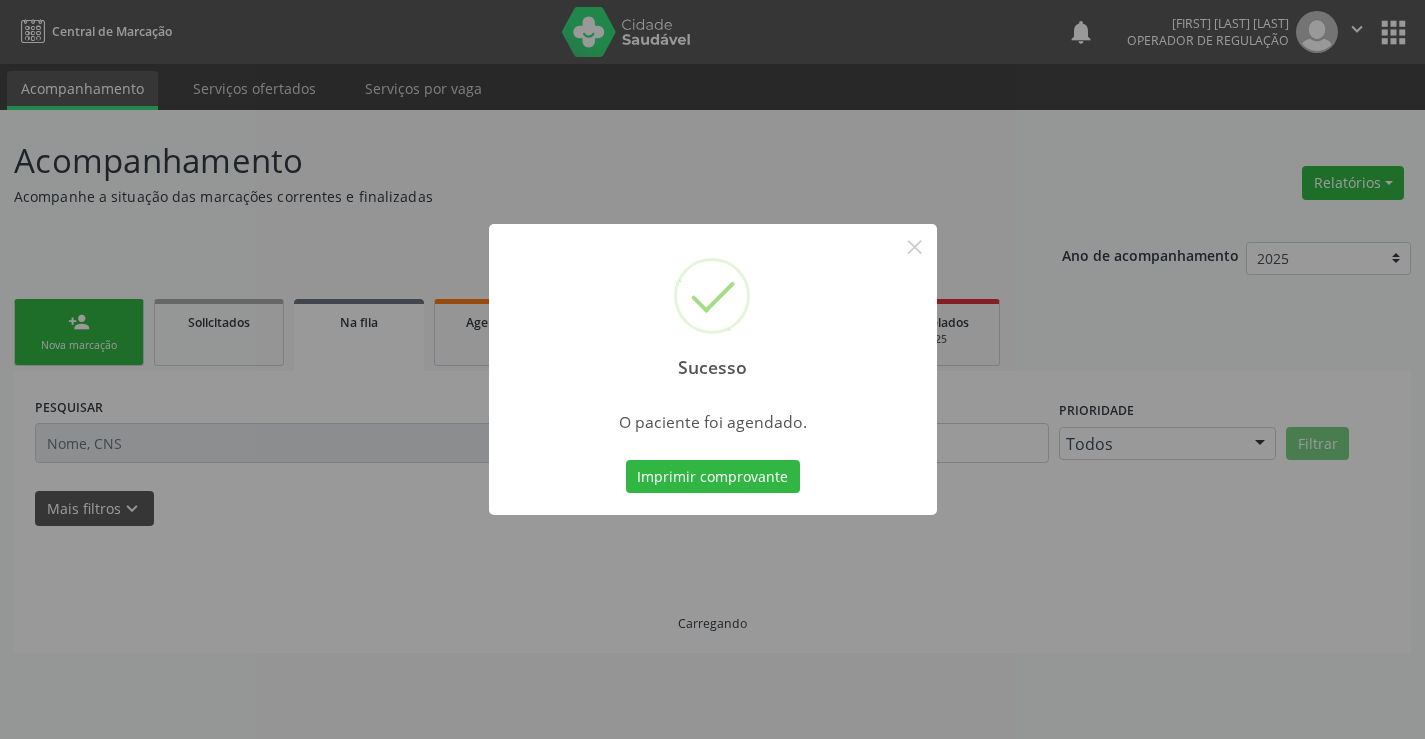 scroll, scrollTop: 0, scrollLeft: 0, axis: both 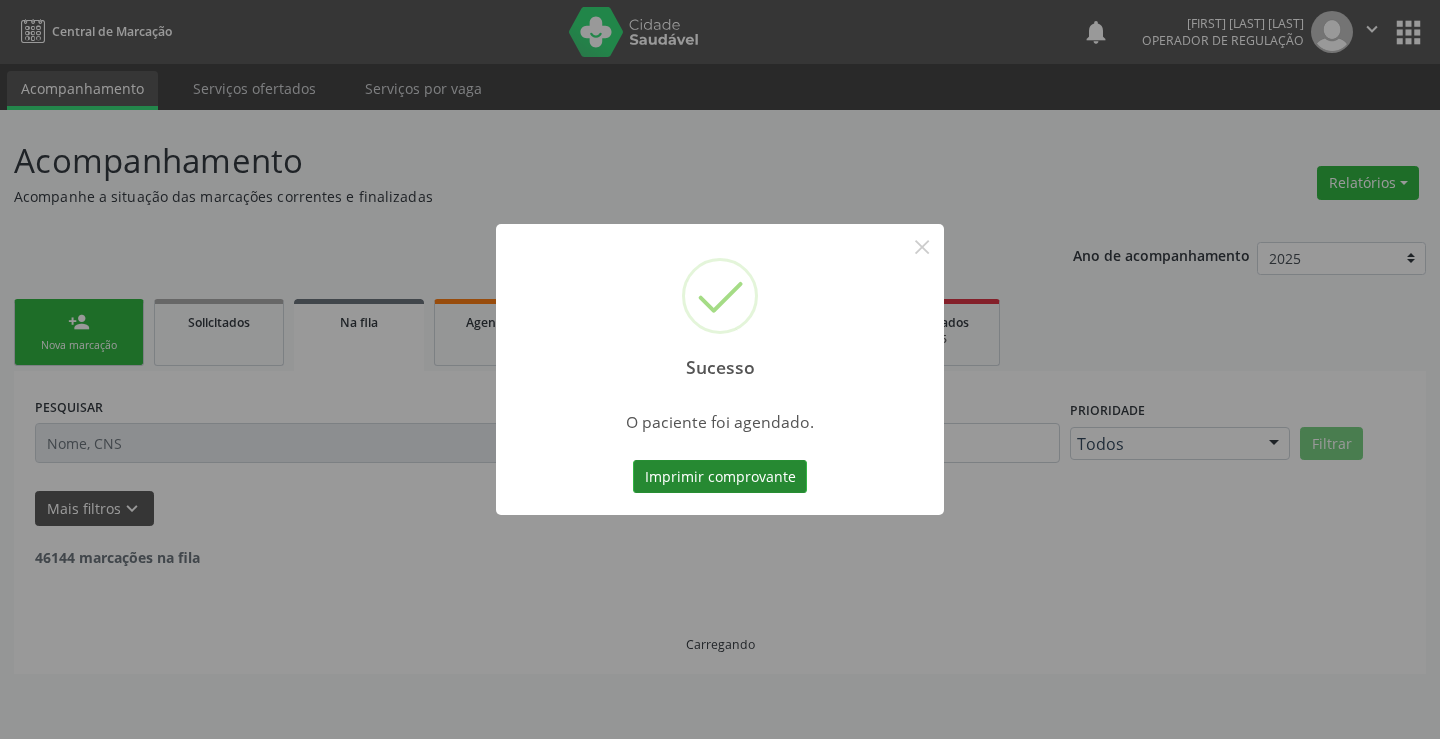 click on "Imprimir comprovante" at bounding box center (720, 477) 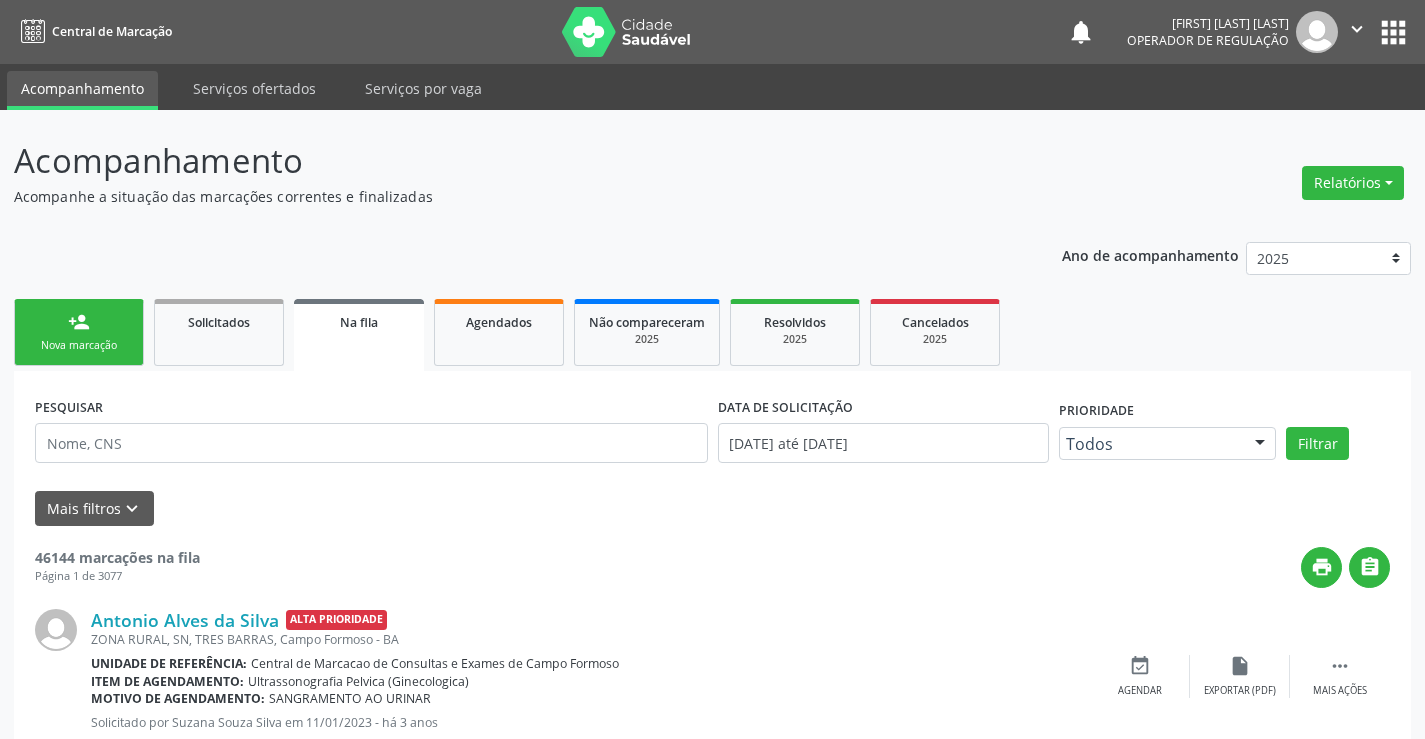 click on "person_add" at bounding box center [79, 322] 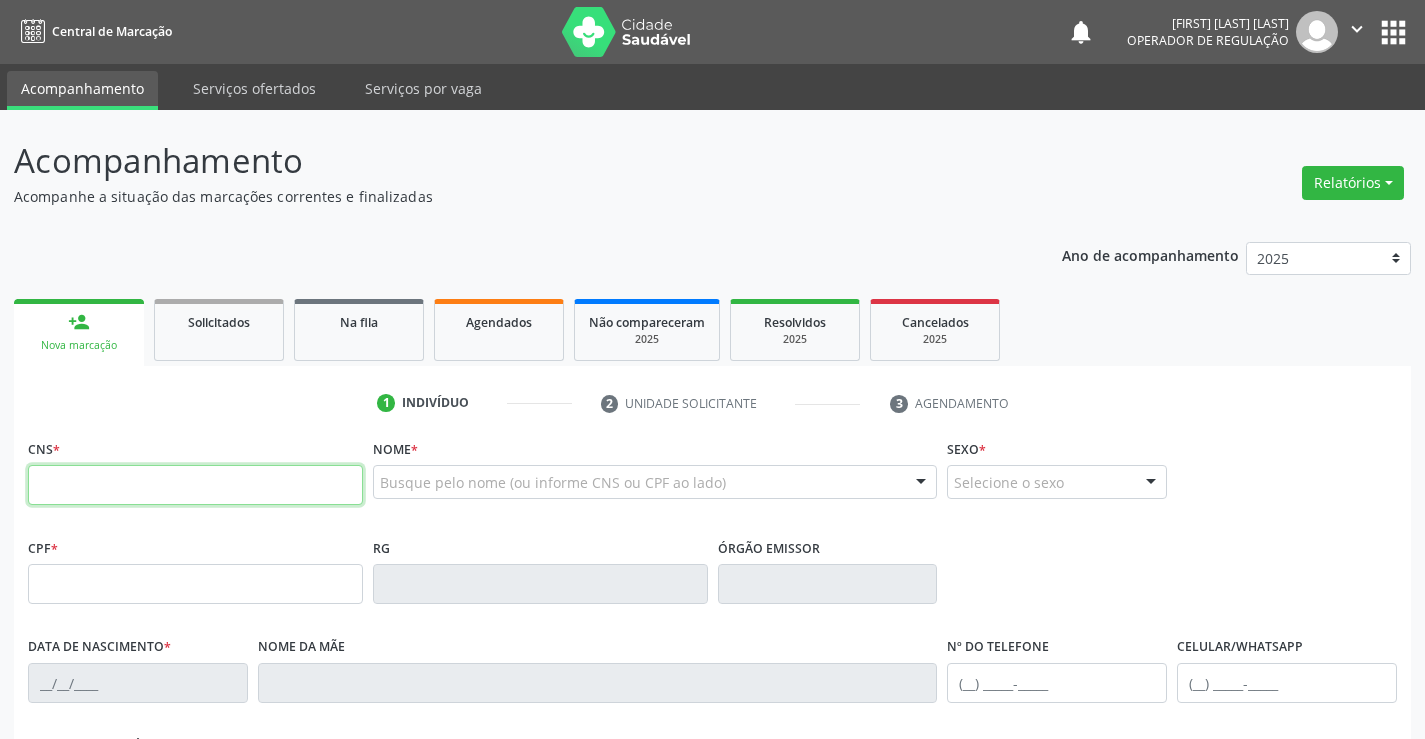 click at bounding box center (195, 485) 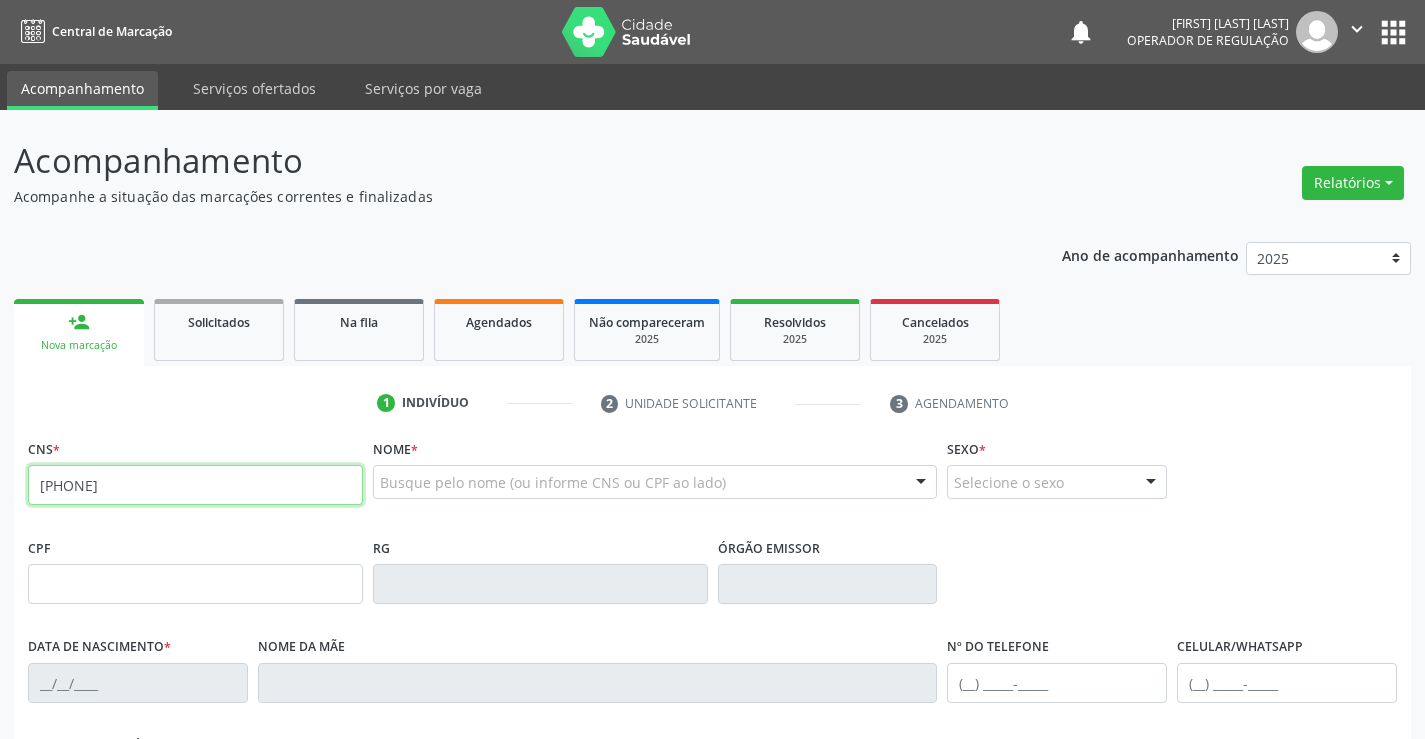 type on "702 6032 9083 4846" 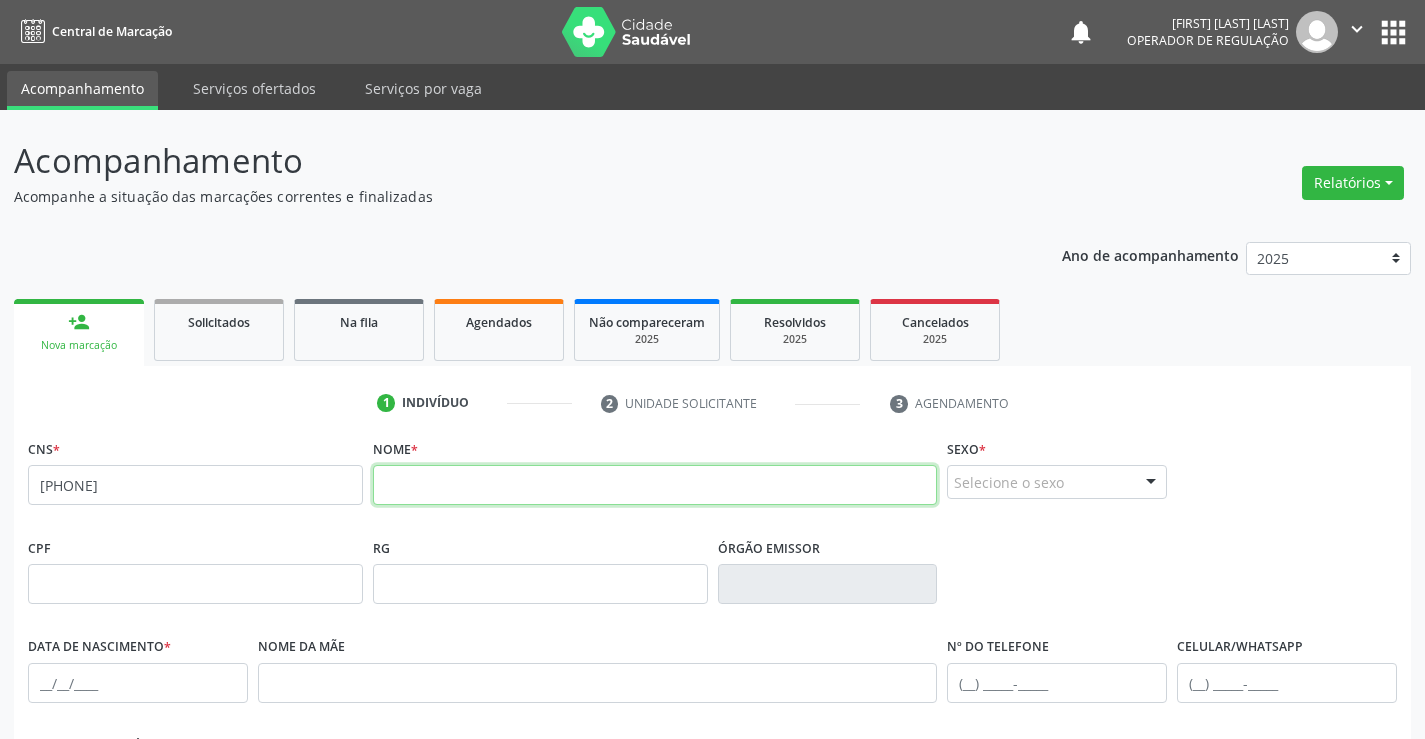 click at bounding box center (655, 485) 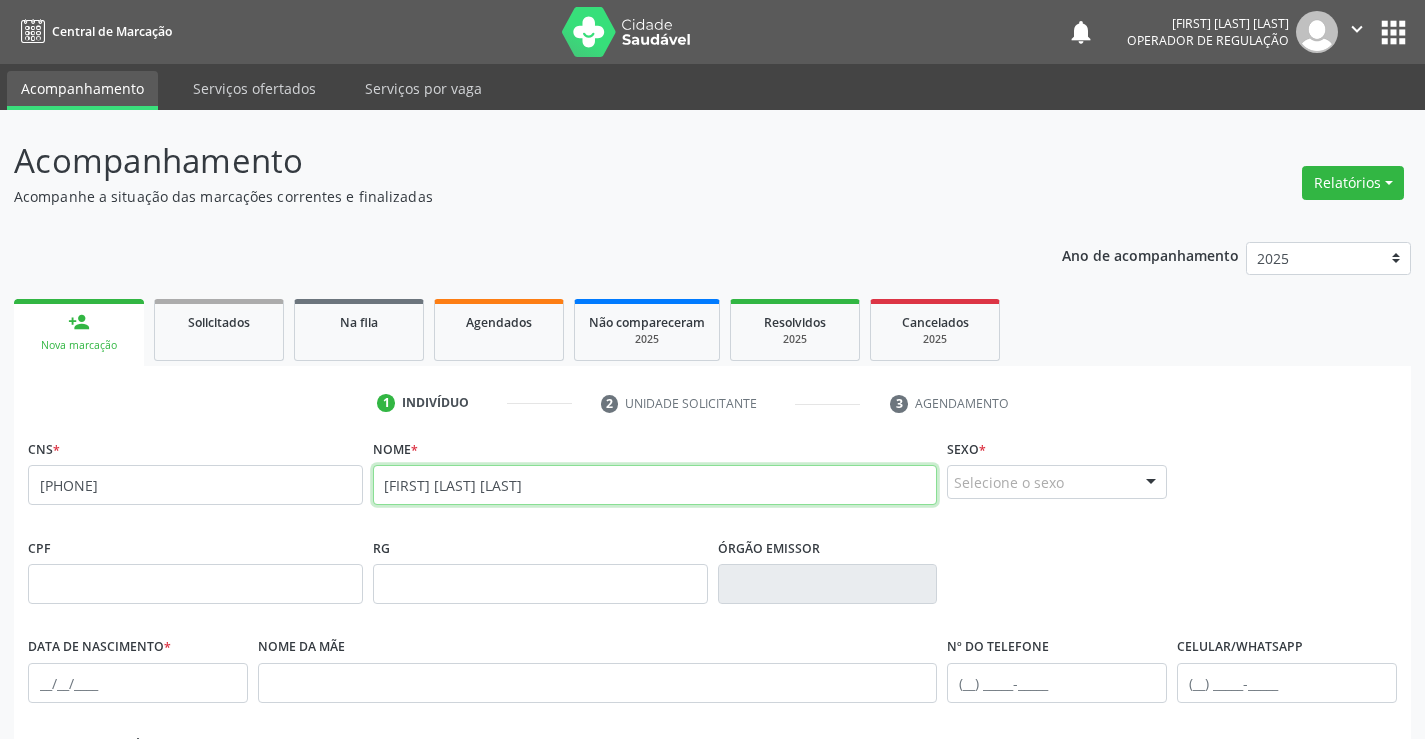 type on "OSVALDO BATISTA DA SILVA" 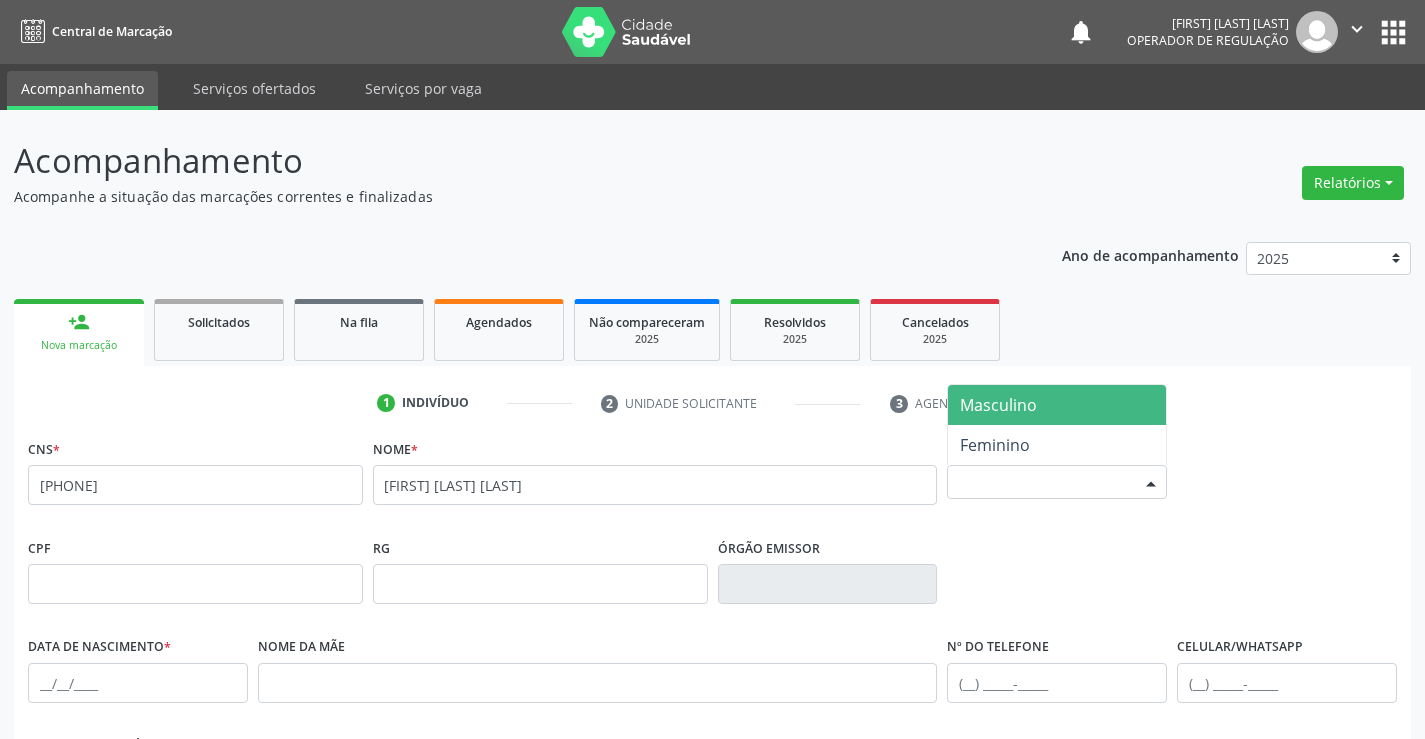 click on "Selecione o sexo" at bounding box center (1057, 482) 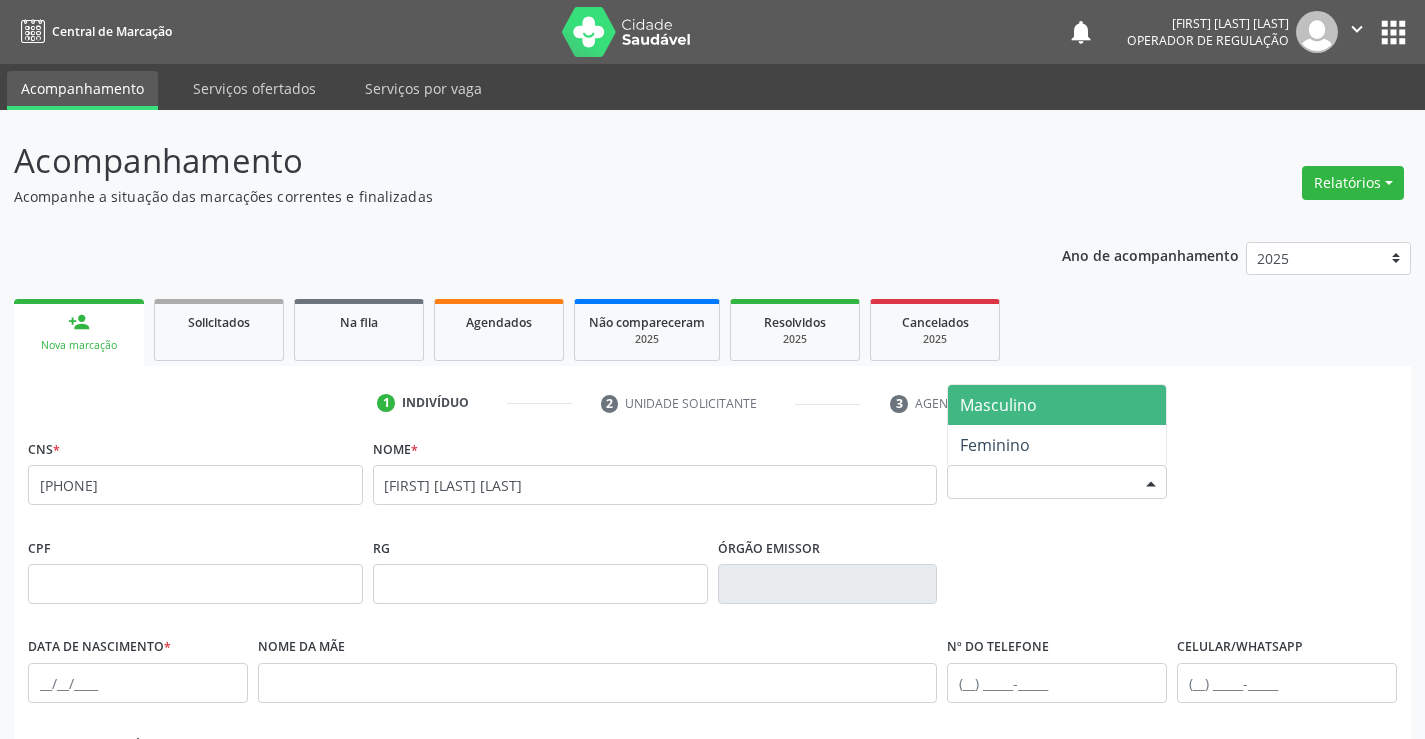 click on "Masculino" at bounding box center [1057, 405] 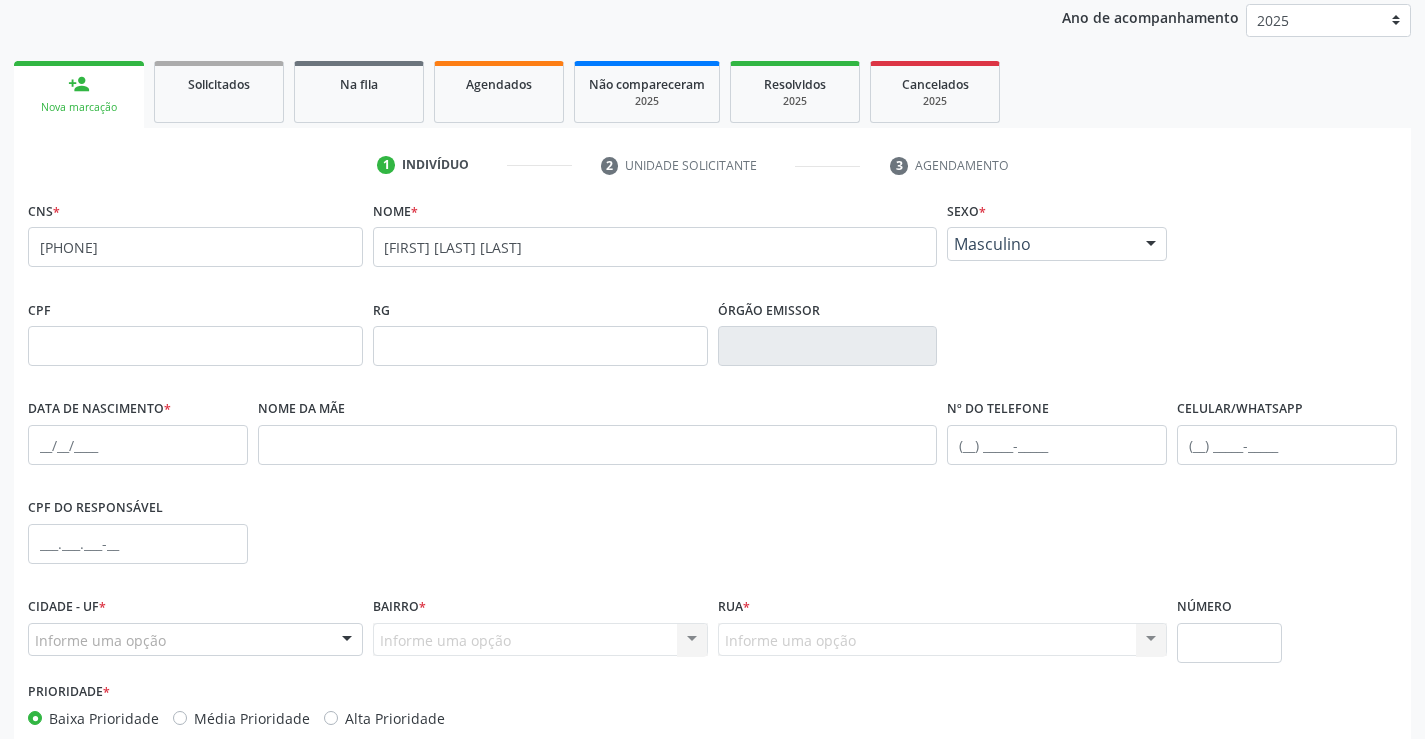 scroll, scrollTop: 345, scrollLeft: 0, axis: vertical 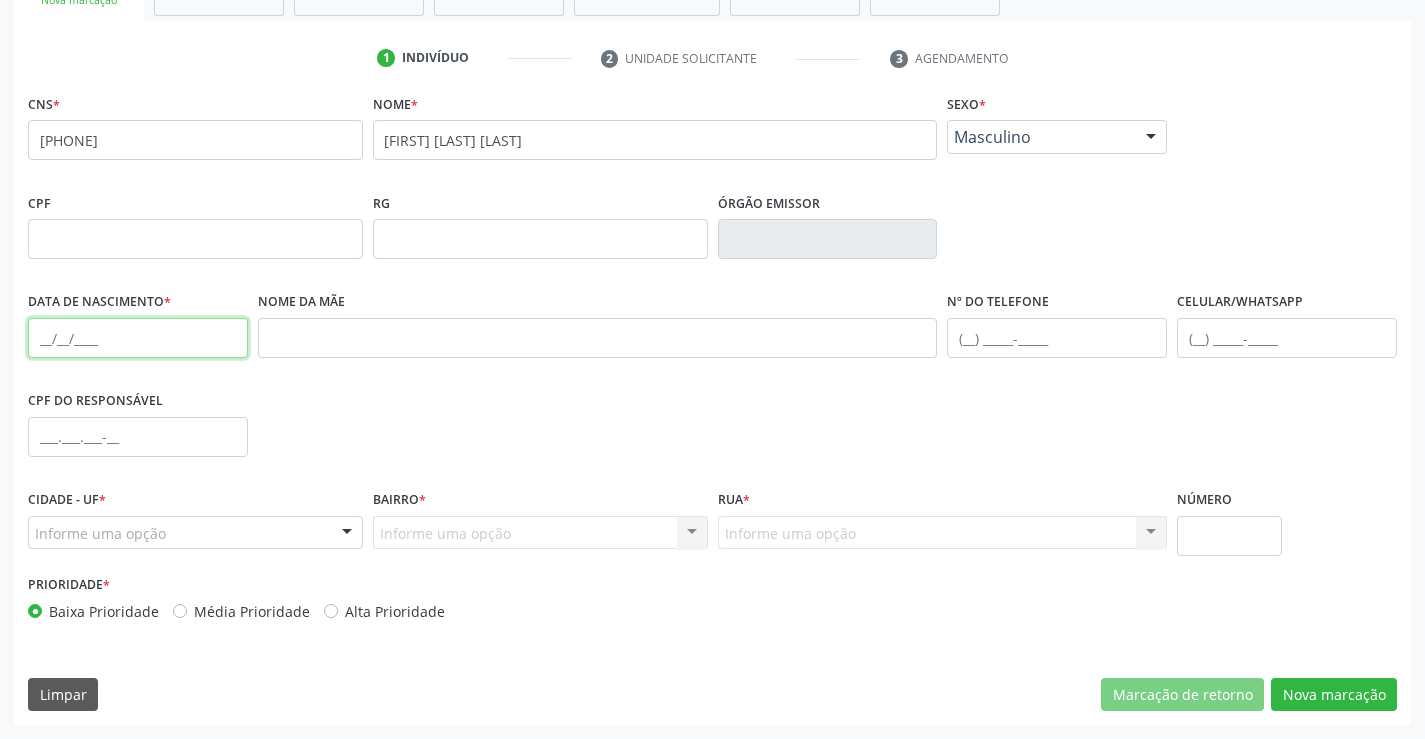 click at bounding box center [138, 338] 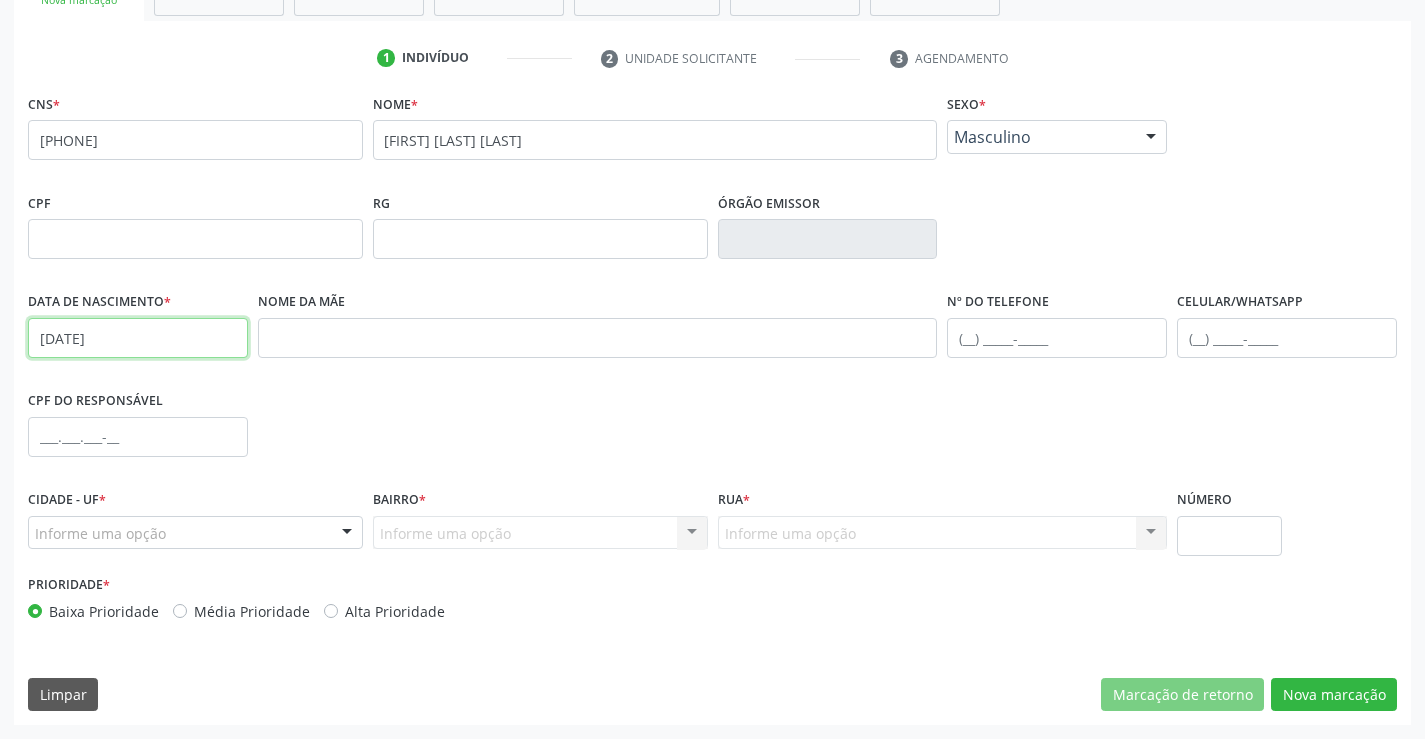 type on "08/08/1974" 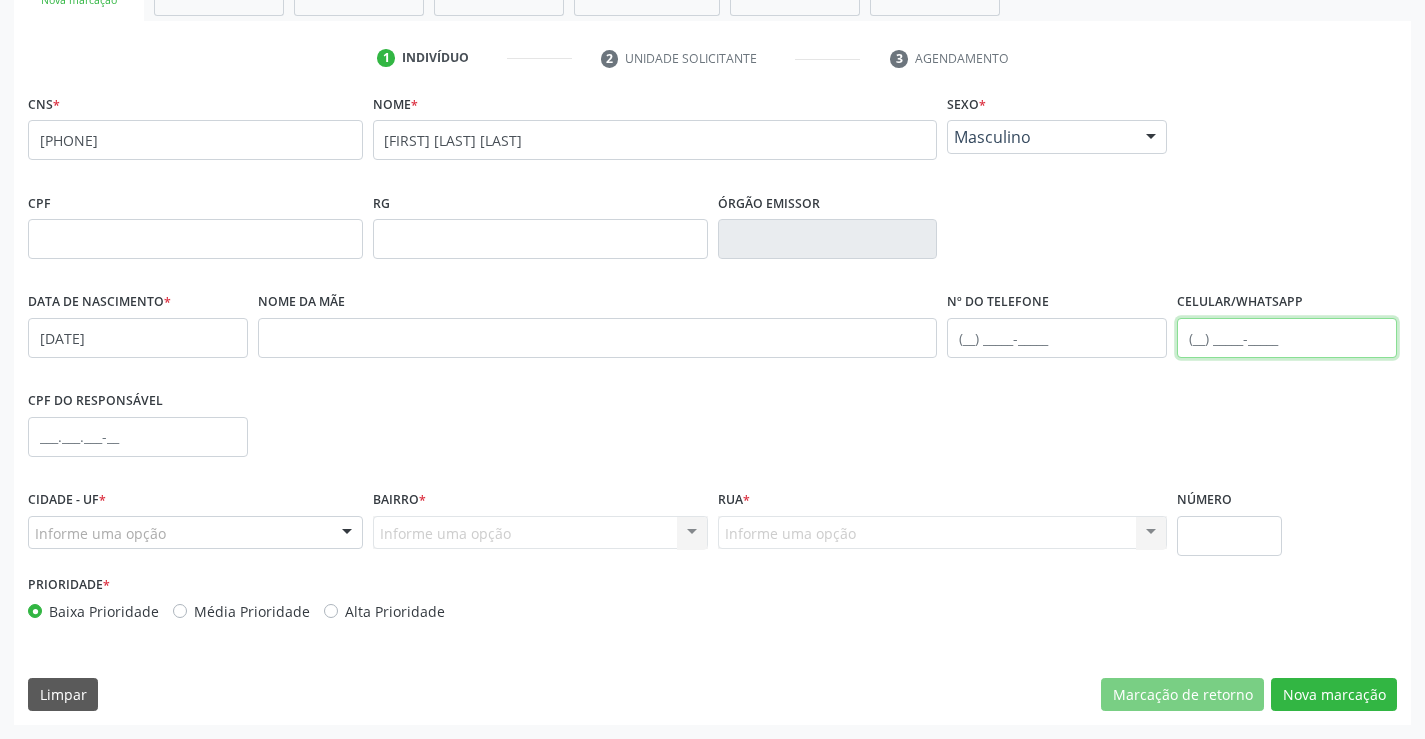 click at bounding box center [1287, 338] 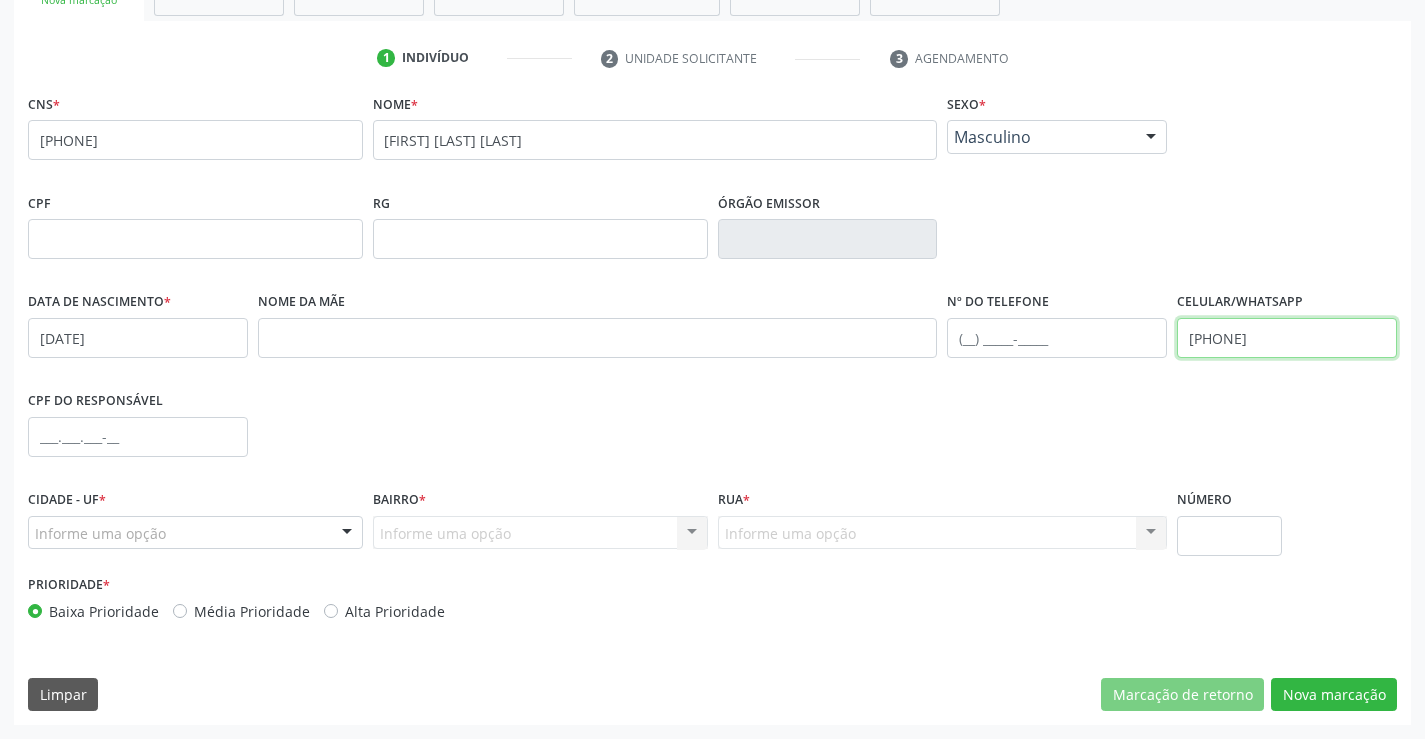 type on "(74) 98870-2105" 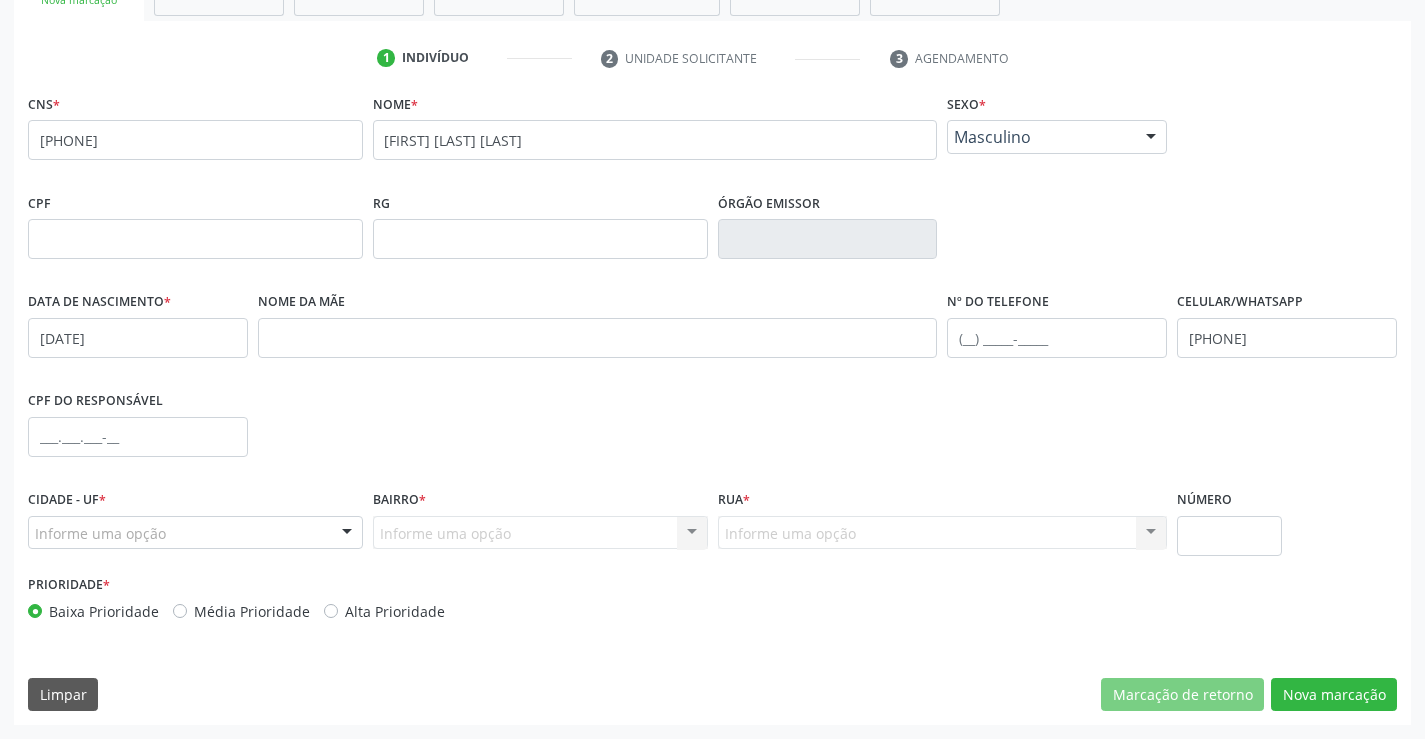 click on "Informe uma opção" at bounding box center [195, 533] 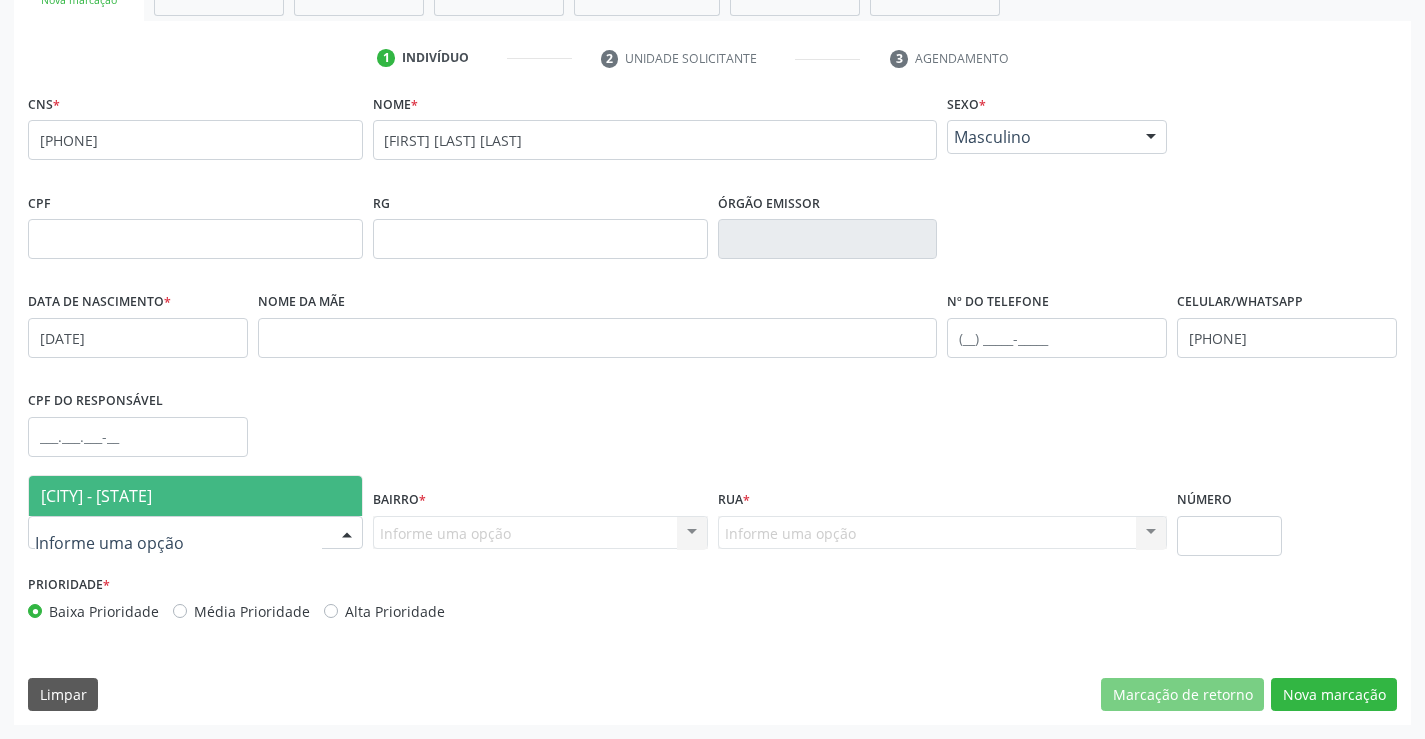 click on "[CITY] - [STATE]" at bounding box center [96, 496] 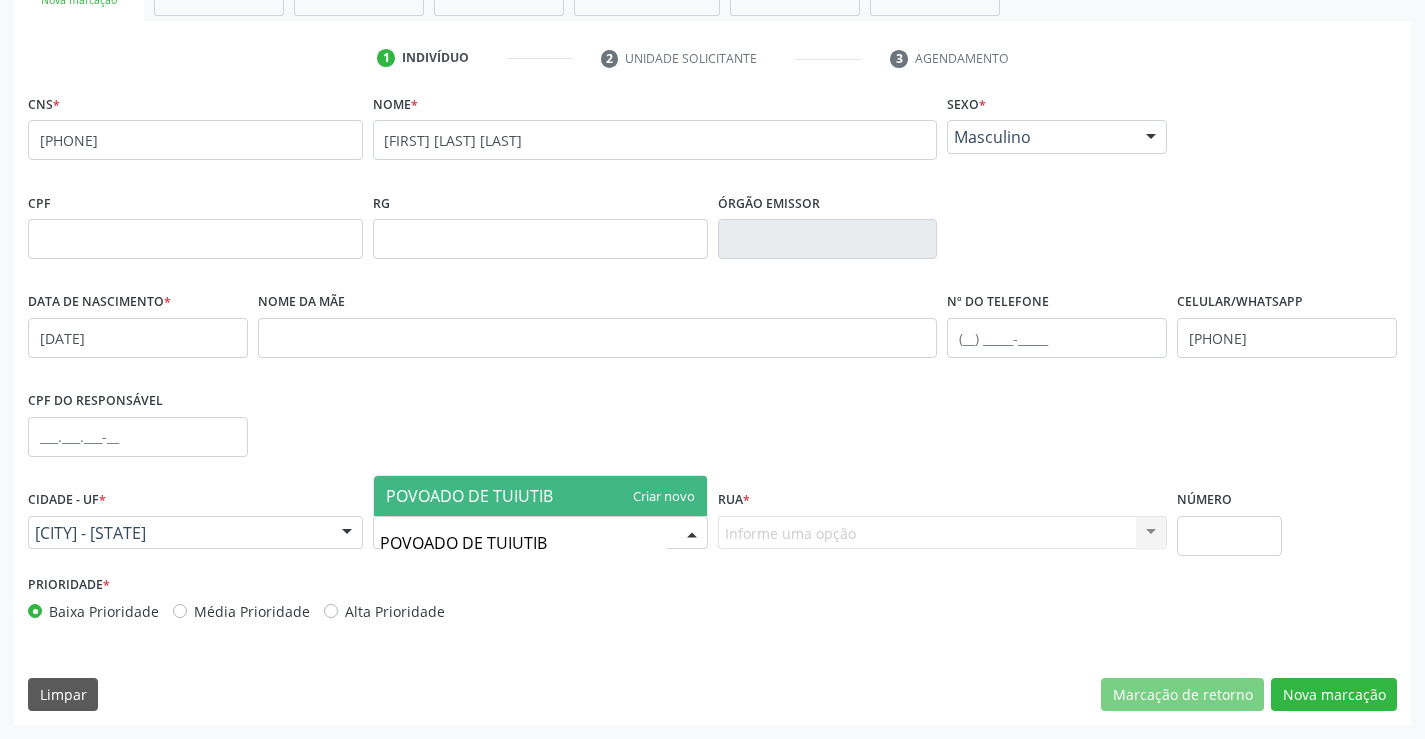 type on "POVOADO DE TUIUTIBA" 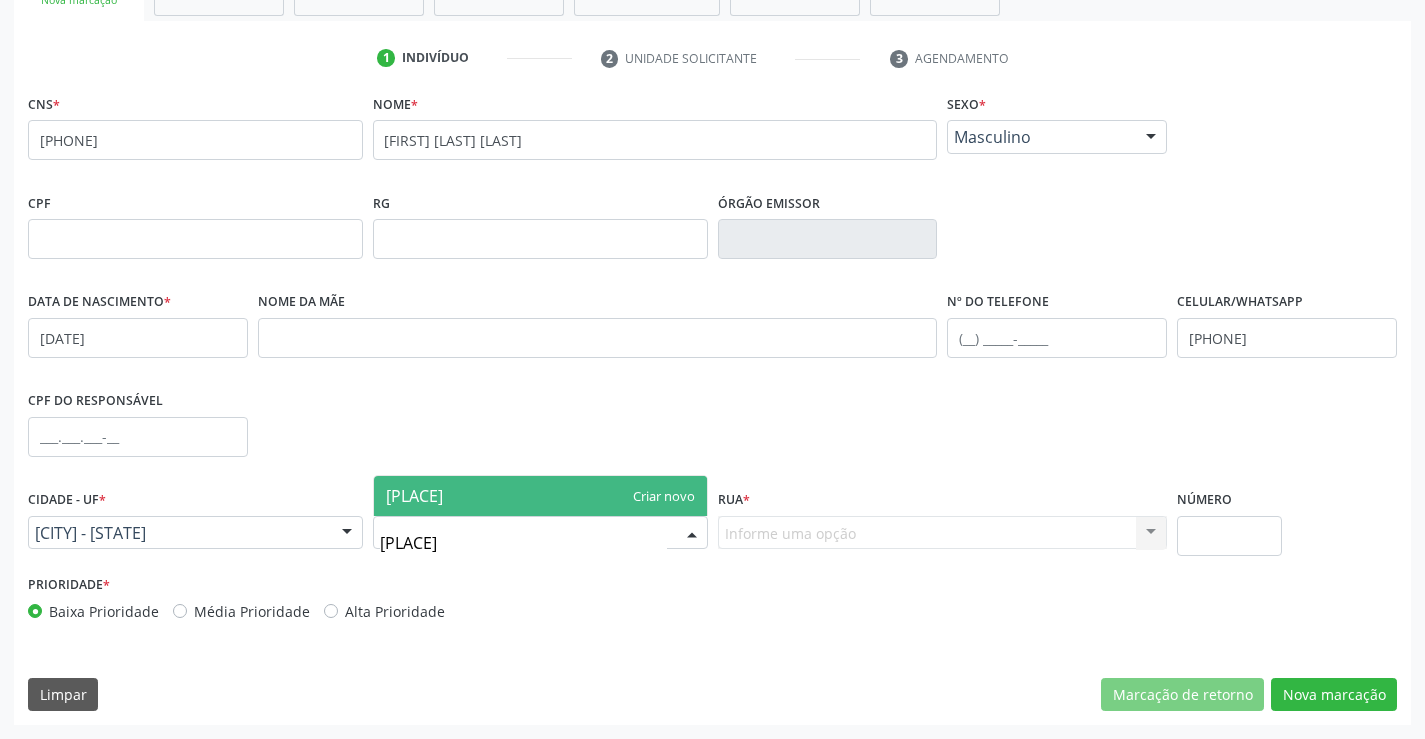 click on "POVOADO DE TUIUTIBA" at bounding box center (540, 496) 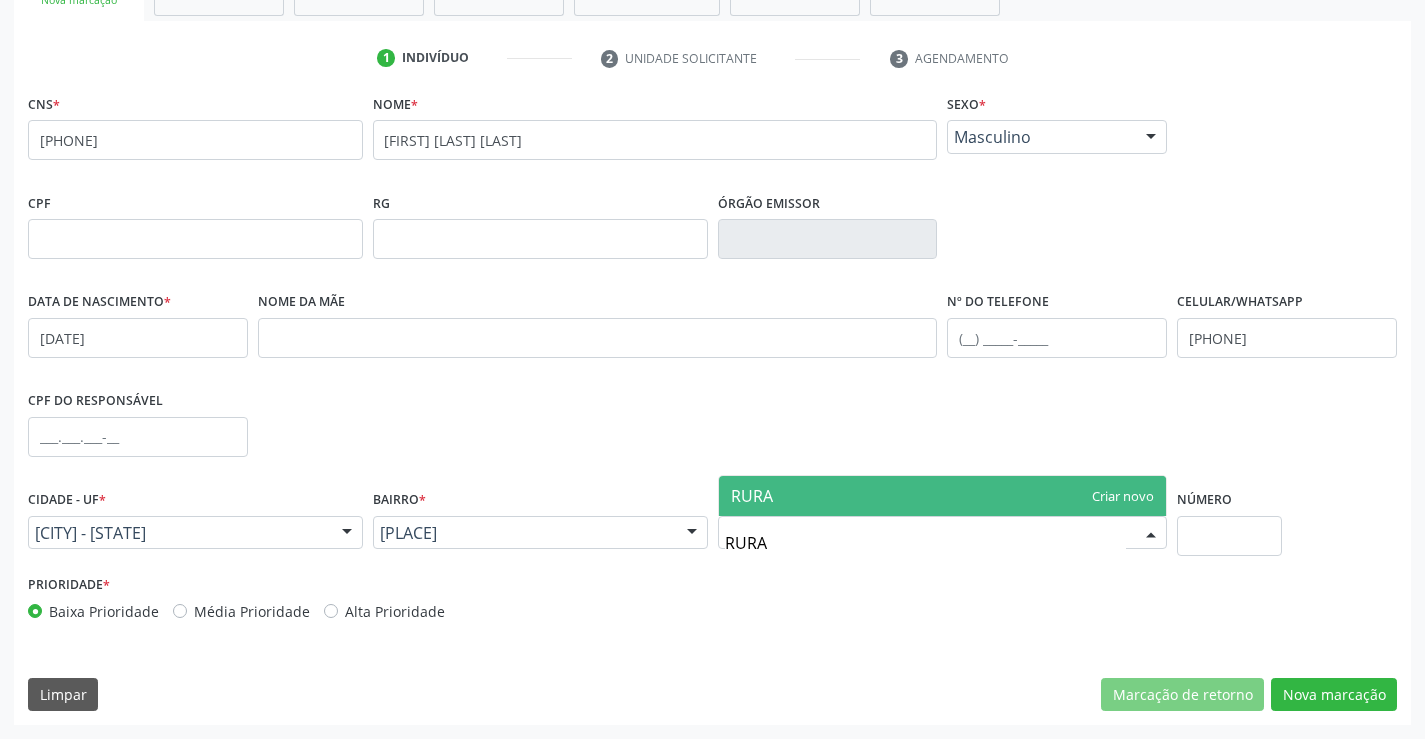 type on "RURAL" 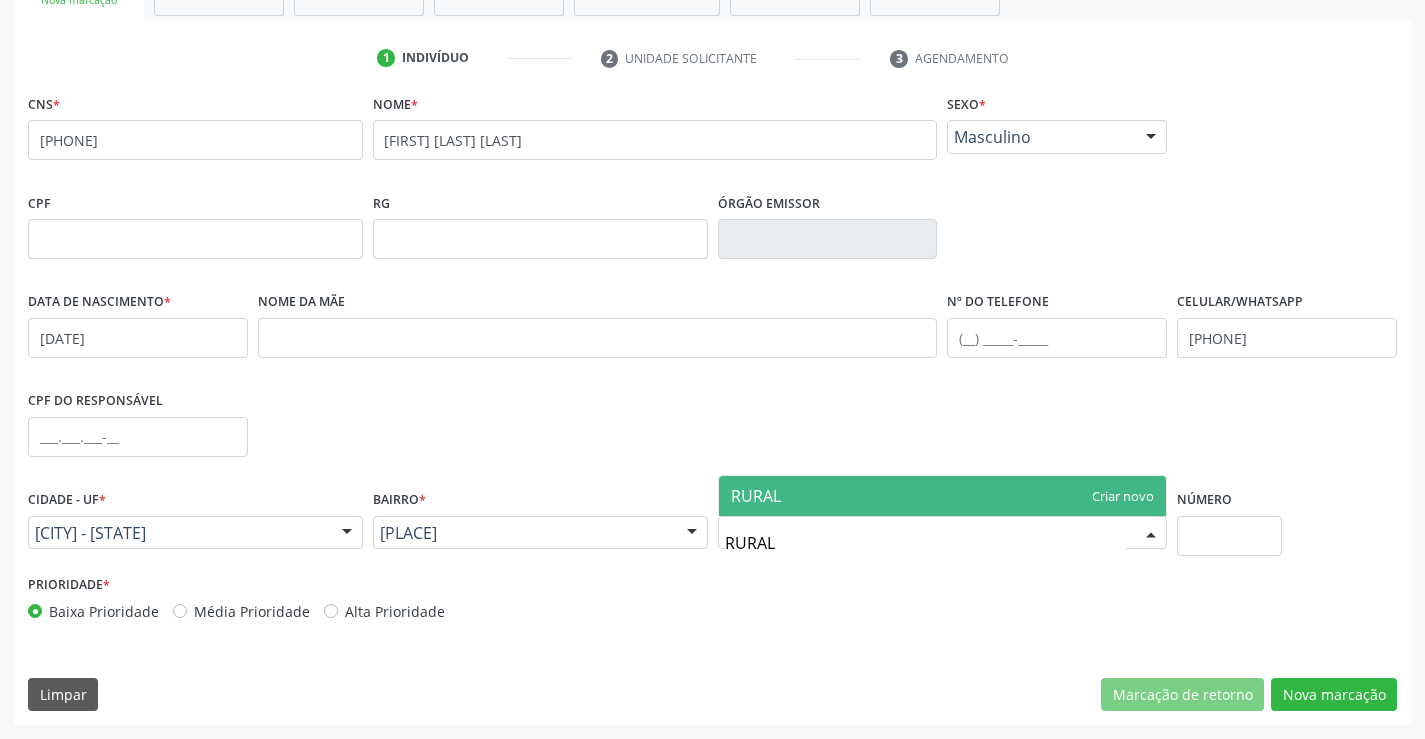 click on "RURAL" at bounding box center [943, 496] 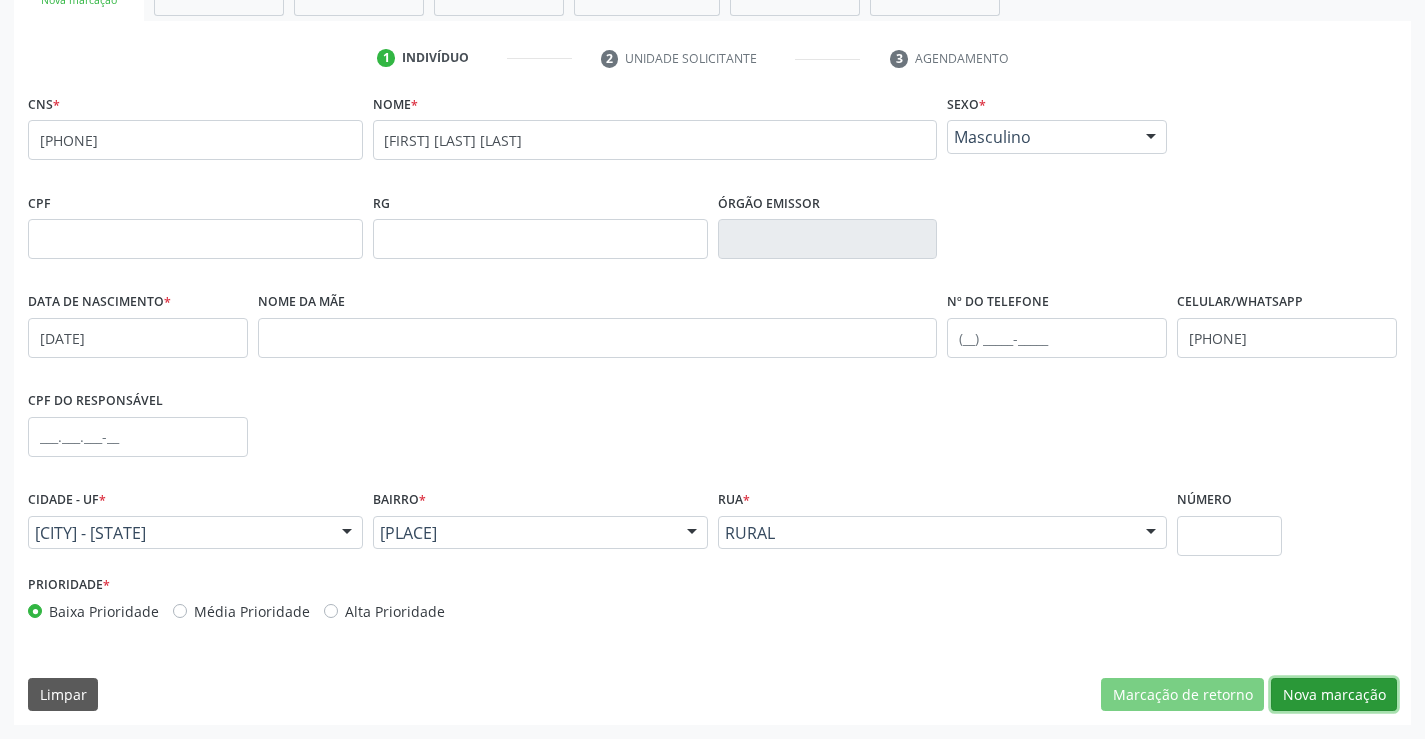 click on "Nova marcação" at bounding box center [1334, 695] 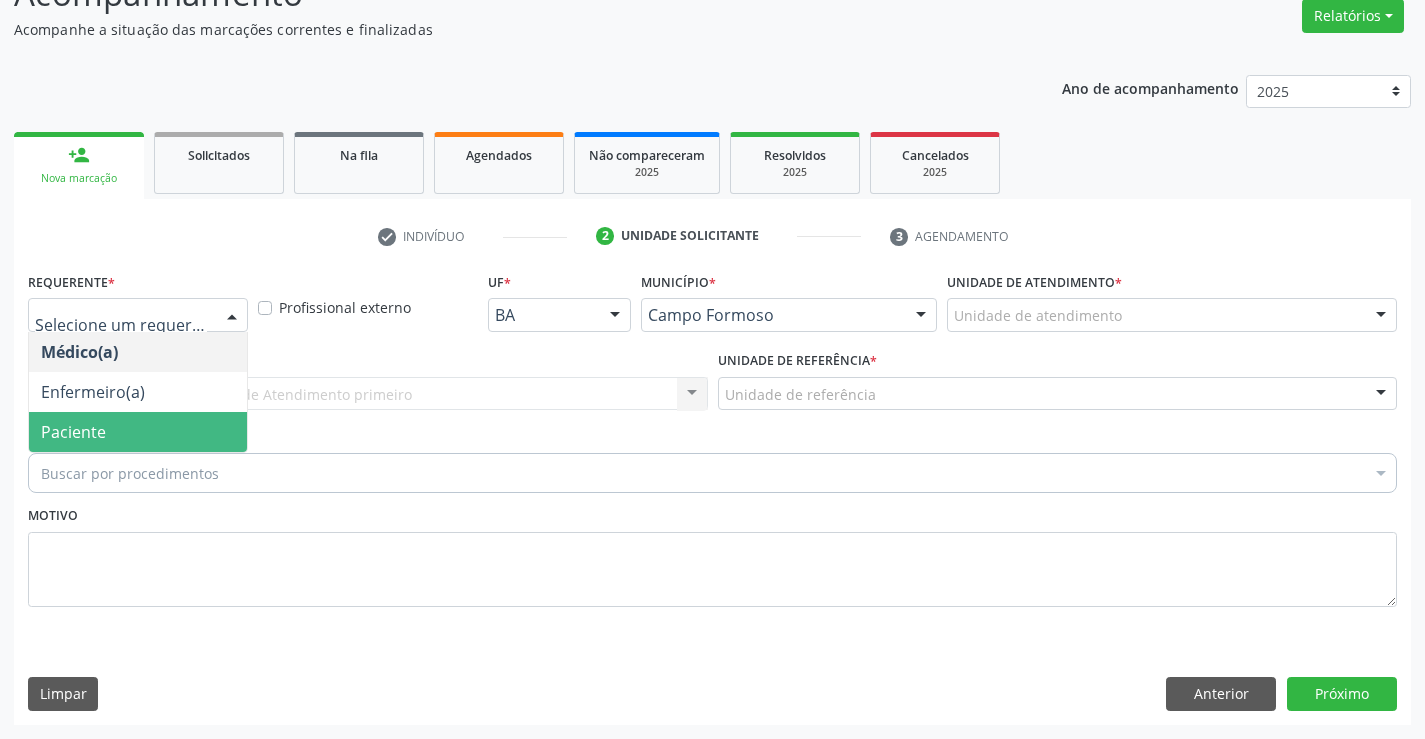 drag, startPoint x: 69, startPoint y: 421, endPoint x: 87, endPoint y: 412, distance: 20.12461 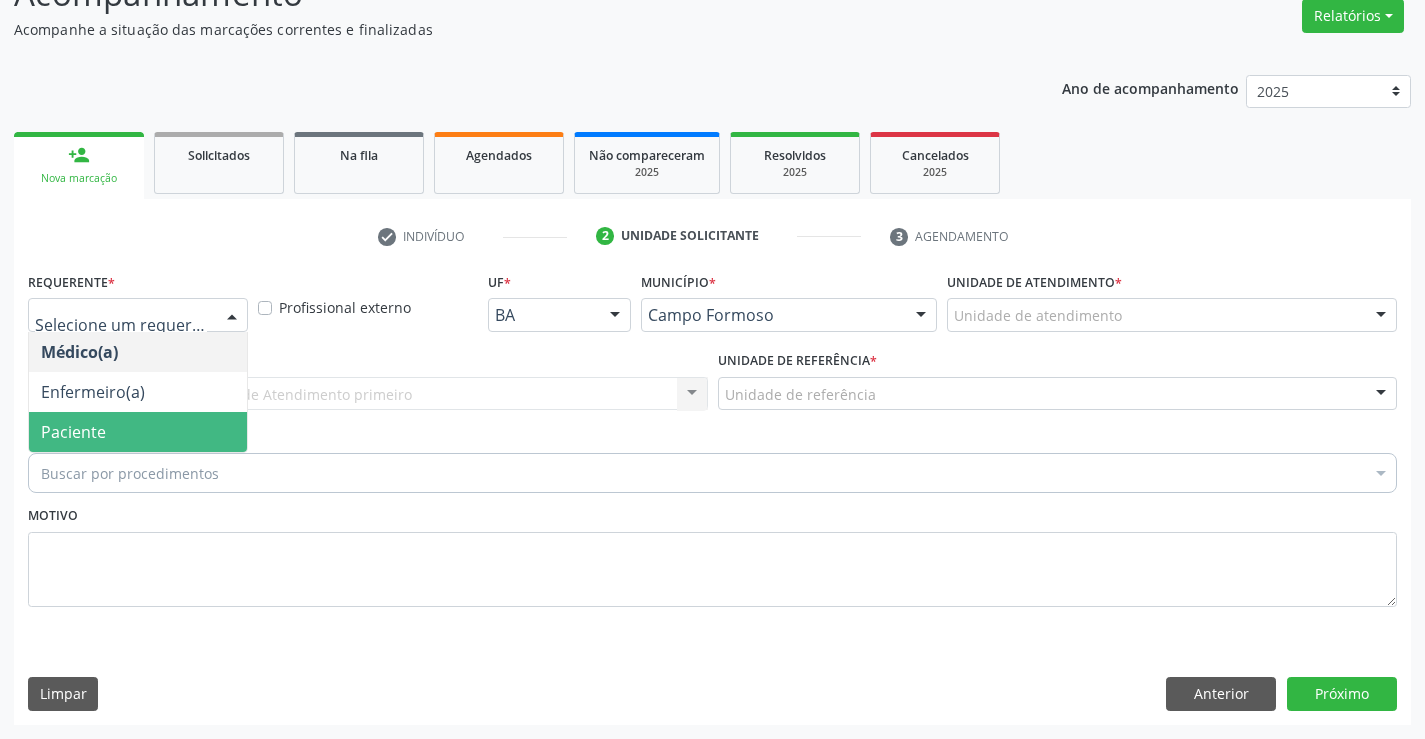click on "Paciente" at bounding box center (73, 432) 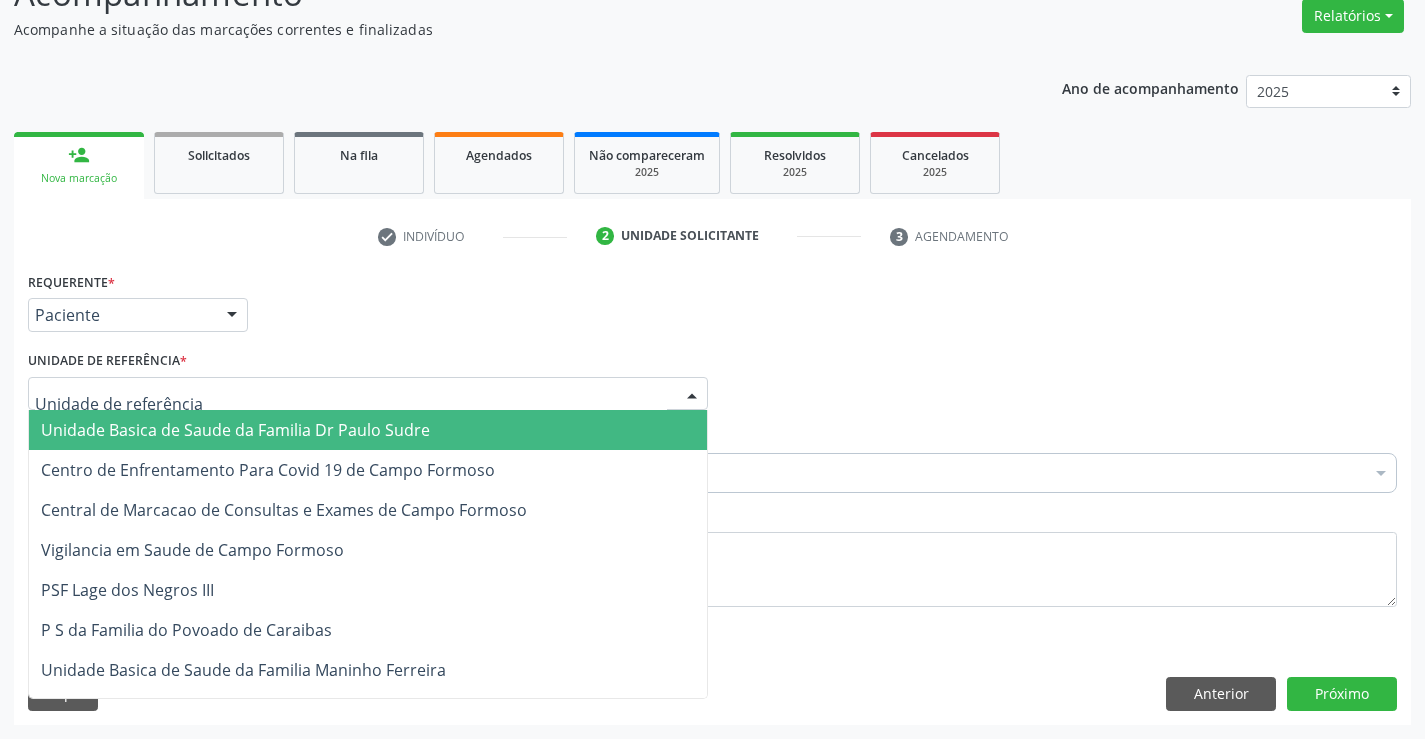 click on "Unidade Basica de Saude da Familia Dr Paulo Sudre" at bounding box center [235, 430] 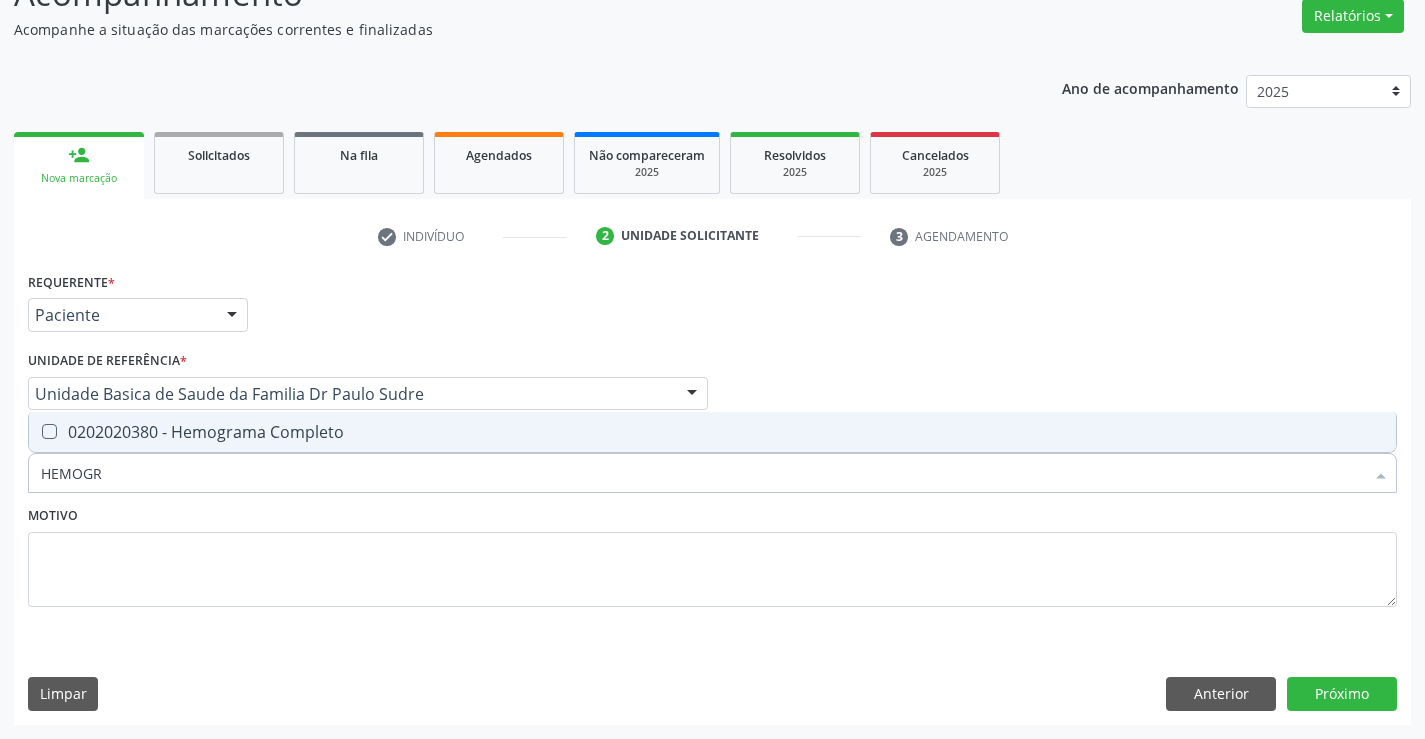 type on "HEMOGRA" 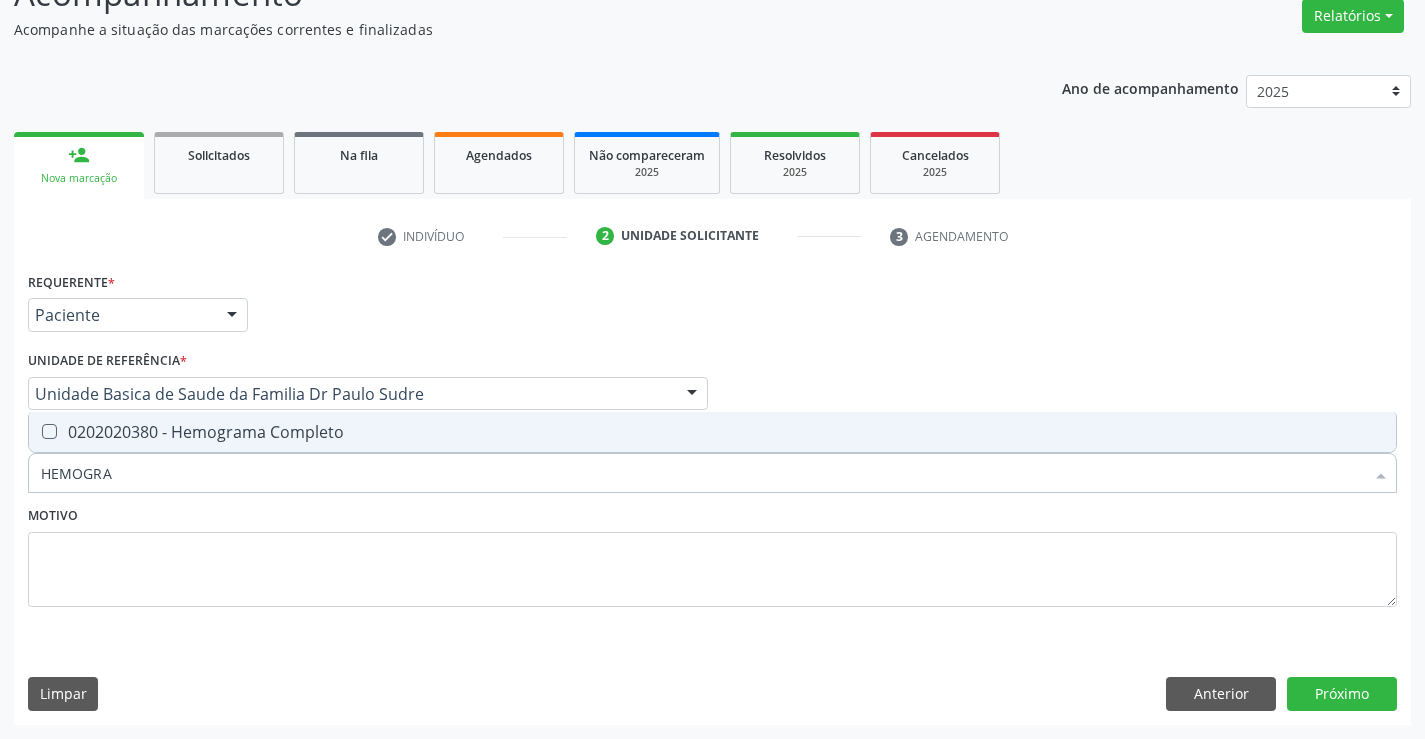click on "0202020380 - Hemograma Completo" at bounding box center [712, 432] 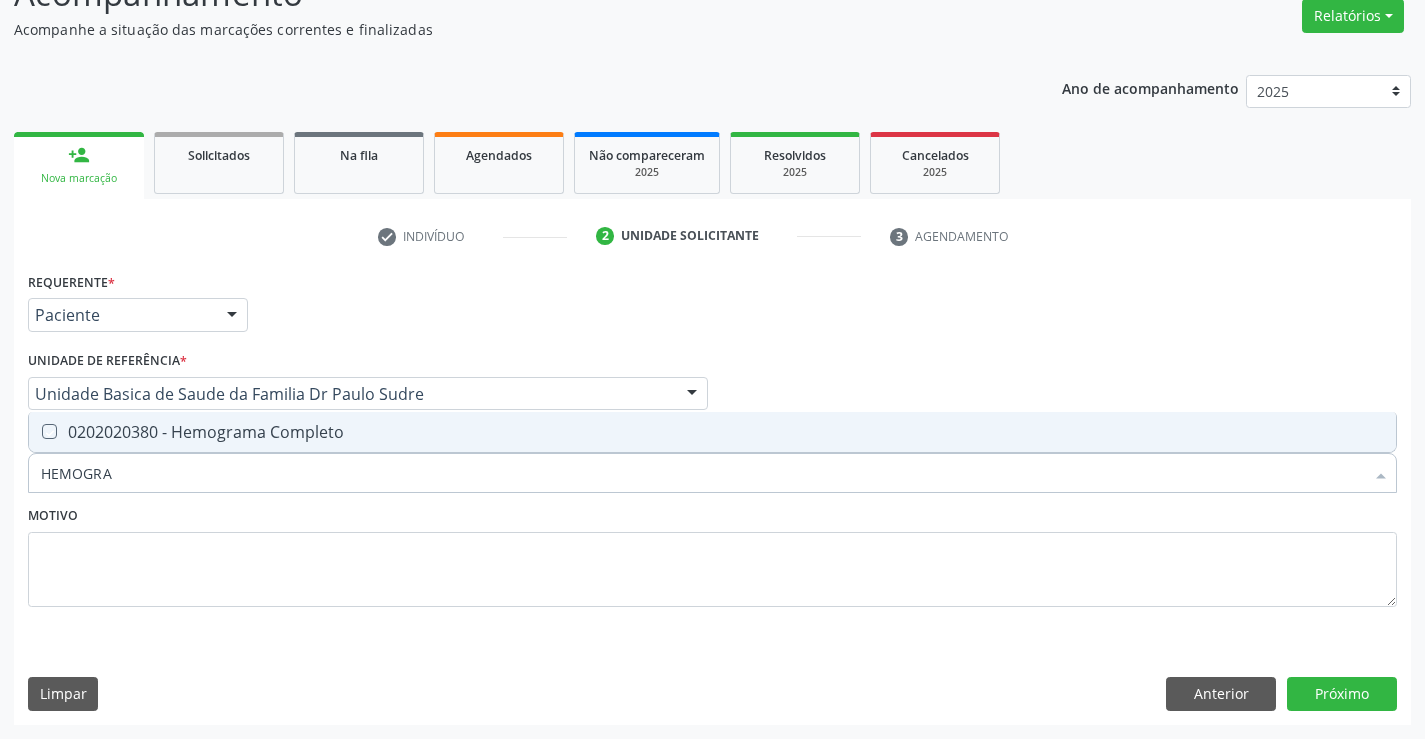 checkbox on "true" 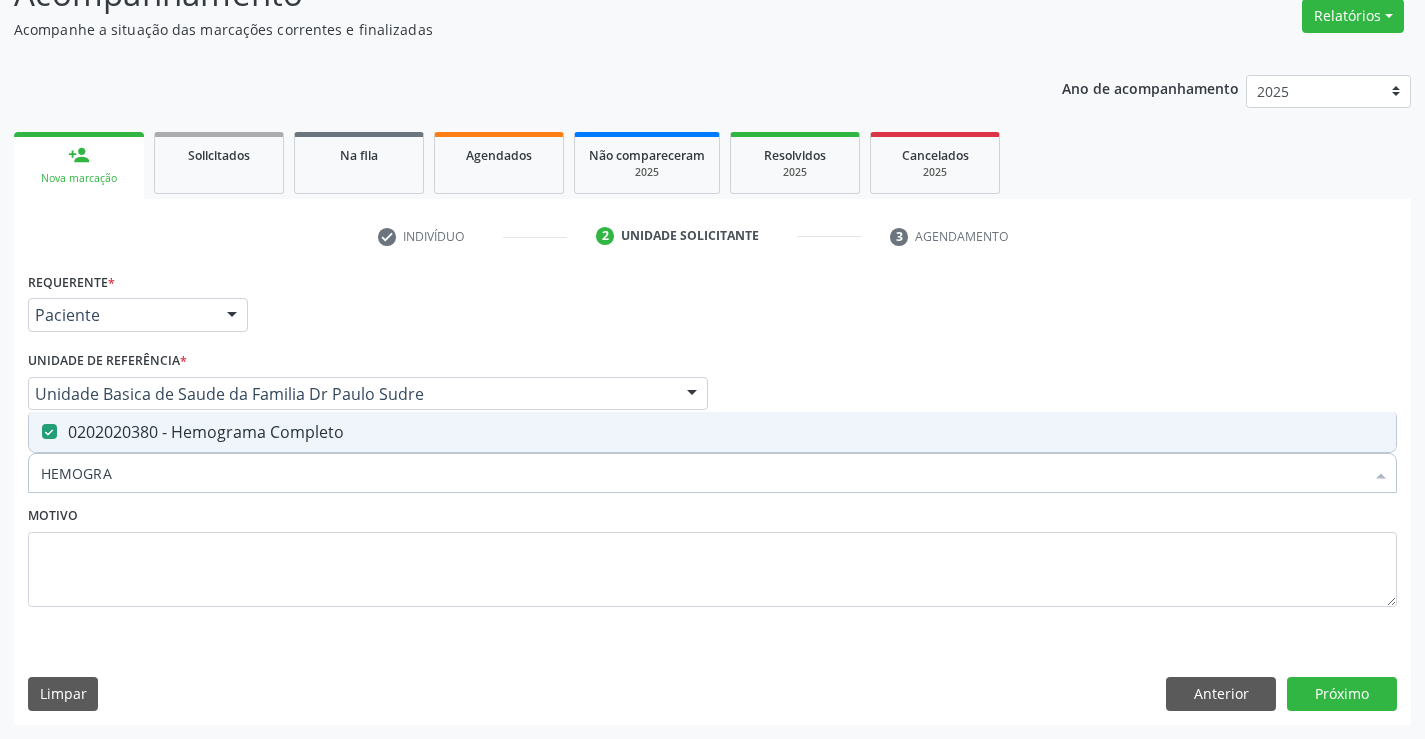 type on "HEMOGRA" 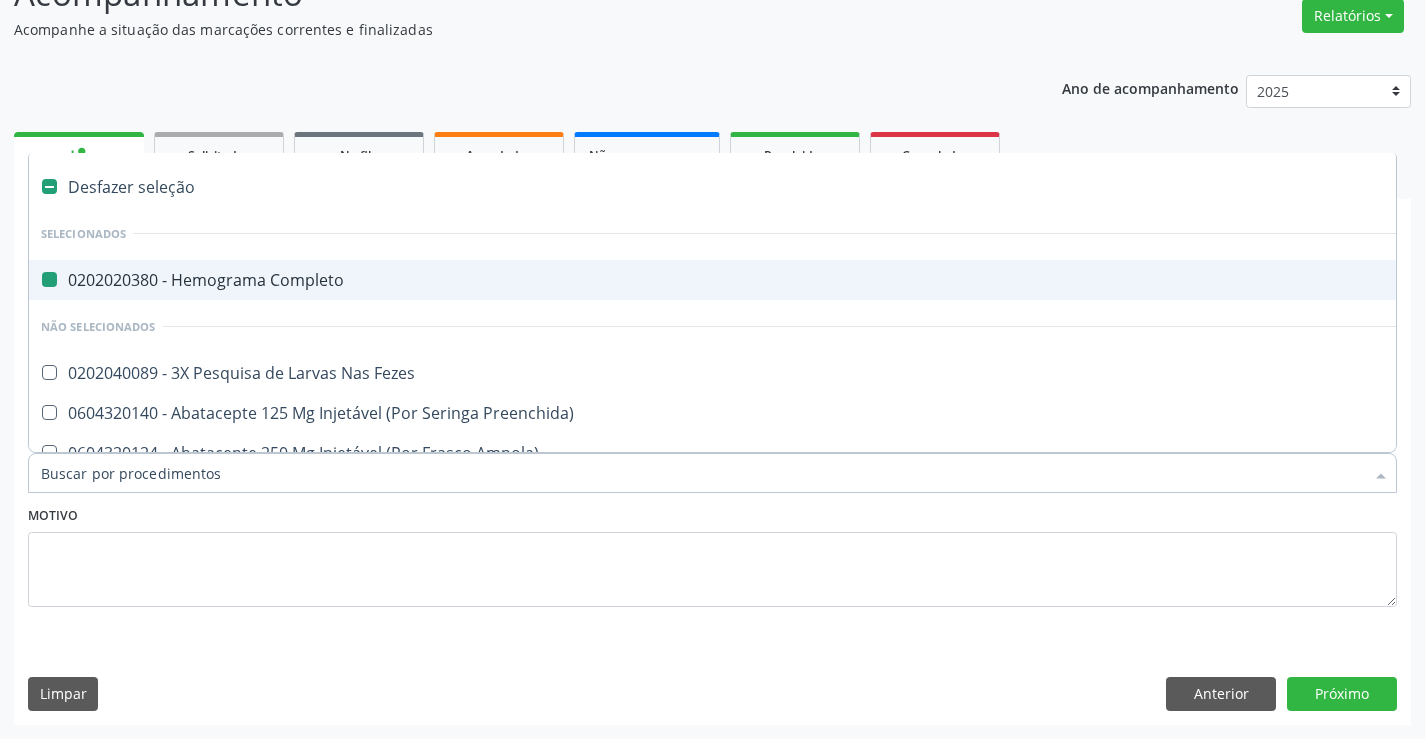 type on "U" 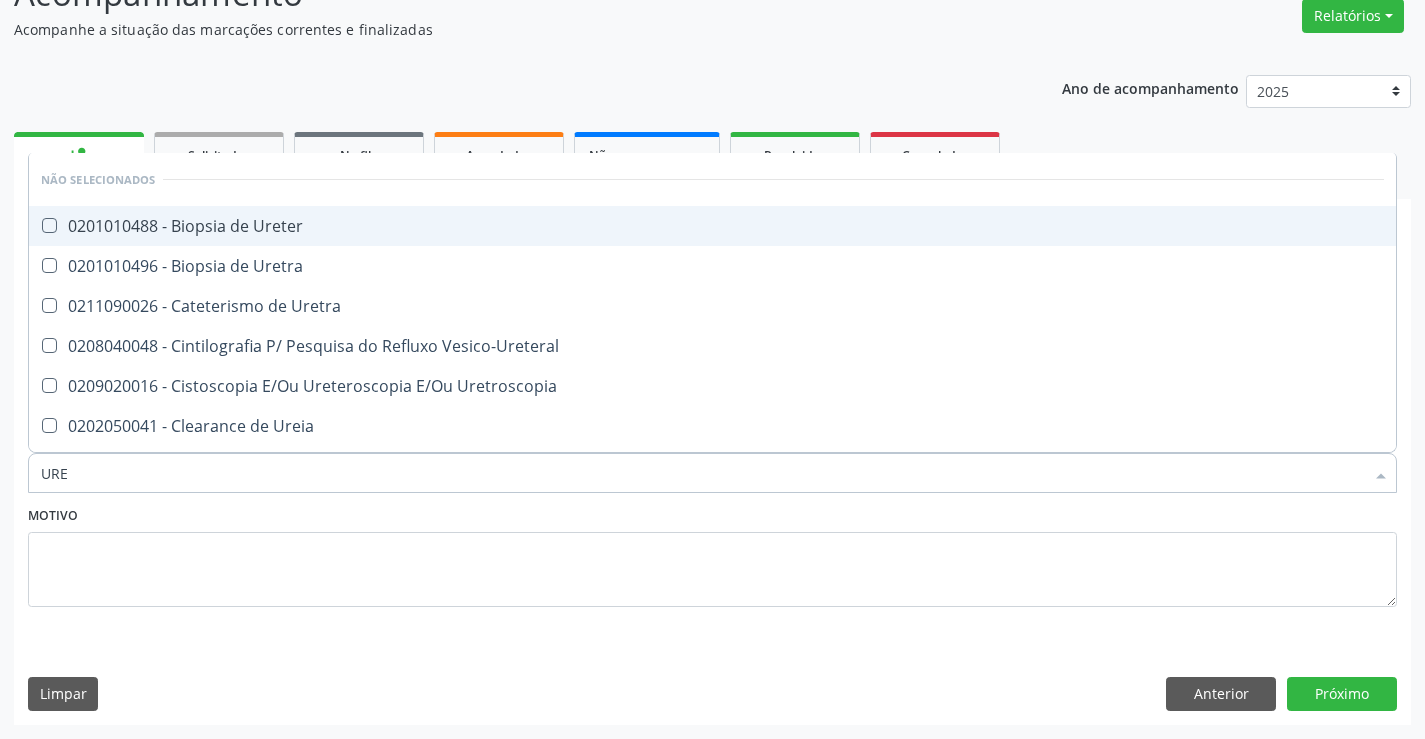 type on "UREI" 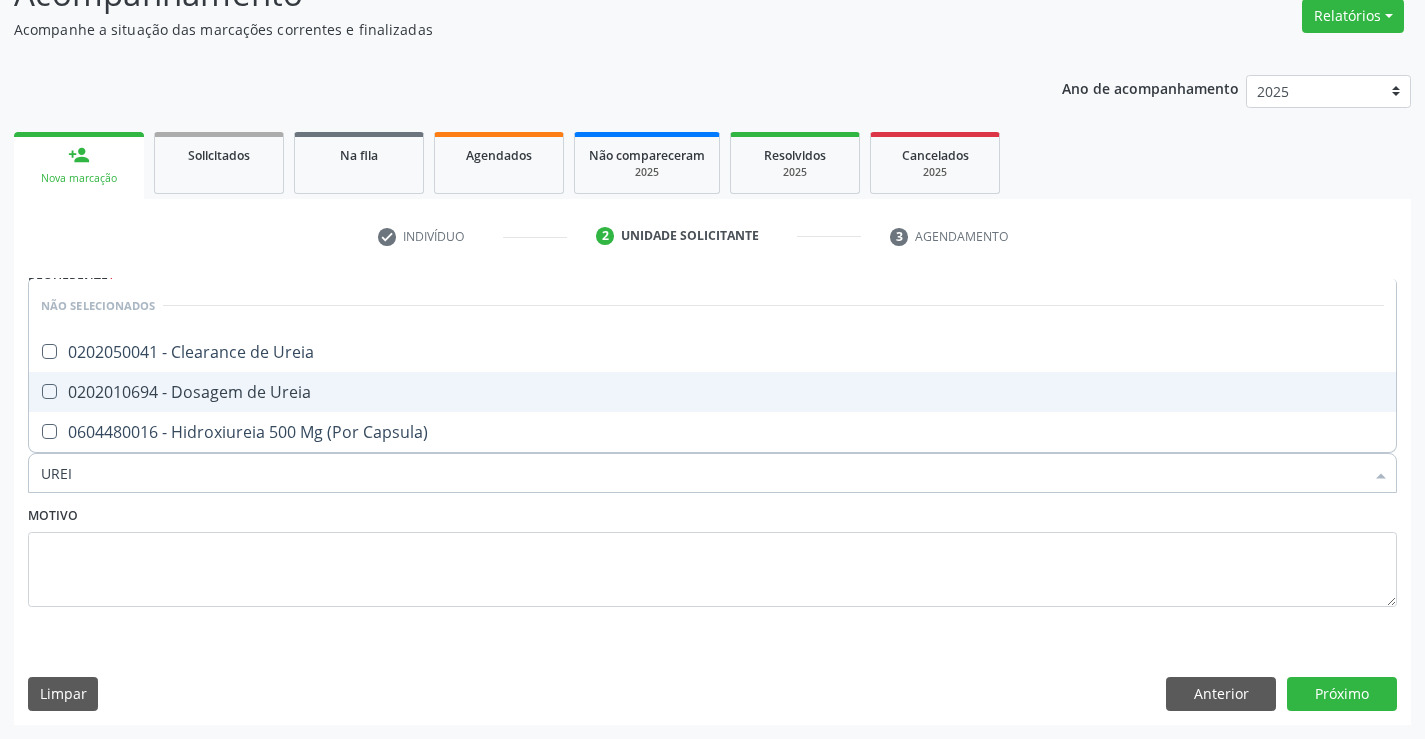 click on "0202010694 - Dosagem de Ureia" at bounding box center [712, 392] 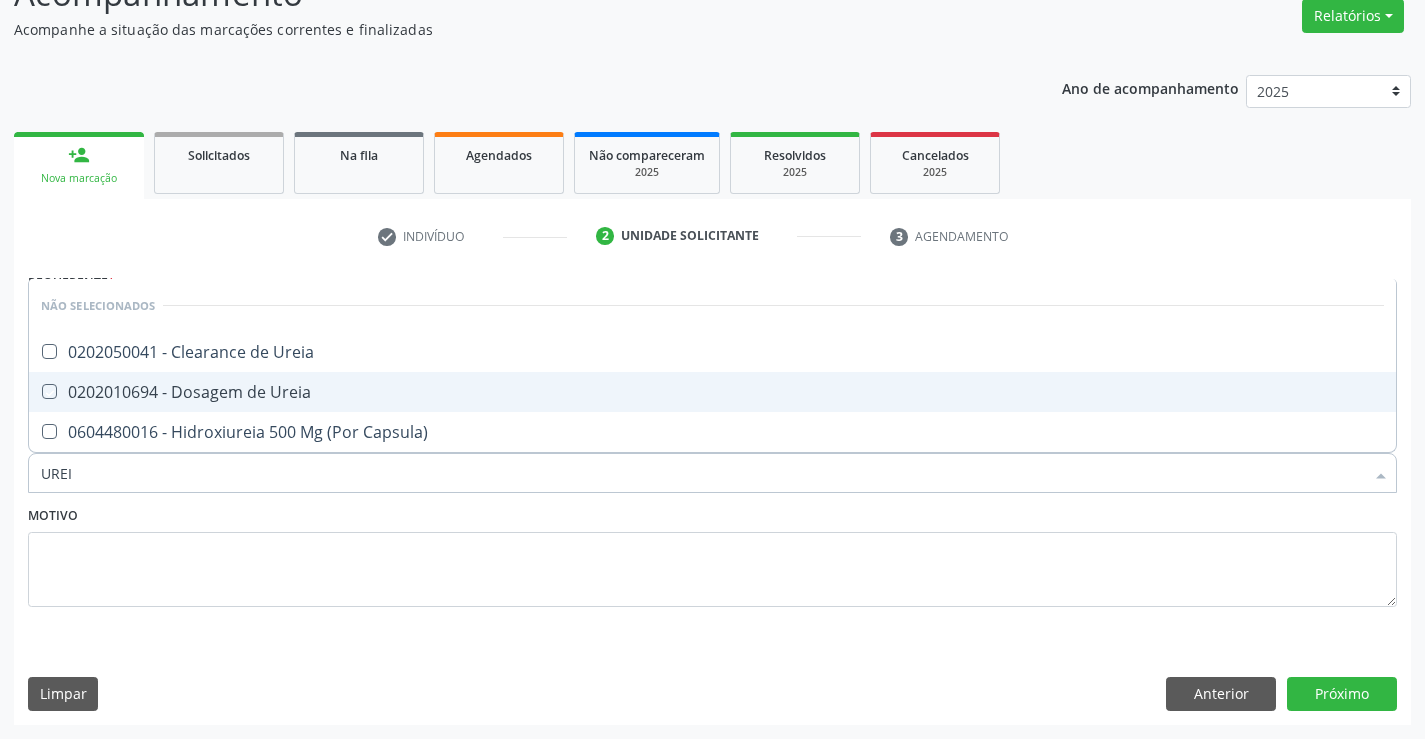 checkbox on "true" 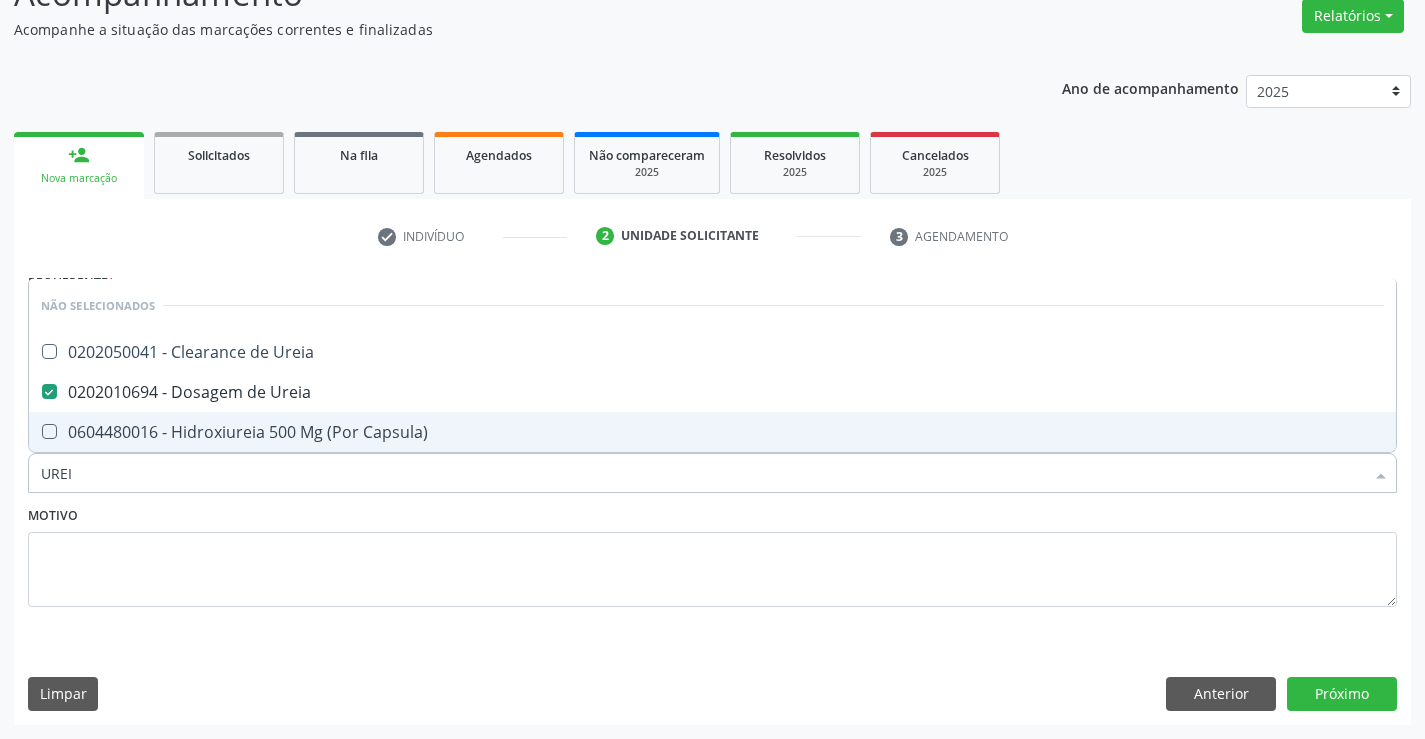 click on "Motivo" at bounding box center (712, 554) 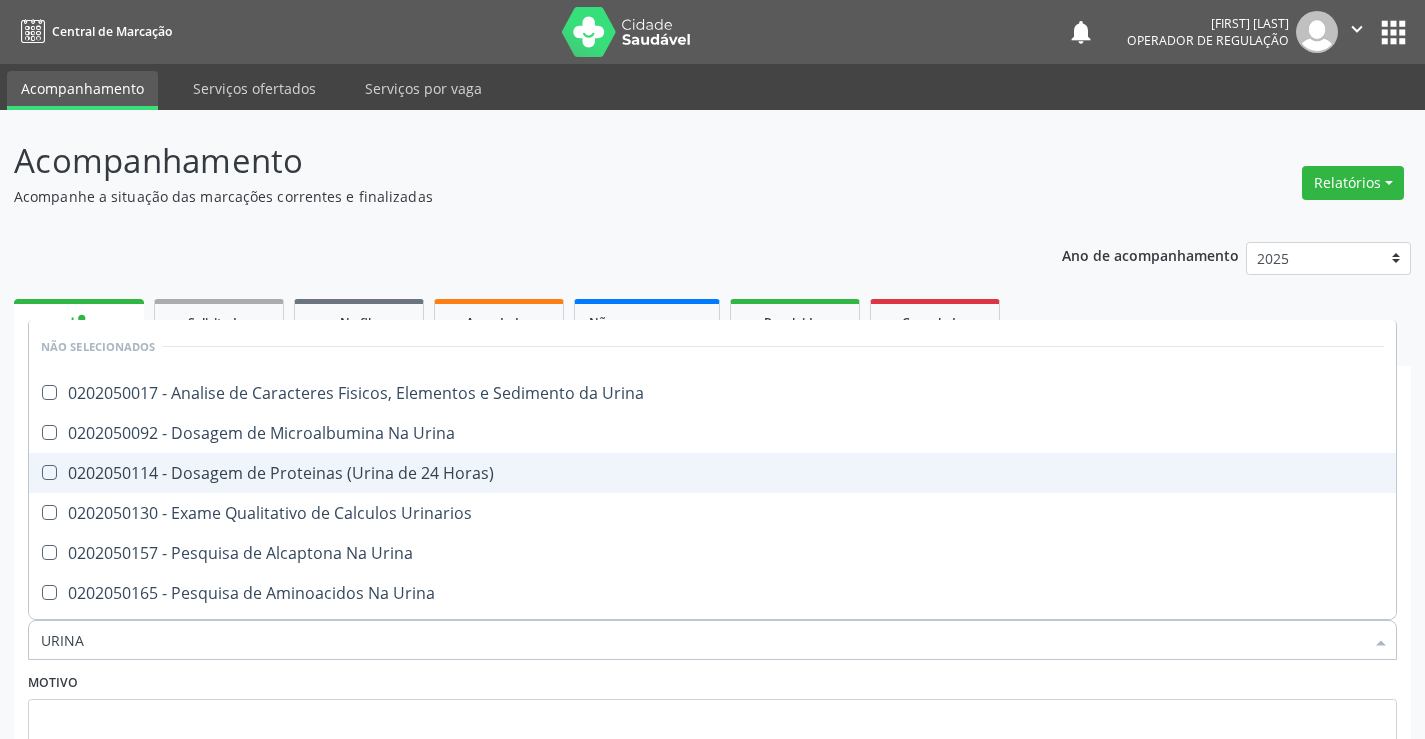 scroll, scrollTop: 167, scrollLeft: 0, axis: vertical 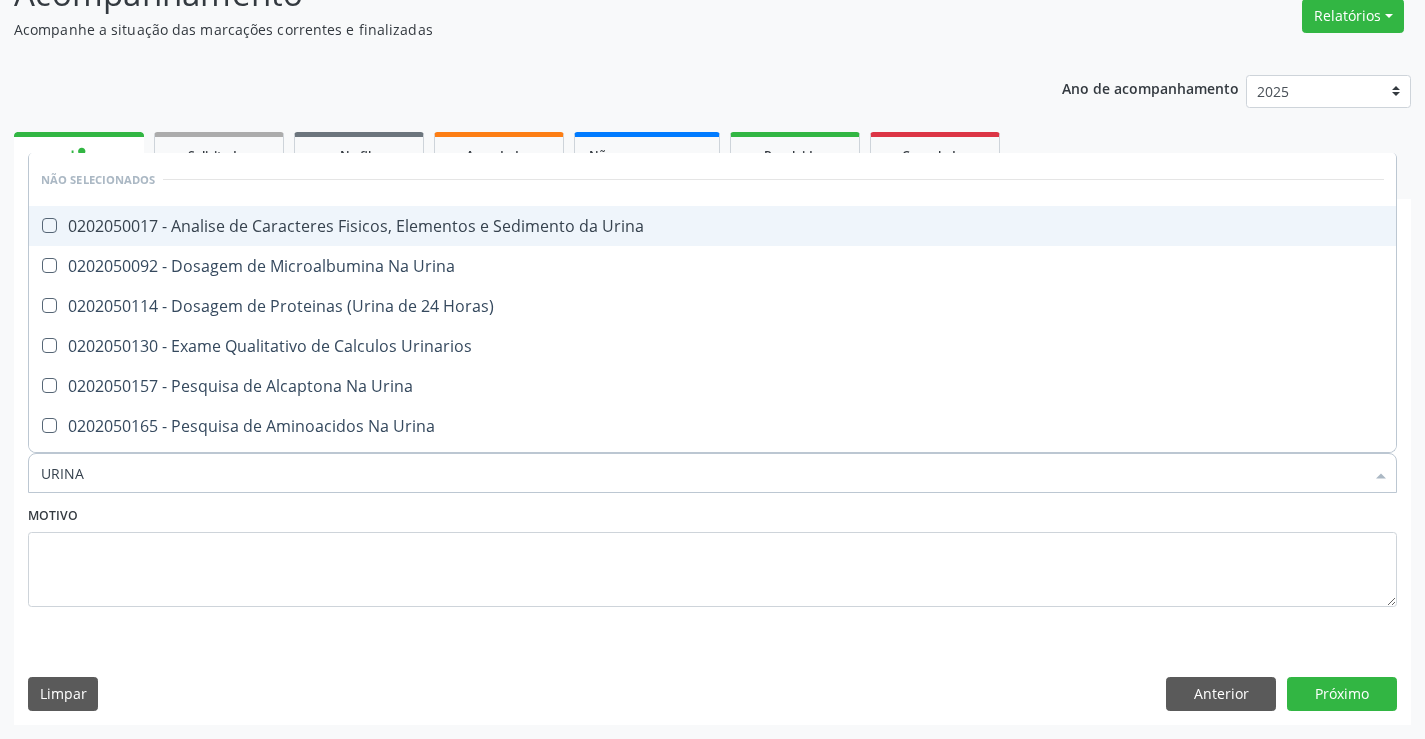 click on "0202050017 - Analise de Caracteres Fisicos, Elementos e Sedimento da Urina" at bounding box center [712, 226] 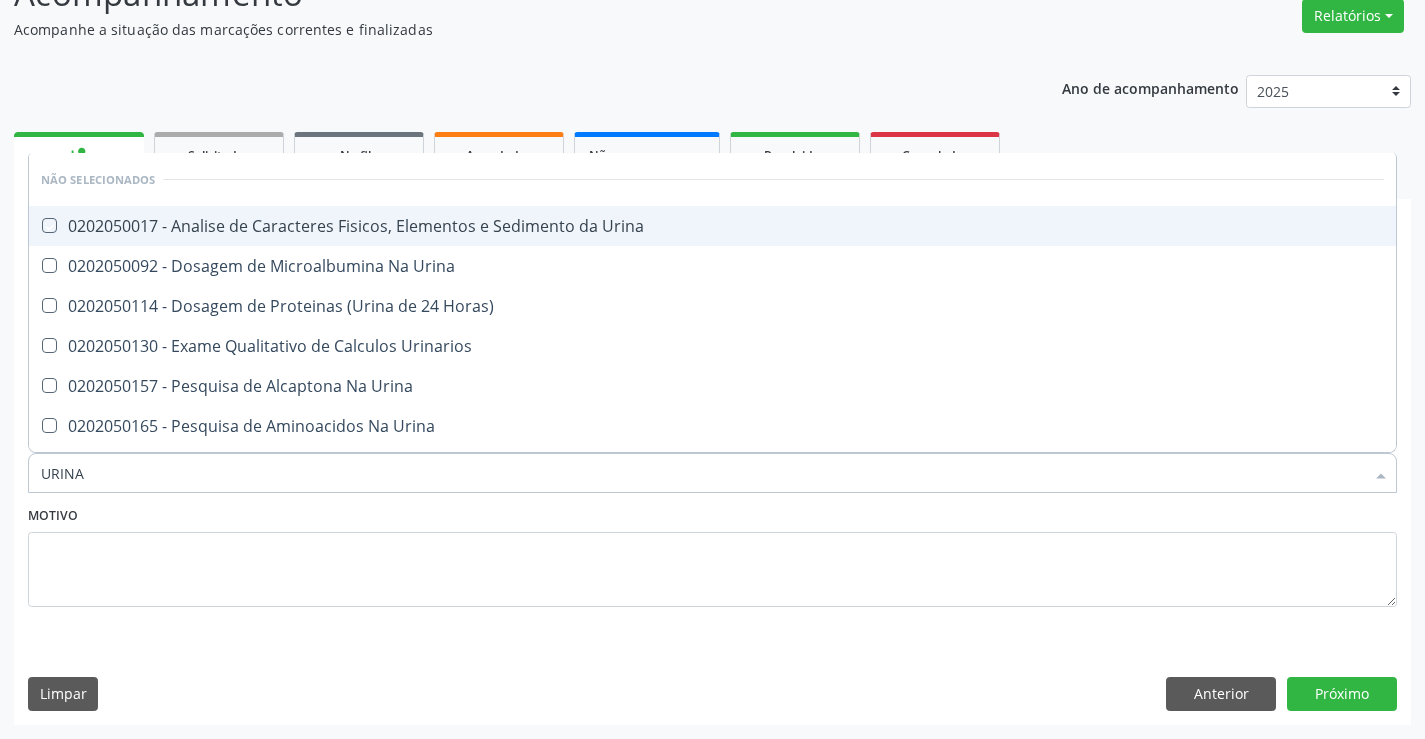 checkbox on "true" 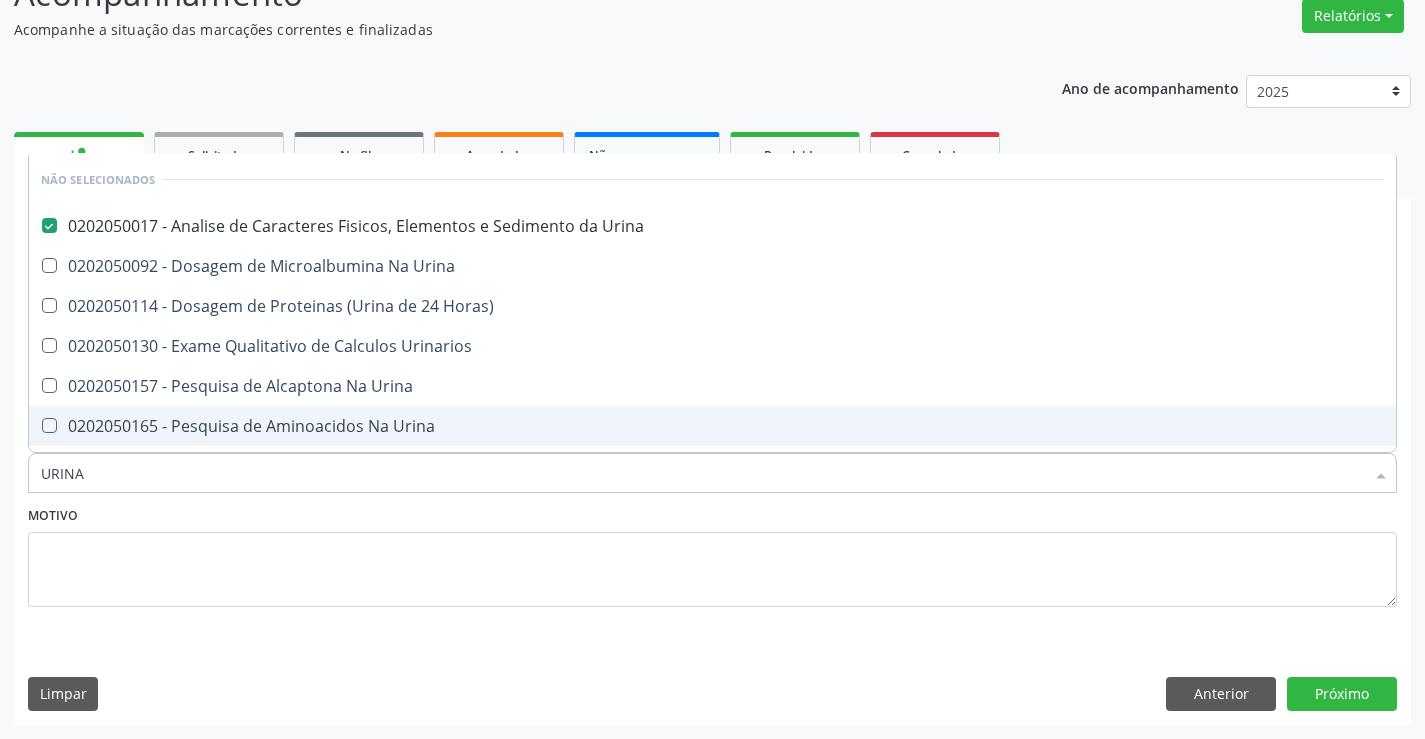 click on "Motivo" at bounding box center (712, 554) 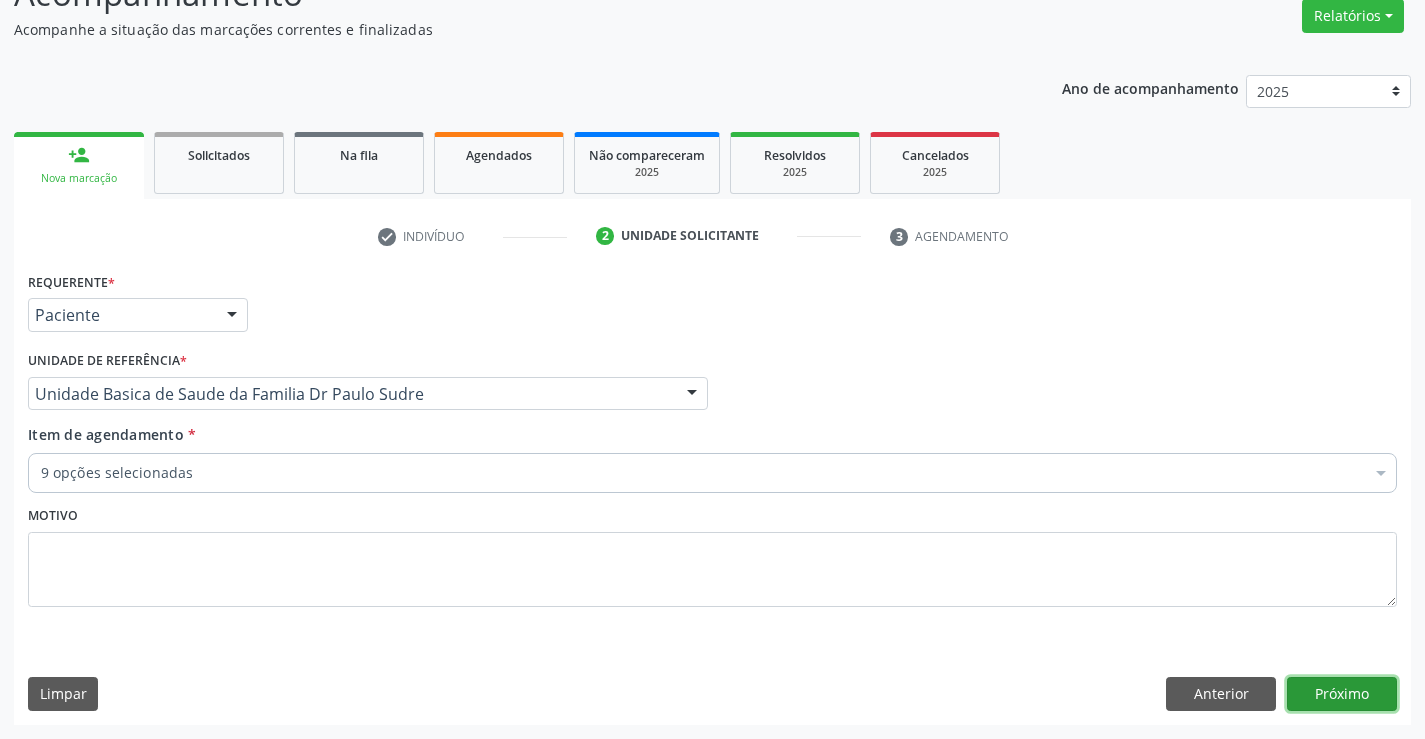 click on "Próximo" at bounding box center (1342, 694) 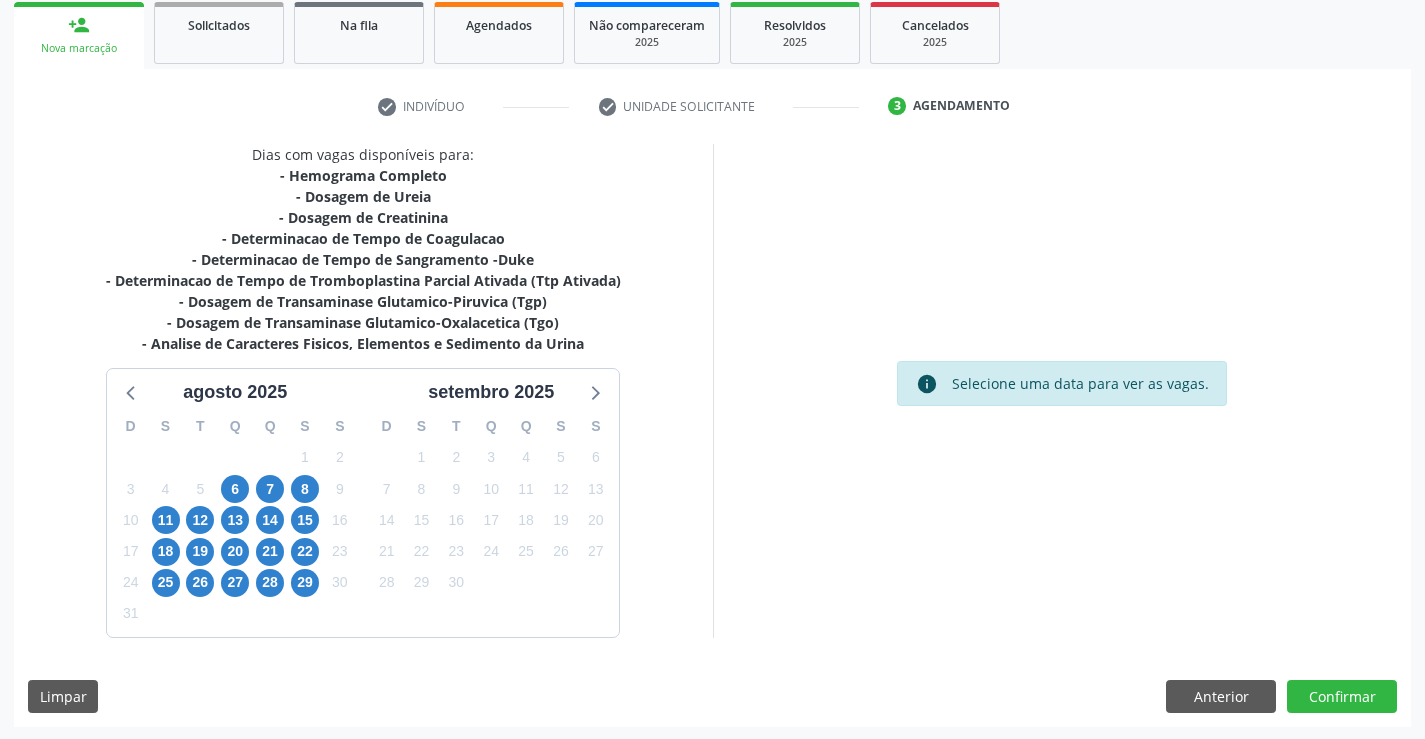 scroll, scrollTop: 299, scrollLeft: 0, axis: vertical 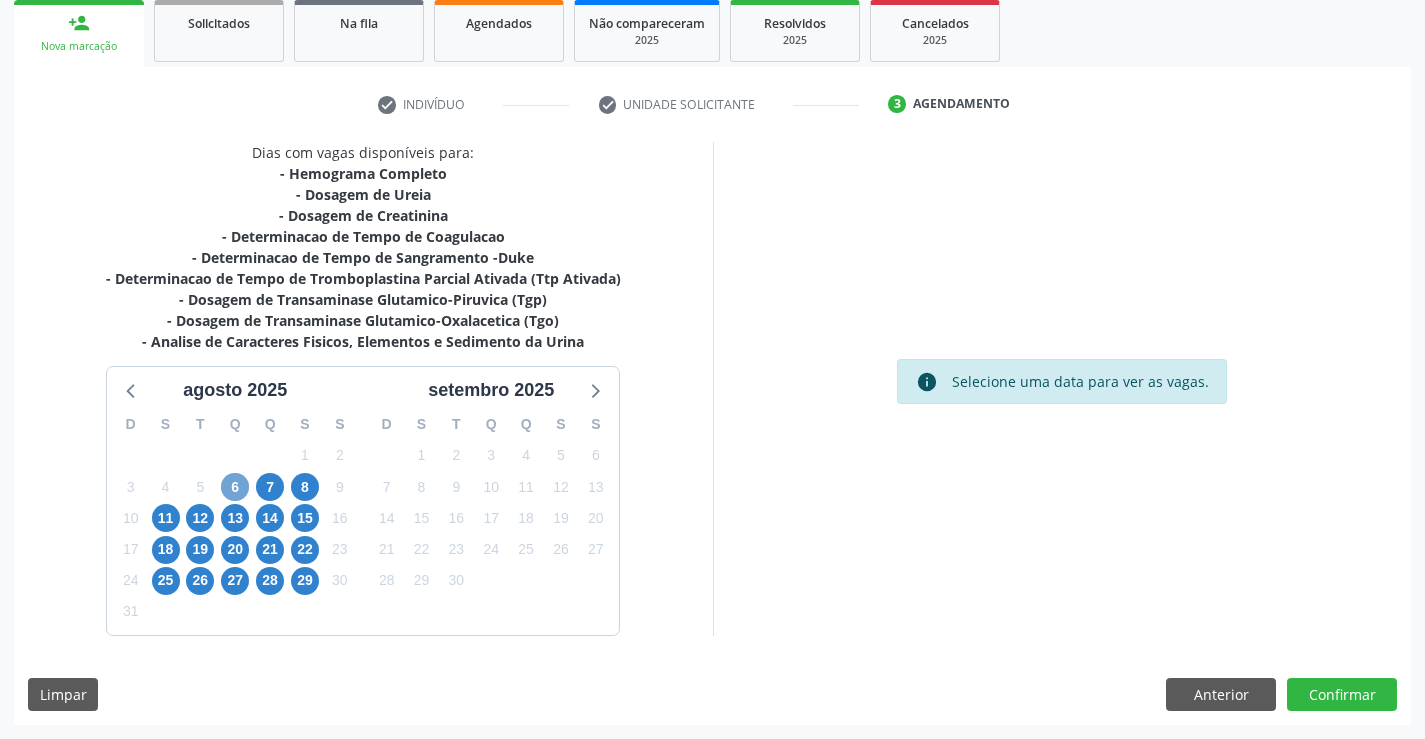 click on "6" at bounding box center (235, 487) 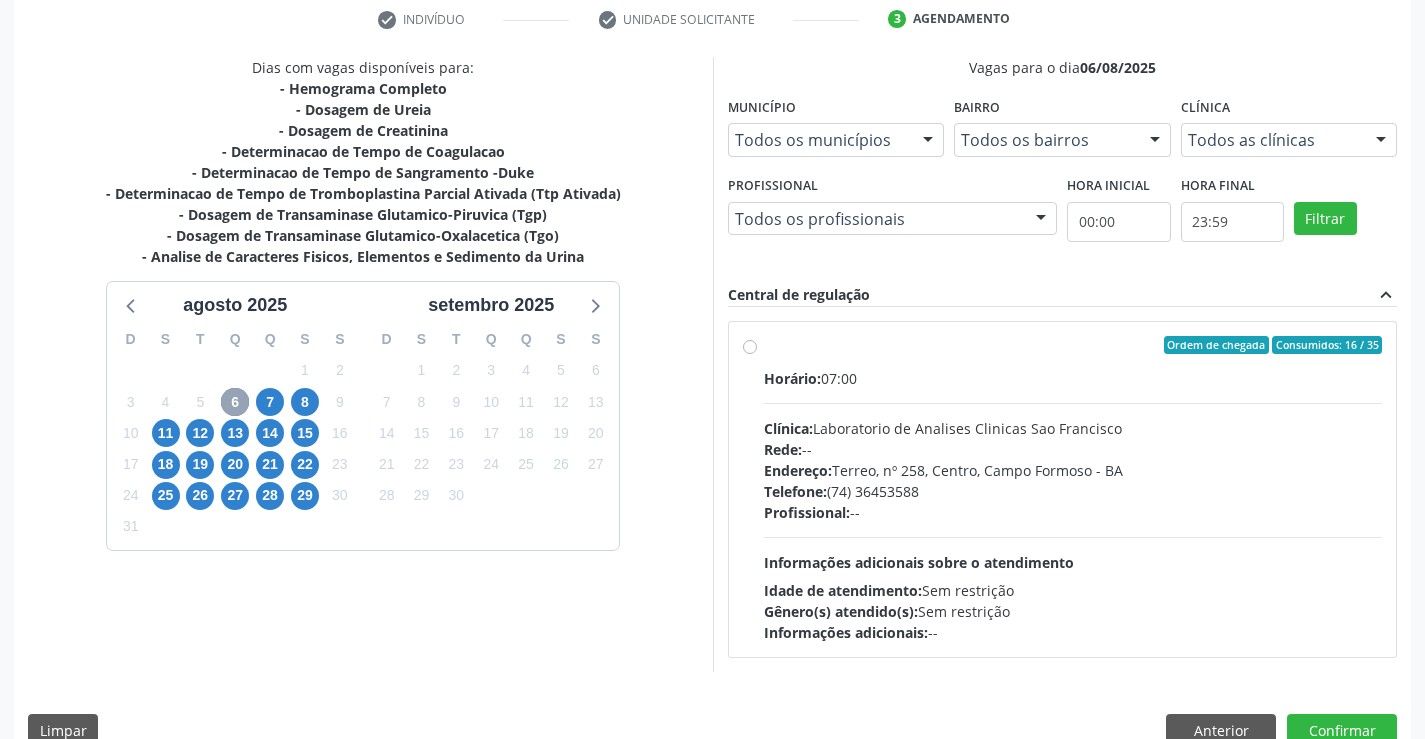 scroll, scrollTop: 420, scrollLeft: 0, axis: vertical 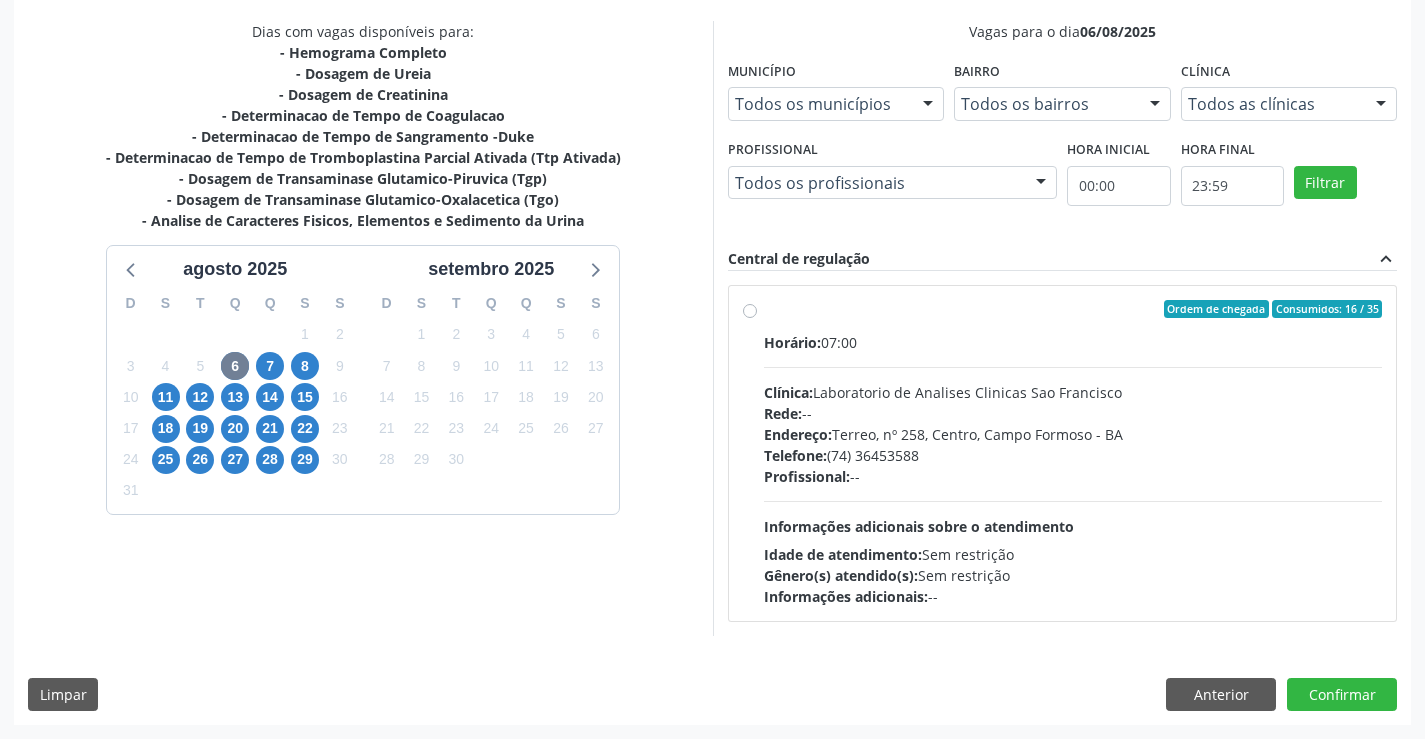 click on "Ordem de chegada
Consumidos: 16 / 35" at bounding box center [1073, 309] 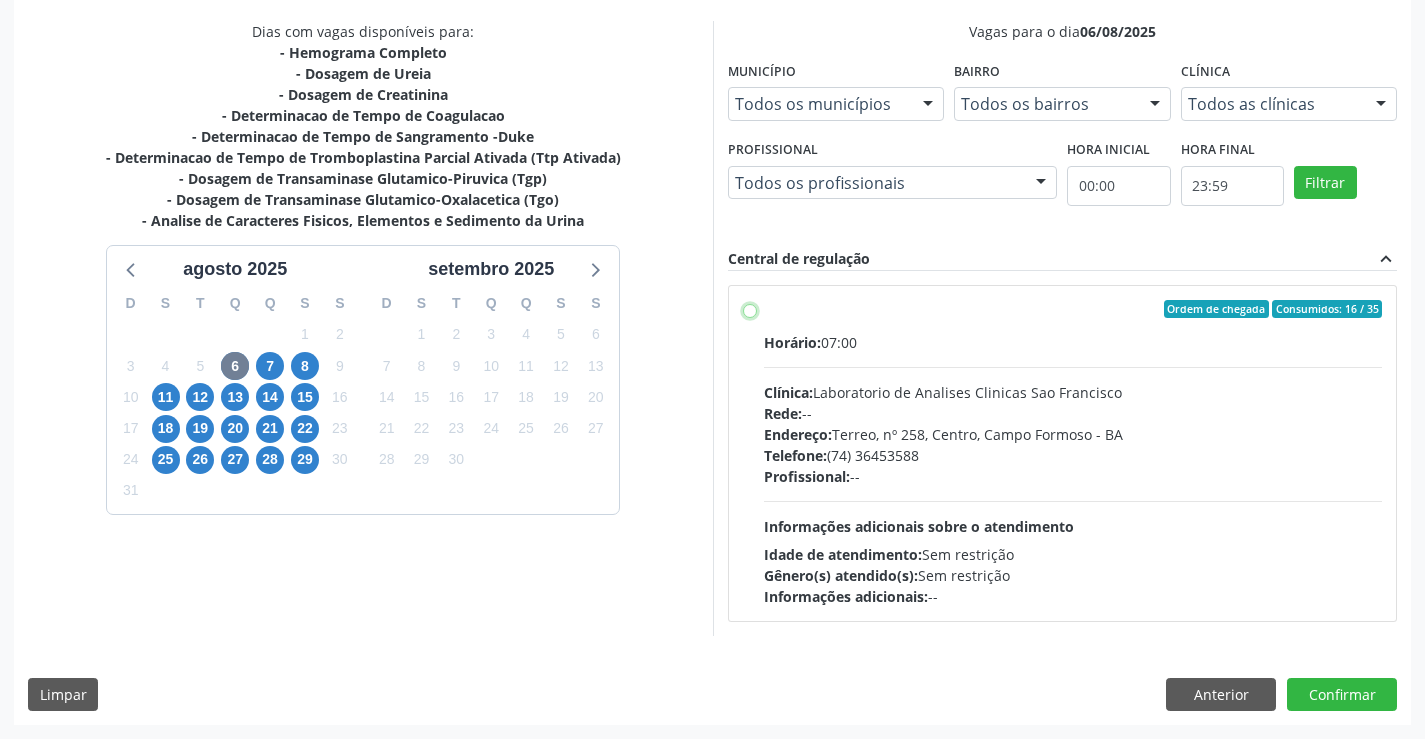 radio on "true" 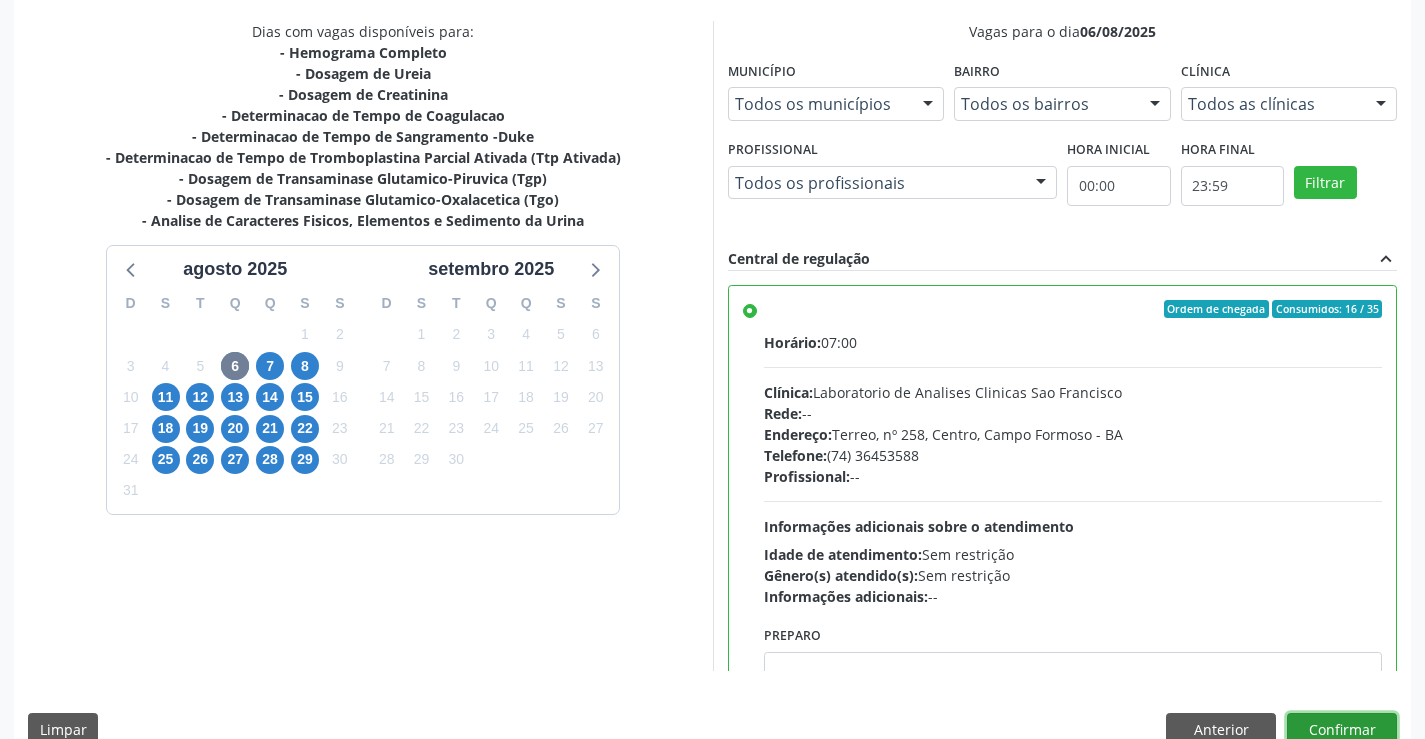 click on "Confirmar" at bounding box center [1342, 730] 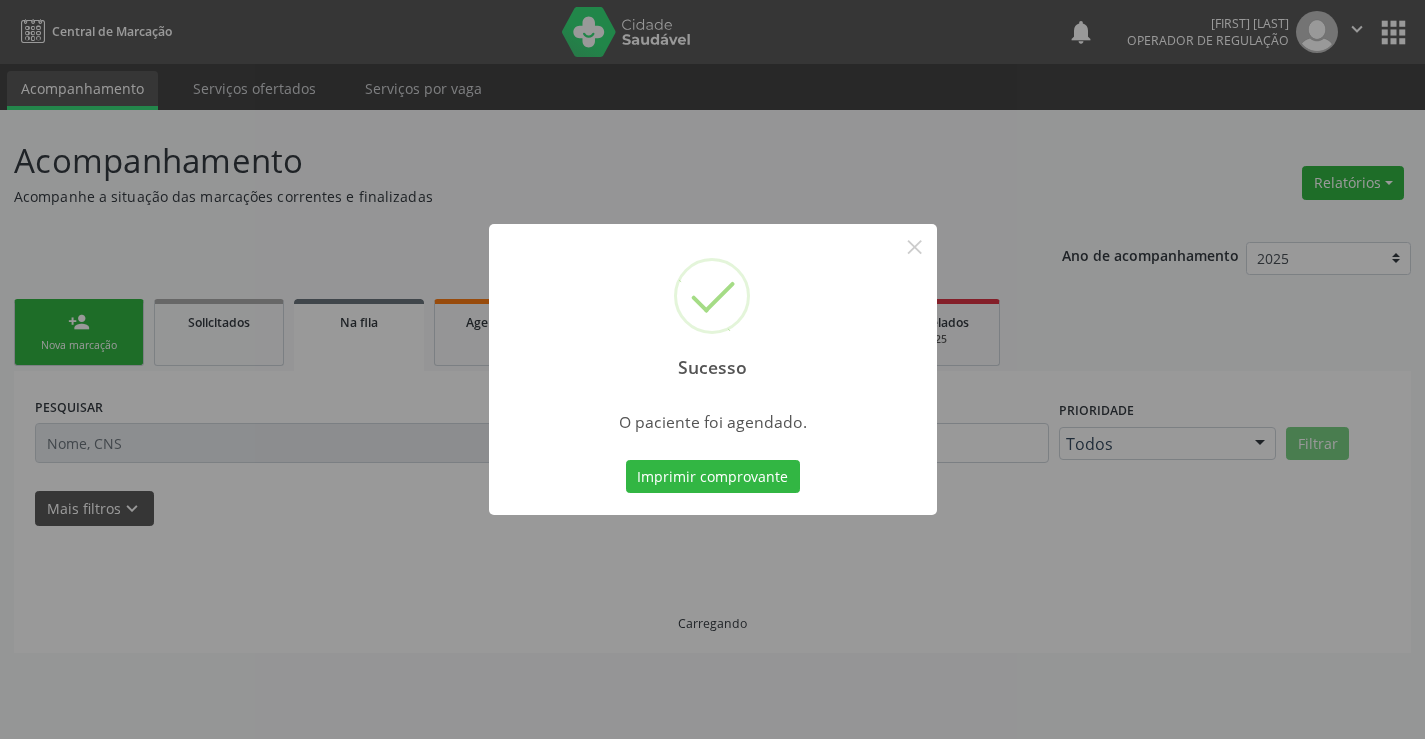 scroll, scrollTop: 0, scrollLeft: 0, axis: both 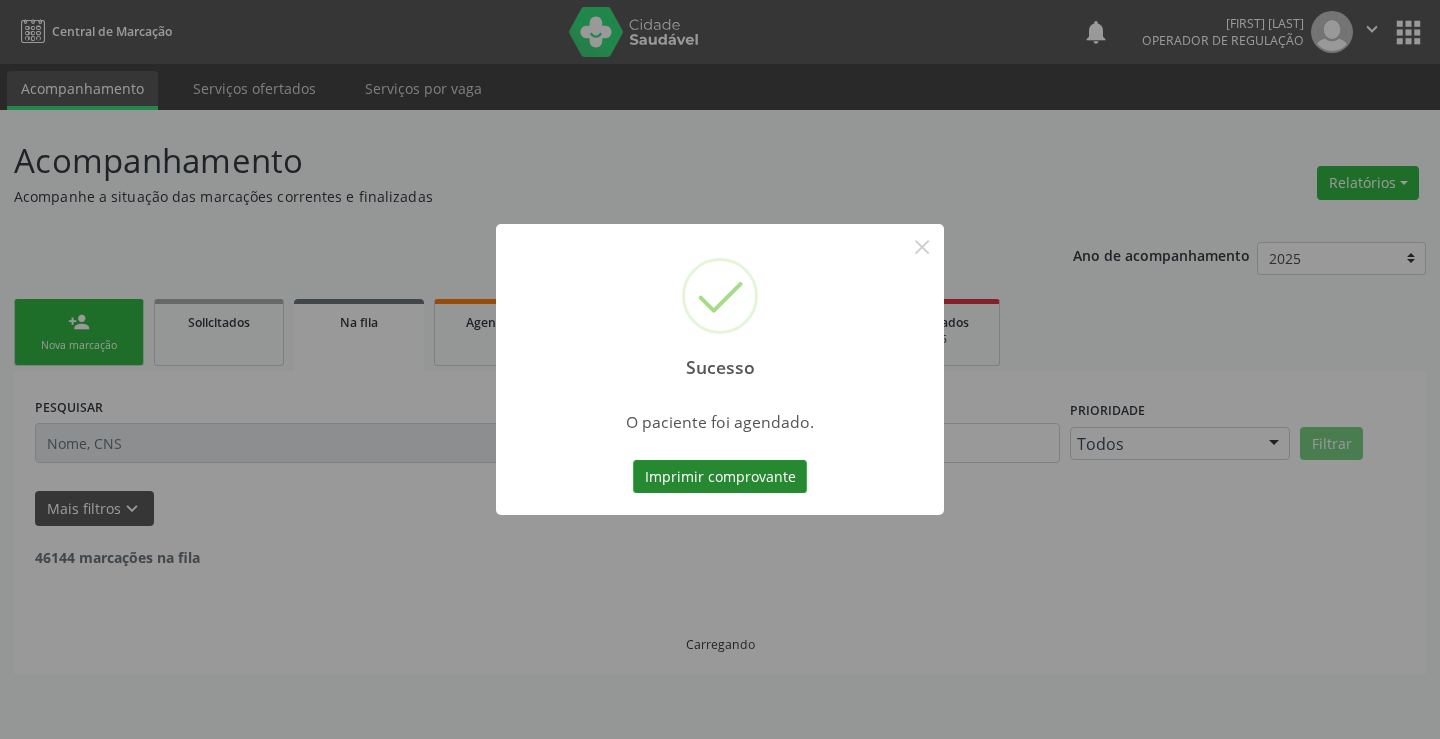 click on "Imprimir comprovante" at bounding box center [720, 477] 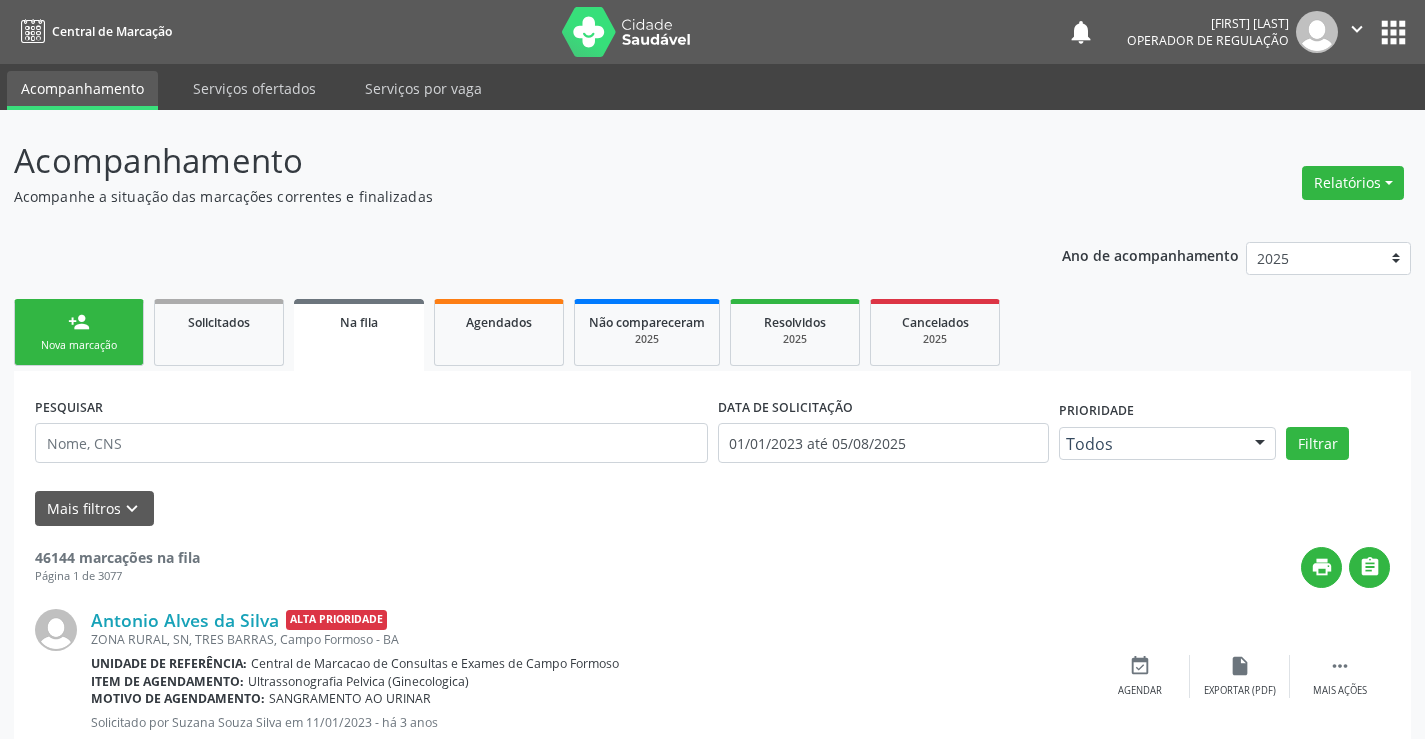 click on "person_add
Nova marcação" at bounding box center (79, 332) 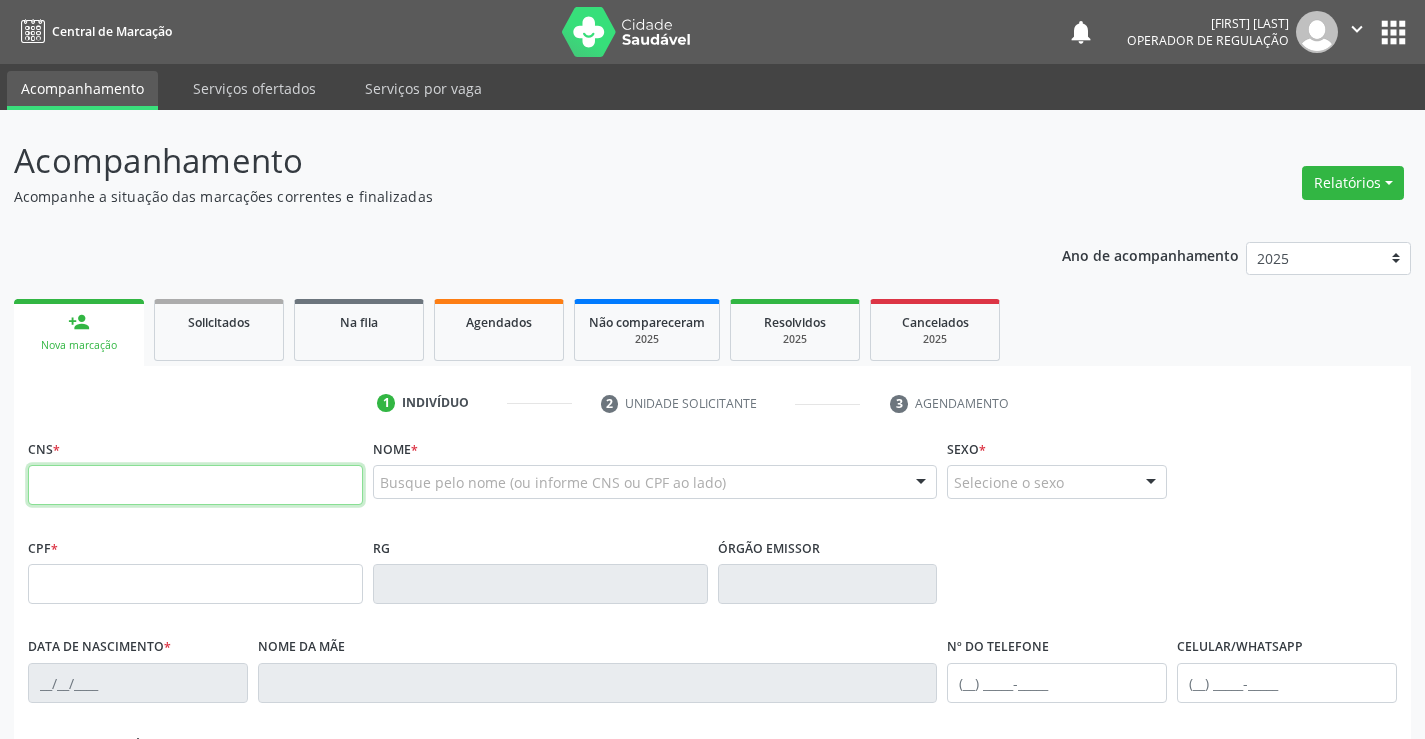 click at bounding box center [195, 485] 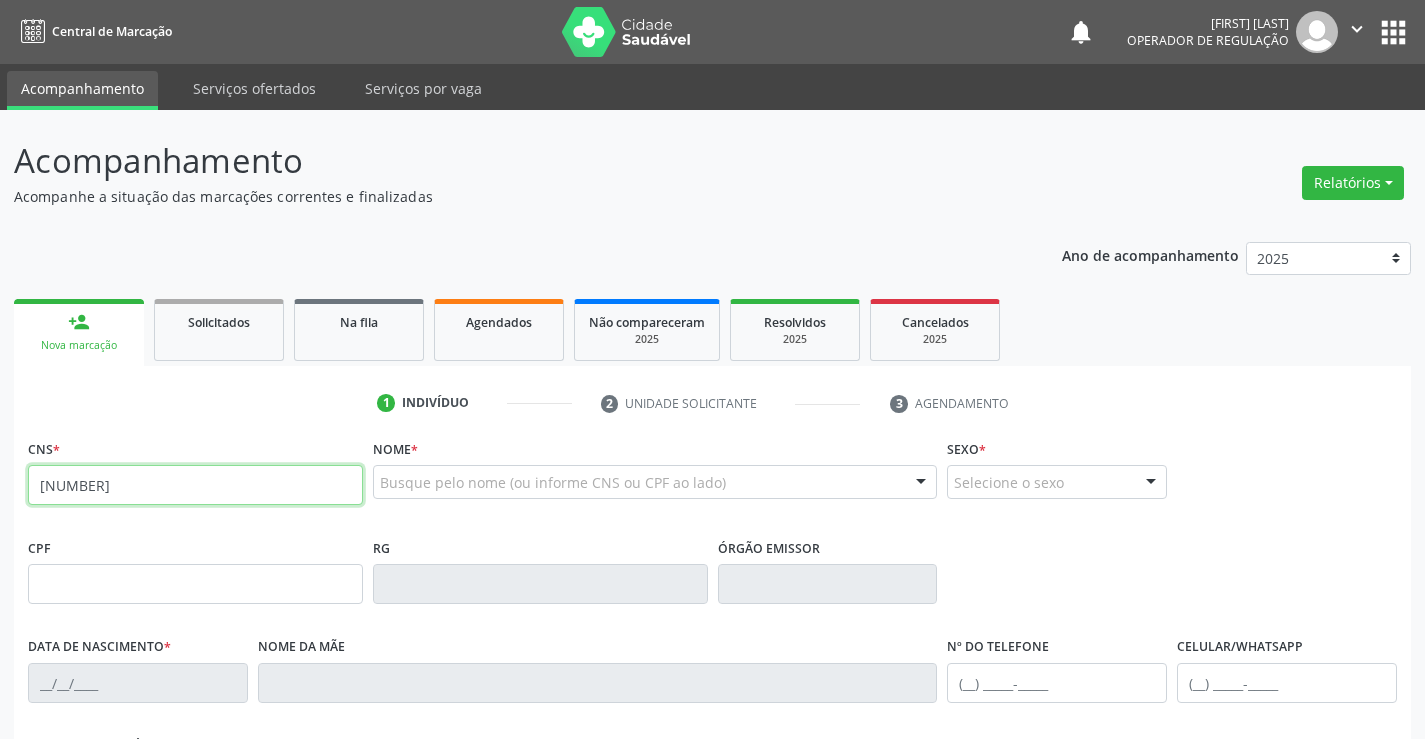 type on "[NUMBER]" 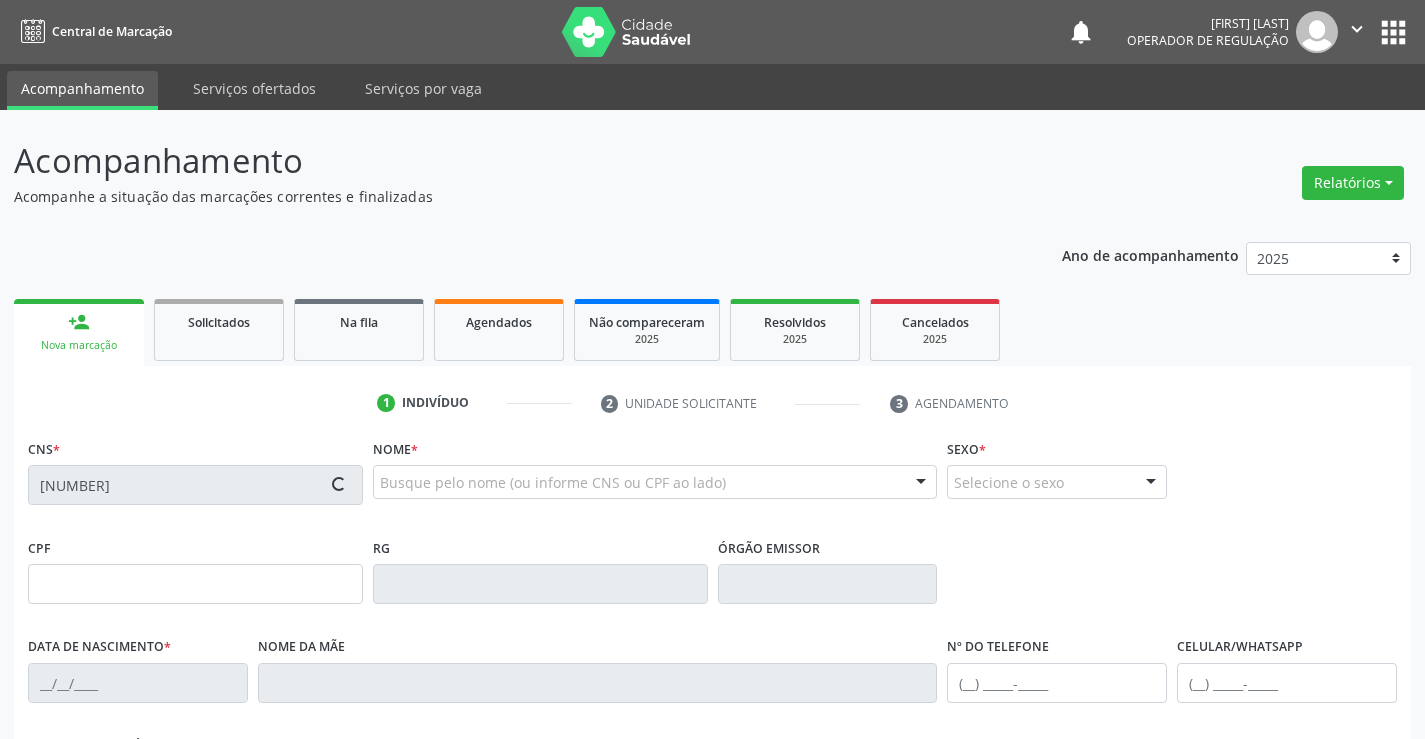 type on "[SSN]" 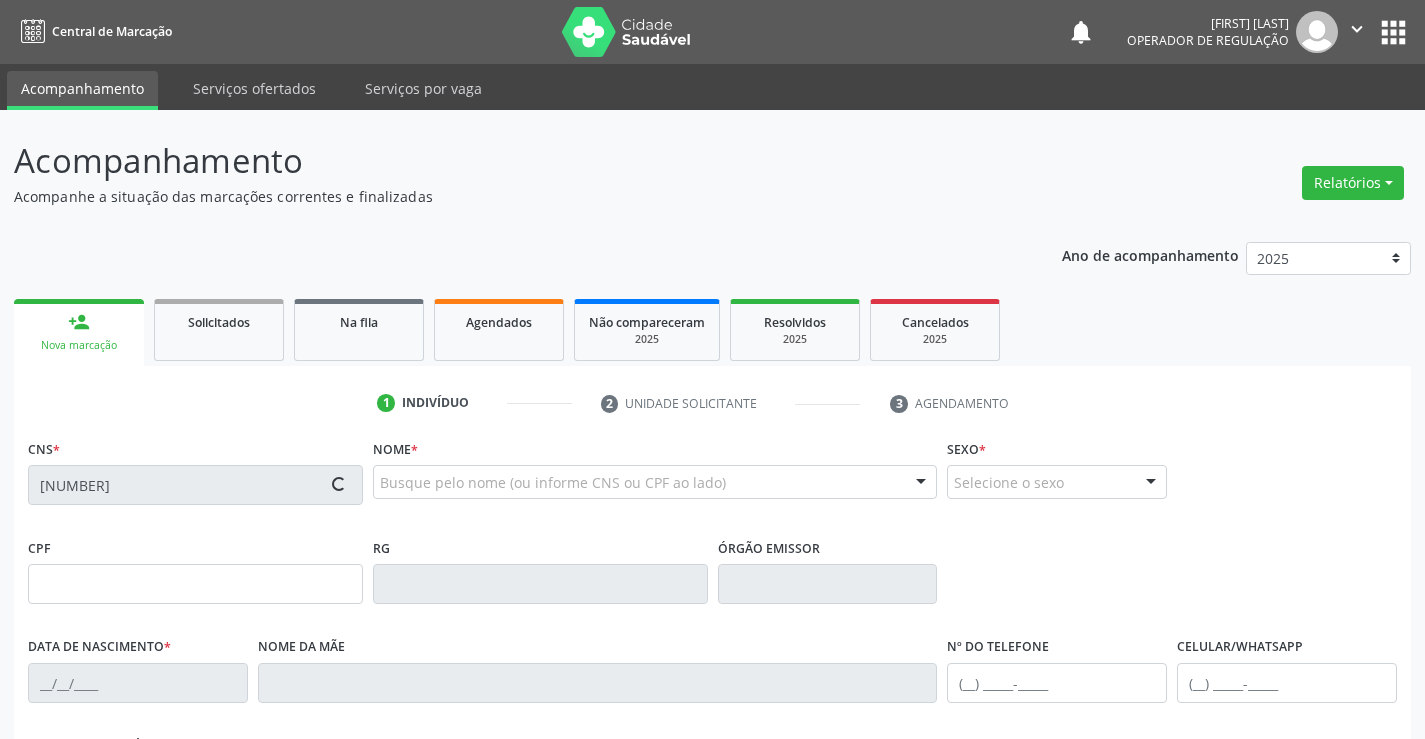 type on "[DATE]" 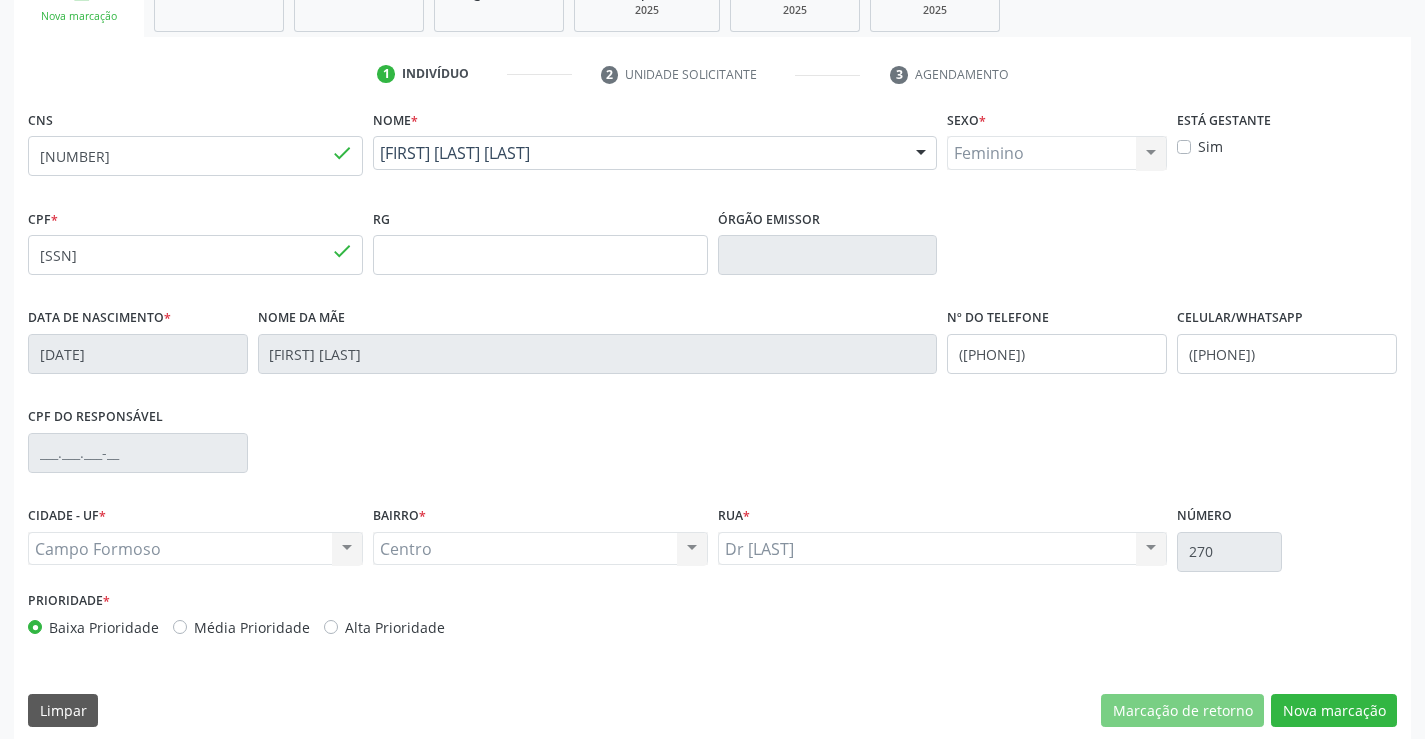 scroll, scrollTop: 345, scrollLeft: 0, axis: vertical 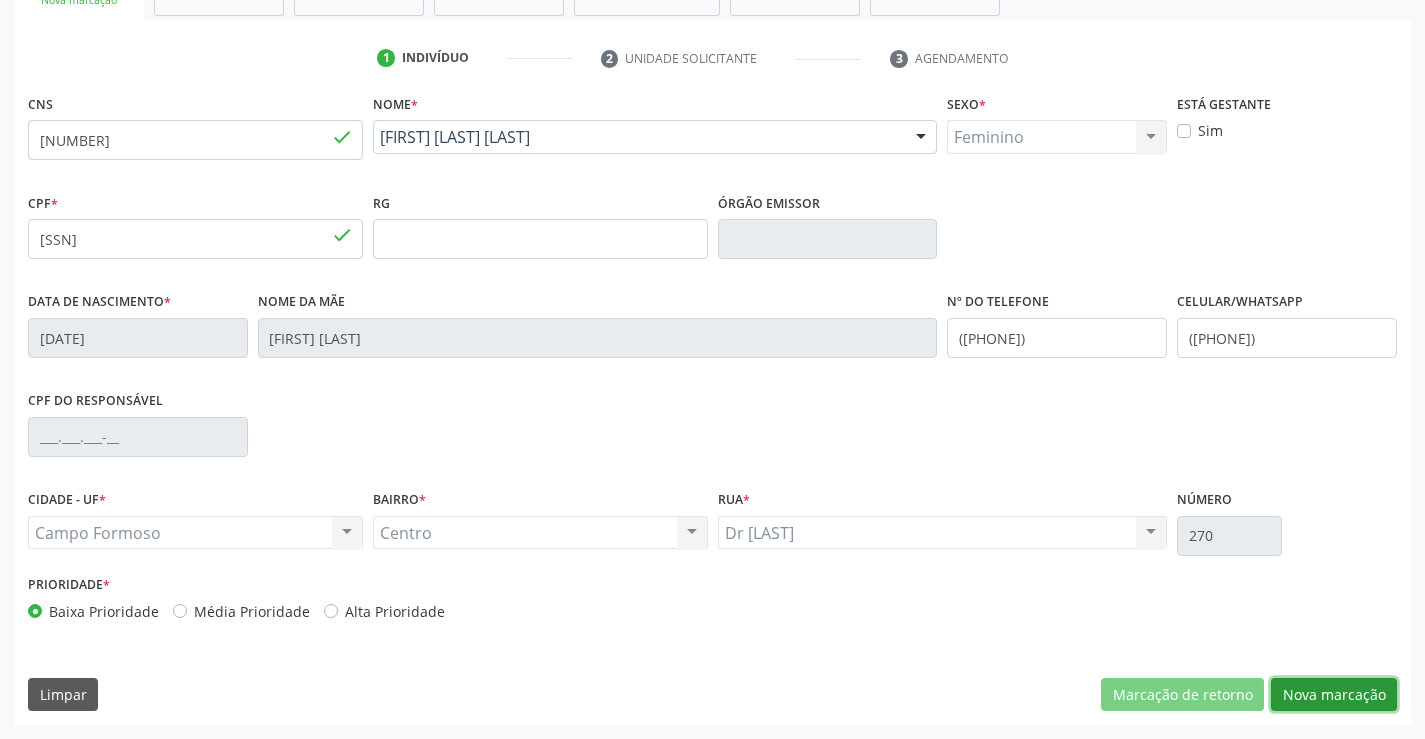 click on "Nova marcação" at bounding box center (1334, 695) 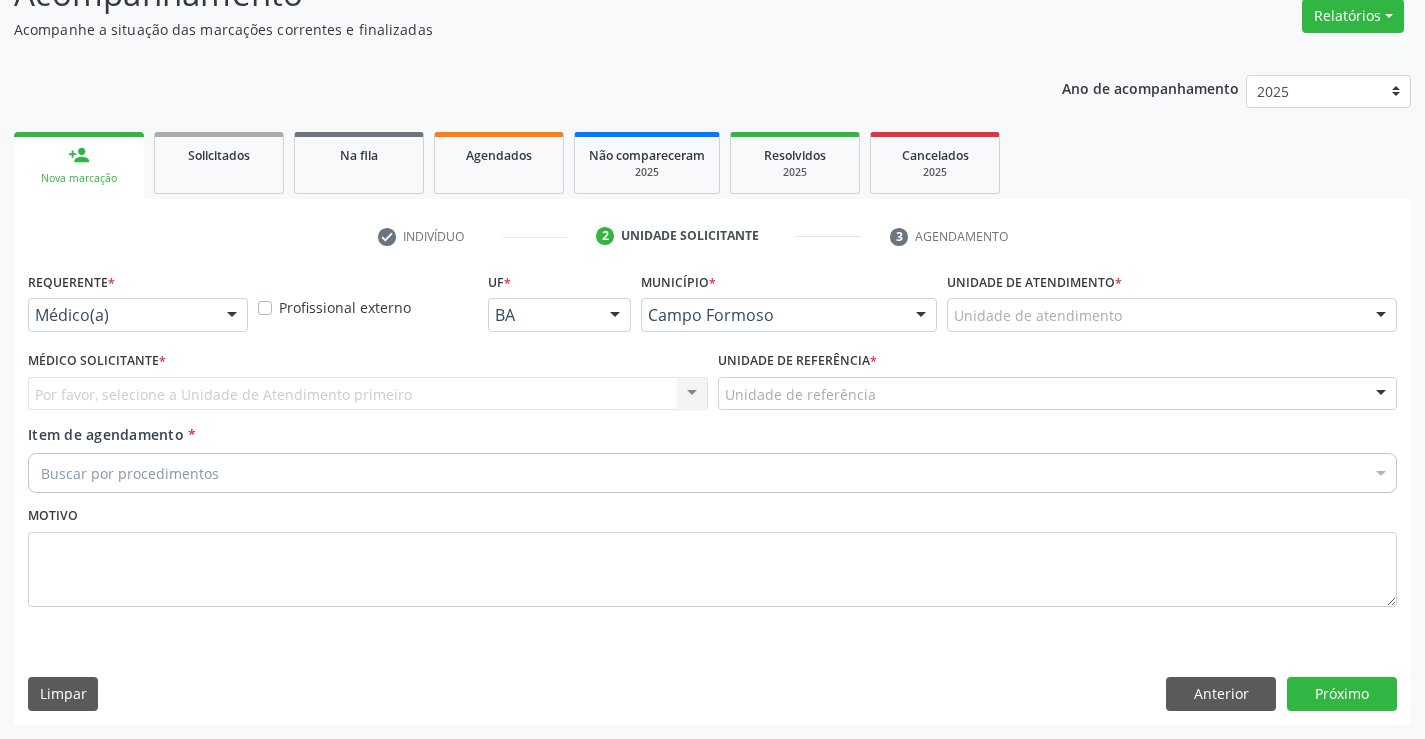 scroll, scrollTop: 167, scrollLeft: 0, axis: vertical 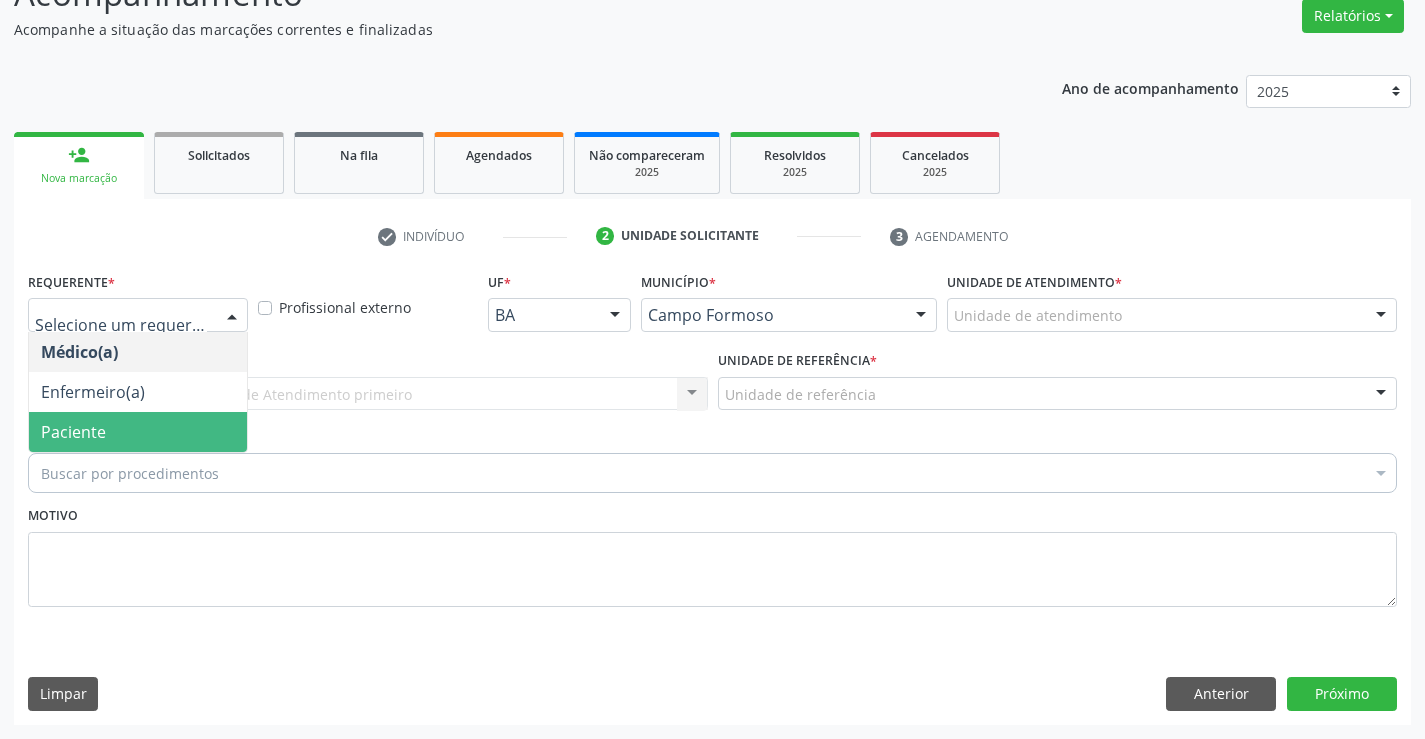 click on "Paciente" at bounding box center (138, 432) 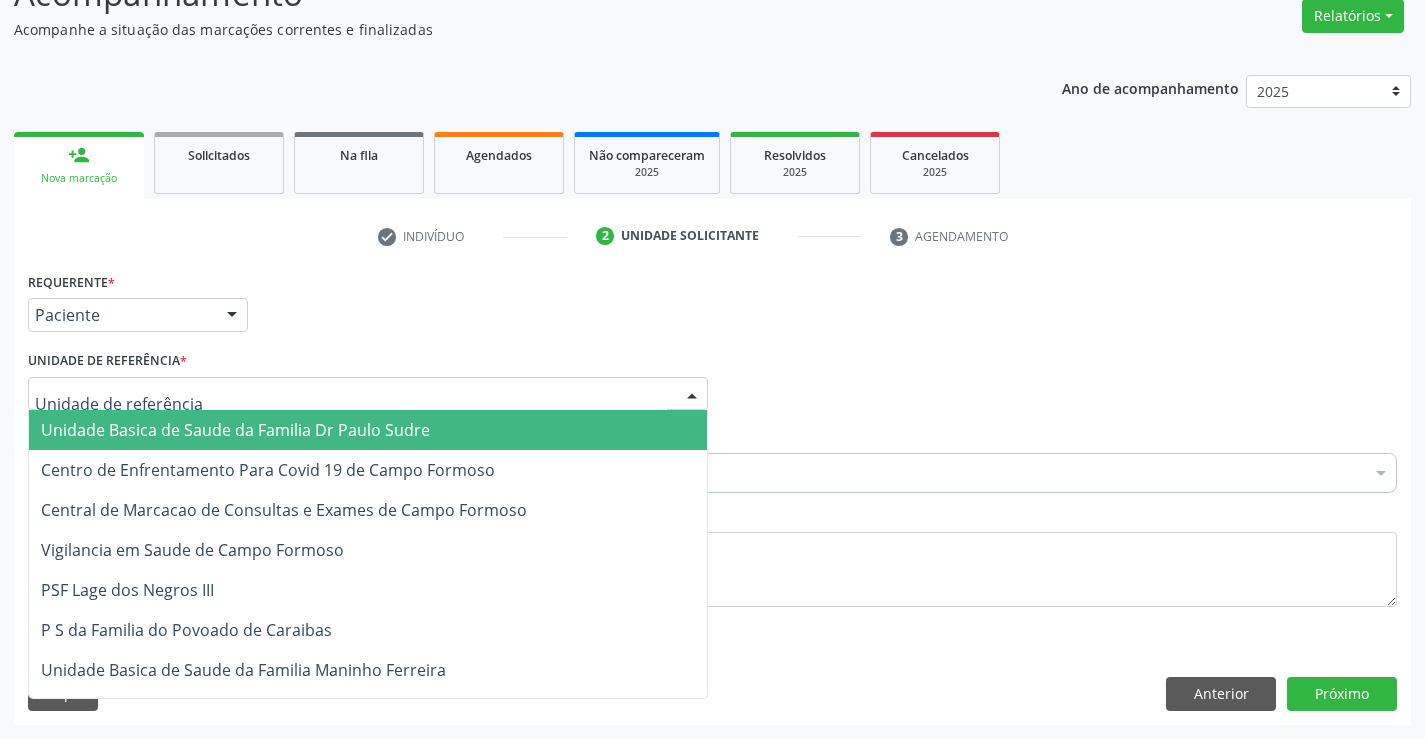 click on "Unidade Basica de Saude da Familia Dr Paulo Sudre" at bounding box center [235, 430] 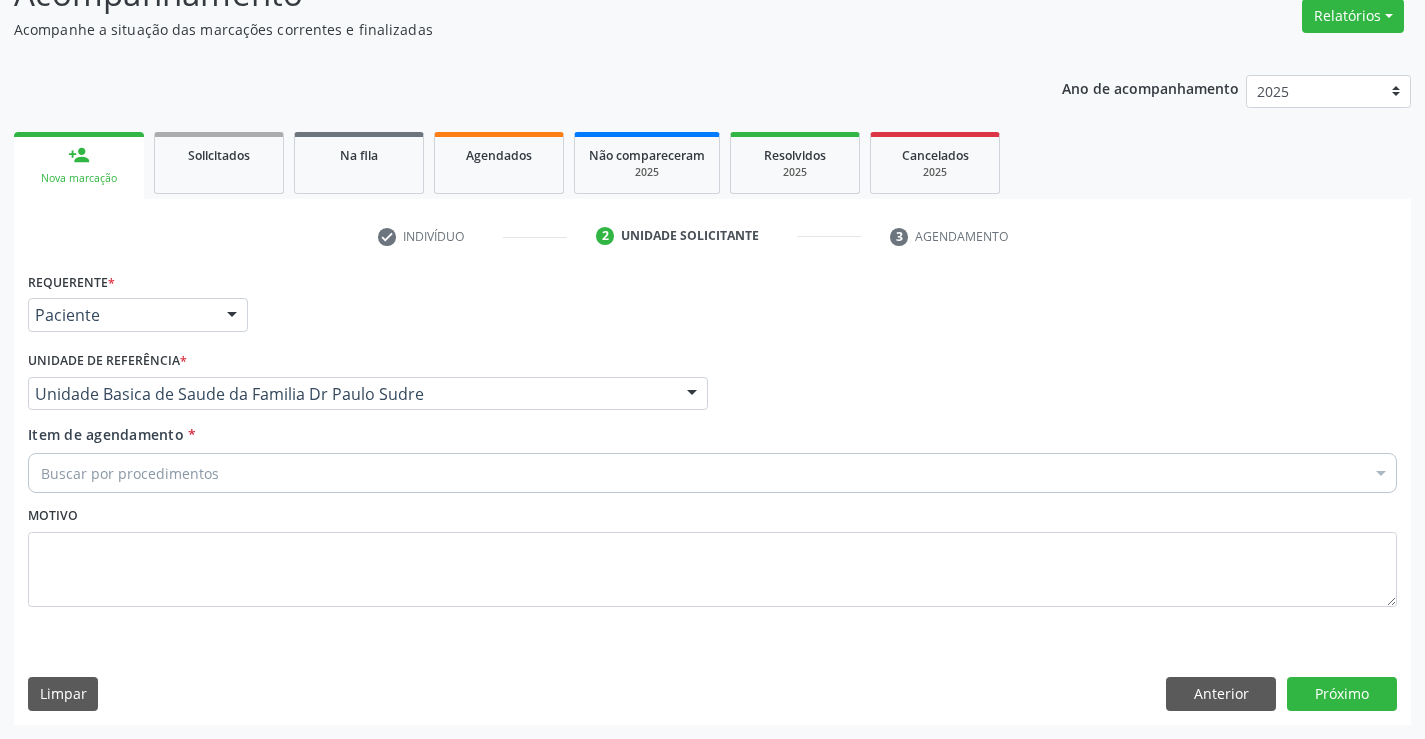 click on "Buscar por procedimentos" at bounding box center (712, 473) 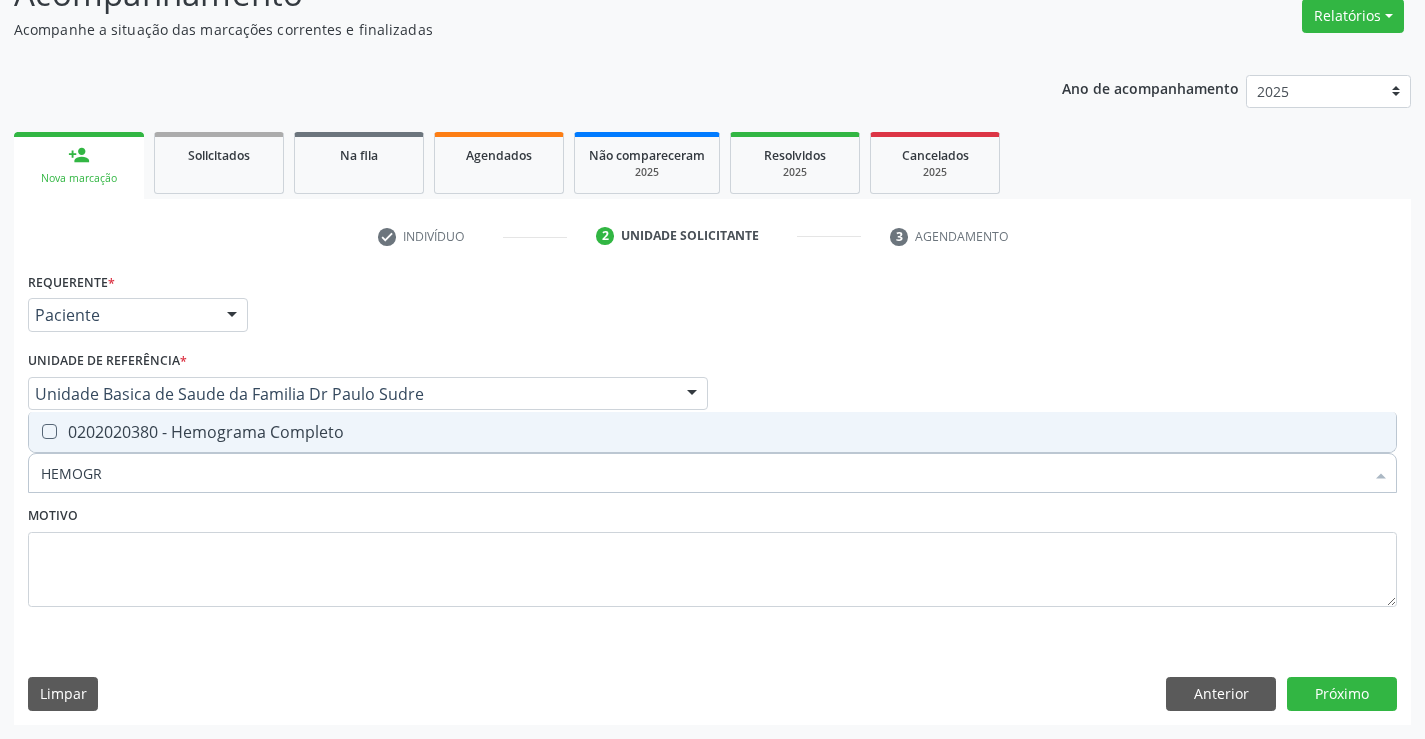 type on "HEMOGRA" 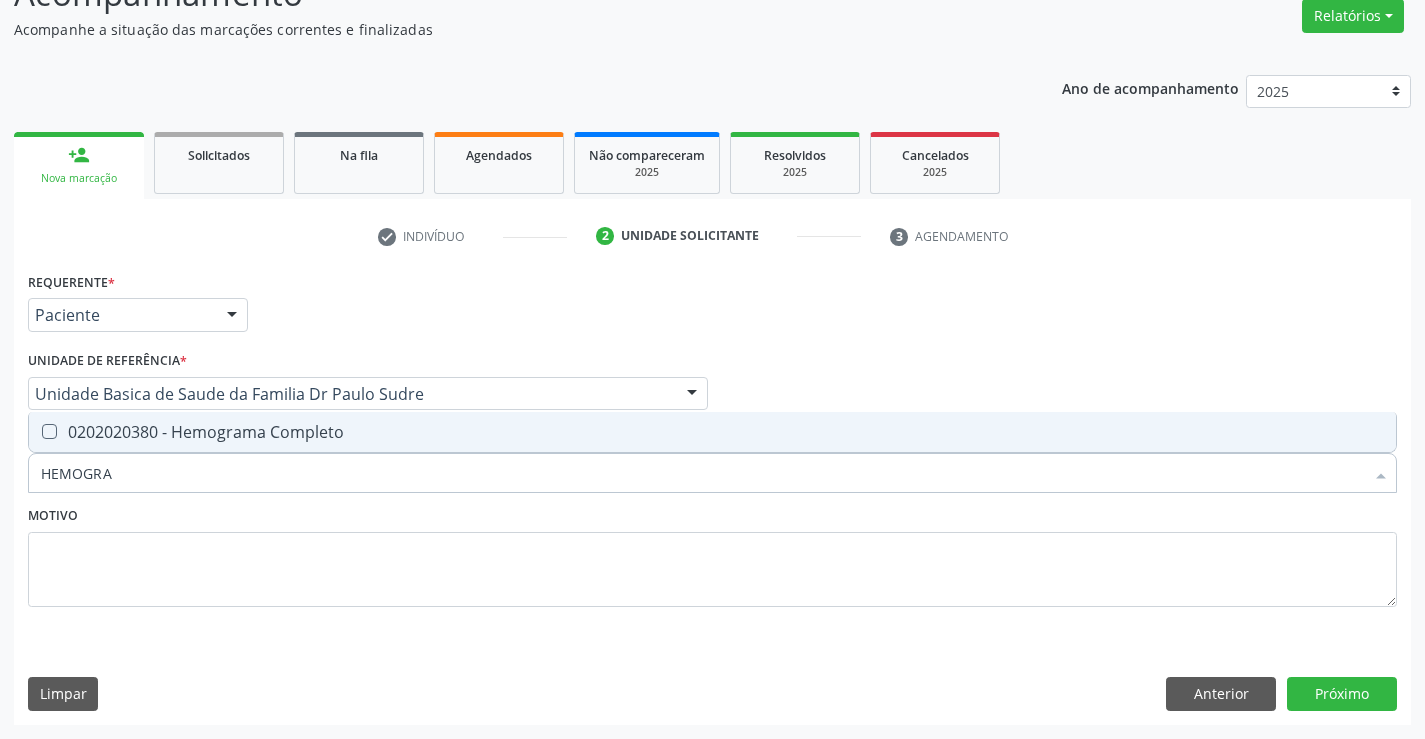 click on "0202020380 - Hemograma Completo" at bounding box center (712, 432) 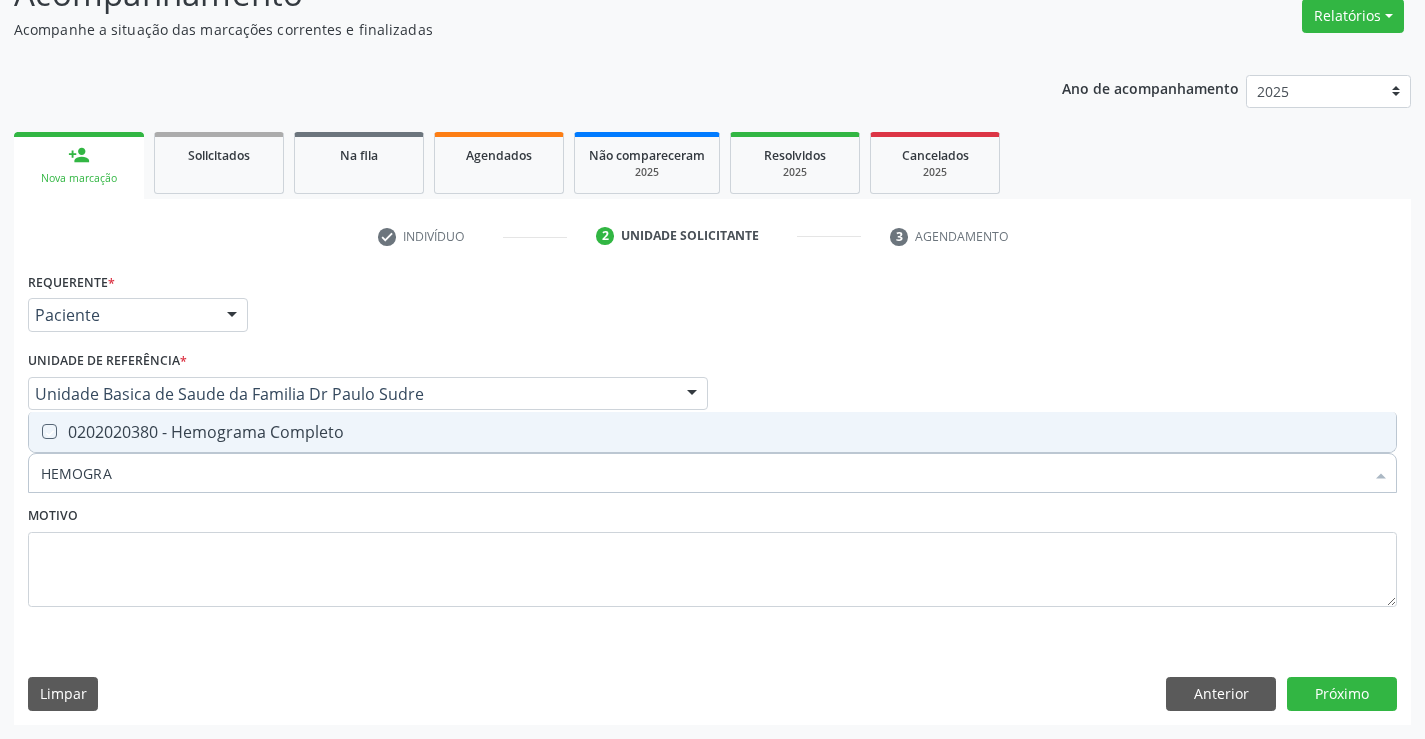 checkbox on "true" 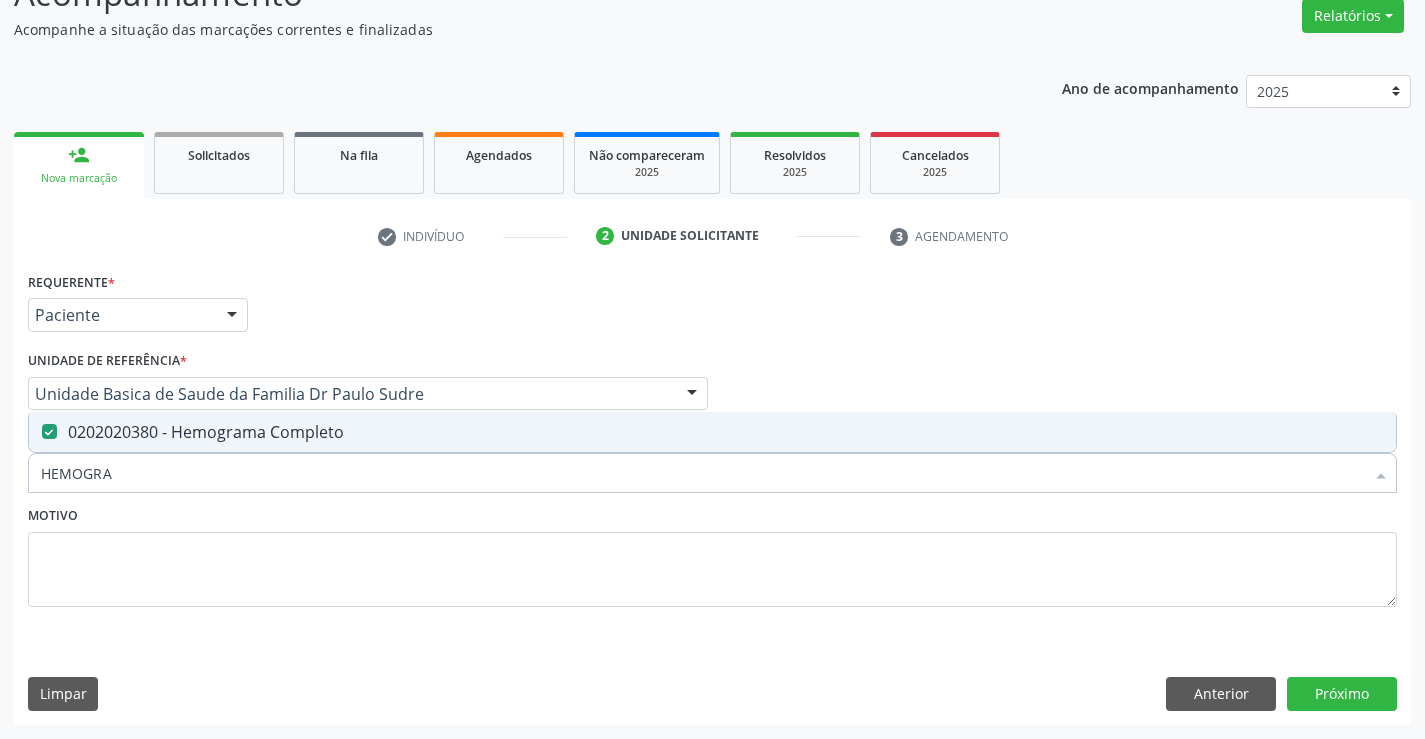 type on "HEMOGRA" 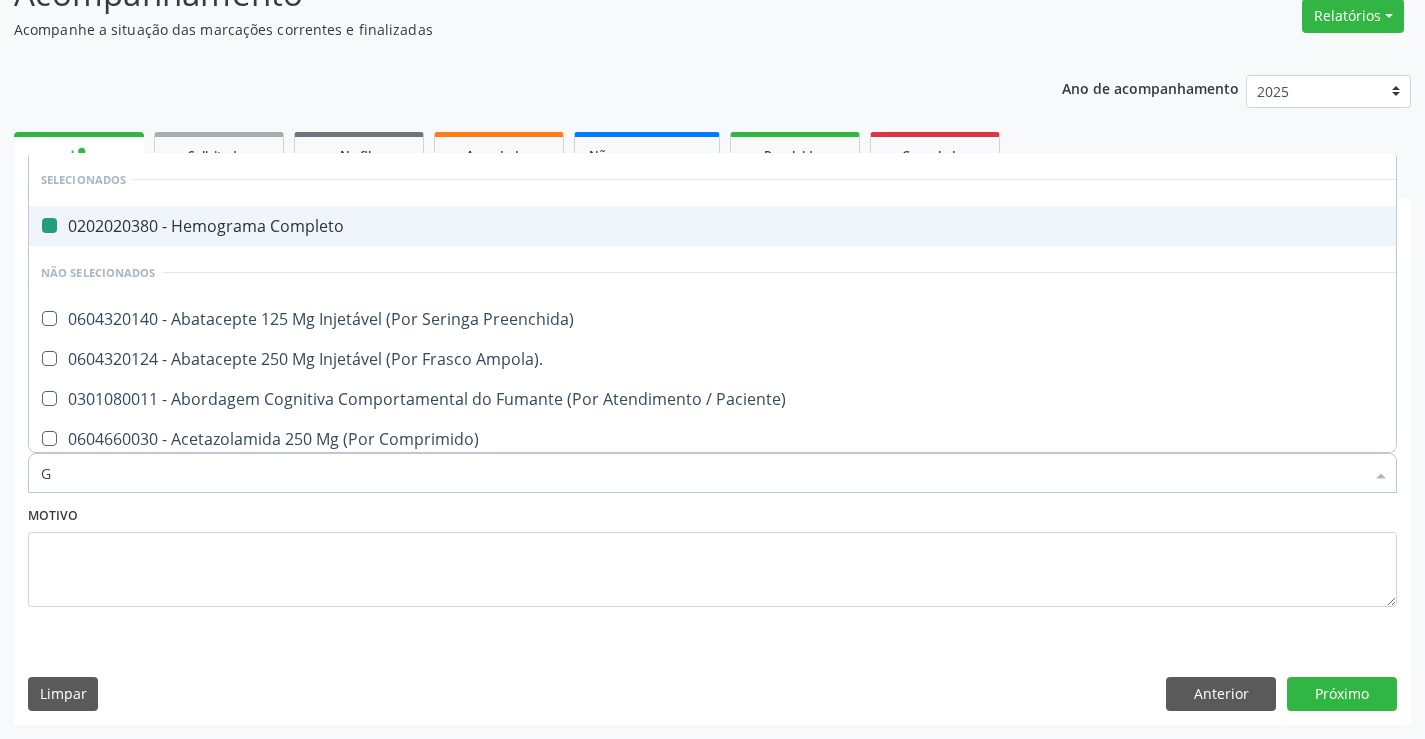 type on "GL" 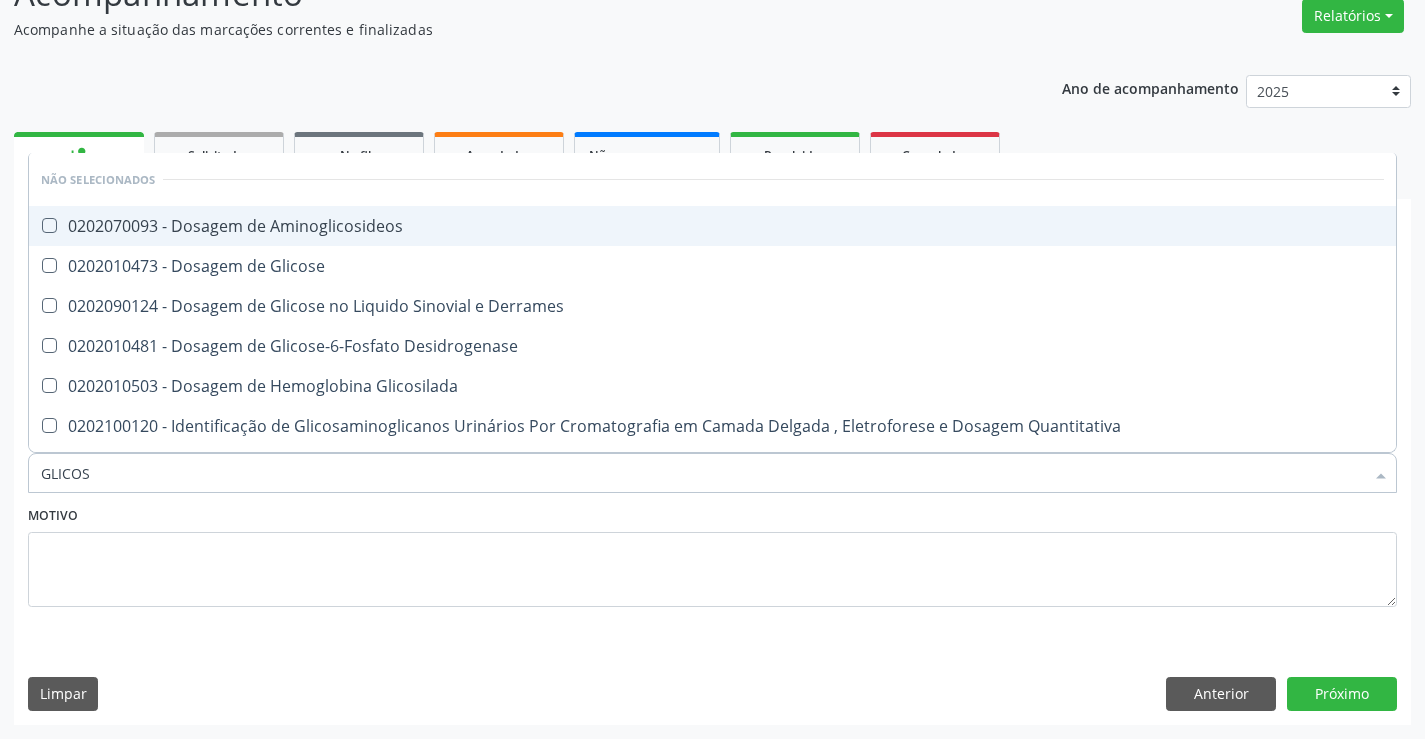 type on "GLICOSE" 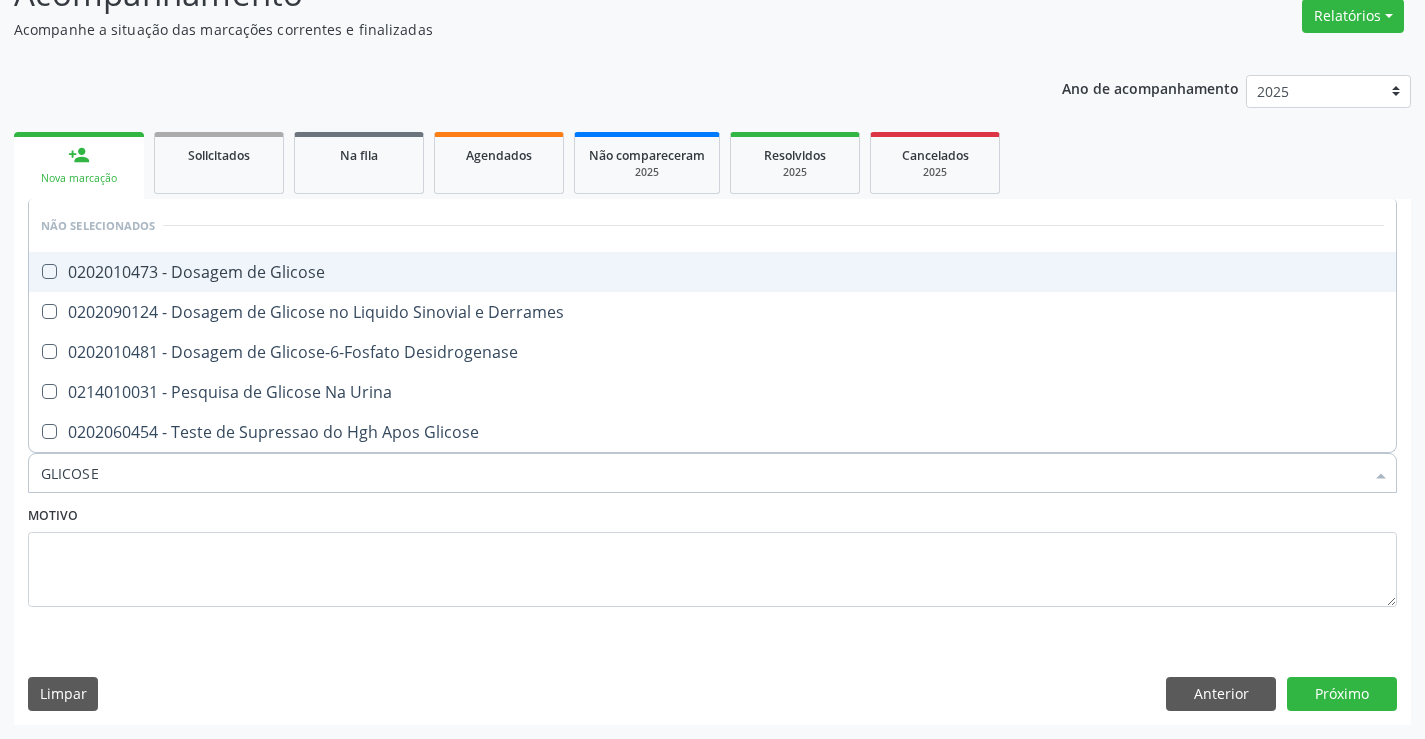 click on "0202010473 - Dosagem de Glicose" at bounding box center (712, 272) 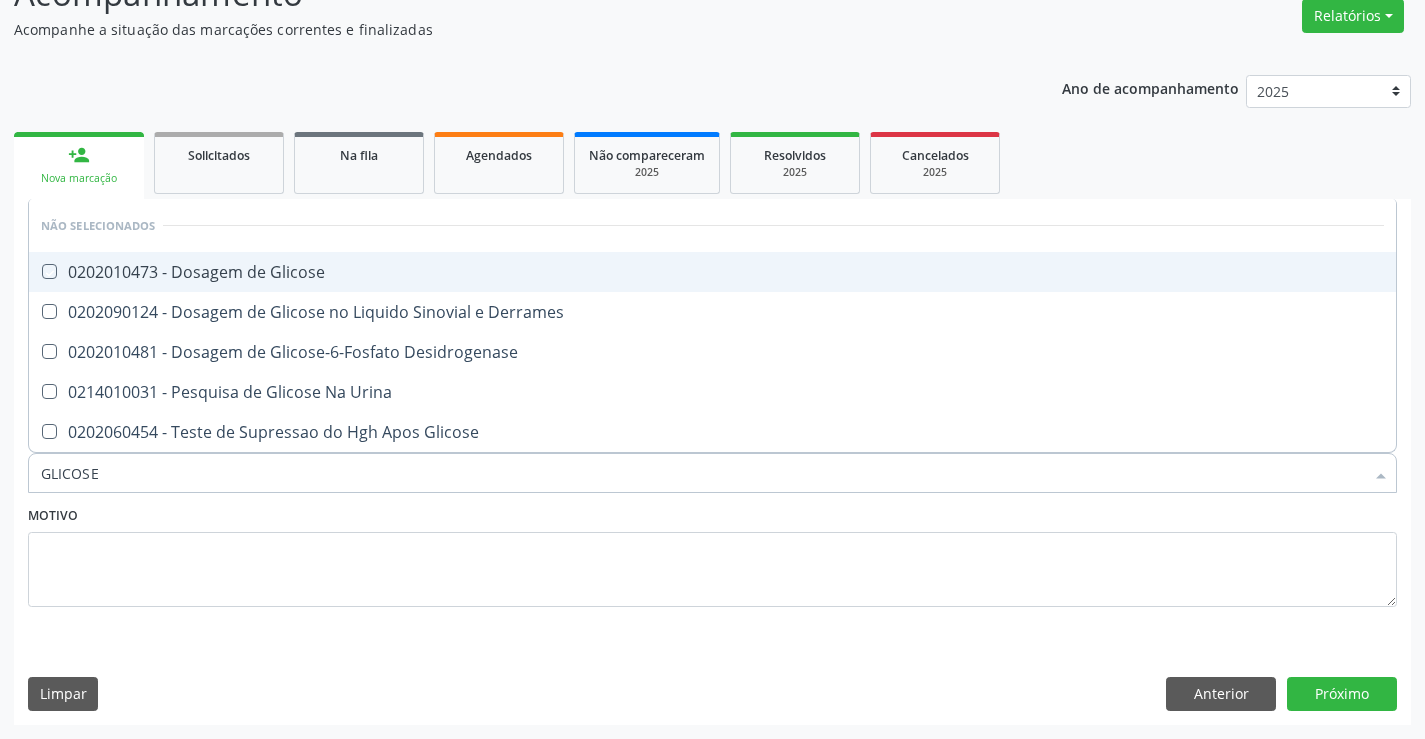 checkbox on "true" 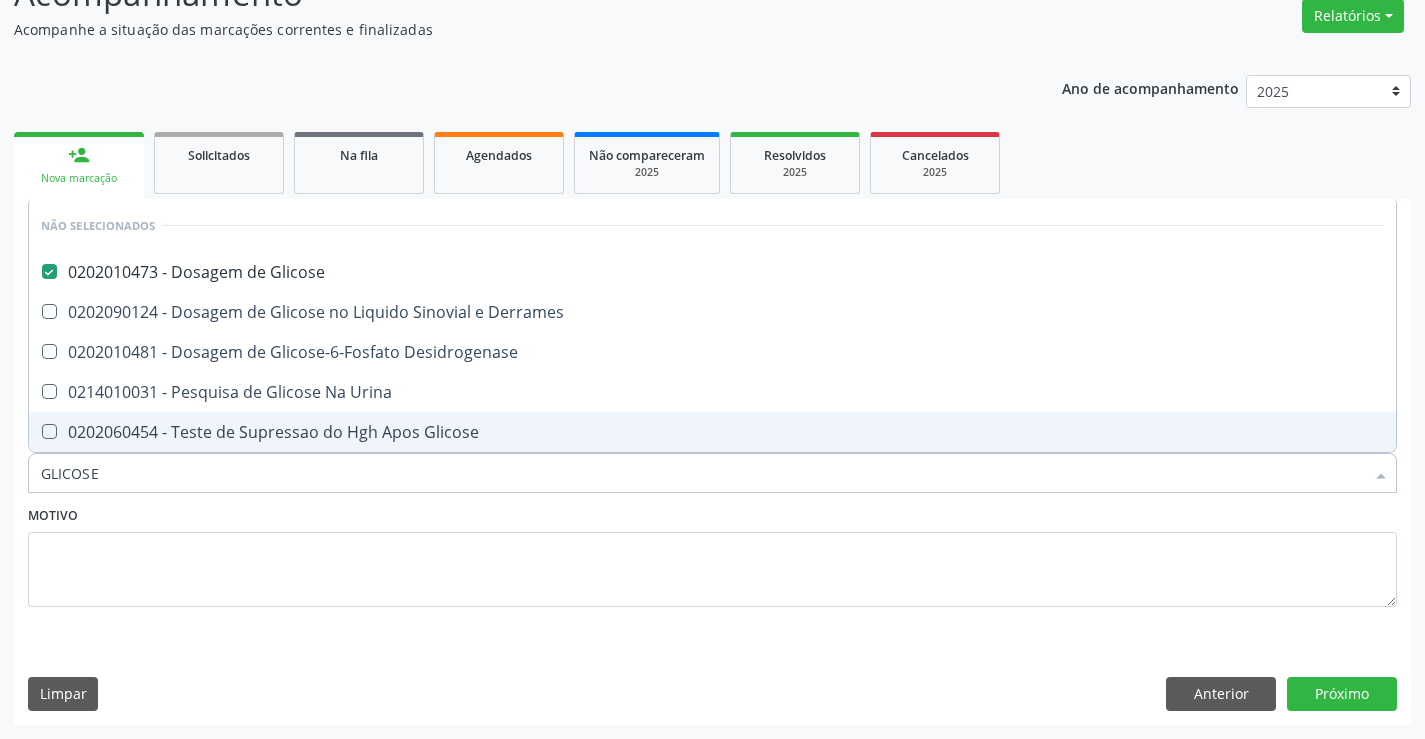 type on "GLICOSE" 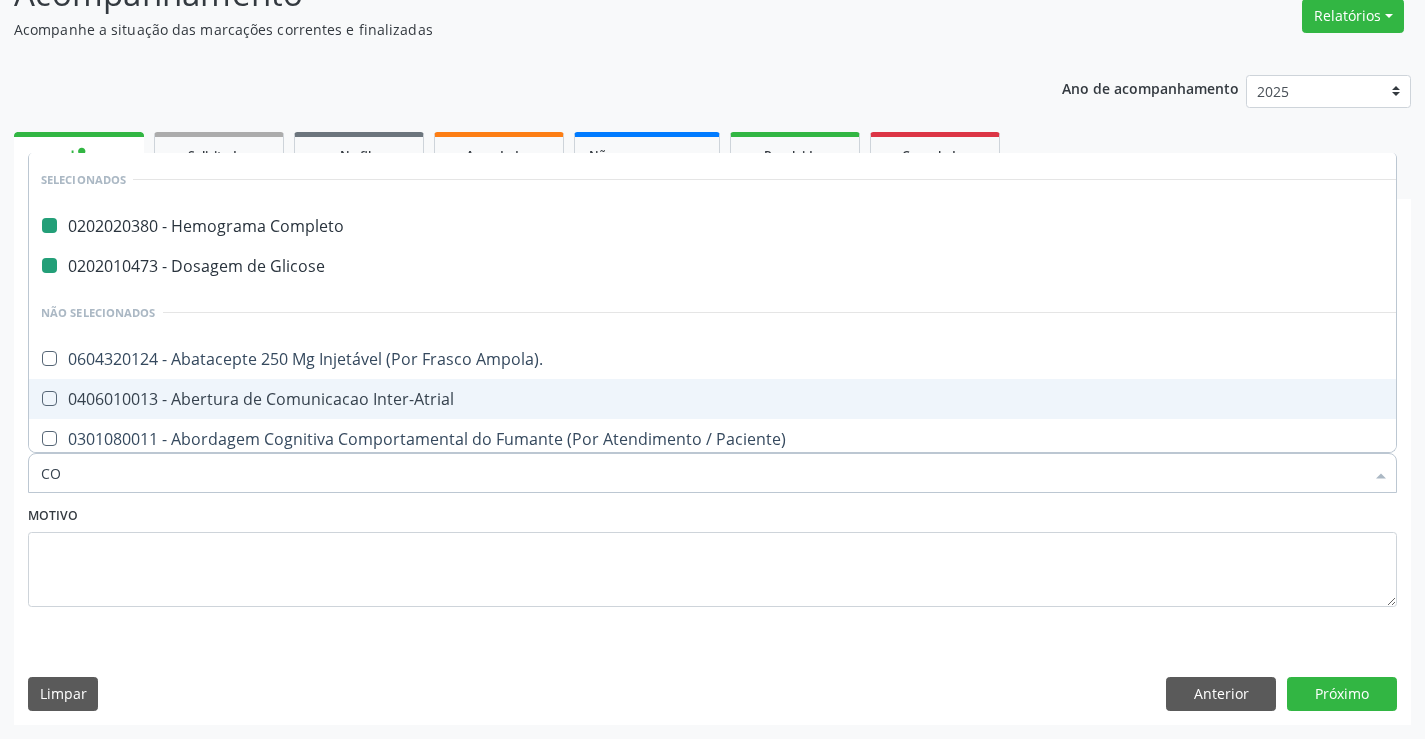 type on "COL" 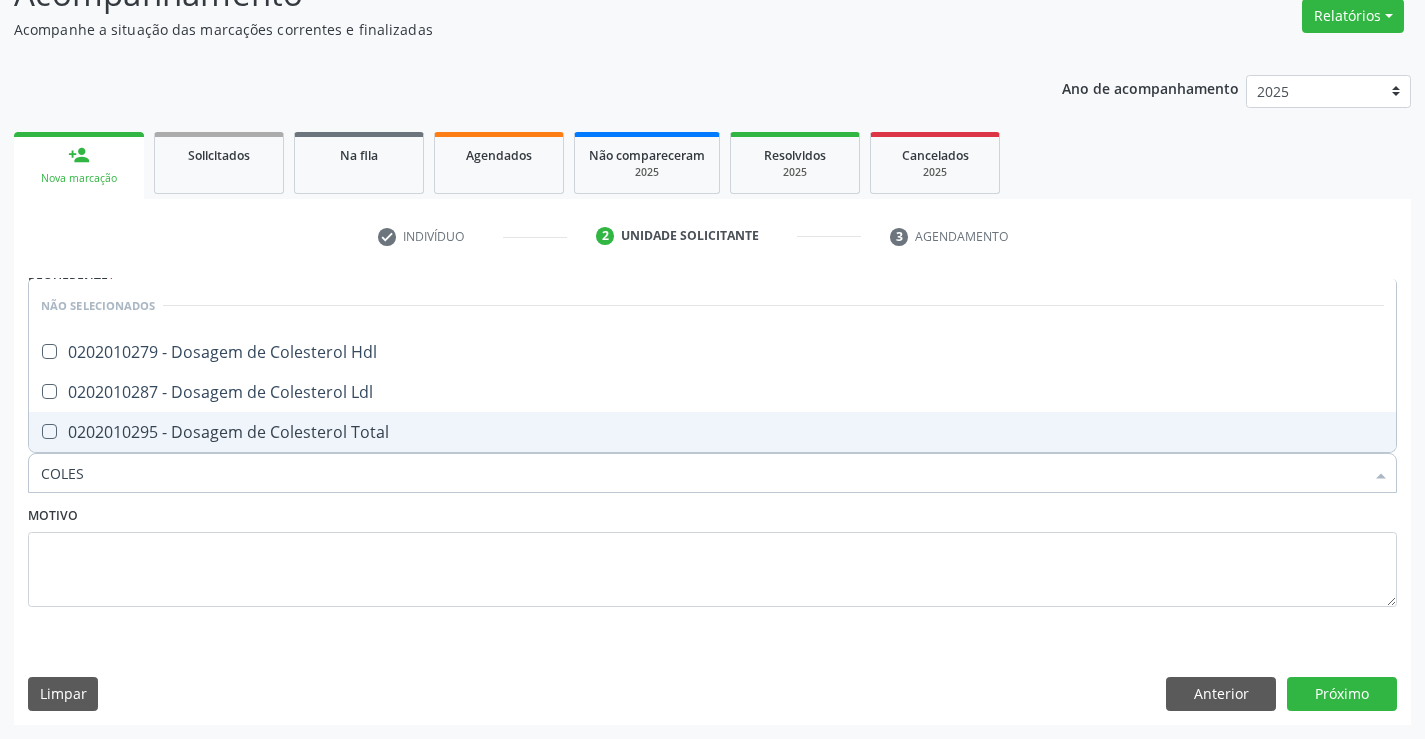 type on "COLEST" 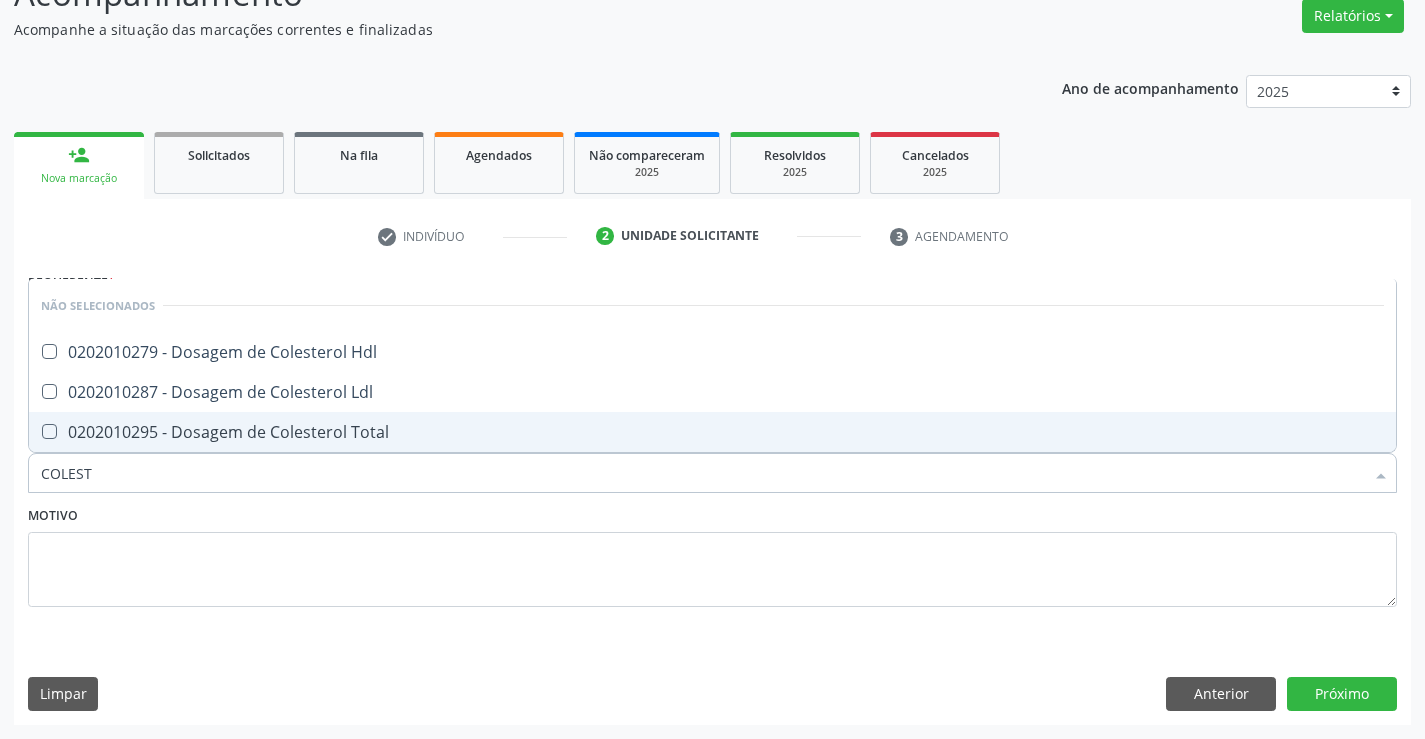click on "0202010295 - Dosagem de Colesterol Total" at bounding box center (712, 432) 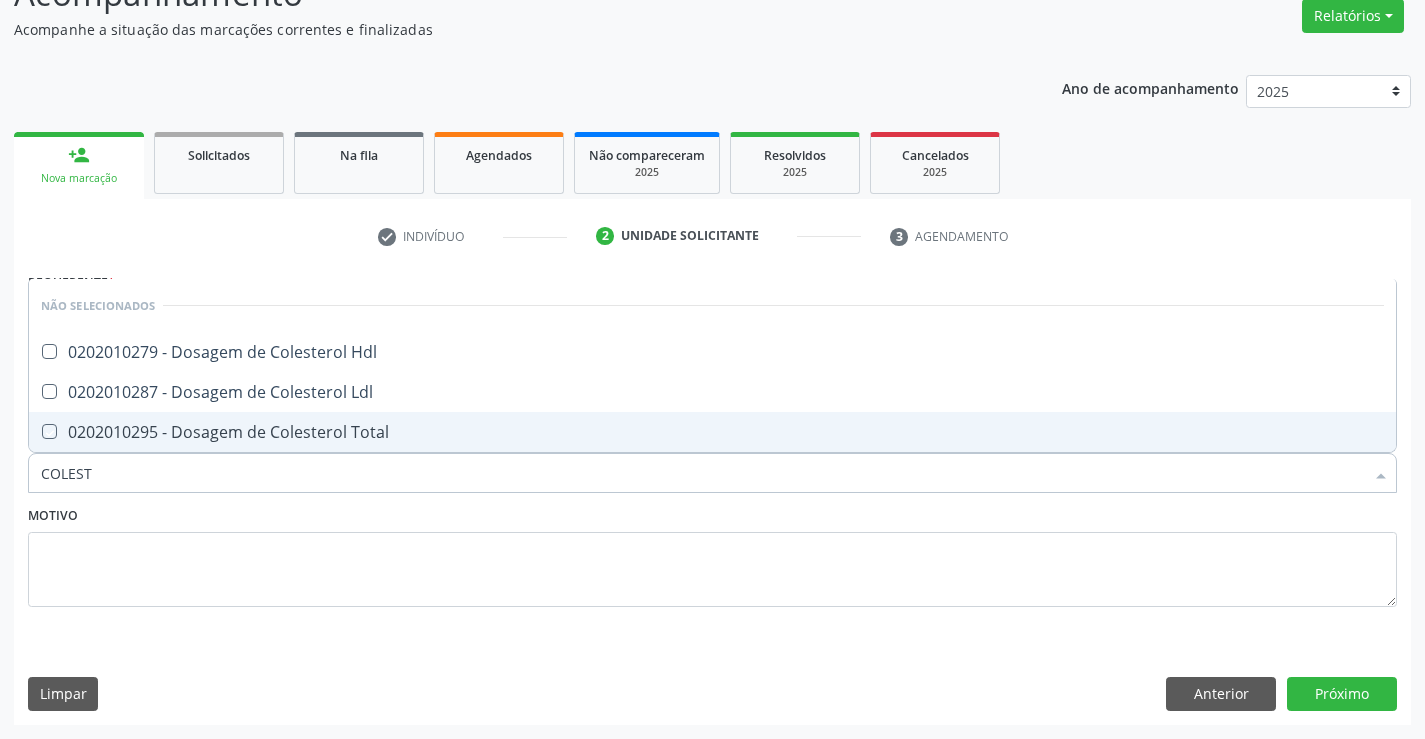 checkbox on "true" 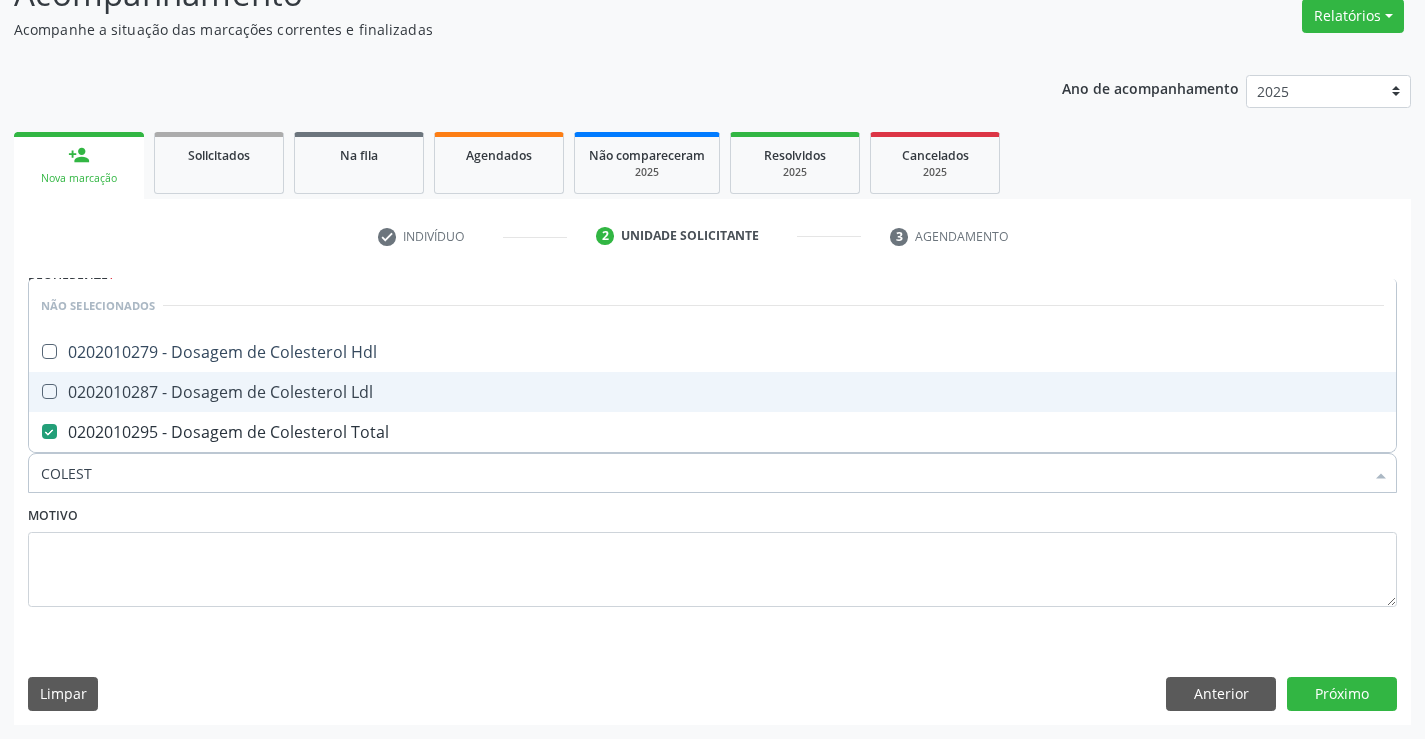 click on "0202010287 - Dosagem de Colesterol Ldl" at bounding box center (712, 392) 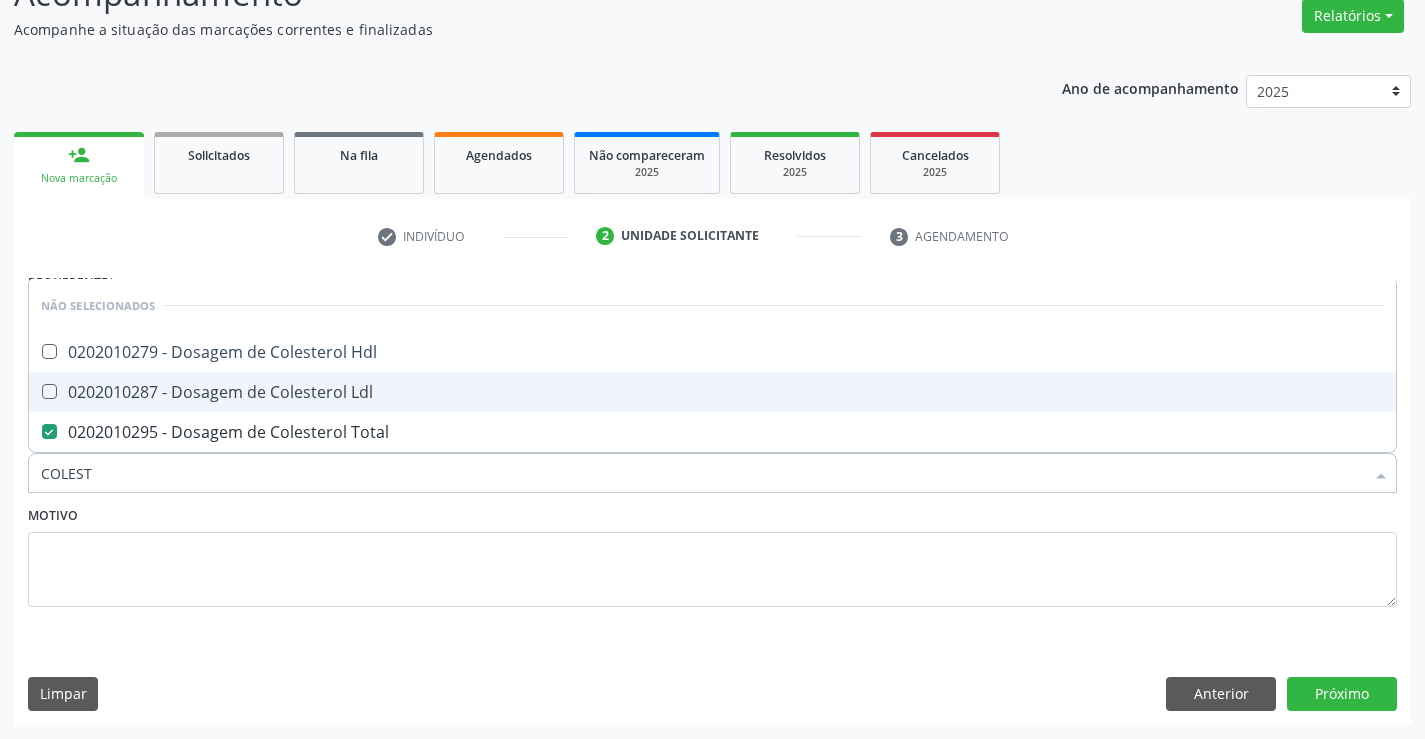 checkbox on "true" 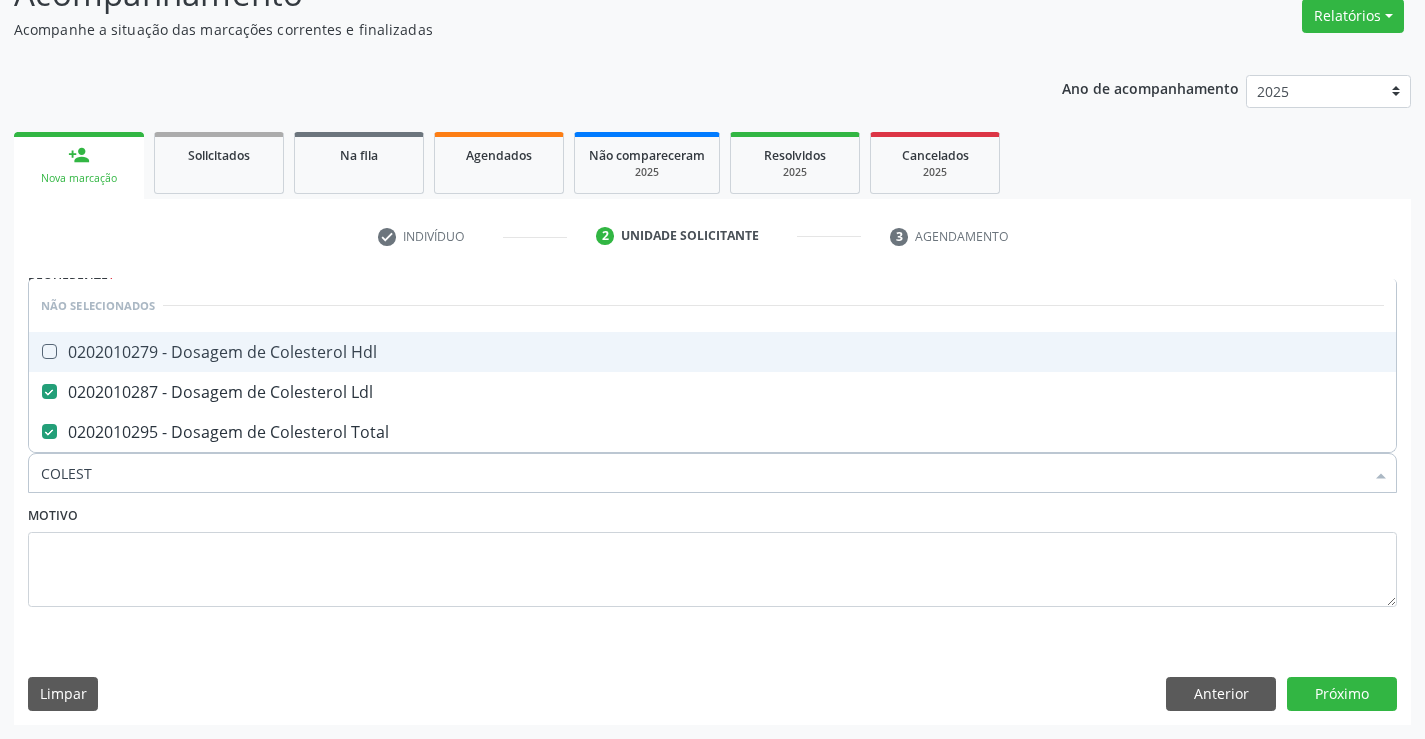 click on "0202010279 - Dosagem de Colesterol Hdl" at bounding box center [712, 352] 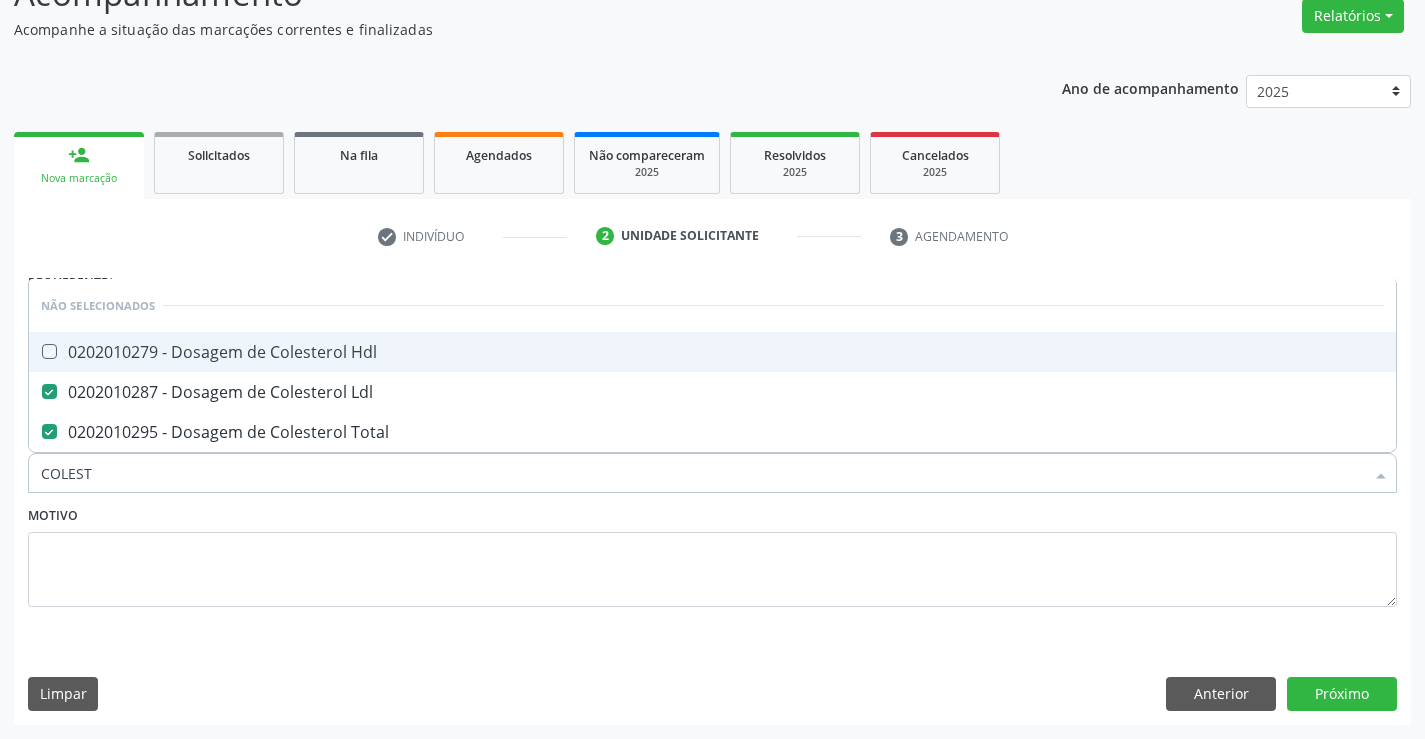 checkbox on "true" 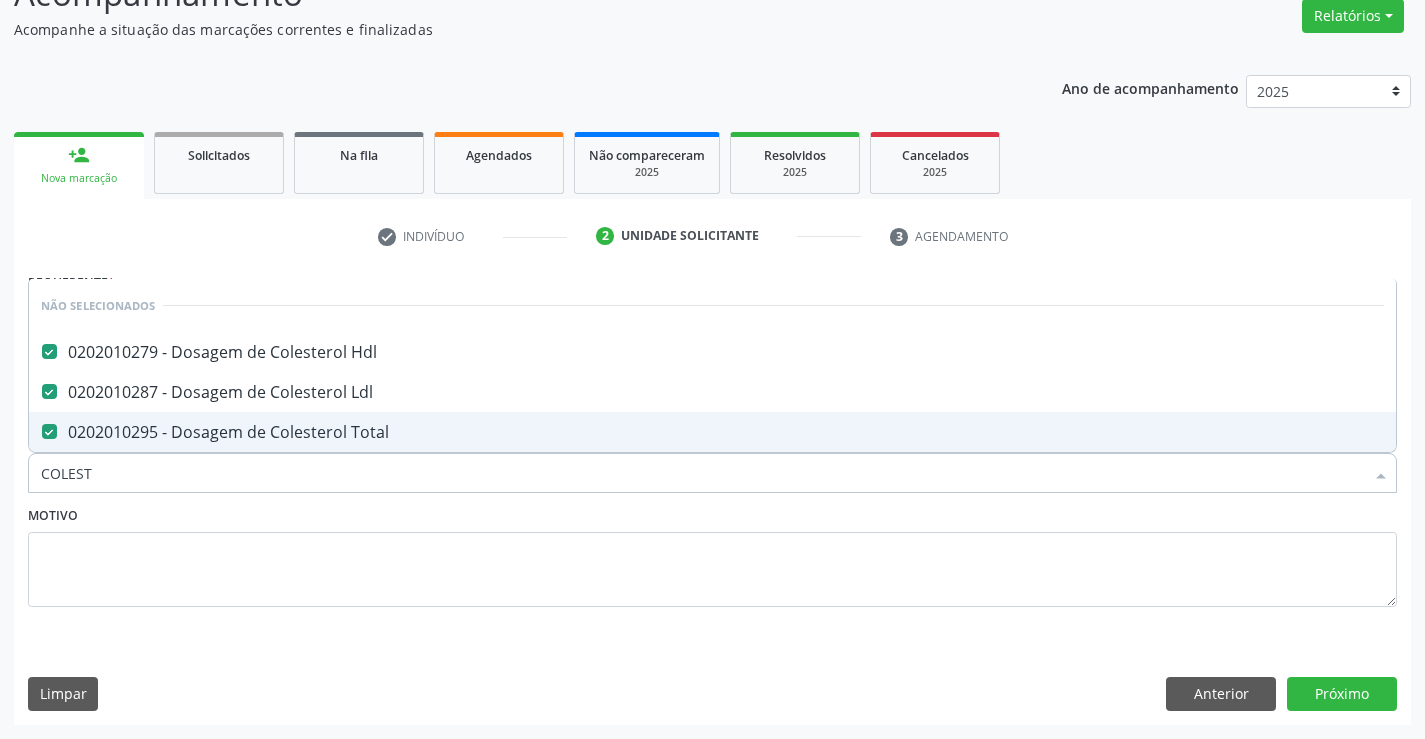 type on "COLEST" 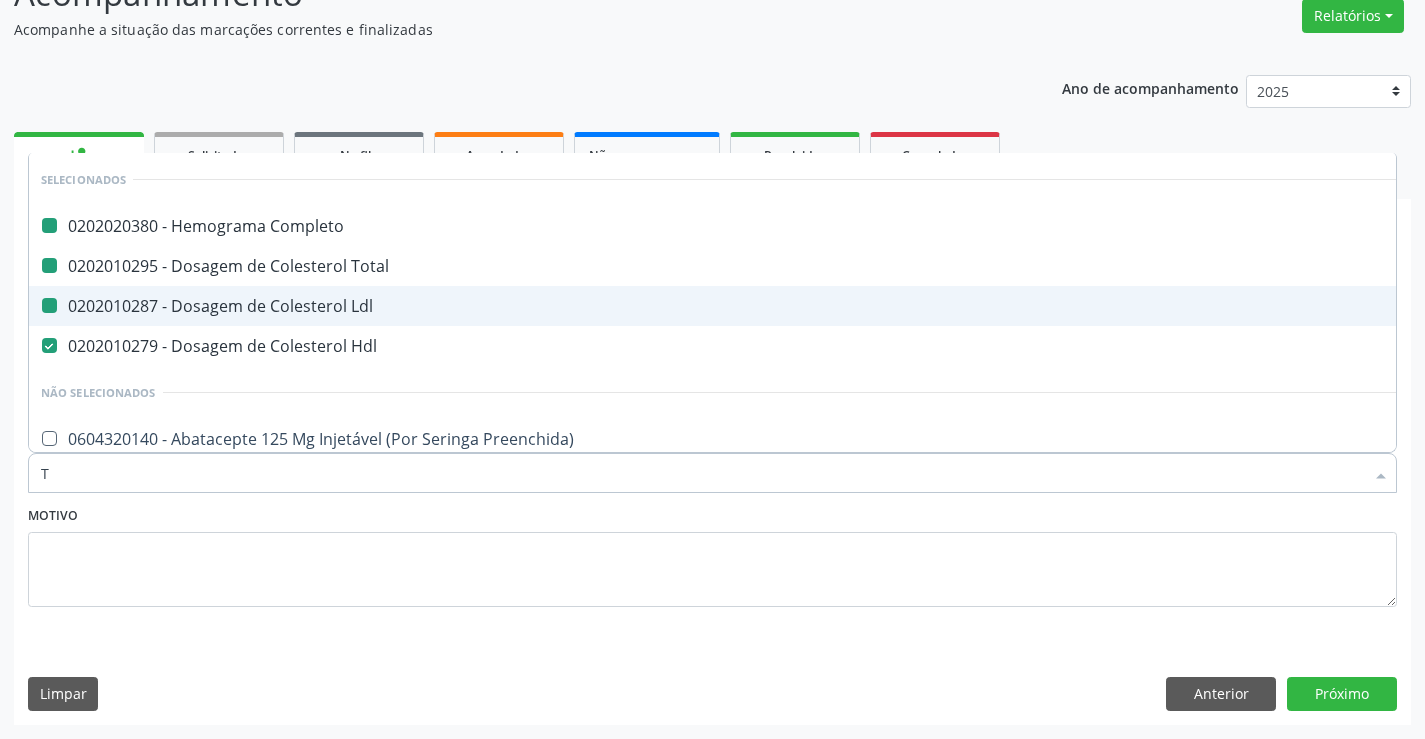 type on "TG" 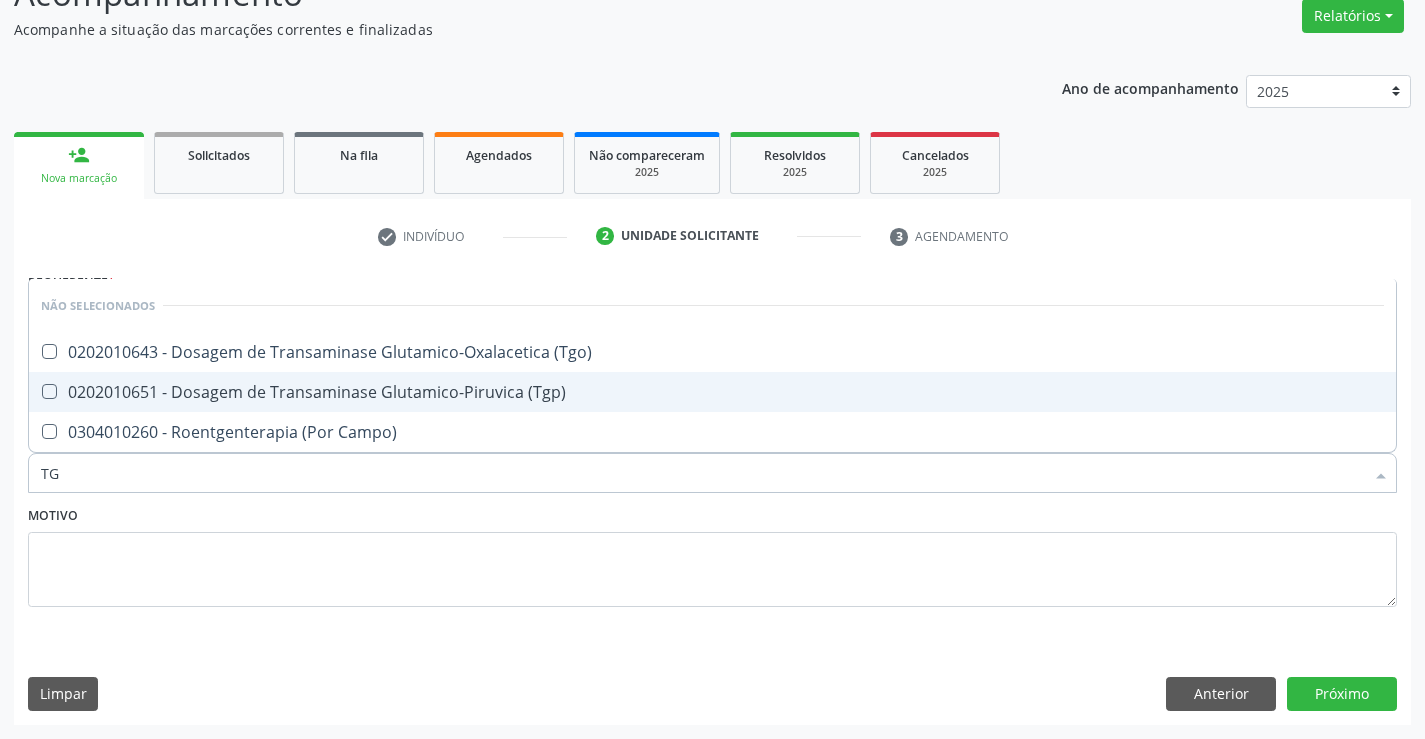 click on "0202010651 - Dosagem de Transaminase Glutamico-Piruvica (Tgp)" at bounding box center (712, 392) 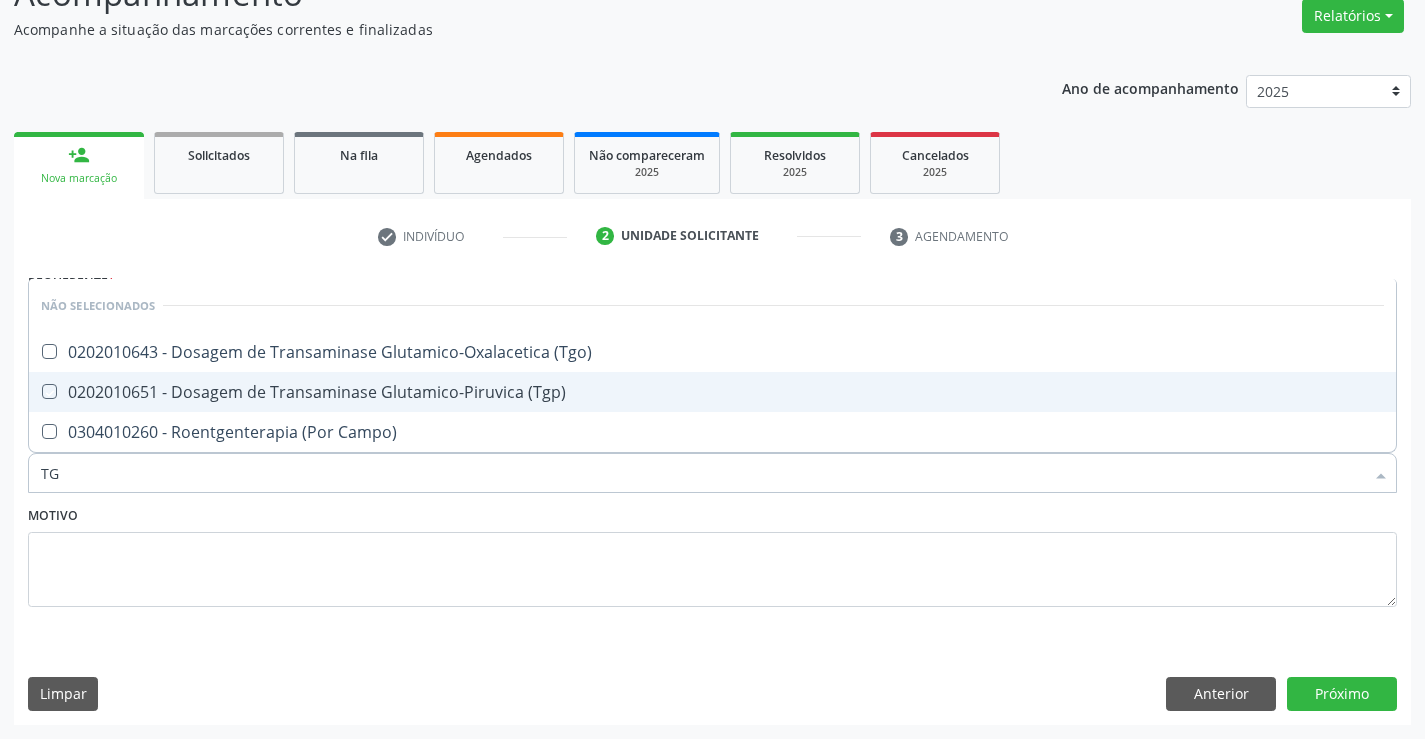checkbox on "true" 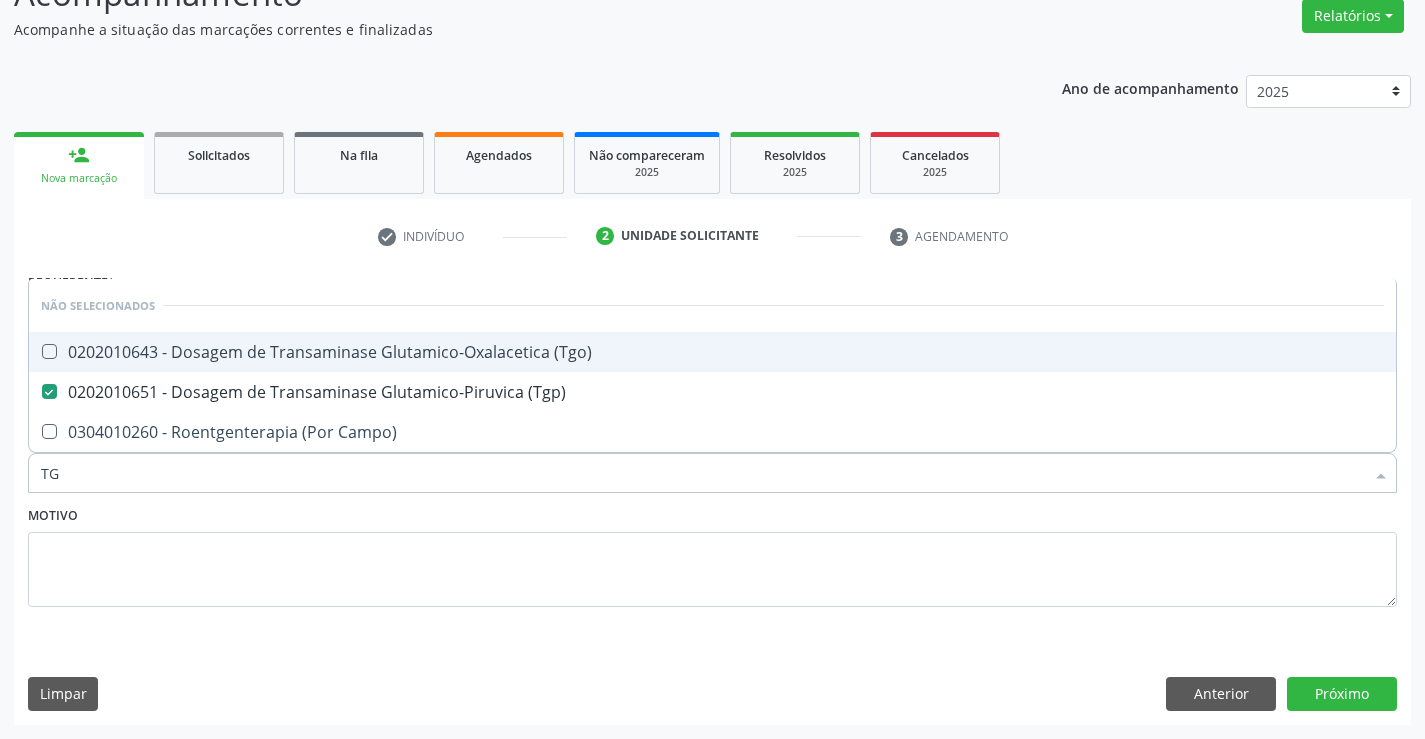 click on "0202010643 - Dosagem de Transaminase Glutamico-Oxalacetica (Tgo)" at bounding box center [712, 352] 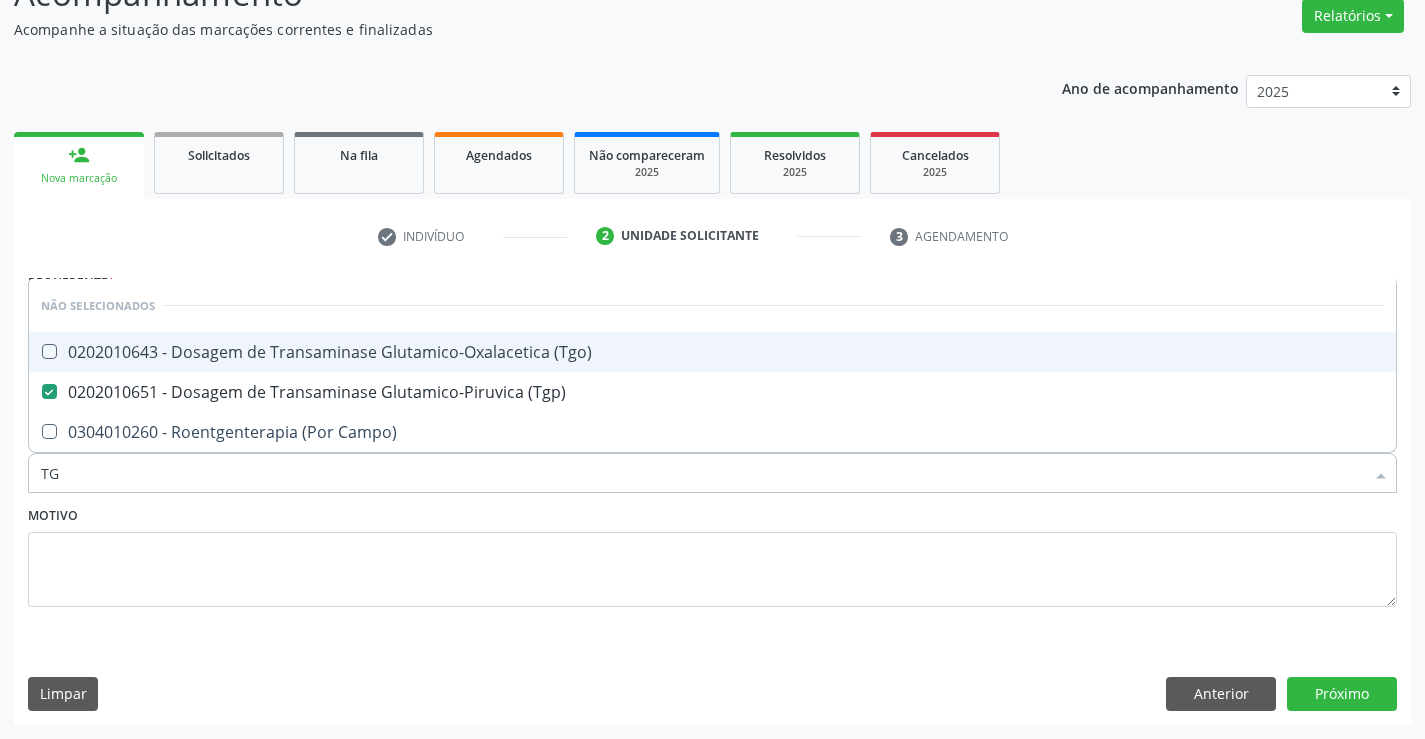 checkbox on "true" 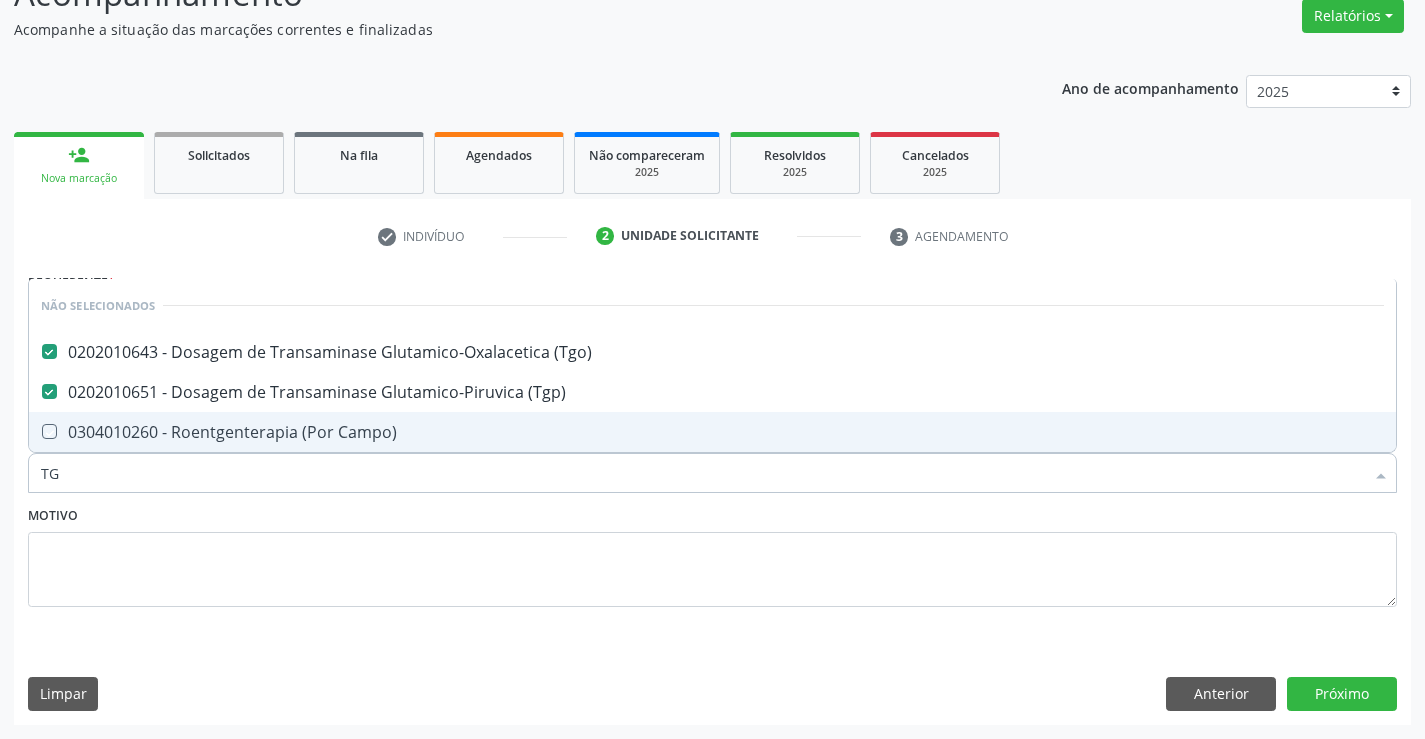 click on "Motivo" at bounding box center [712, 554] 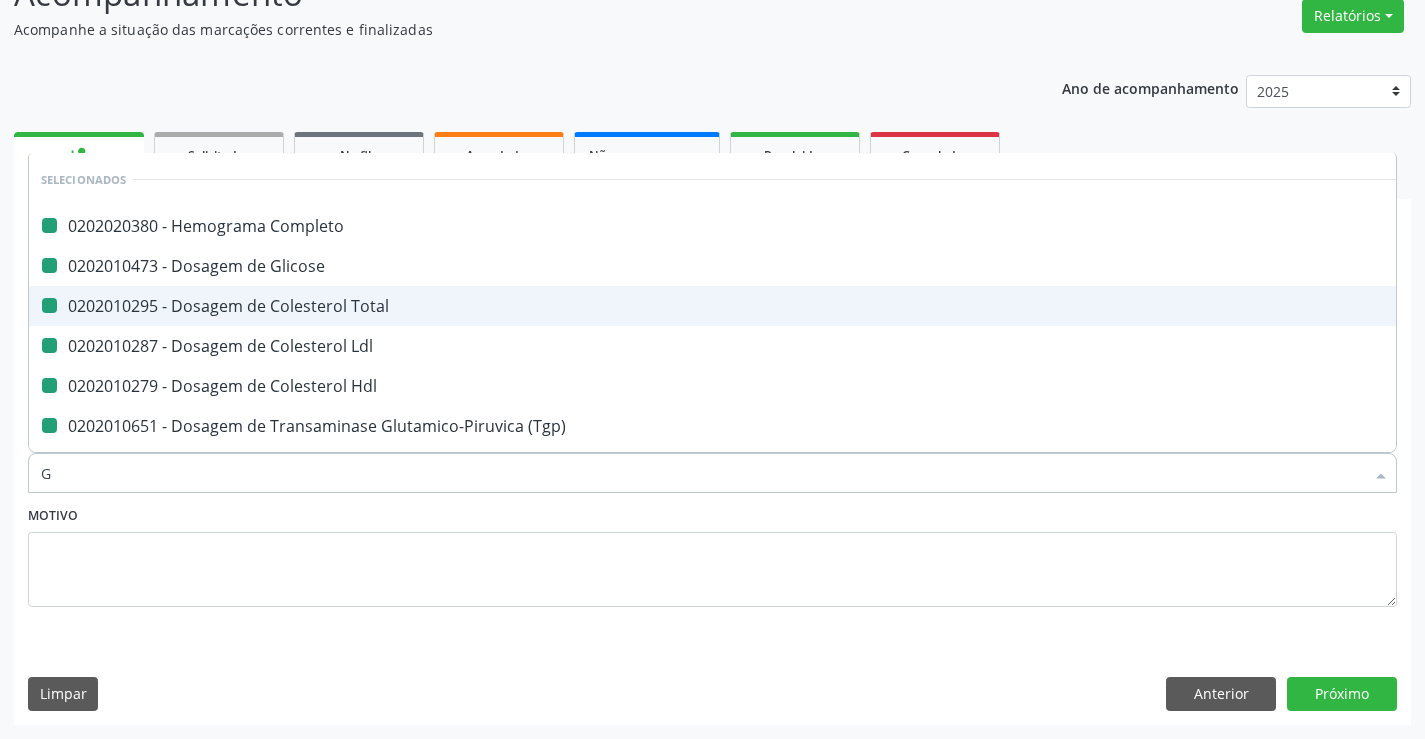 type on "GA" 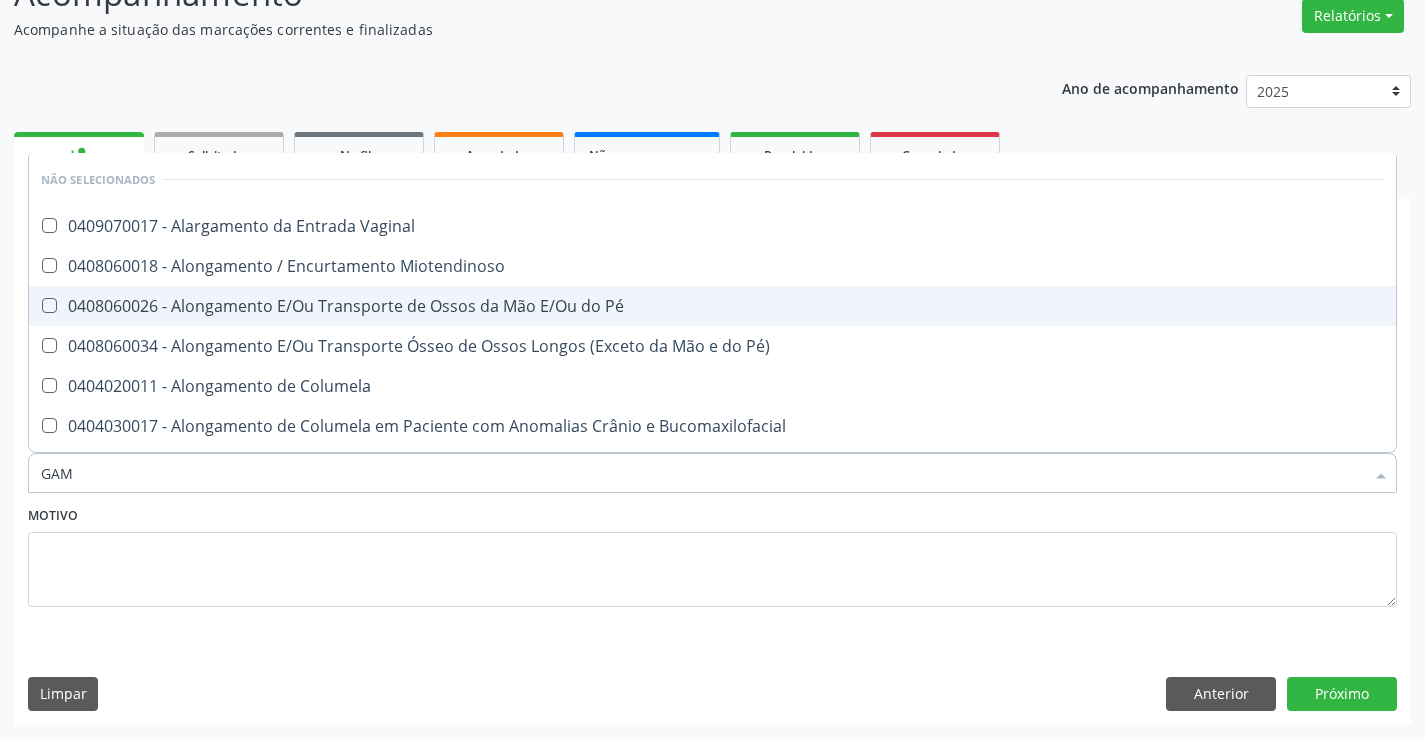 type on "GAMA" 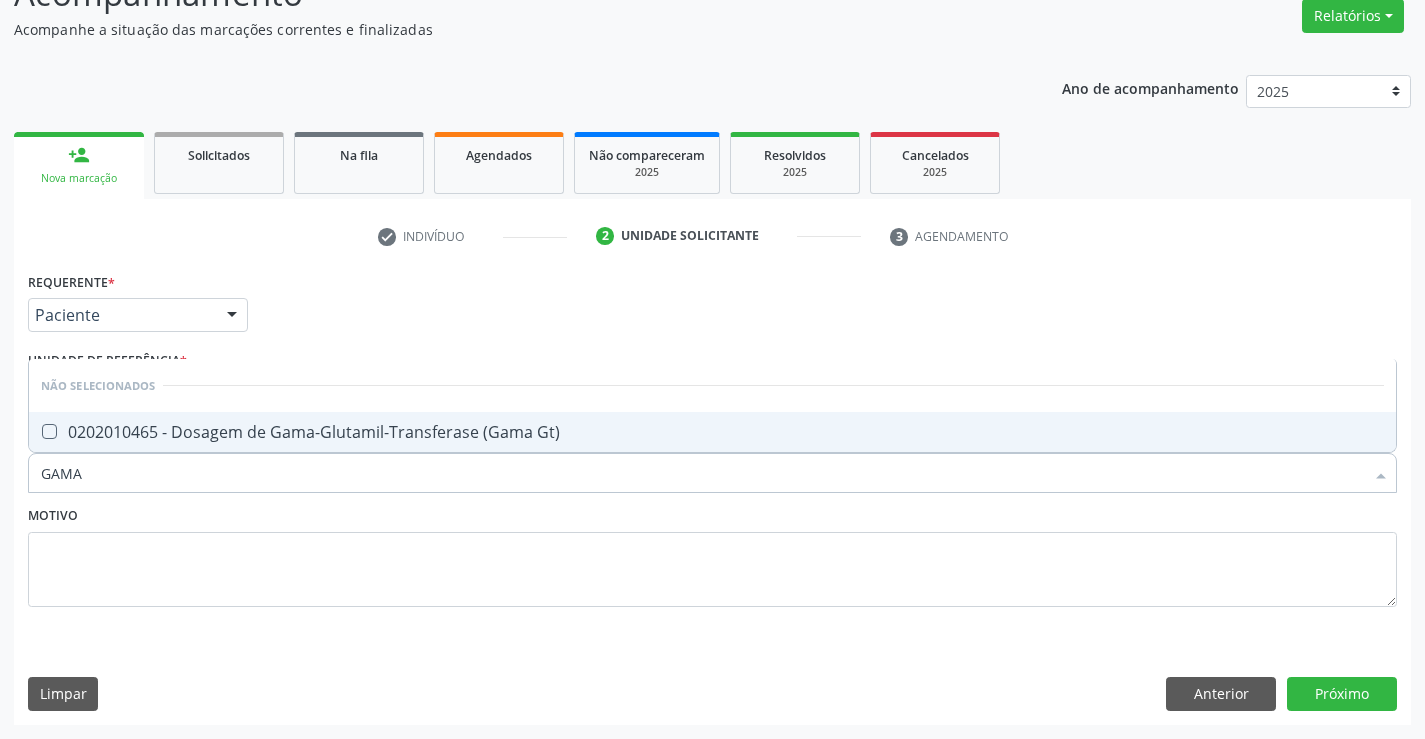 click on "0202010465 - Dosagem de Gama-Glutamil-Transferase (Gama Gt)" at bounding box center [712, 432] 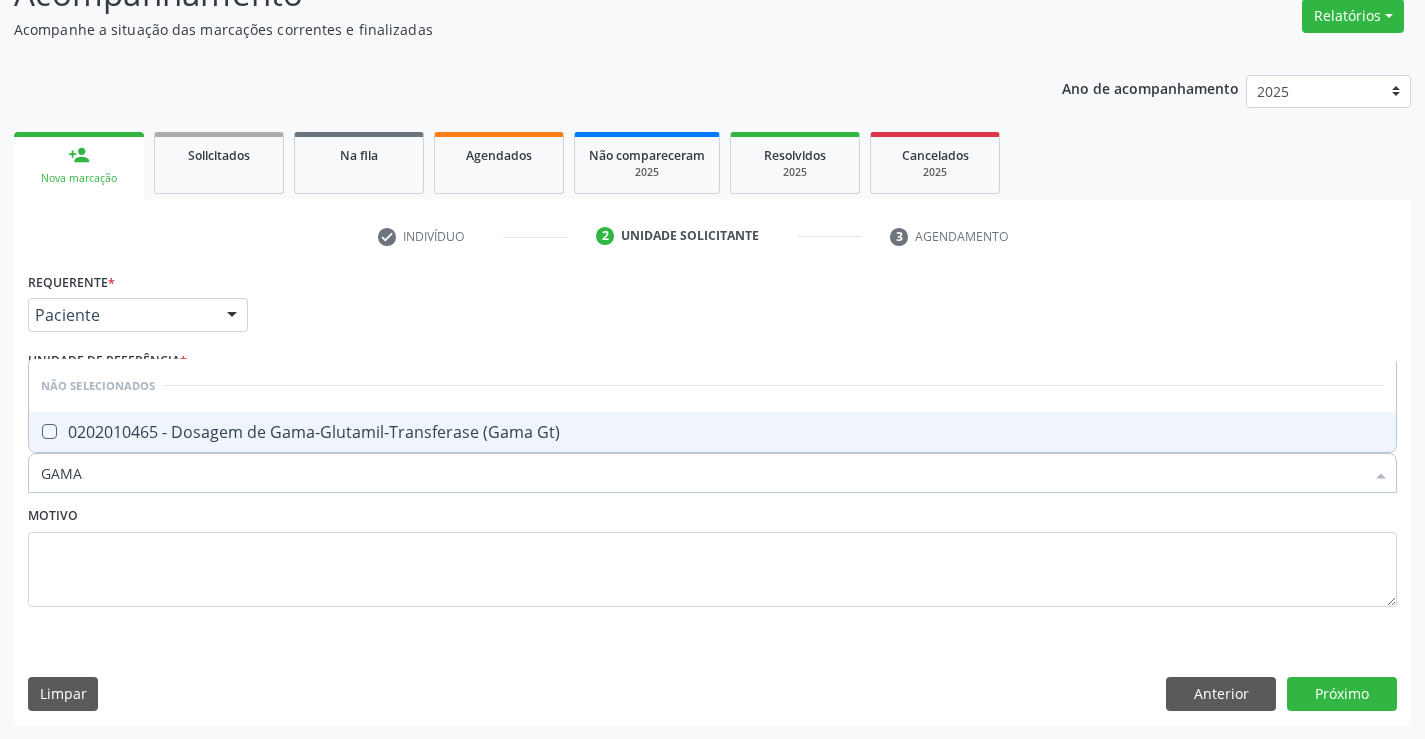 checkbox on "true" 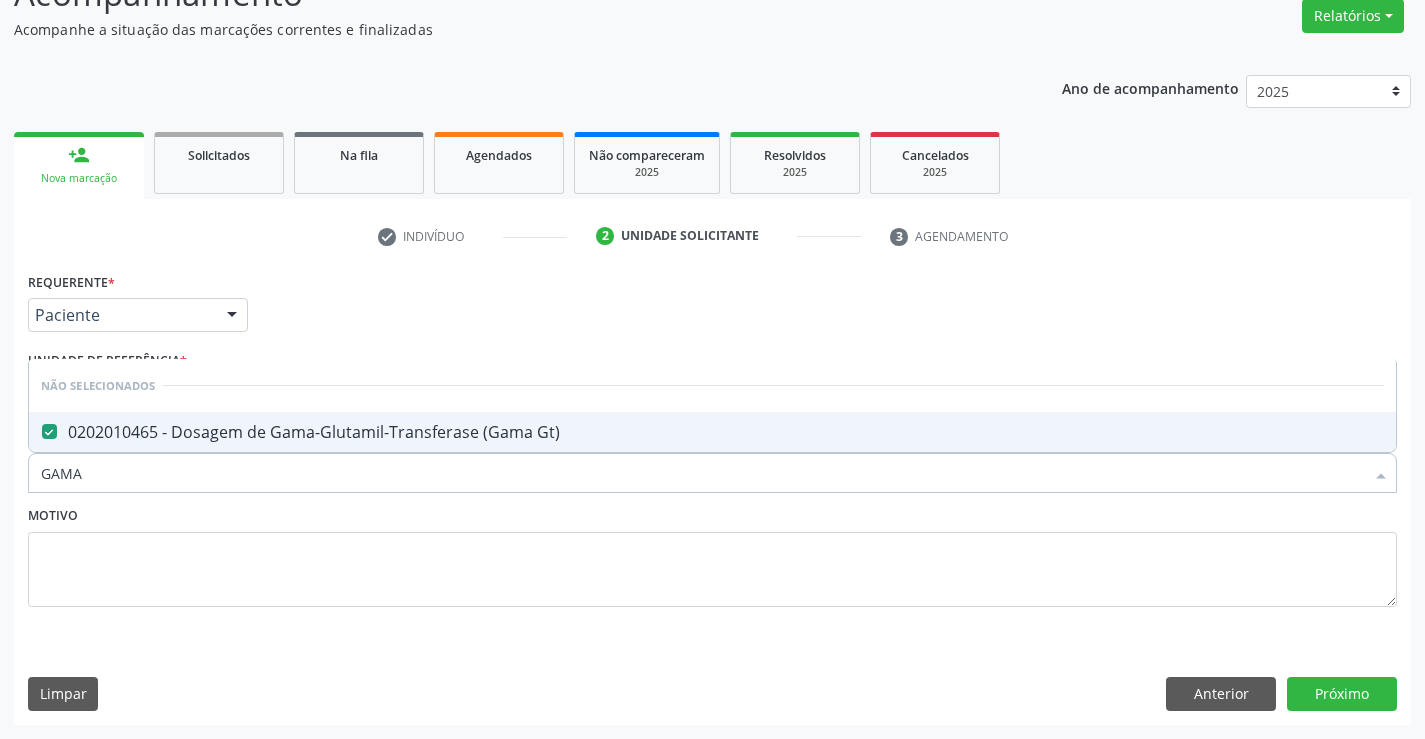click on "Motivo" at bounding box center [712, 554] 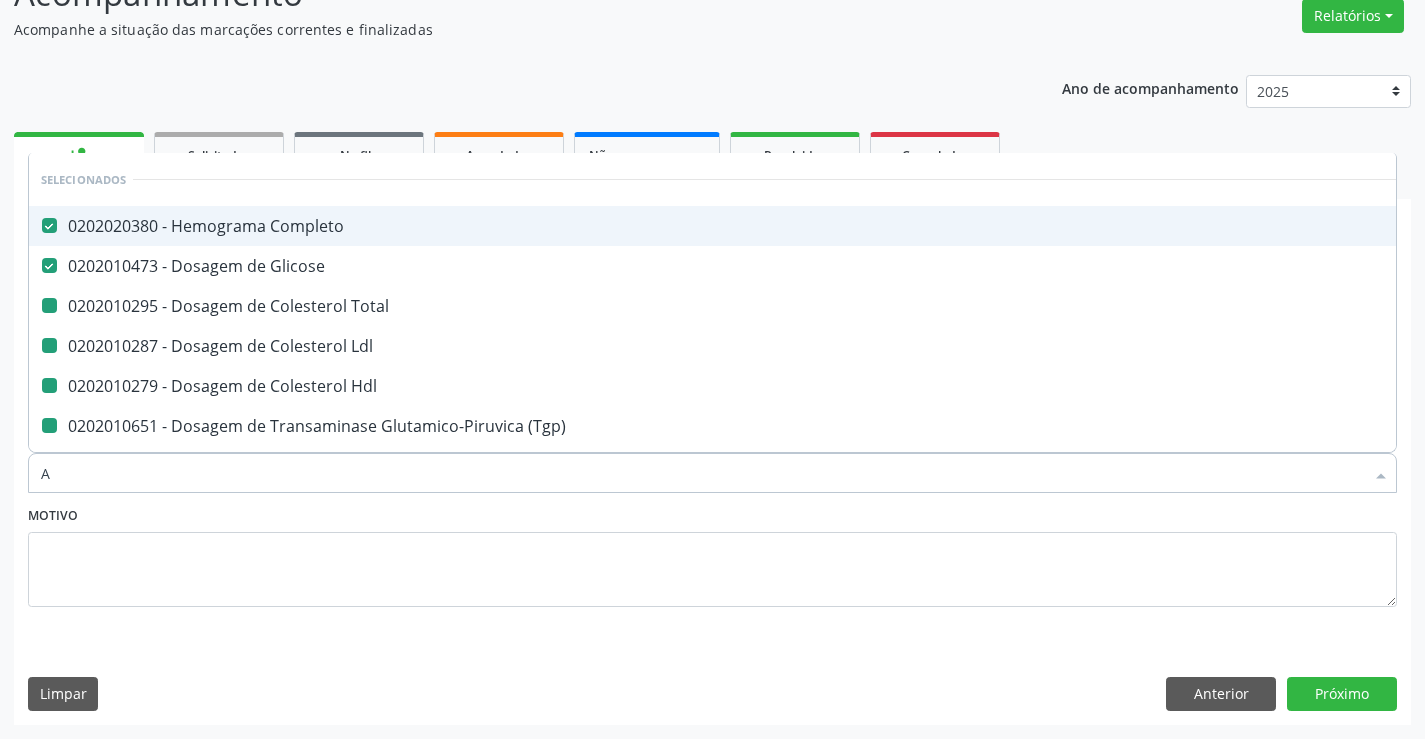 type on "AC" 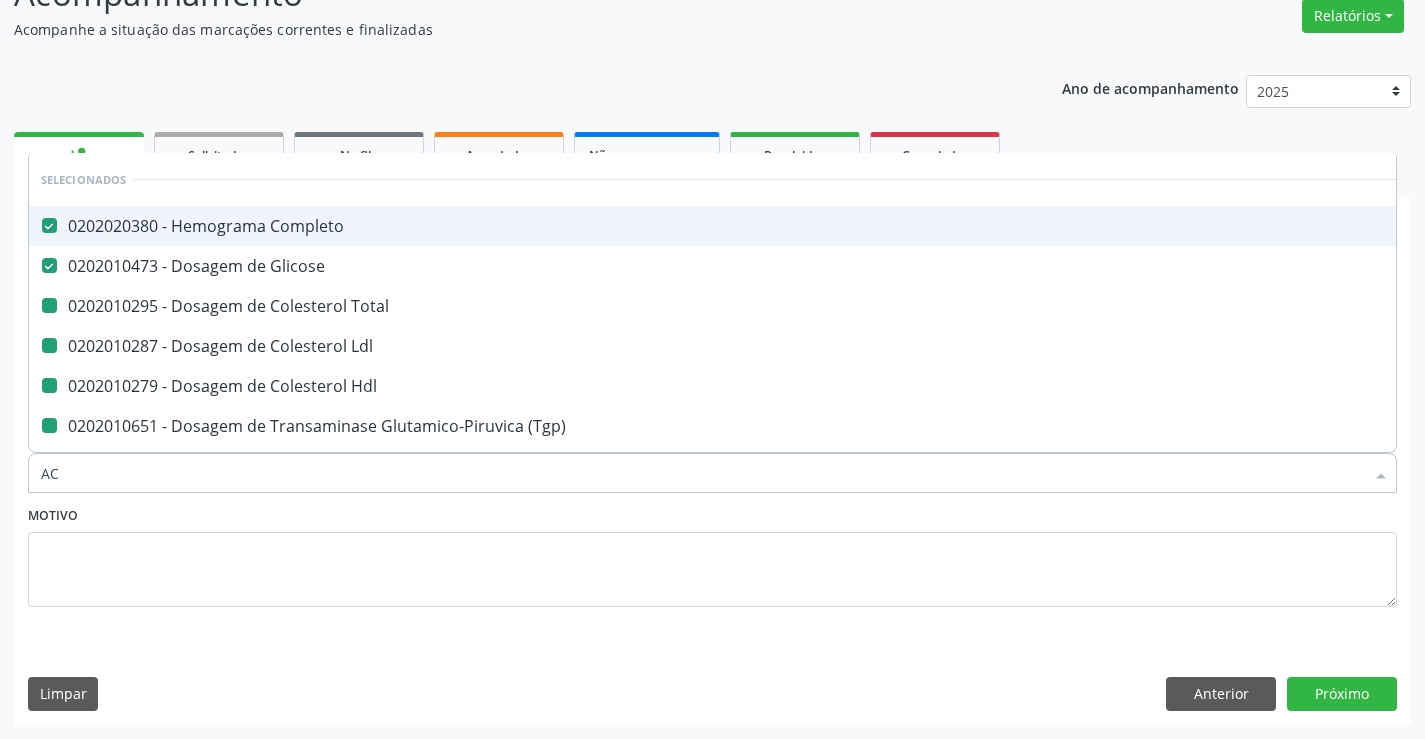 checkbox on "false" 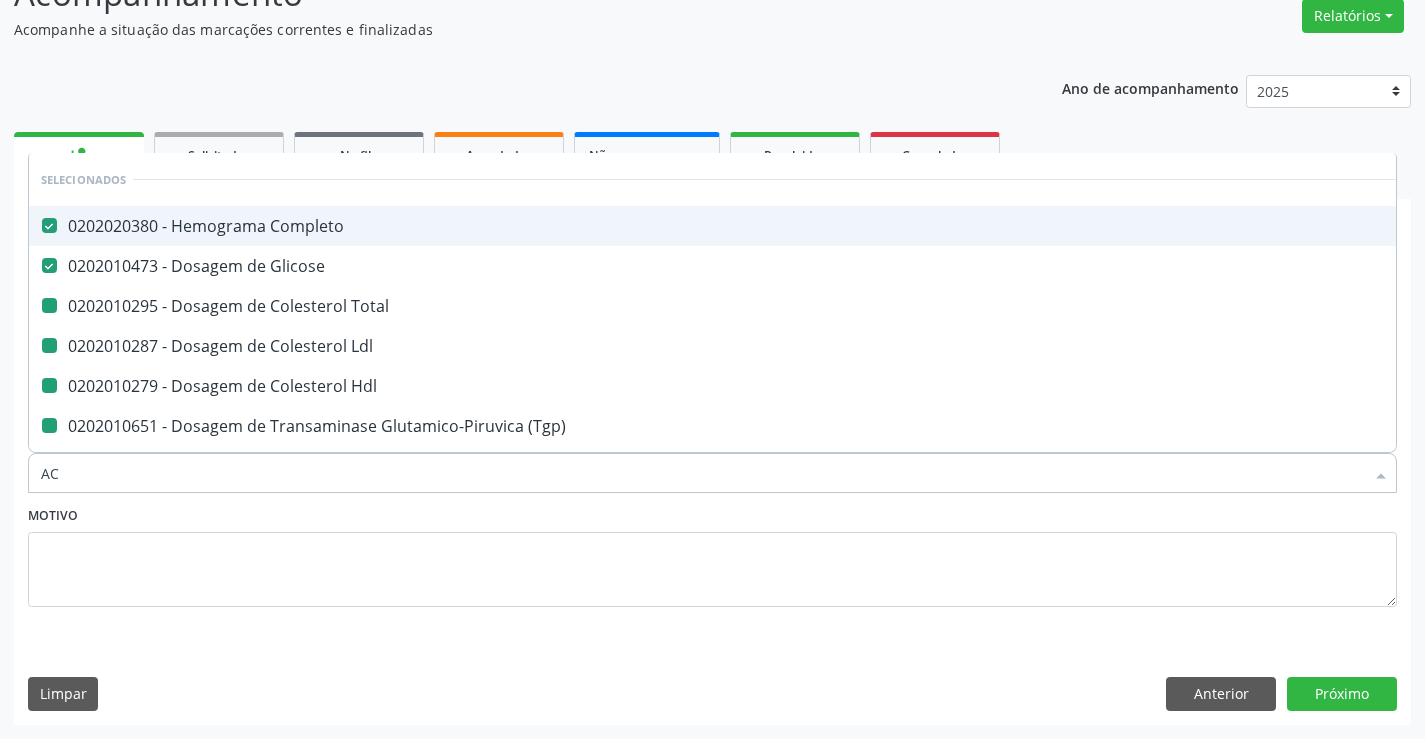 checkbox on "false" 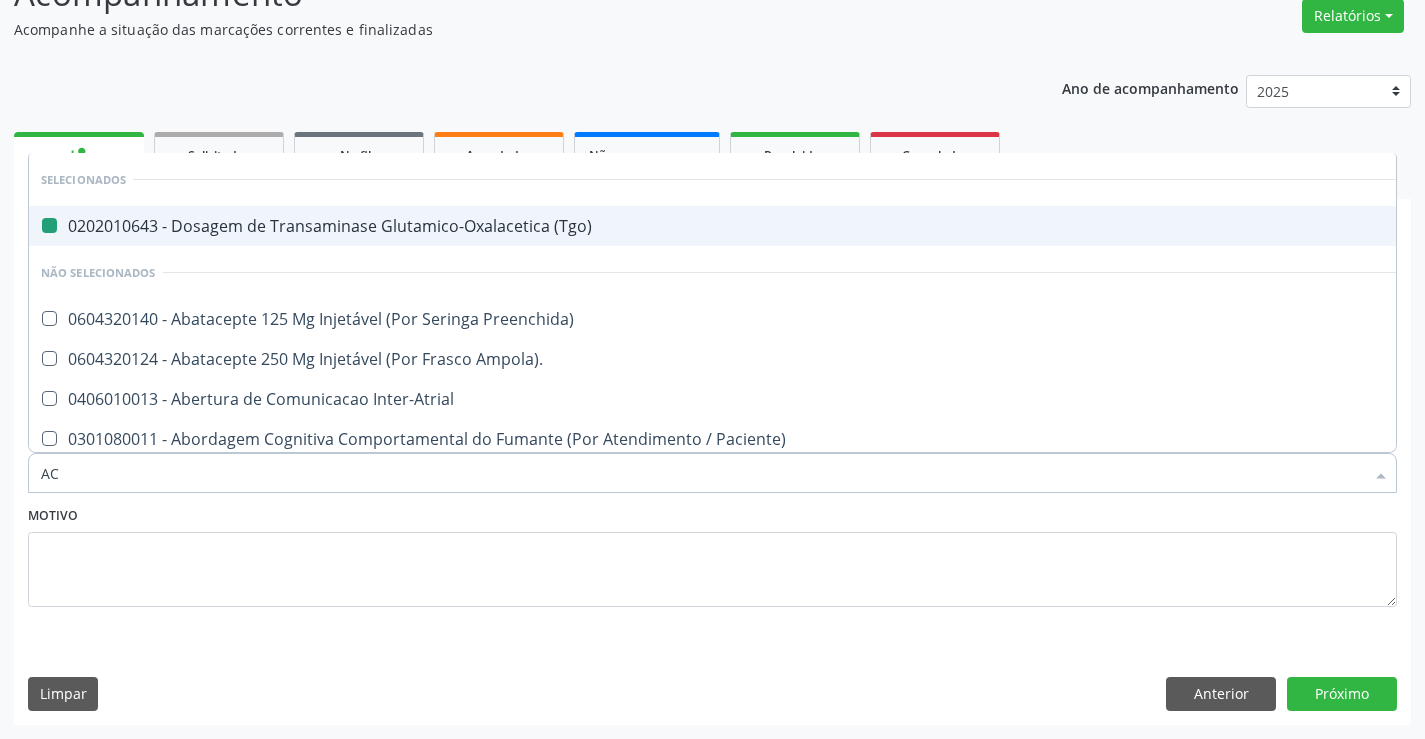 type on "ACI" 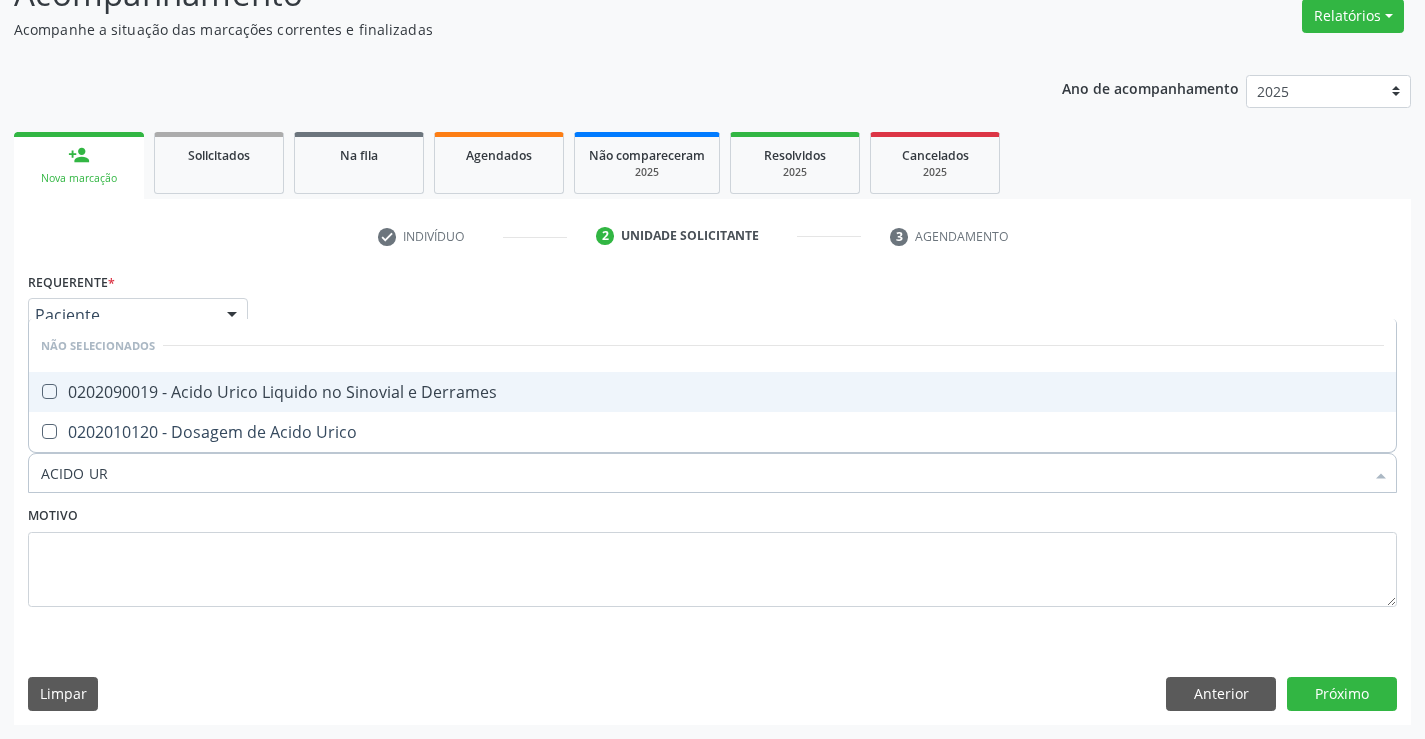 type on "ACIDO URI" 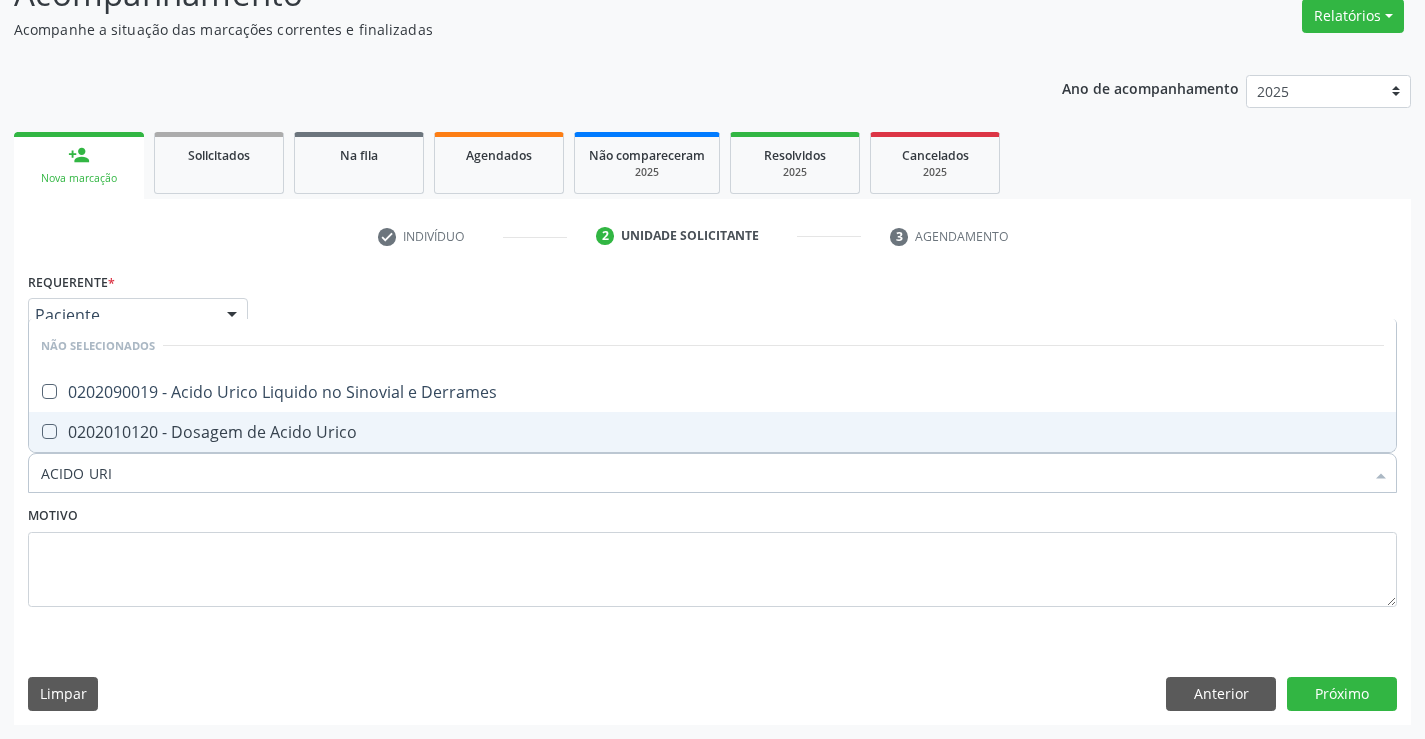 click on "0202010120 - Dosagem de Acido Urico" at bounding box center [712, 432] 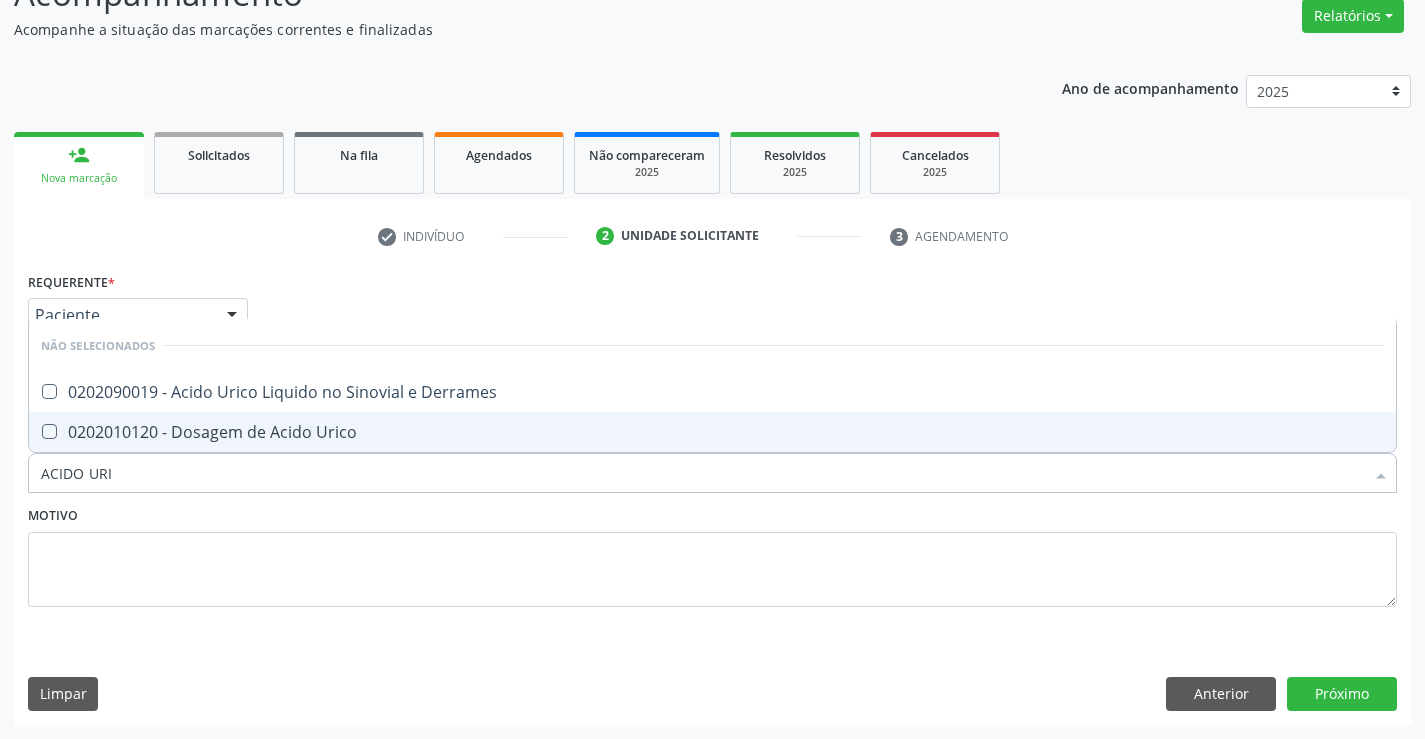 checkbox on "true" 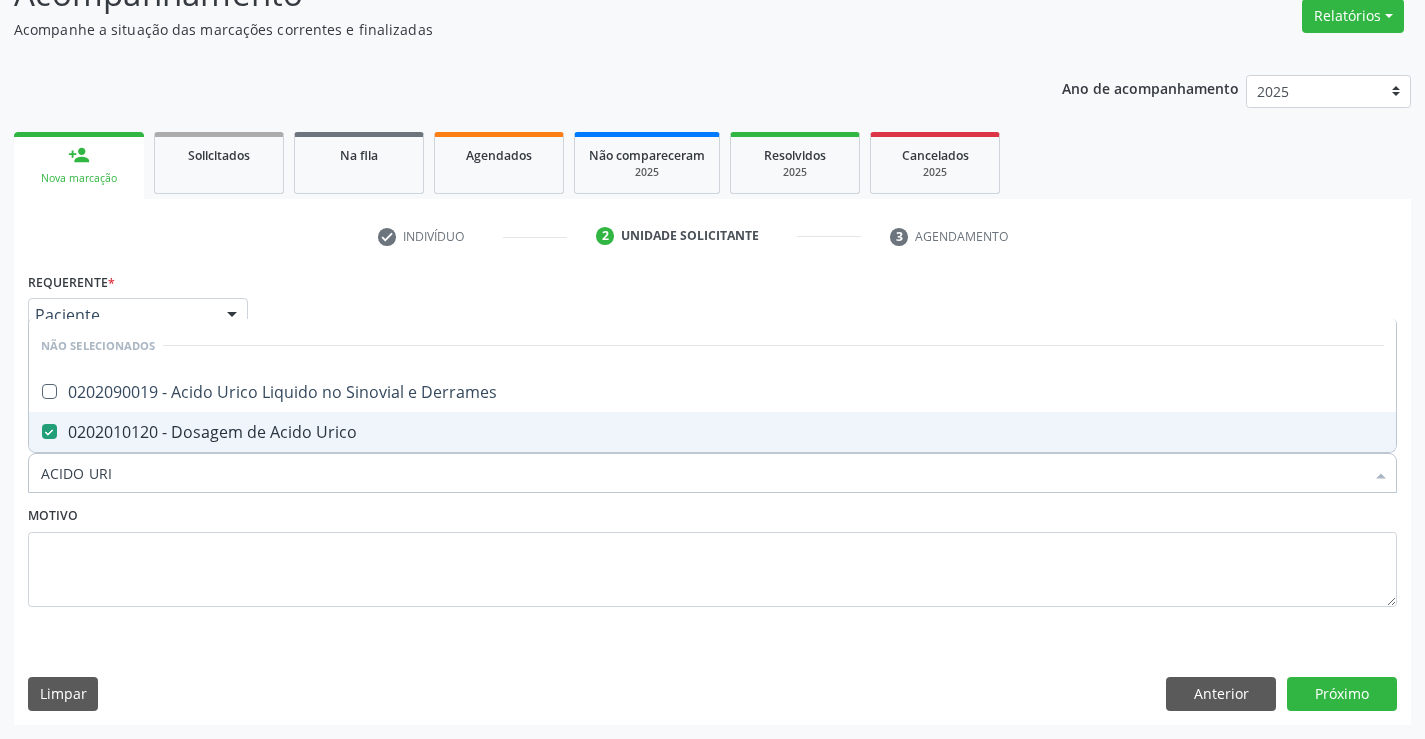 click on "Motivo" at bounding box center [712, 554] 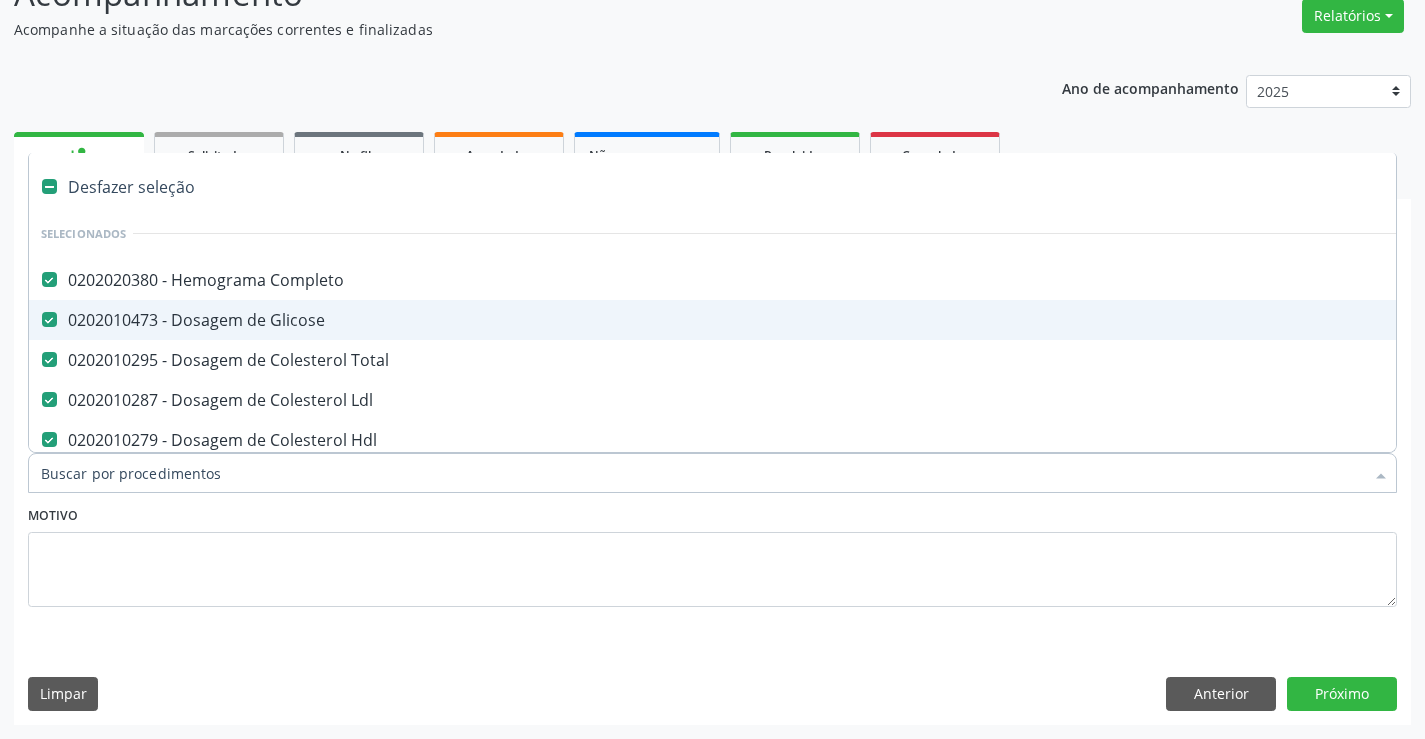 type on "U" 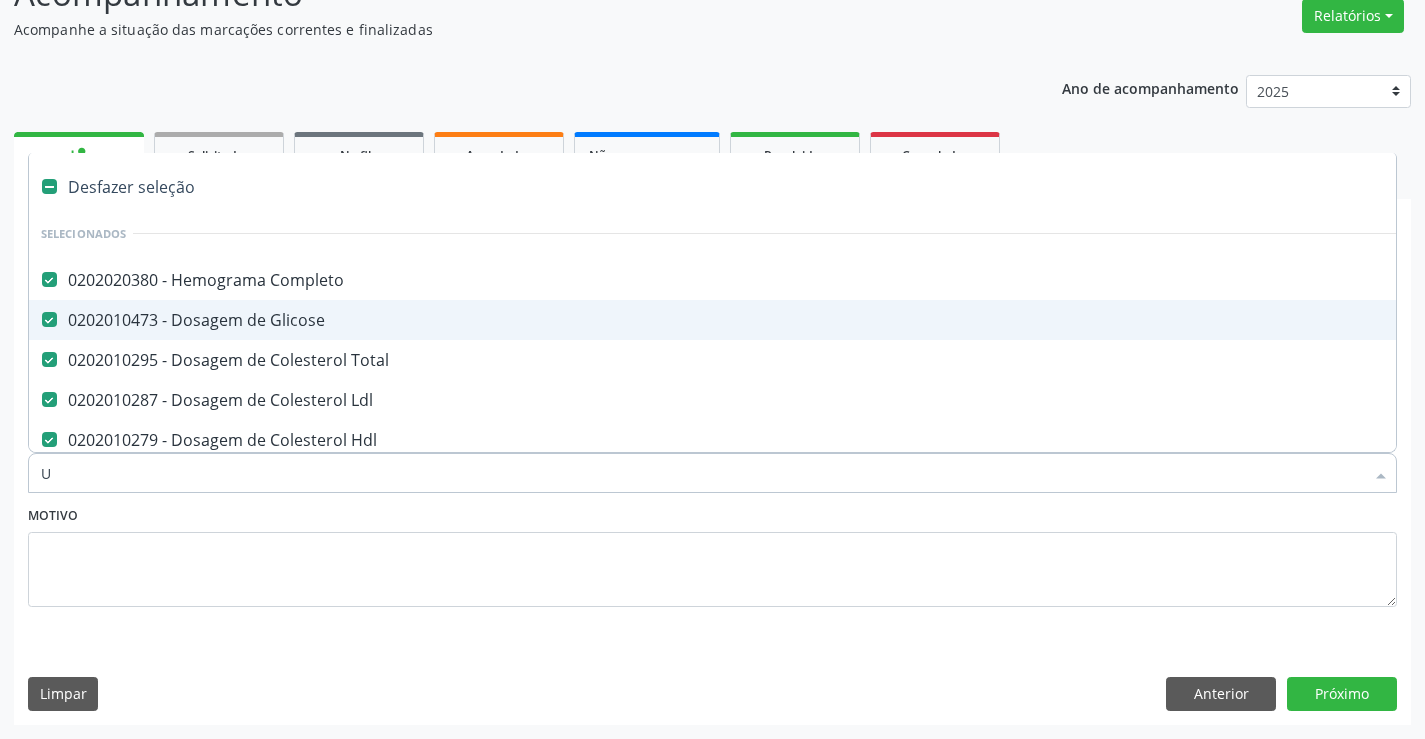 checkbox on "false" 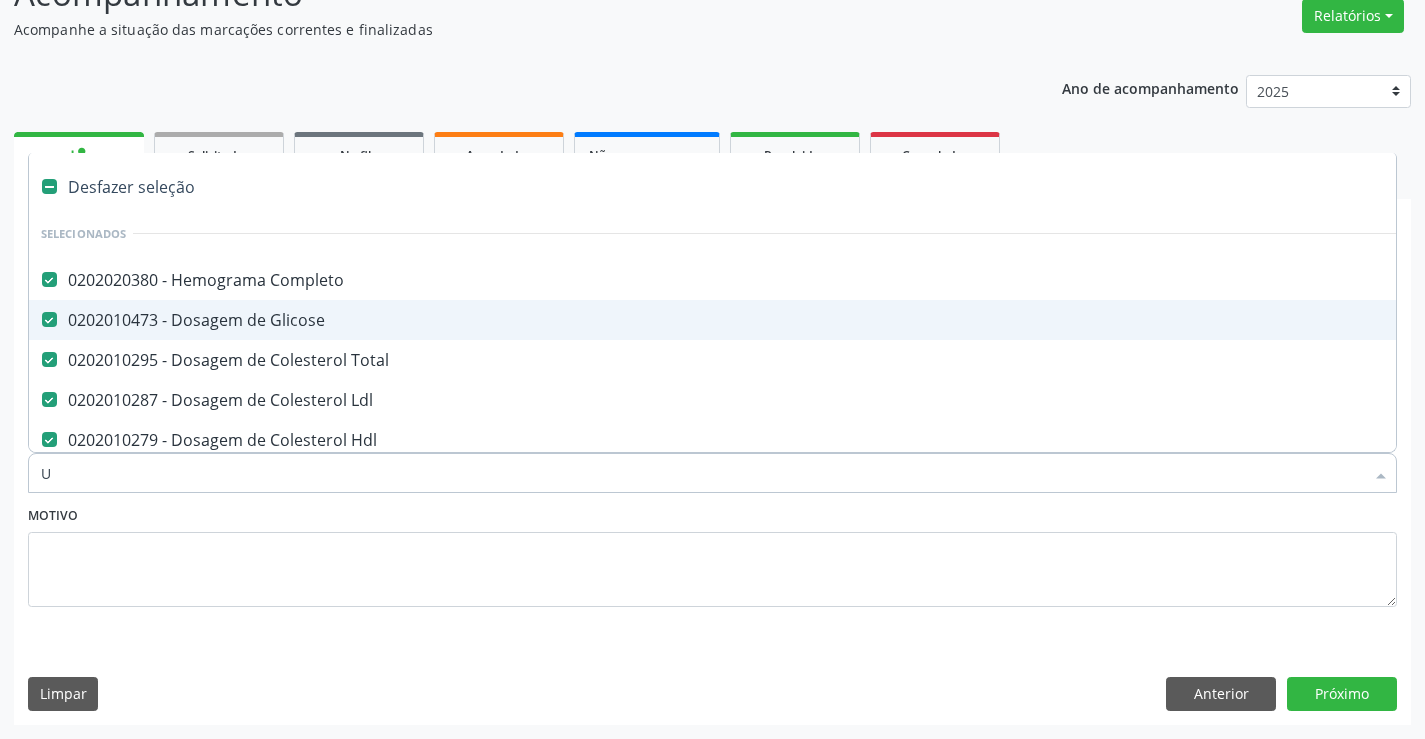 checkbox on "false" 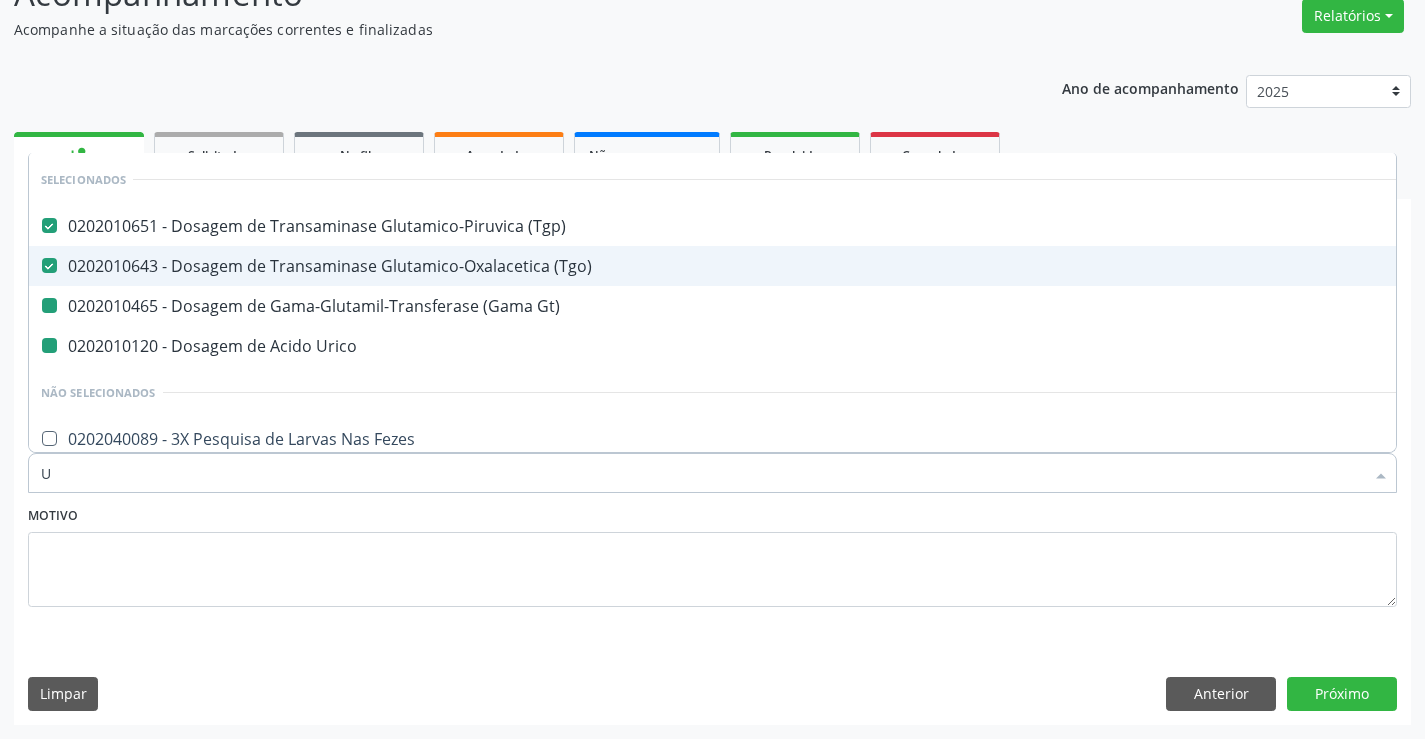 type on "UR" 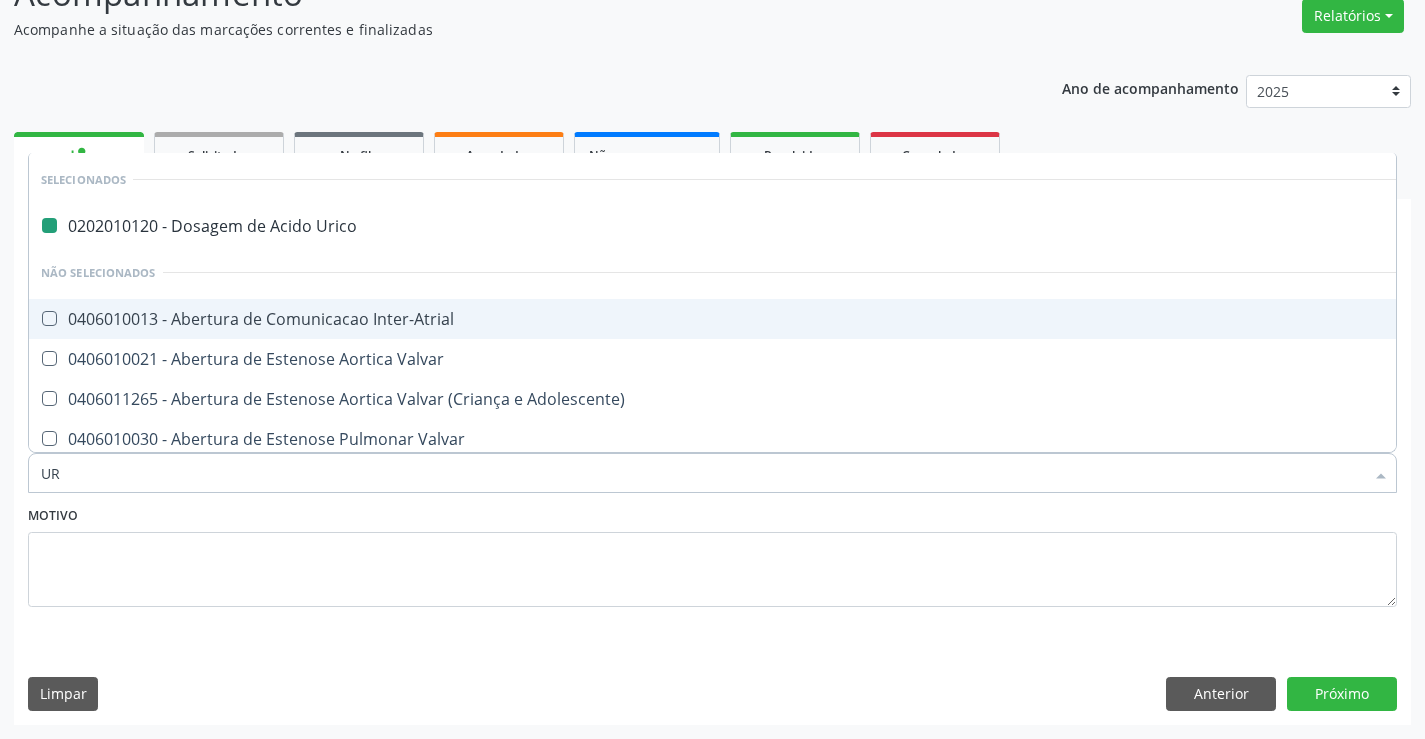 type on "URE" 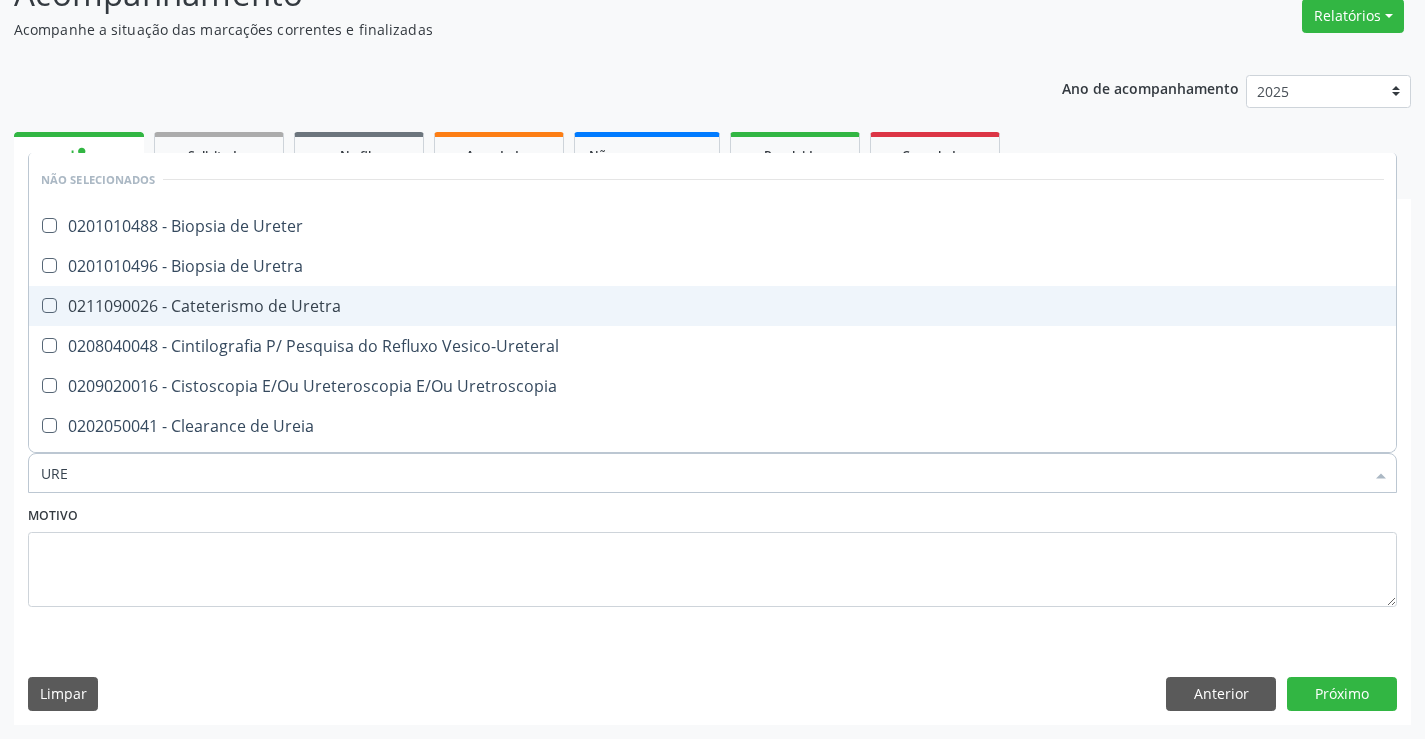 type on "UREI" 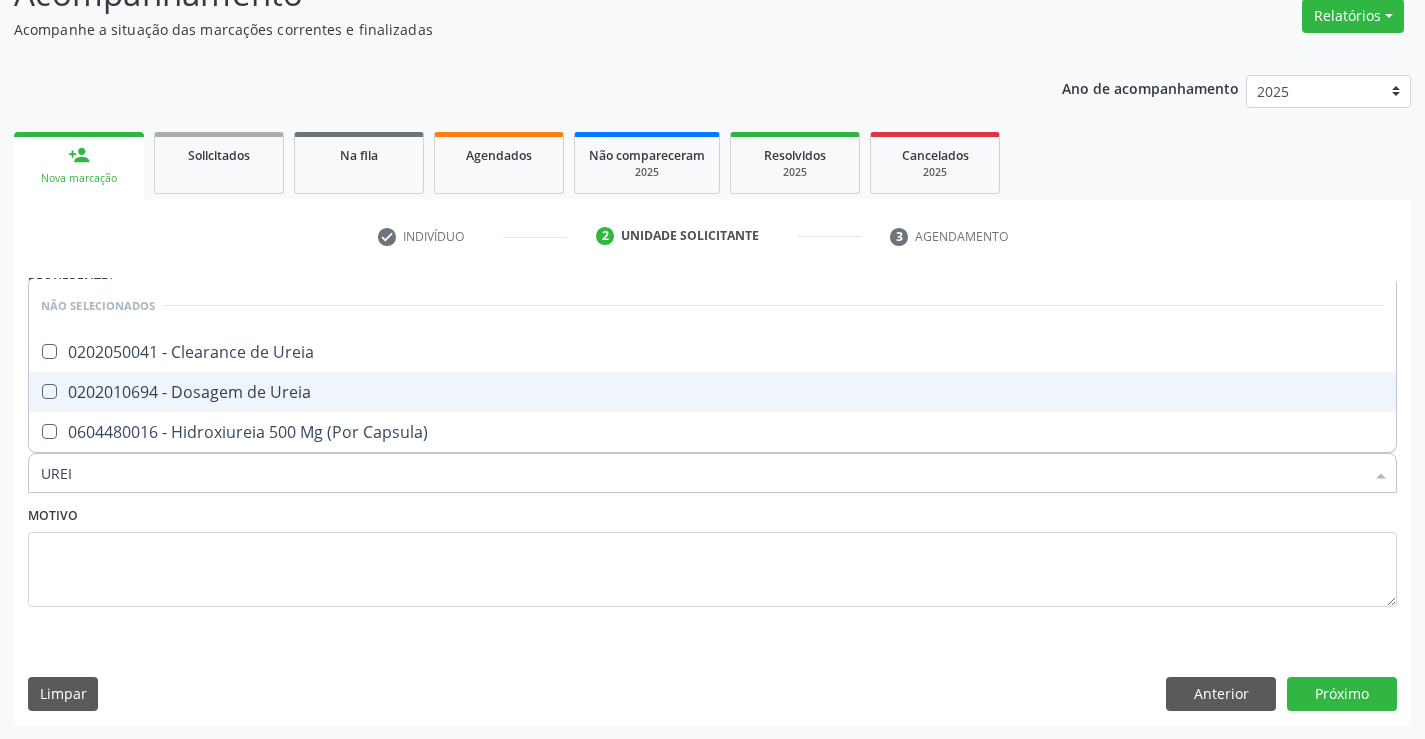 click on "0202010694 - Dosagem de Ureia" at bounding box center [712, 392] 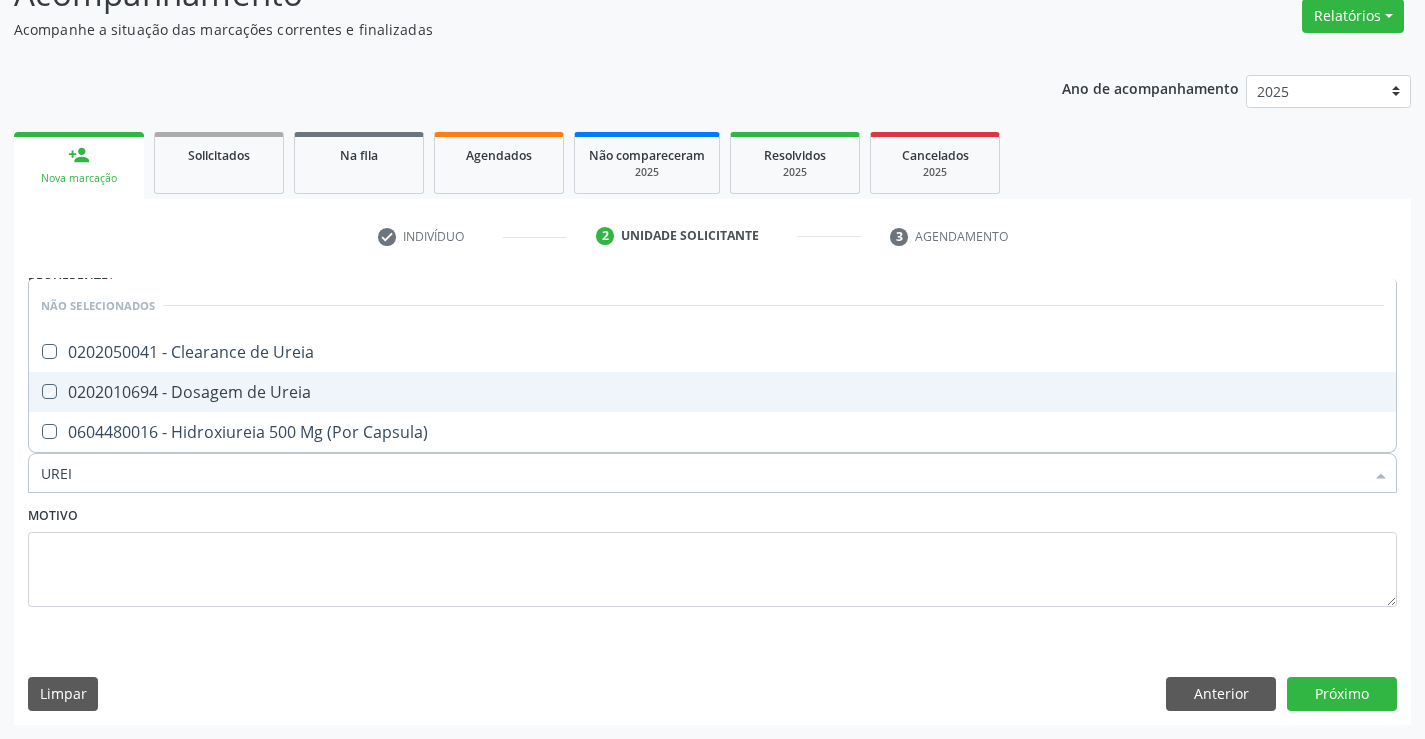 checkbox on "true" 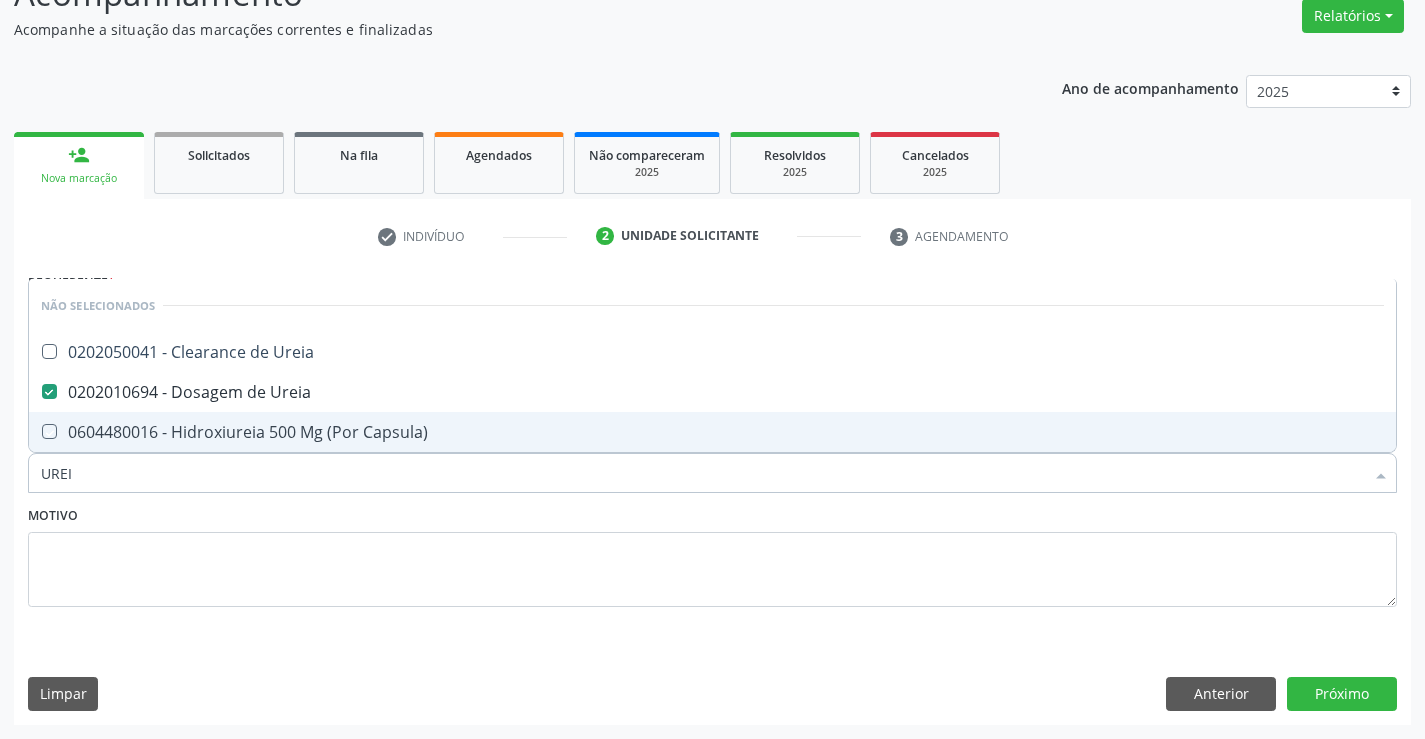 click on "Motivo" at bounding box center [712, 554] 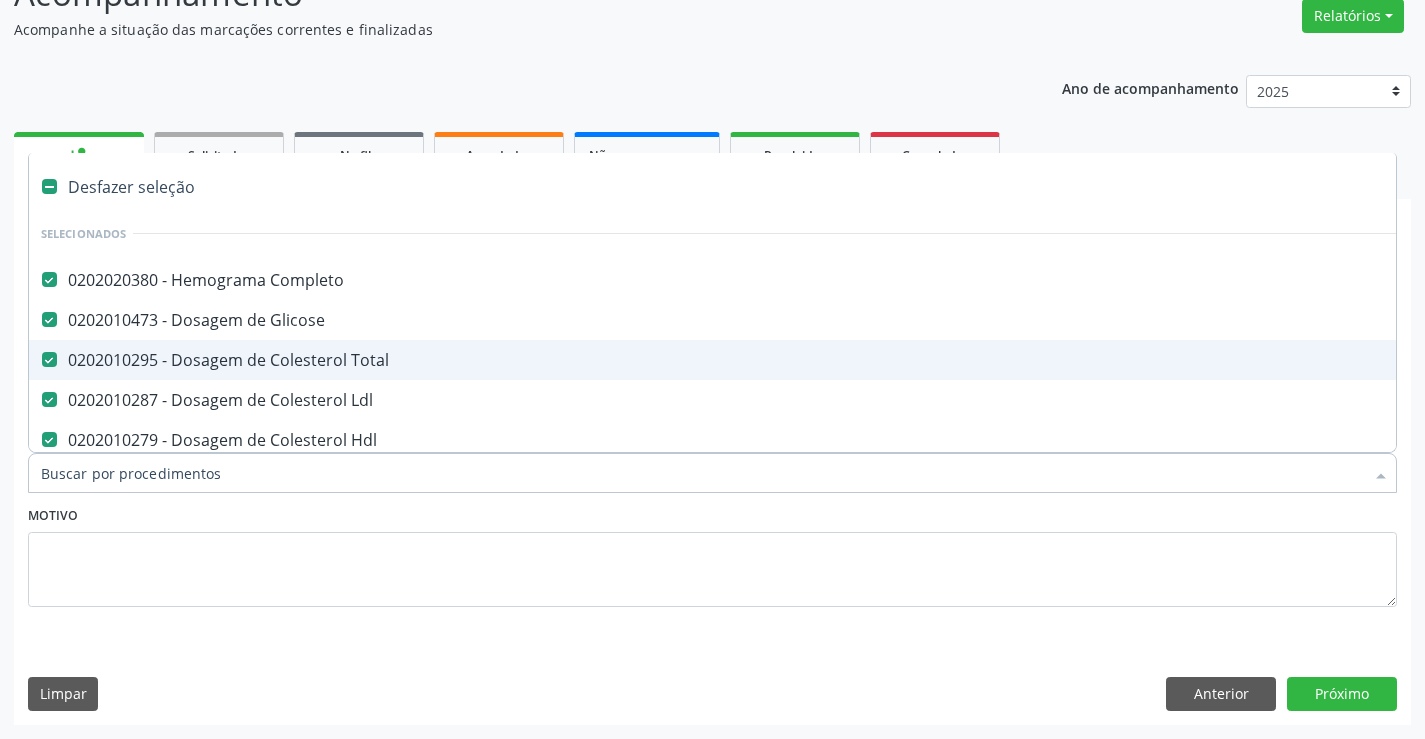 type on "C" 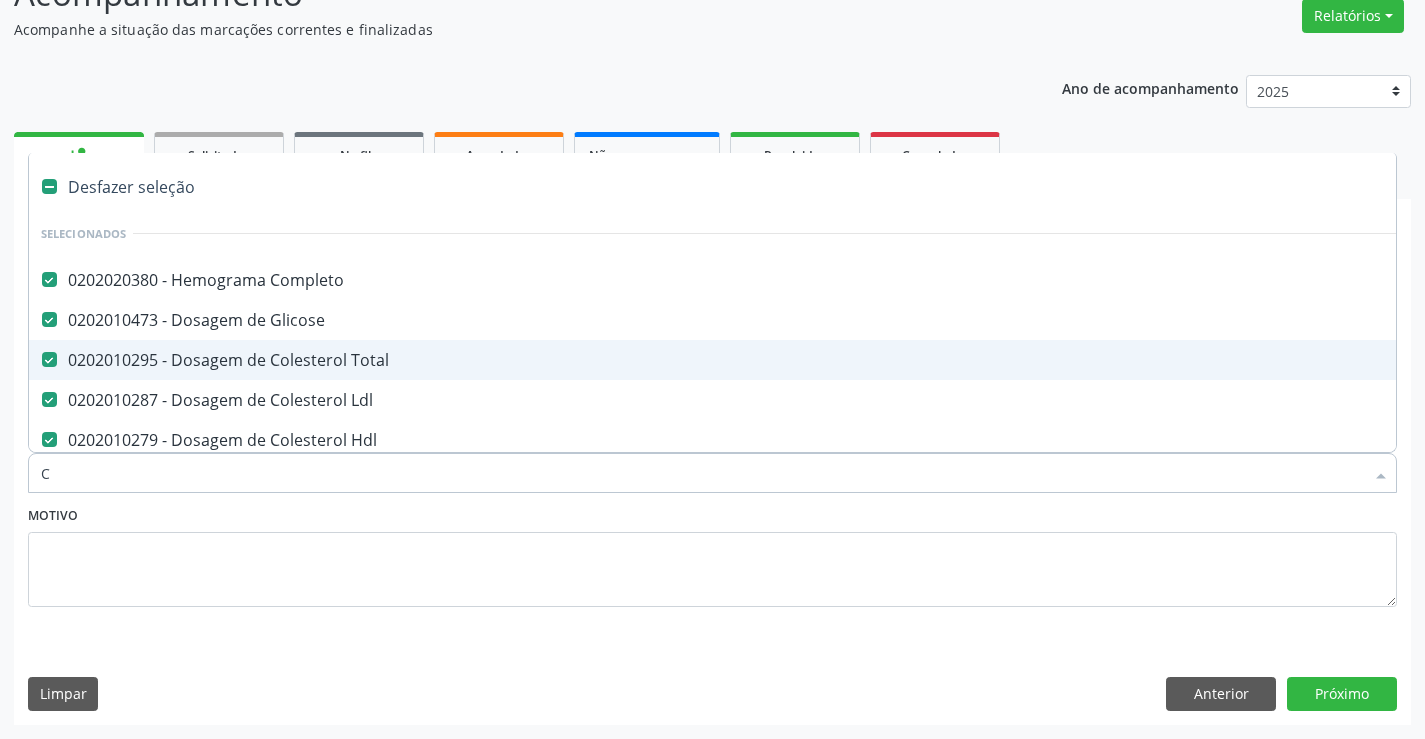 checkbox on "false" 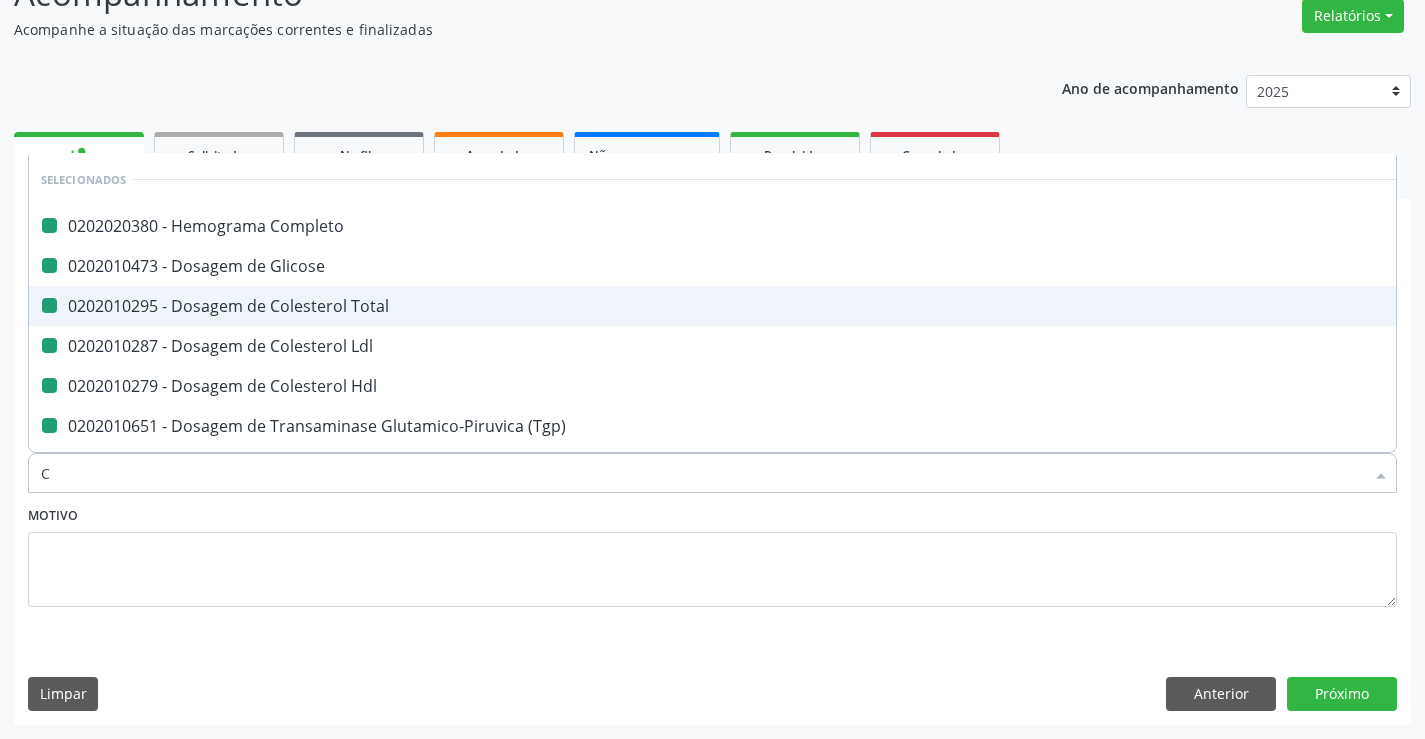 type on "CR" 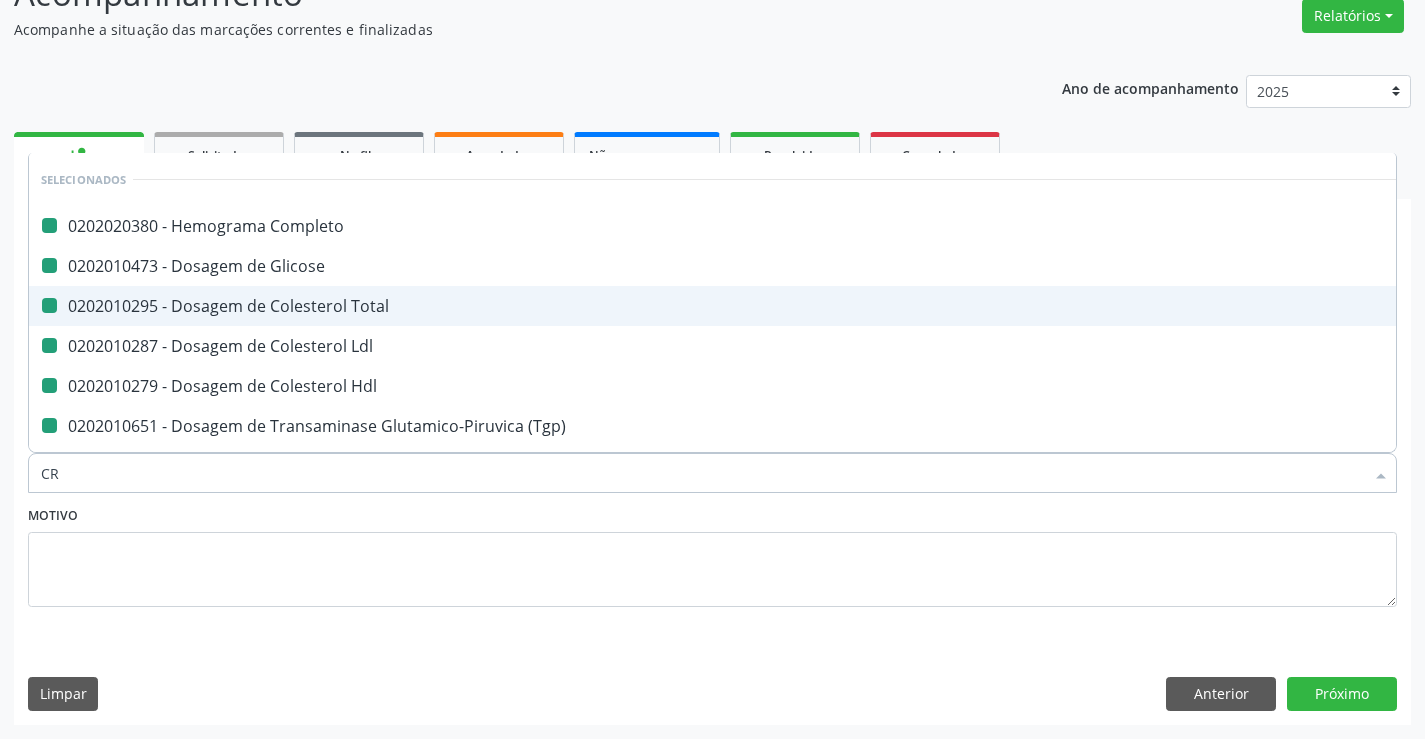 checkbox on "false" 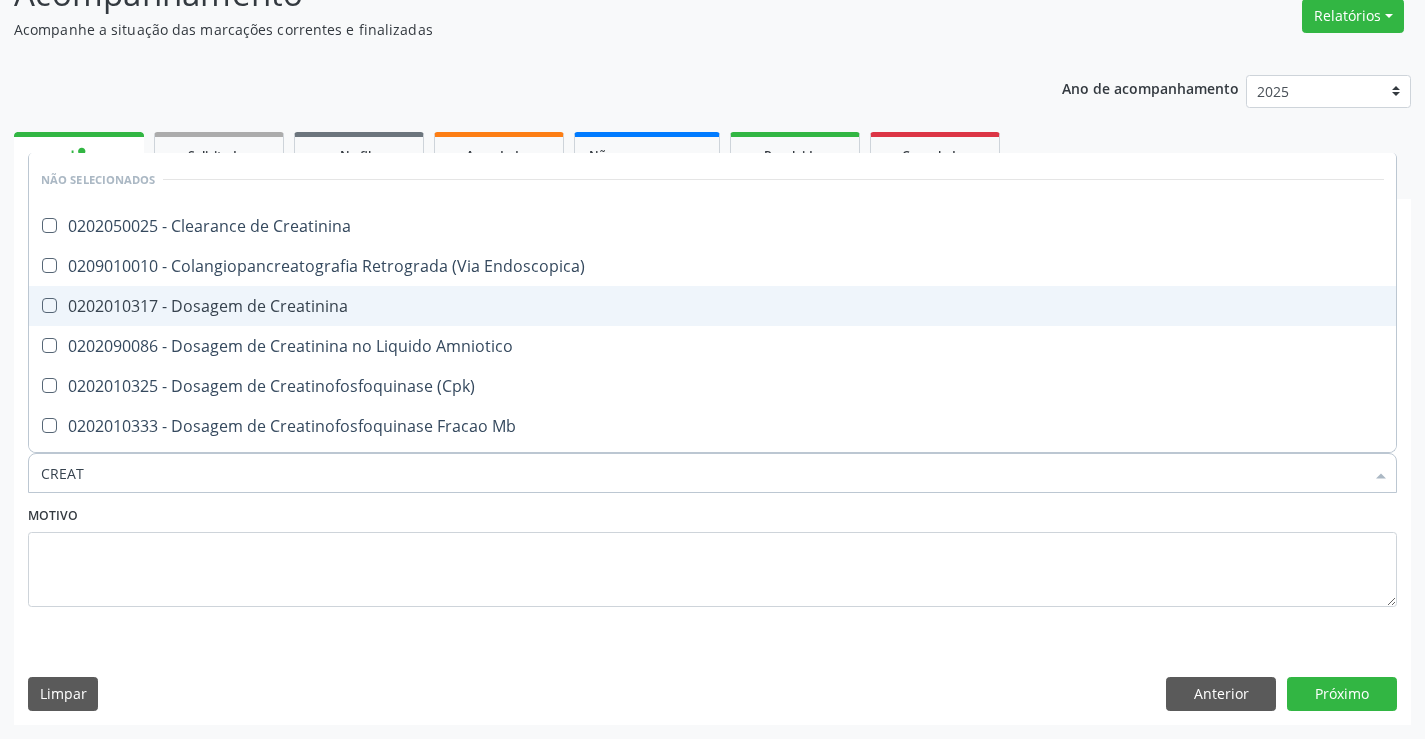 type on "CREATI" 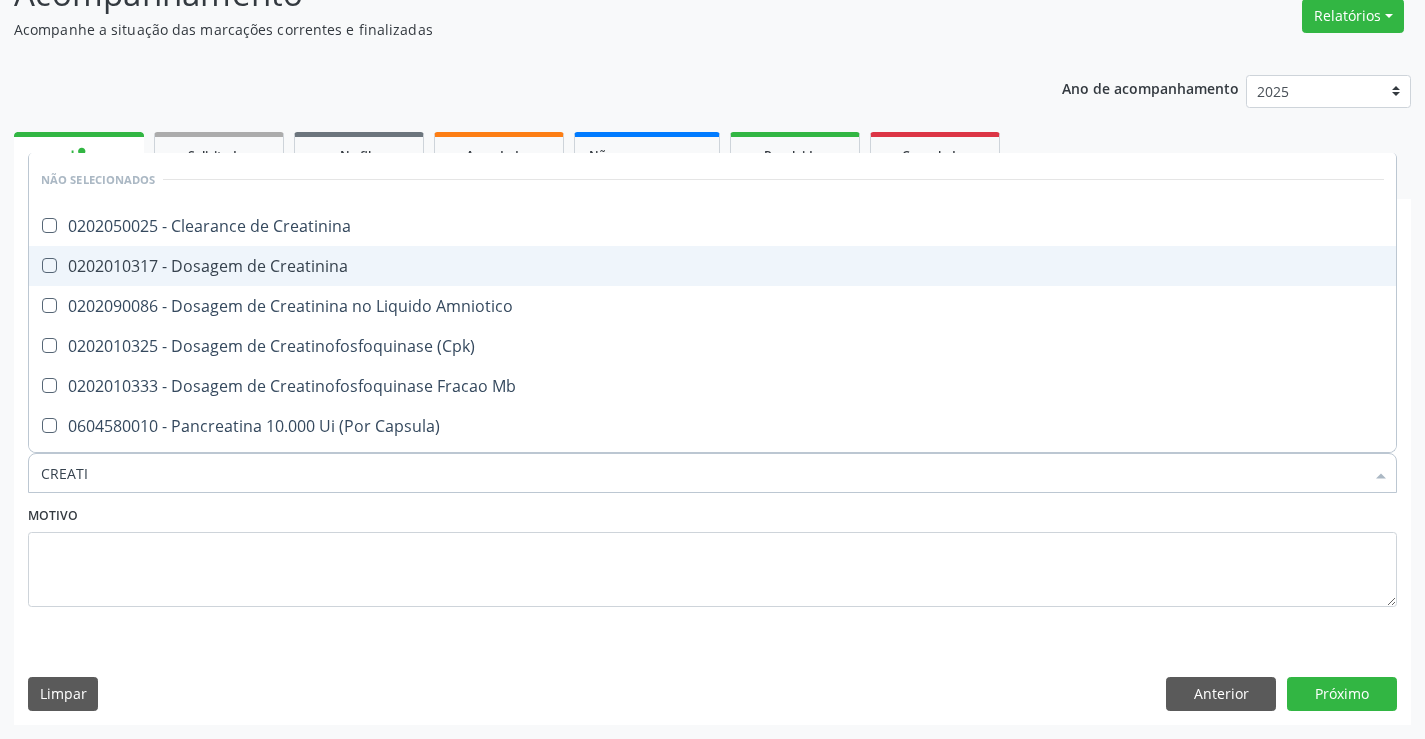 click on "0202010317 - Dosagem de Creatinina" at bounding box center (712, 266) 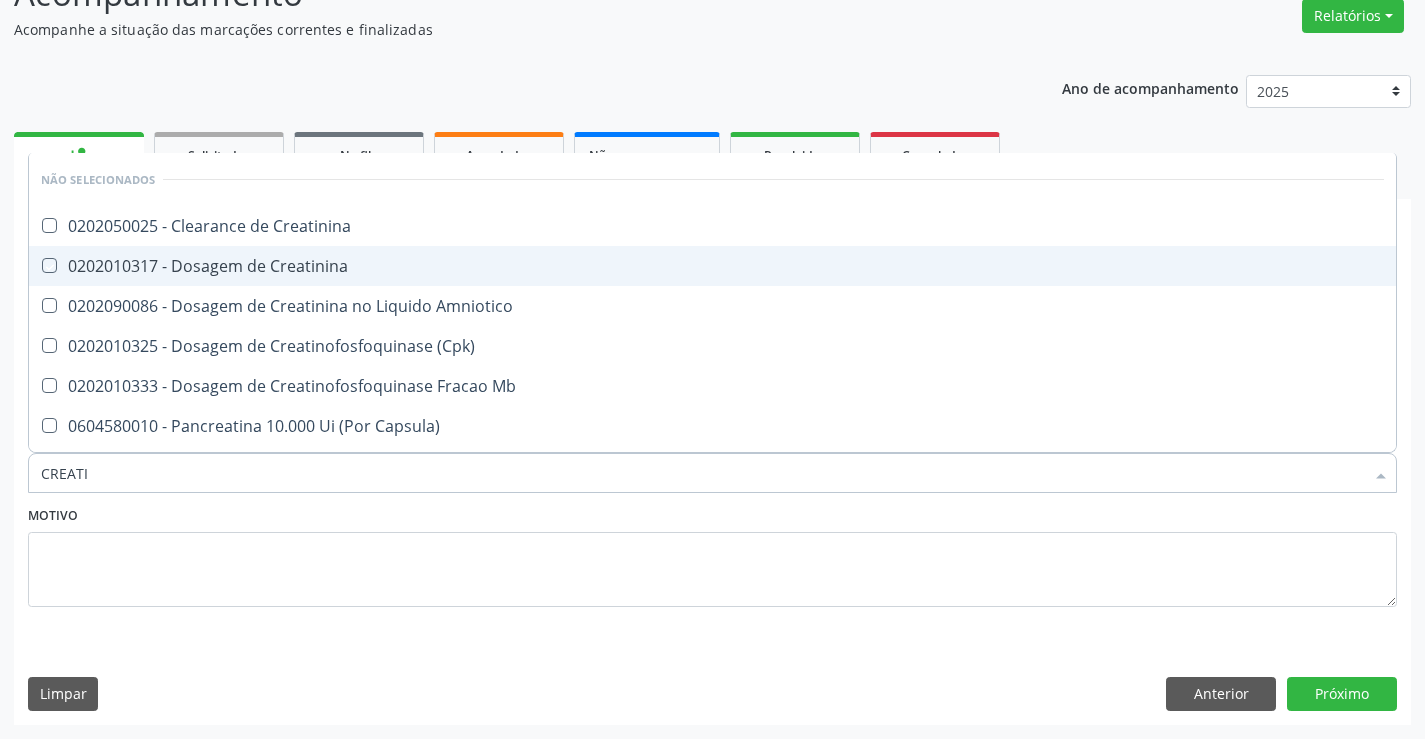 checkbox on "true" 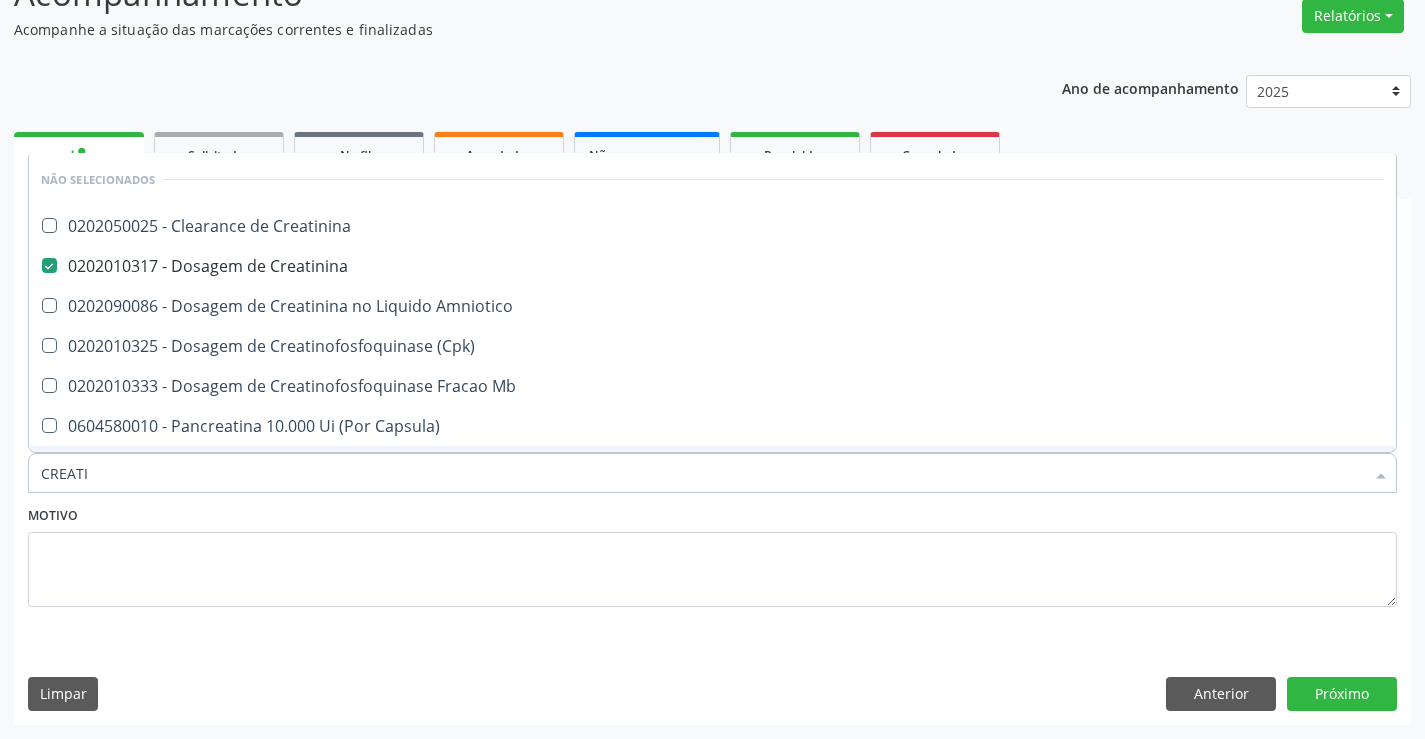 click on "Motivo" at bounding box center [712, 554] 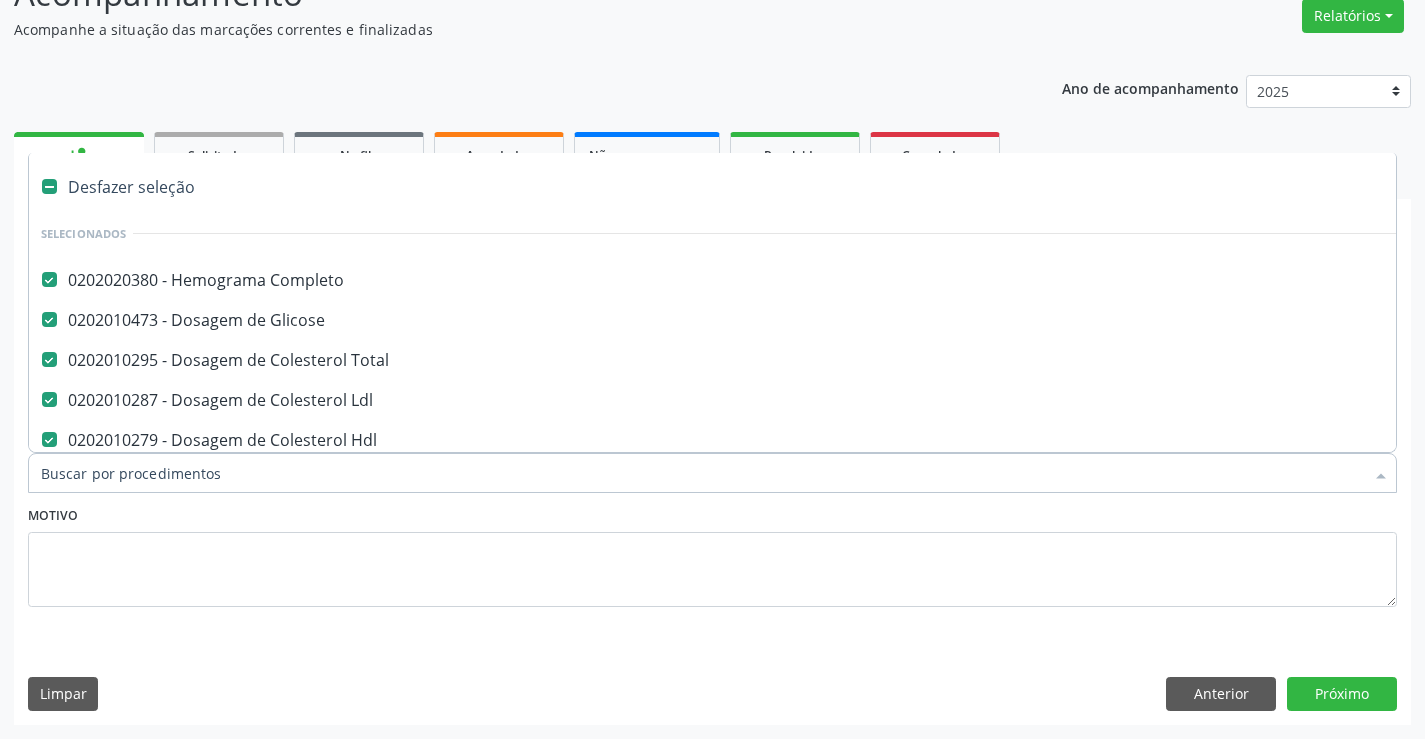 type on "U" 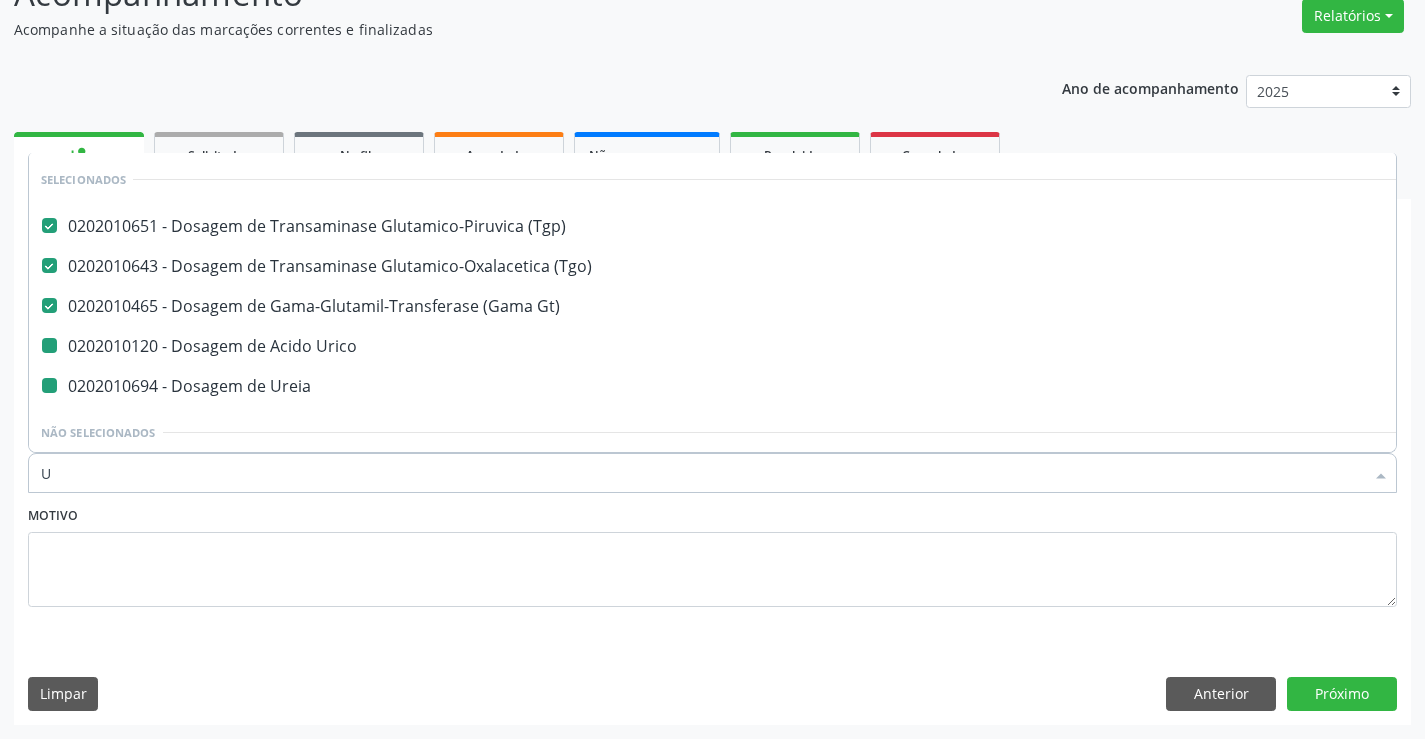 type on "UR" 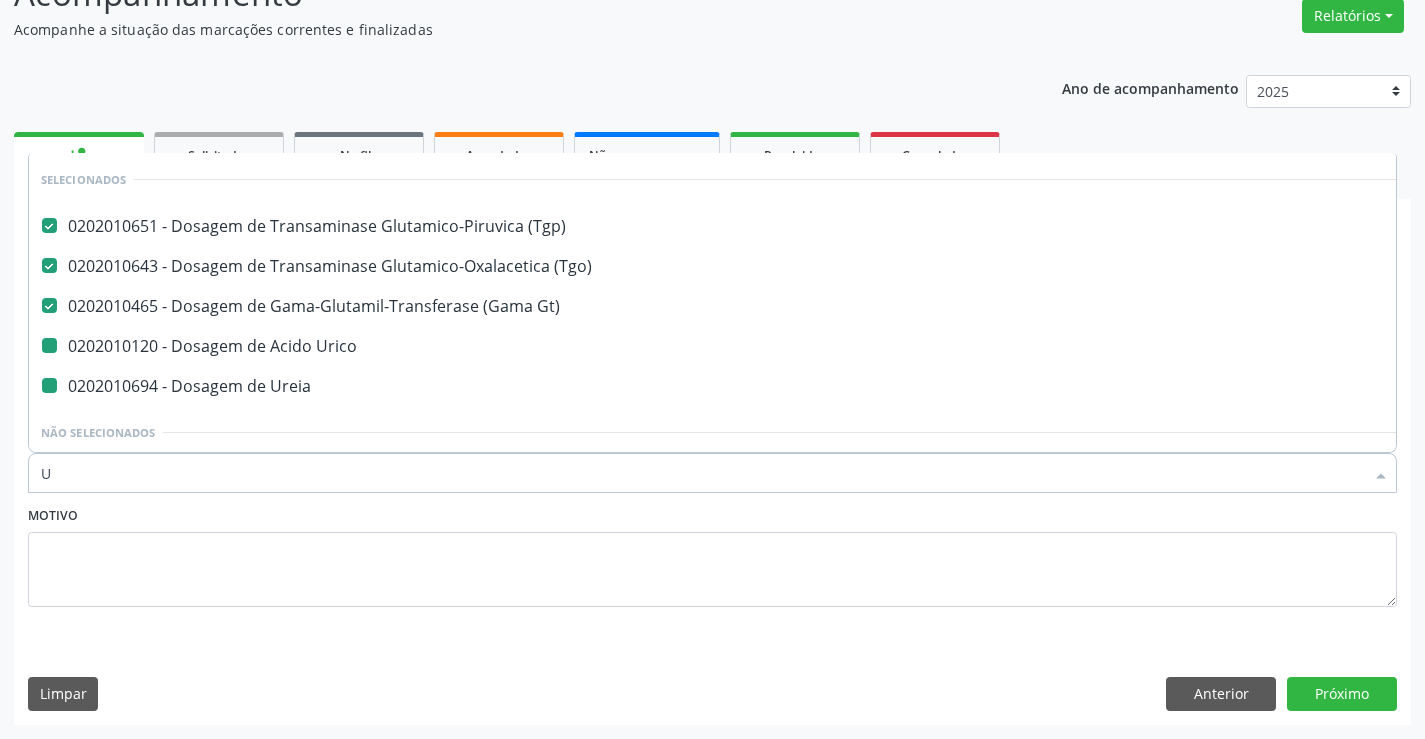 checkbox on "false" 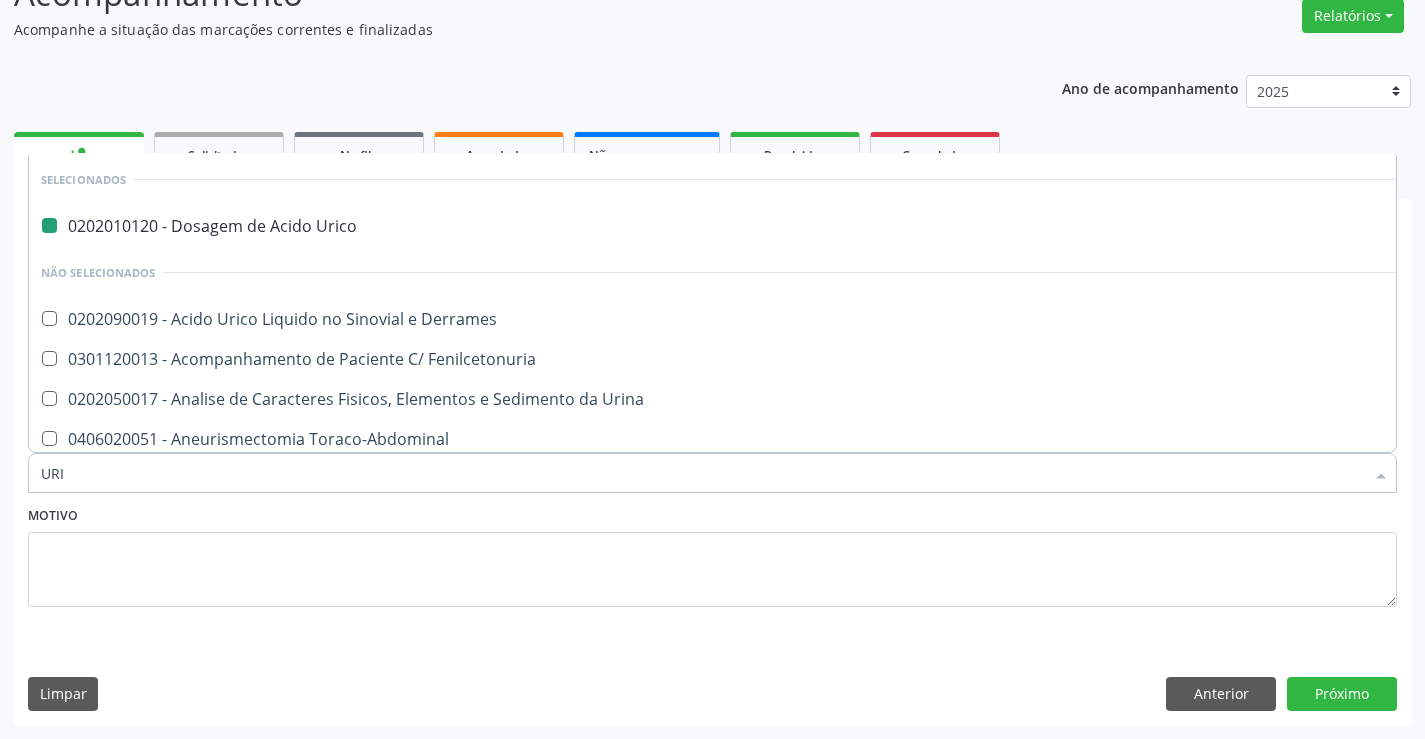 type on "URIN" 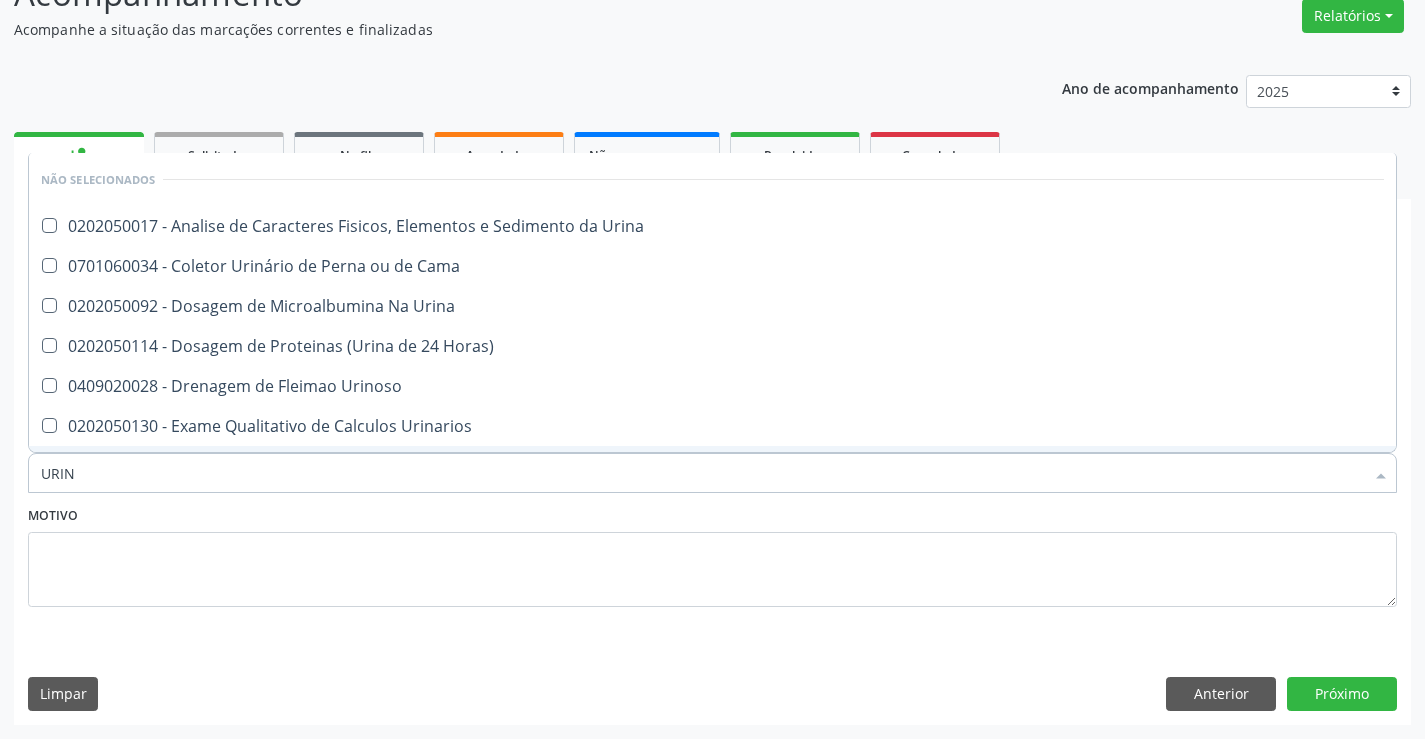 type on "URINA" 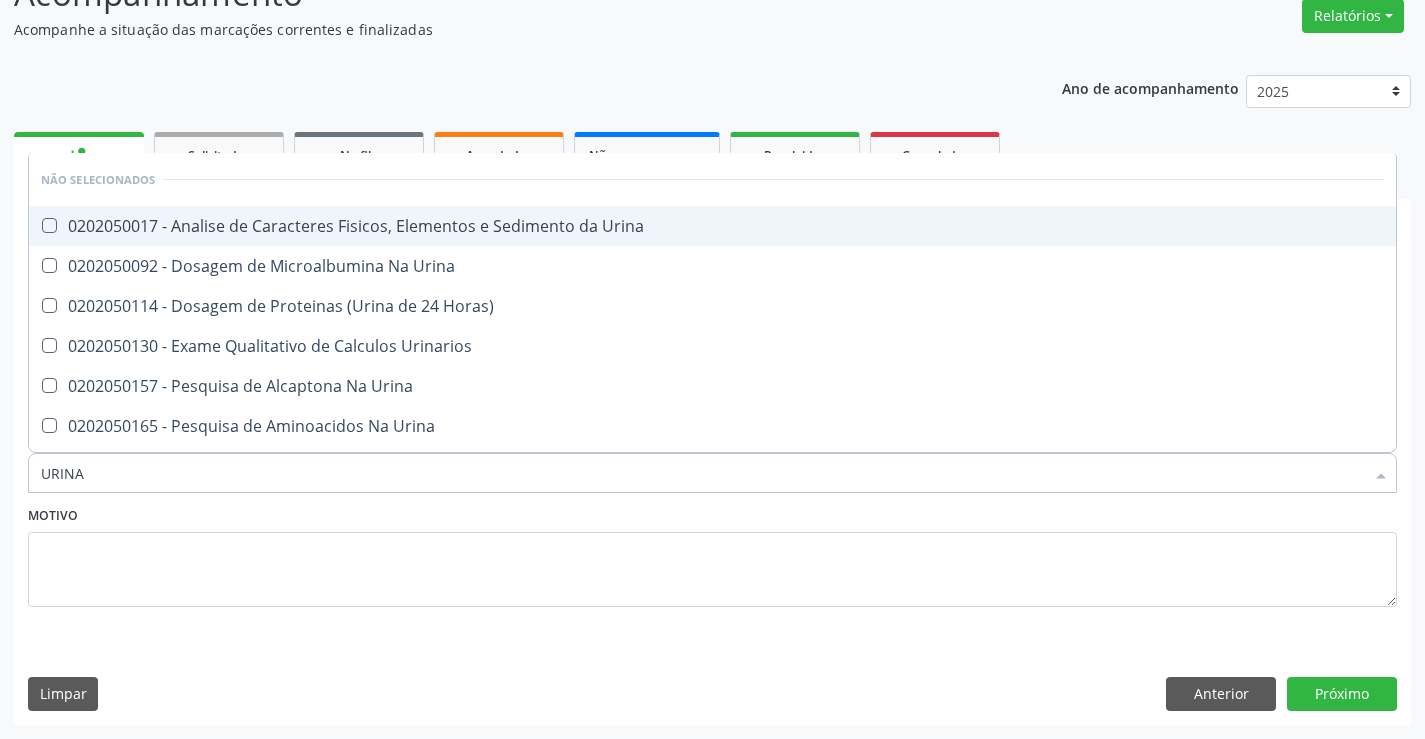 click on "0202050017 - Analise de Caracteres Fisicos, Elementos e Sedimento da Urina" at bounding box center (712, 226) 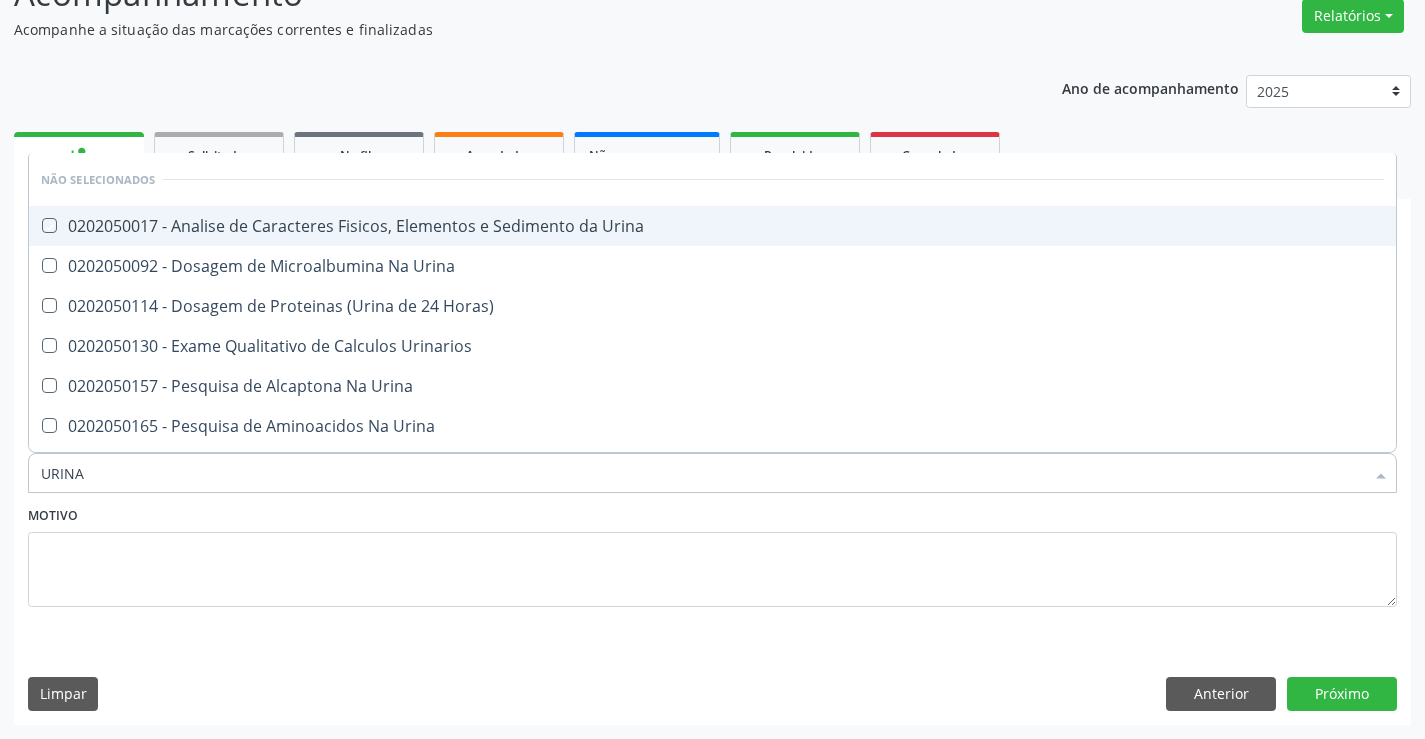 checkbox on "true" 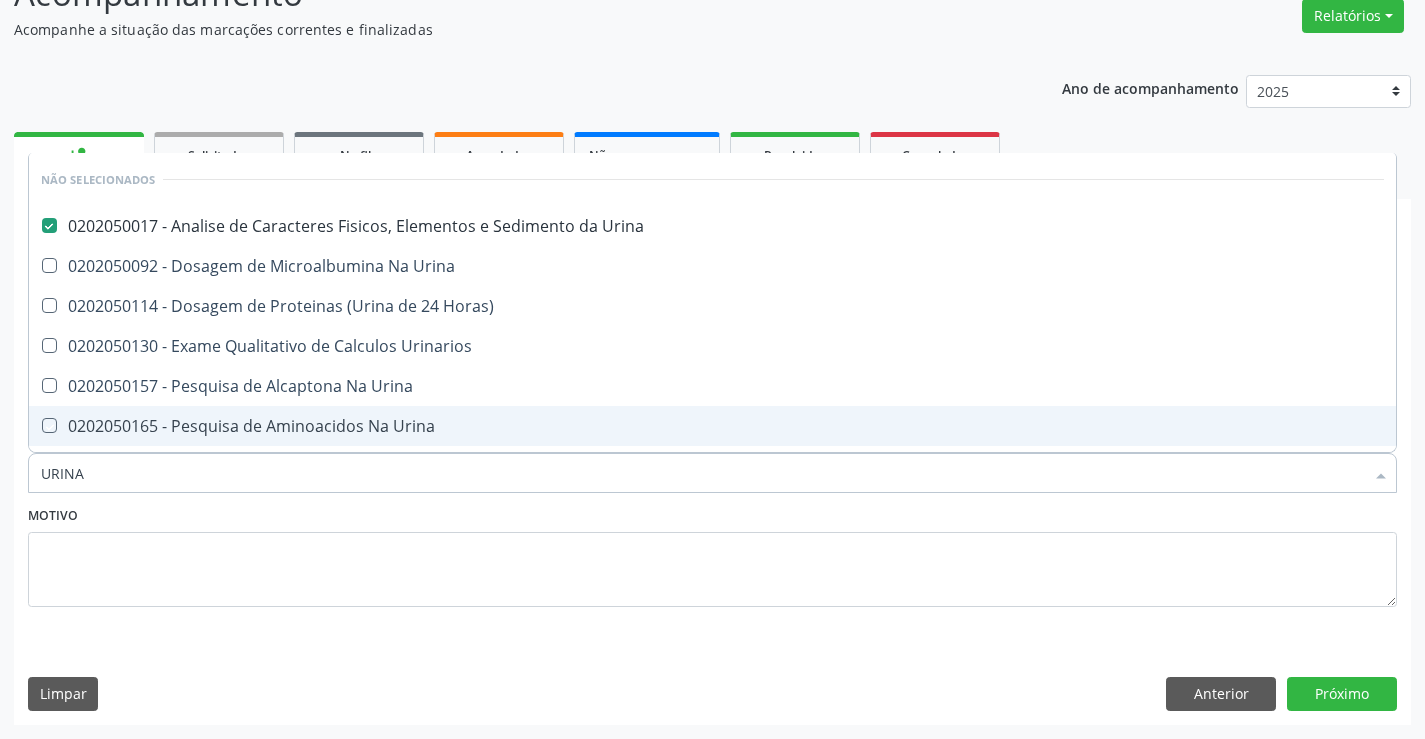 click on "Motivo" at bounding box center (712, 554) 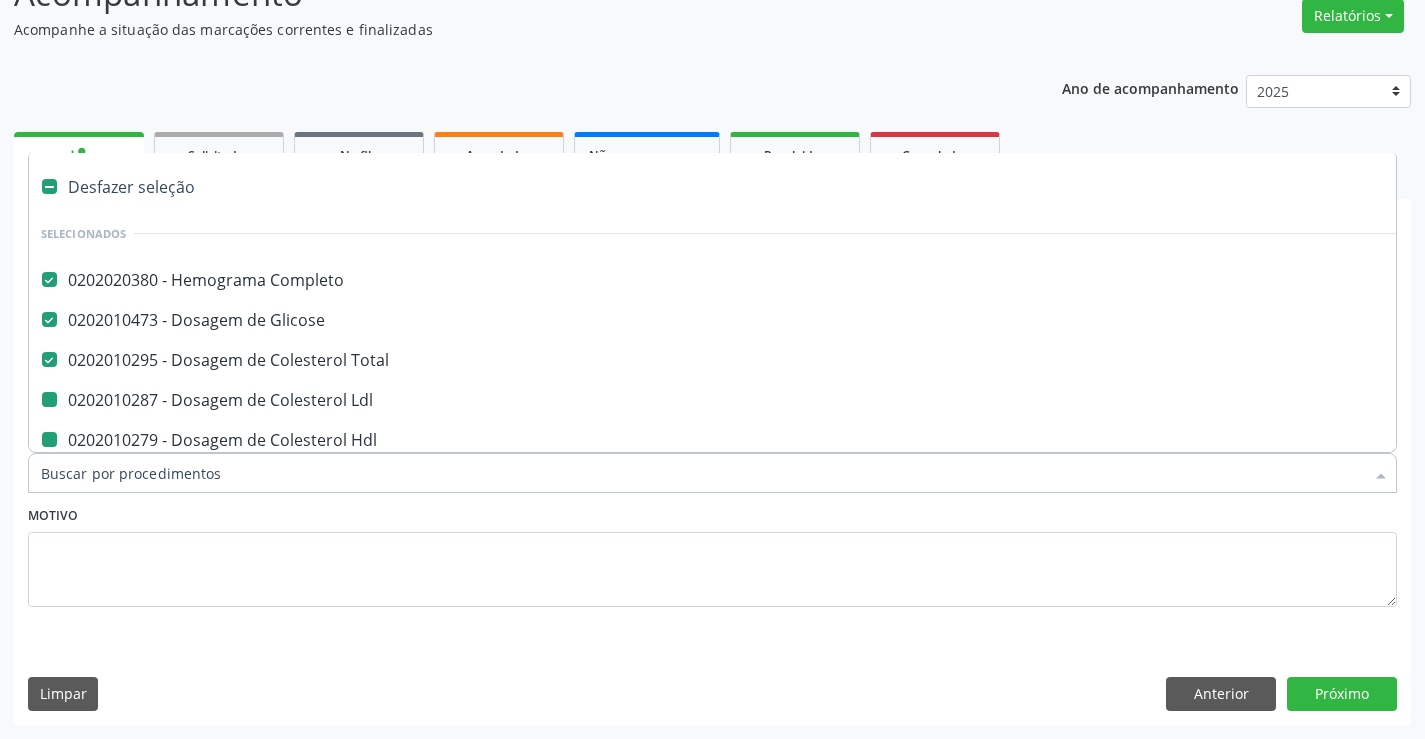 type on "F" 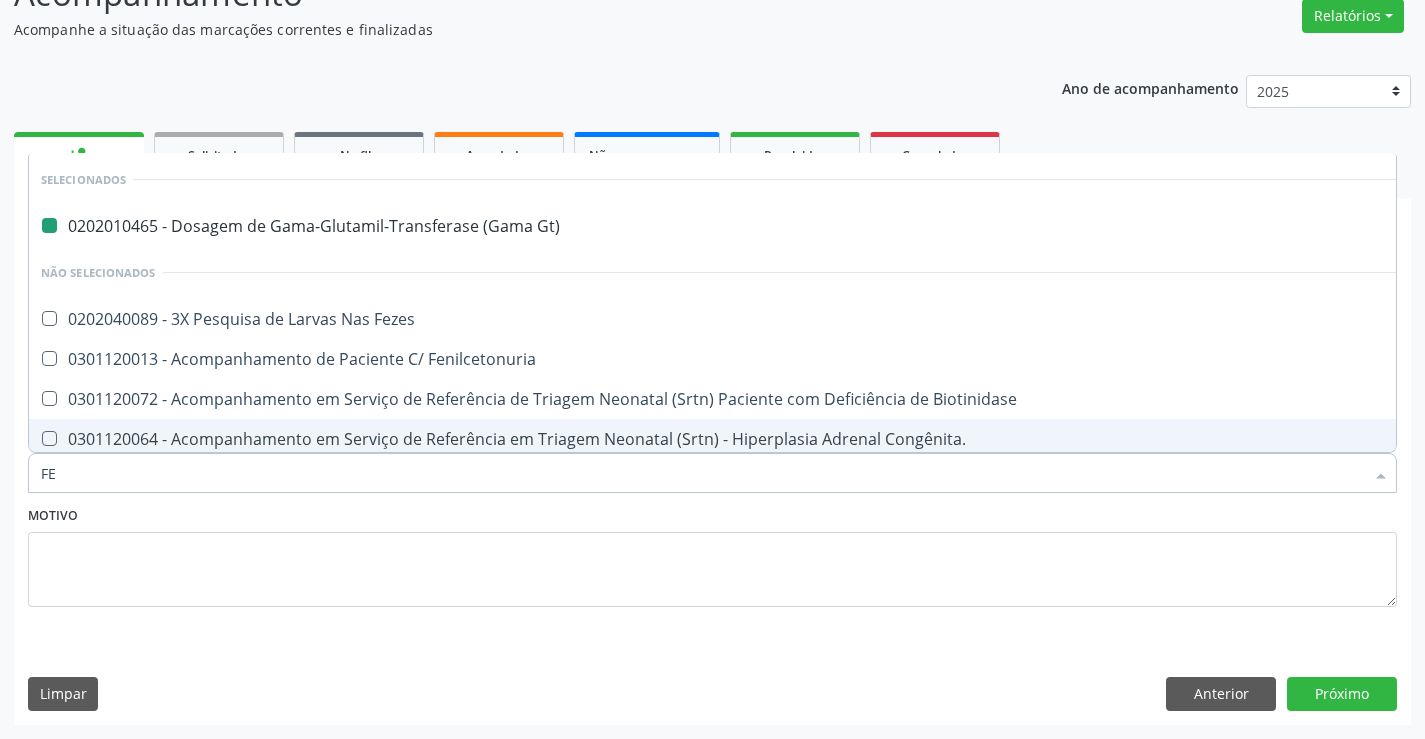 type on "FEZ" 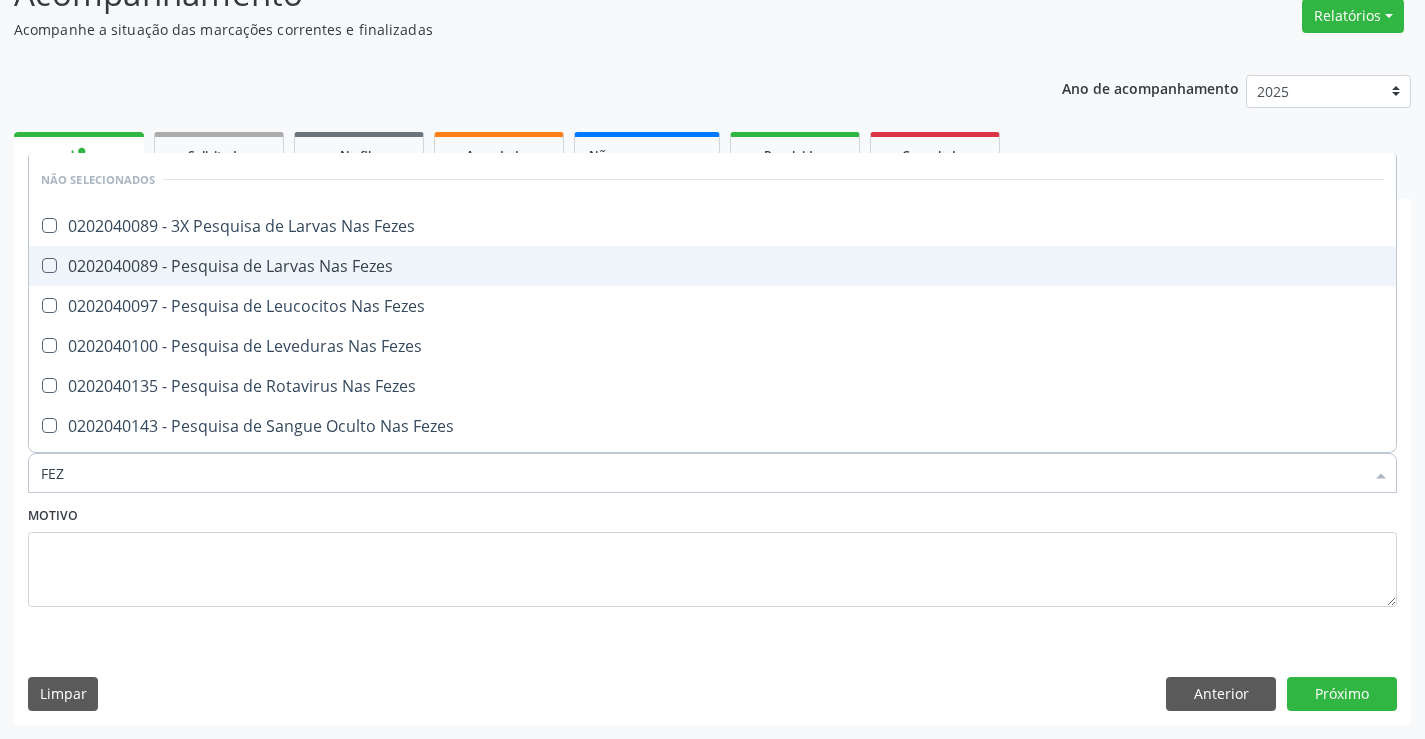 click on "0202040089 - Pesquisa de Larvas Nas Fezes" at bounding box center [712, 266] 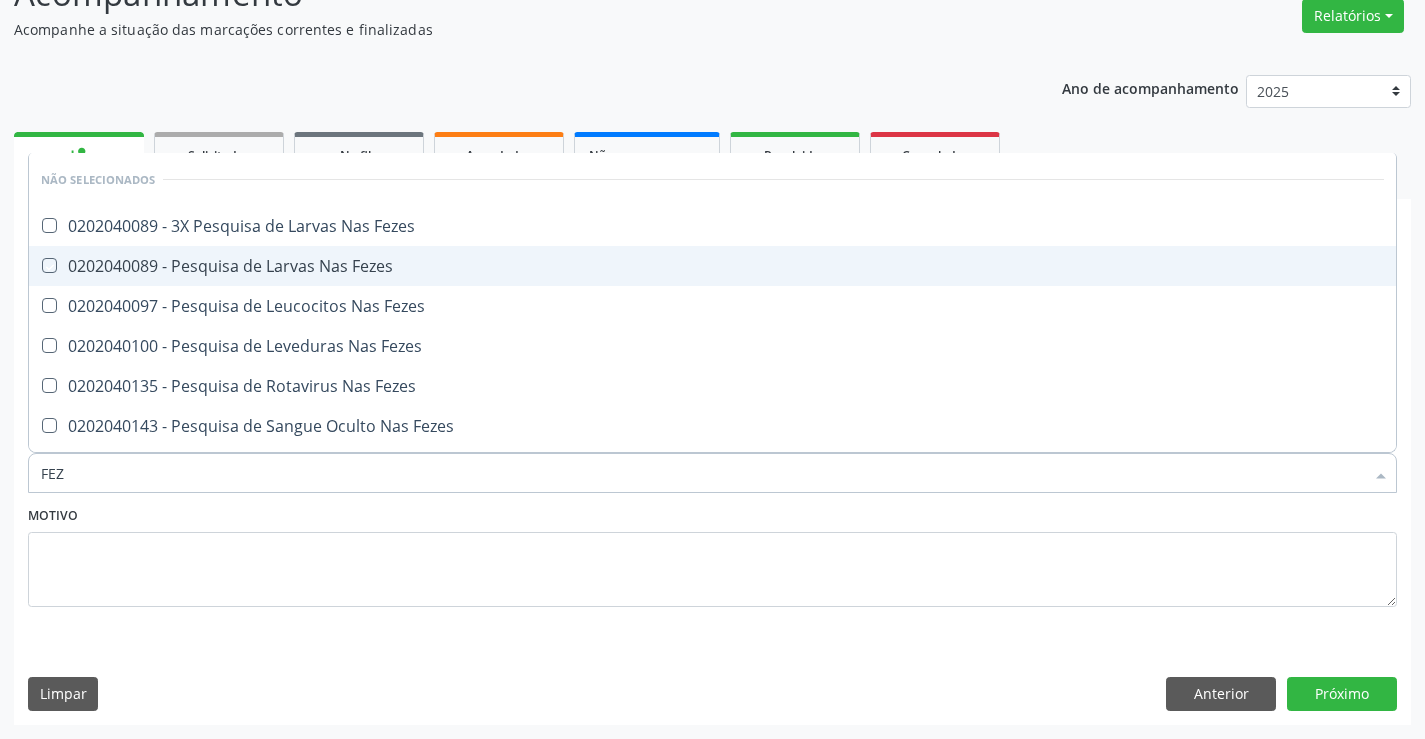 checkbox on "true" 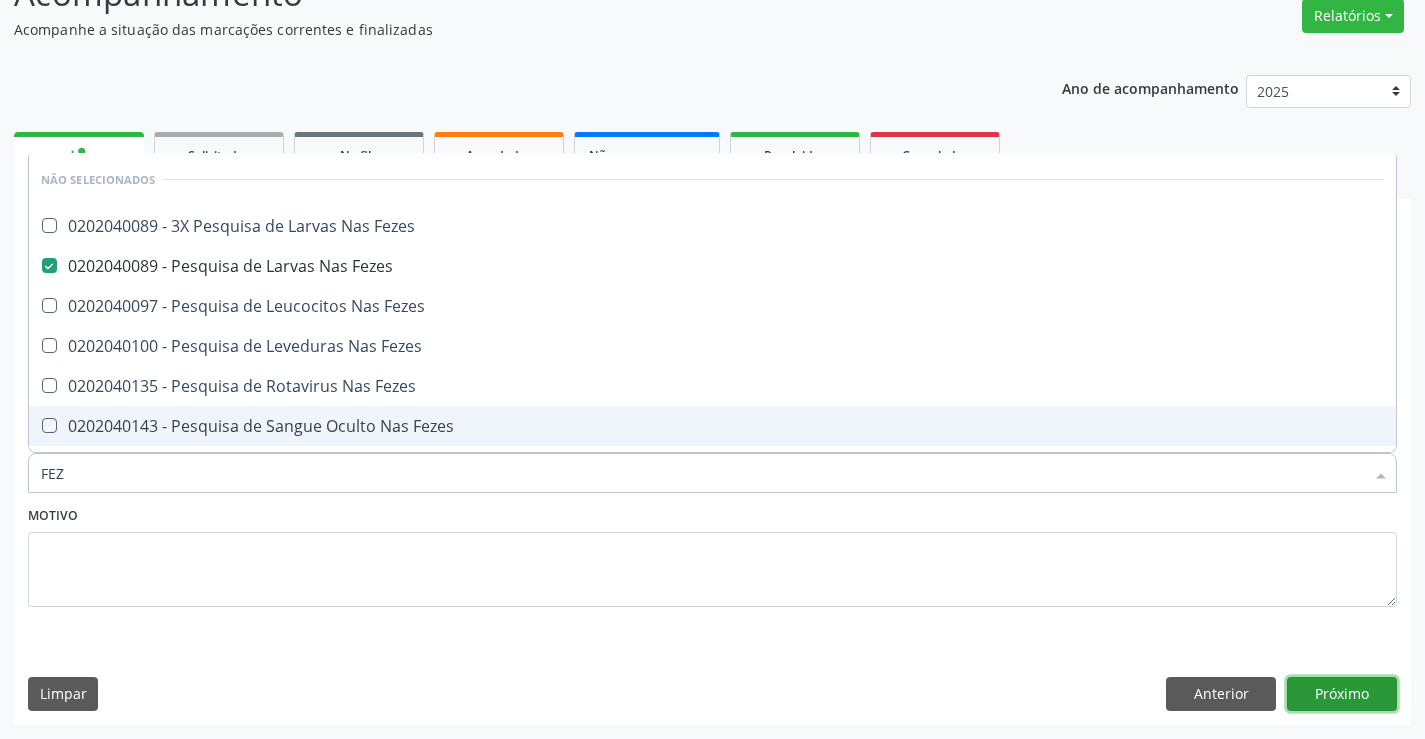 click on "Próximo" at bounding box center (1342, 694) 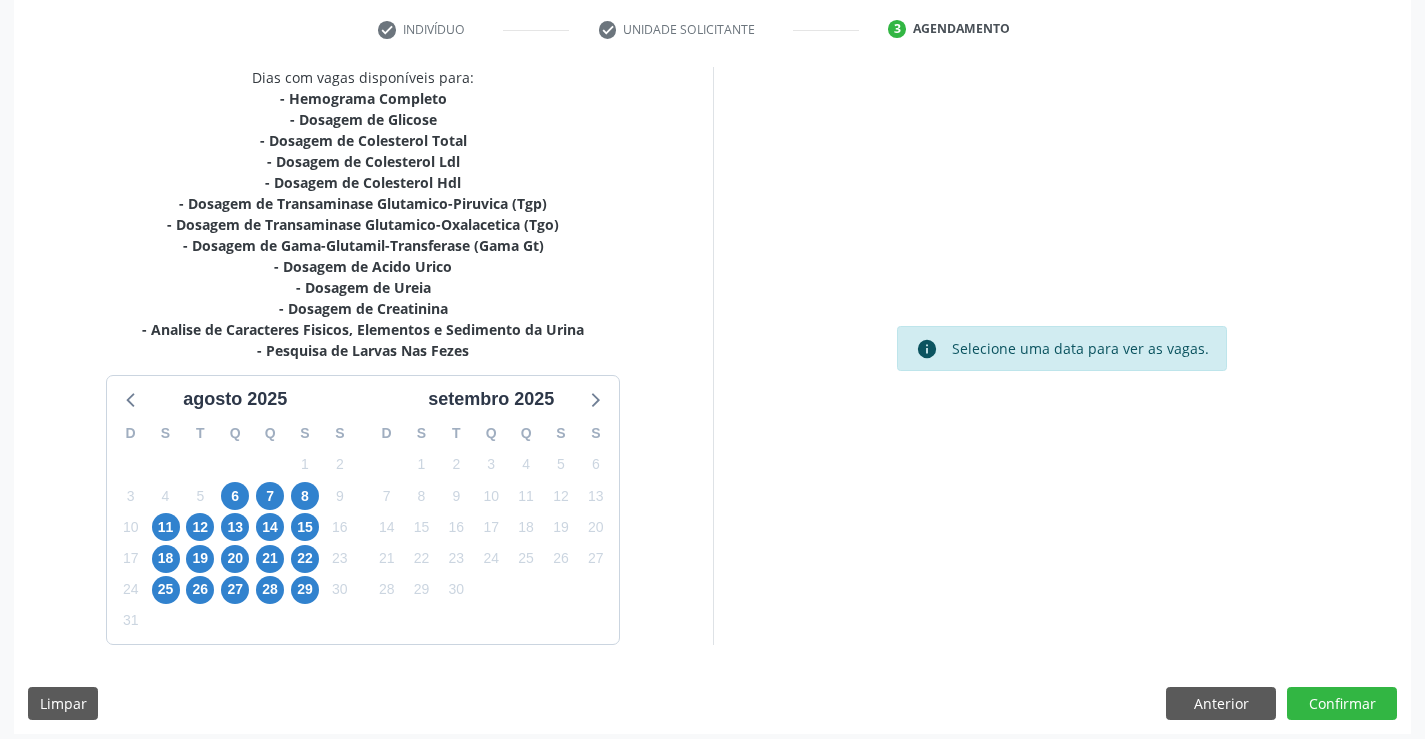 scroll, scrollTop: 383, scrollLeft: 0, axis: vertical 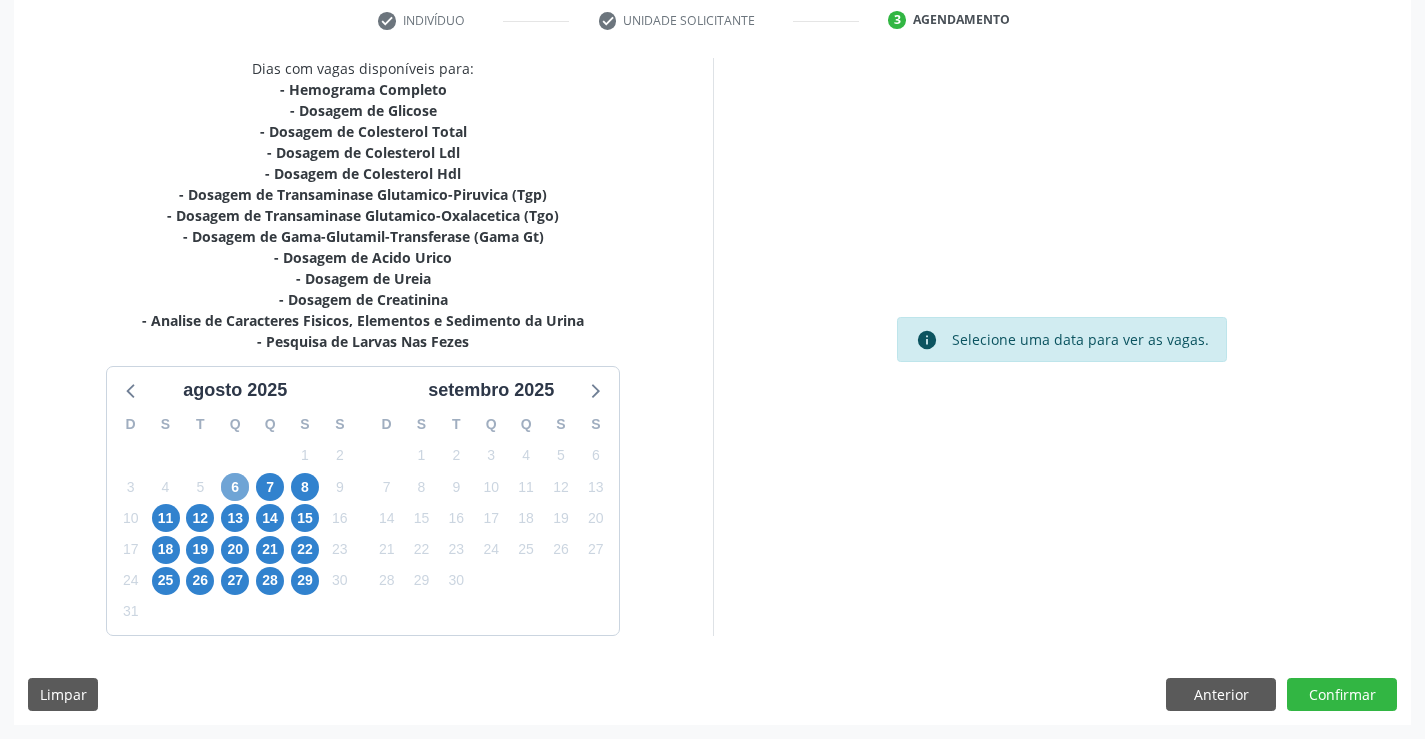 click on "6" at bounding box center (235, 487) 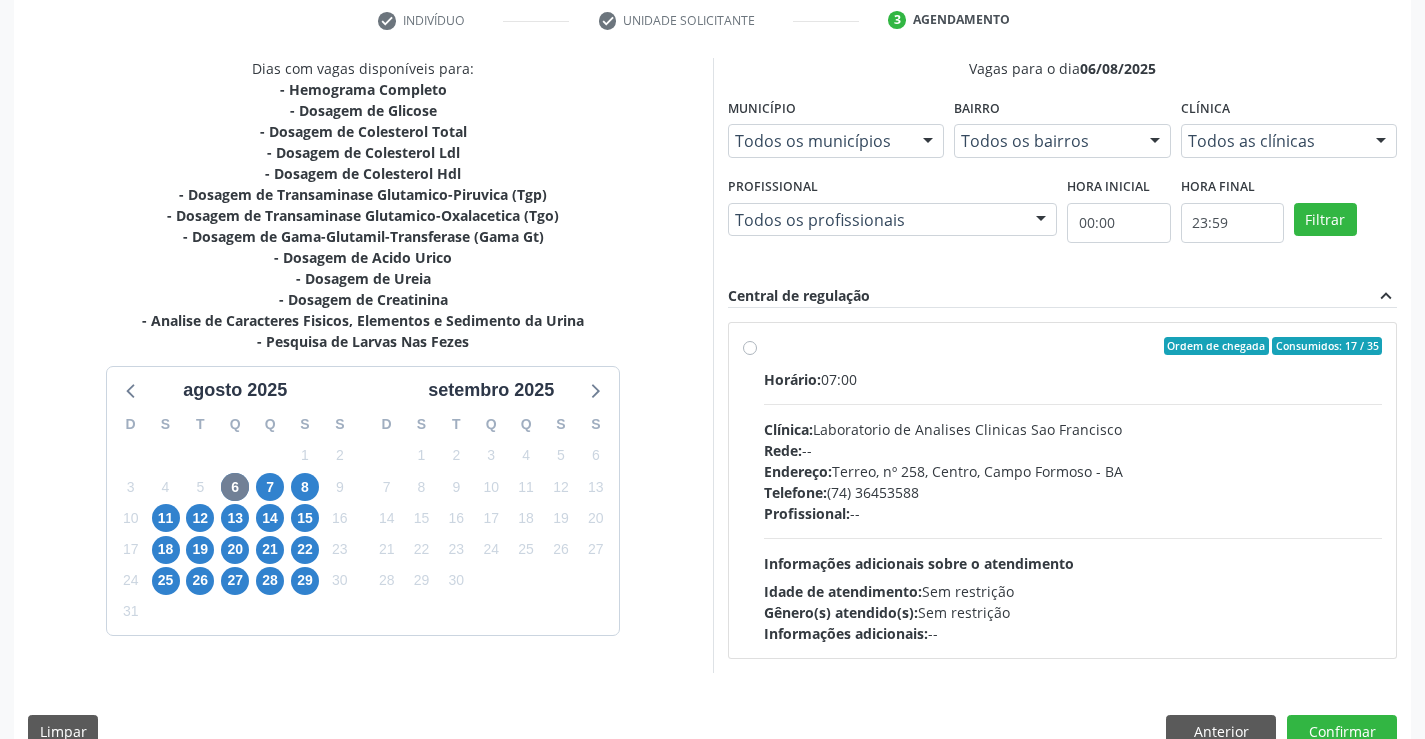 click on "Horário:   07:00" at bounding box center (1073, 379) 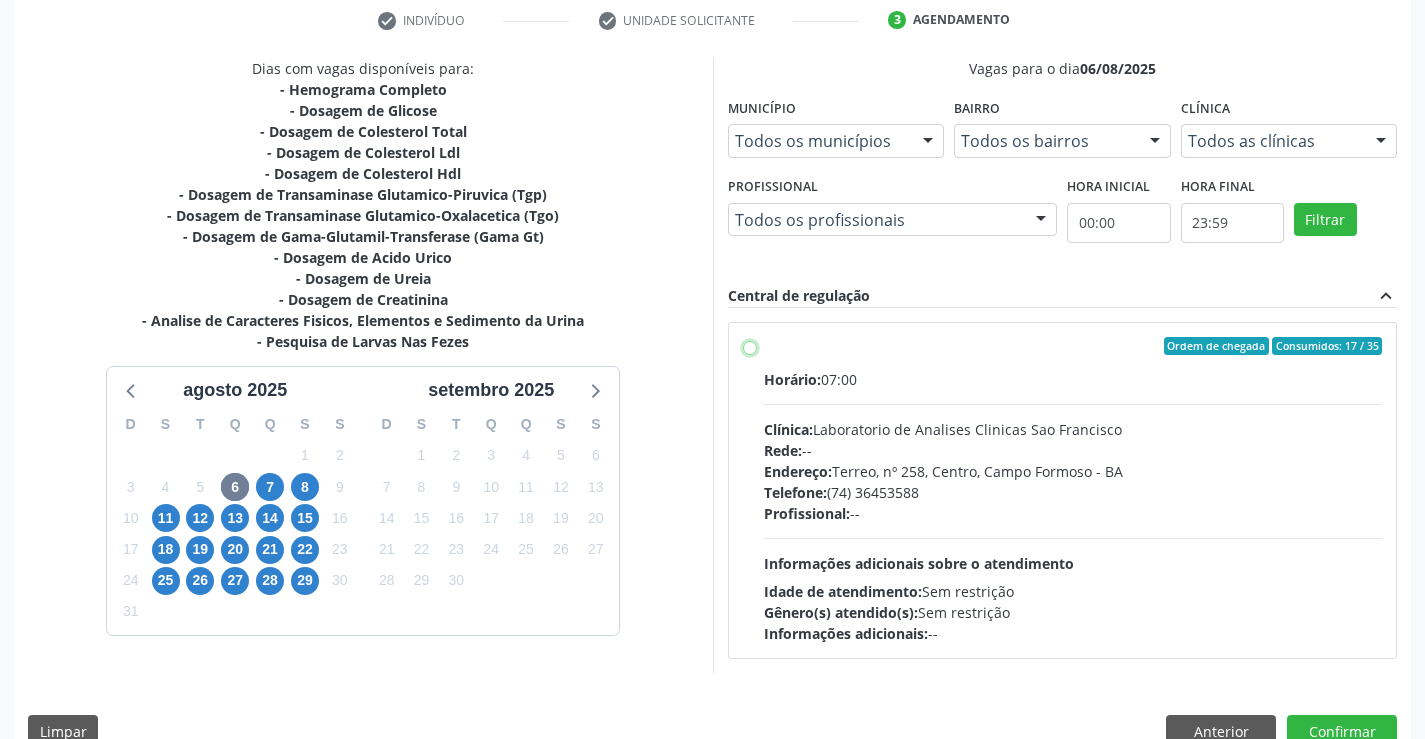 click on "Ordem de chegada
Consumidos: 17 / 35
Horário:   07:00
Clínica:  Laboratorio de Analises Clinicas Sao Francisco
Rede:
--
Endereço:   Terreo, nº 258, Centro, Campo Formoso - BA
Telefone:   (74) 36453588
Profissional:
--
Informações adicionais sobre o atendimento
Idade de atendimento:
Sem restrição
Gênero(s) atendido(s):
Sem restrição
Informações adicionais:
--" at bounding box center (750, 346) 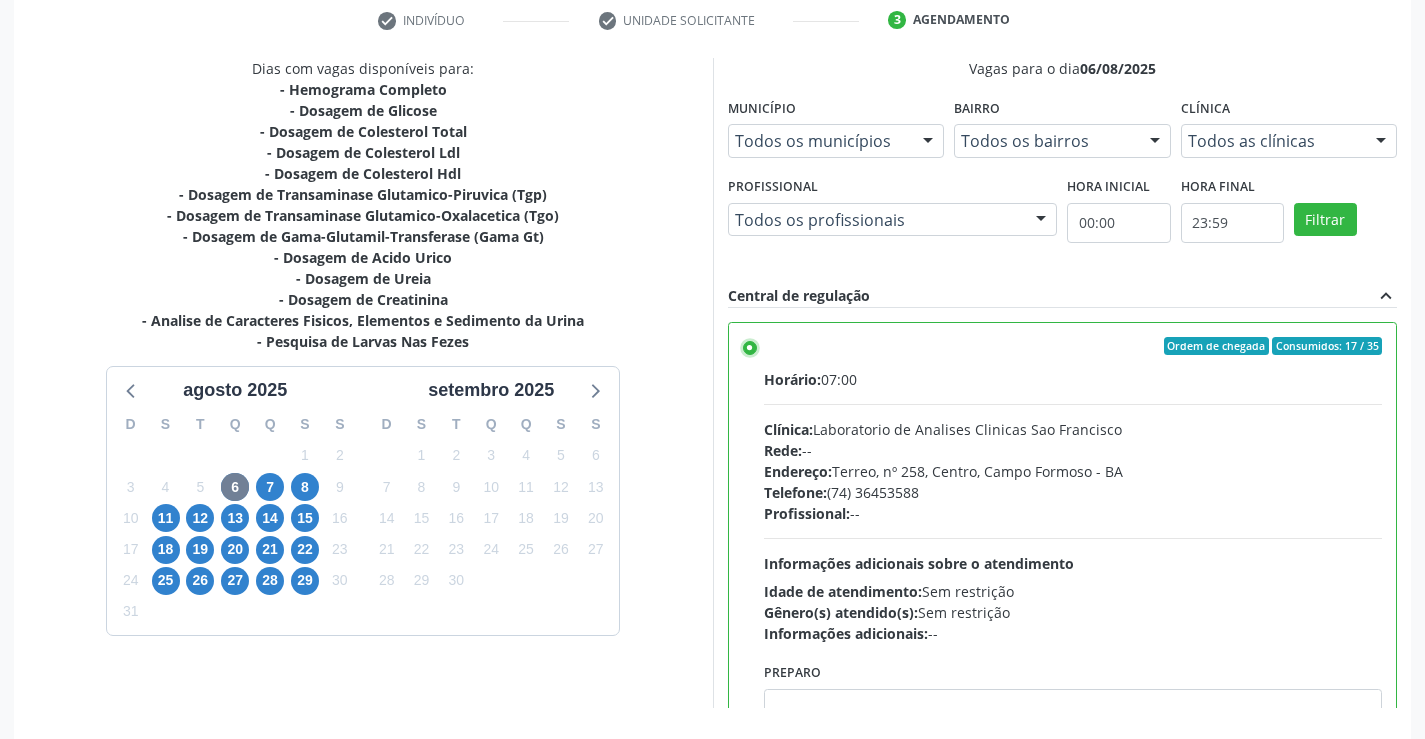 scroll, scrollTop: 456, scrollLeft: 0, axis: vertical 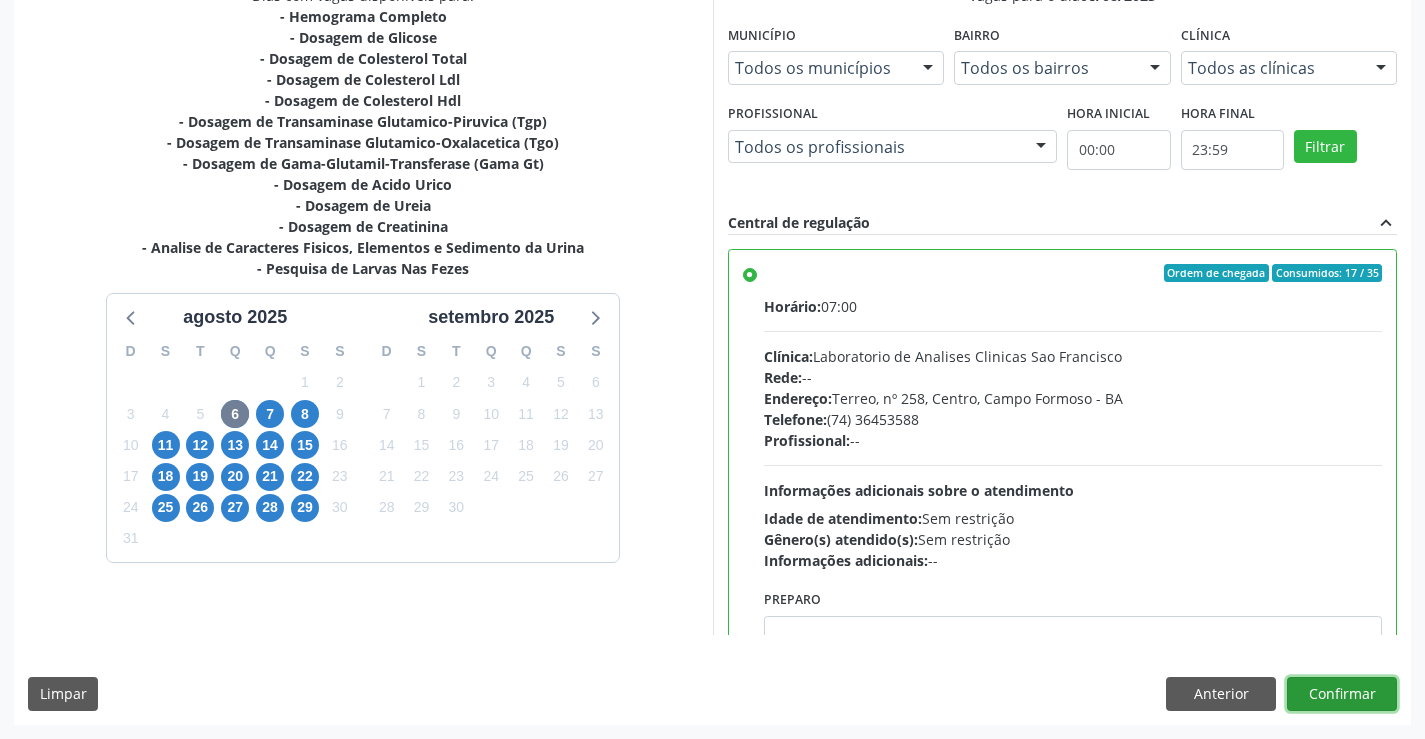 click on "Confirmar" at bounding box center [1342, 694] 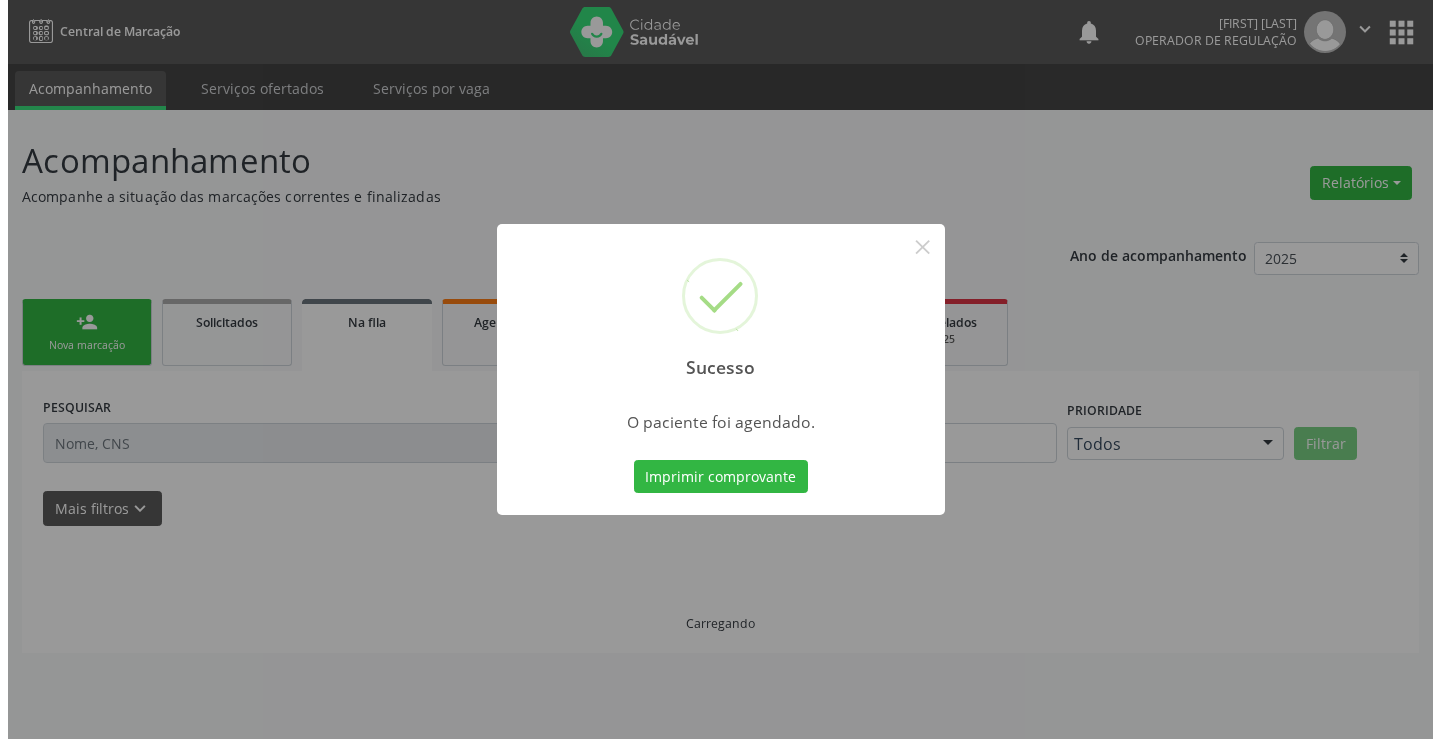 scroll, scrollTop: 0, scrollLeft: 0, axis: both 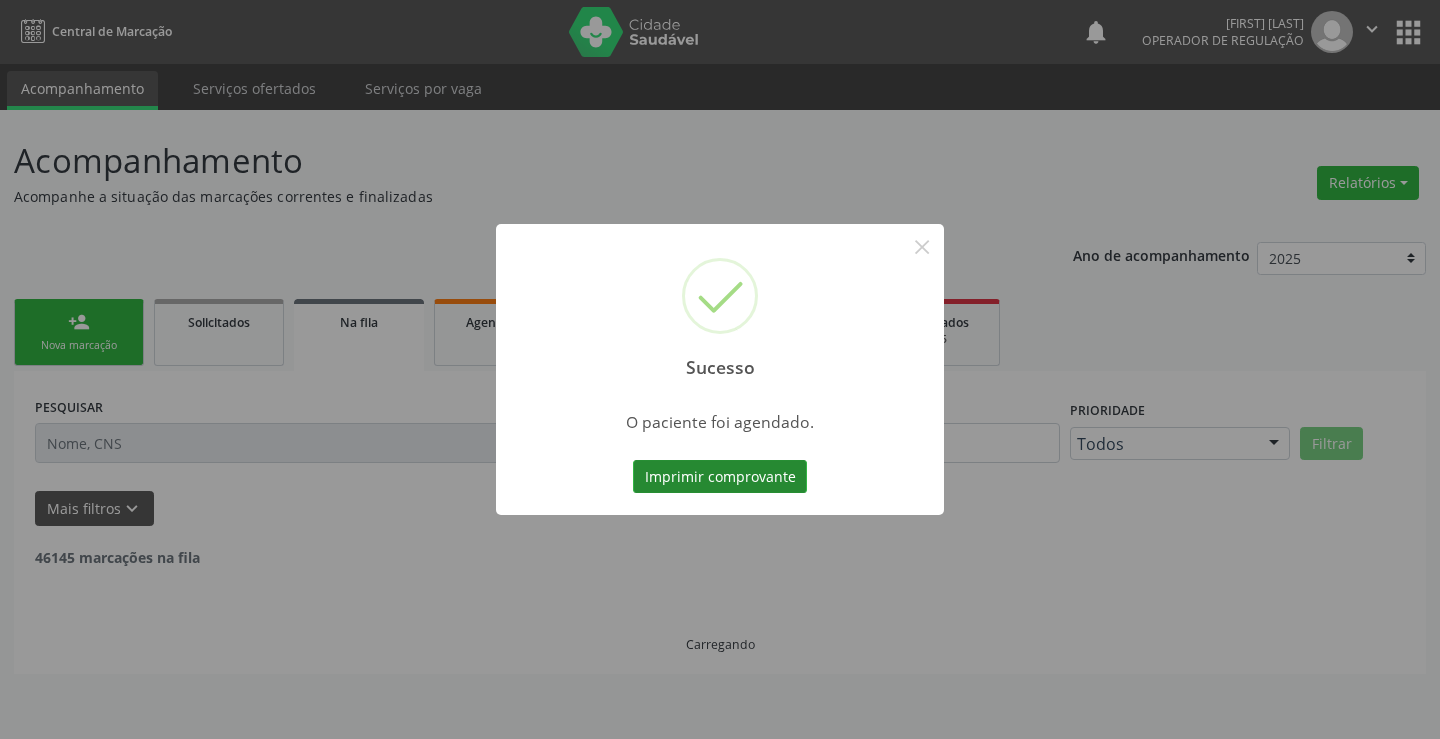 click on "Imprimir comprovante" at bounding box center (720, 477) 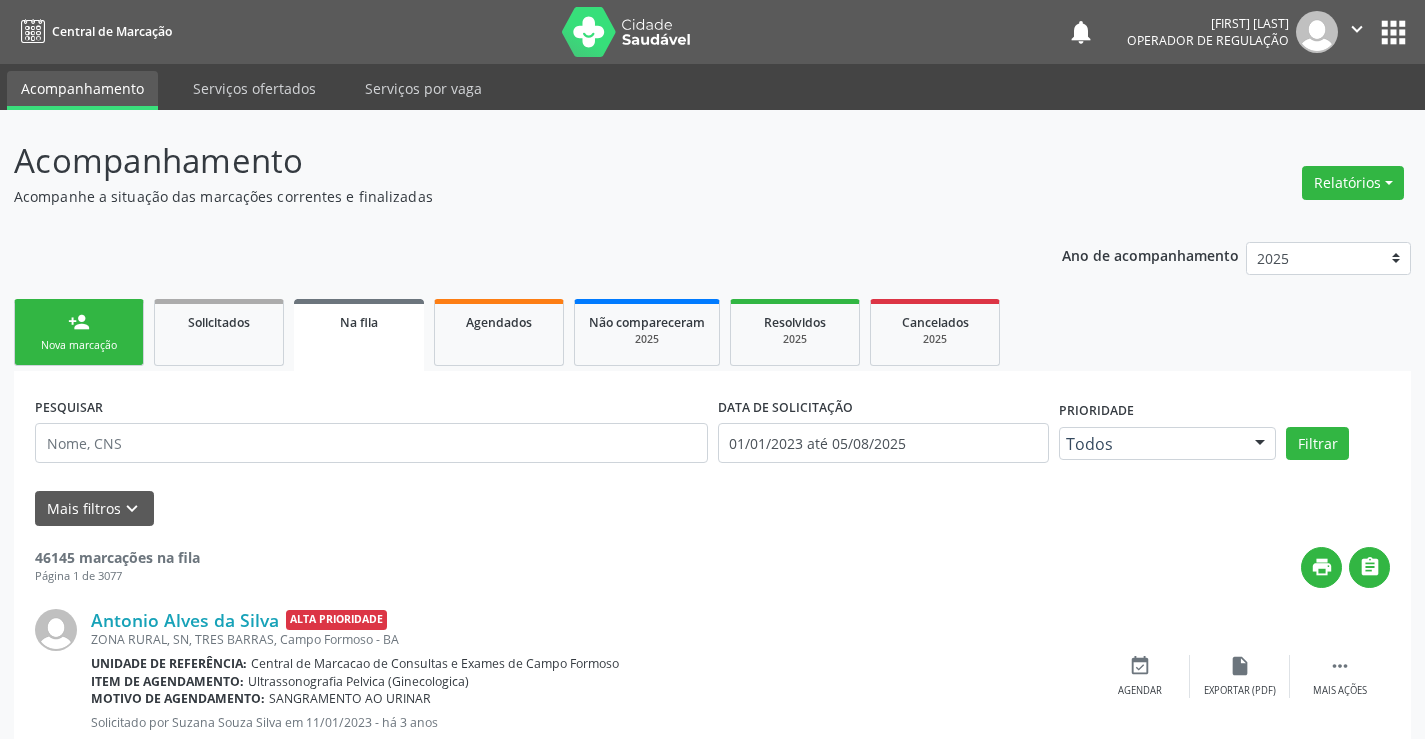 scroll, scrollTop: 0, scrollLeft: 0, axis: both 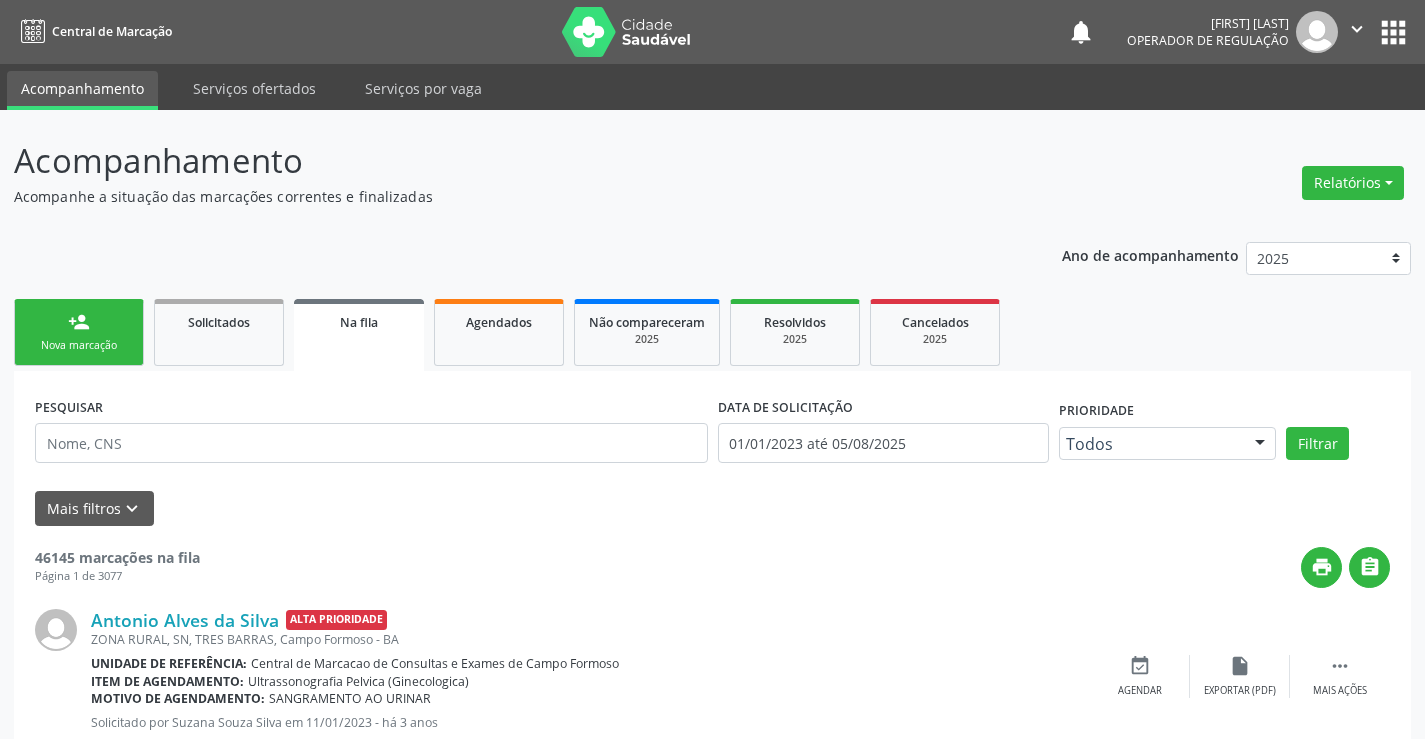 click on "person_add
Nova marcação" at bounding box center (79, 332) 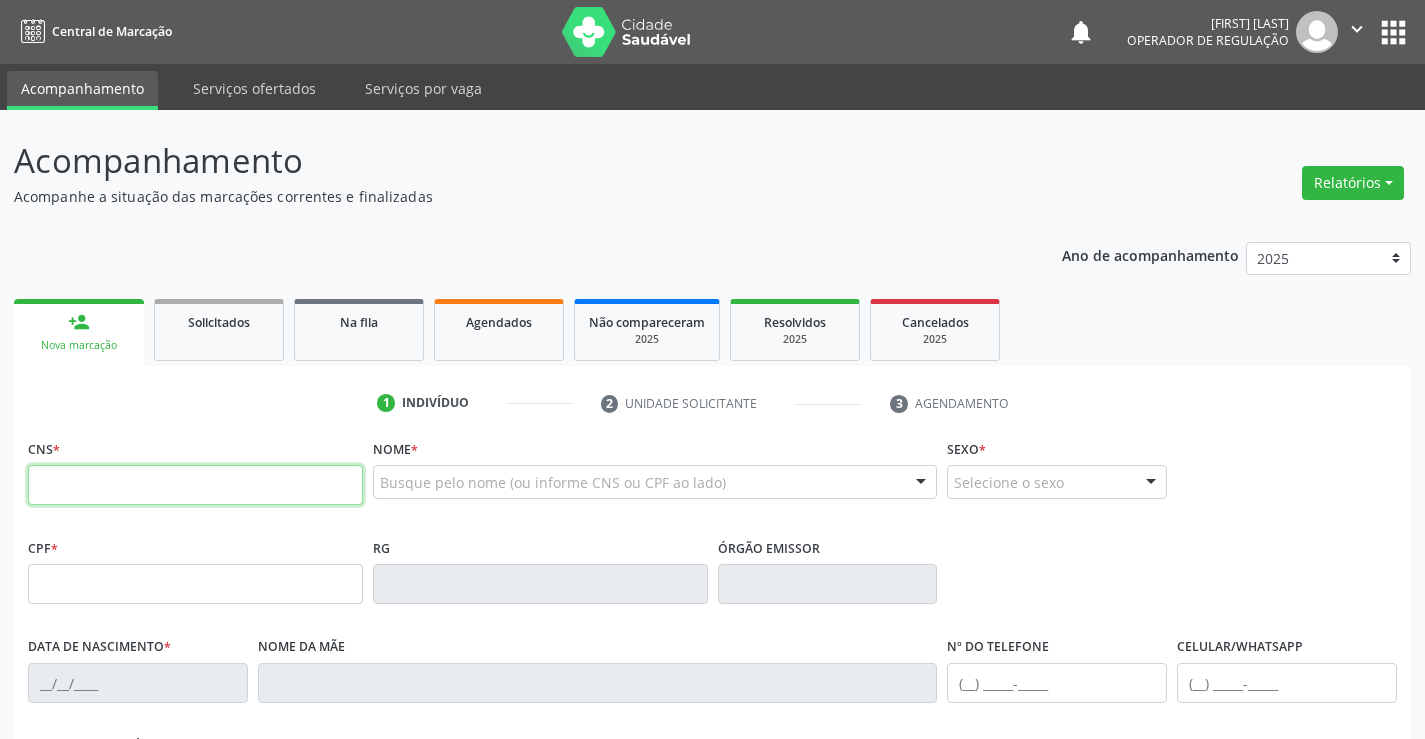 click at bounding box center [195, 485] 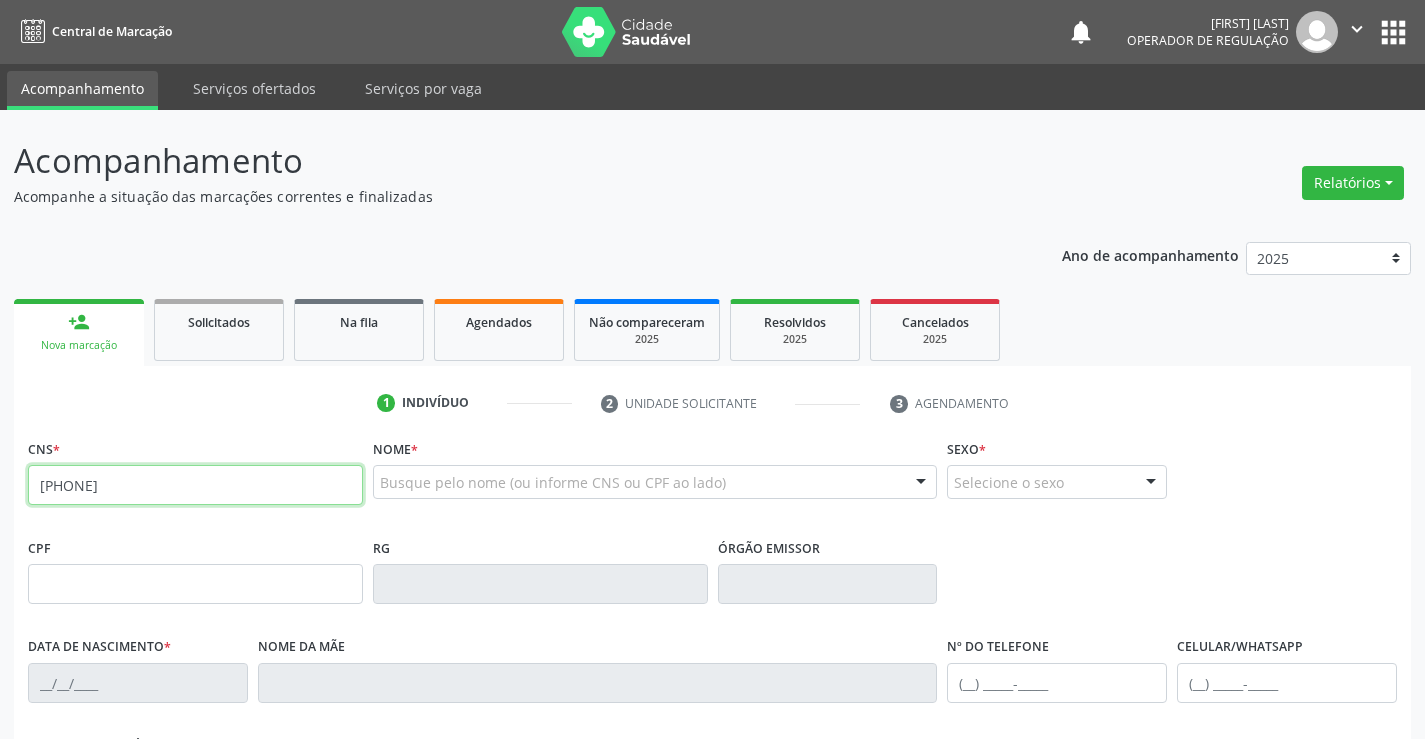type on "[PHONE]" 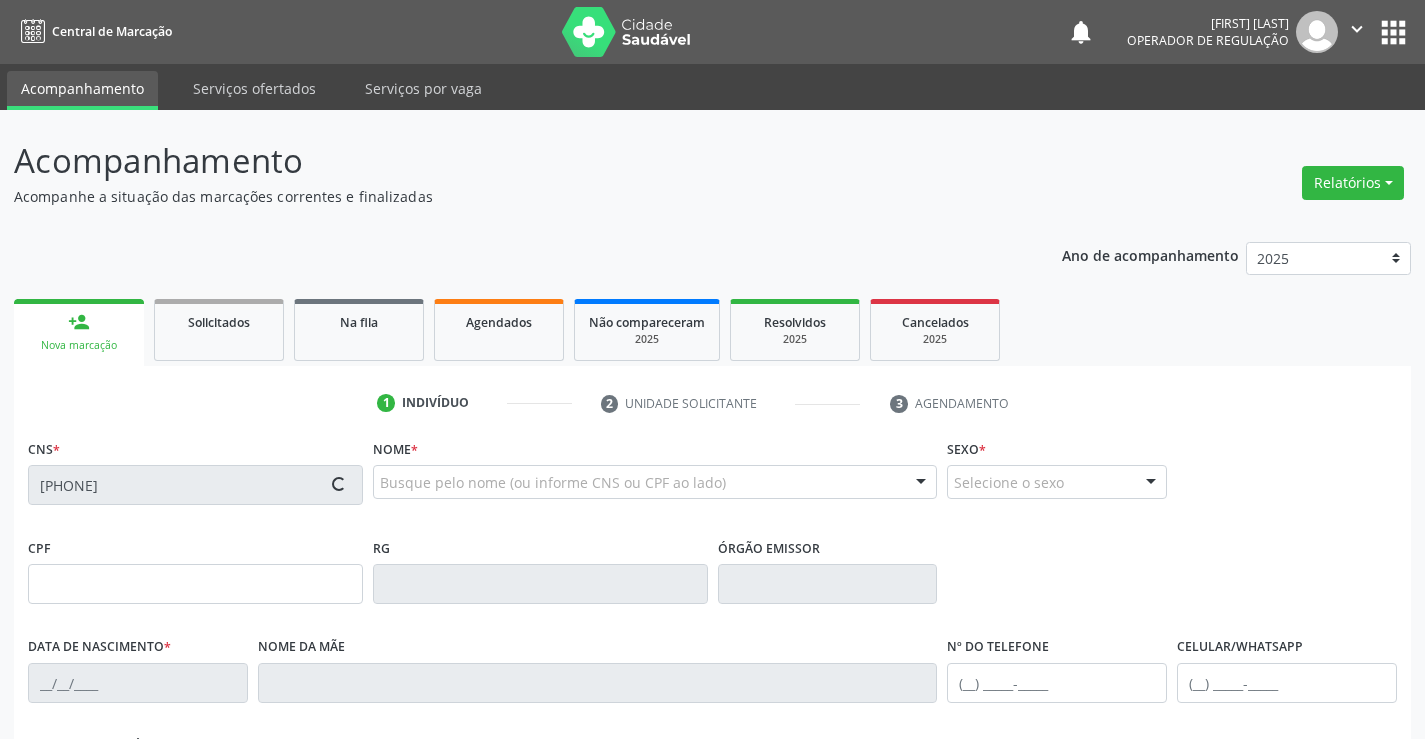 type on "[CREDIT_CARD]" 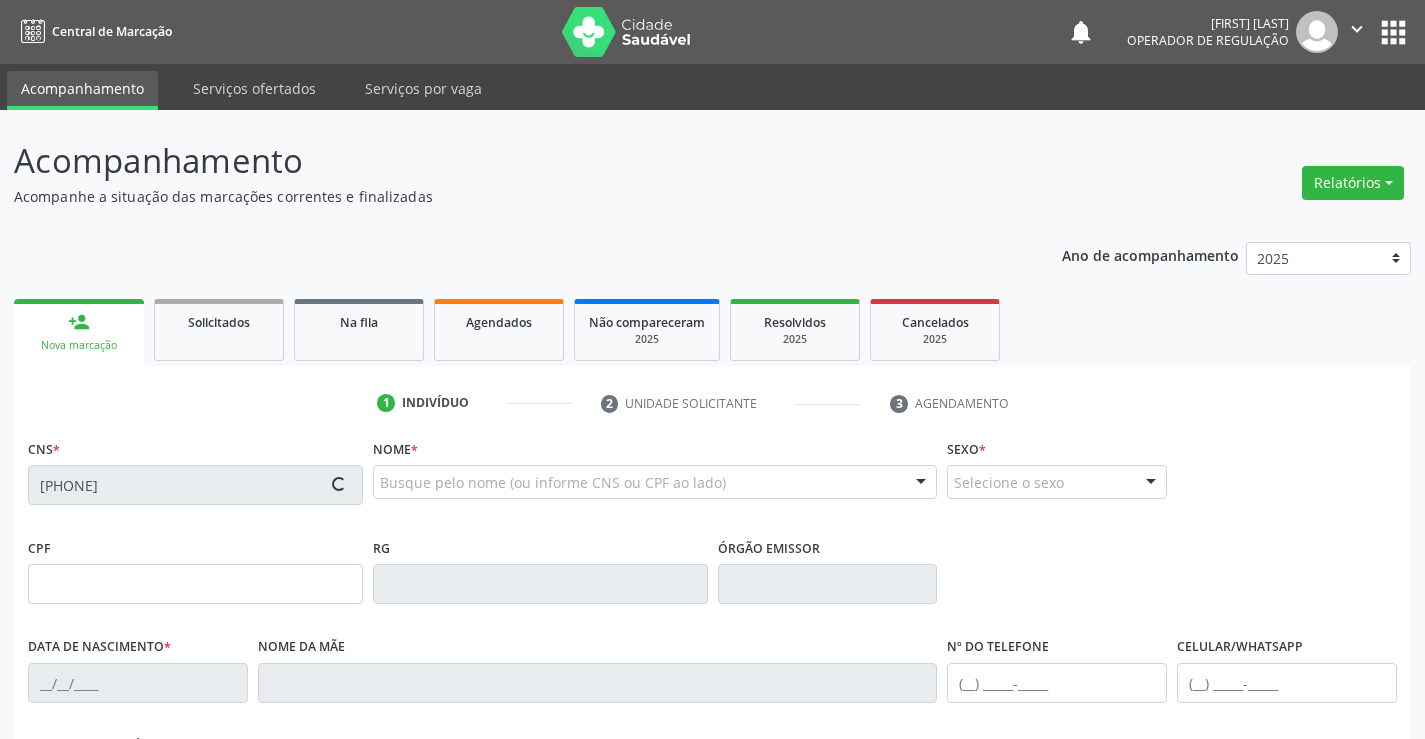 type on "[DATE]" 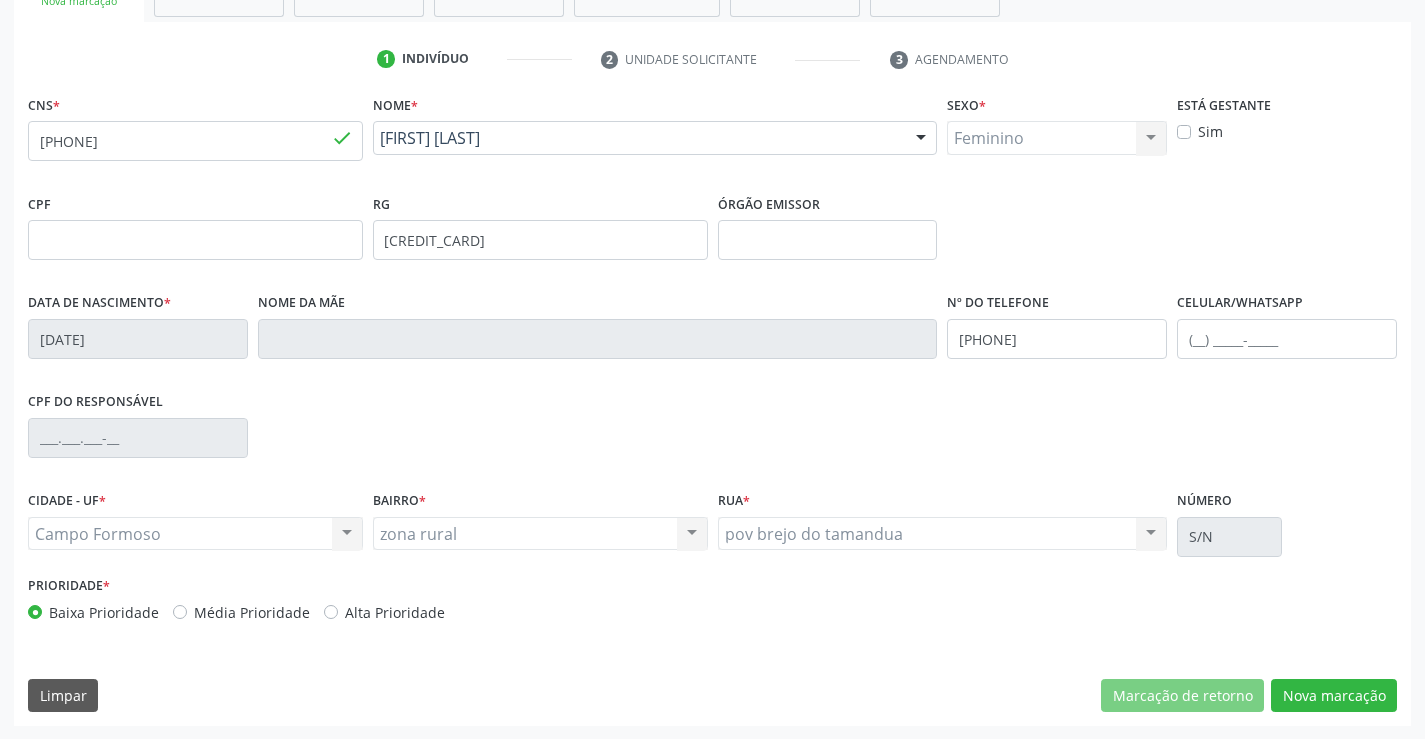 scroll, scrollTop: 345, scrollLeft: 0, axis: vertical 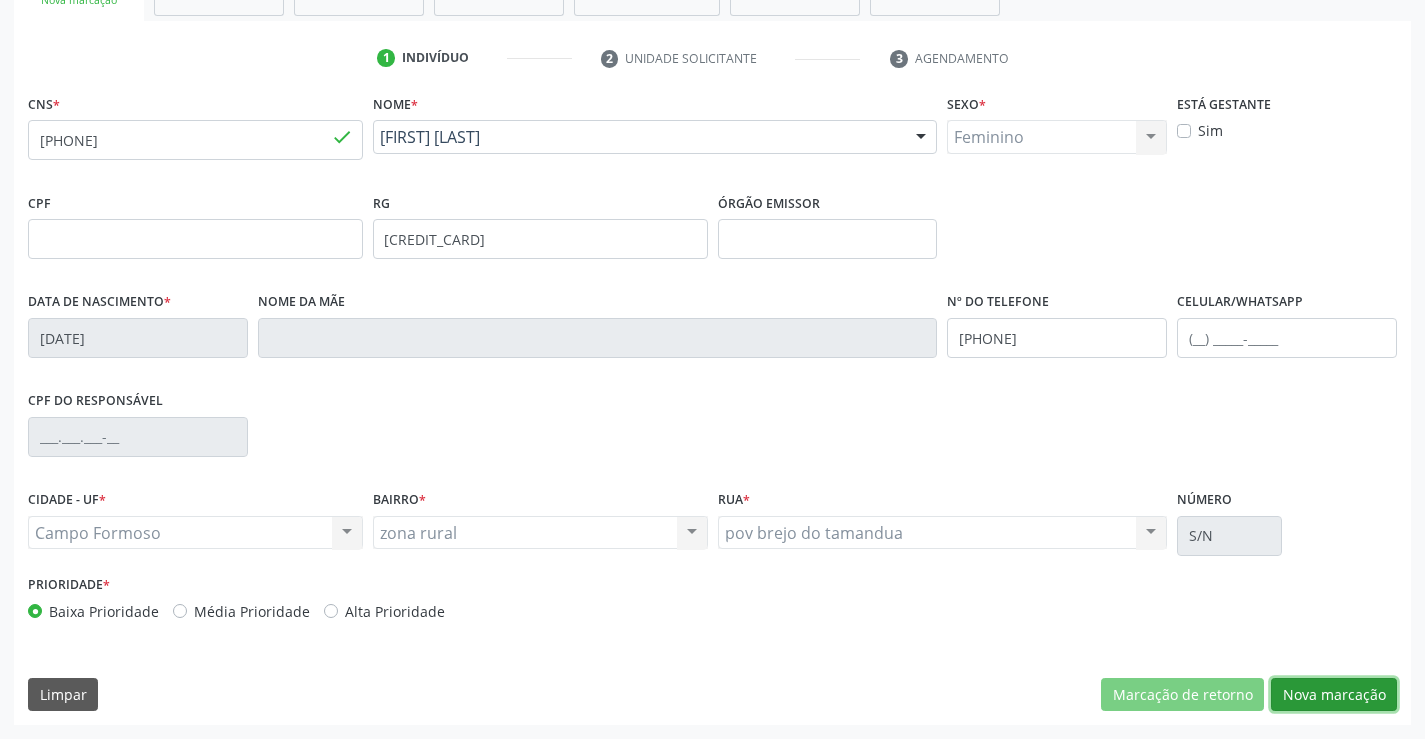 click on "Nova marcação" at bounding box center [1334, 695] 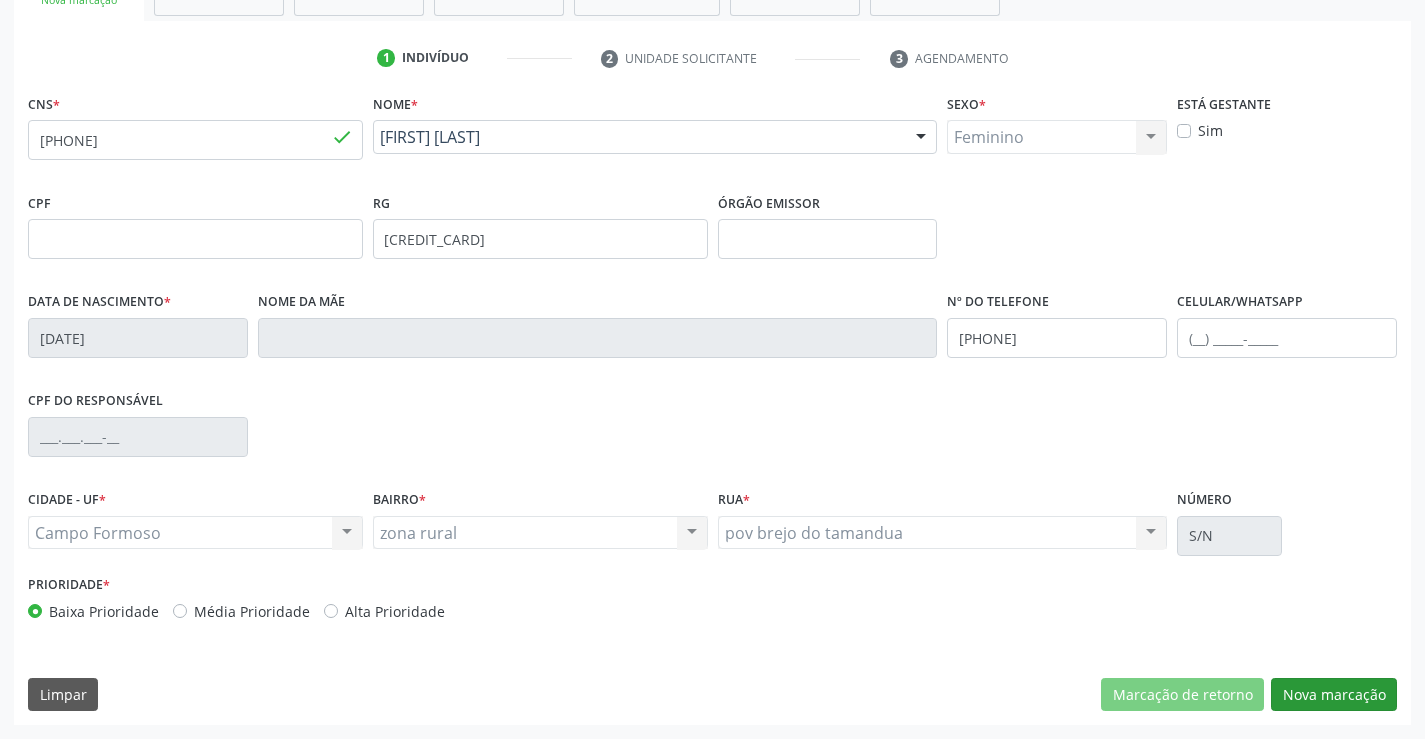 scroll, scrollTop: 167, scrollLeft: 0, axis: vertical 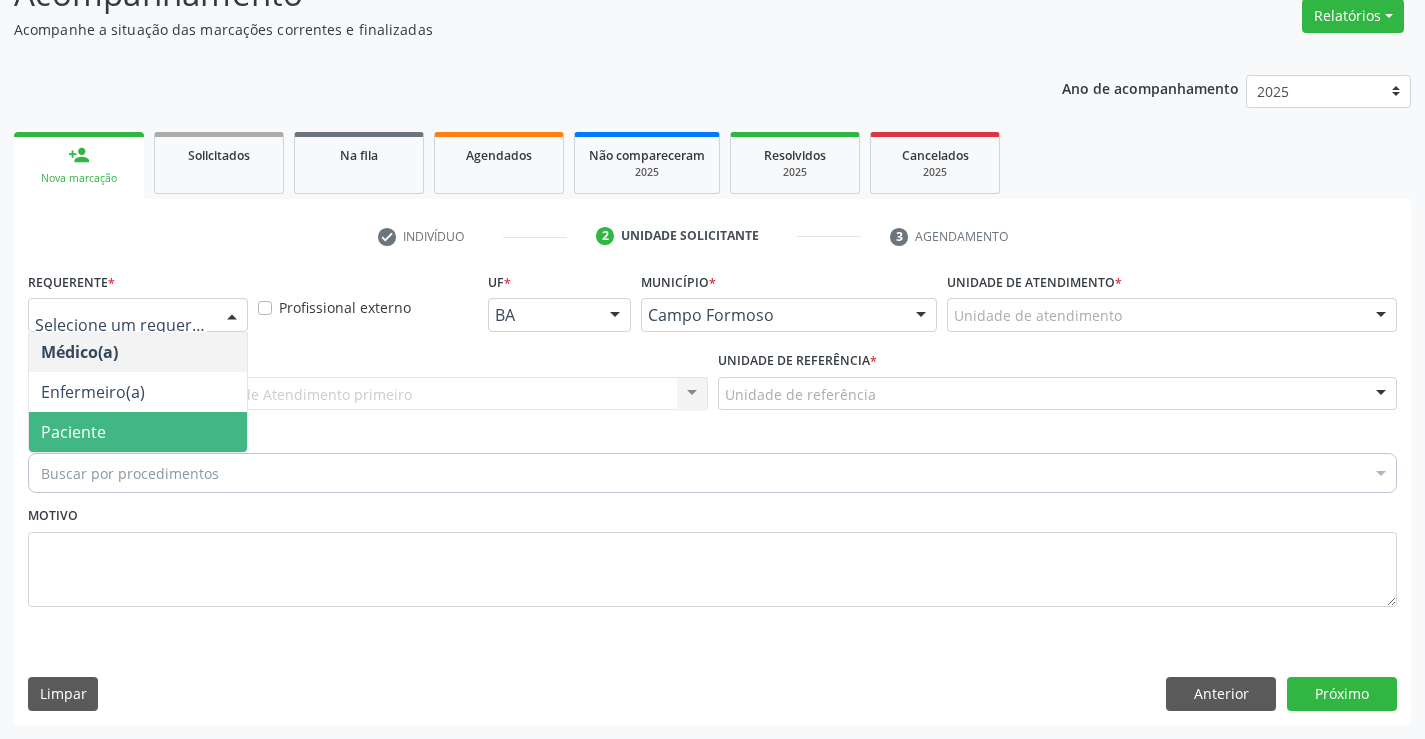click on "Paciente" at bounding box center (138, 432) 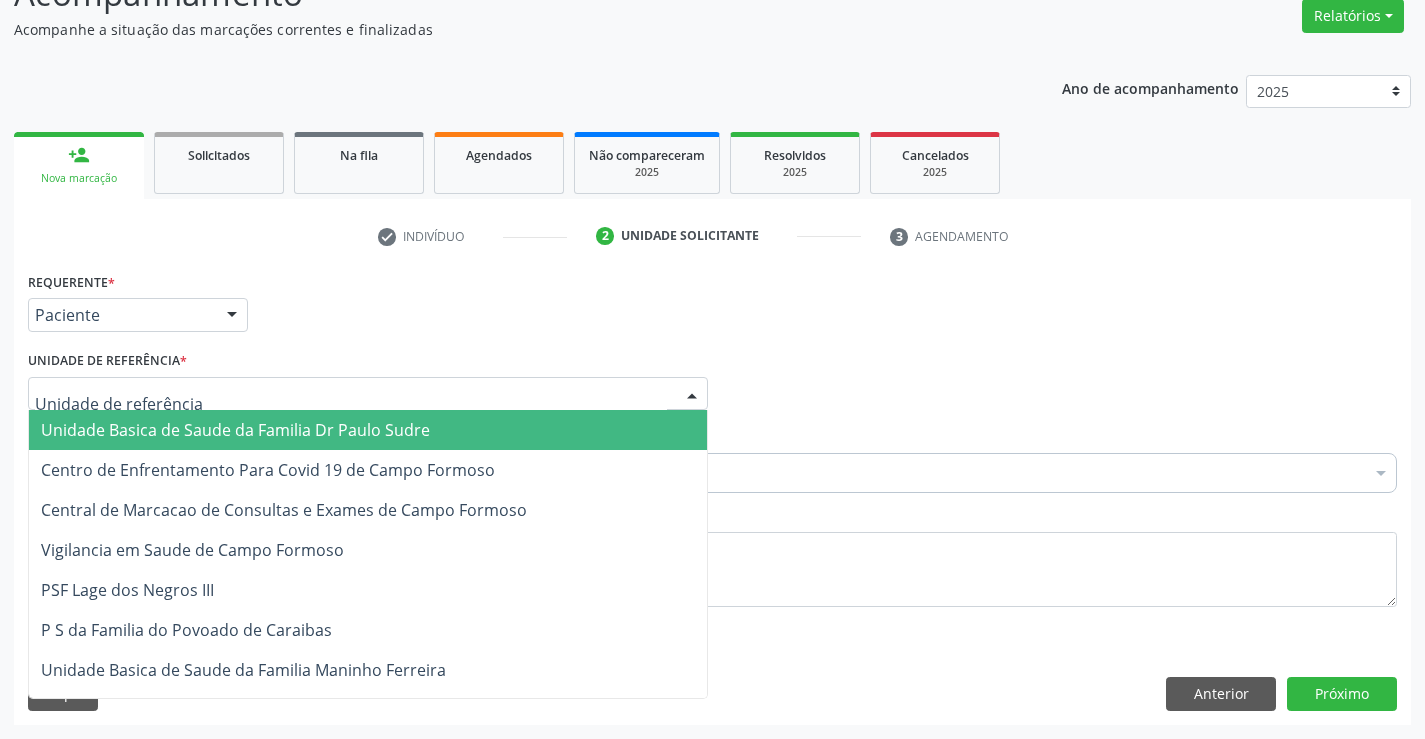 click on "Unidade Basica de Saude da Familia Dr Paulo Sudre" at bounding box center (235, 430) 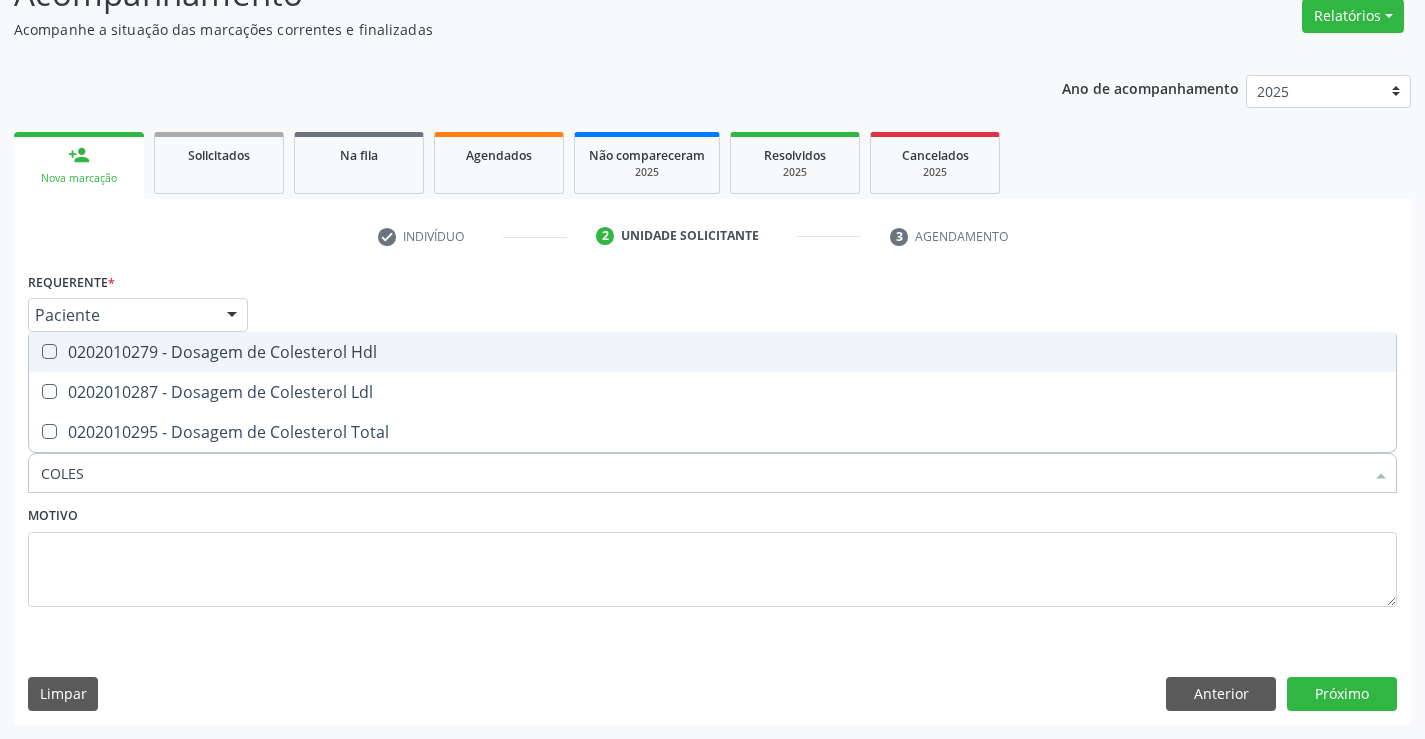 type on "COLEST" 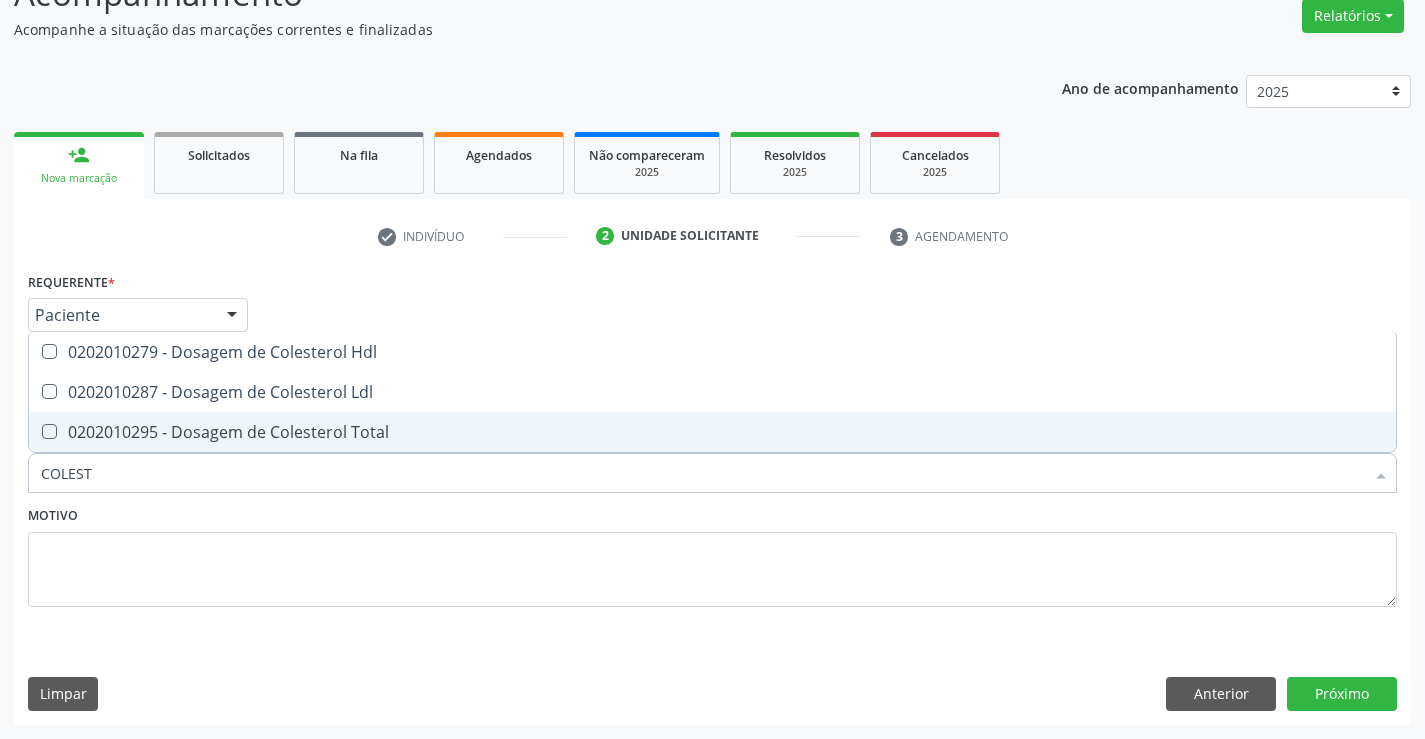 click on "0202010295 - Dosagem de Colesterol Total" at bounding box center [712, 432] 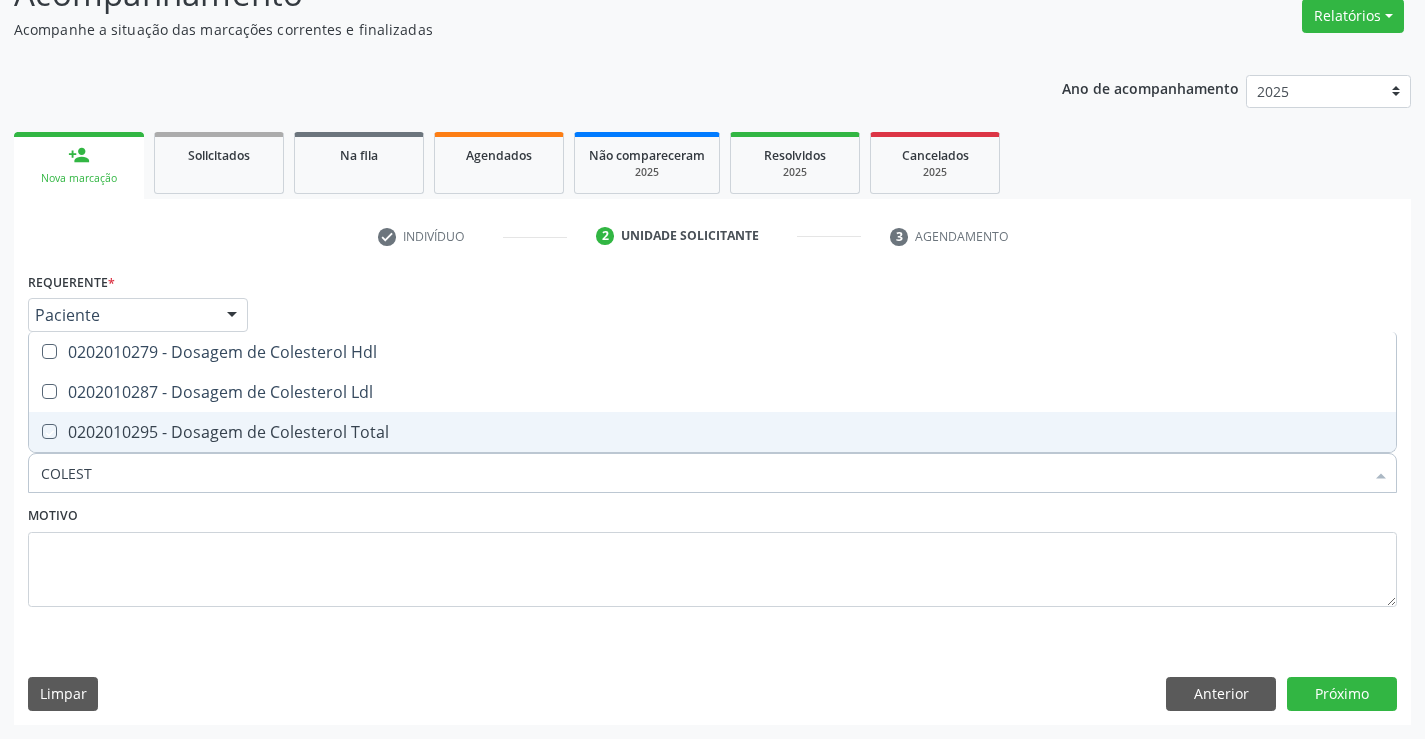 checkbox on "true" 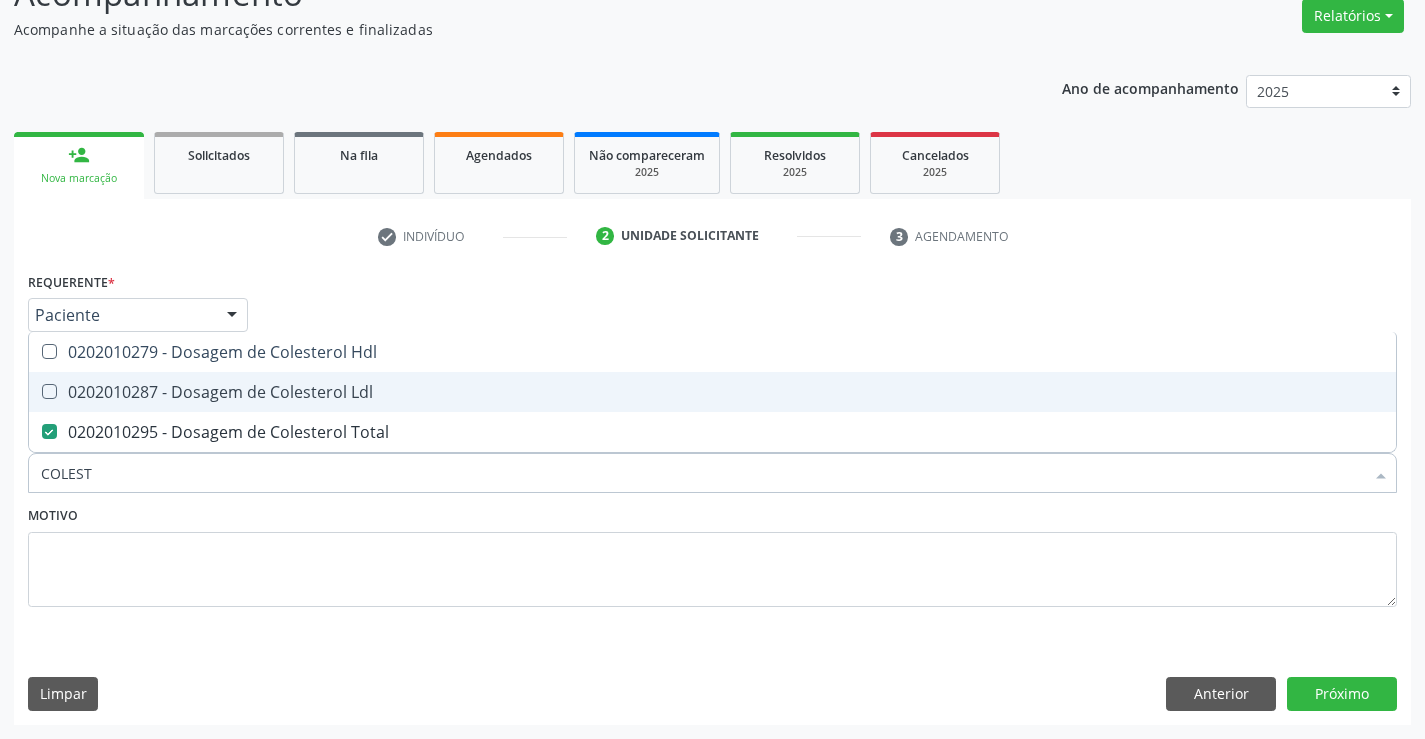 click on "0202010287 - Dosagem de Colesterol Ldl" at bounding box center [712, 392] 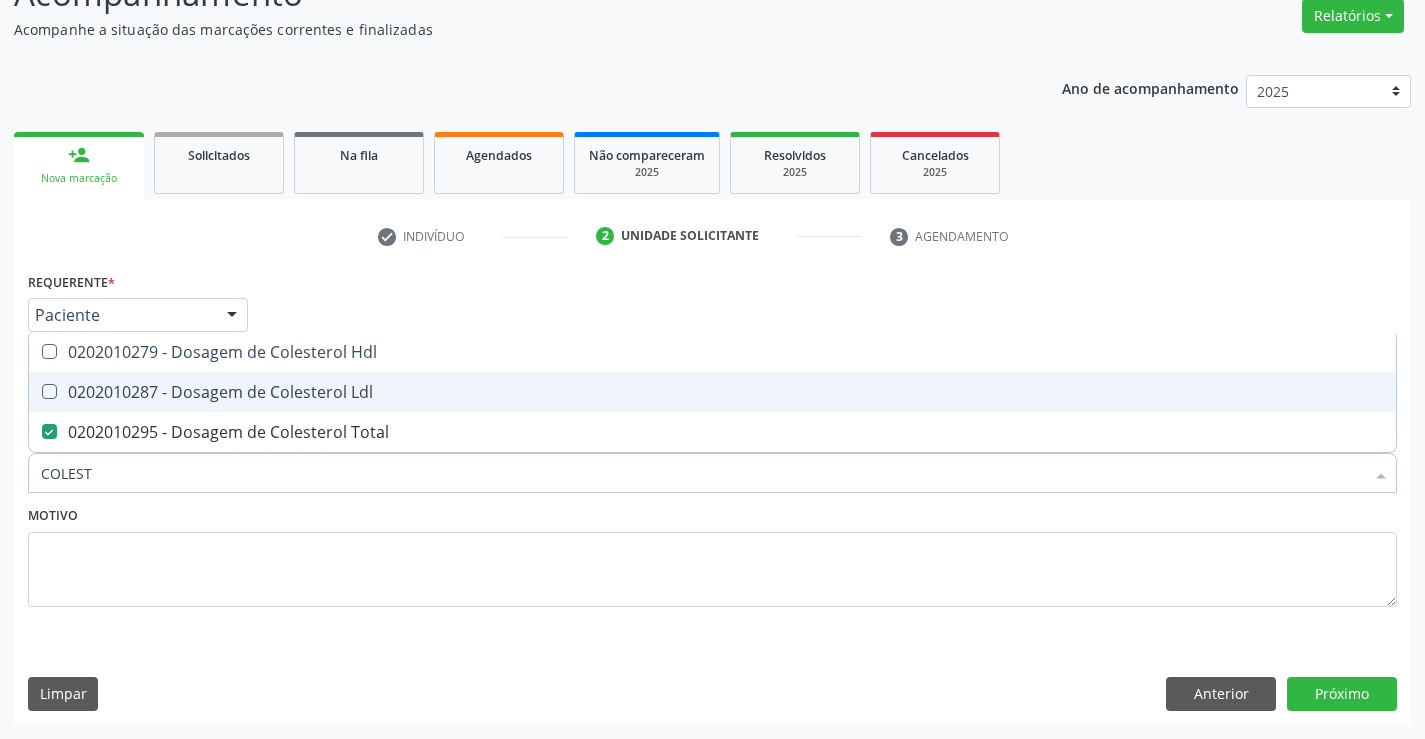 checkbox on "true" 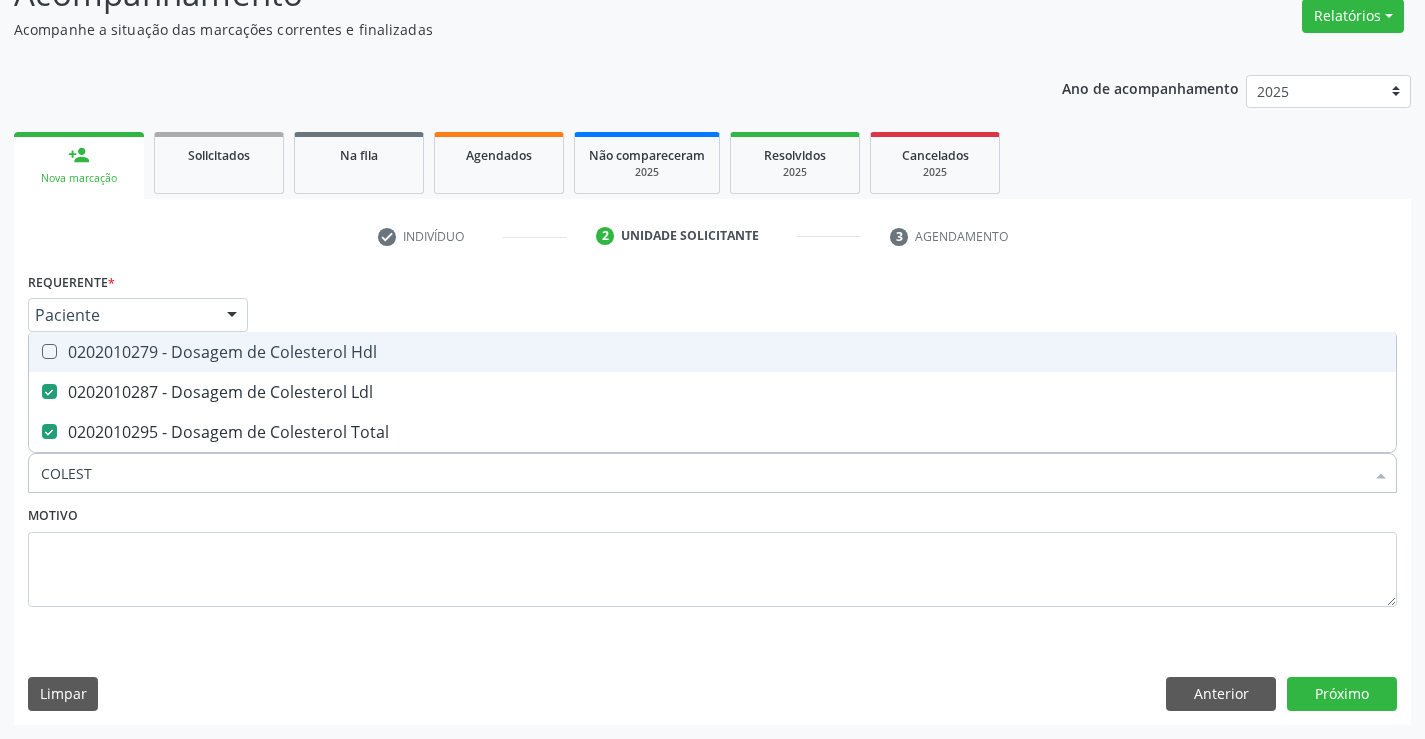 click on "0202010279 - Dosagem de Colesterol Hdl" at bounding box center [712, 352] 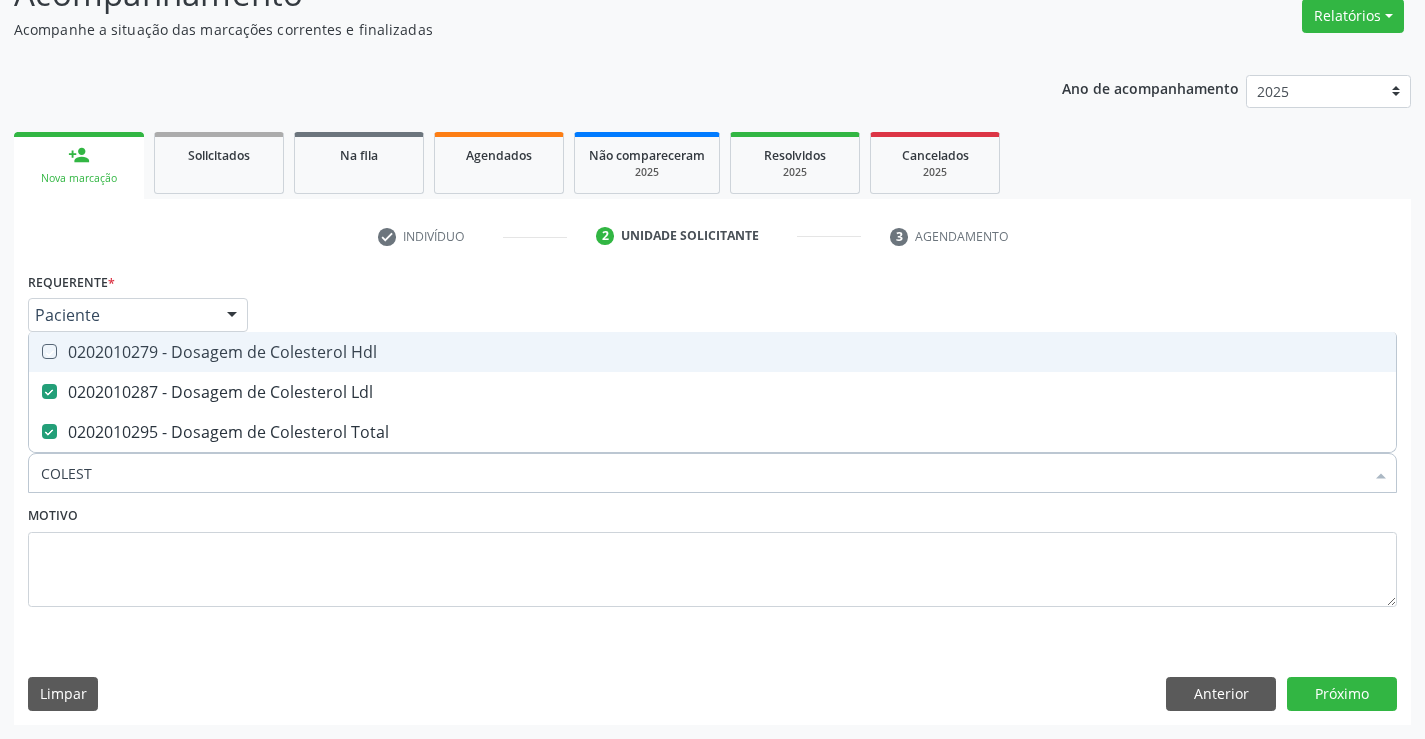 checkbox on "true" 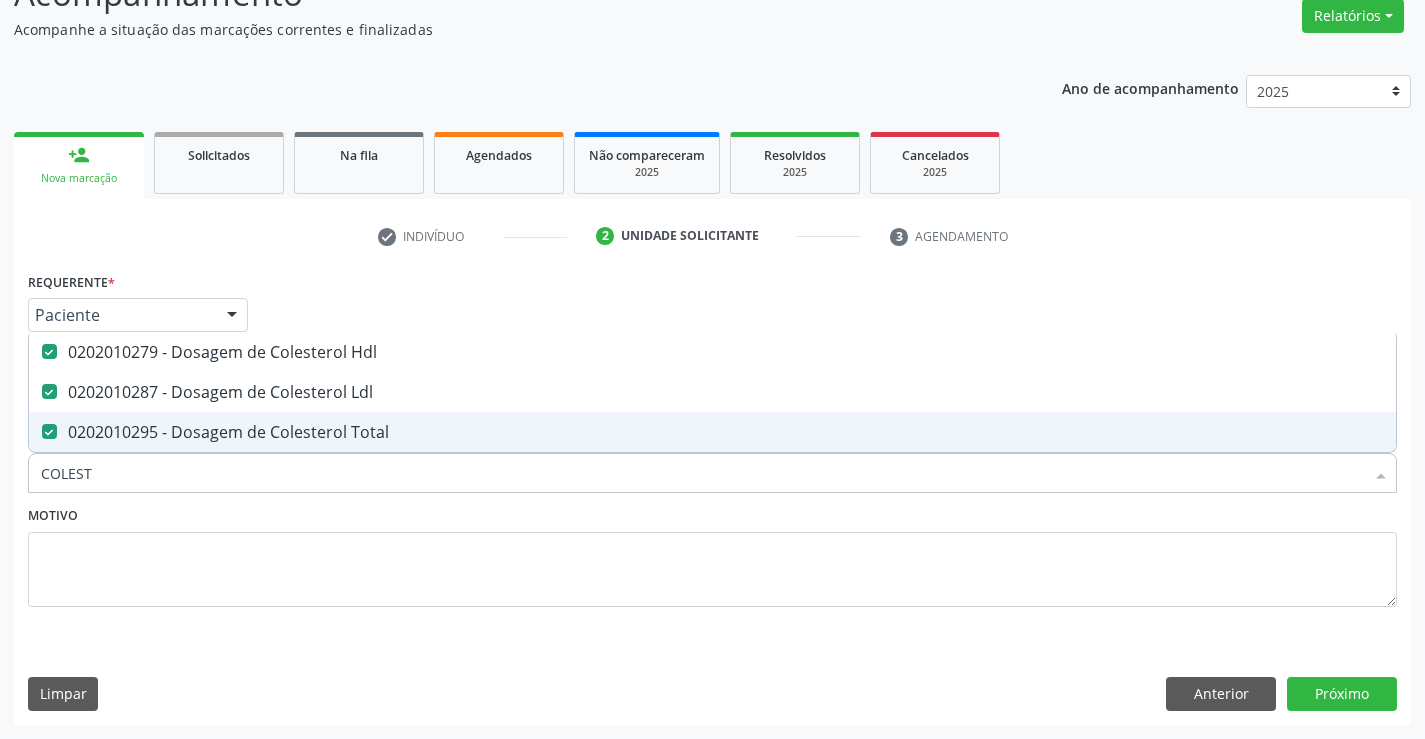type on "COLEST" 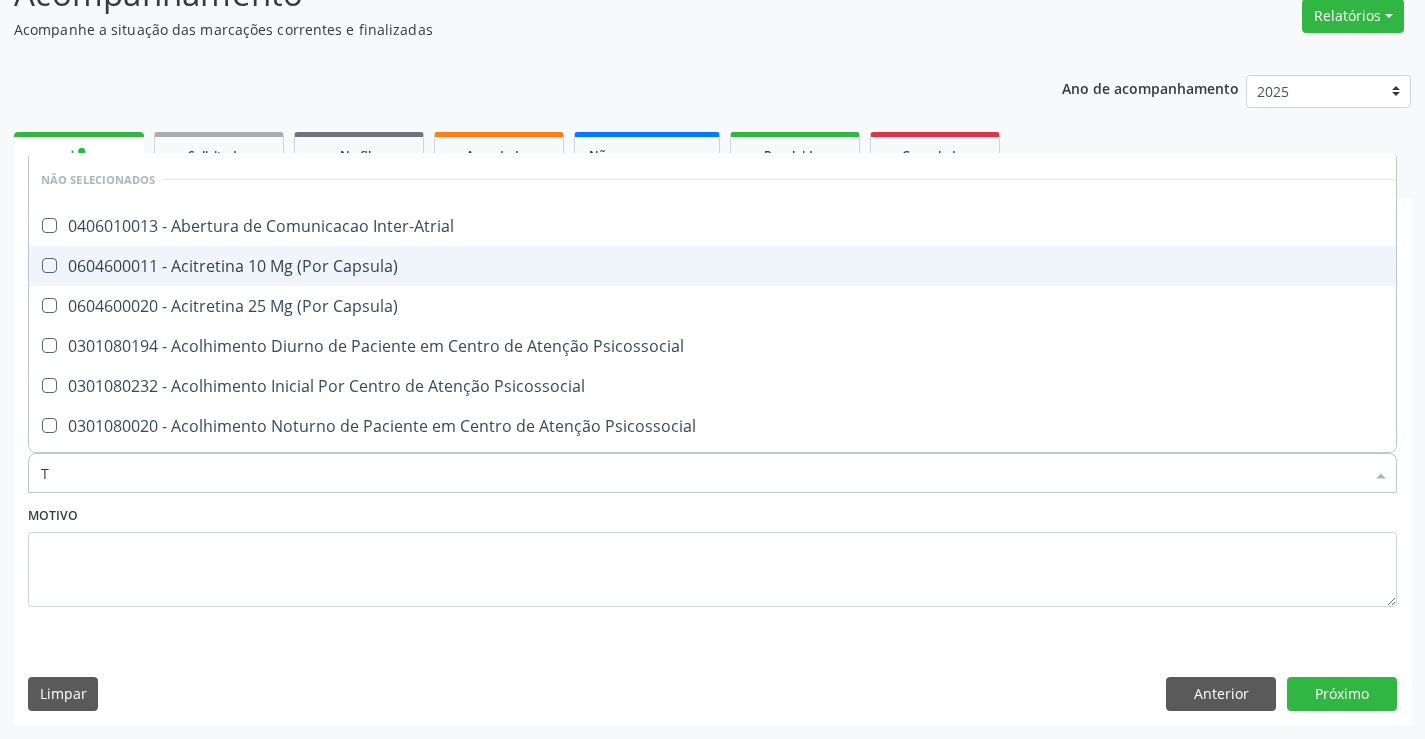 type on "TR" 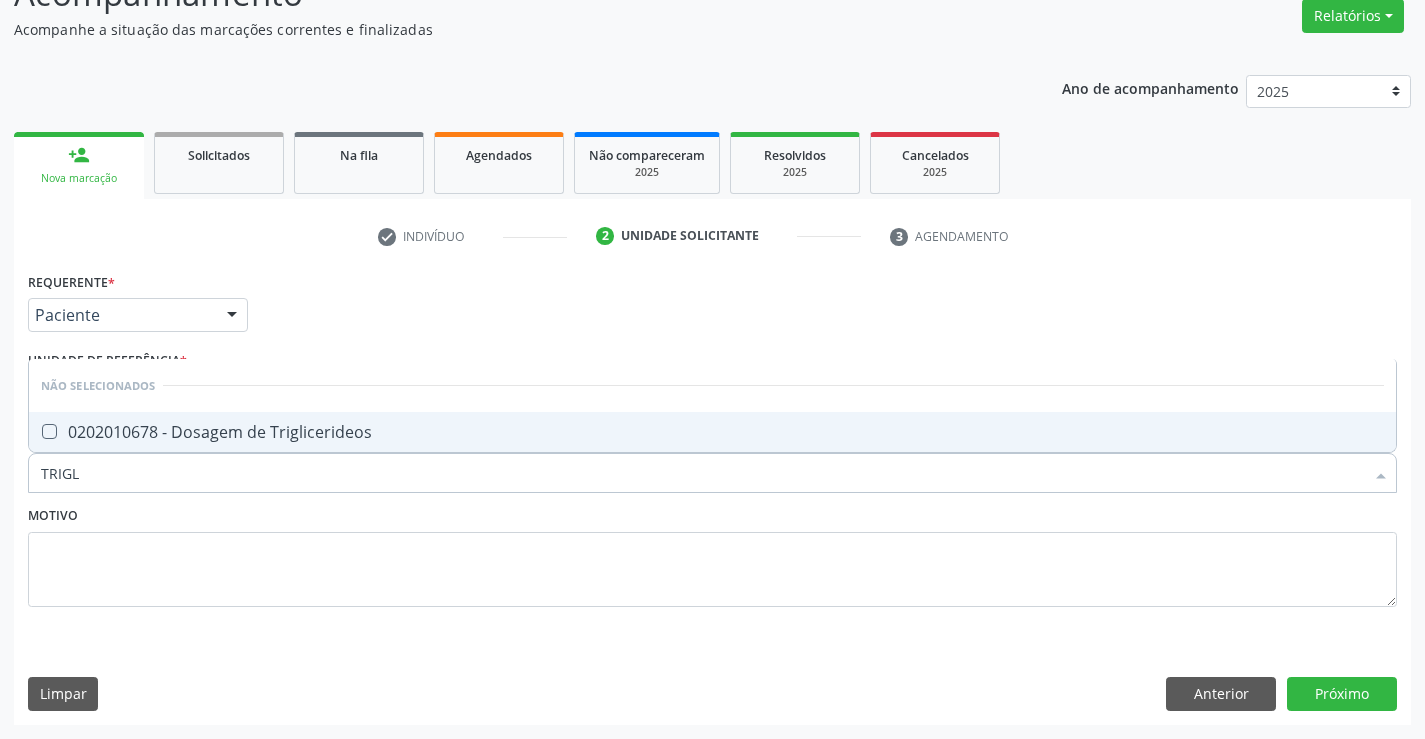 type on "TRIGLI" 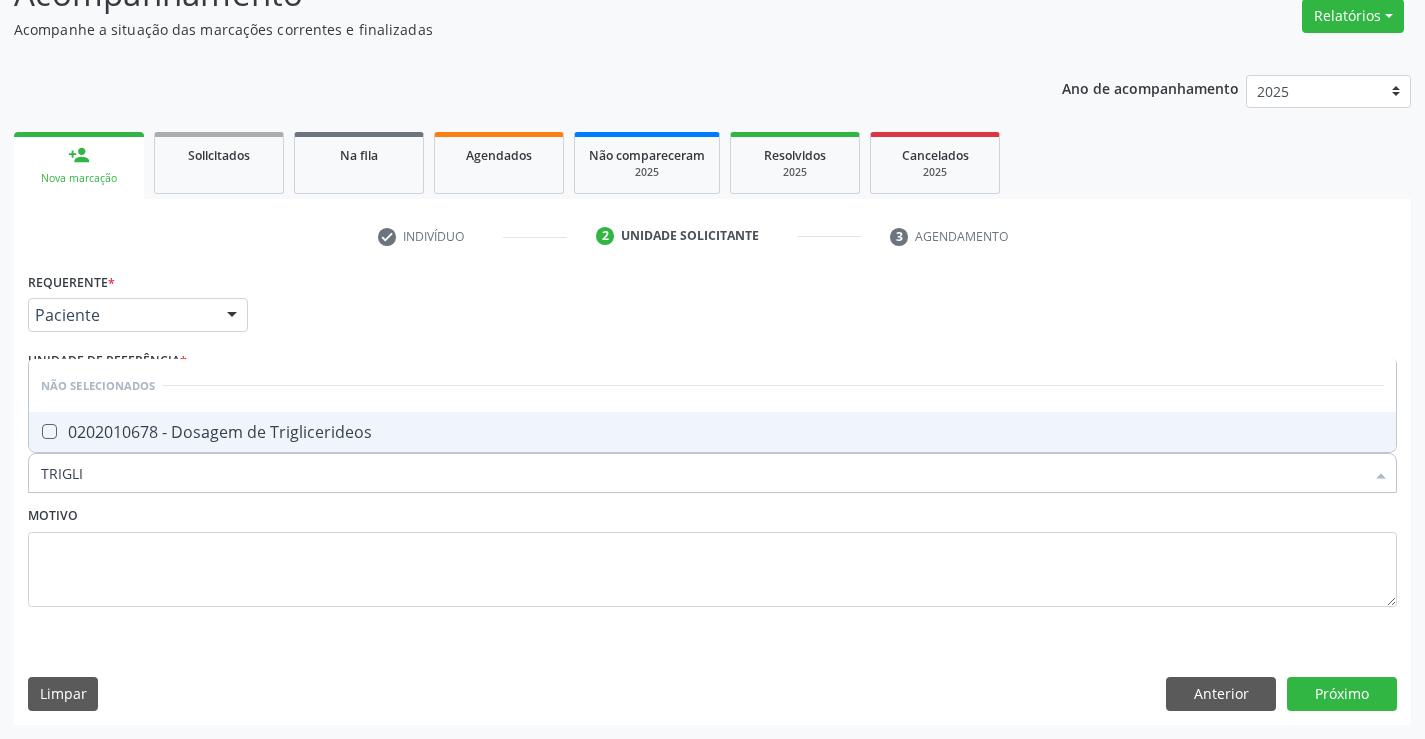 click on "0202010678 - Dosagem de Triglicerideos" at bounding box center (712, 432) 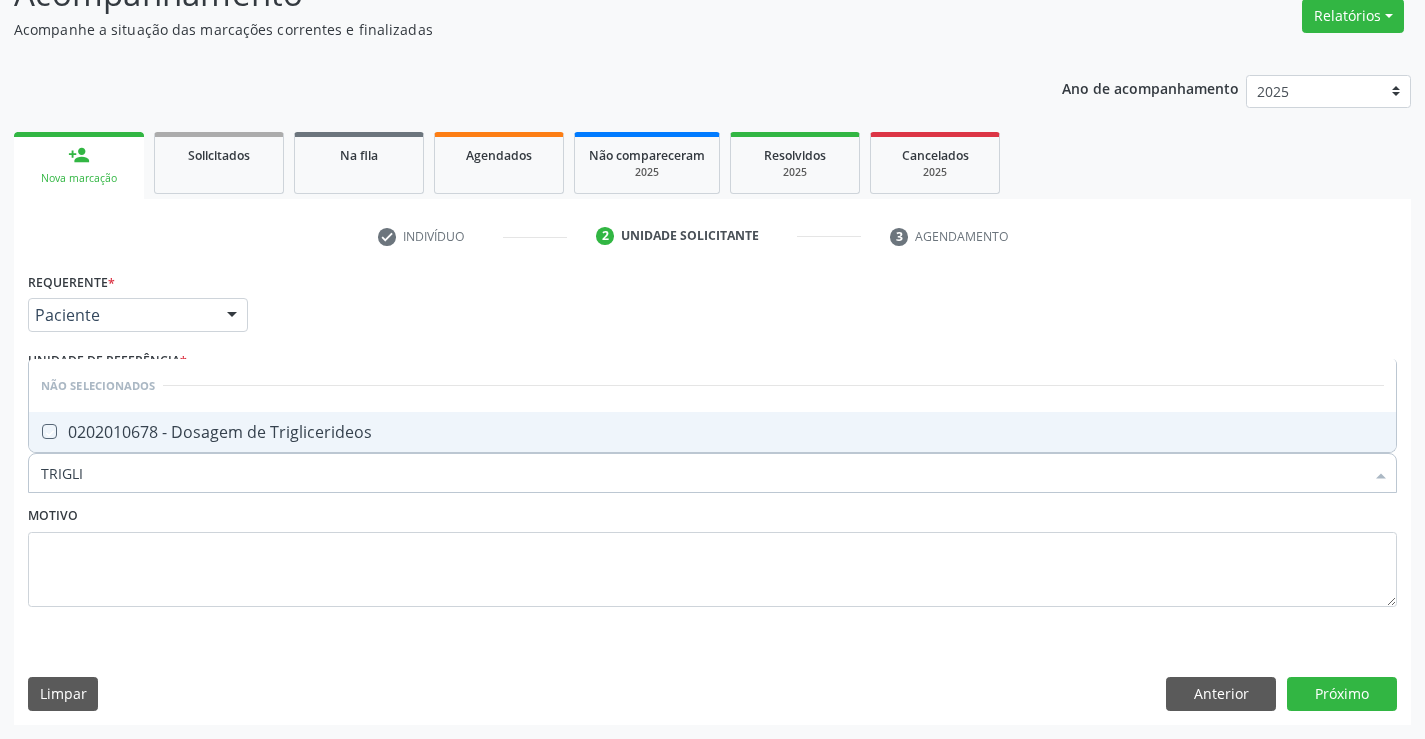 checkbox on "true" 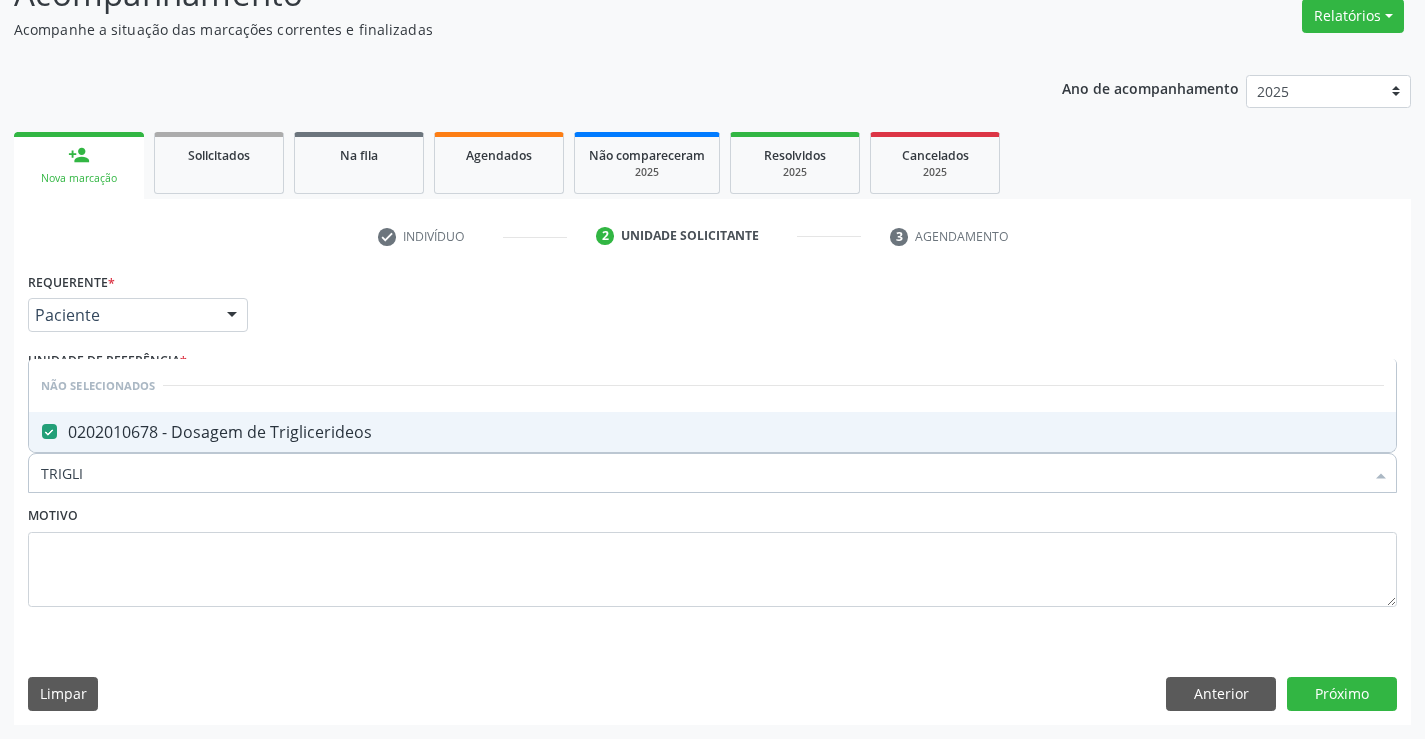 type on "TRIGLI" 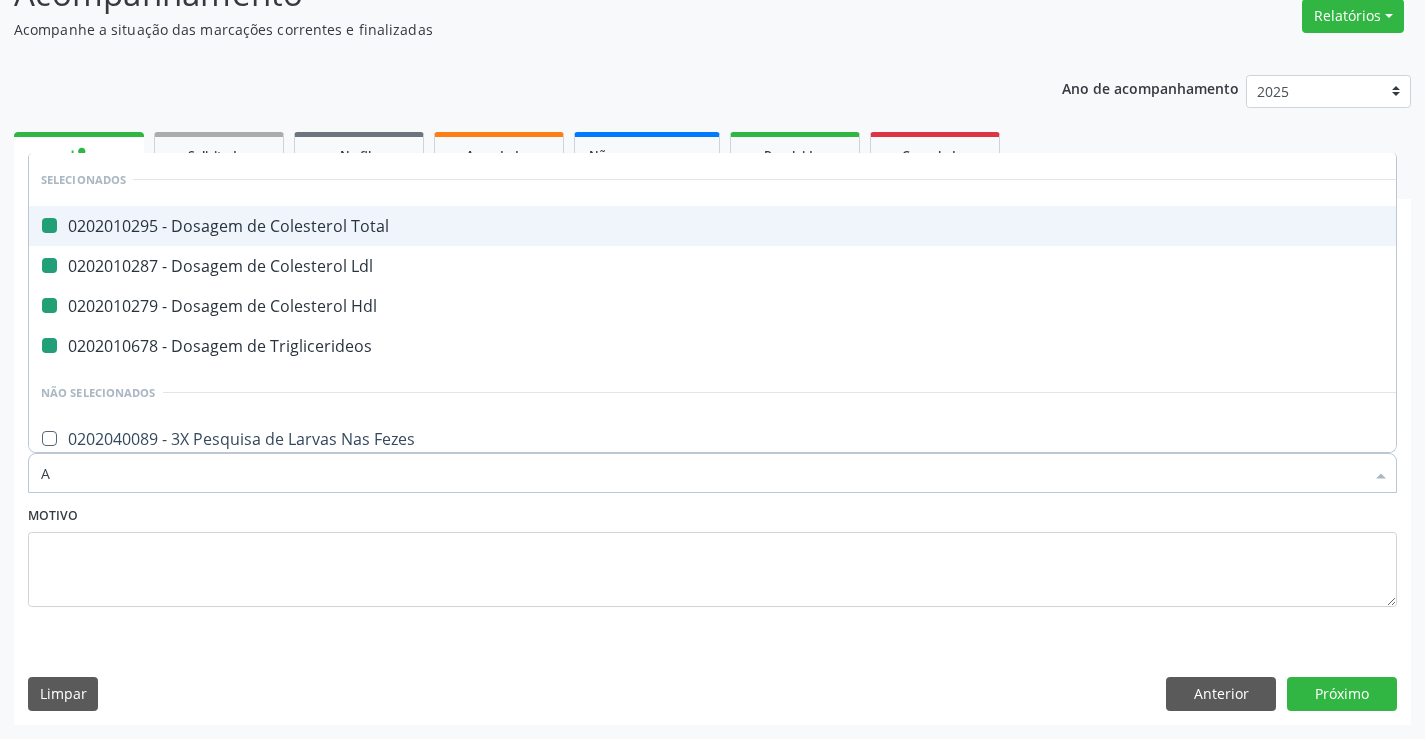type on "AC" 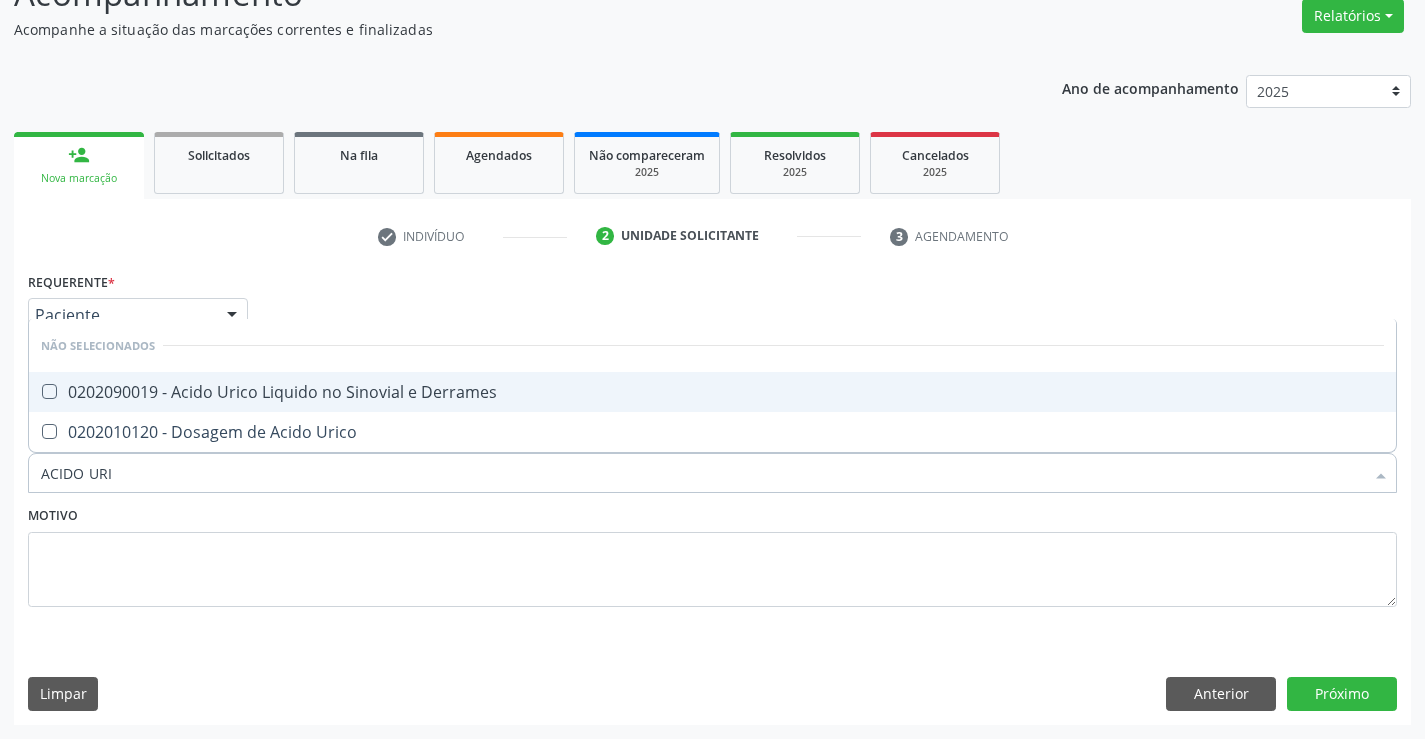 type on "ACIDO URIC" 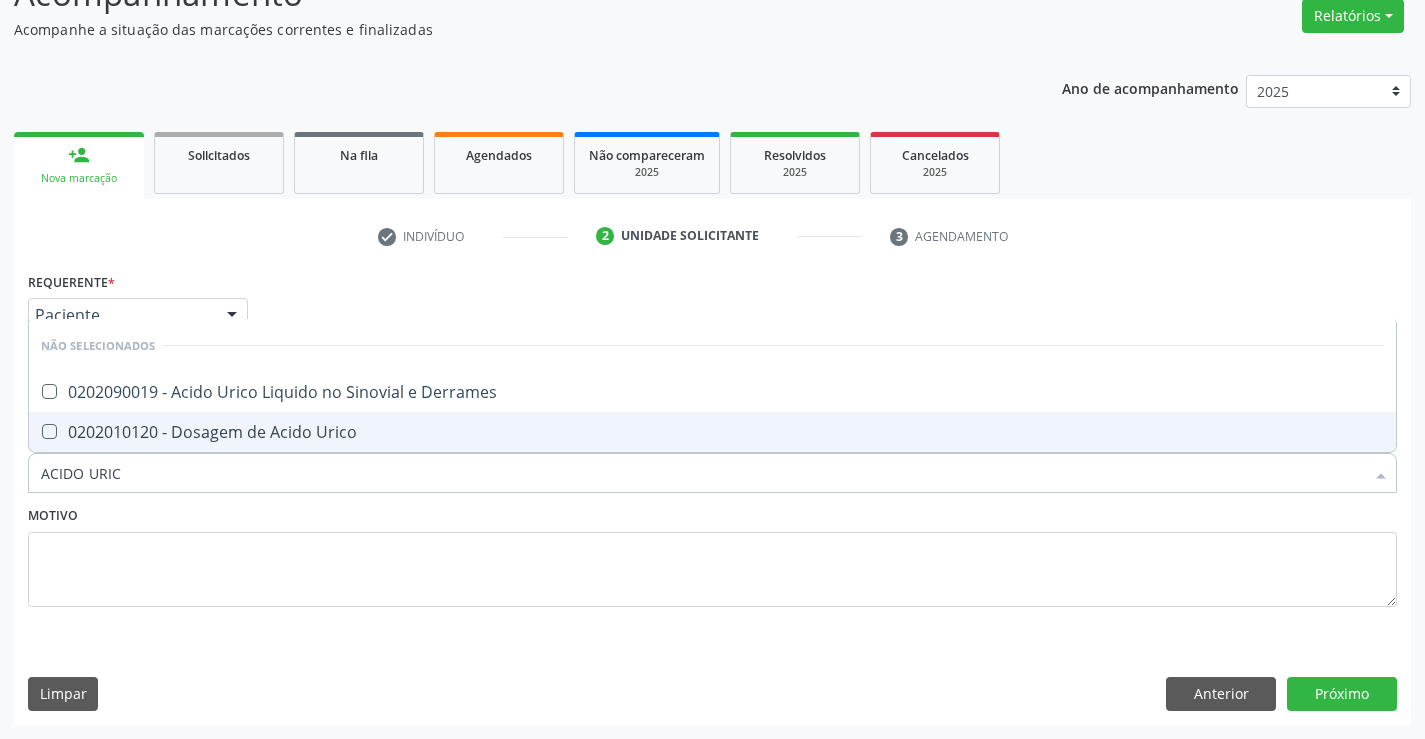 click on "0202010120 - Dosagem de Acido Urico" at bounding box center (712, 432) 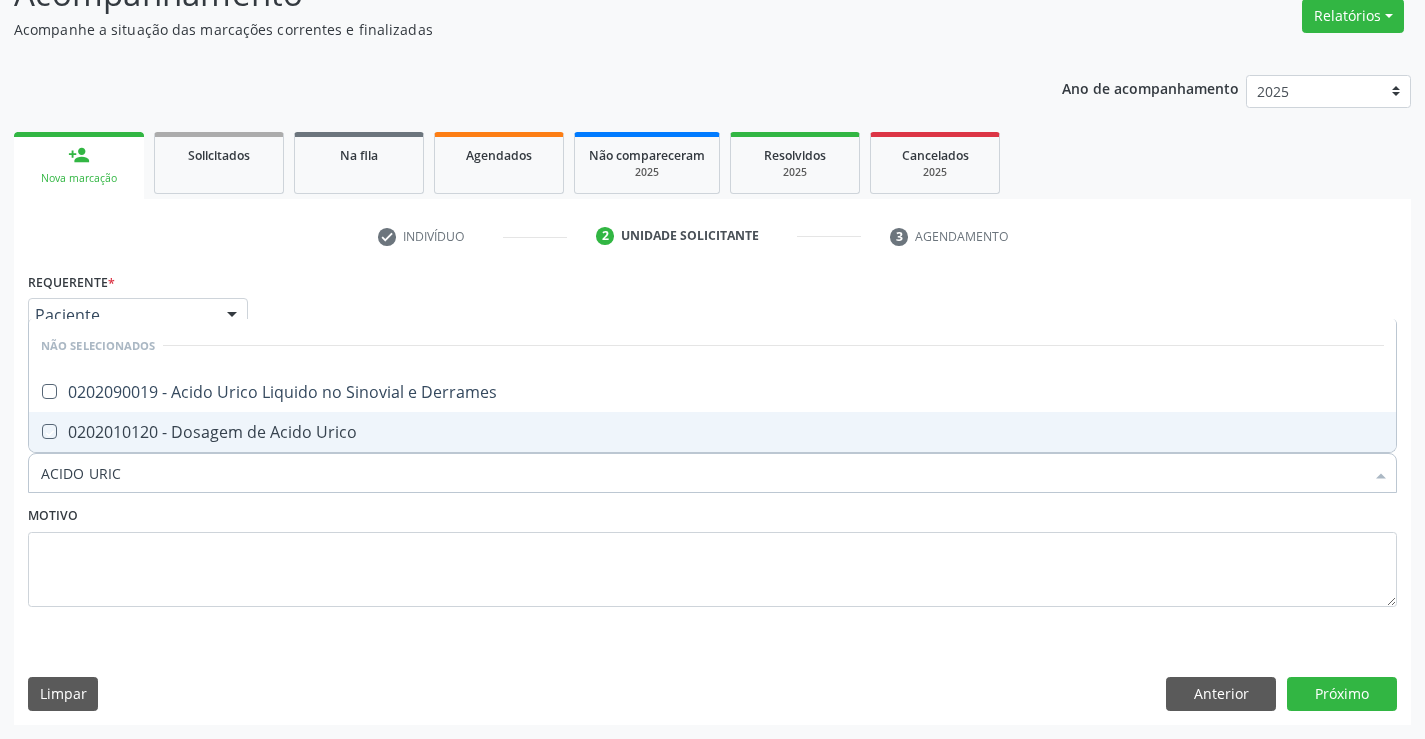 checkbox on "true" 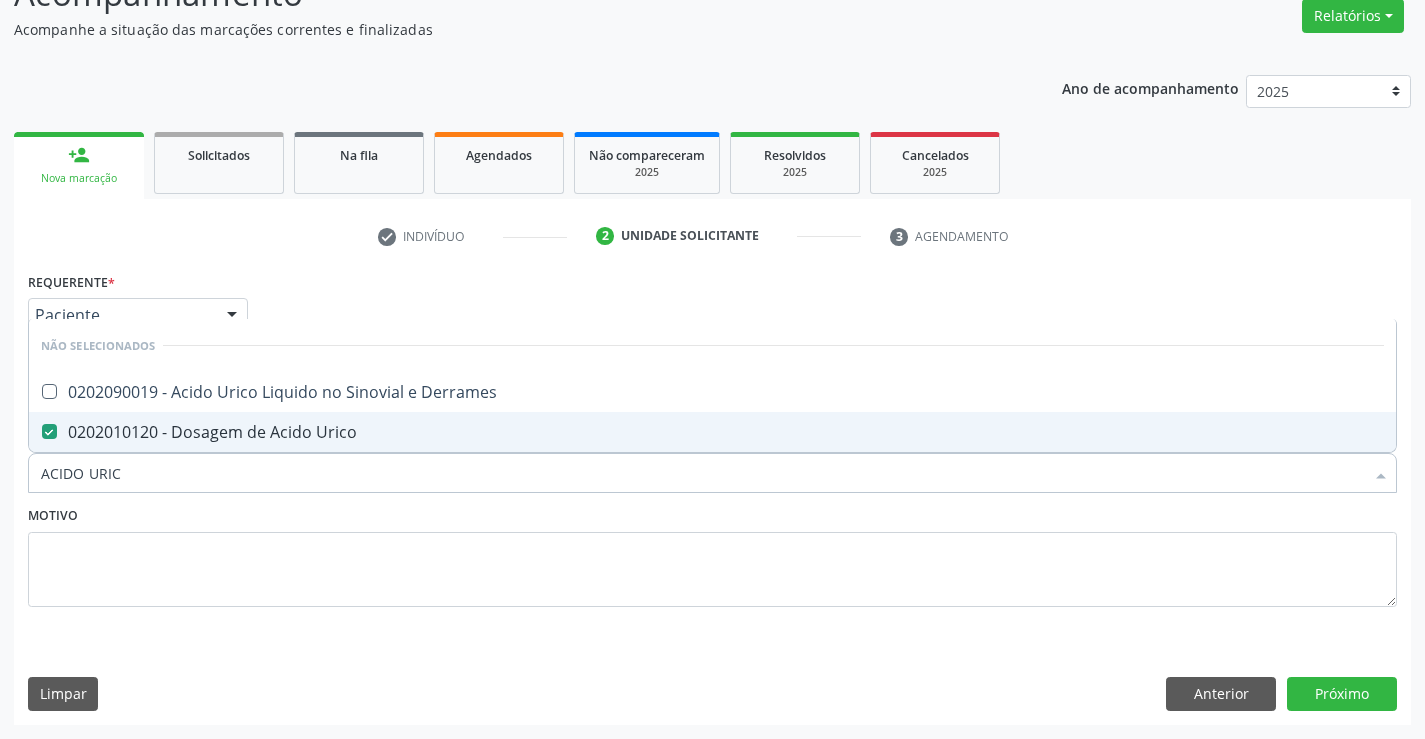 type on "ACIDO URIC" 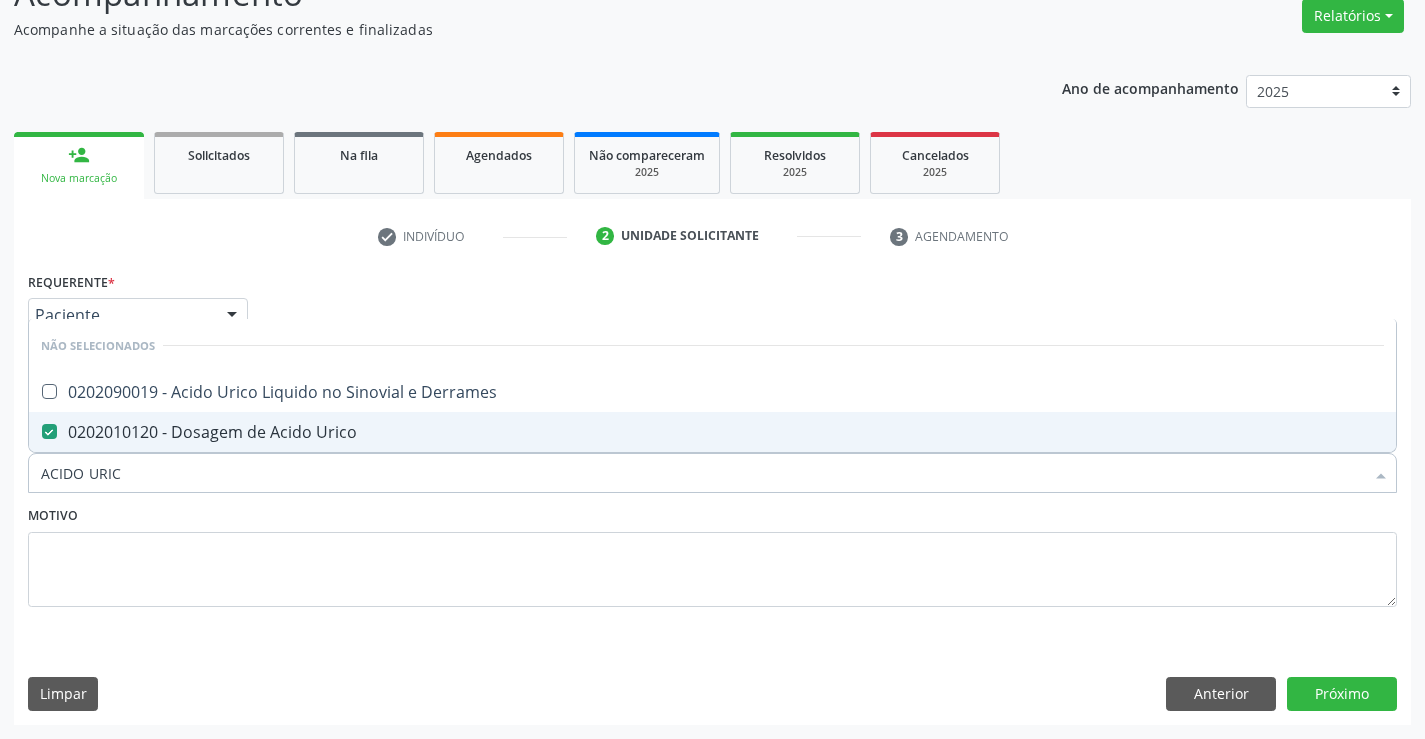 click on "Motivo" at bounding box center [712, 554] 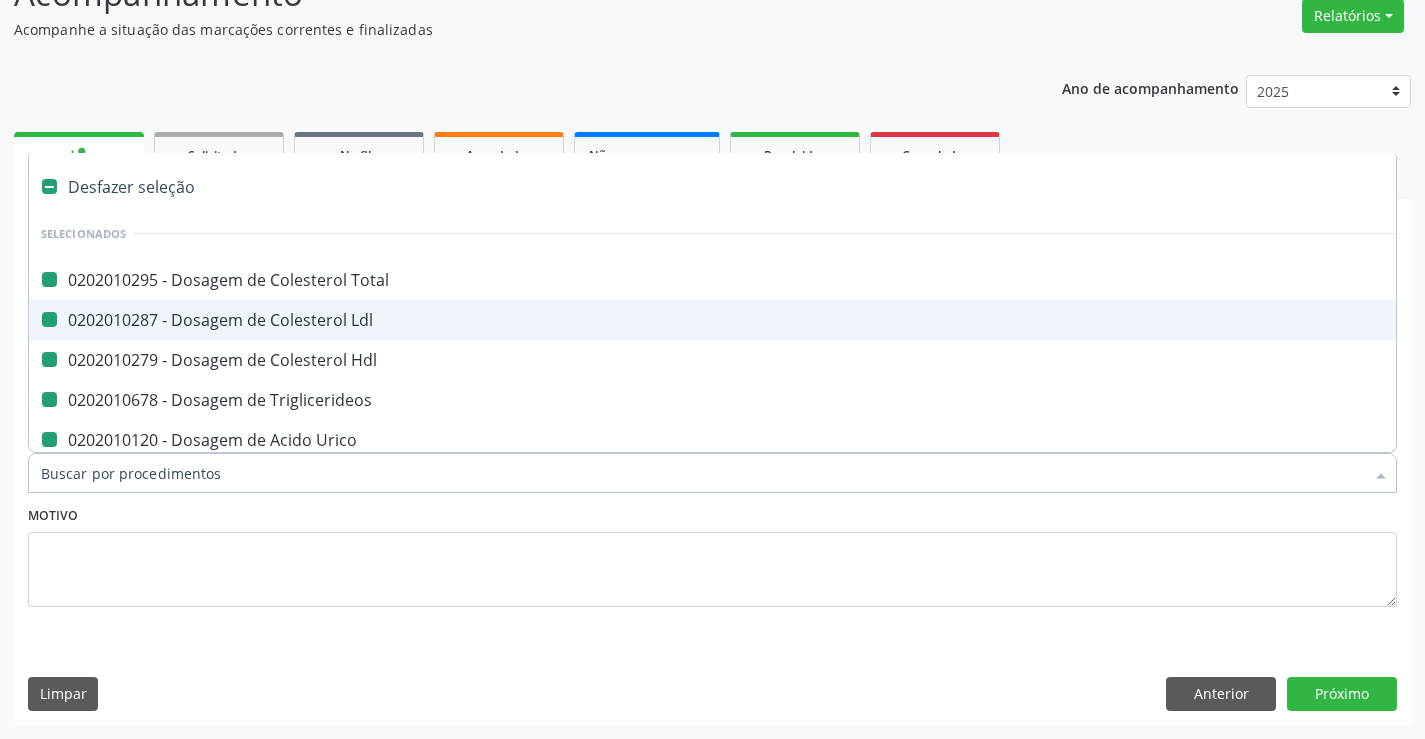 type on "B" 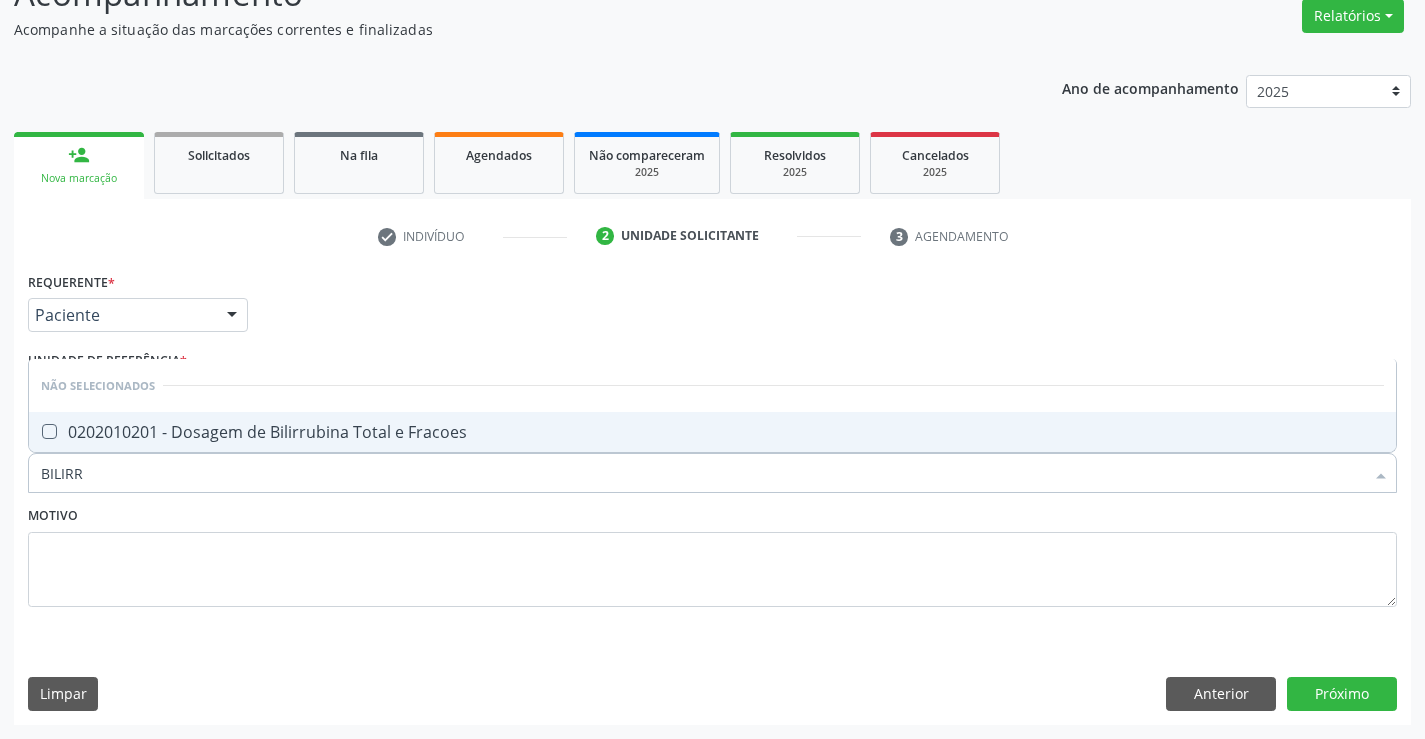 type on "BILIRRU" 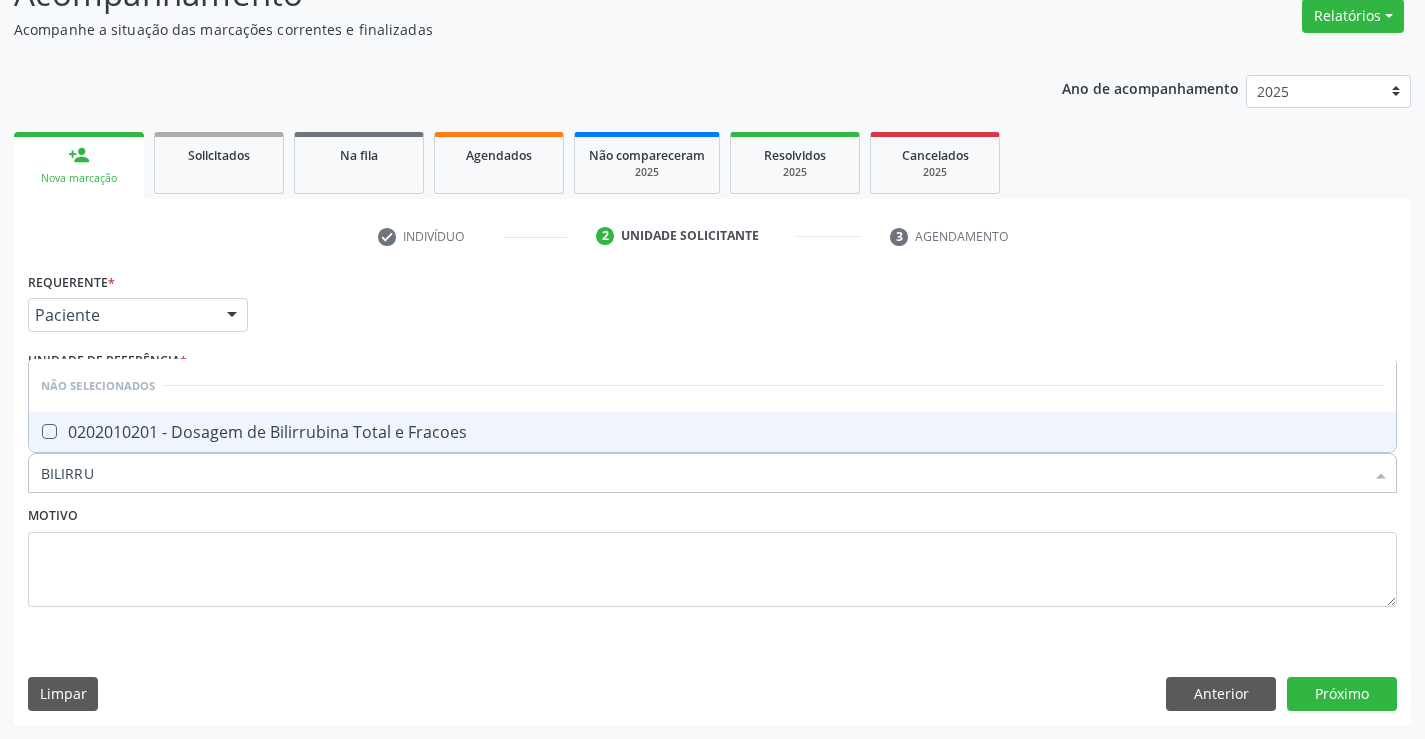 click on "0202010201 - Dosagem de Bilirrubina Total e Fracoes" at bounding box center (712, 432) 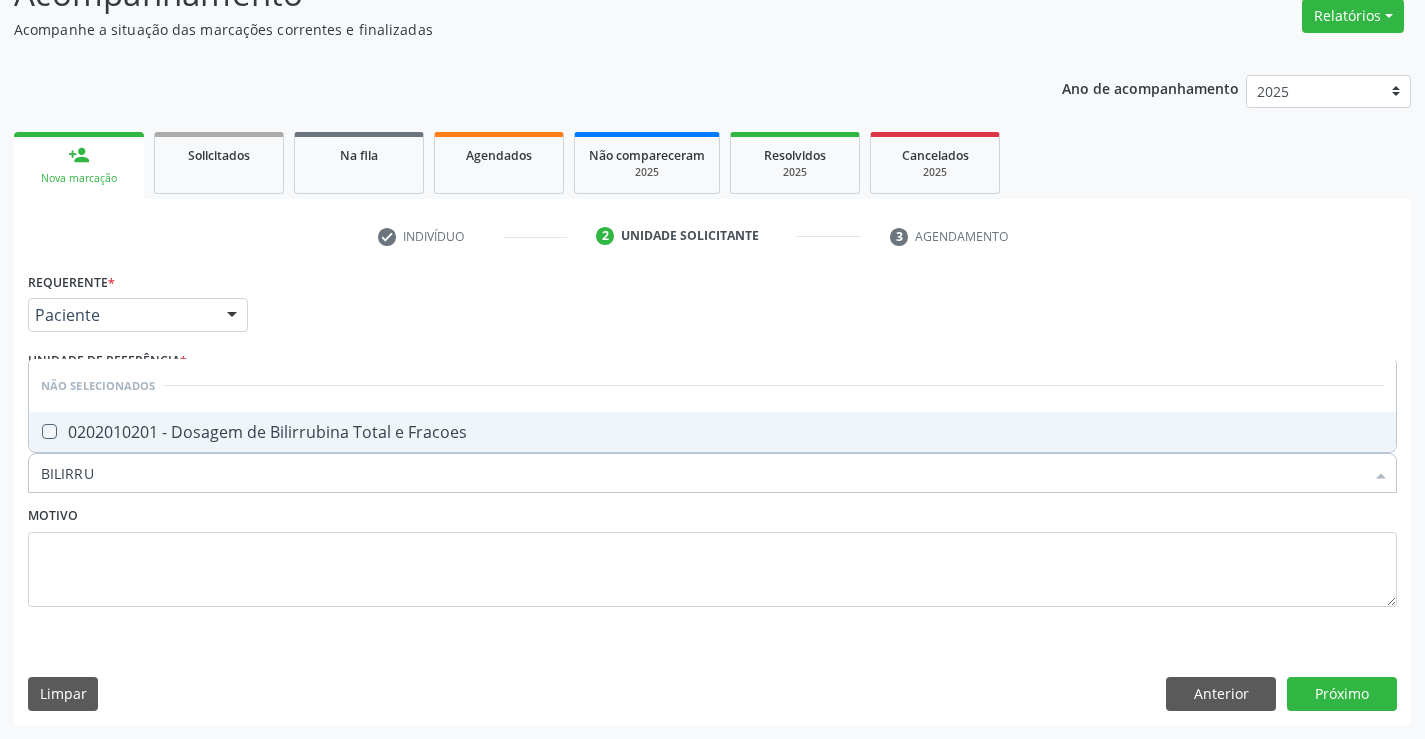 checkbox on "true" 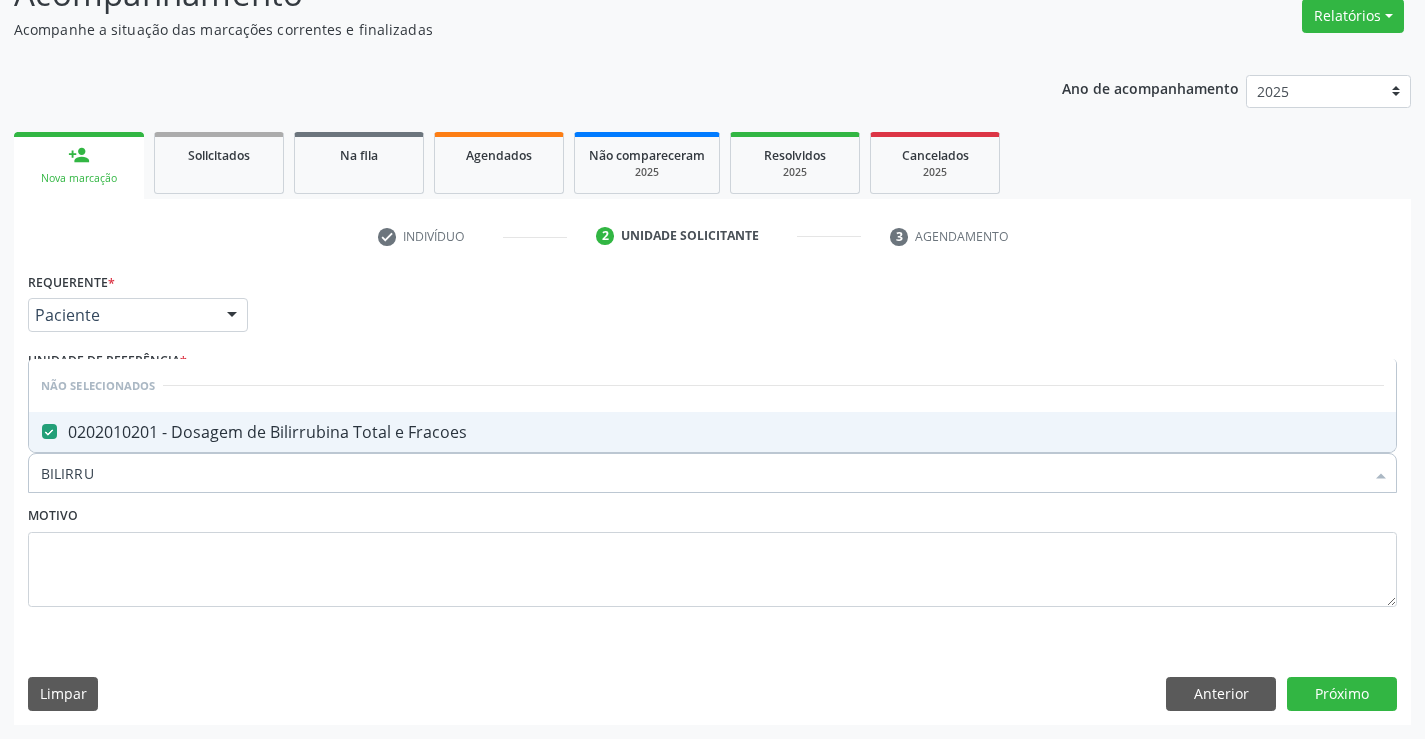 click on "Motivo" at bounding box center (712, 554) 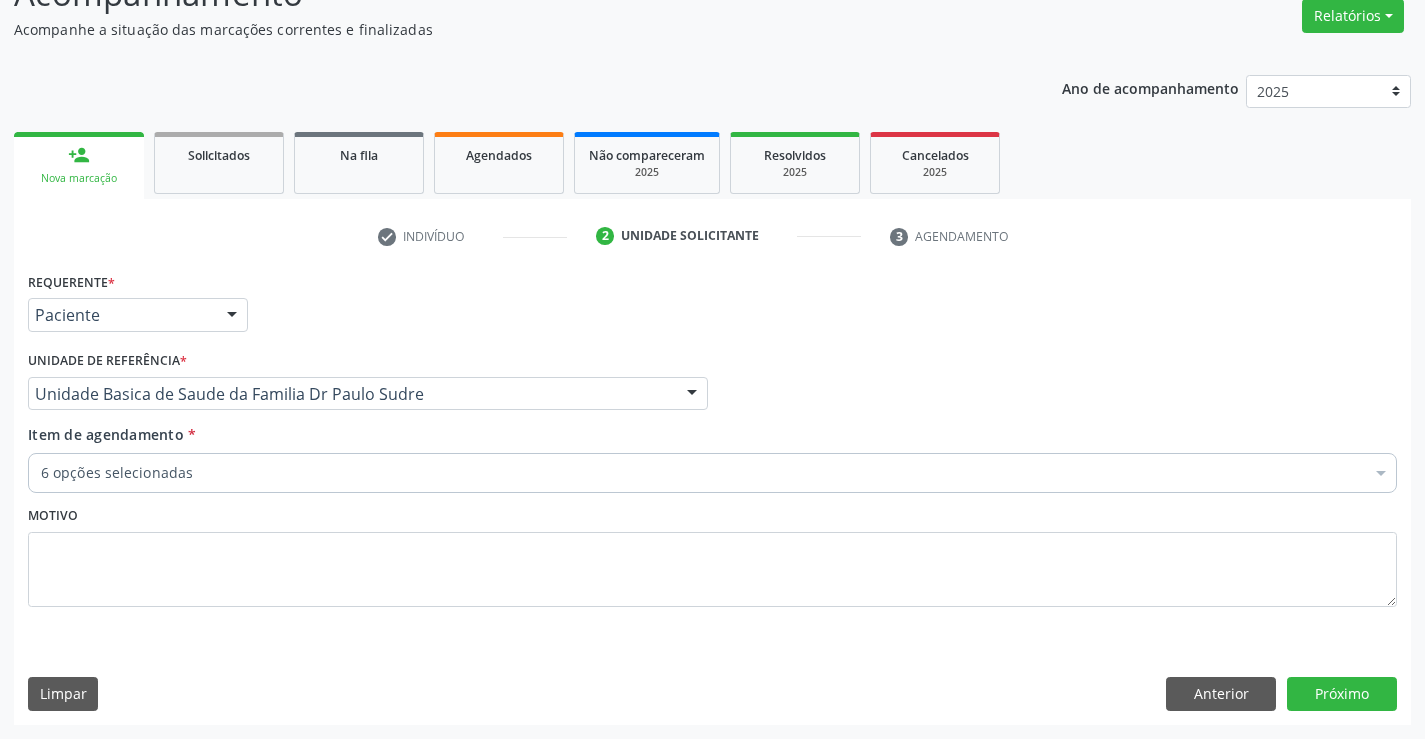 click on "6 opções selecionadas" at bounding box center [712, 473] 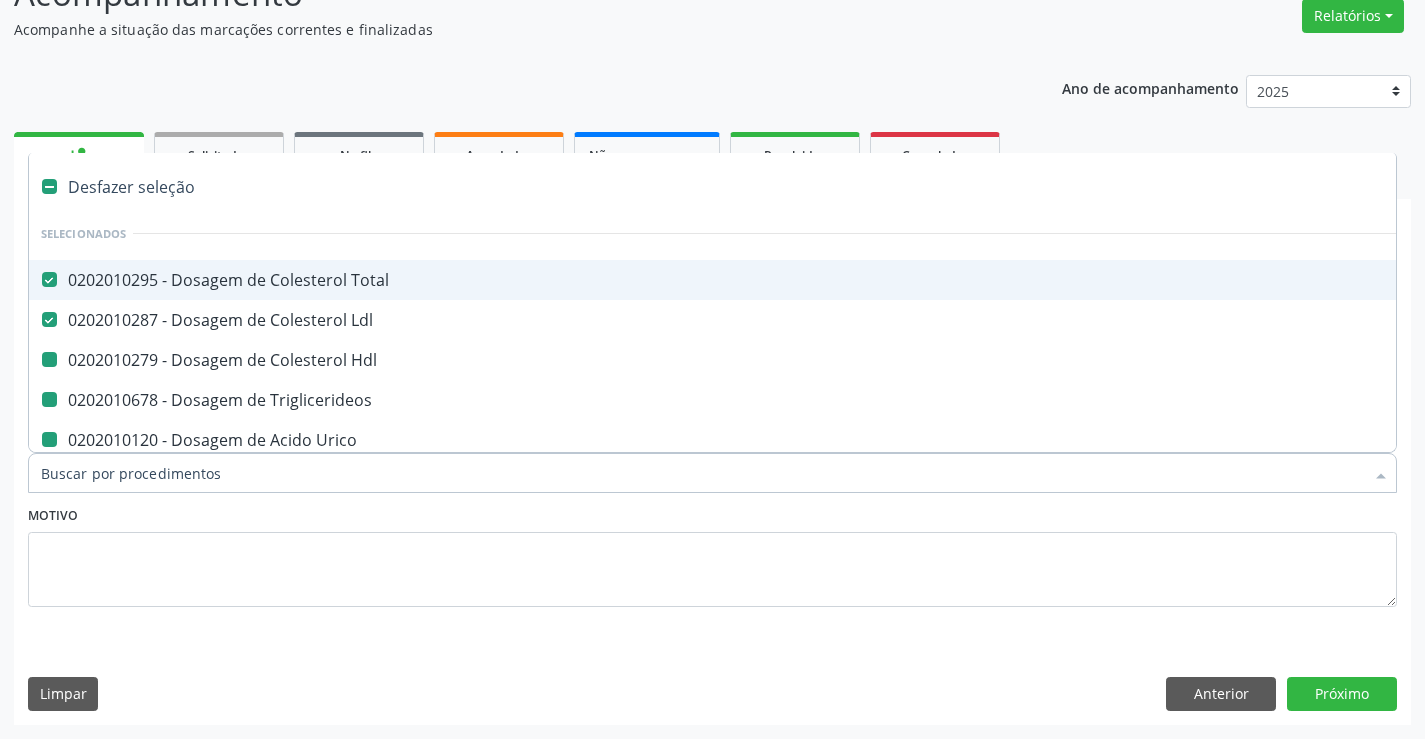 type on "H" 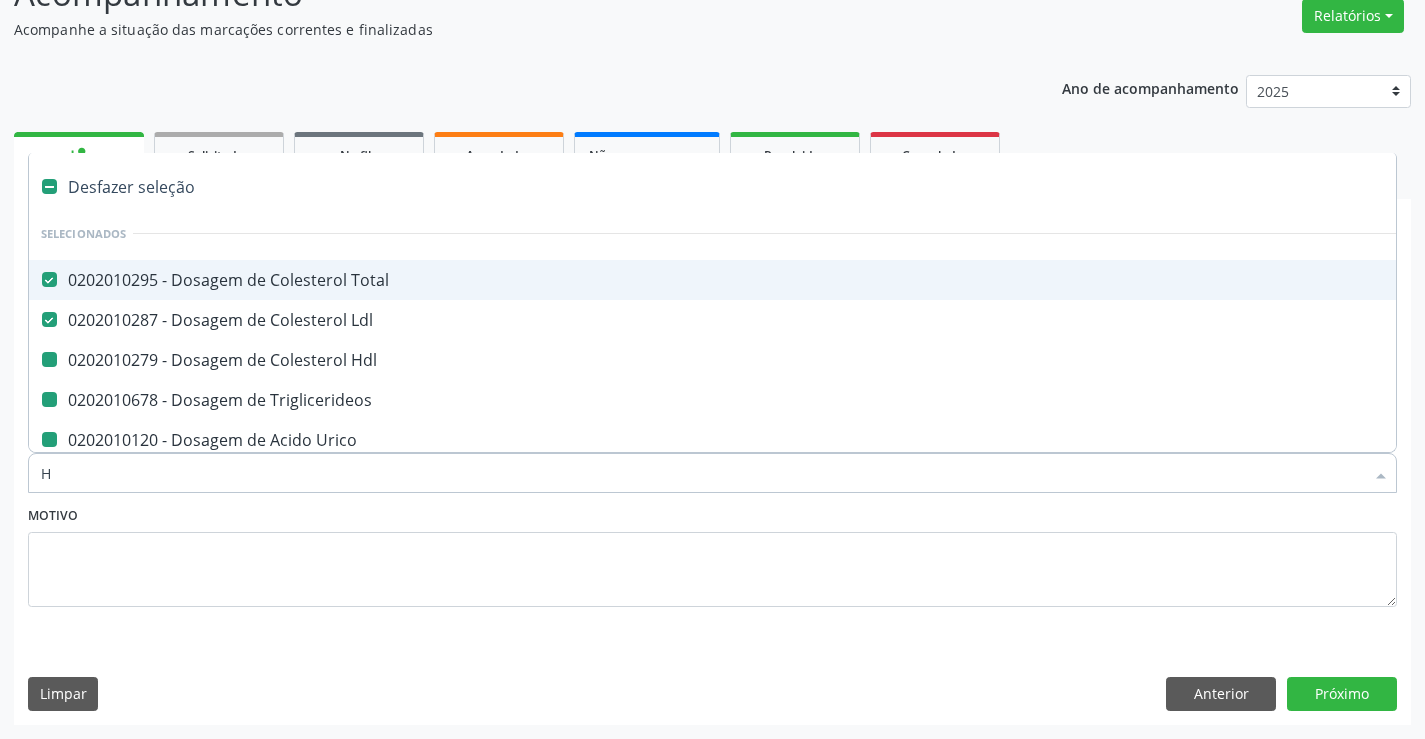 checkbox on "false" 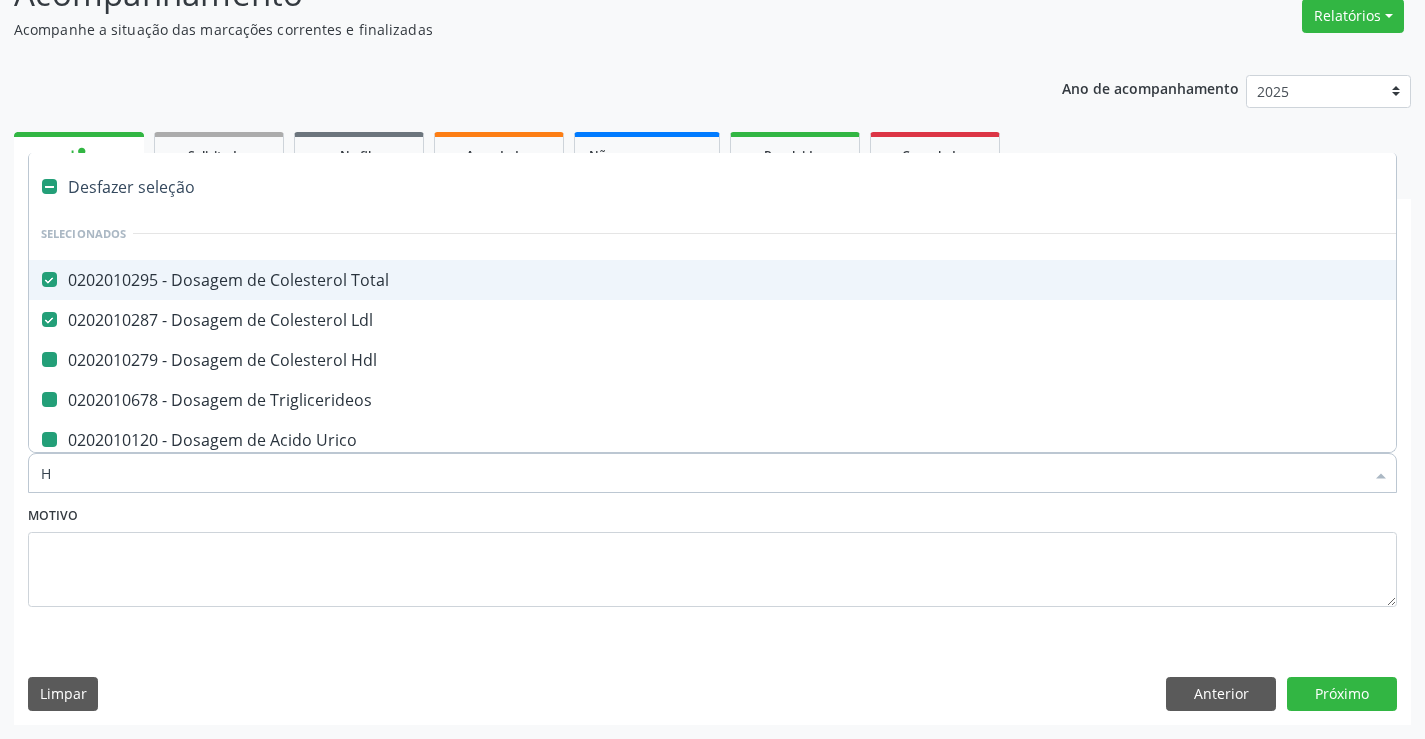 checkbox on "false" 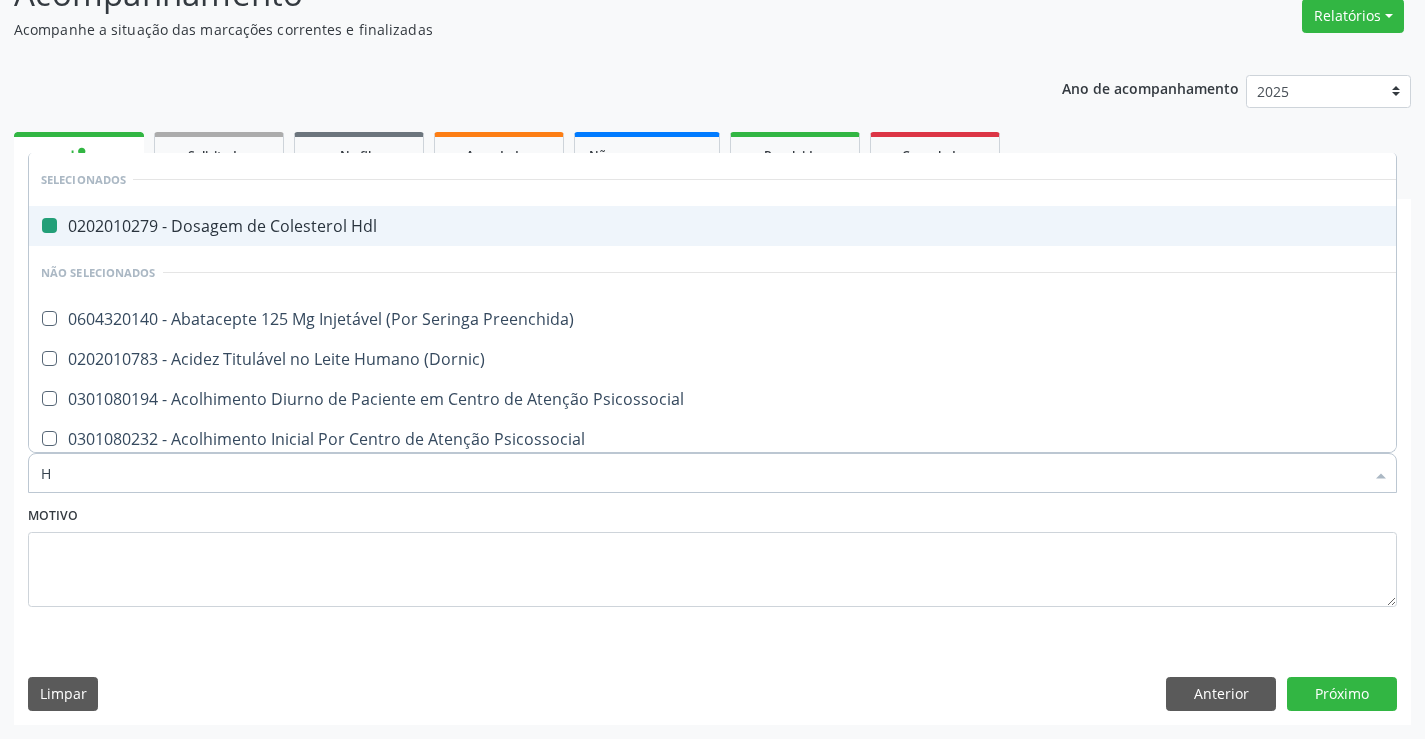 type on "HE" 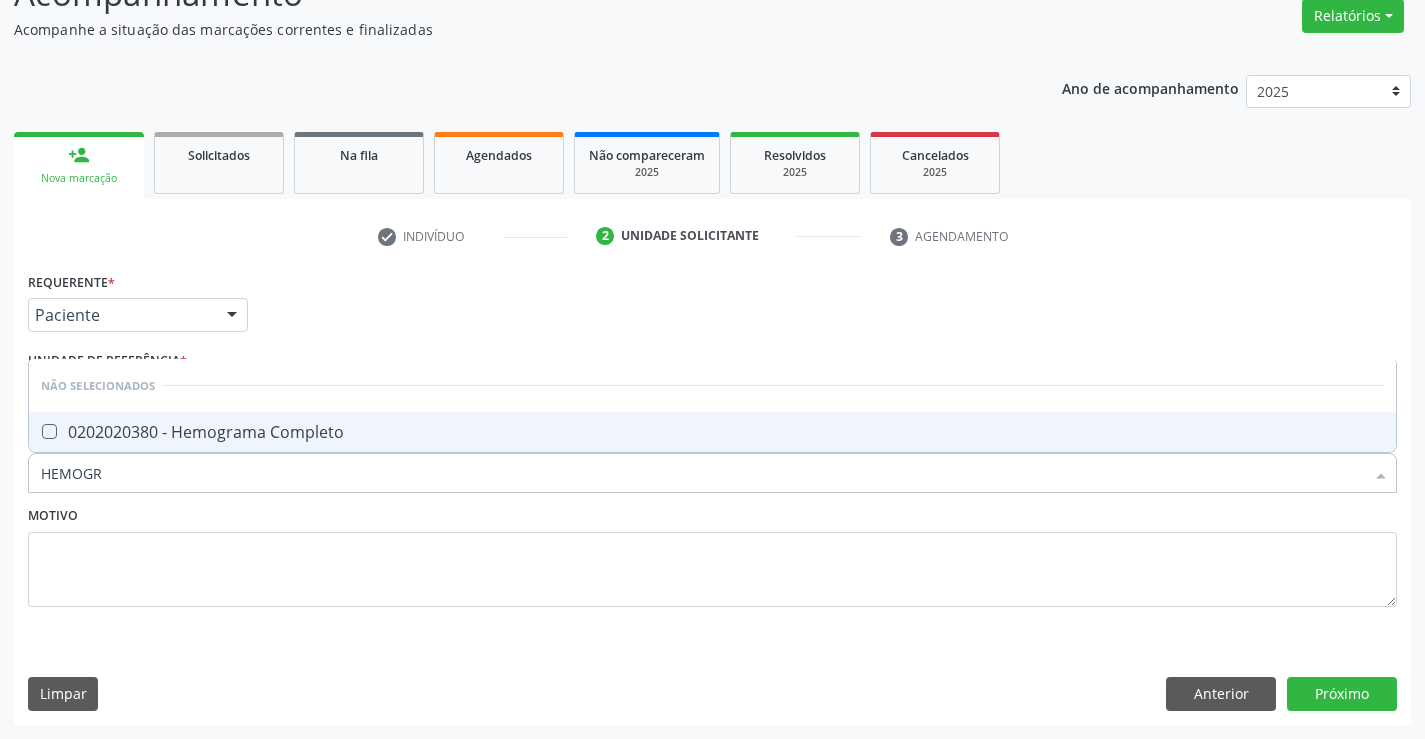 type on "HEMOGRA" 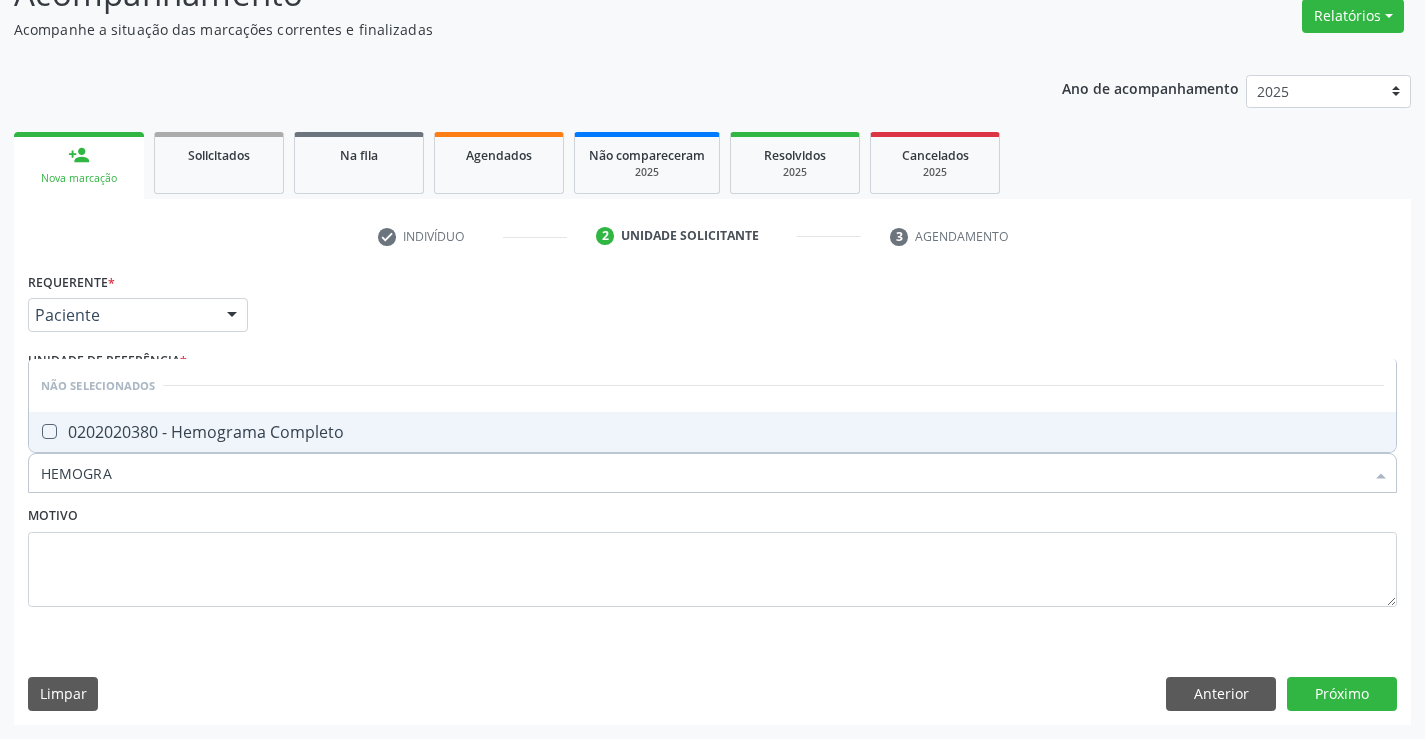 click on "0202020380 - Hemograma Completo" at bounding box center [712, 432] 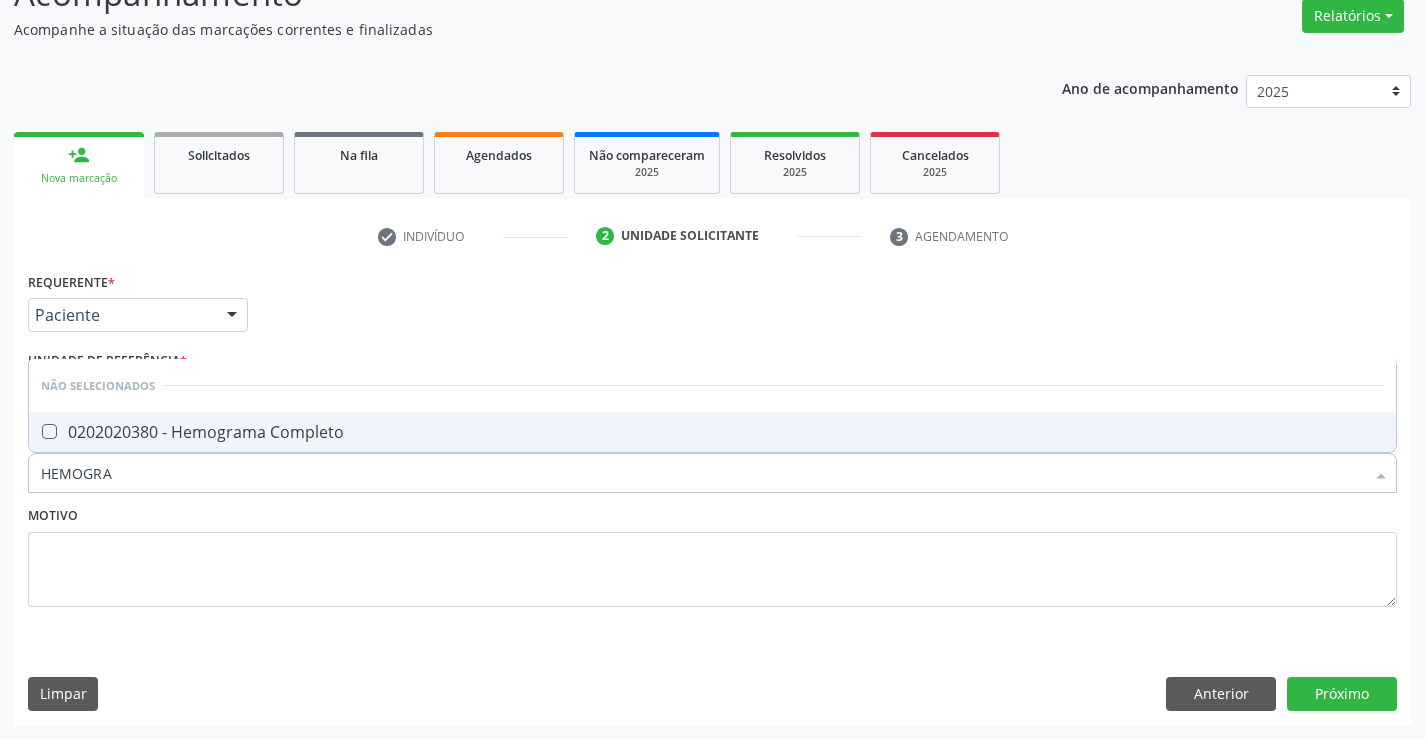 checkbox on "true" 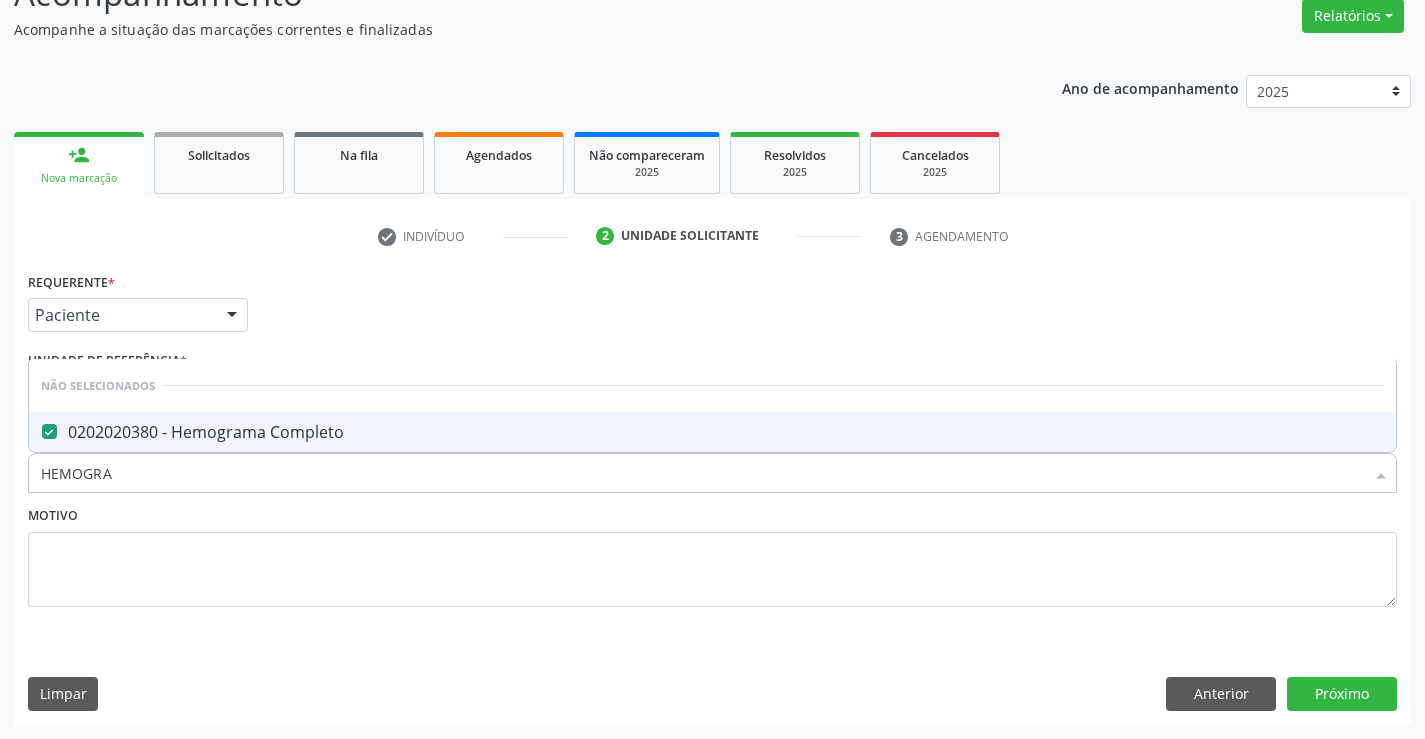 click on "Motivo" at bounding box center [712, 554] 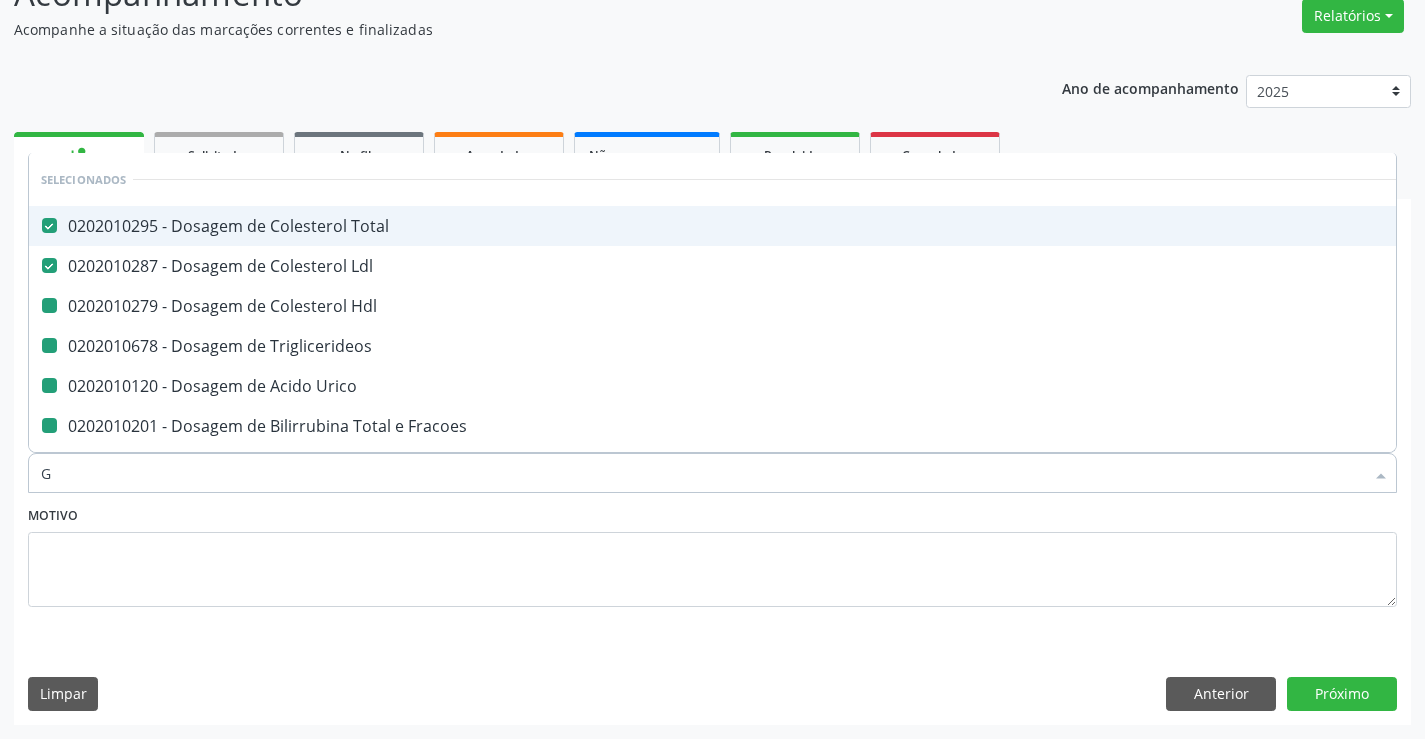 type on "GL" 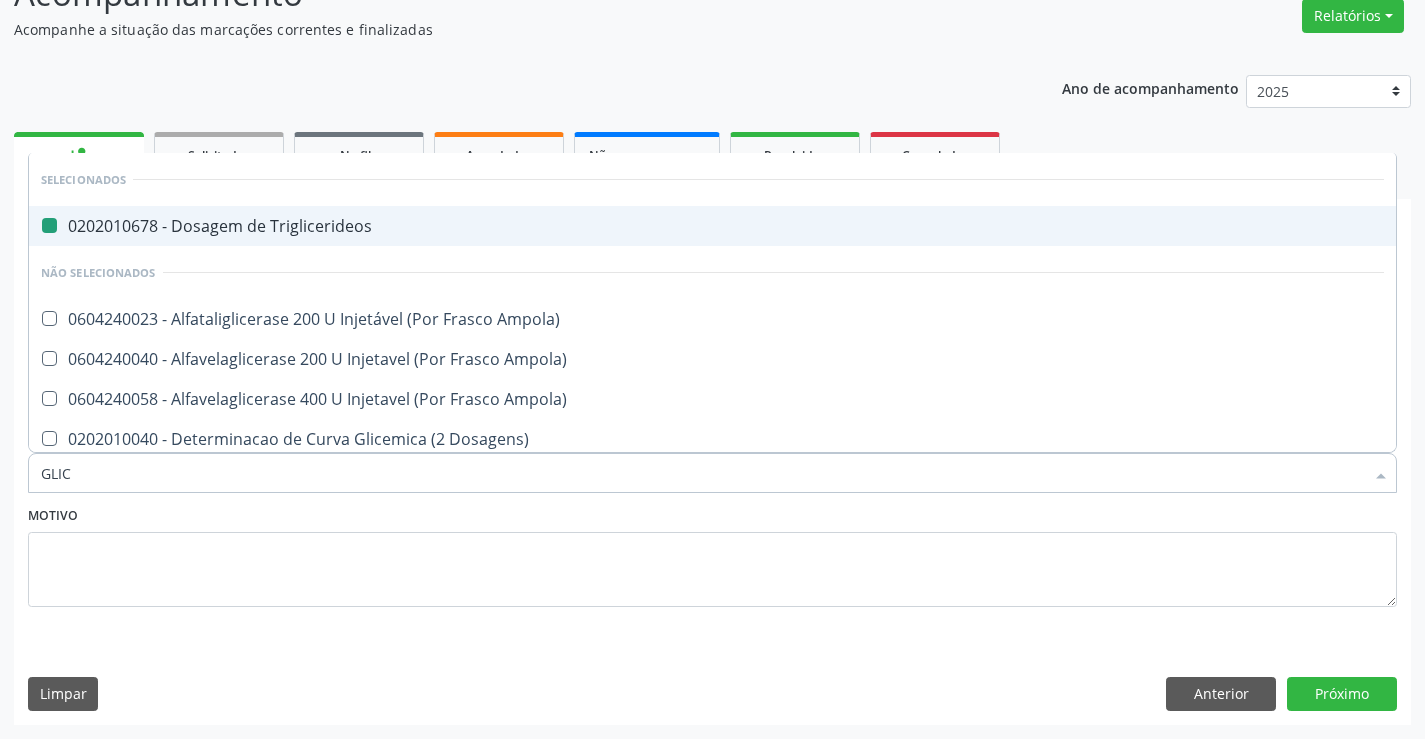 type on "GLICO" 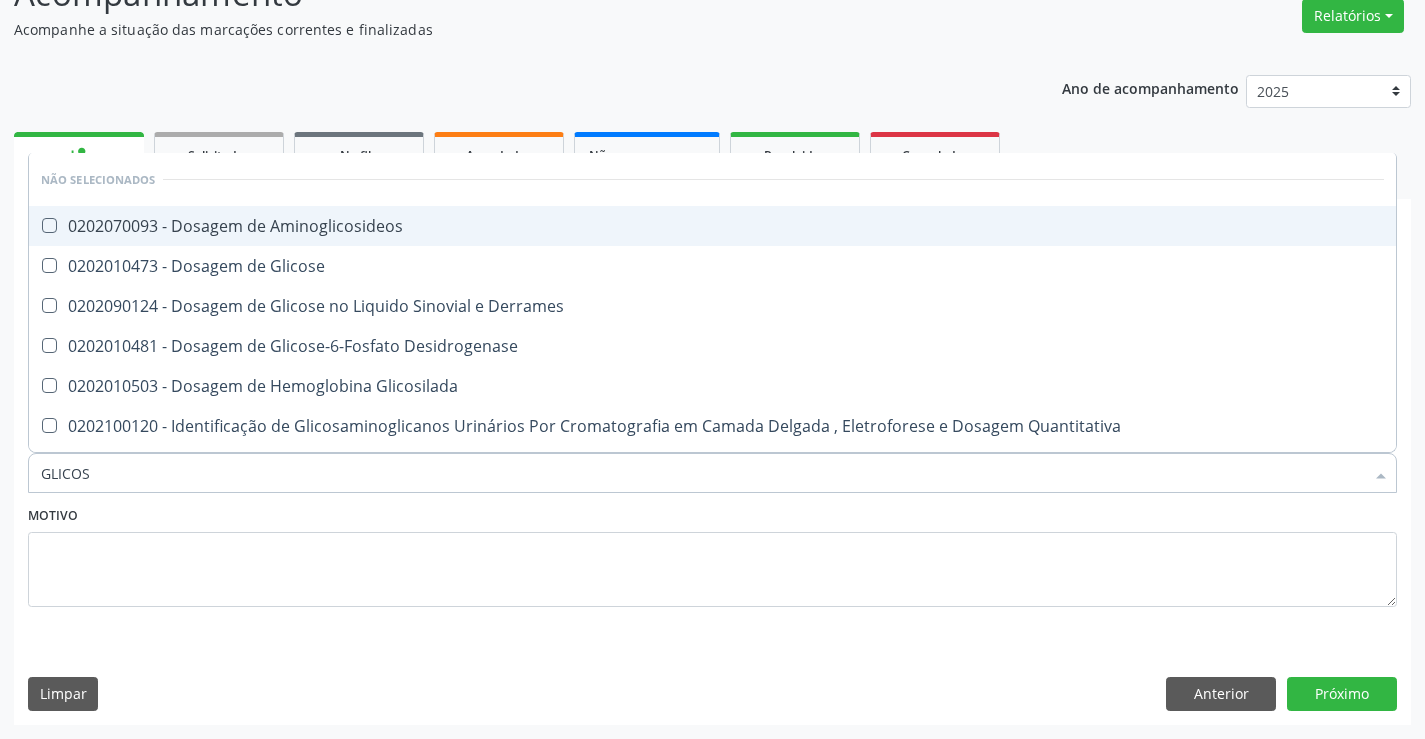 type on "GLICOSE" 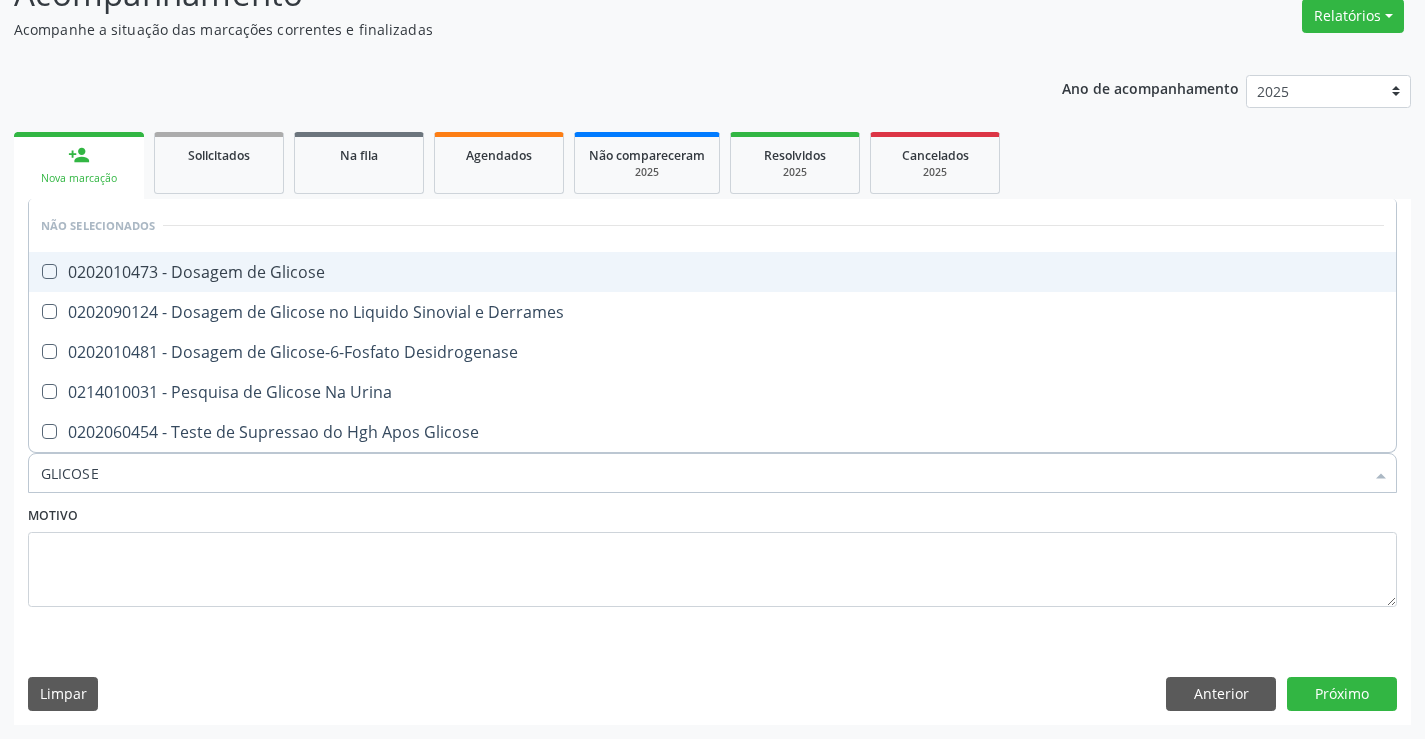 click on "0202010473 - Dosagem de Glicose" at bounding box center (712, 272) 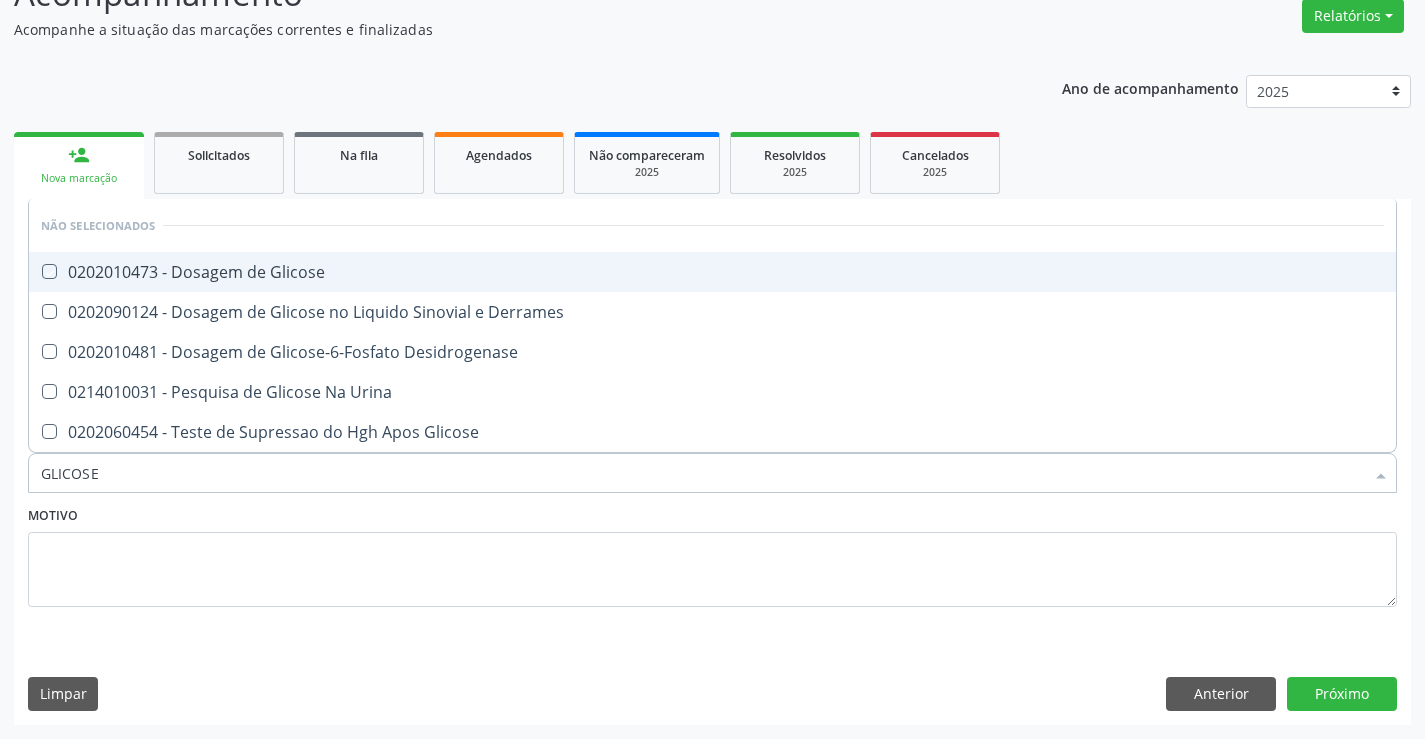 checkbox on "true" 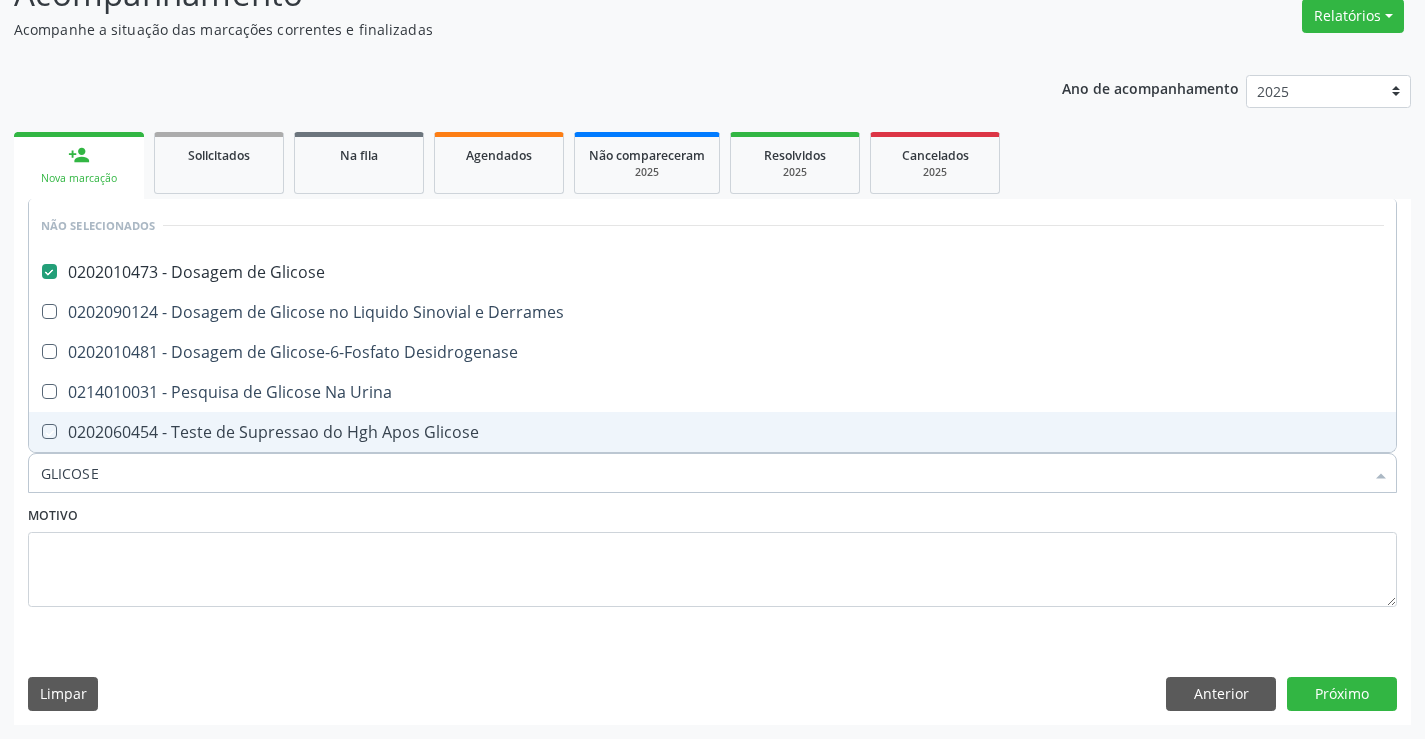 click on "Motivo" at bounding box center [712, 554] 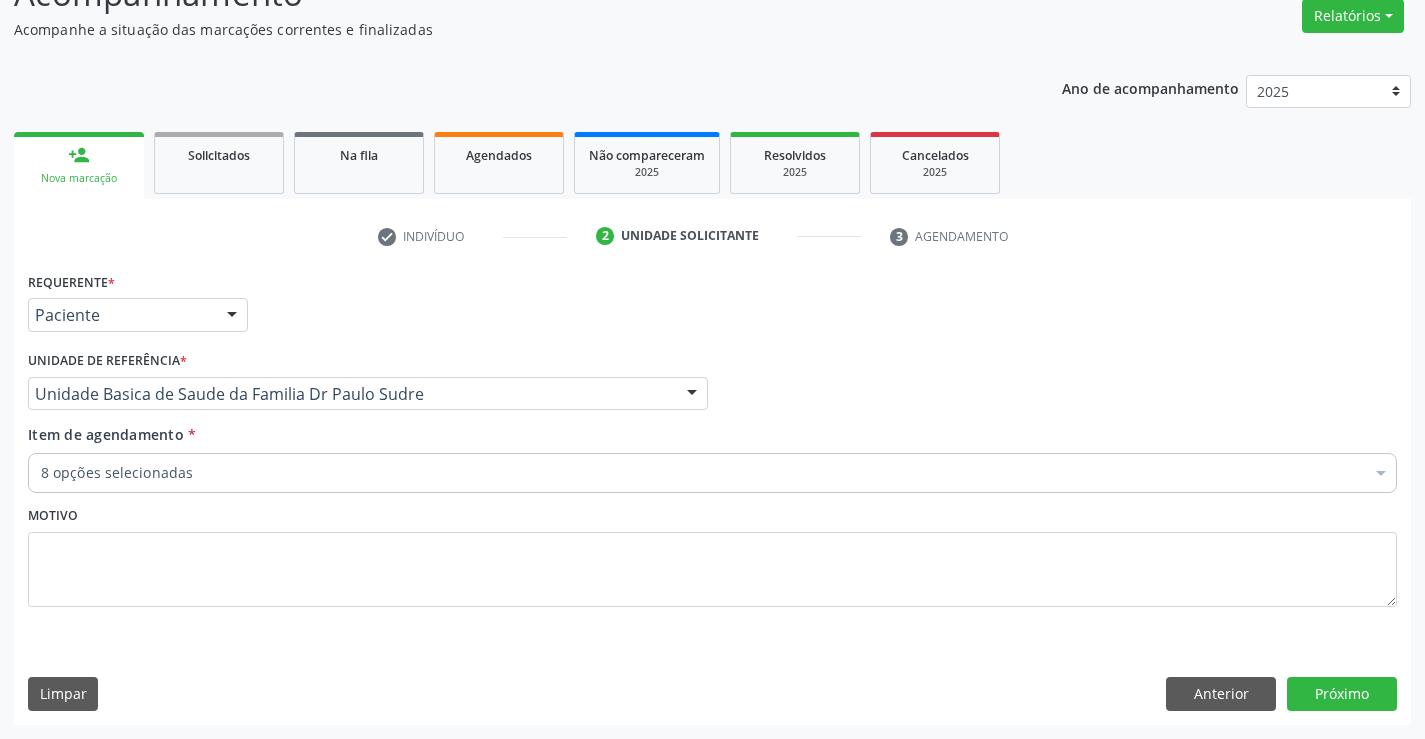 checkbox on "true" 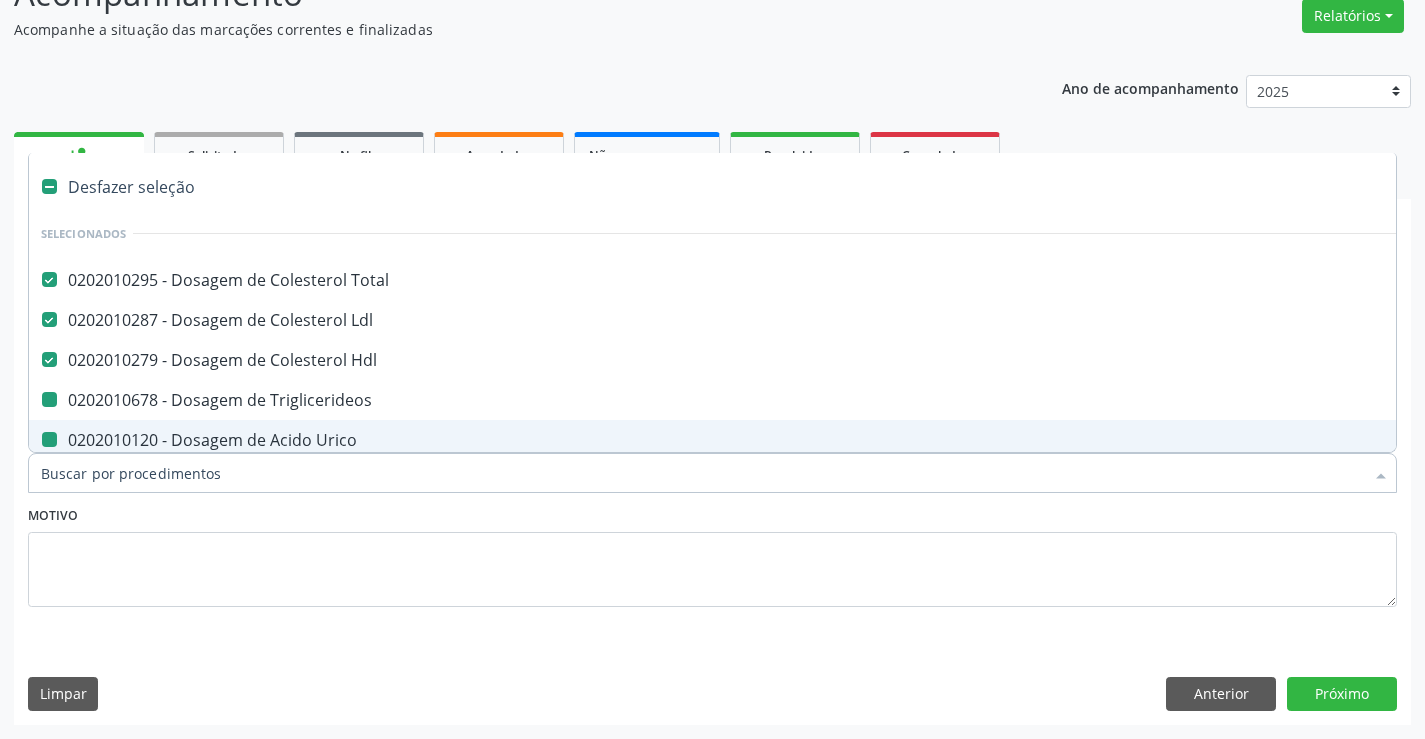 type on "U" 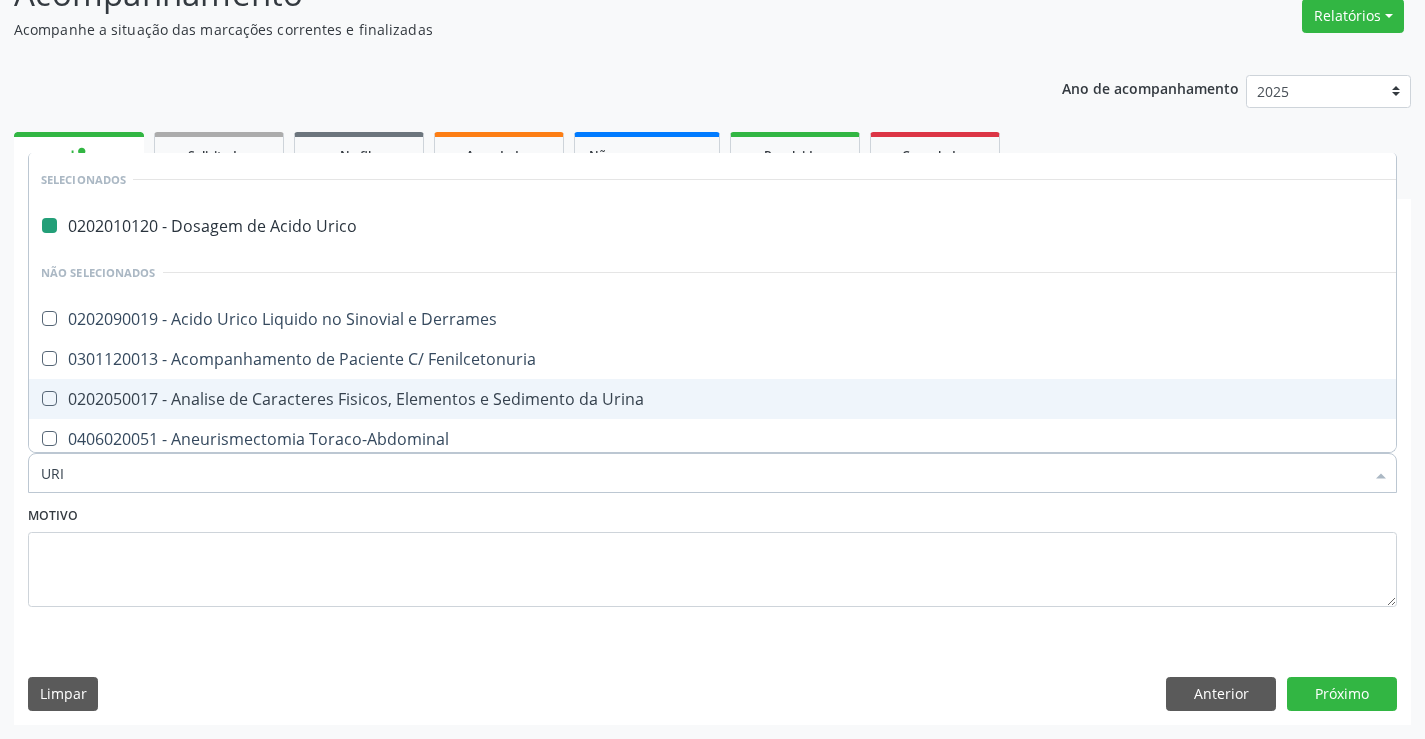 type on "URIN" 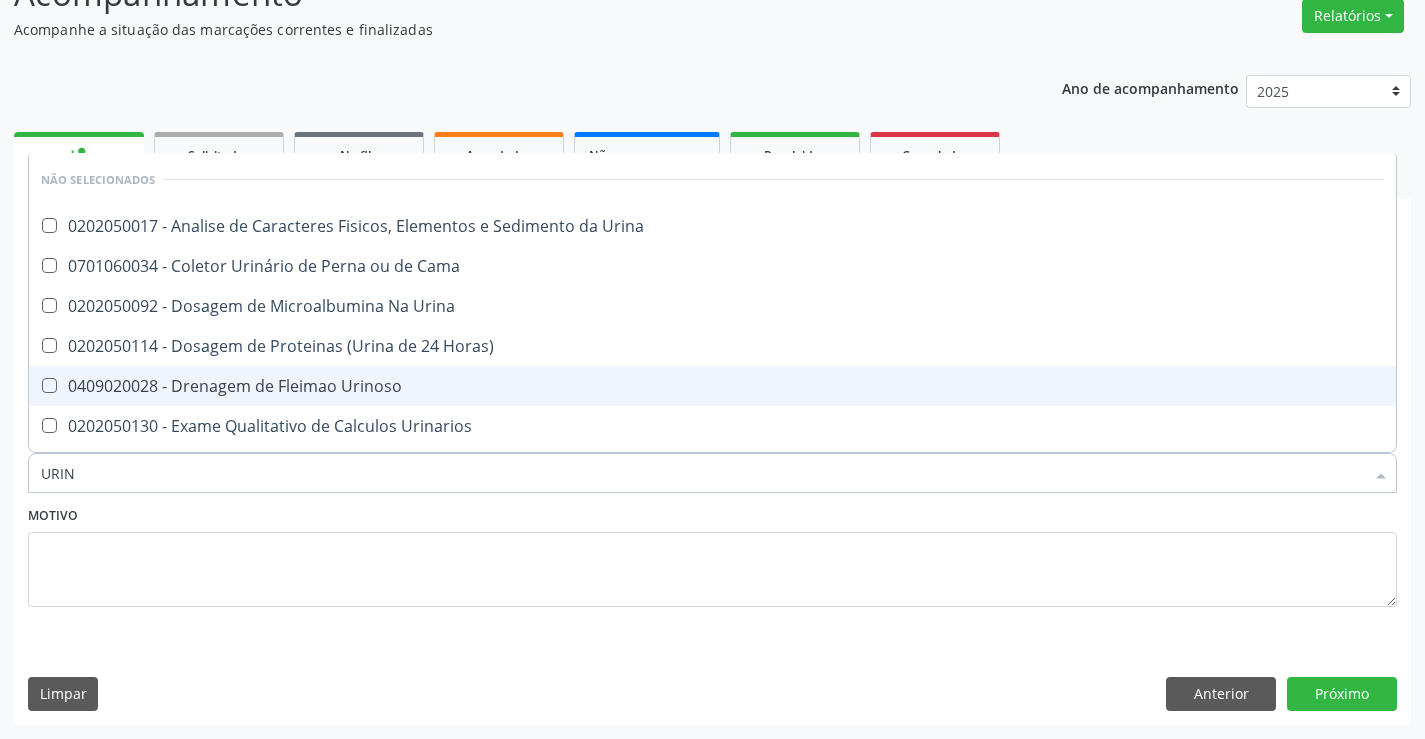 type on "URINA" 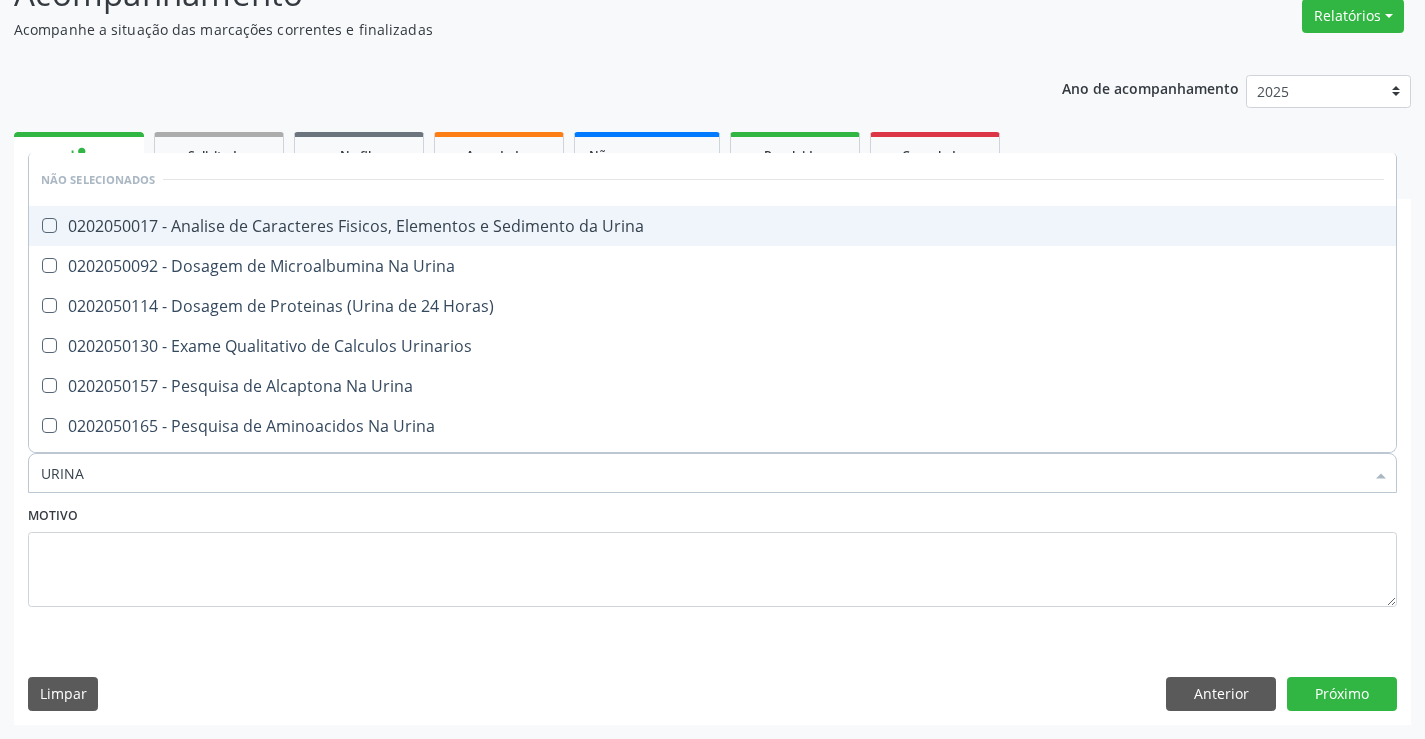 click on "0202050017 - Analise de Caracteres Fisicos, Elementos e Sedimento da Urina" at bounding box center (712, 226) 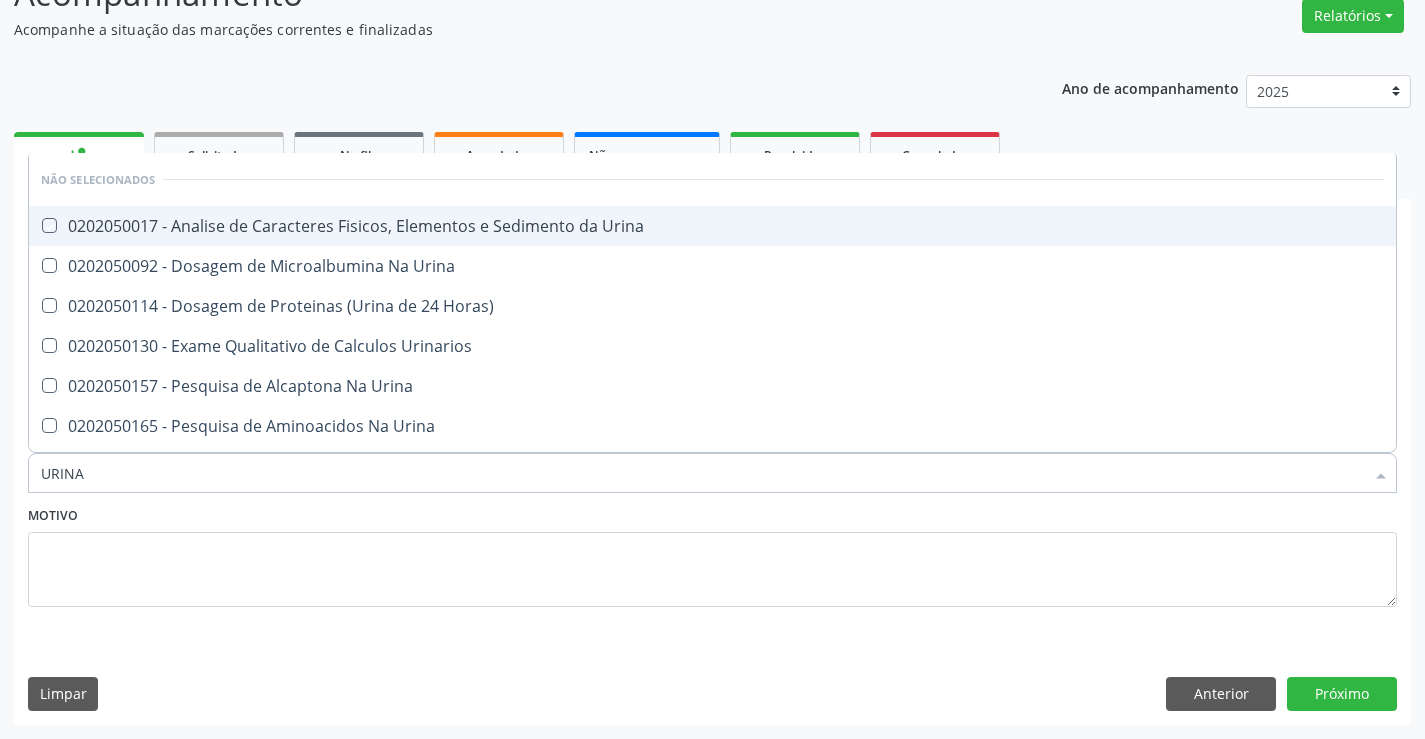 checkbox on "true" 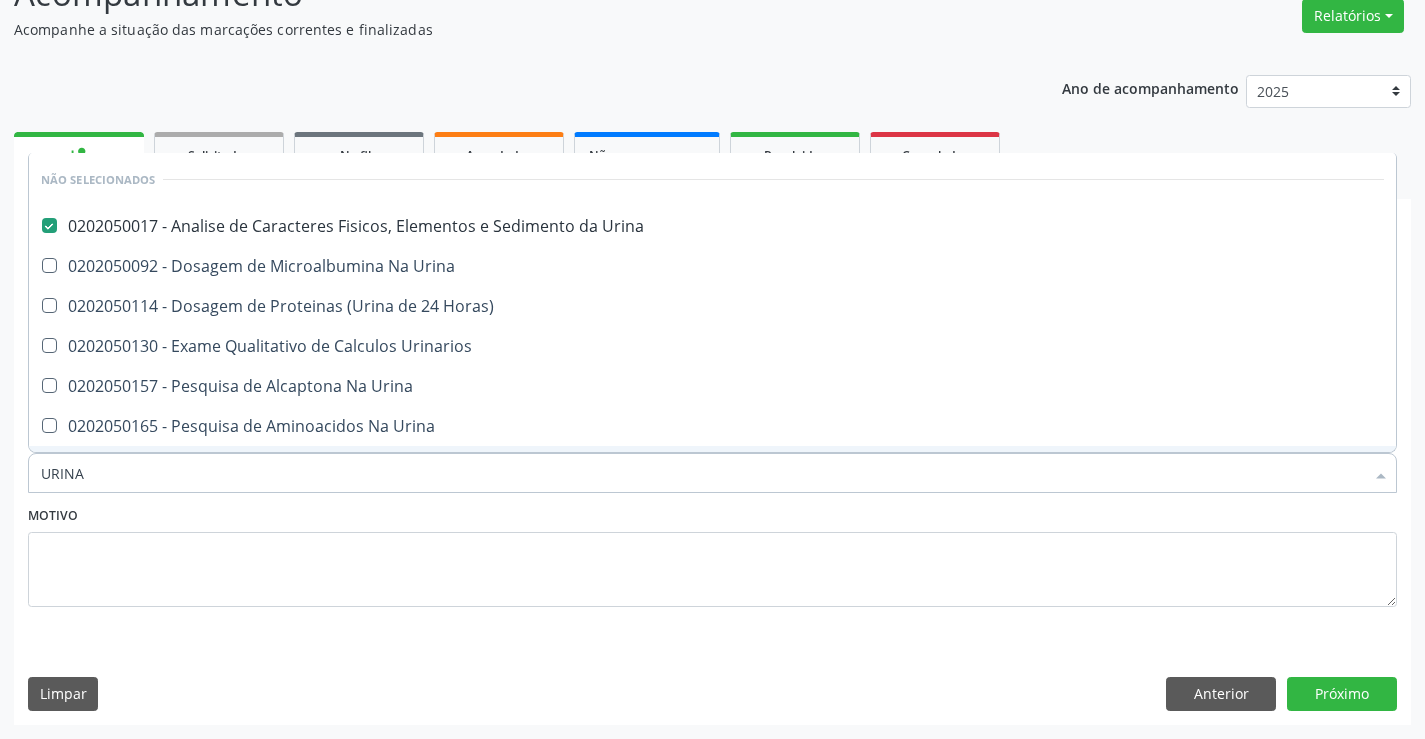 click on "Motivo" at bounding box center [712, 554] 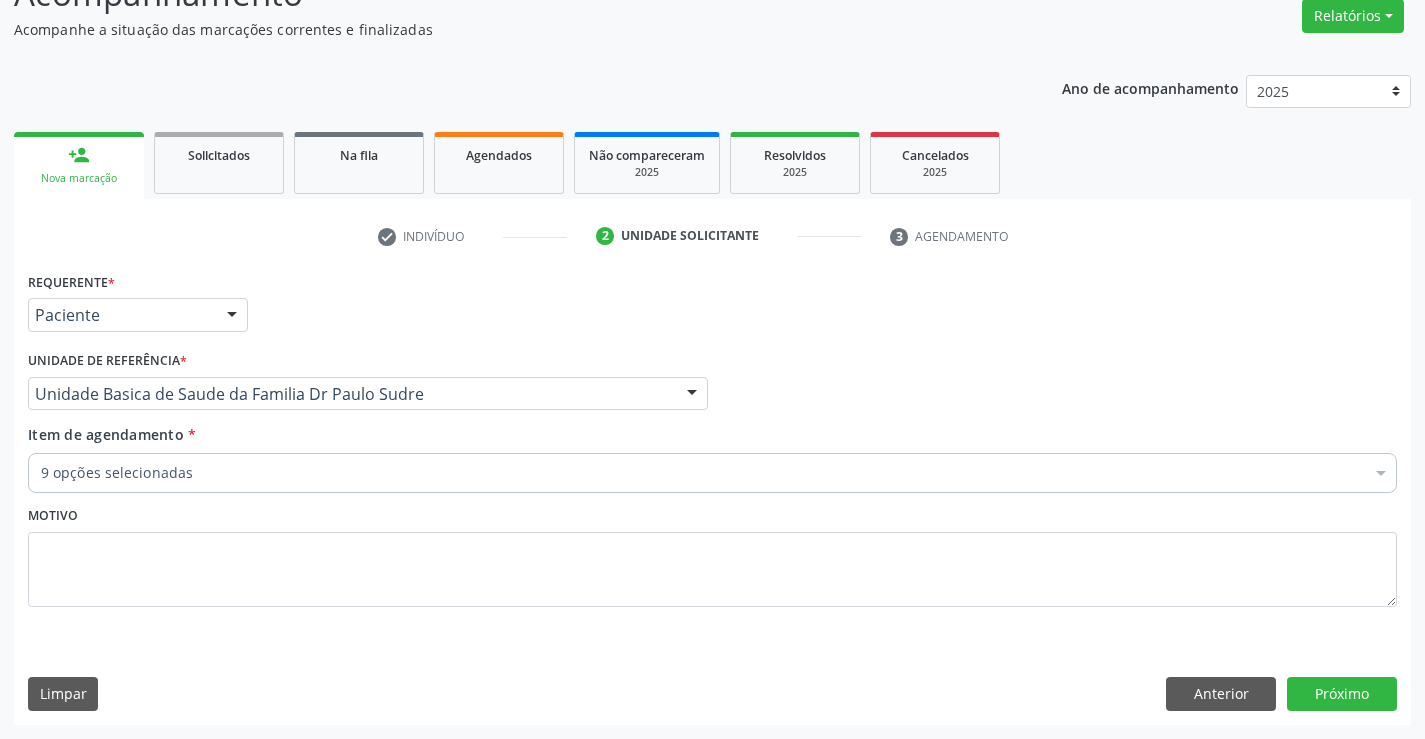 checkbox on "true" 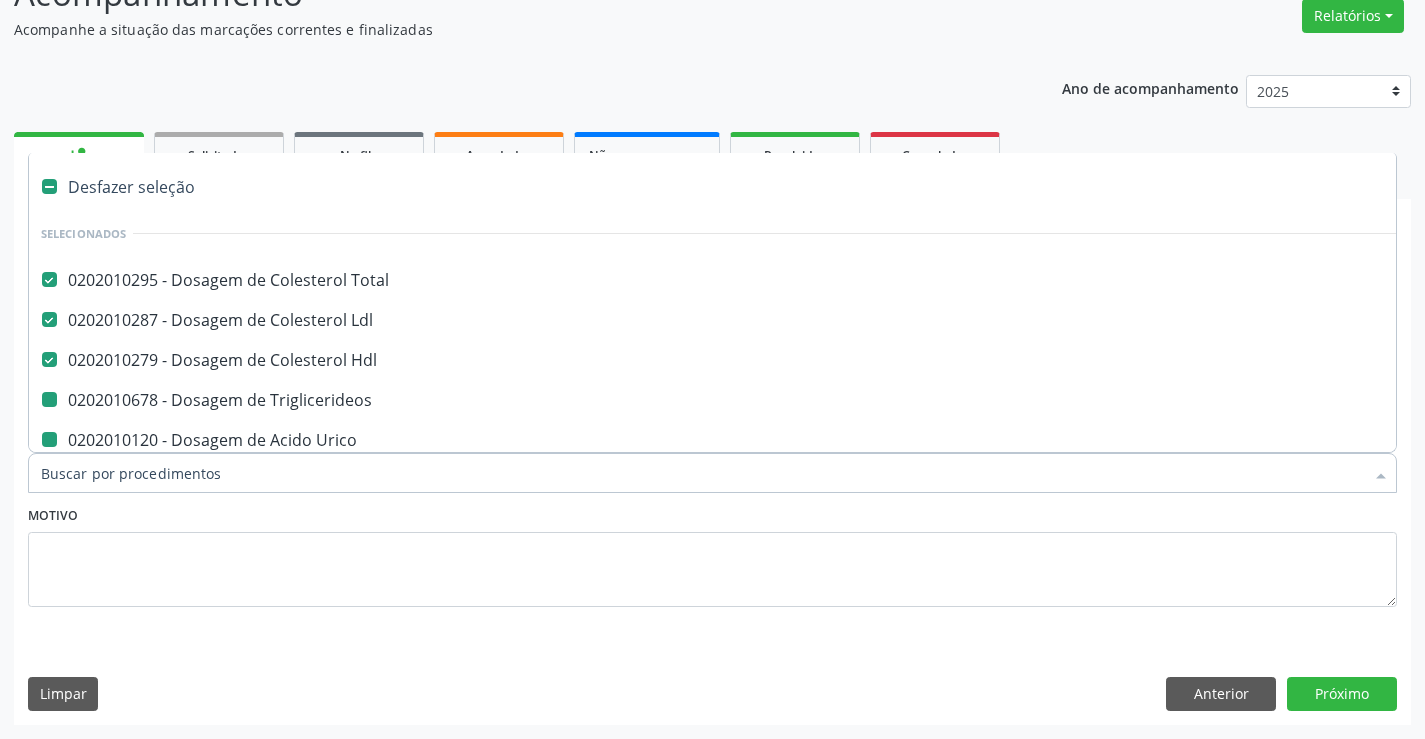 type on "F" 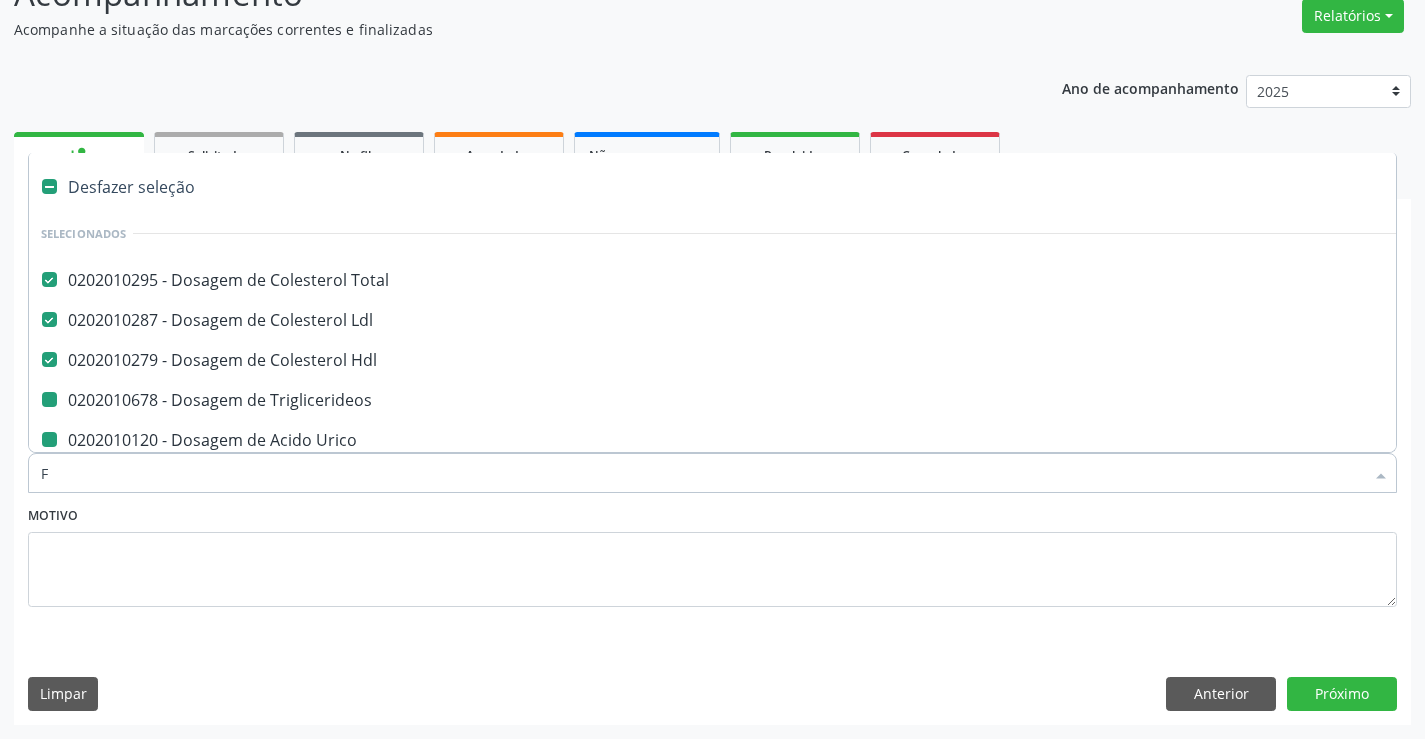 checkbox on "false" 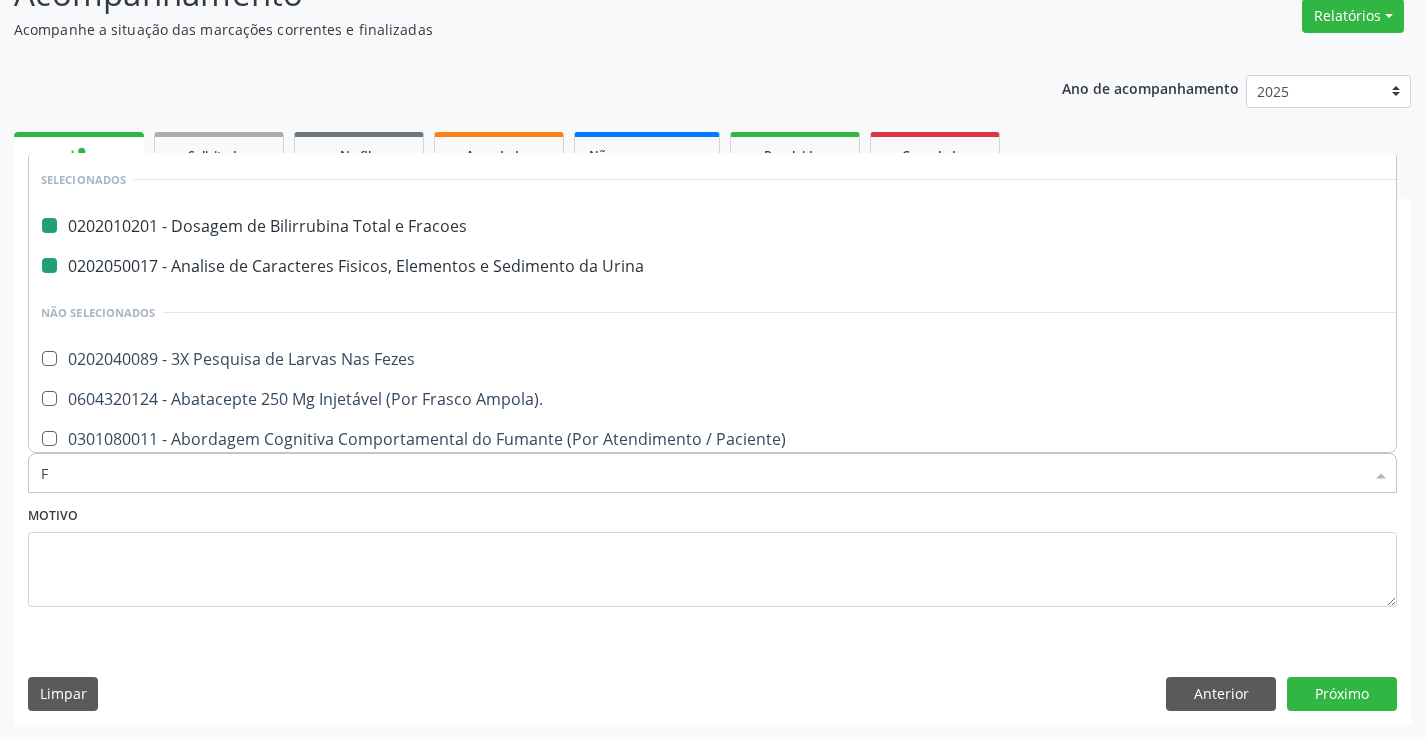 type on "FE" 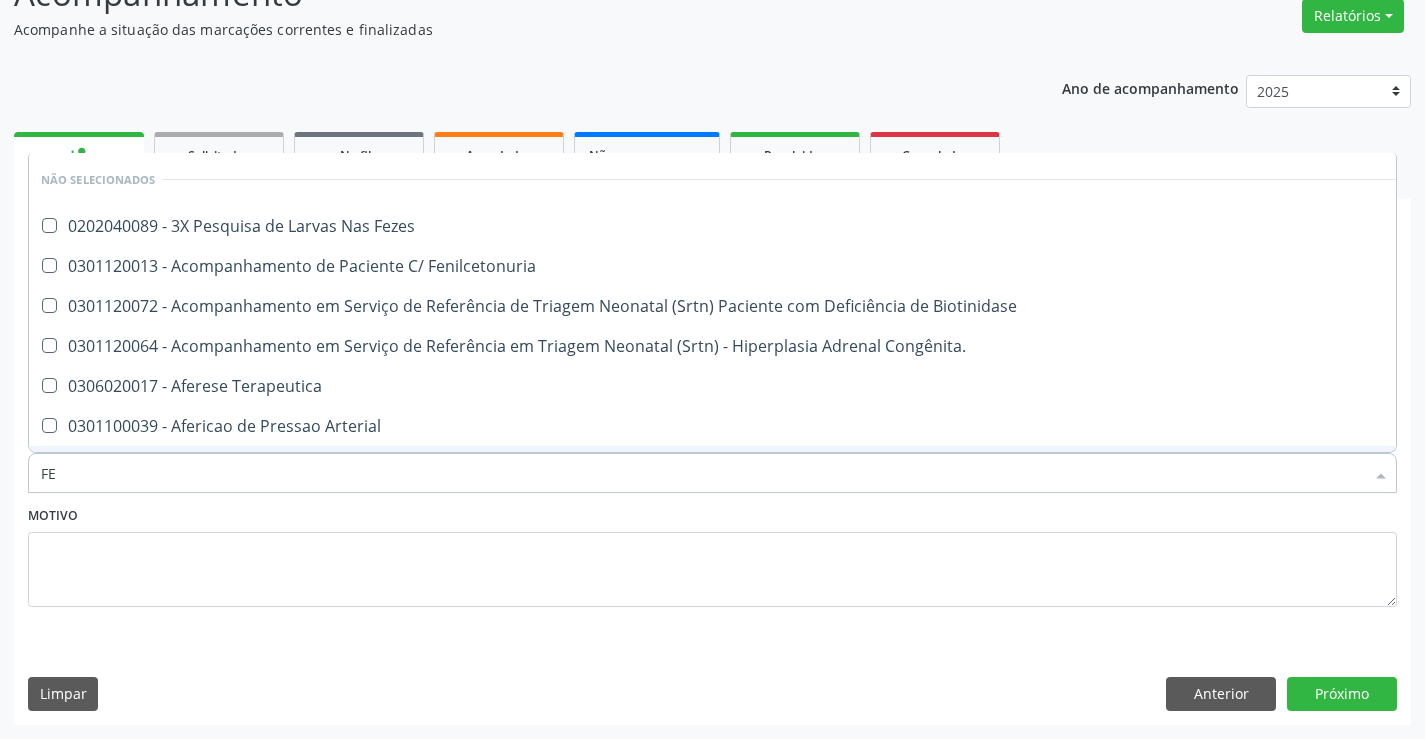 type on "FEZ" 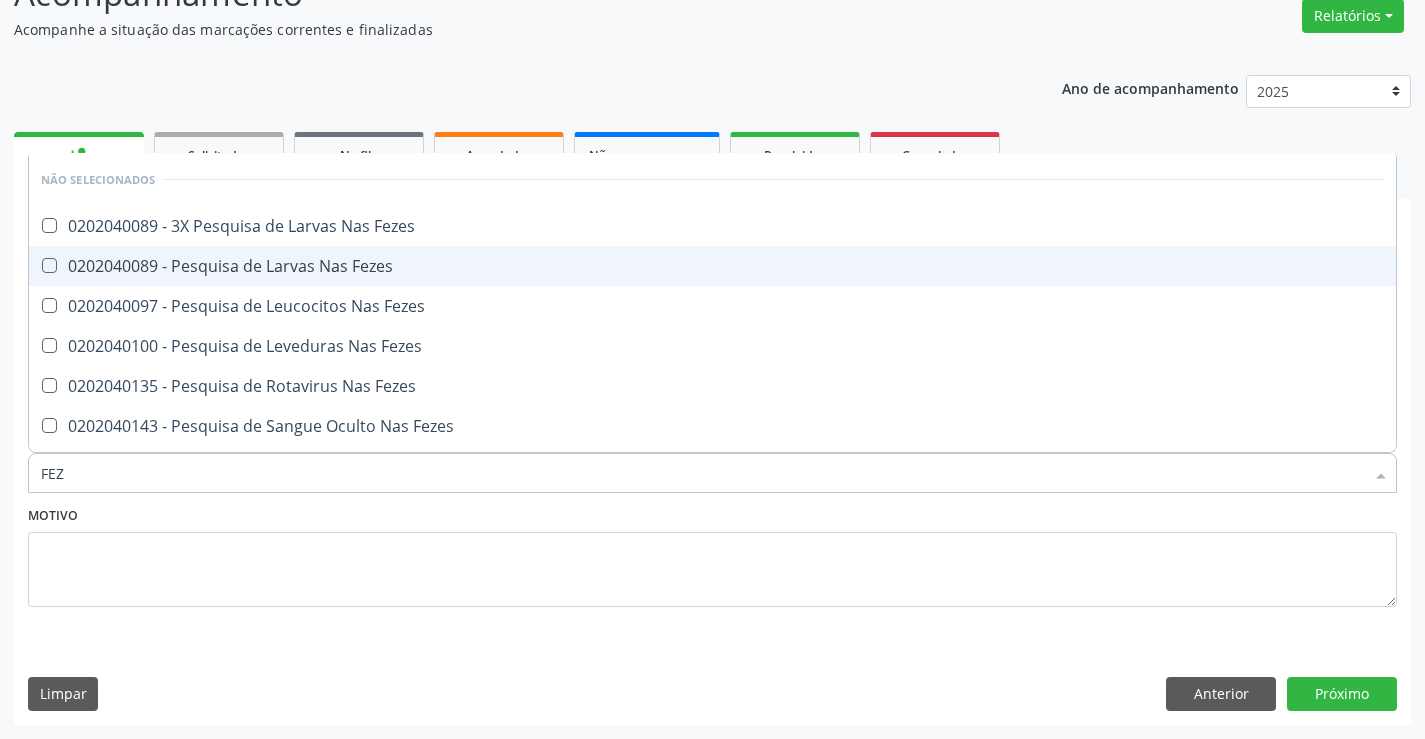 click on "0202040089 - Pesquisa de Larvas Nas Fezes" at bounding box center (712, 266) 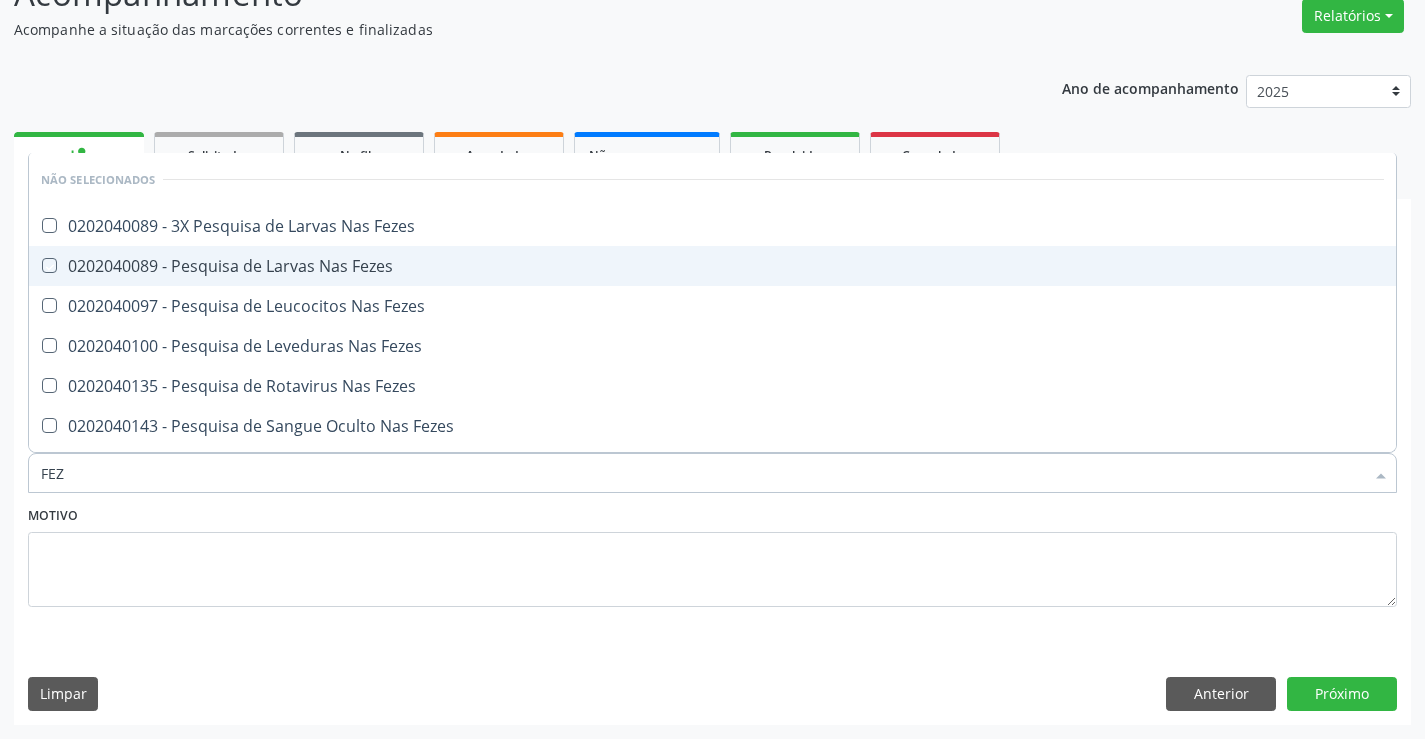 checkbox on "true" 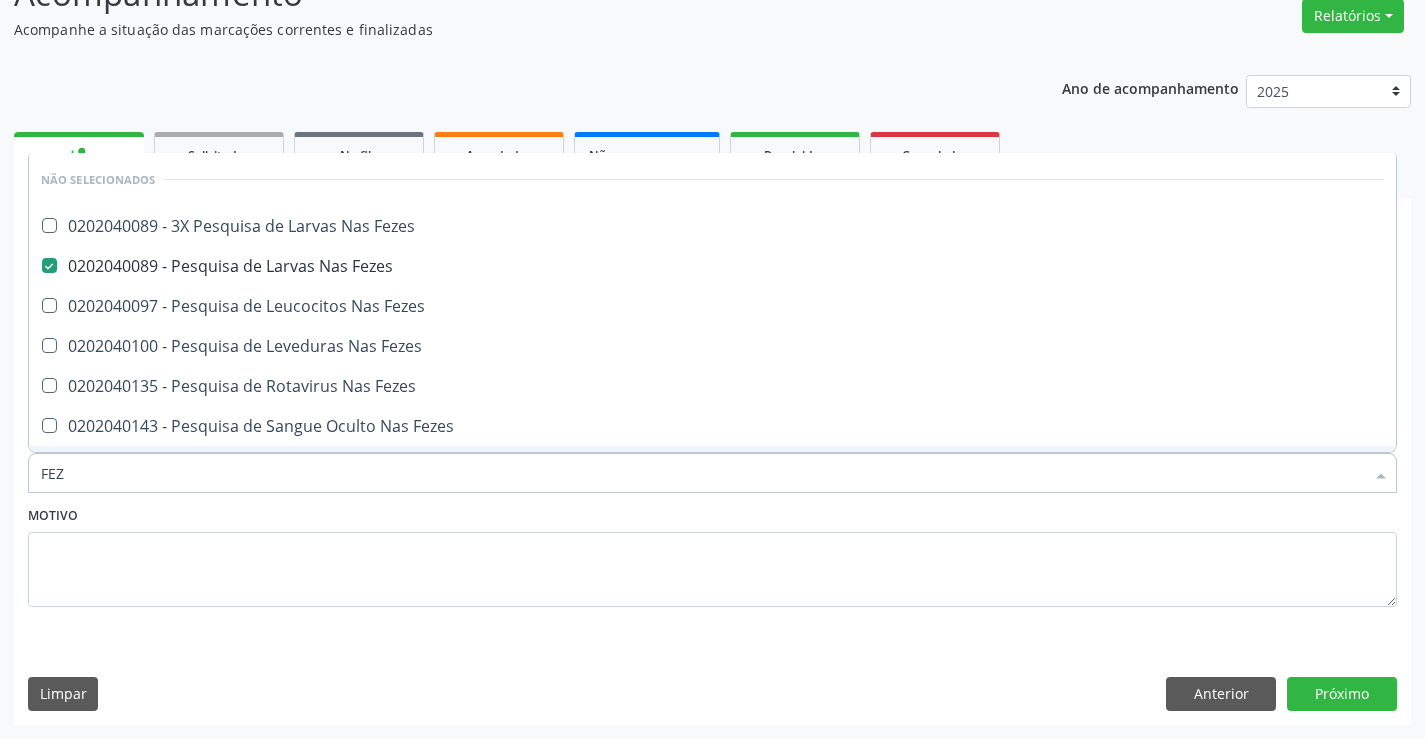 click on "Motivo" at bounding box center [712, 554] 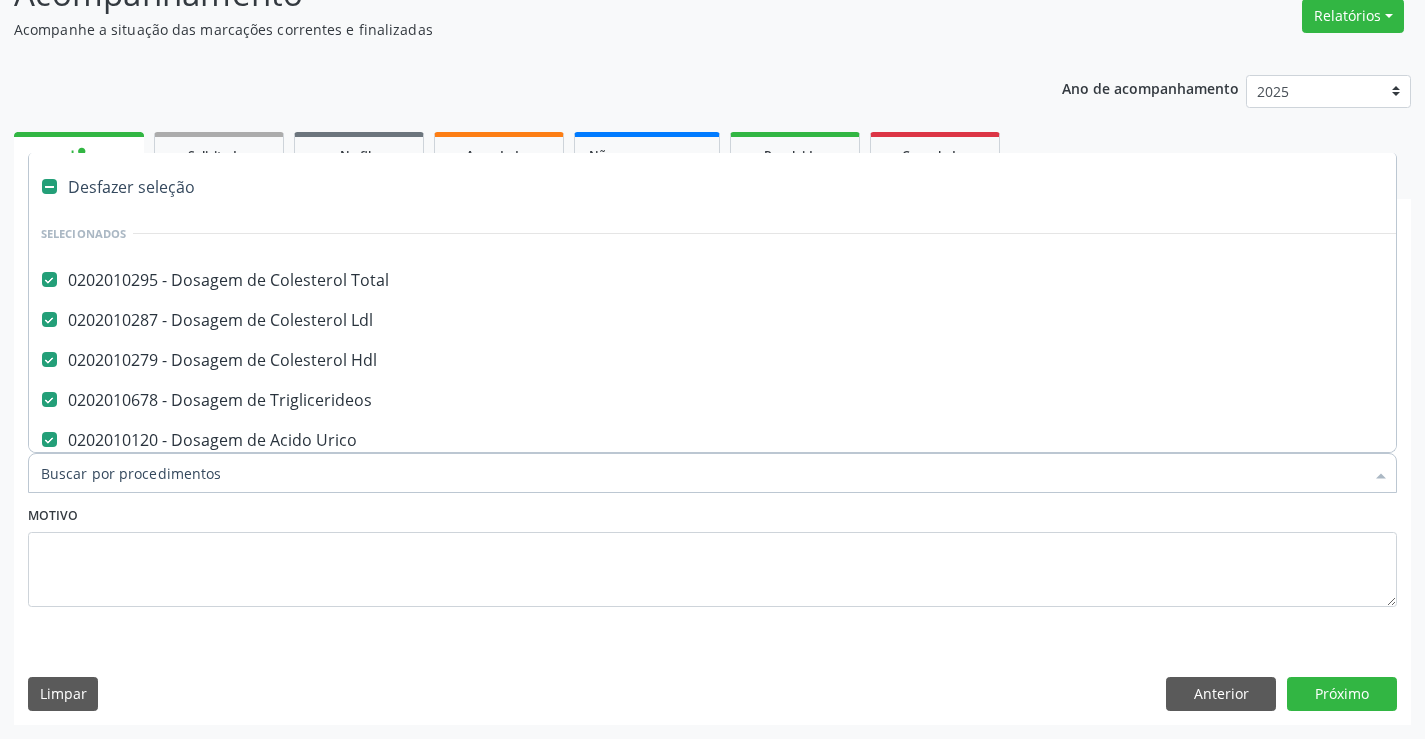 type on "U" 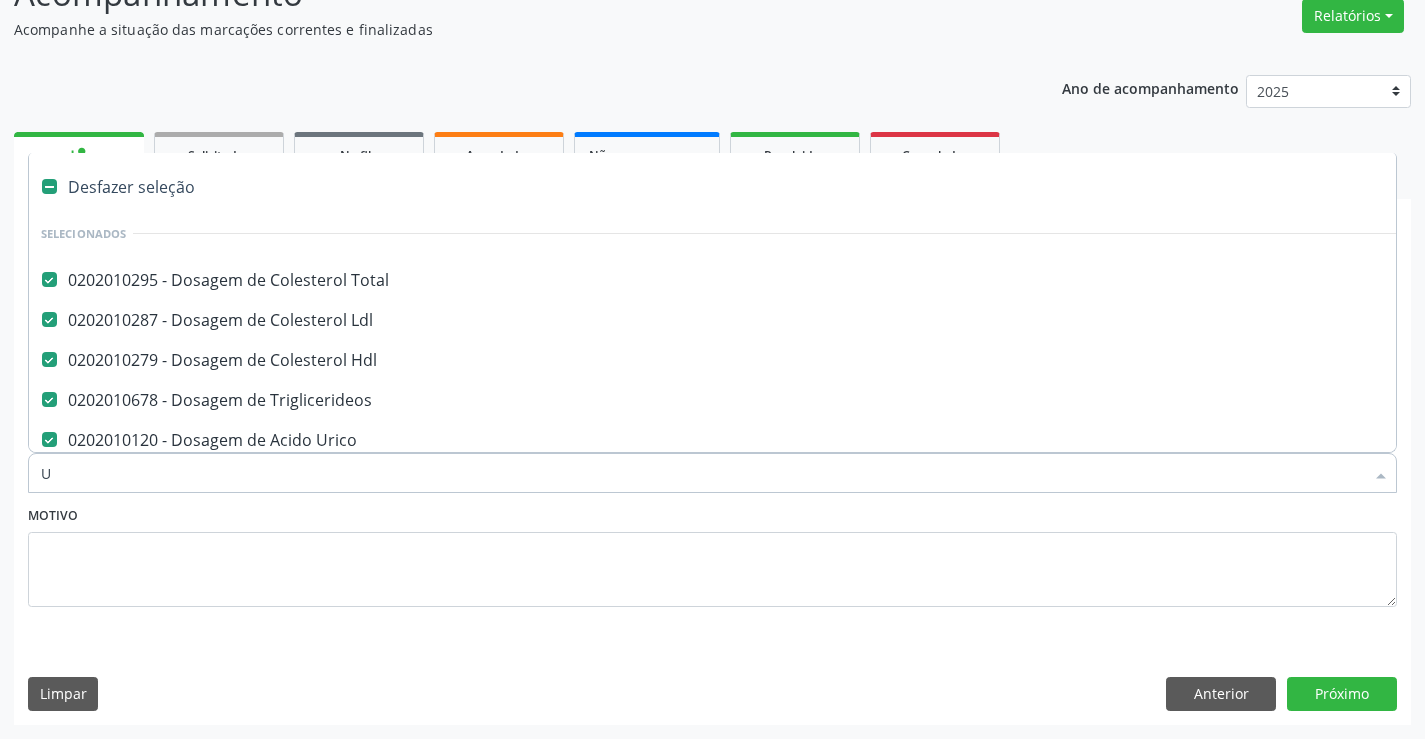 checkbox on "false" 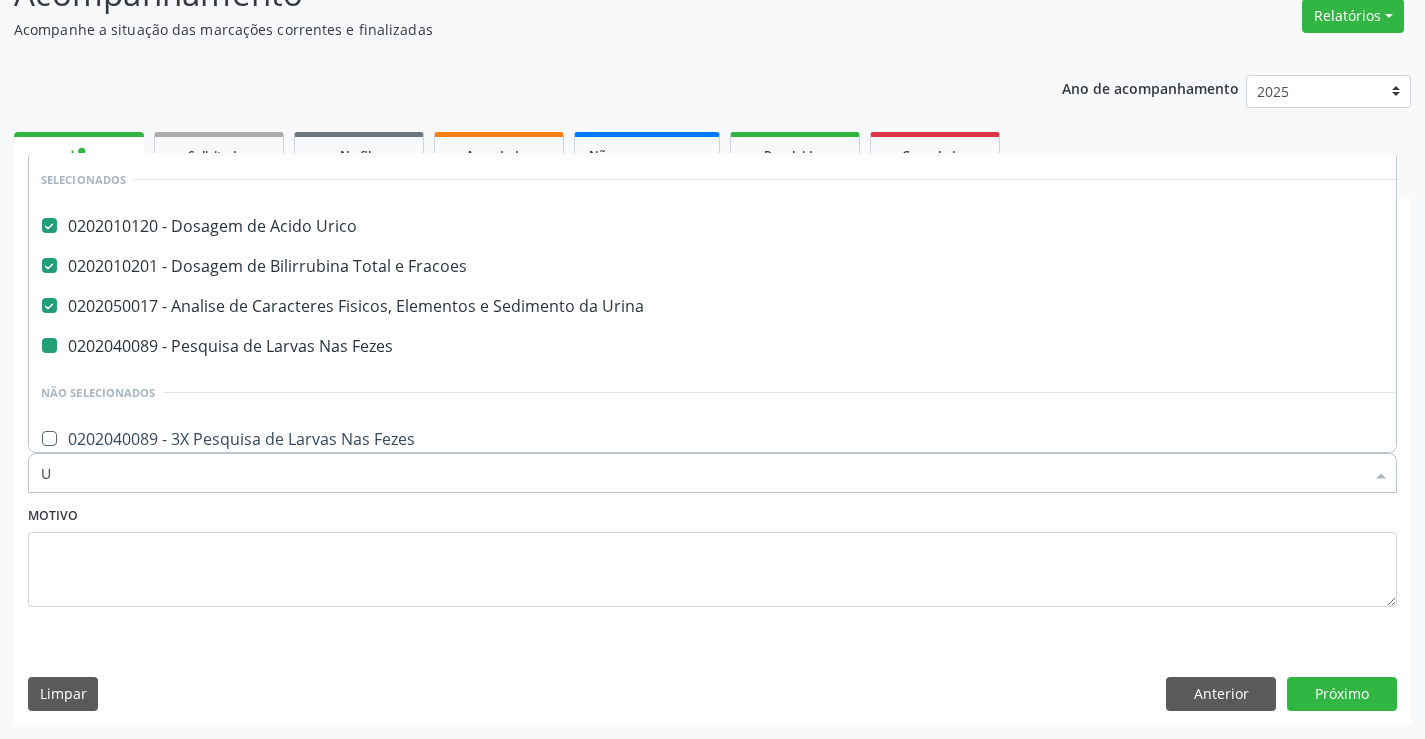 type on "UR" 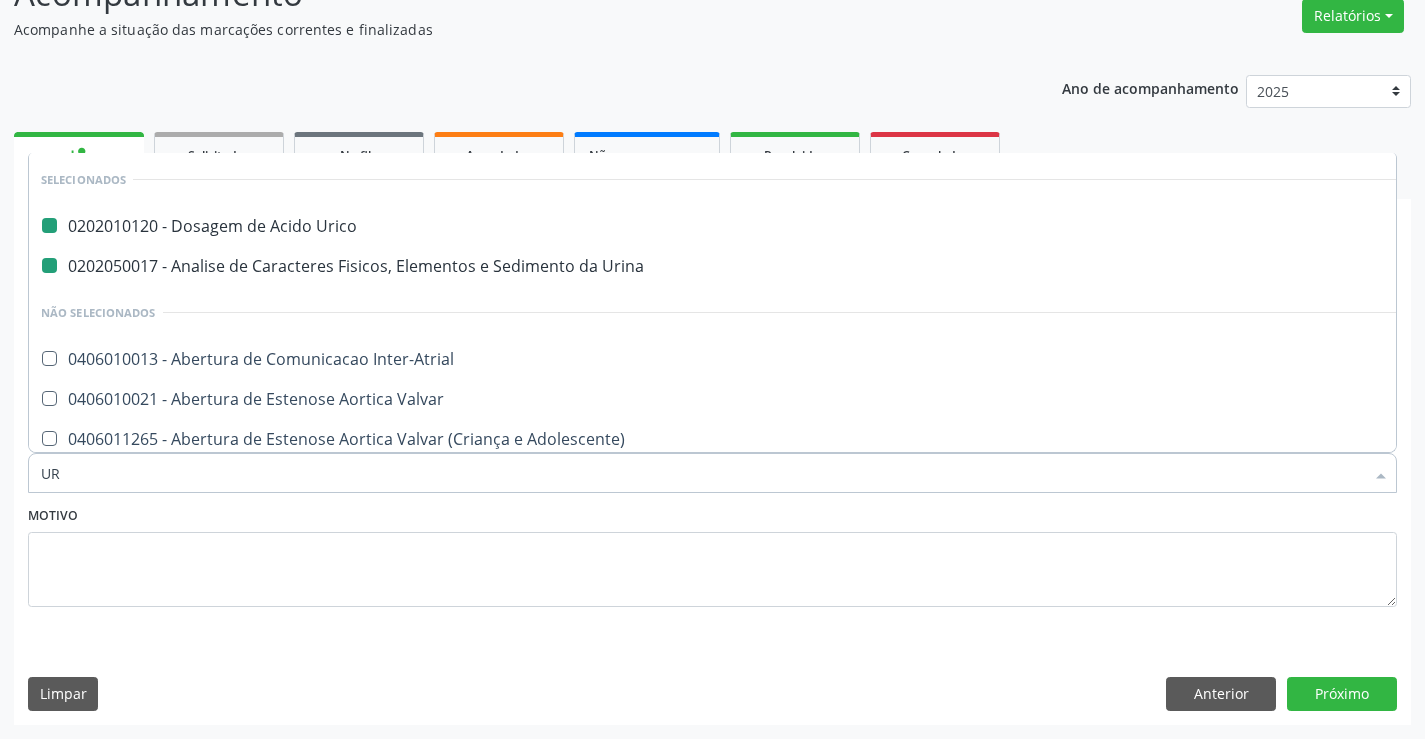 type on "URE" 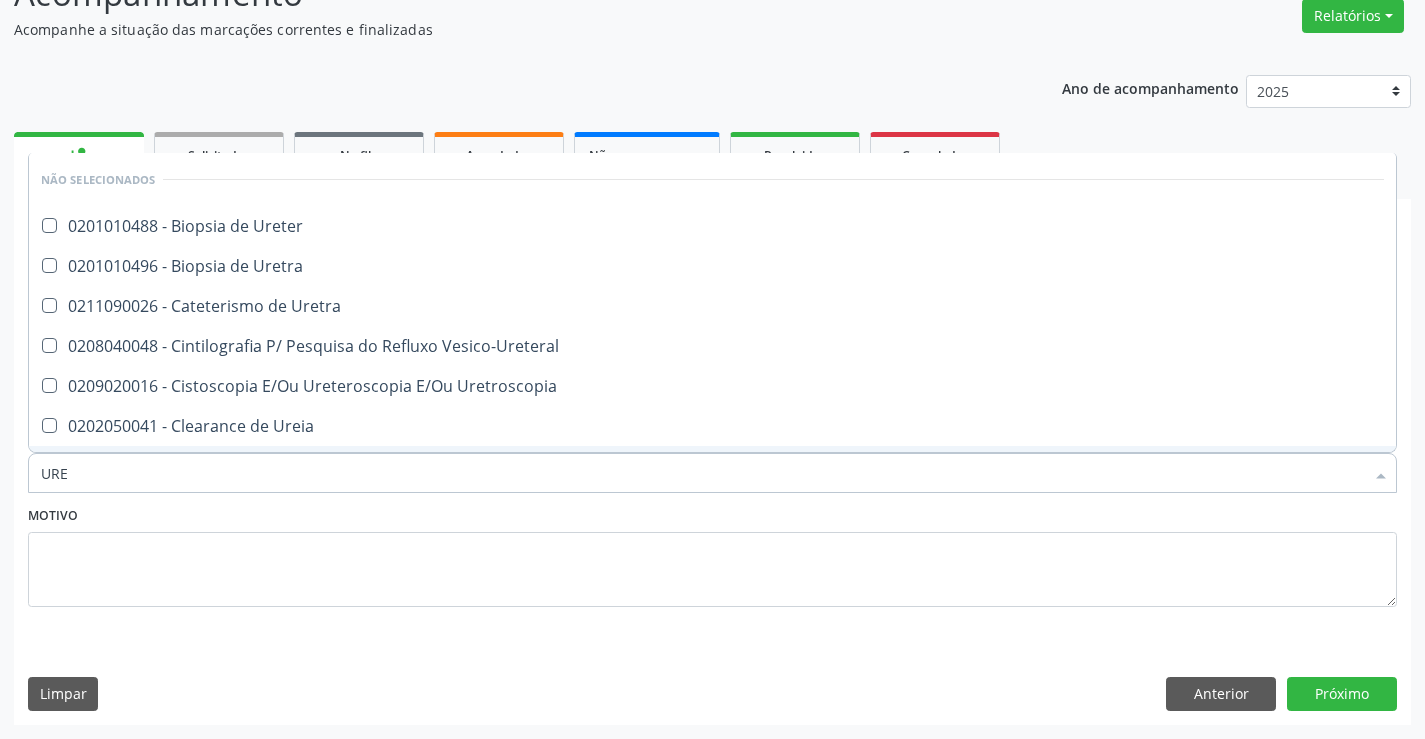 type on "UREI" 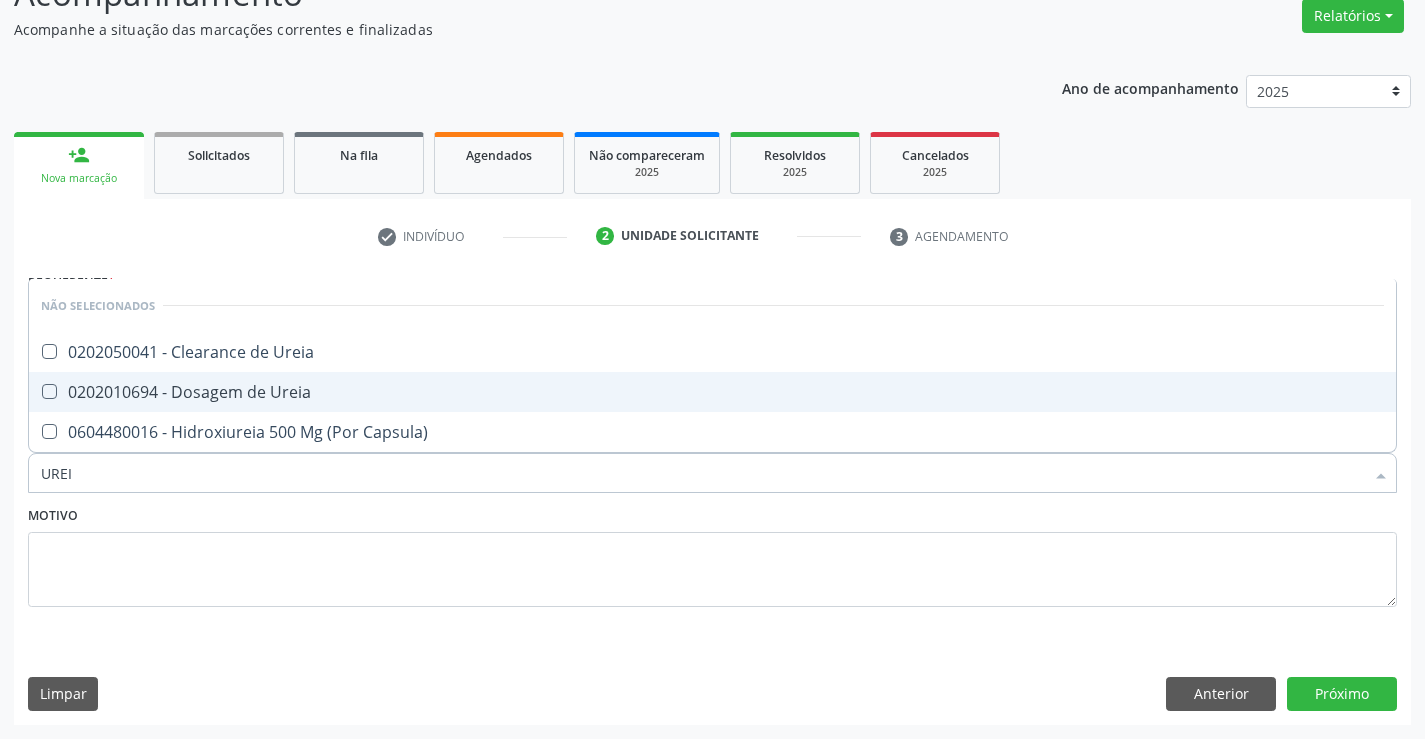 click on "0202010694 - Dosagem de Ureia" at bounding box center [712, 392] 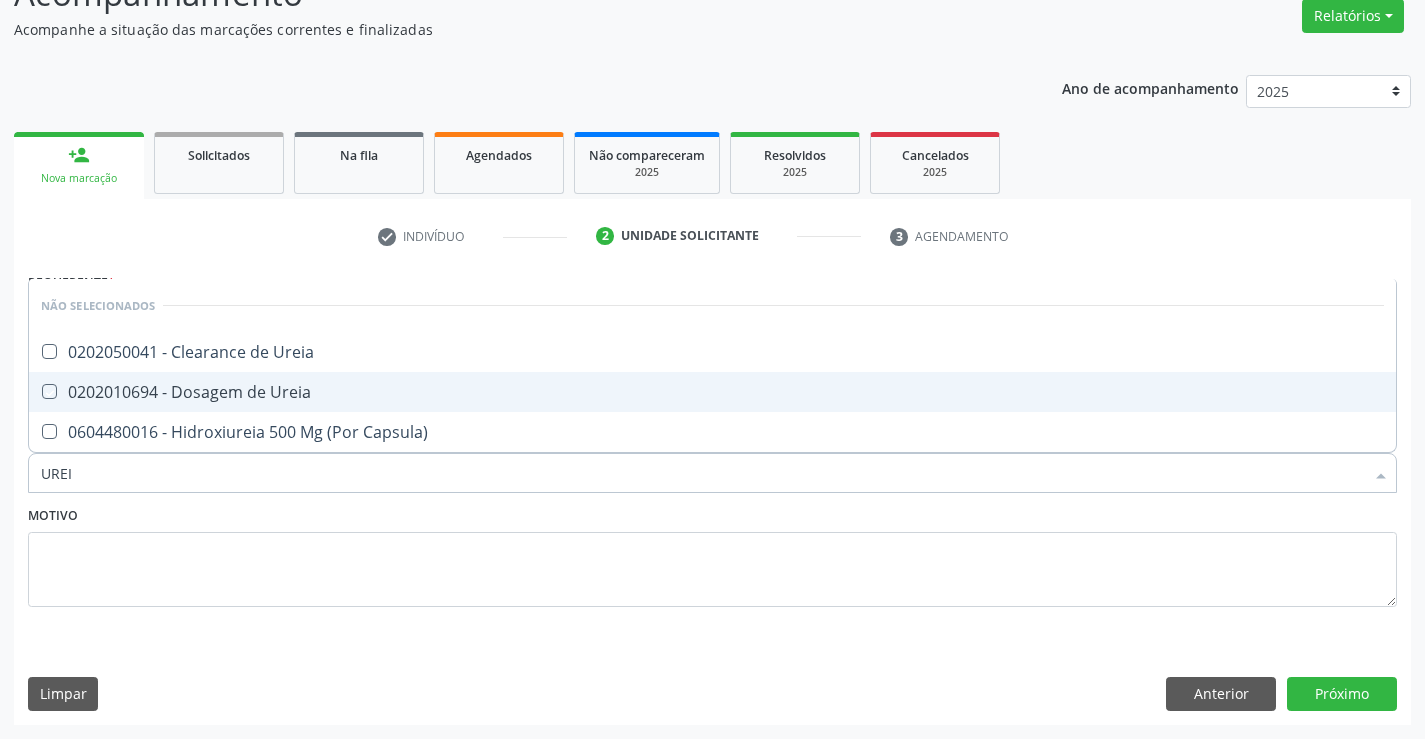 checkbox on "true" 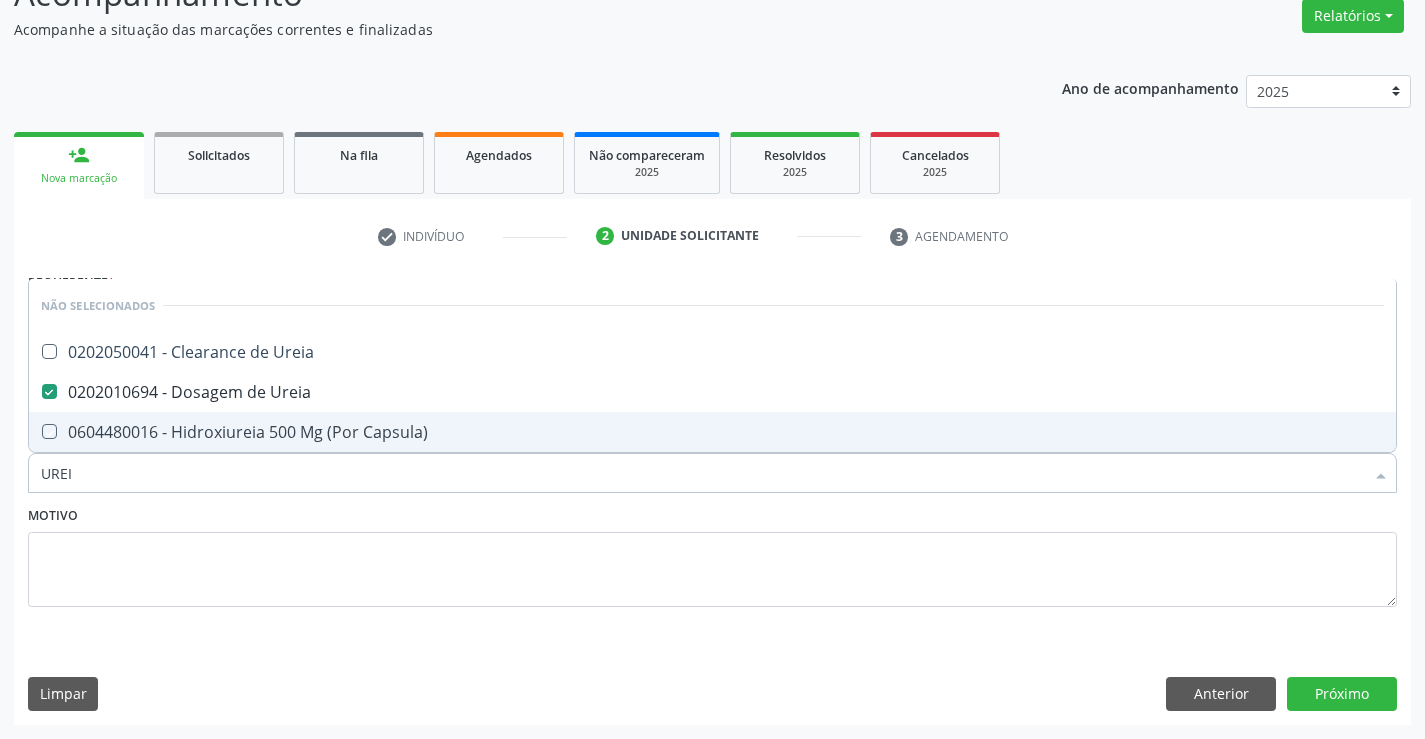 click on "Motivo" at bounding box center (712, 554) 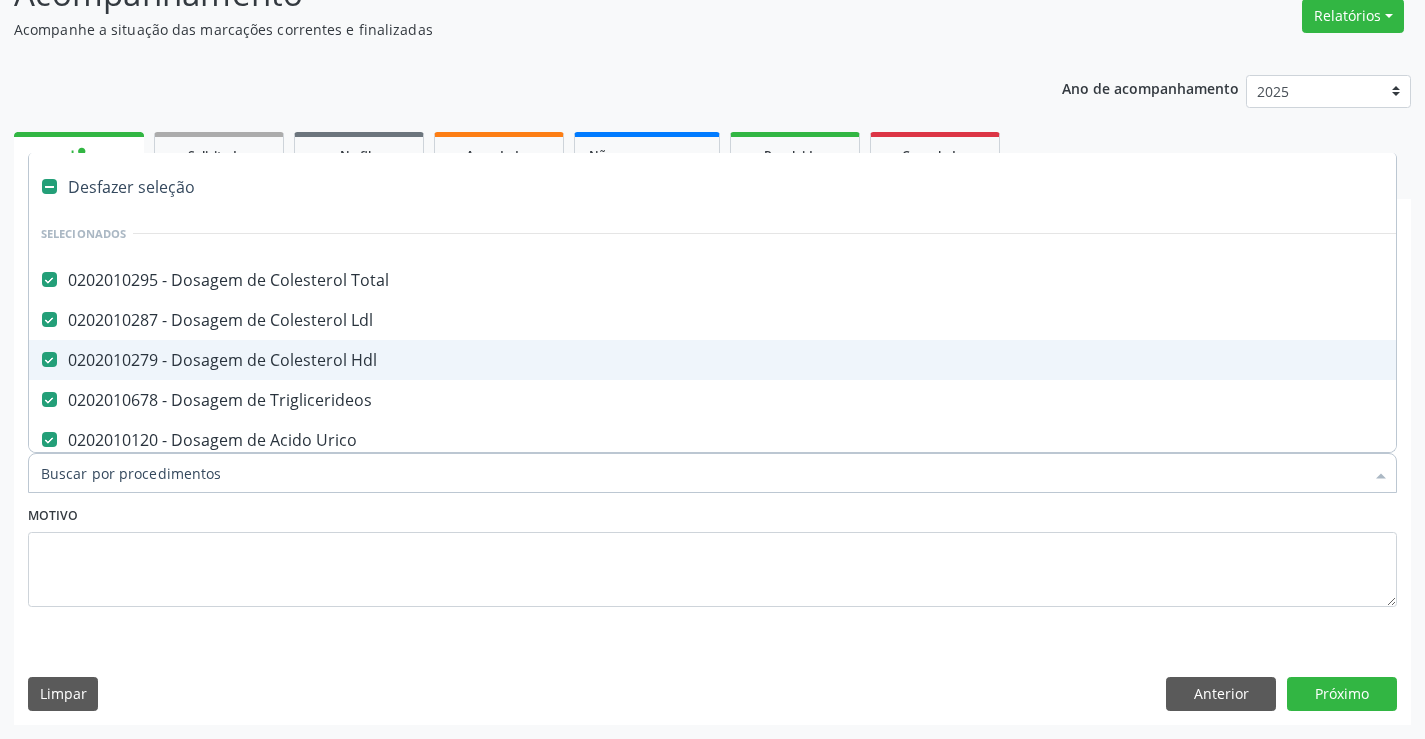 type on "C" 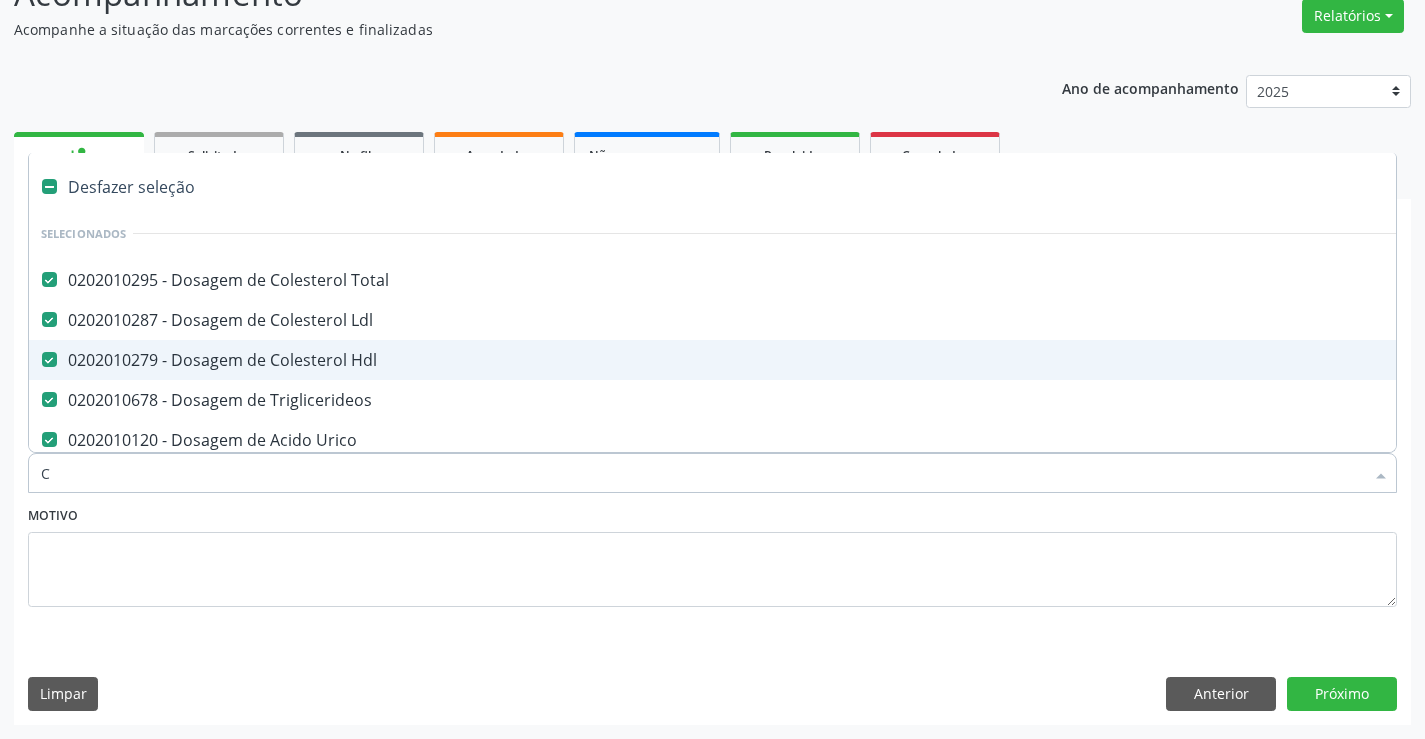 checkbox on "false" 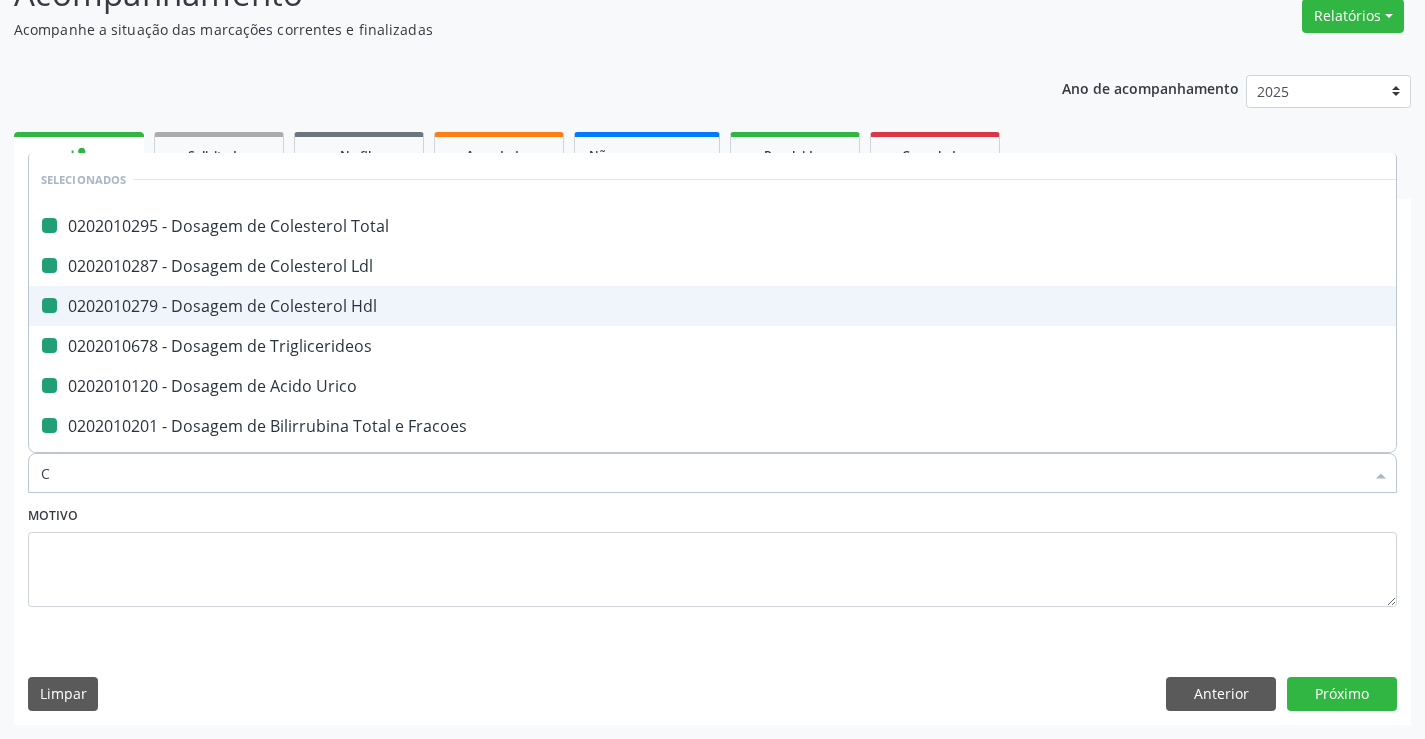 type on "CR" 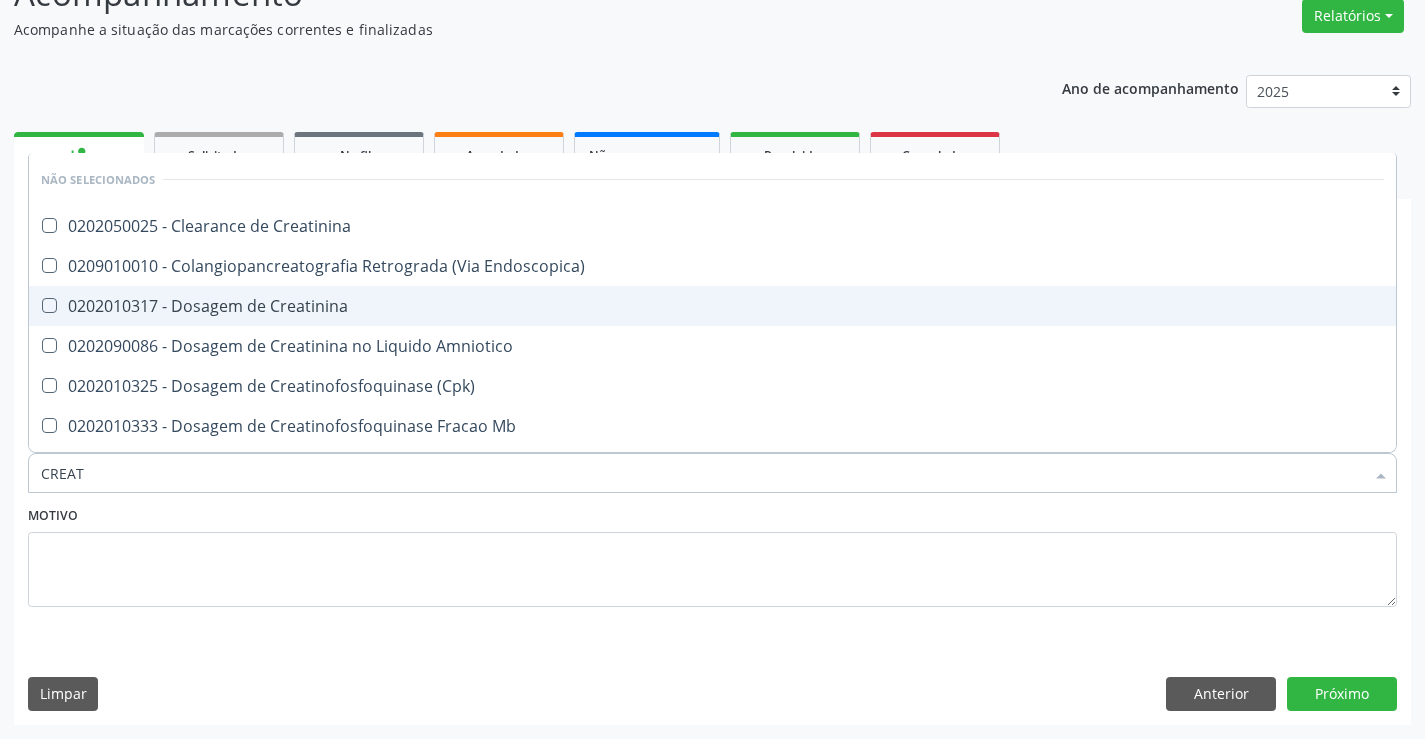 type on "CREATI" 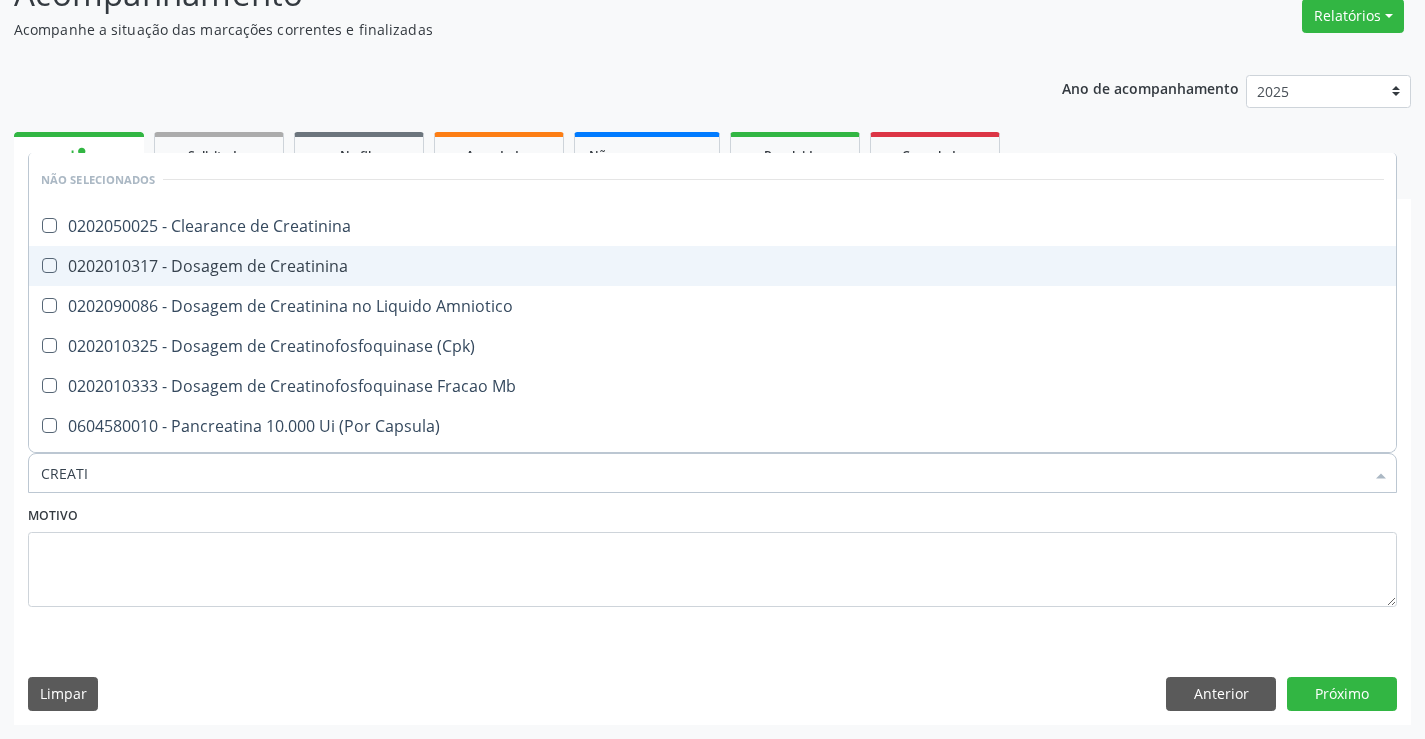 click on "0202010317 - Dosagem de Creatinina" at bounding box center (712, 266) 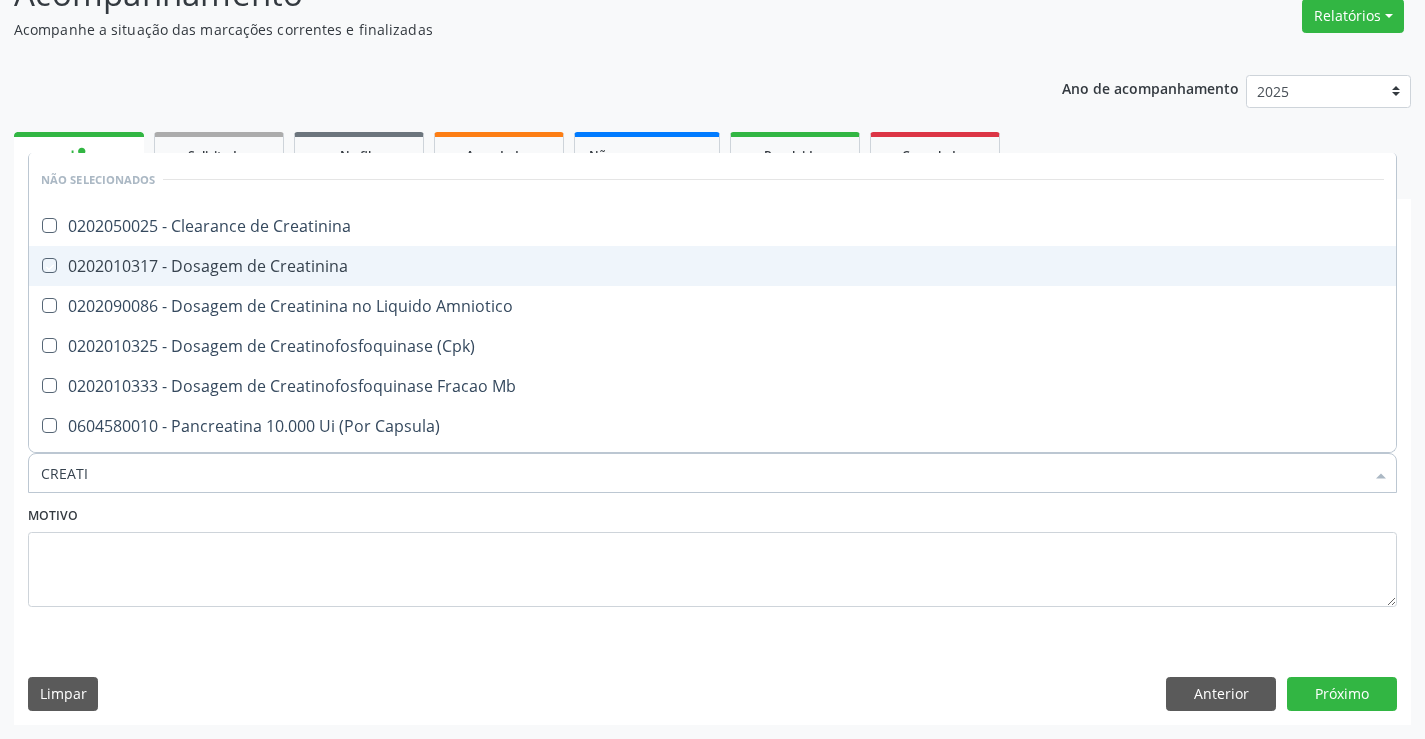 checkbox on "true" 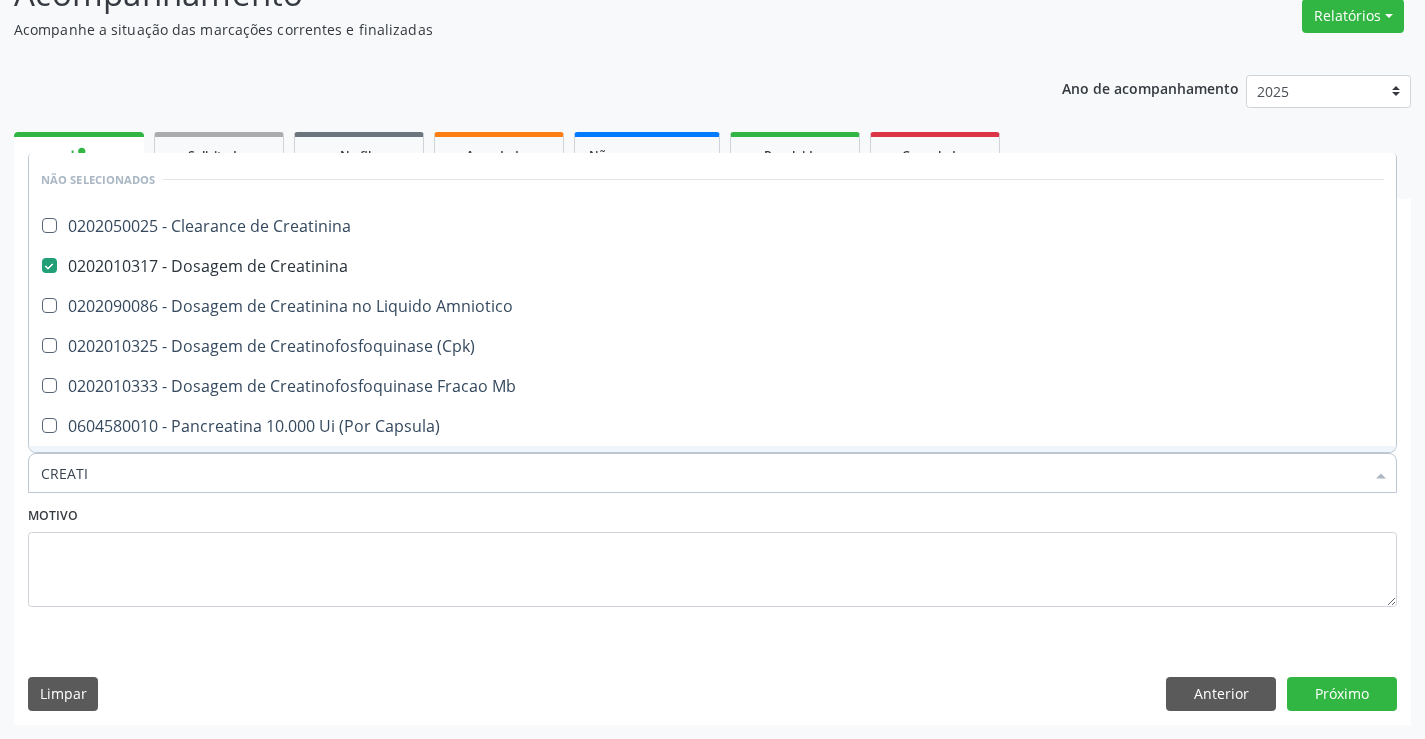 click on "Motivo" at bounding box center [712, 554] 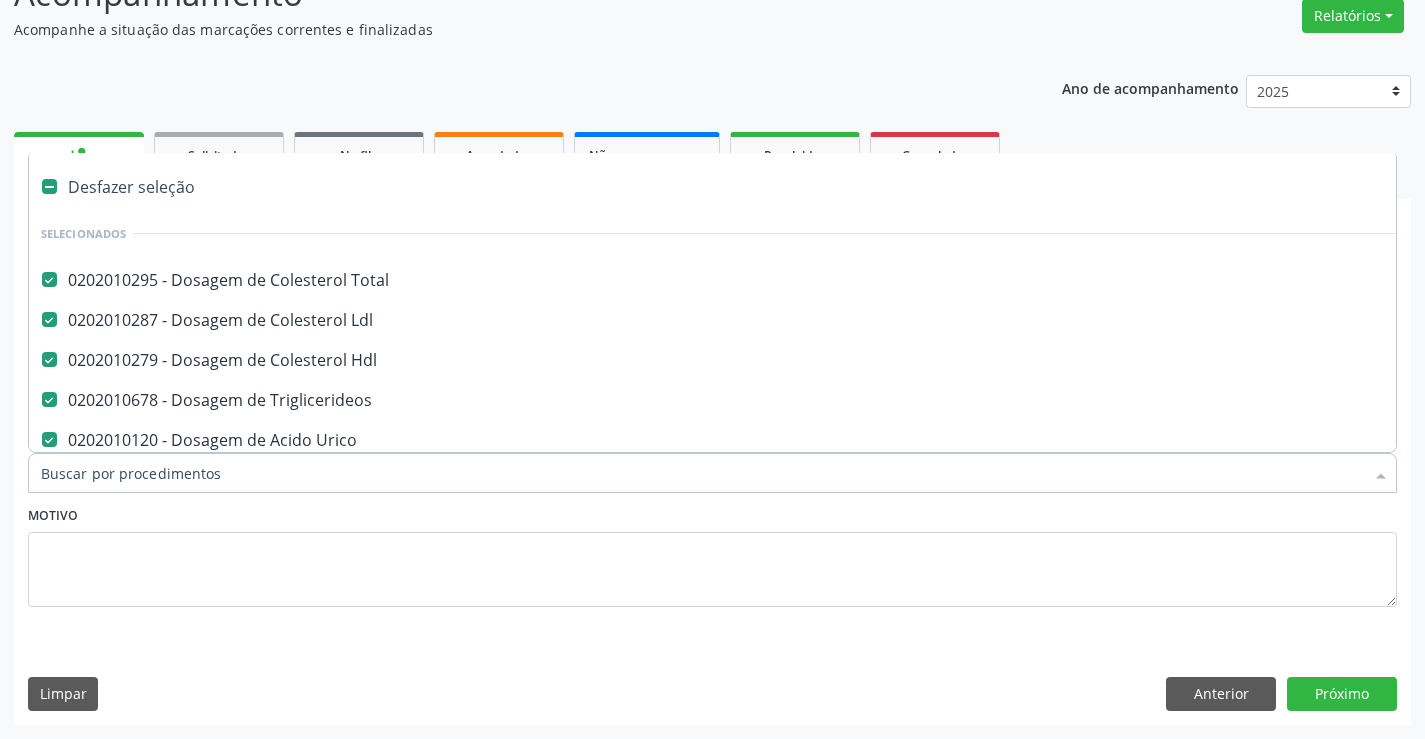 type on "T" 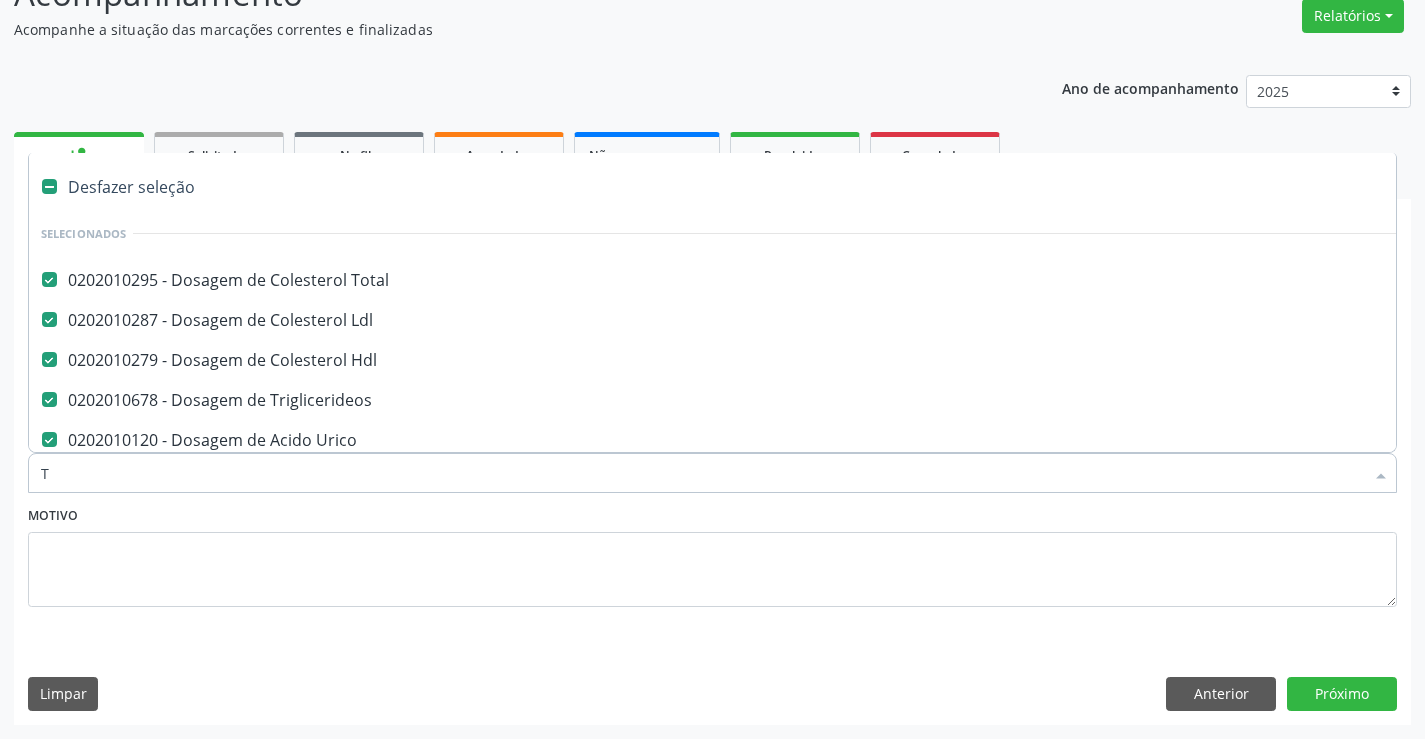checkbox on "false" 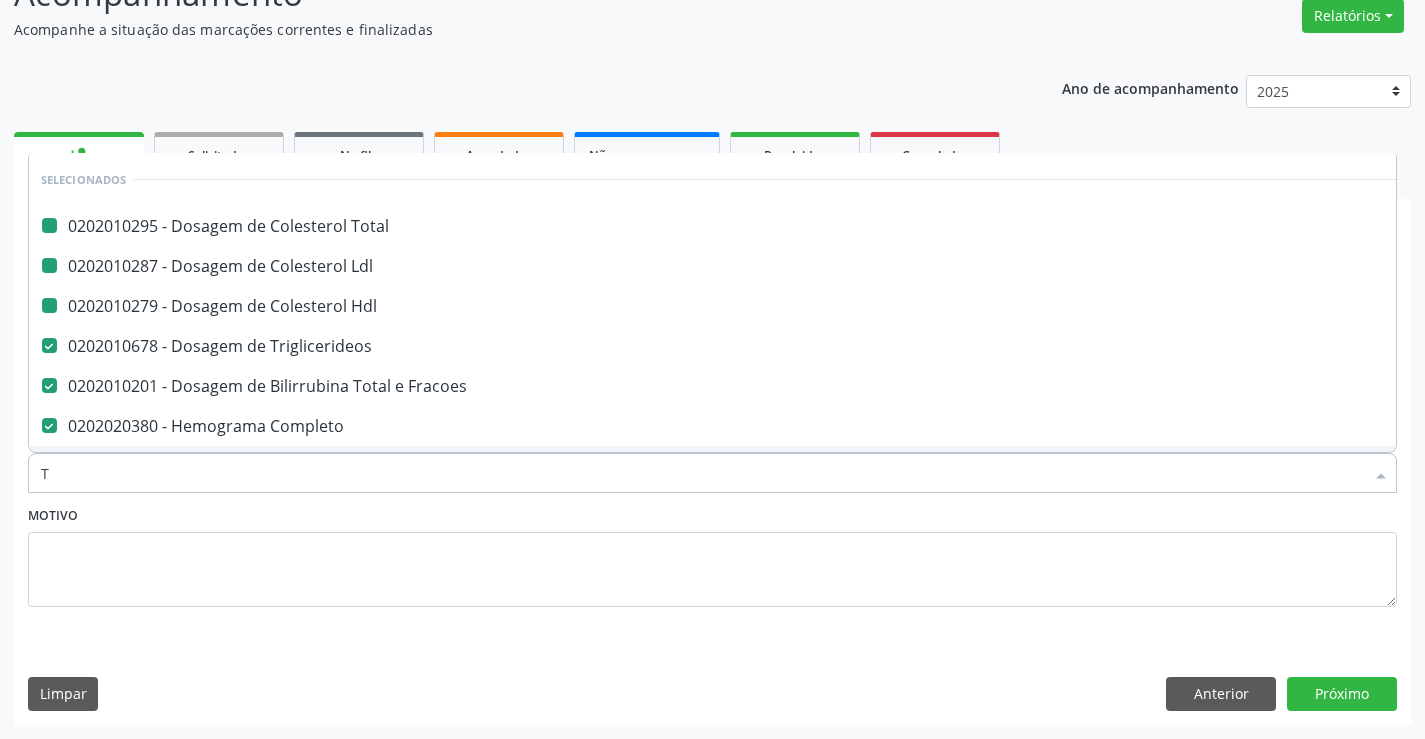 type on "TG" 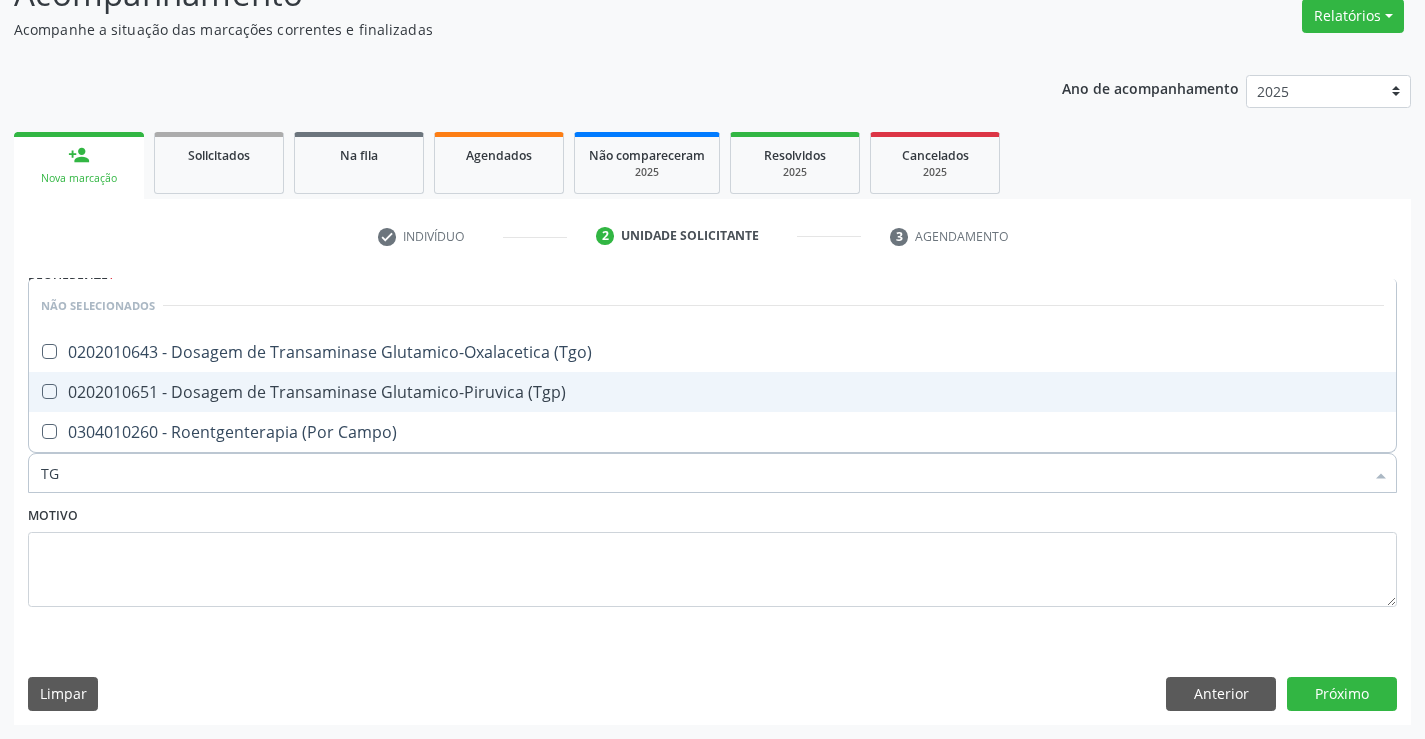 click on "0202010651 - Dosagem de Transaminase Glutamico-Piruvica (Tgp)" at bounding box center (712, 392) 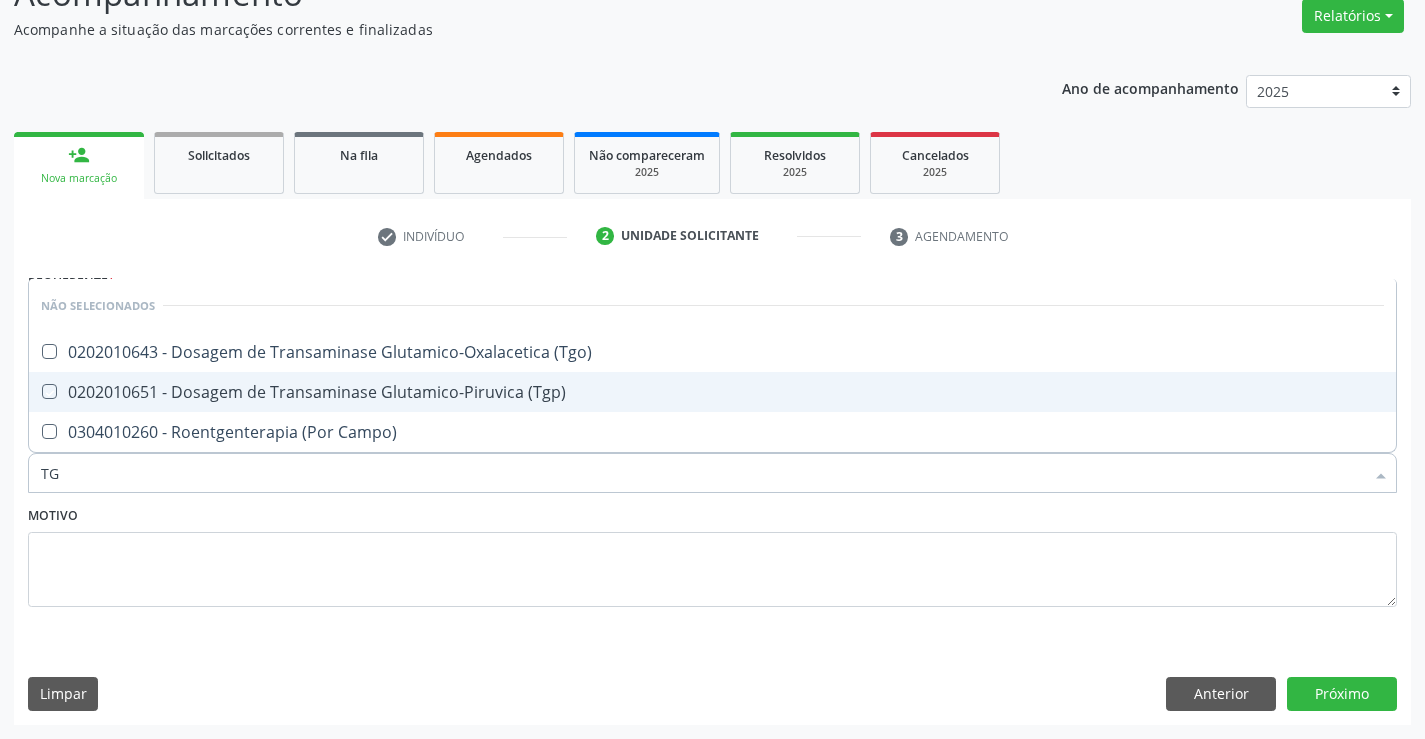 checkbox on "true" 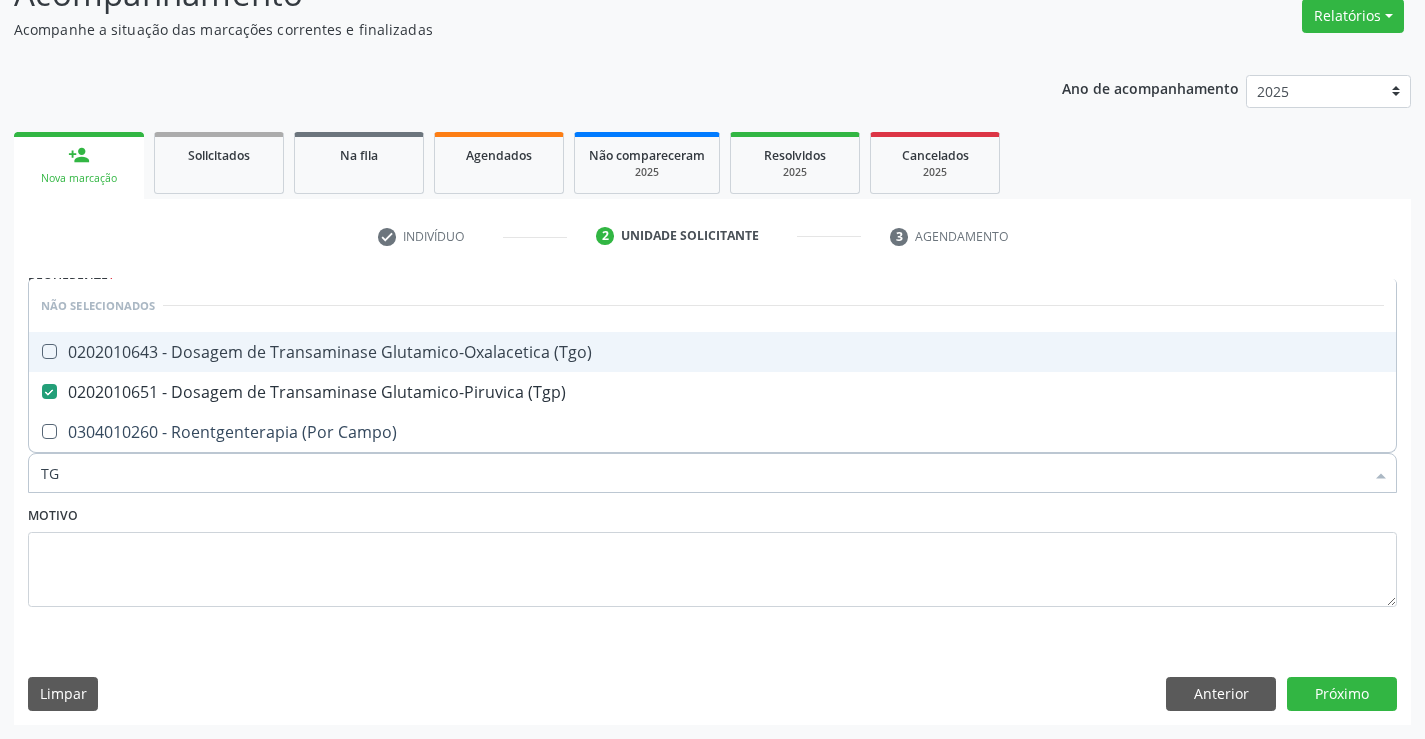 click on "0202010643 - Dosagem de Transaminase Glutamico-Oxalacetica (Tgo)" at bounding box center (712, 352) 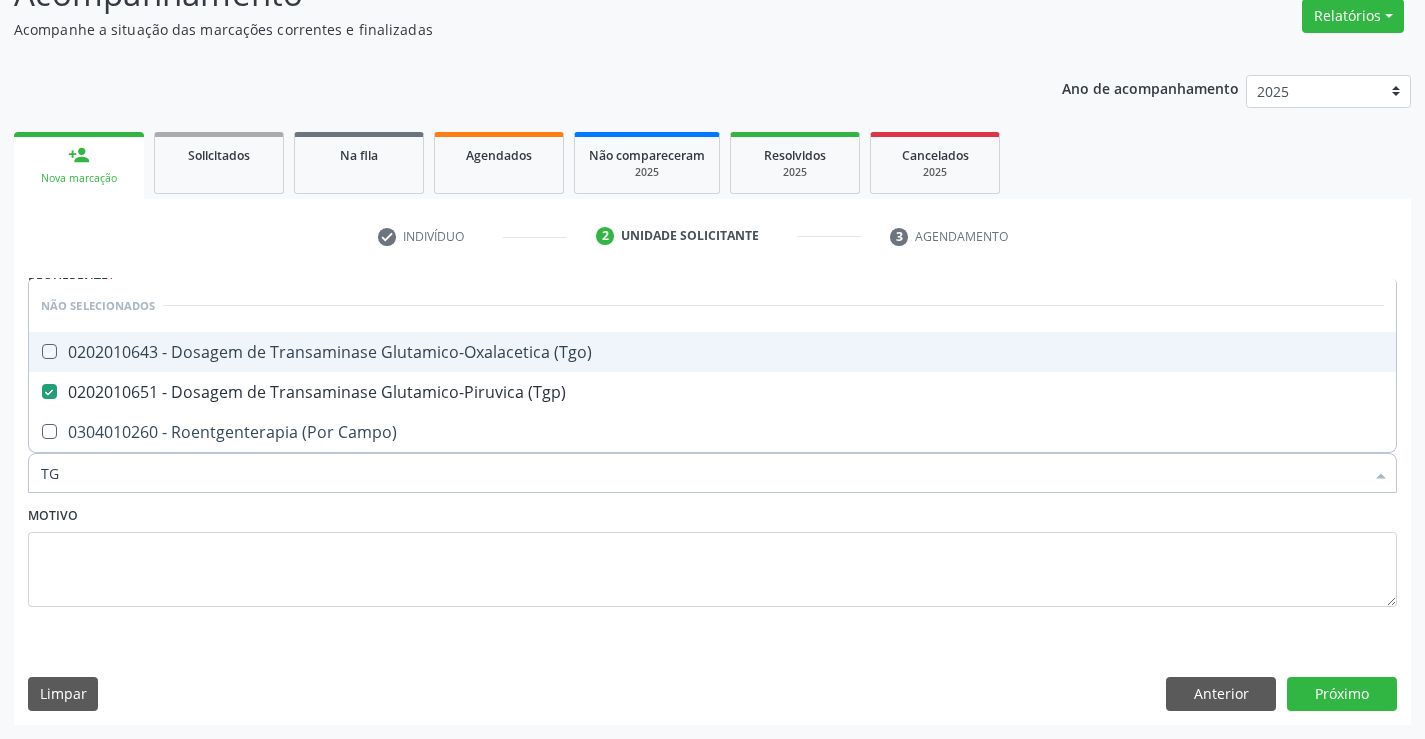 checkbox on "true" 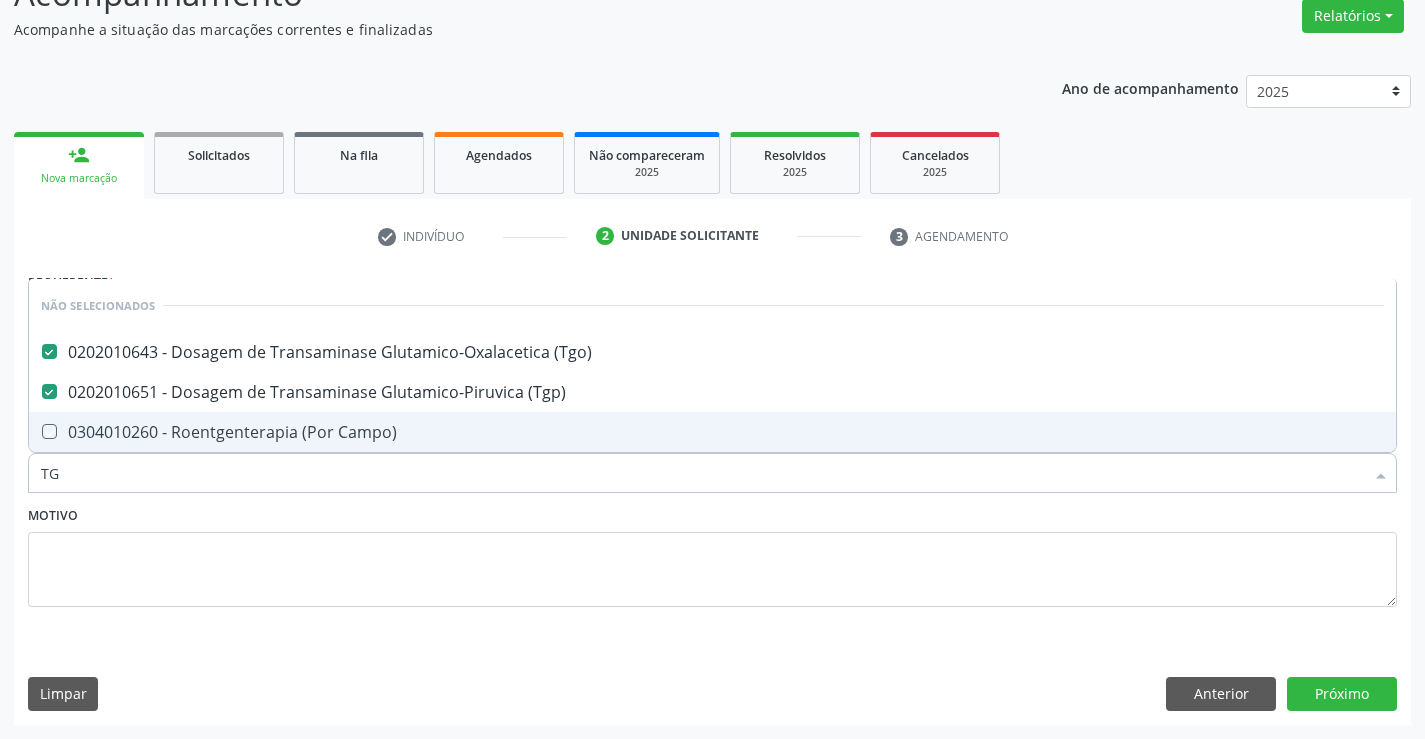 click on "Motivo" at bounding box center (712, 554) 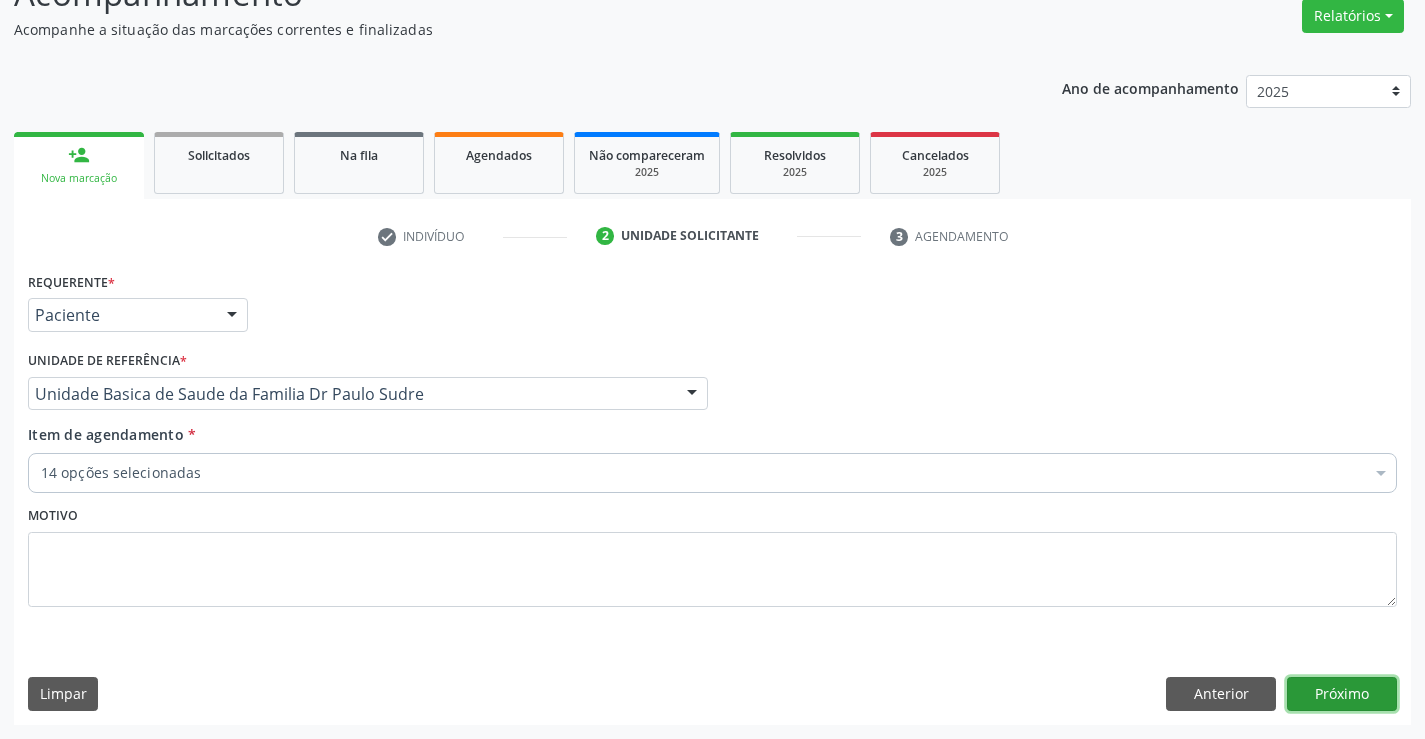 click on "Próximo" at bounding box center [1342, 694] 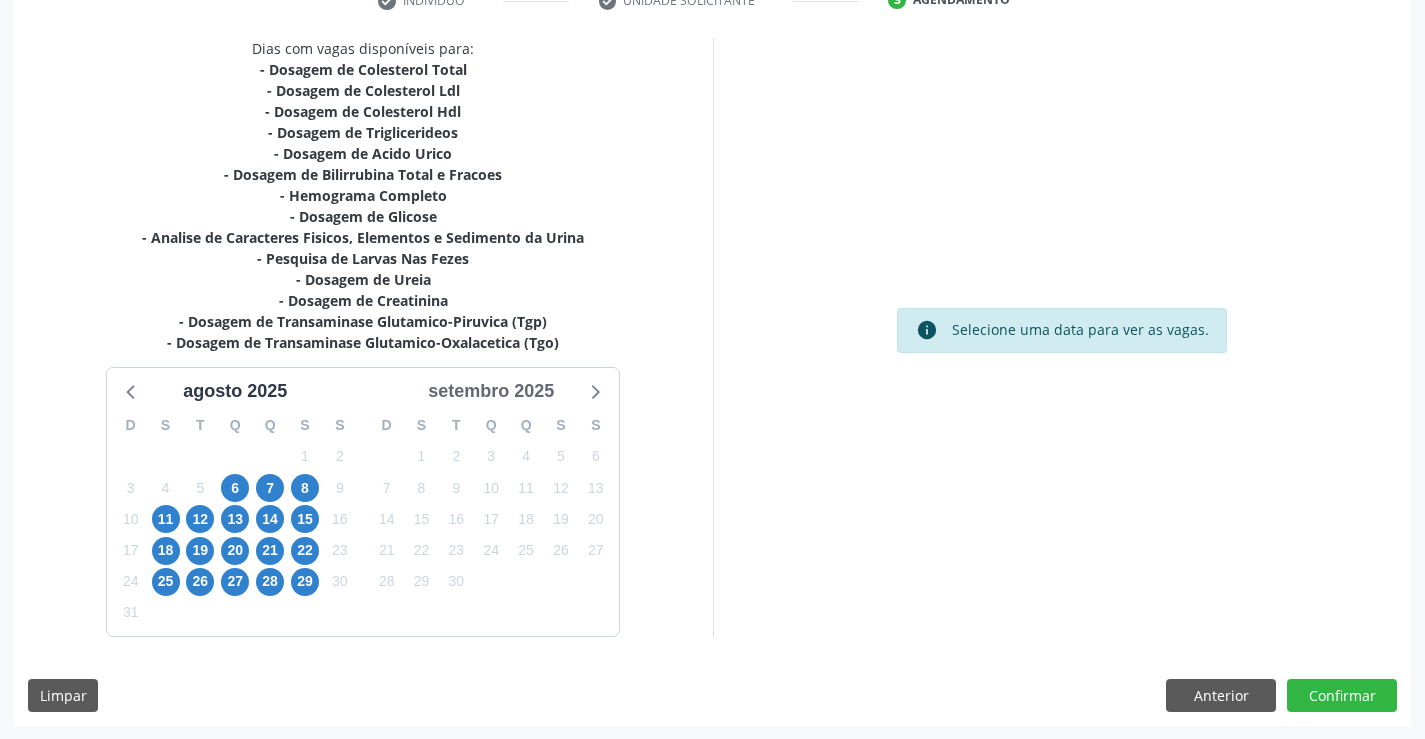 scroll, scrollTop: 404, scrollLeft: 0, axis: vertical 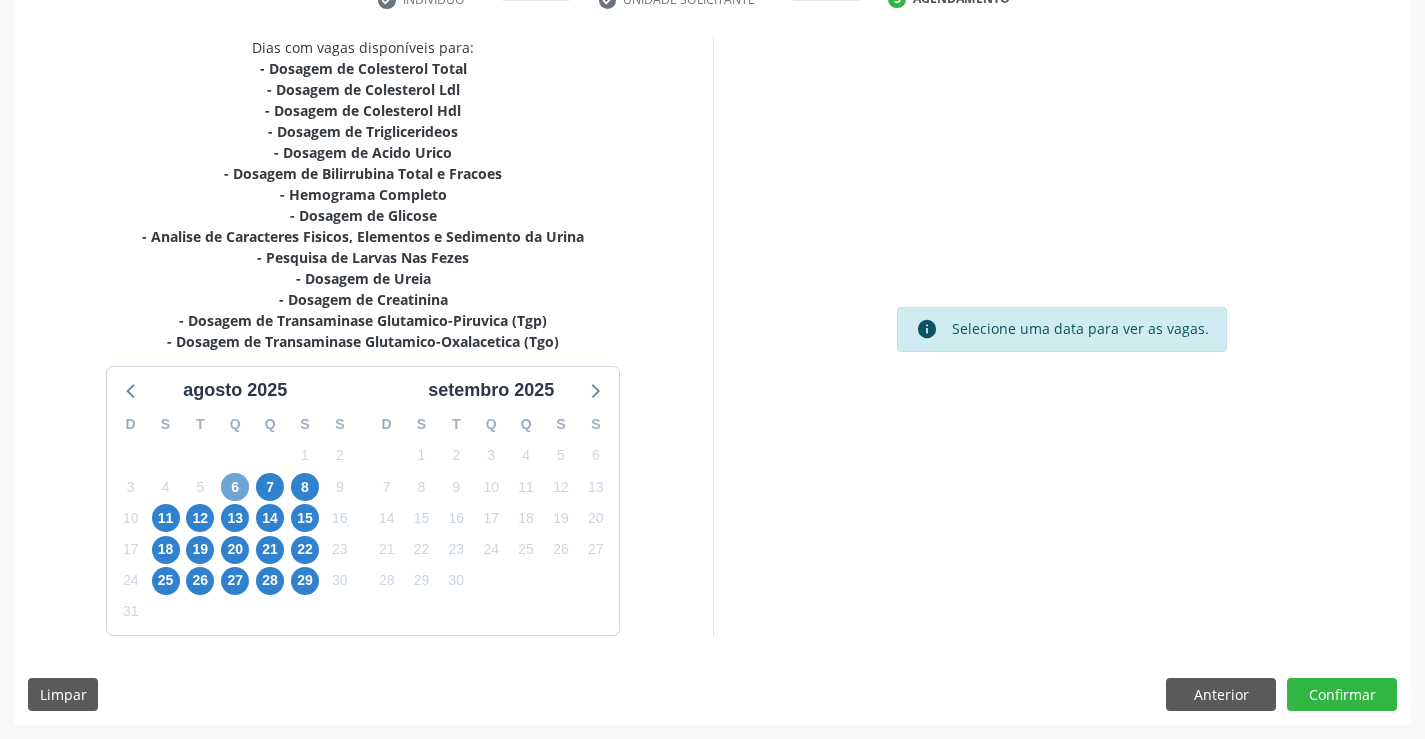 click on "6" at bounding box center (235, 487) 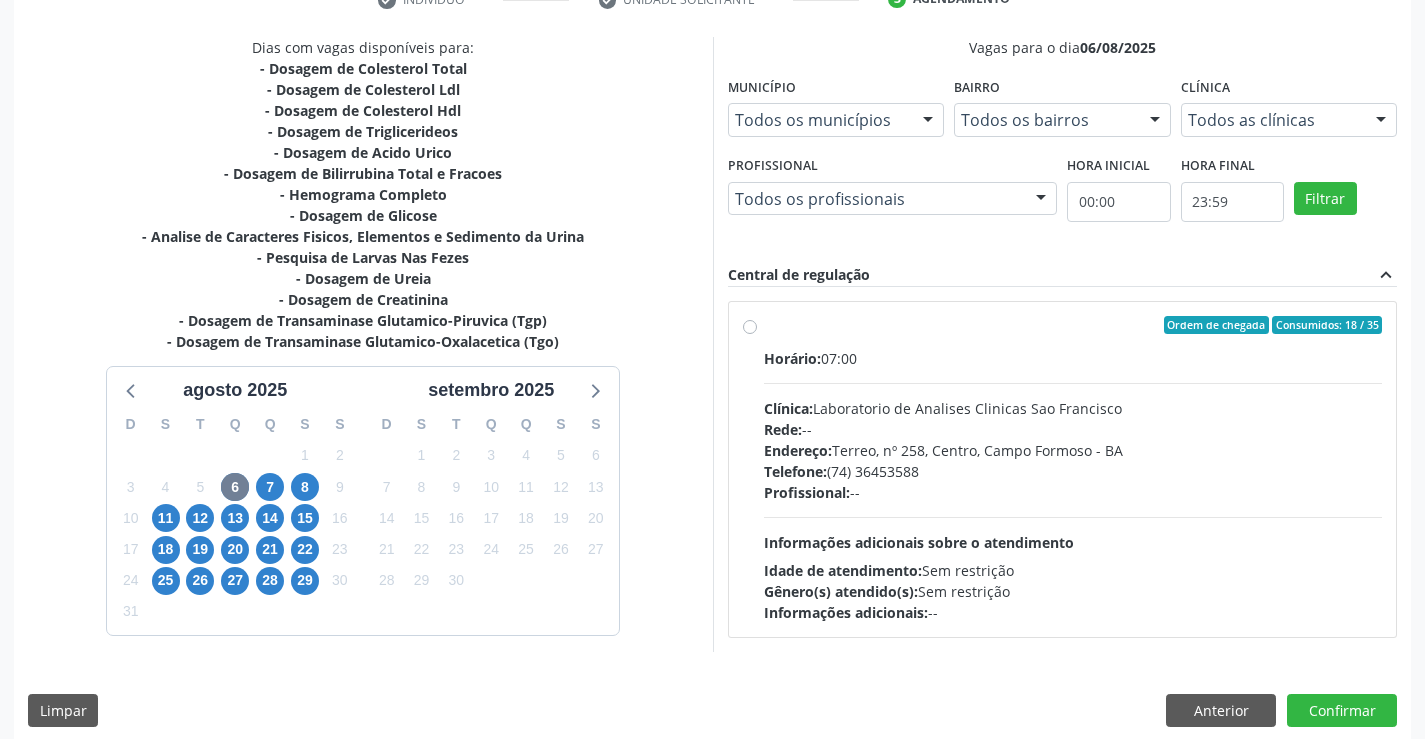 click on "Ordem de chegada
Consumidos: 18 / 35" at bounding box center (1073, 325) 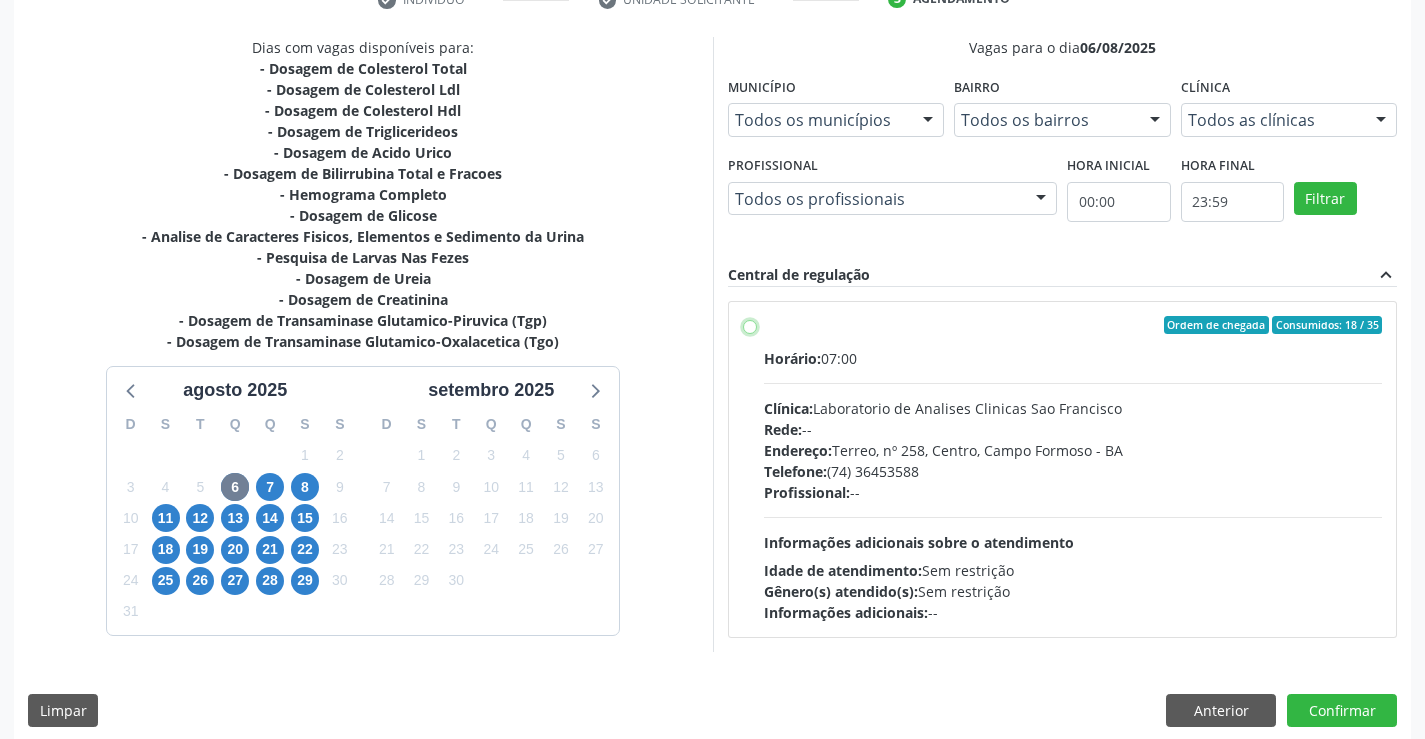 click on "Ordem de chegada
Consumidos: 18 / 35
Horário:   07:00
Clínica:  Laboratorio de Analises Clinicas Sao Francisco
Rede:
--
Endereço:   Terreo, nº 258, Centro, Campo Formoso - BA
Telefone:   [PHONE]
Profissional:
--
Informações adicionais sobre o atendimento
Idade de atendimento:
Sem restrição
Gênero(s) atendido(s):
Sem restrição
Informações adicionais:
--" at bounding box center (750, 325) 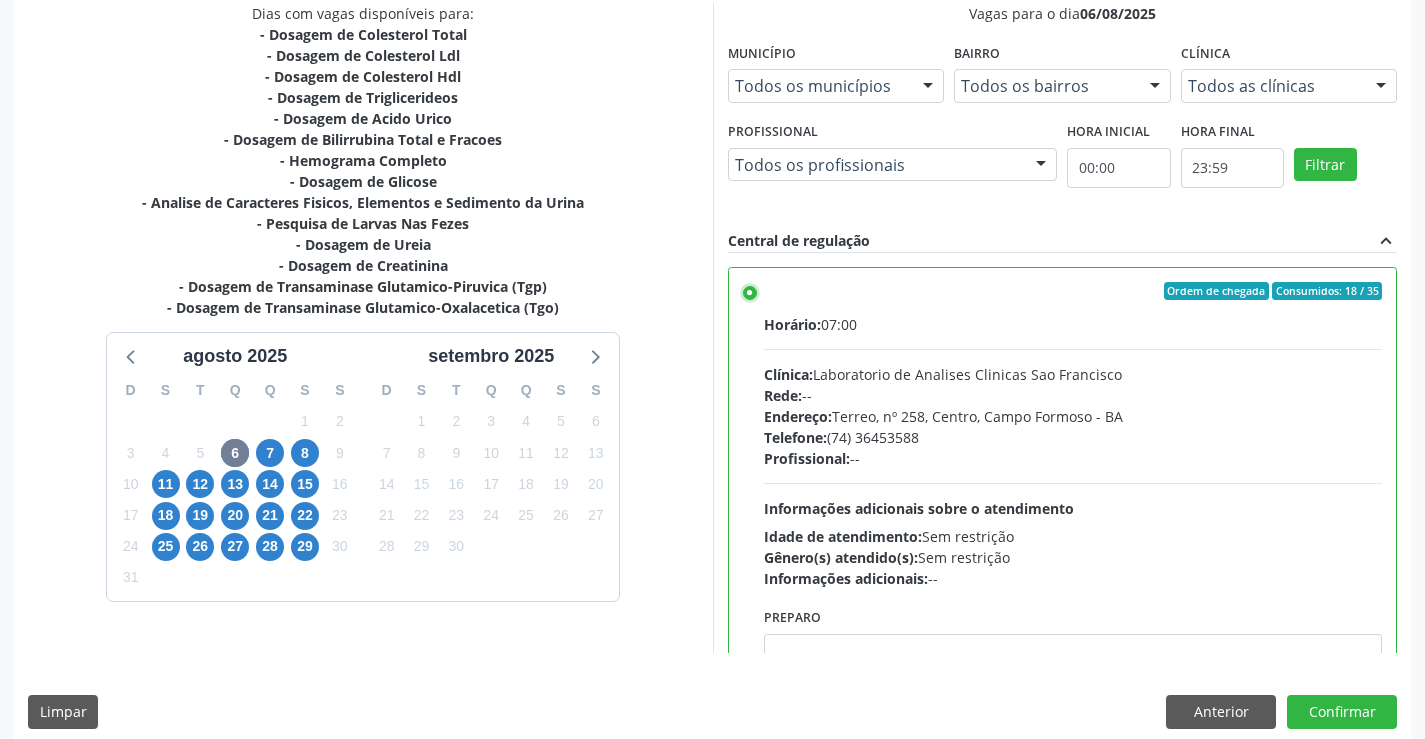 scroll, scrollTop: 456, scrollLeft: 0, axis: vertical 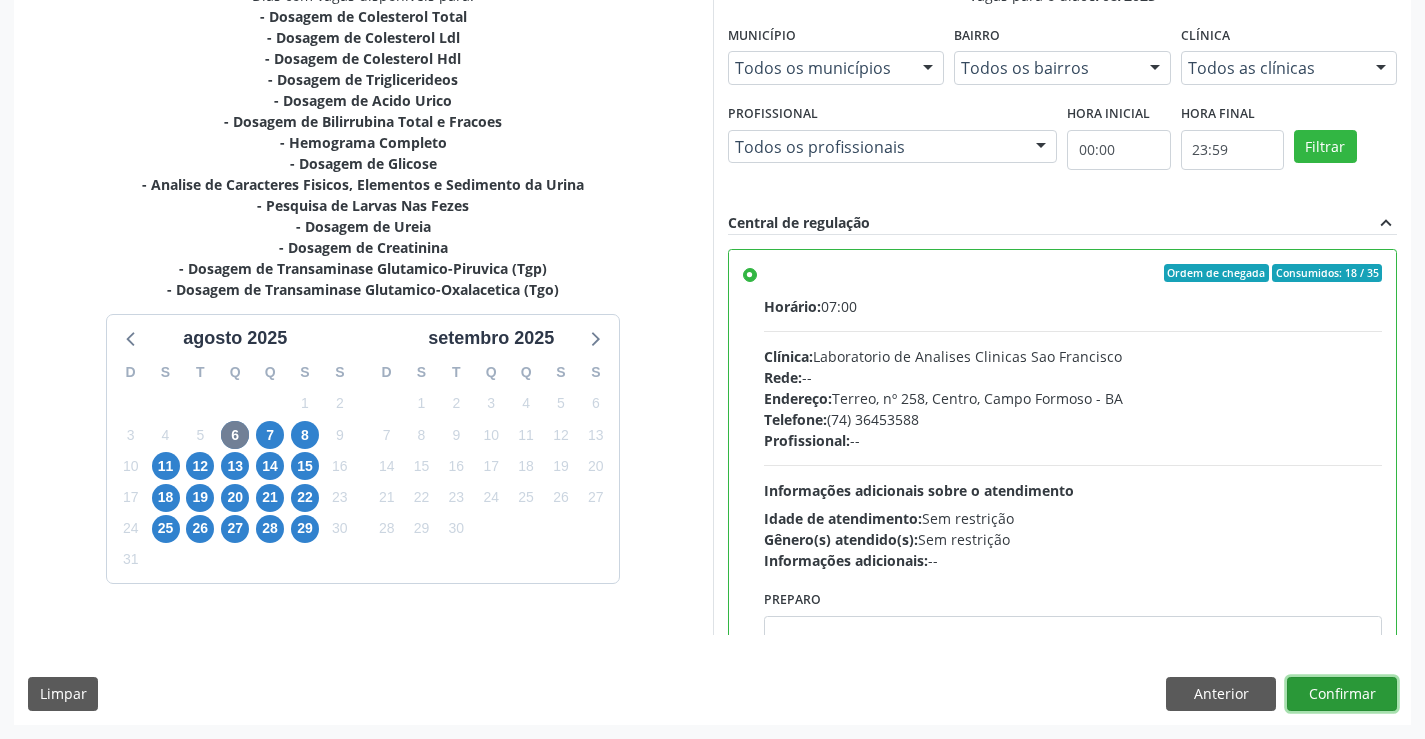 click on "Confirmar" at bounding box center [1342, 694] 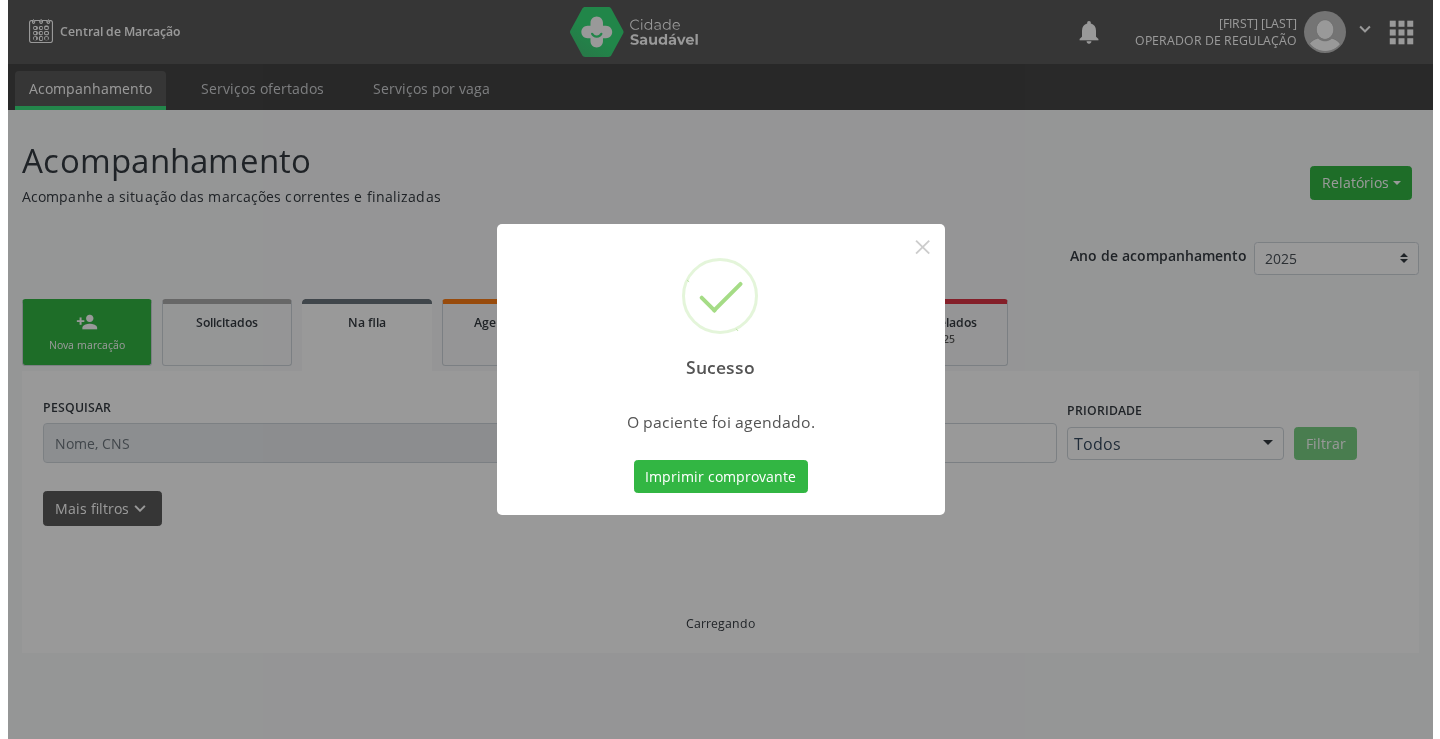 scroll, scrollTop: 0, scrollLeft: 0, axis: both 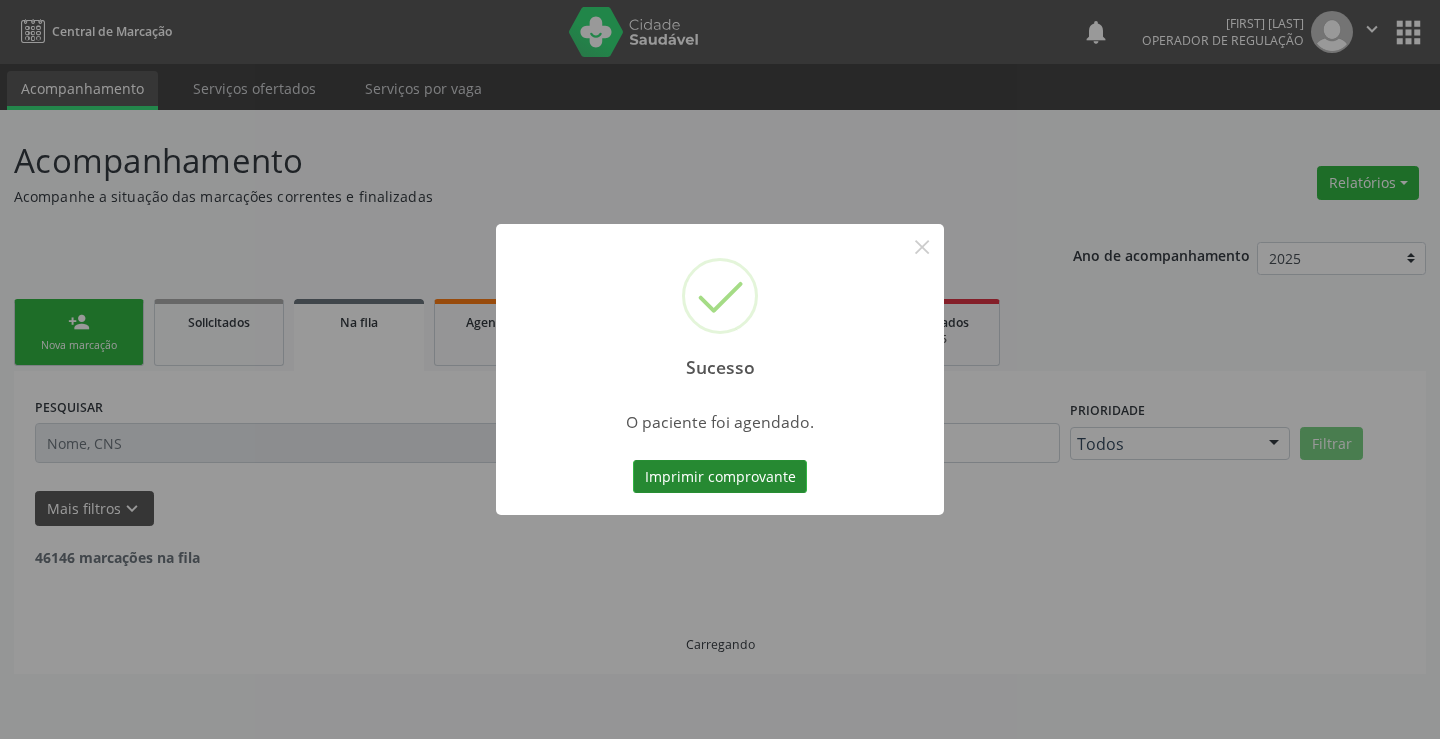 click on "Imprimir comprovante" at bounding box center [720, 477] 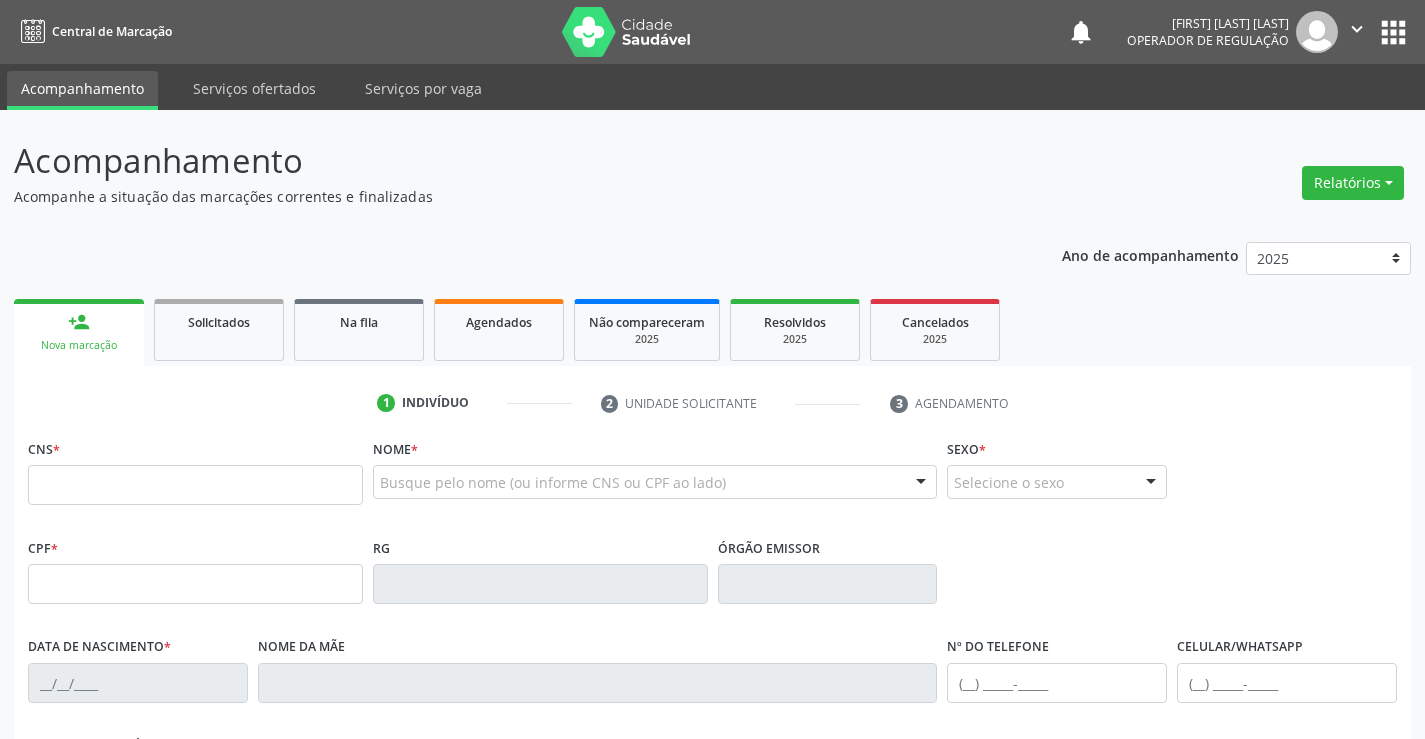 scroll, scrollTop: 0, scrollLeft: 0, axis: both 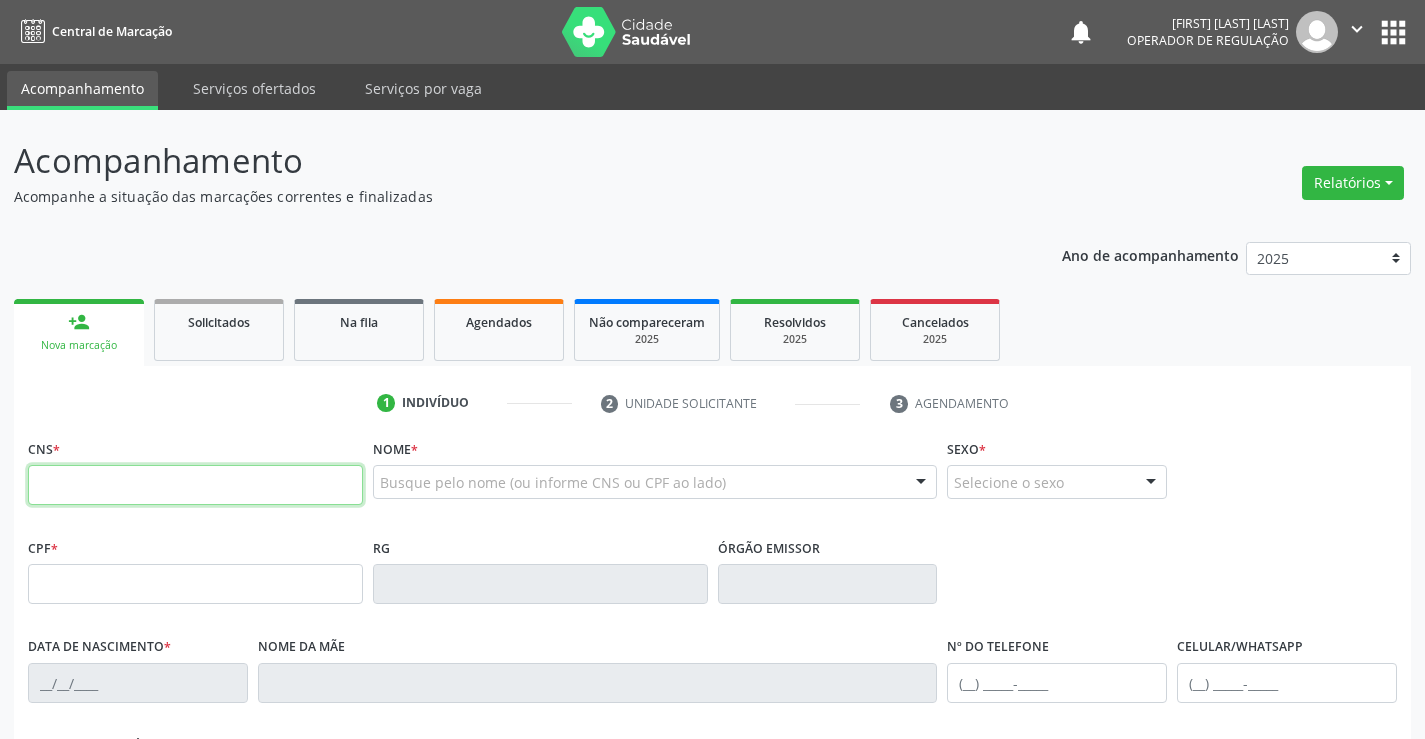 click at bounding box center [195, 485] 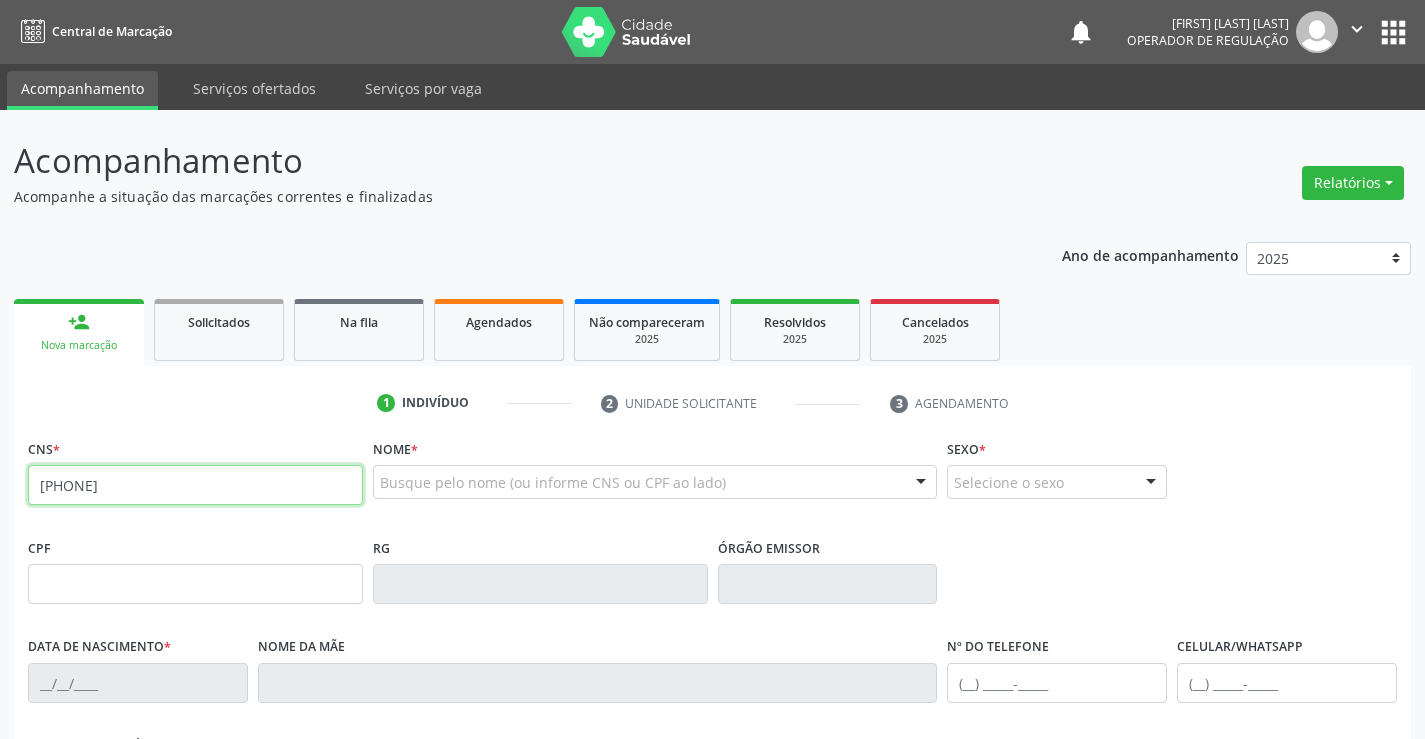 type on "[PHONE]" 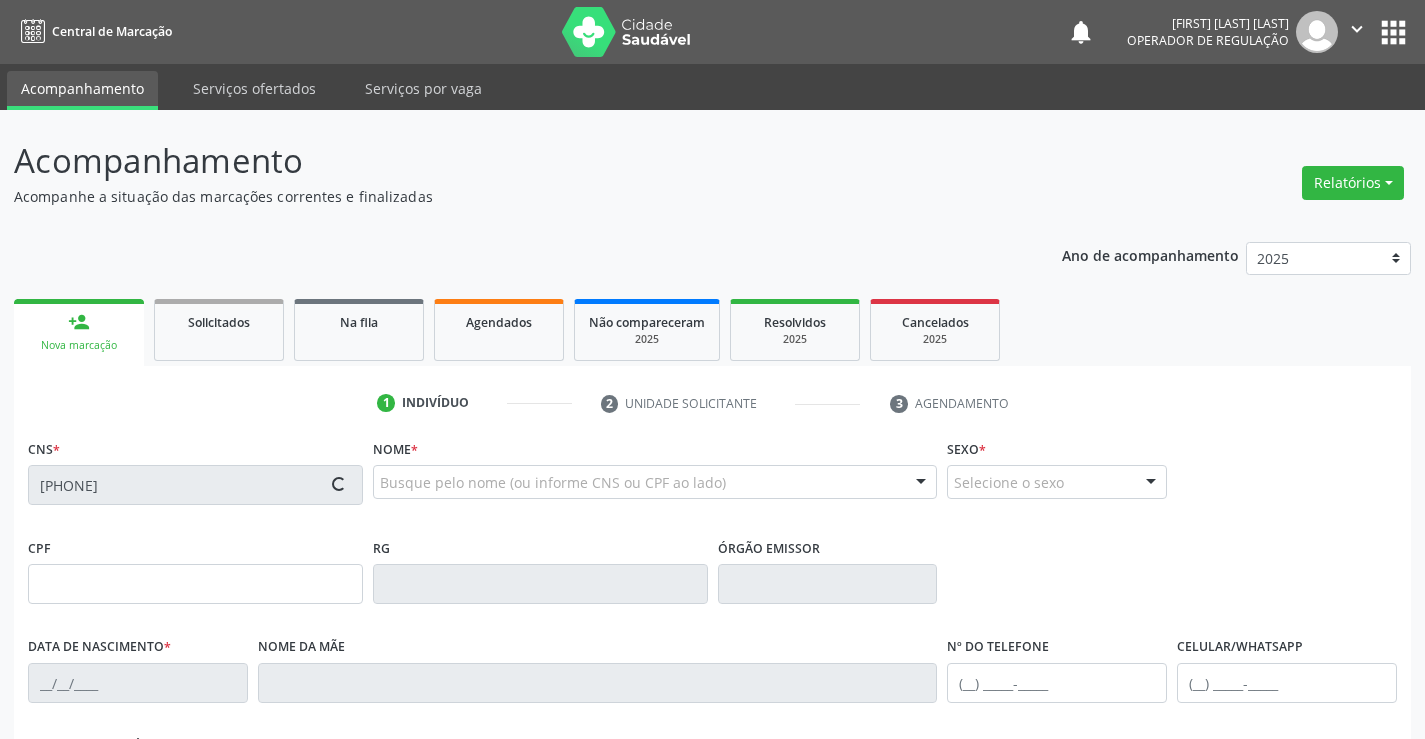 type on "[DATE]" 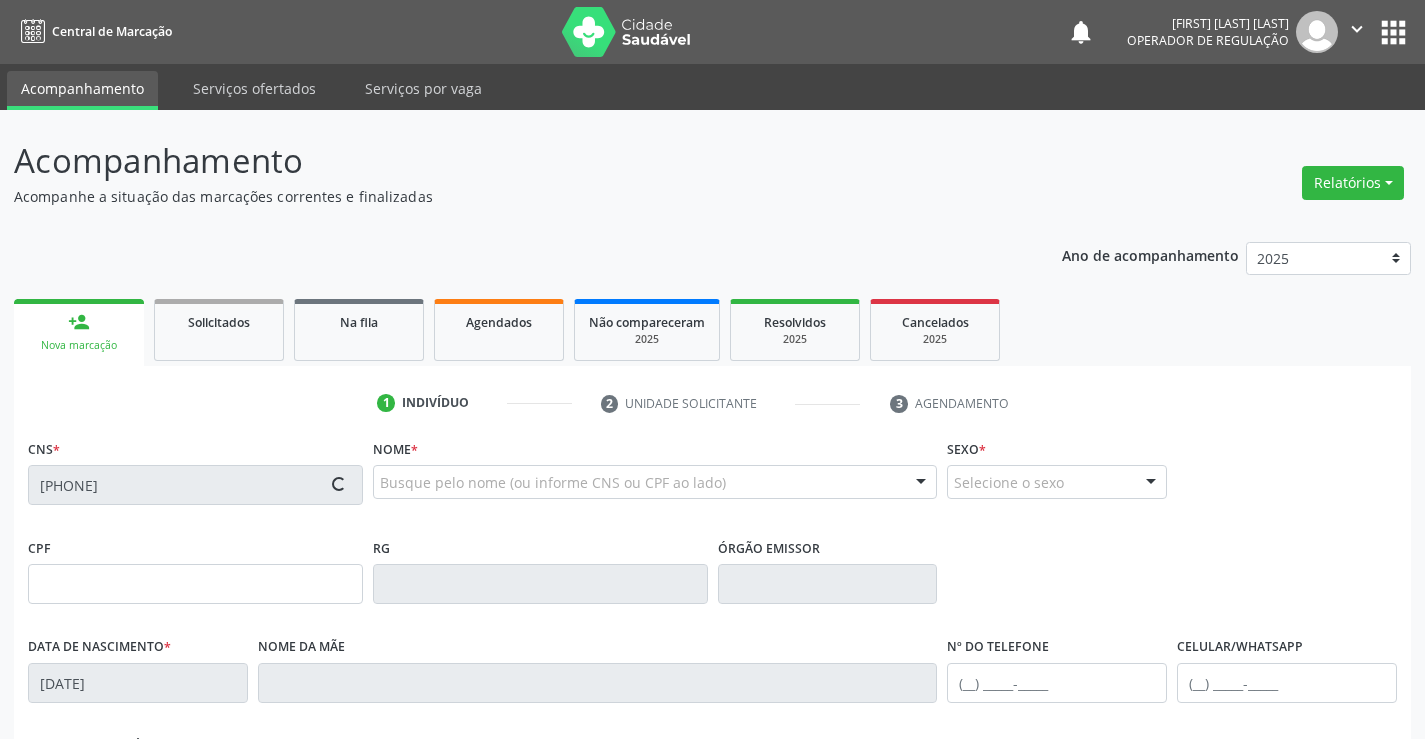 type on "[PHONE]" 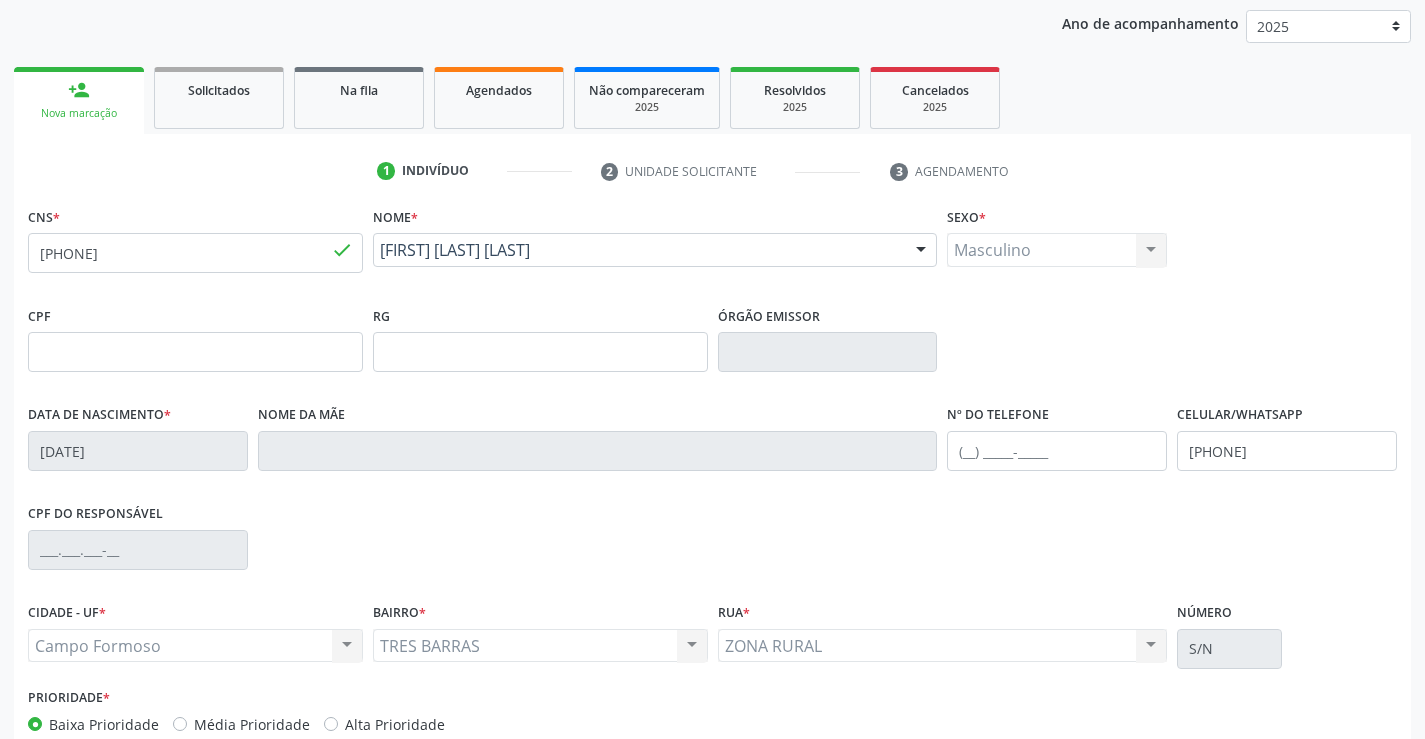 scroll, scrollTop: 345, scrollLeft: 0, axis: vertical 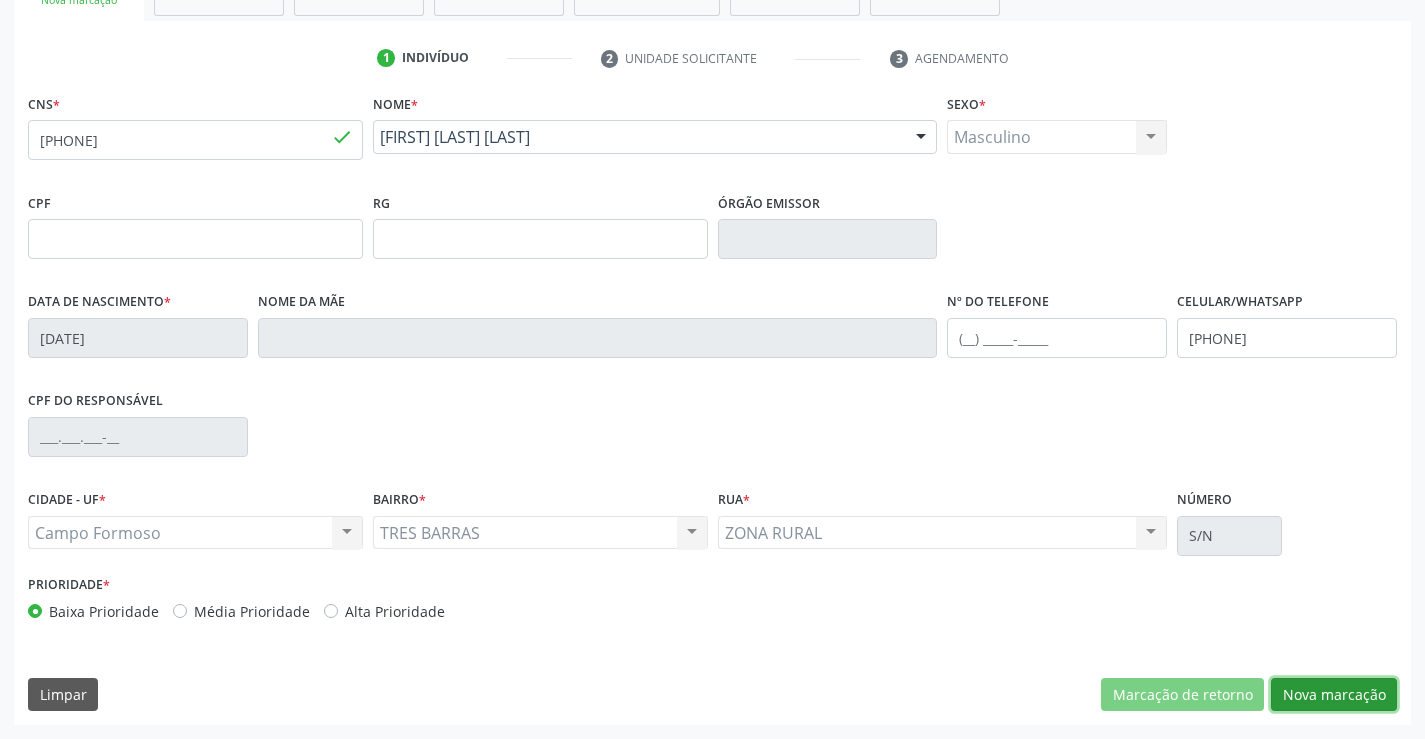 click on "Nova marcação" at bounding box center (1334, 695) 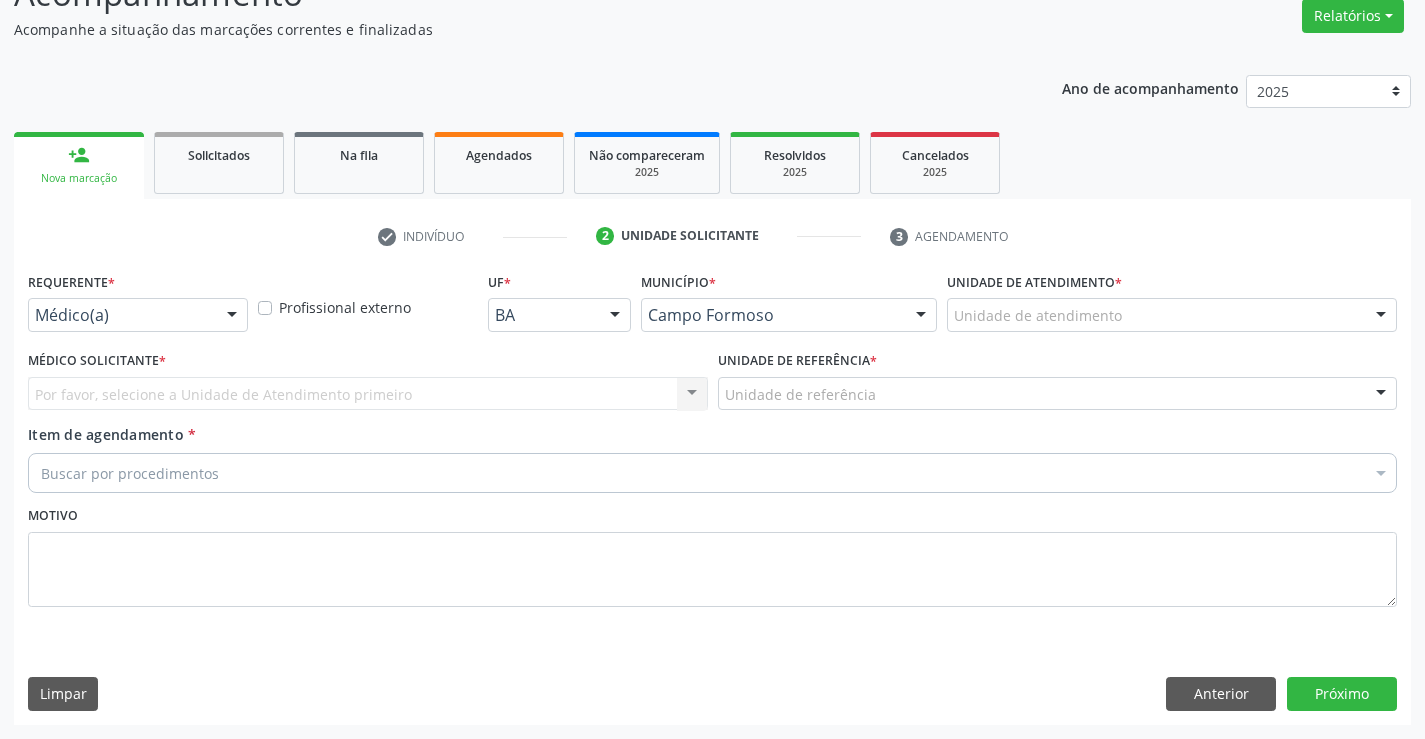 scroll, scrollTop: 167, scrollLeft: 0, axis: vertical 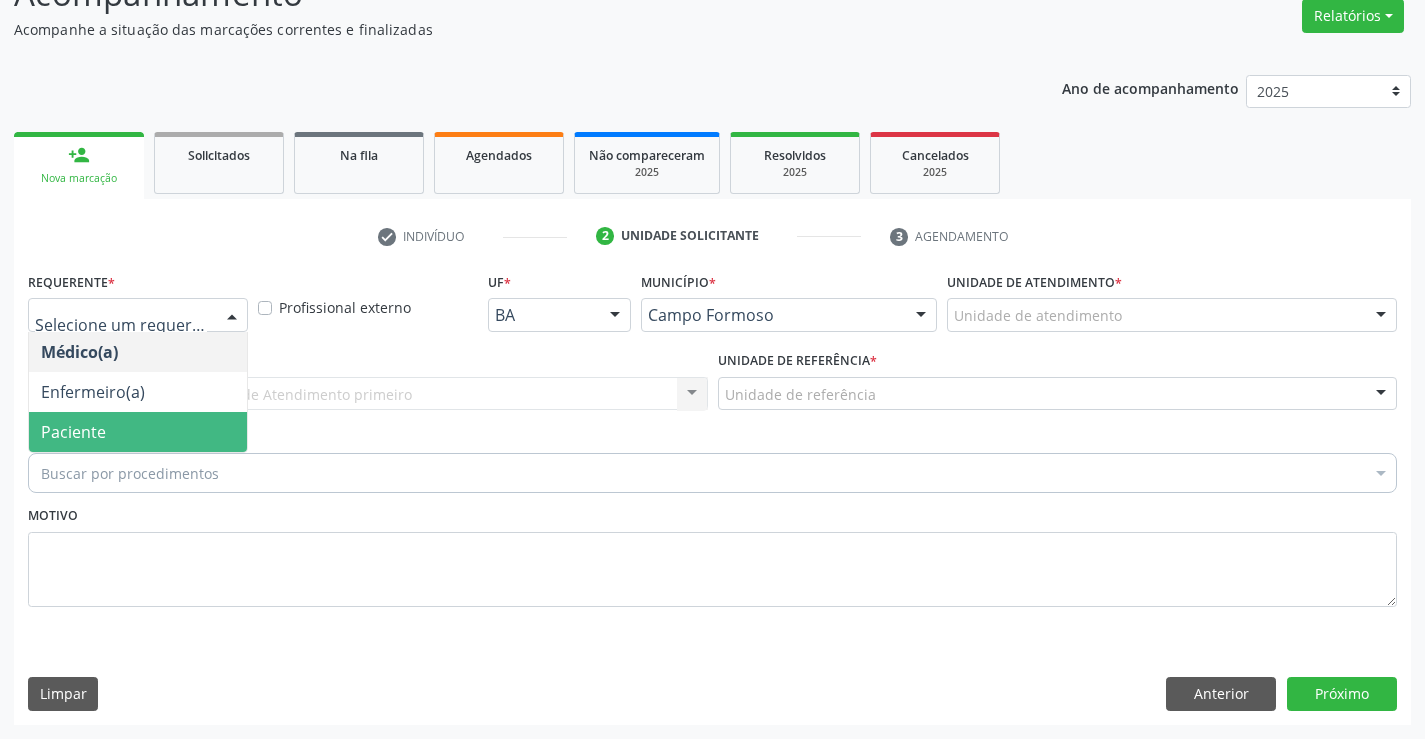 click on "Paciente" at bounding box center [73, 432] 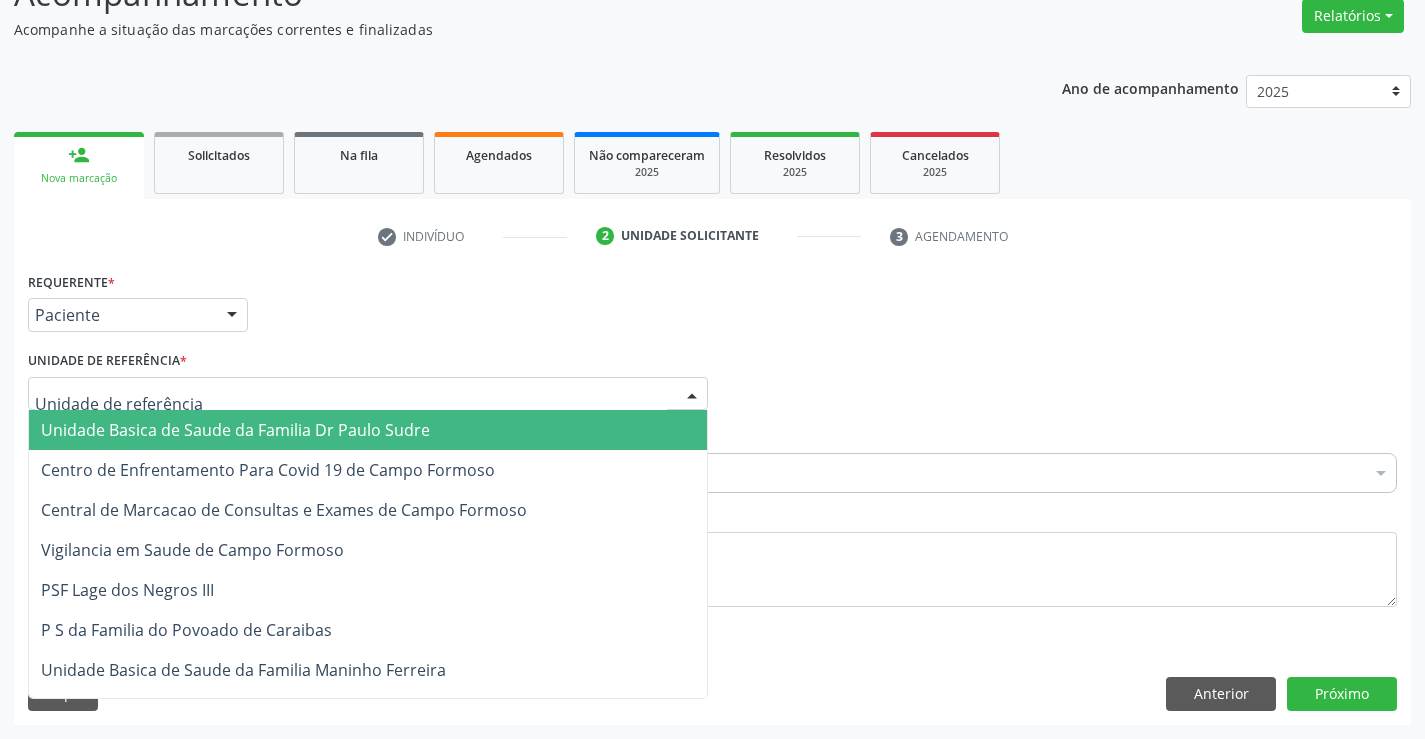 click on "Unidade Basica de Saude da Familia Dr Paulo Sudre" at bounding box center (368, 430) 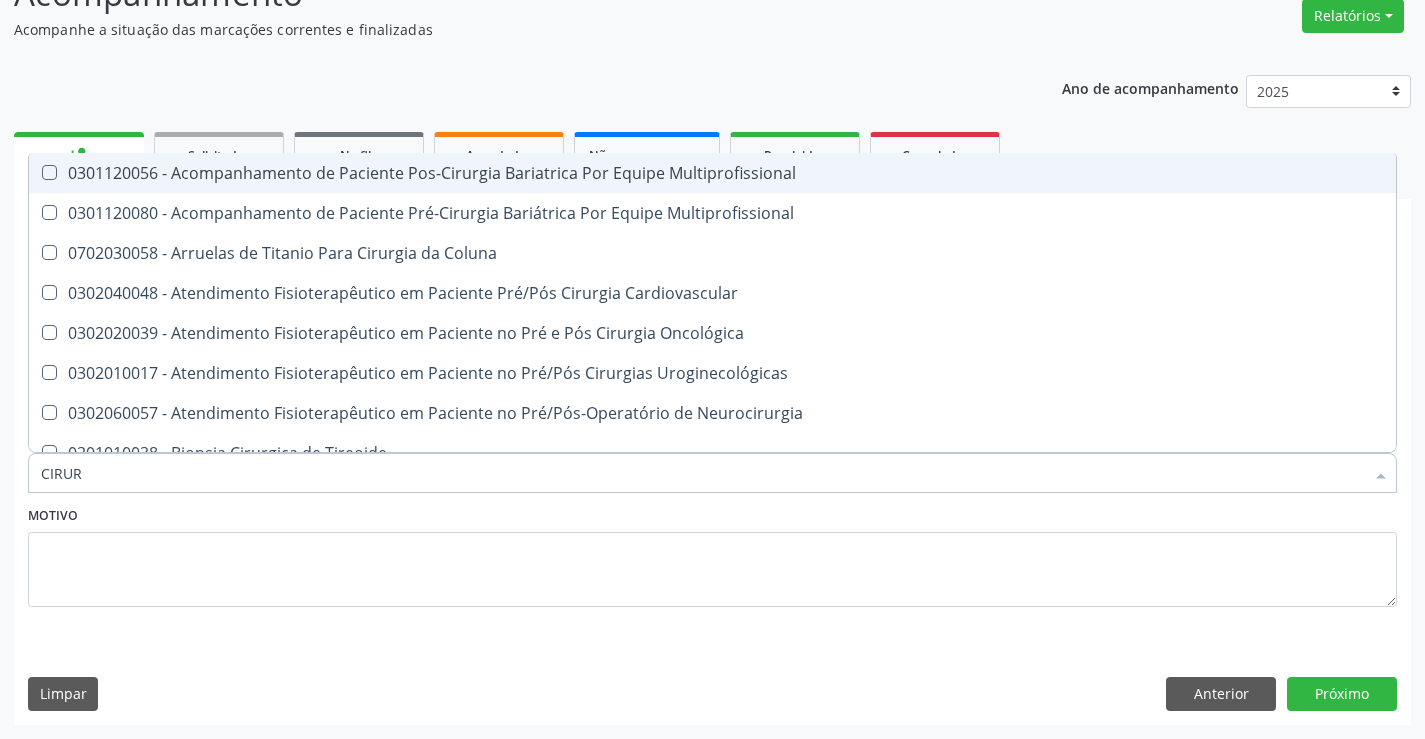 type on "CIRURG" 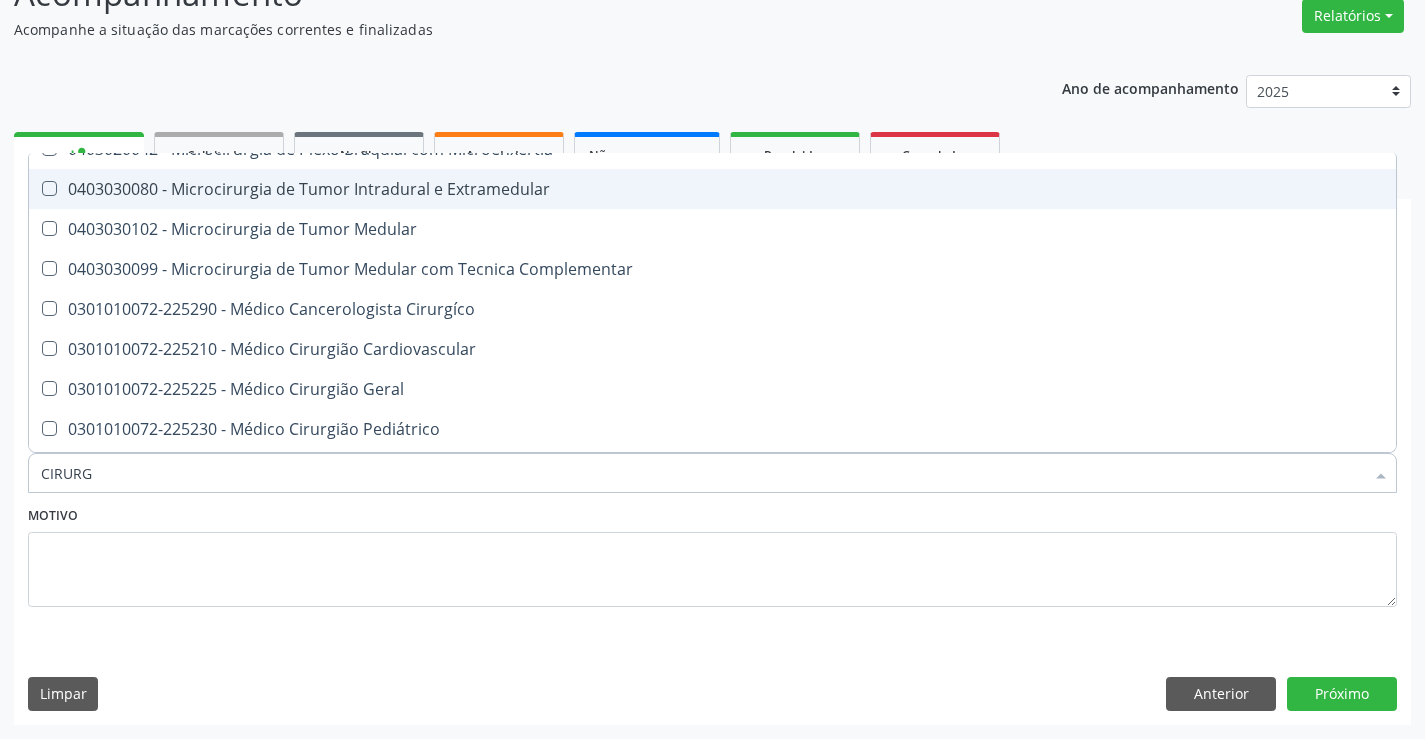 scroll, scrollTop: 3300, scrollLeft: 0, axis: vertical 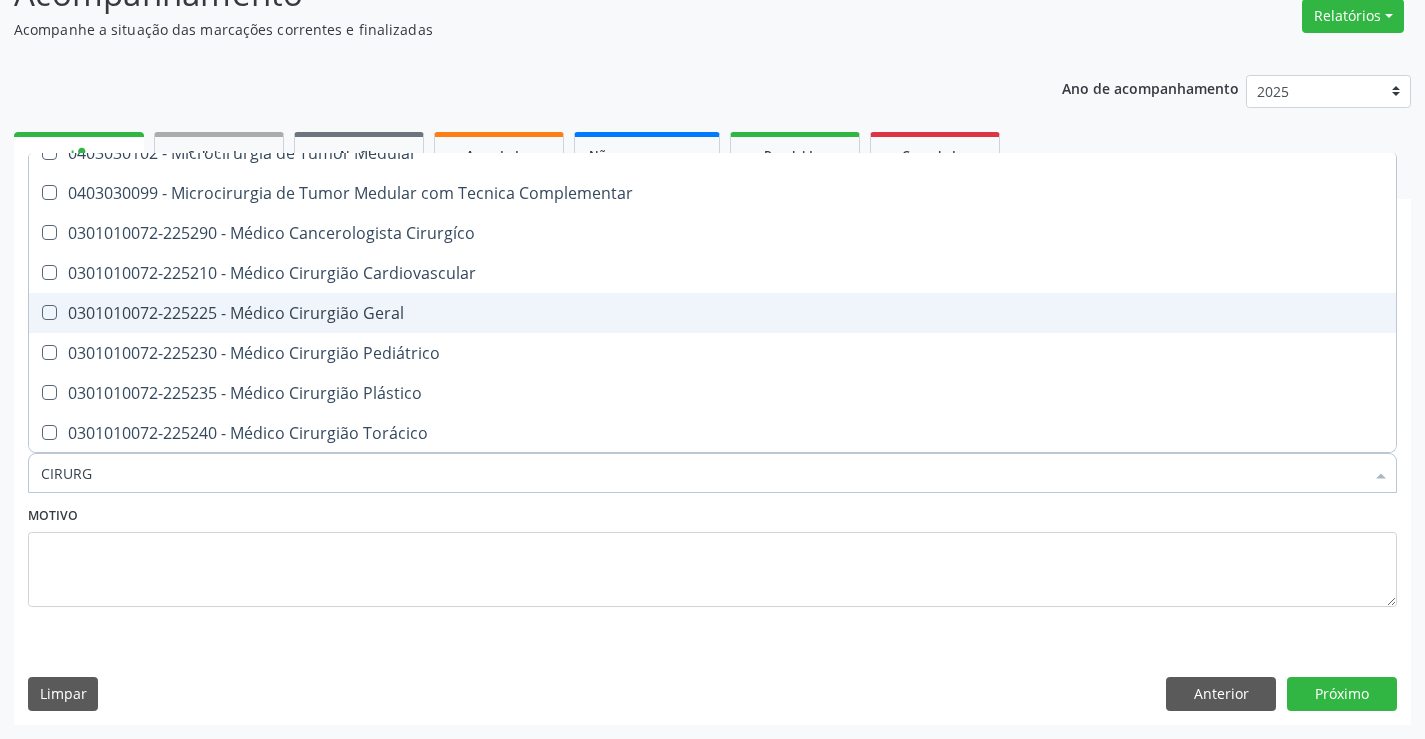 click on "0301010072-225225 - Médico Cirurgião Geral" at bounding box center (712, 313) 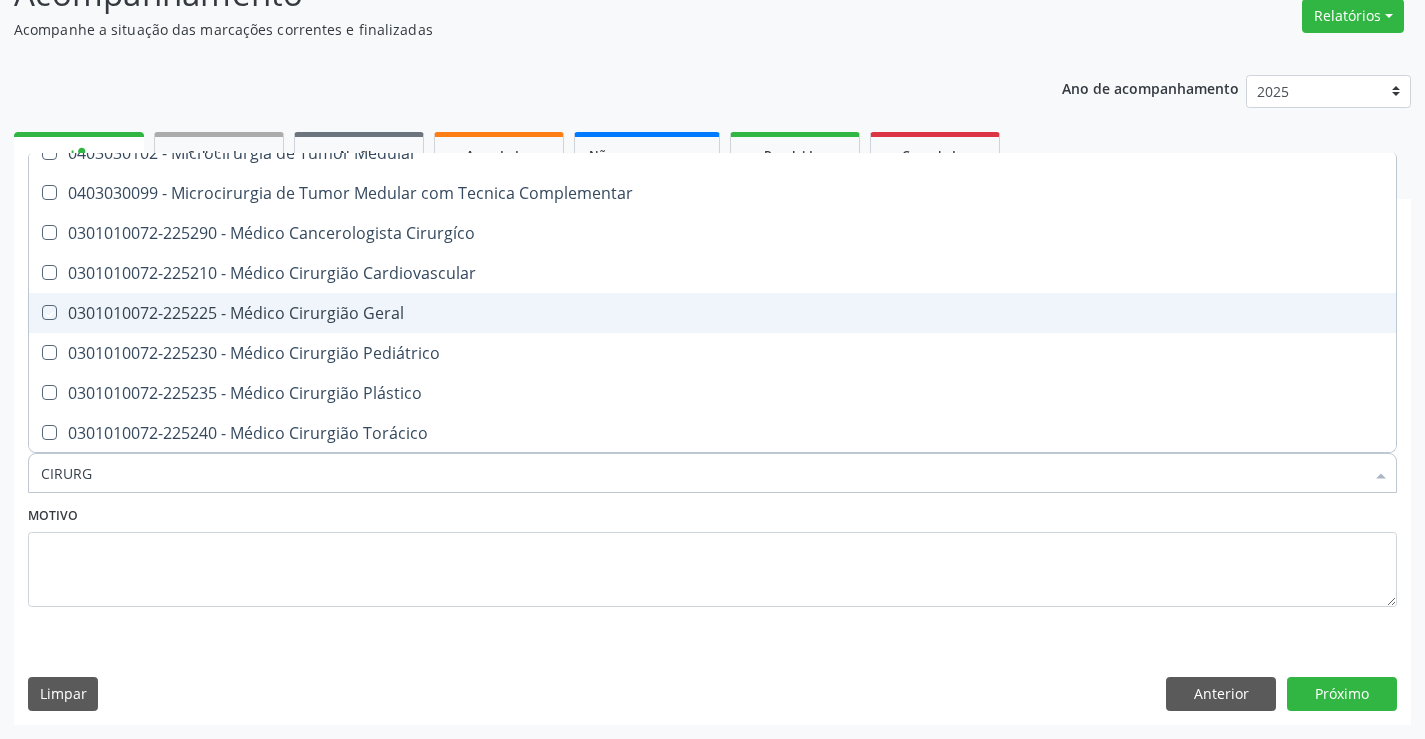 checkbox on "true" 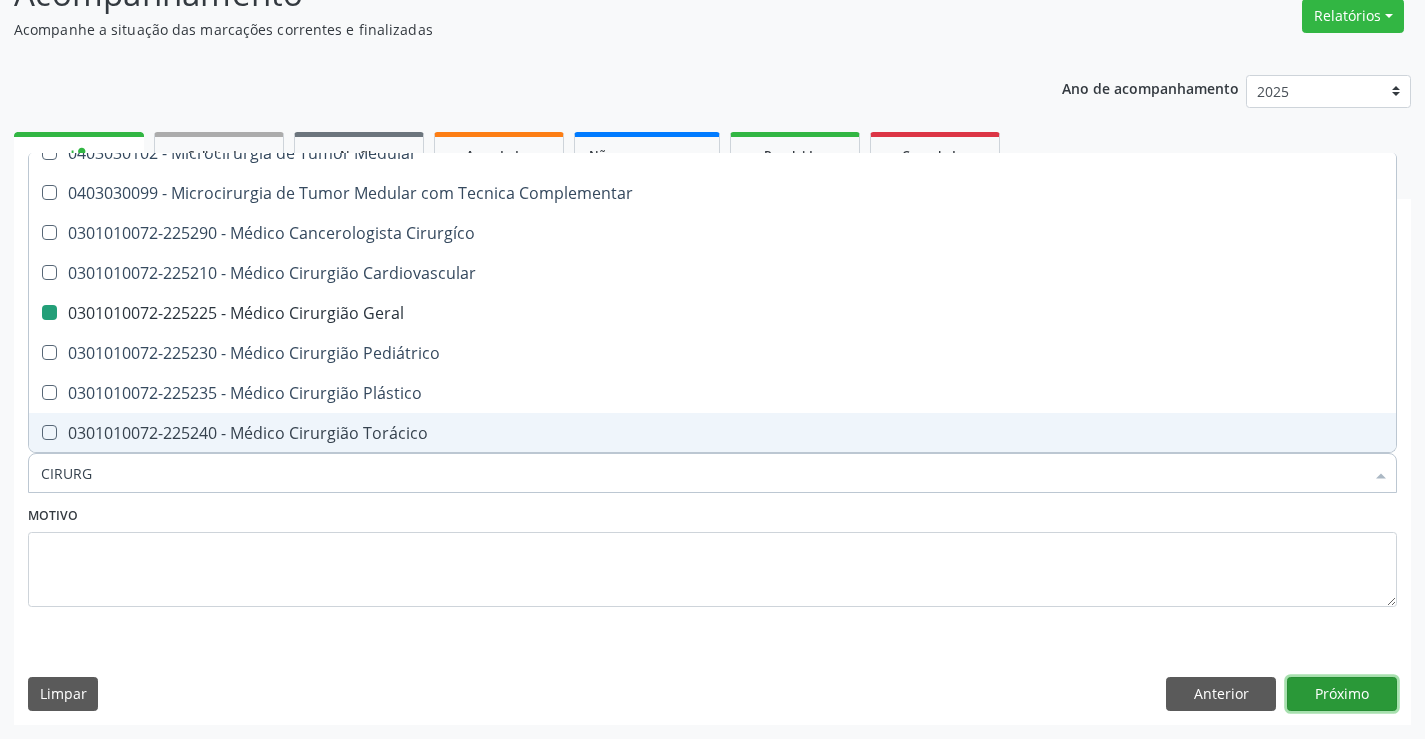 click on "Próximo" at bounding box center [1342, 694] 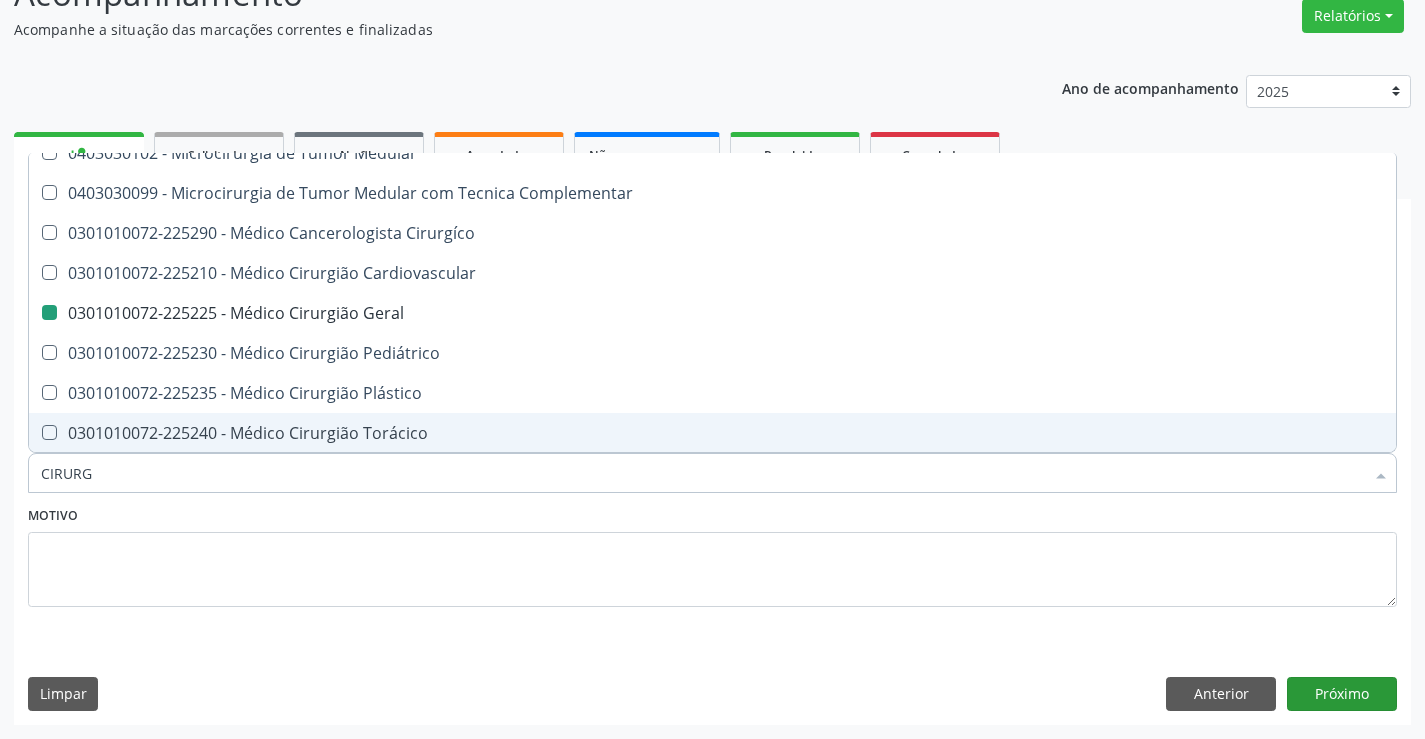 scroll, scrollTop: 131, scrollLeft: 0, axis: vertical 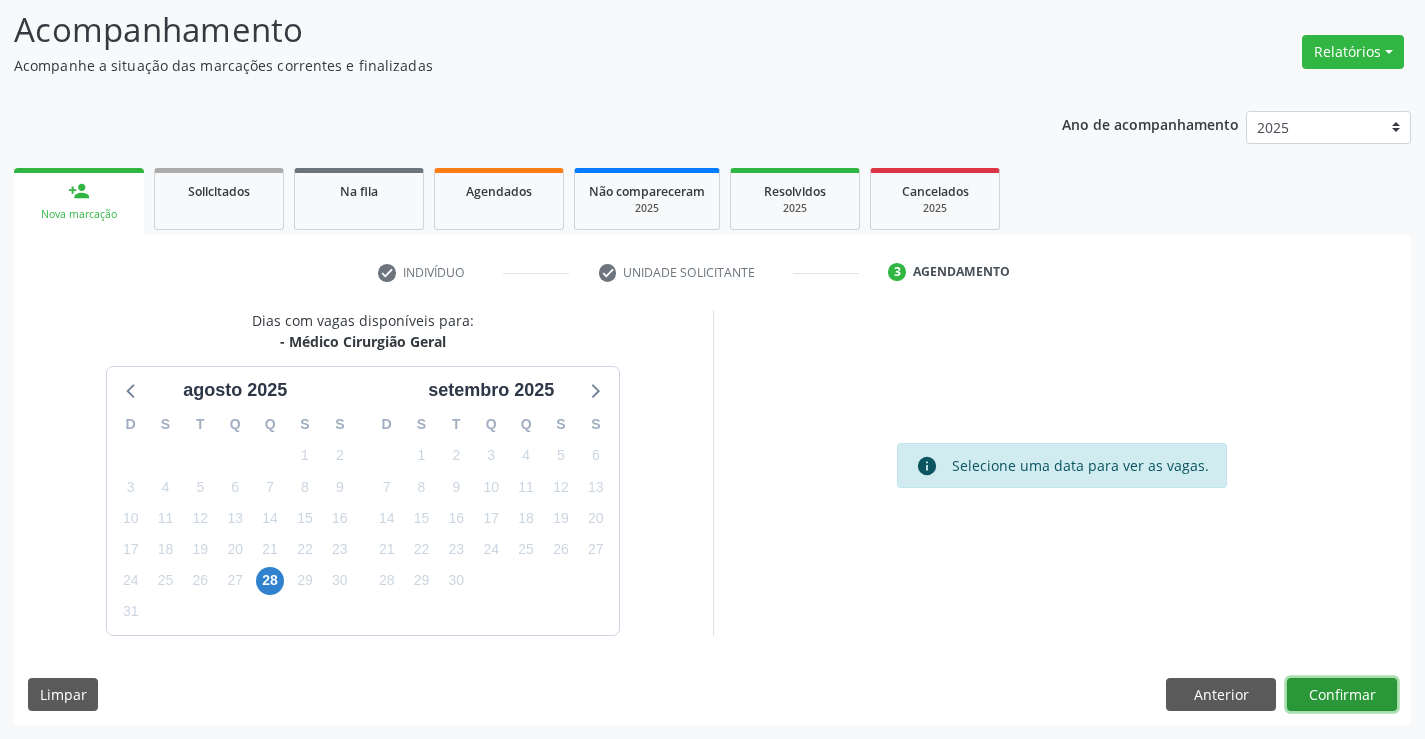 click on "Confirmar" at bounding box center [1342, 695] 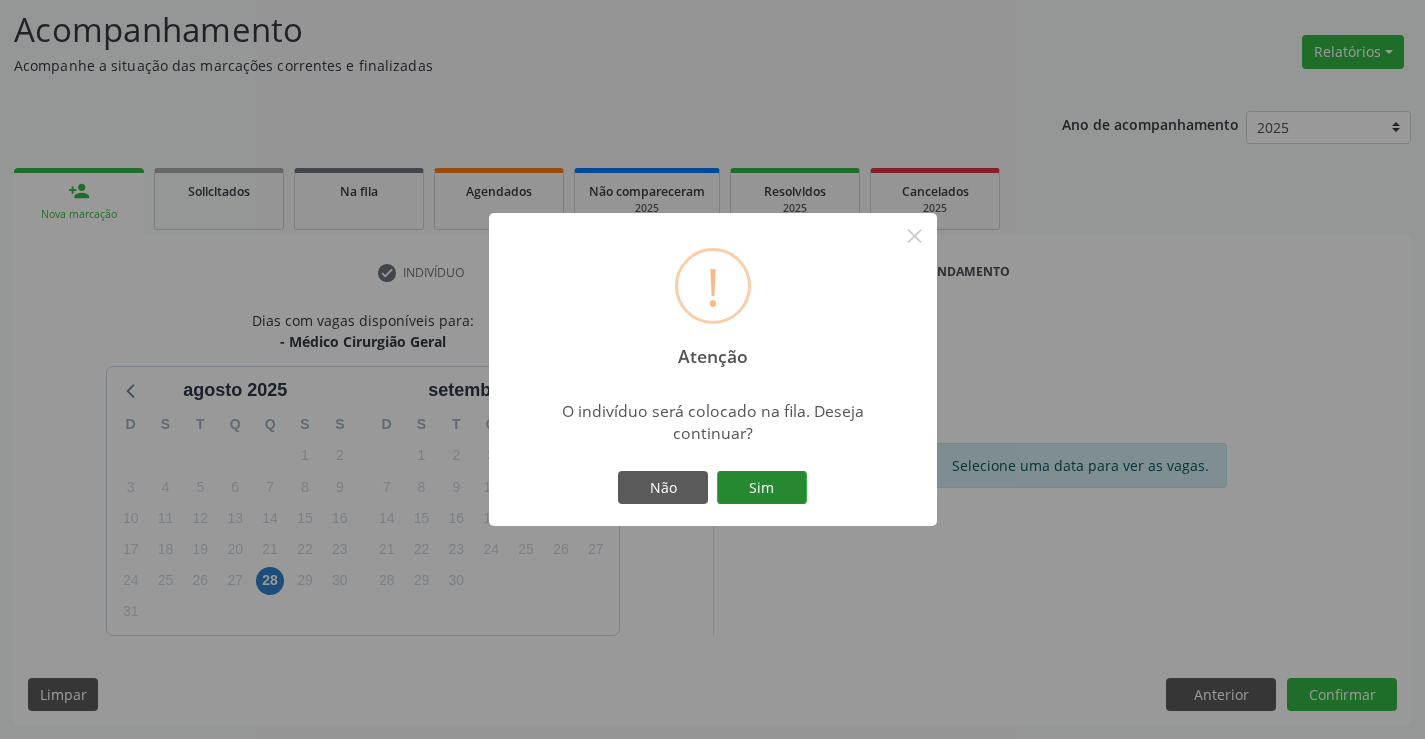 click on "Sim" at bounding box center (762, 488) 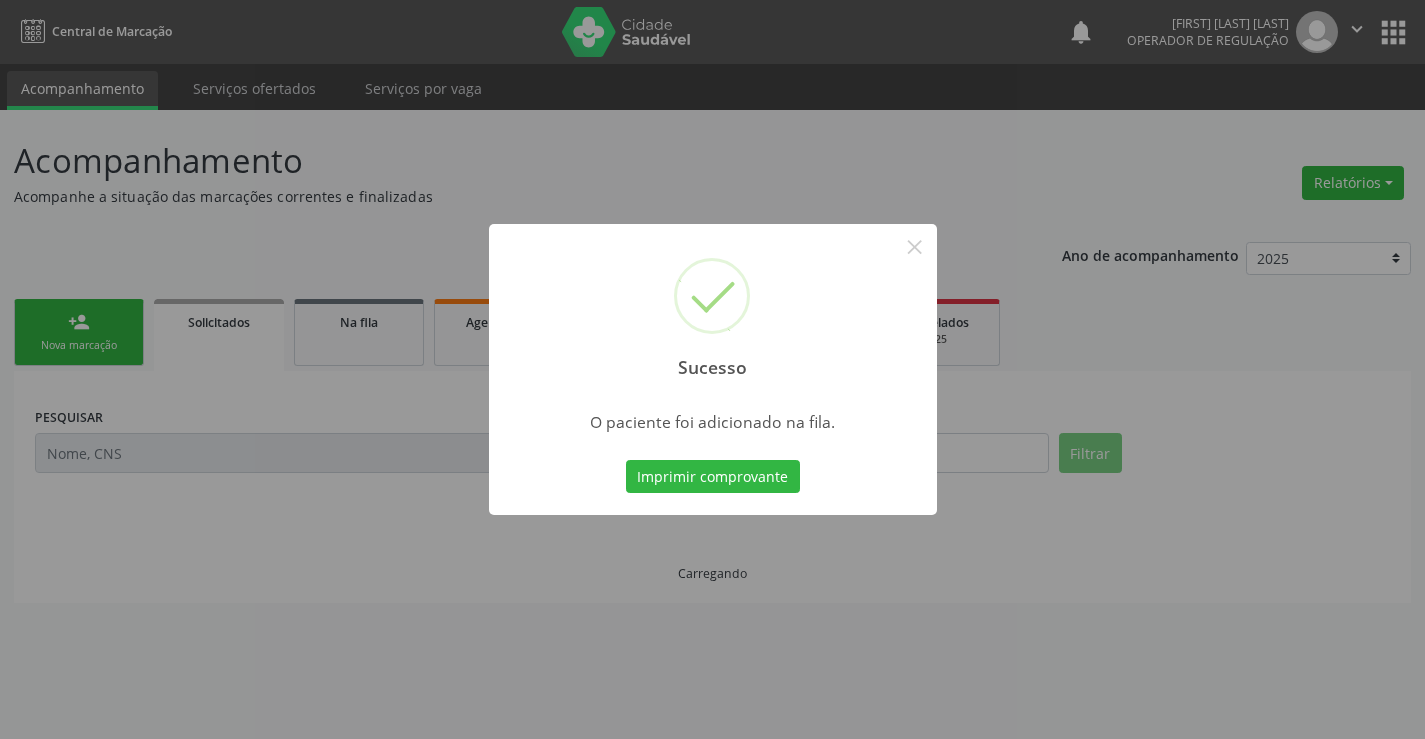 scroll, scrollTop: 0, scrollLeft: 0, axis: both 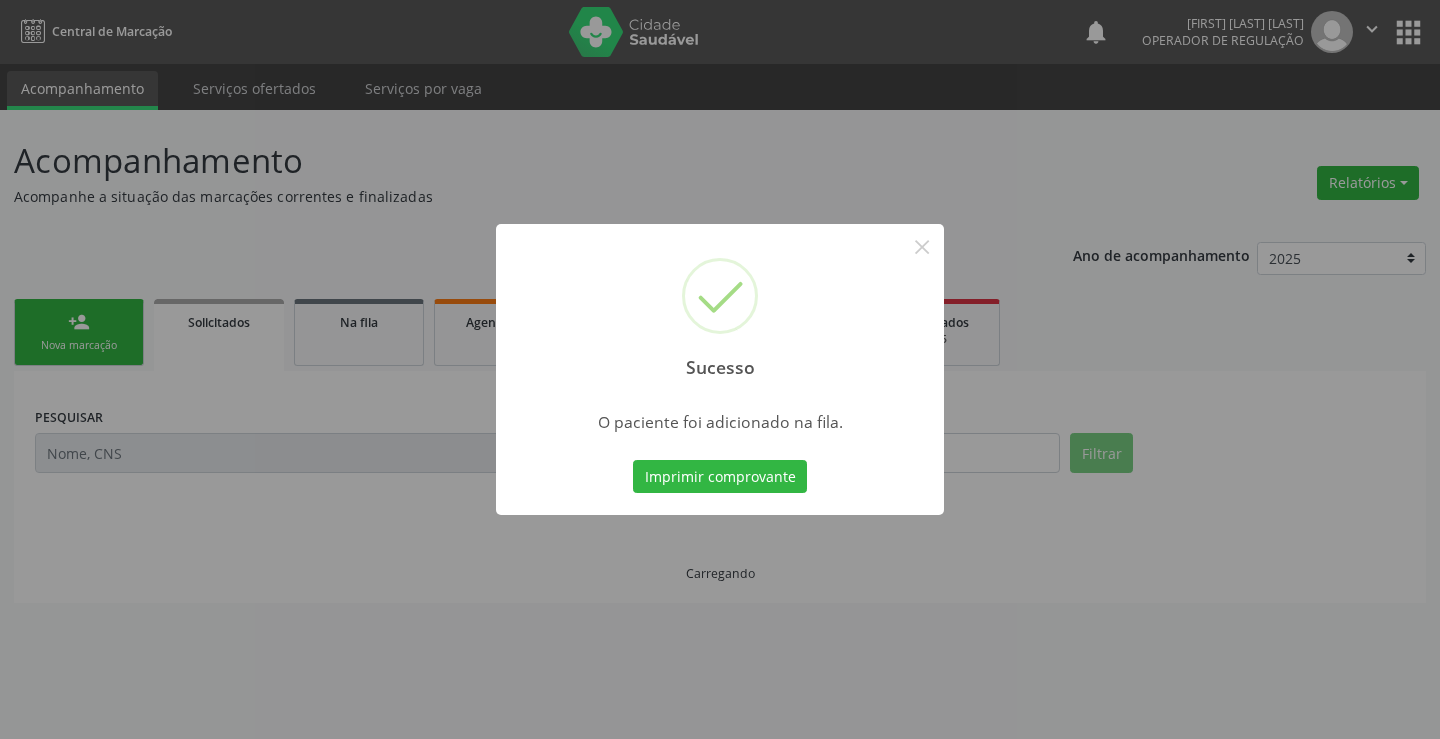 click on "Imprimir comprovante" at bounding box center [720, 477] 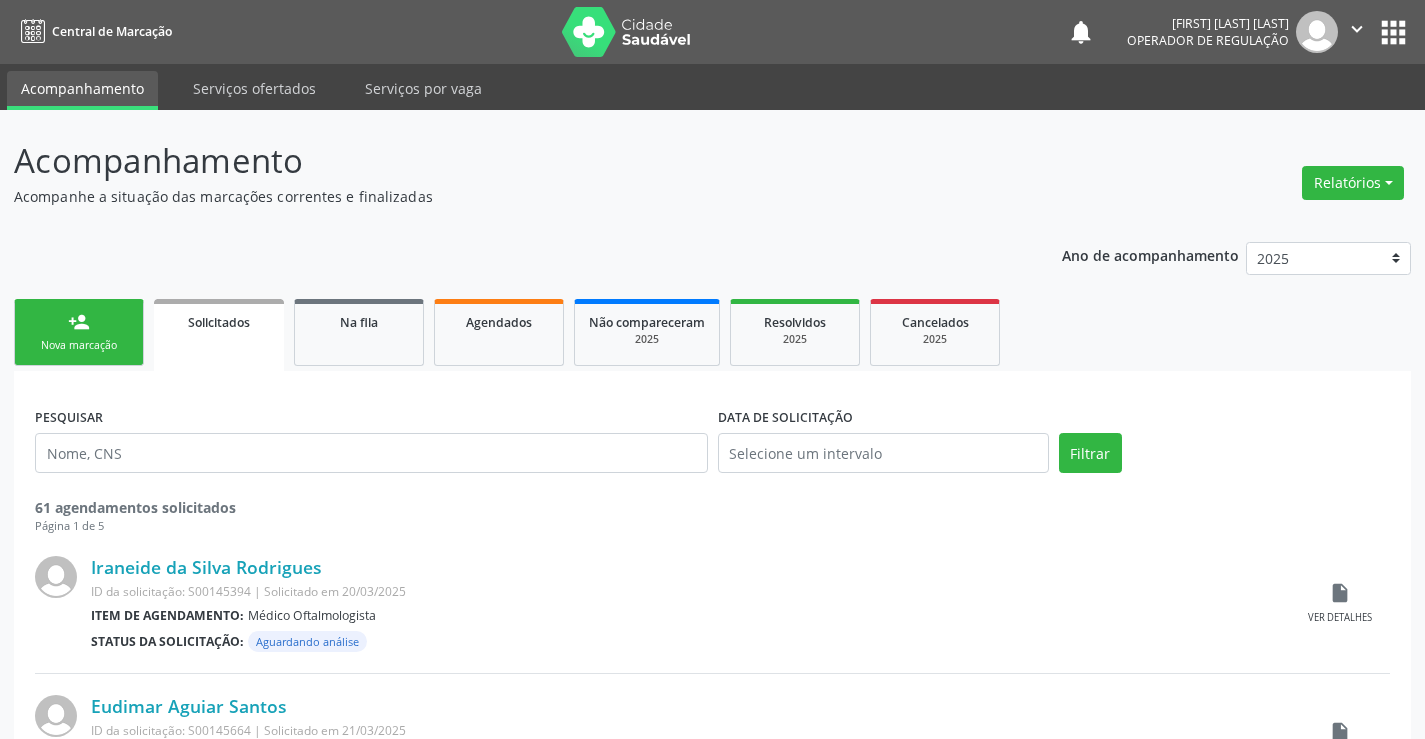 click on "person_add
Nova marcação" at bounding box center (79, 332) 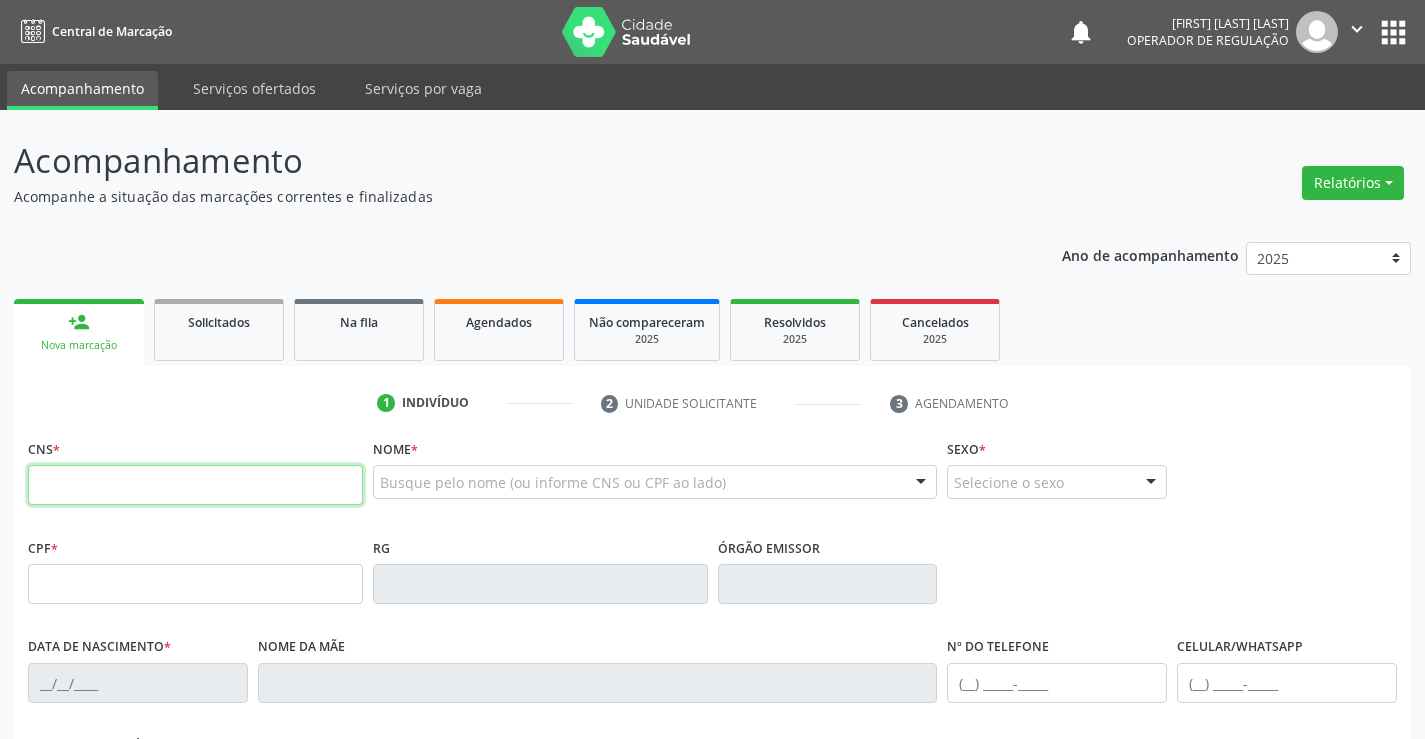 click at bounding box center (195, 485) 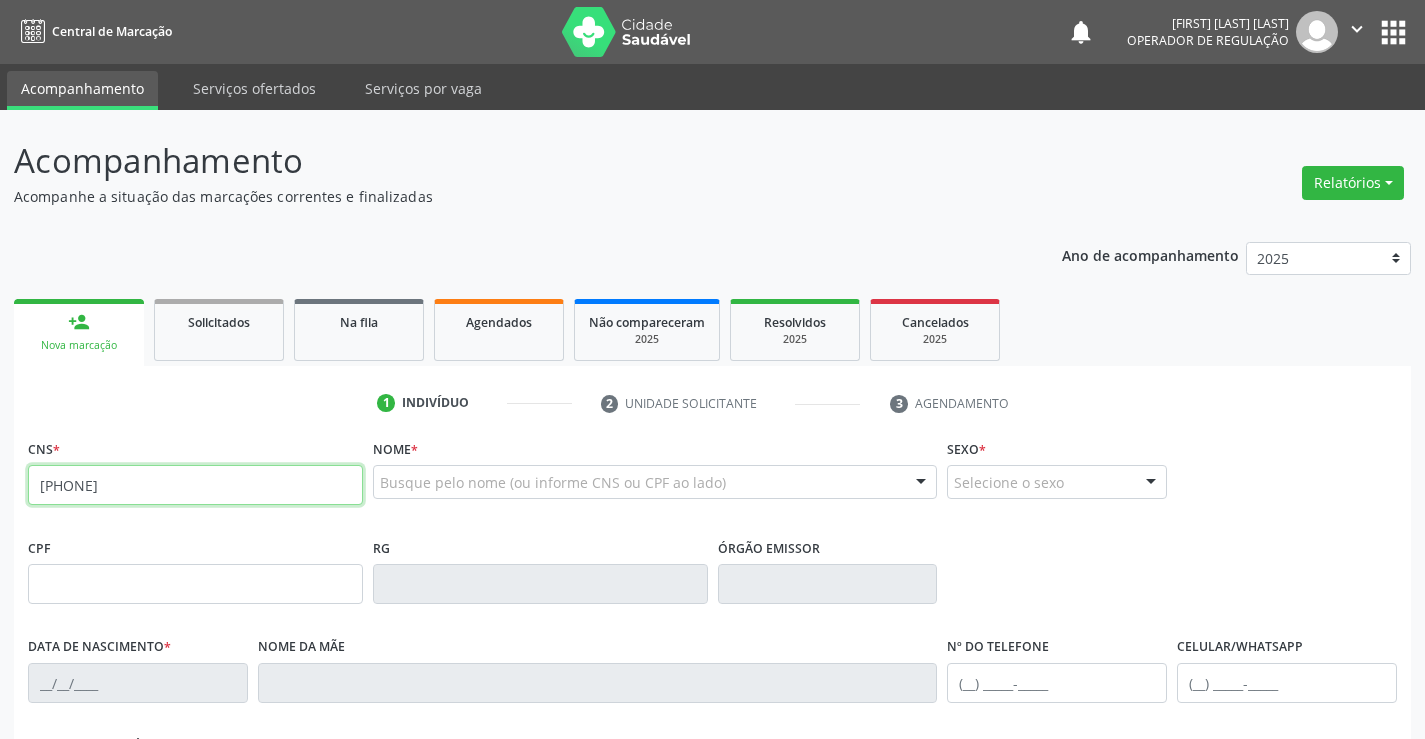 type on "700 0025 1738 4201" 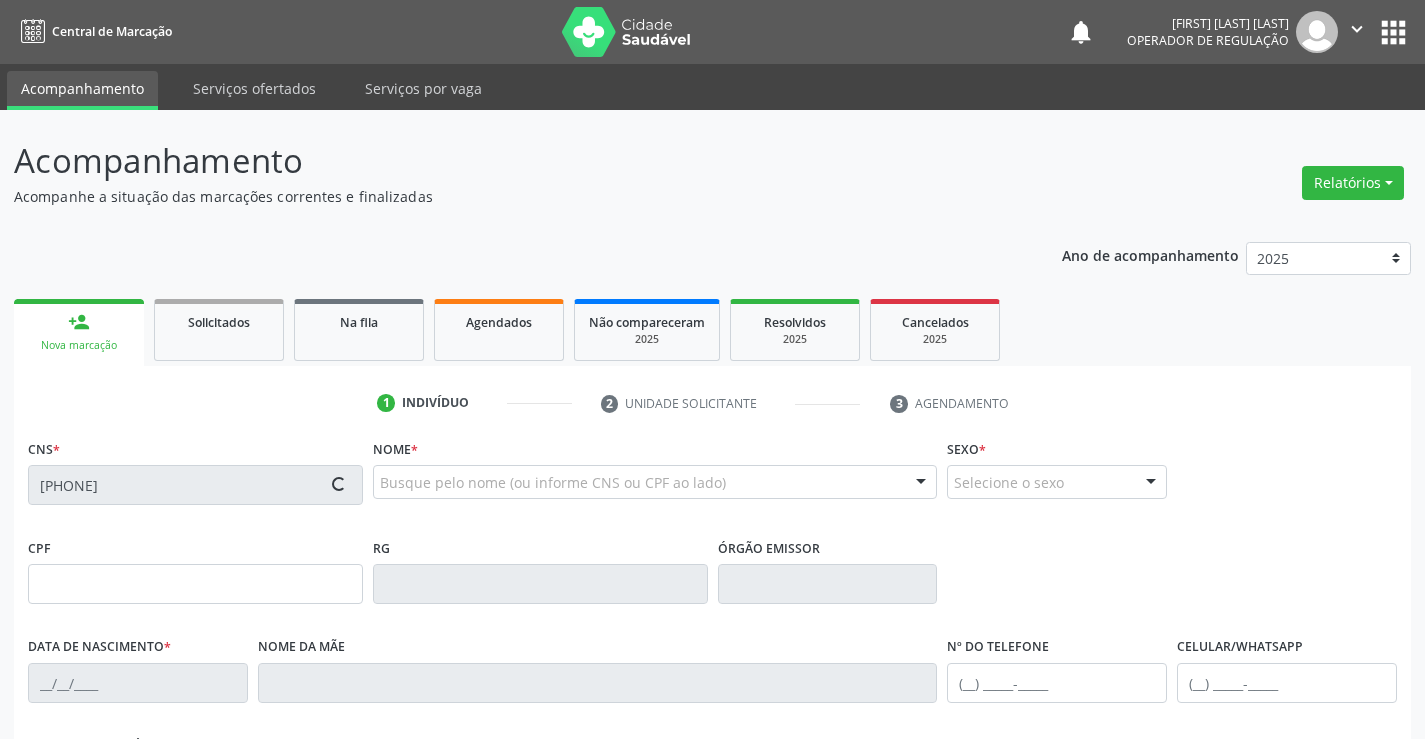 type on "079.752.045-79" 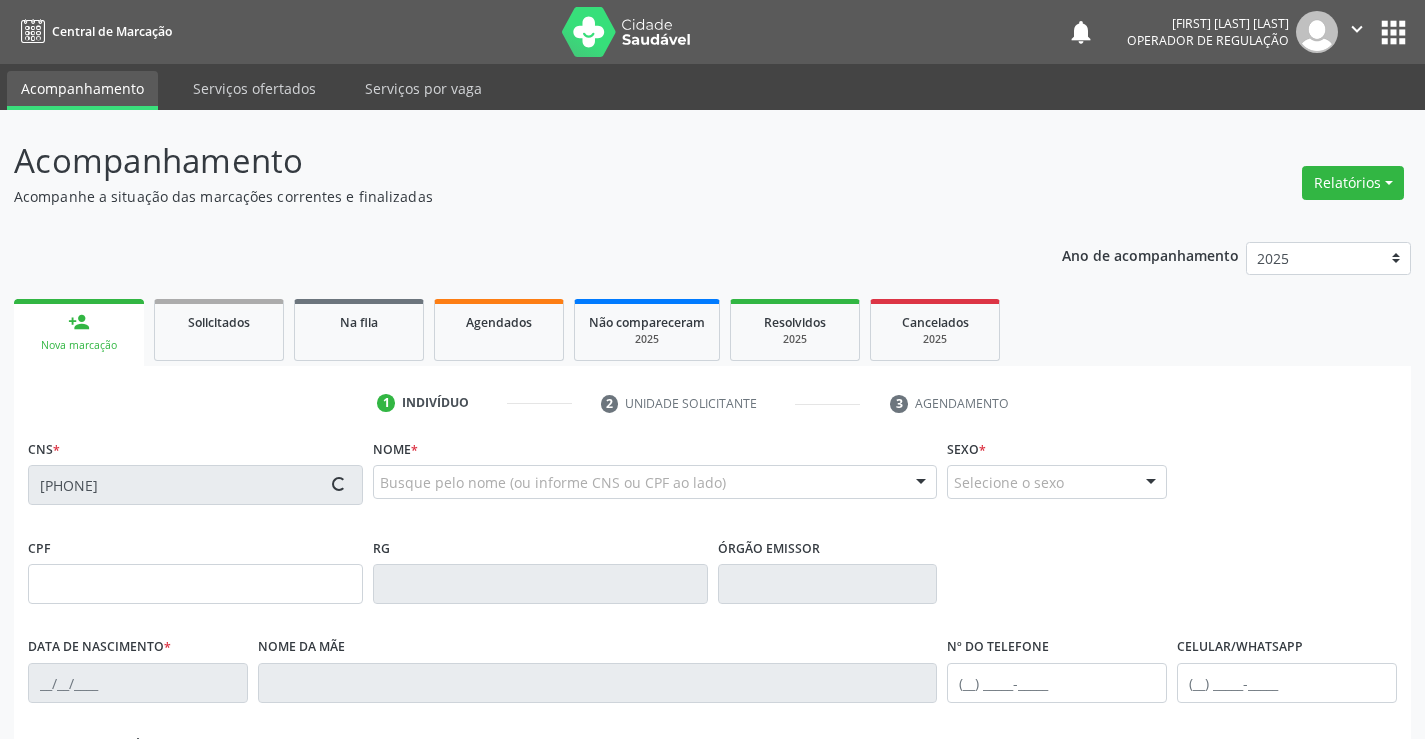 type on "2156372160" 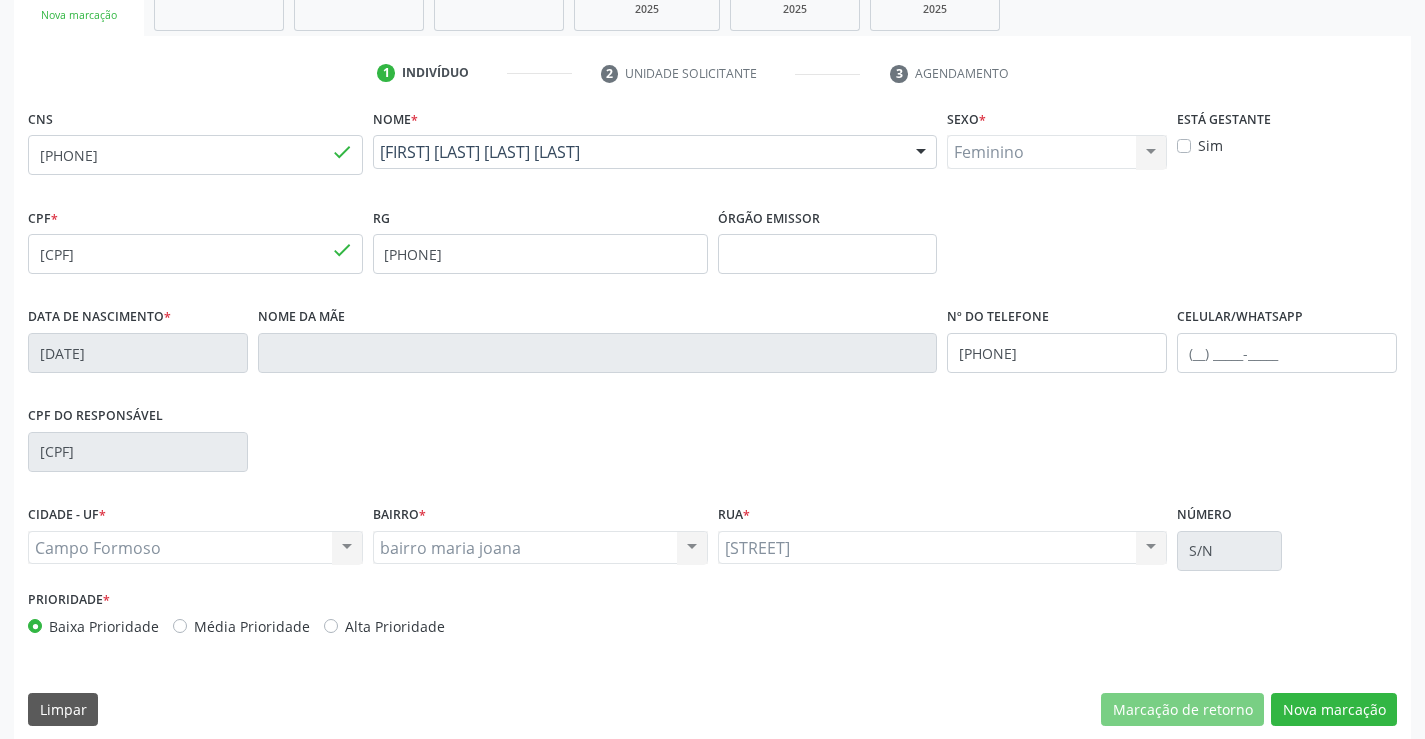 scroll, scrollTop: 345, scrollLeft: 0, axis: vertical 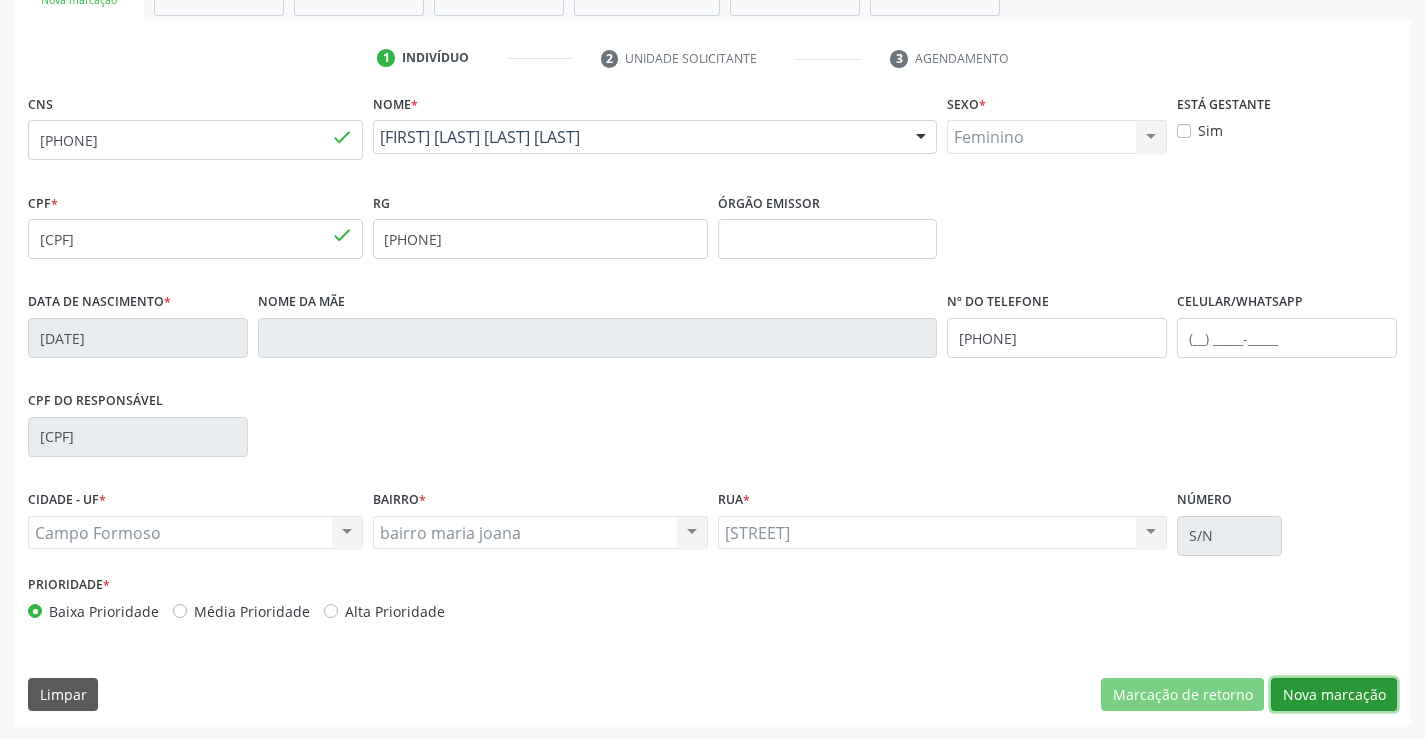 click on "Nova marcação" at bounding box center (1334, 695) 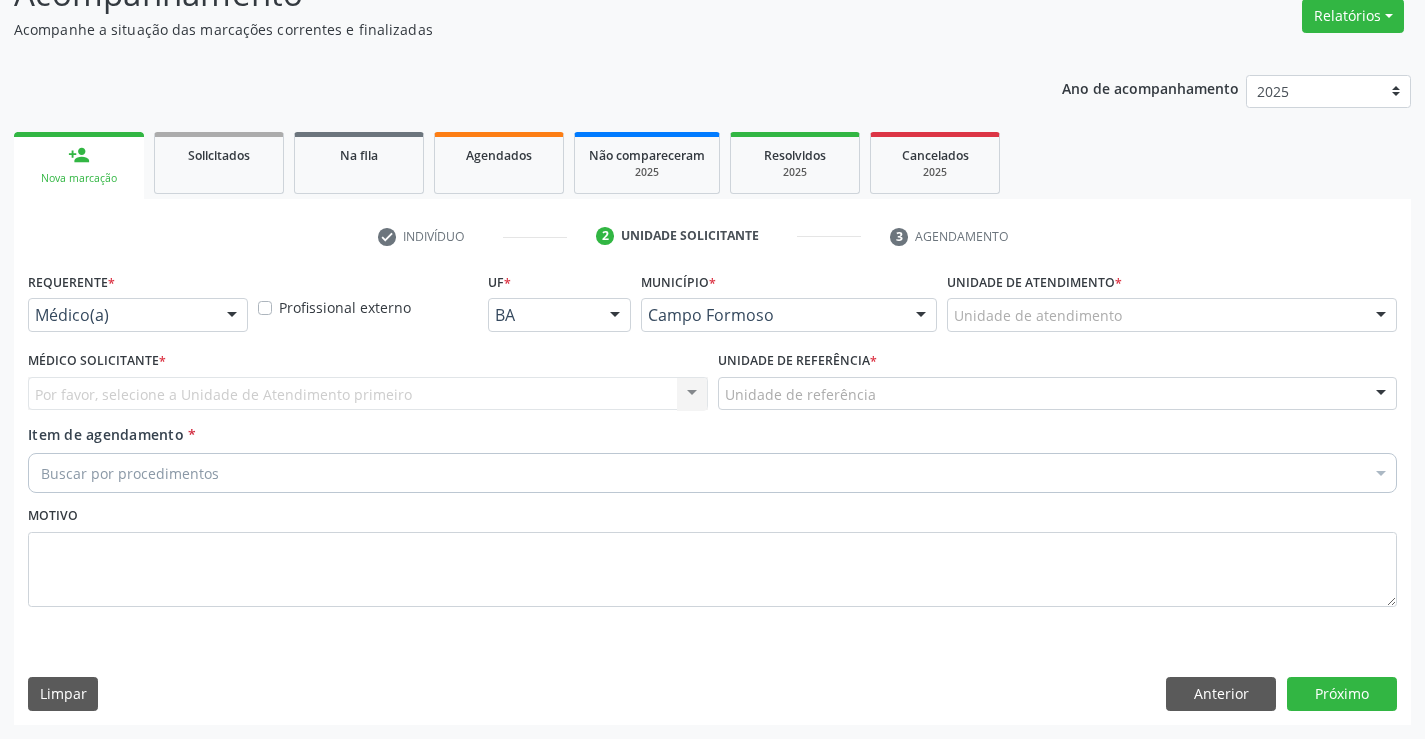 scroll, scrollTop: 167, scrollLeft: 0, axis: vertical 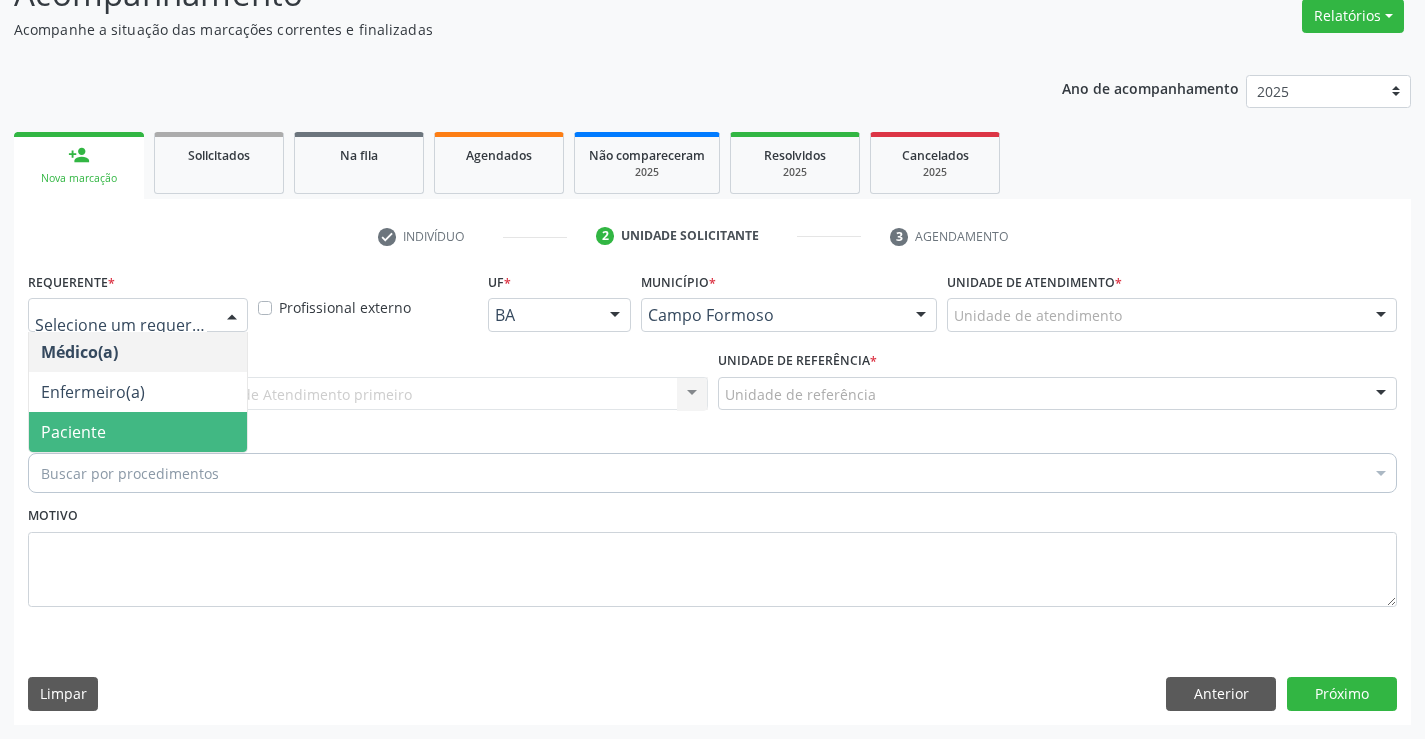 click on "Paciente" at bounding box center (73, 432) 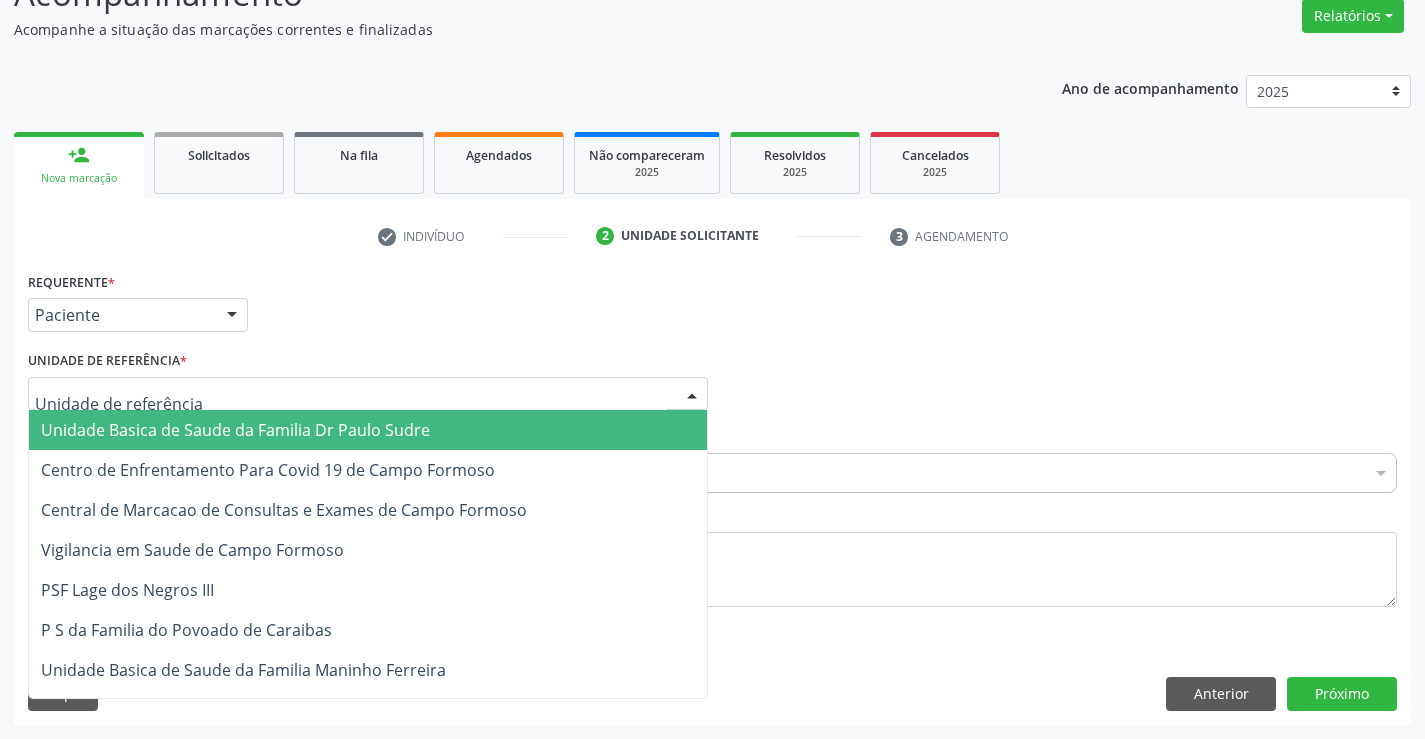 click on "Unidade Basica de Saude da Familia Dr Paulo Sudre" at bounding box center [235, 430] 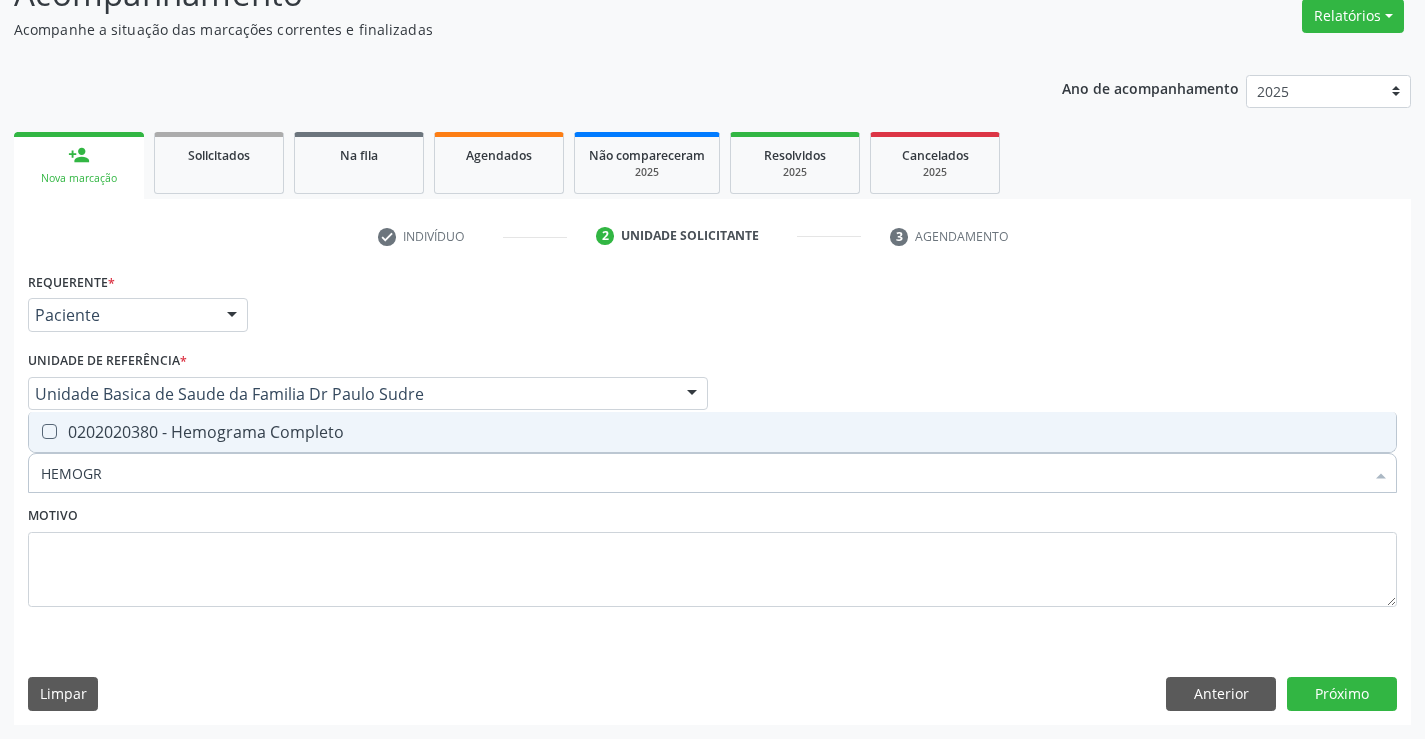 type on "HEMOGRA" 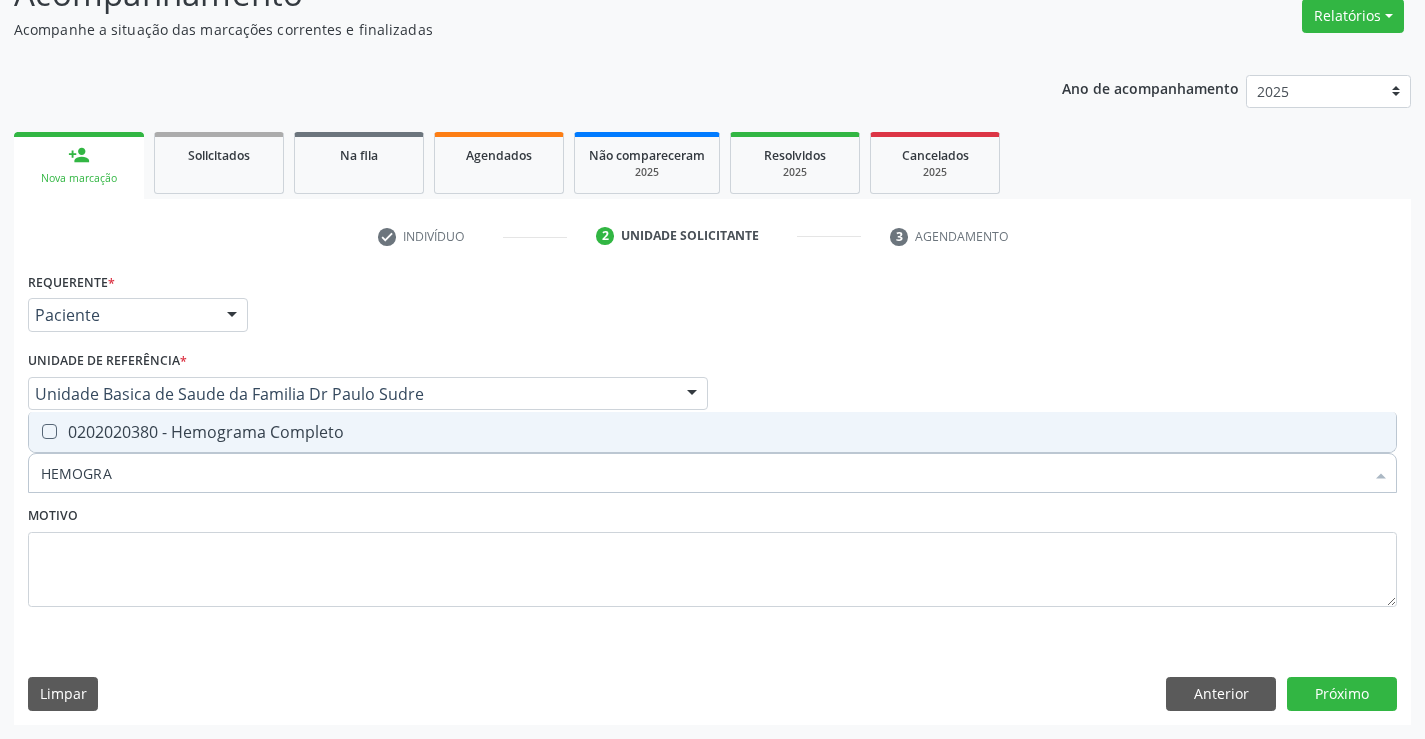 click on "0202020380 - Hemograma Completo" at bounding box center [712, 432] 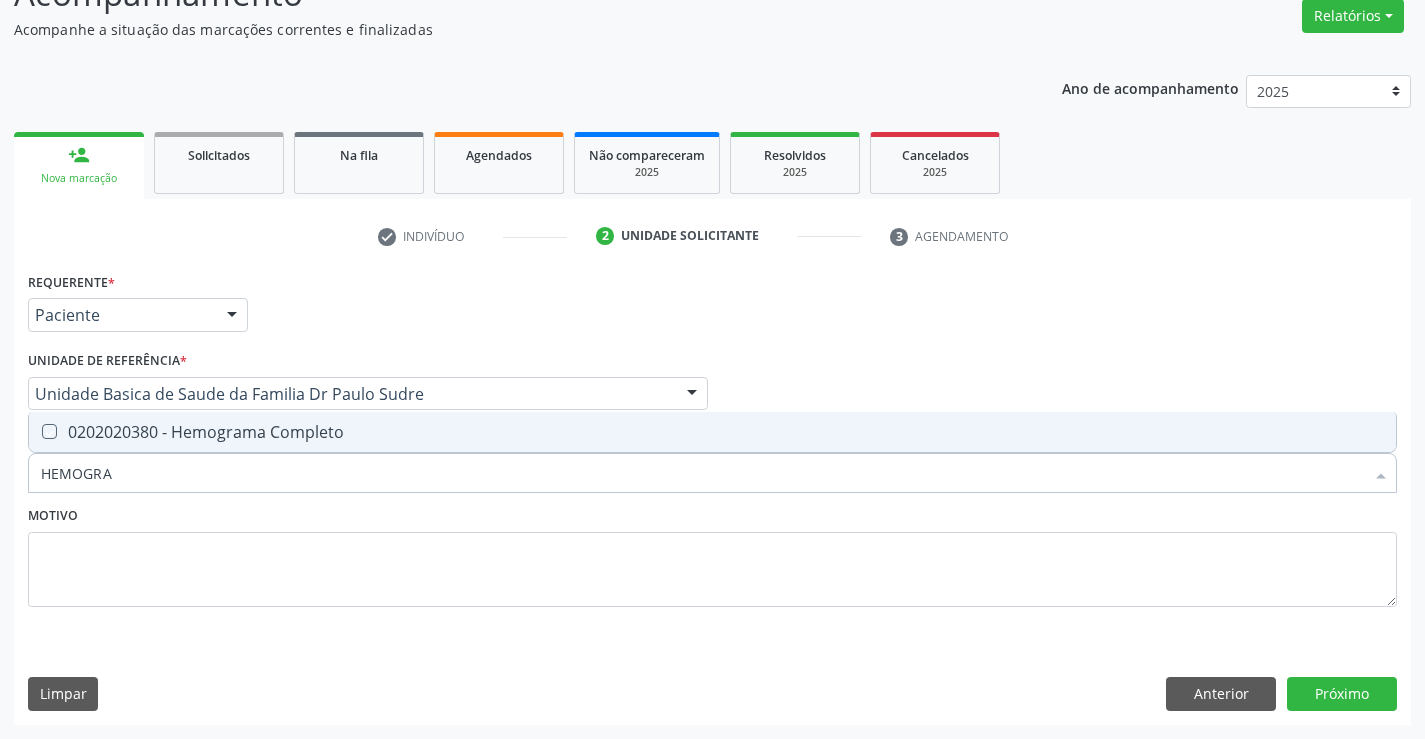 checkbox on "true" 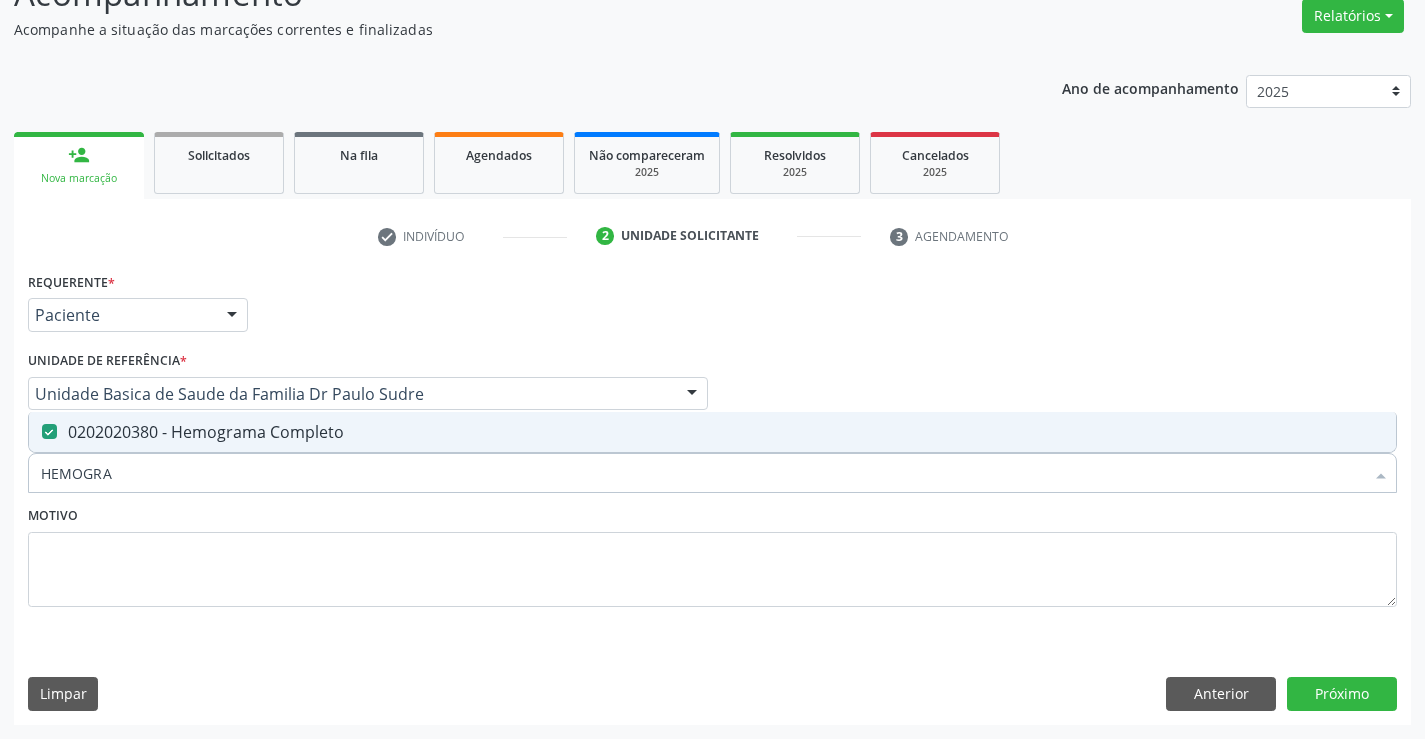 type on "HEMOGRA" 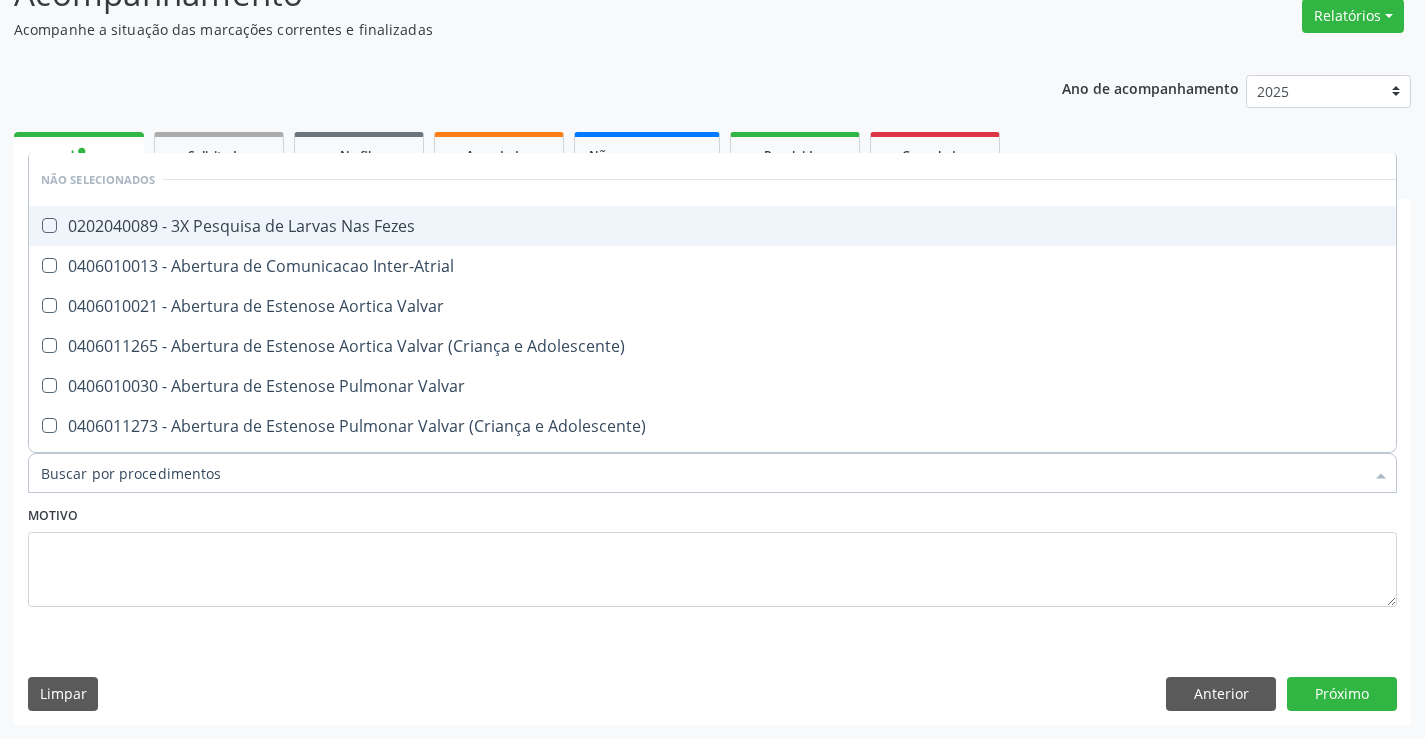 type on "U" 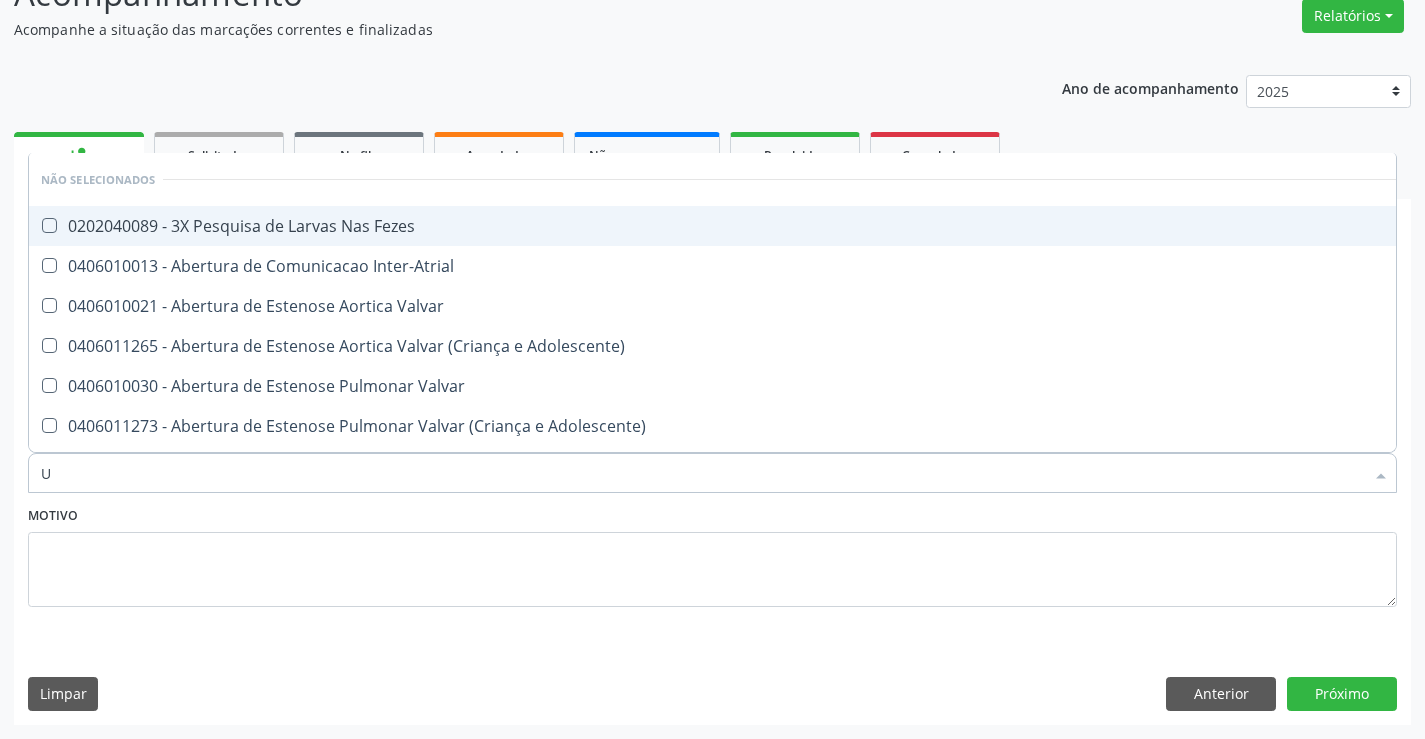 checkbox on "false" 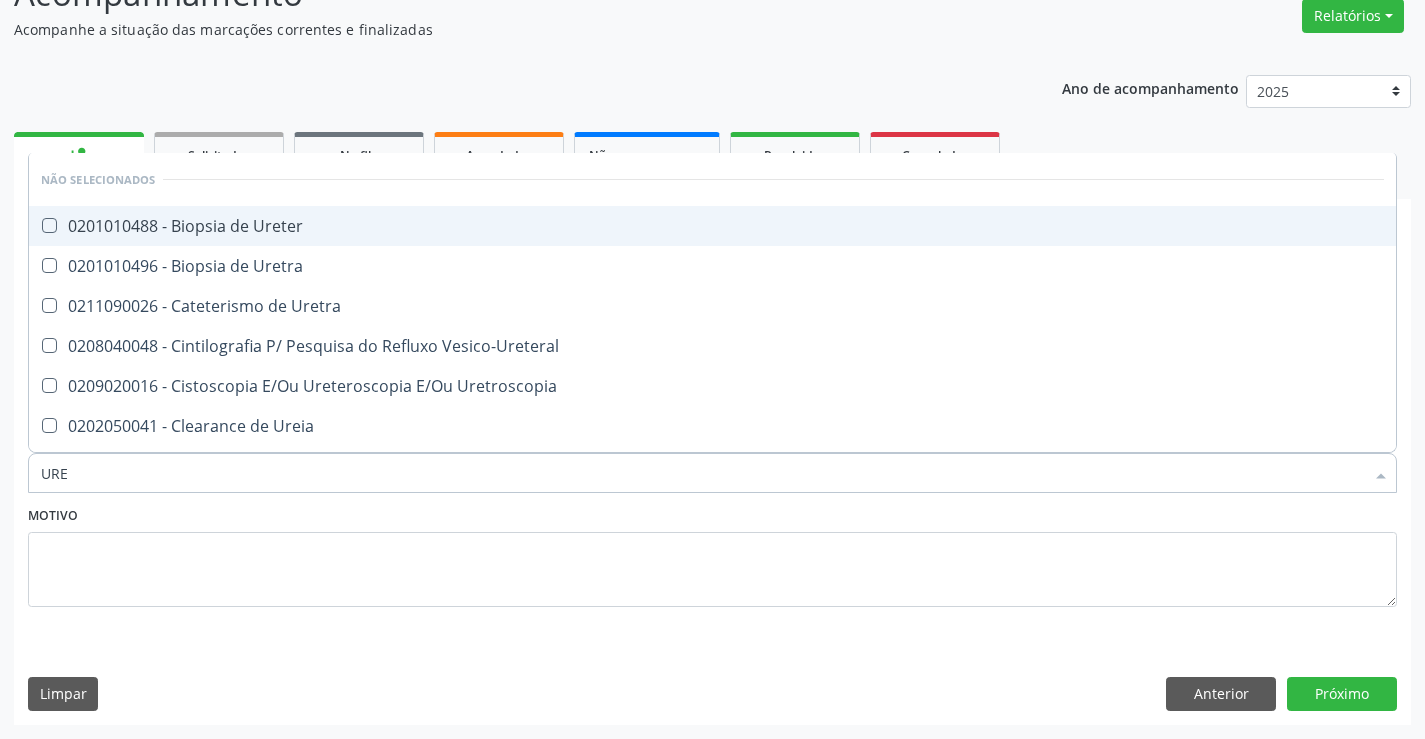 type on "UREI" 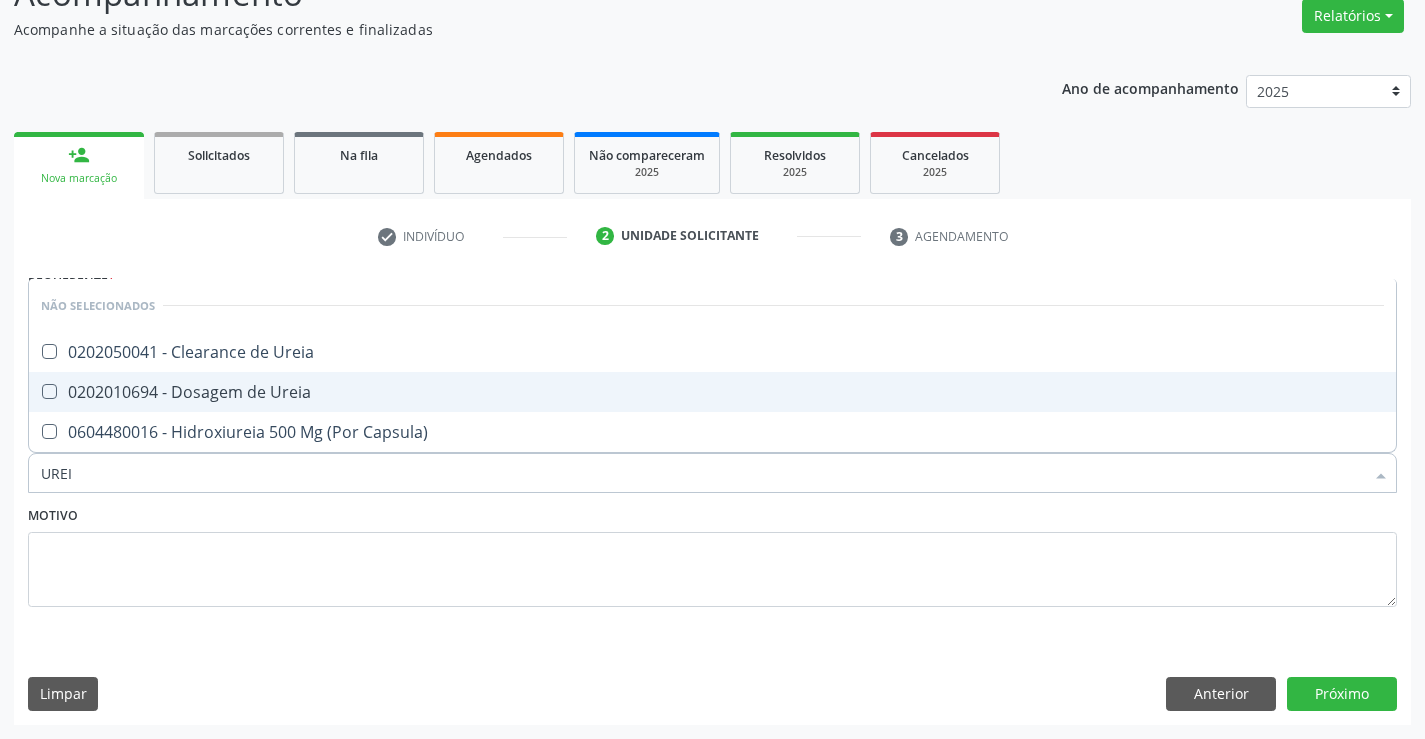 click on "0202010694 - Dosagem de Ureia" at bounding box center (712, 392) 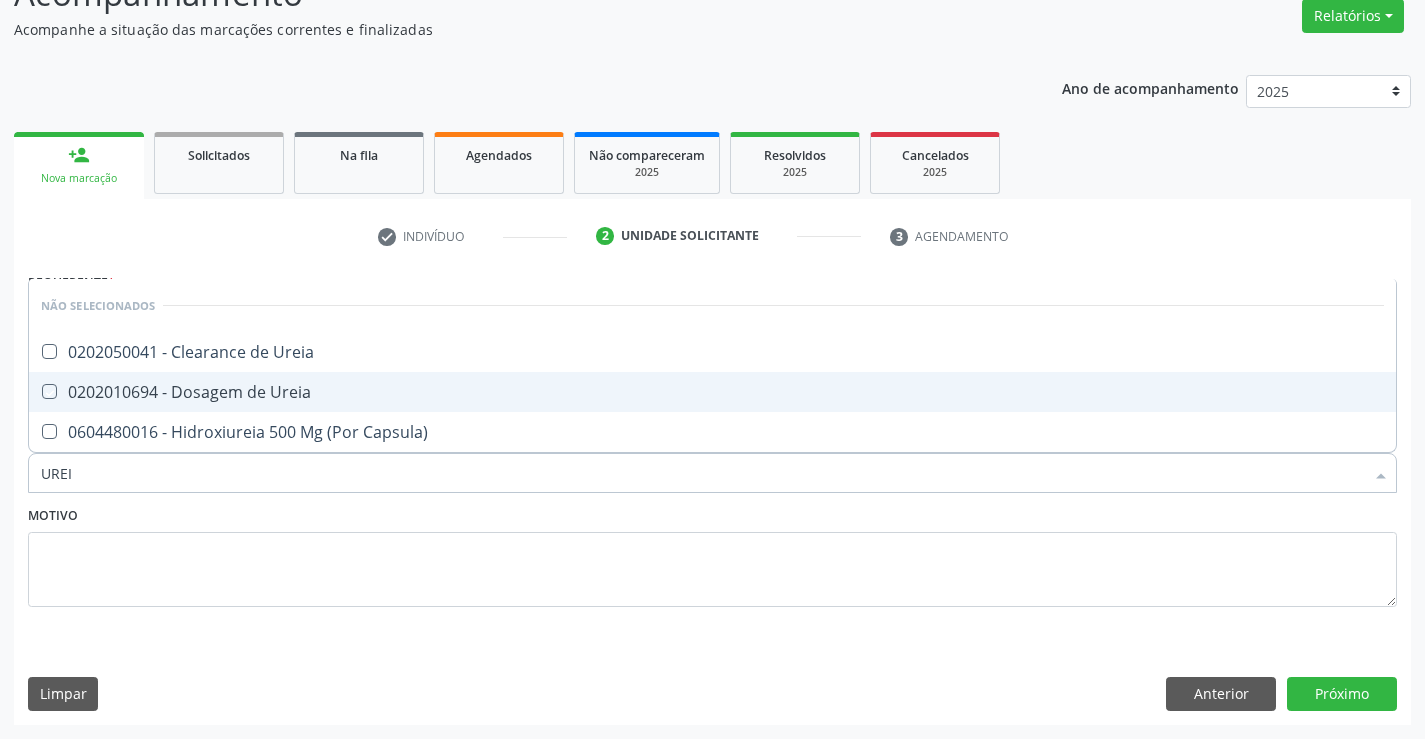 checkbox on "true" 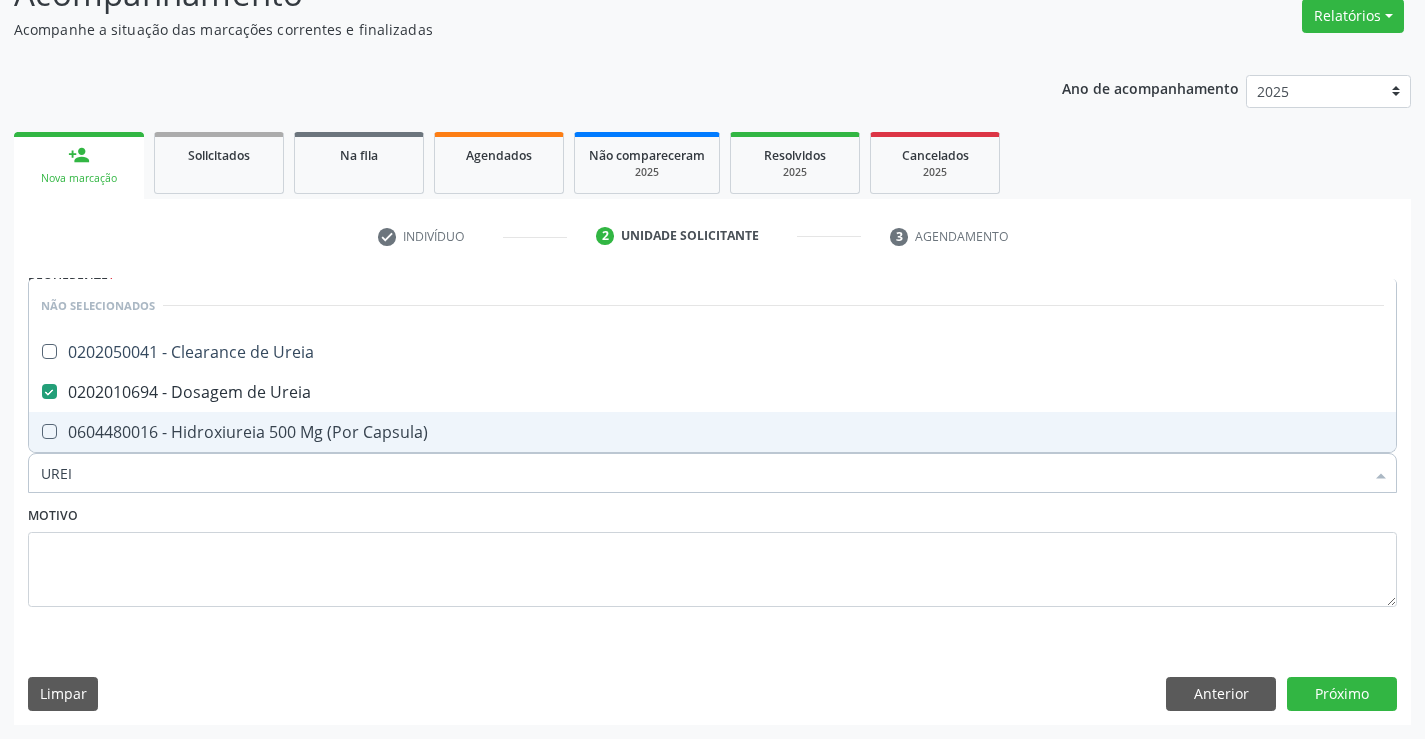 type on "UREI" 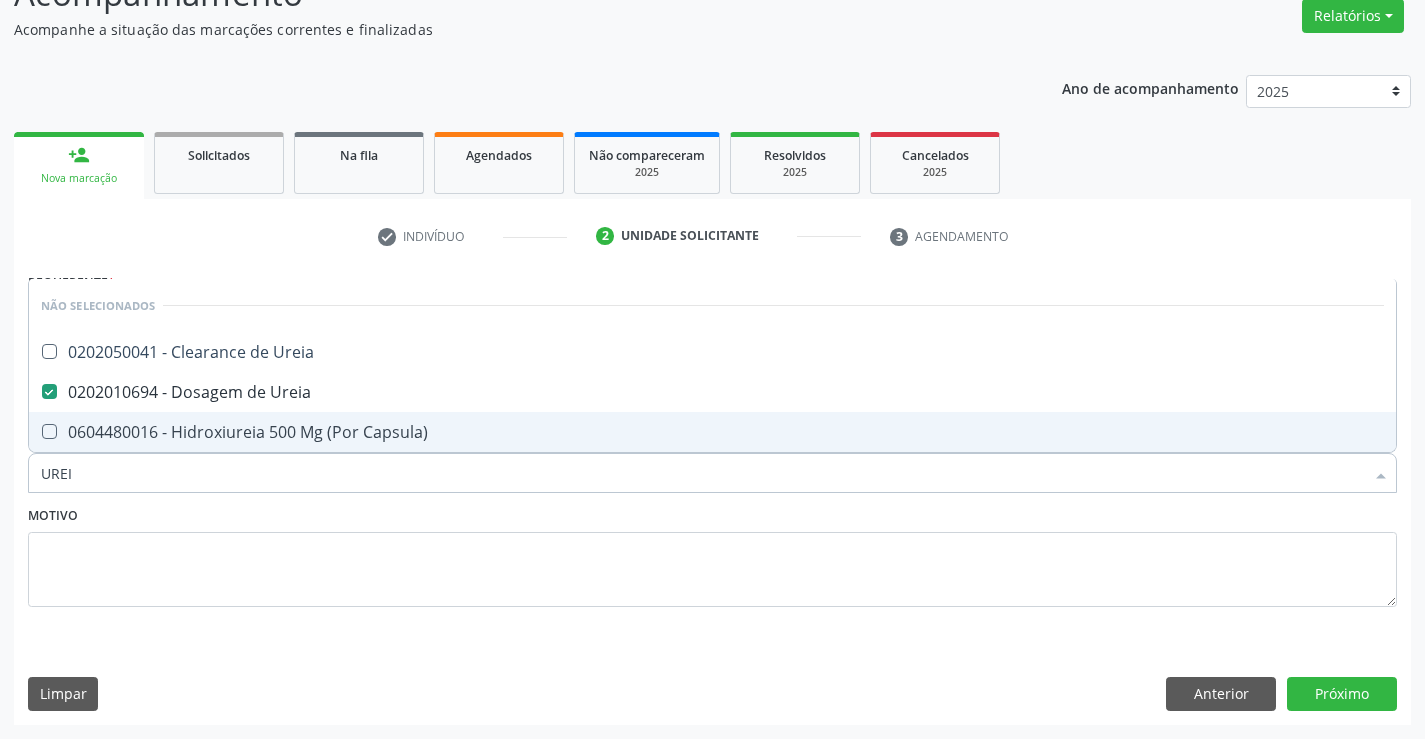 click on "Motivo" at bounding box center [712, 554] 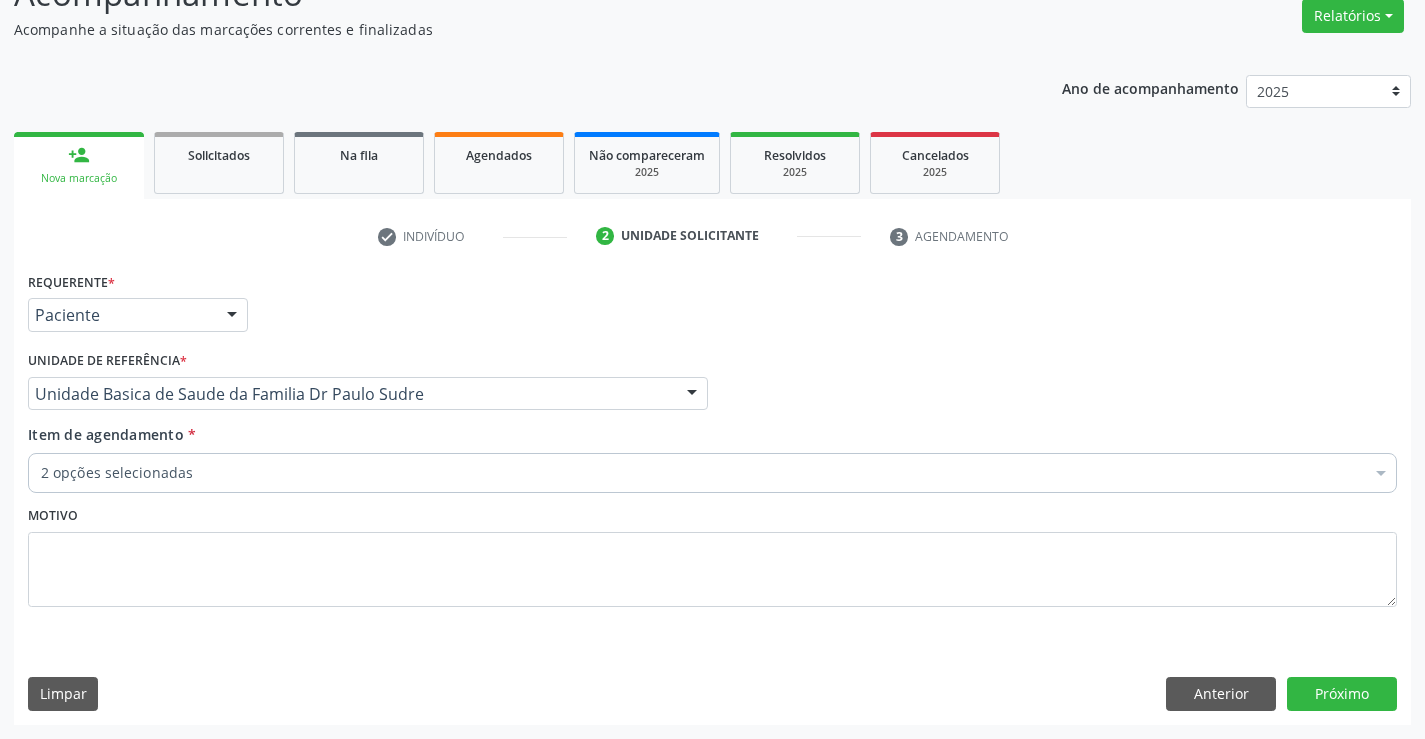 click on "2 opções selecionadas" at bounding box center (712, 473) 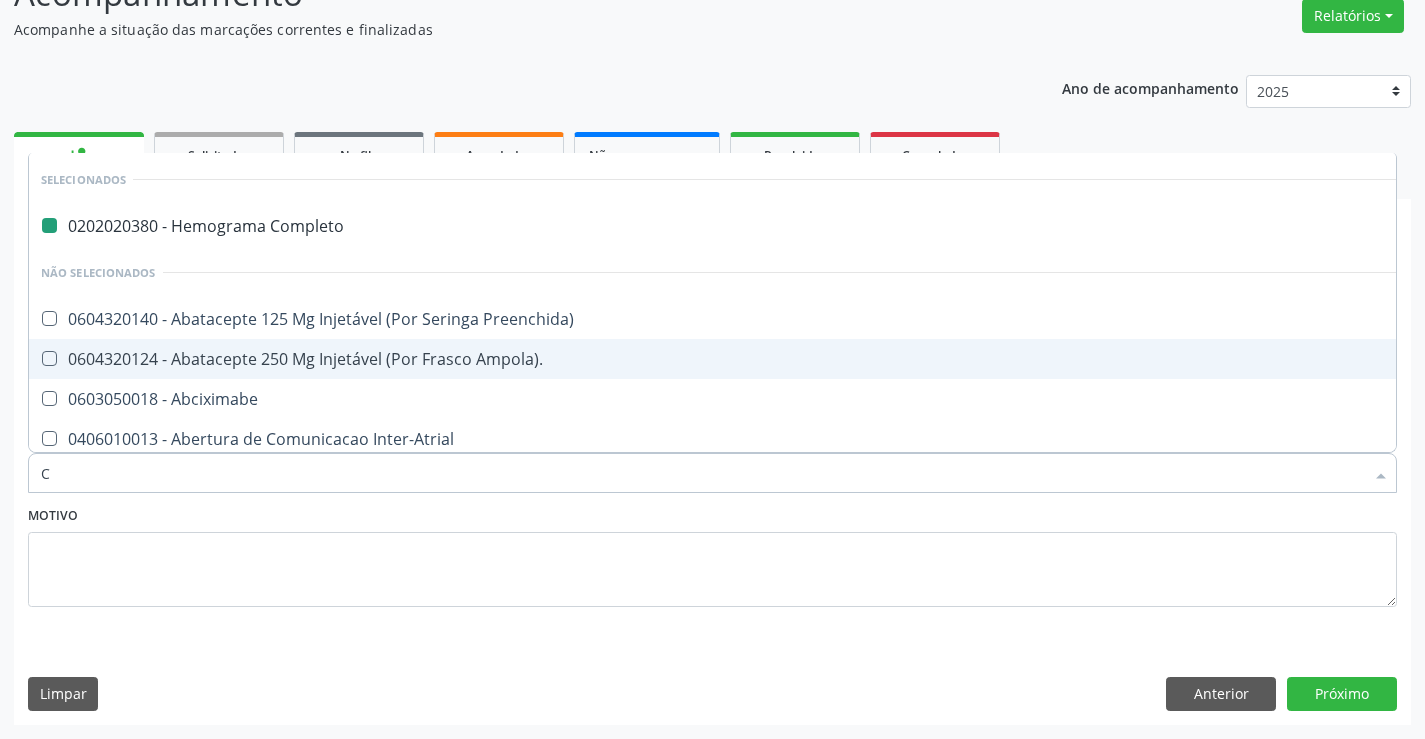 type on "CR" 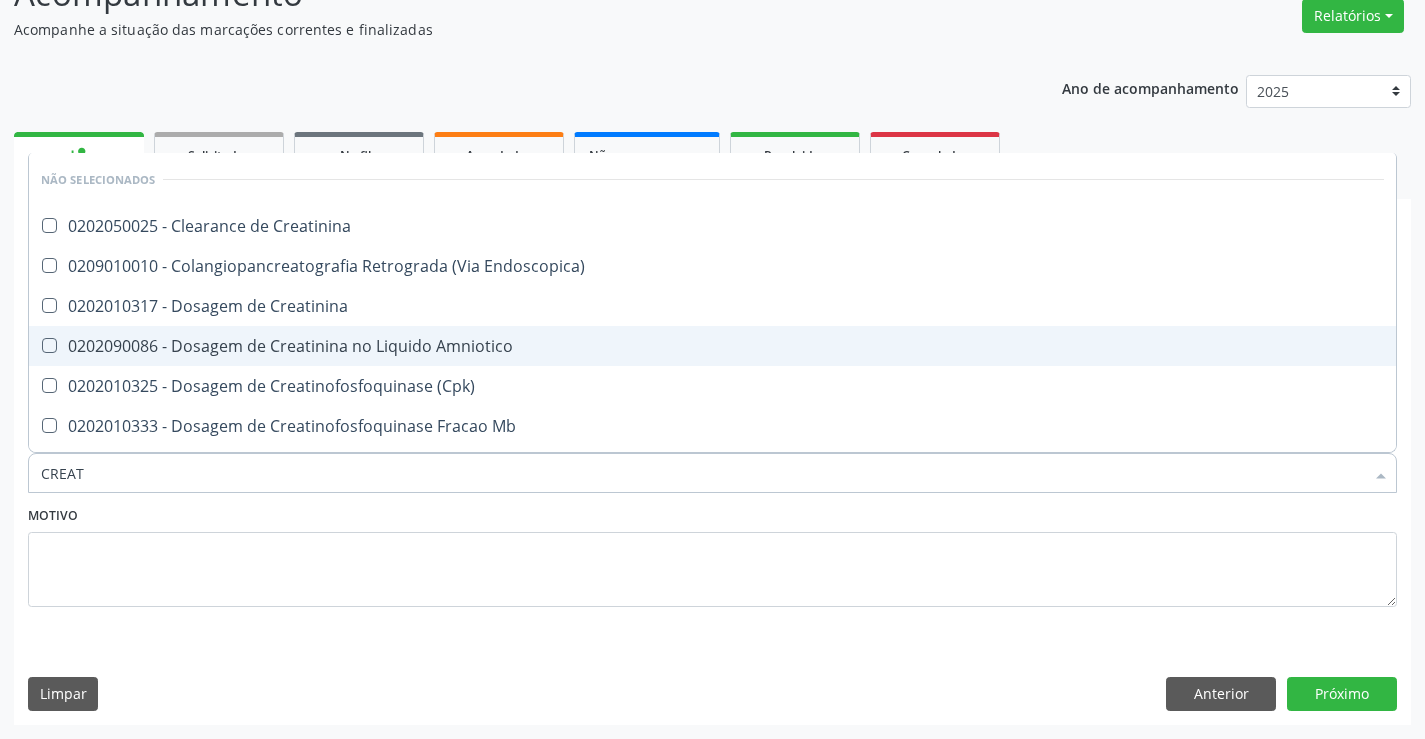 type on "CREATI" 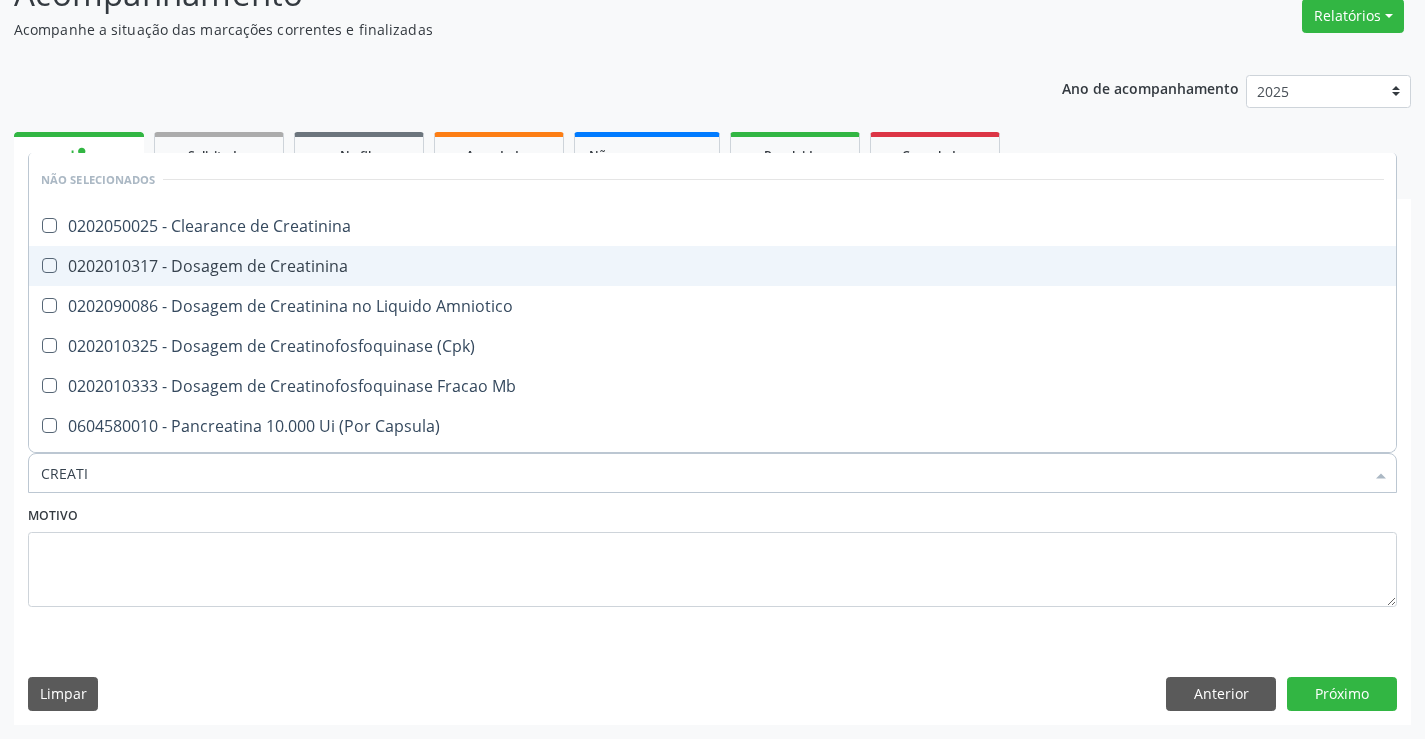 click on "0202010317 - Dosagem de Creatinina" at bounding box center (712, 266) 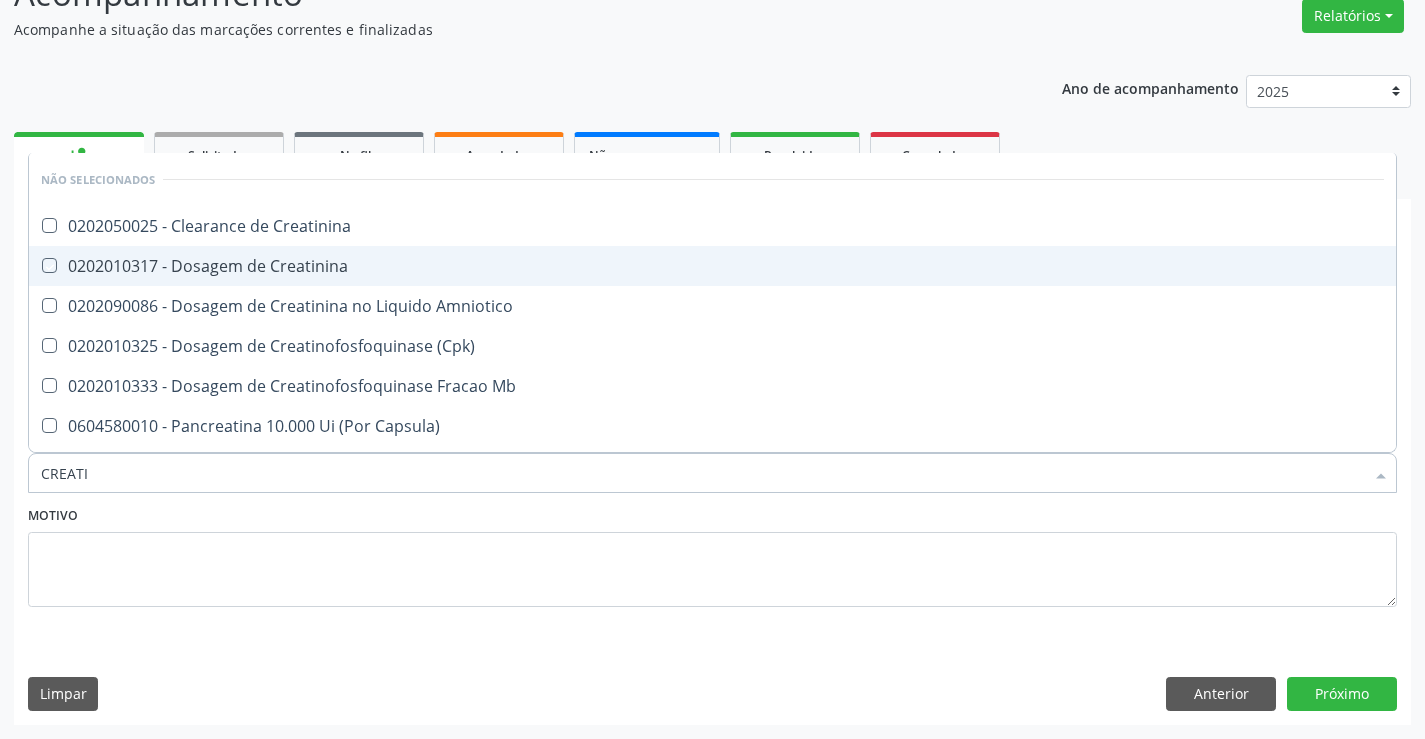 checkbox on "true" 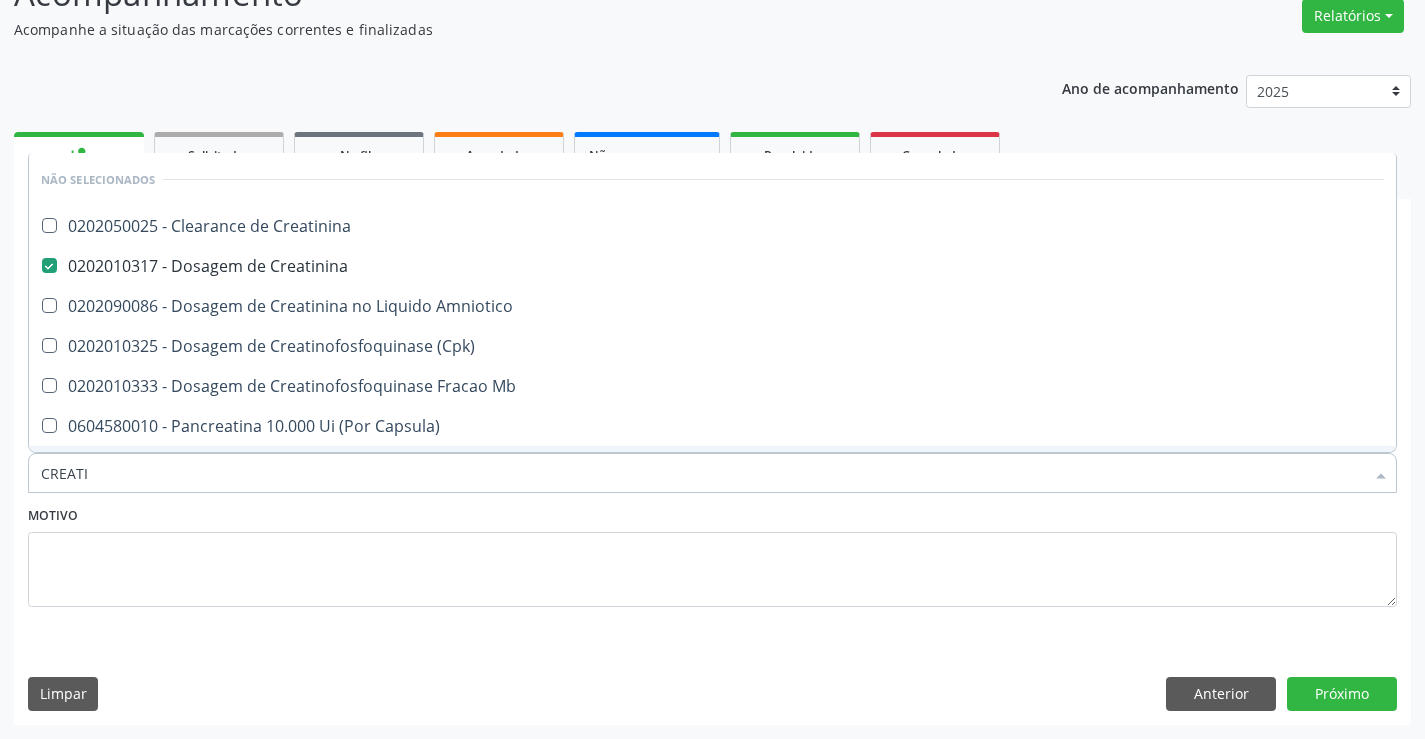 click on "Motivo" at bounding box center [712, 554] 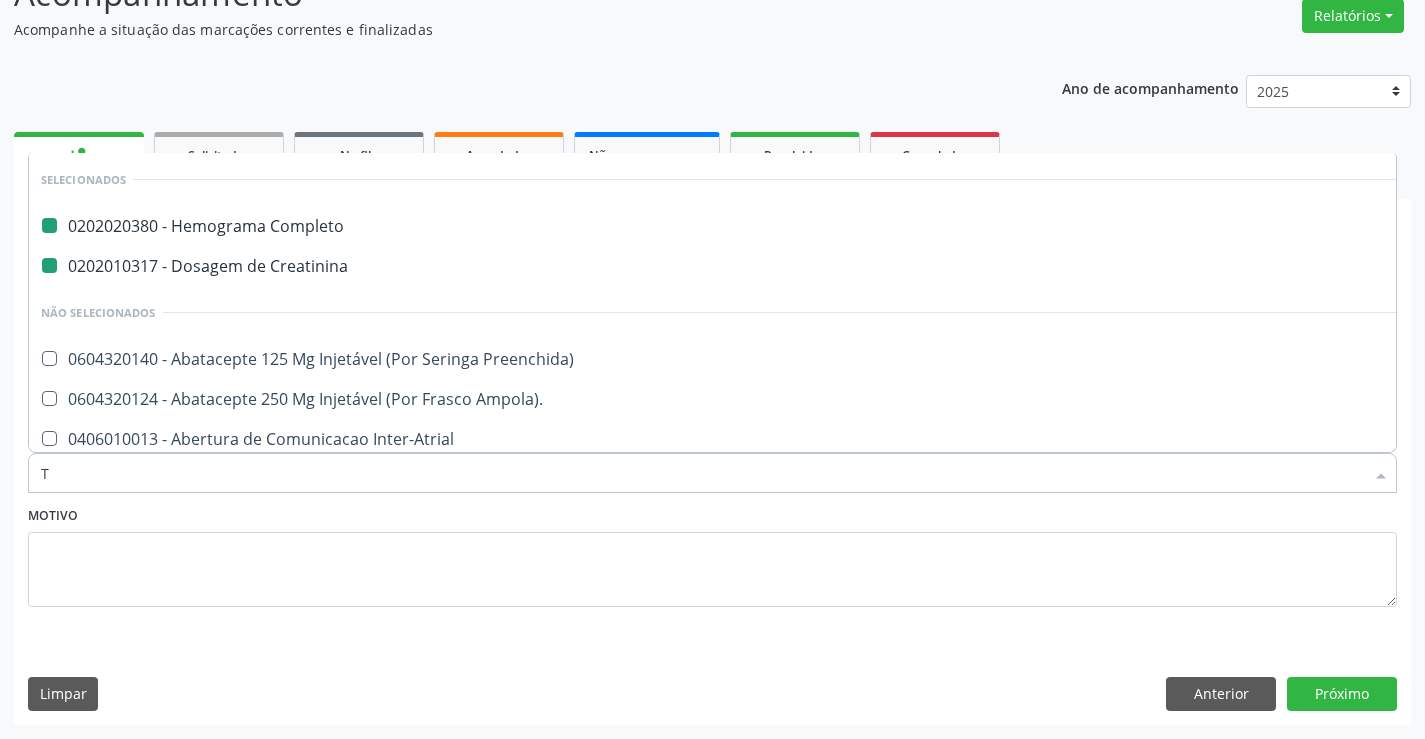 type on "TG" 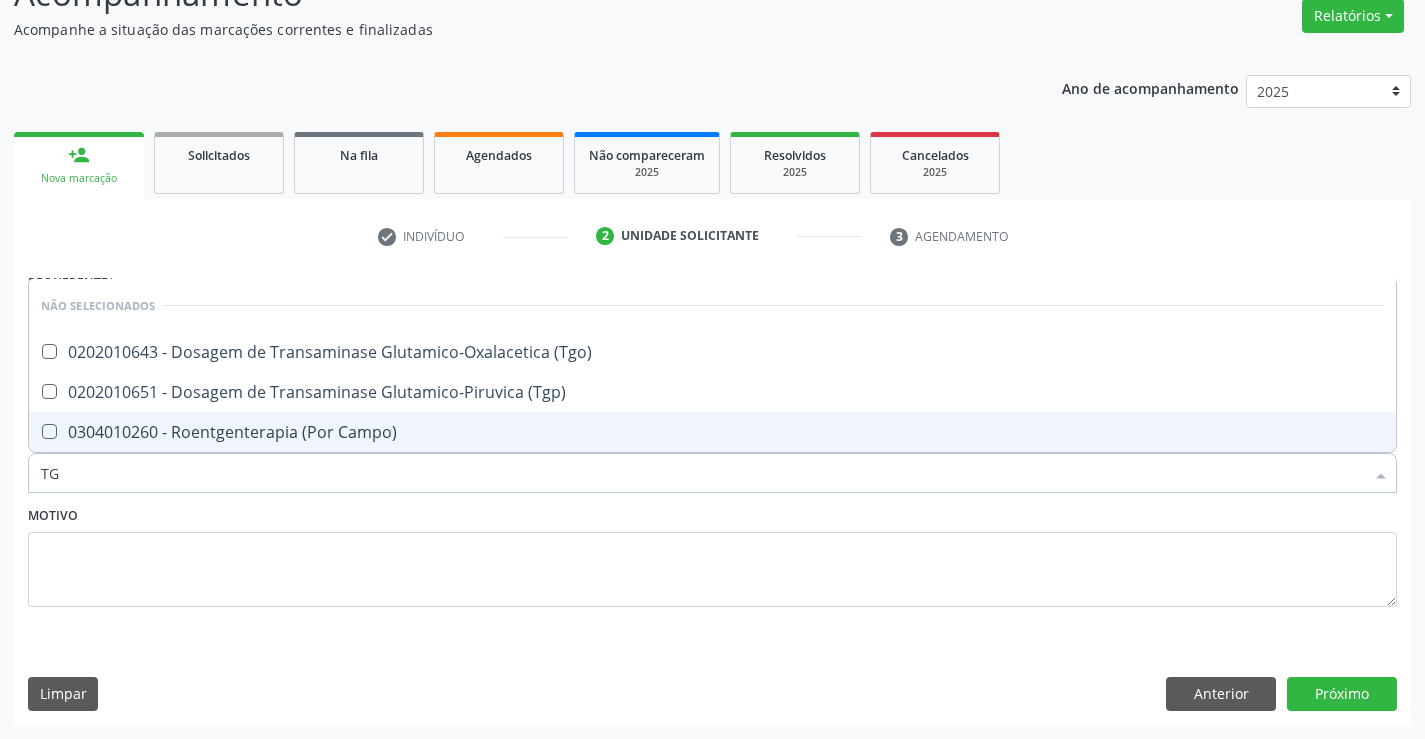 checkbox on "false" 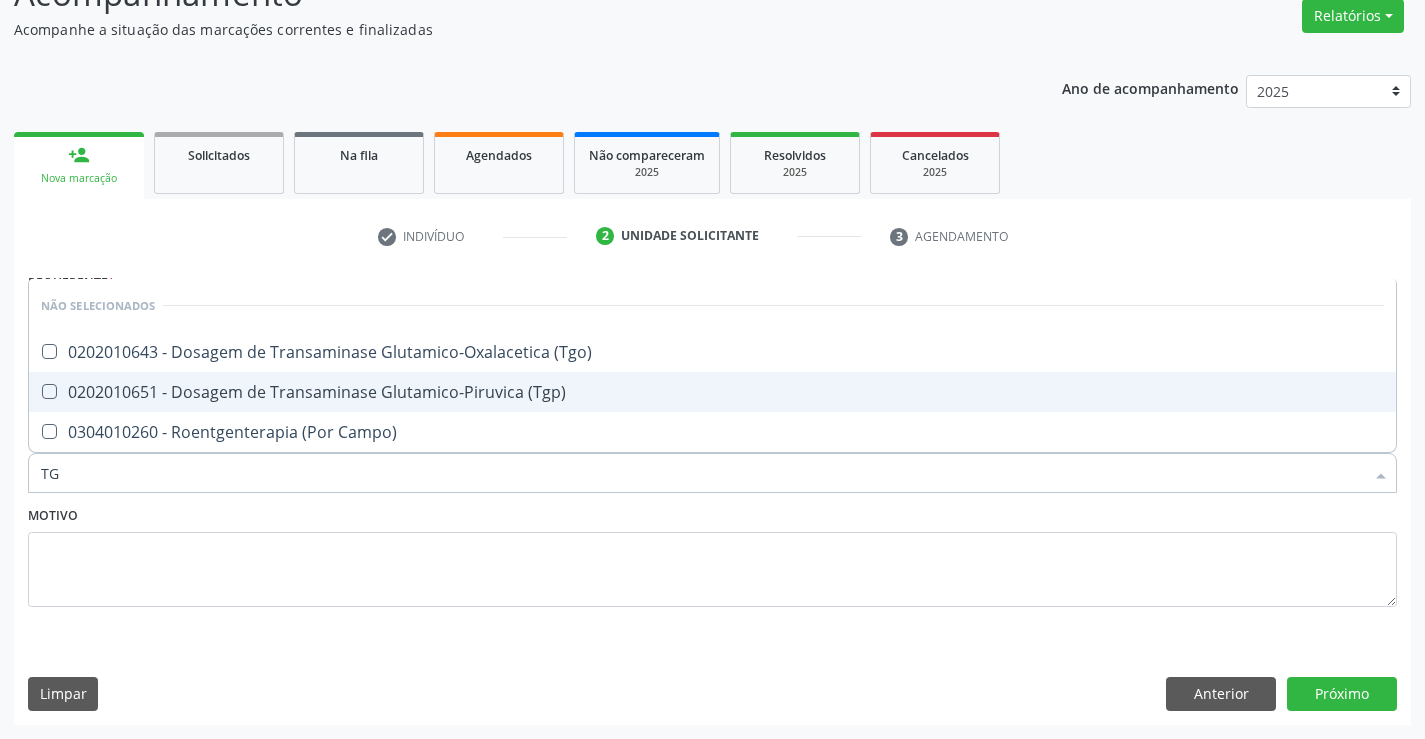 click on "0202010651 - Dosagem de Transaminase Glutamico-Piruvica (Tgp)" at bounding box center (712, 392) 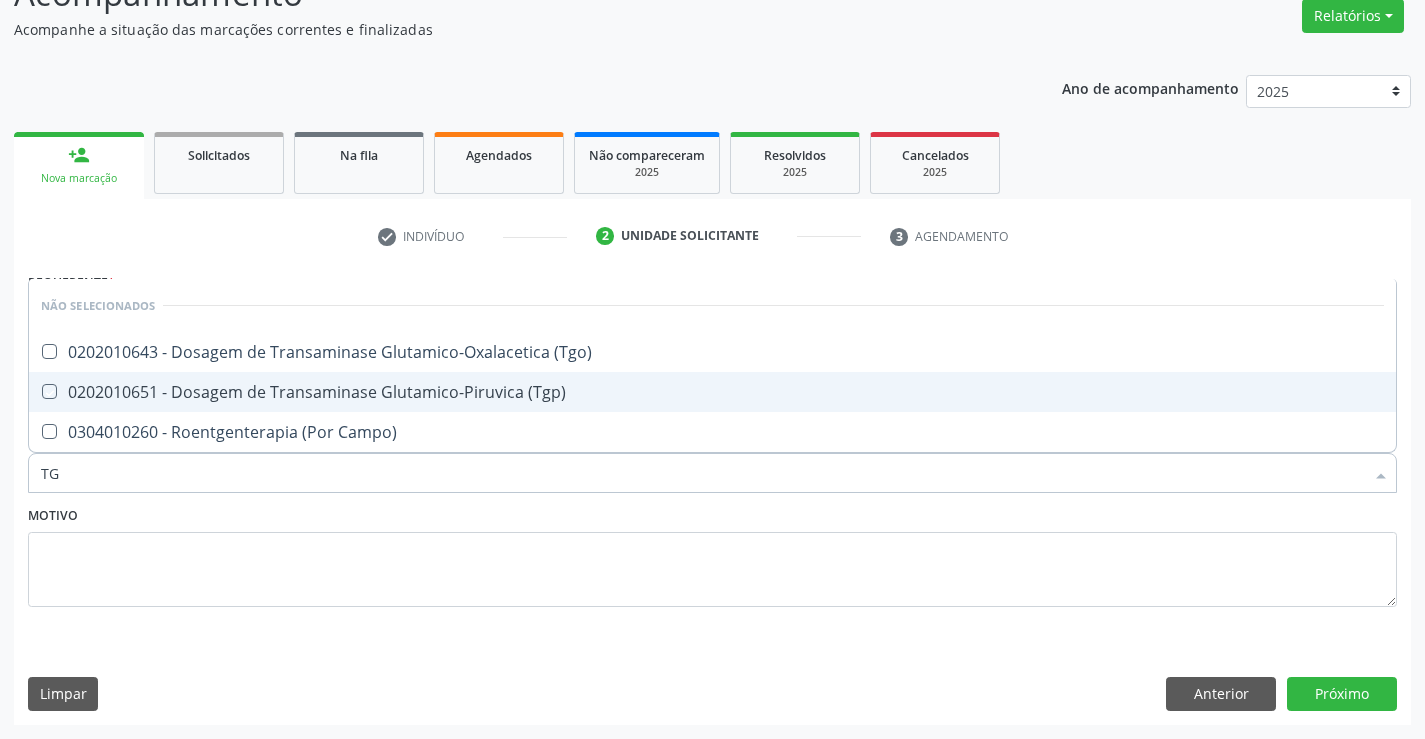 checkbox on "true" 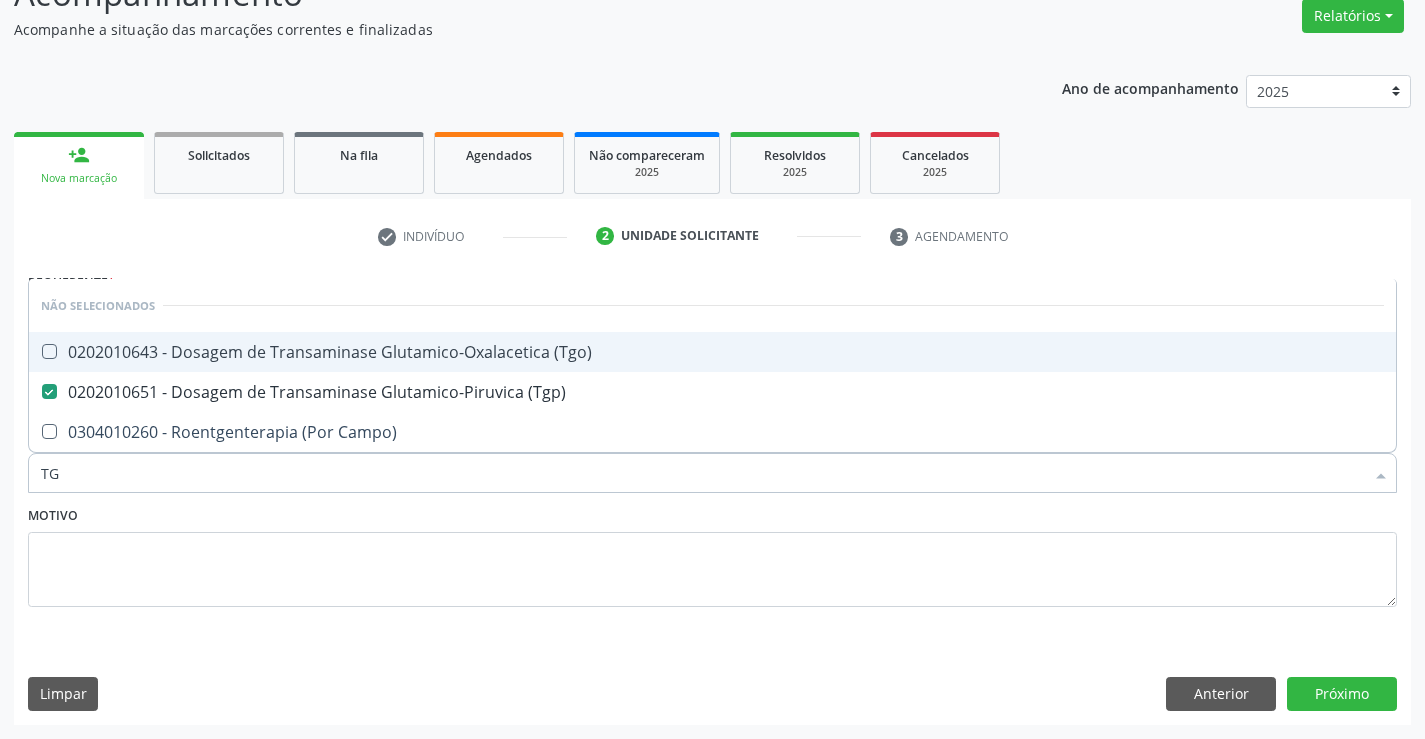 click on "0202010643 - Dosagem de Transaminase Glutamico-Oxalacetica (Tgo)" at bounding box center [712, 352] 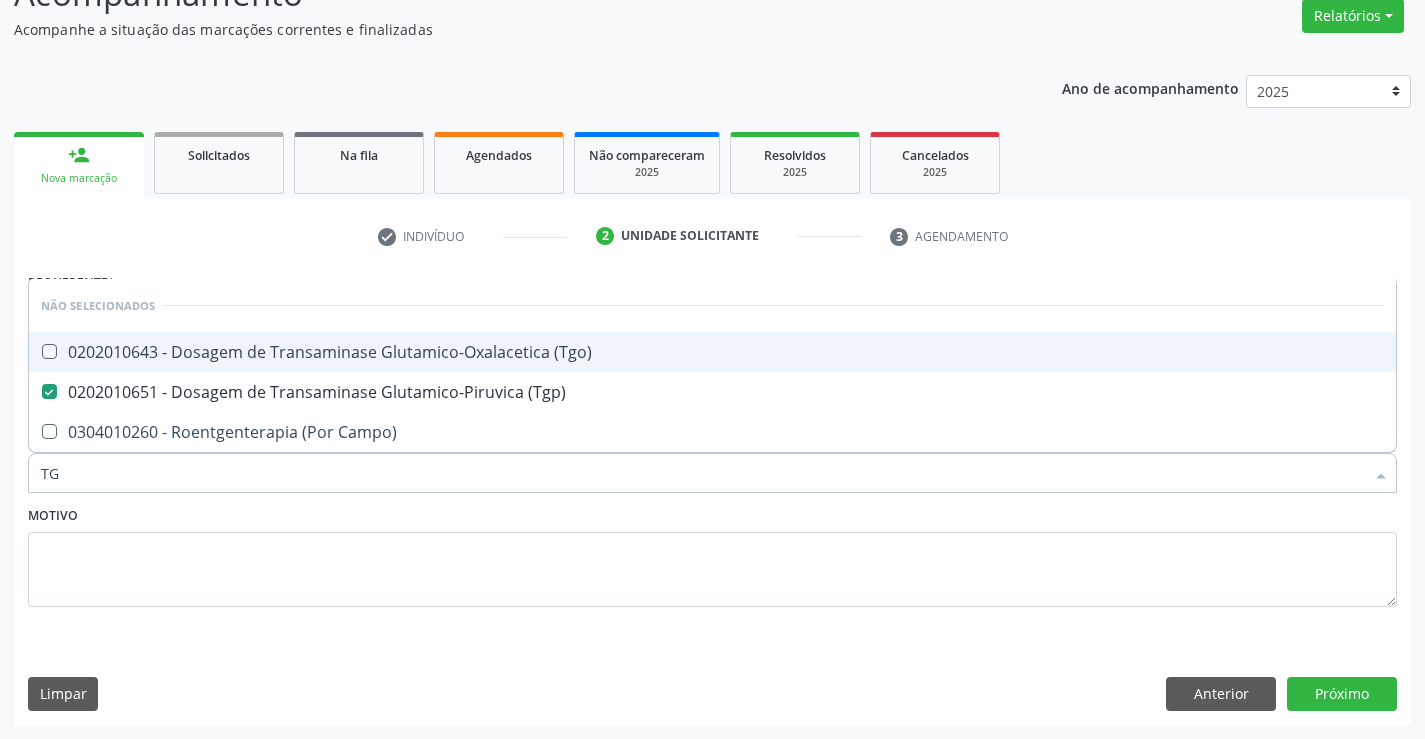 checkbox on "true" 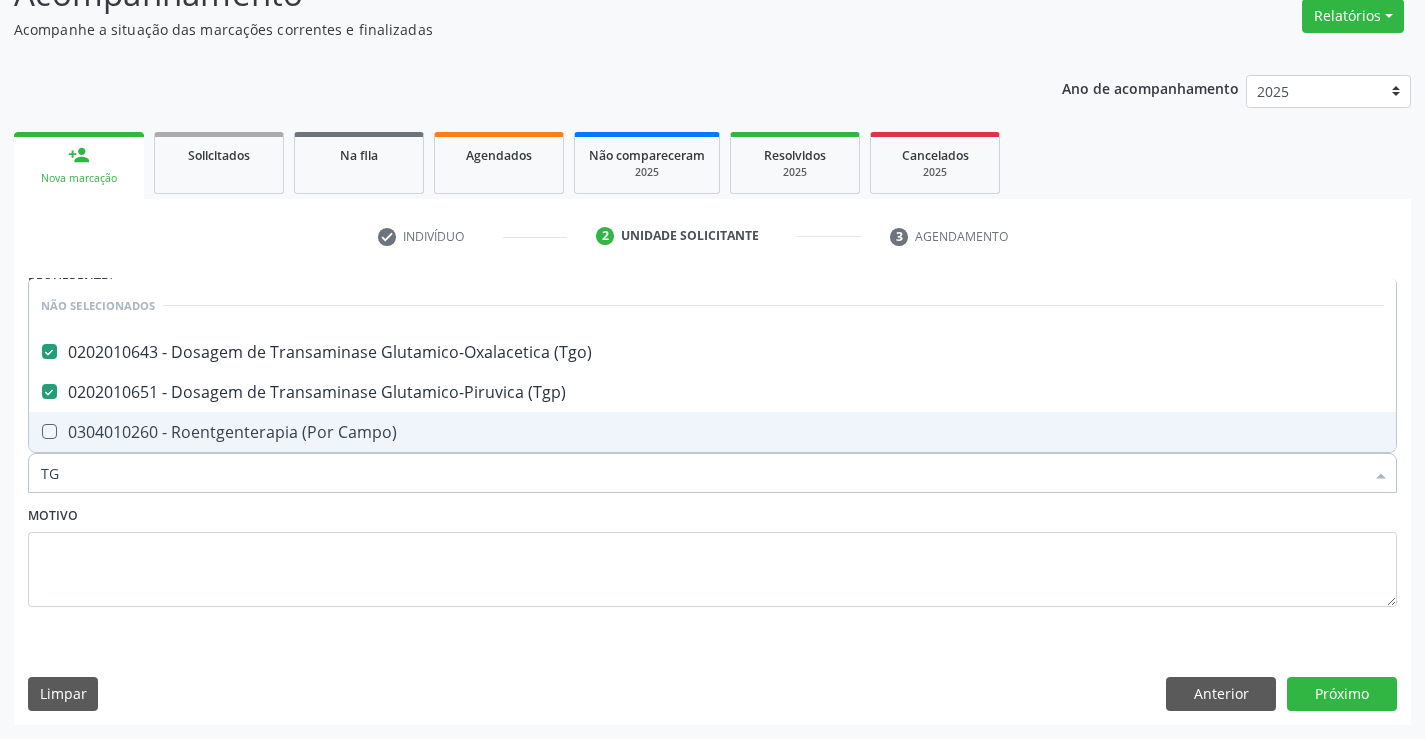 click on "Motivo" at bounding box center [712, 554] 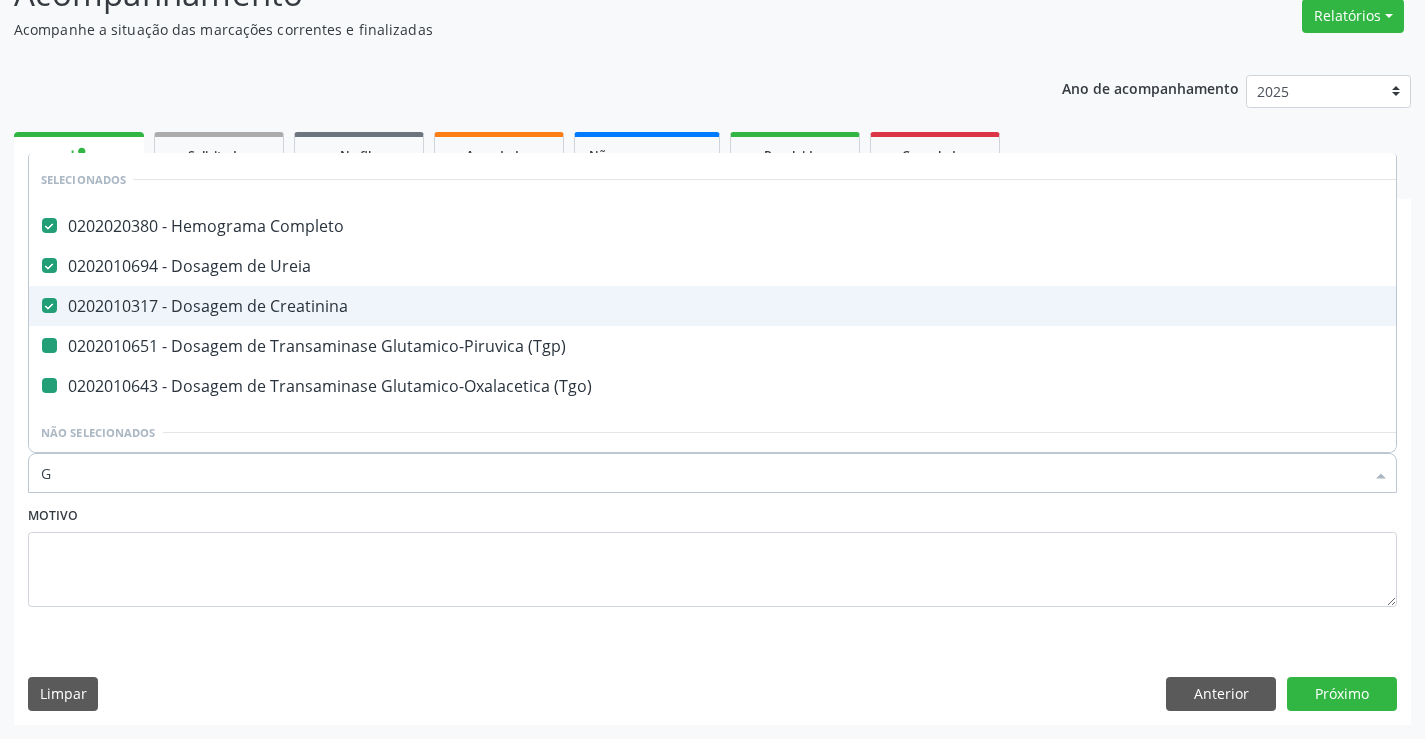 type on "GL" 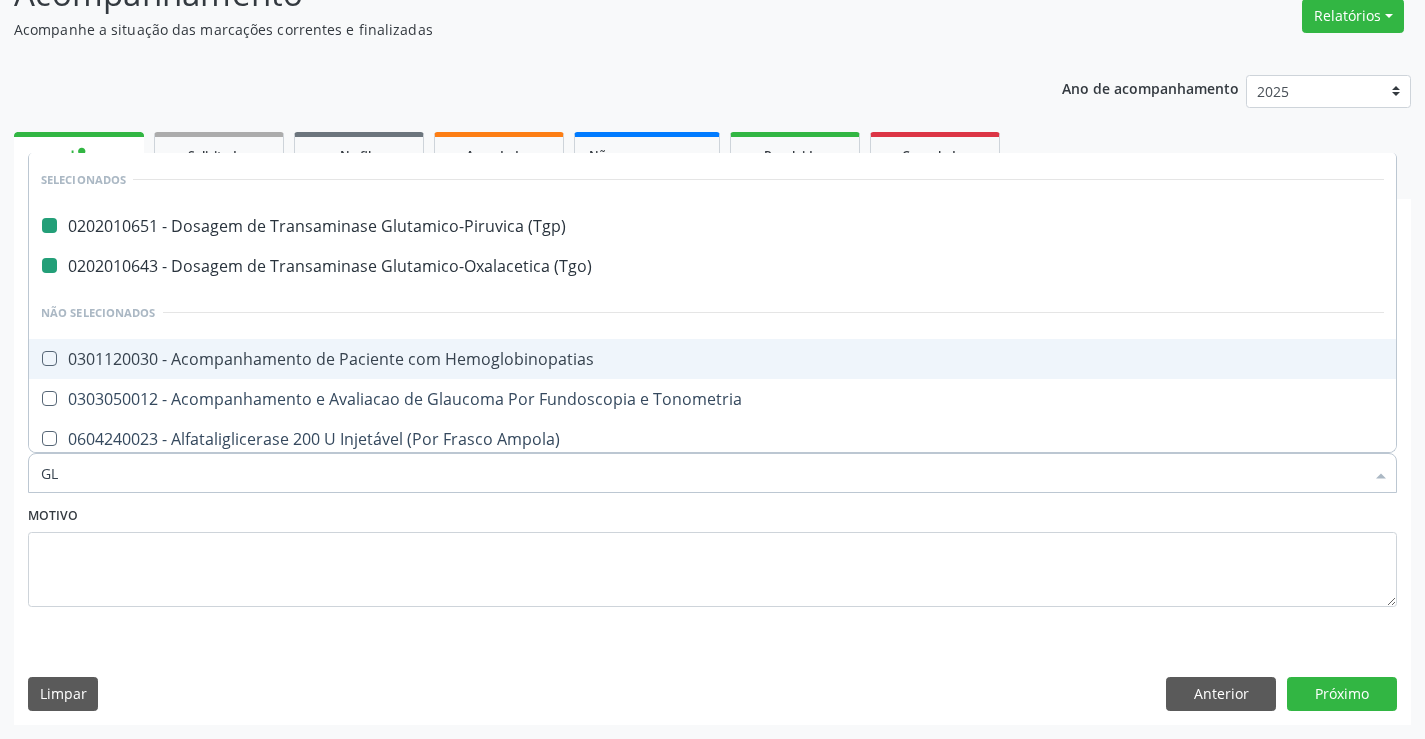 type on "GLI" 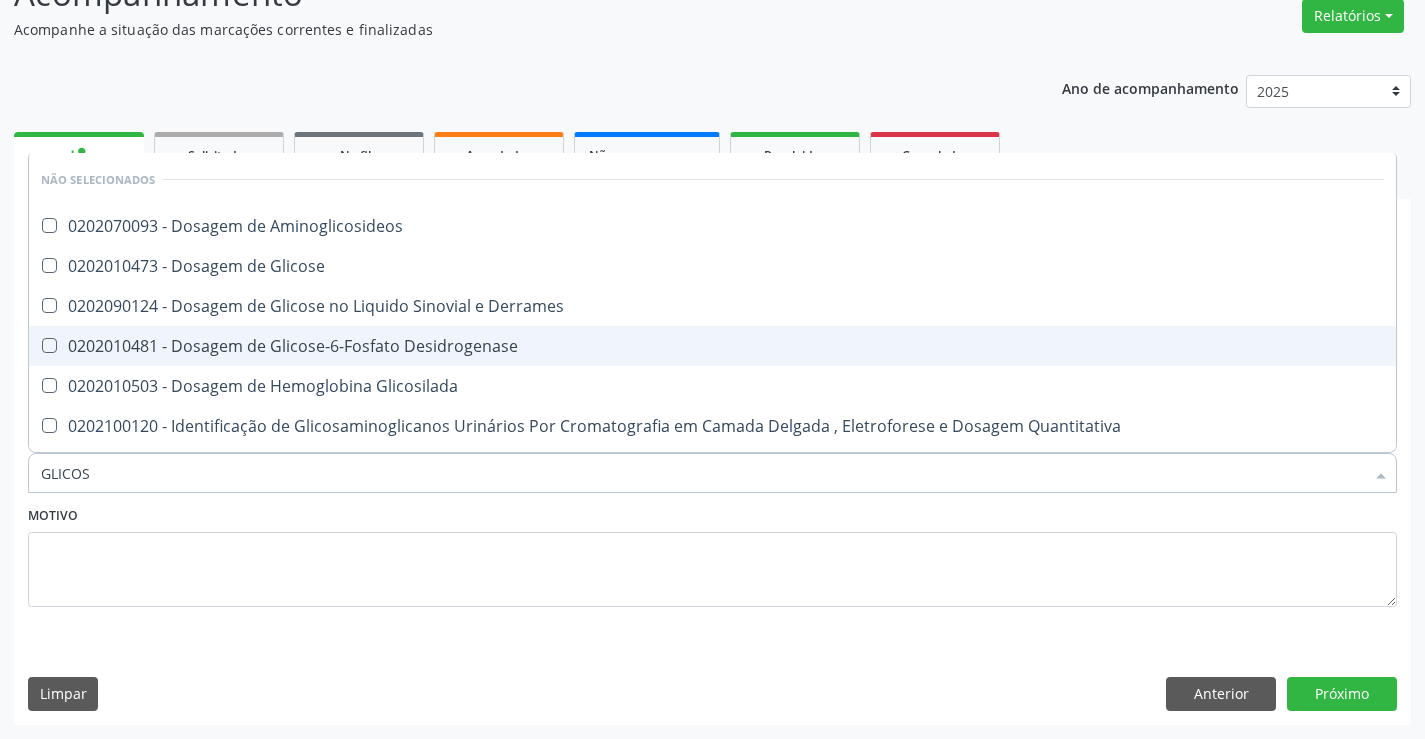 type on "GLICOSE" 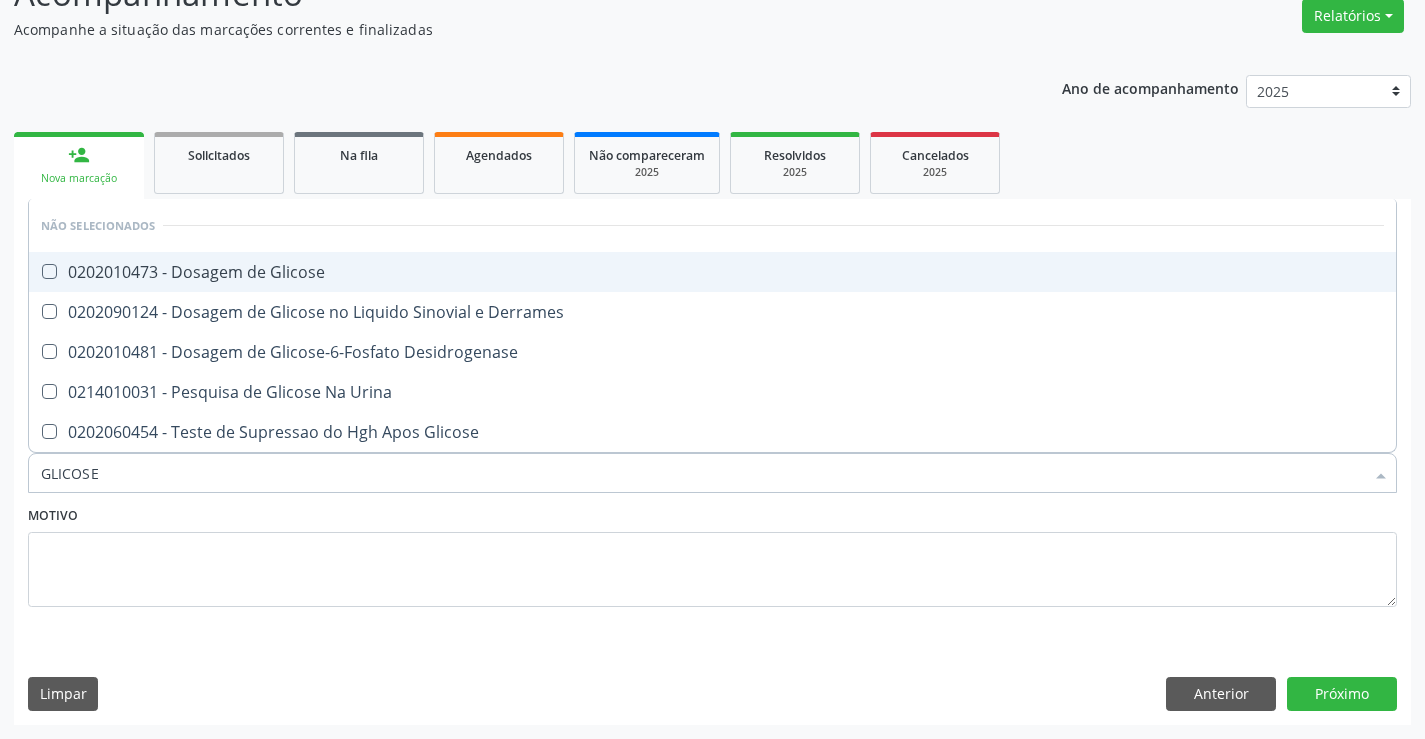 click on "0202010473 - Dosagem de Glicose" at bounding box center [712, 272] 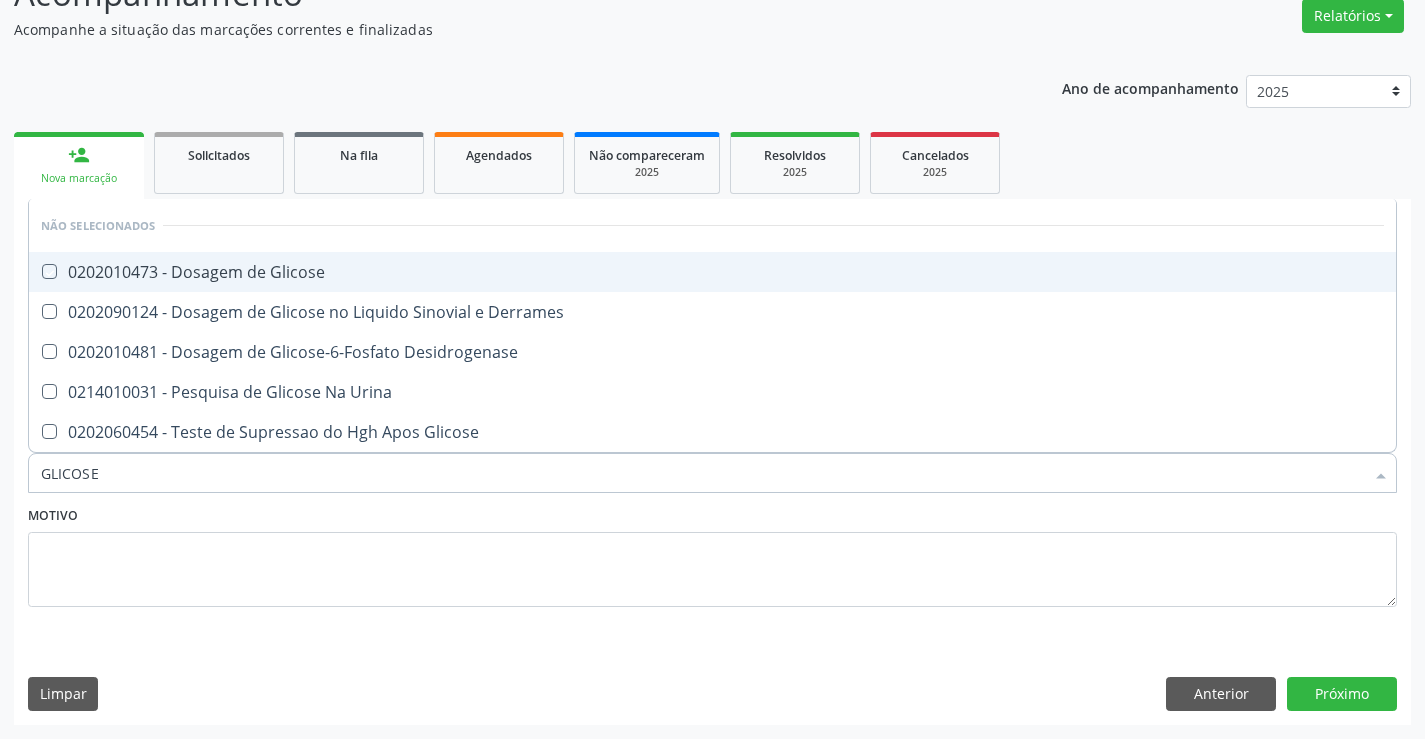 checkbox on "true" 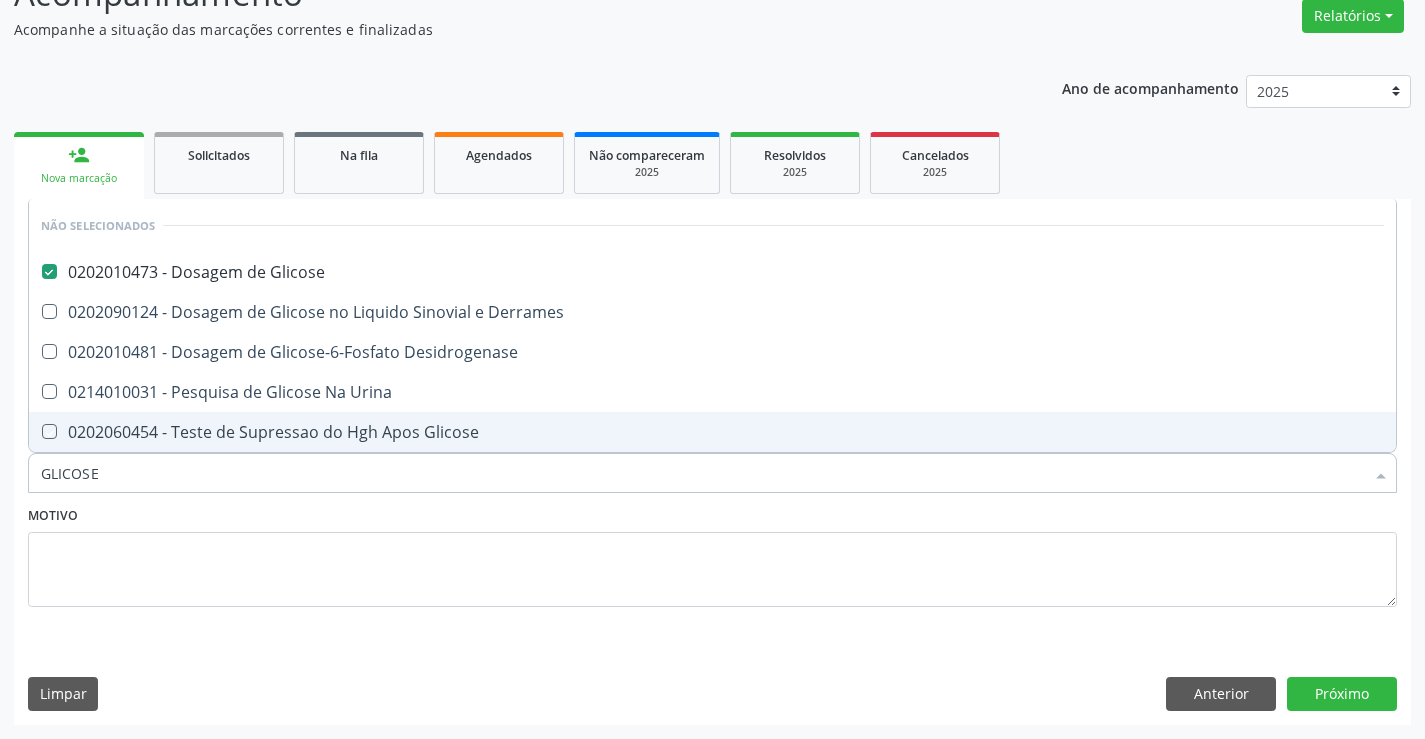 click on "Motivo" at bounding box center (712, 554) 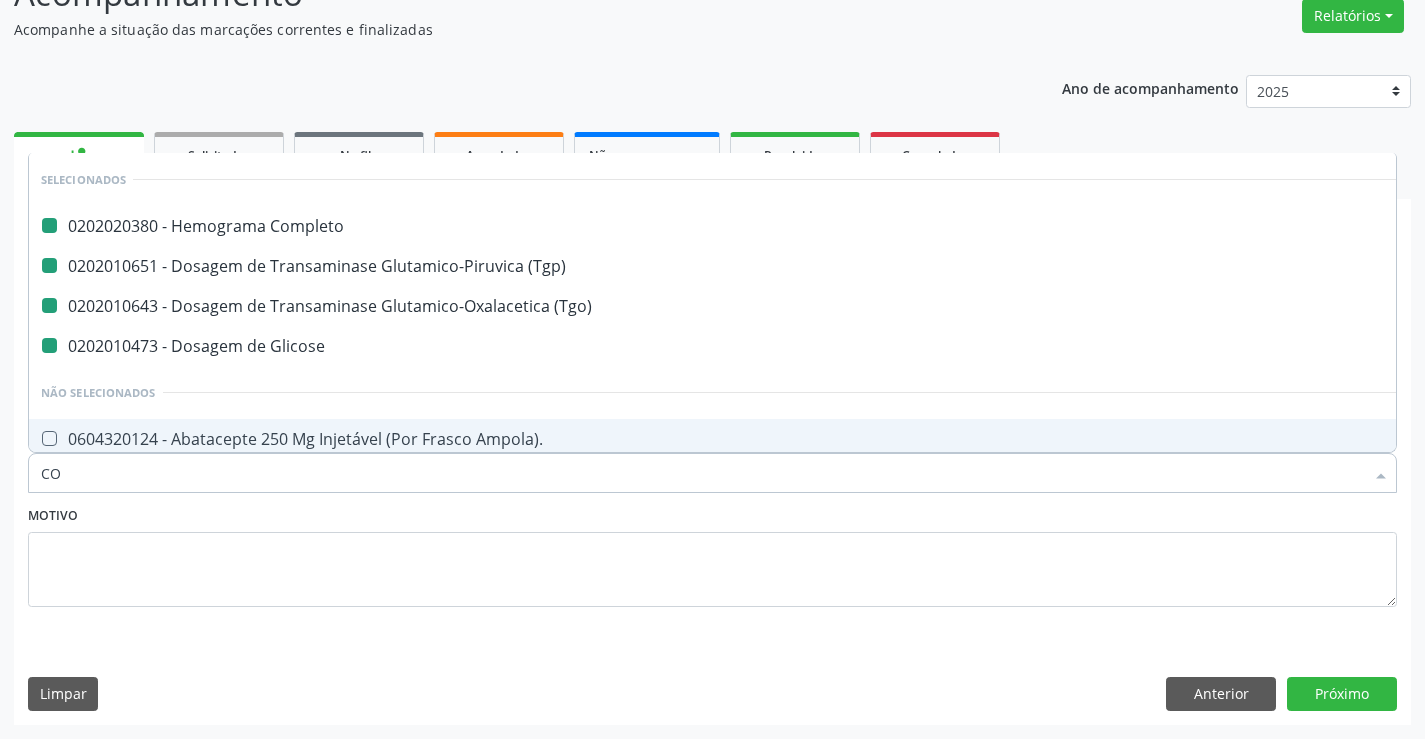 type on "COL" 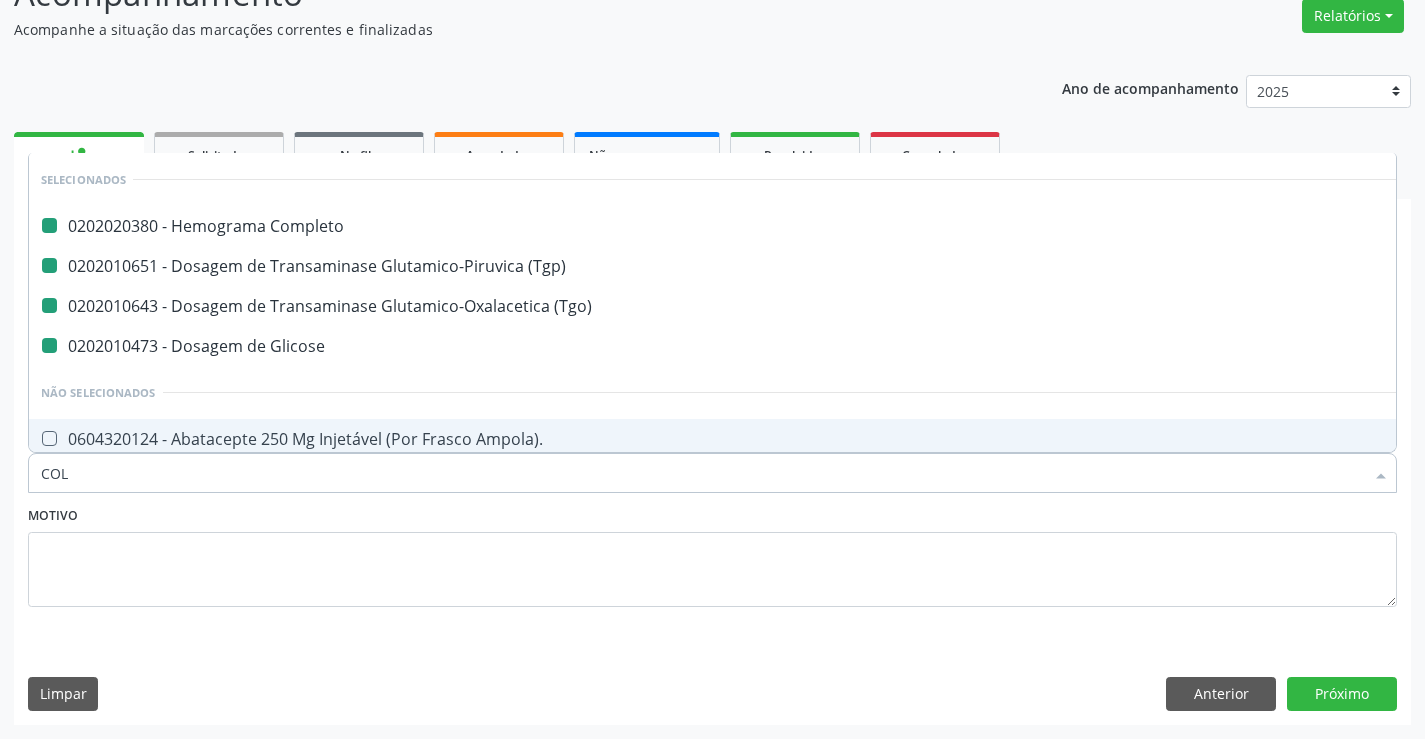 checkbox on "false" 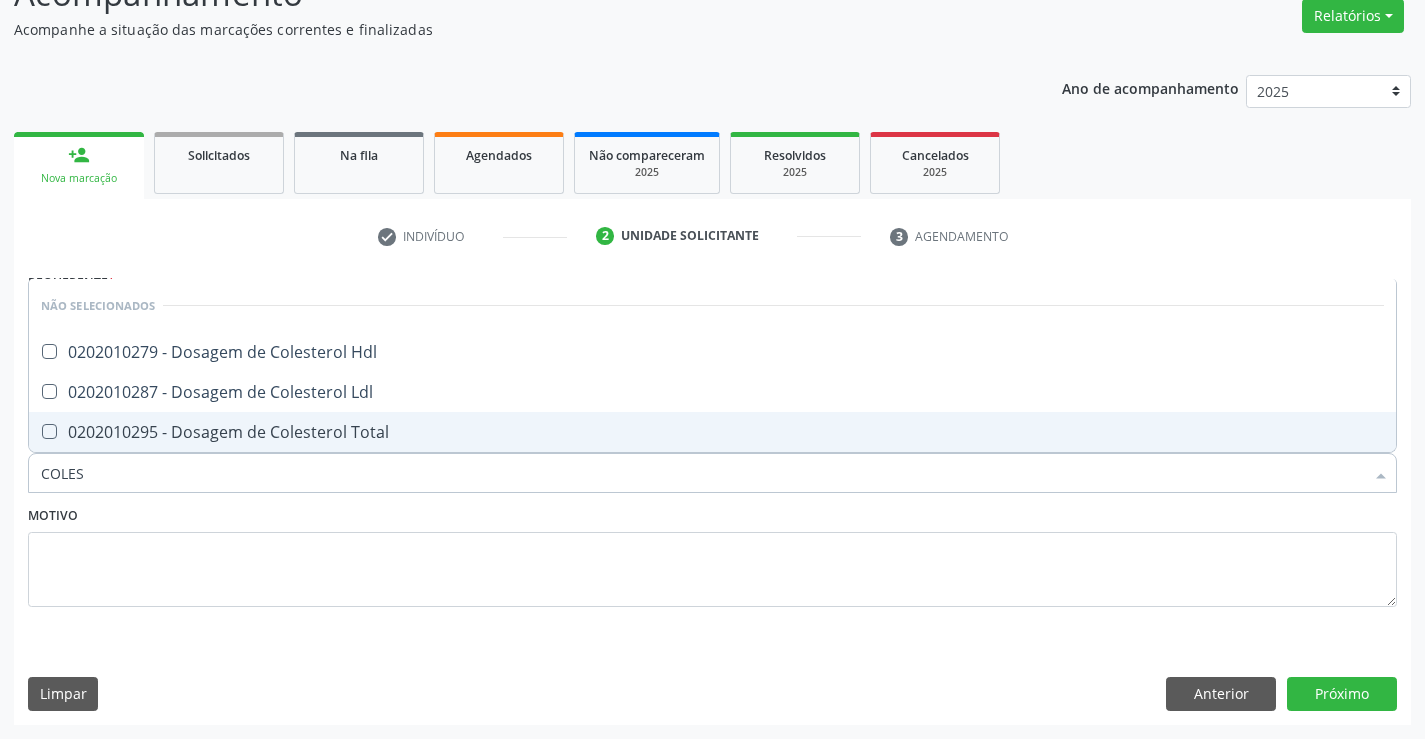 type on "COLEST" 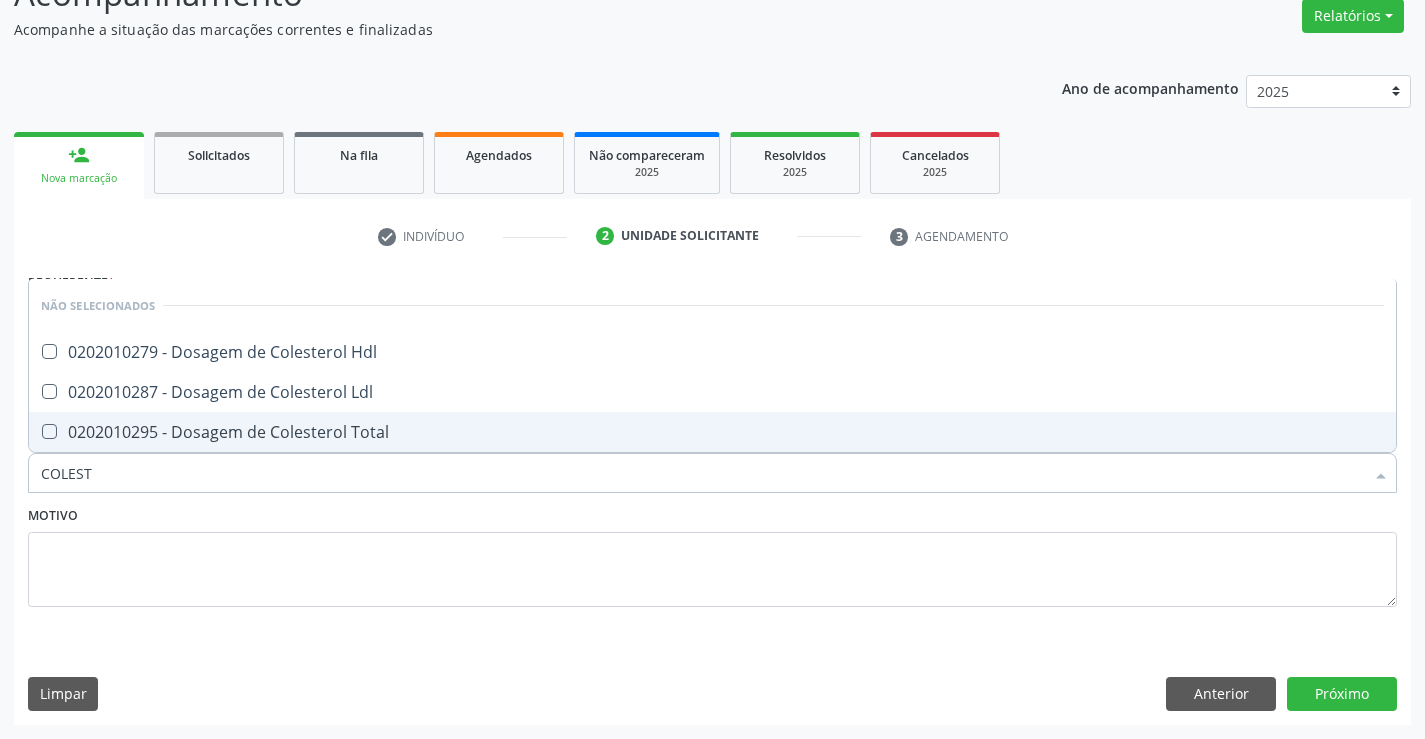 click on "0202010295 - Dosagem de Colesterol Total" at bounding box center [712, 432] 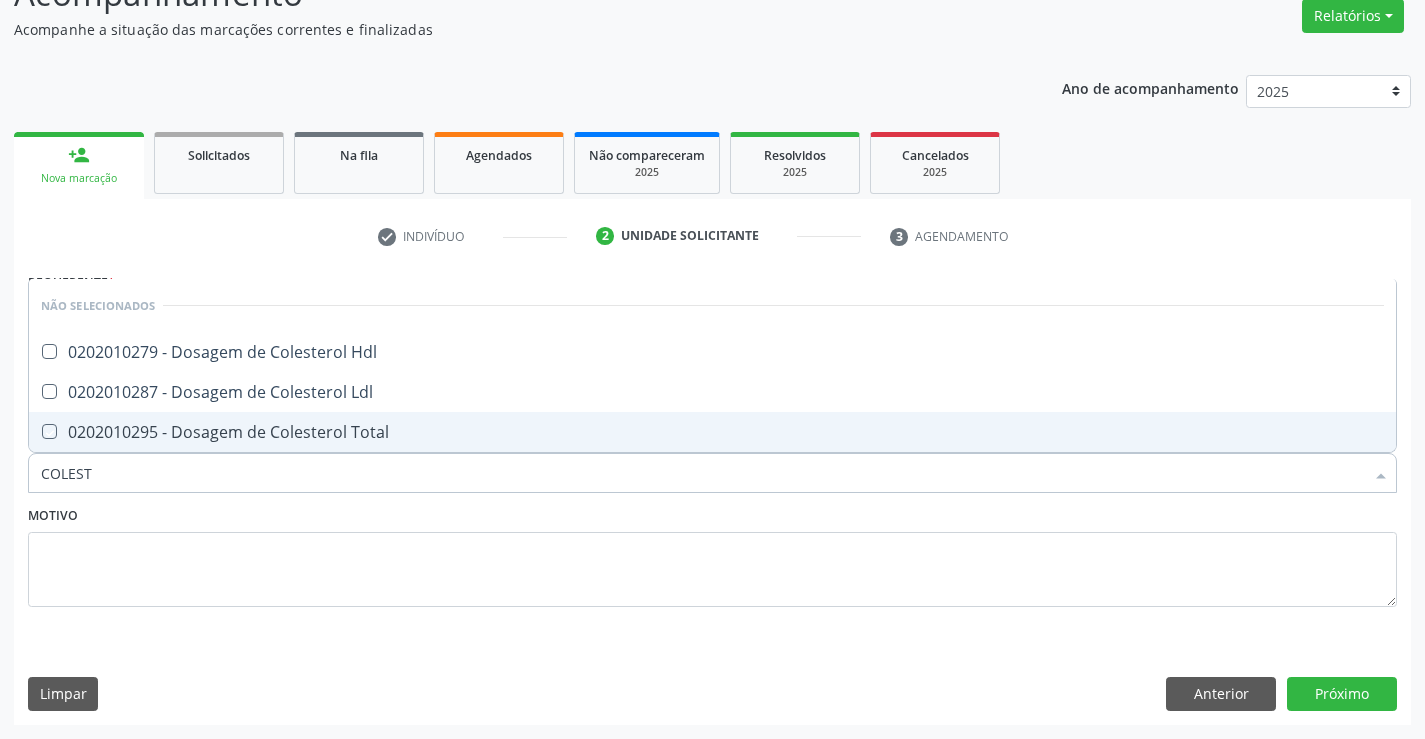 checkbox on "true" 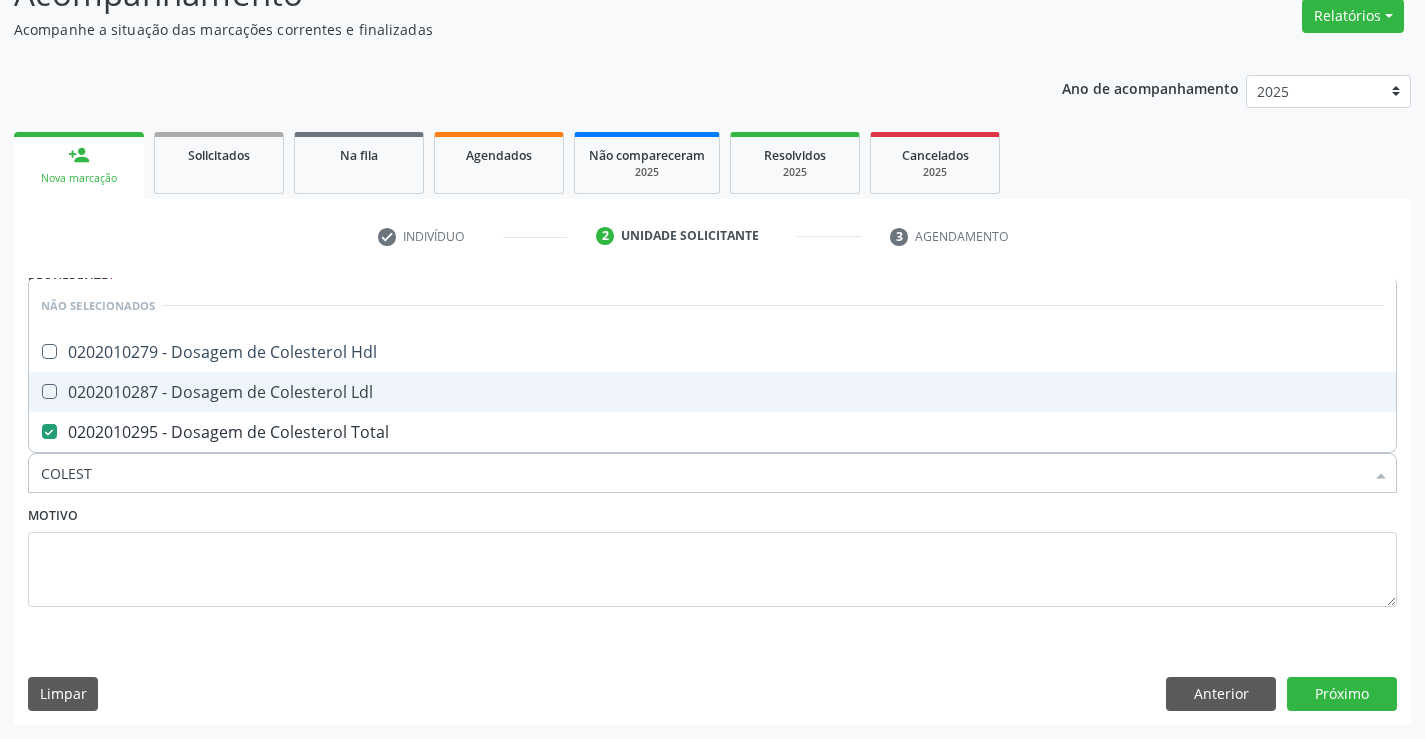click on "0202010287 - Dosagem de Colesterol Ldl" at bounding box center (712, 392) 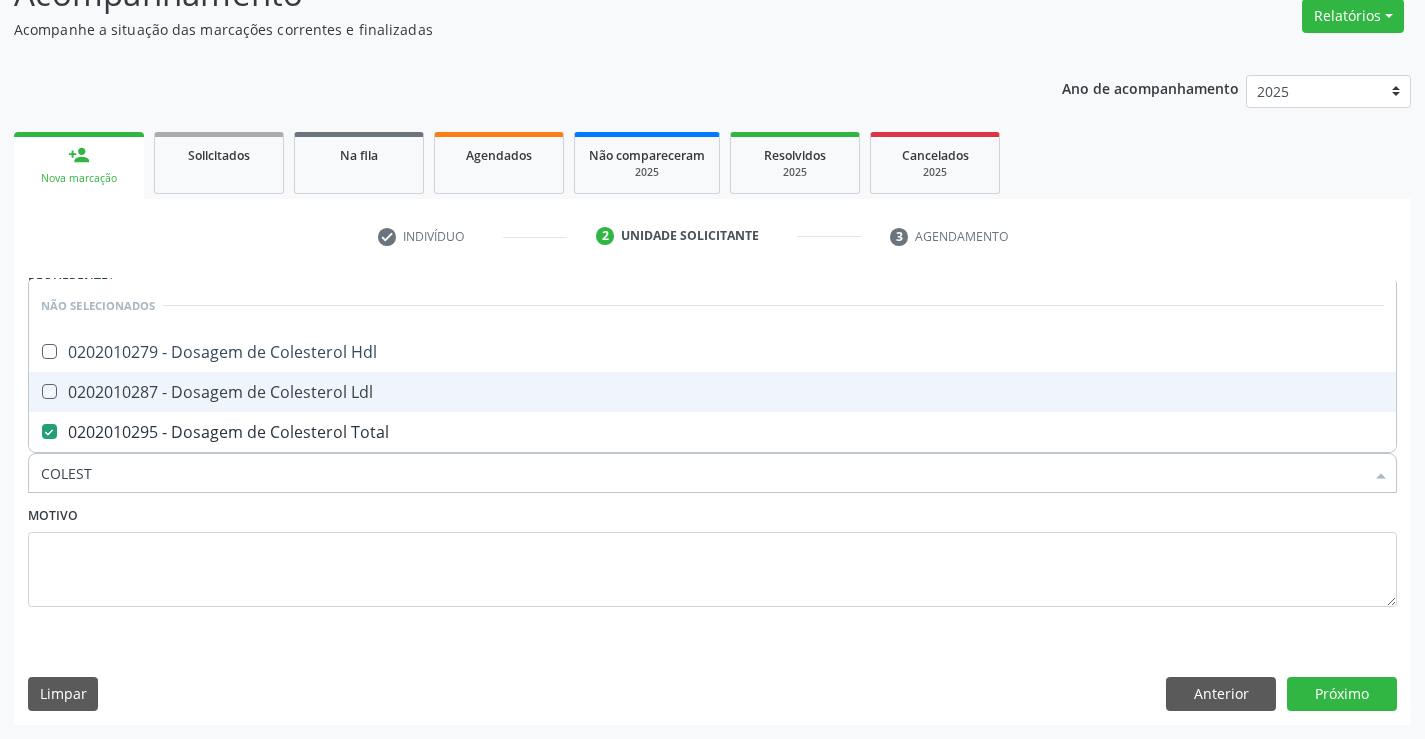 checkbox on "true" 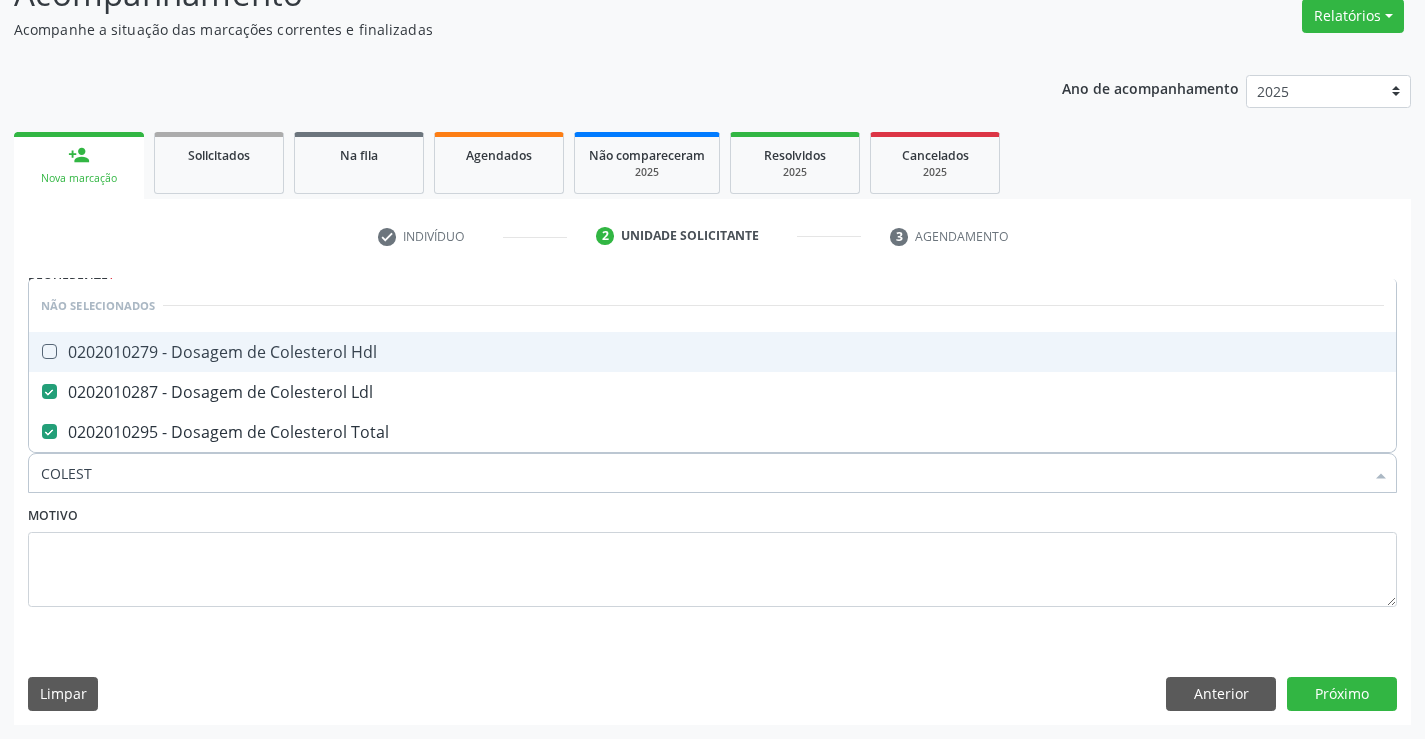 click on "0202010279 - Dosagem de Colesterol Hdl" at bounding box center (712, 352) 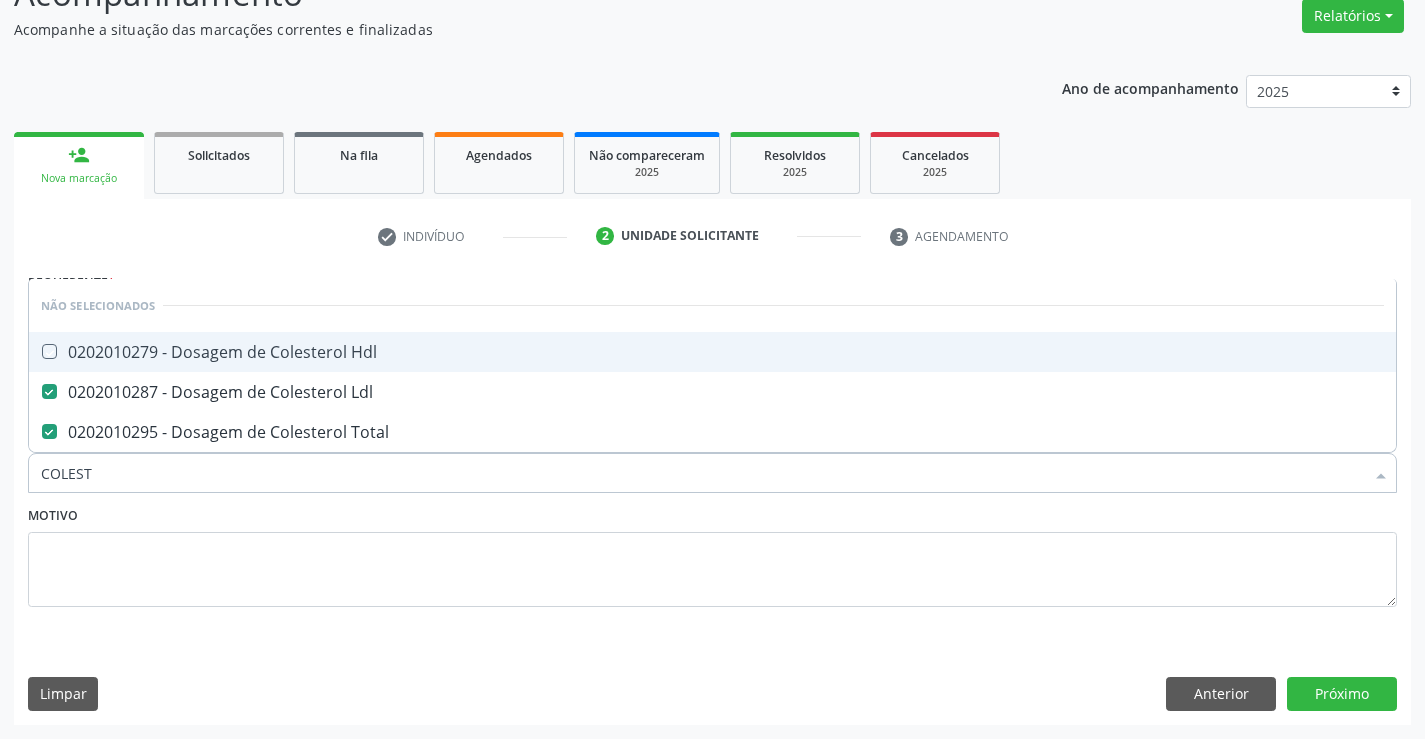 checkbox on "true" 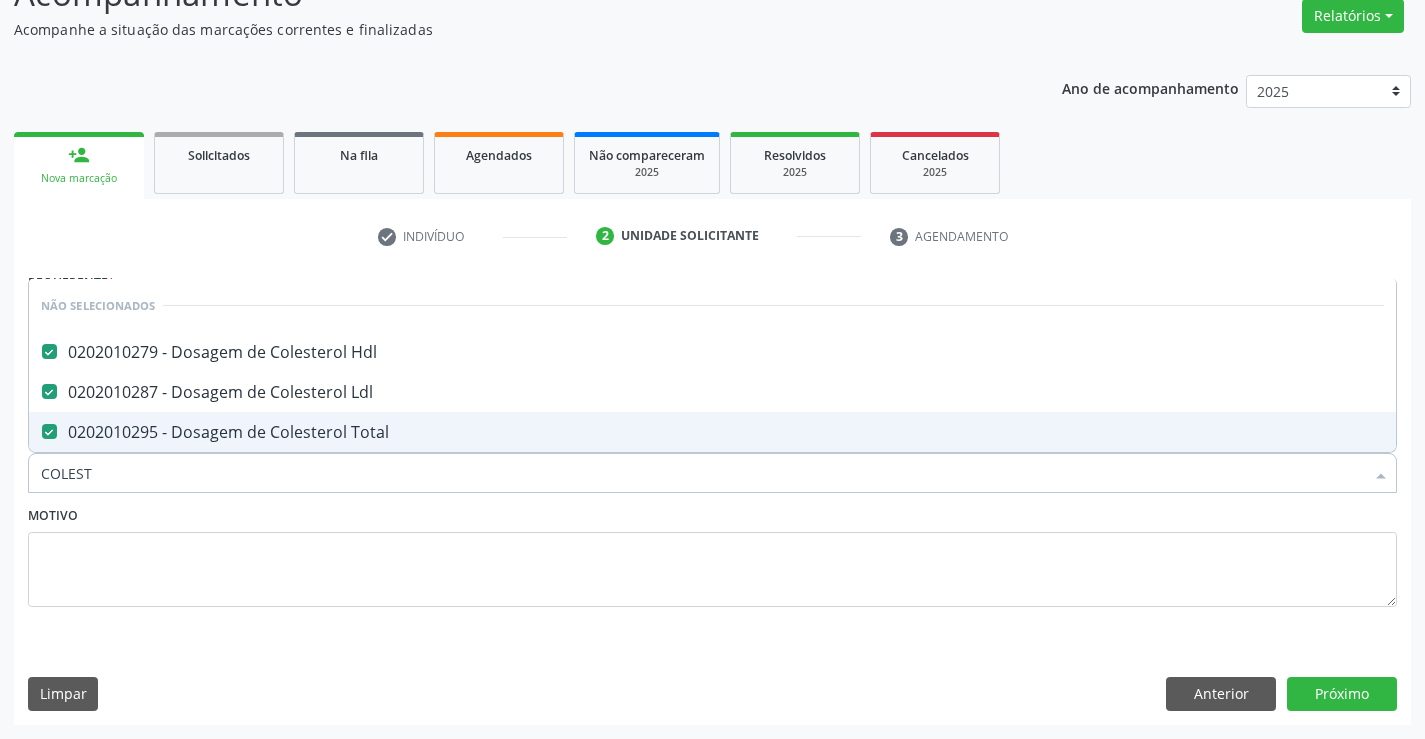 click on "Motivo" at bounding box center [712, 554] 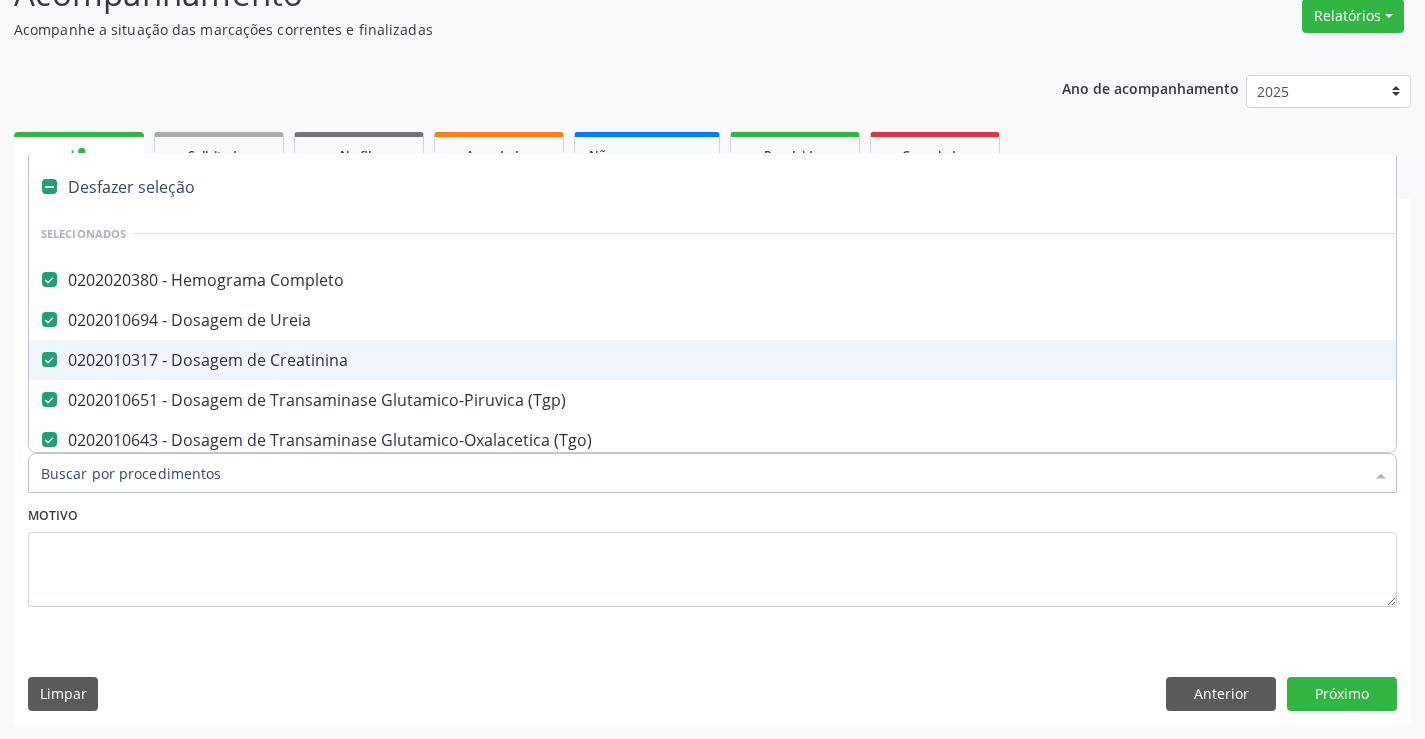 type on "T" 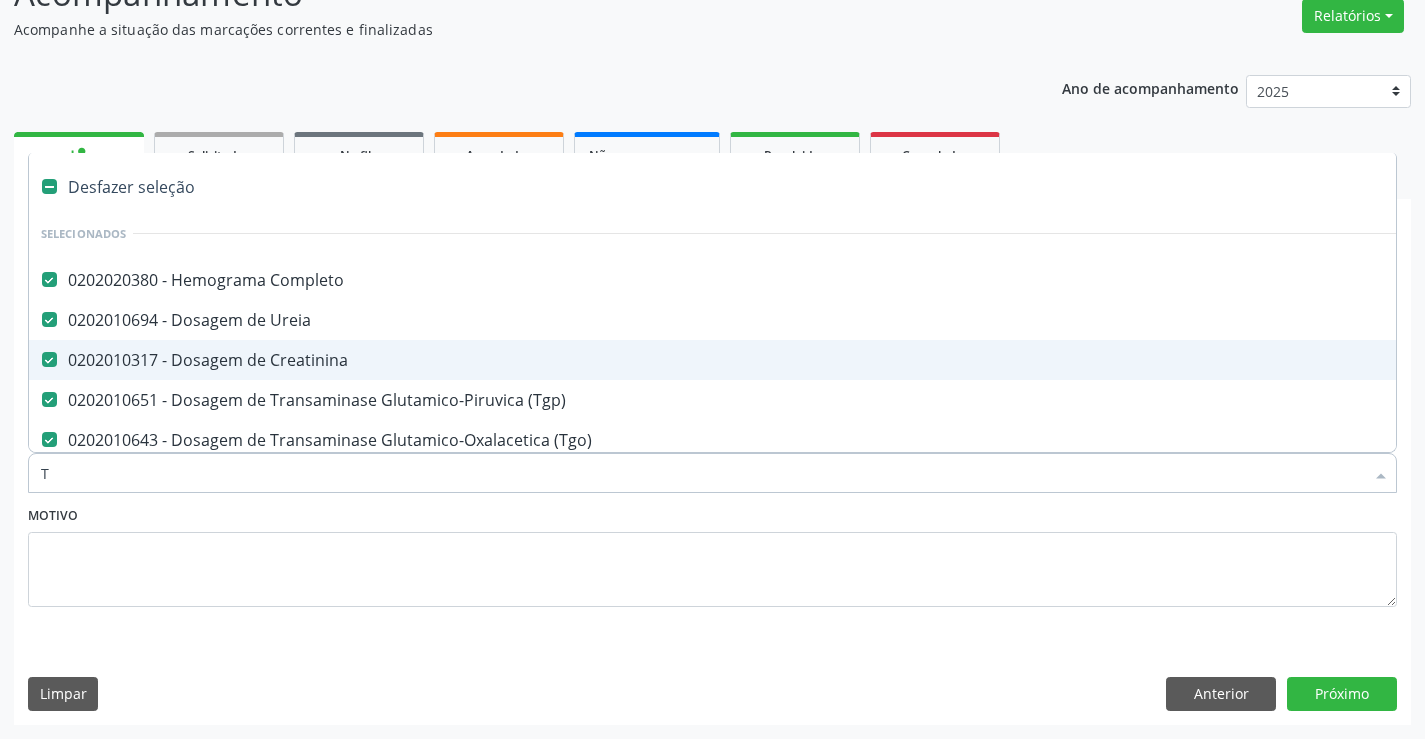 checkbox on "false" 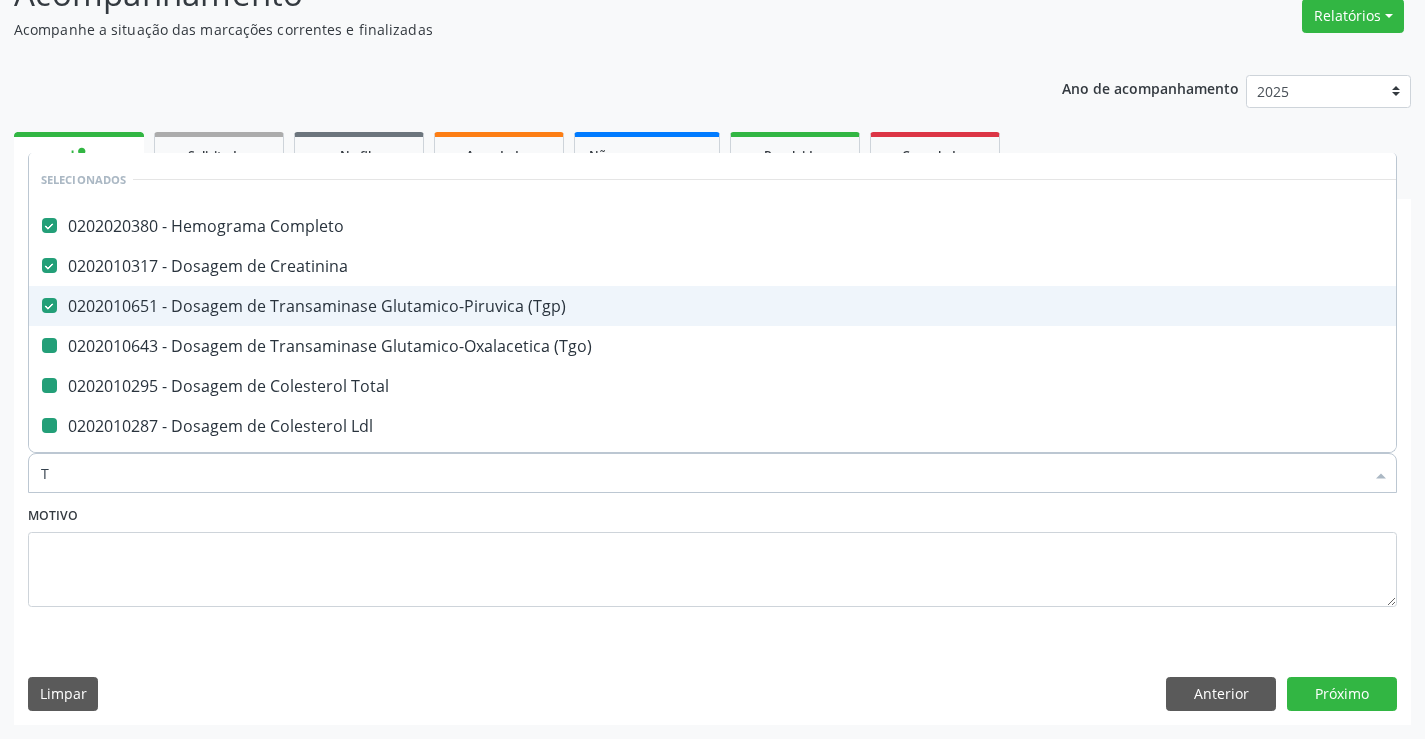type on "TR" 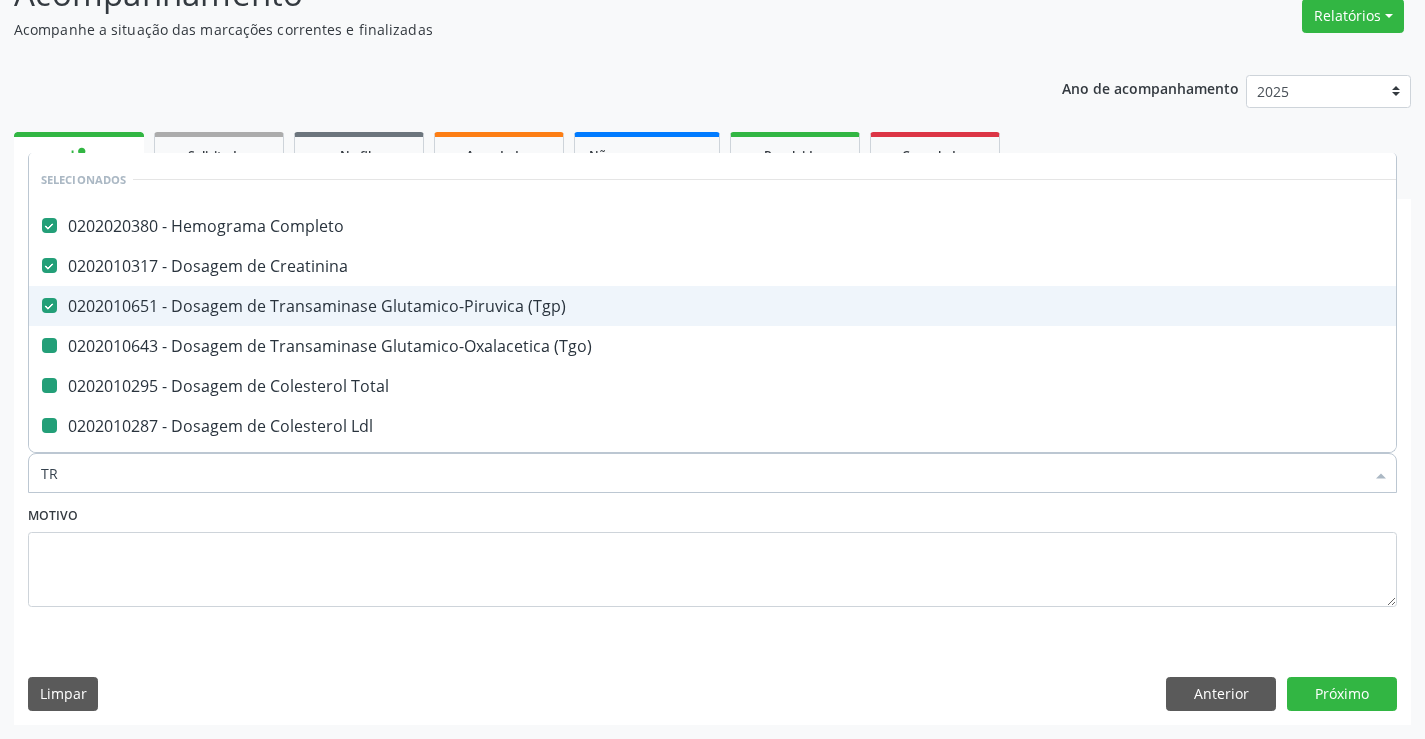 checkbox on "false" 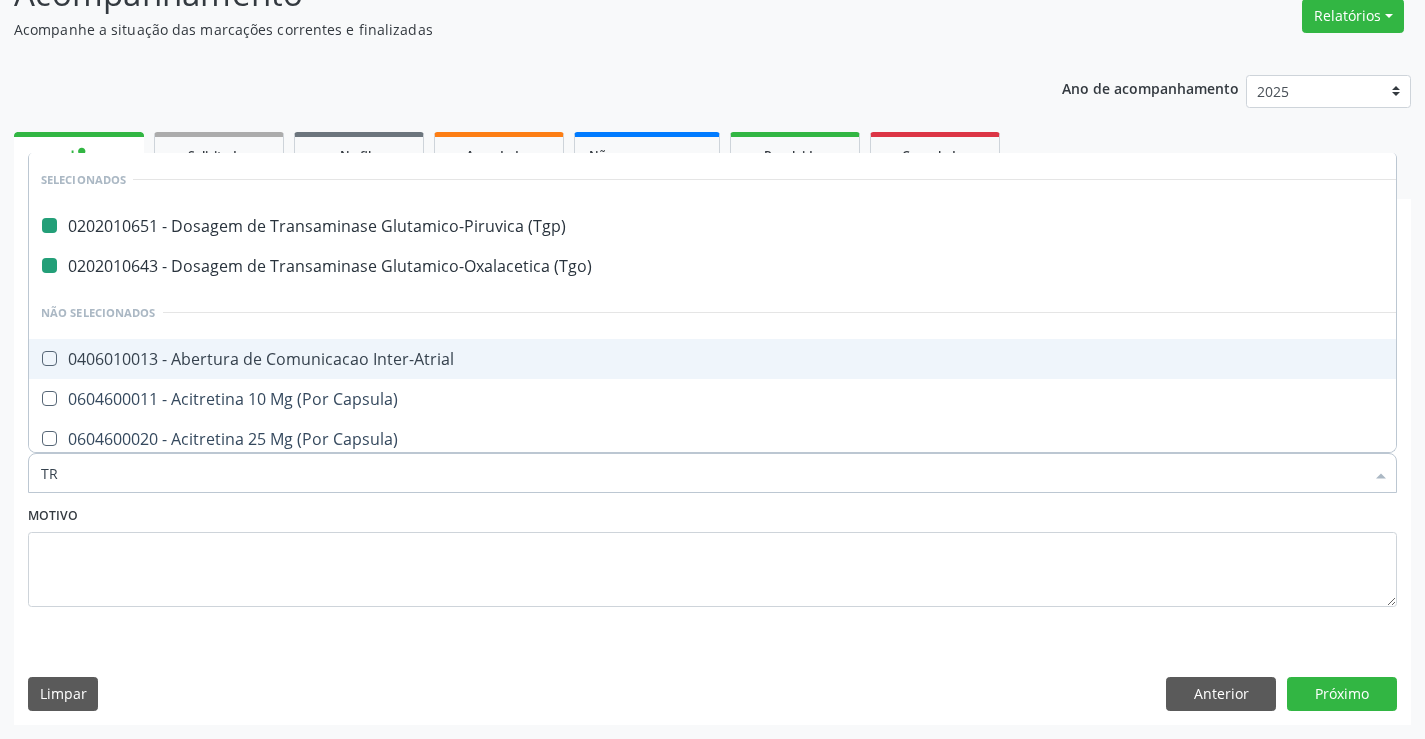 type on "TRI" 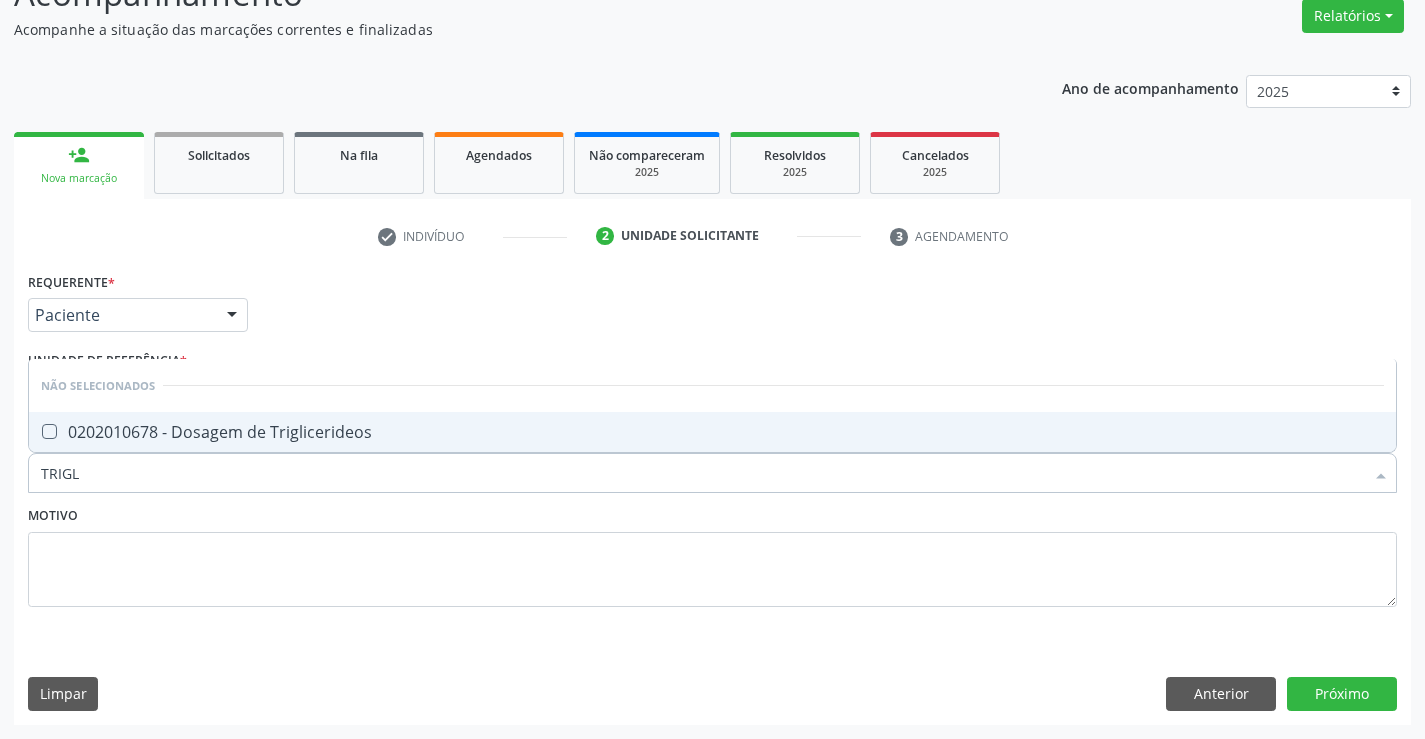 type on "TRIGLI" 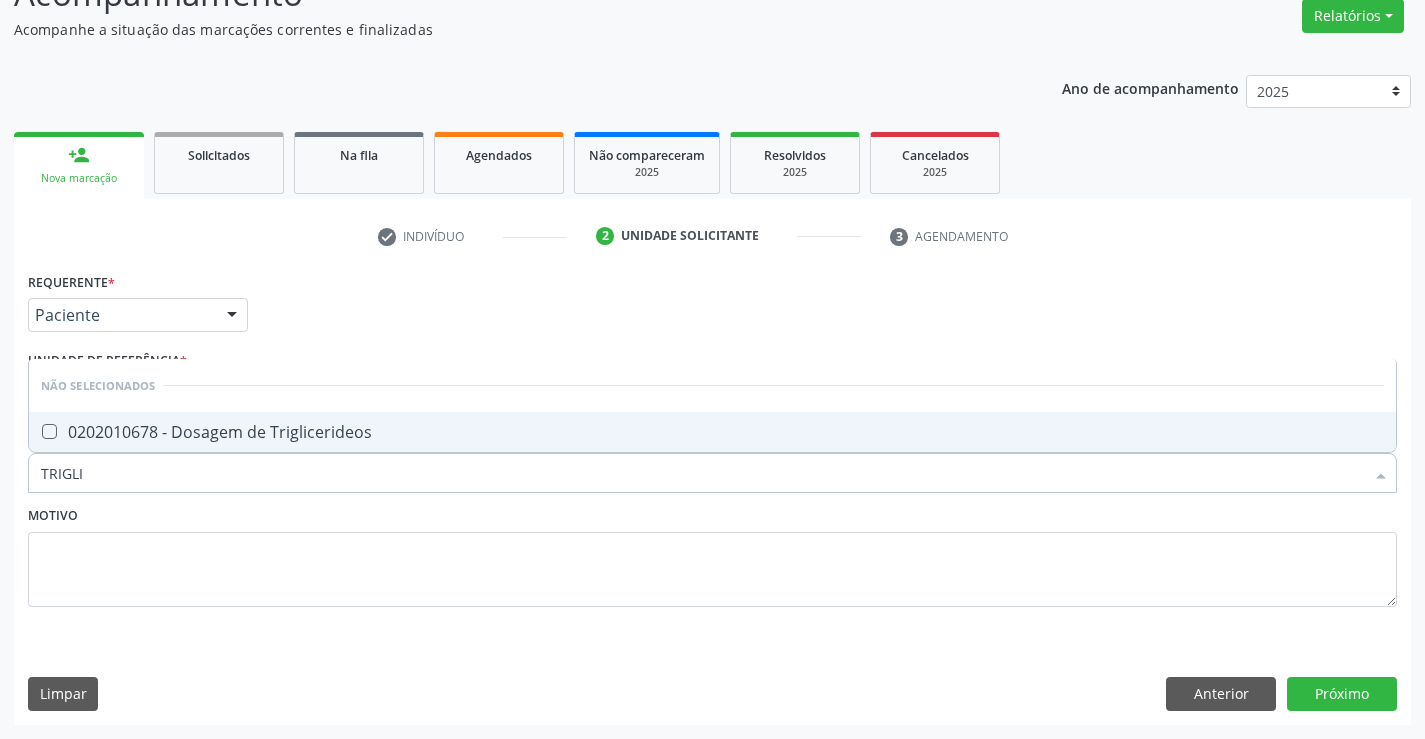 click on "0202010678 - Dosagem de Triglicerideos" at bounding box center (712, 432) 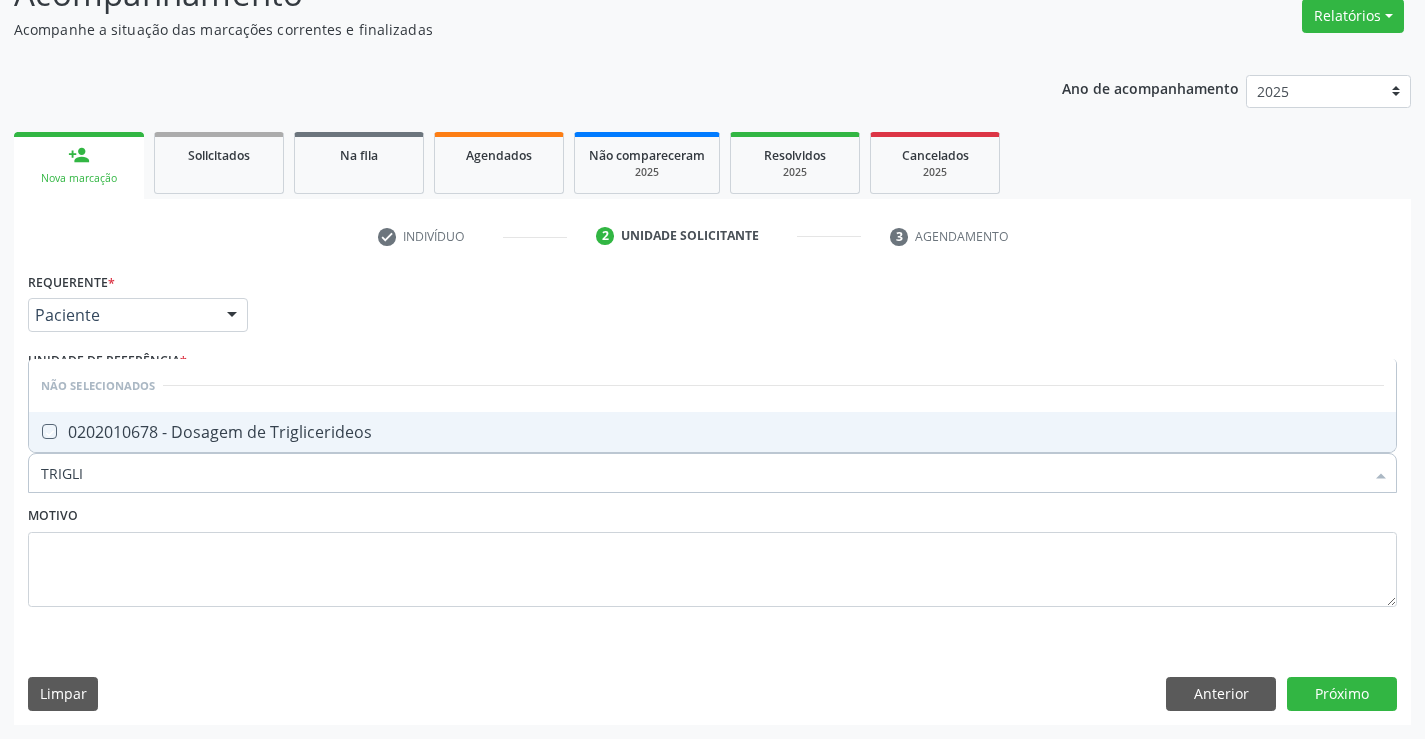 checkbox on "true" 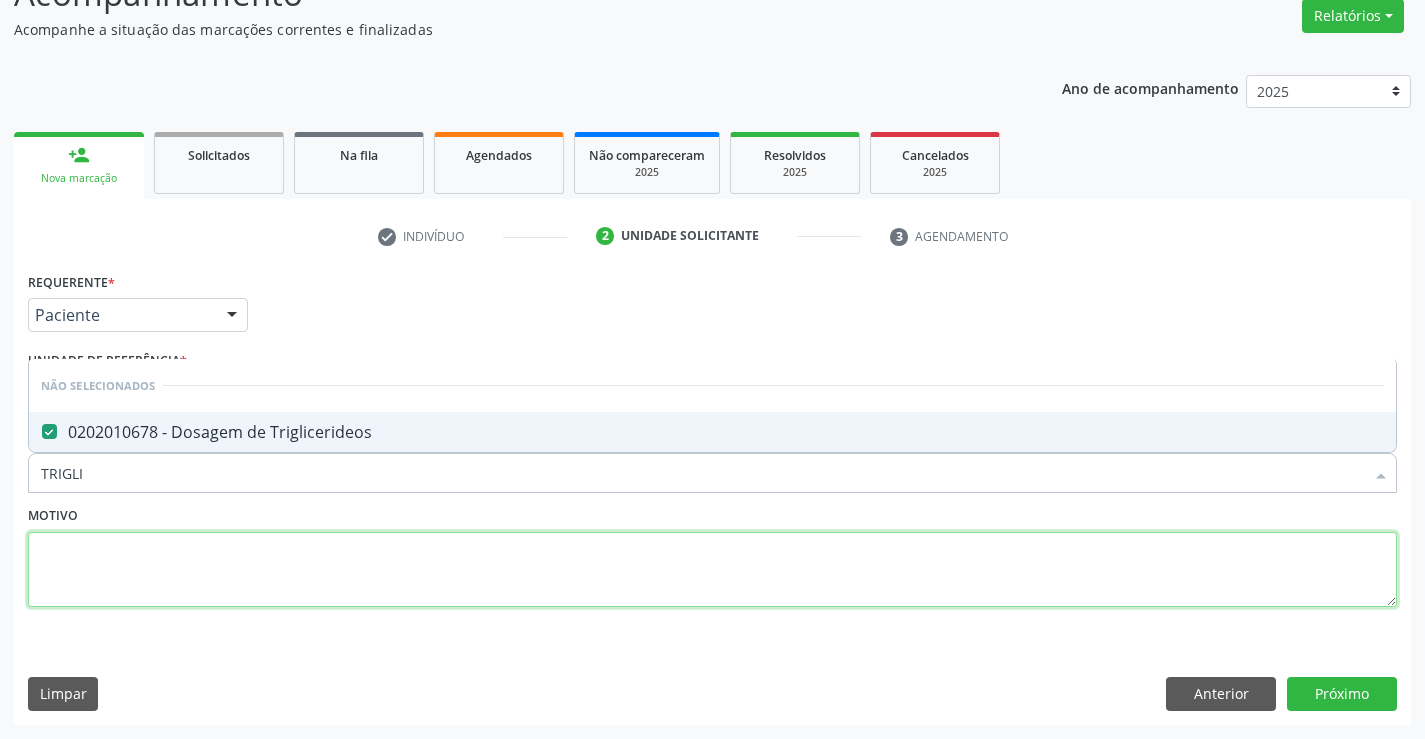 click at bounding box center [712, 570] 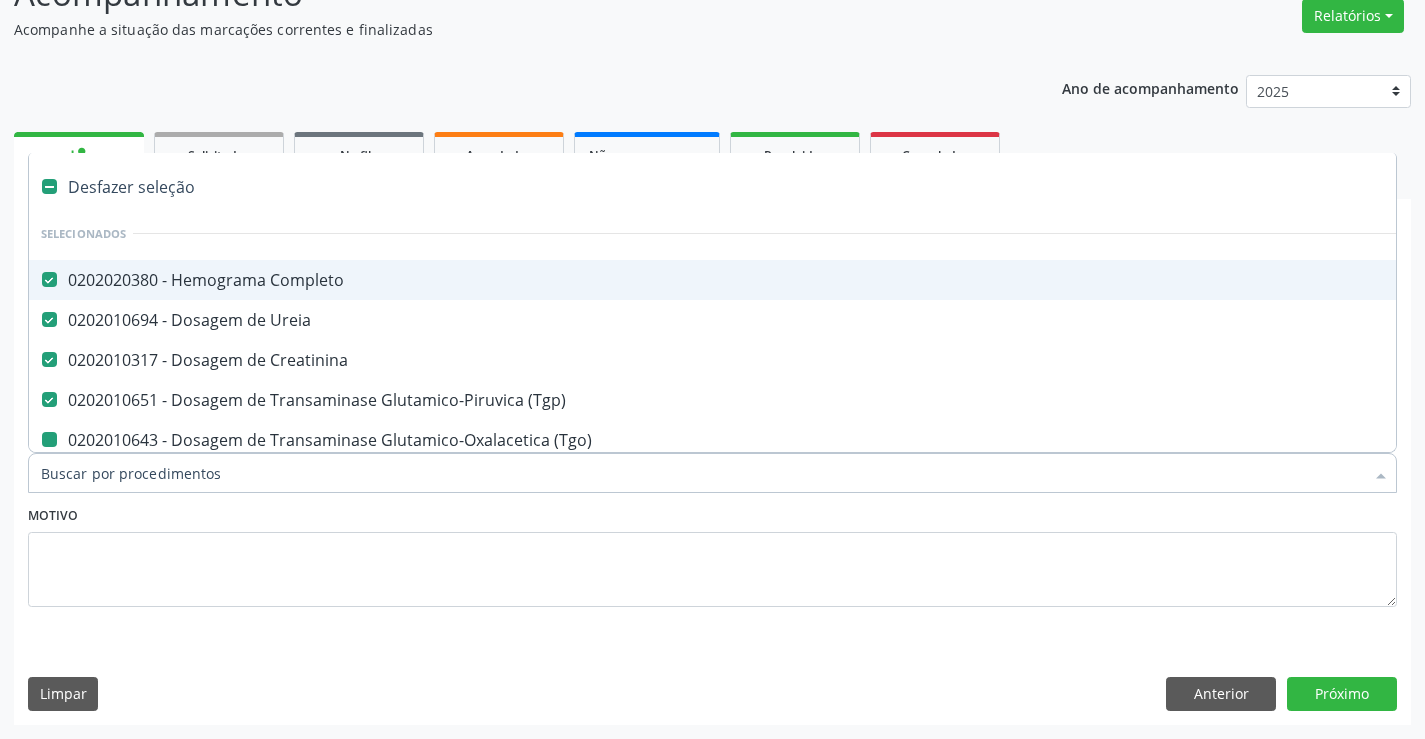 type on "U" 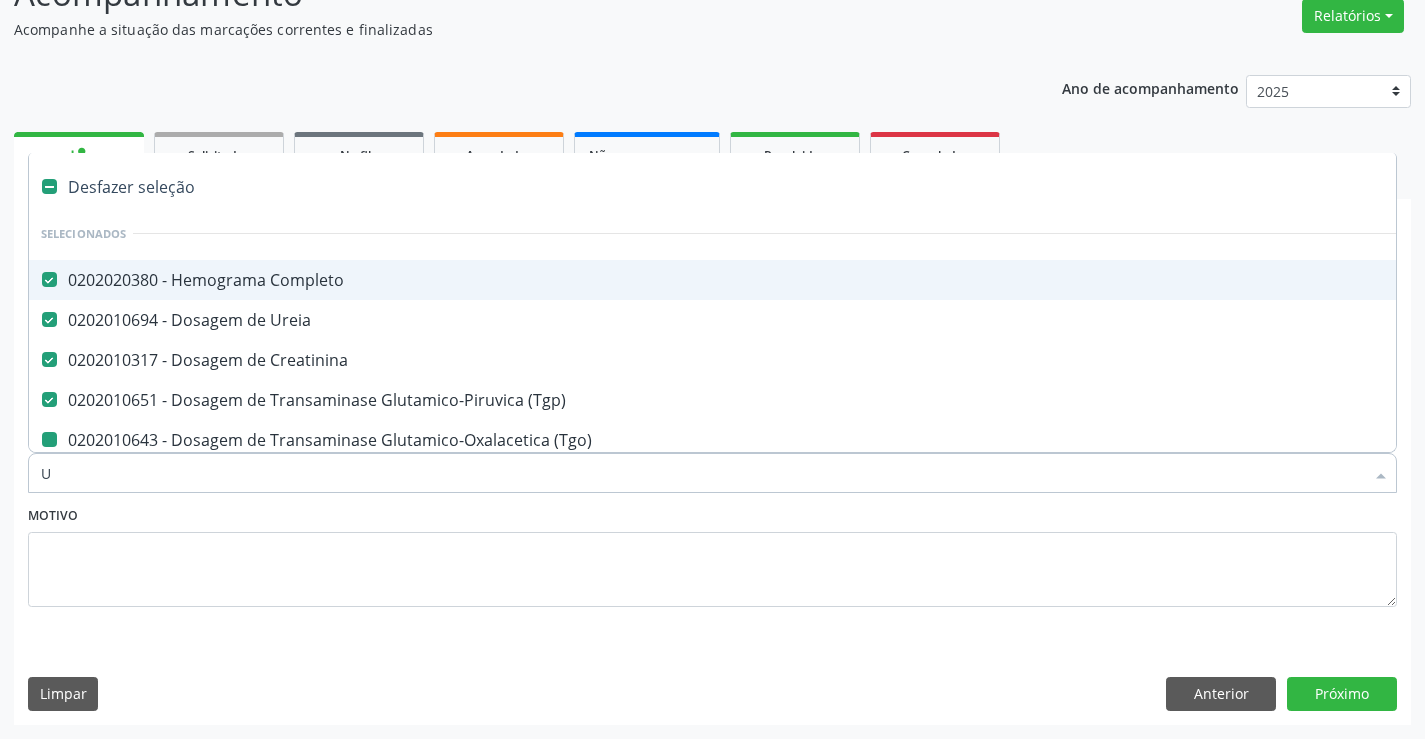 checkbox on "false" 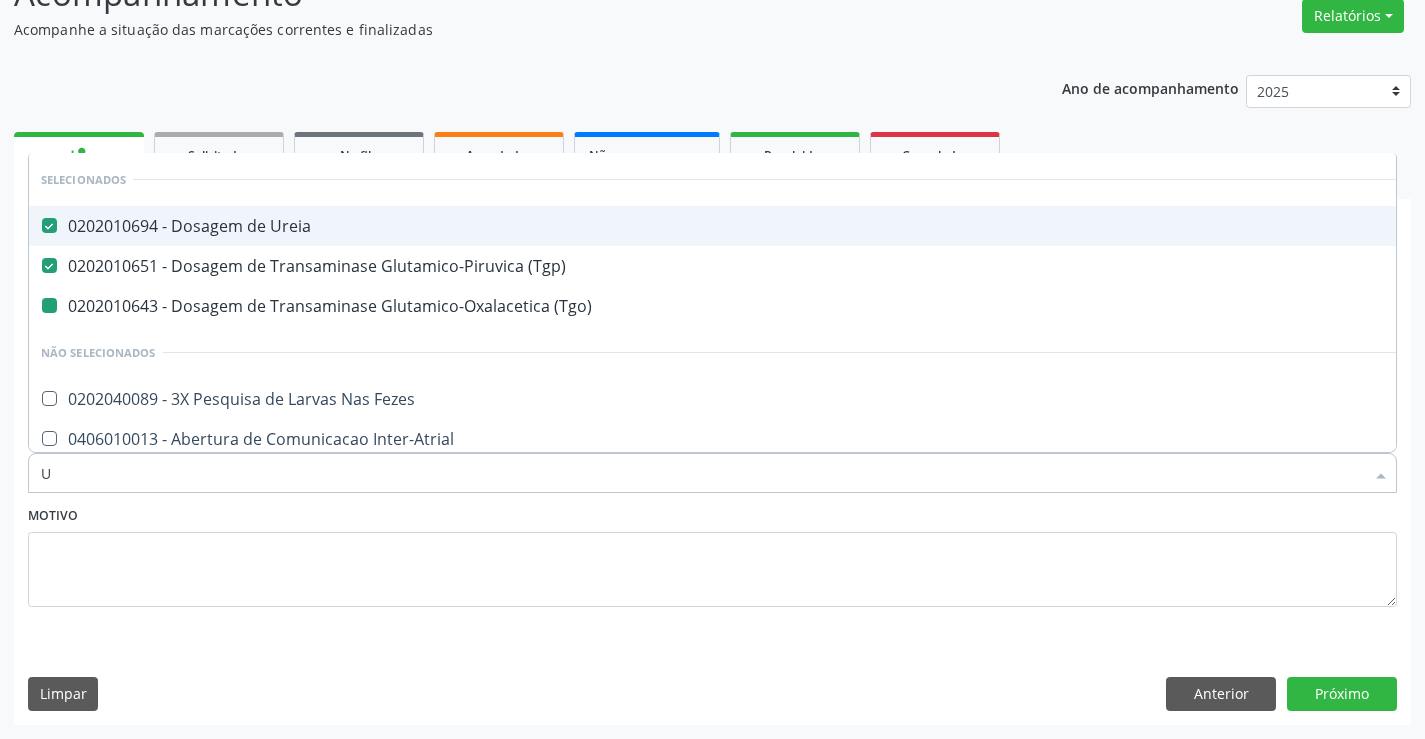 type on "UR" 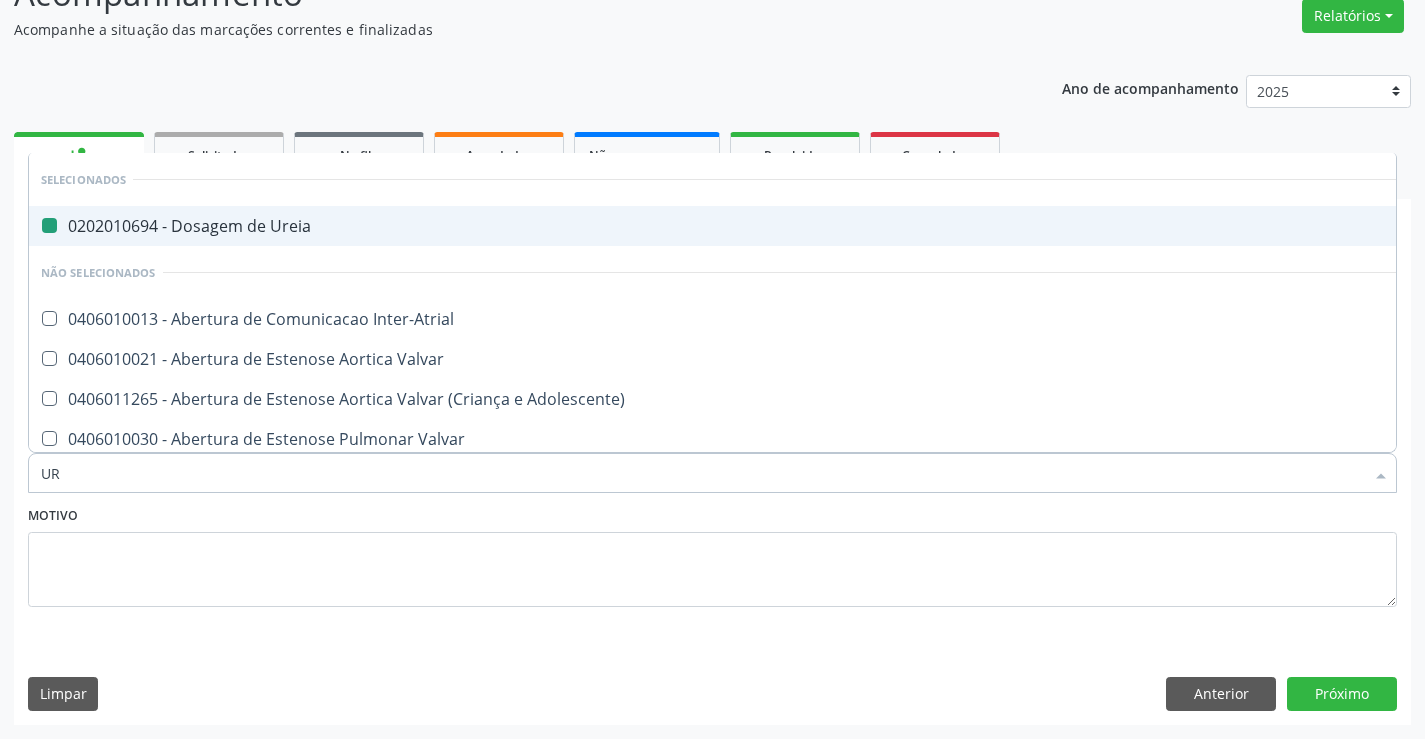 type on "URI" 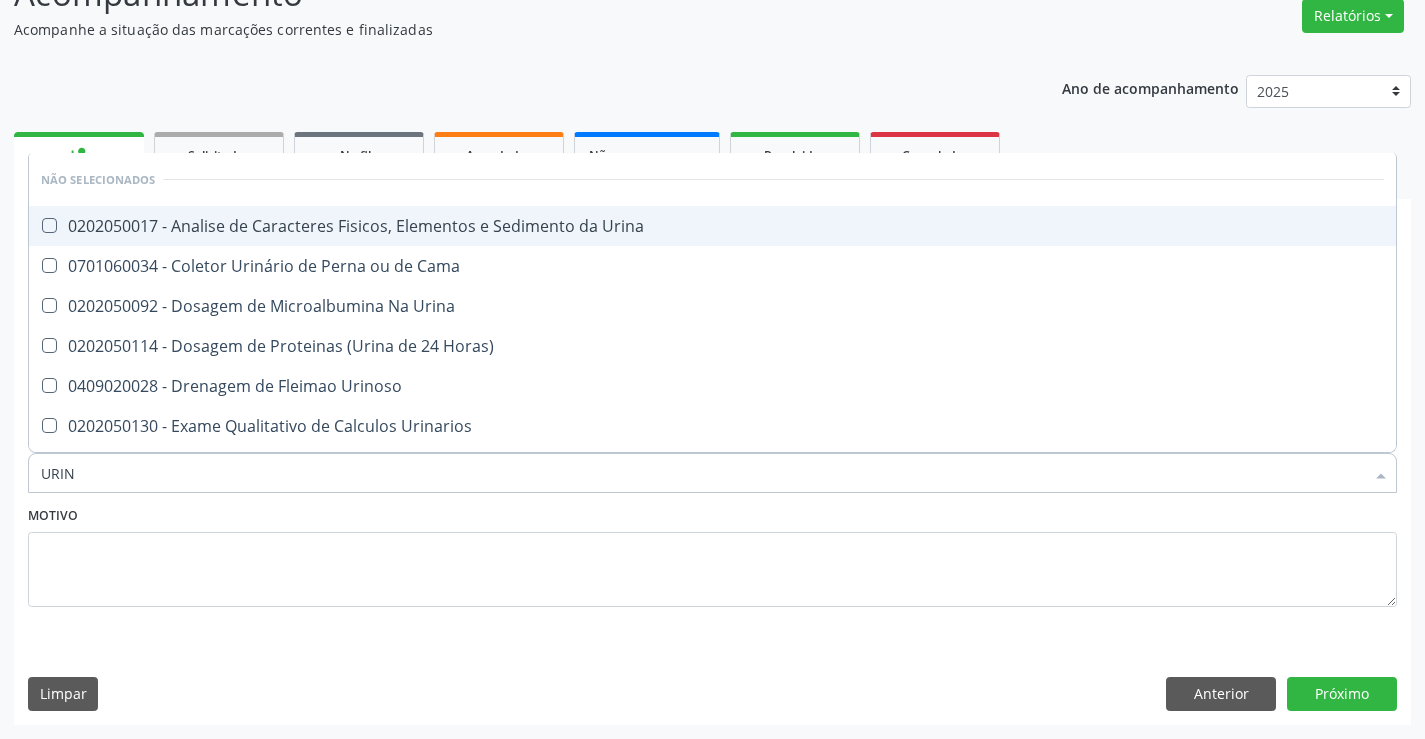 type on "URINA" 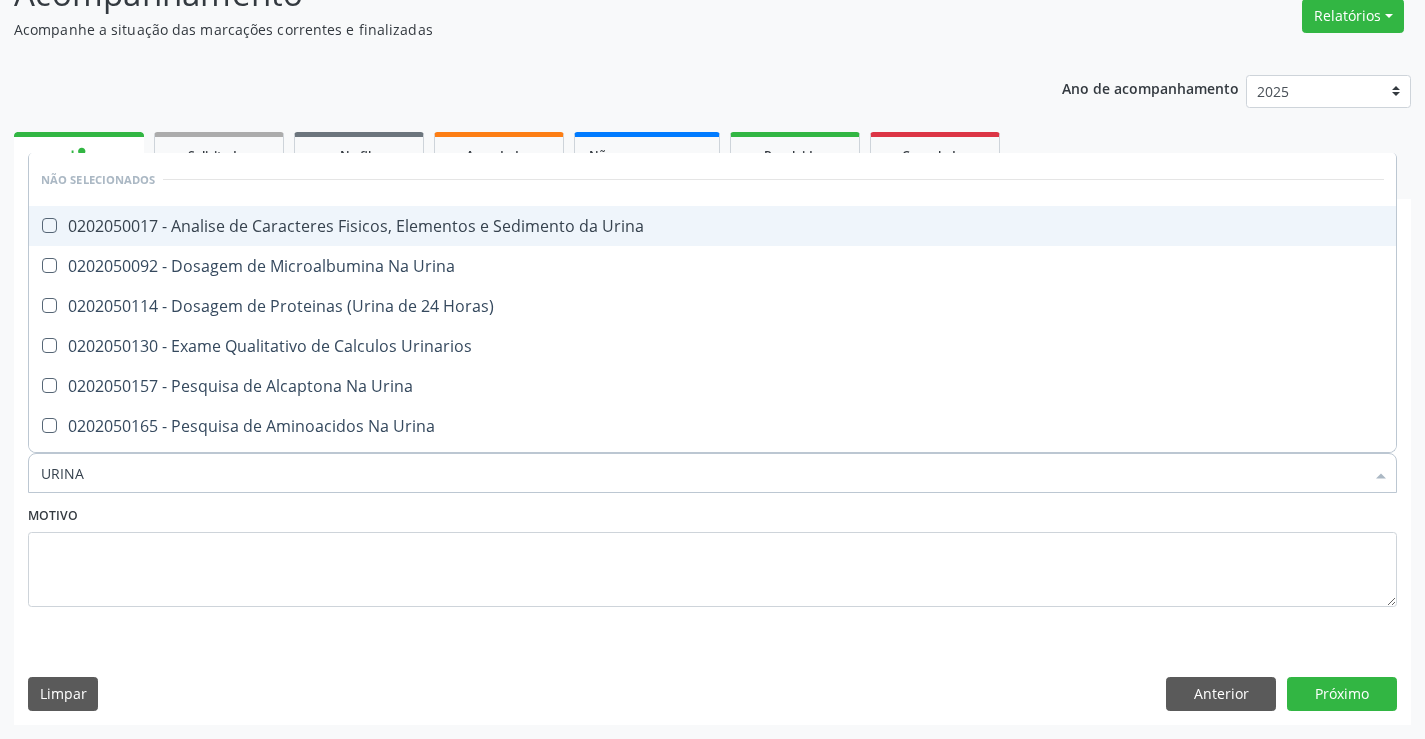 click on "0202050017 - Analise de Caracteres Fisicos, Elementos e Sedimento da Urina" at bounding box center [712, 226] 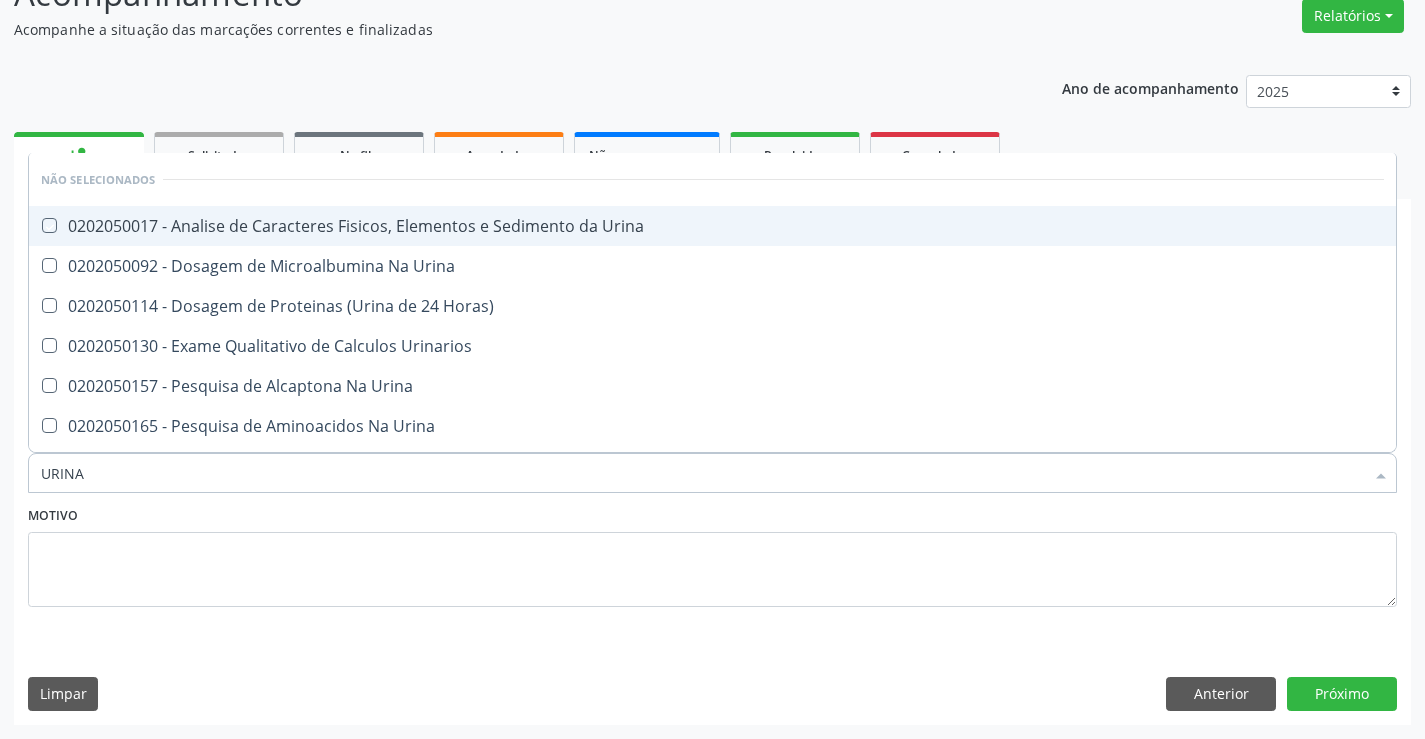 checkbox on "true" 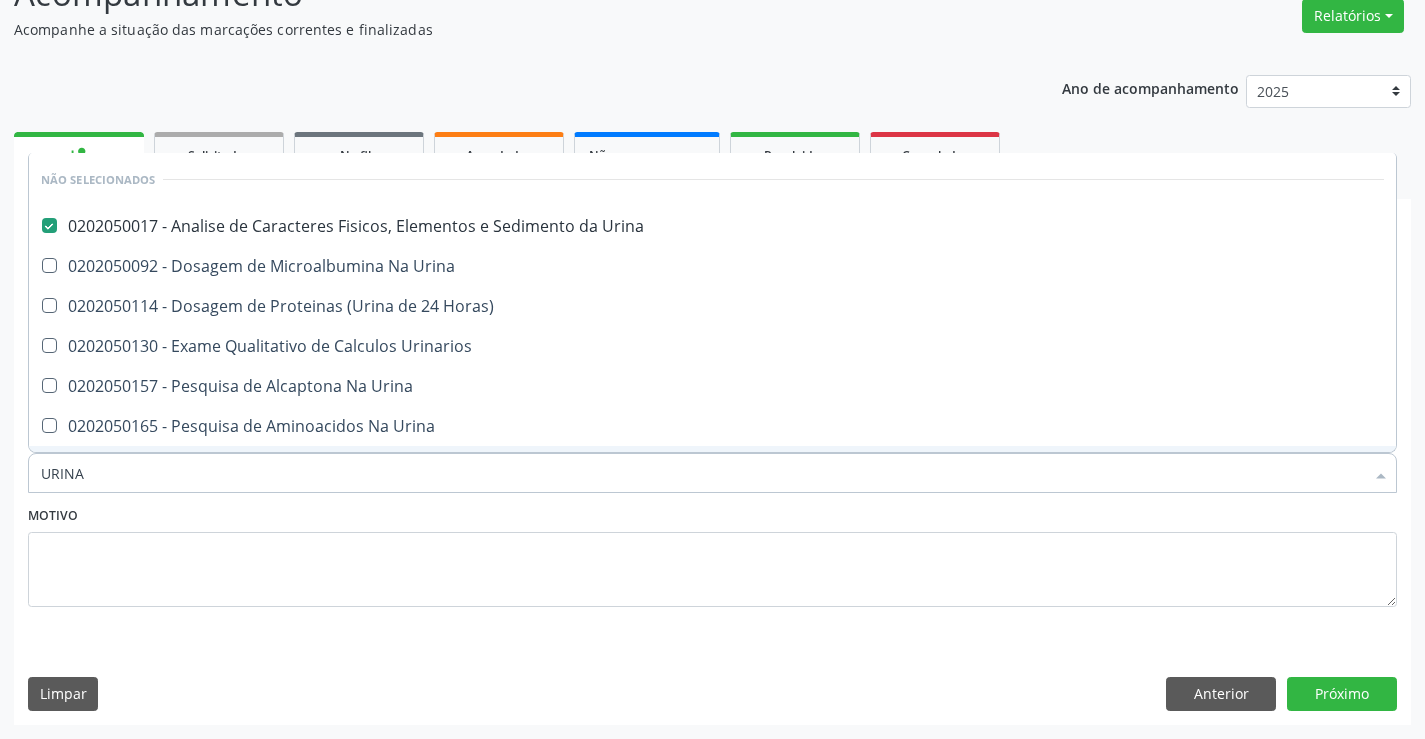 click on "Motivo" at bounding box center (712, 554) 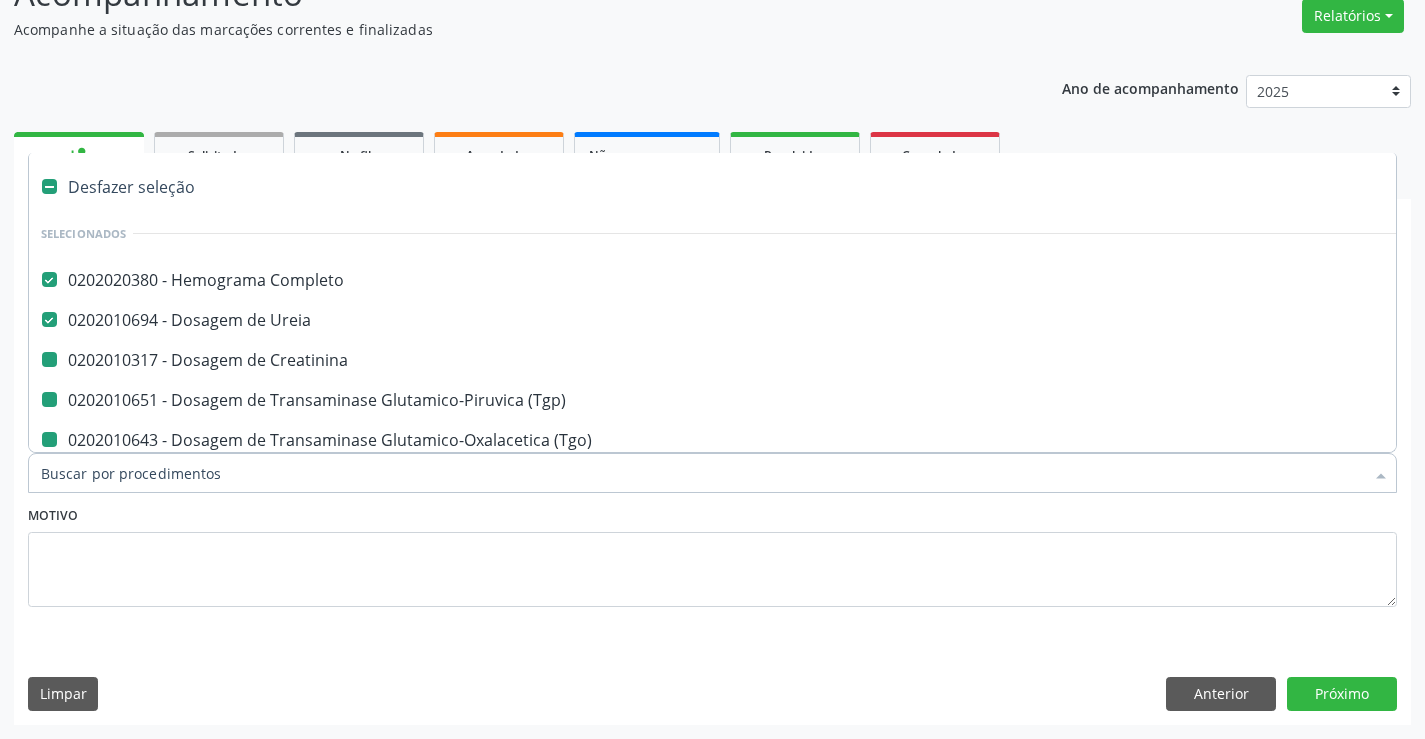 type on "F" 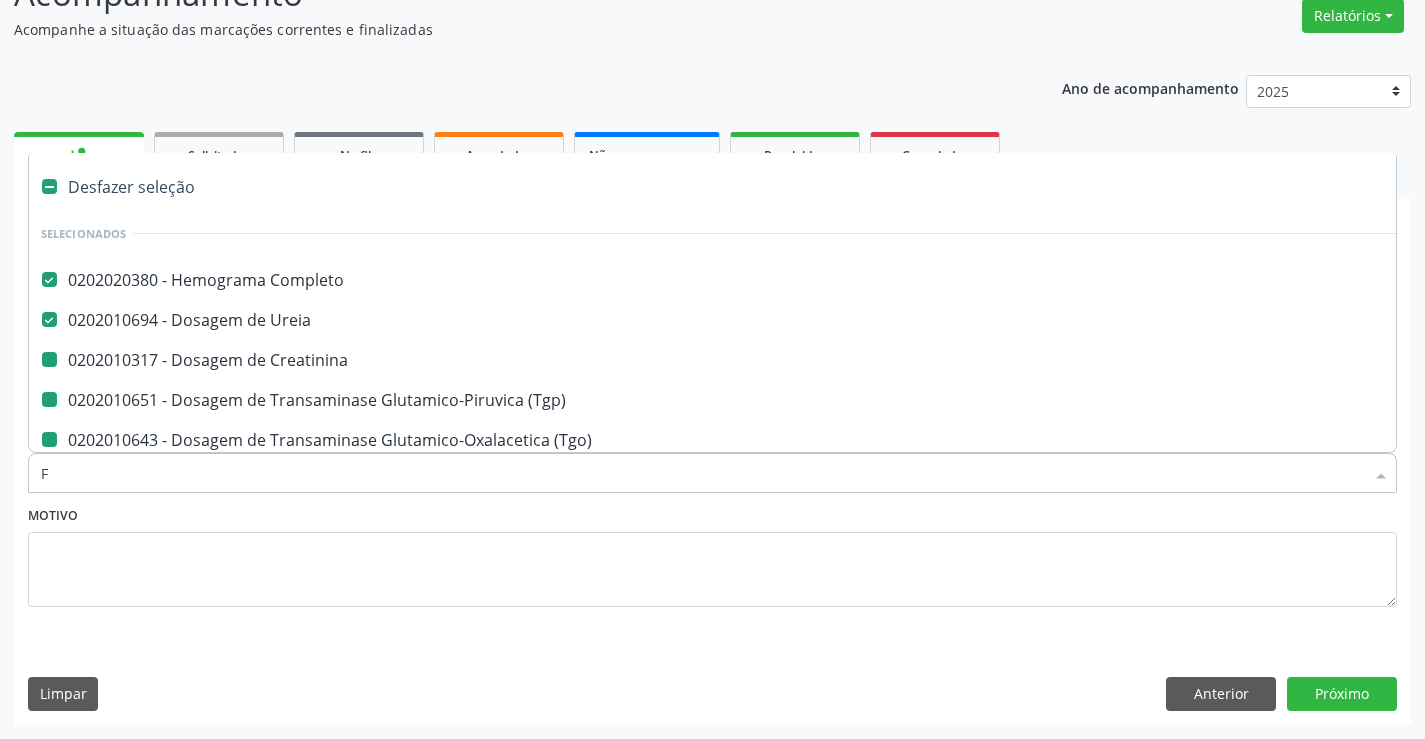 checkbox on "false" 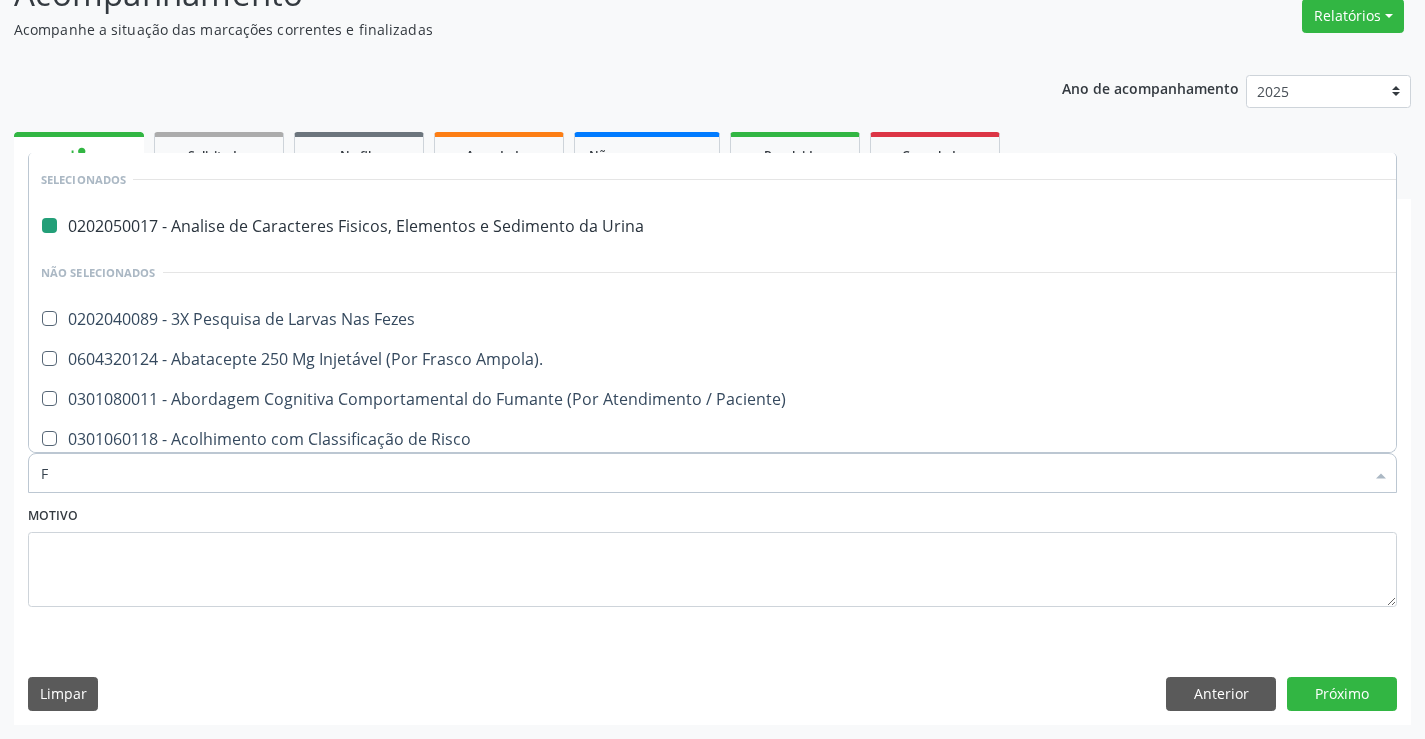 type on "FE" 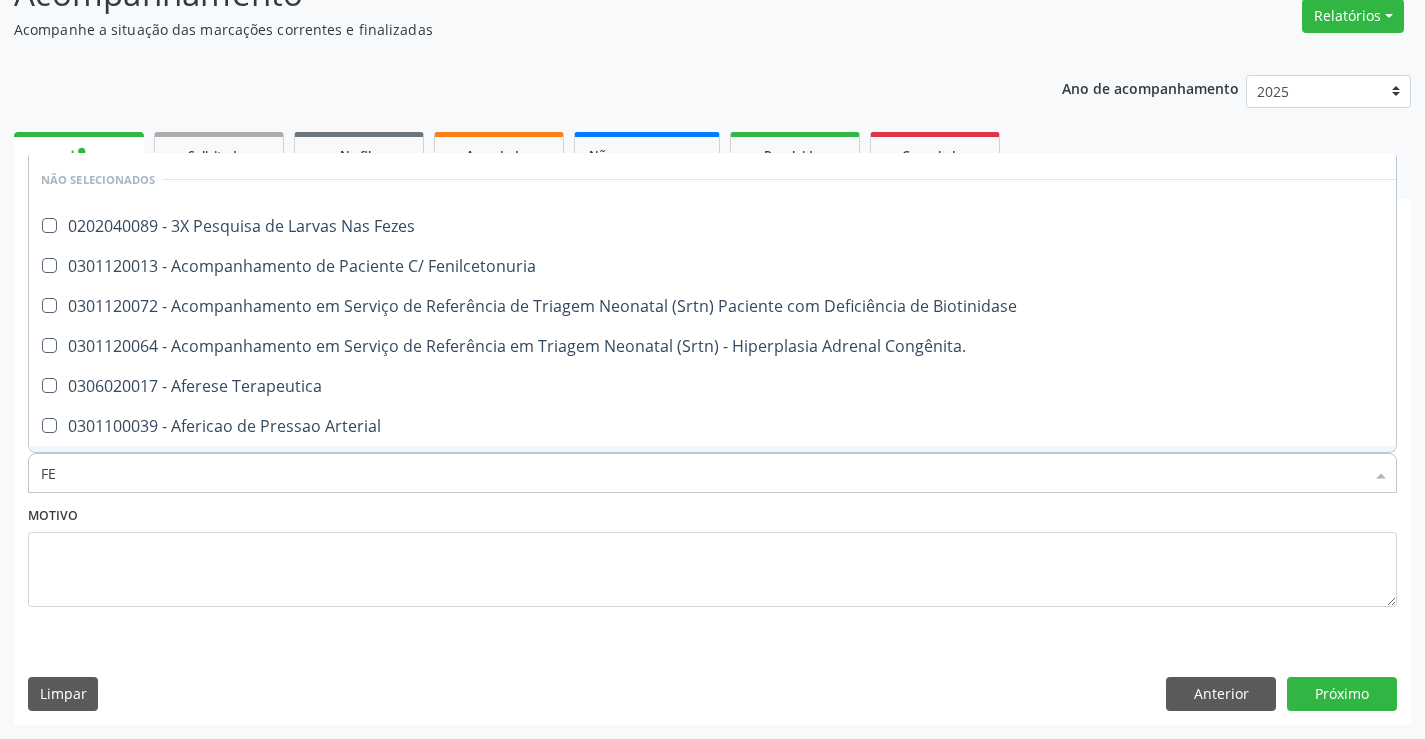 type on "FEZ" 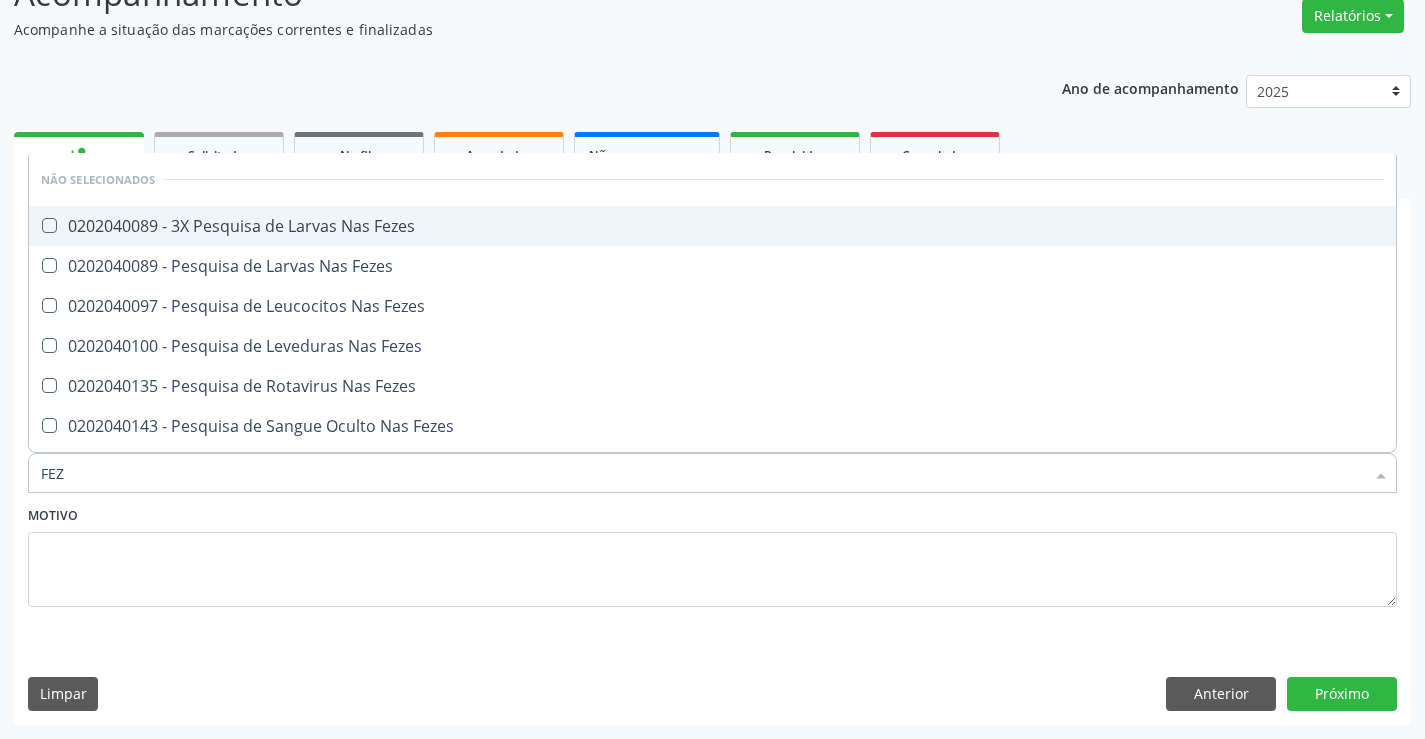 click on "0202040089 - 3X Pesquisa de Larvas Nas Fezes" at bounding box center (712, 226) 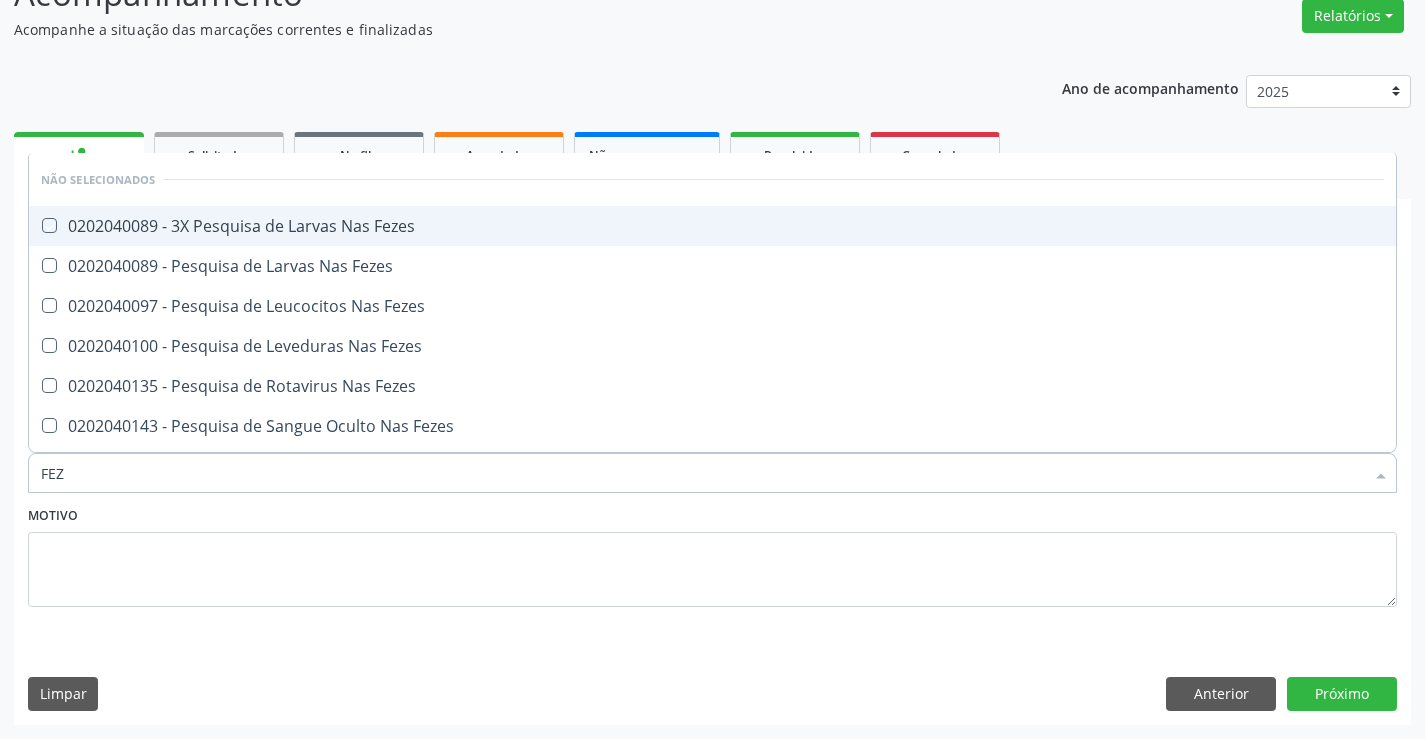 checkbox on "true" 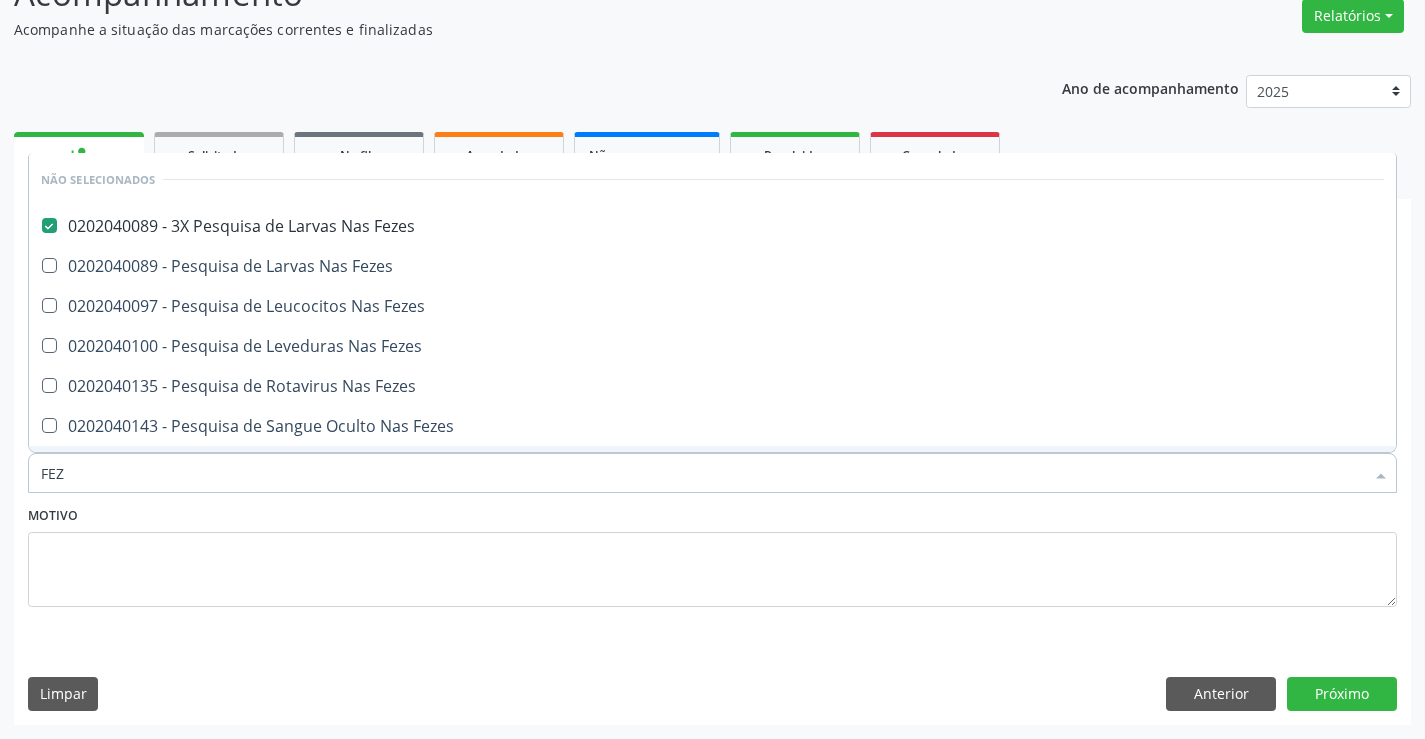 click on "Motivo" at bounding box center [712, 554] 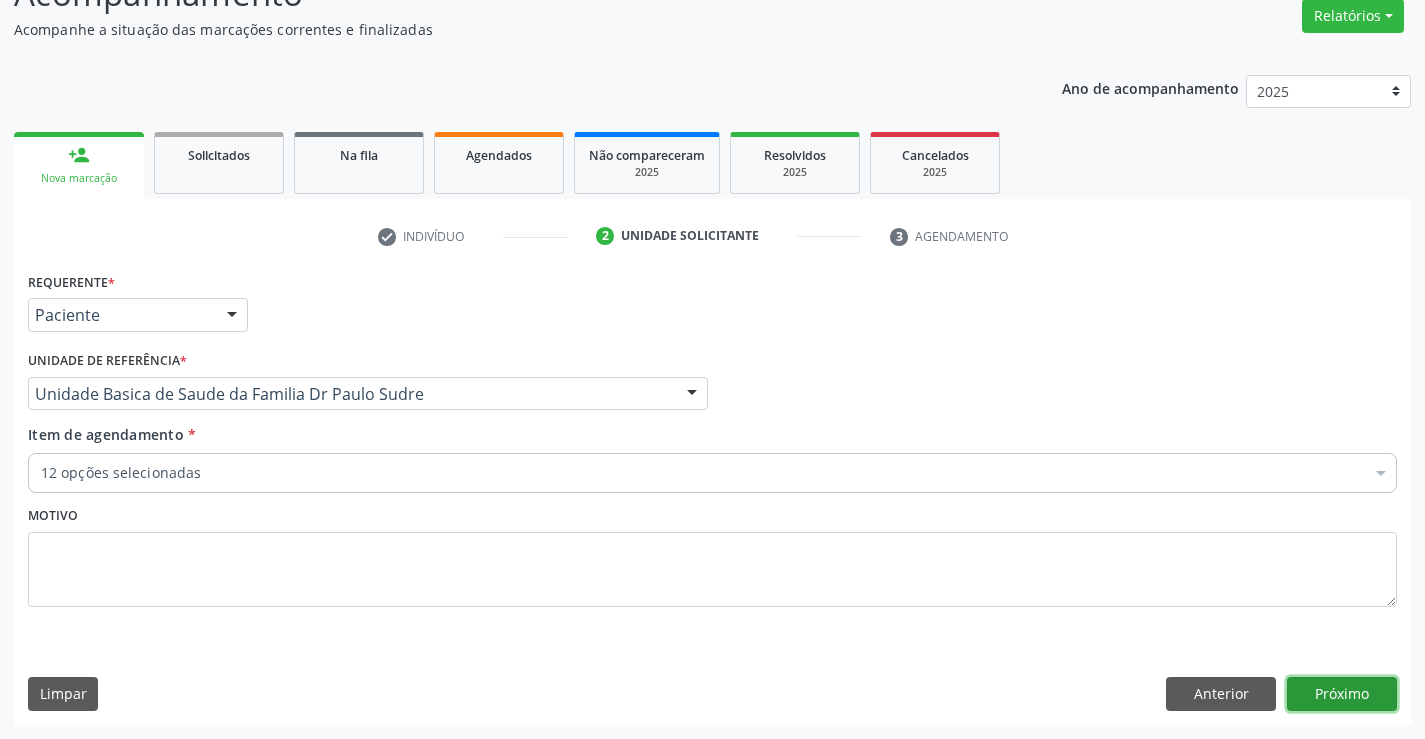 click on "Próximo" at bounding box center [1342, 694] 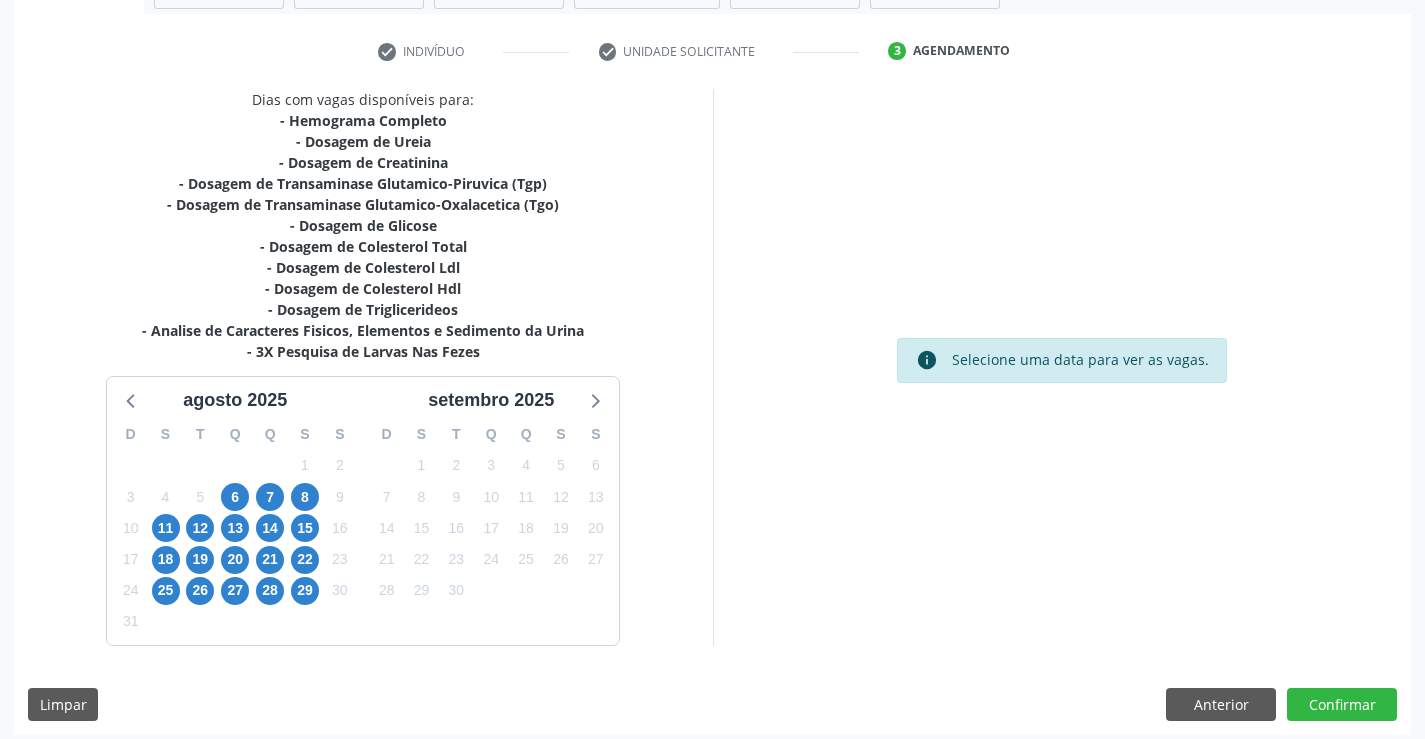 scroll, scrollTop: 362, scrollLeft: 0, axis: vertical 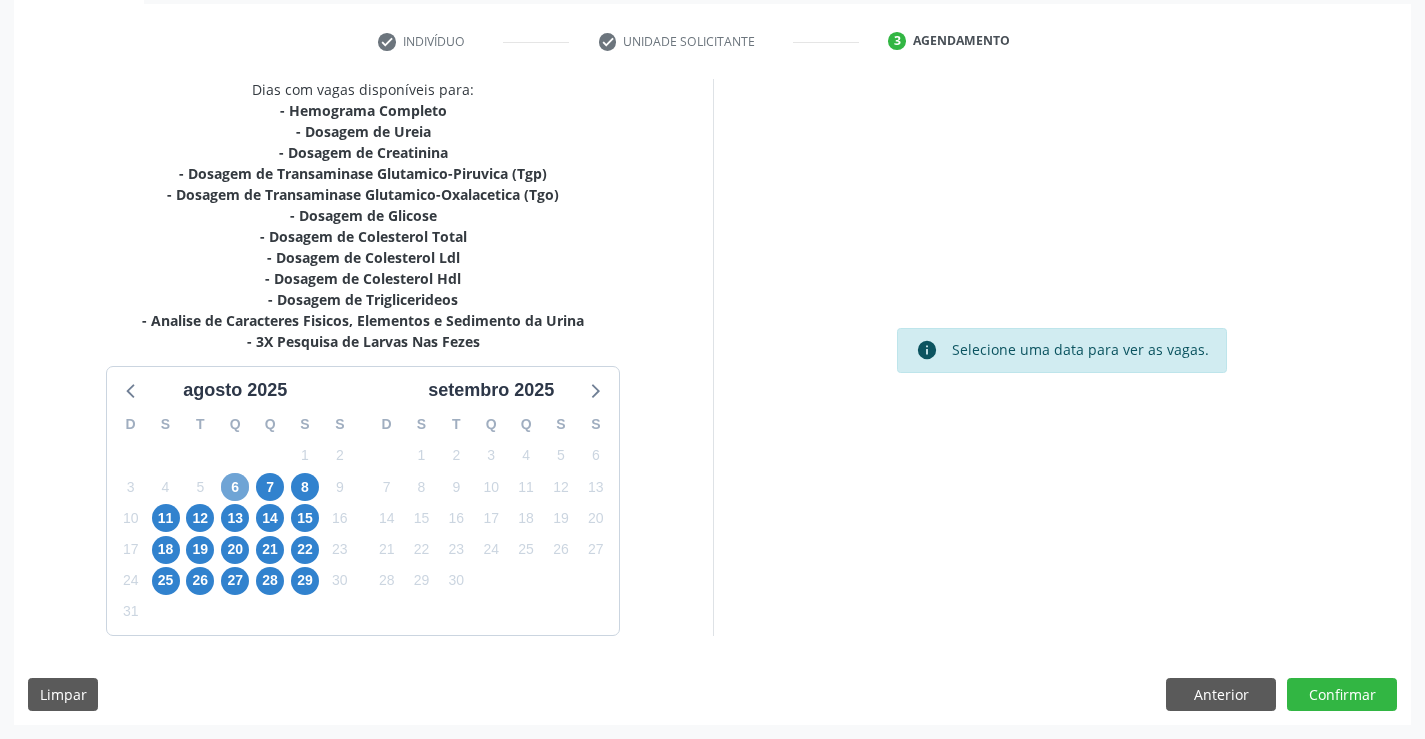 click on "6" at bounding box center [235, 487] 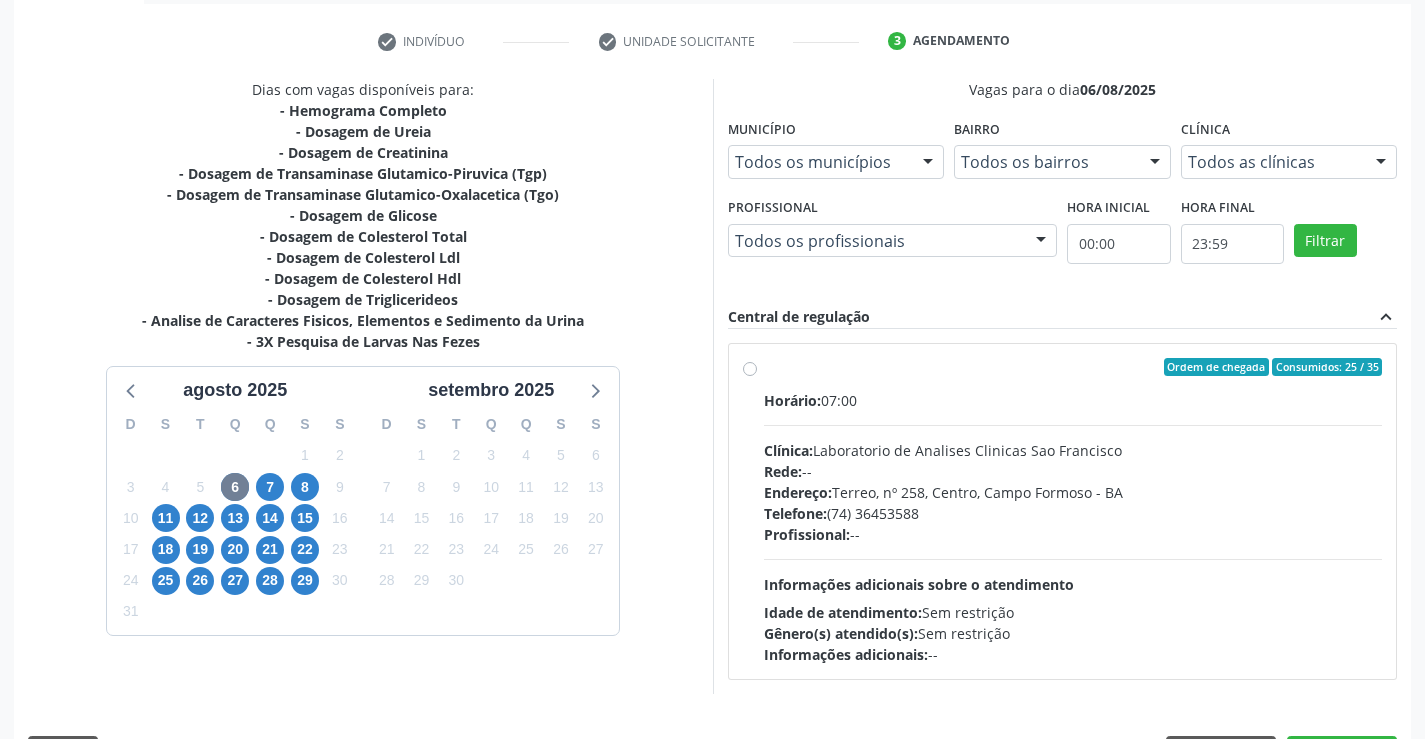 click on "Ordem de chegada
Consumidos: 25 / 35
Horário:   07:00
Clínica:  Laboratorio de Analises Clinicas Sao Francisco
Rede:
--
Endereço:   Terreo, nº 258, Centro, Campo Formoso - BA
Telefone:   (74) 36453588
Profissional:
--
Informações adicionais sobre o atendimento
Idade de atendimento:
Sem restrição
Gênero(s) atendido(s):
Sem restrição
Informações adicionais:
--" at bounding box center [1073, 511] 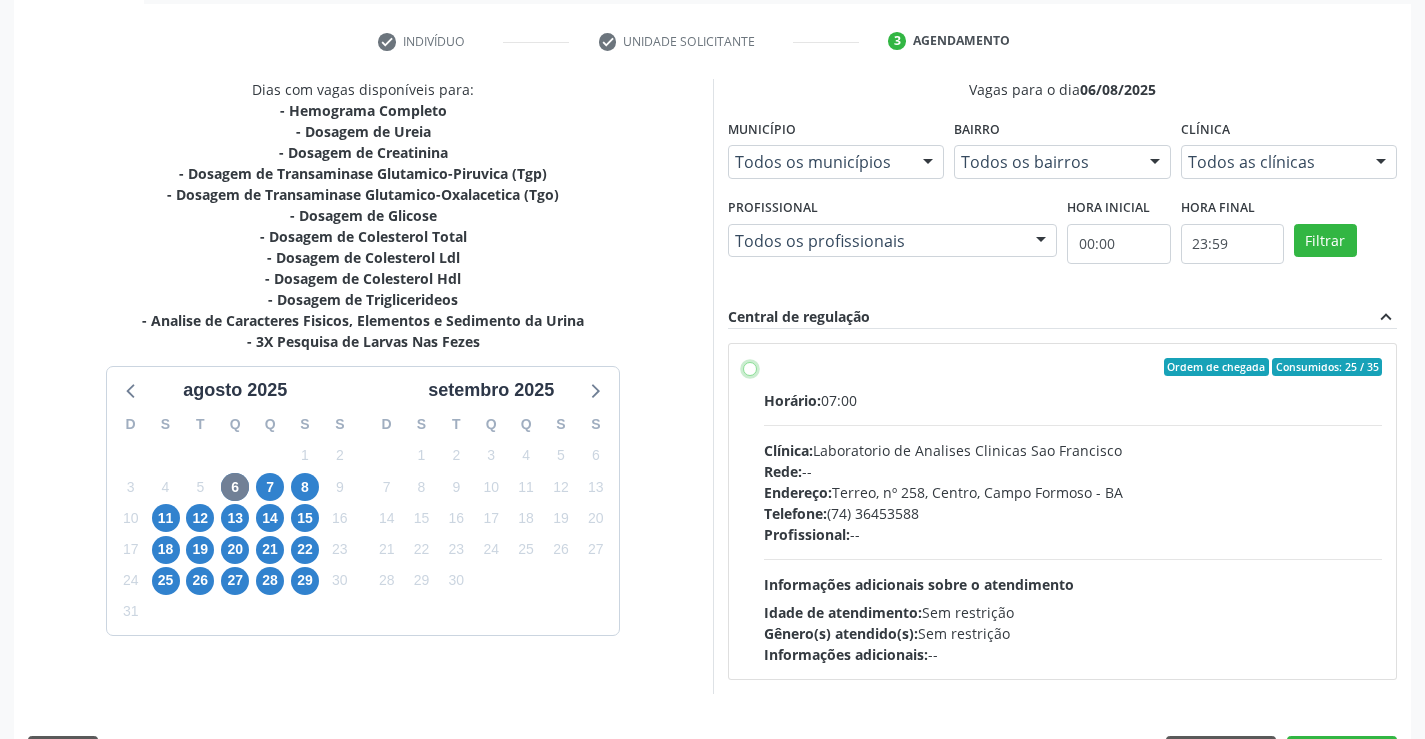 click on "Ordem de chegada
Consumidos: 25 / 35
Horário:   07:00
Clínica:  Laboratorio de Analises Clinicas Sao Francisco
Rede:
--
Endereço:   Terreo, nº 258, Centro, Campo Formoso - BA
Telefone:   (74) 36453588
Profissional:
--
Informações adicionais sobre o atendimento
Idade de atendimento:
Sem restrição
Gênero(s) atendido(s):
Sem restrição
Informações adicionais:
--" at bounding box center (750, 367) 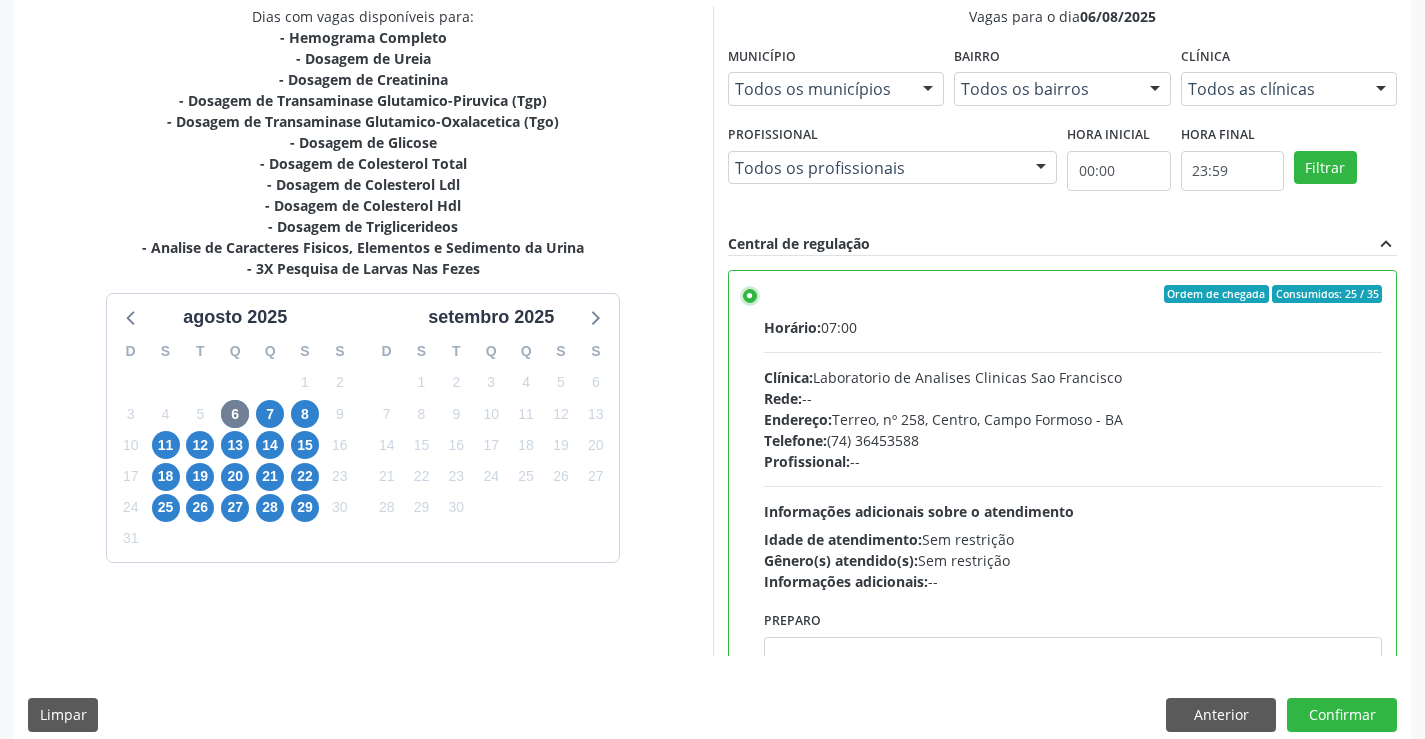 scroll, scrollTop: 456, scrollLeft: 0, axis: vertical 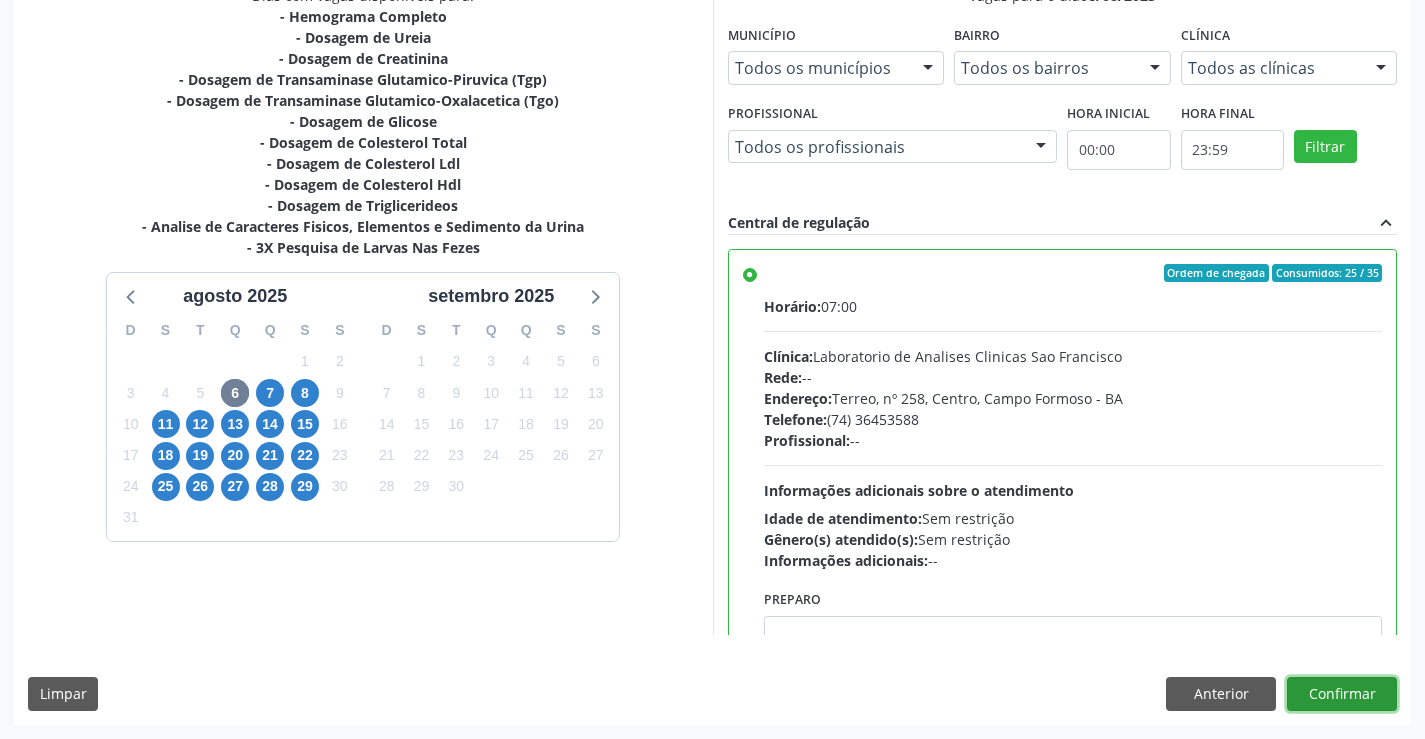click on "Confirmar" at bounding box center [1342, 694] 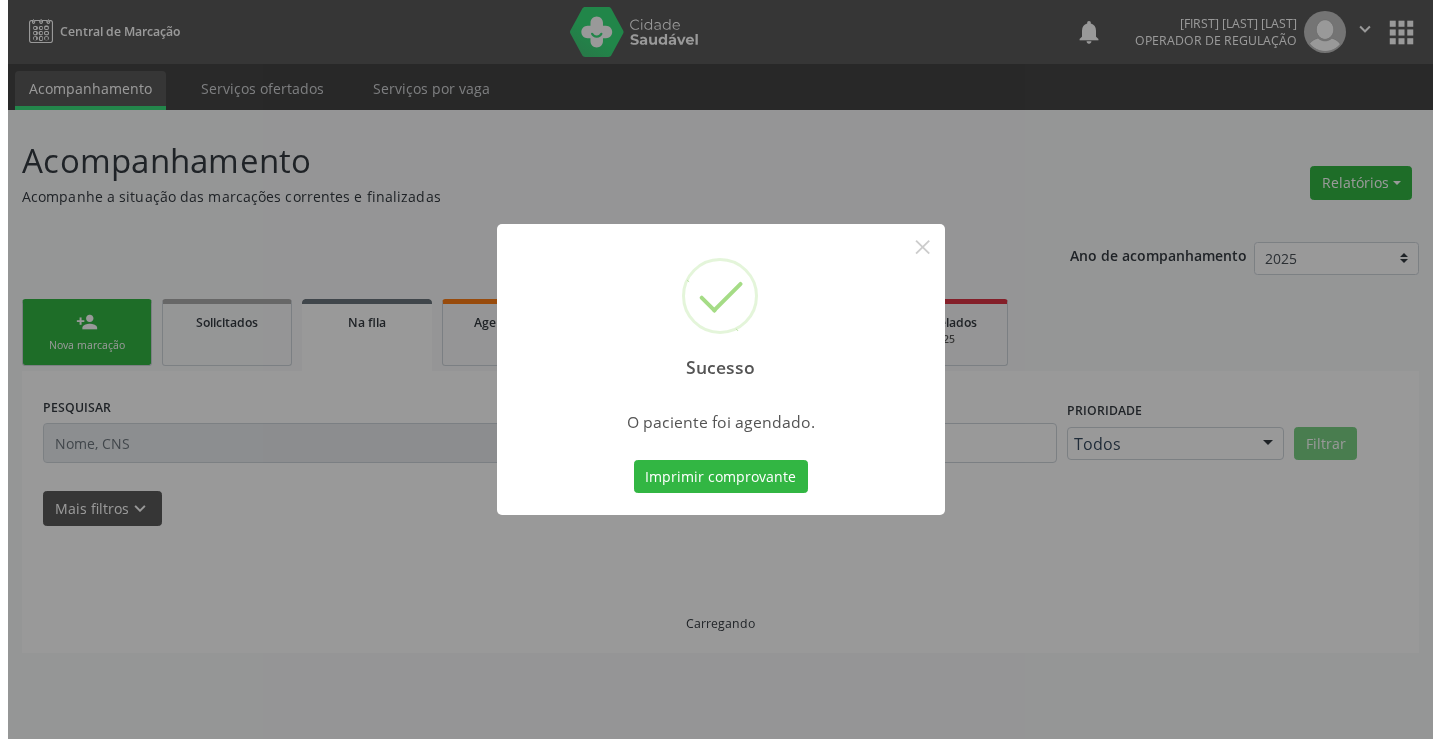 scroll, scrollTop: 0, scrollLeft: 0, axis: both 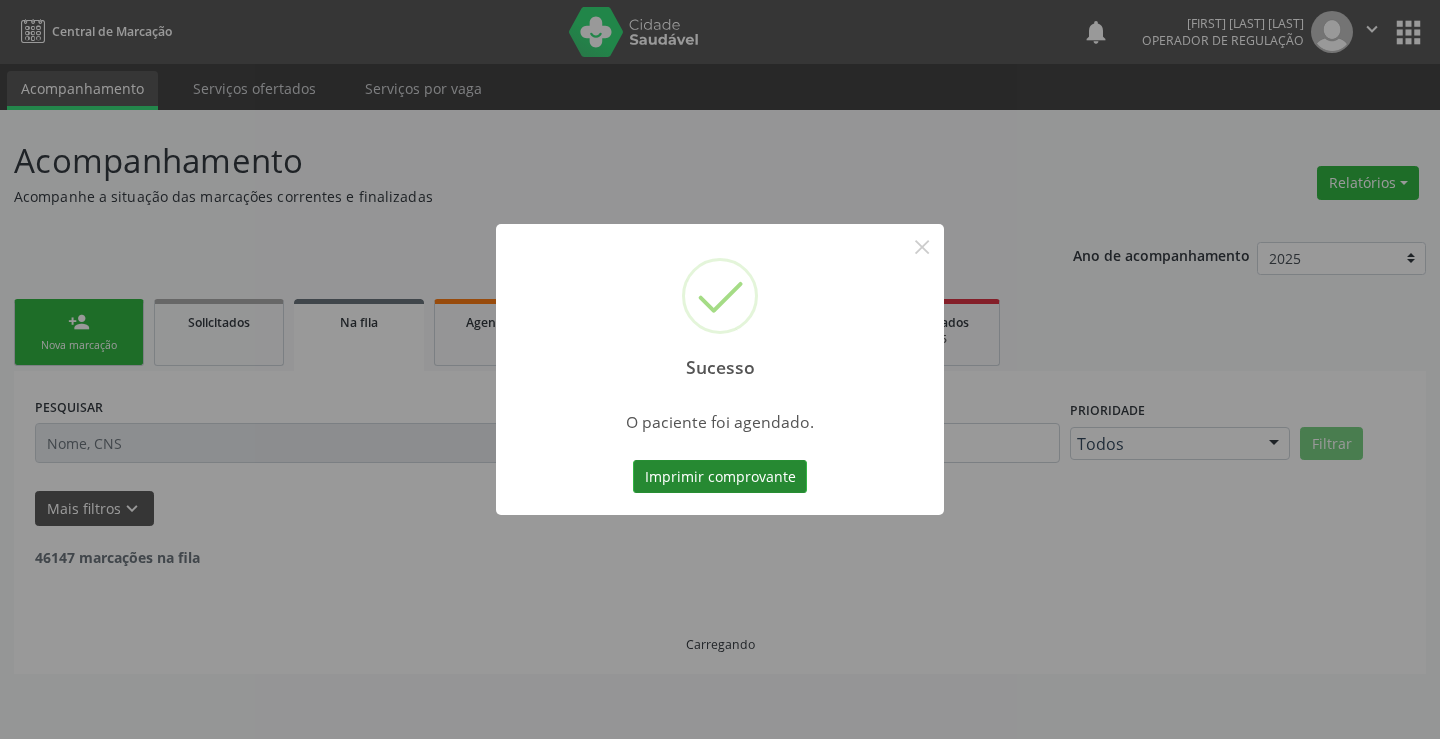 click on "Imprimir comprovante" at bounding box center [720, 477] 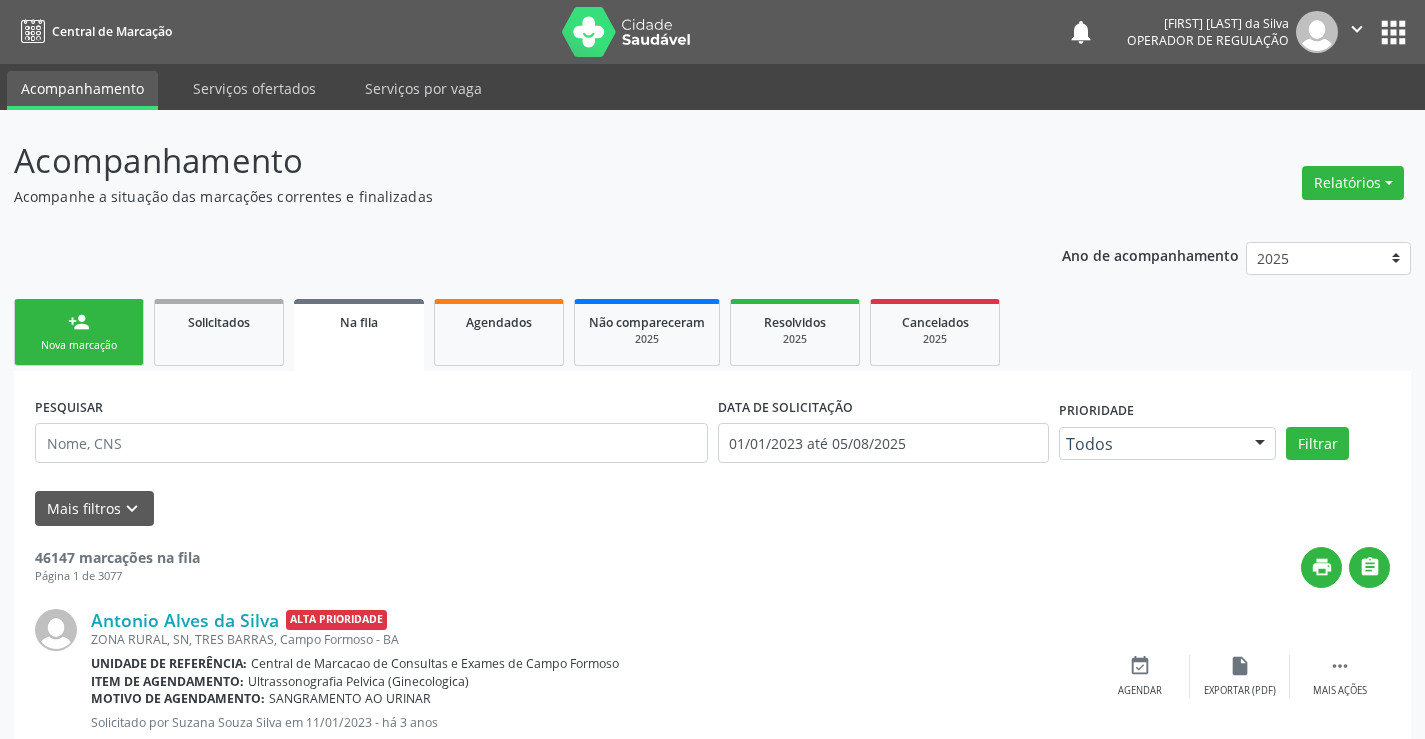 scroll, scrollTop: 0, scrollLeft: 0, axis: both 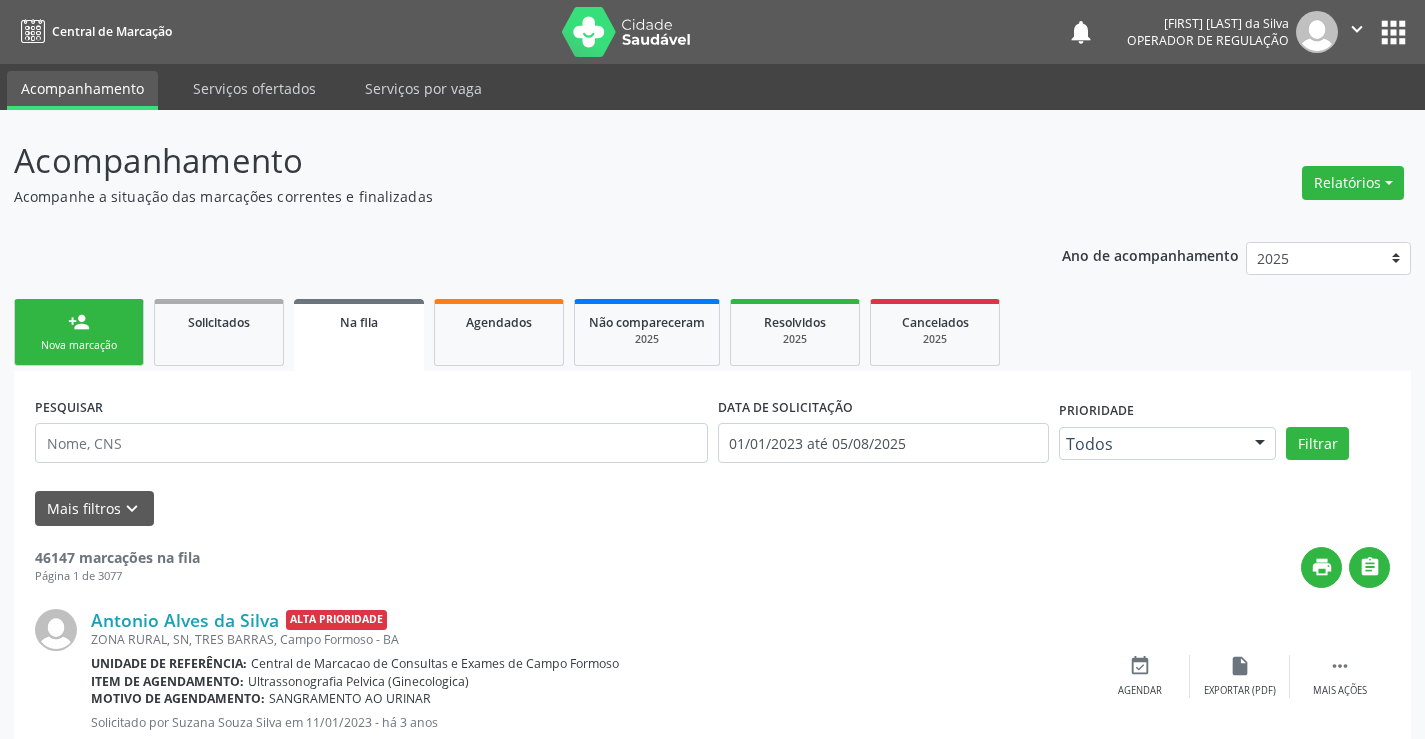 click on "person_add
Nova marcação" at bounding box center (79, 332) 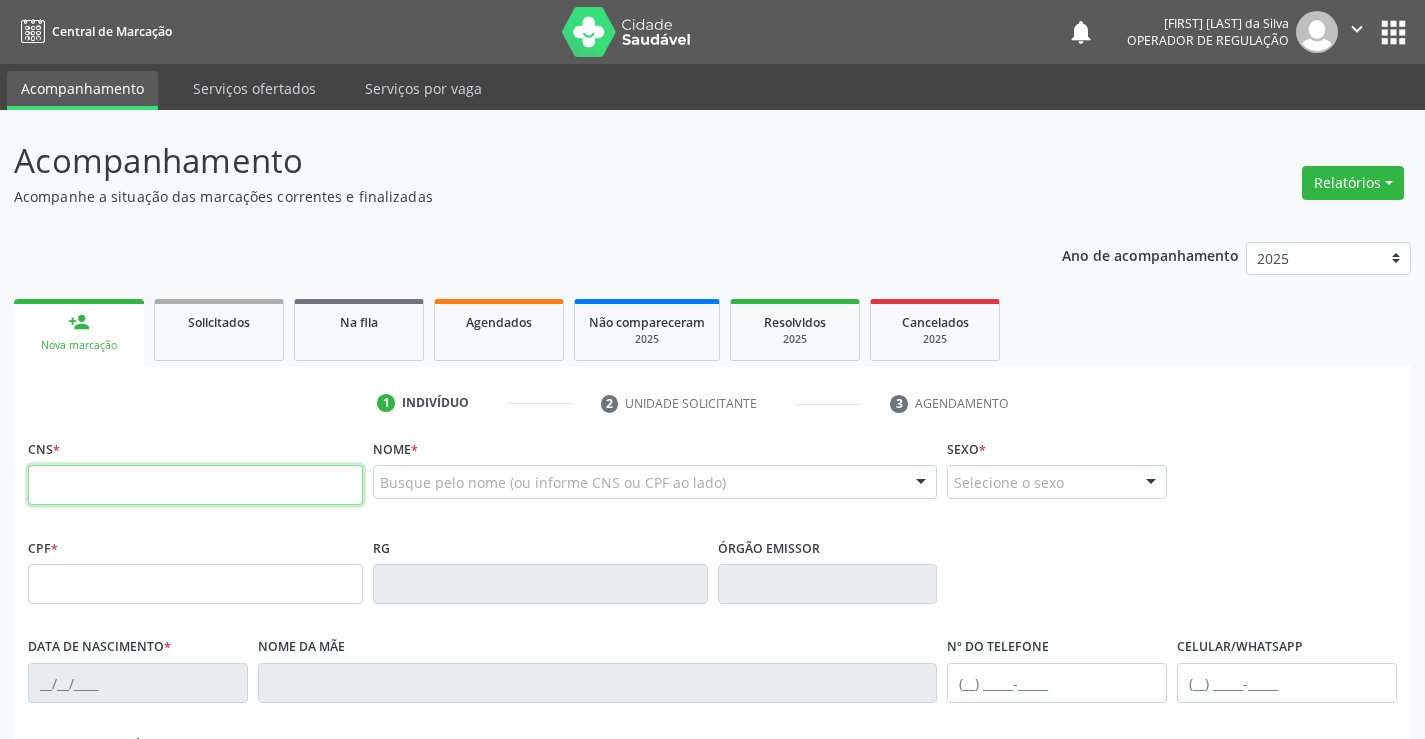 click at bounding box center [195, 485] 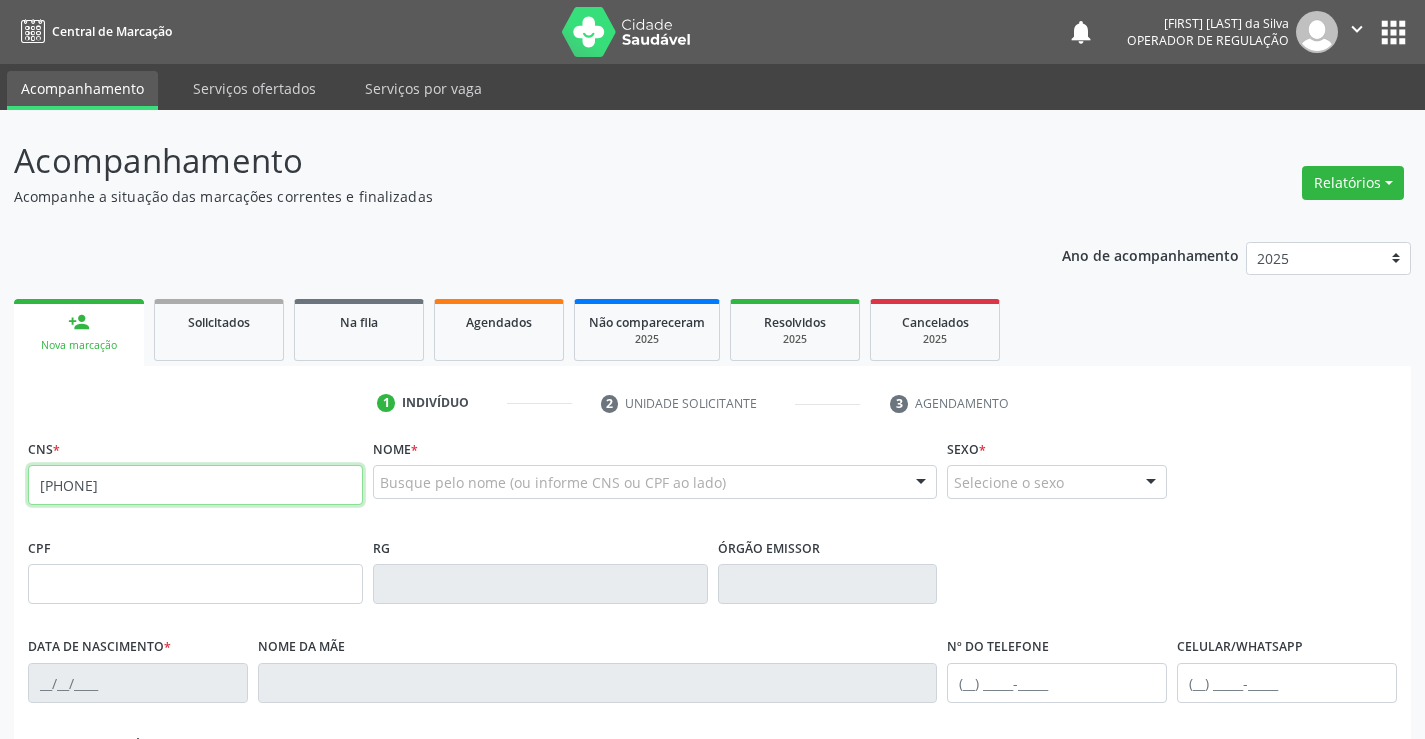 type on "[PHONE]" 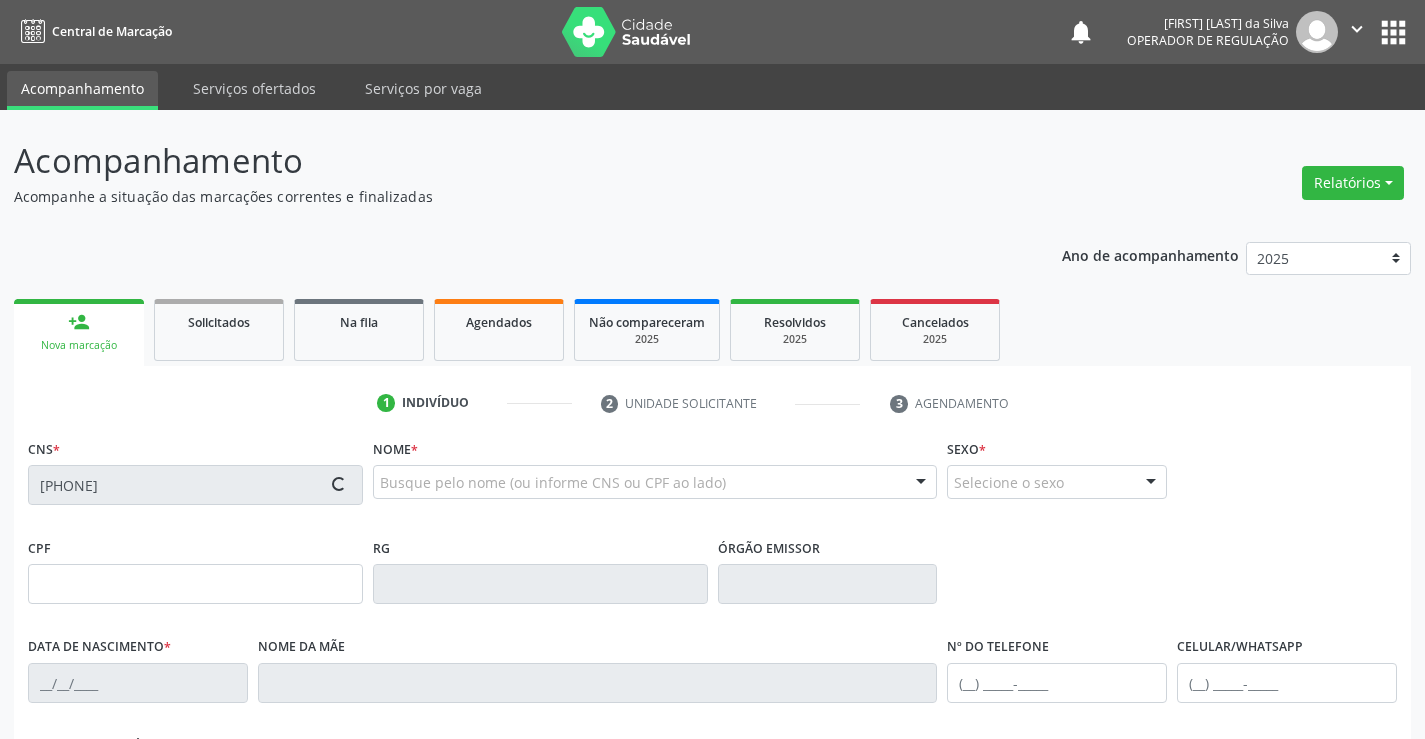 type on "[NUMBER]" 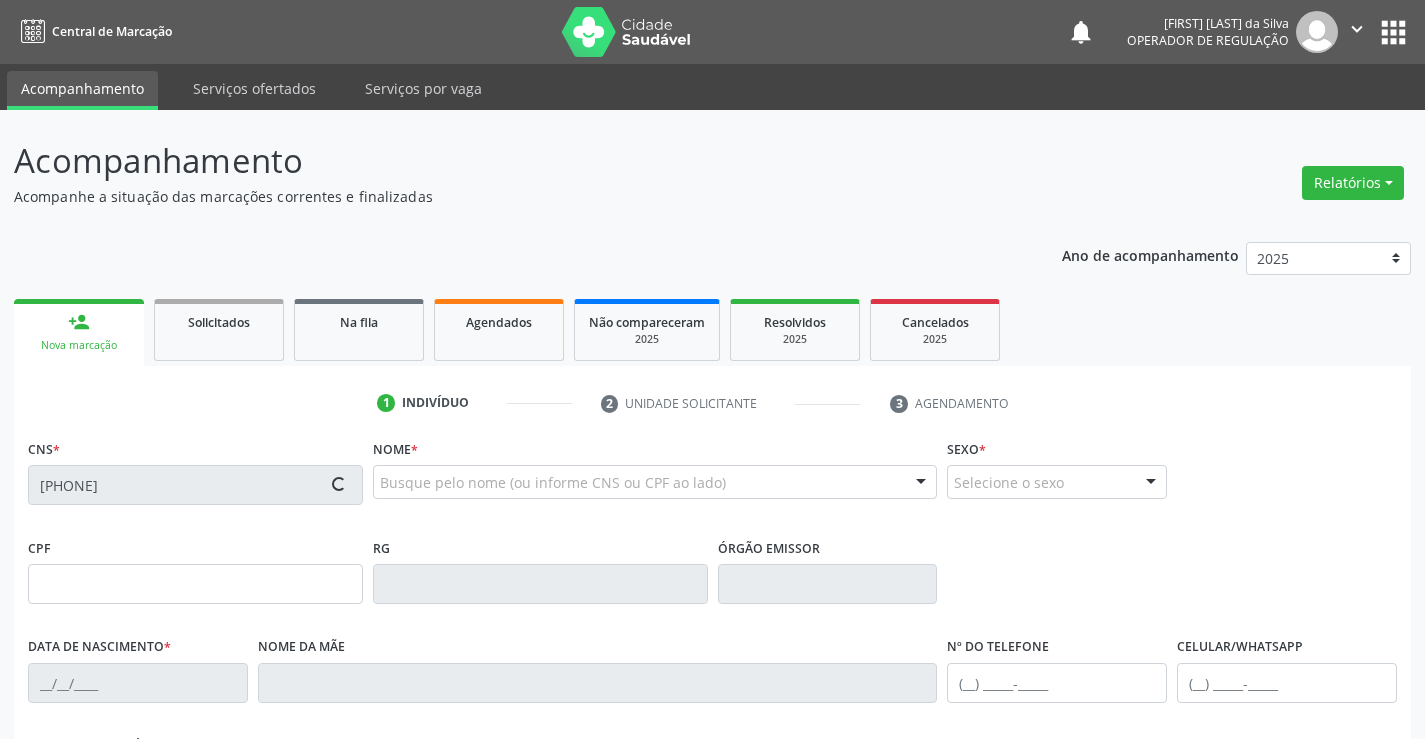 type on "[DATE]" 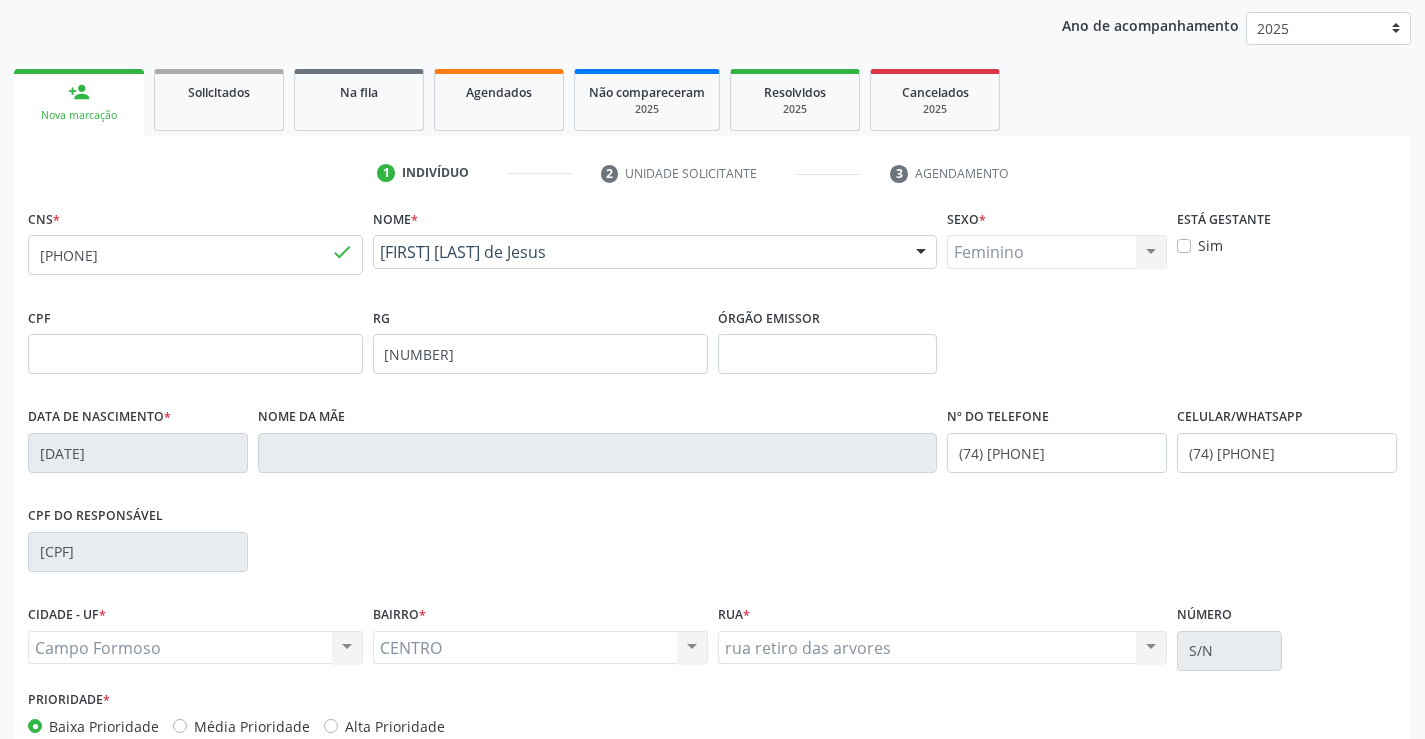 scroll, scrollTop: 345, scrollLeft: 0, axis: vertical 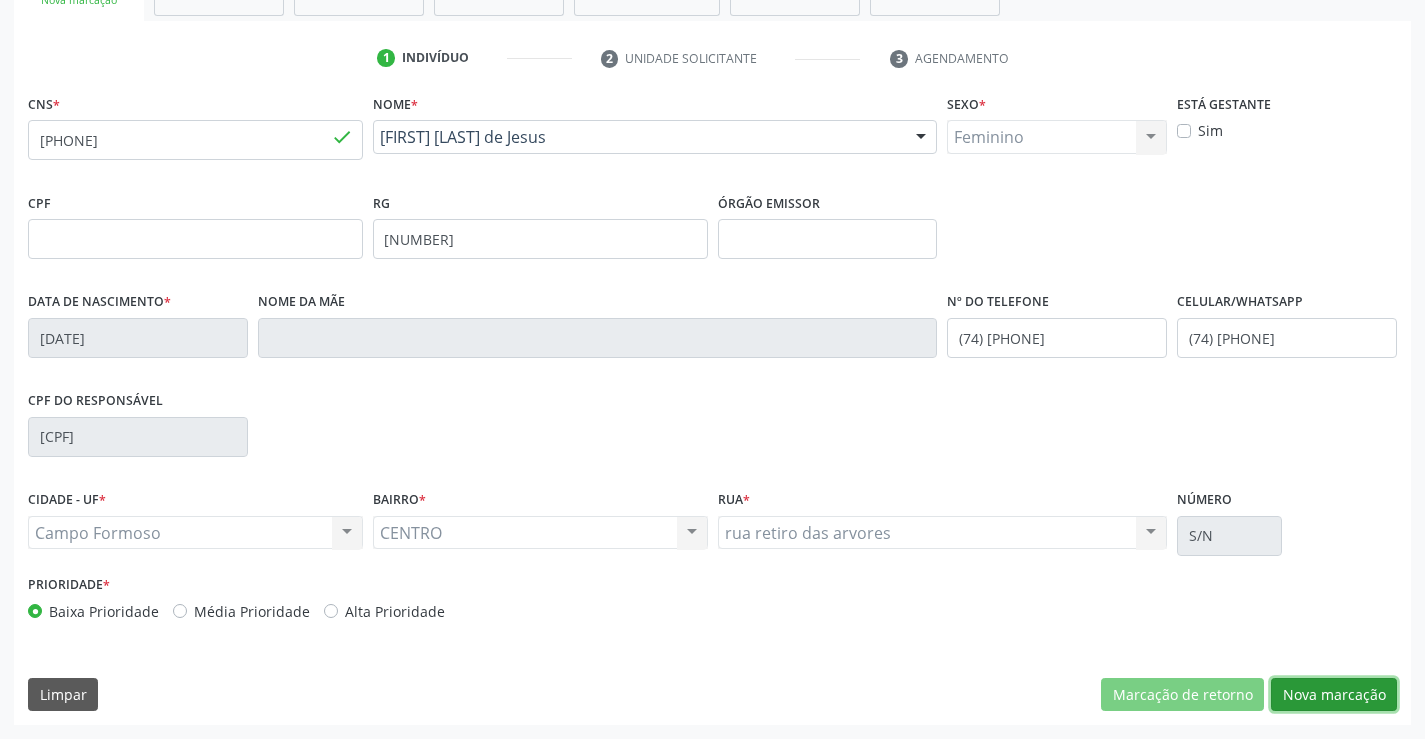 click on "Nova marcação" at bounding box center (1334, 695) 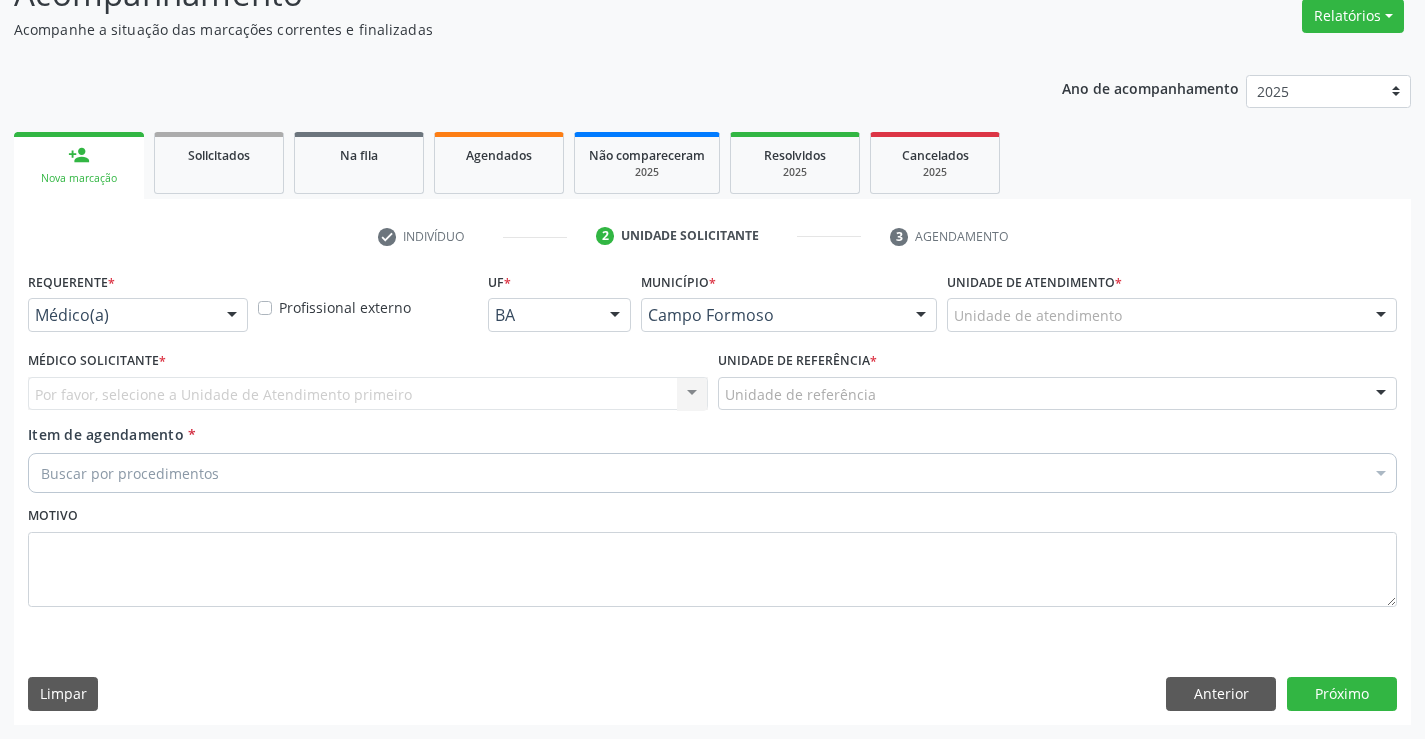 scroll, scrollTop: 167, scrollLeft: 0, axis: vertical 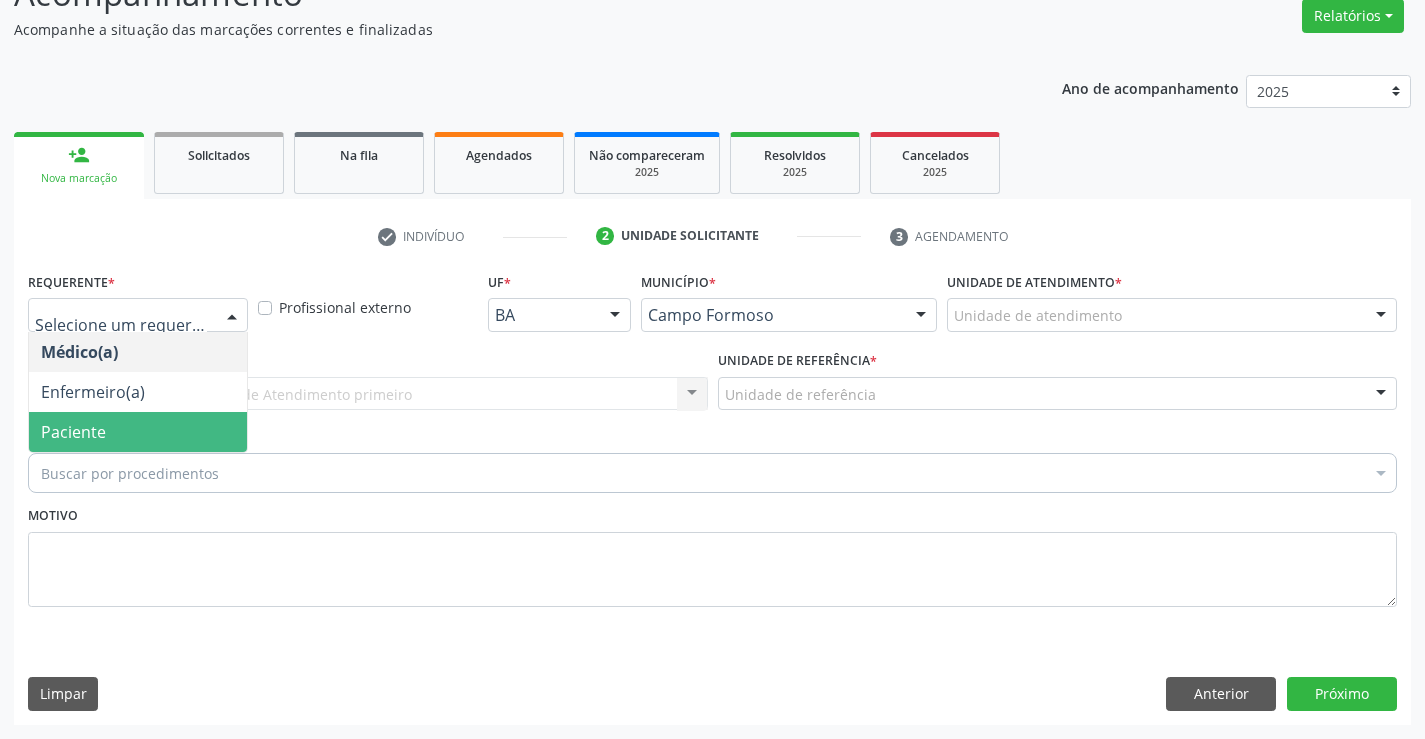 click on "Paciente" at bounding box center (73, 432) 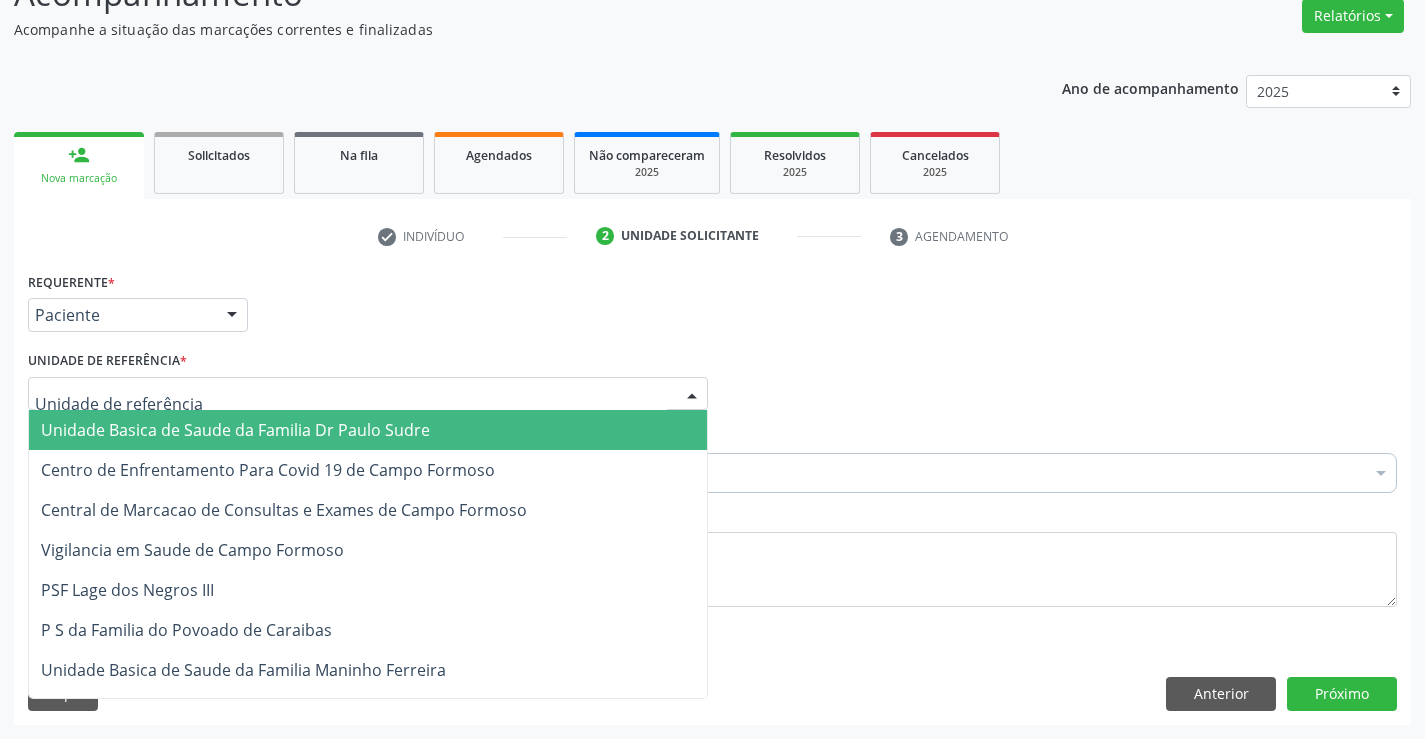 click on "Unidade Basica de Saude da Familia Dr Paulo Sudre" at bounding box center [235, 430] 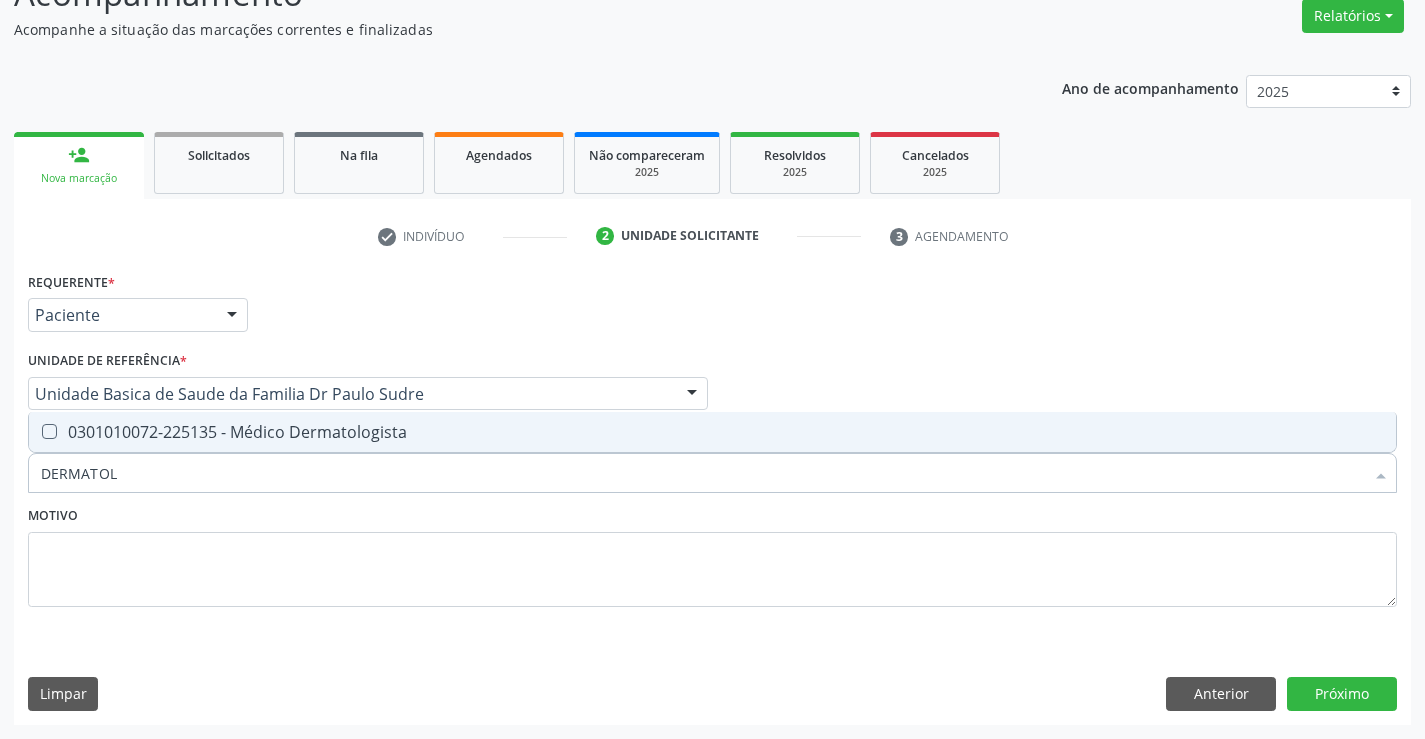 type on "DERMATOLO" 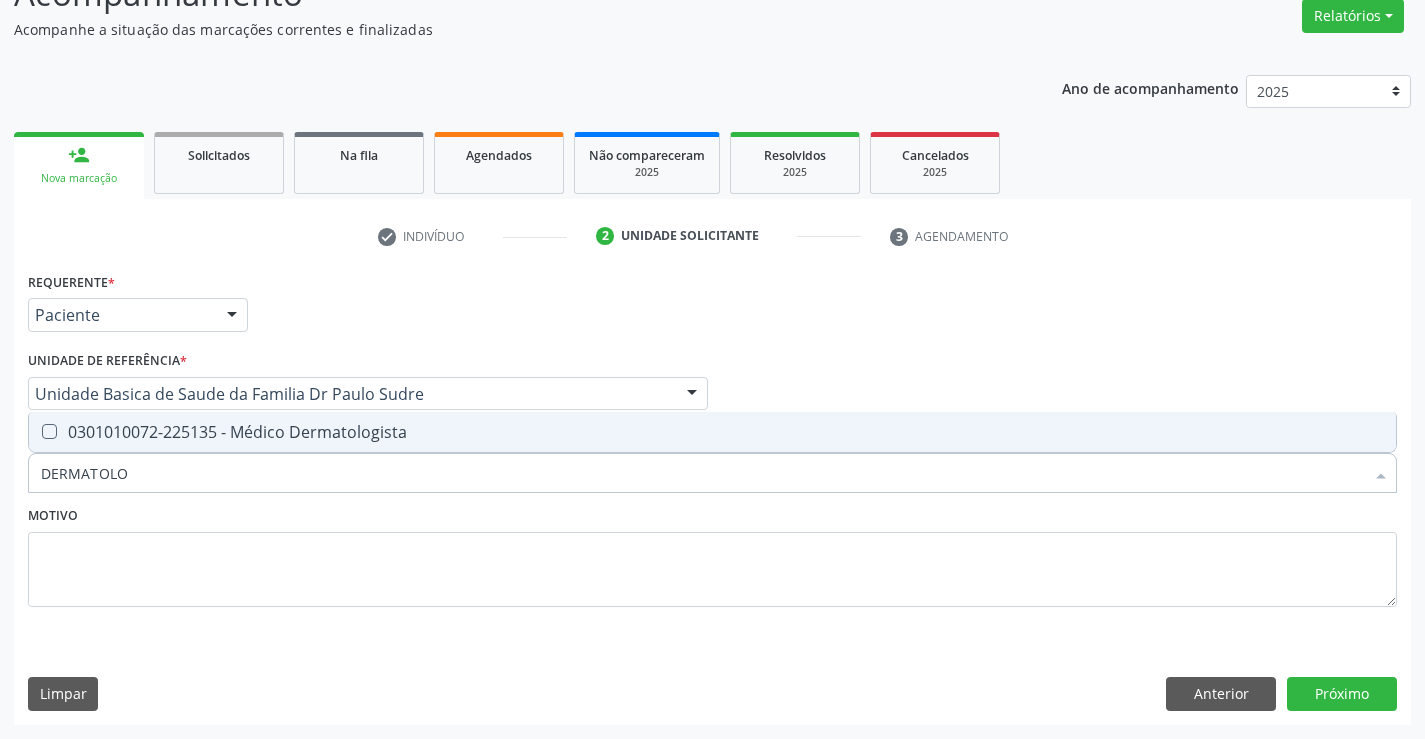 click on "0301010072-225135 - Médico Dermatologista" at bounding box center (712, 432) 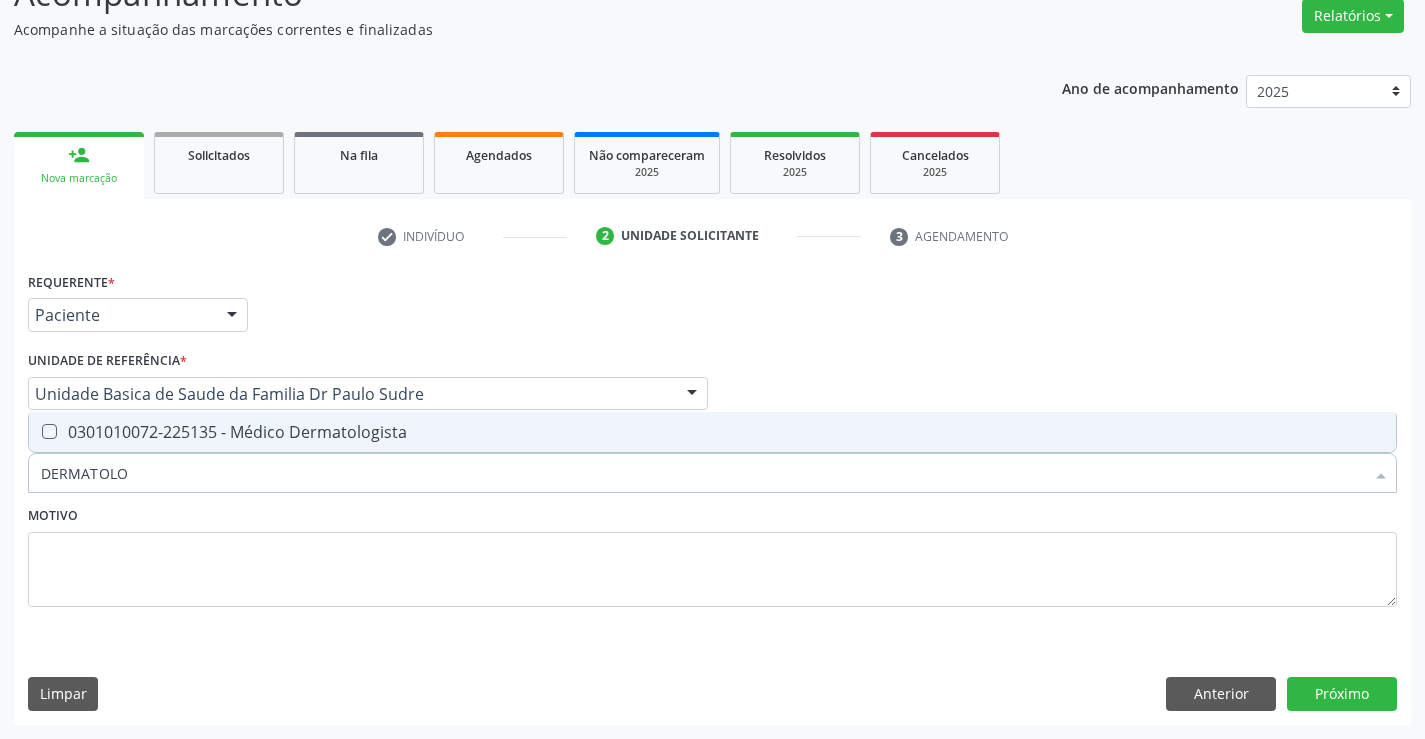 checkbox on "true" 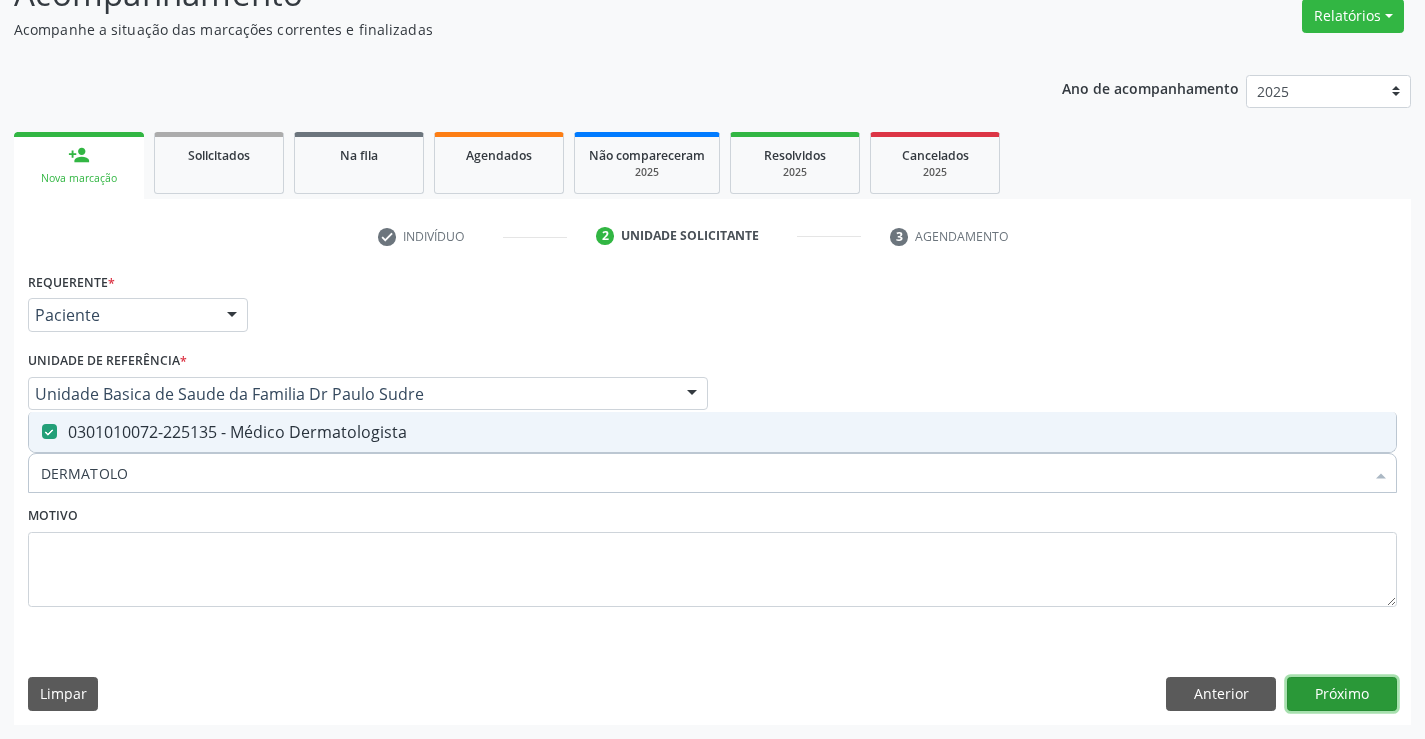 click on "Próximo" at bounding box center [1342, 694] 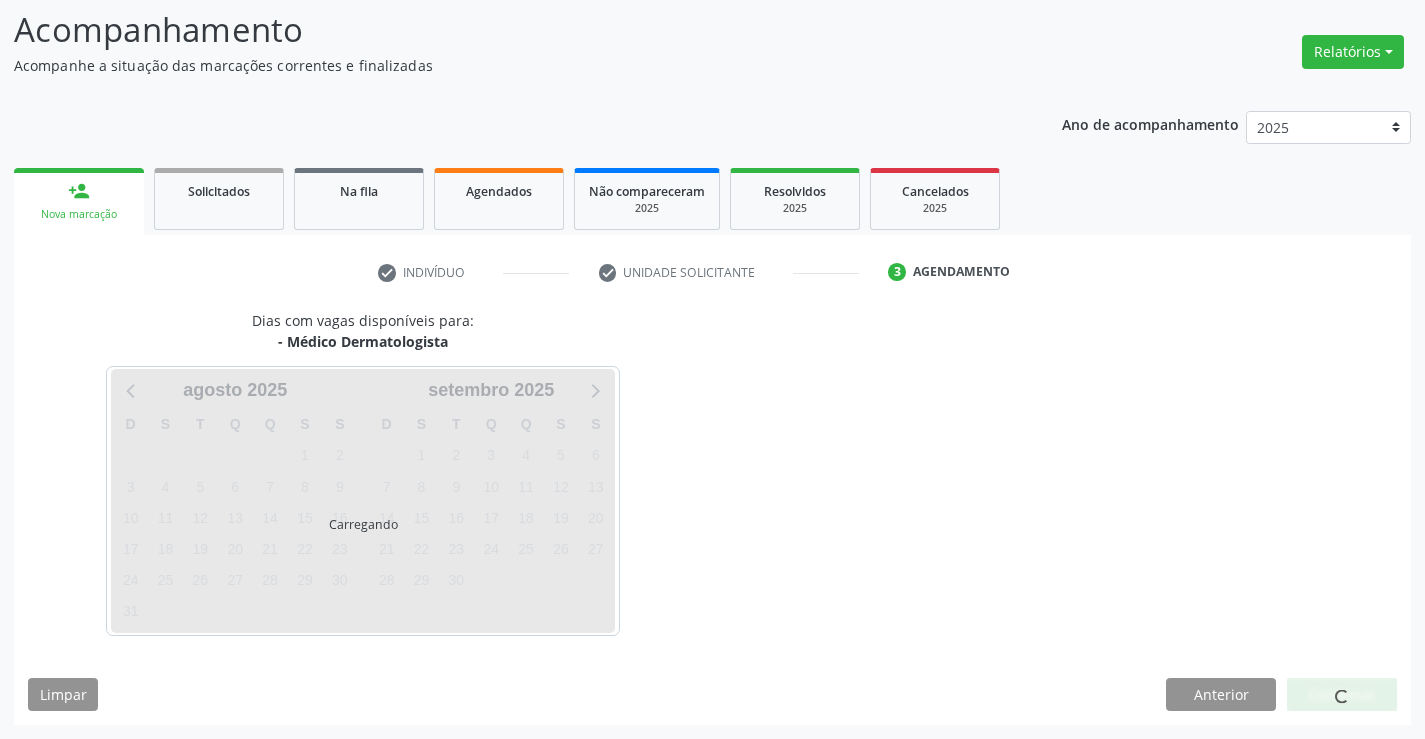 scroll, scrollTop: 167, scrollLeft: 0, axis: vertical 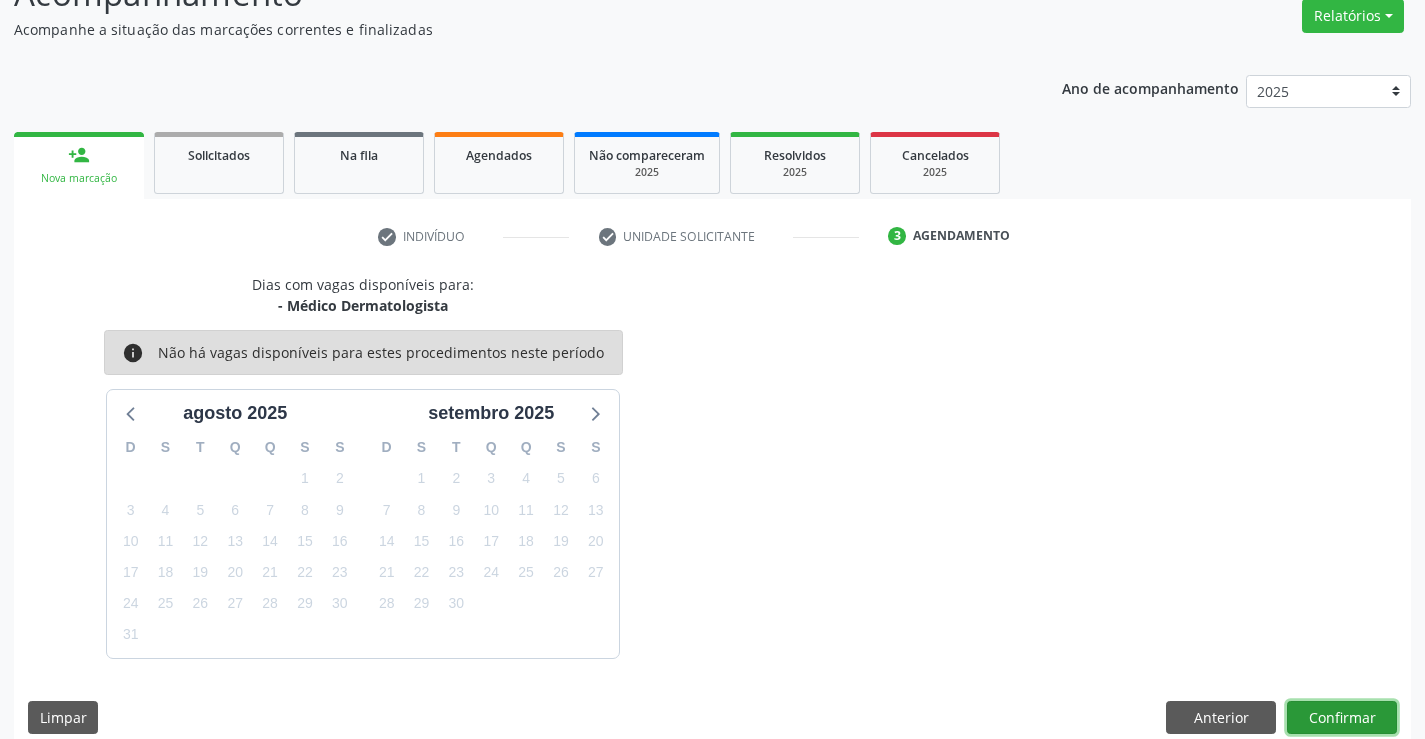 click on "Confirmar" at bounding box center [1342, 718] 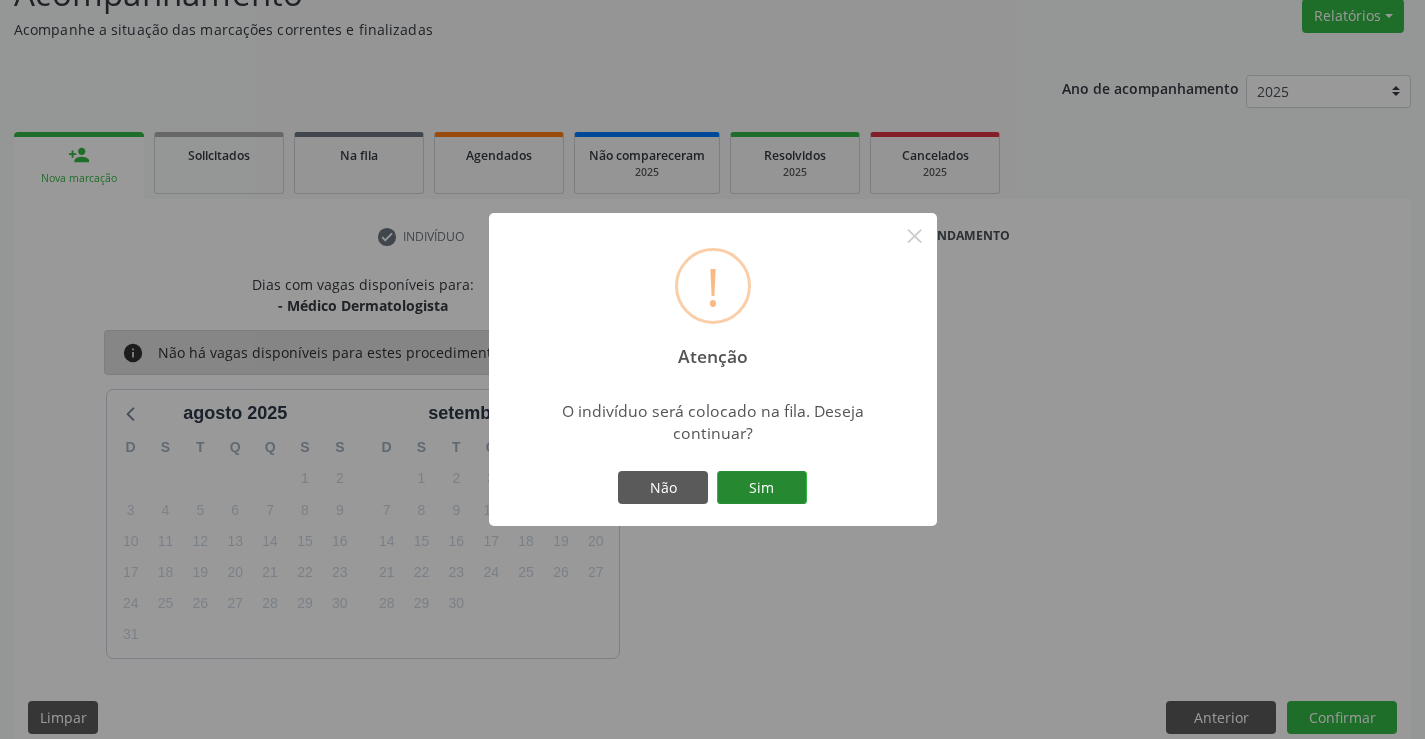 click on "Sim" at bounding box center (762, 488) 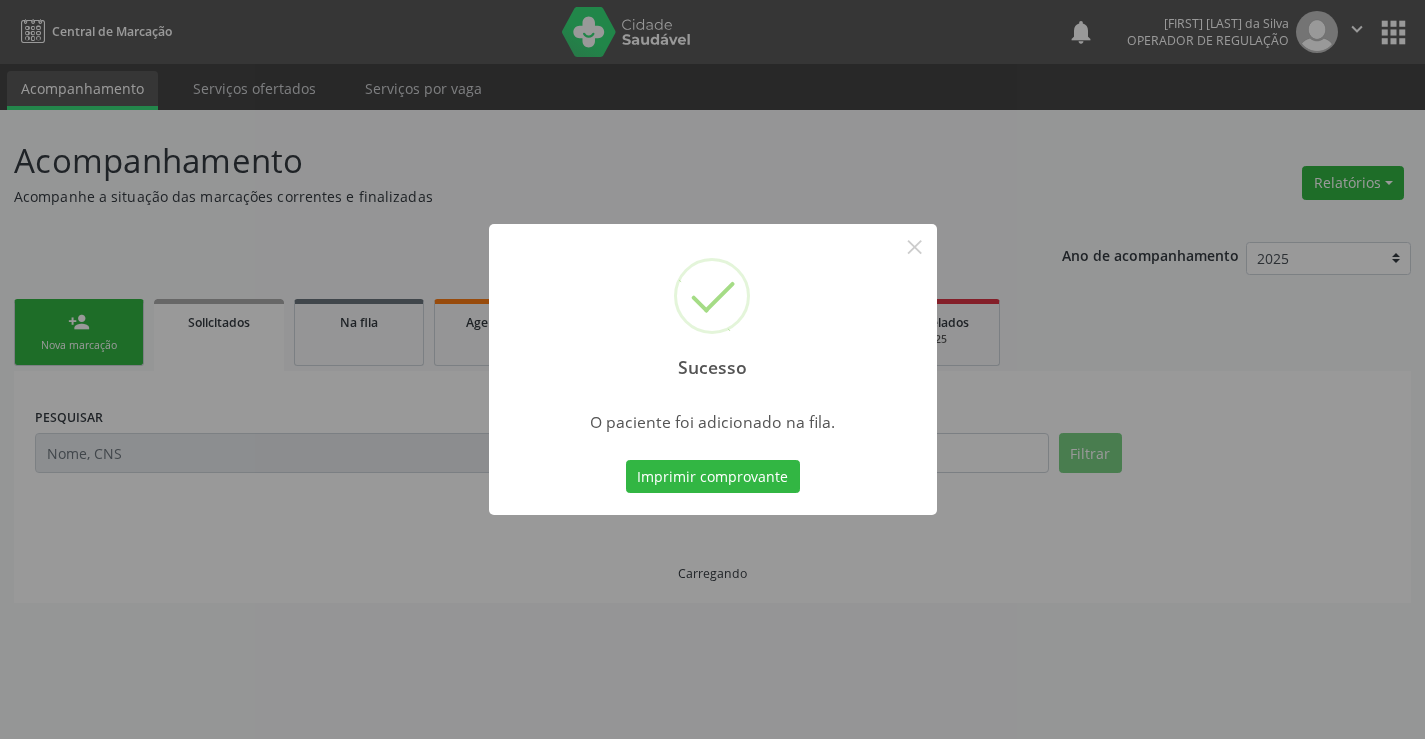 scroll, scrollTop: 0, scrollLeft: 0, axis: both 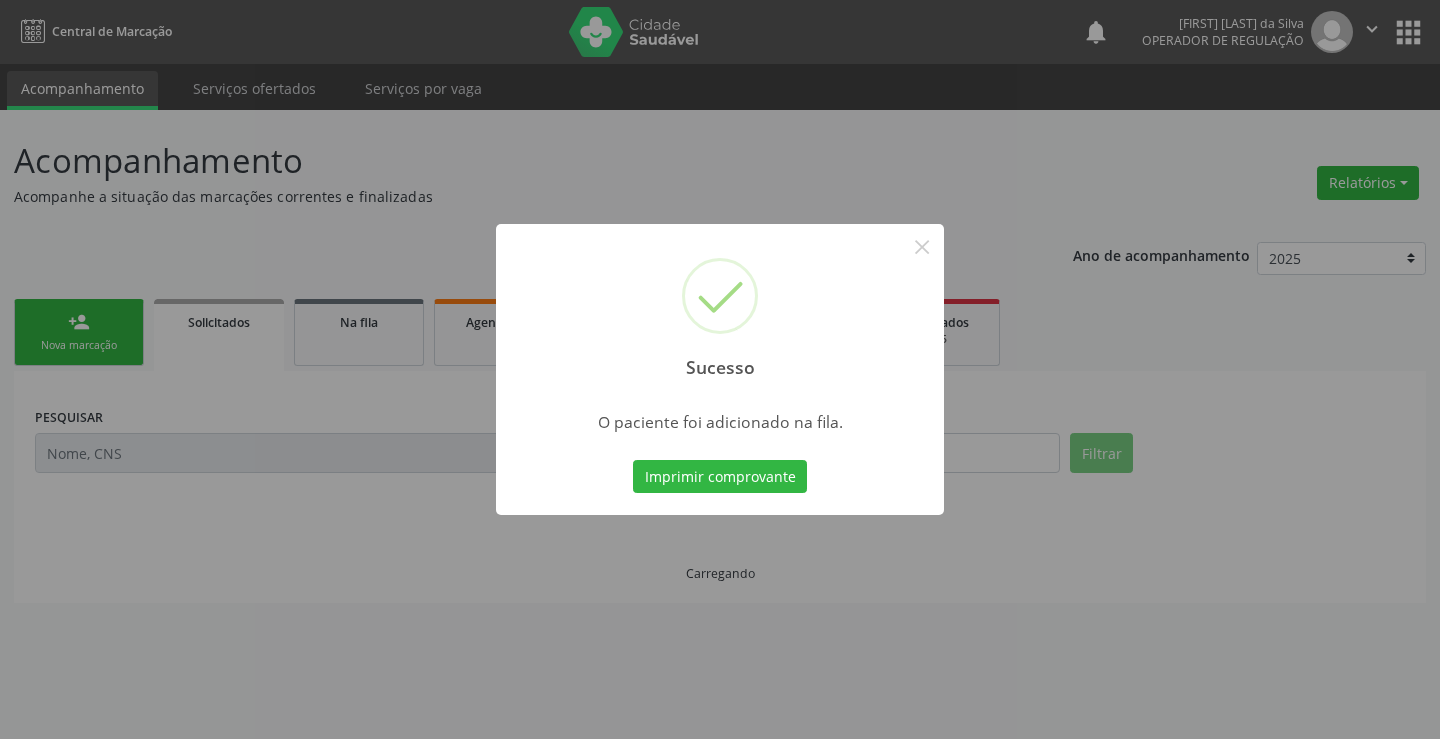 click on "Imprimir comprovante" at bounding box center [720, 477] 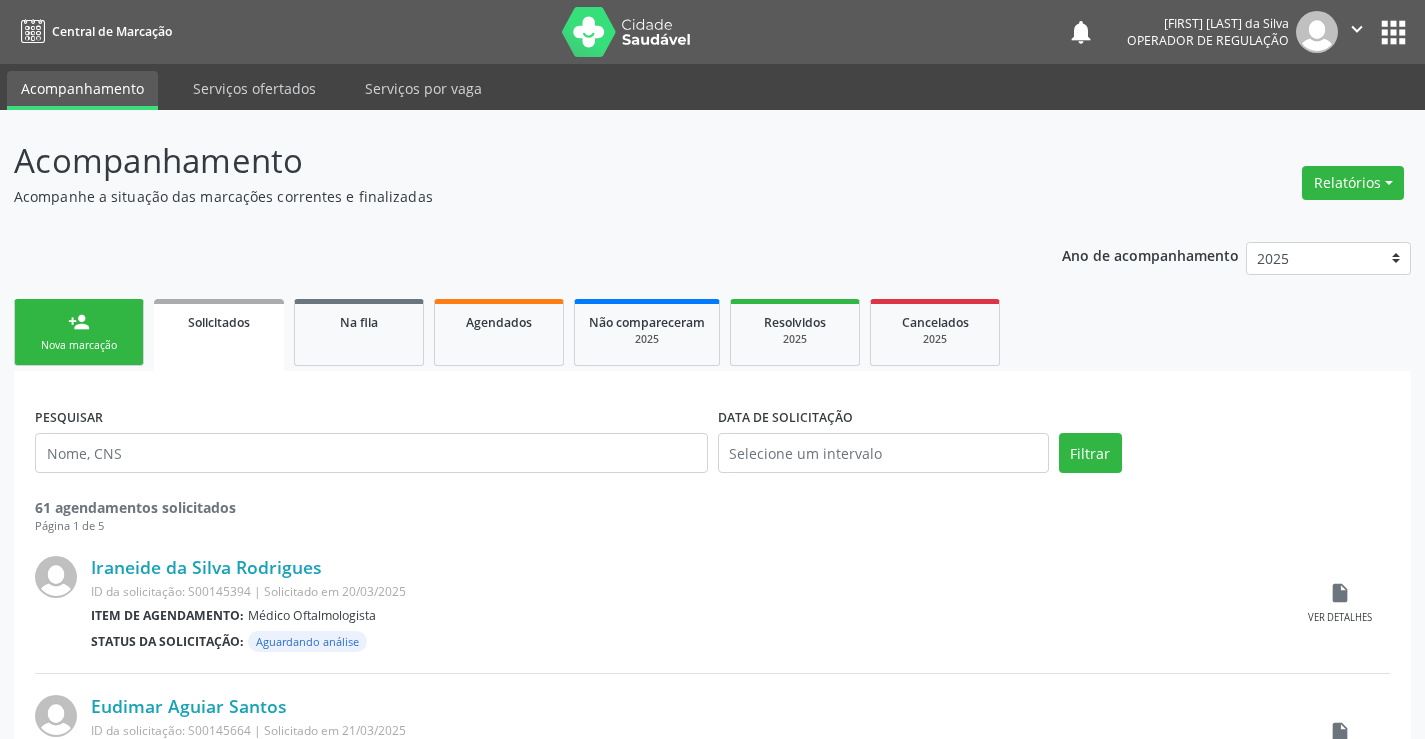 click on "person_add
Nova marcação" at bounding box center [79, 332] 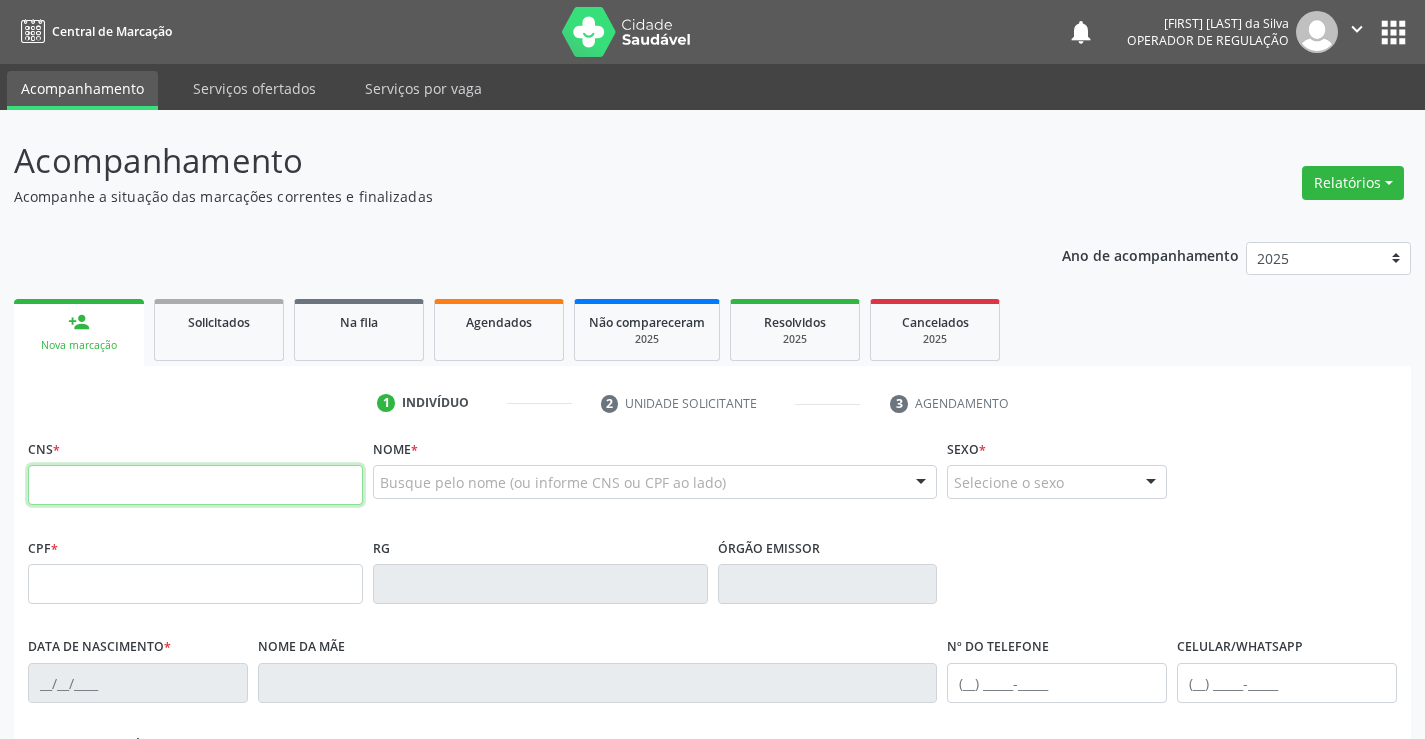 click at bounding box center [195, 485] 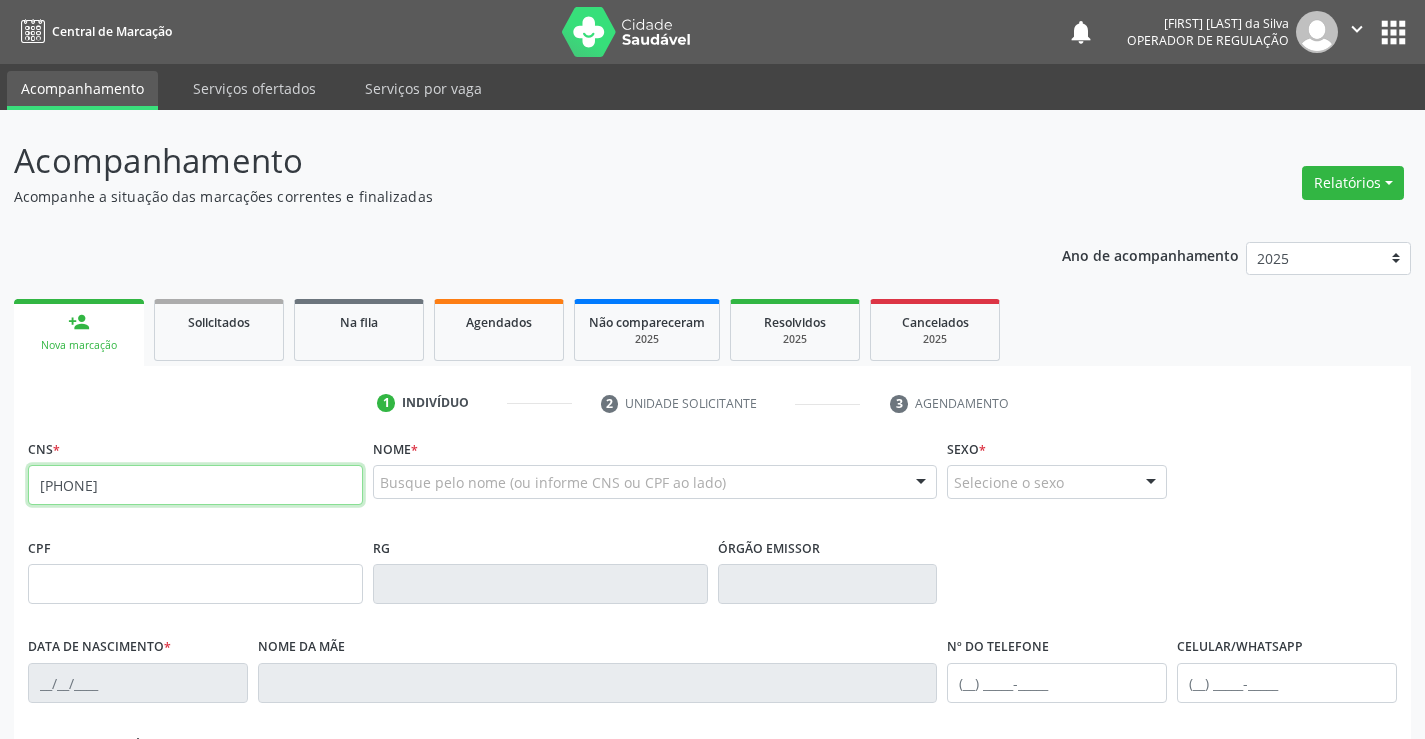 type on "704 0023 2692 5863" 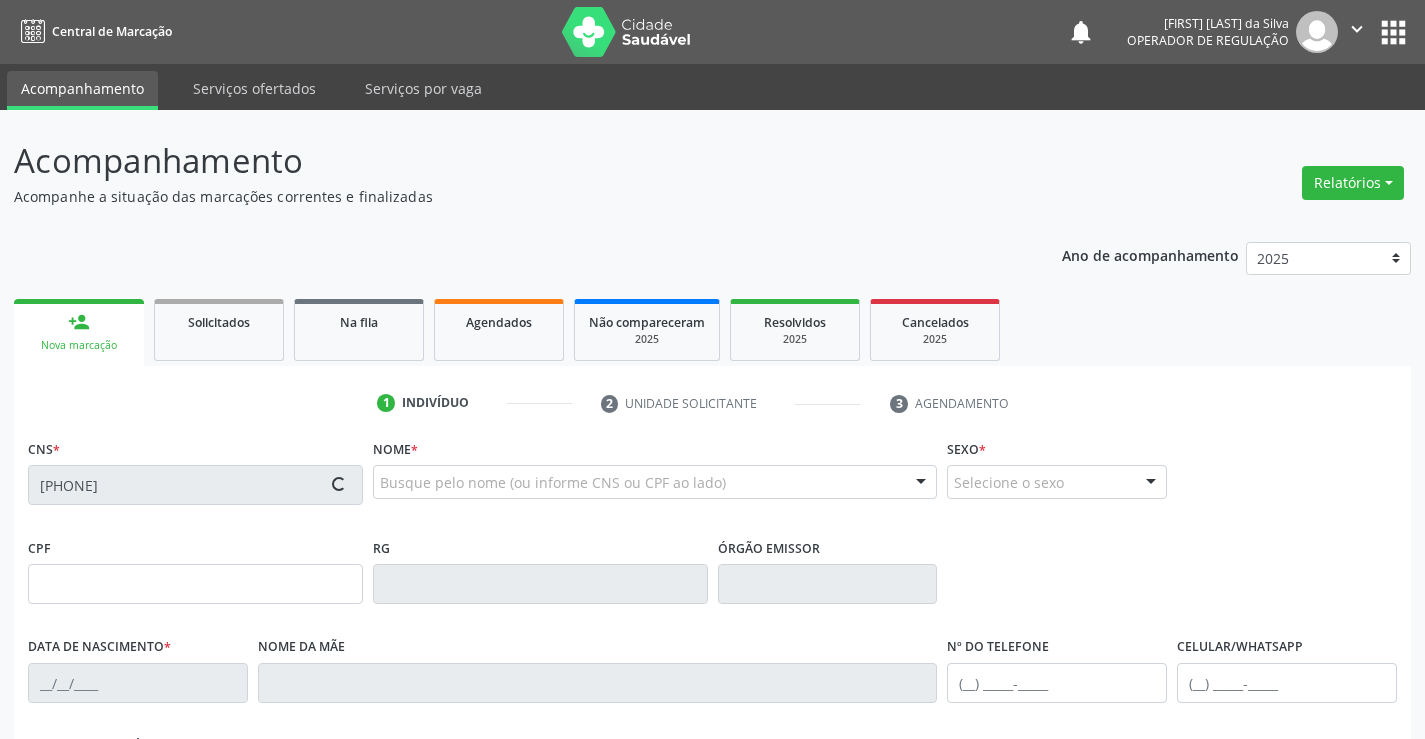 type on "005.408.295-10" 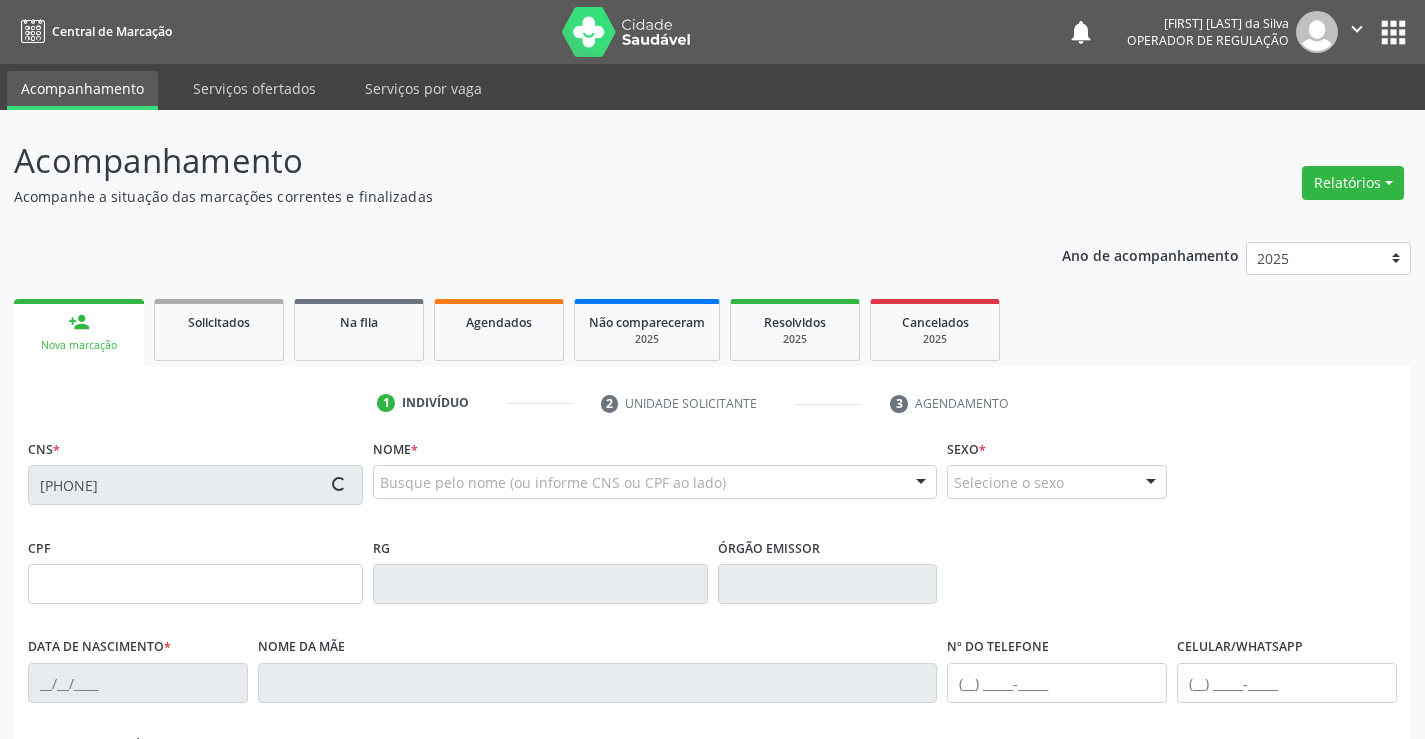 type on "1271304970" 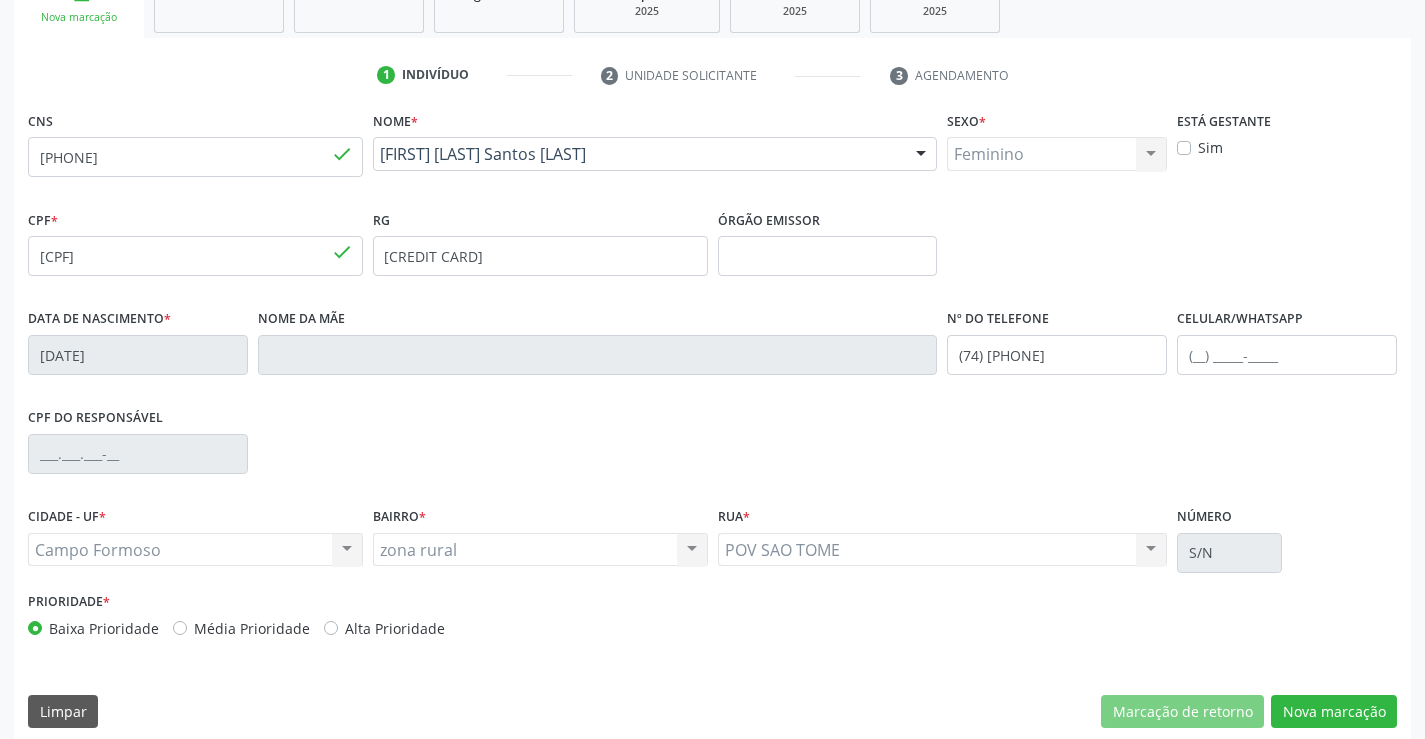 scroll, scrollTop: 345, scrollLeft: 0, axis: vertical 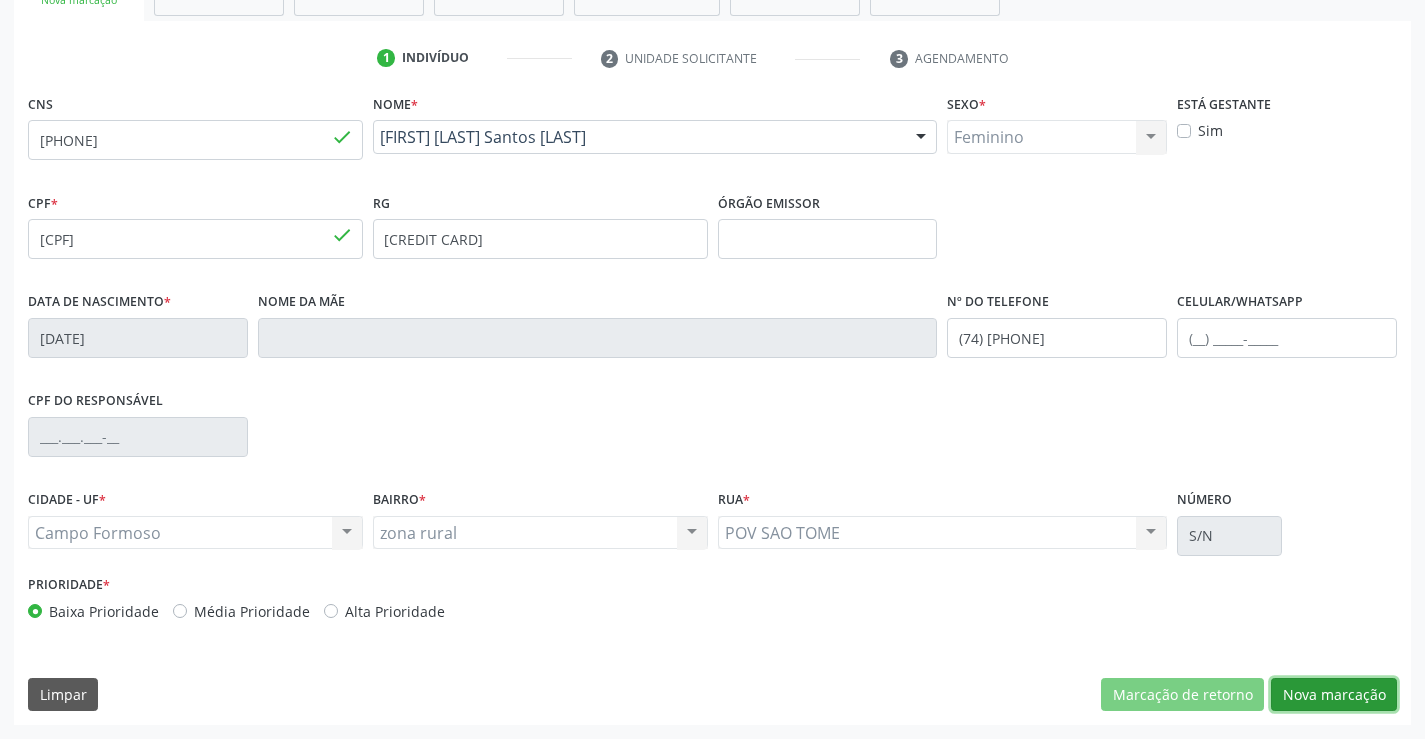 click on "Nova marcação" at bounding box center (1334, 695) 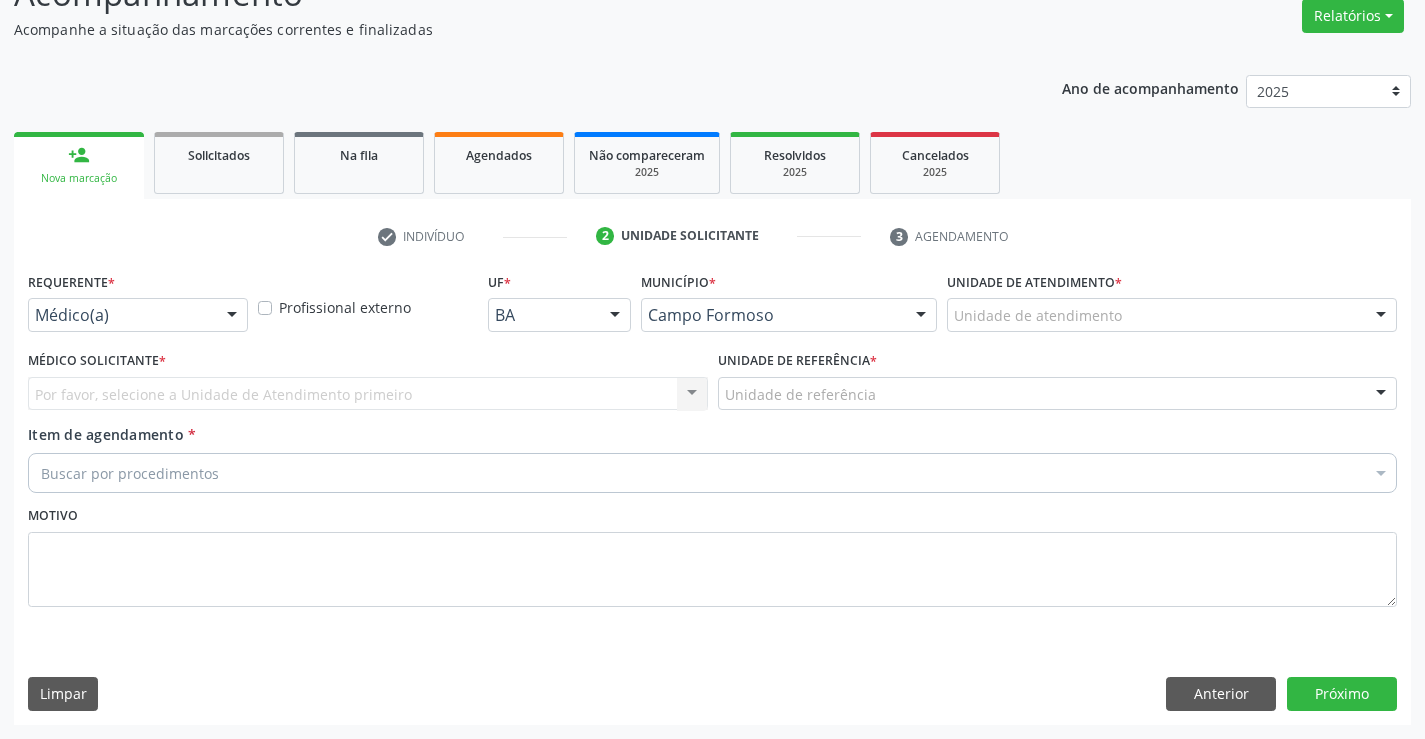scroll, scrollTop: 167, scrollLeft: 0, axis: vertical 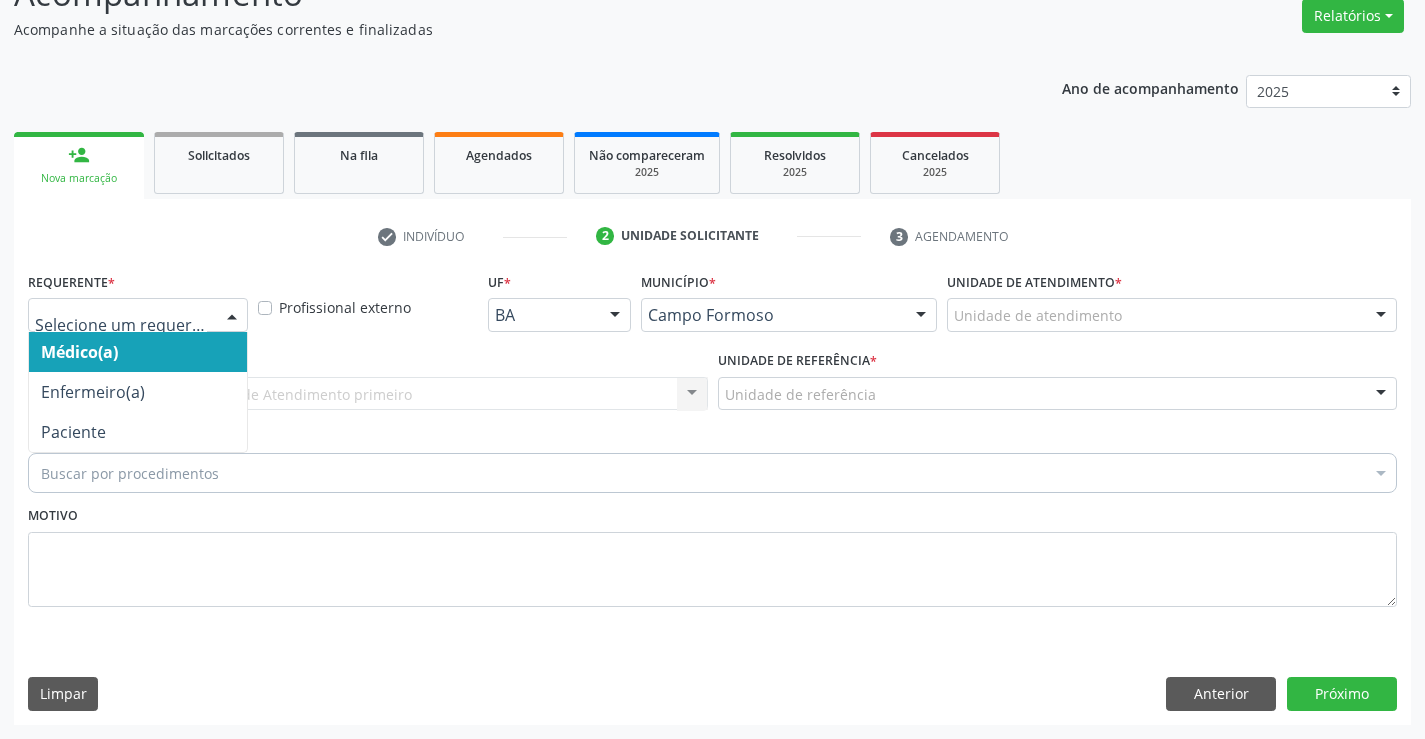 click at bounding box center [138, 315] 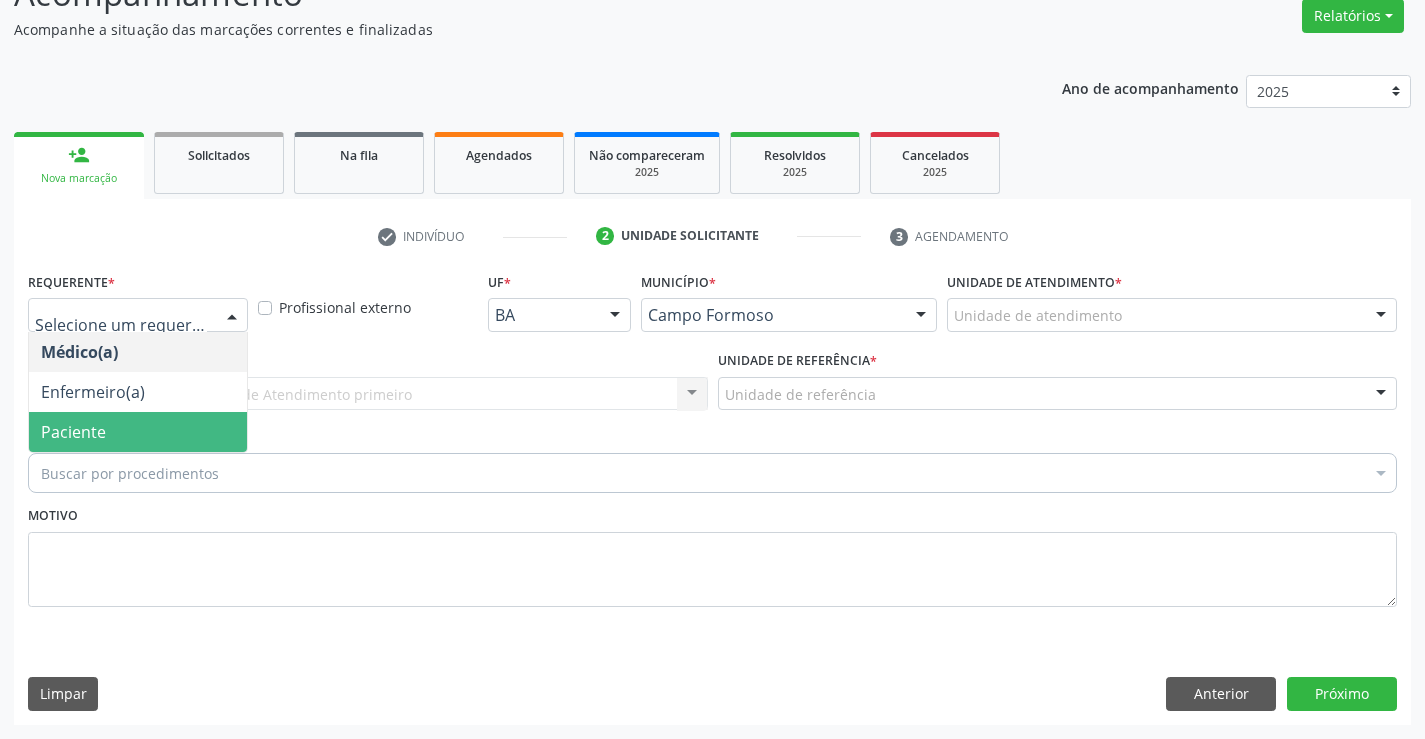 click on "Paciente" at bounding box center (138, 432) 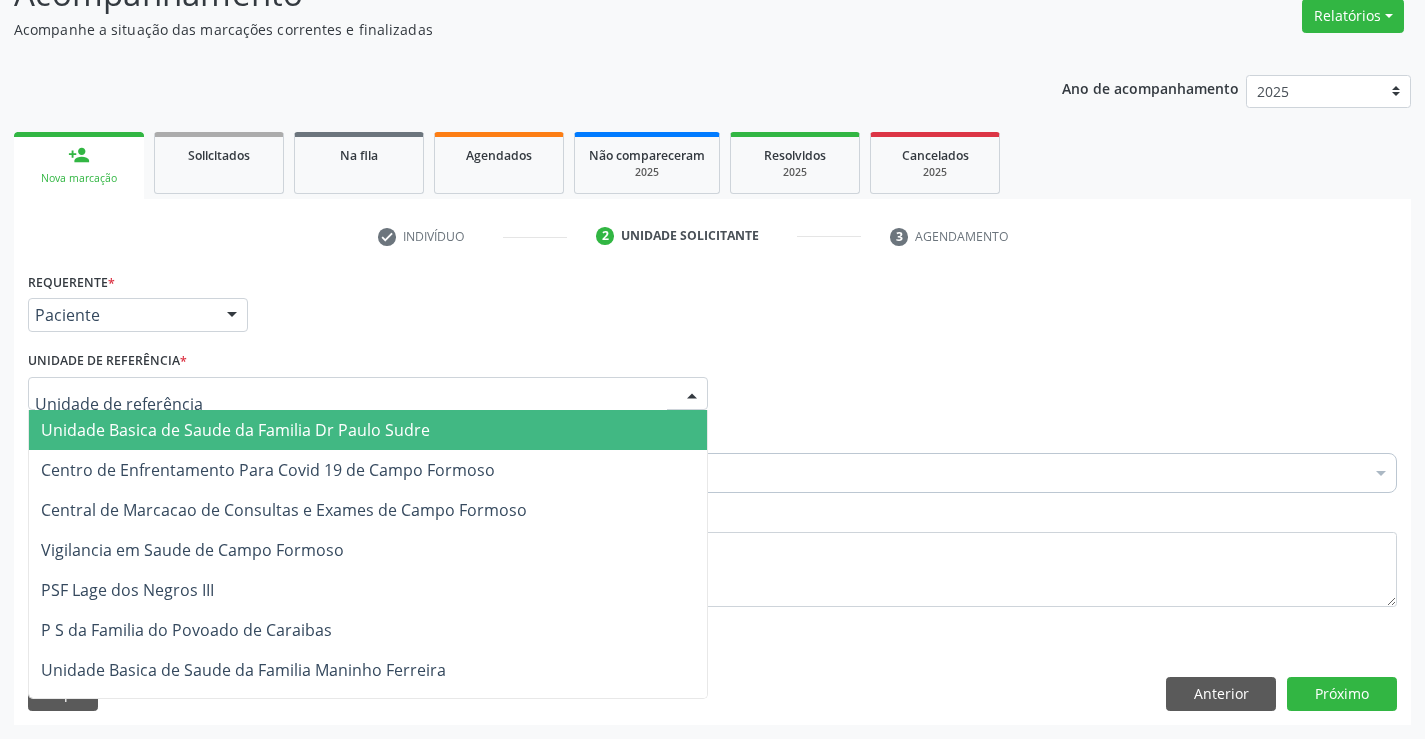 click on "Unidade Basica de Saude da Familia Dr Paulo Sudre" at bounding box center [235, 430] 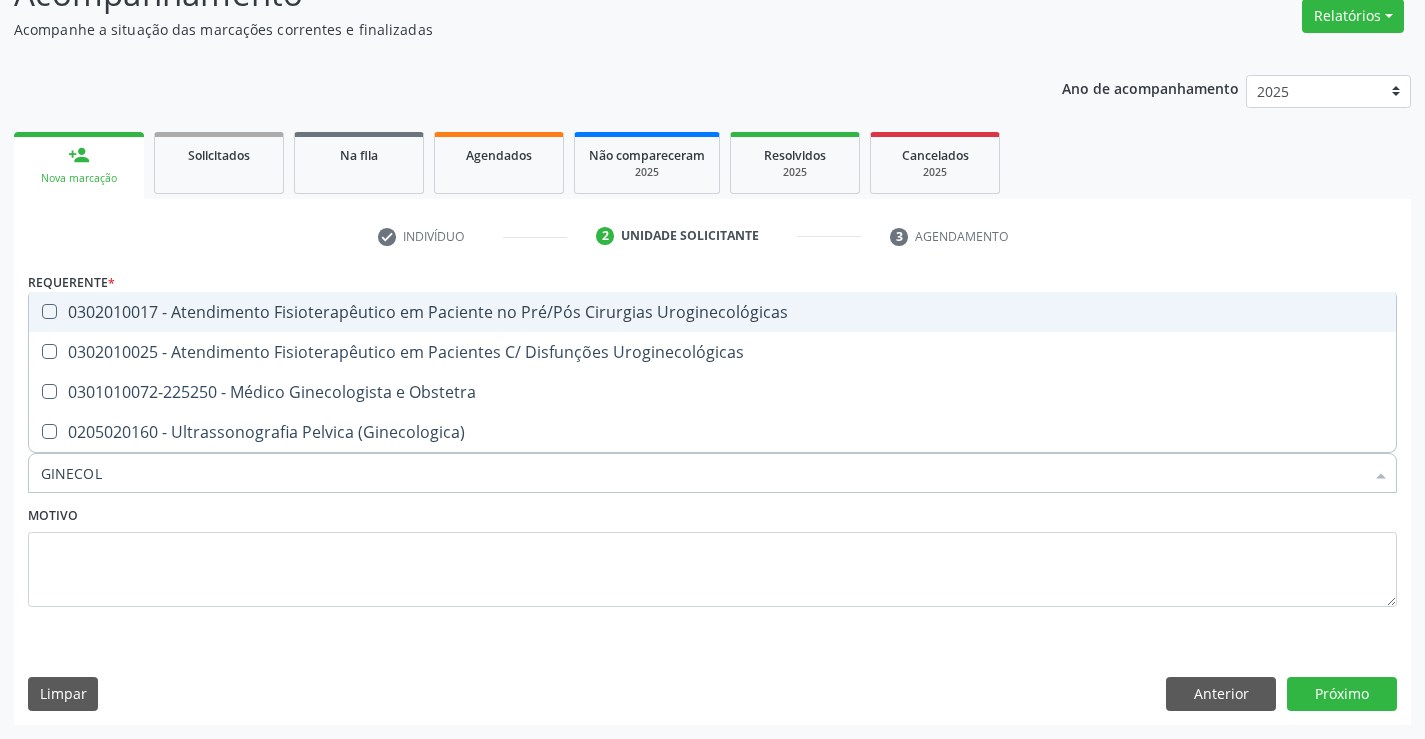 type on "GINECOLO" 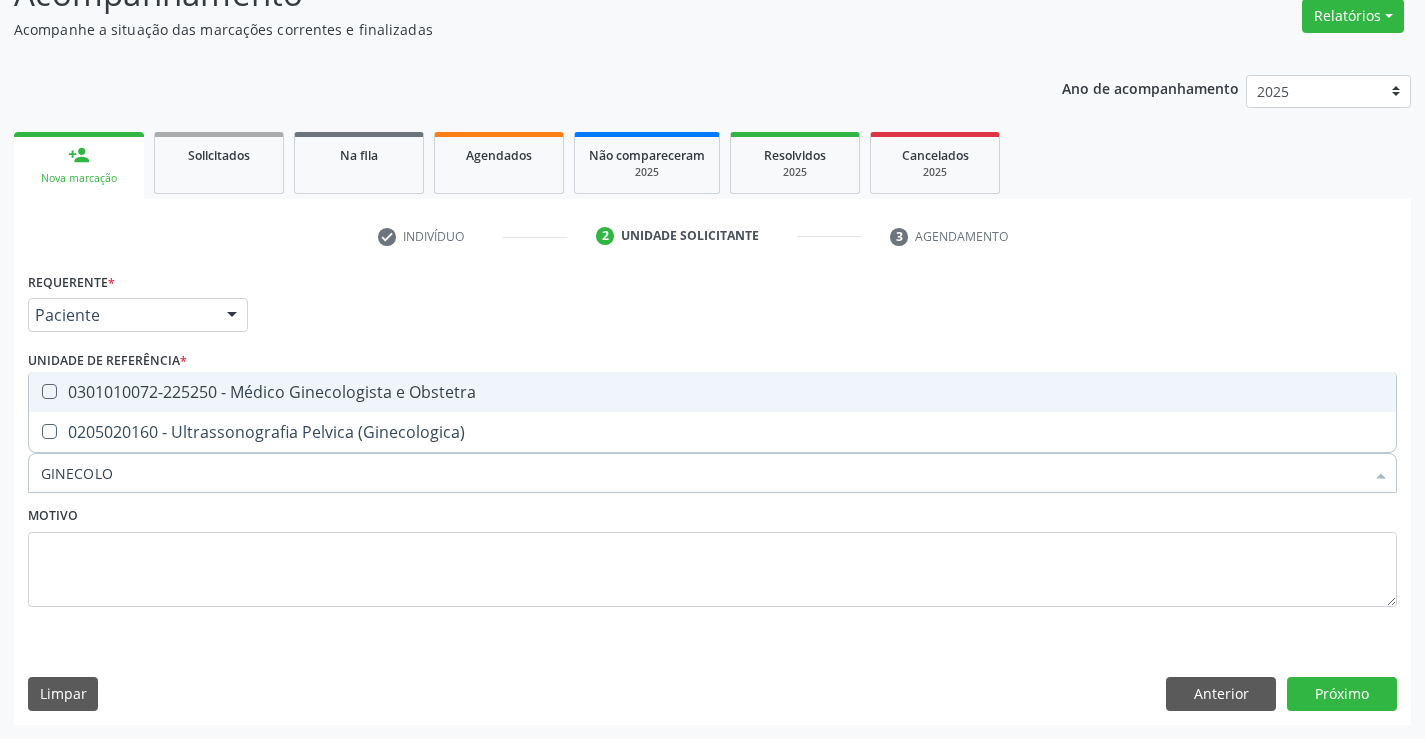 click on "0301010072-225250 - Médico Ginecologista e Obstetra" at bounding box center [712, 392] 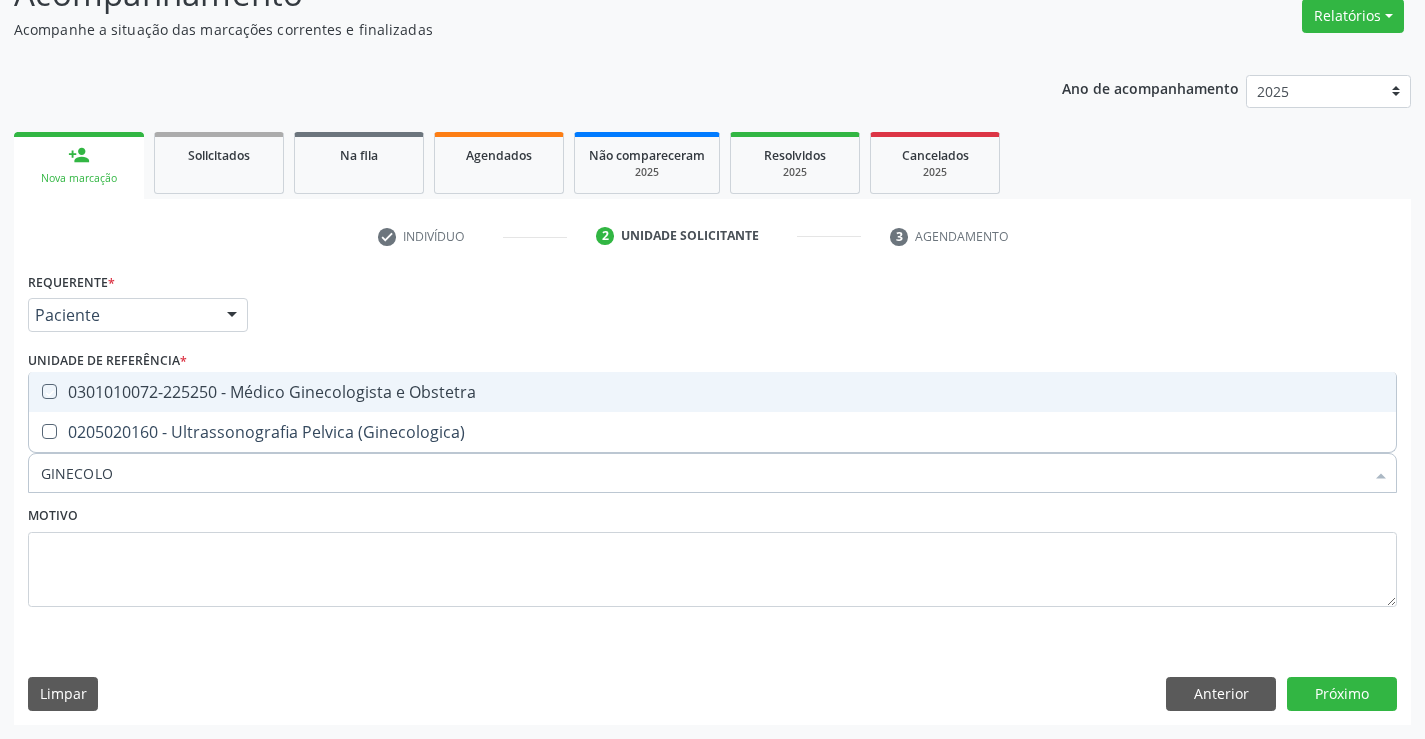checkbox on "true" 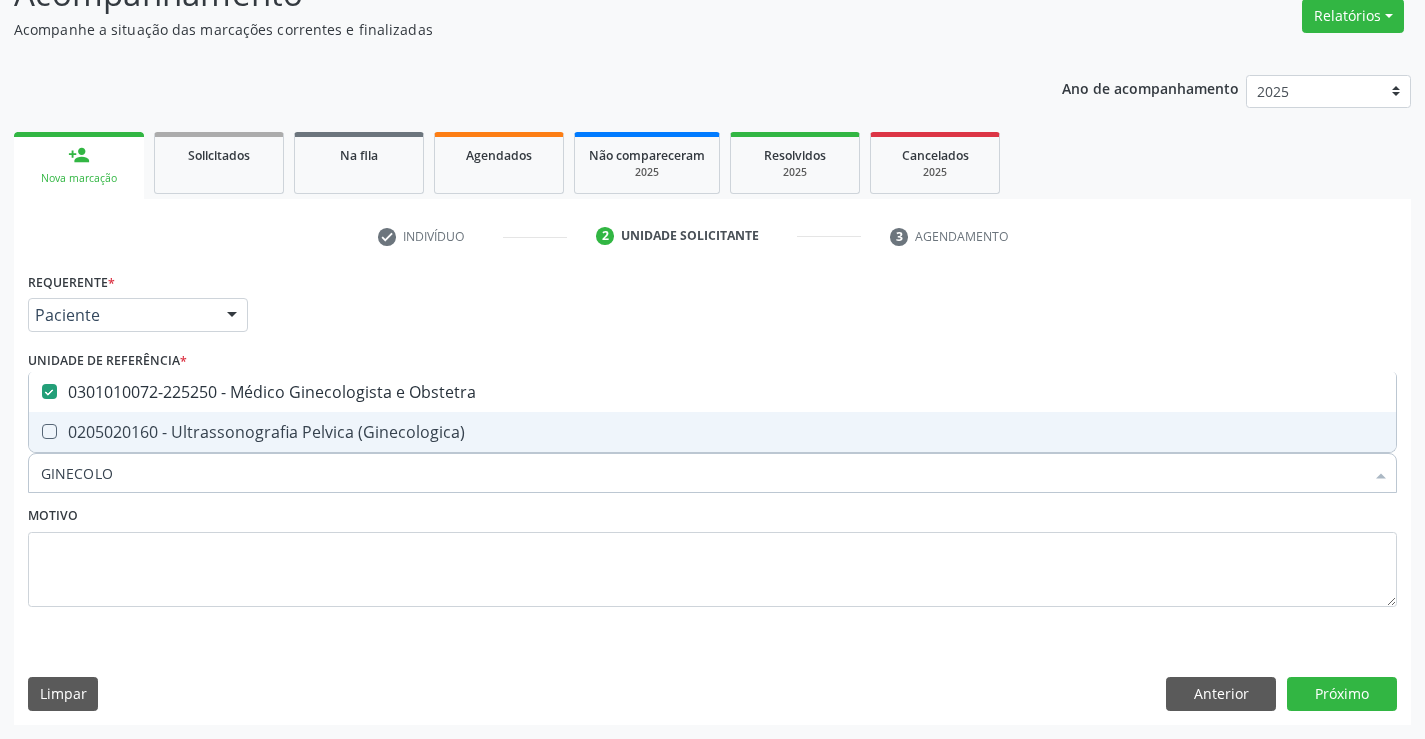 type on "GINECOLO" 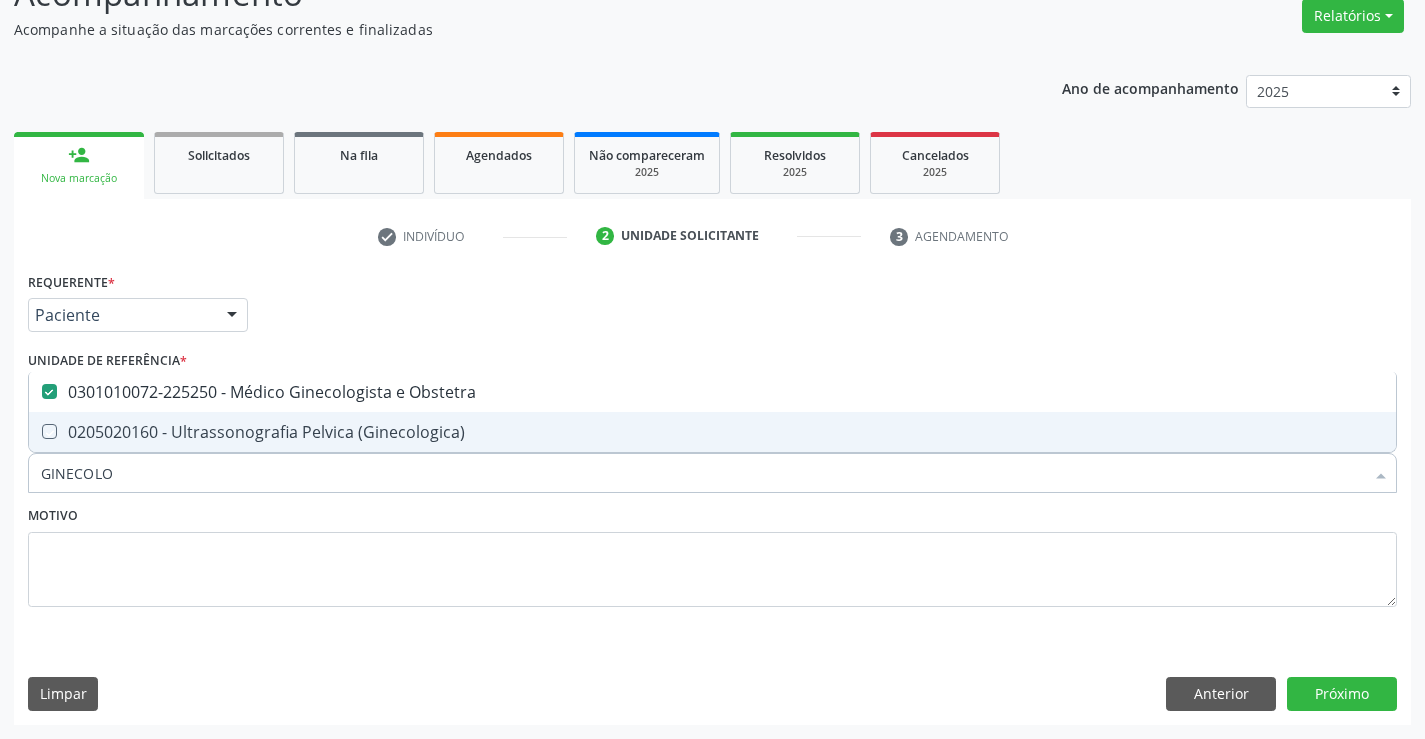 click on "Motivo" at bounding box center [712, 554] 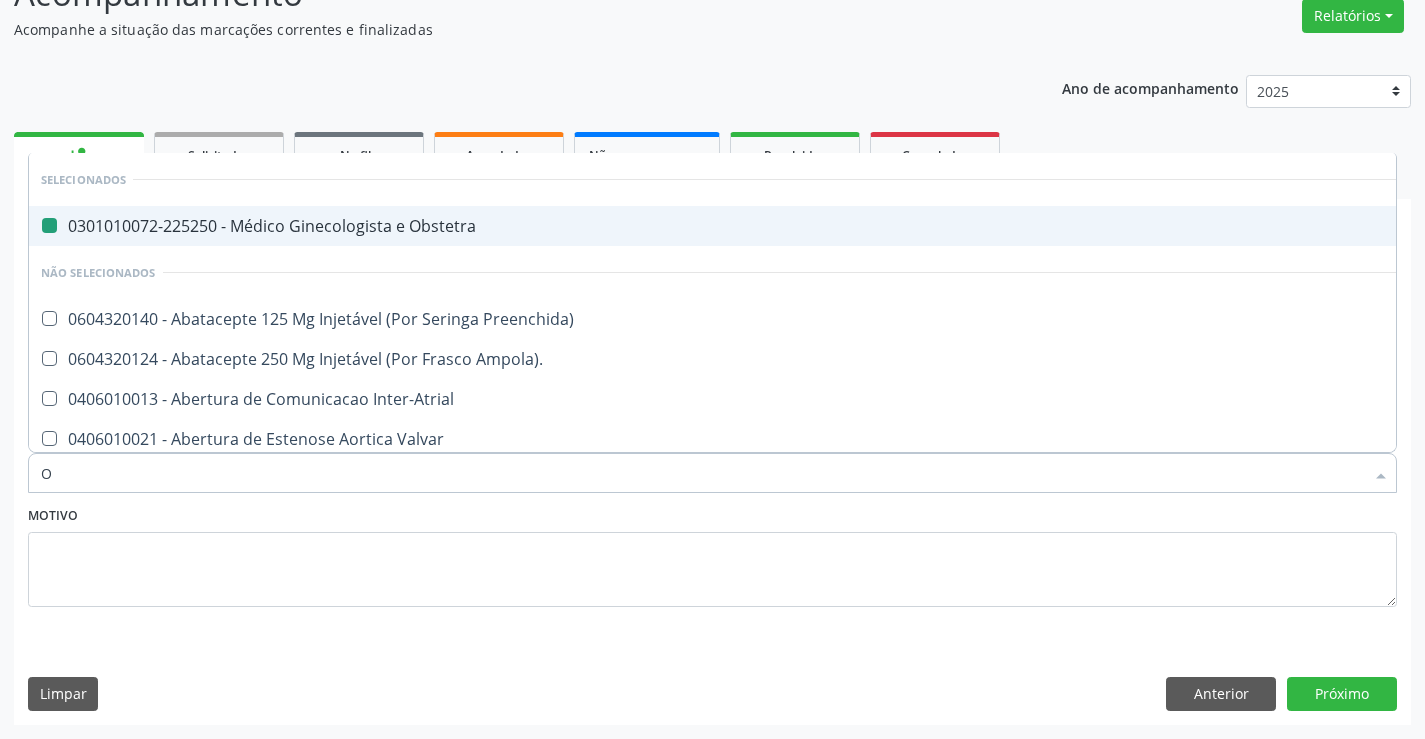 type on "OT" 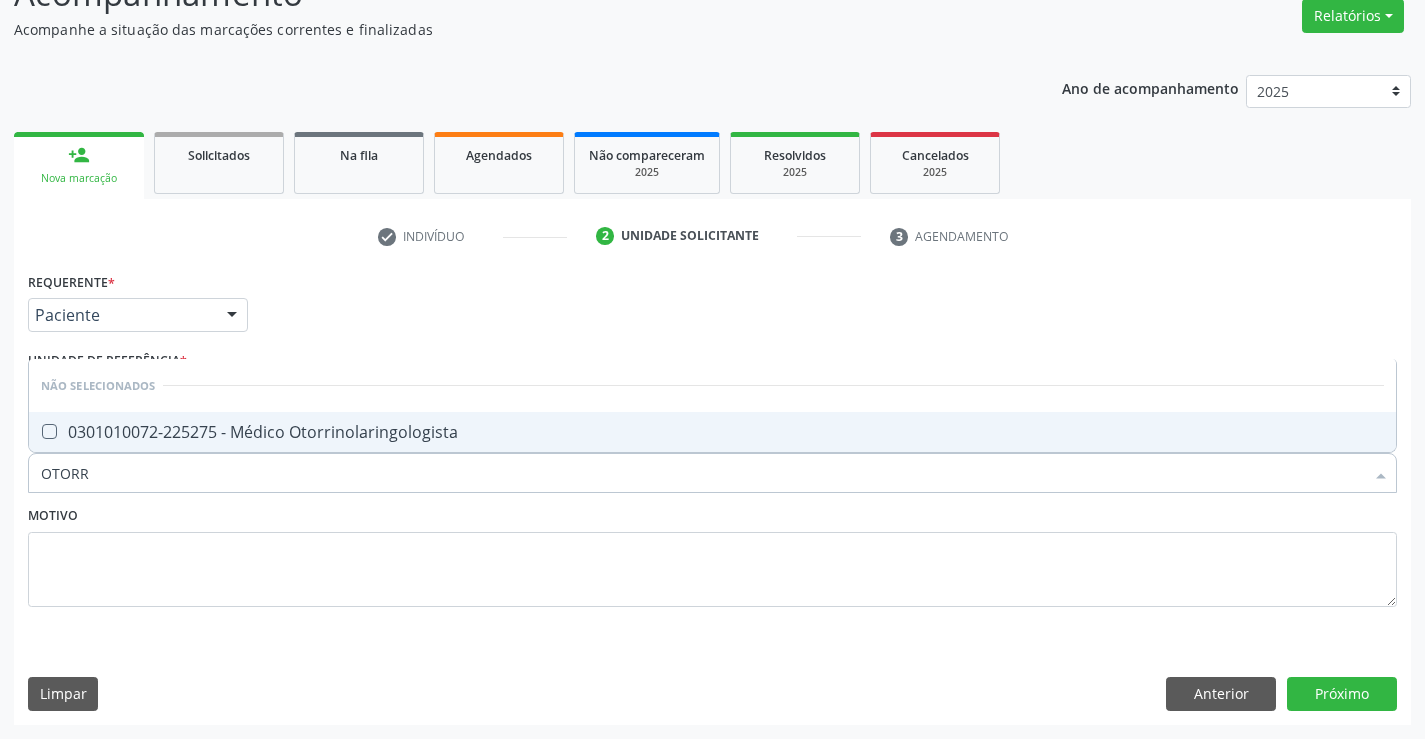 type on "OTORRI" 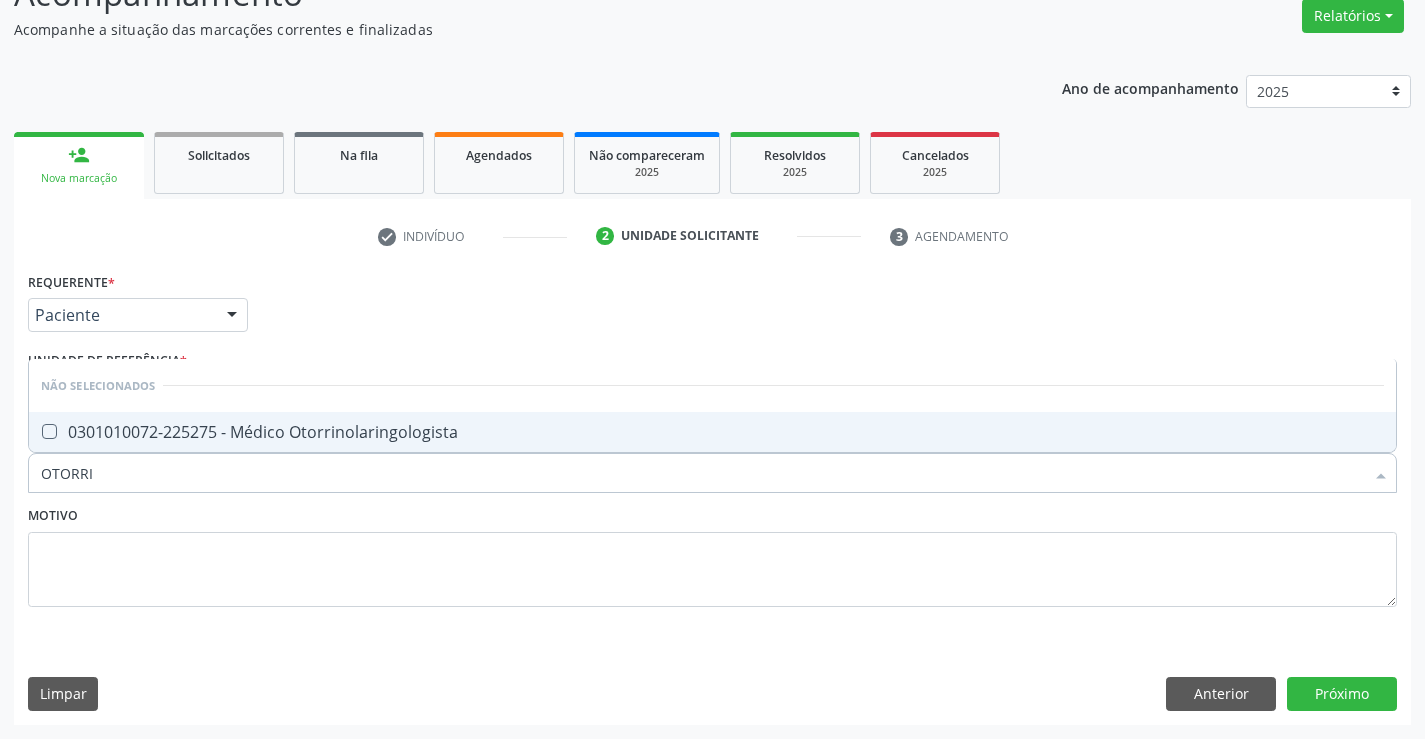 click on "0301010072-225275 - Médico Otorrinolaringologista" at bounding box center (712, 432) 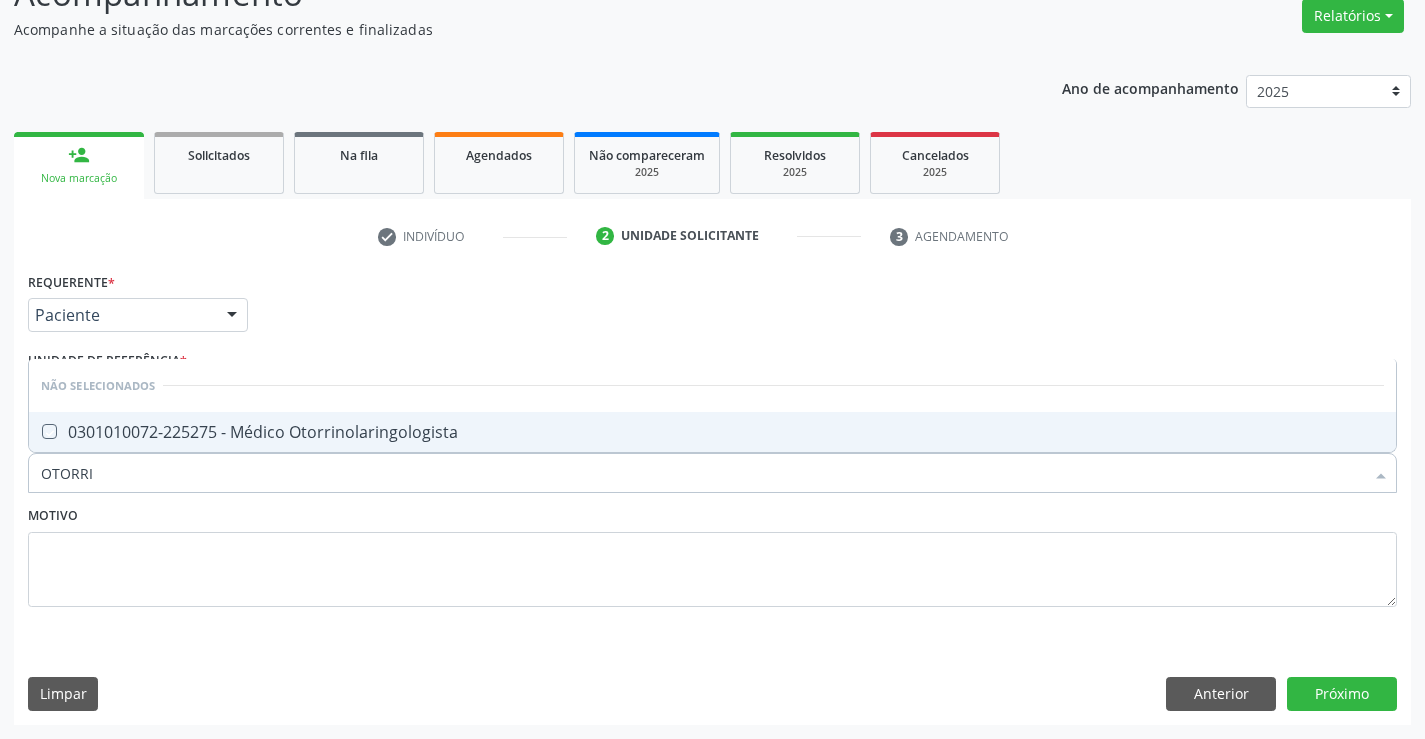 checkbox on "true" 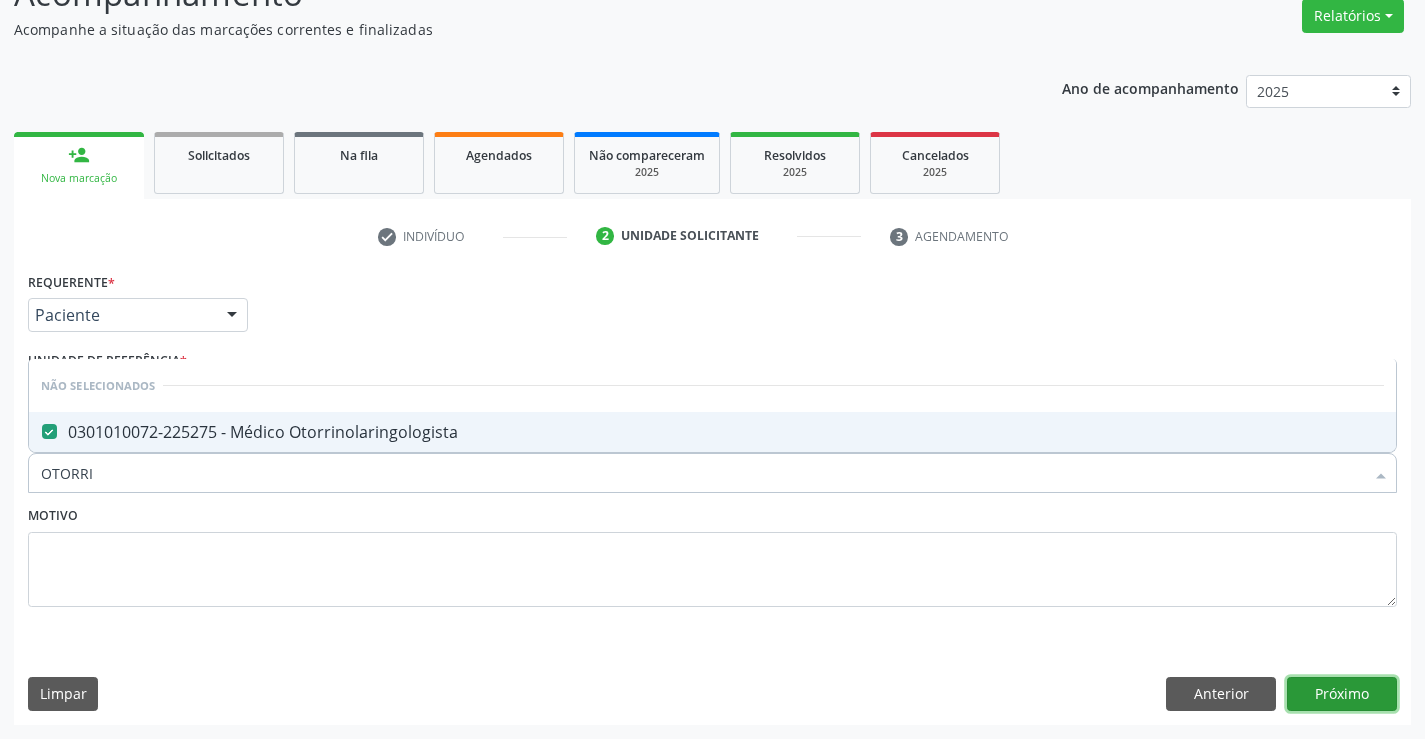click on "Próximo" at bounding box center (1342, 694) 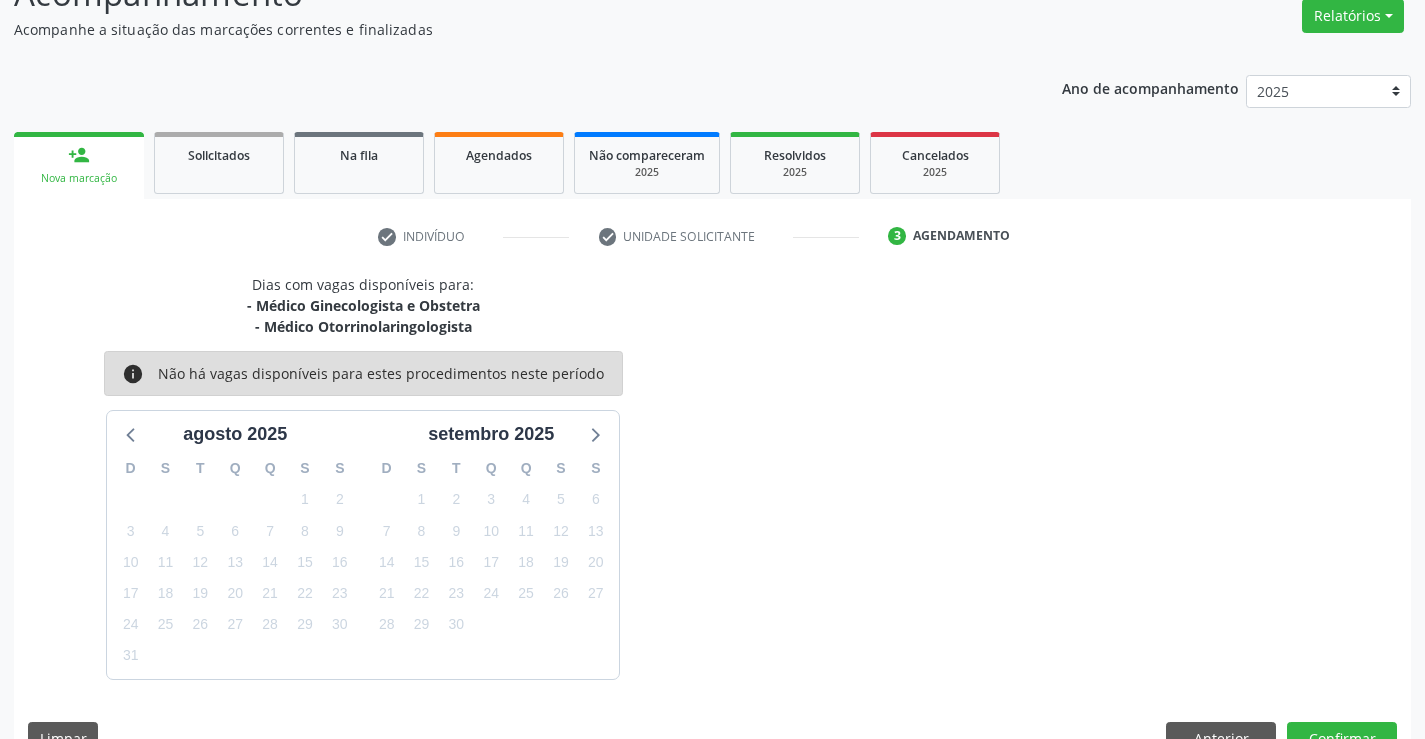 scroll, scrollTop: 211, scrollLeft: 0, axis: vertical 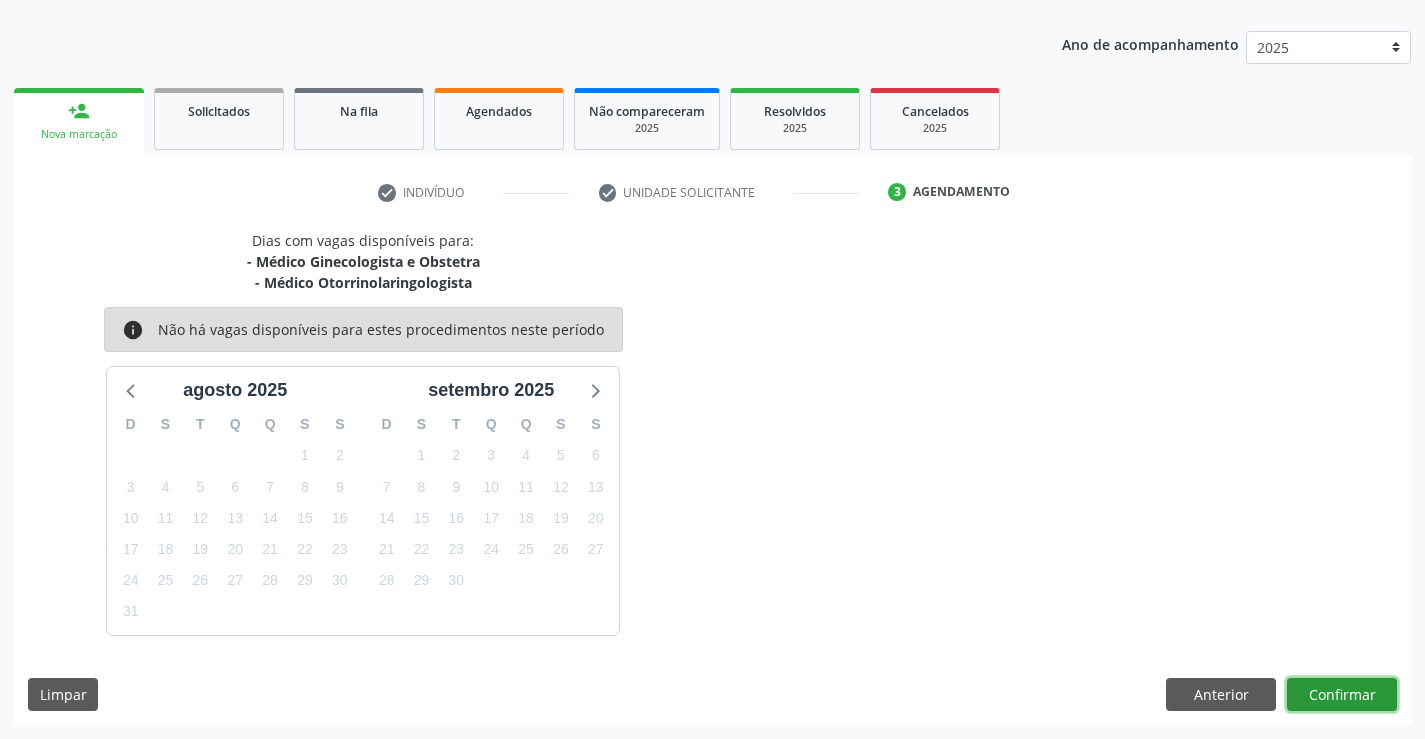 click on "Confirmar" at bounding box center (1342, 695) 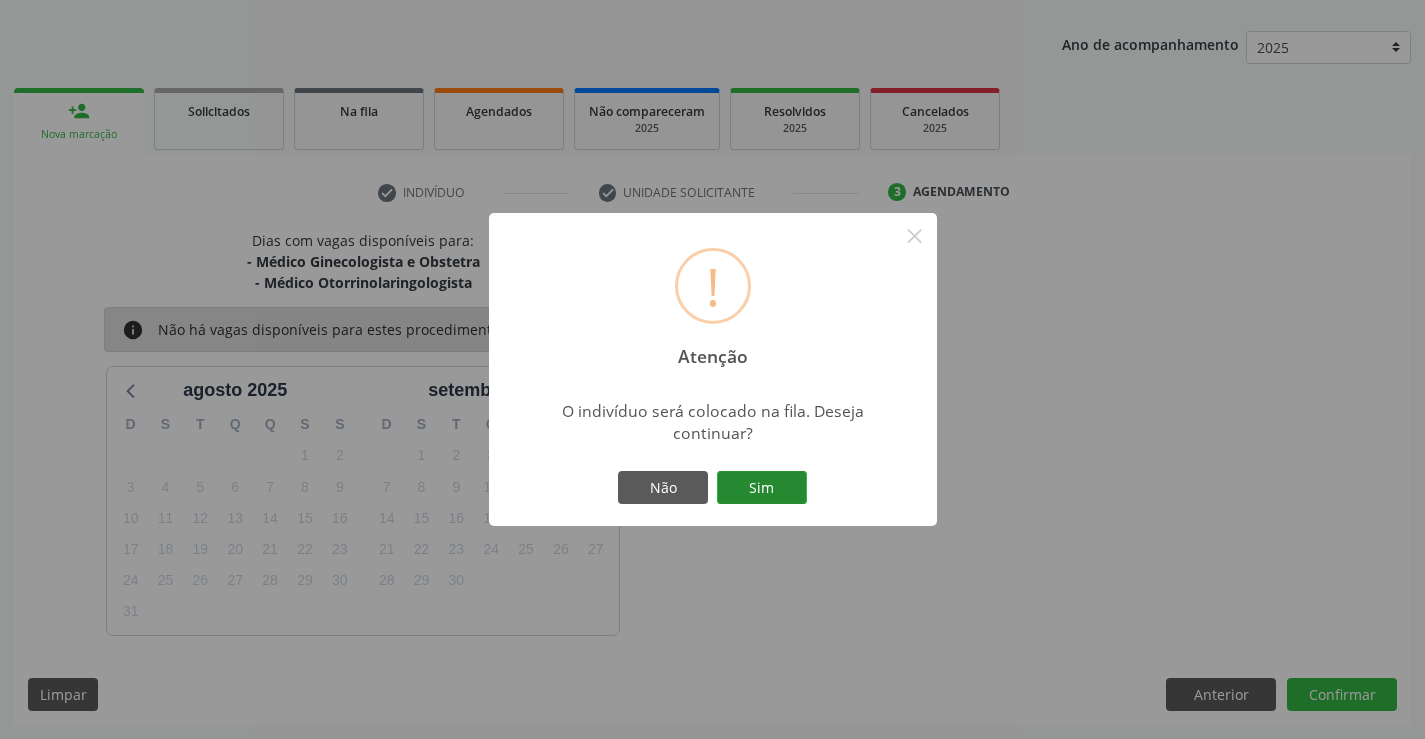 click on "Sim" at bounding box center (762, 488) 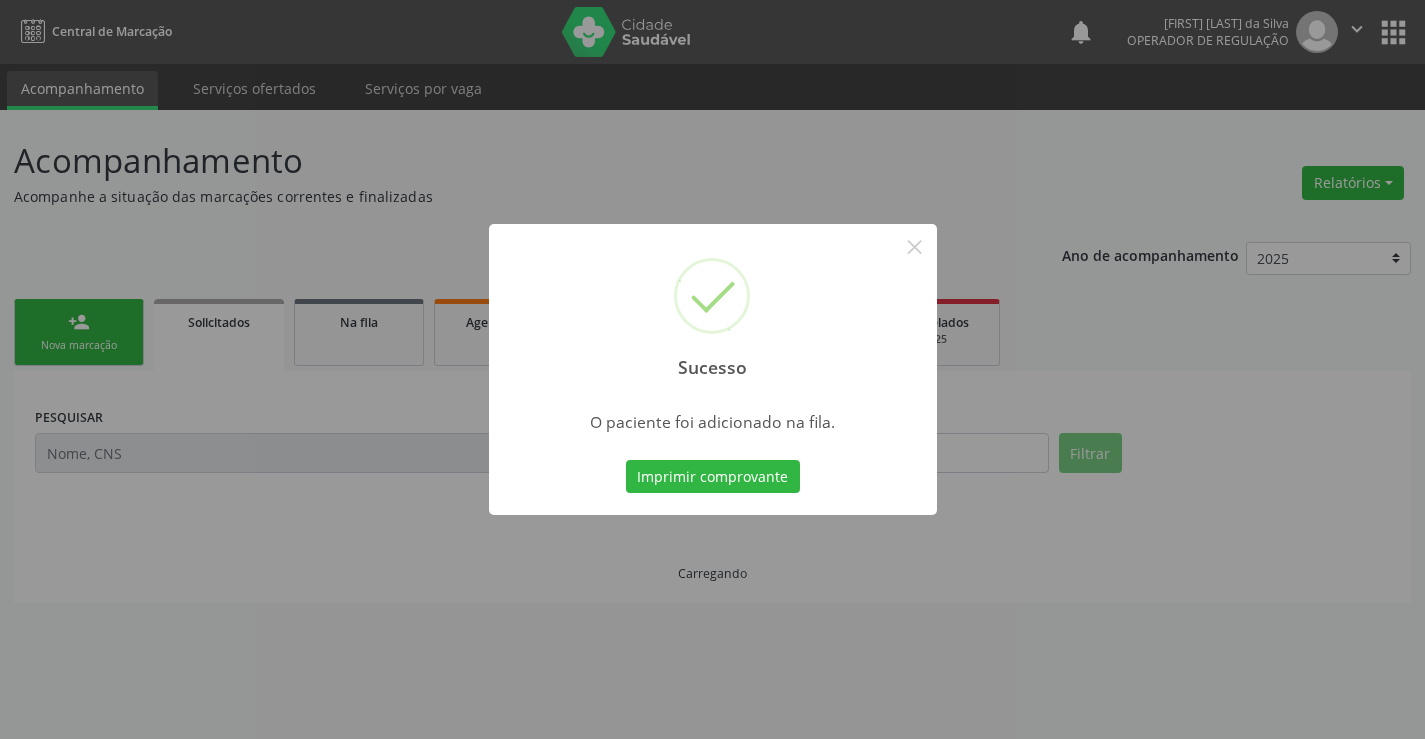 scroll, scrollTop: 0, scrollLeft: 0, axis: both 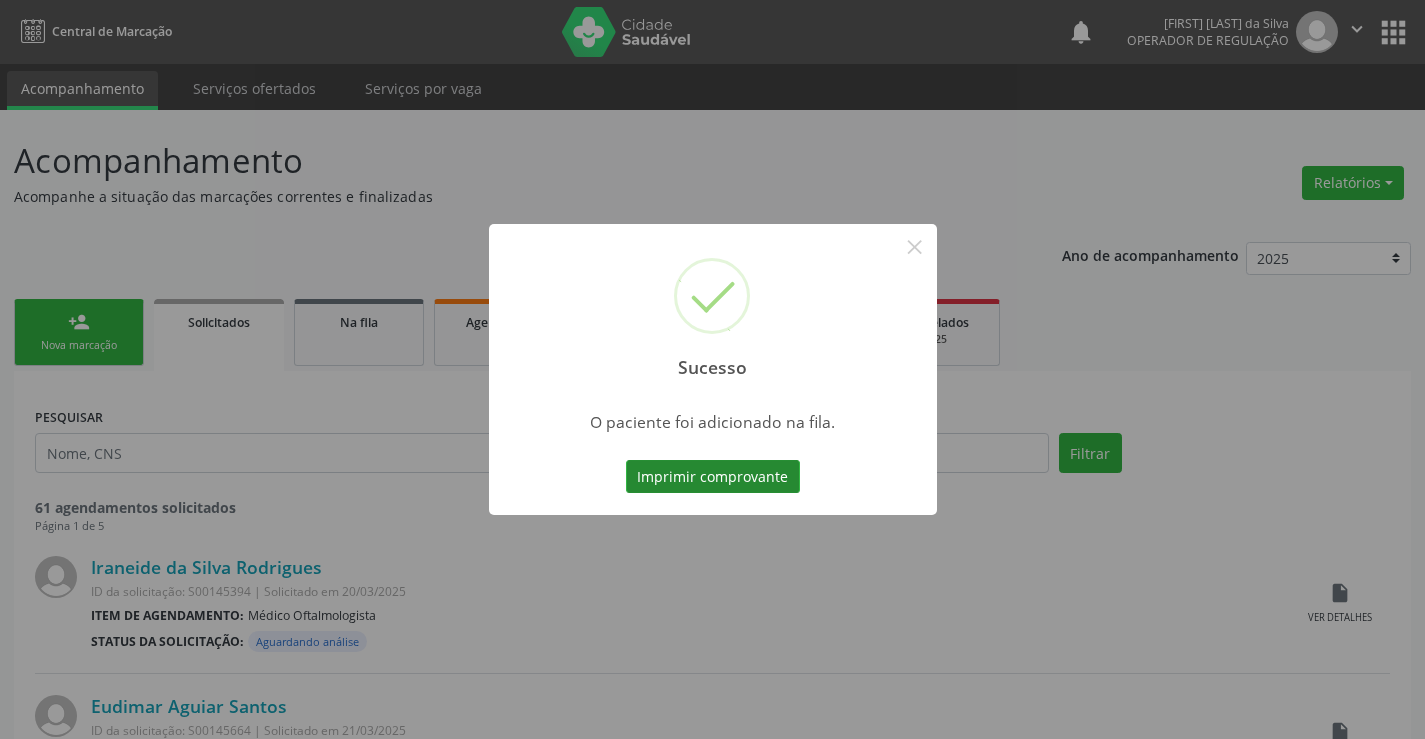 click on "Imprimir comprovante" at bounding box center [713, 477] 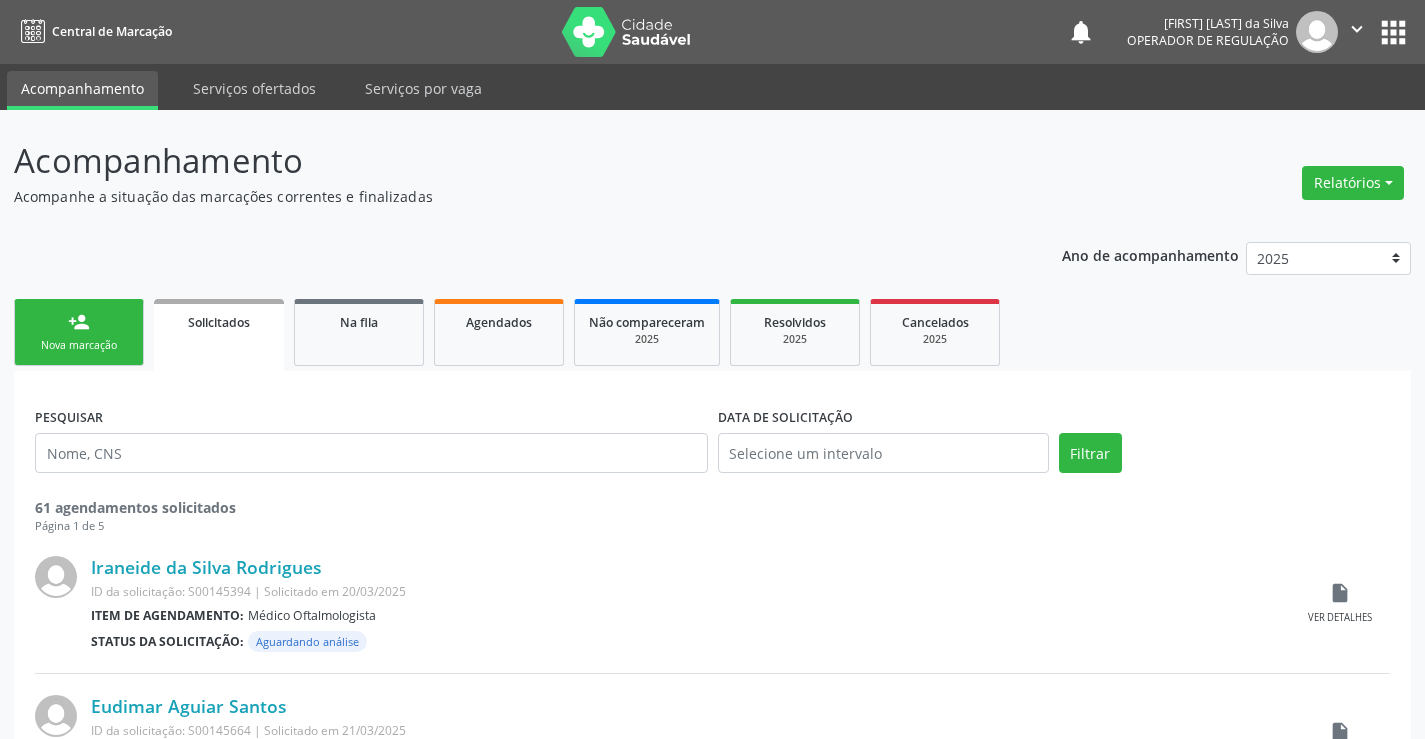 click on "person_add" at bounding box center (79, 322) 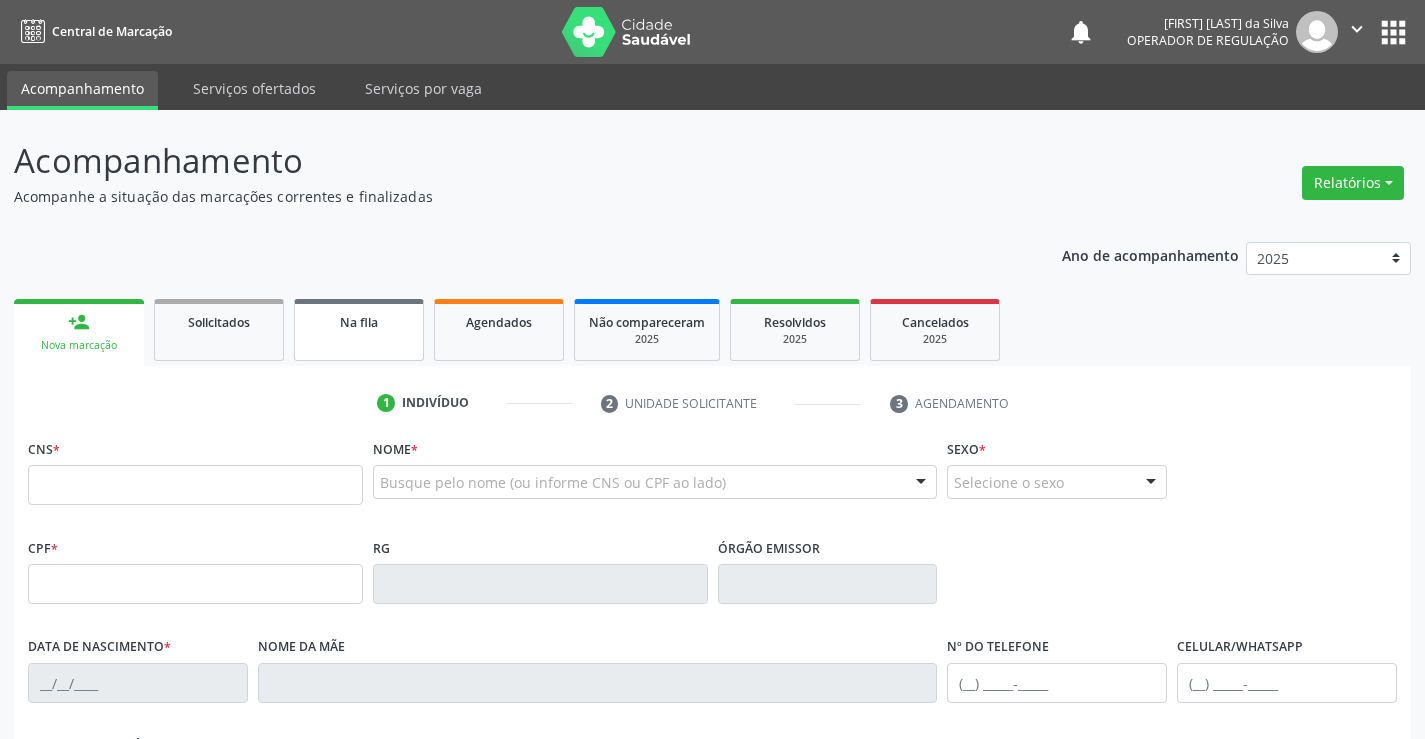 click on "Na fila" at bounding box center (359, 321) 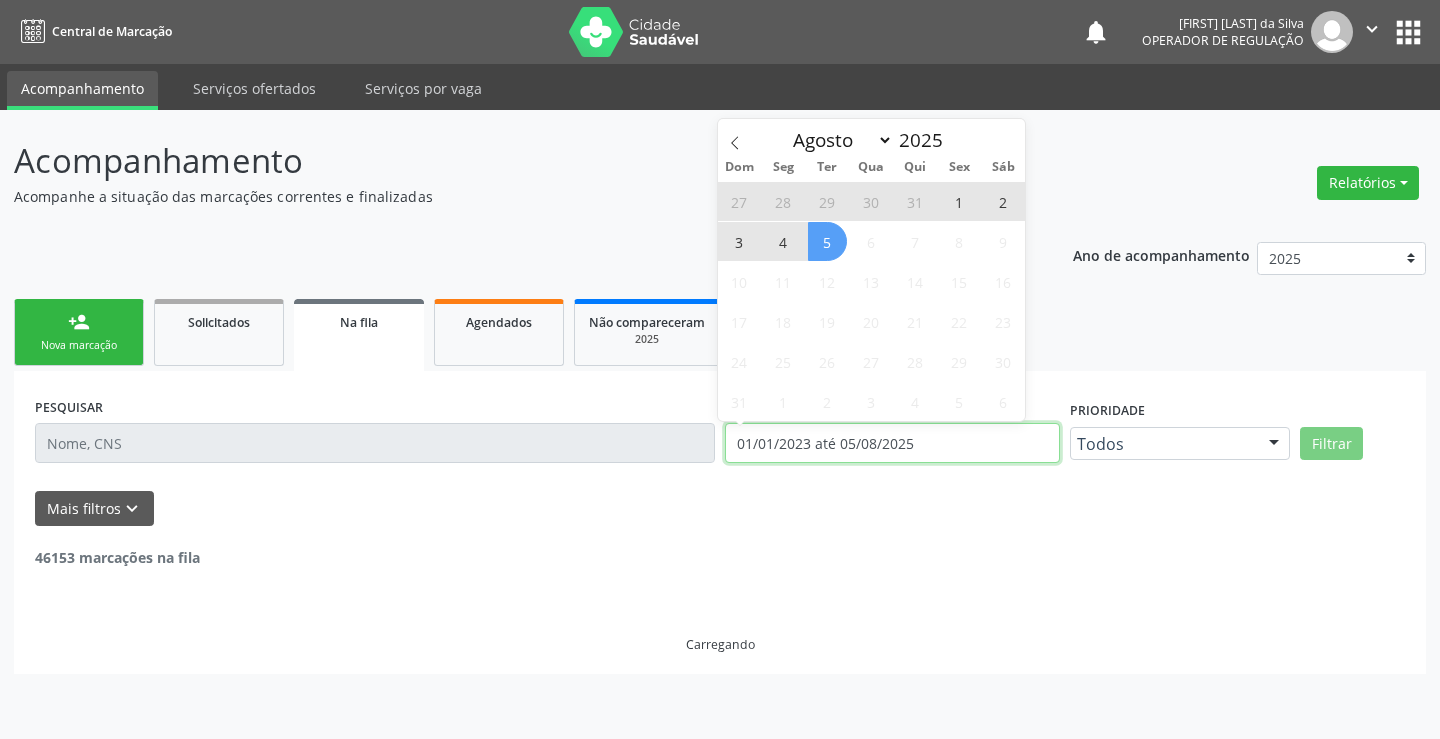 drag, startPoint x: 929, startPoint y: 442, endPoint x: 668, endPoint y: 471, distance: 262.60617 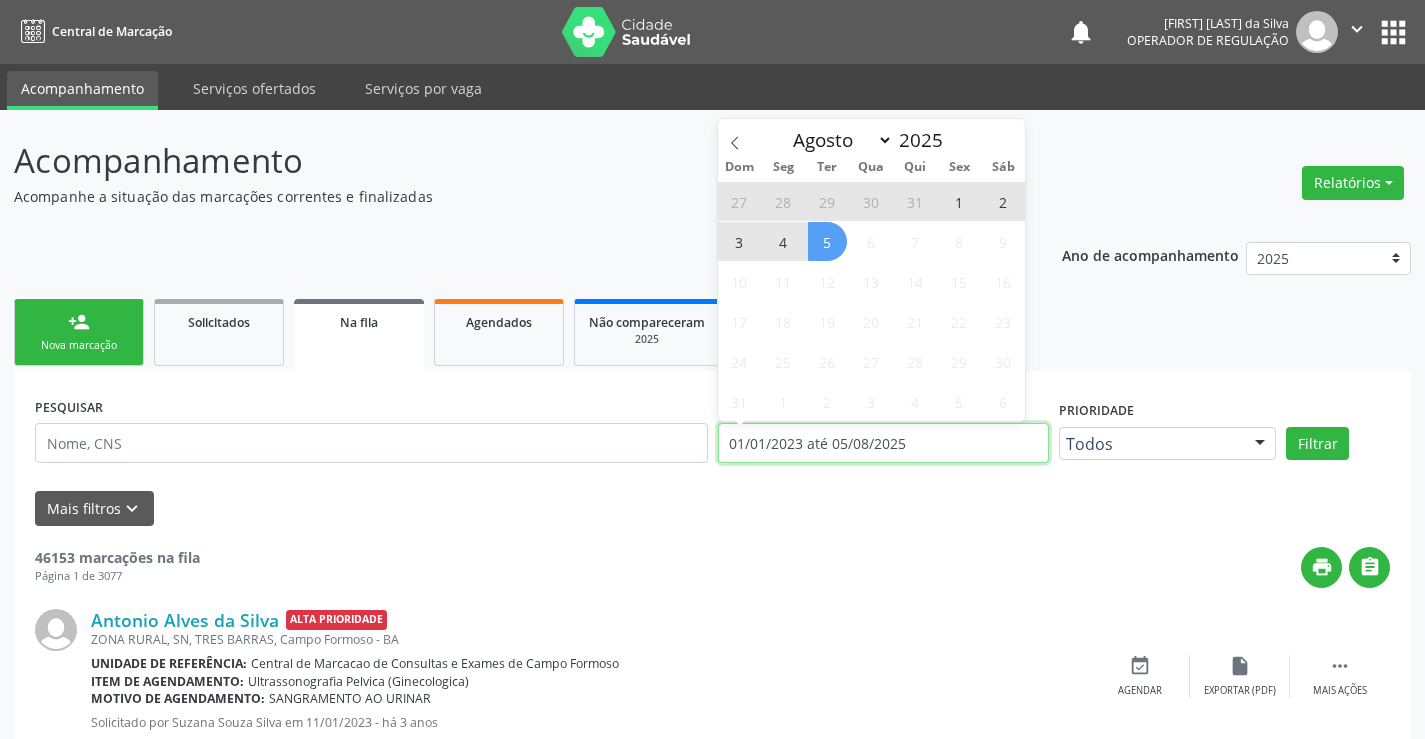 type 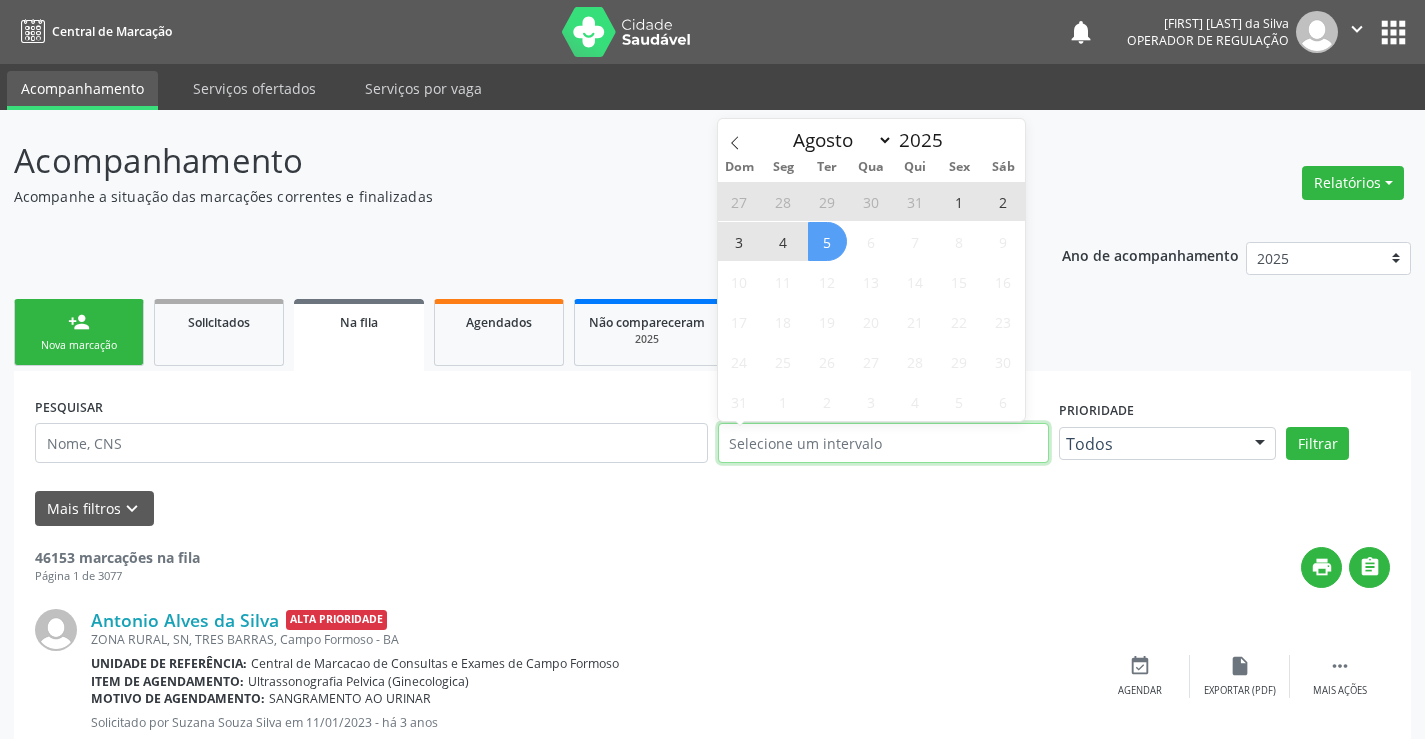 type on "2023" 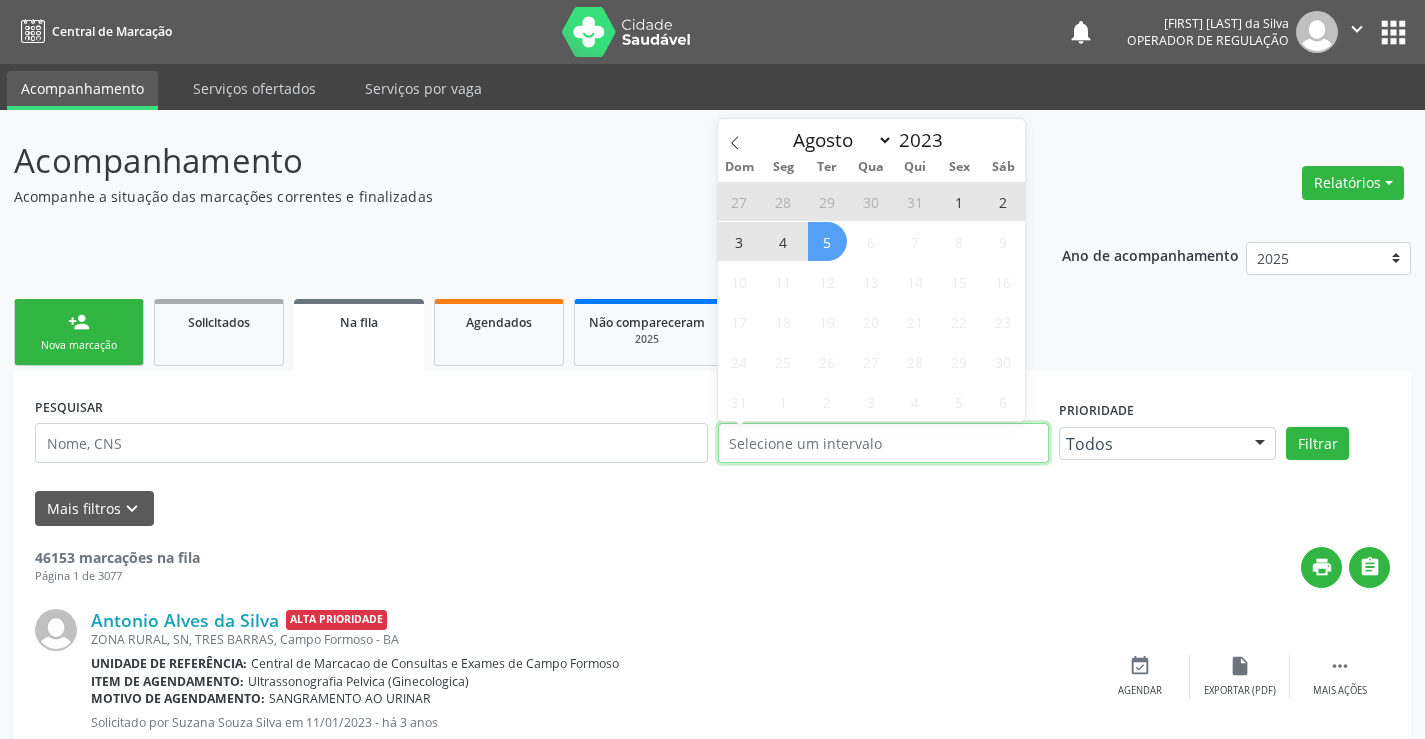 select on "0" 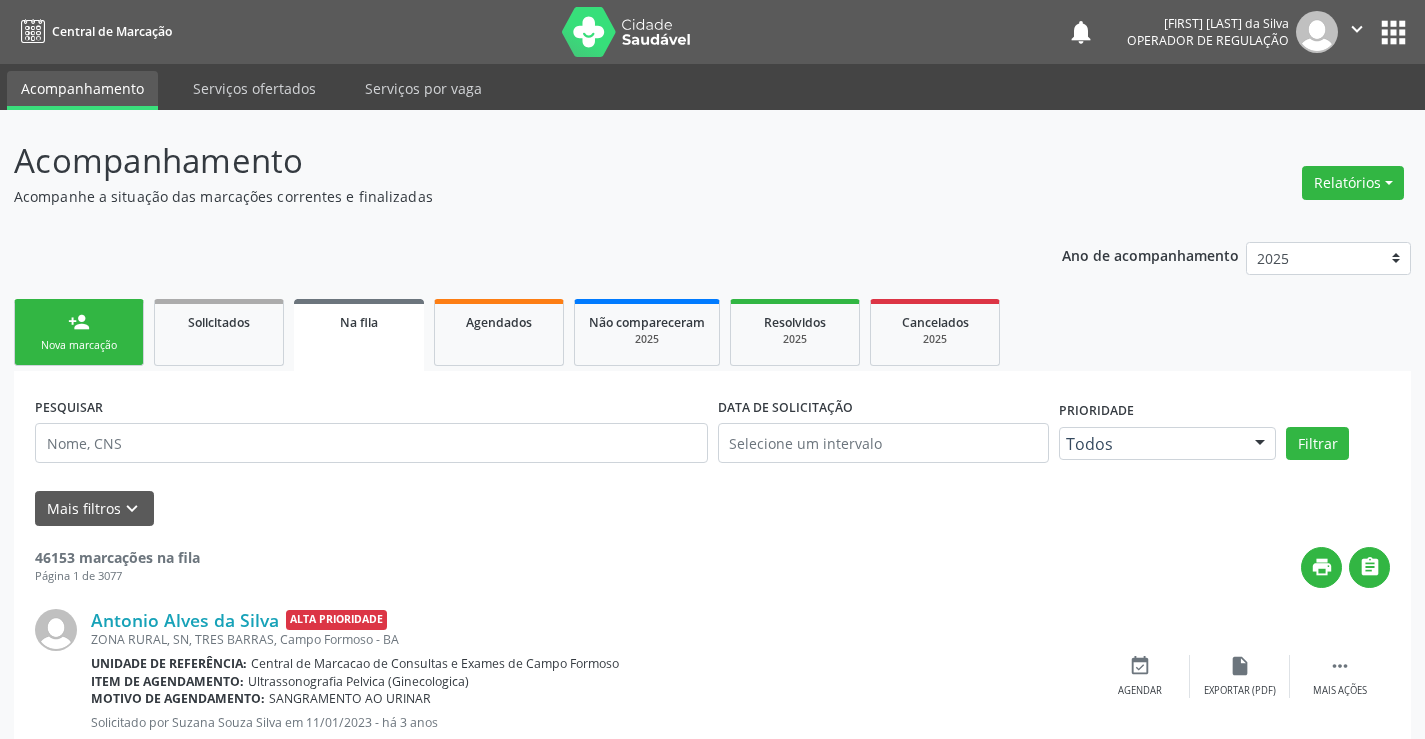 click on "person_add
Nova marcação" at bounding box center [79, 332] 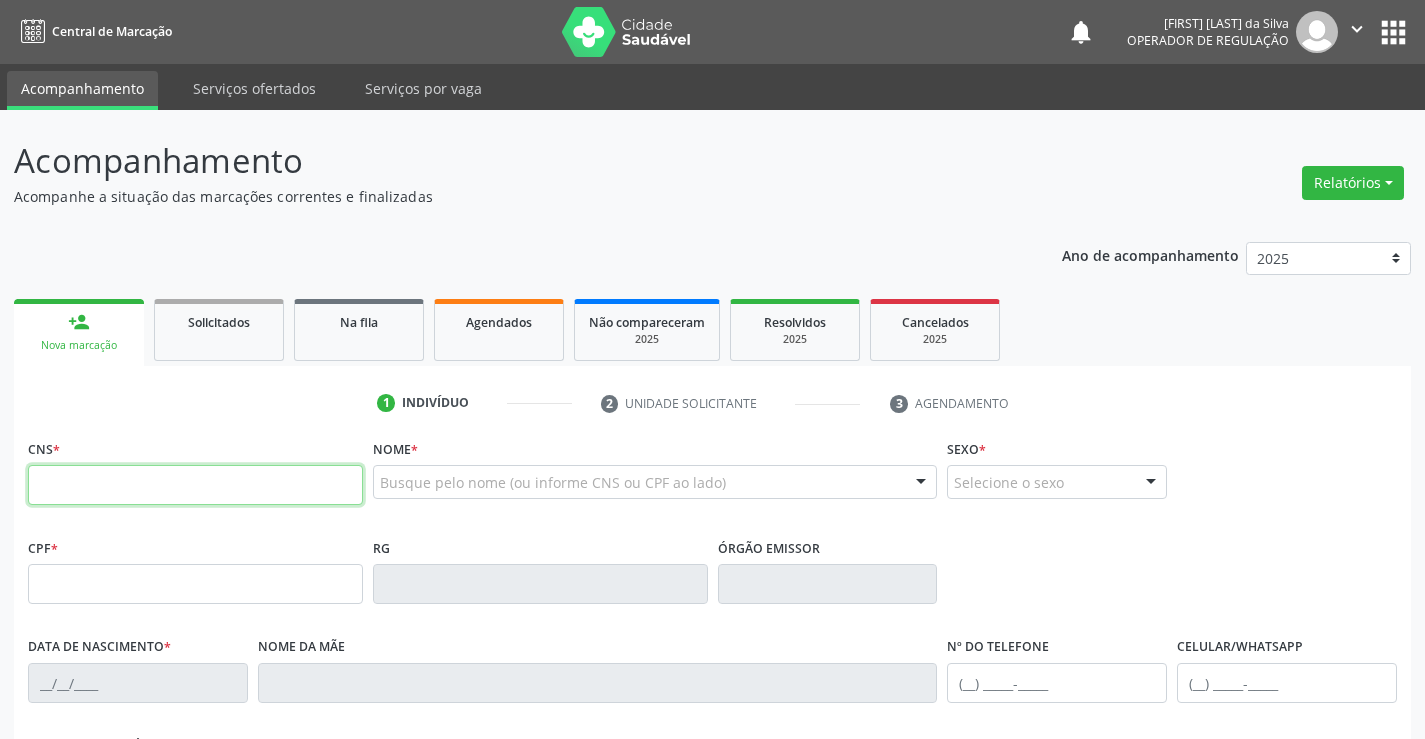 click at bounding box center [195, 485] 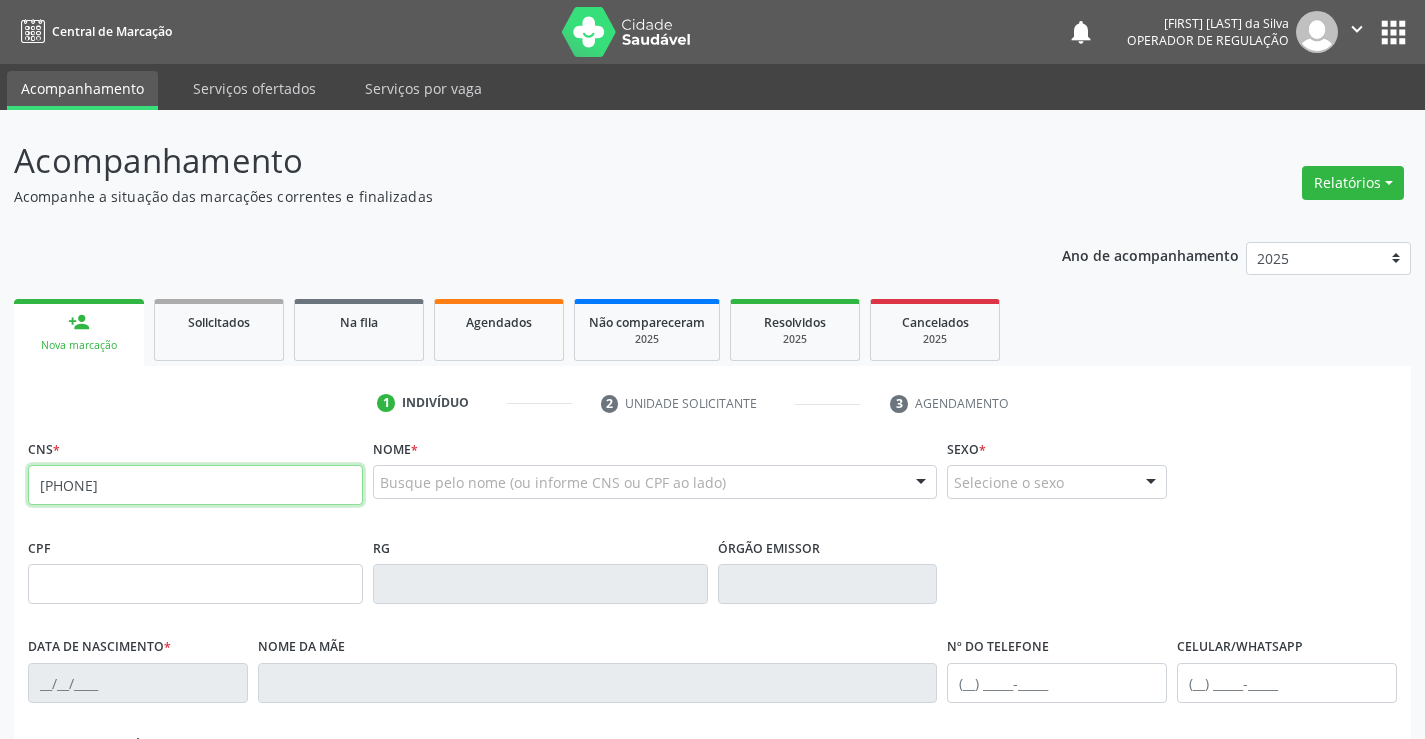 type on "704 0023 2692 5863" 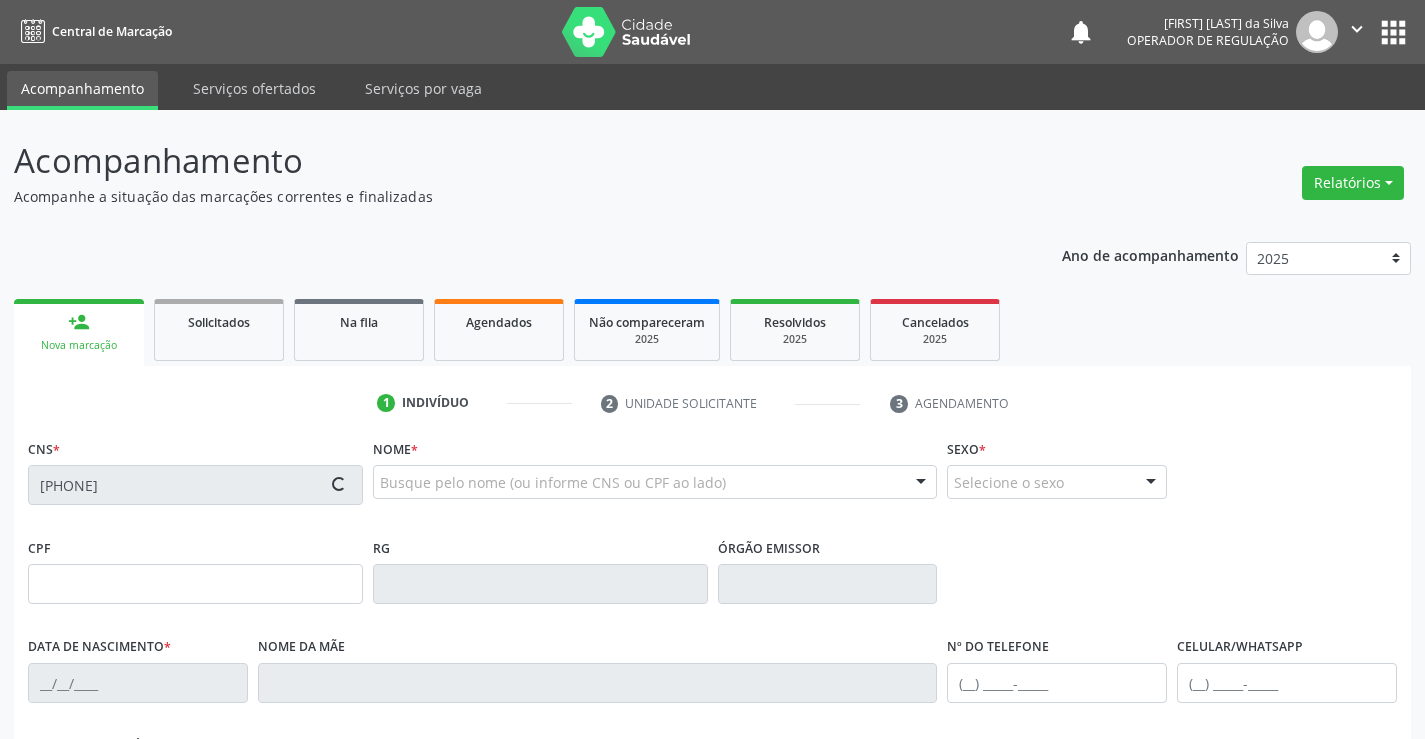 type on "005.408.295-10" 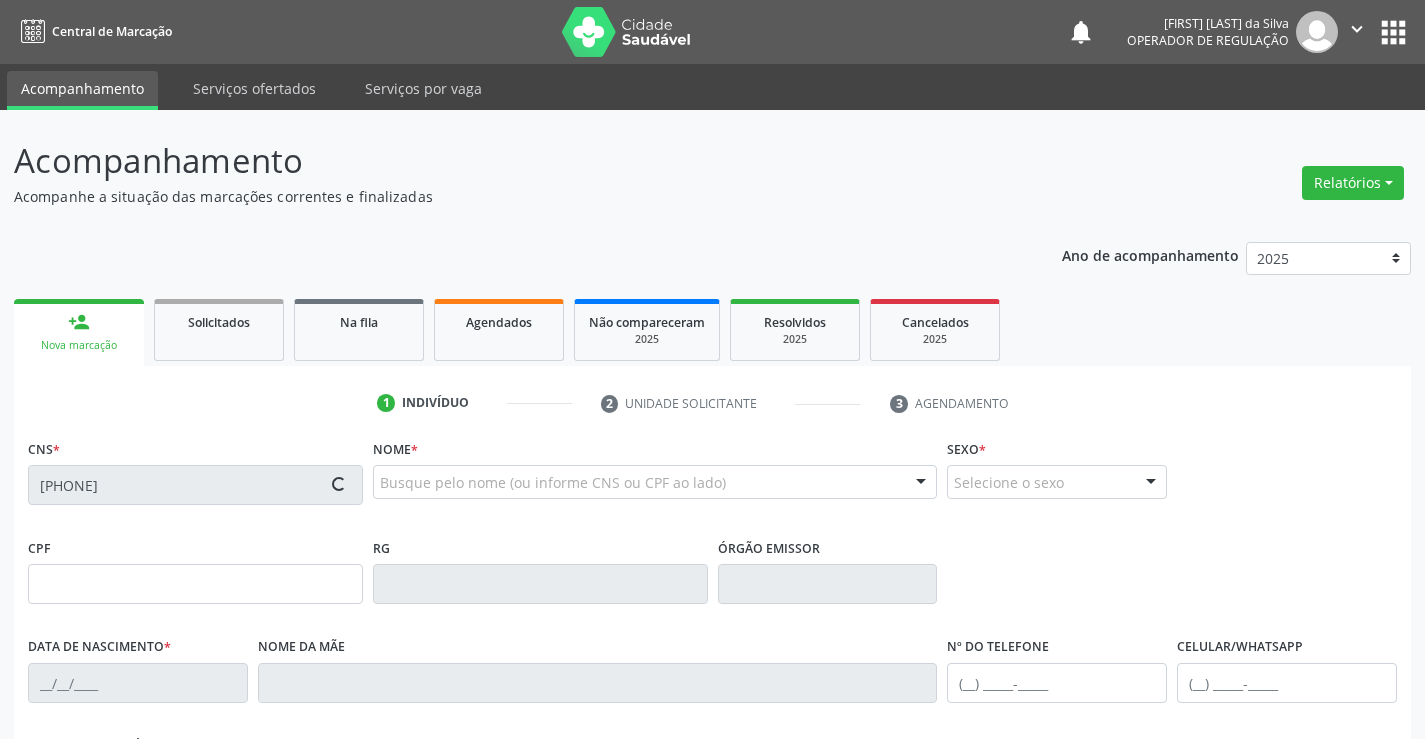 type on "1271304970" 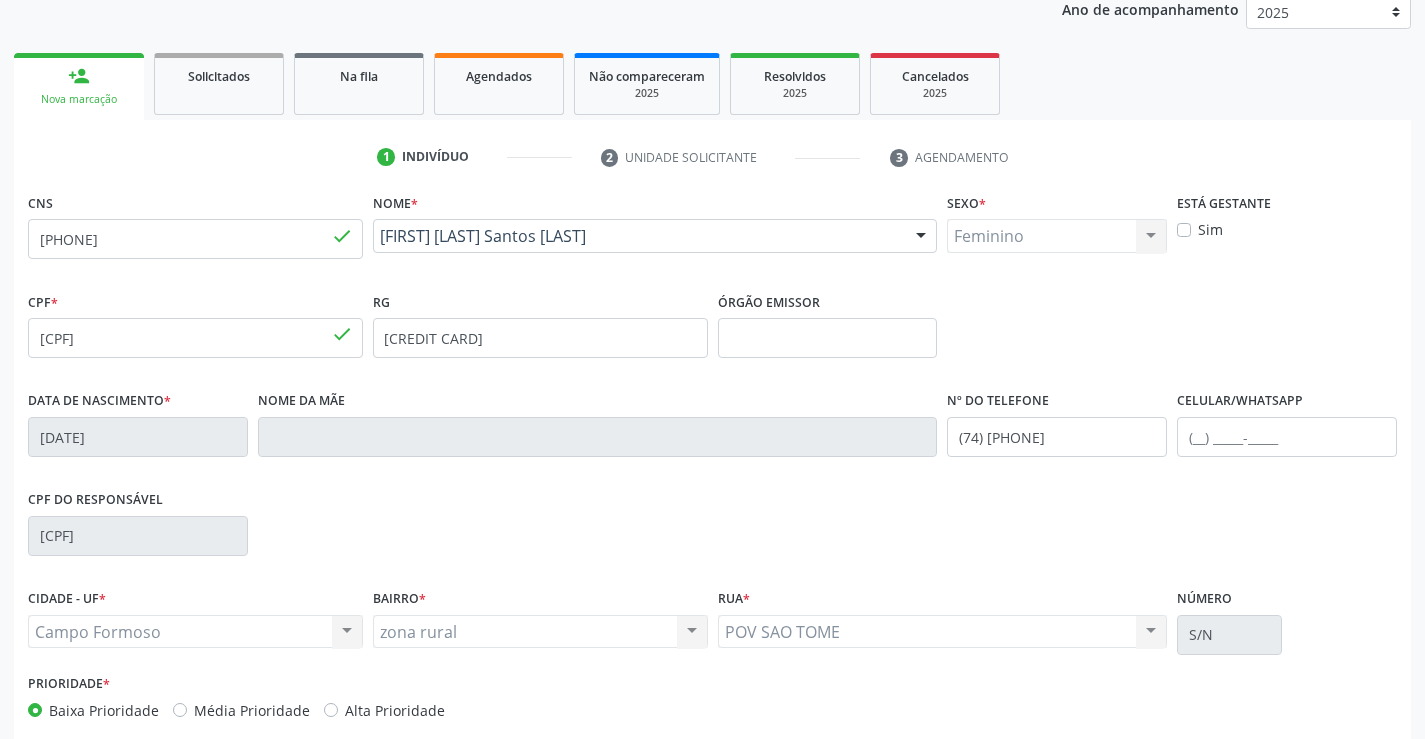 scroll, scrollTop: 345, scrollLeft: 0, axis: vertical 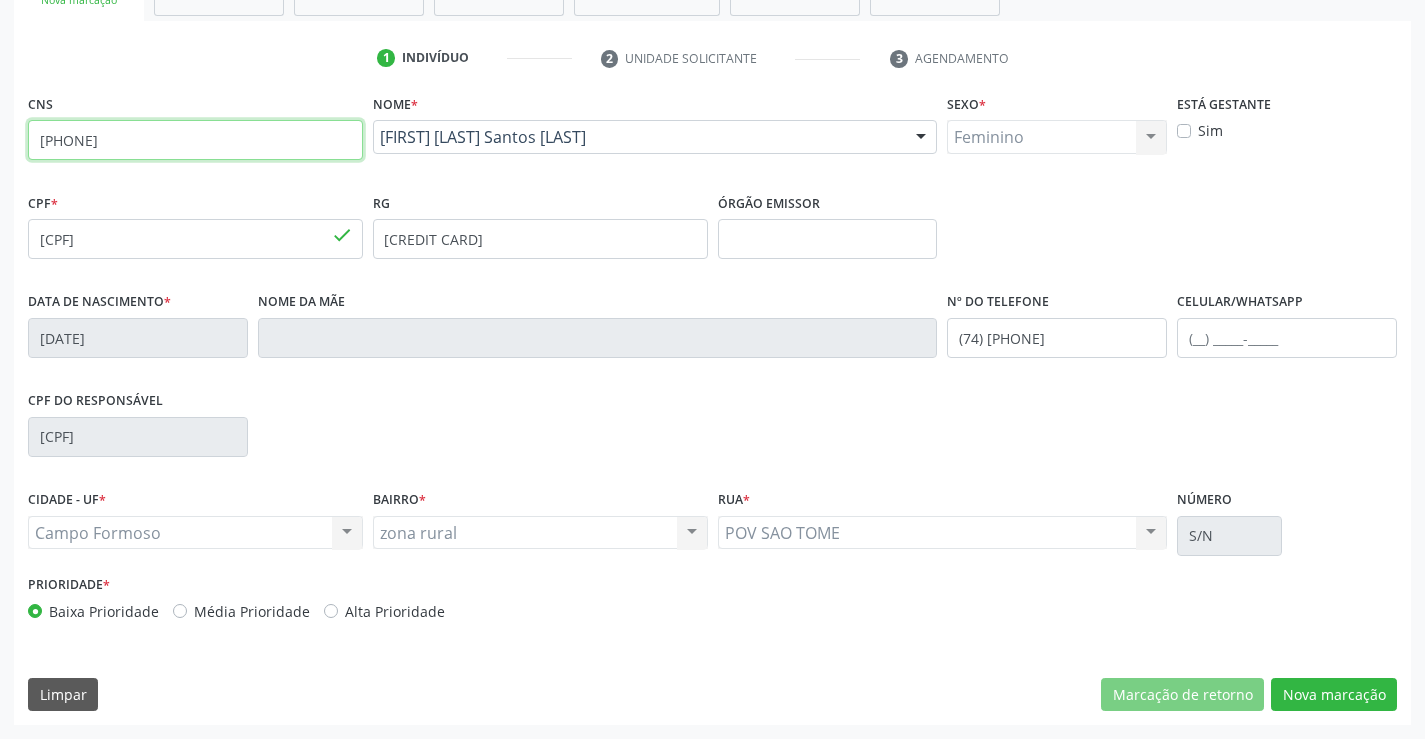 drag, startPoint x: 34, startPoint y: 143, endPoint x: 258, endPoint y: 136, distance: 224.10934 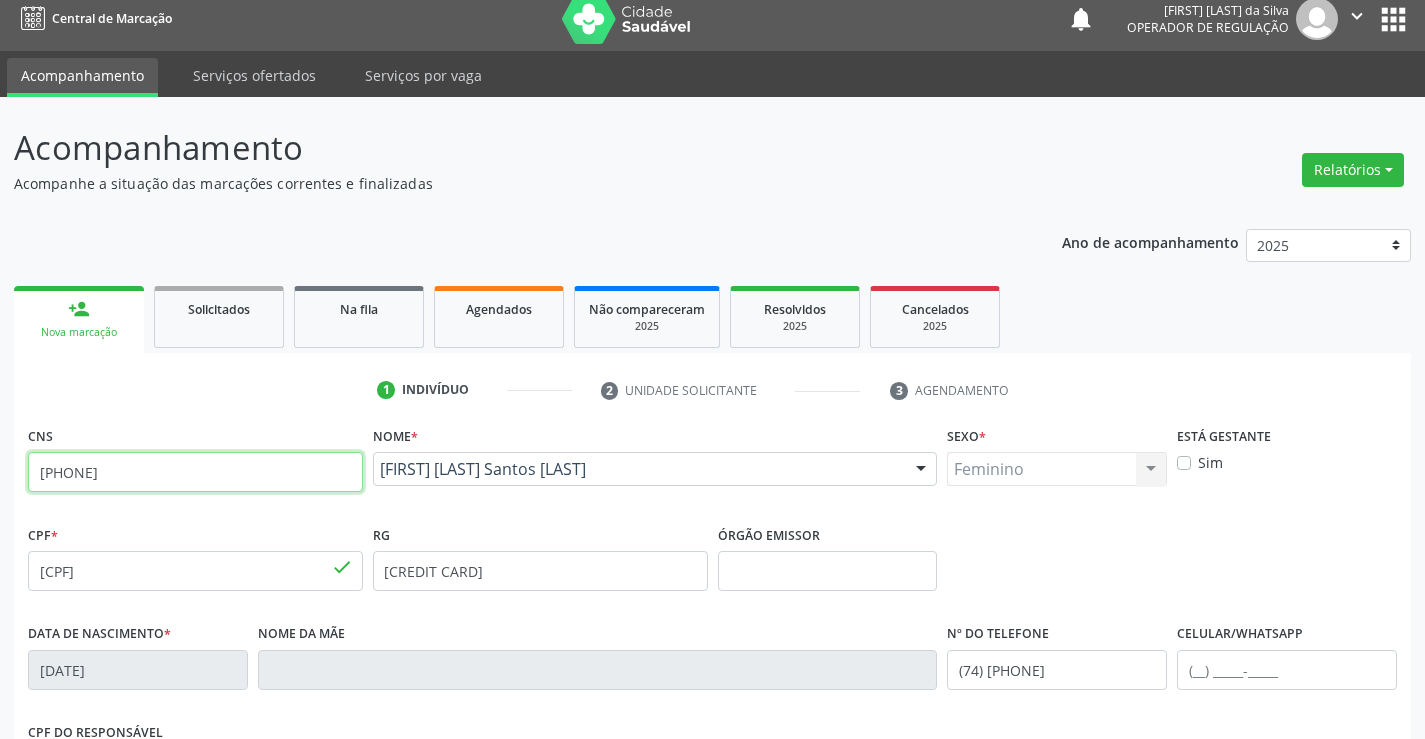 scroll, scrollTop: 0, scrollLeft: 0, axis: both 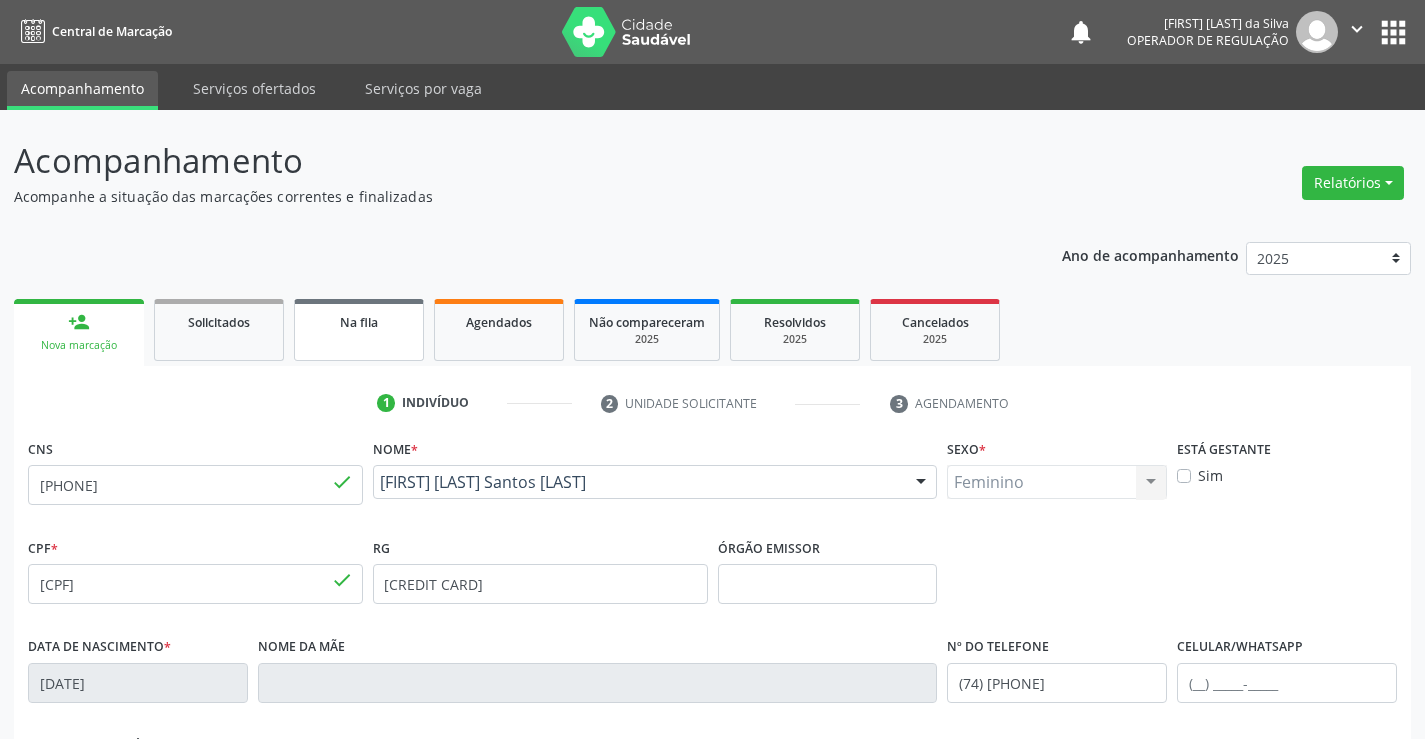 click on "Na fila" at bounding box center (359, 322) 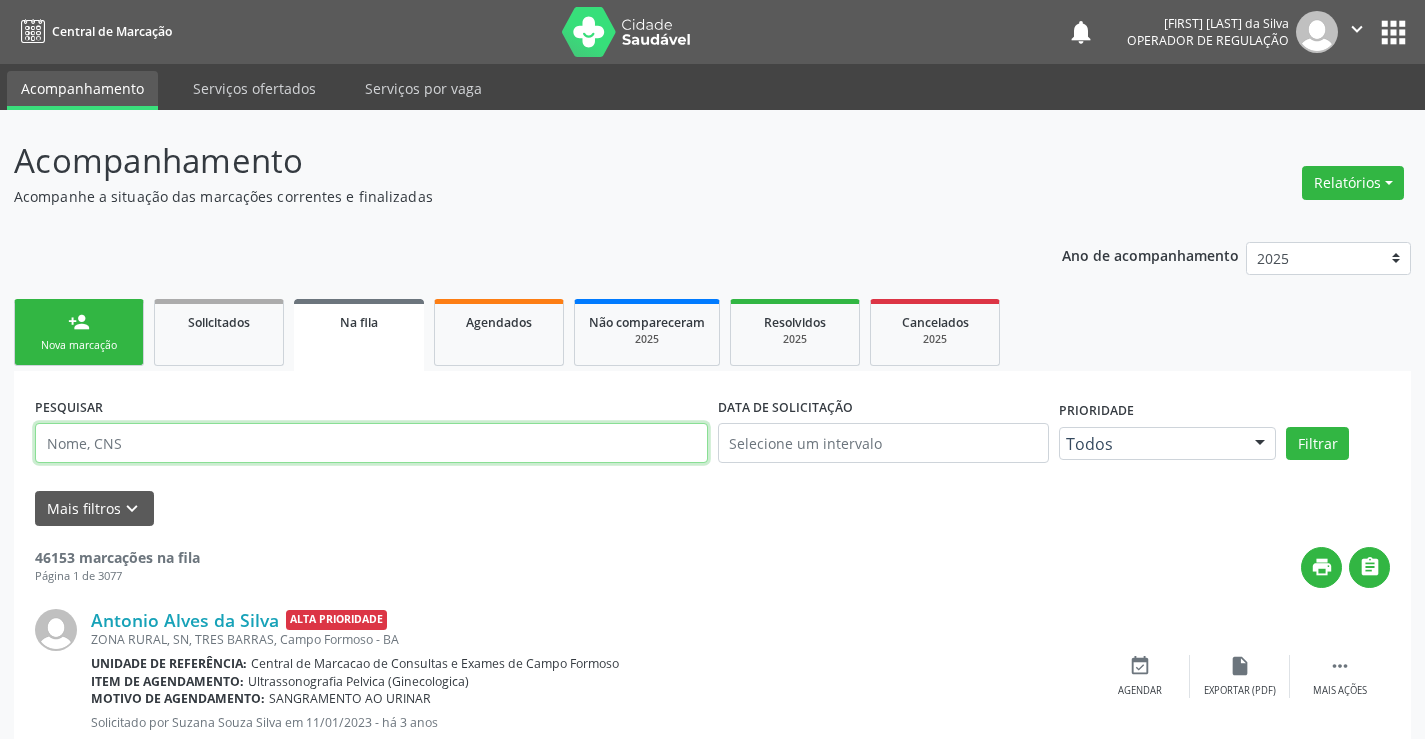 click at bounding box center [371, 443] 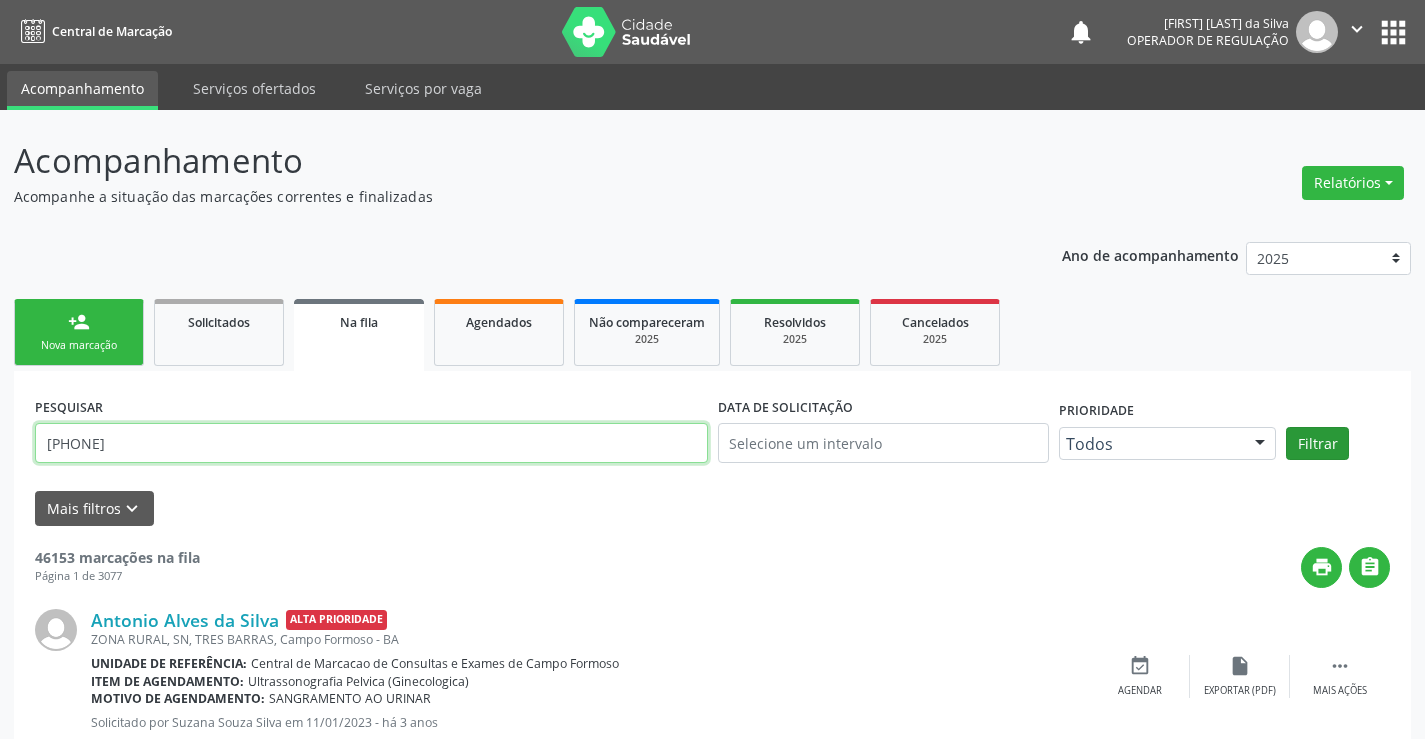 type on "704 0023 2692 5863" 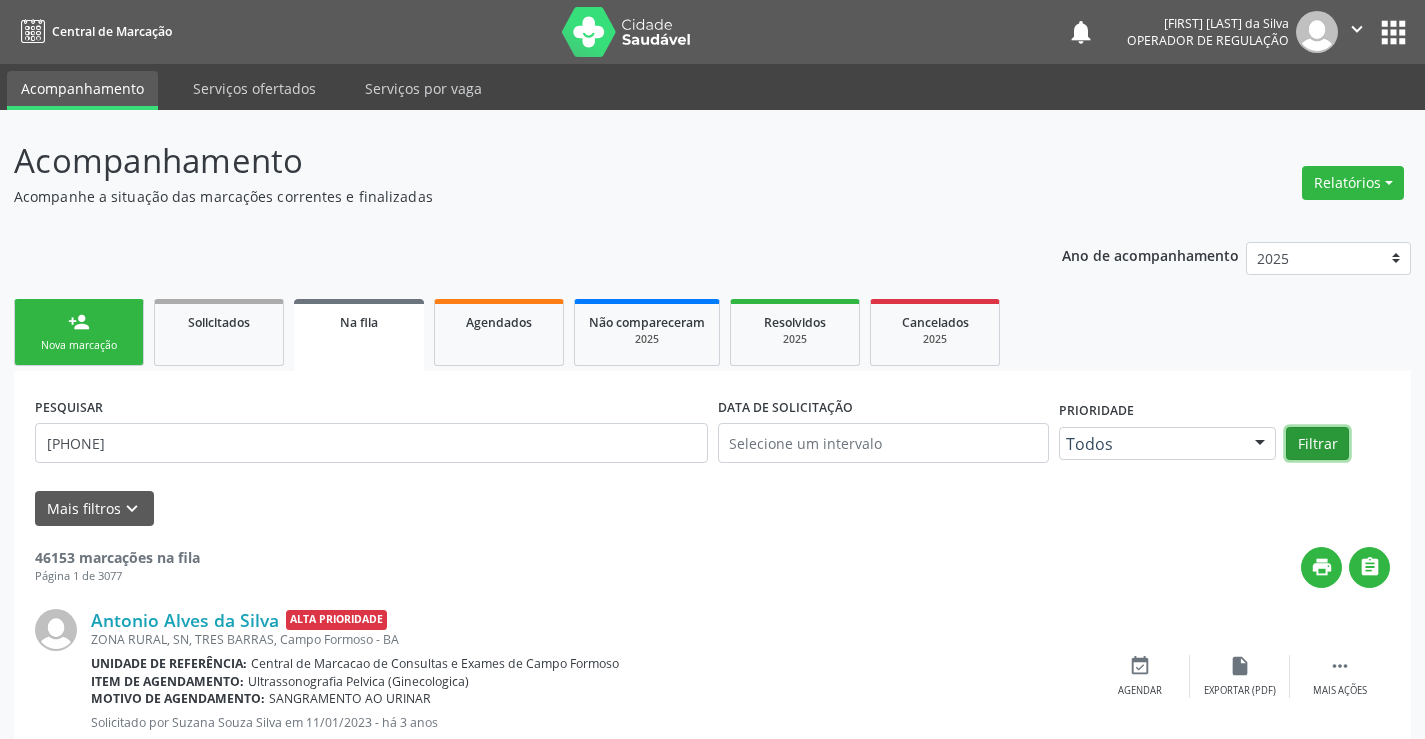 click on "Filtrar" at bounding box center (1317, 444) 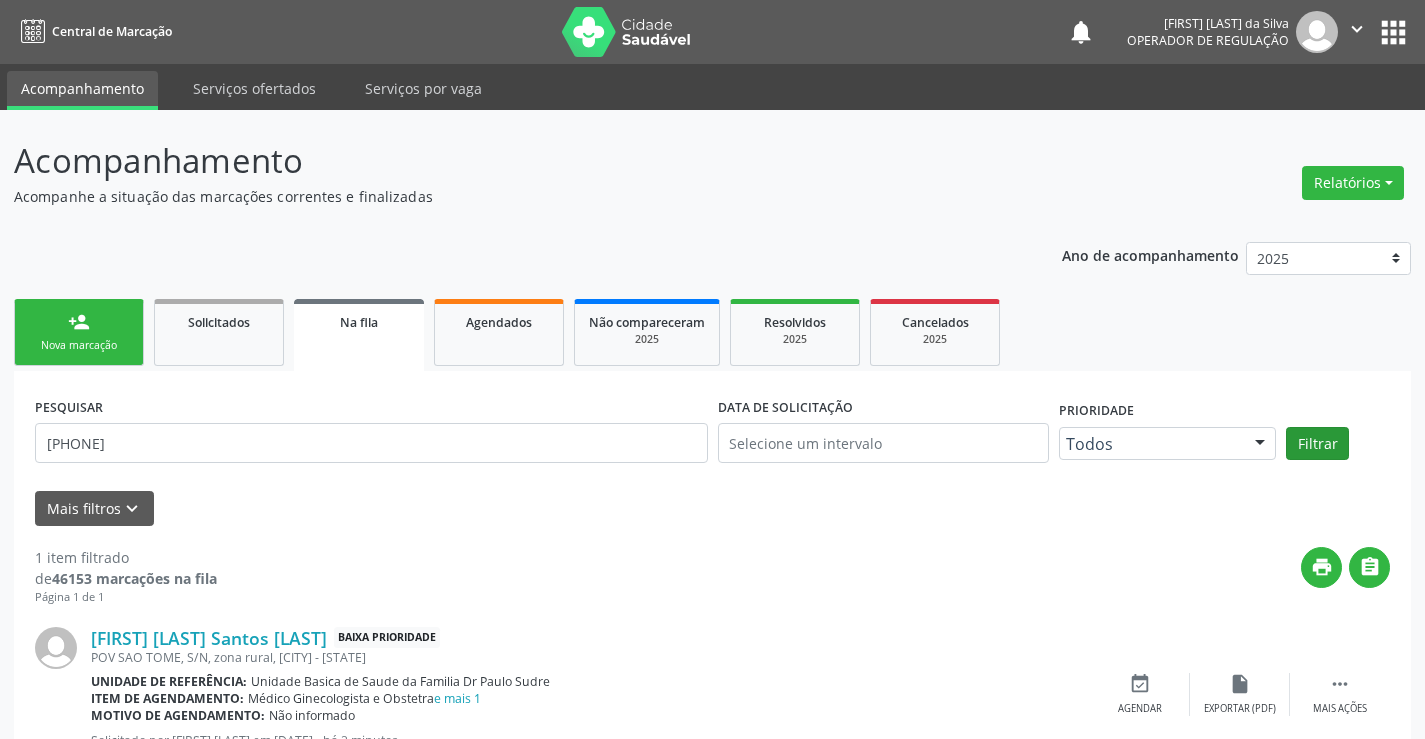 scroll, scrollTop: 80, scrollLeft: 0, axis: vertical 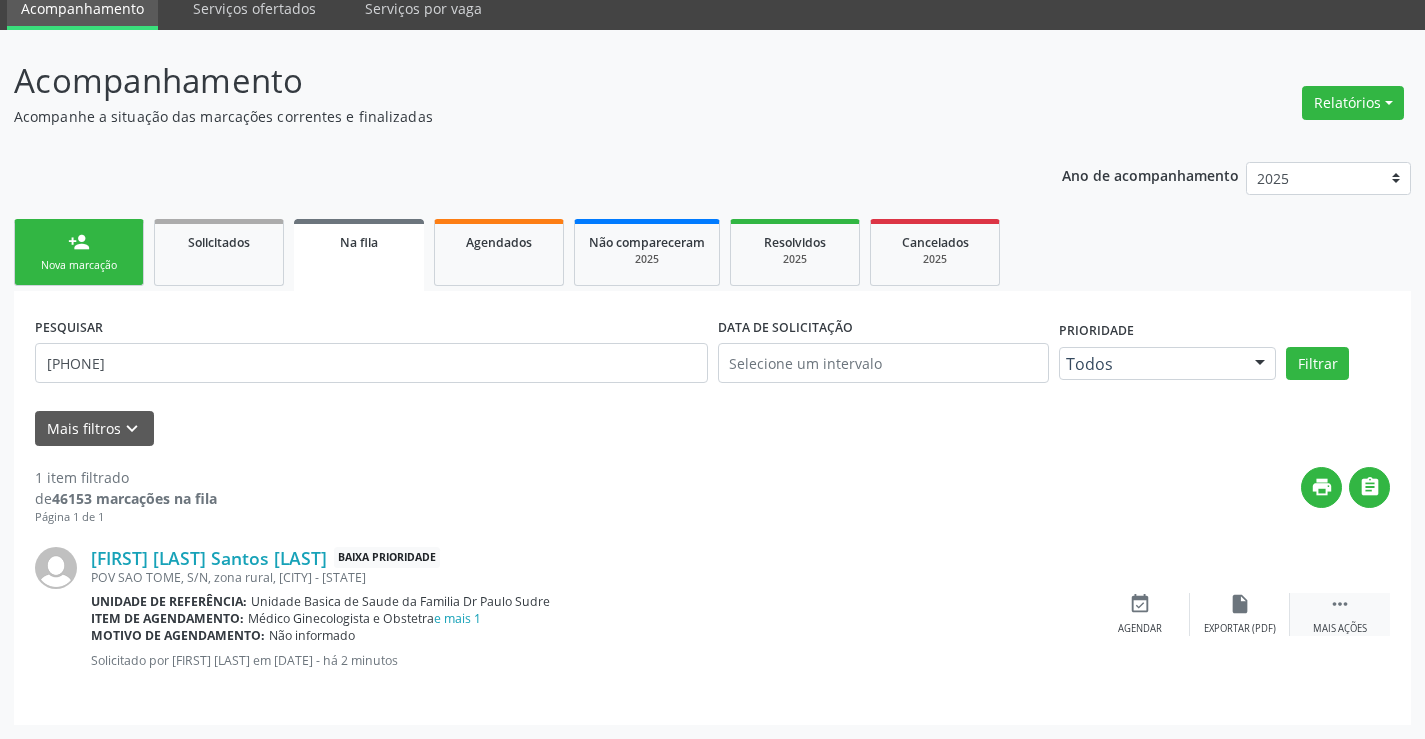 click on "" at bounding box center [1340, 604] 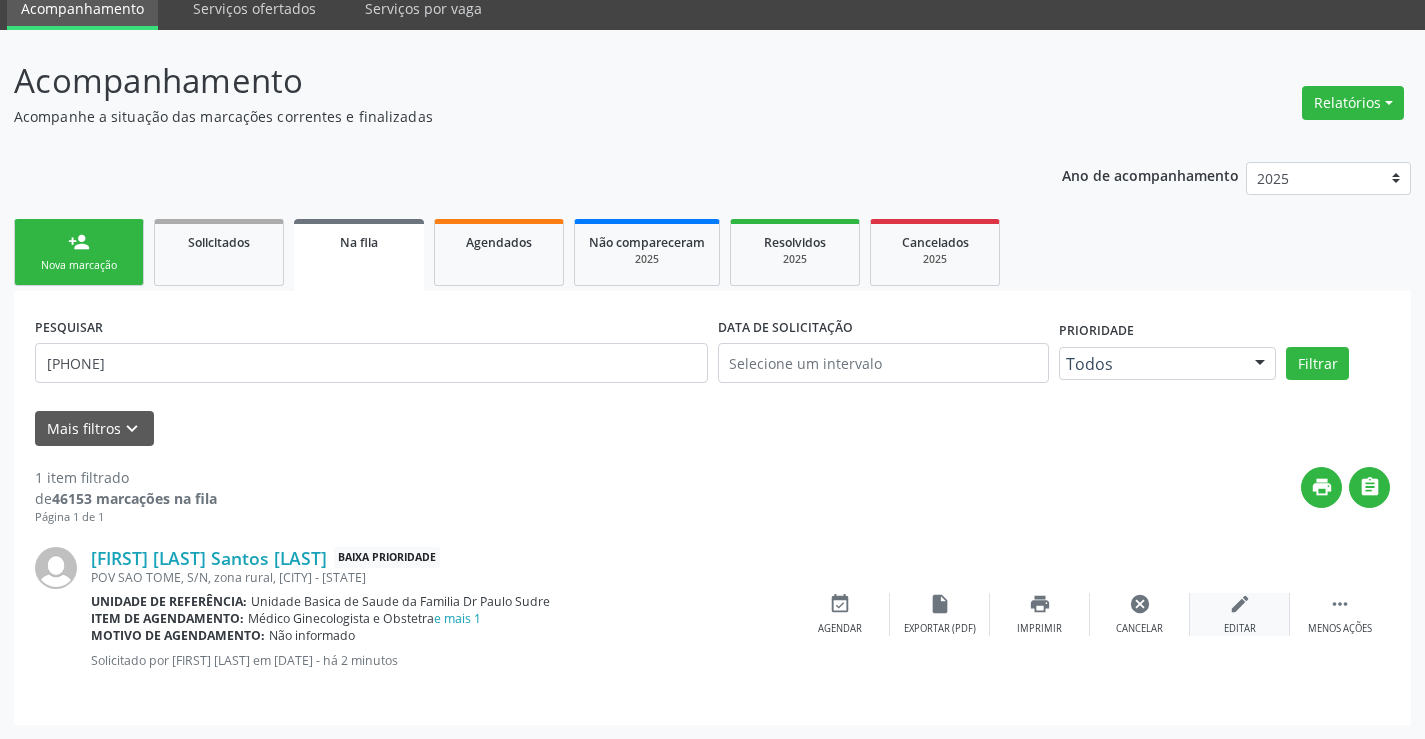 click on "edit" at bounding box center (1240, 604) 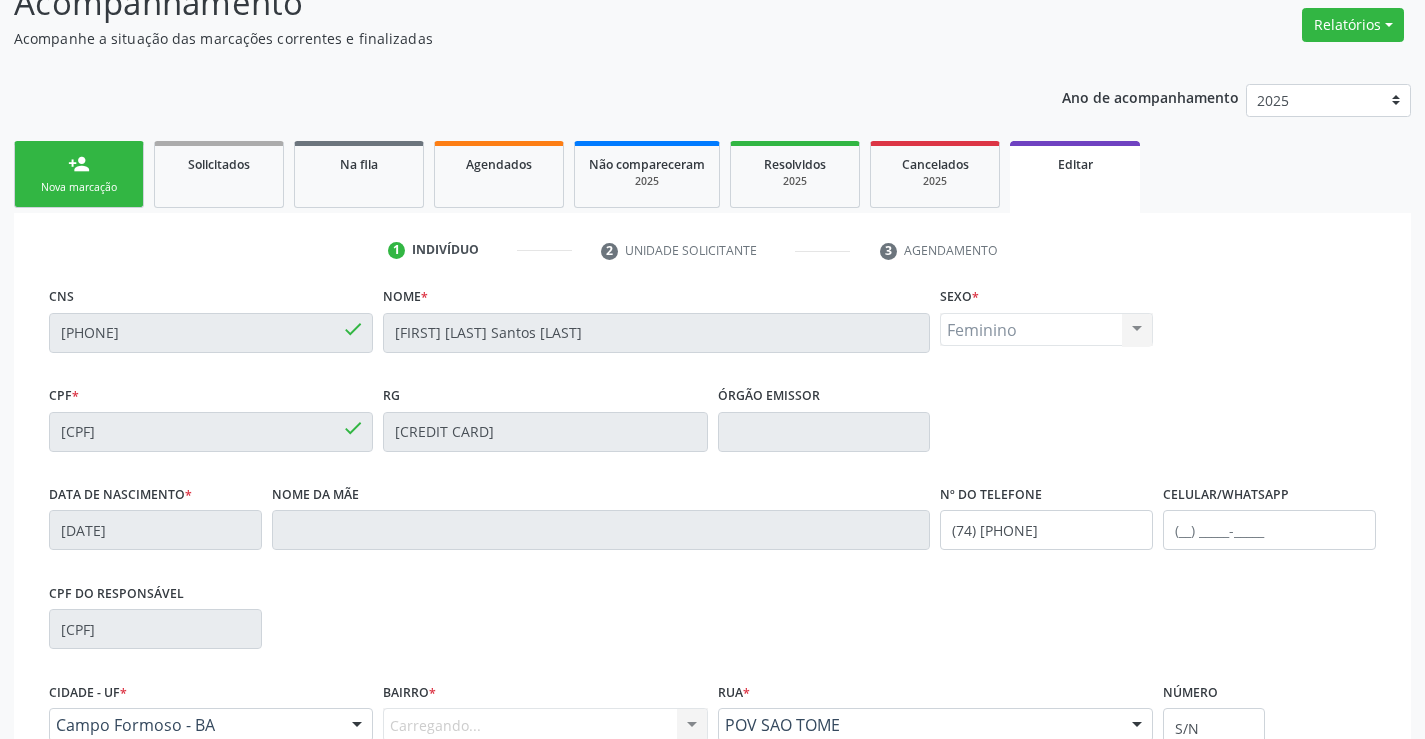 scroll, scrollTop: 372, scrollLeft: 0, axis: vertical 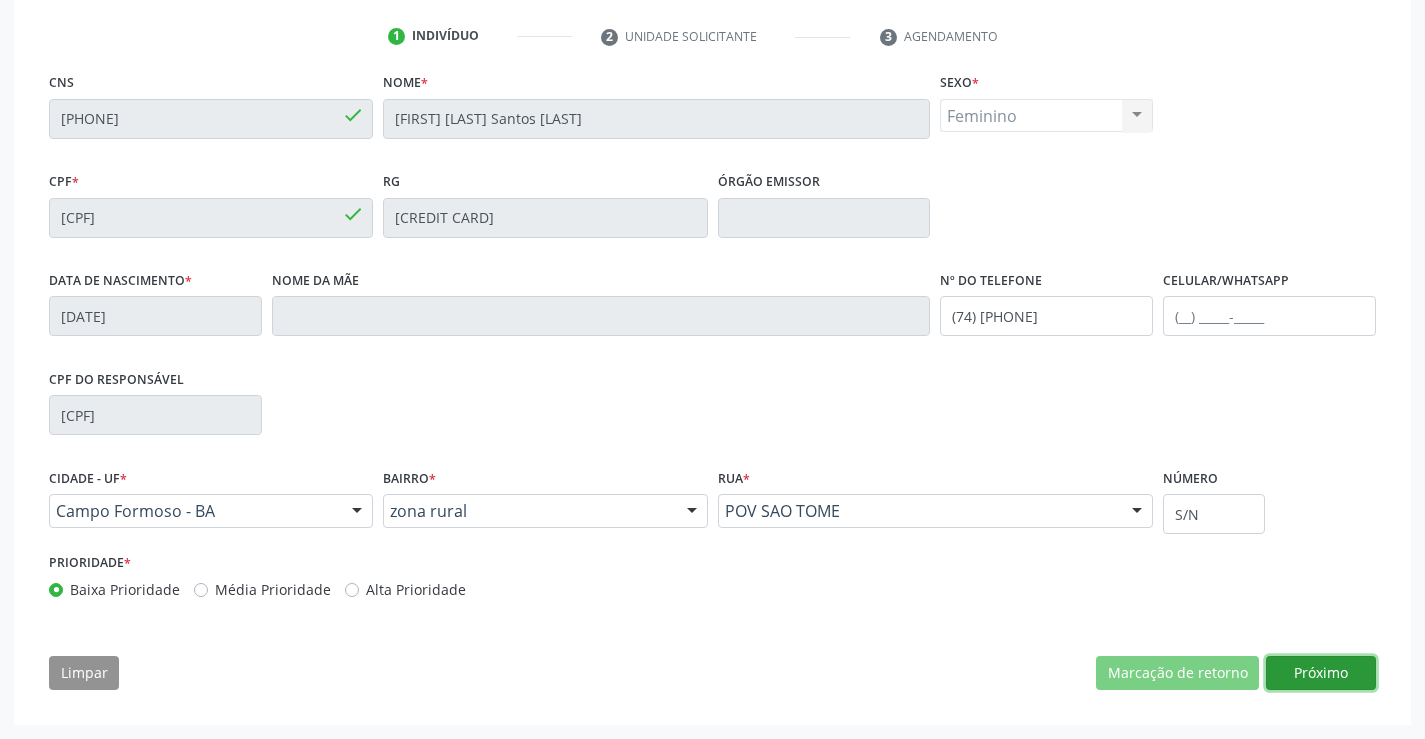 click on "Próximo" at bounding box center [1321, 673] 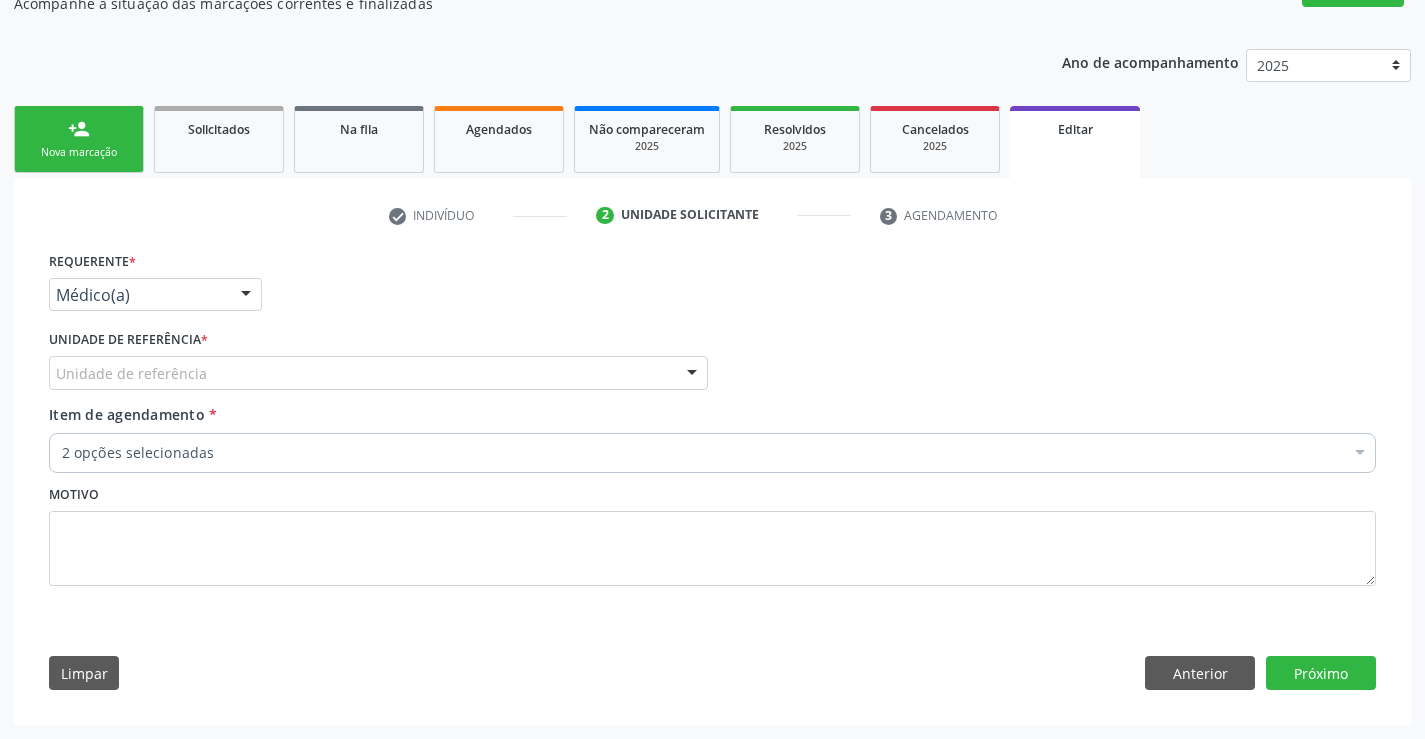 scroll, scrollTop: 193, scrollLeft: 0, axis: vertical 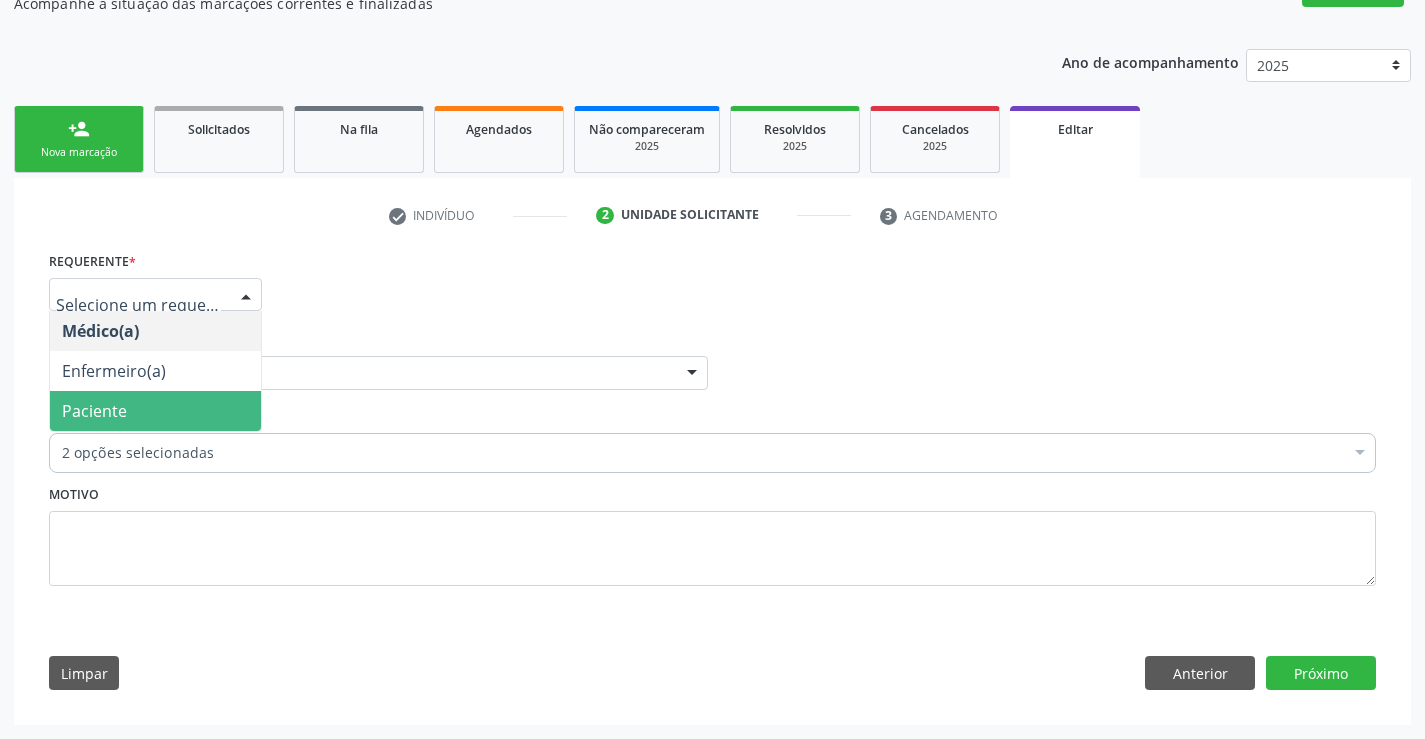 click on "Paciente" at bounding box center (94, 411) 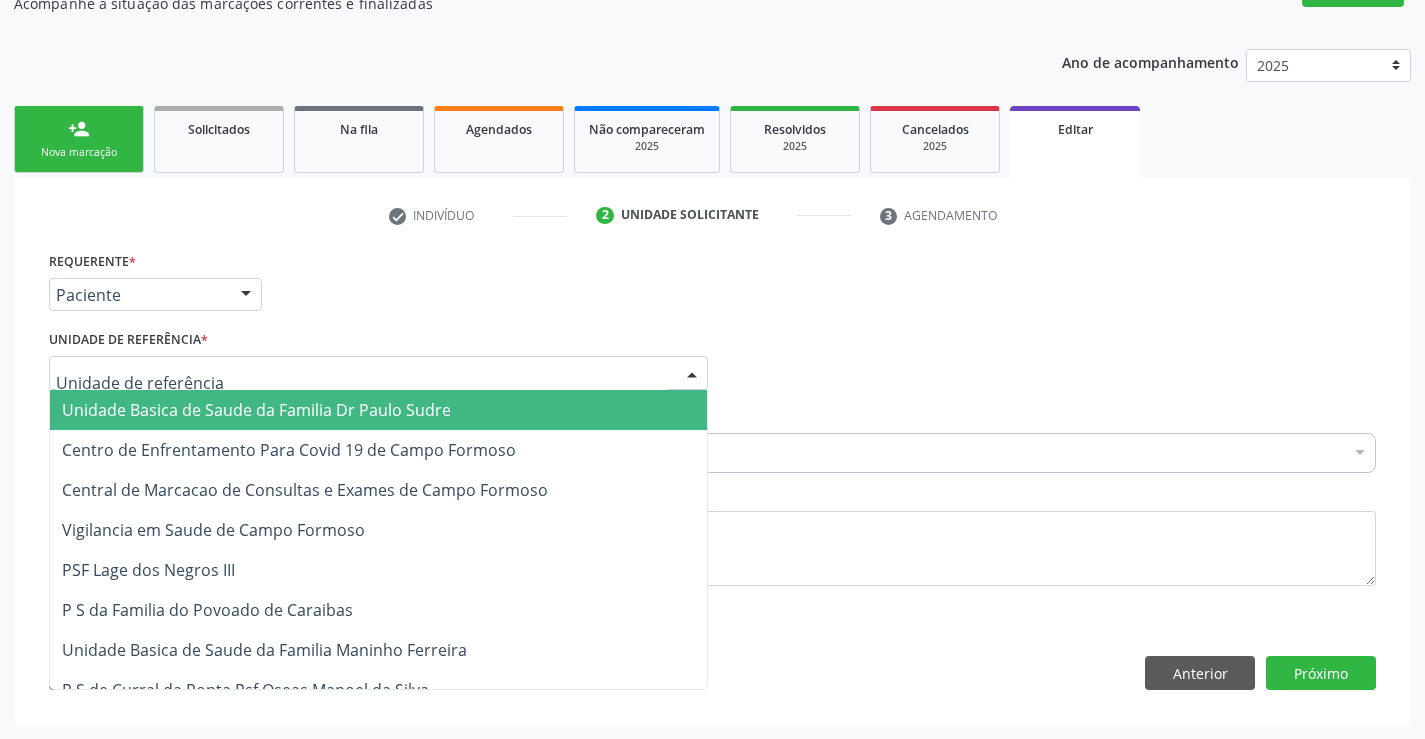 click on "Unidade Basica de Saude da Familia Dr Paulo Sudre" at bounding box center [378, 410] 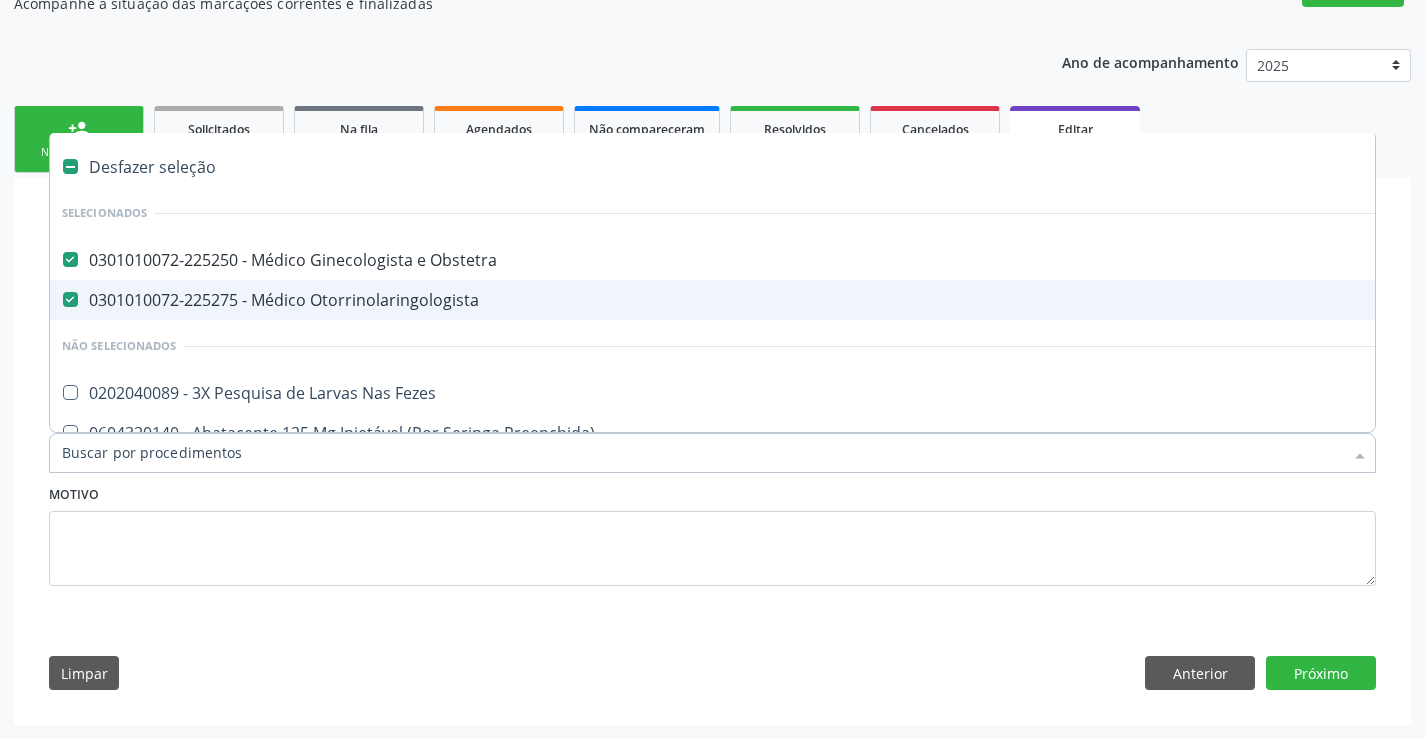 click on "0301010072-225275 - Médico Otorrinolaringologista" at bounding box center [840, 300] 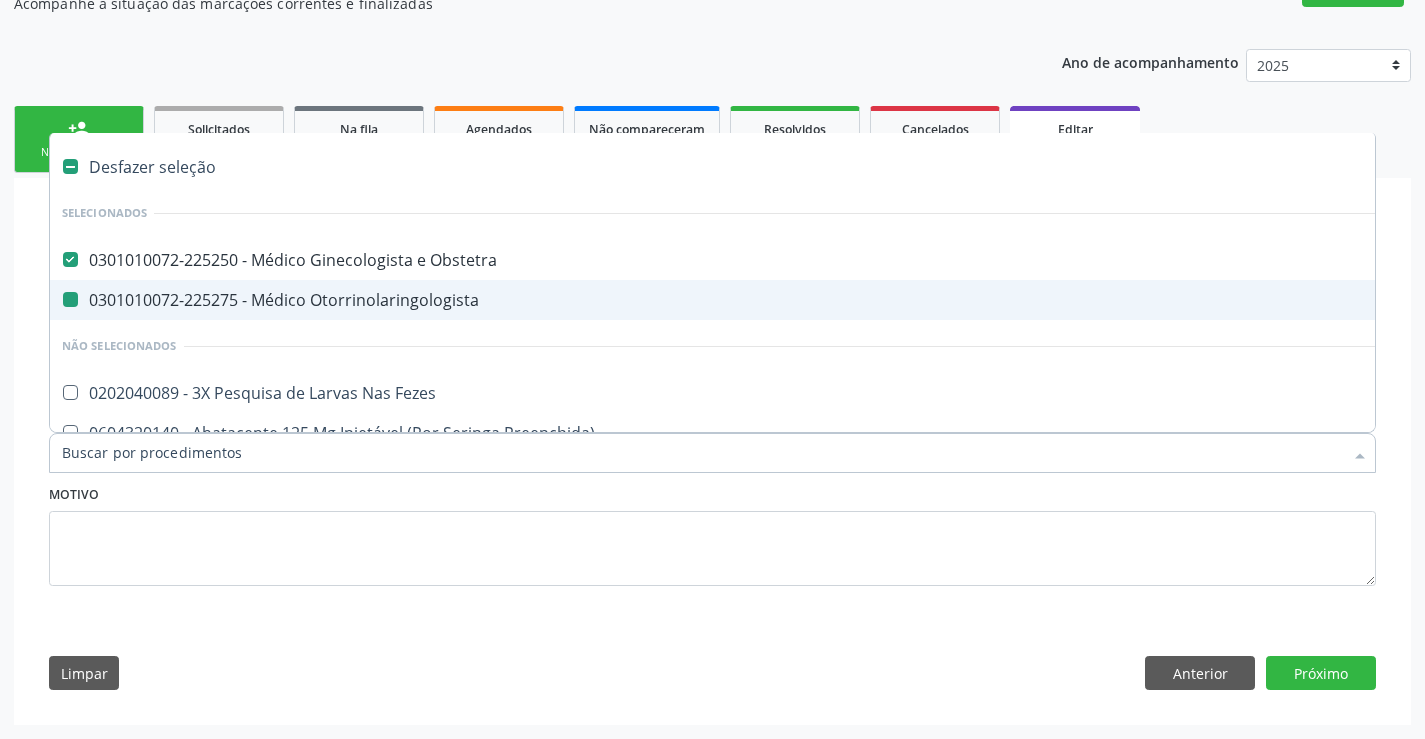 checkbox on "false" 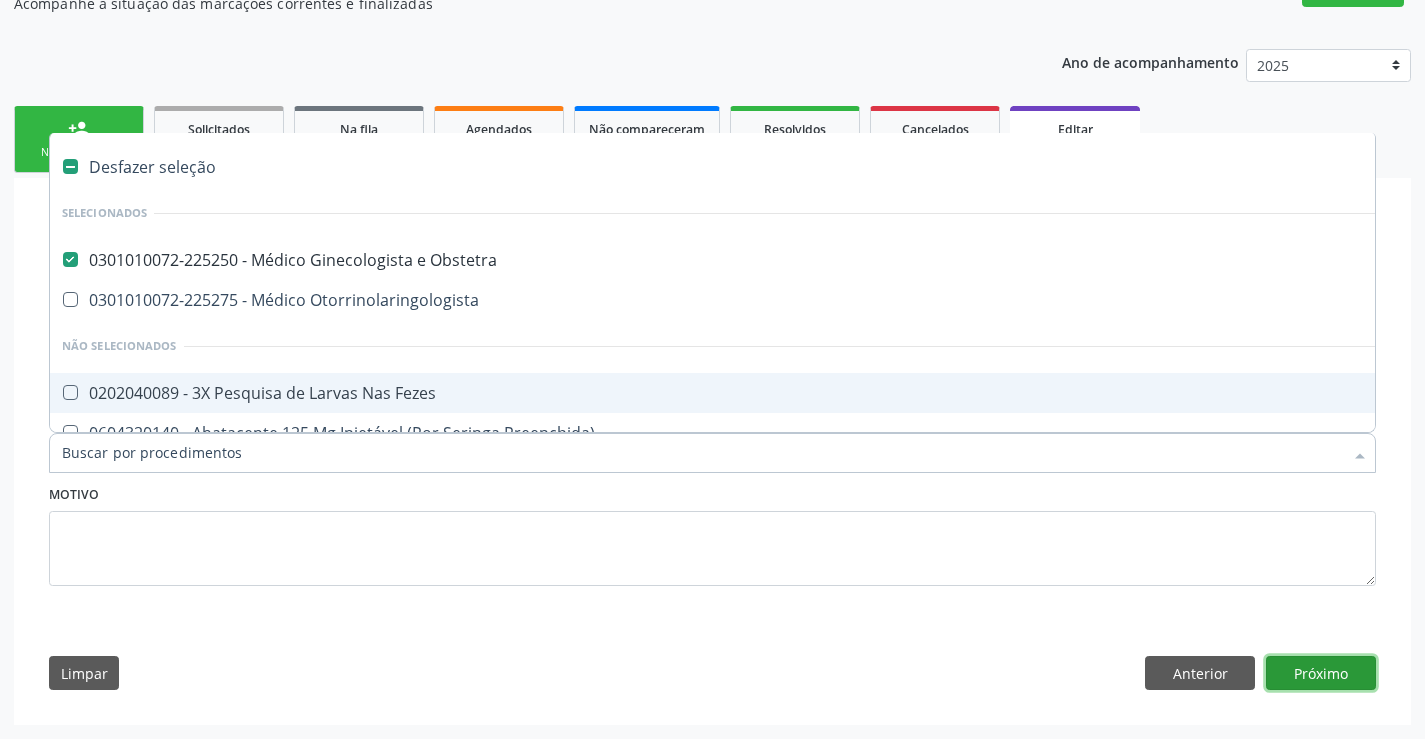 click on "Próximo" at bounding box center [1321, 673] 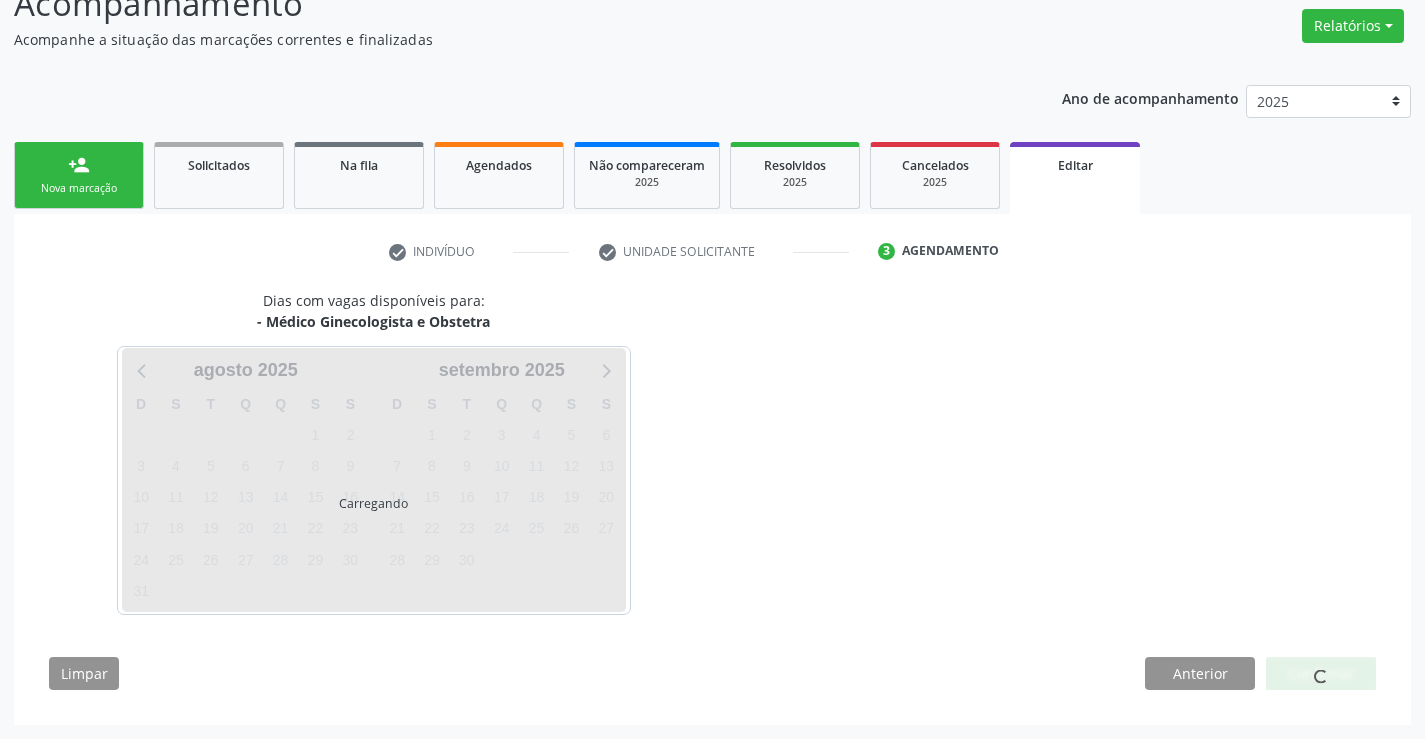scroll, scrollTop: 157, scrollLeft: 0, axis: vertical 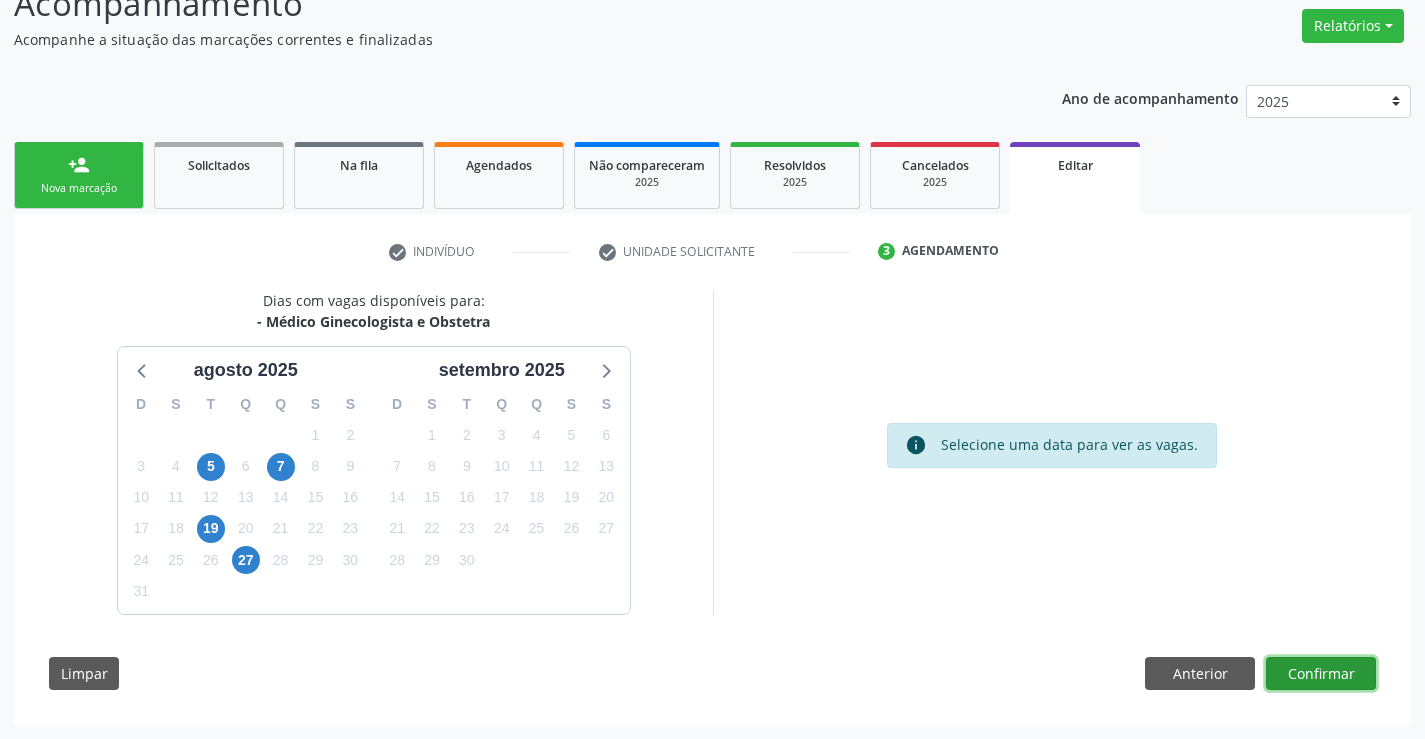 click on "Confirmar" at bounding box center (1321, 674) 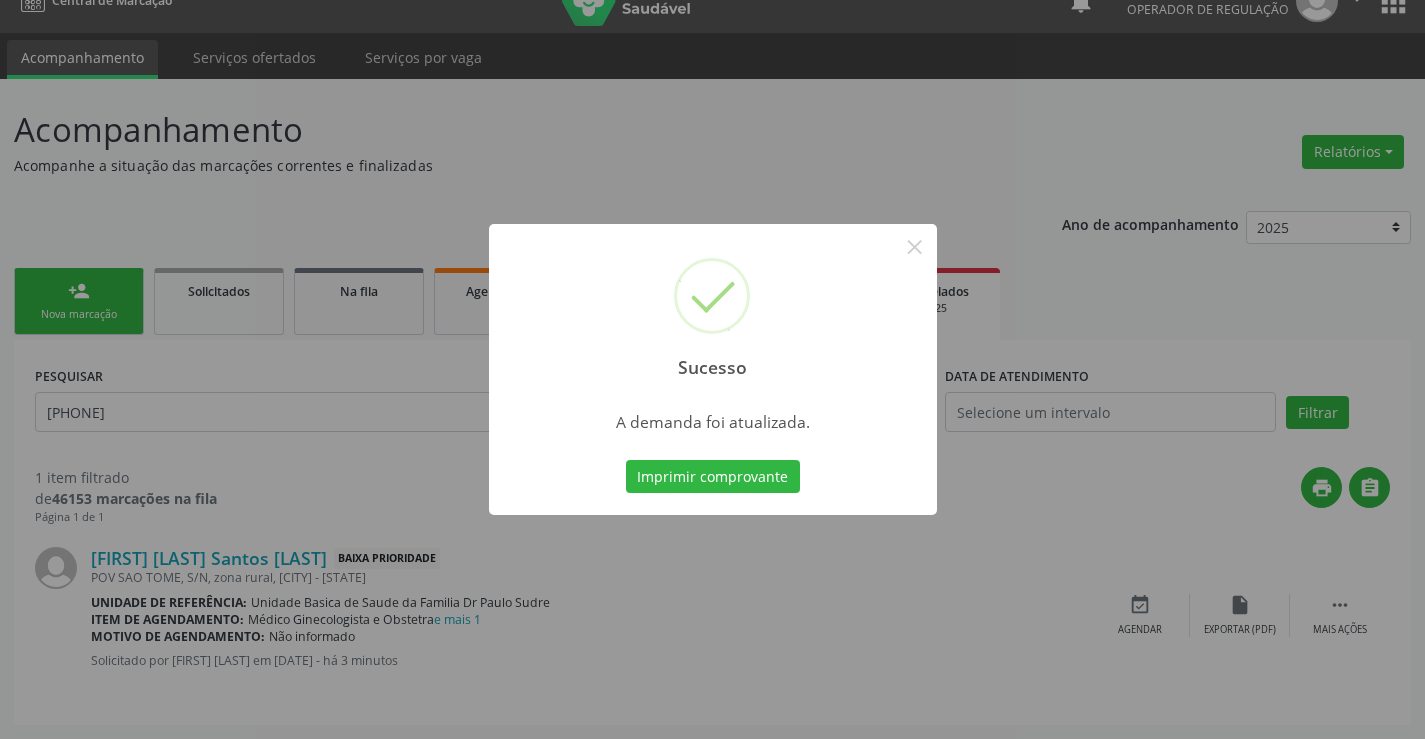 scroll, scrollTop: 0, scrollLeft: 0, axis: both 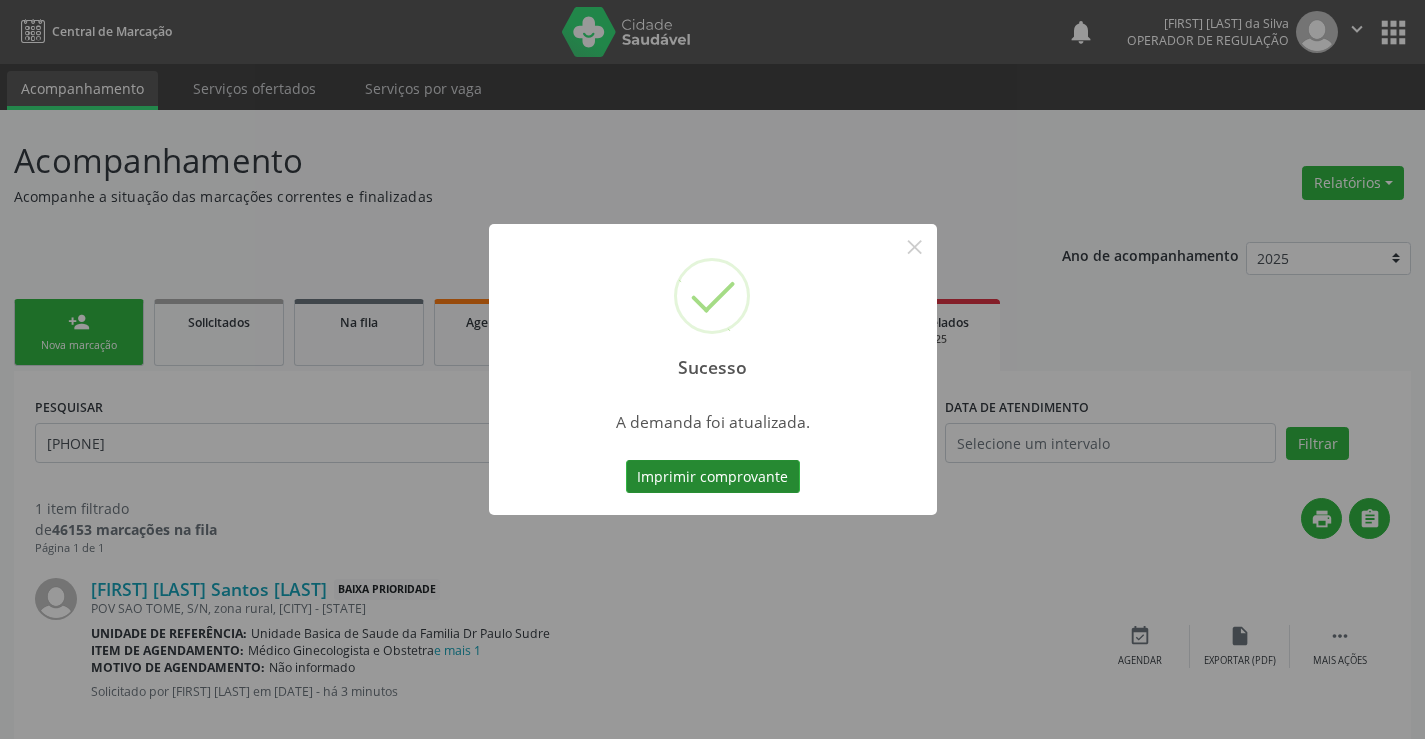 click on "Imprimir comprovante" at bounding box center (713, 477) 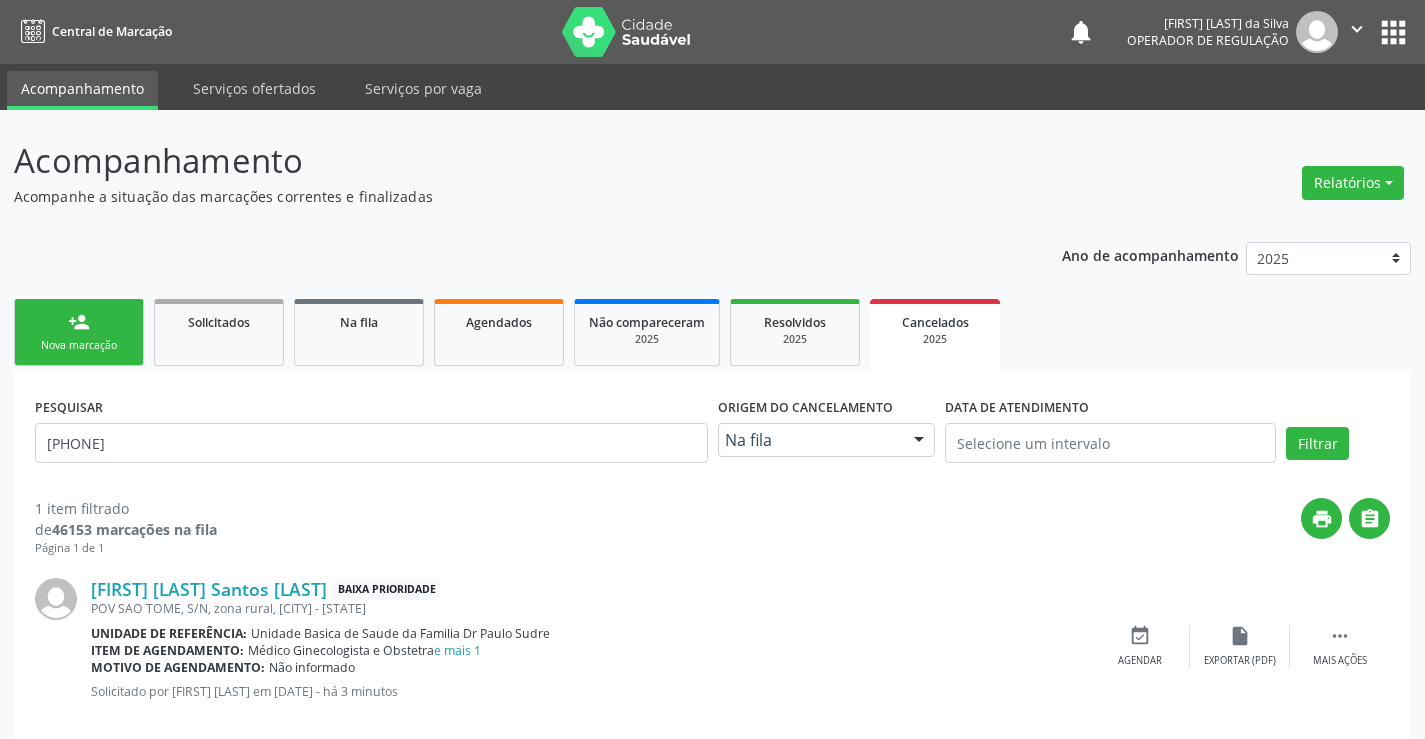 click on "person_add" at bounding box center [79, 322] 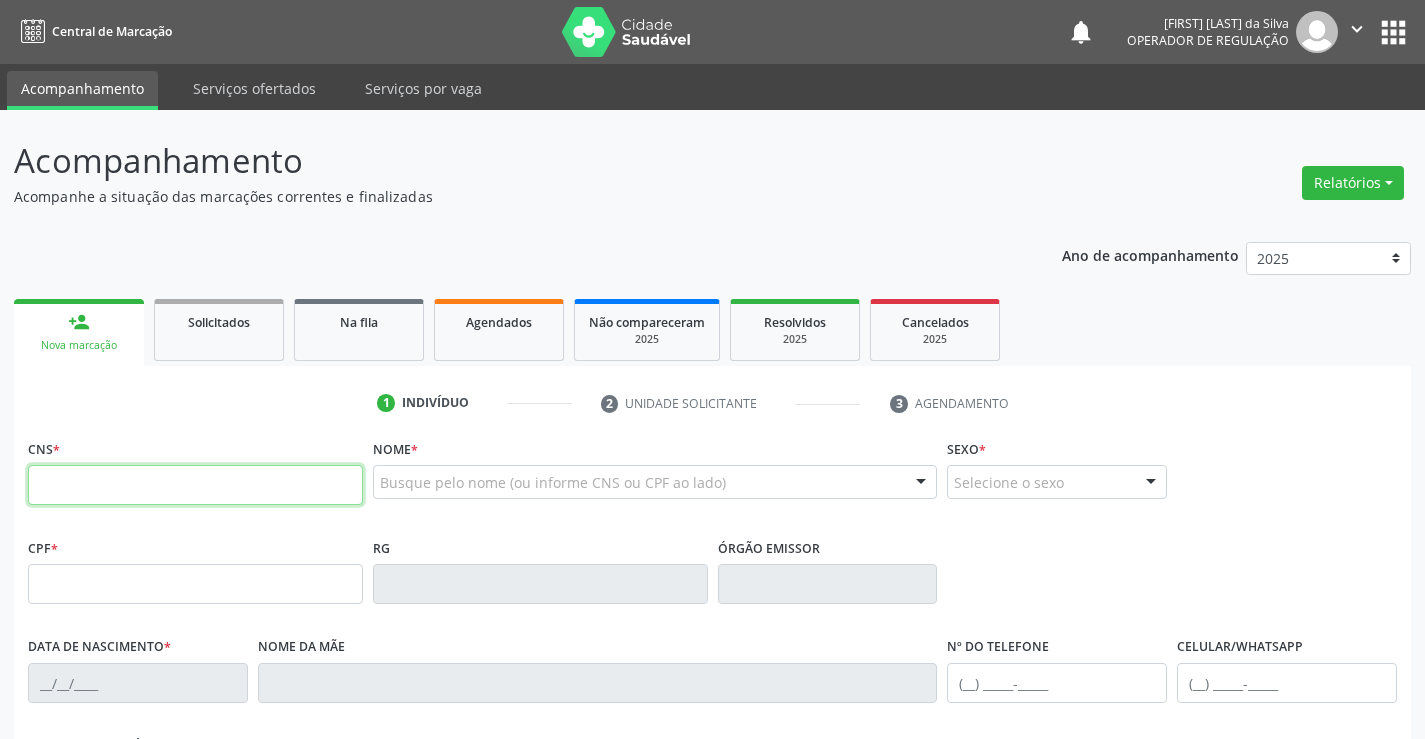 click at bounding box center [195, 485] 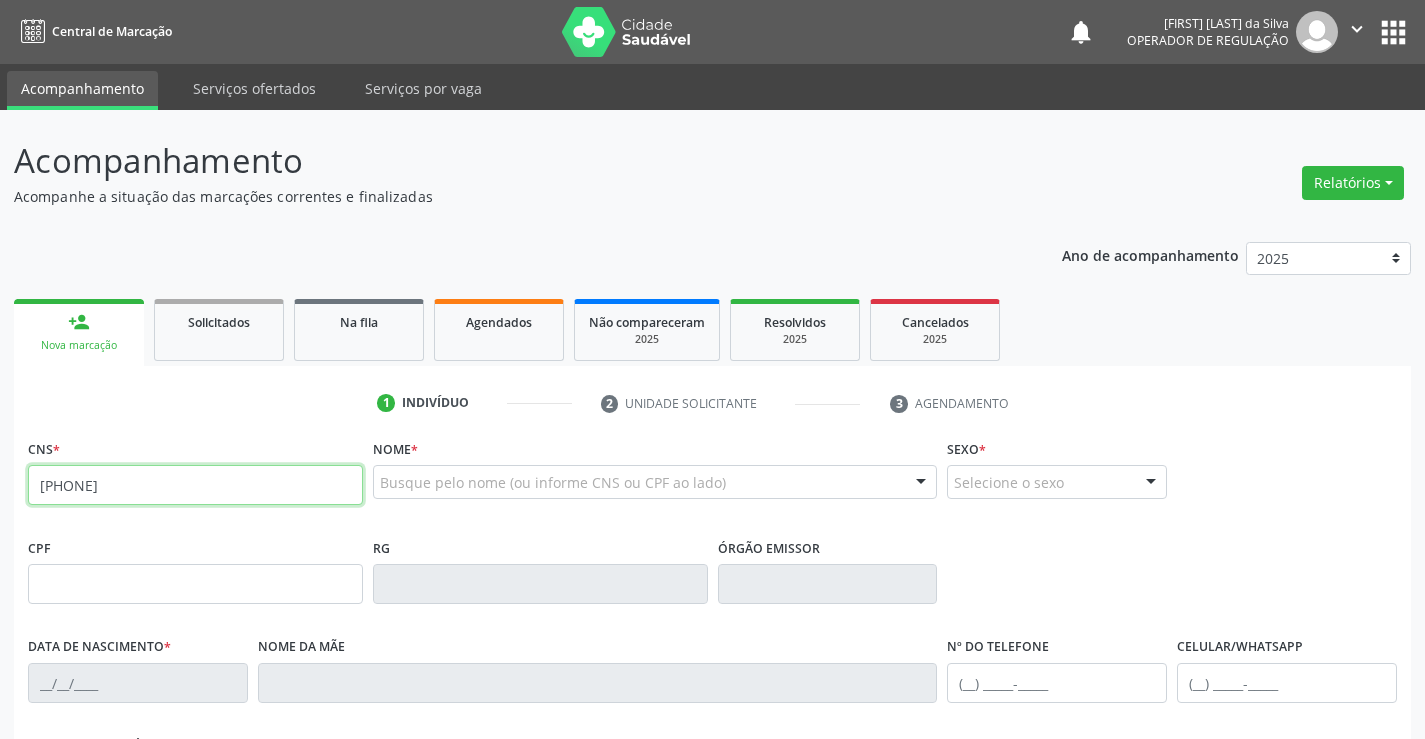 type on "706 8062 8981 1726" 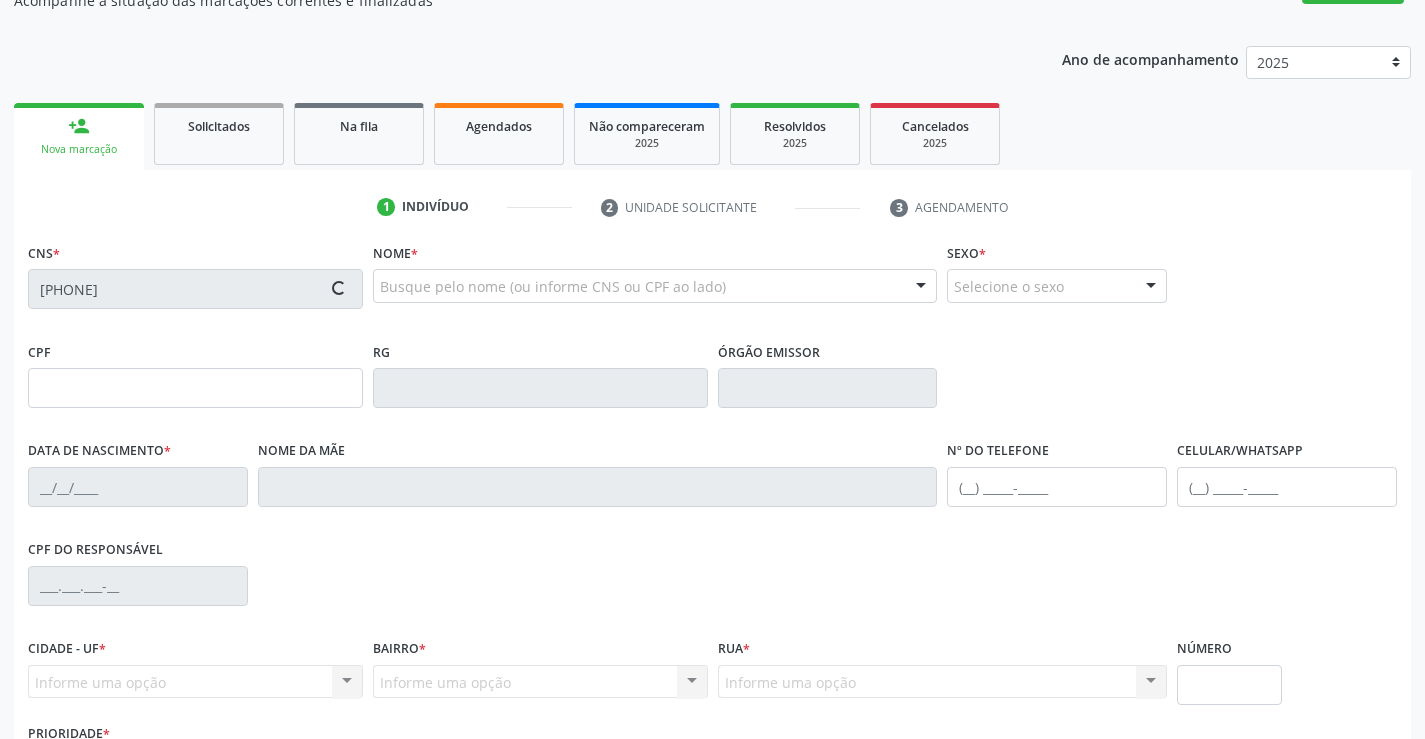 scroll, scrollTop: 345, scrollLeft: 0, axis: vertical 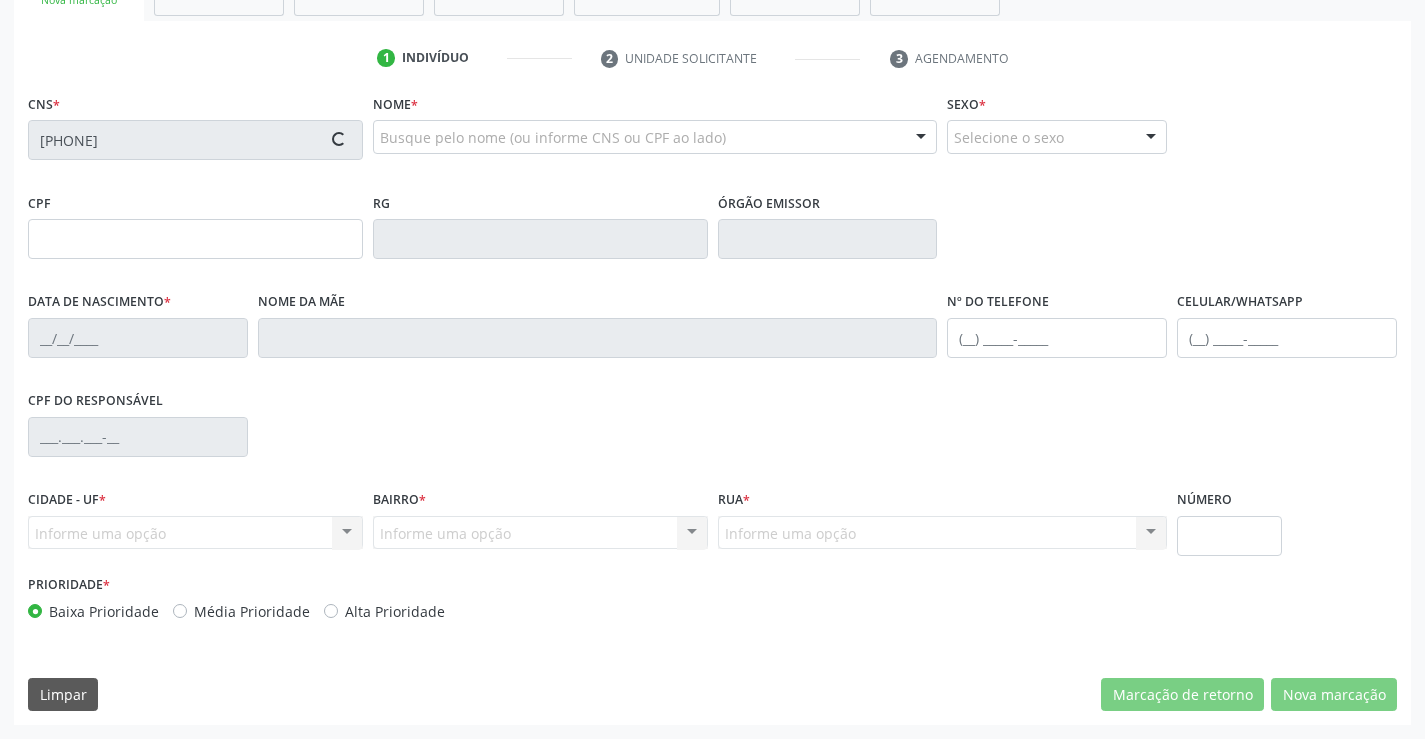 type on "005.266.965-32" 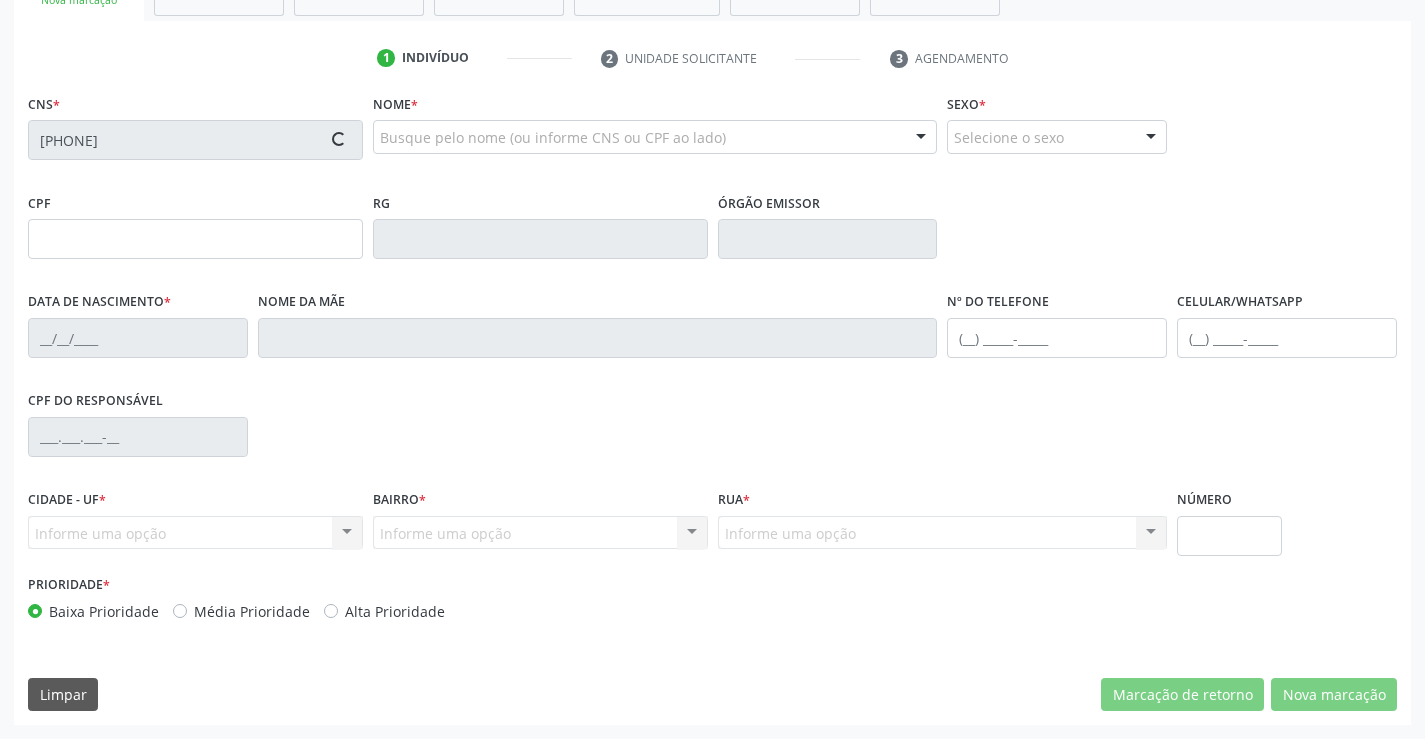 type on "08/07/1970" 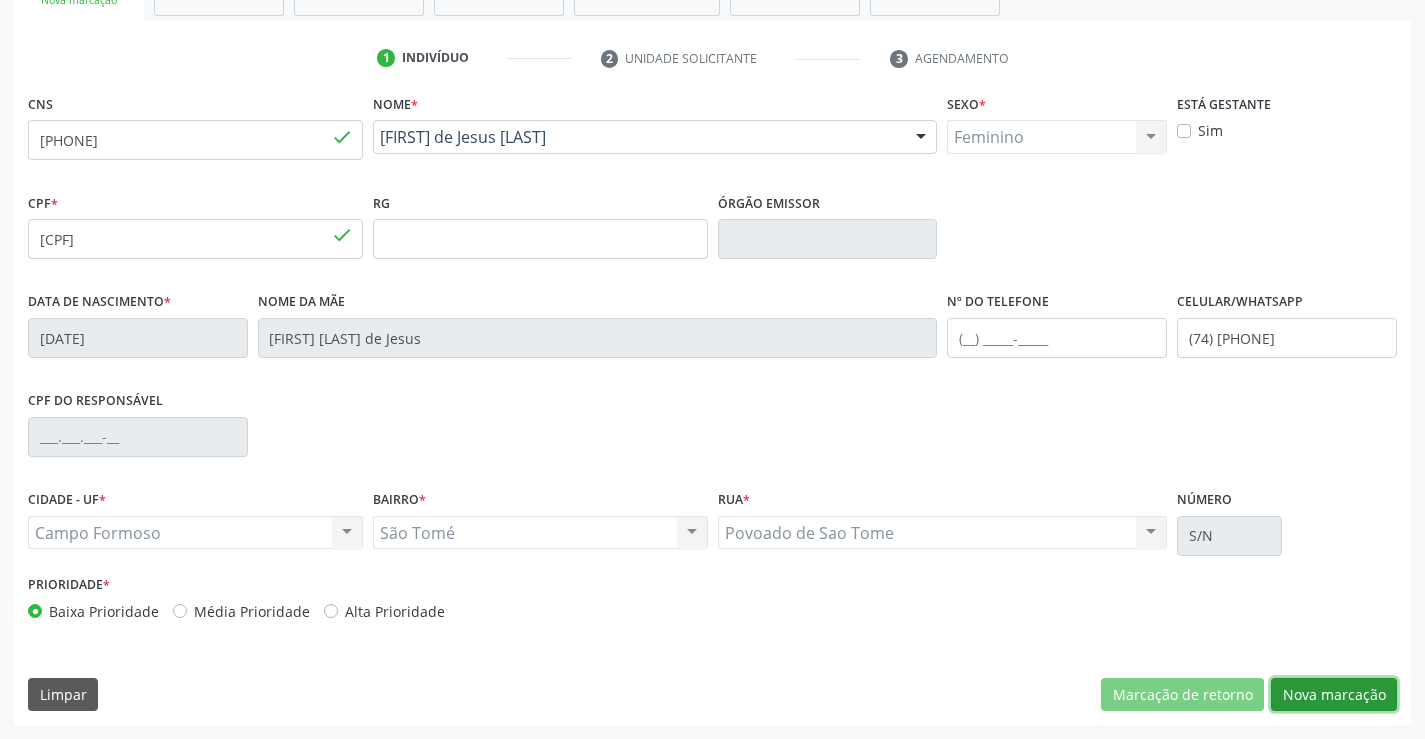 click on "Nova marcação" at bounding box center [1334, 695] 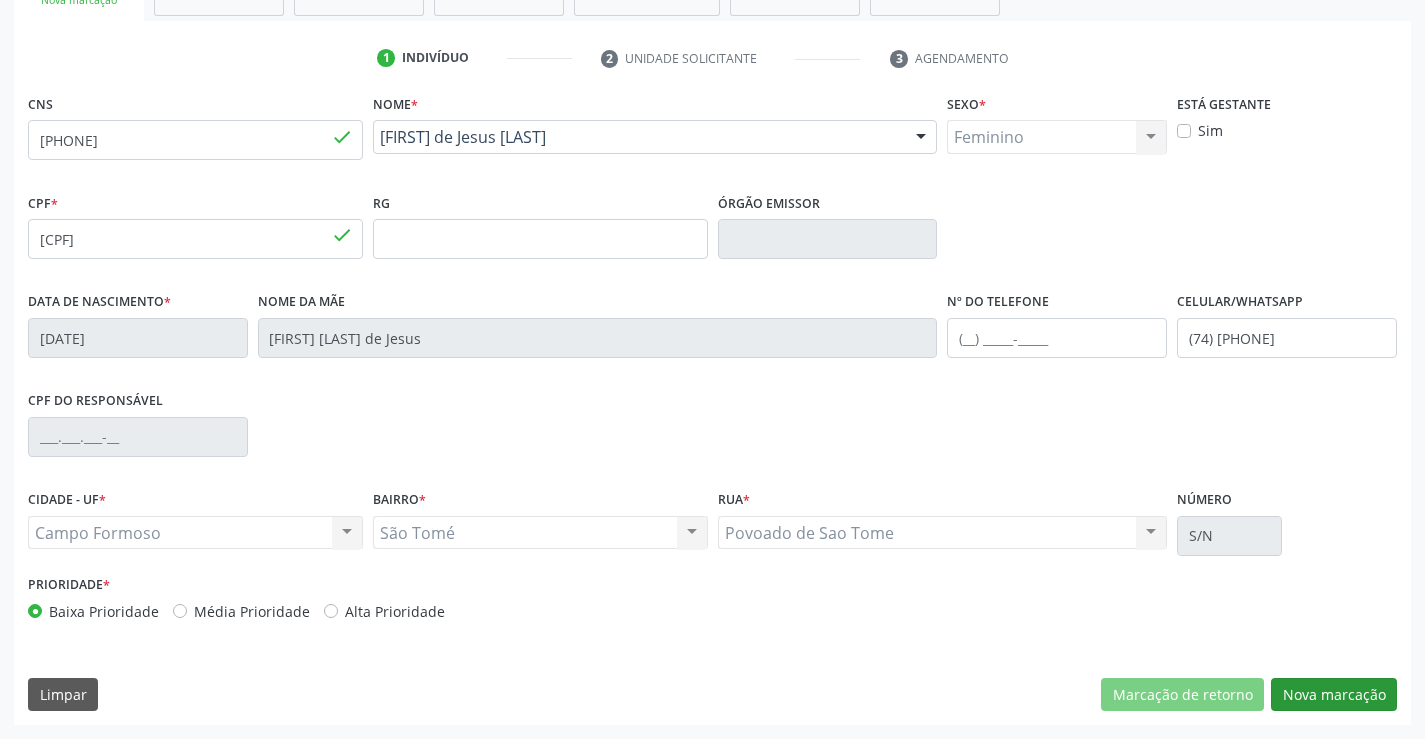 scroll, scrollTop: 167, scrollLeft: 0, axis: vertical 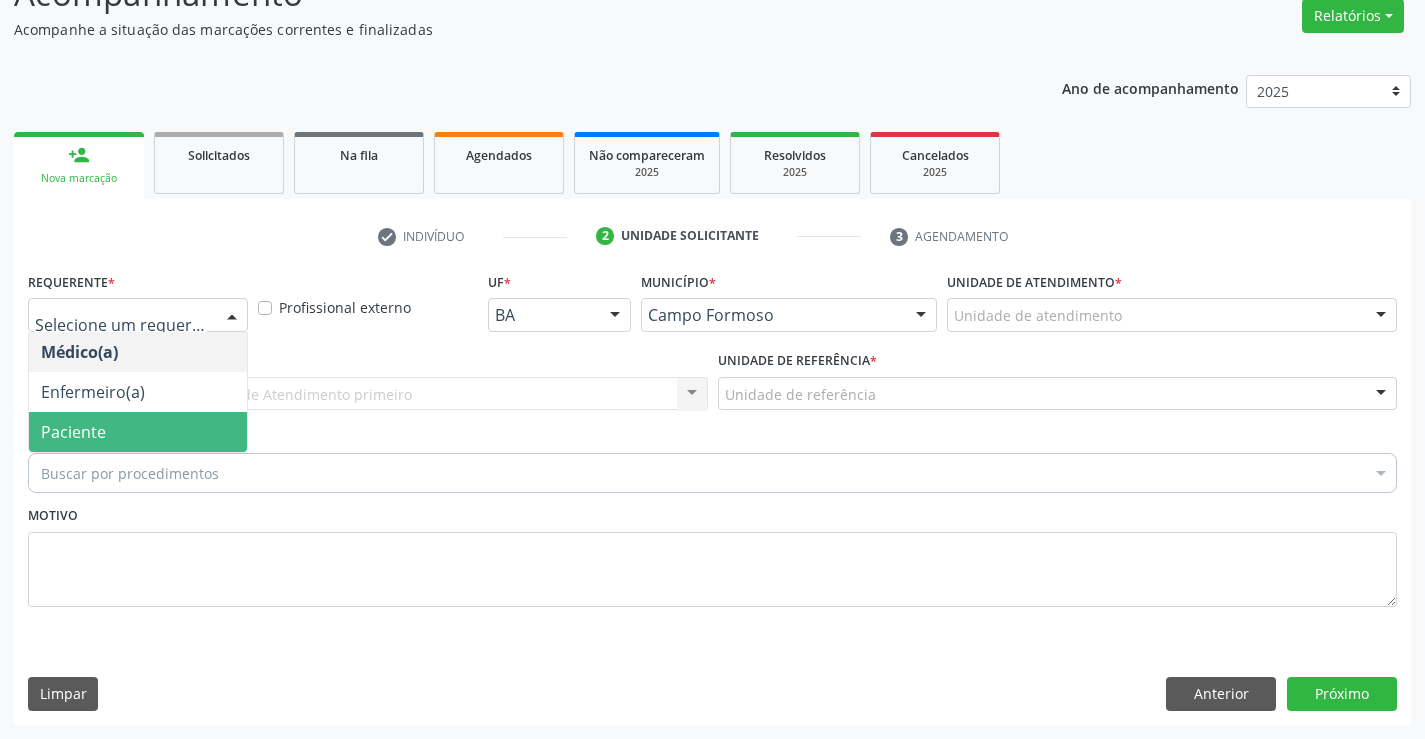 click on "Paciente" at bounding box center [138, 432] 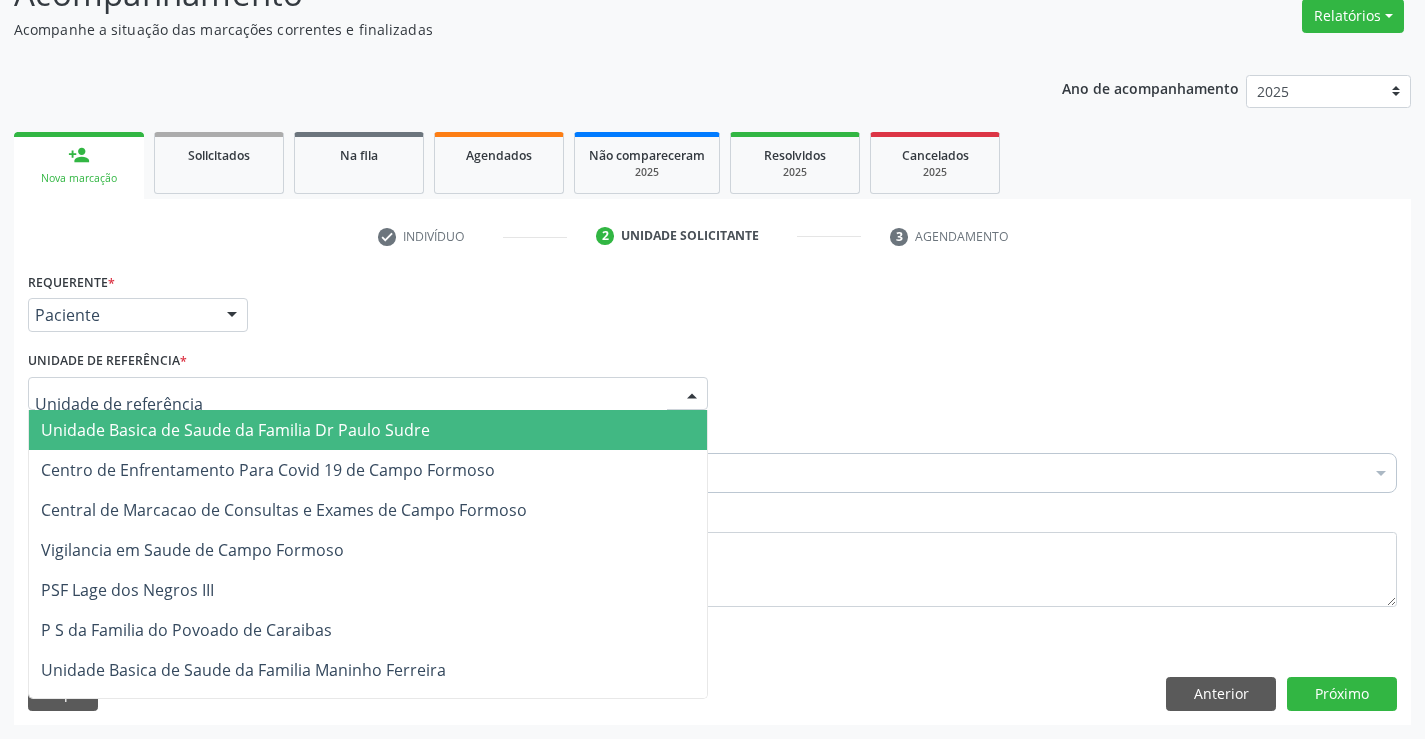 click on "Unidade Basica de Saude da Familia Dr Paulo Sudre" at bounding box center [235, 430] 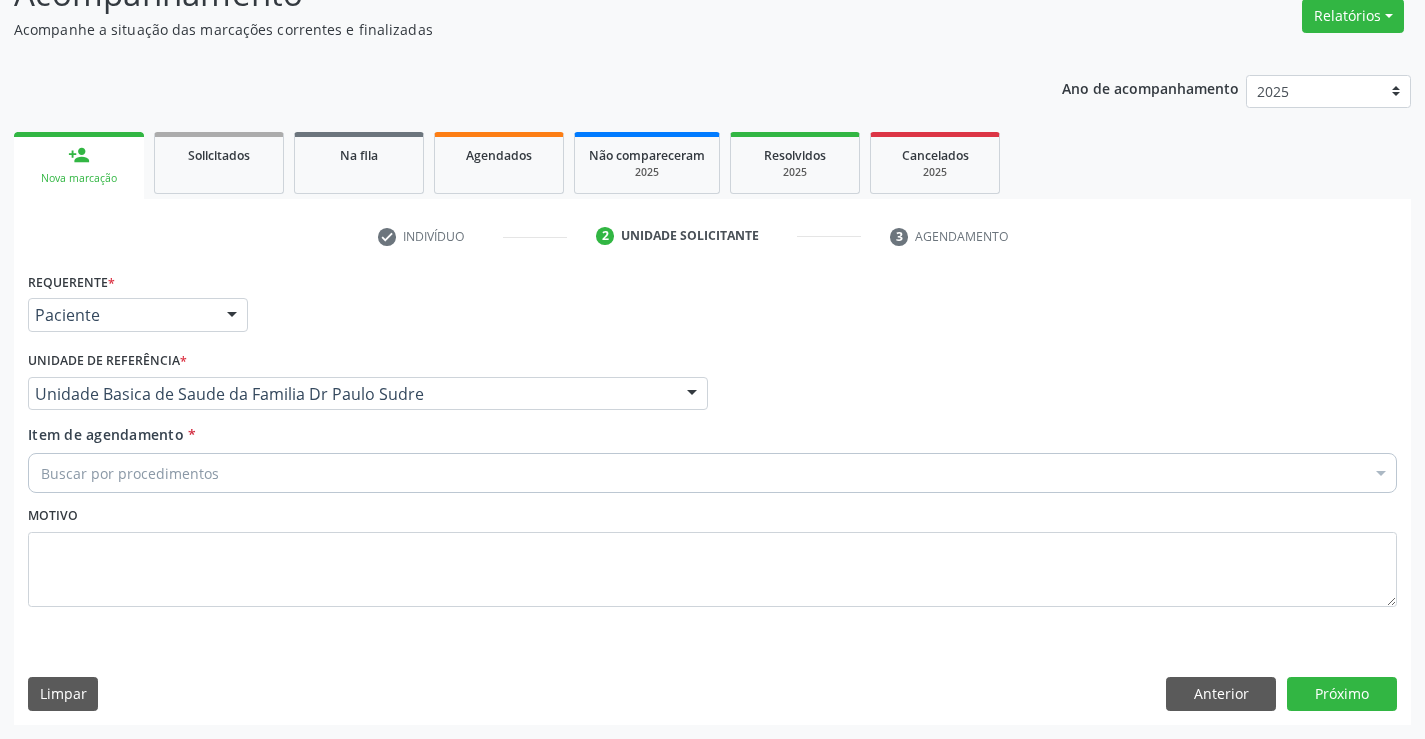 click on "Buscar por procedimentos" at bounding box center [712, 473] 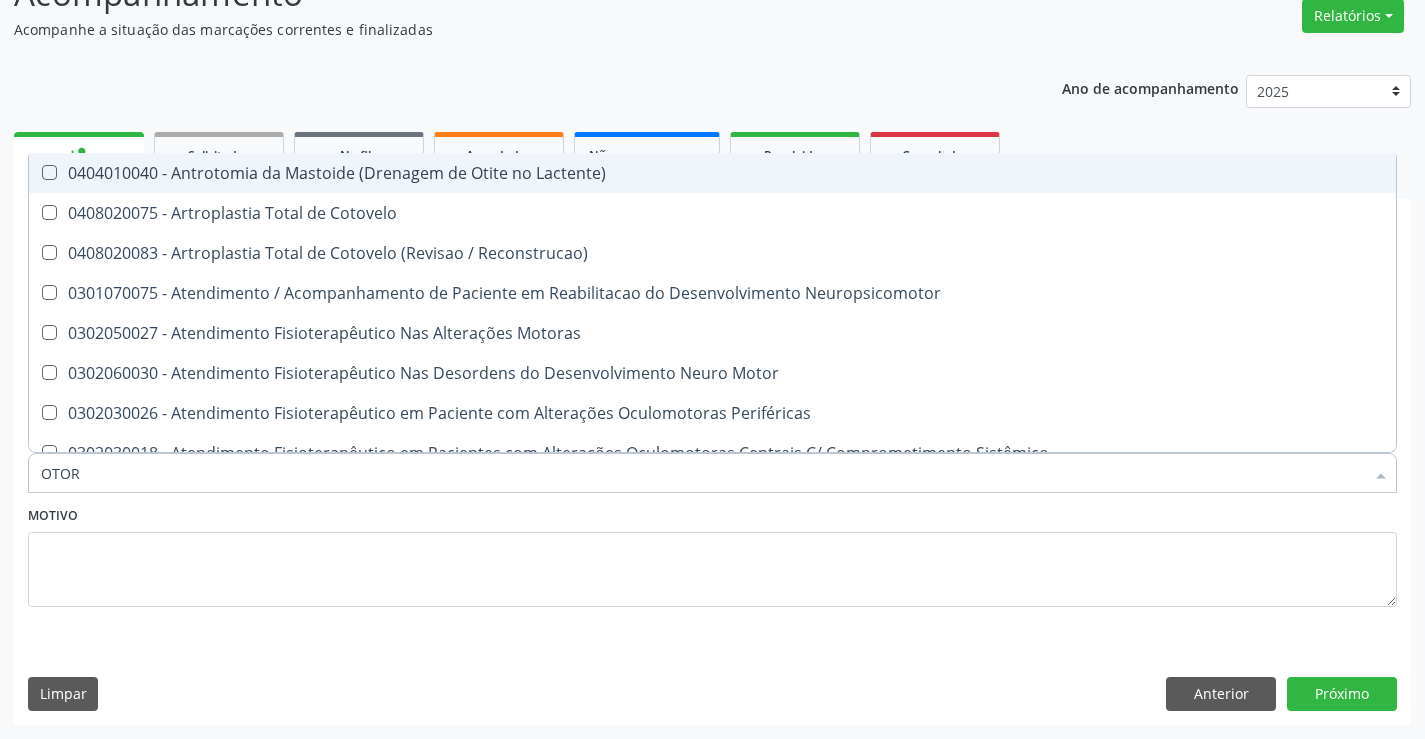 type on "OTORR" 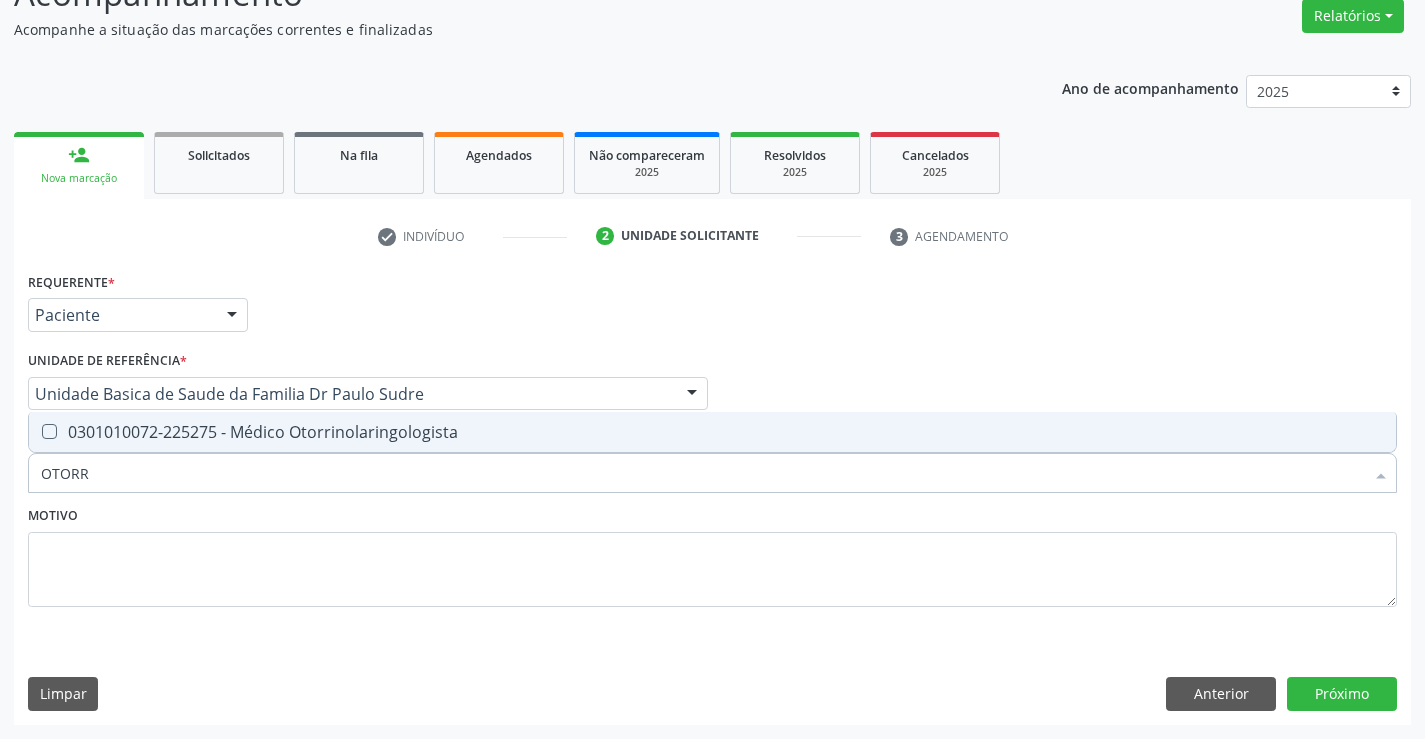 click on "0301010072-225275 - Médico Otorrinolaringologista" at bounding box center (712, 432) 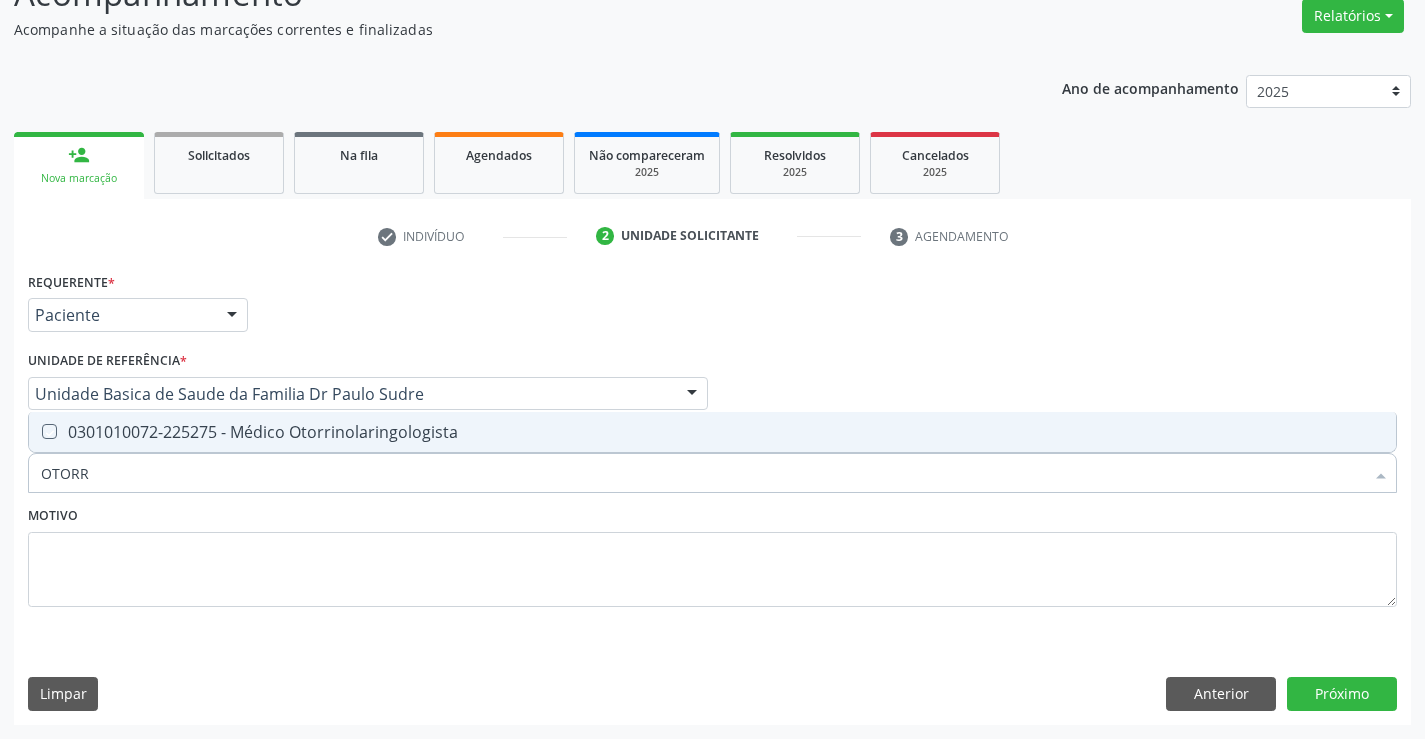 checkbox on "true" 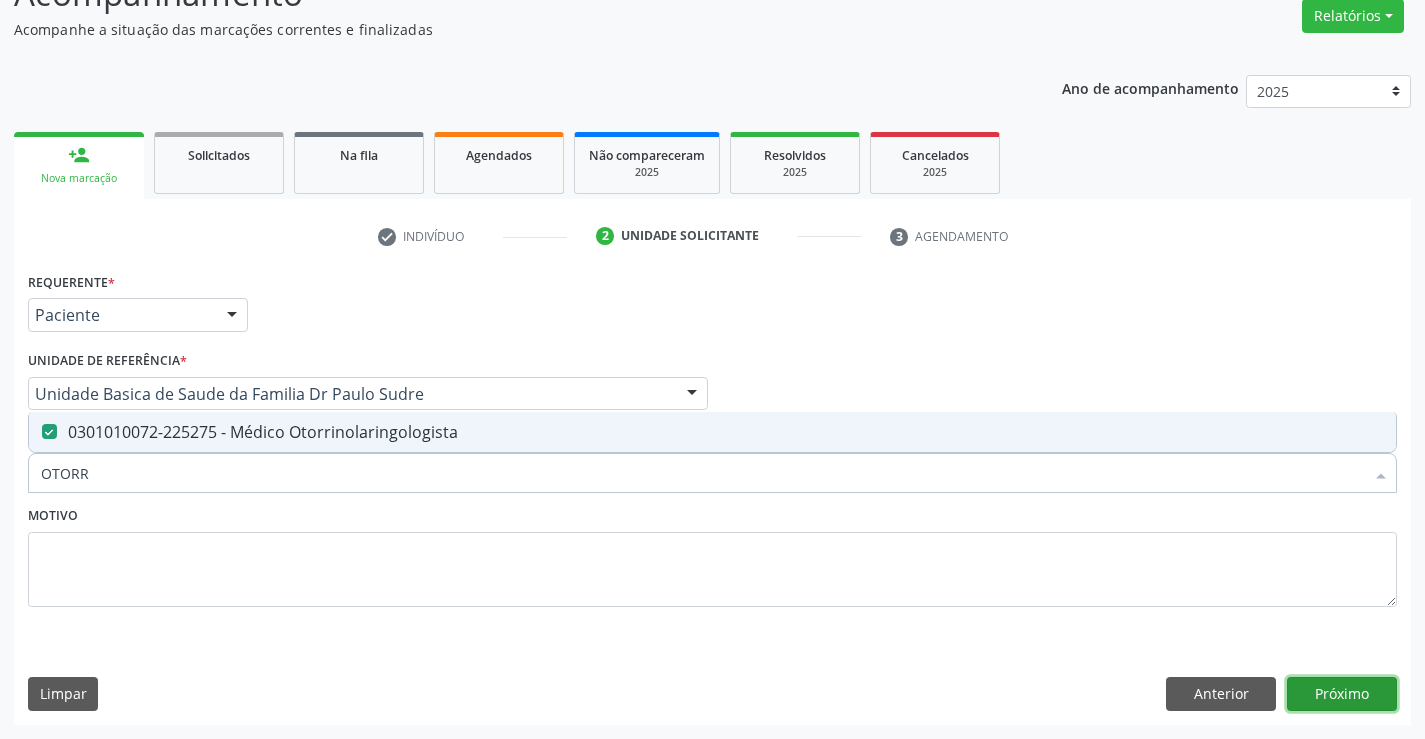 click on "Próximo" at bounding box center [1342, 694] 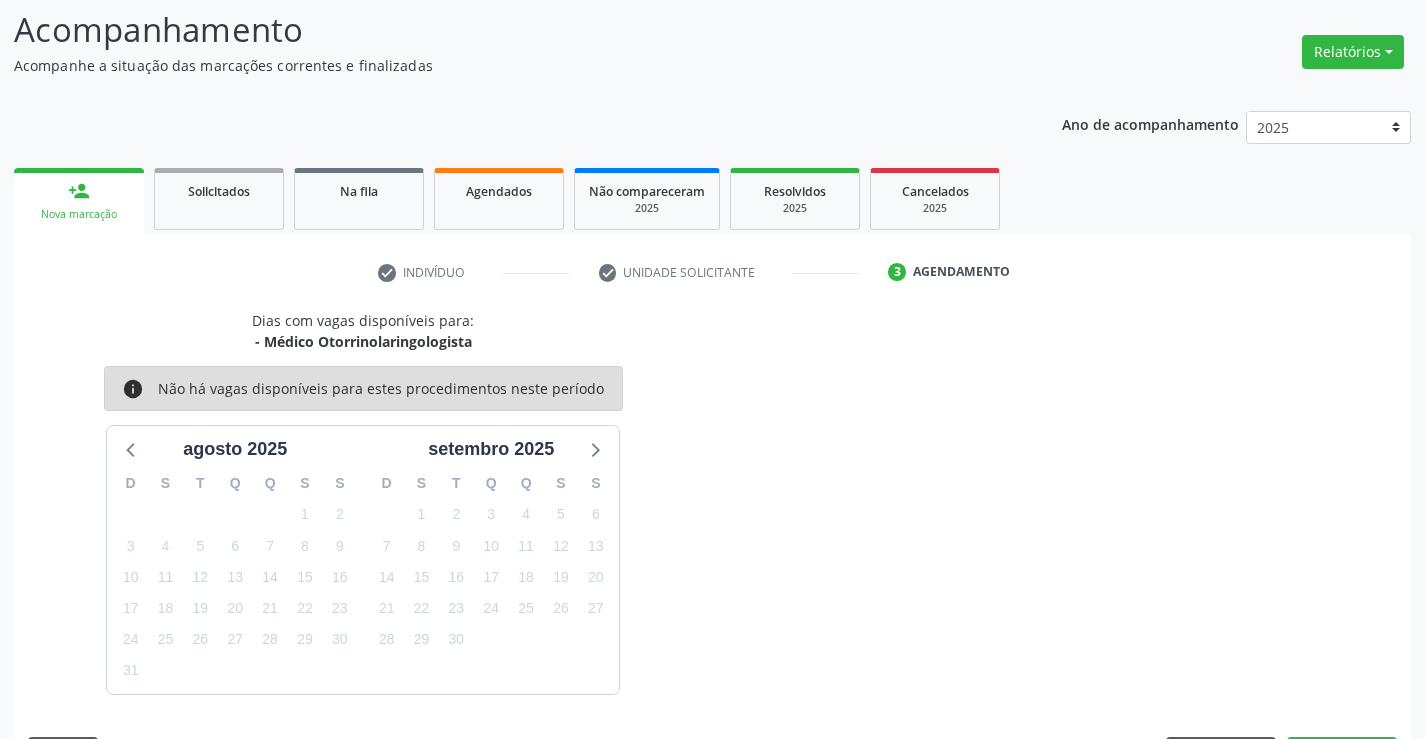 scroll, scrollTop: 167, scrollLeft: 0, axis: vertical 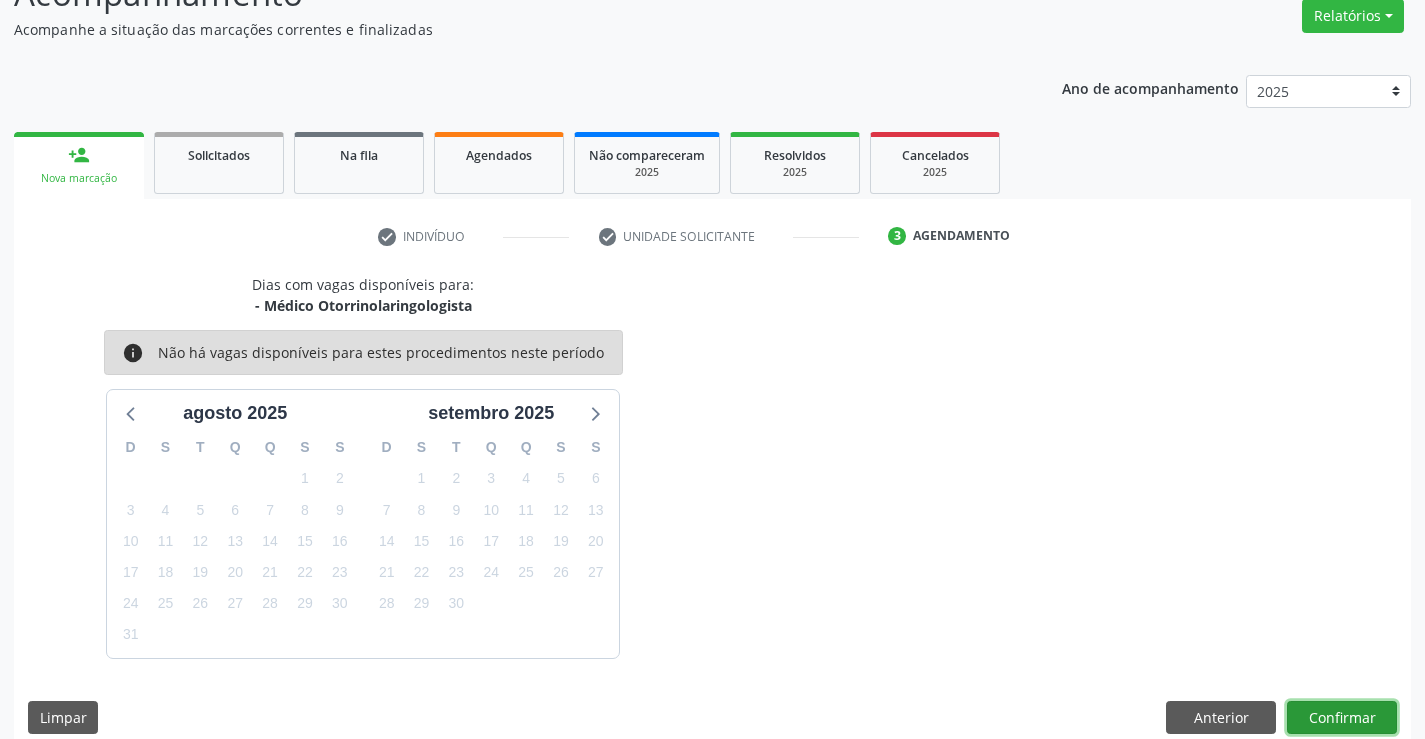 click on "Confirmar" at bounding box center (1342, 718) 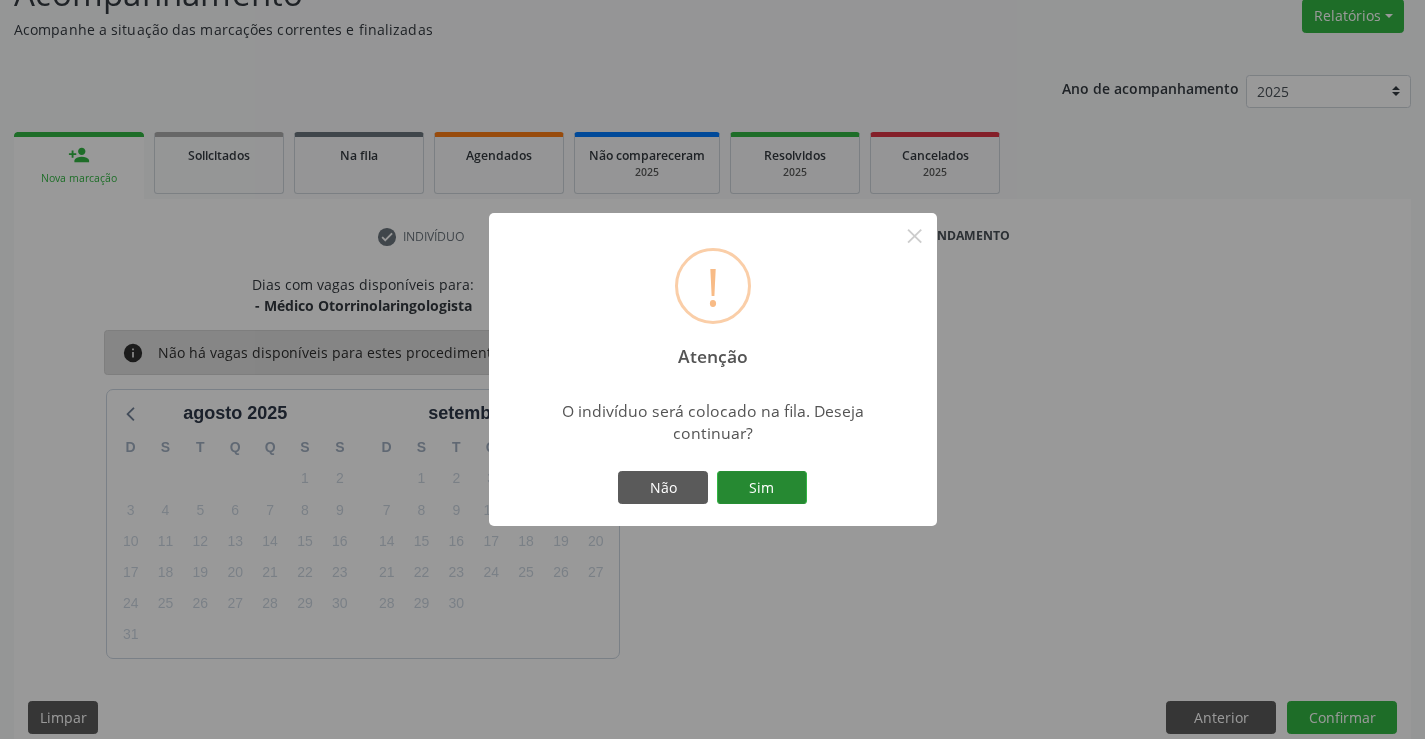 click on "Sim" at bounding box center [762, 488] 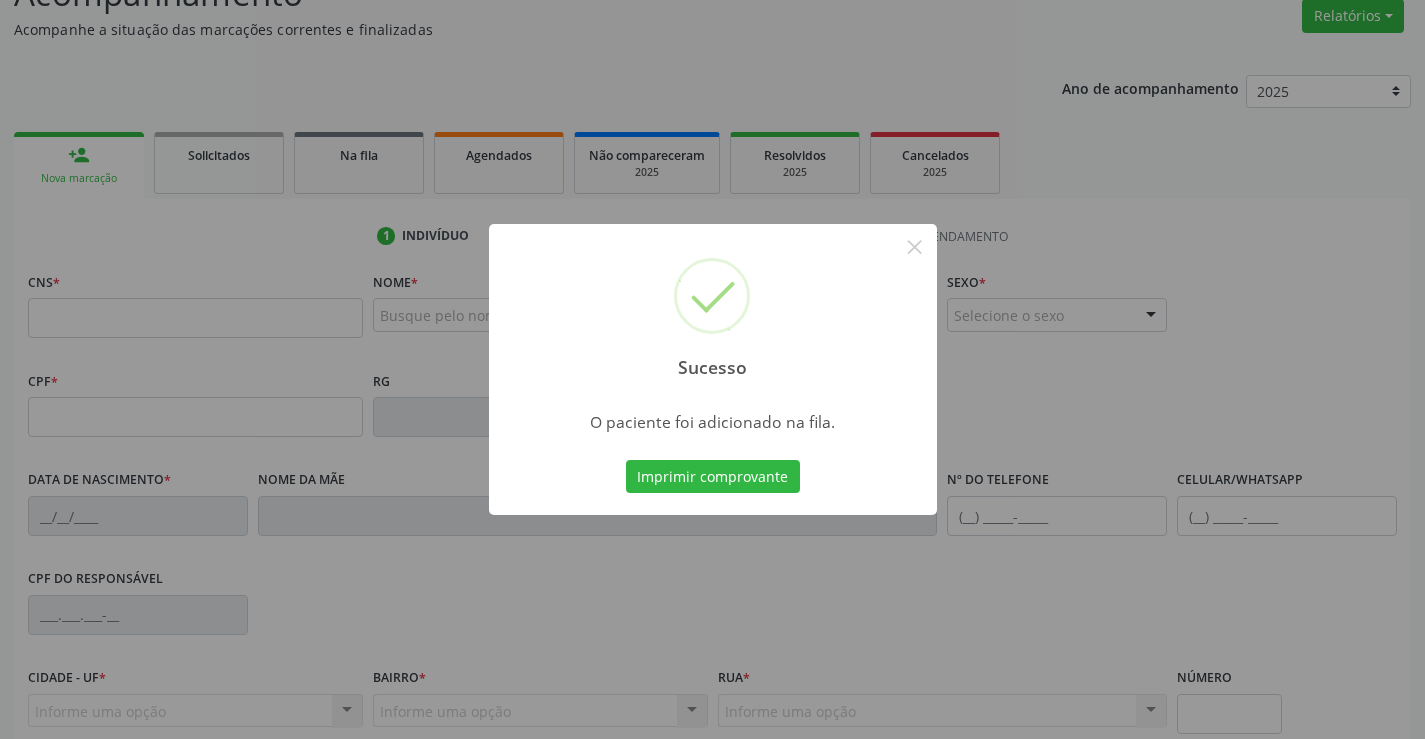click on "Imprimir comprovante" at bounding box center [713, 477] 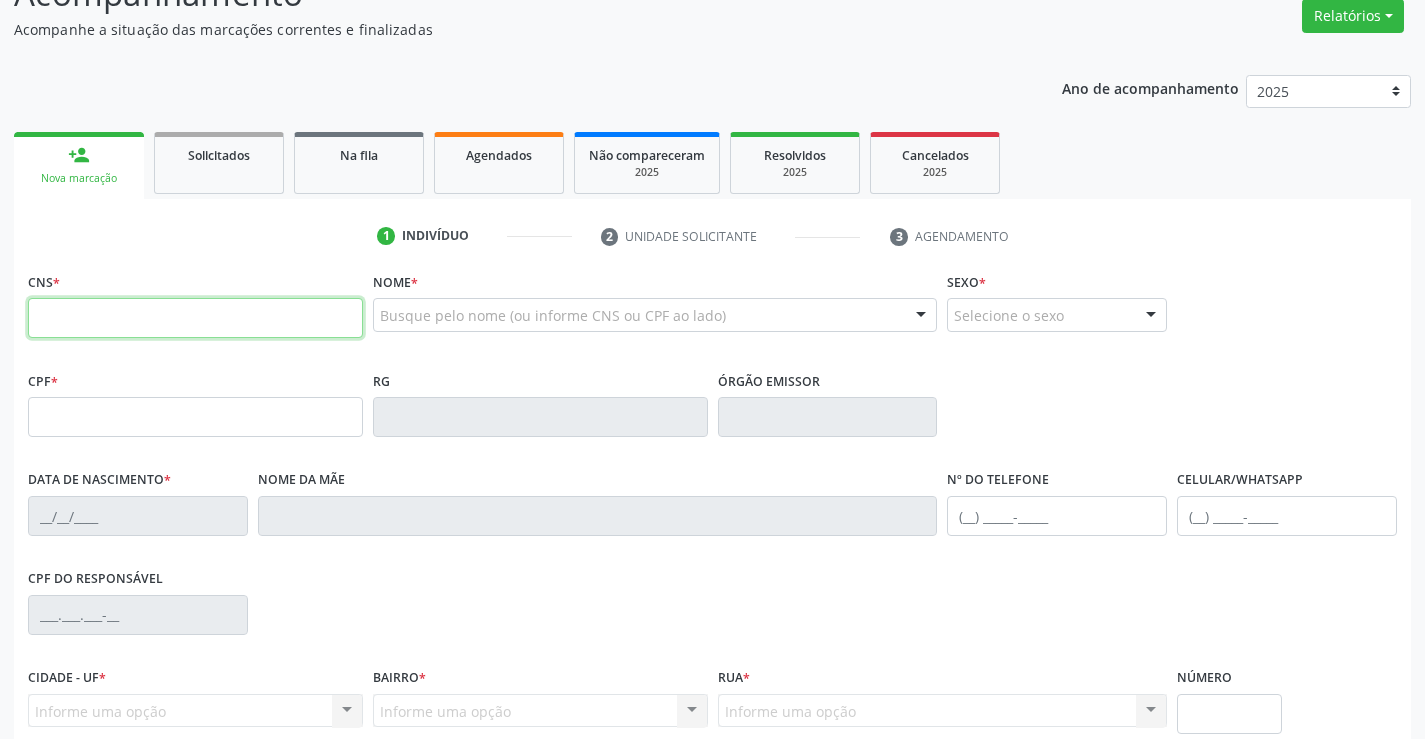 click at bounding box center (195, 318) 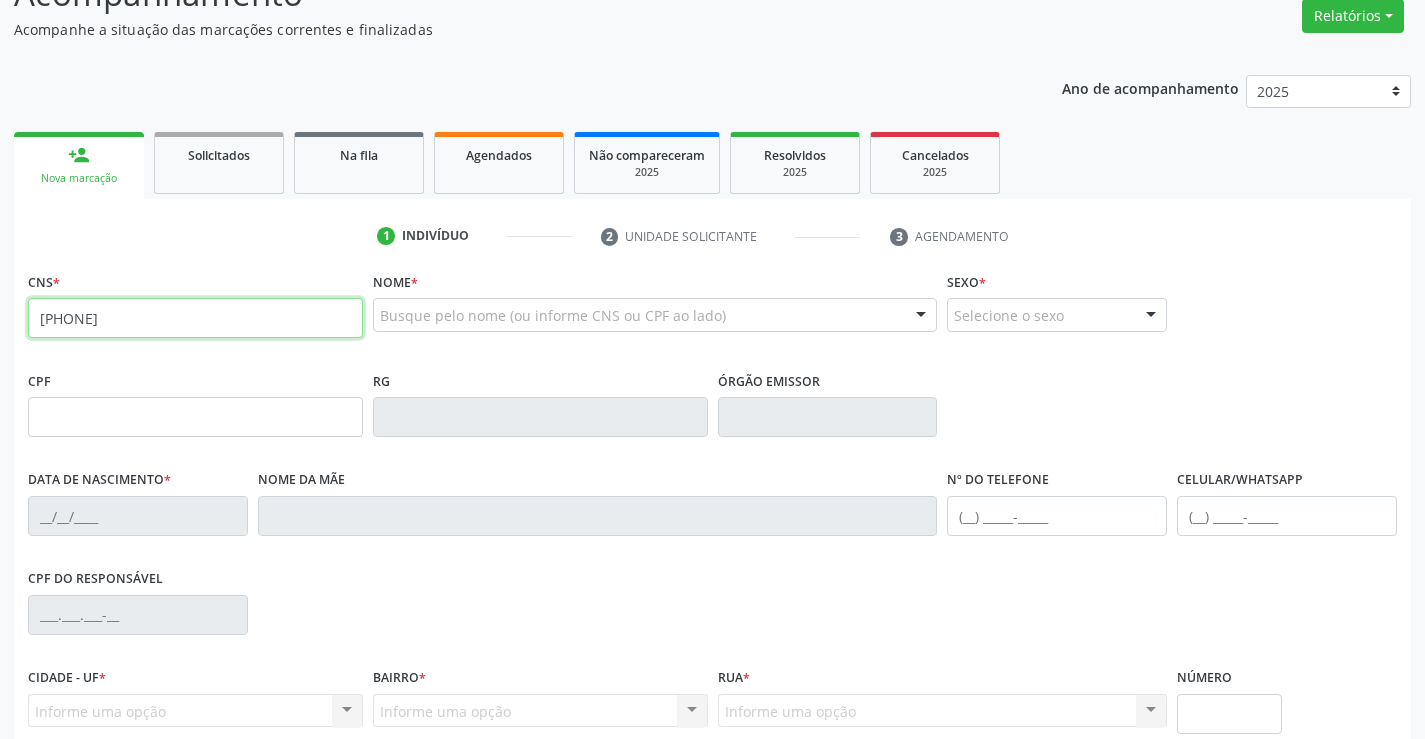 type on "702 4005 4363 9328" 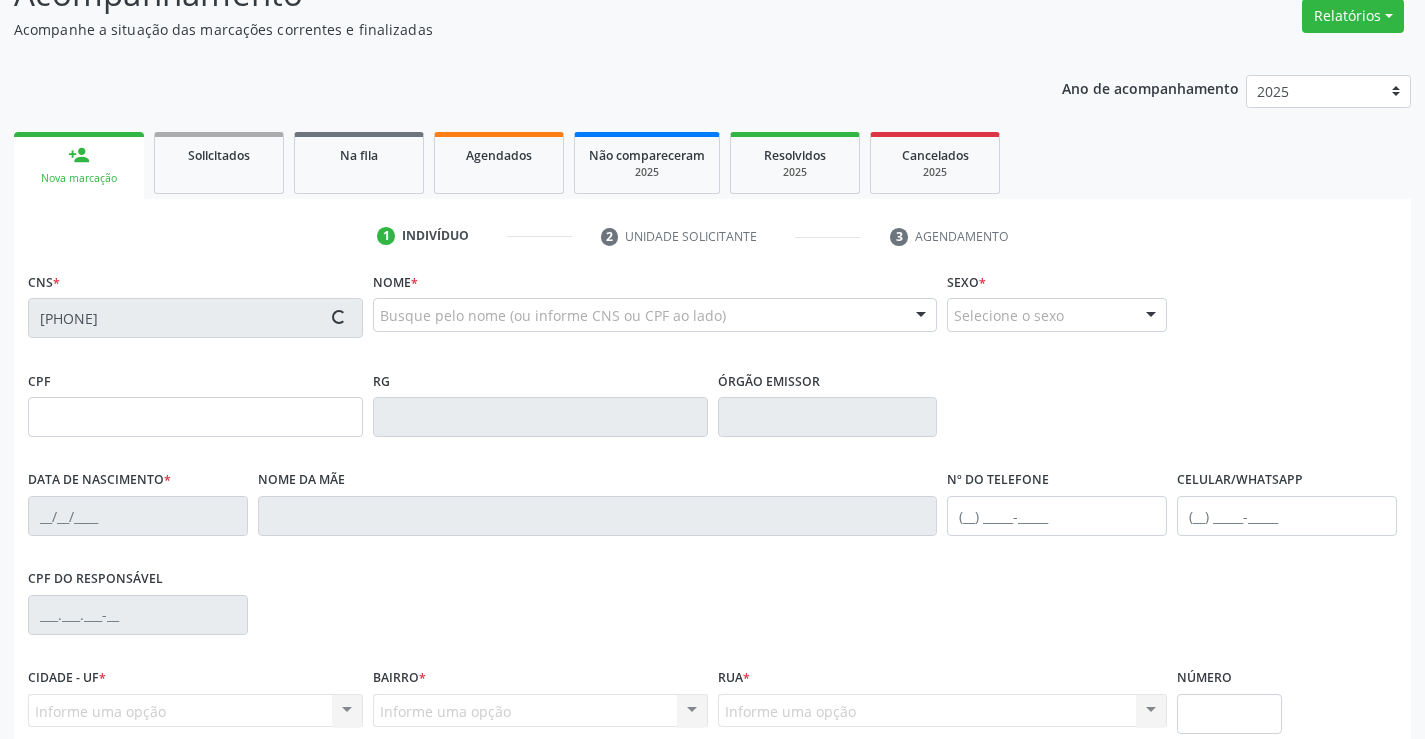 type on "963604961" 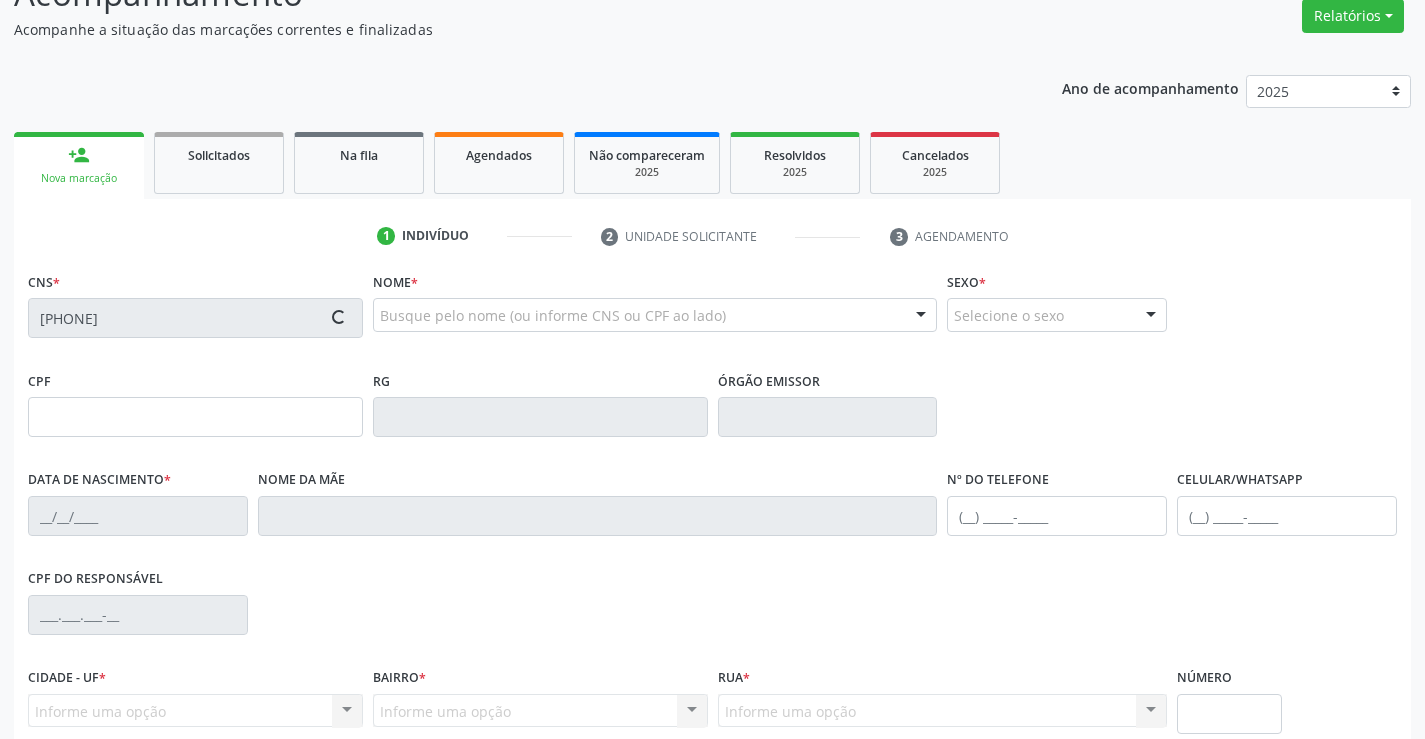 type on "17/09/1978" 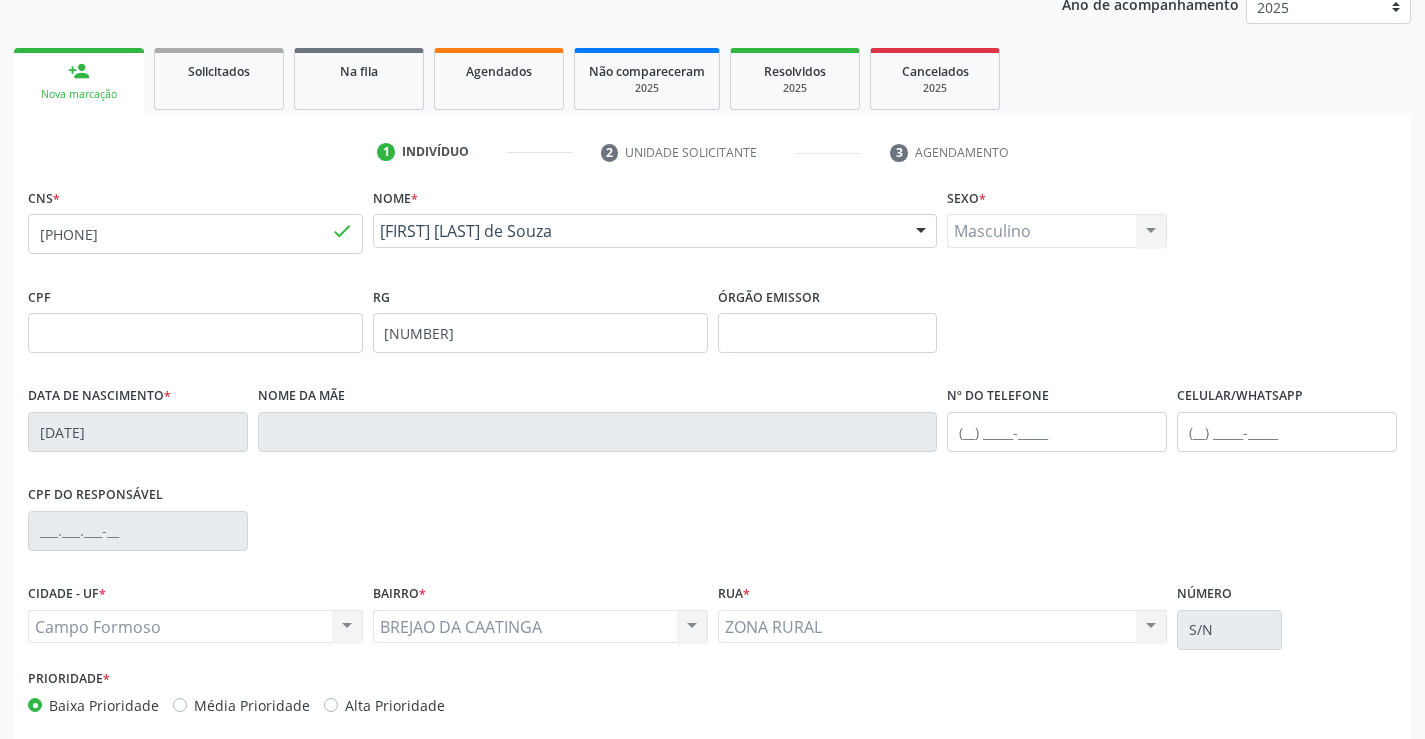 scroll, scrollTop: 345, scrollLeft: 0, axis: vertical 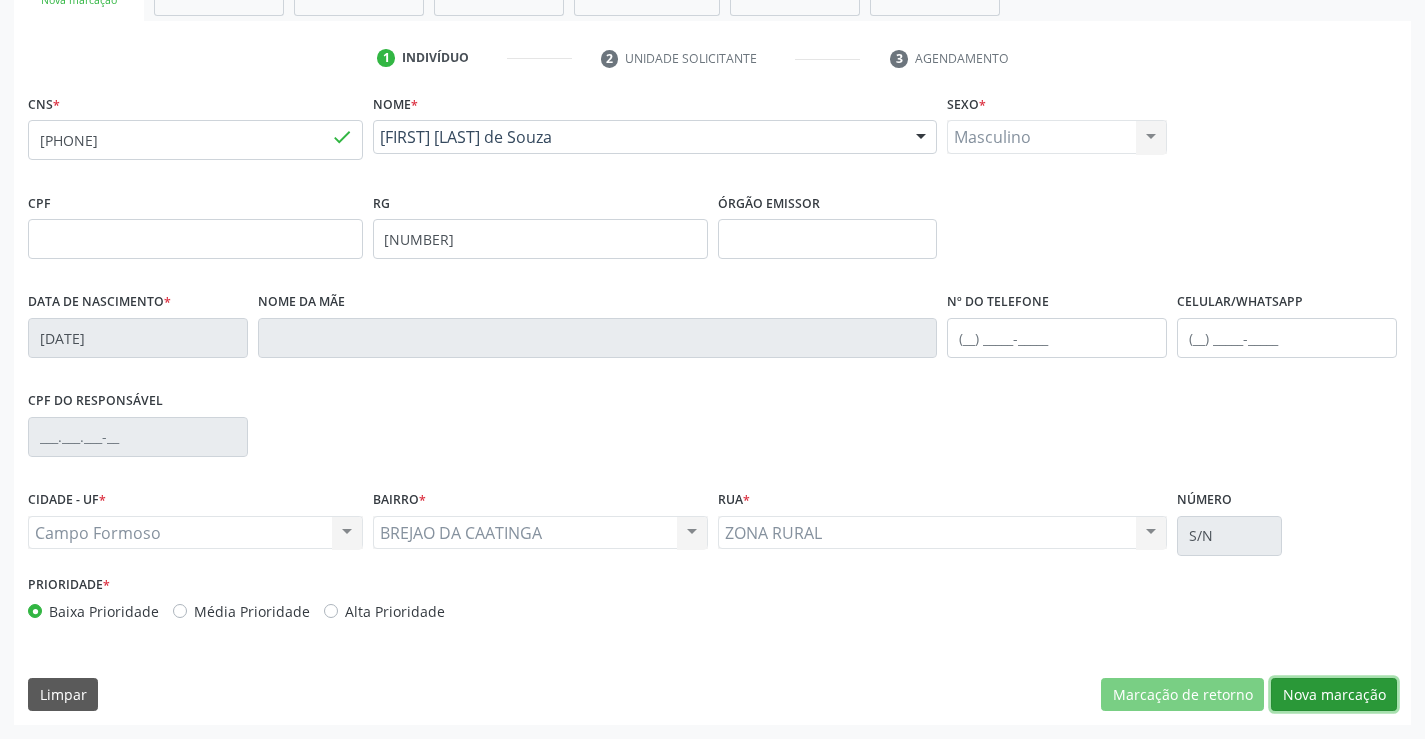 click on "Nova marcação" at bounding box center (1334, 695) 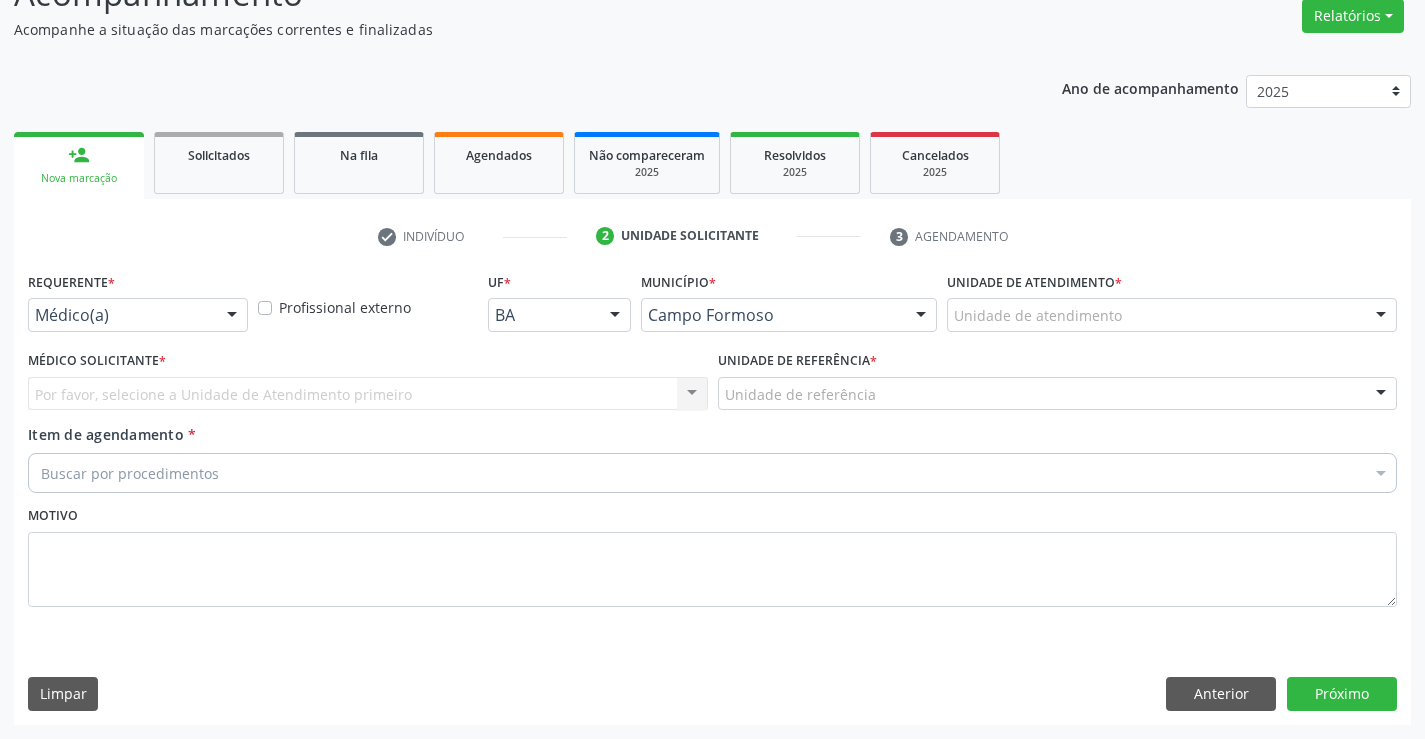 scroll, scrollTop: 167, scrollLeft: 0, axis: vertical 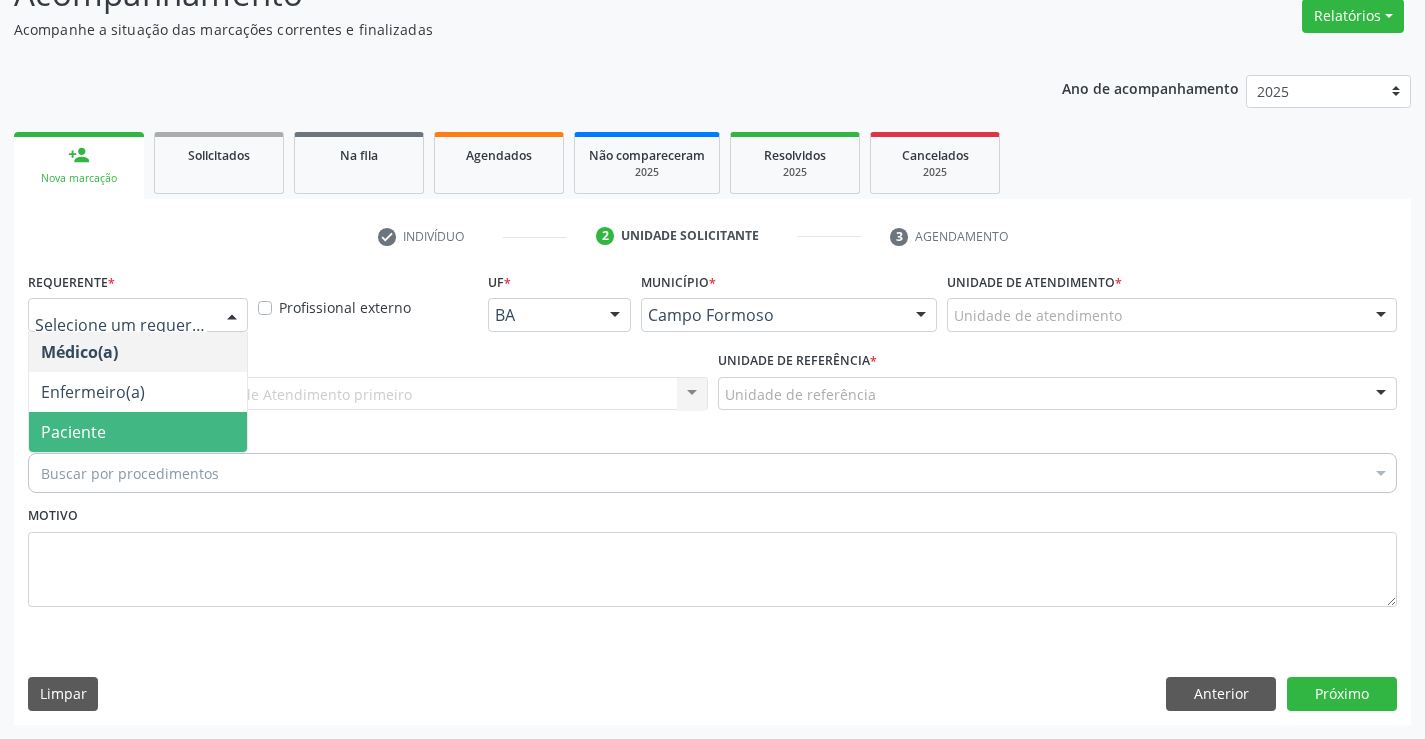 click on "Paciente" at bounding box center [138, 432] 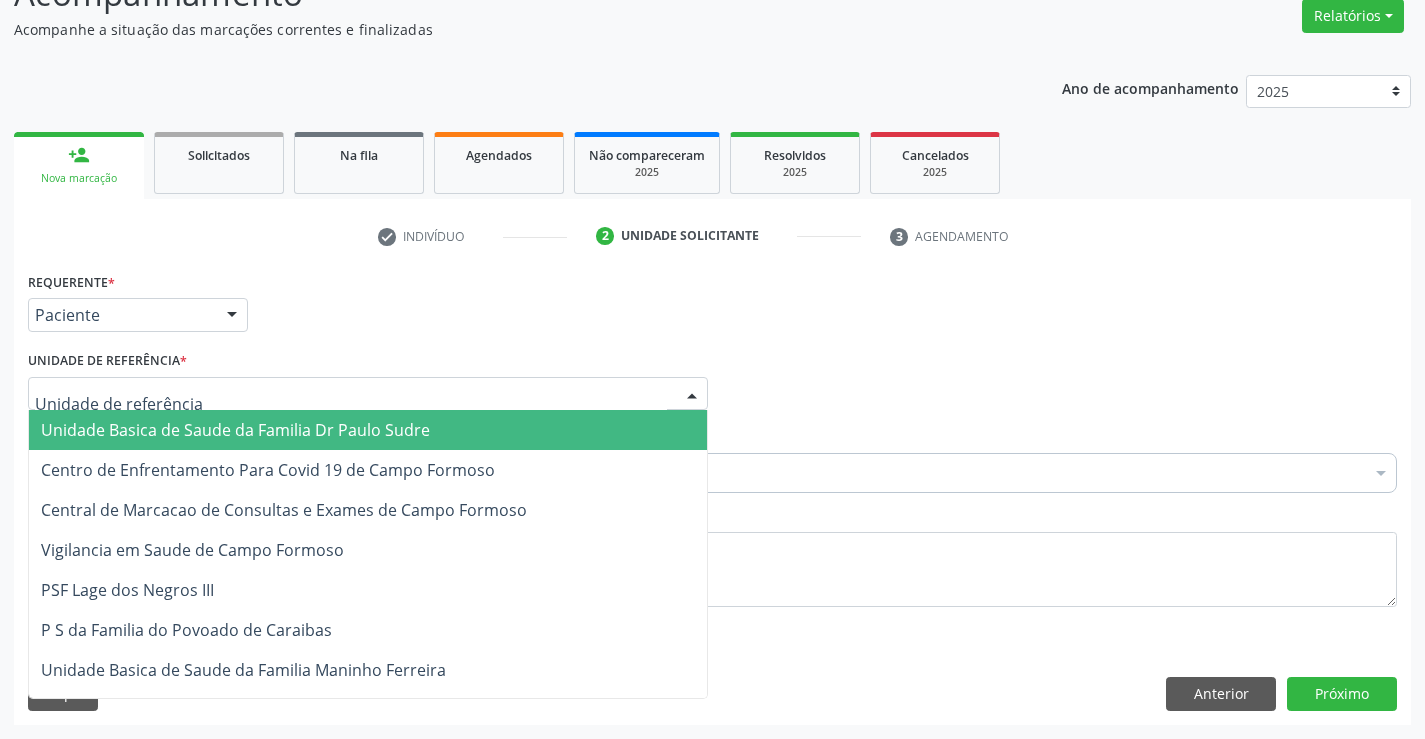 click on "Unidade Basica de Saude da Familia Dr Paulo Sudre" at bounding box center (235, 430) 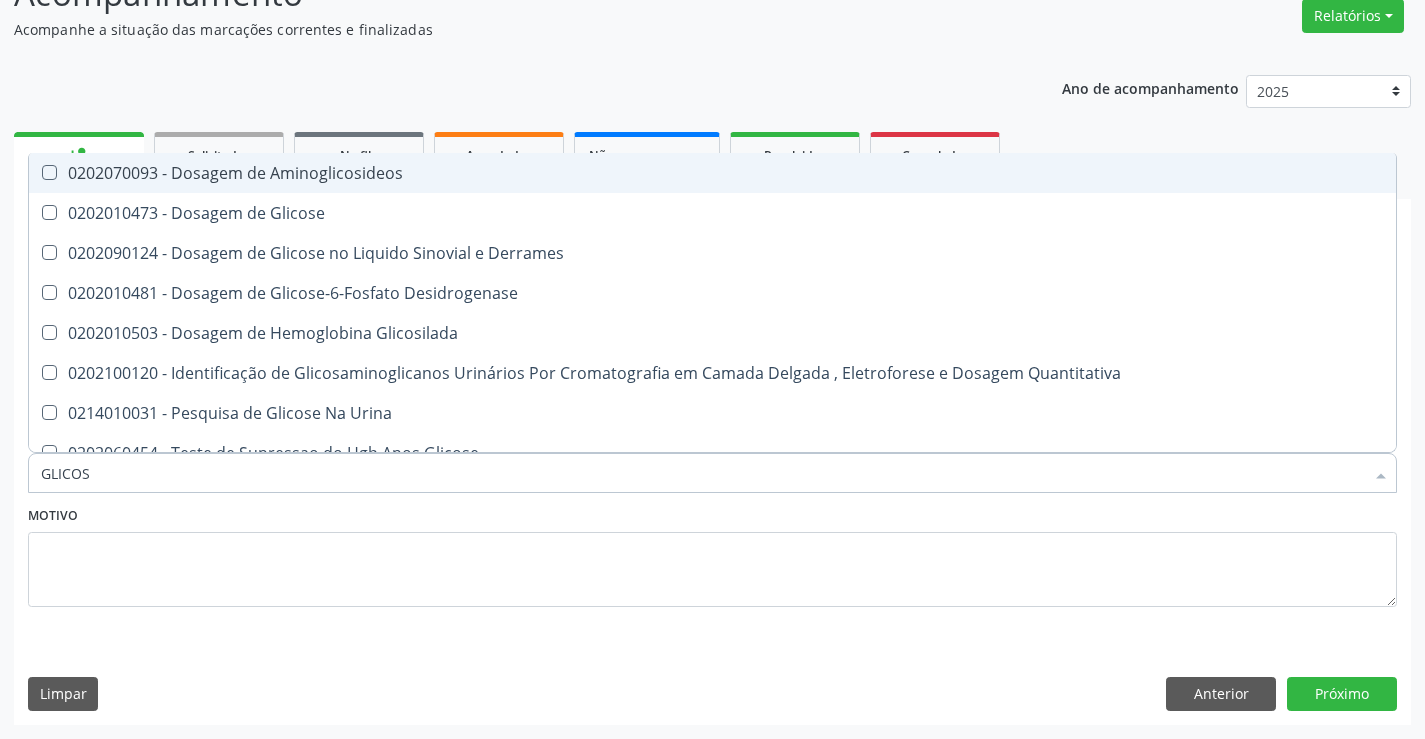 type on "GLICOSE" 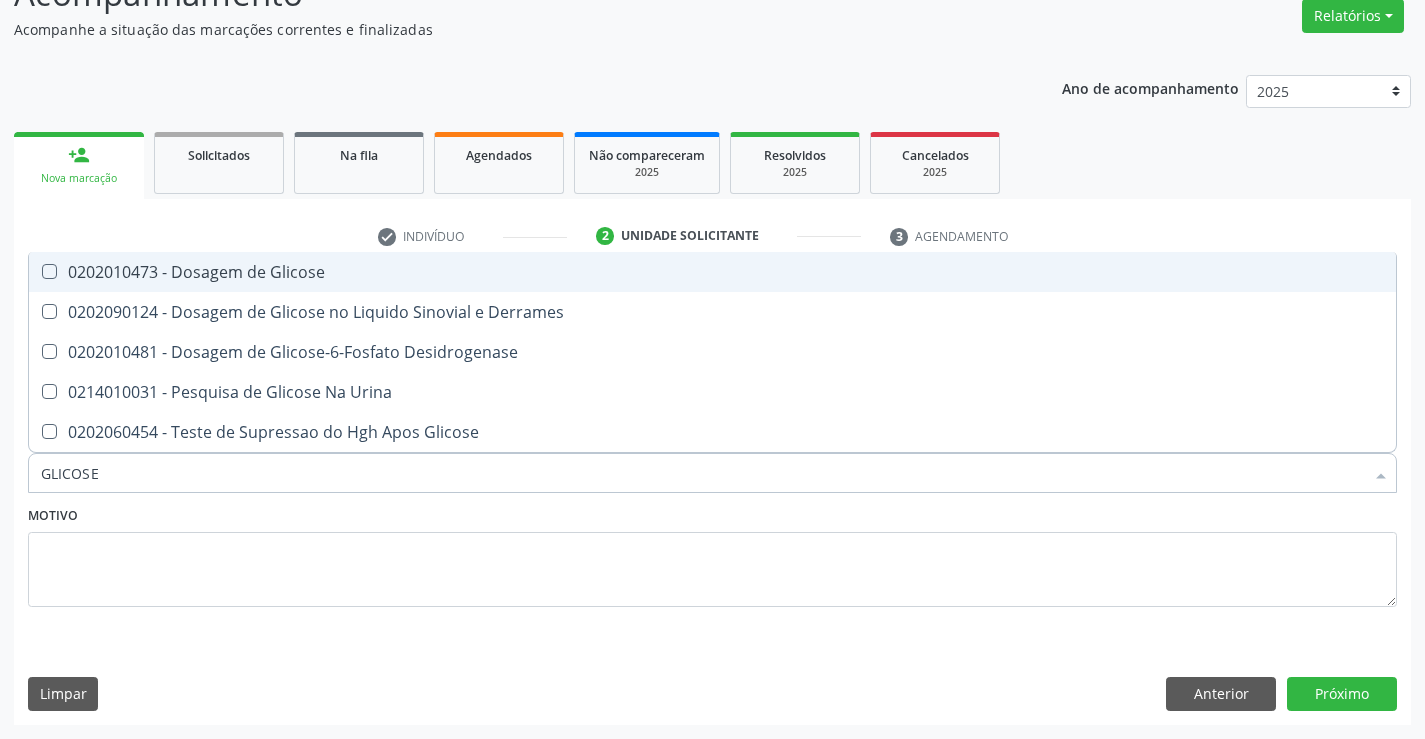 click on "0202010473 - Dosagem de Glicose" at bounding box center (712, 272) 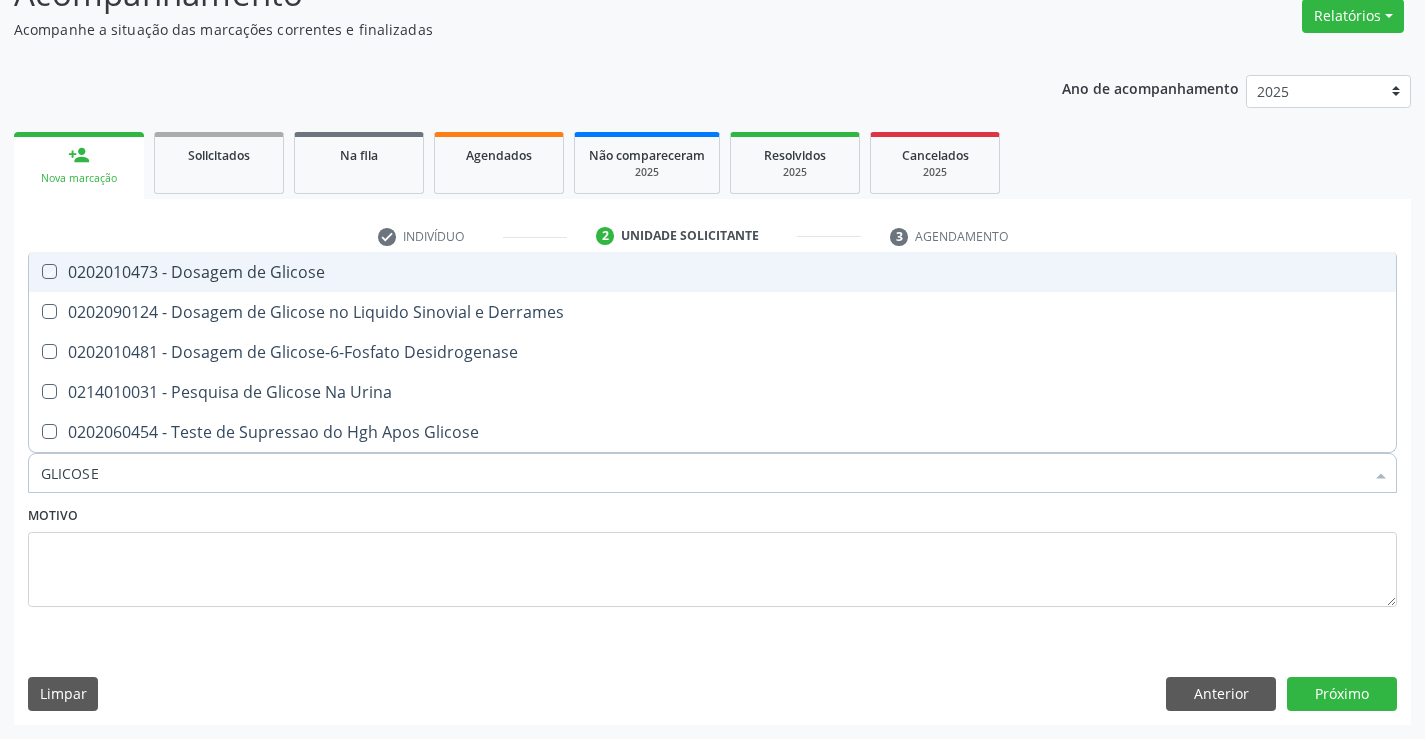checkbox on "true" 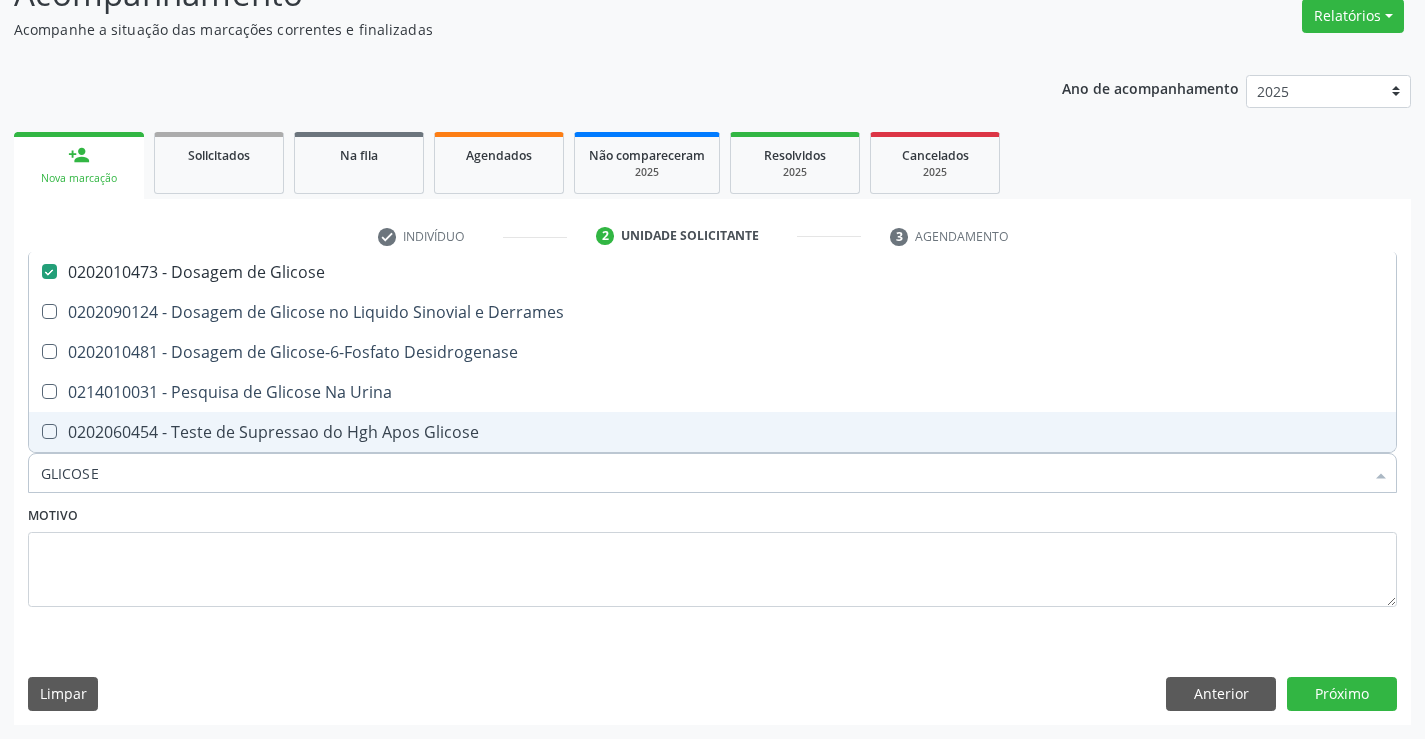 click on "Motivo" at bounding box center (712, 554) 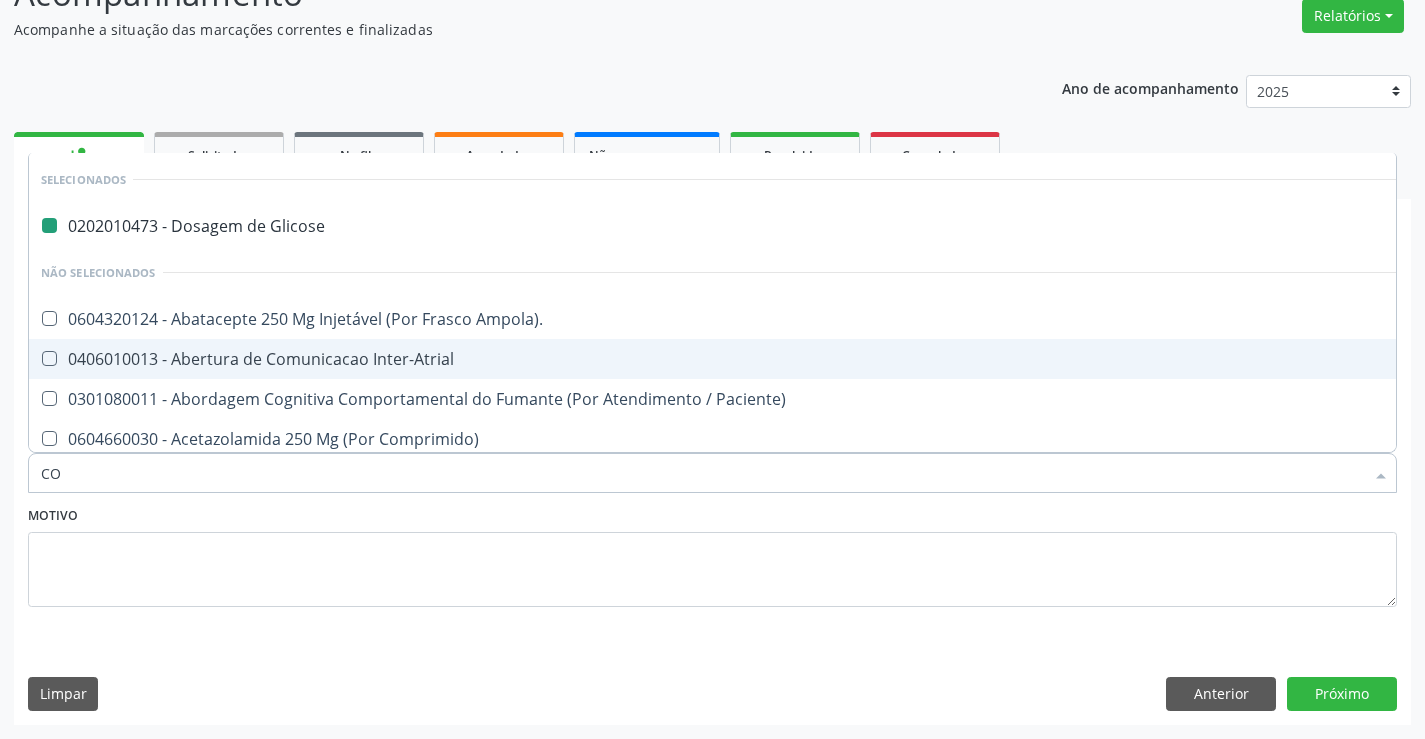 type on "COL" 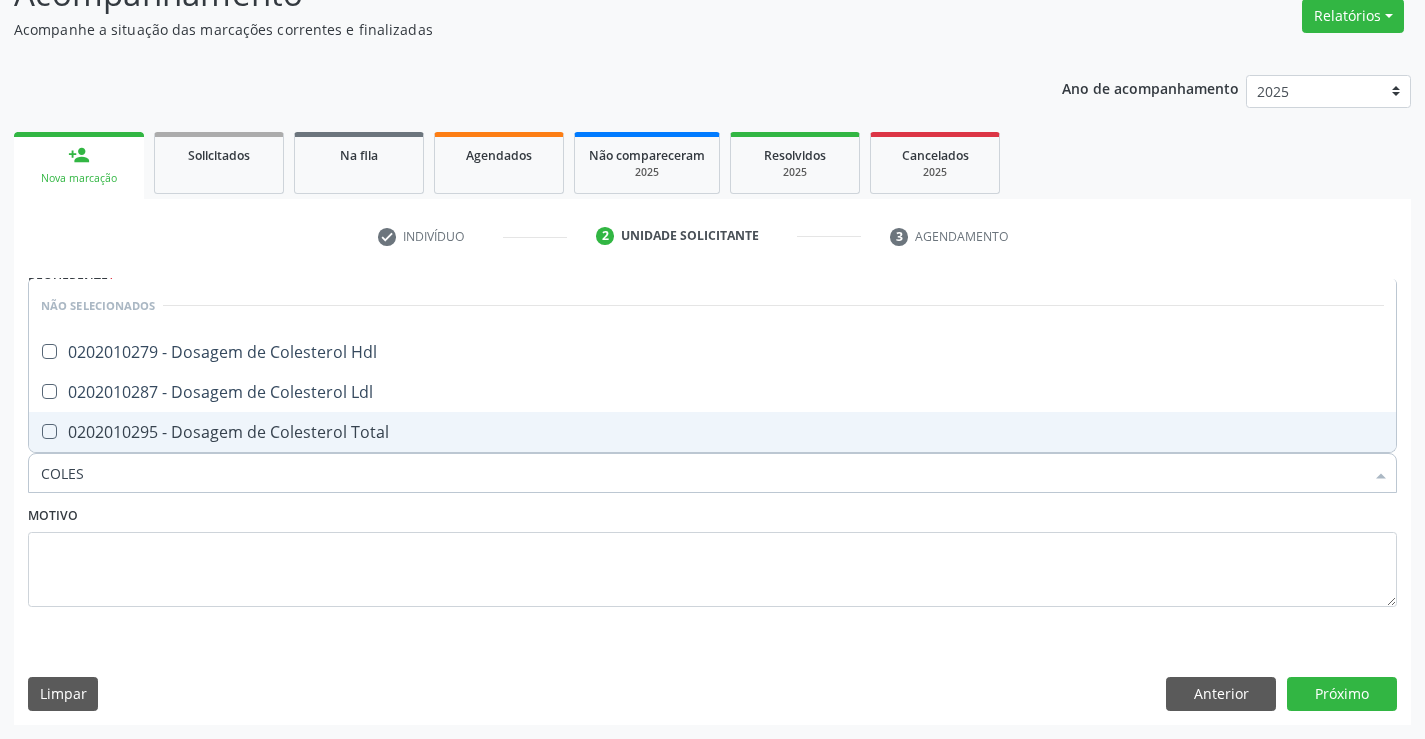 type on "COLEST" 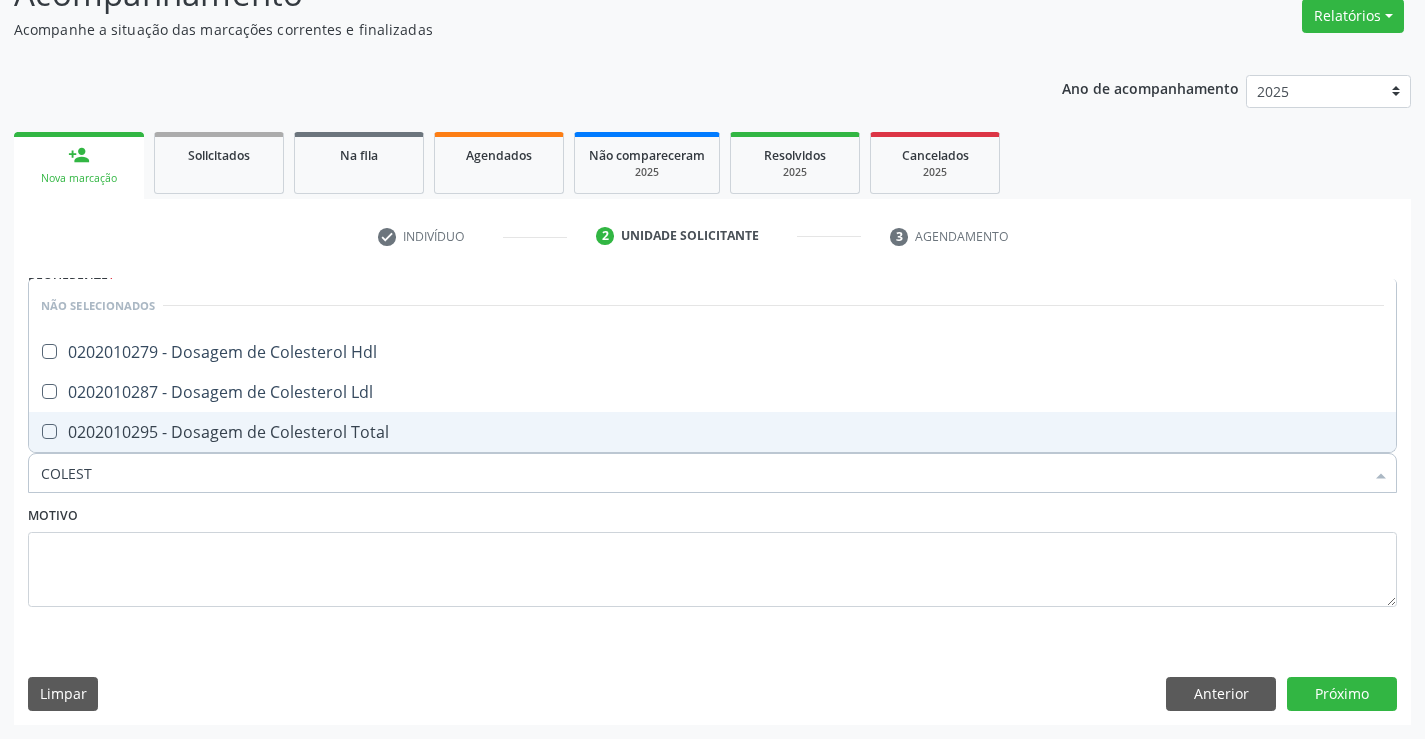 click on "0202010295 - Dosagem de Colesterol Total" at bounding box center [712, 432] 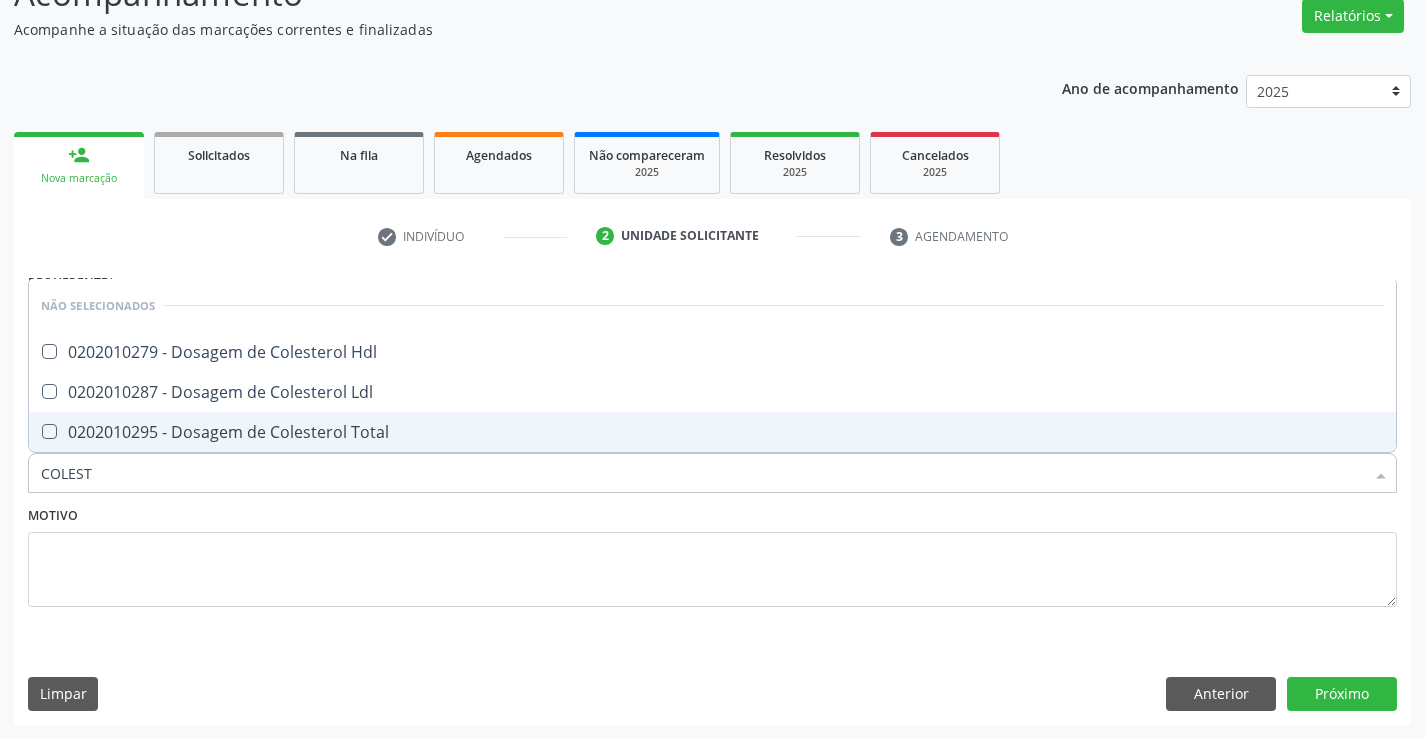 checkbox on "true" 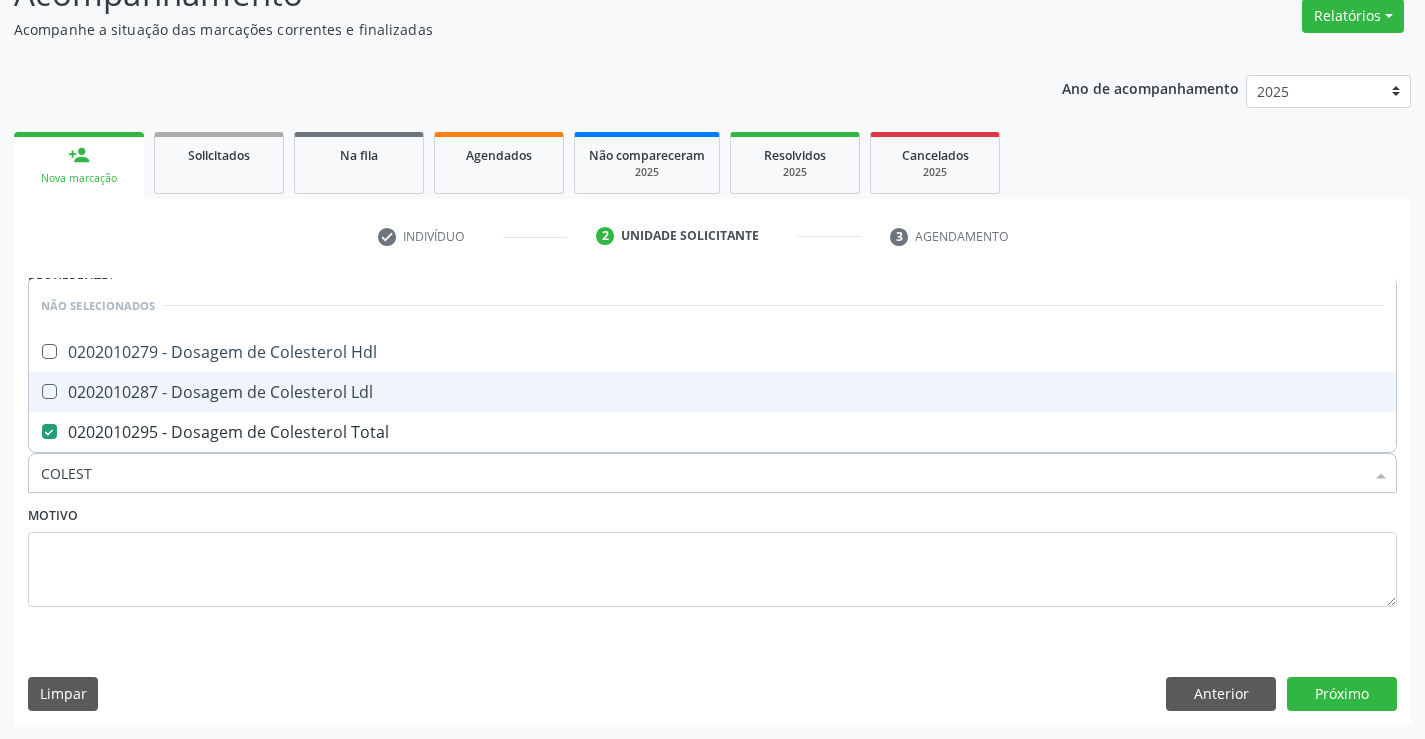 click on "0202010287 - Dosagem de Colesterol Ldl" at bounding box center (712, 392) 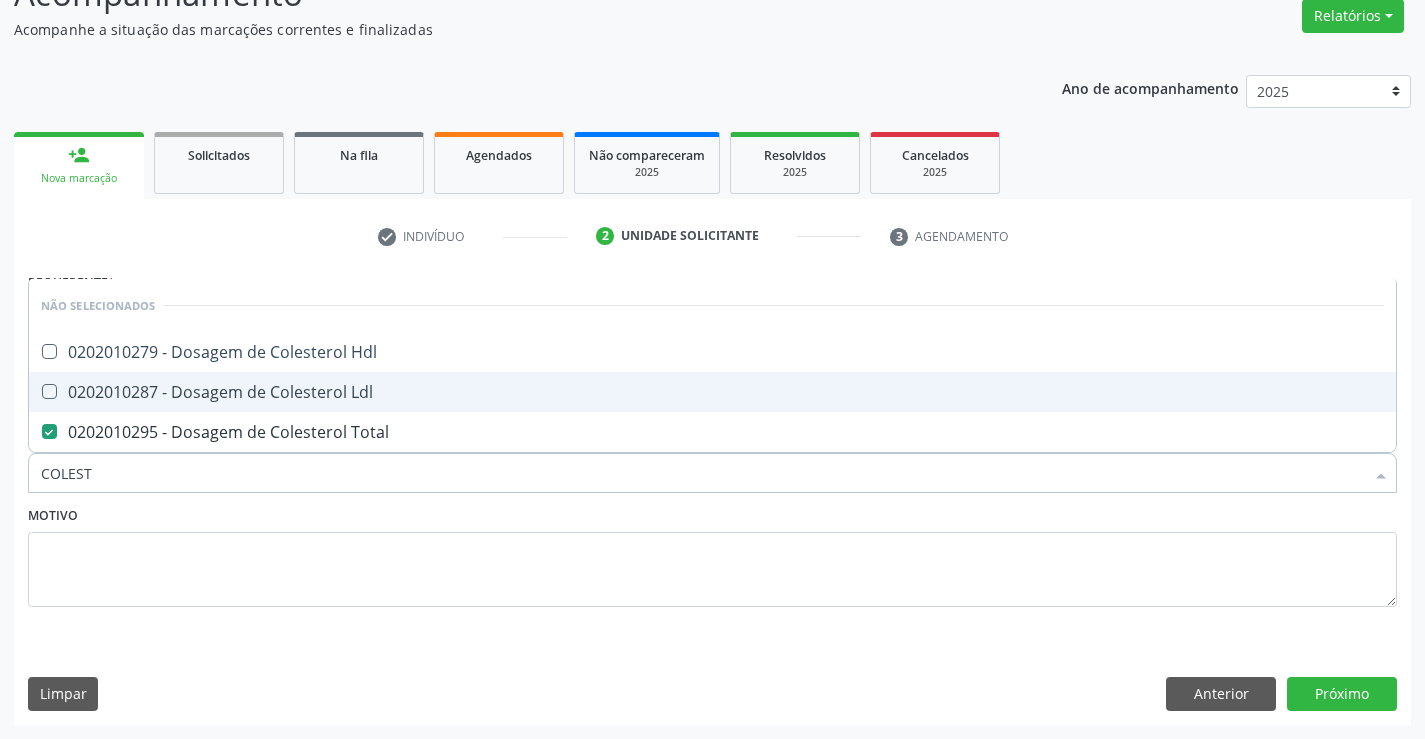 checkbox on "true" 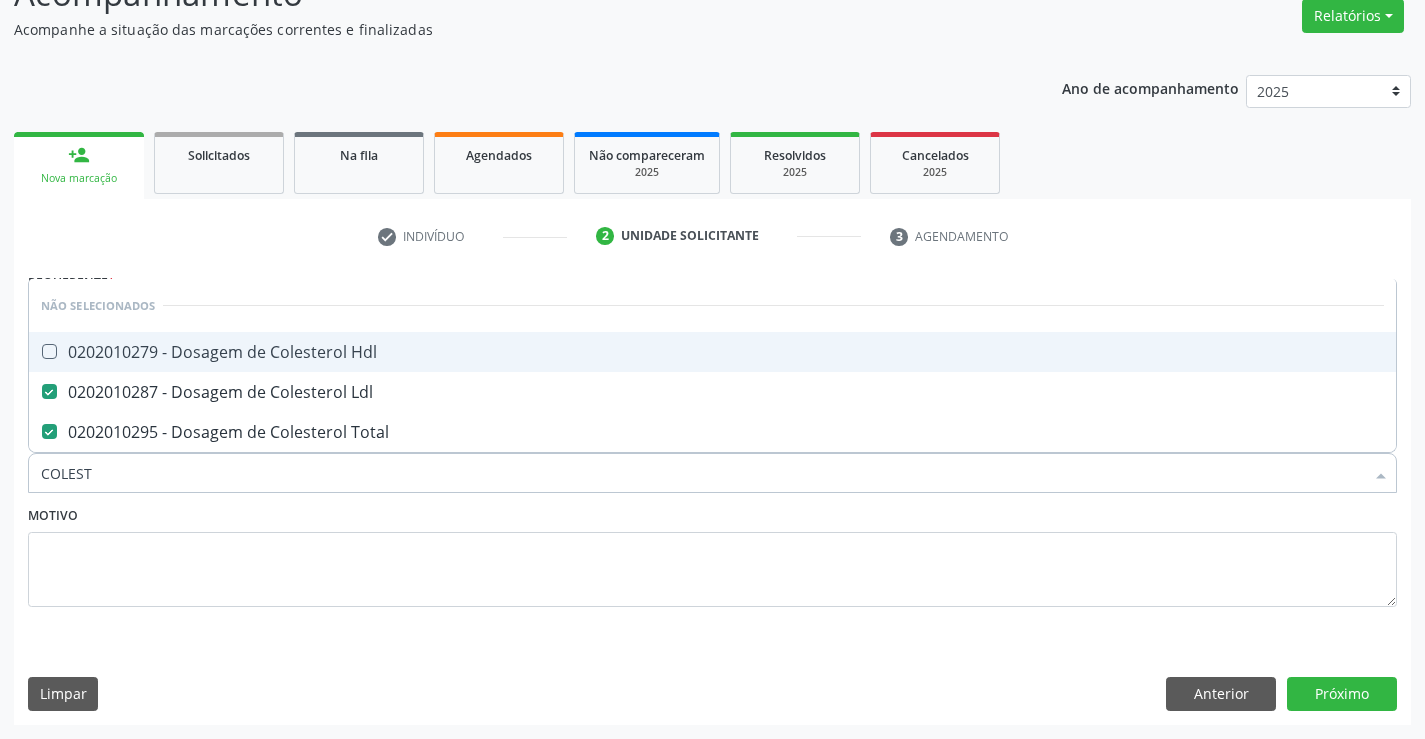 click on "0202010279 - Dosagem de Colesterol Hdl" at bounding box center [712, 352] 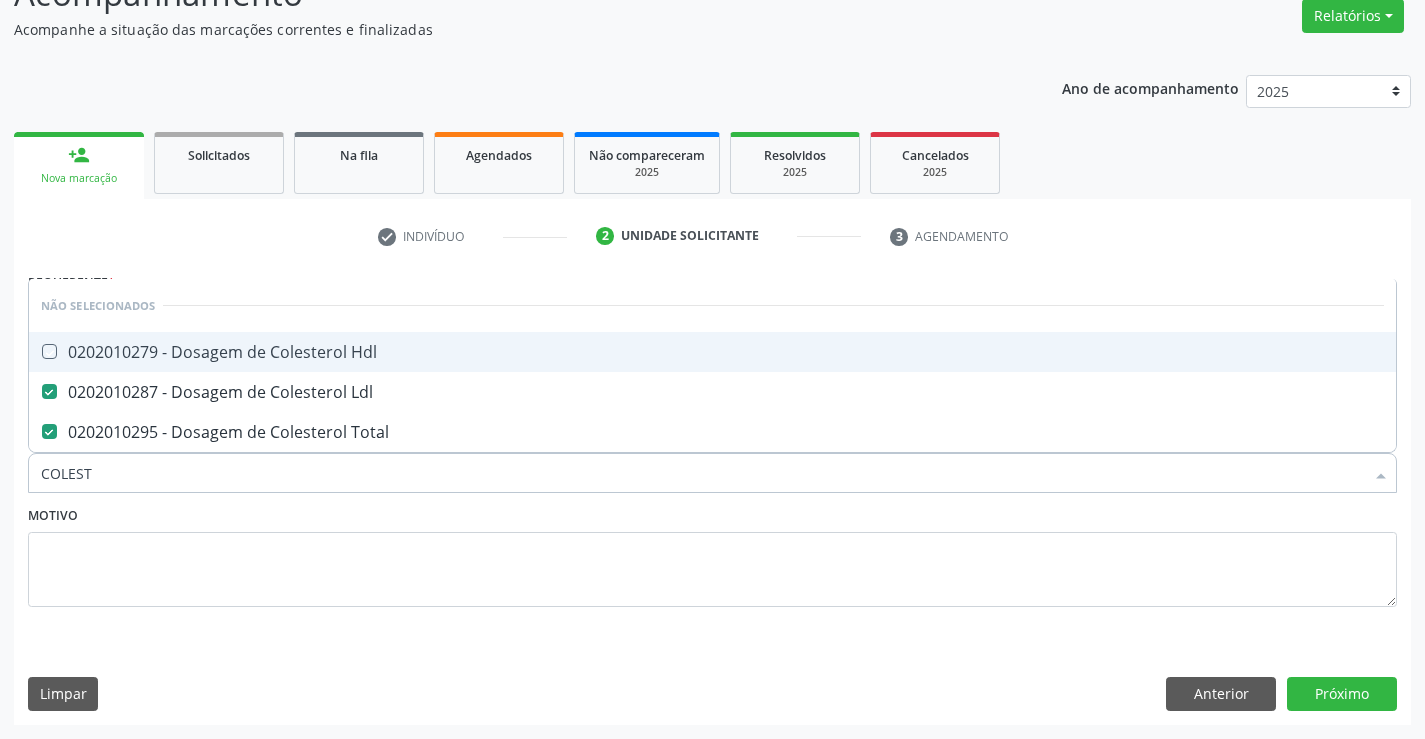 checkbox on "true" 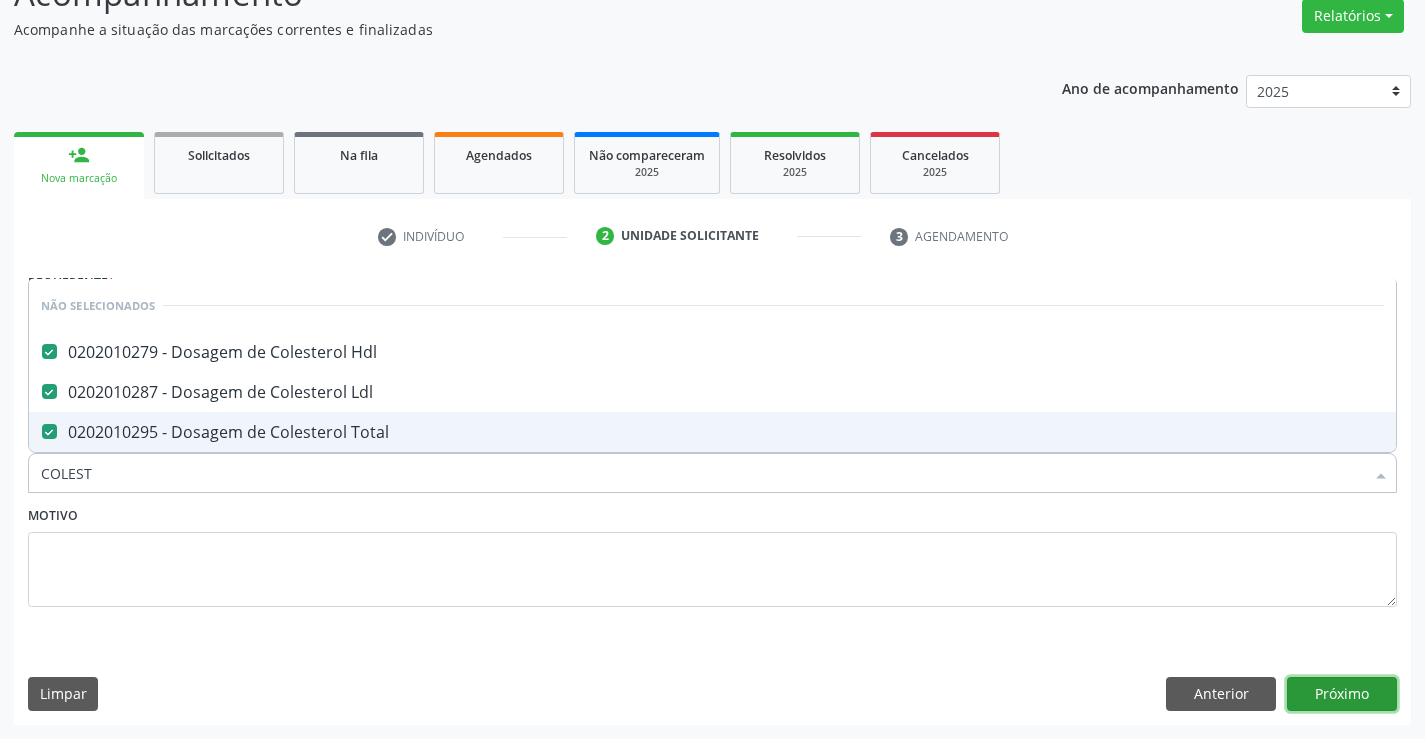 click on "Próximo" at bounding box center (1342, 694) 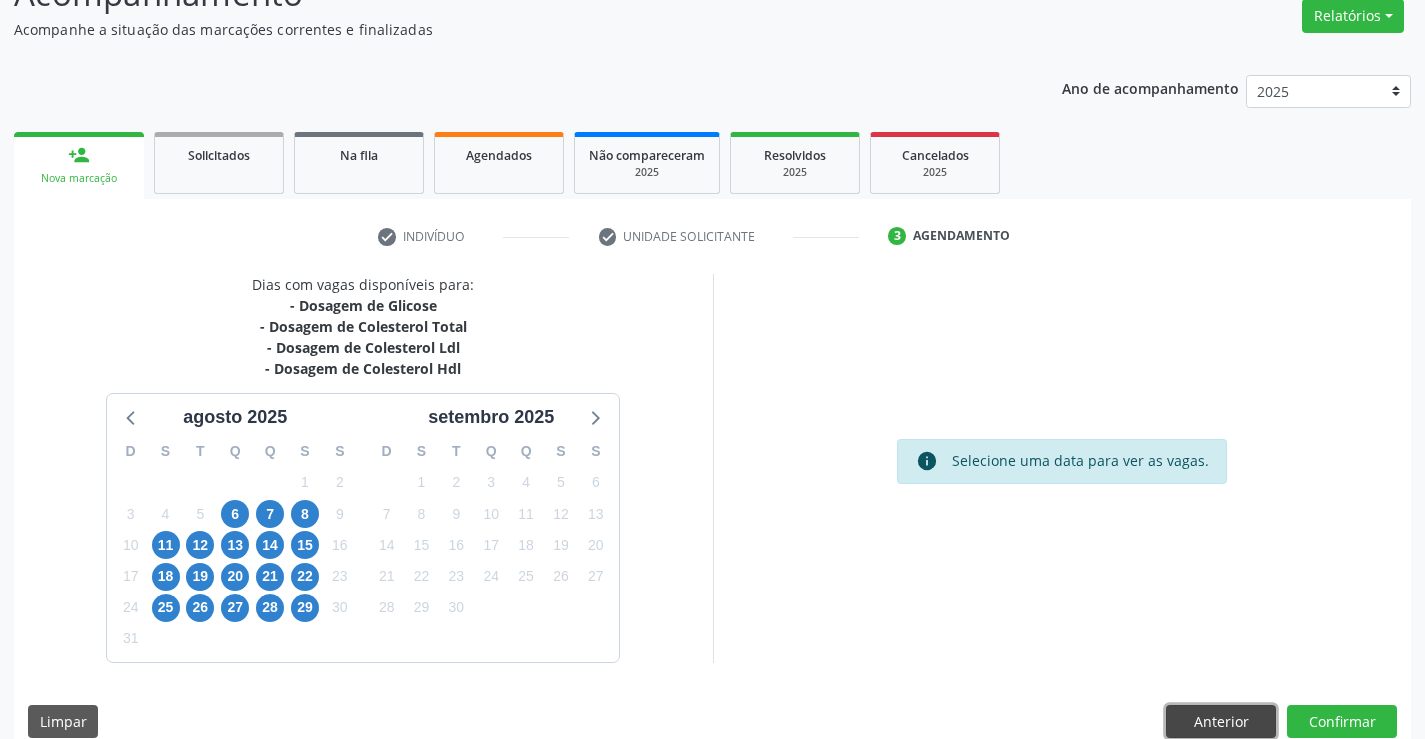 click on "Anterior" at bounding box center (1221, 722) 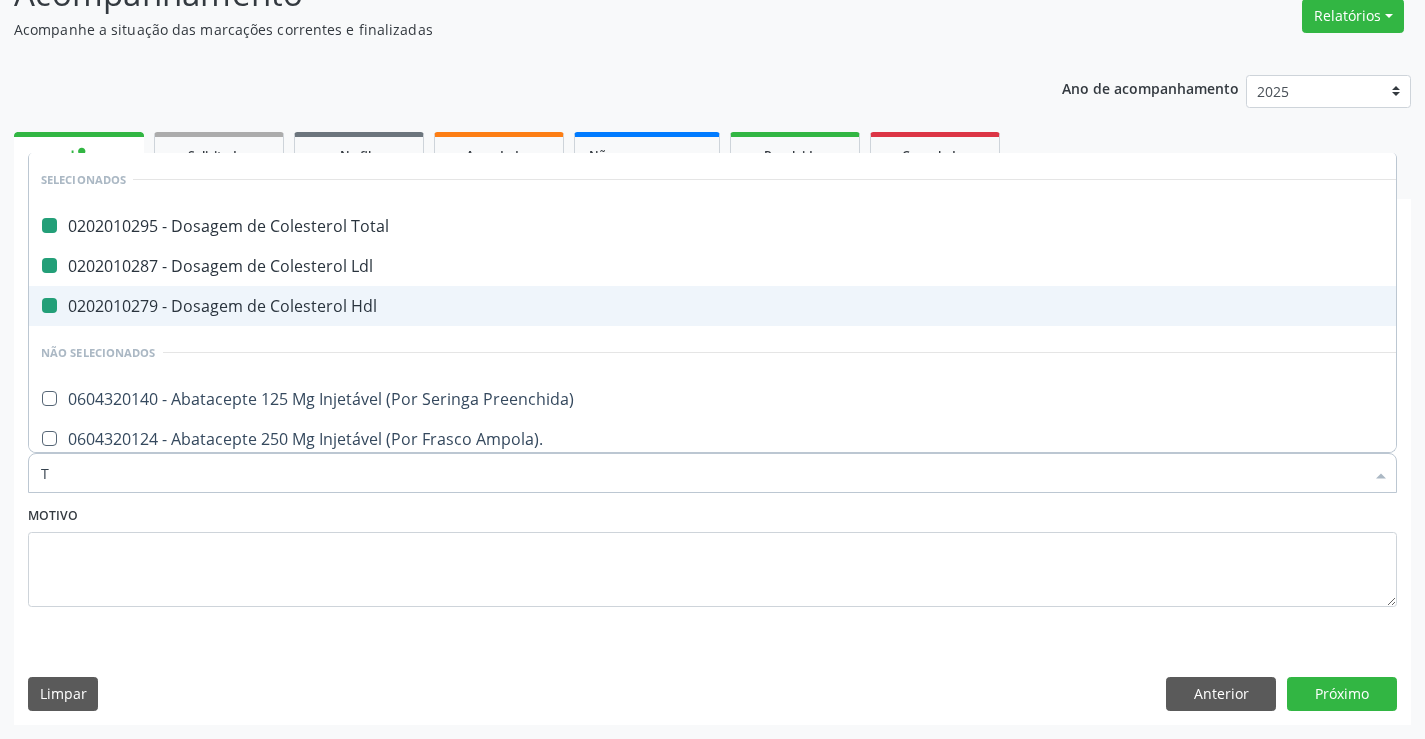 type on "TR" 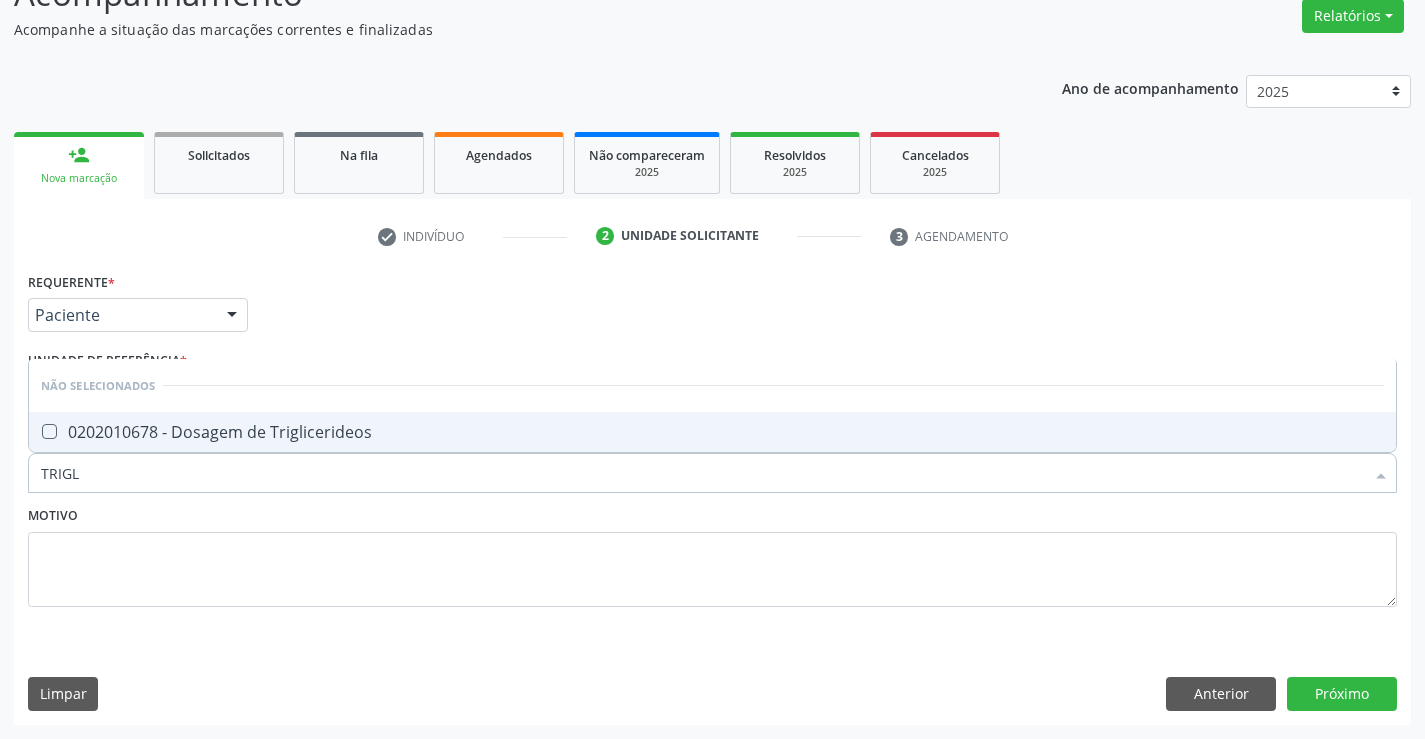 type on "TRIGLI" 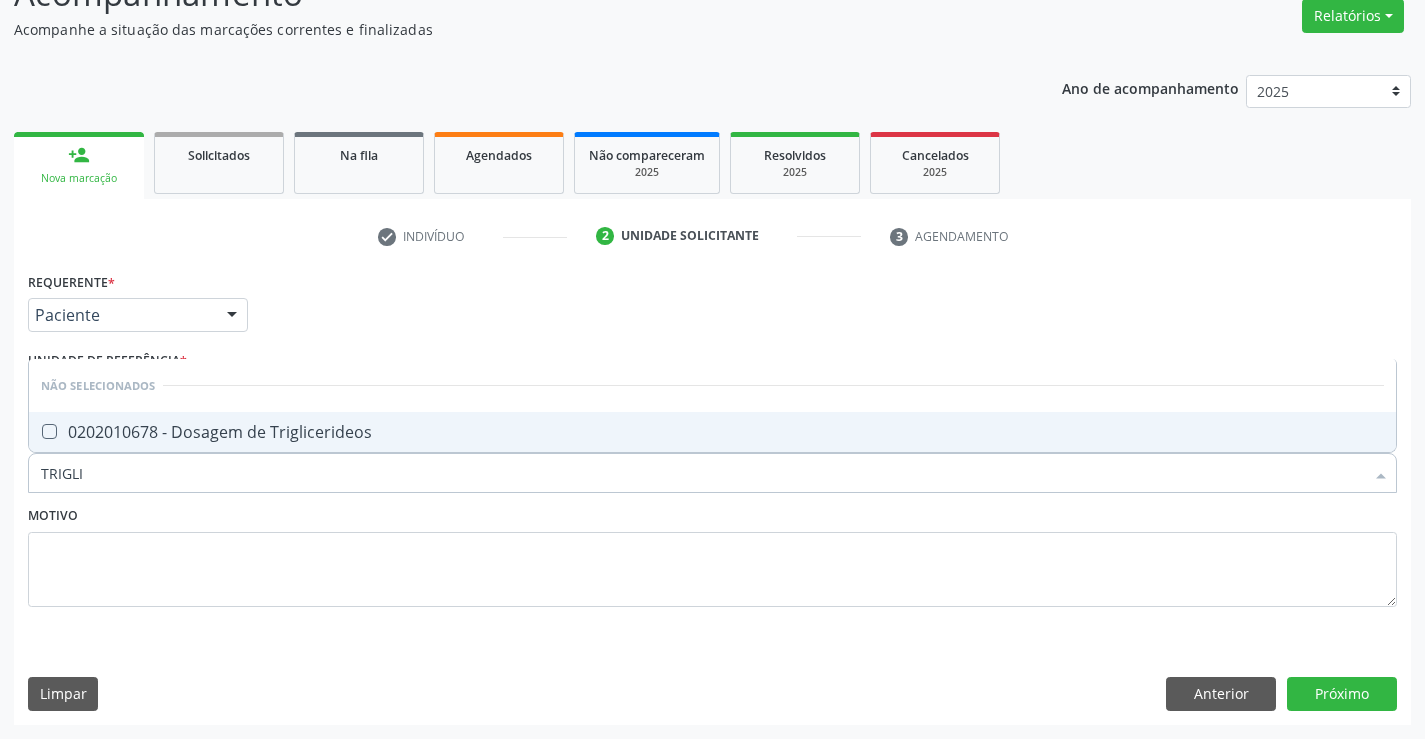 click on "0202010678 - Dosagem de Triglicerideos" at bounding box center [712, 432] 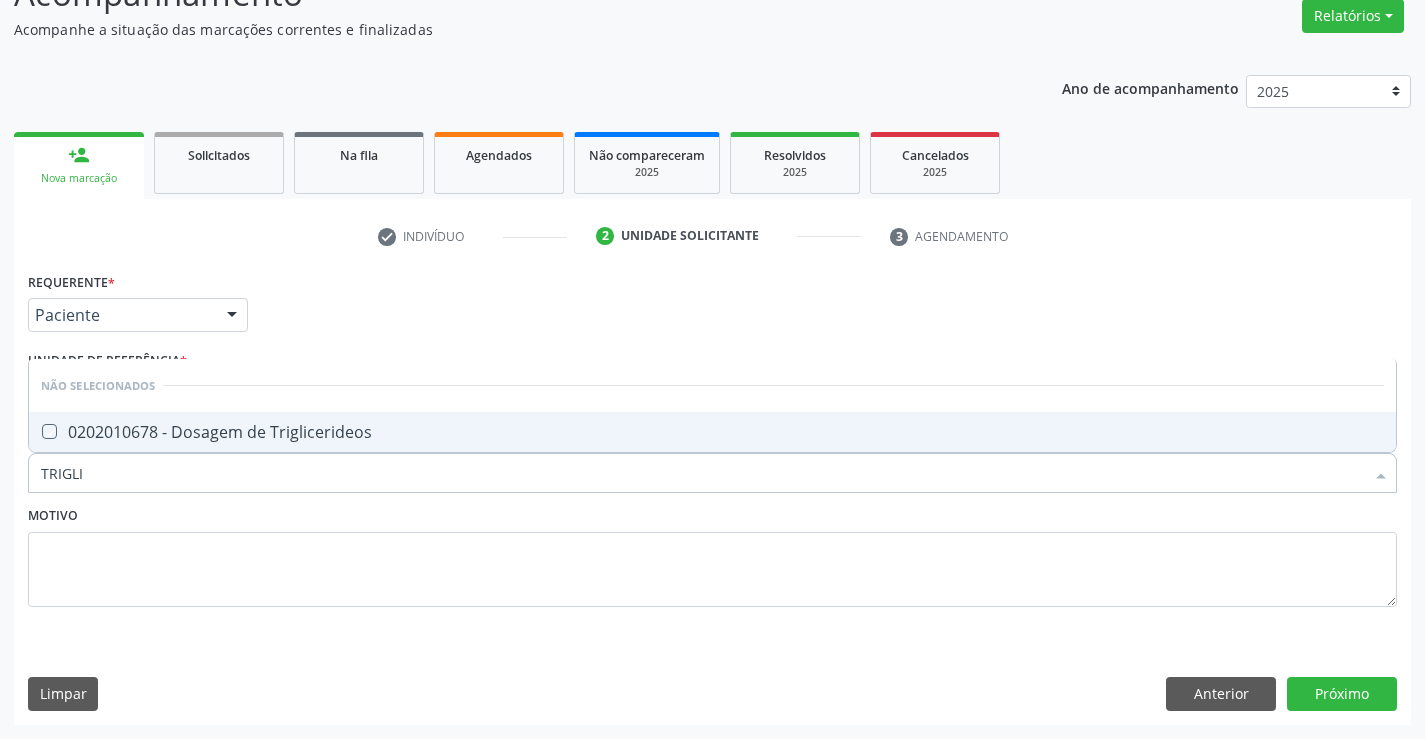 checkbox on "true" 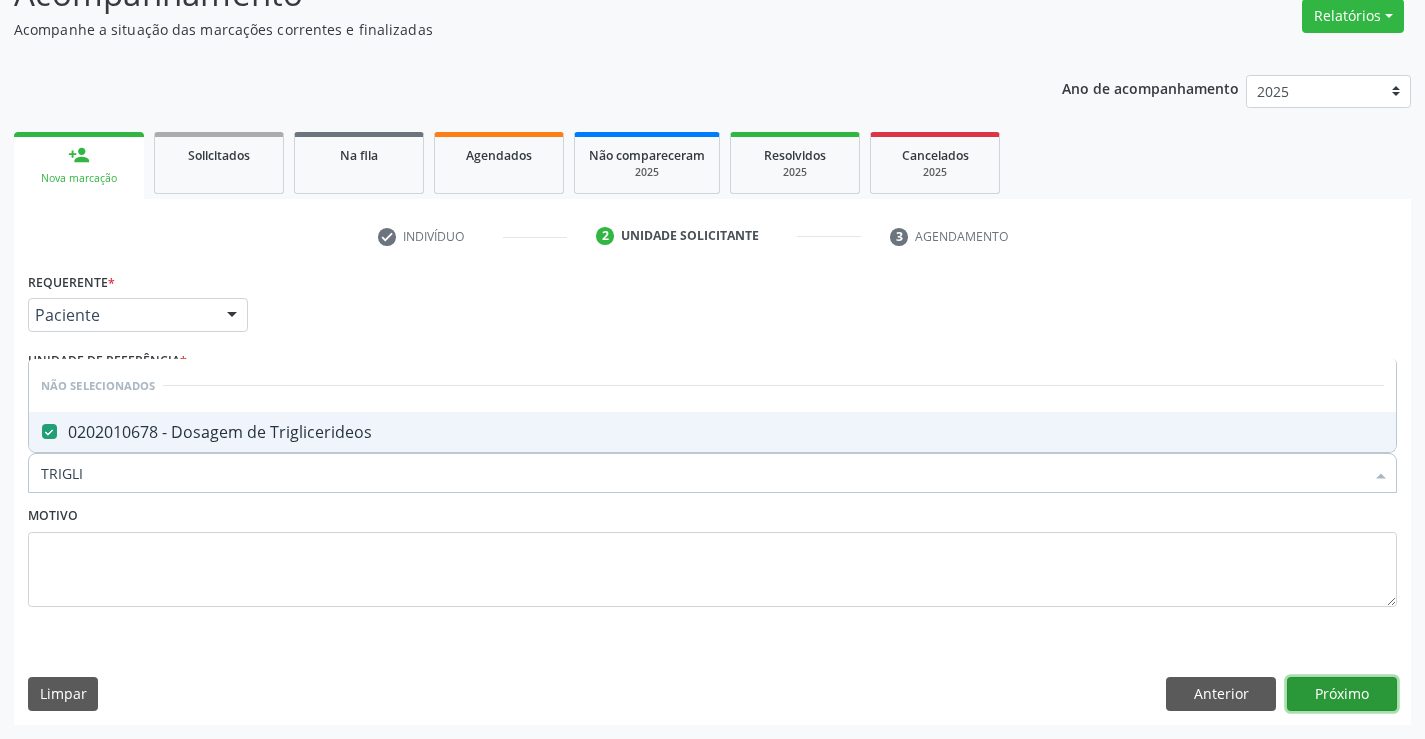 click on "Próximo" at bounding box center [1342, 694] 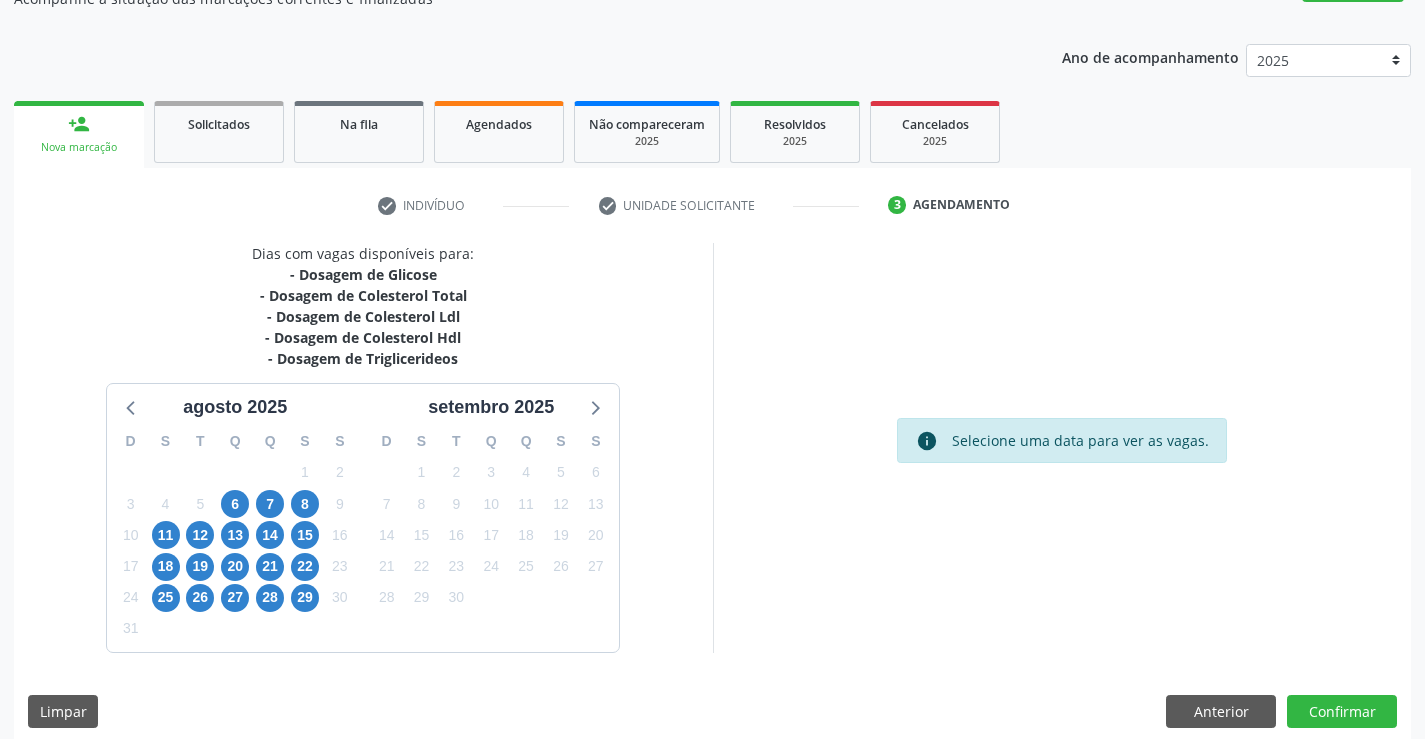 scroll, scrollTop: 215, scrollLeft: 0, axis: vertical 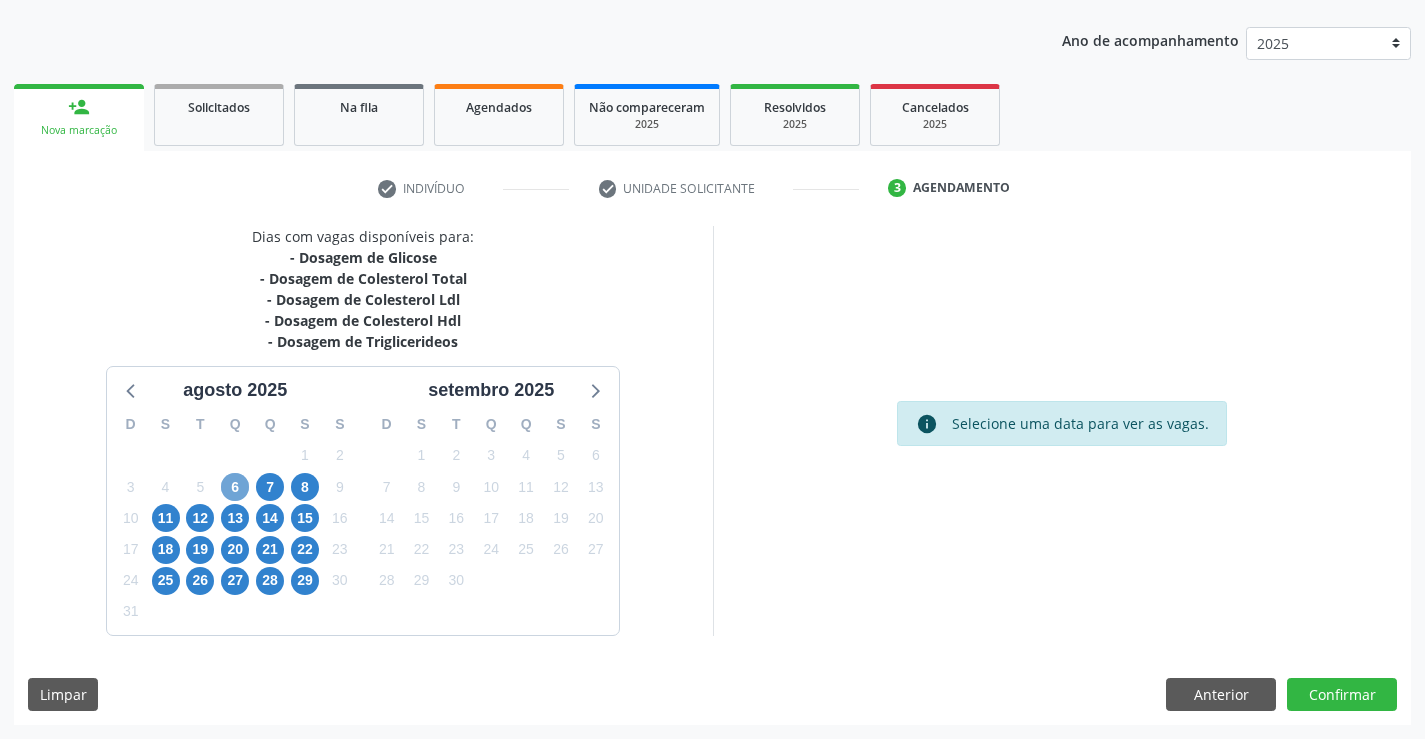 click on "6" at bounding box center (235, 487) 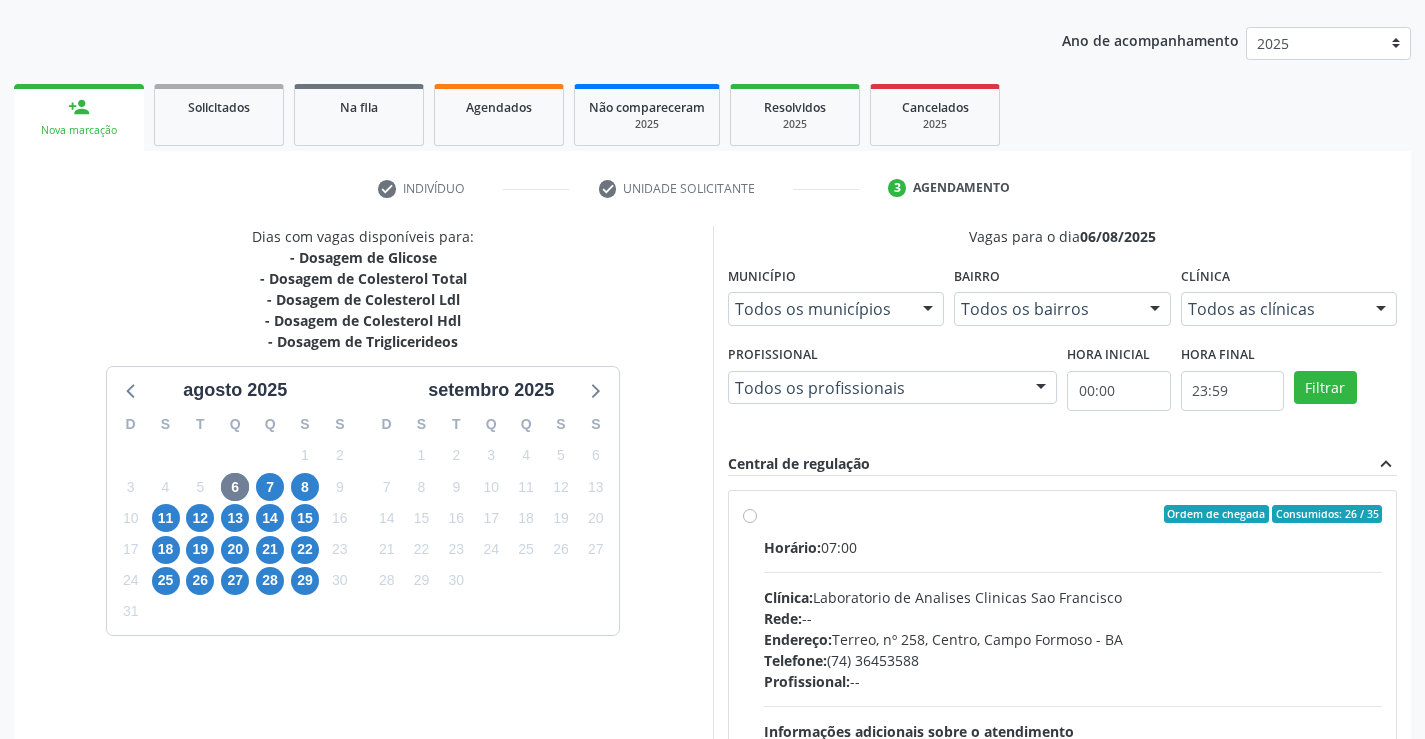 click on "Ordem de chegada
Consumidos: 26 / 35
Horário:   07:00
Clínica:  Laboratorio de Analises Clinicas Sao Francisco
Rede:
--
Endereço:   Terreo, nº 258, Centro, Campo Formoso - BA
Telefone:   (74) 36453588
Profissional:
--
Informações adicionais sobre o atendimento
Idade de atendimento:
Sem restrição
Gênero(s) atendido(s):
Sem restrição
Informações adicionais:
--" at bounding box center (1073, 658) 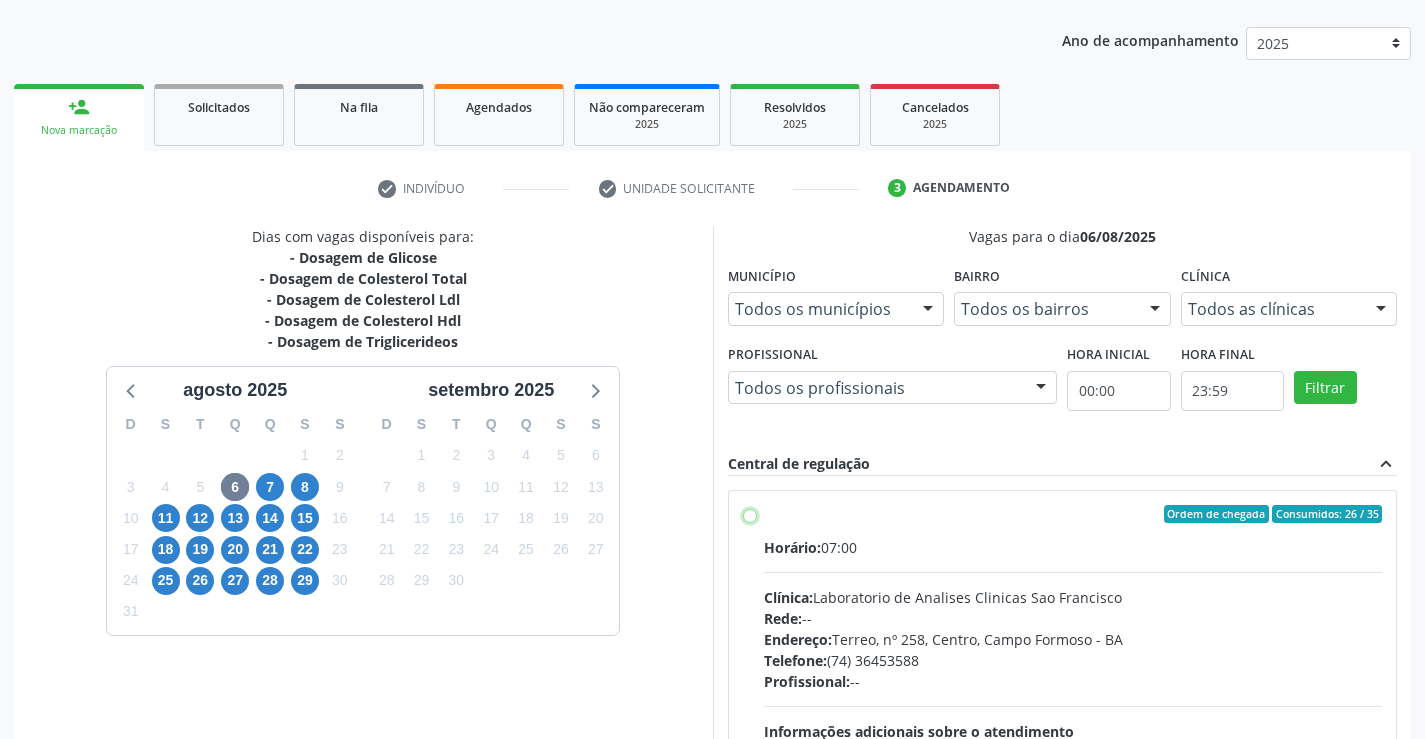 click on "Ordem de chegada
Consumidos: 26 / 35
Horário:   07:00
Clínica:  Laboratorio de Analises Clinicas Sao Francisco
Rede:
--
Endereço:   Terreo, nº 258, Centro, Campo Formoso - BA
Telefone:   (74) 36453588
Profissional:
--
Informações adicionais sobre o atendimento
Idade de atendimento:
Sem restrição
Gênero(s) atendido(s):
Sem restrição
Informações adicionais:
--" at bounding box center [750, 514] 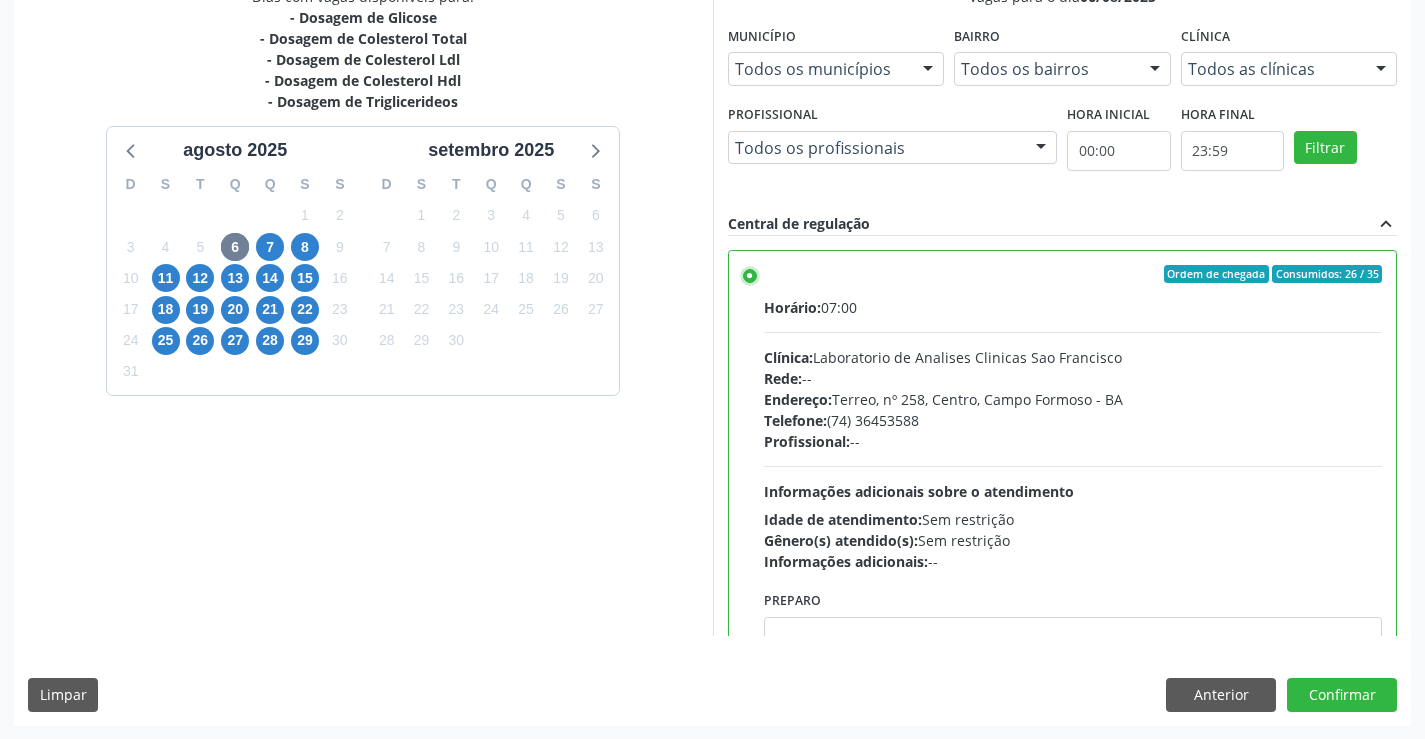 scroll, scrollTop: 456, scrollLeft: 0, axis: vertical 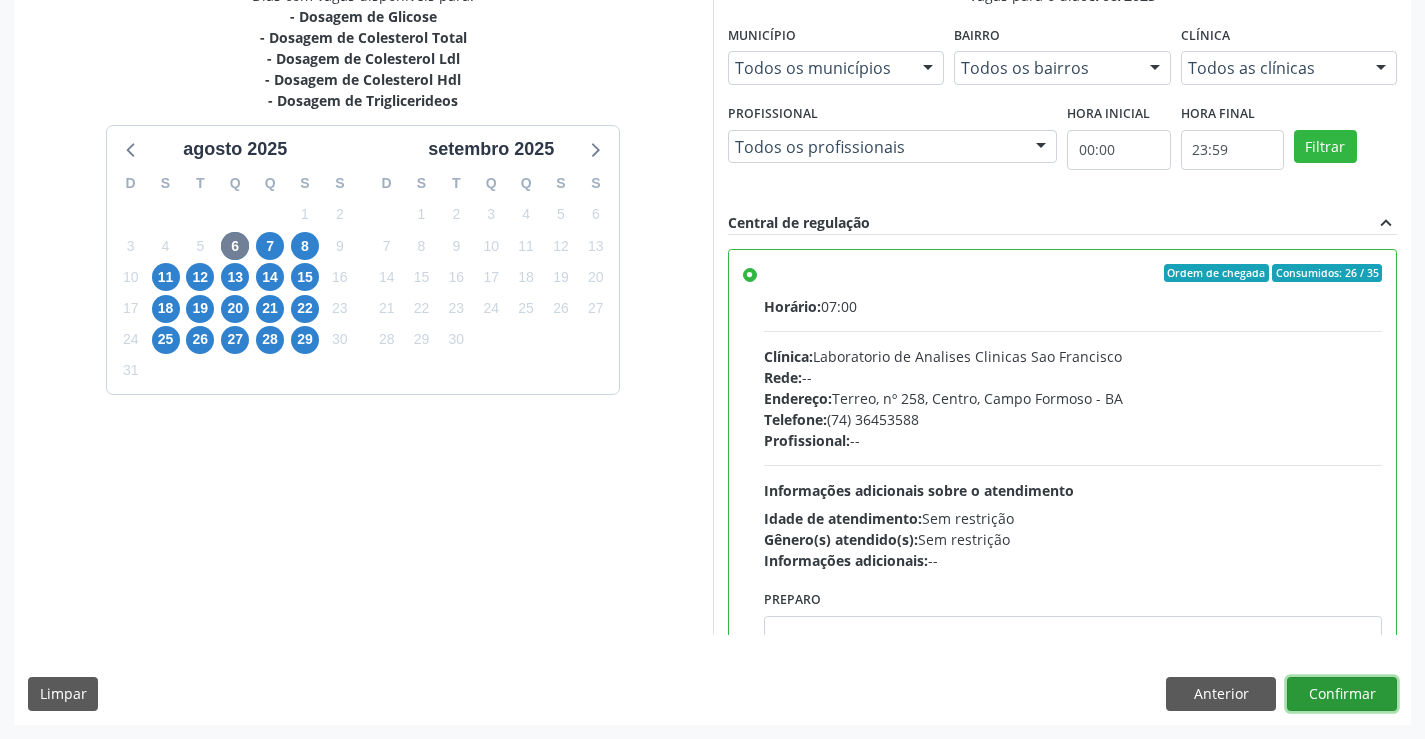 click on "Confirmar" at bounding box center (1342, 694) 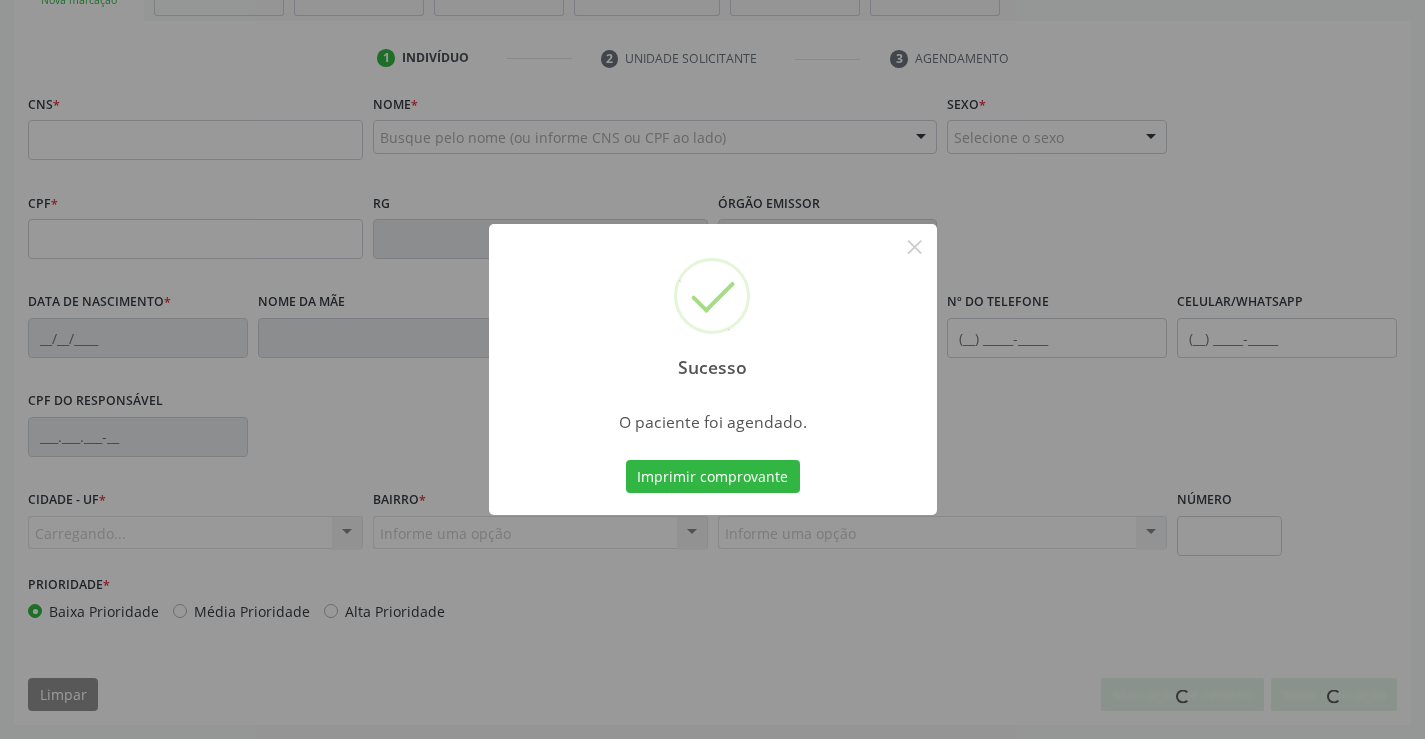 scroll, scrollTop: 345, scrollLeft: 0, axis: vertical 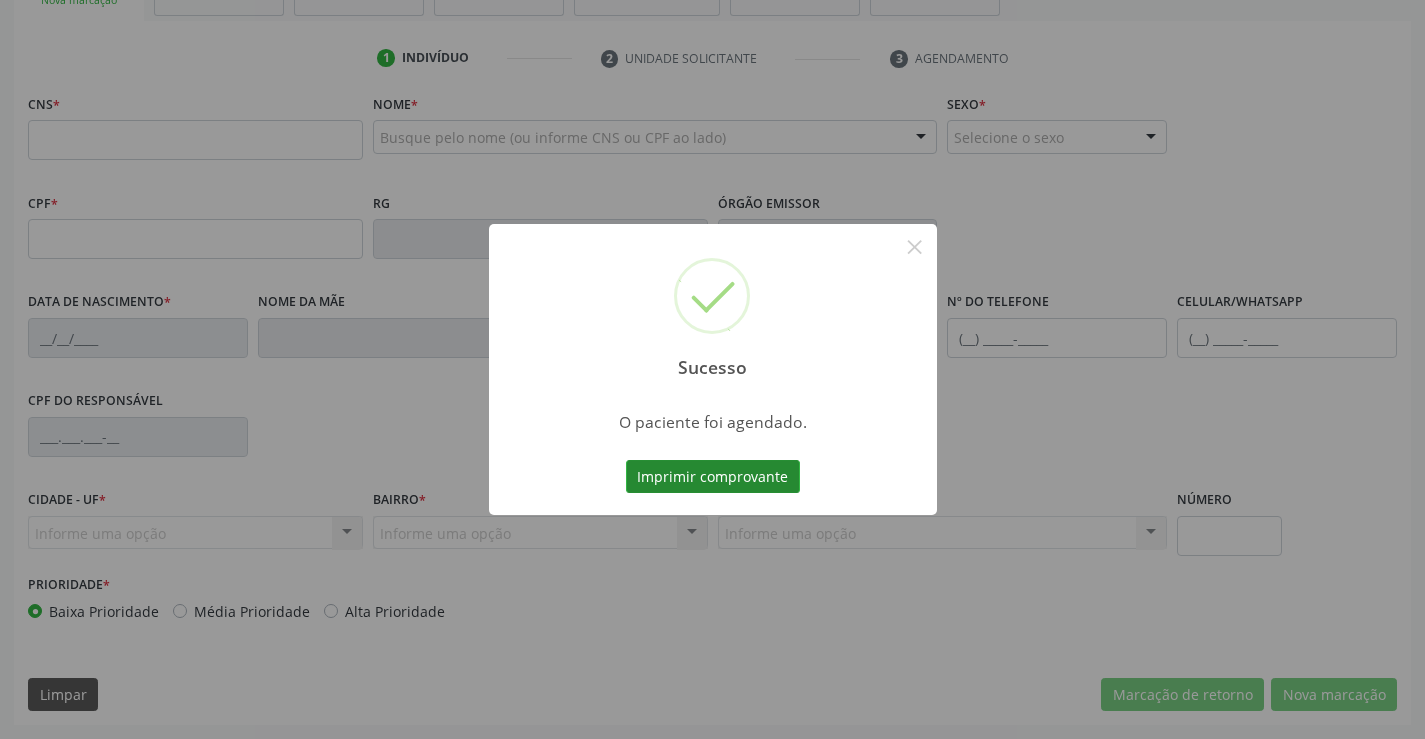 click on "Imprimir comprovante" at bounding box center [713, 477] 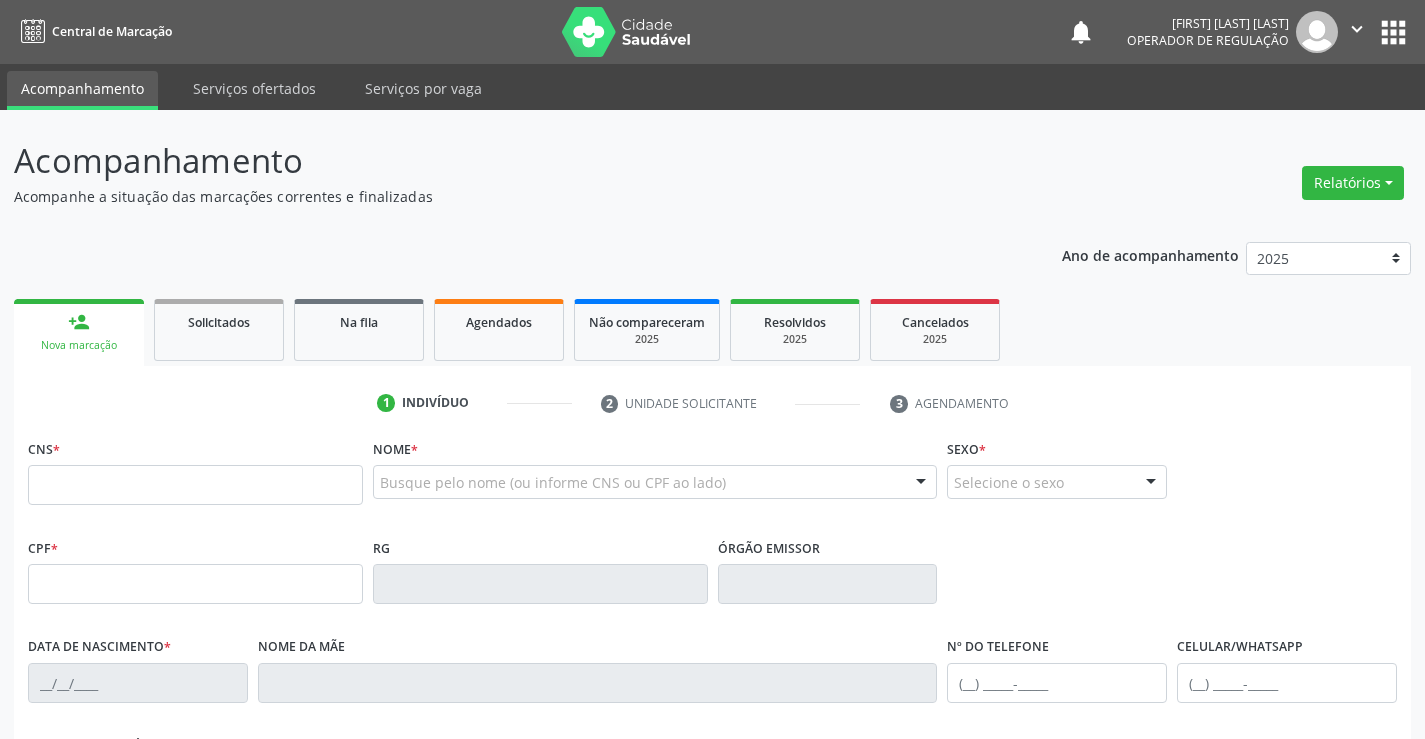 scroll, scrollTop: 345, scrollLeft: 0, axis: vertical 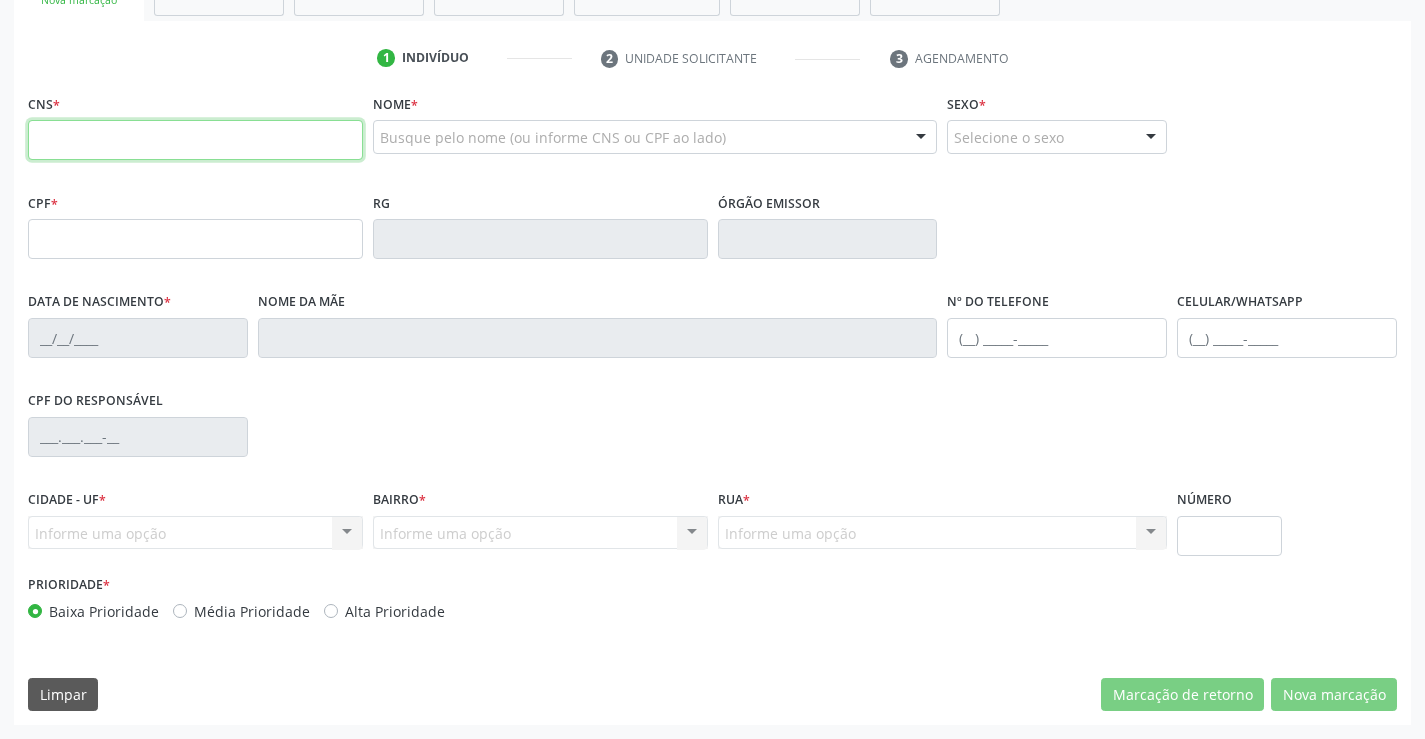 click at bounding box center (195, 140) 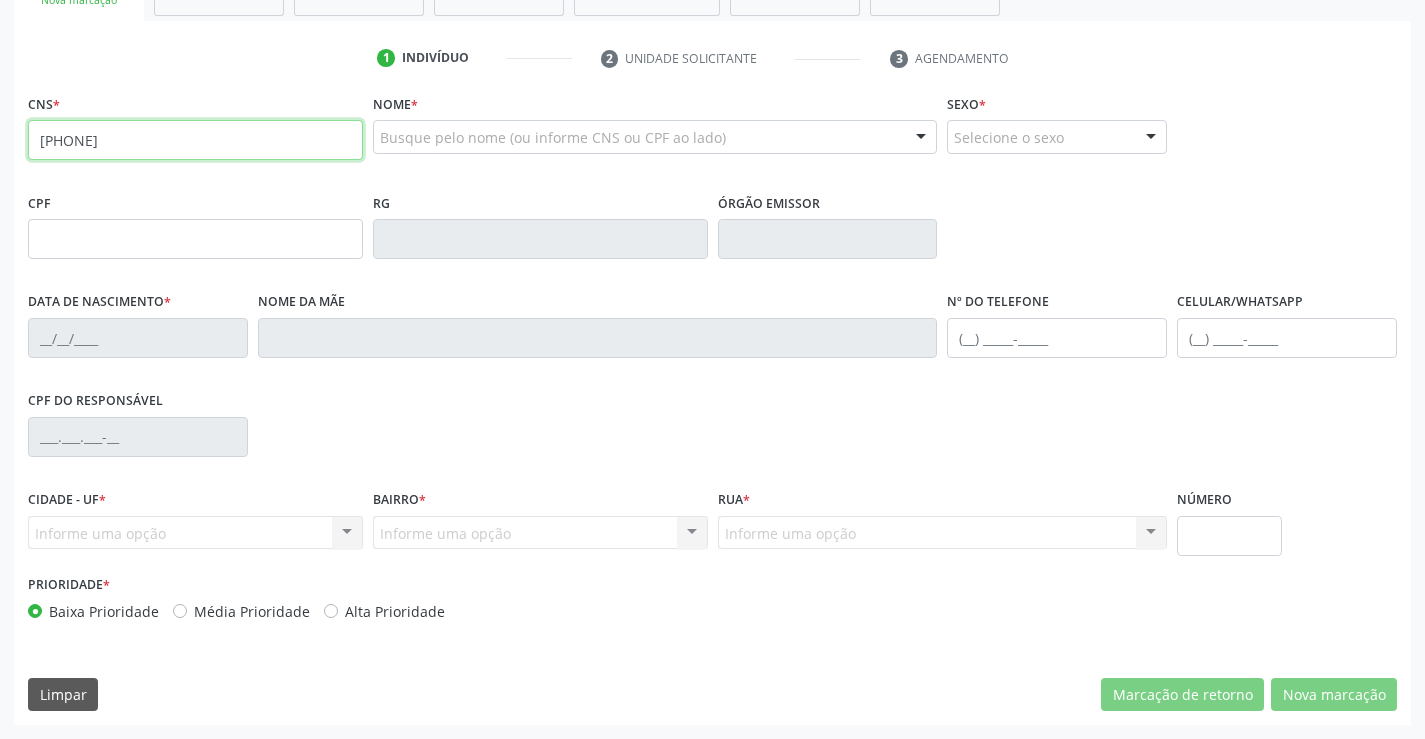 type on "[PHONE]" 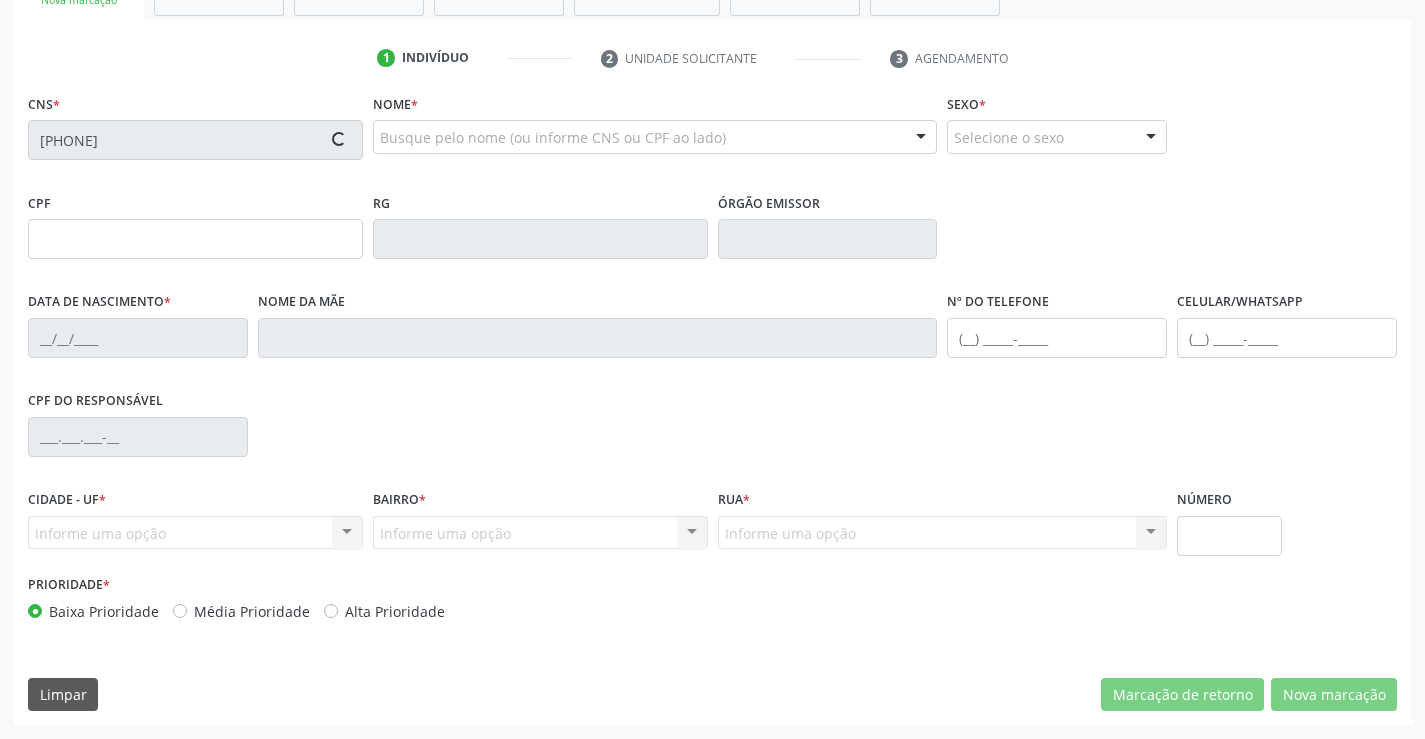 type on "1121674461" 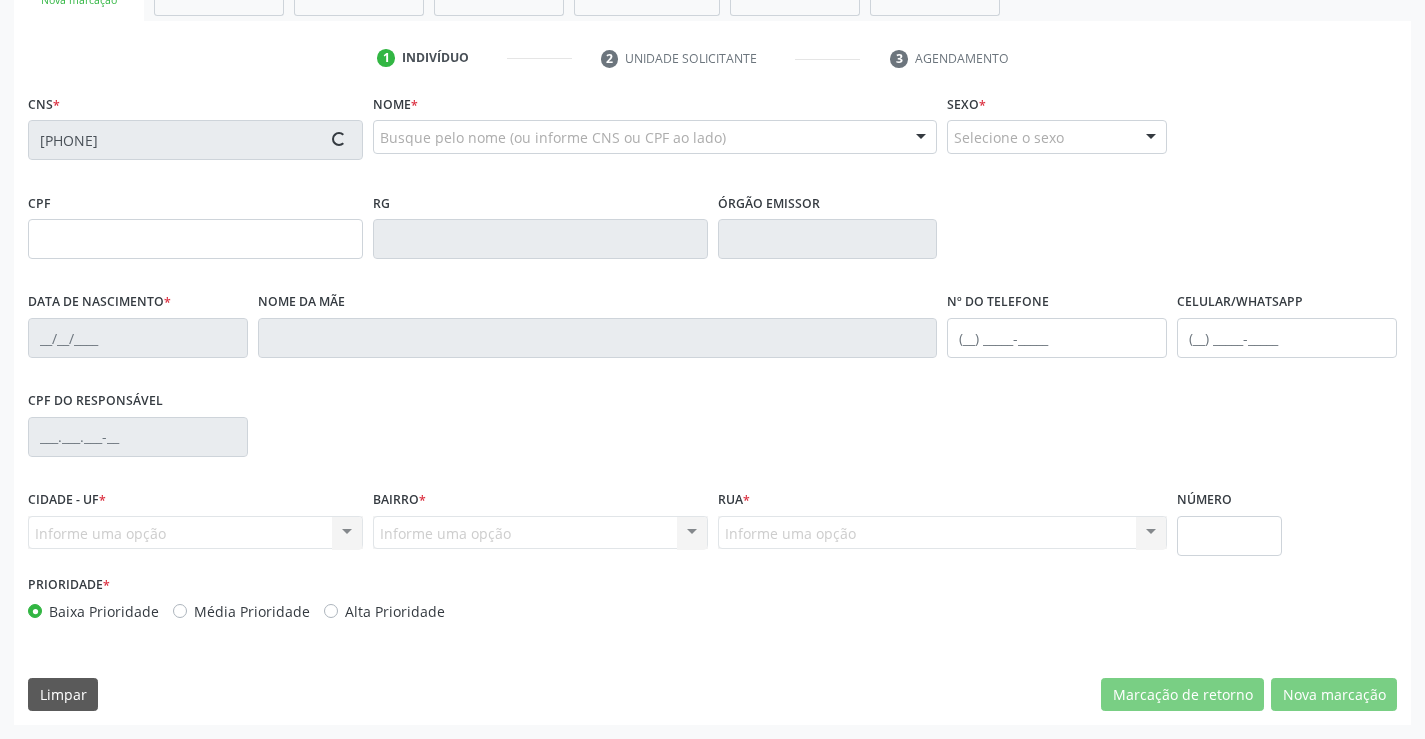 type on "[DATE]" 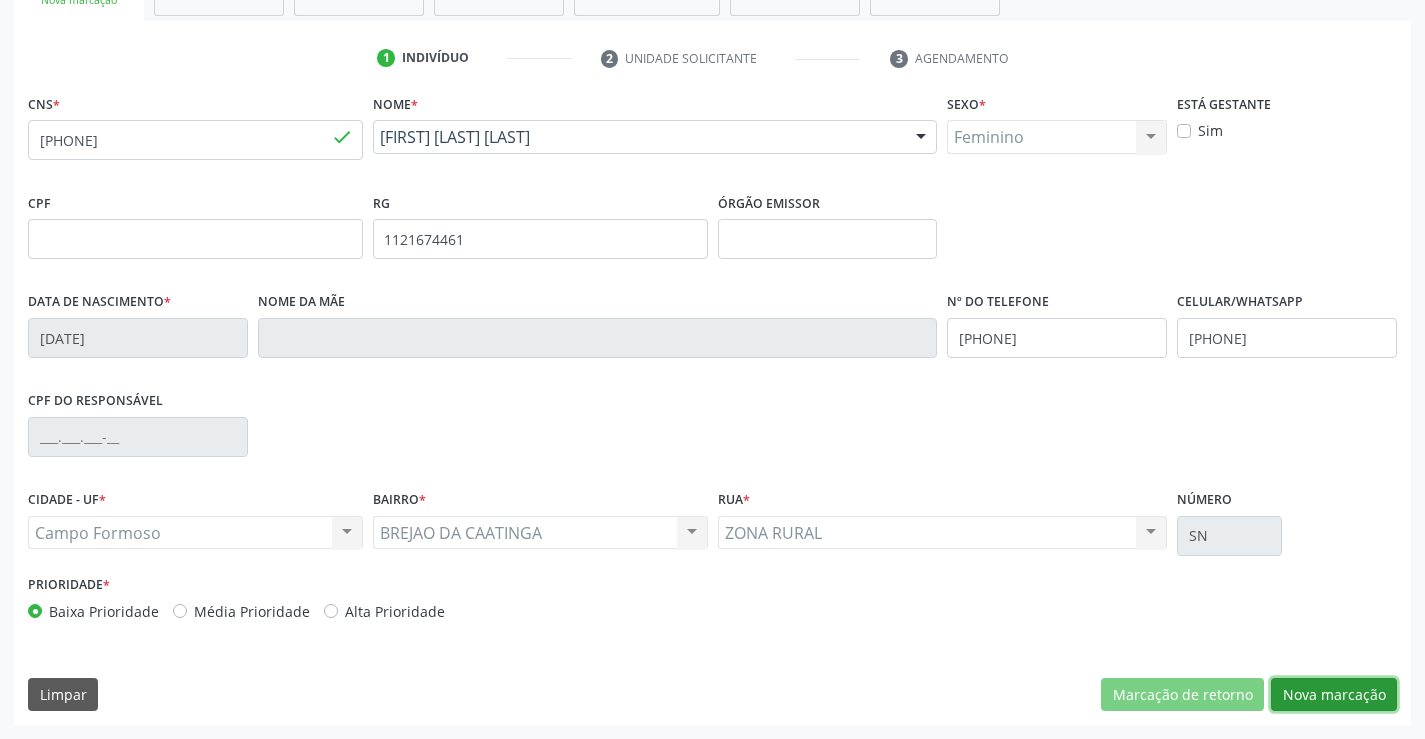 click on "Nova marcação" at bounding box center (1334, 695) 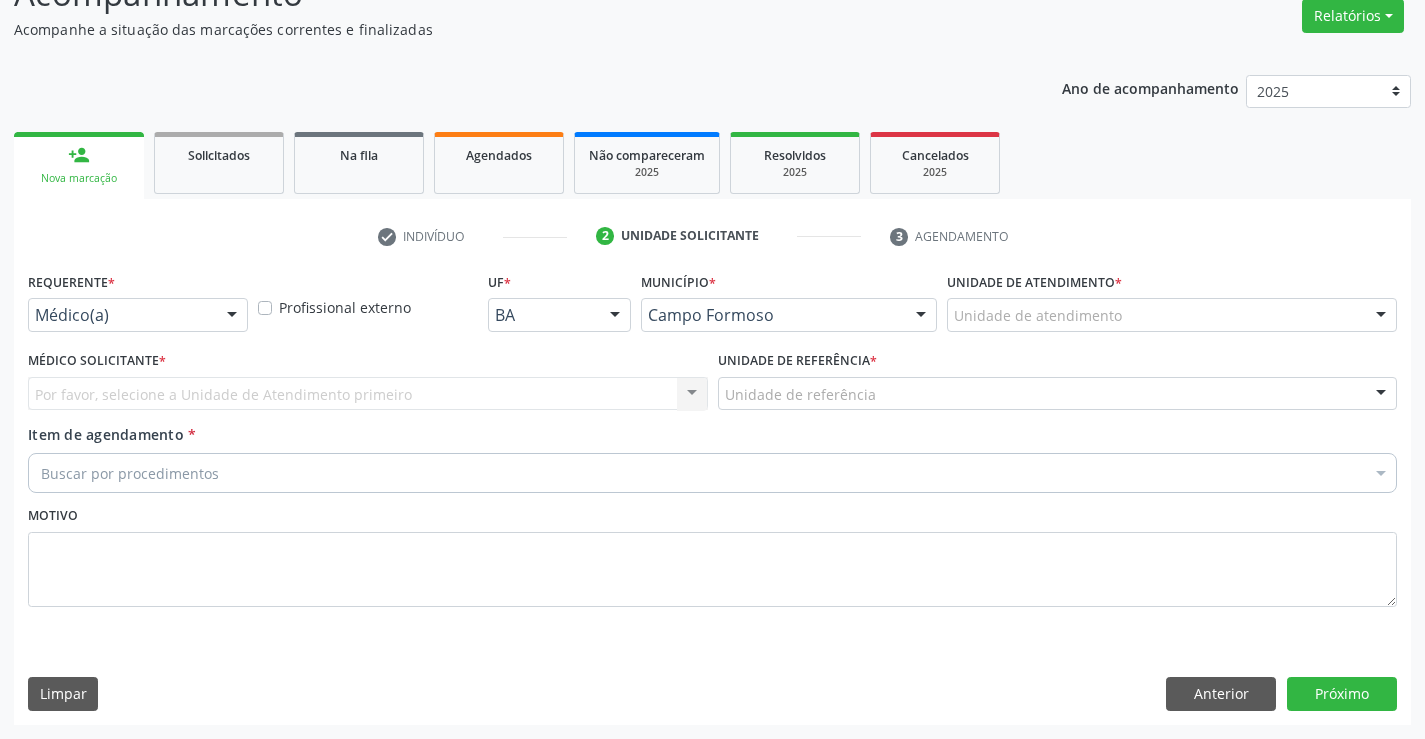 scroll, scrollTop: 167, scrollLeft: 0, axis: vertical 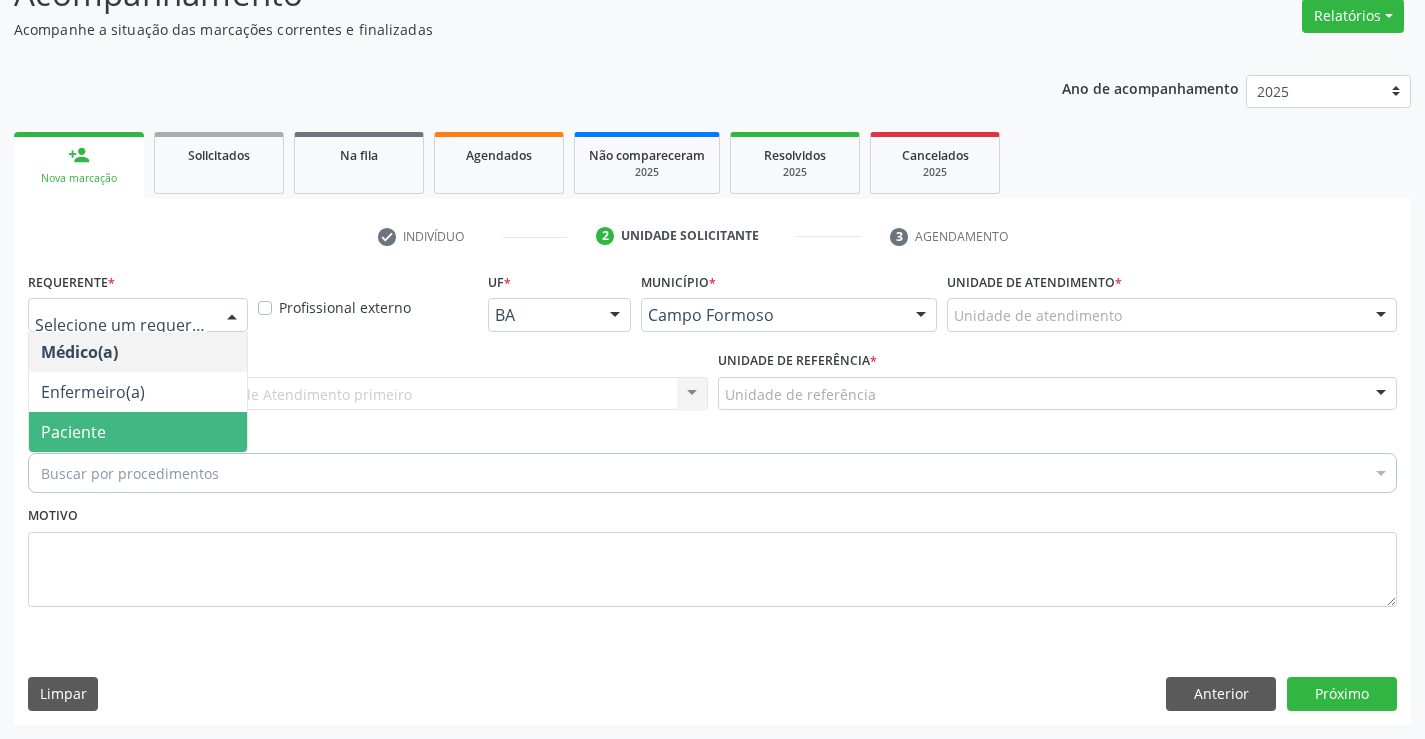 click on "Paciente" at bounding box center (73, 432) 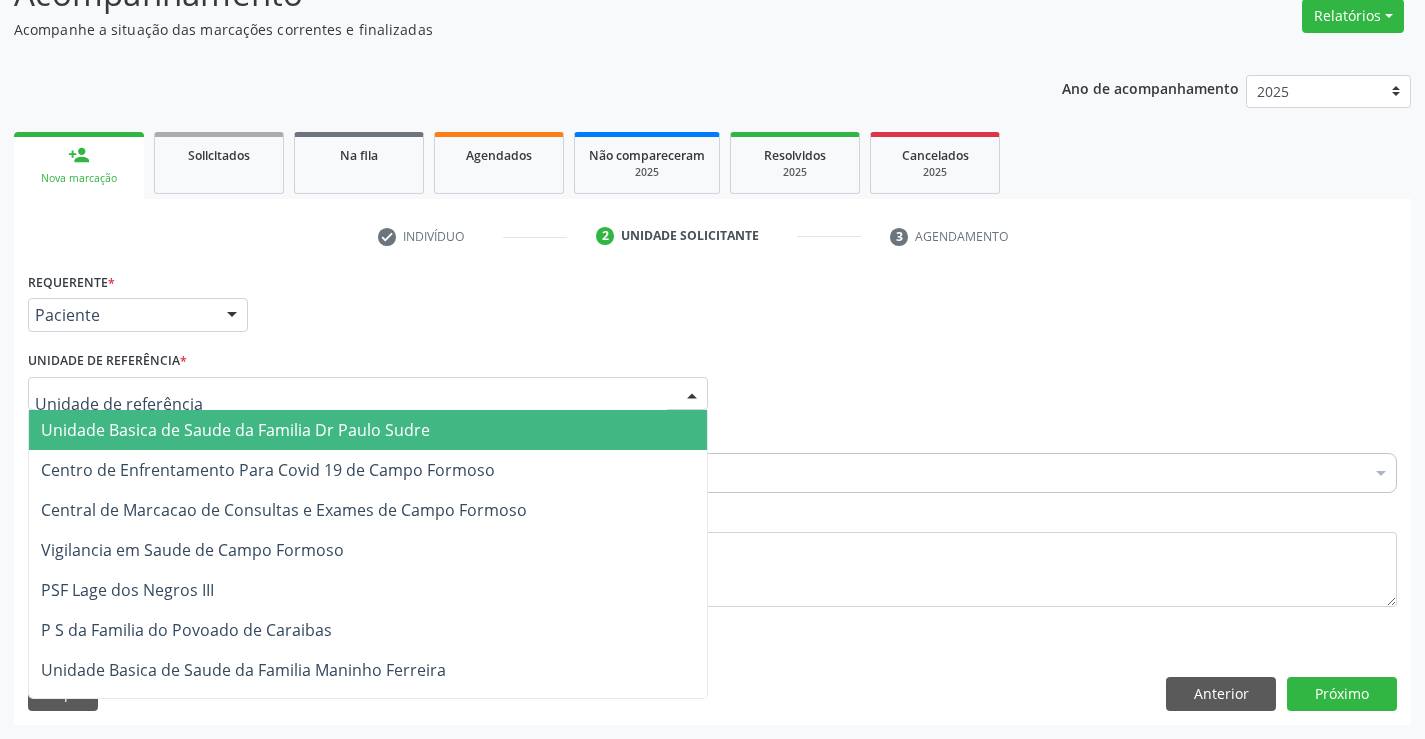 click on "Unidade Basica de Saude da Familia Dr Paulo Sudre" at bounding box center [368, 430] 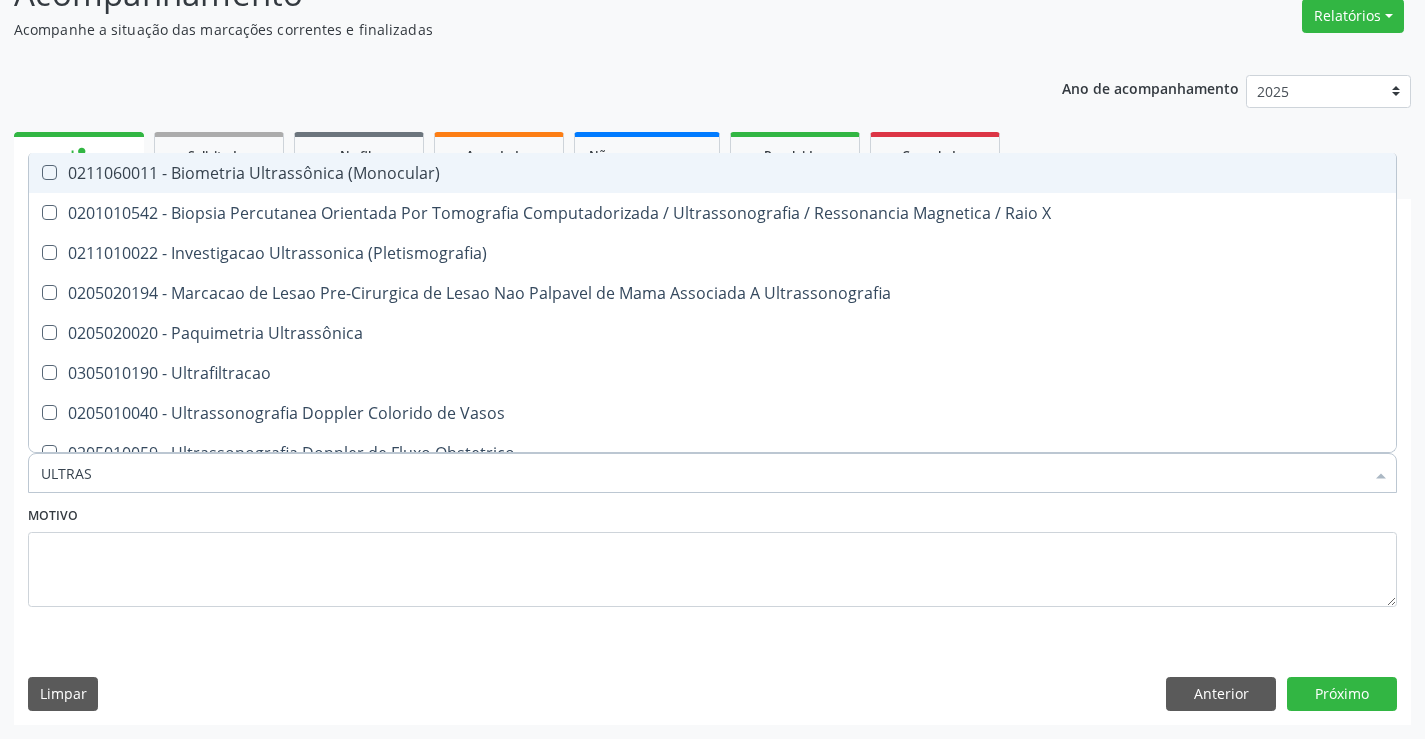 type on "ULTRASS" 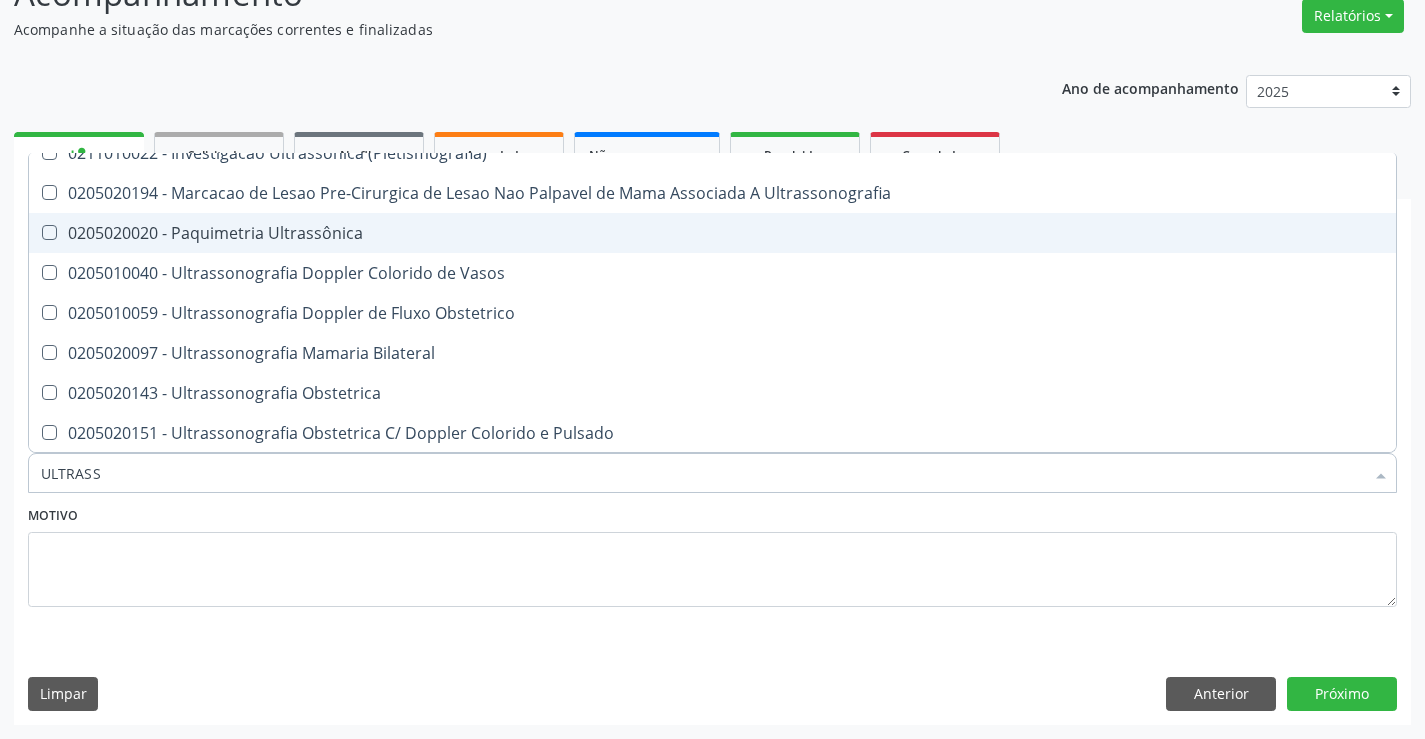 scroll, scrollTop: 200, scrollLeft: 0, axis: vertical 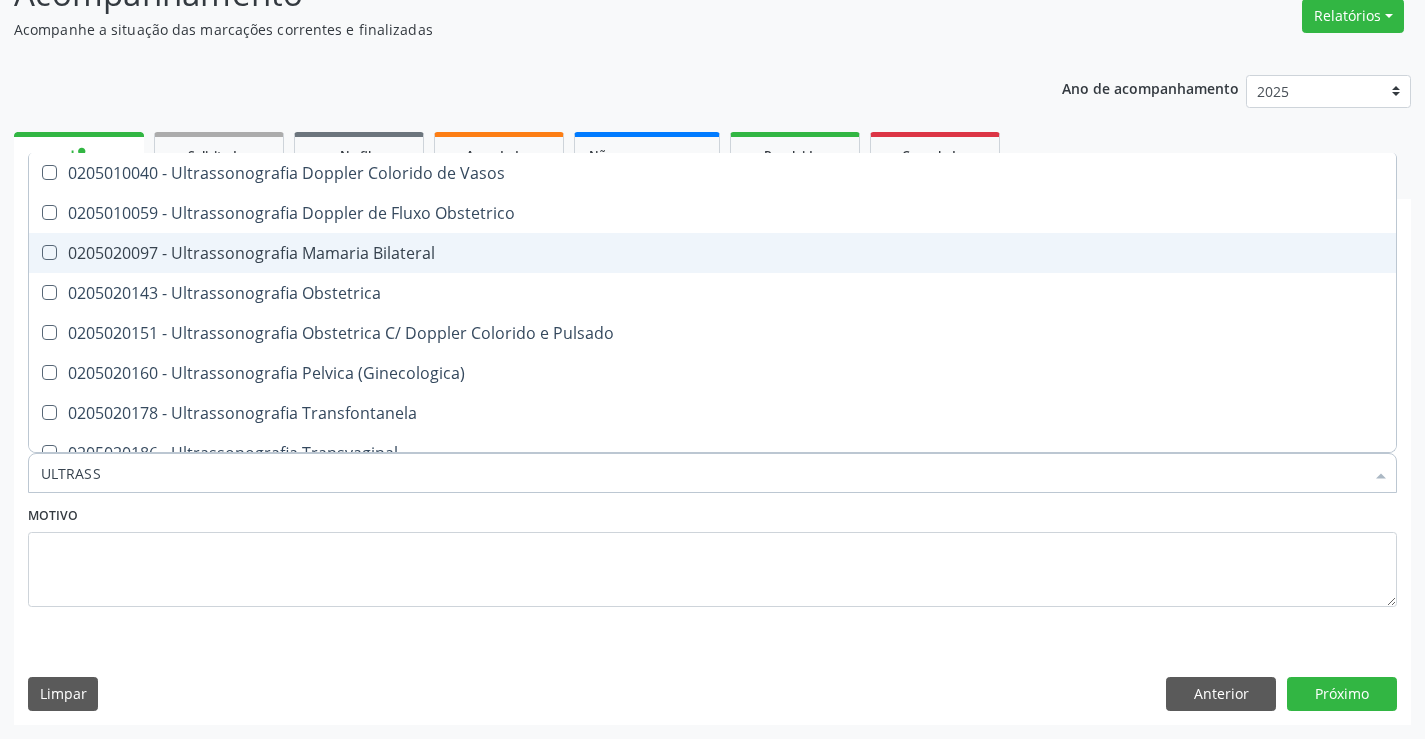 click on "0205020097 - Ultrassonografia Mamaria Bilateral" at bounding box center [712, 253] 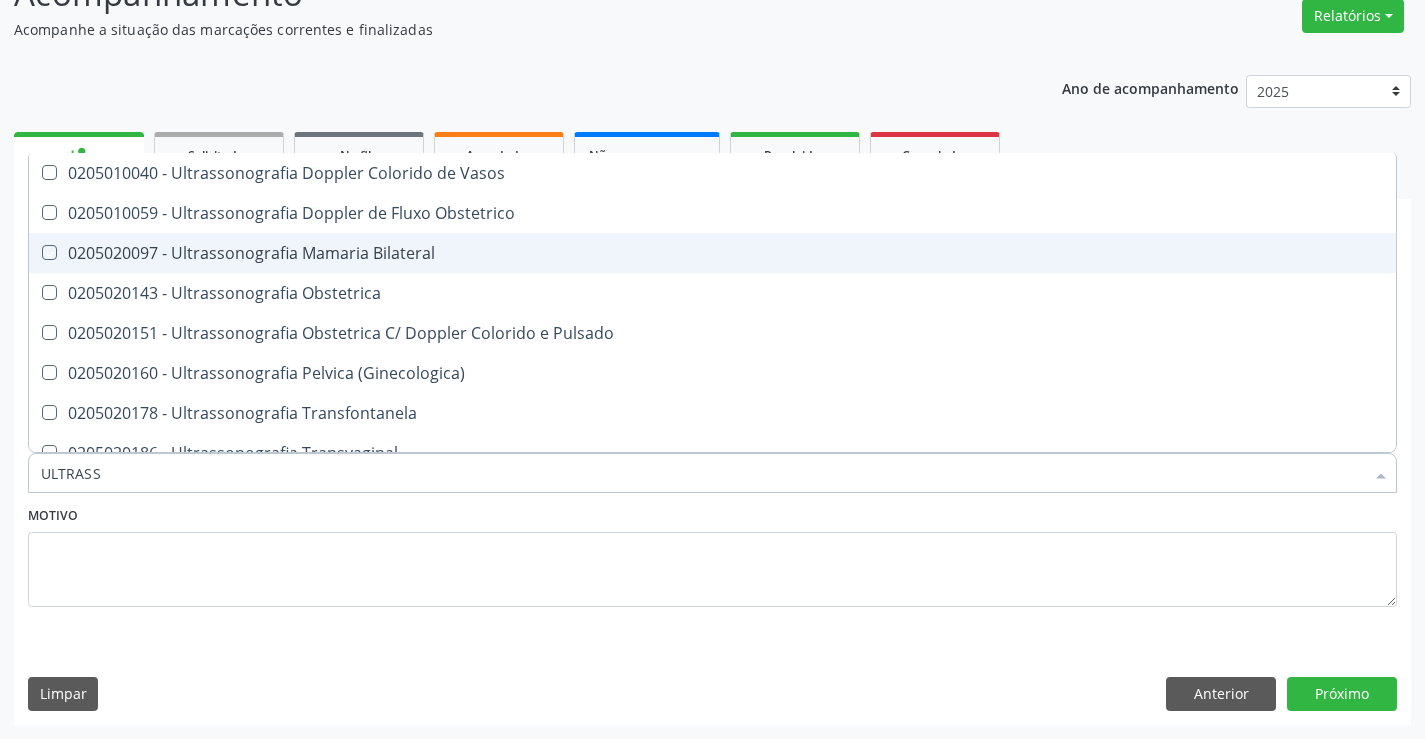 checkbox on "true" 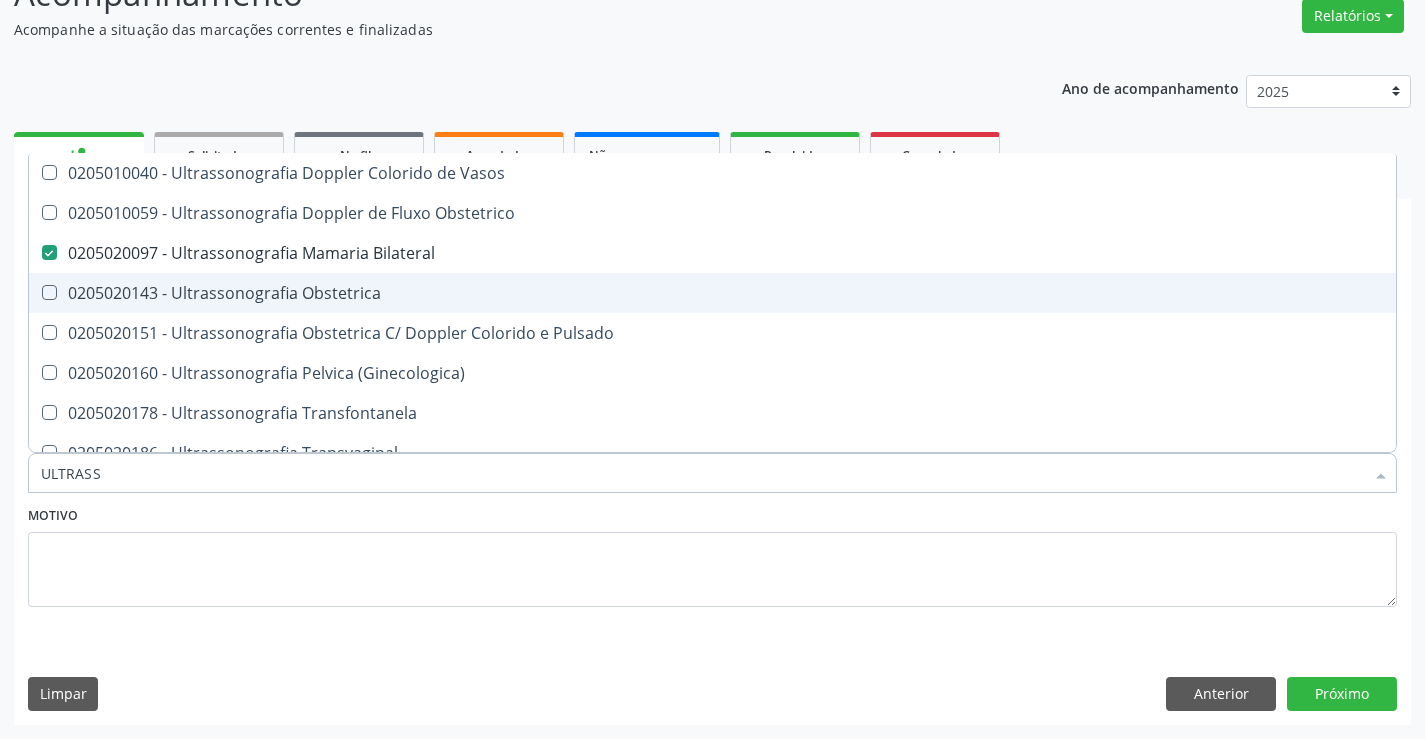 scroll, scrollTop: 300, scrollLeft: 0, axis: vertical 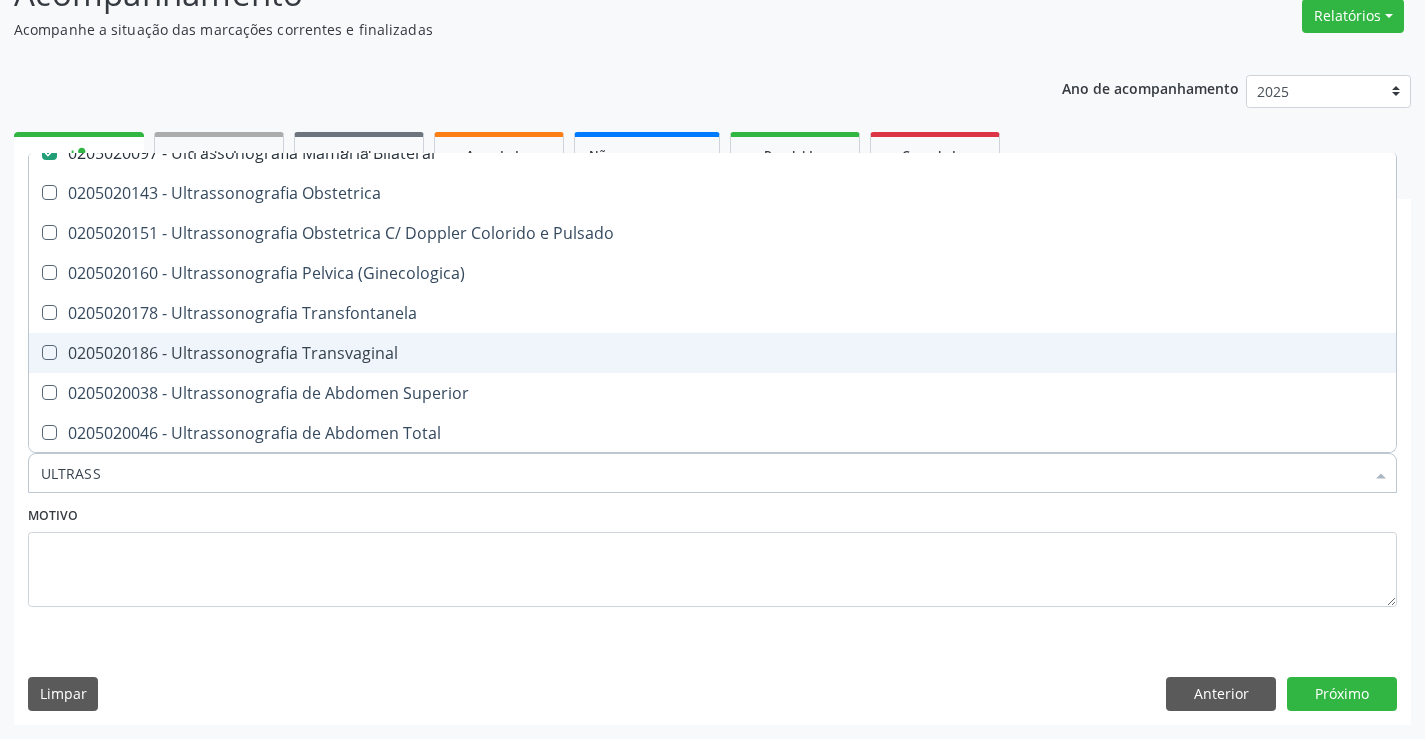 click on "0205020186 - Ultrassonografia Transvaginal" at bounding box center [712, 353] 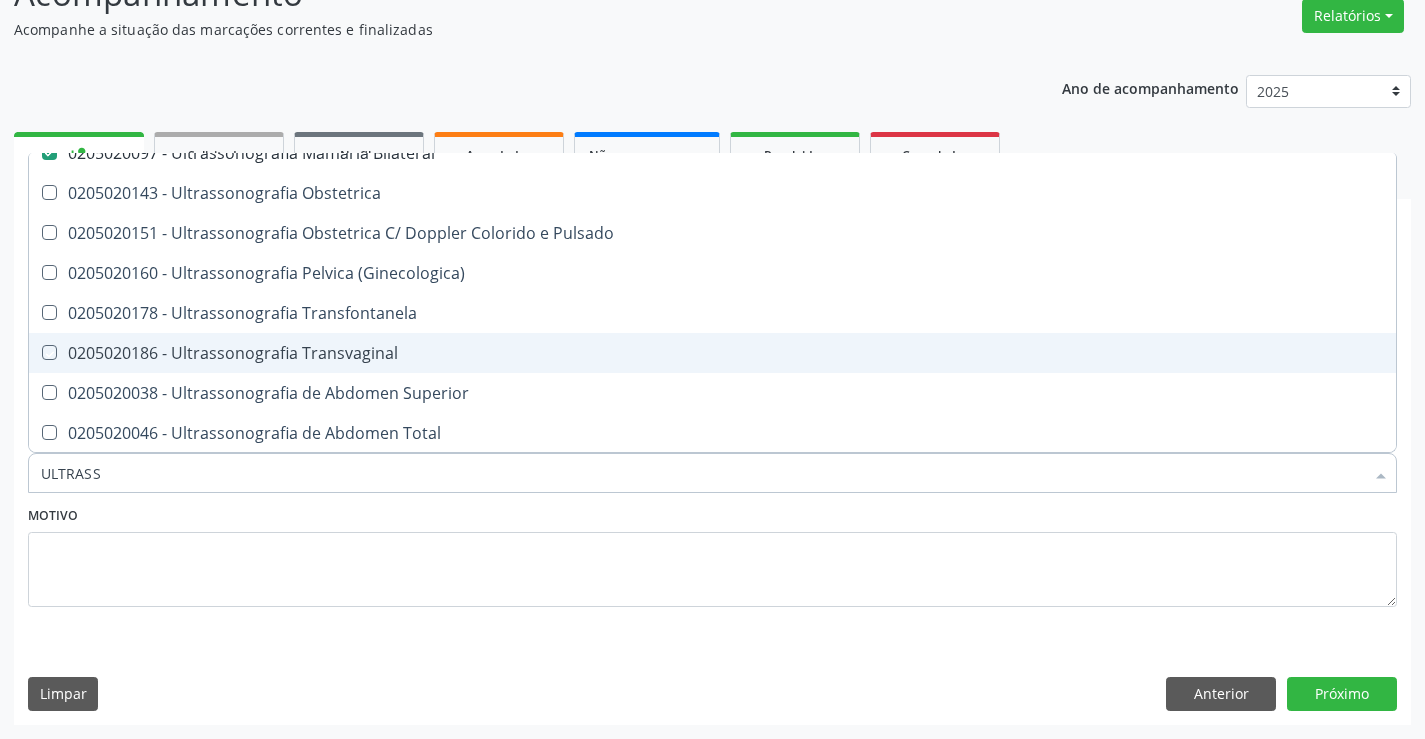 checkbox on "true" 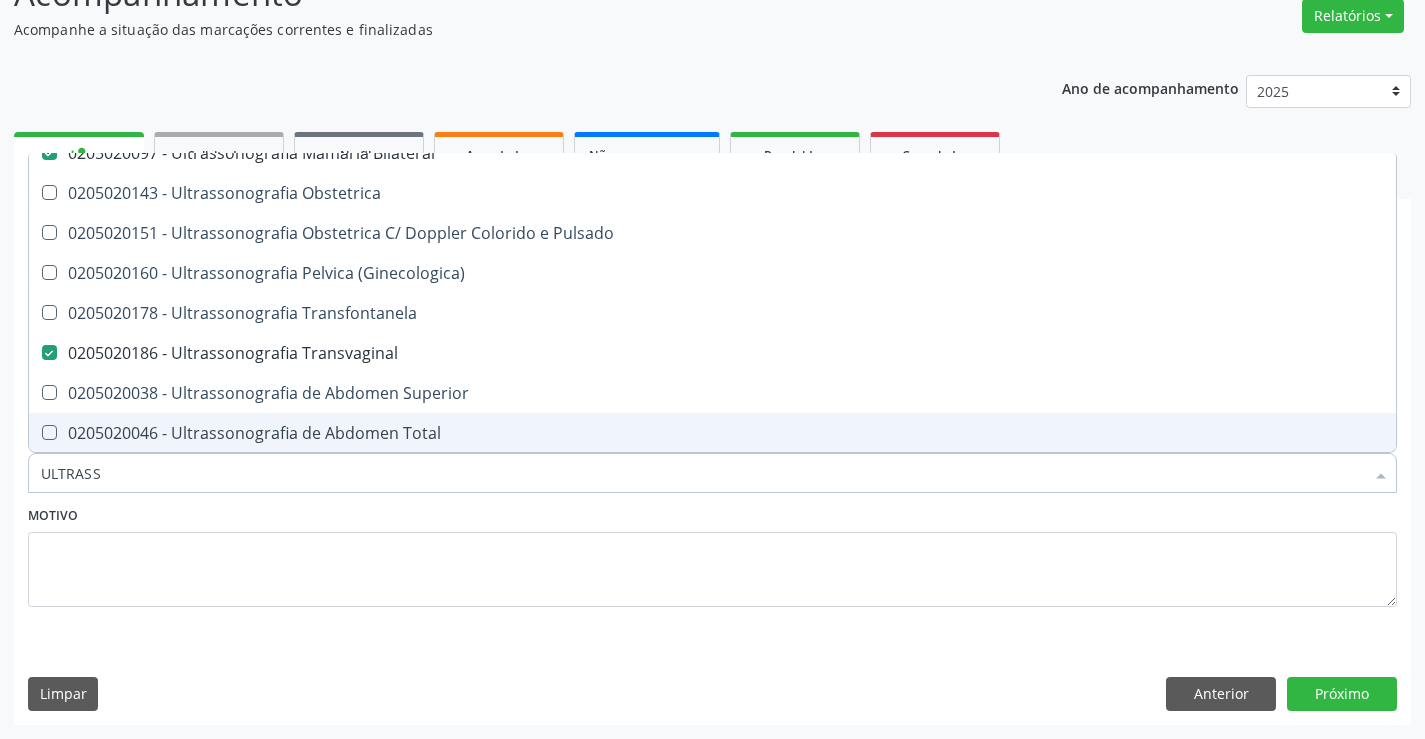 click on "0205020046 - Ultrassonografia de Abdomen Total" at bounding box center [712, 433] 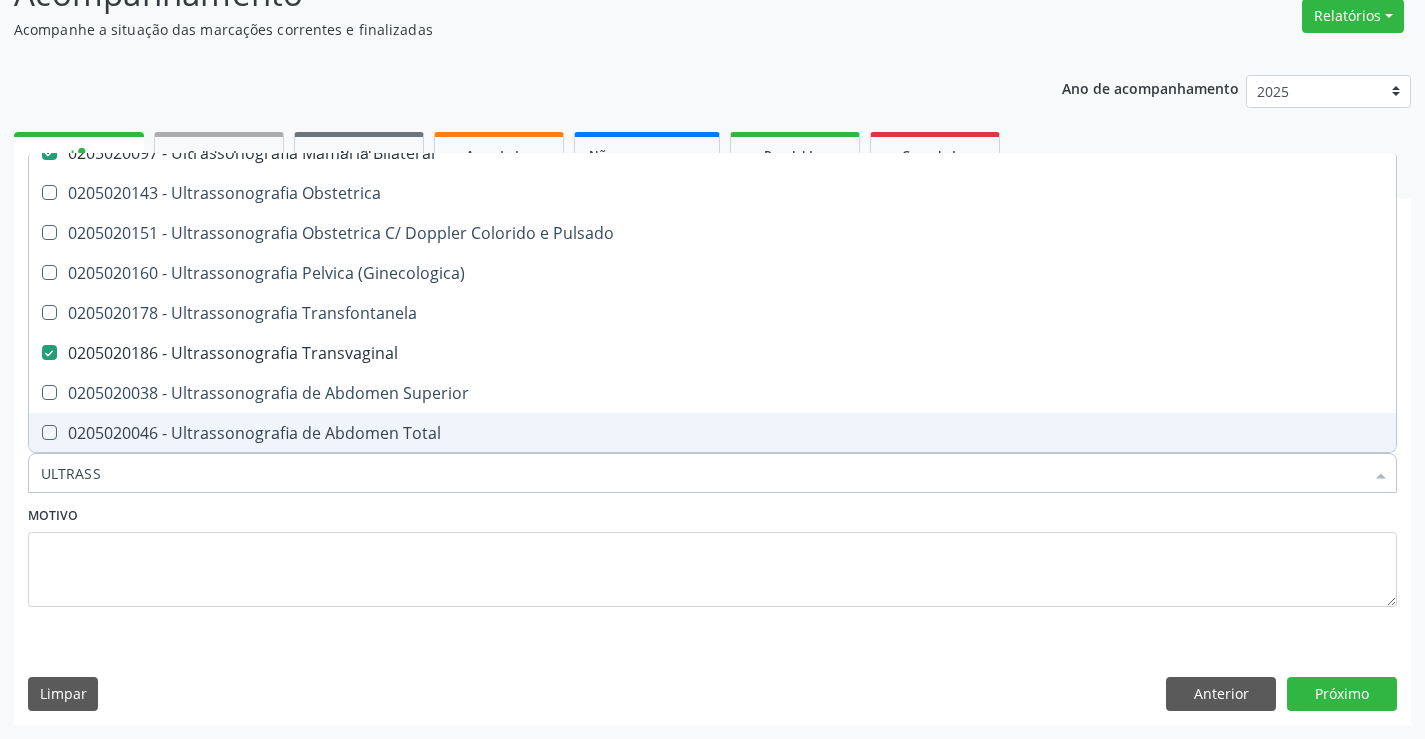 checkbox on "true" 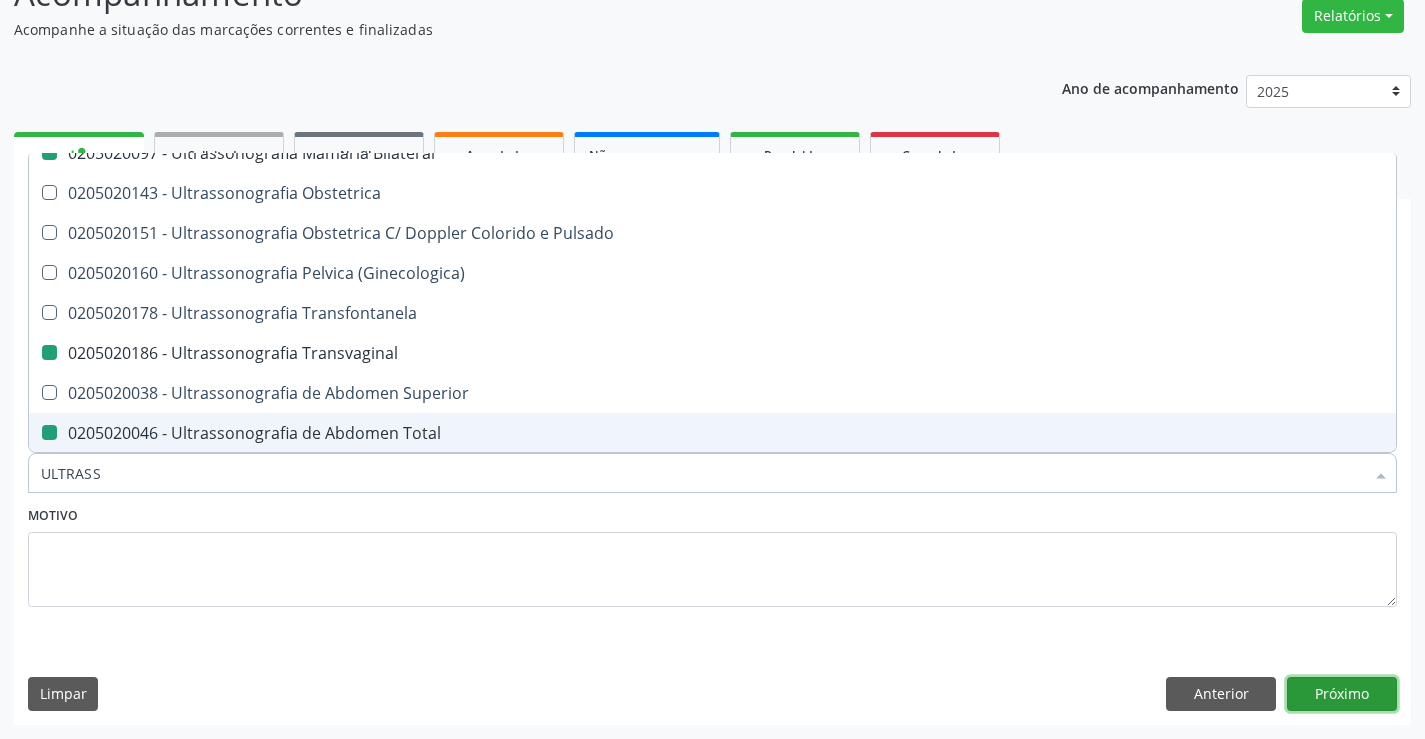 click on "Próximo" at bounding box center [1342, 694] 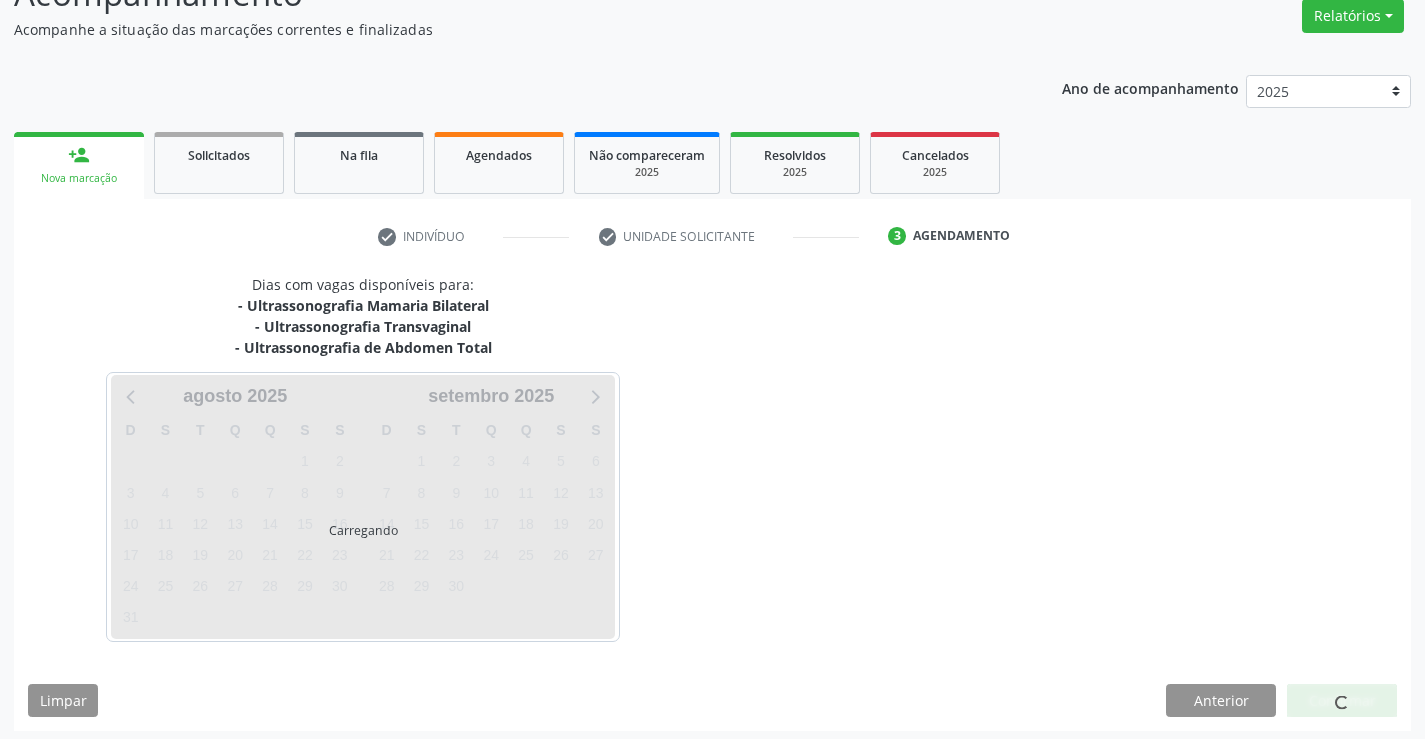 scroll, scrollTop: 0, scrollLeft: 0, axis: both 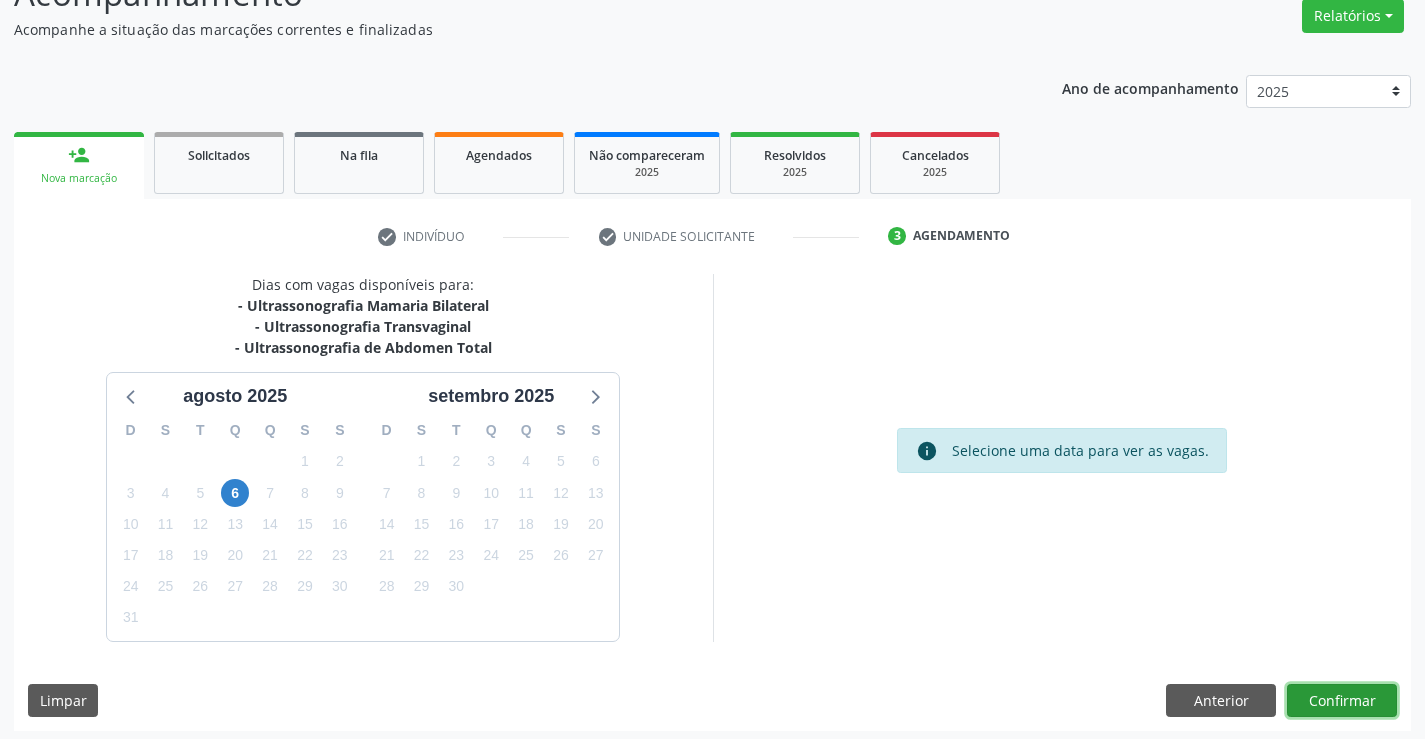 click on "Confirmar" at bounding box center (1342, 701) 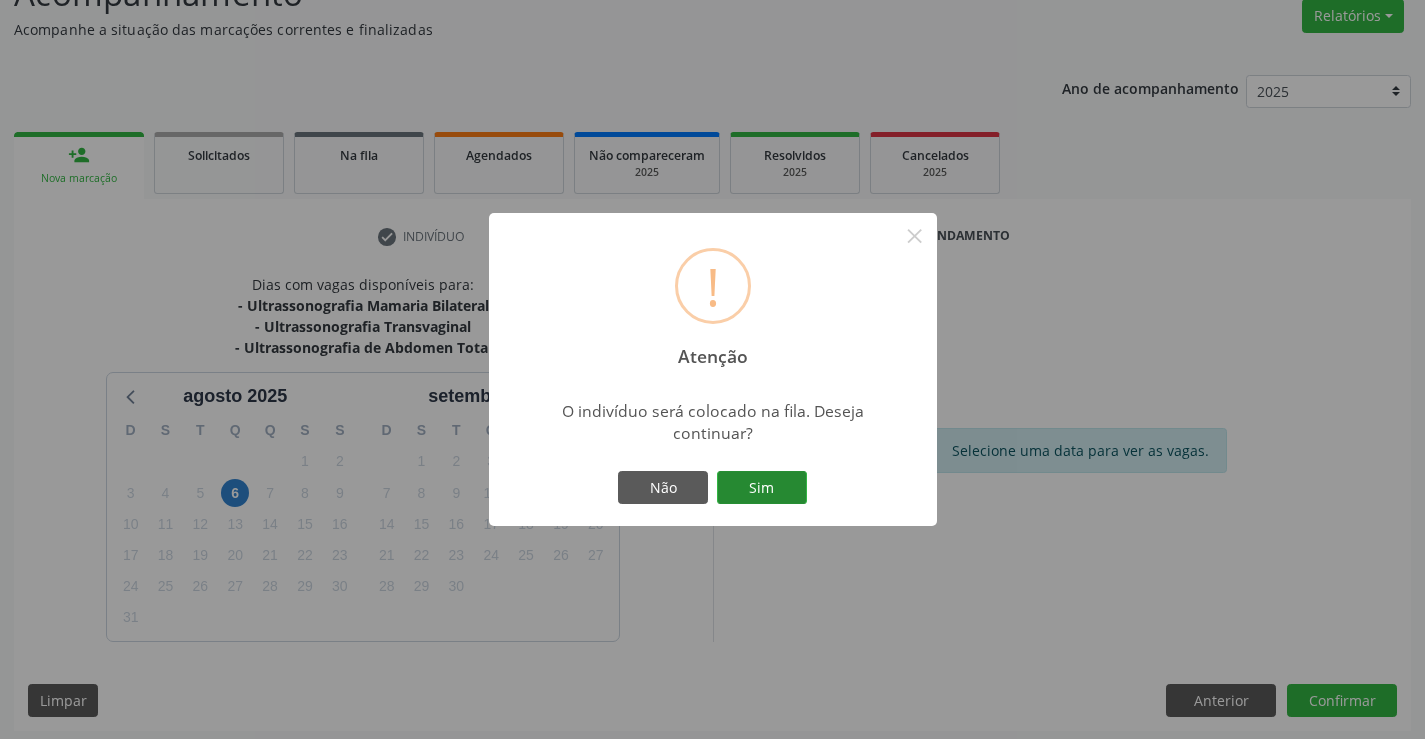 click on "Sim" at bounding box center (762, 488) 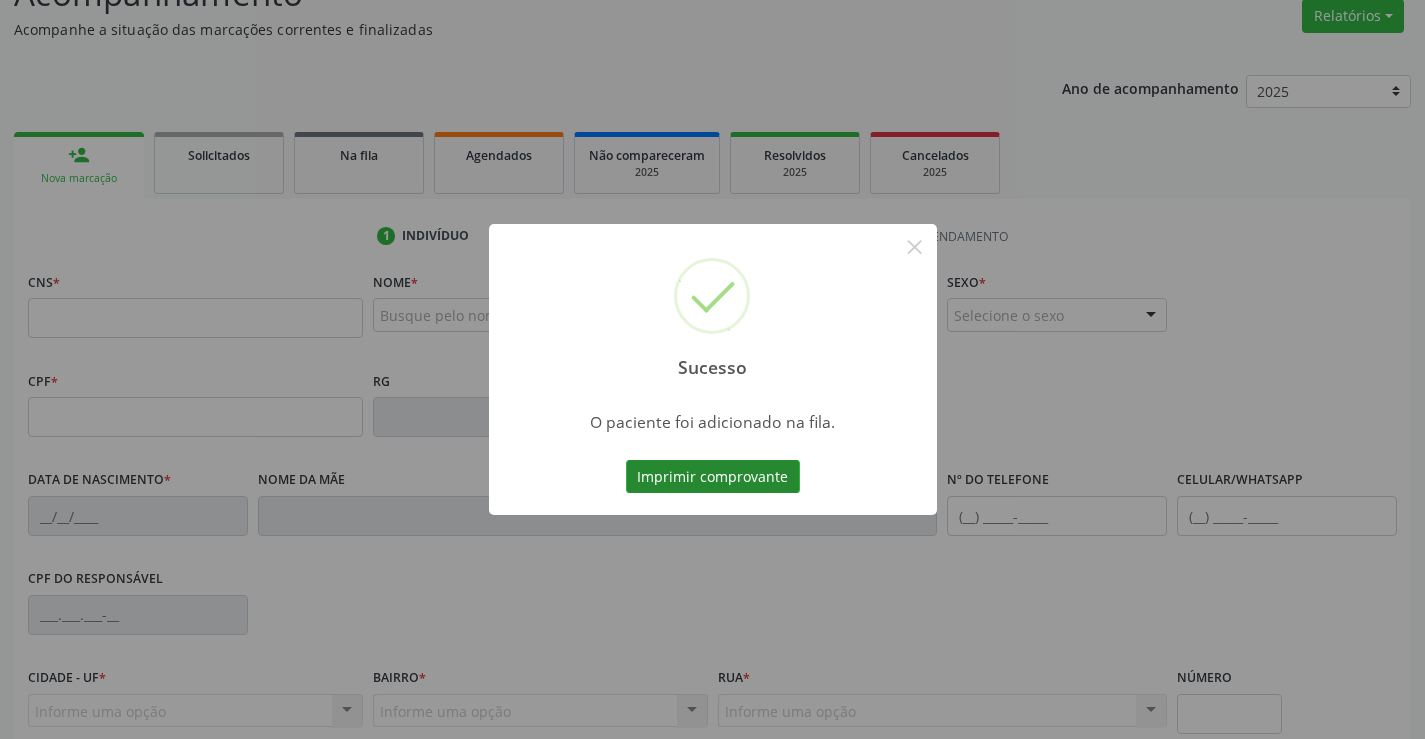 click on "Imprimir comprovante" at bounding box center (713, 477) 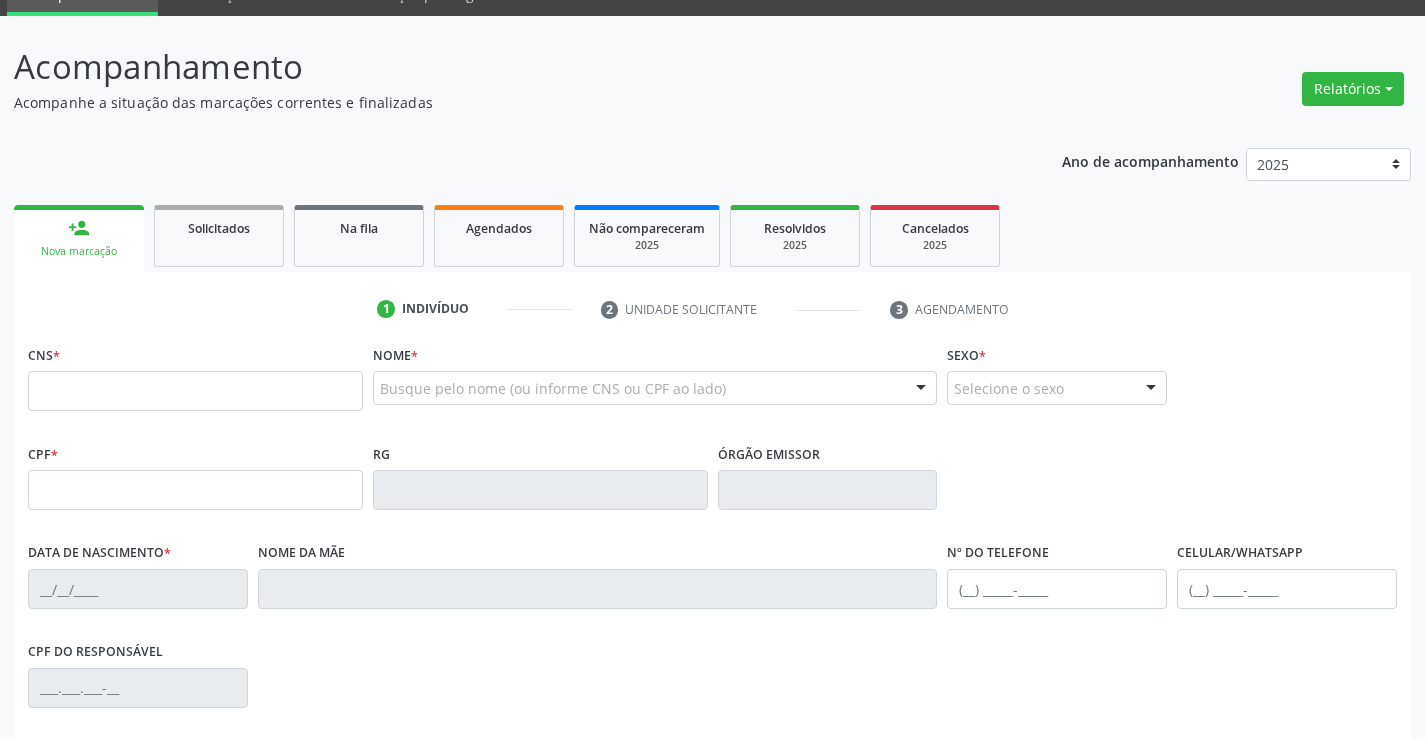 scroll, scrollTop: 0, scrollLeft: 0, axis: both 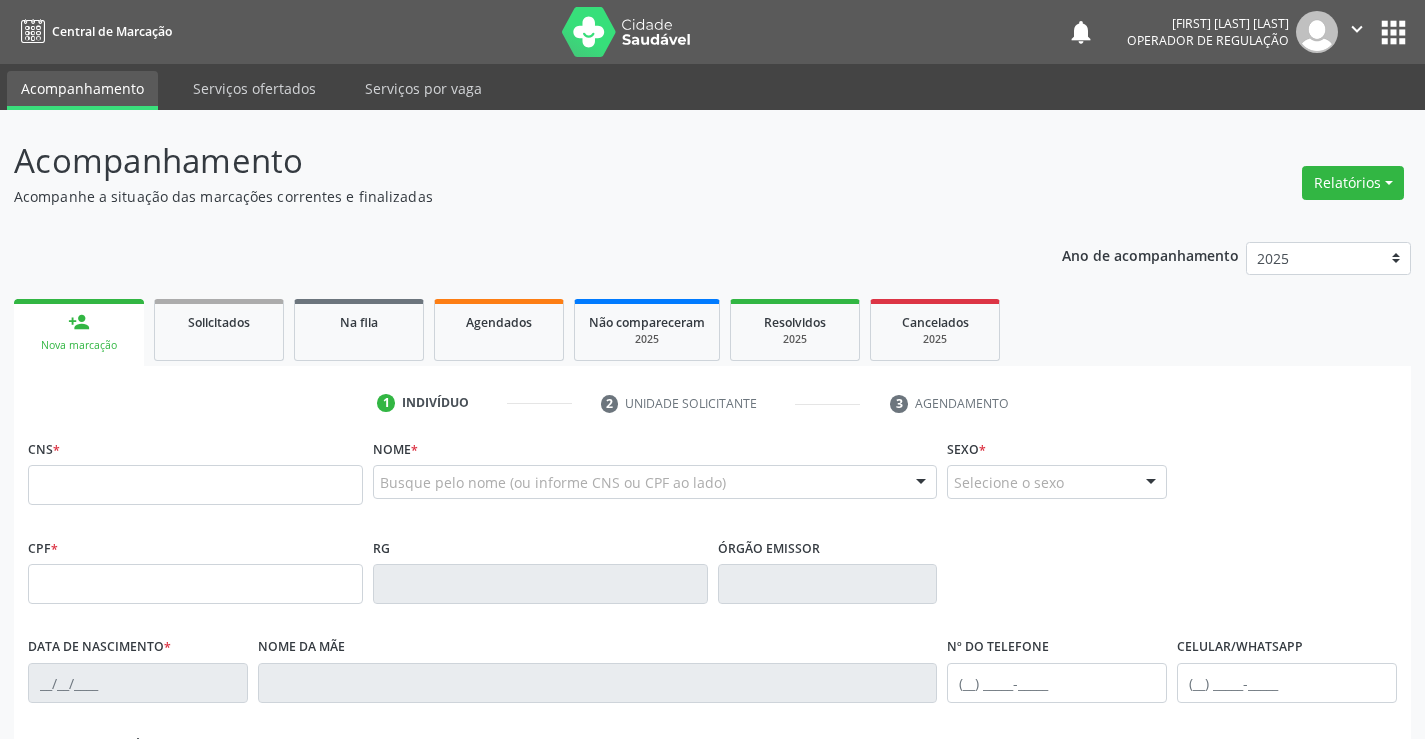 click on "" at bounding box center [1357, 29] 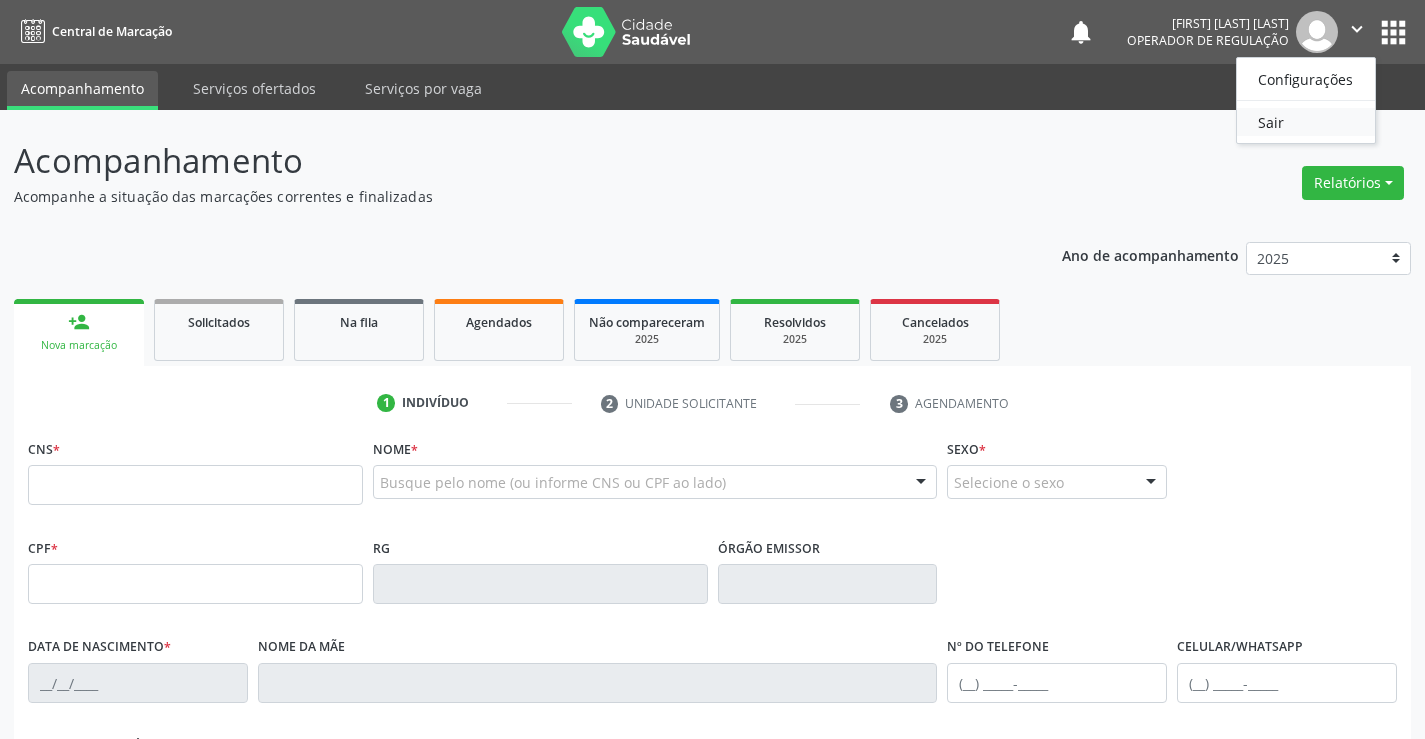 click on "Sair" at bounding box center [1306, 122] 